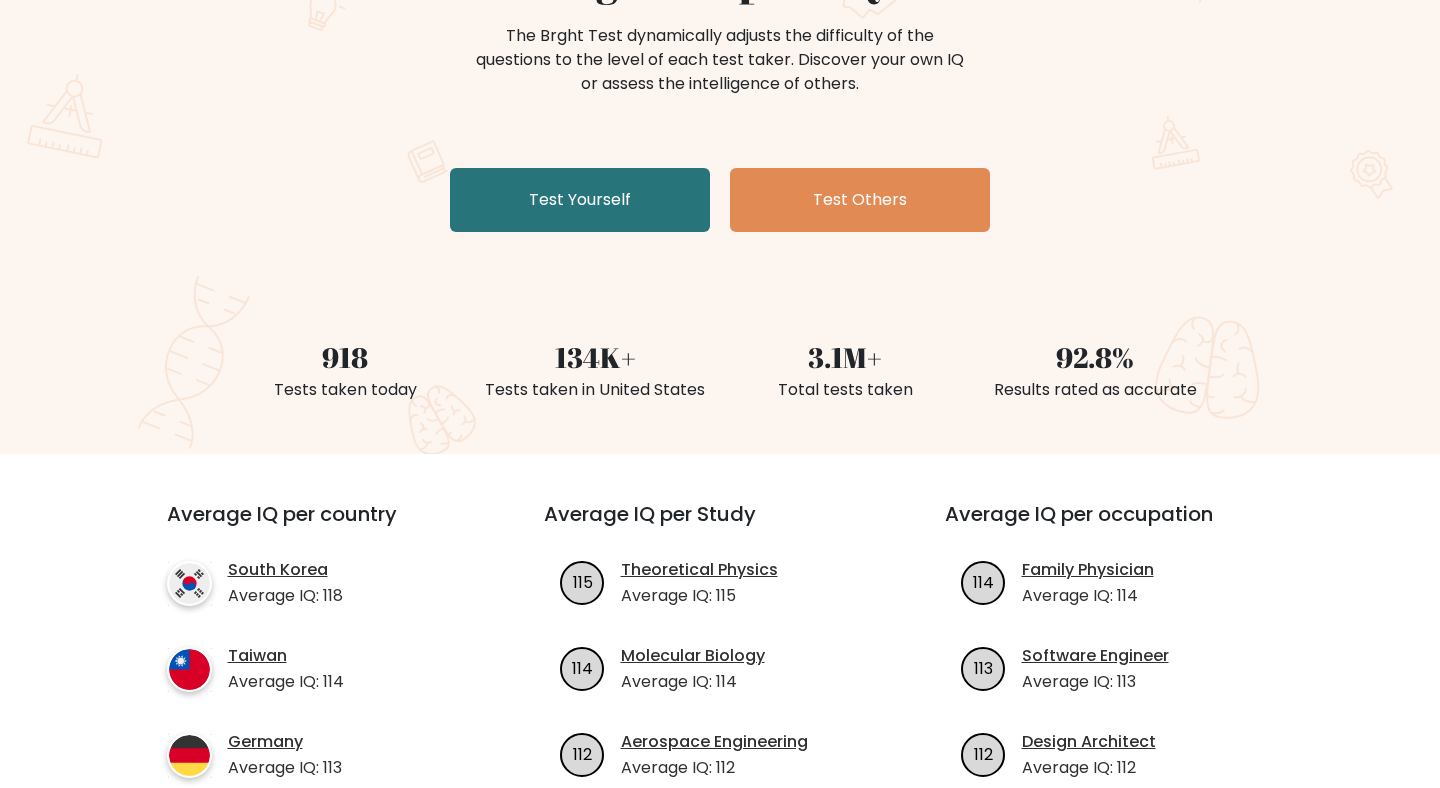 scroll, scrollTop: 0, scrollLeft: 0, axis: both 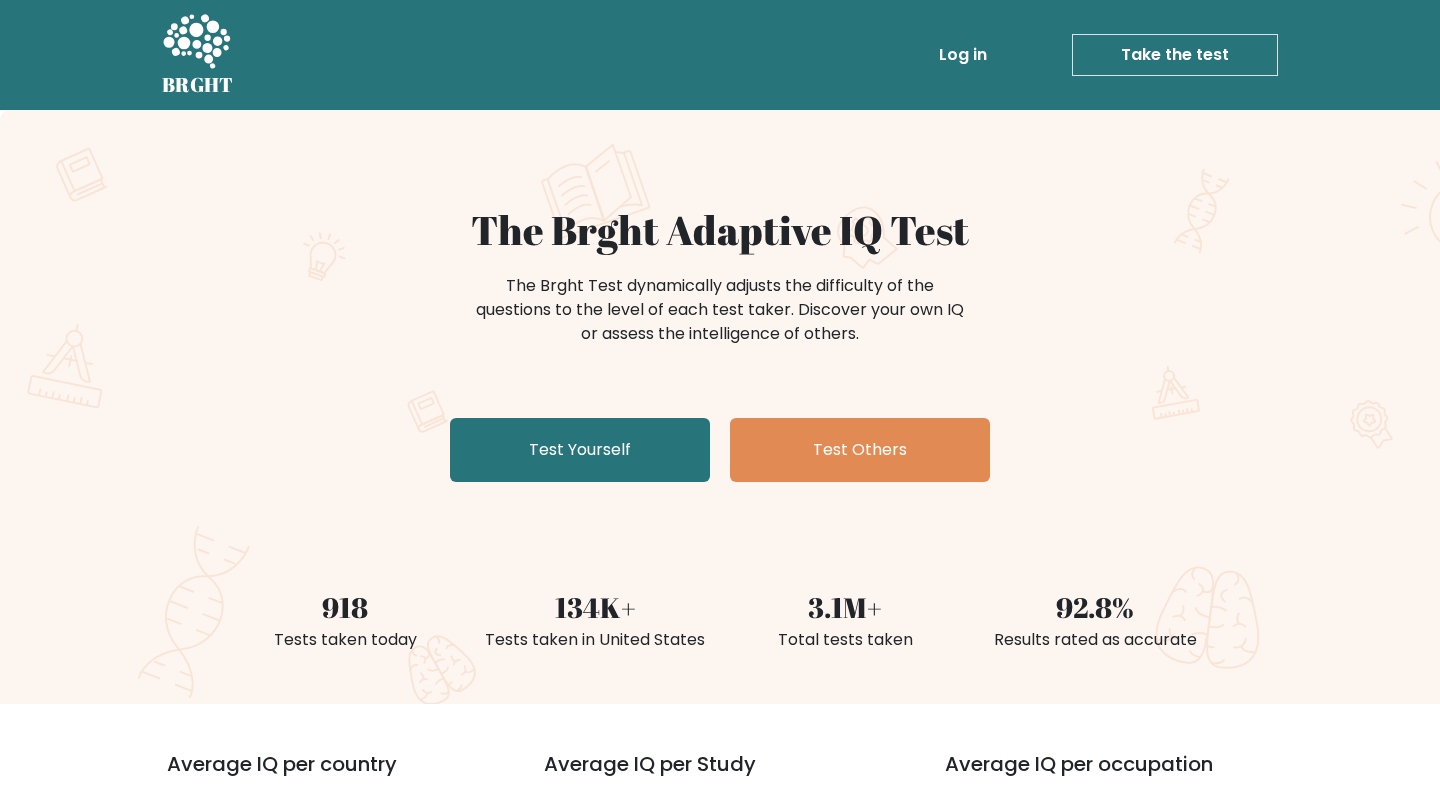 click on "Take the test" at bounding box center [1175, 55] 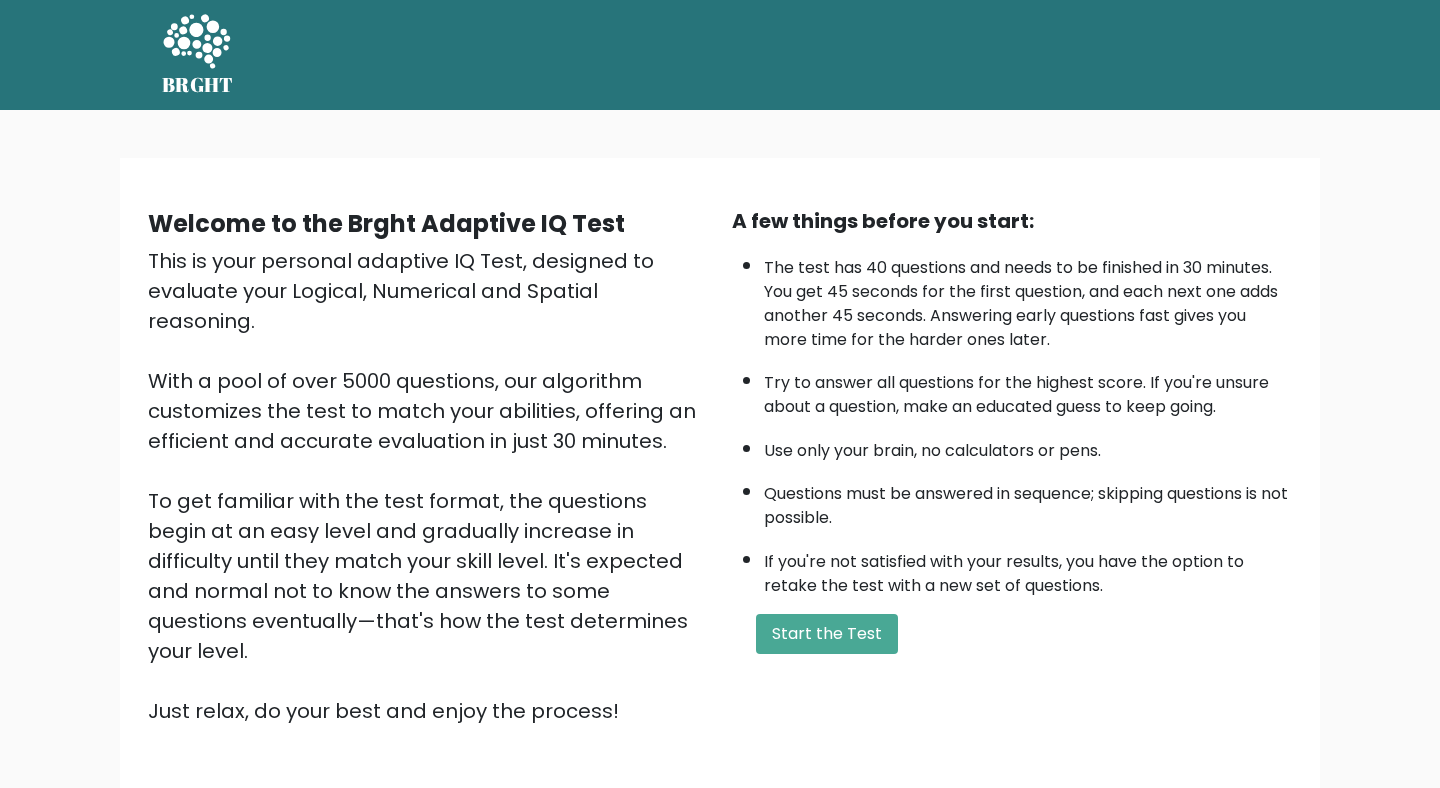 scroll, scrollTop: 0, scrollLeft: 0, axis: both 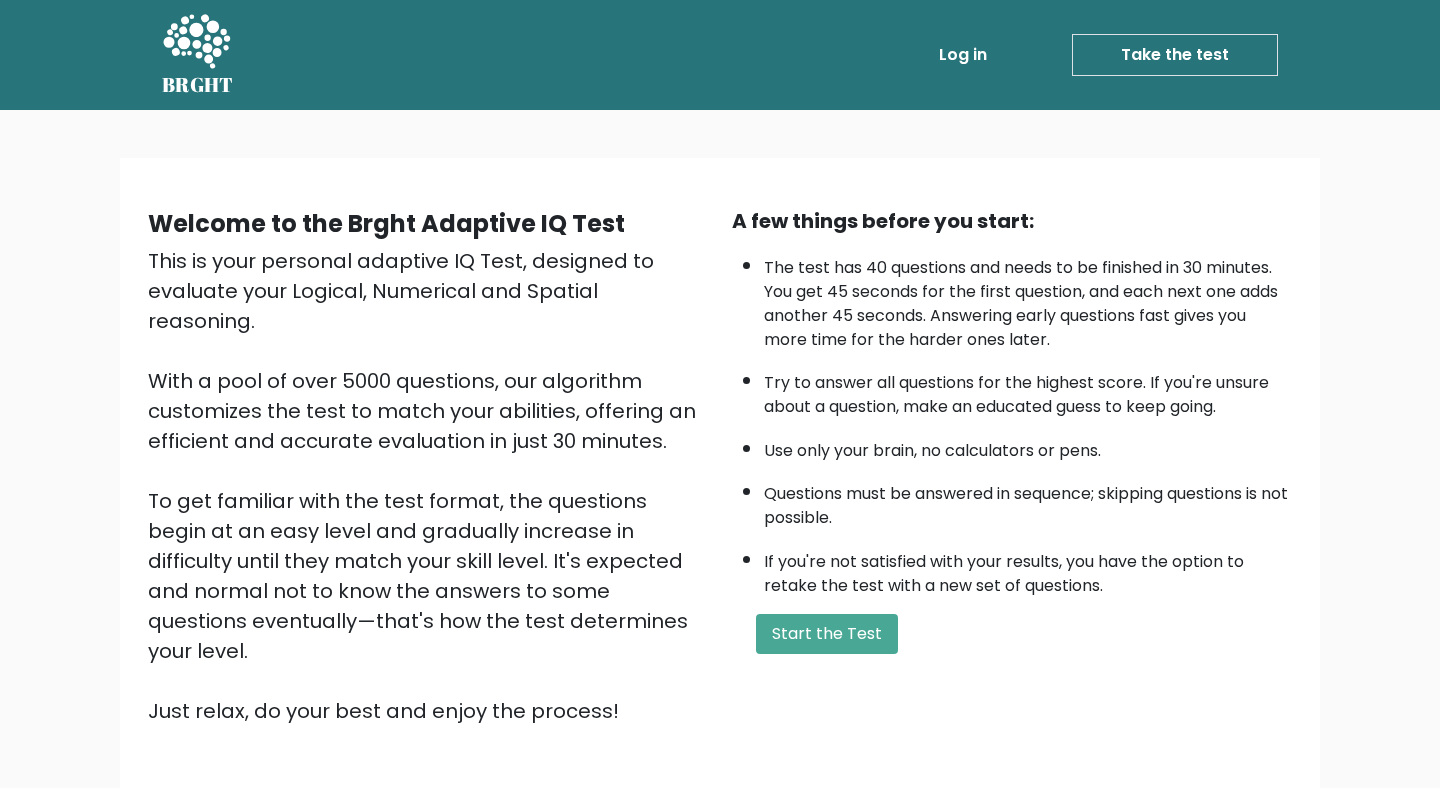 click on "A few things before you start:" at bounding box center [1012, 221] 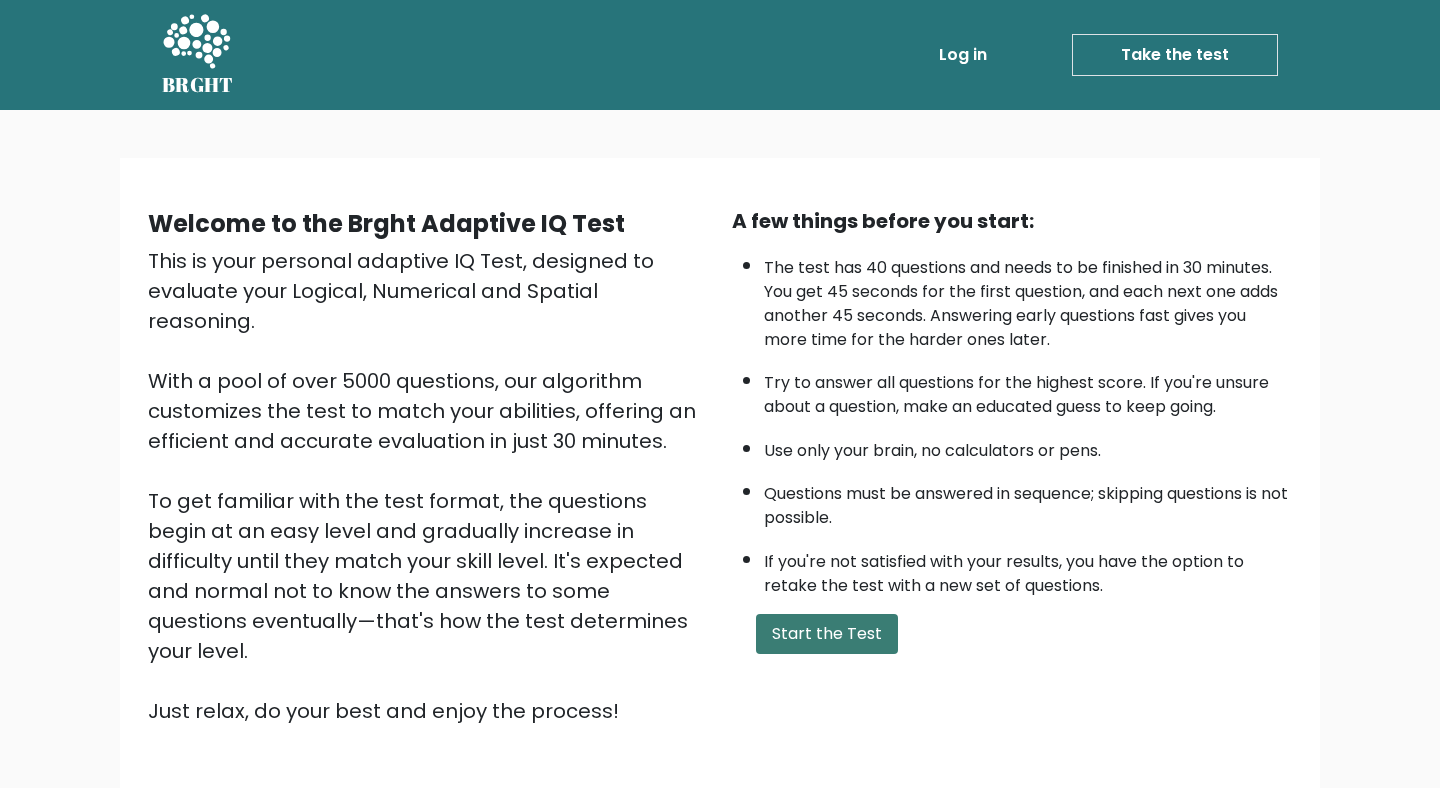 click on "Start the Test" at bounding box center [827, 634] 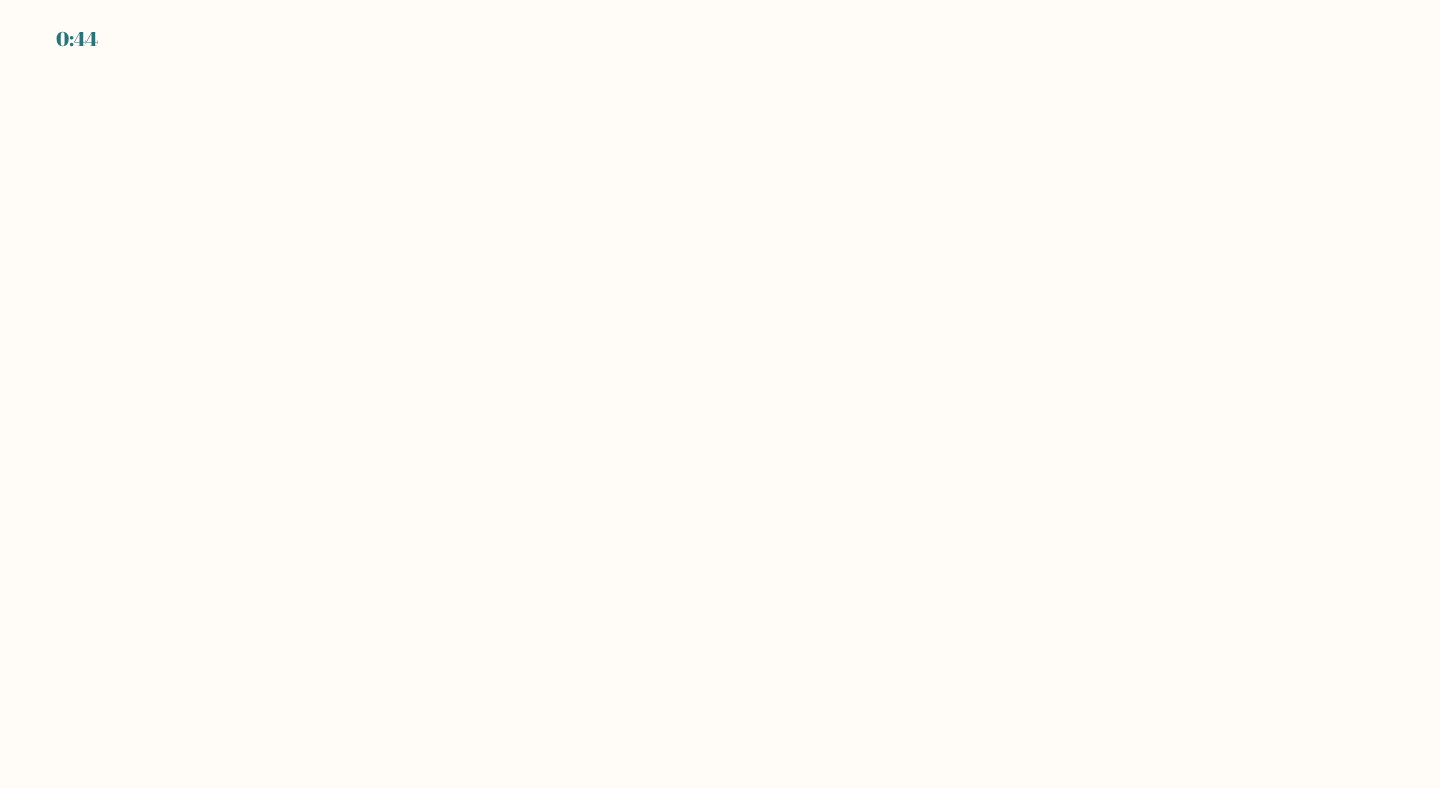 scroll, scrollTop: 0, scrollLeft: 0, axis: both 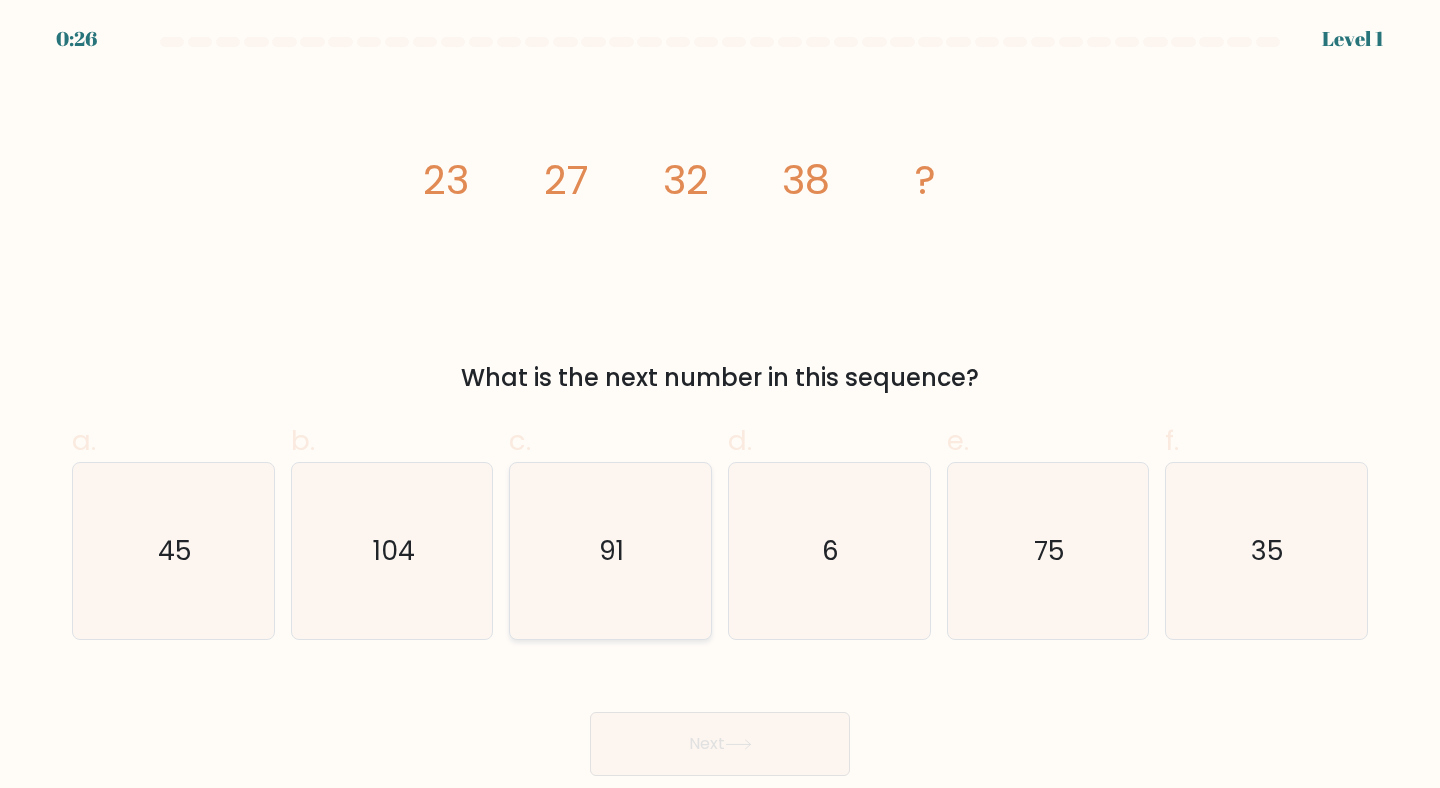 click on "91" 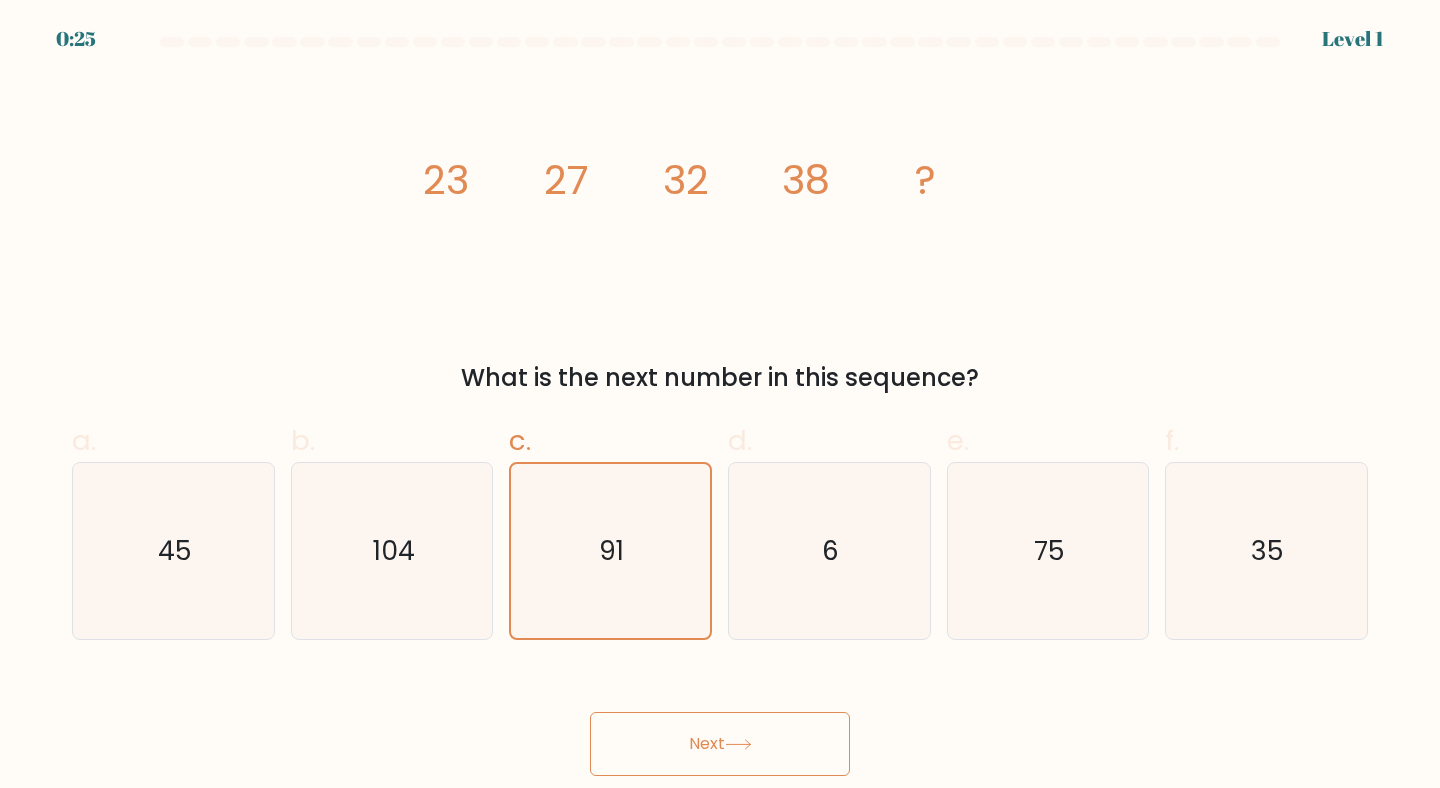 click on "Next" at bounding box center [720, 744] 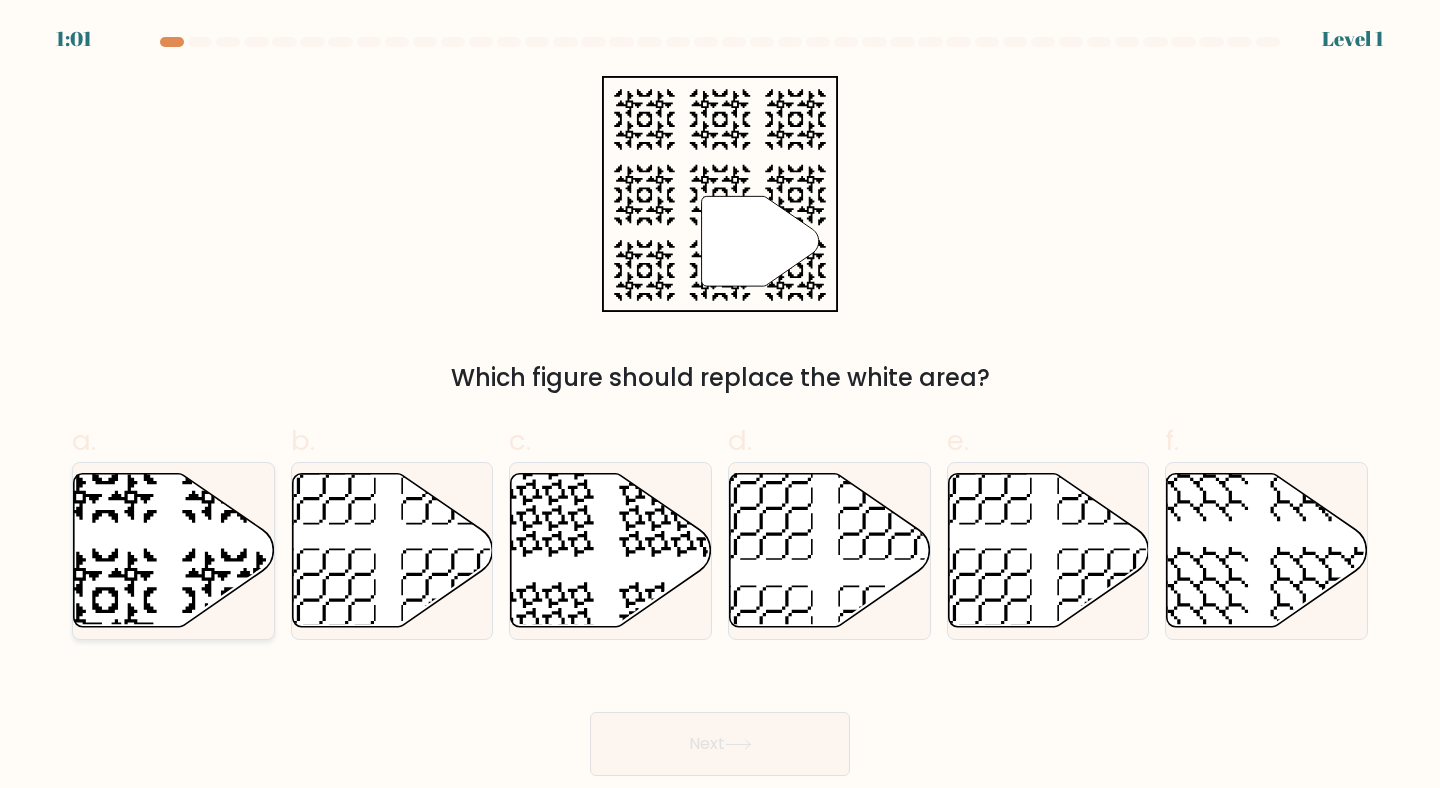 click 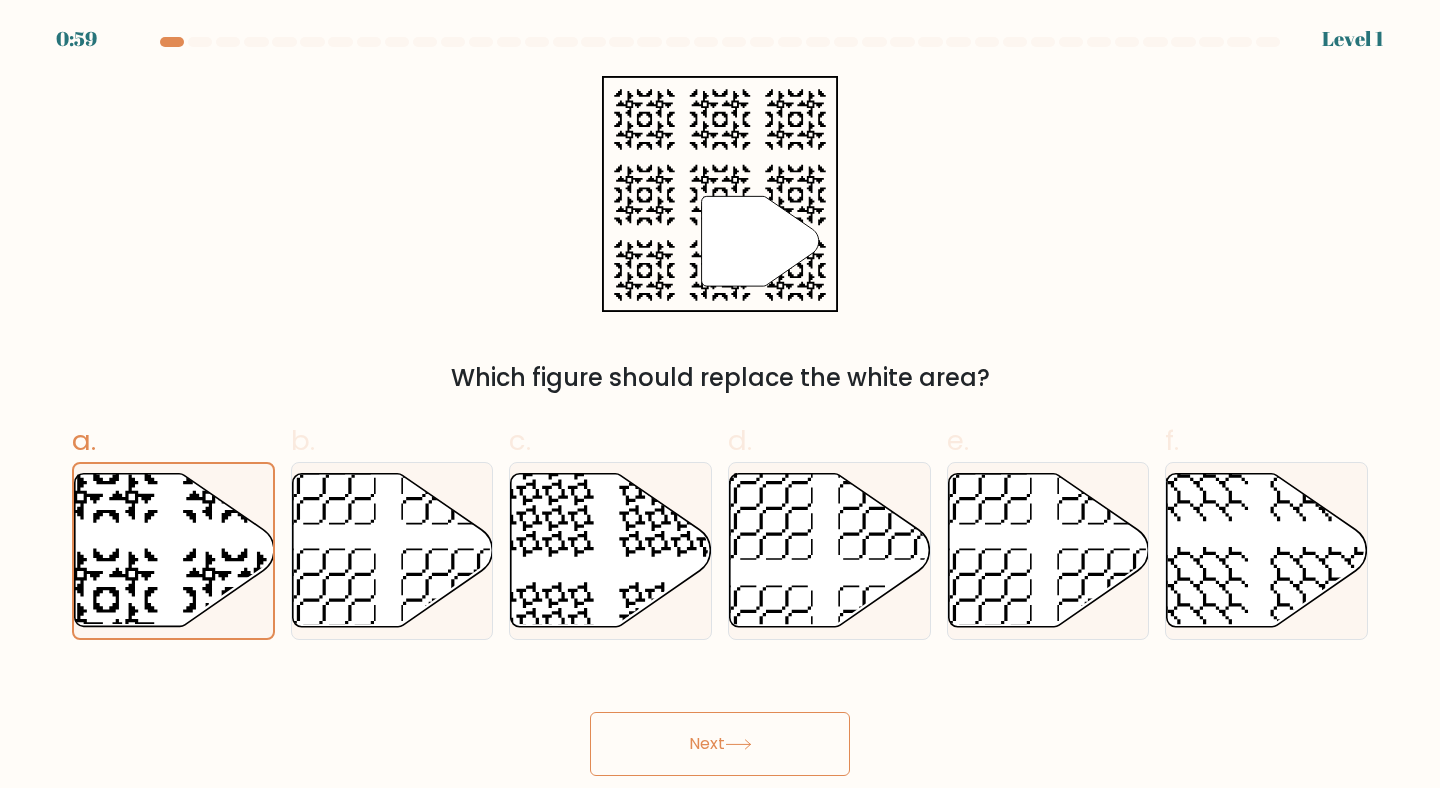 click 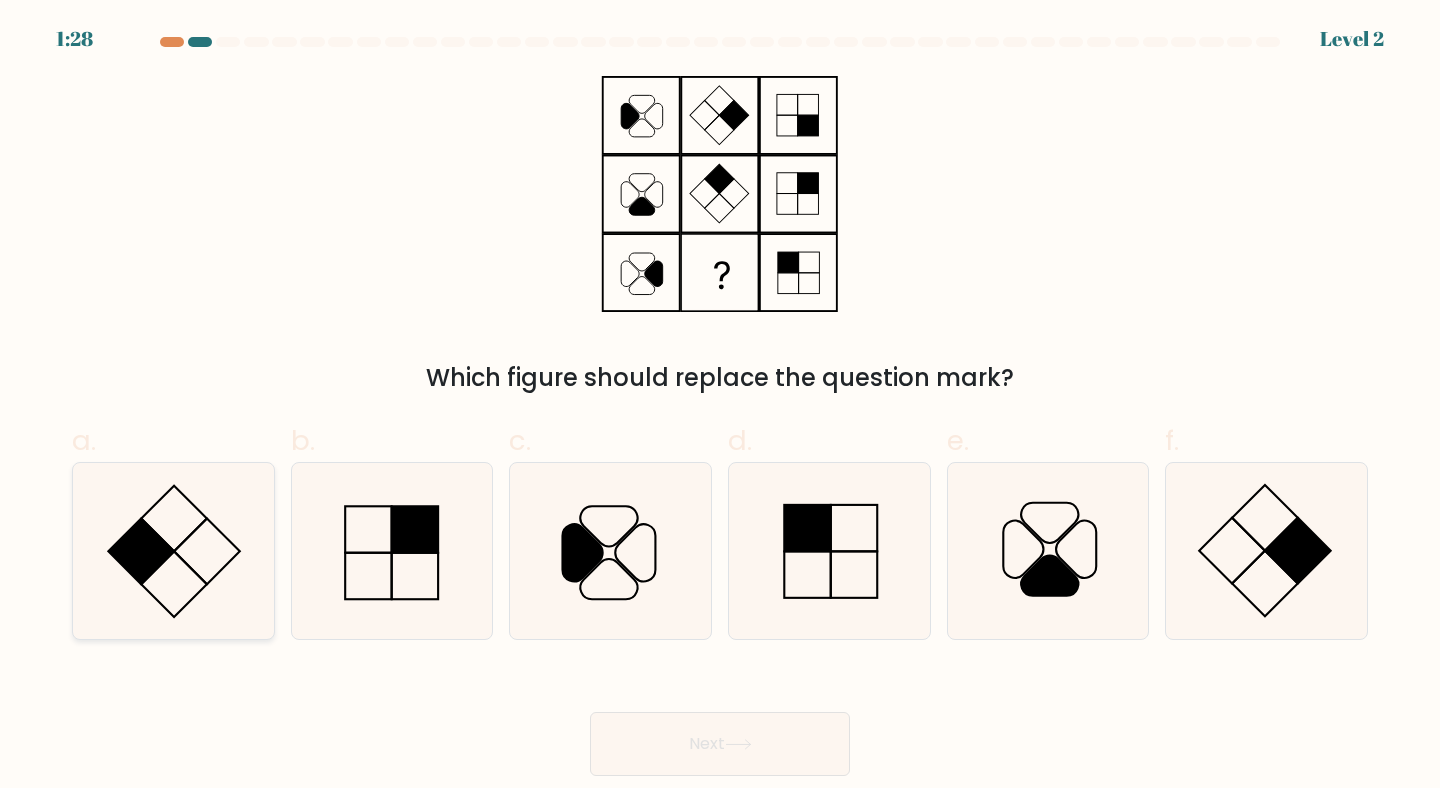 click 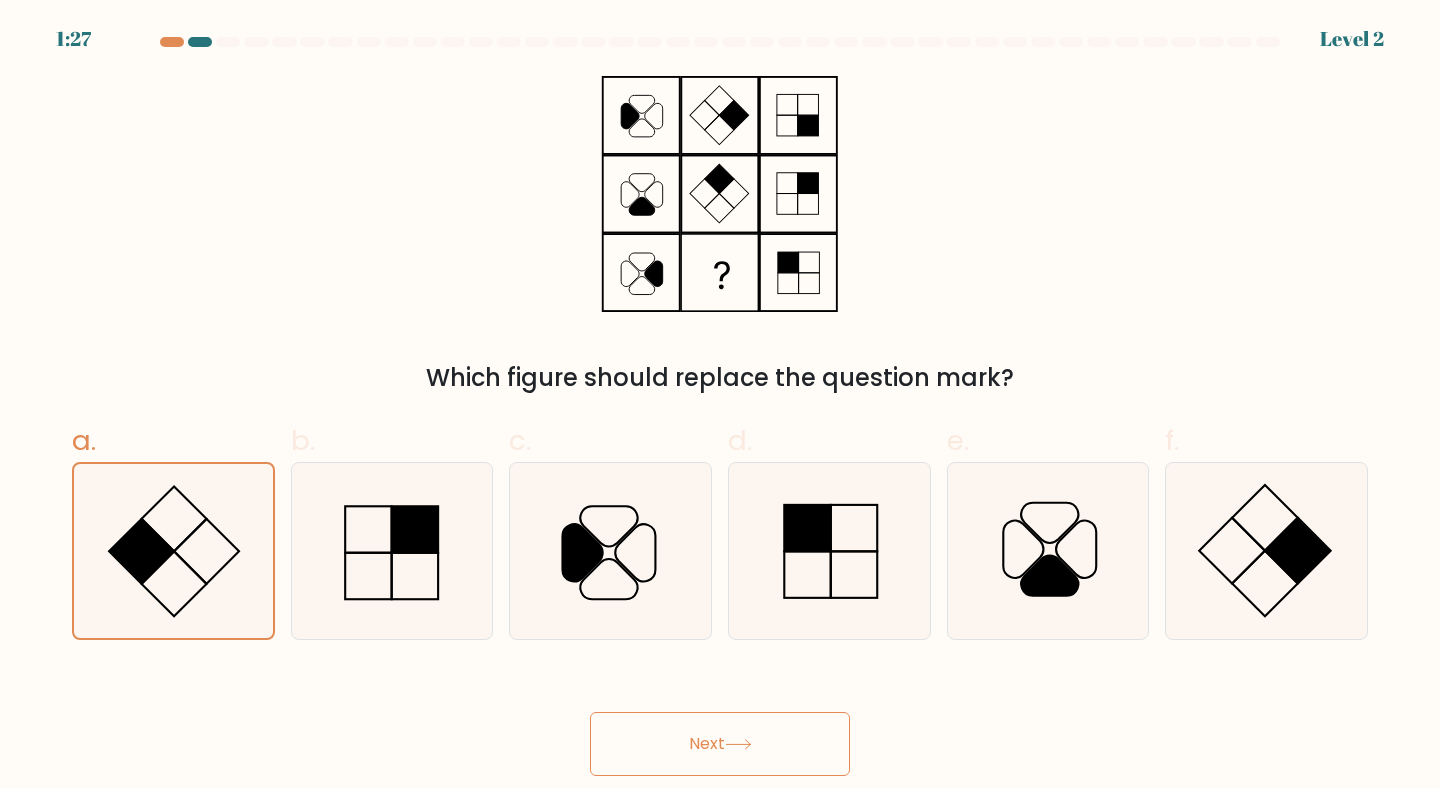click on "Next" at bounding box center (720, 744) 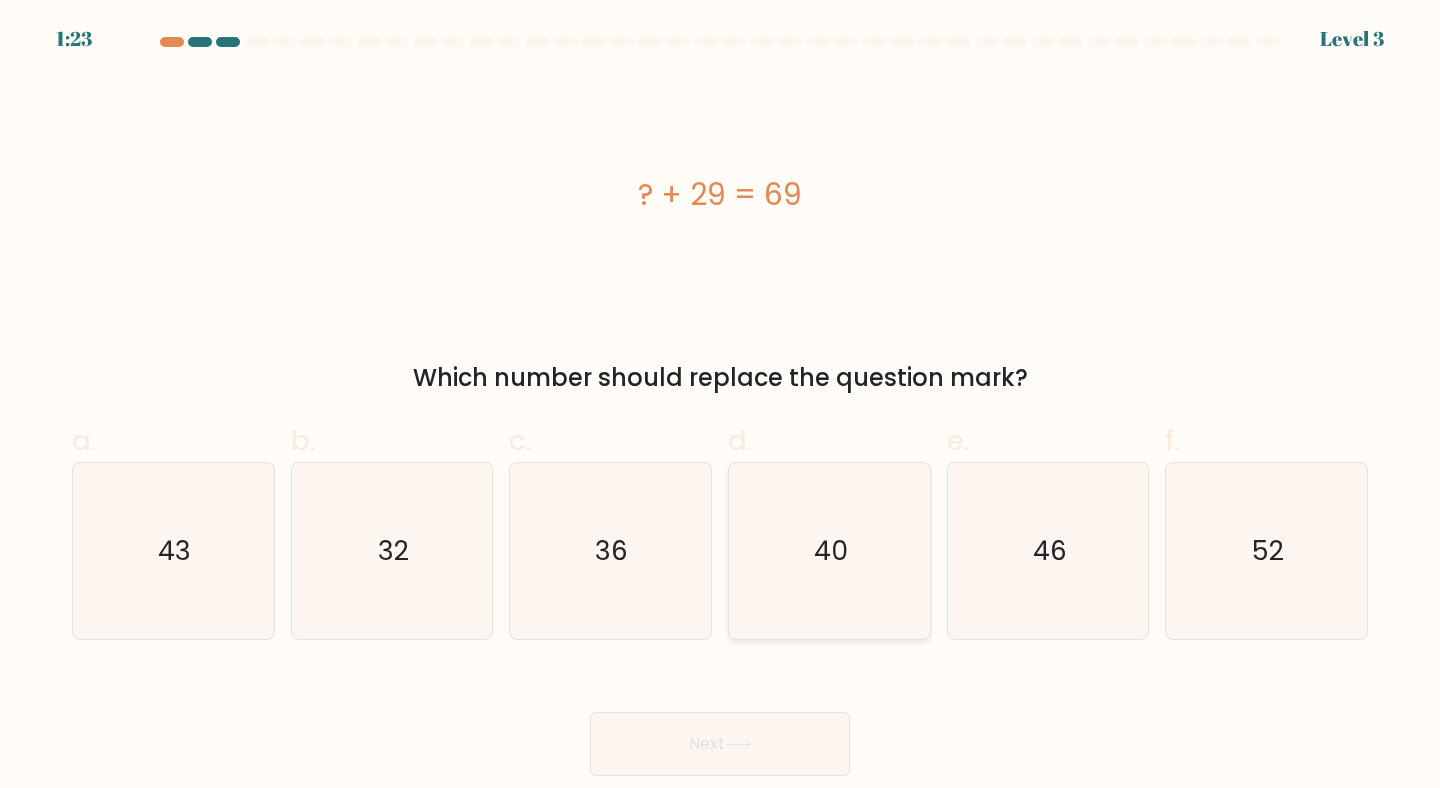 click on "40" 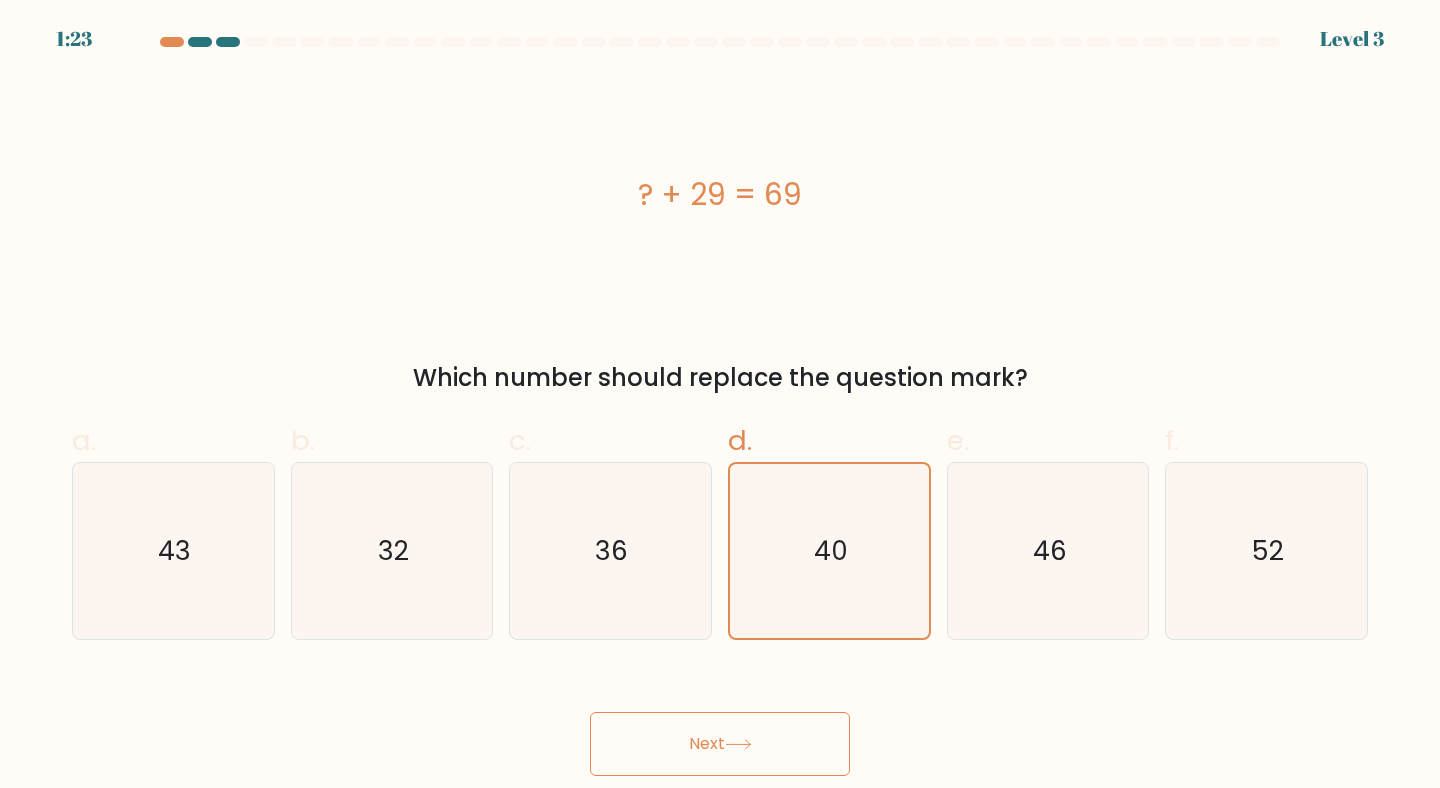 click on "Next" at bounding box center [720, 744] 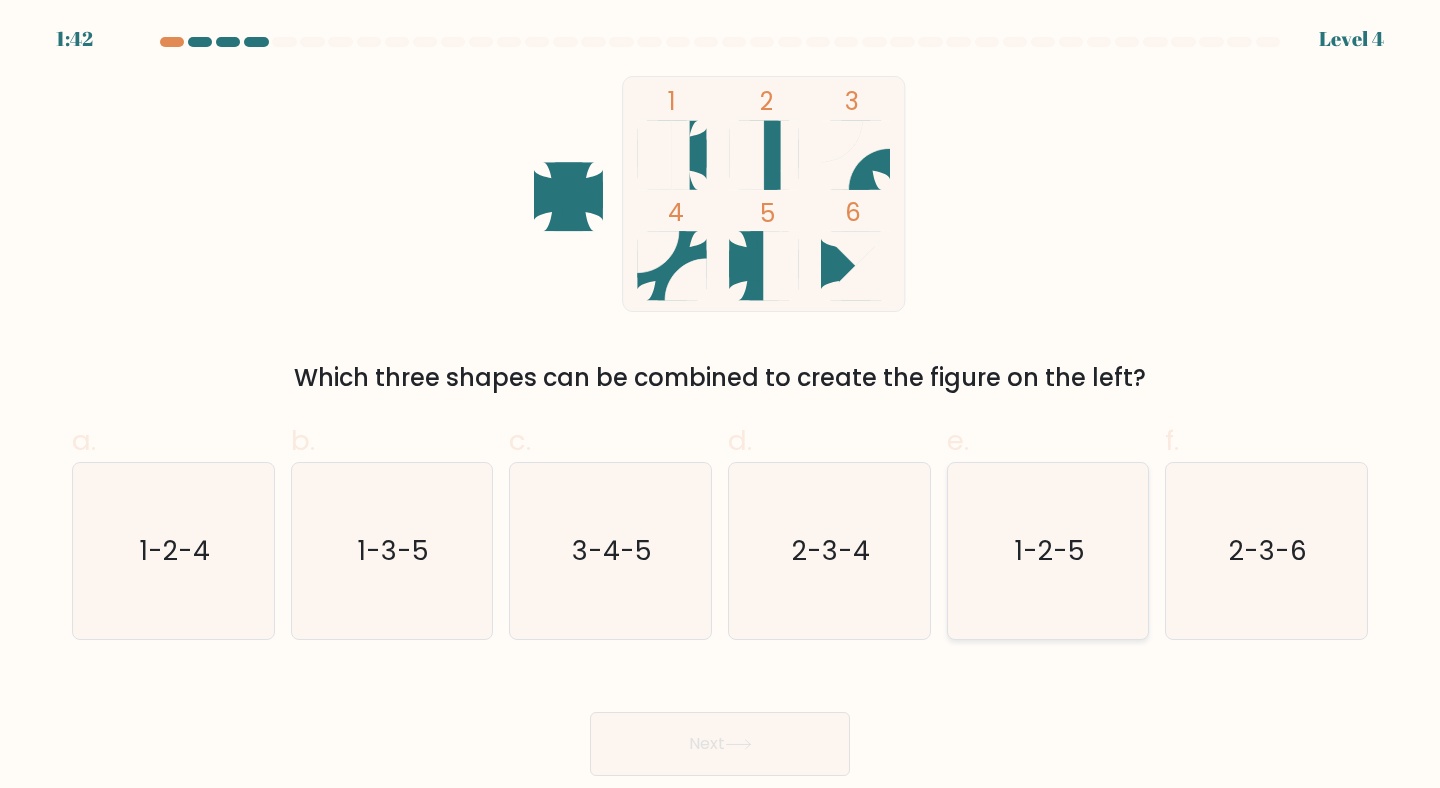 click on "1-2-5" 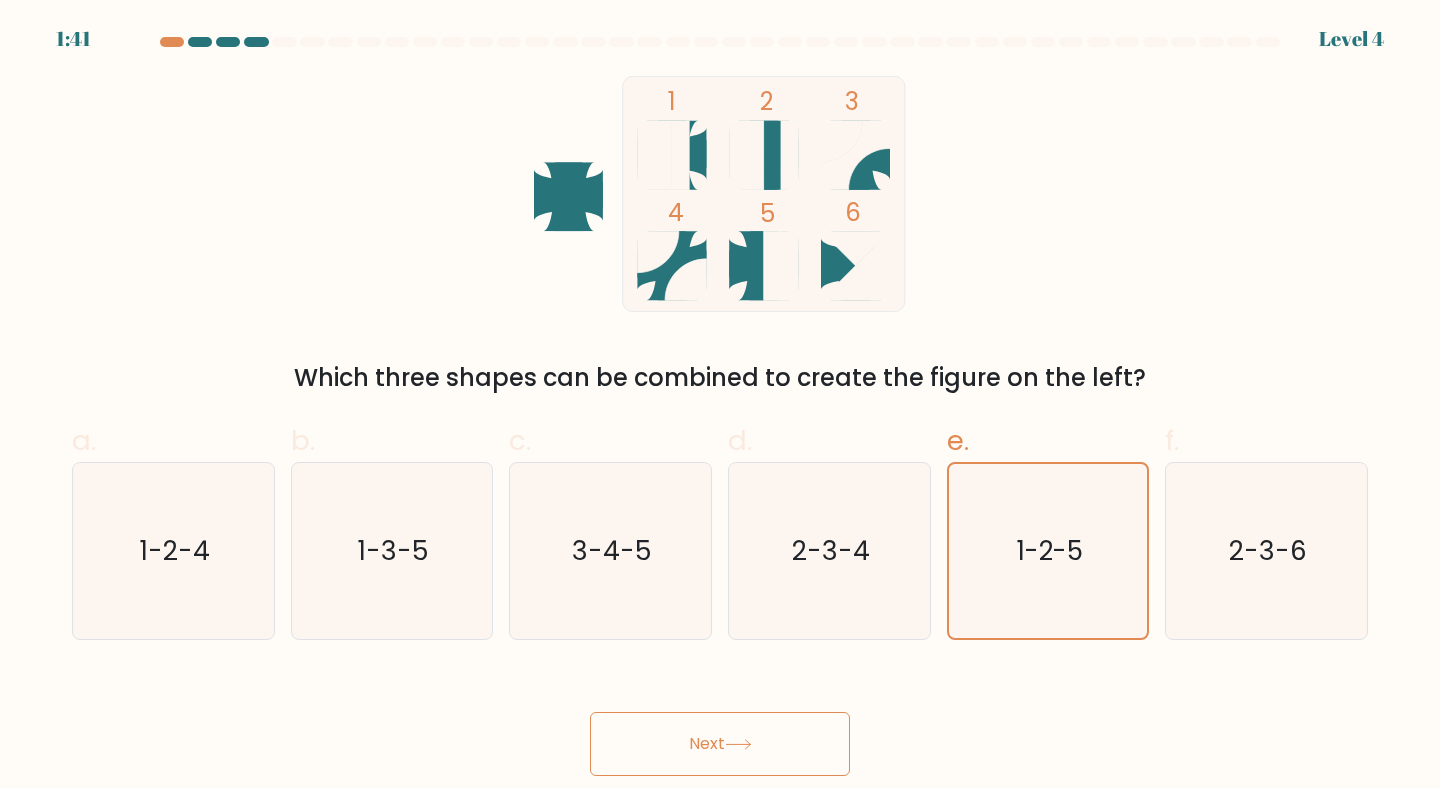 click on "Next" at bounding box center (720, 744) 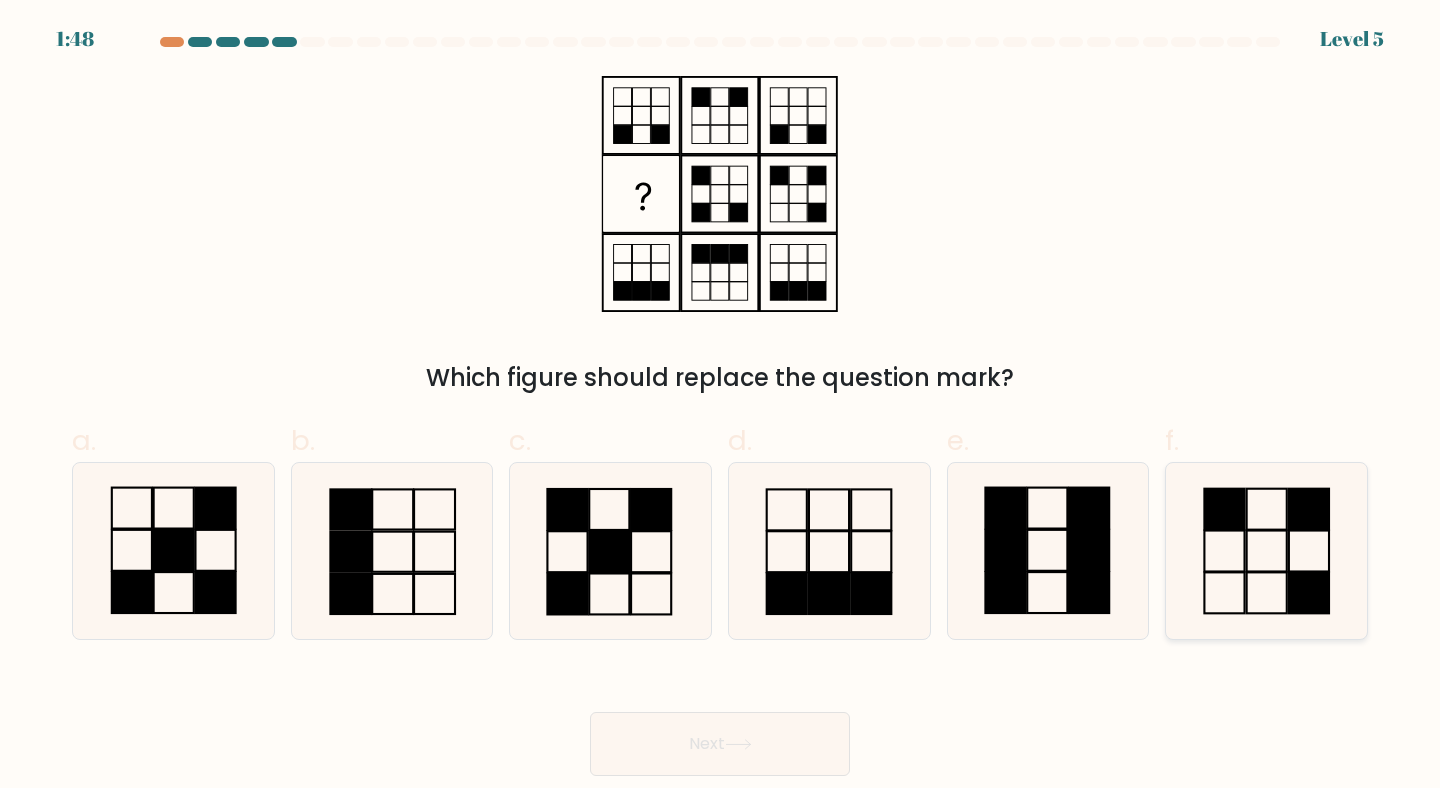 click 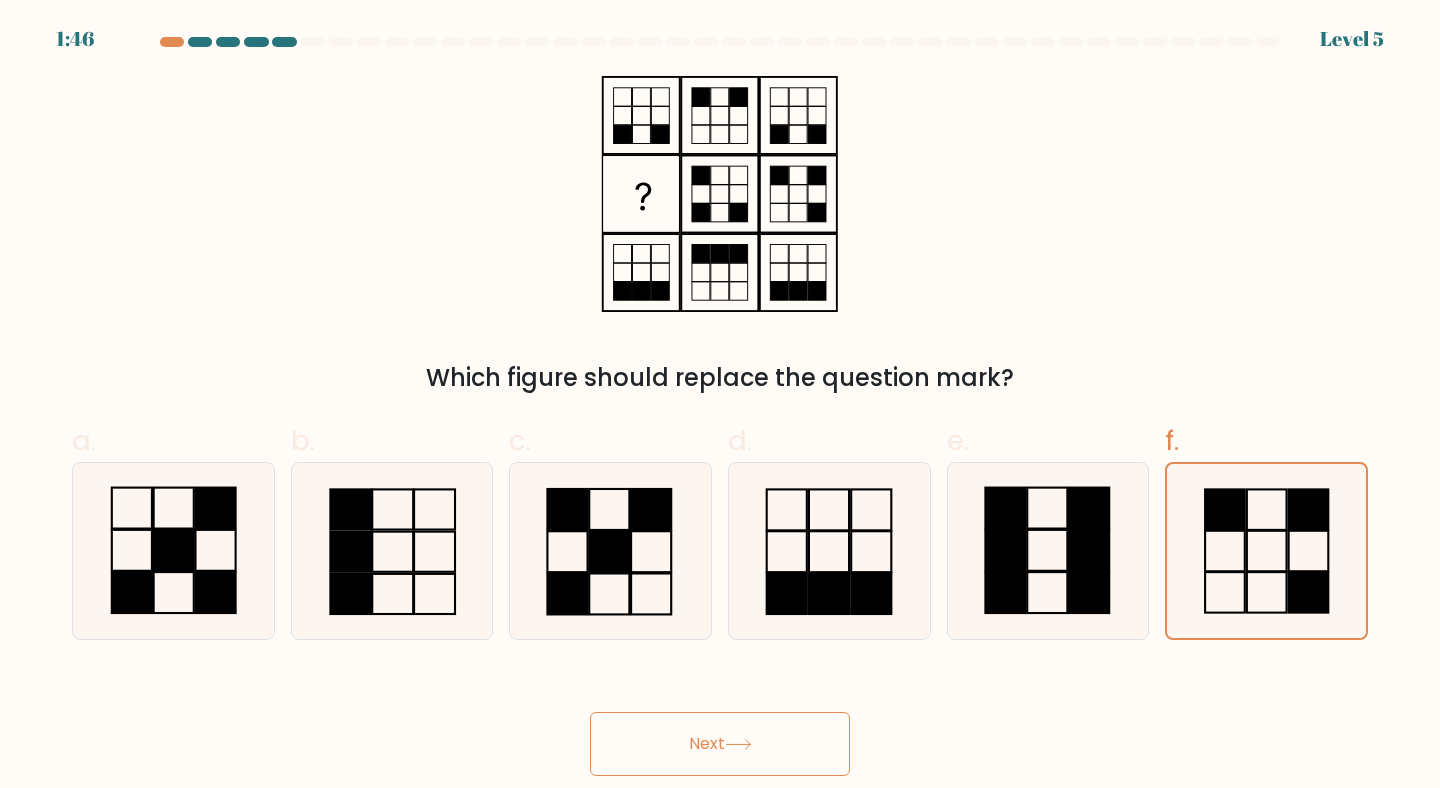 click on "Next" at bounding box center (720, 744) 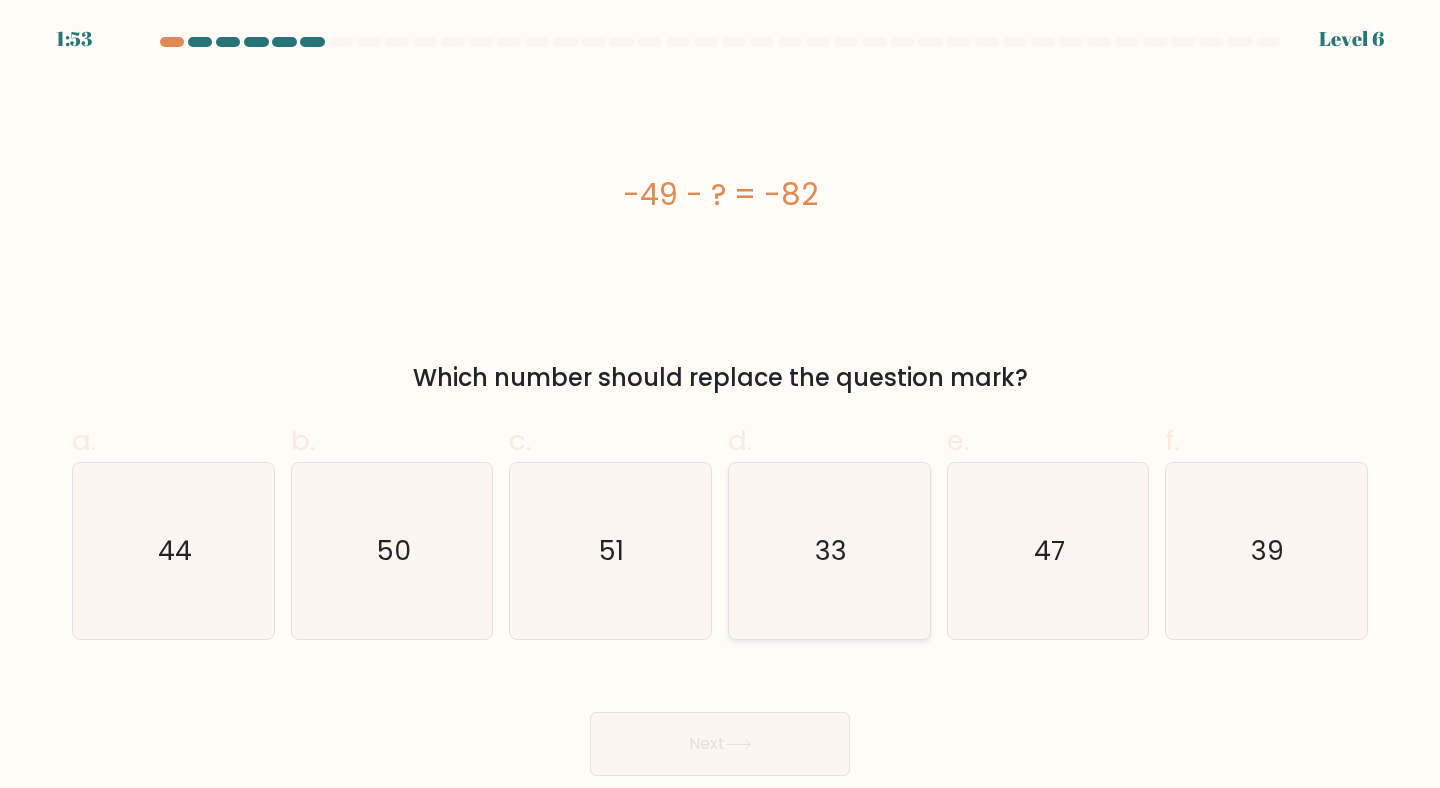 click on "33" 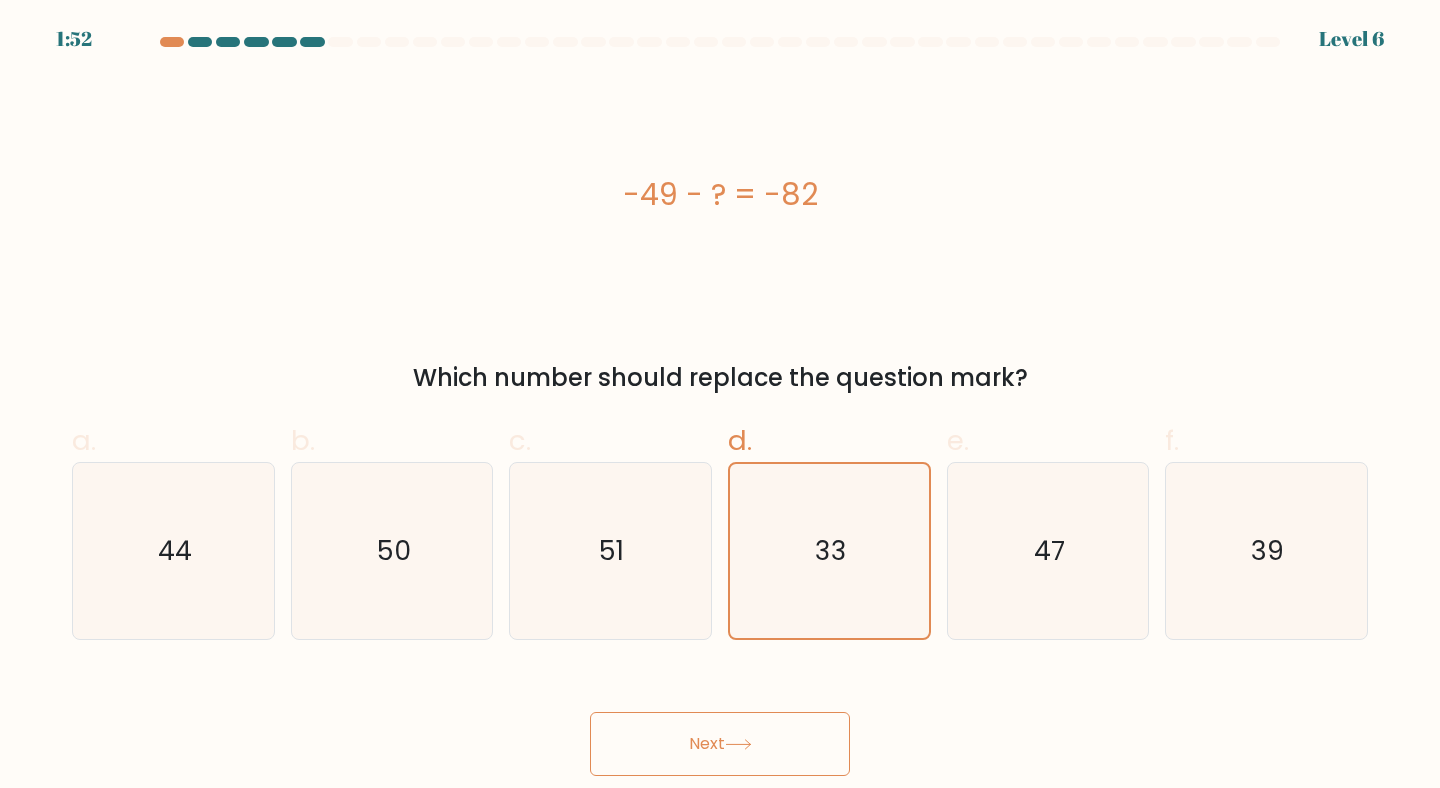 click on "Next" at bounding box center (720, 744) 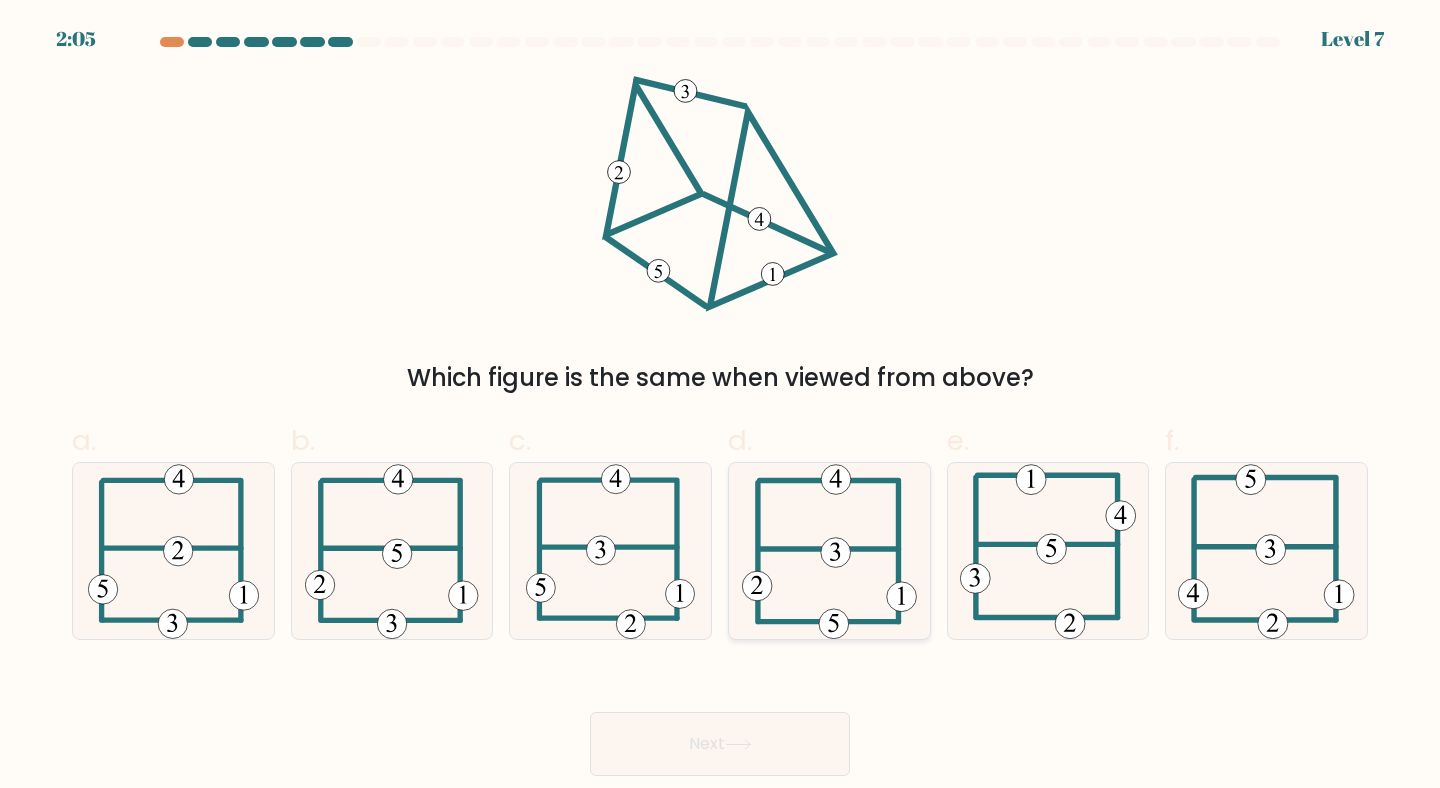 click 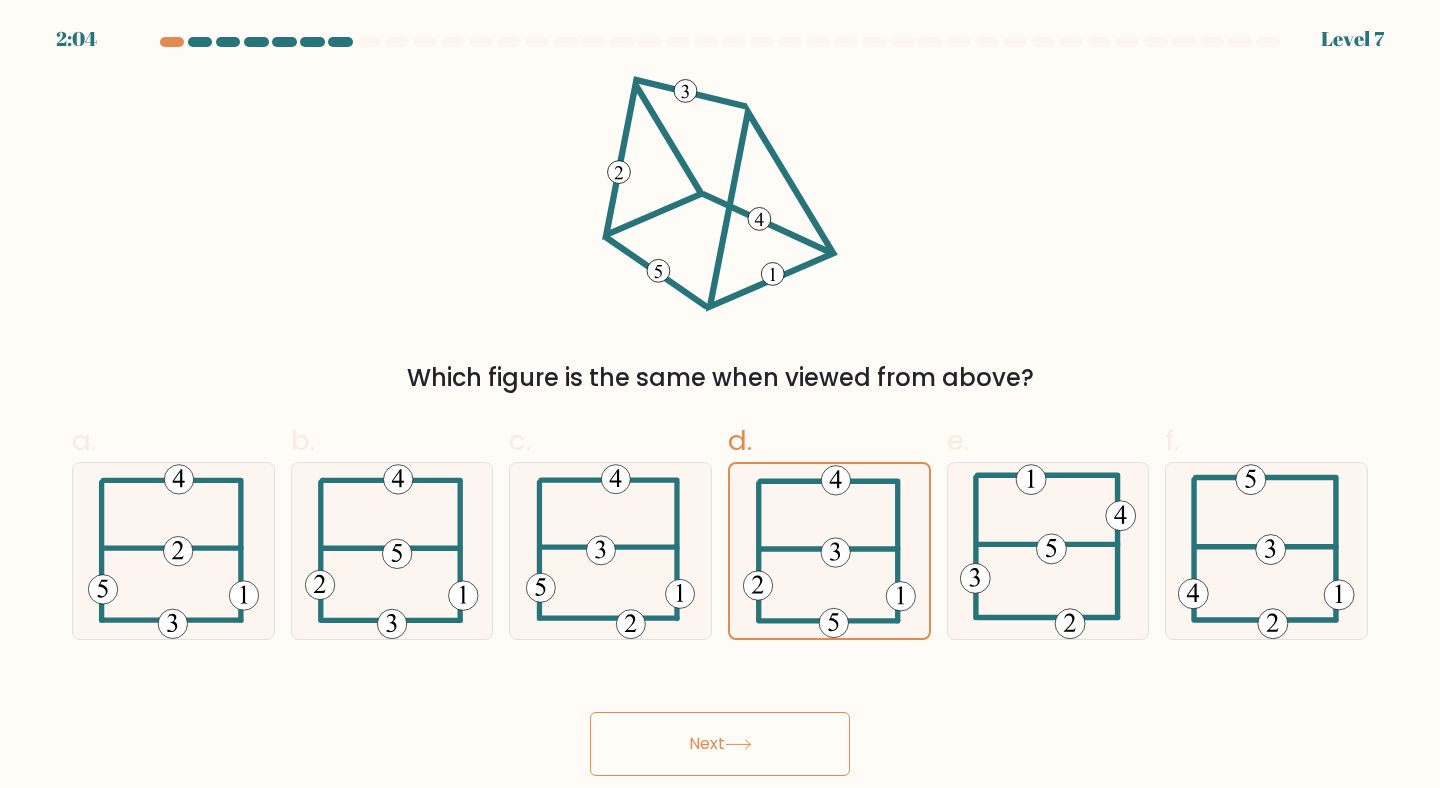 click on "Next" at bounding box center (720, 744) 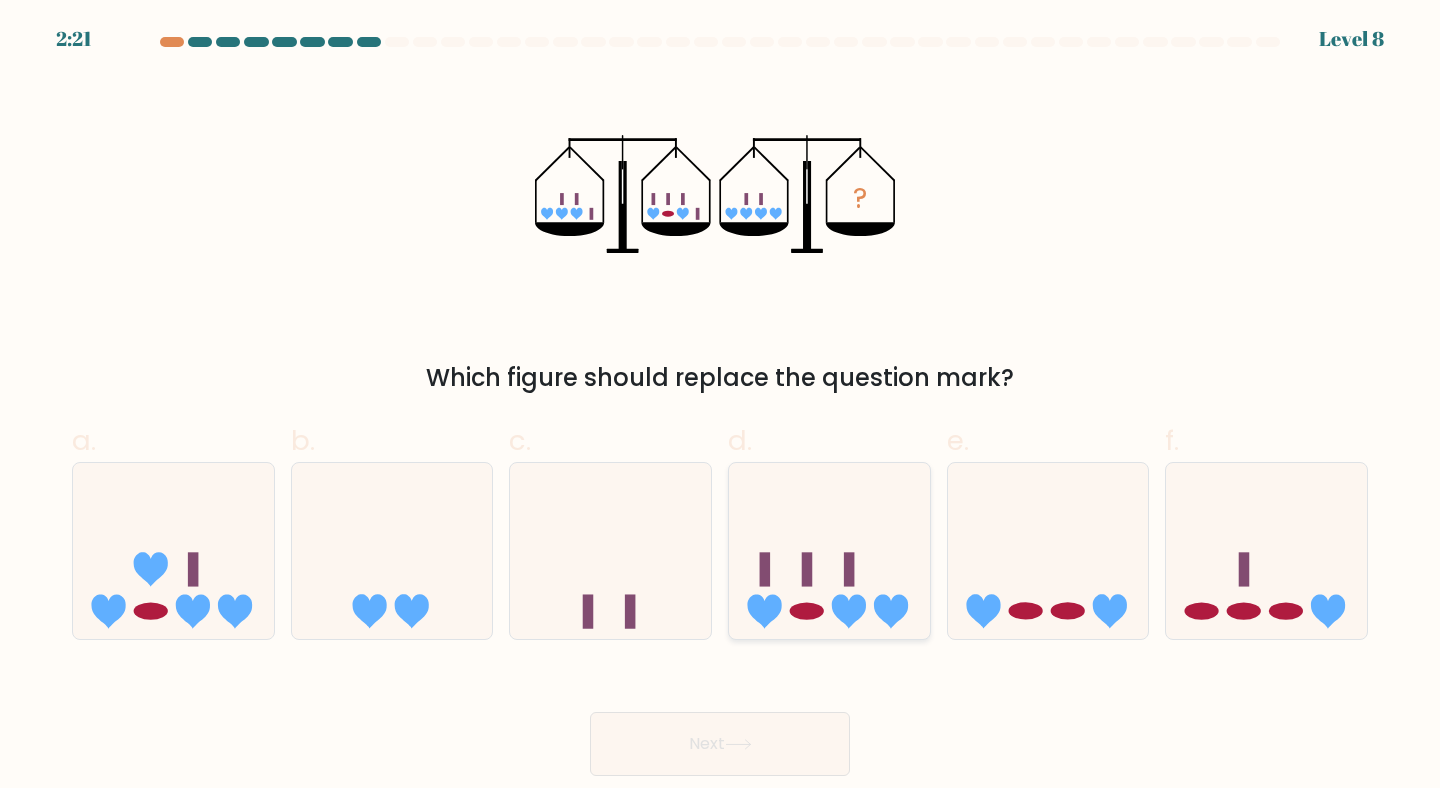 click 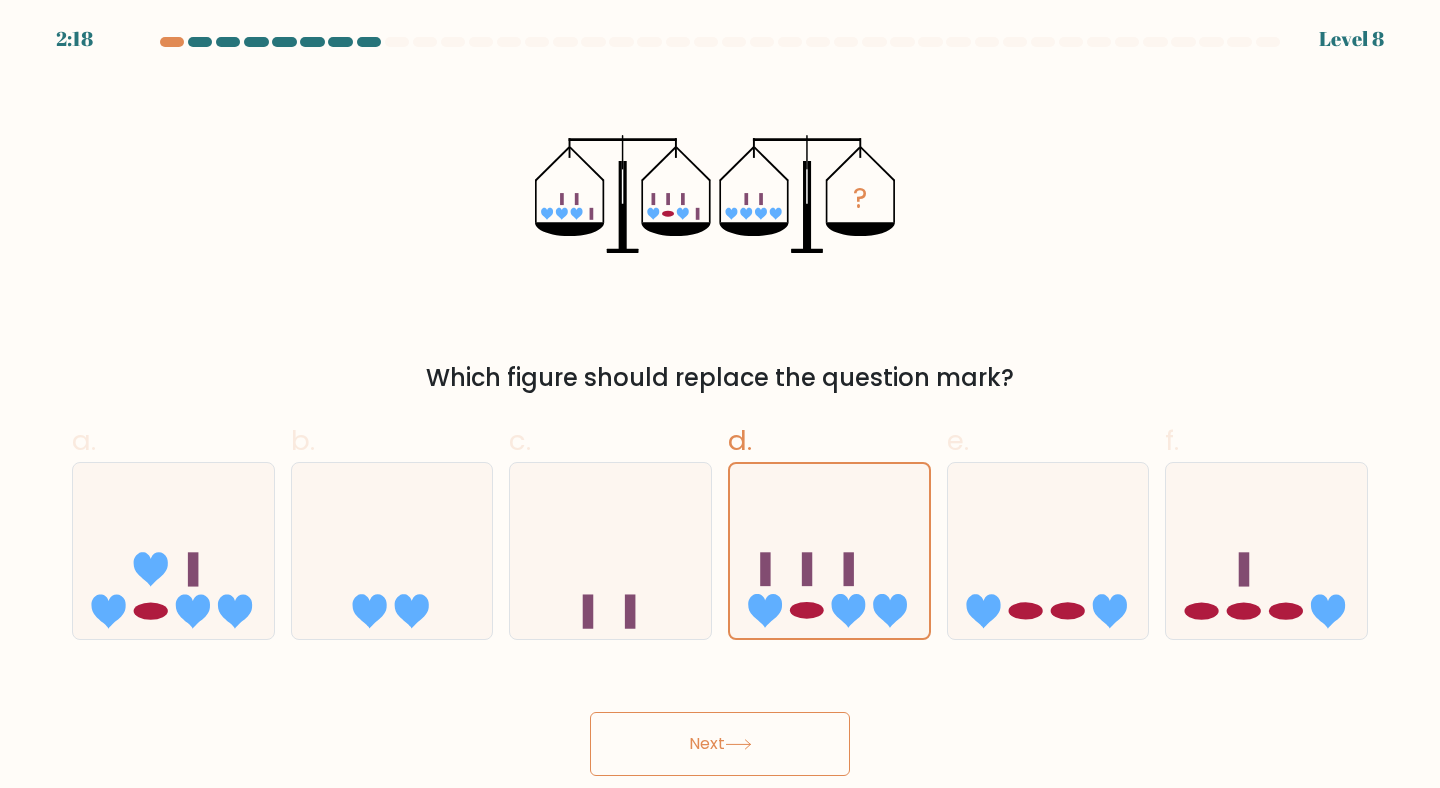 click on "Next" at bounding box center [720, 744] 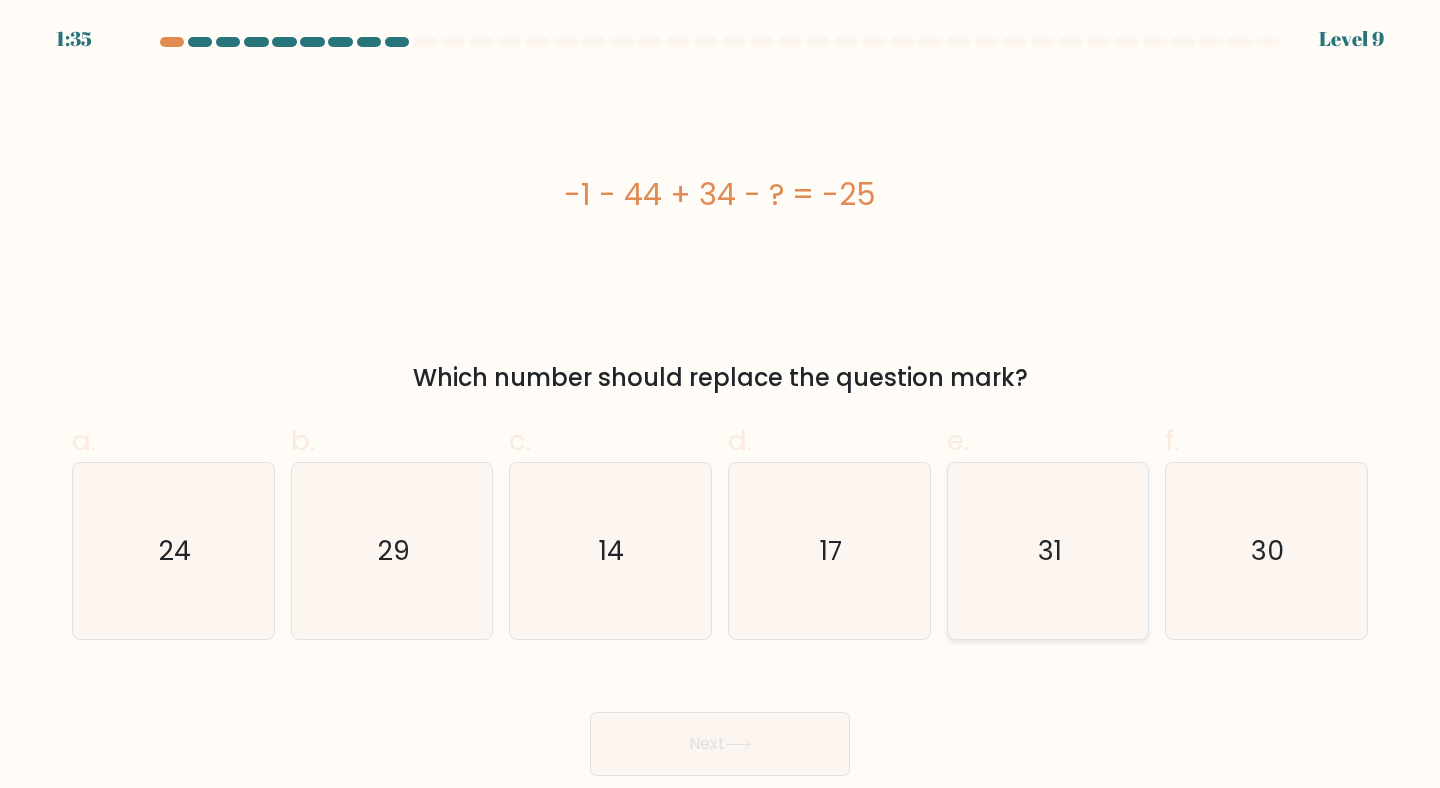 click on "31" 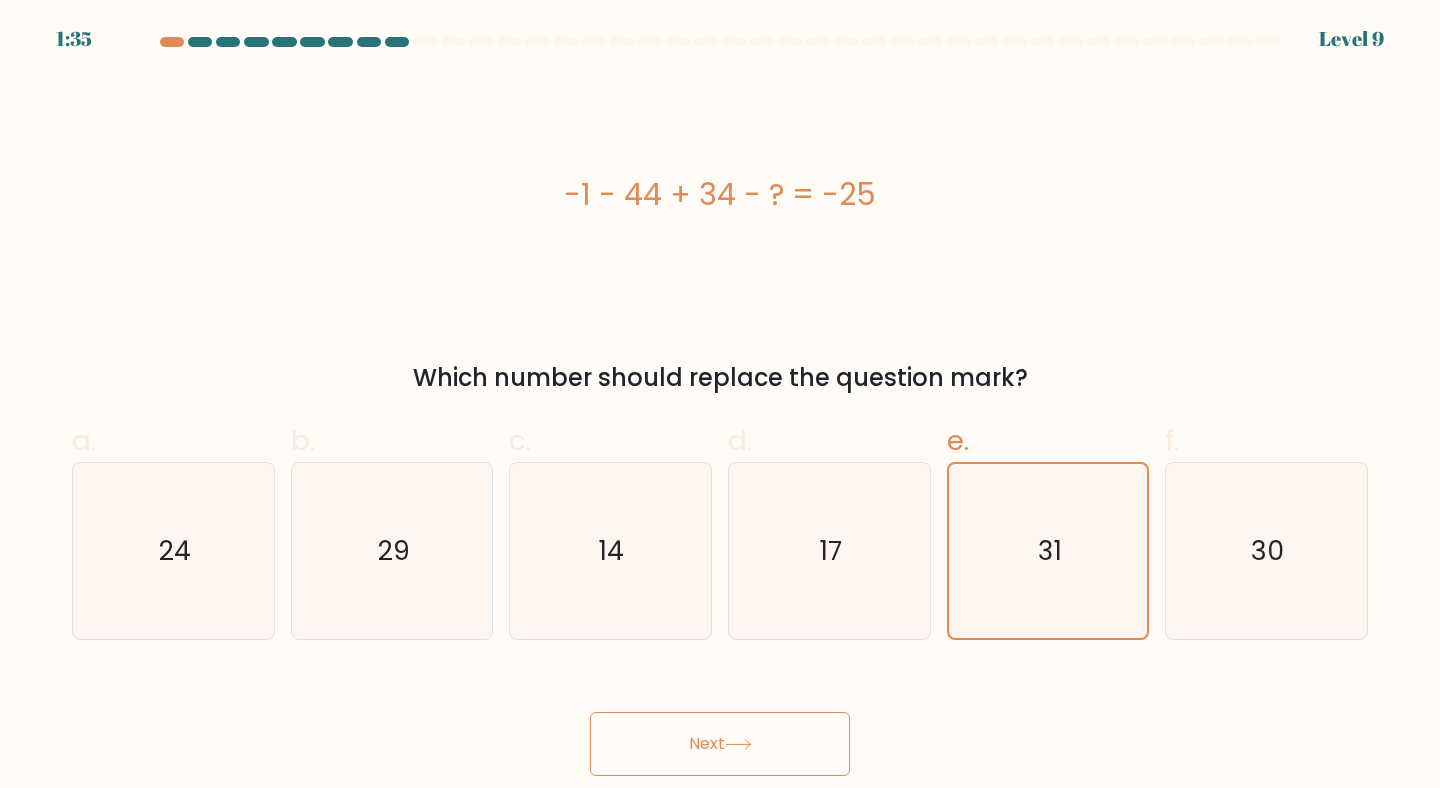 click on "Next" at bounding box center (720, 744) 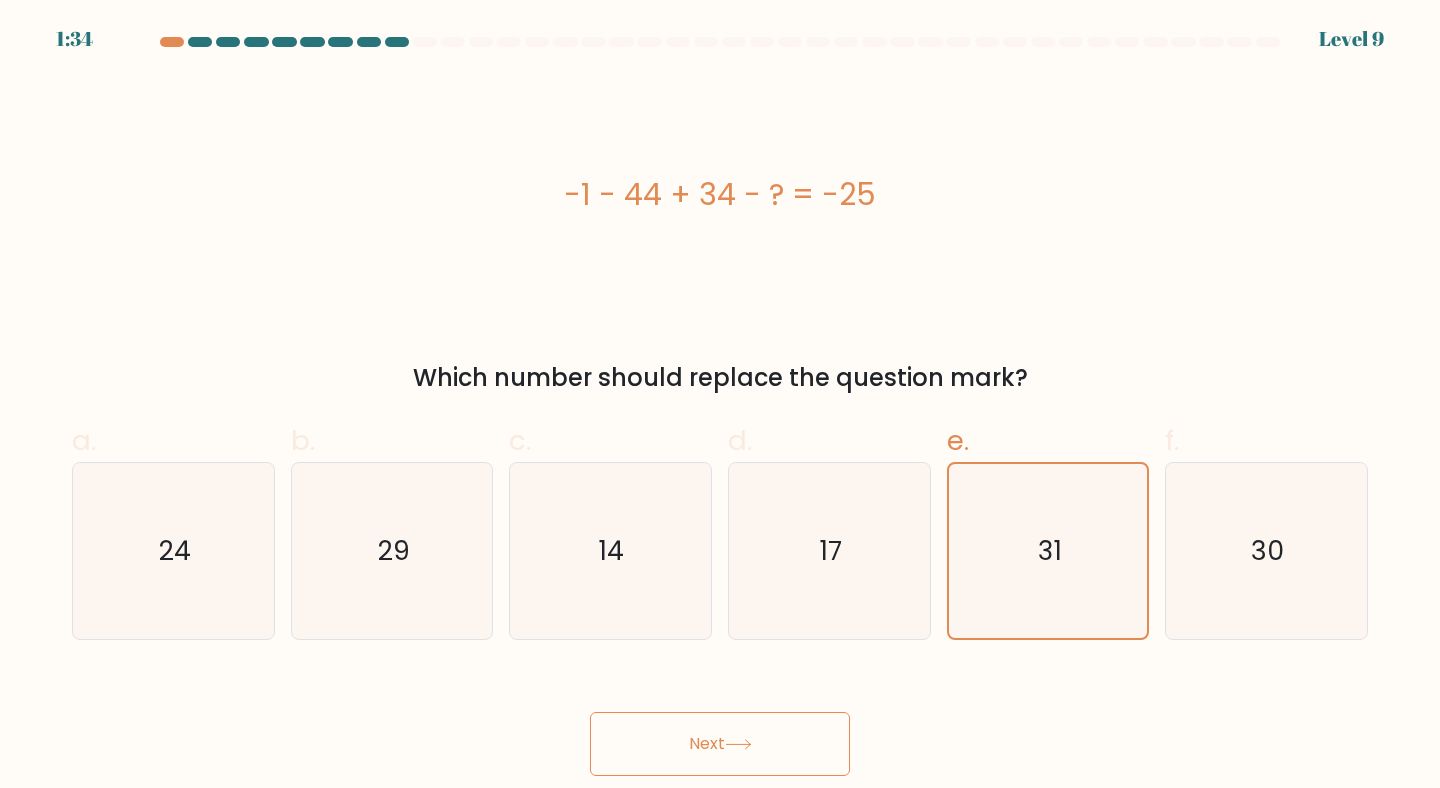 click 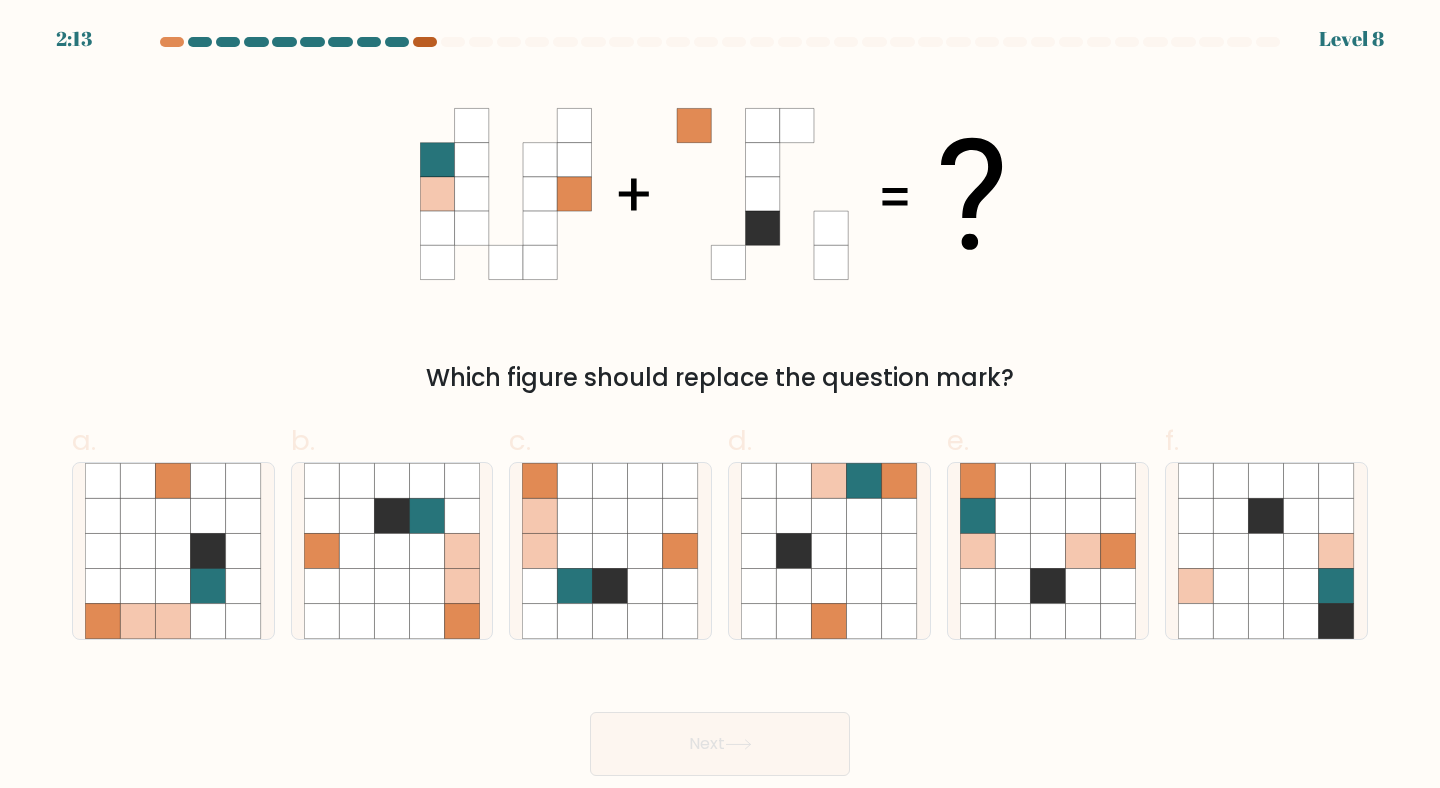 click at bounding box center [425, 42] 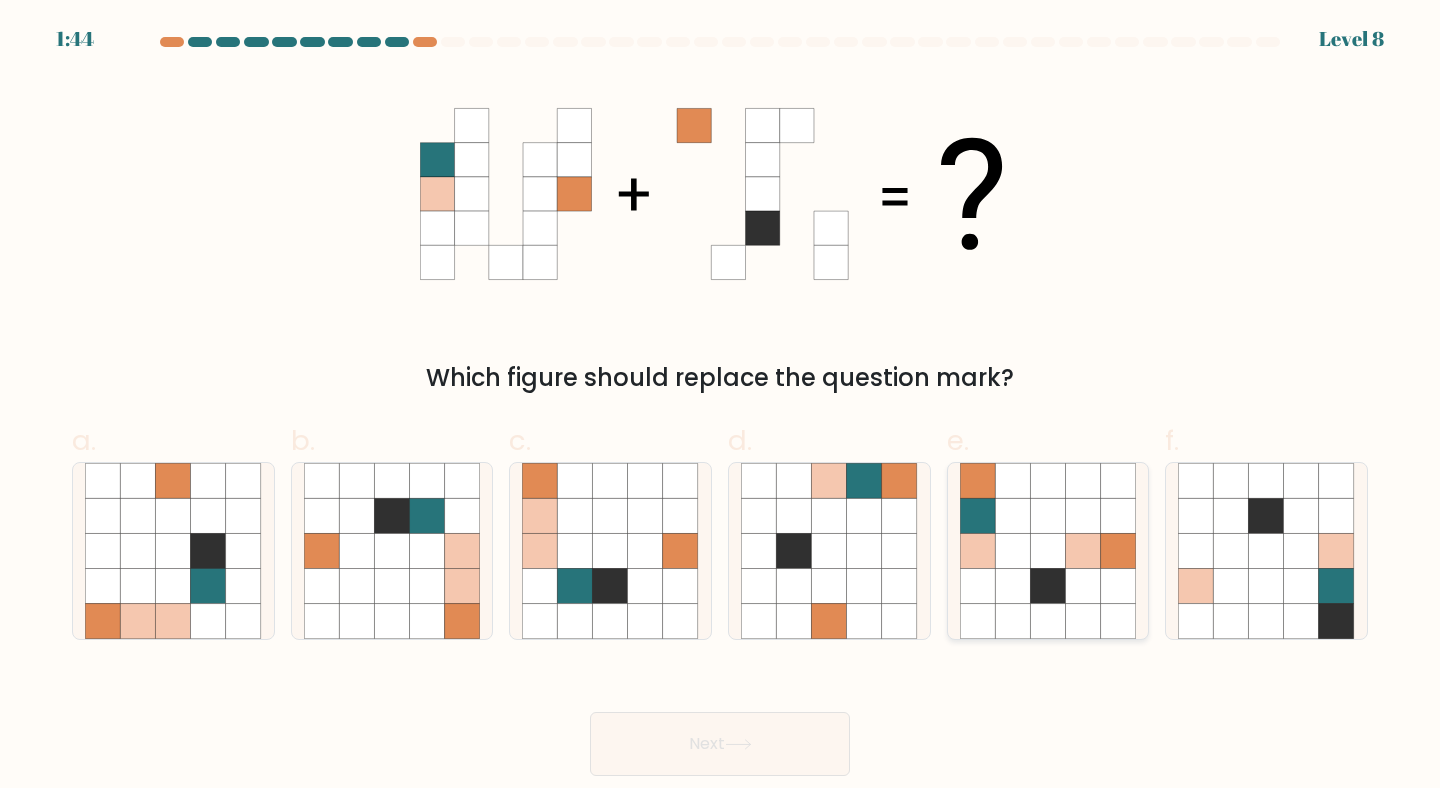 click 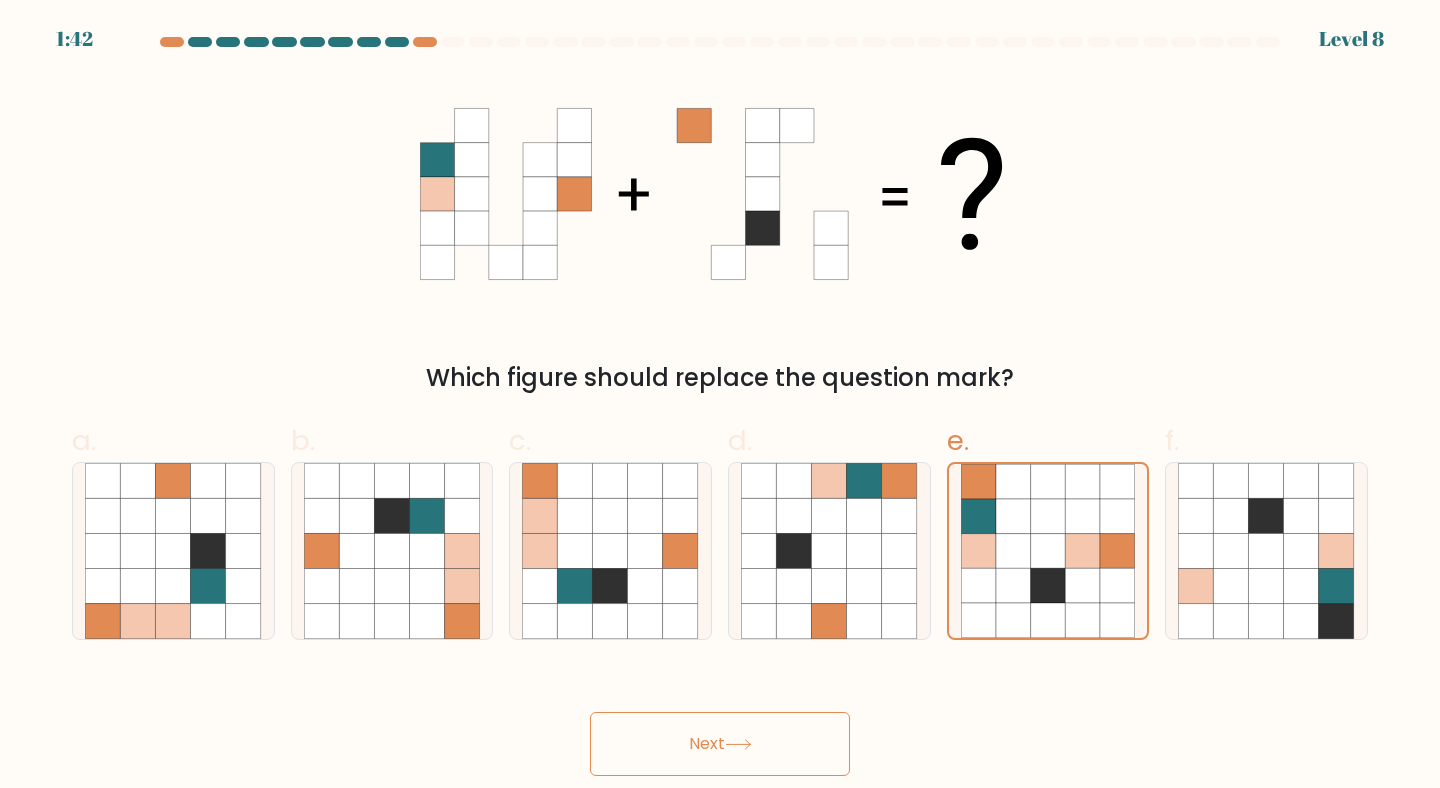 click 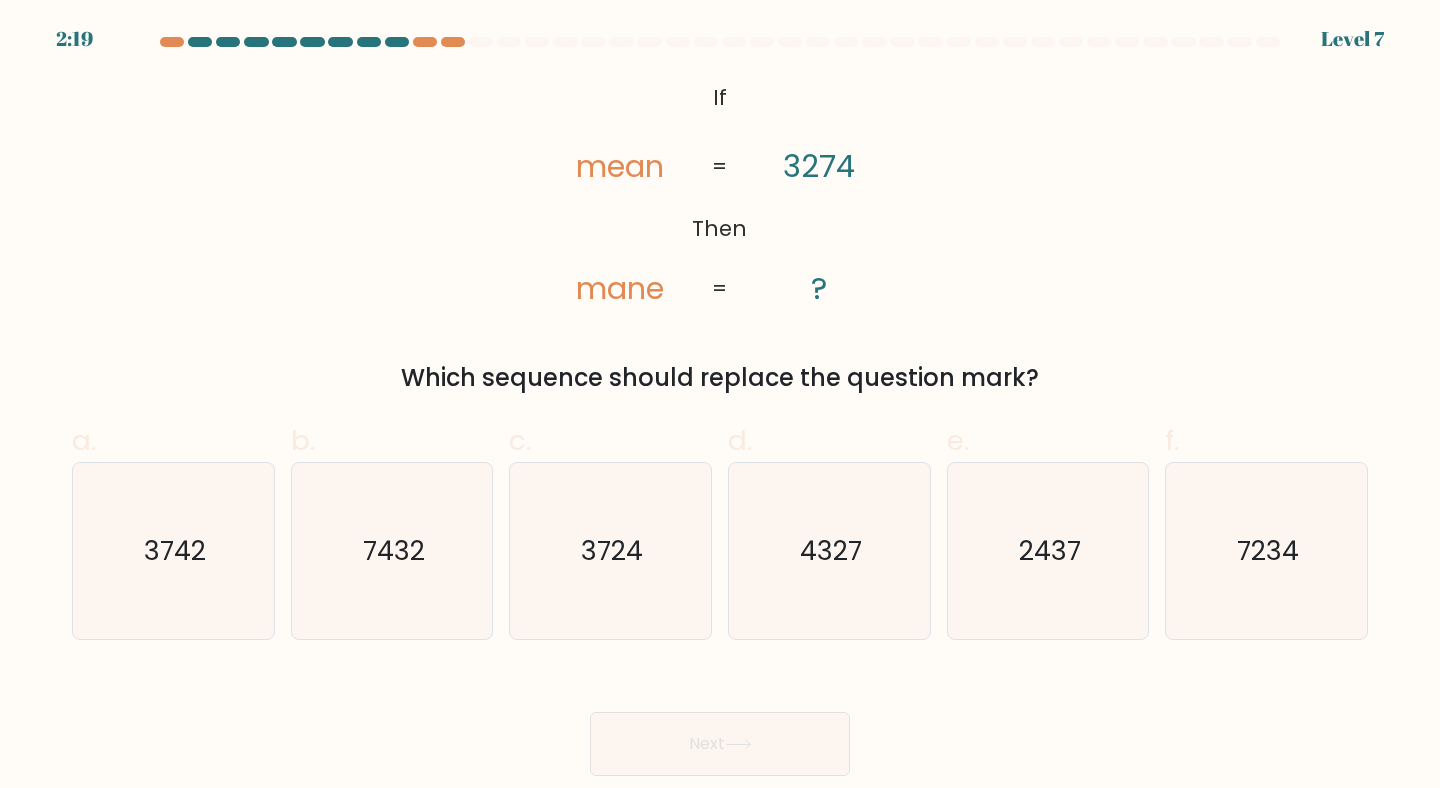 click on "Which sequence should replace the question mark?" at bounding box center (720, 378) 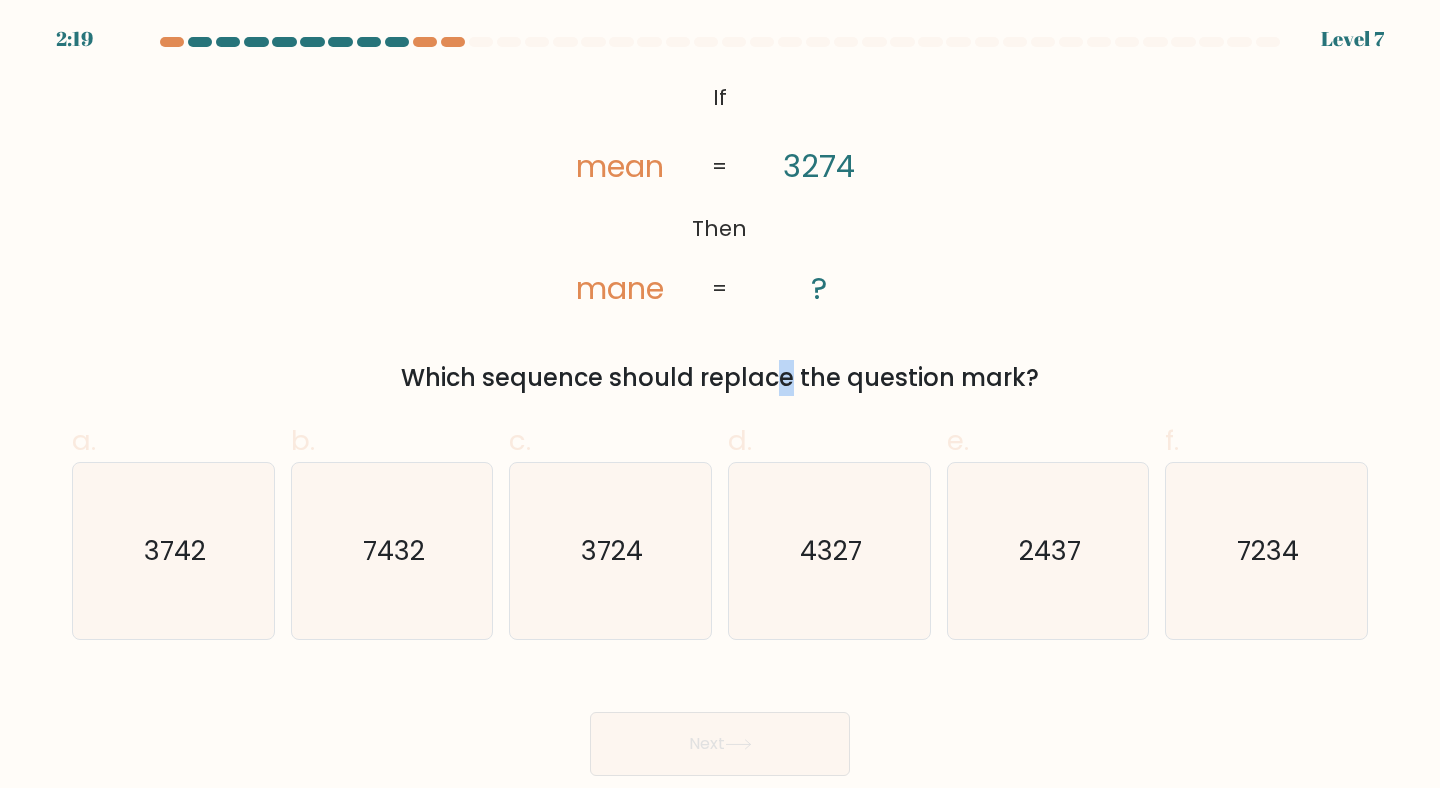 click on "Which sequence should replace the question mark?" at bounding box center [720, 378] 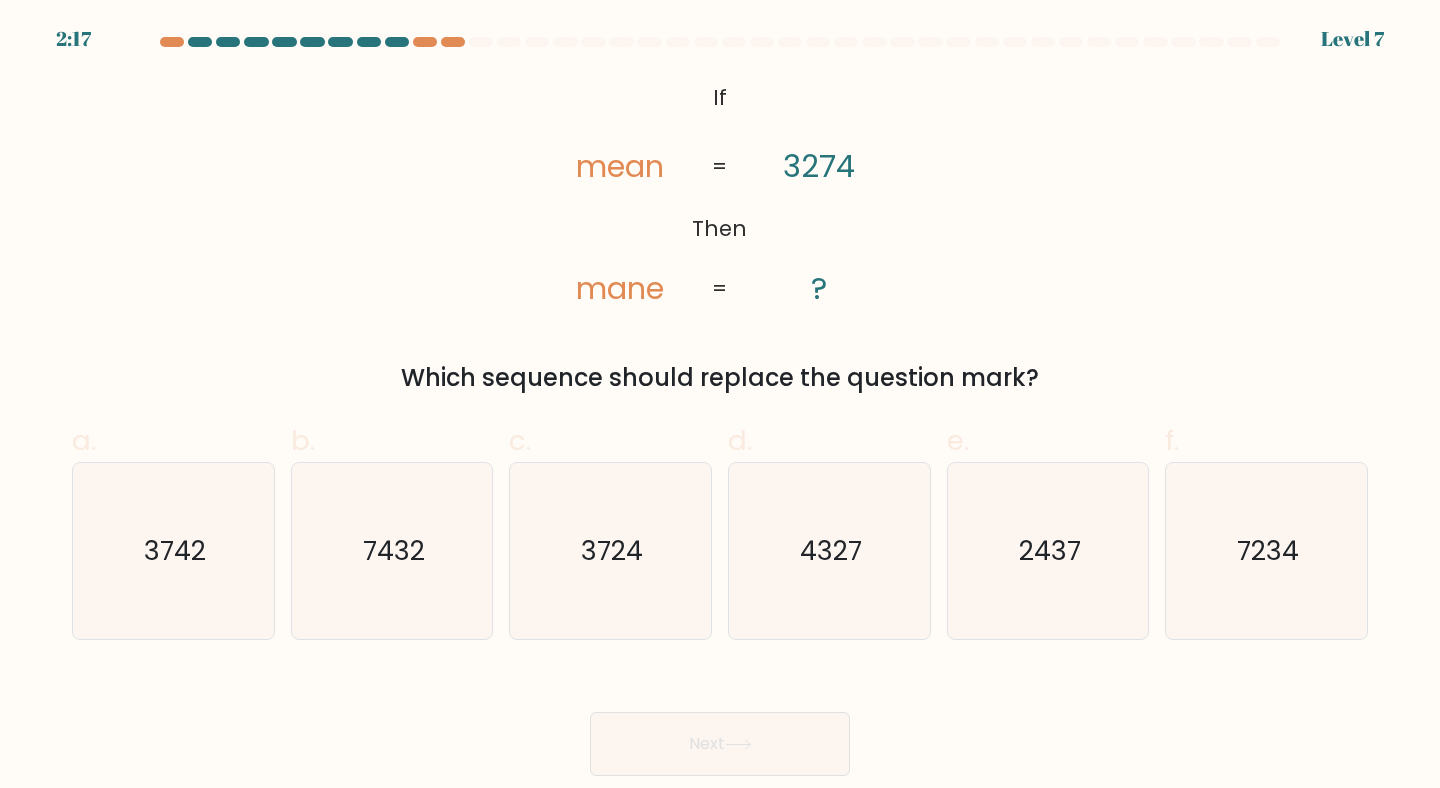 click on "mean" 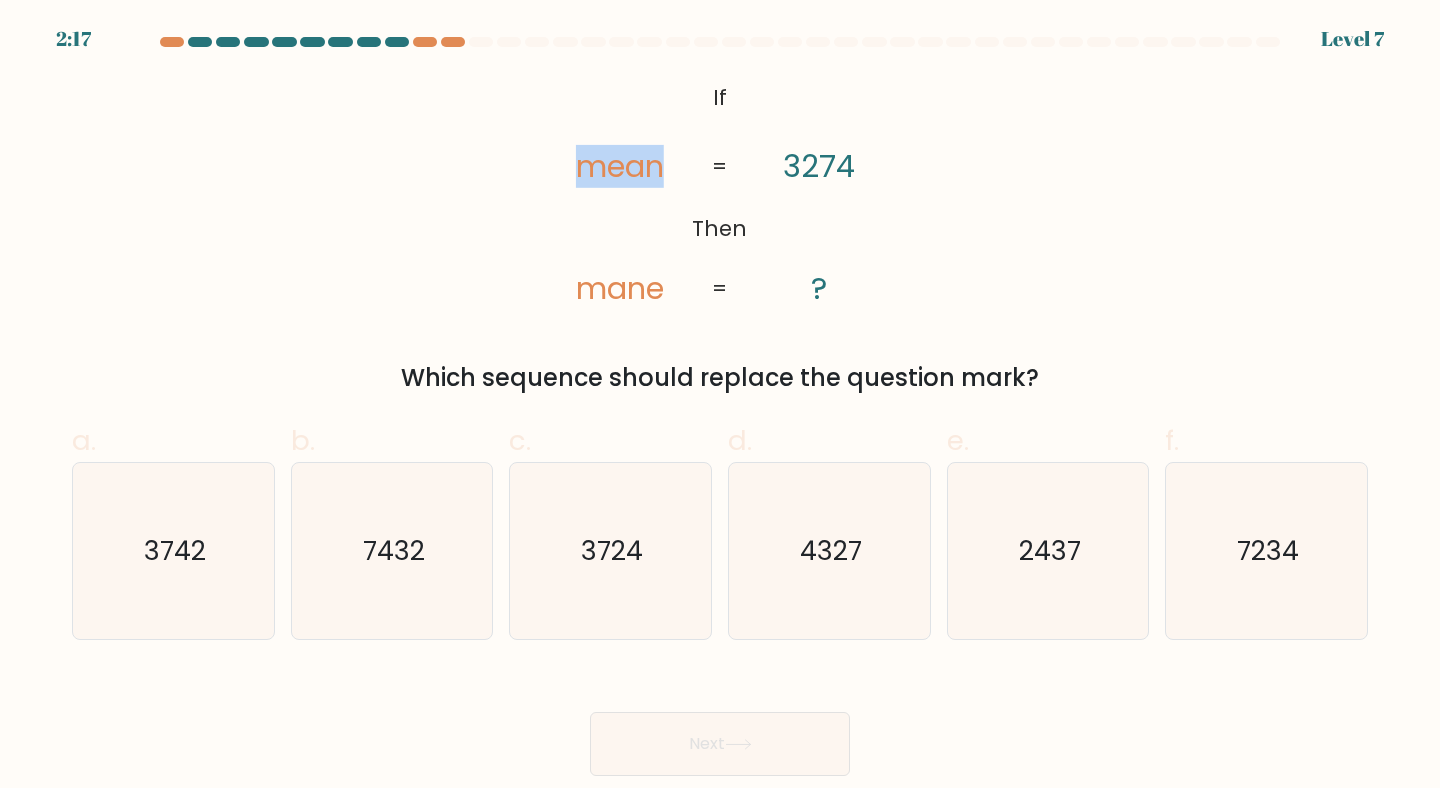 click on "mean" 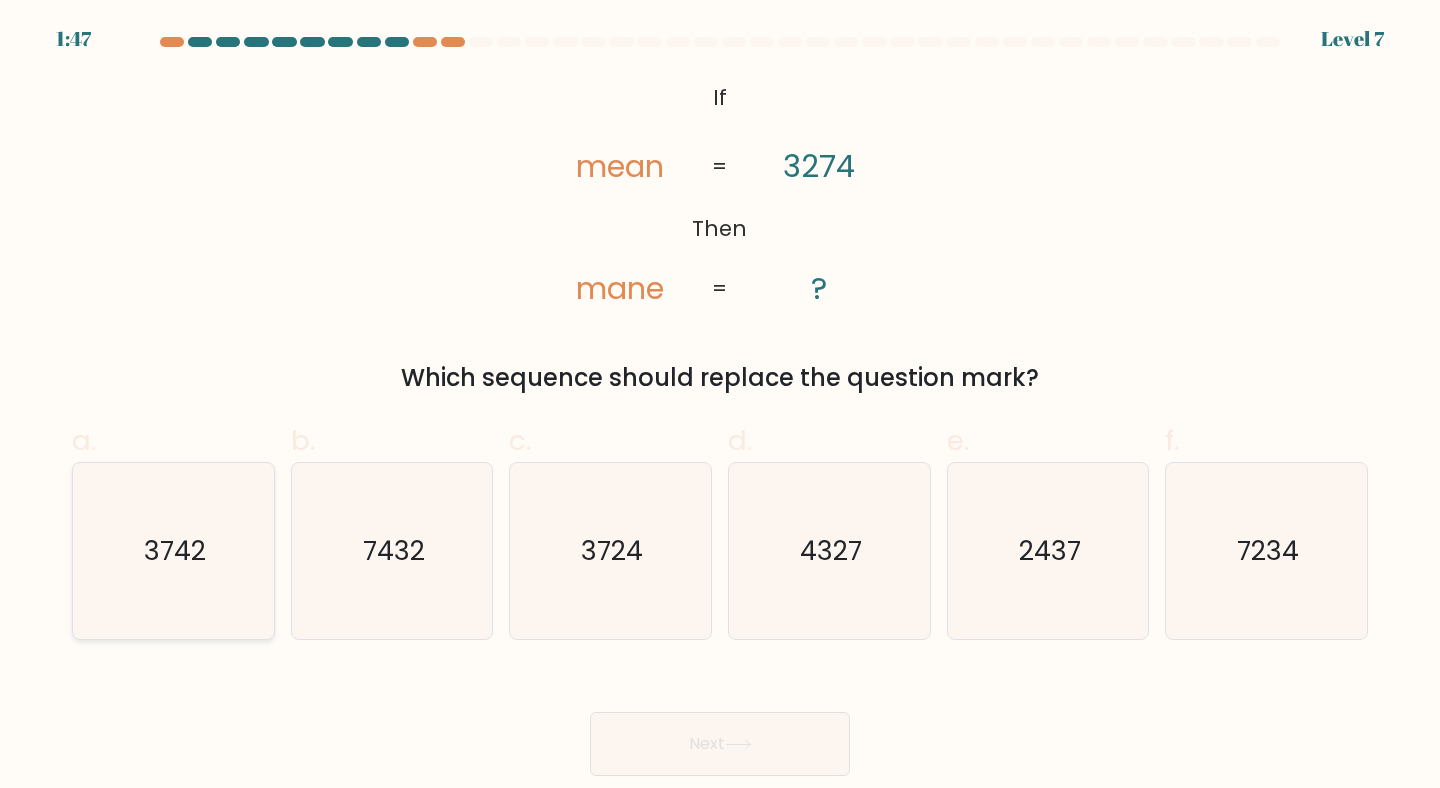 click on "3742" 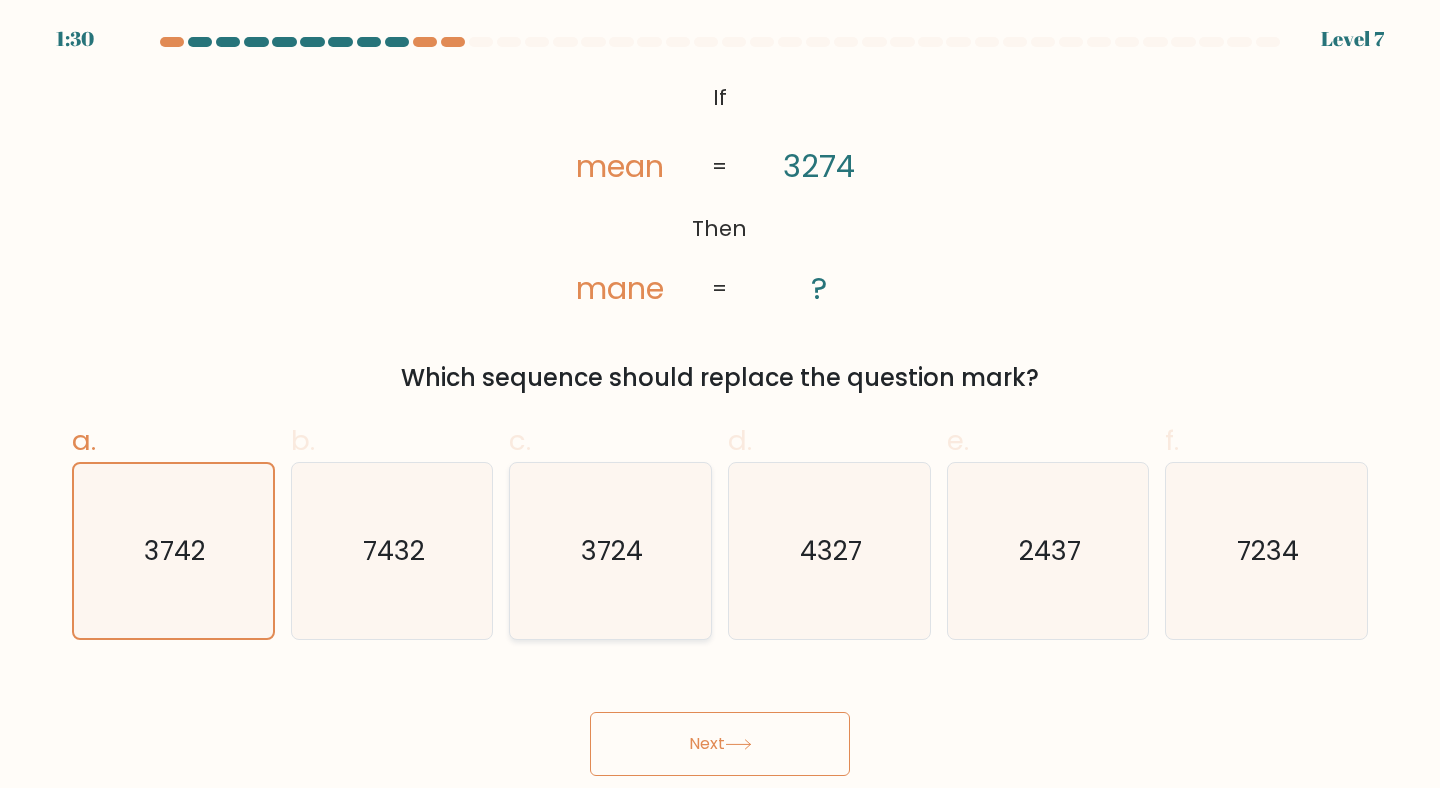 click on "3724" 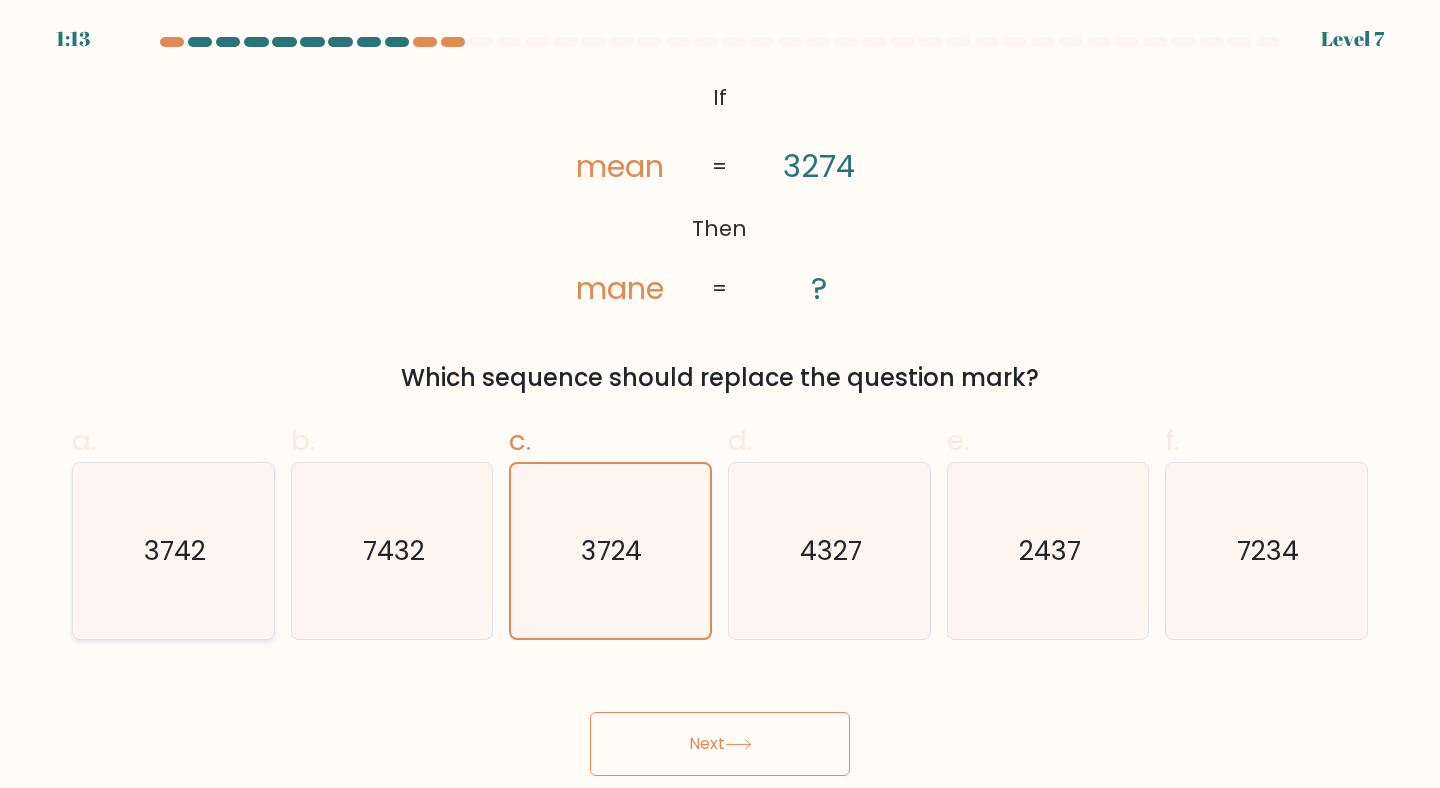 click on "3742" 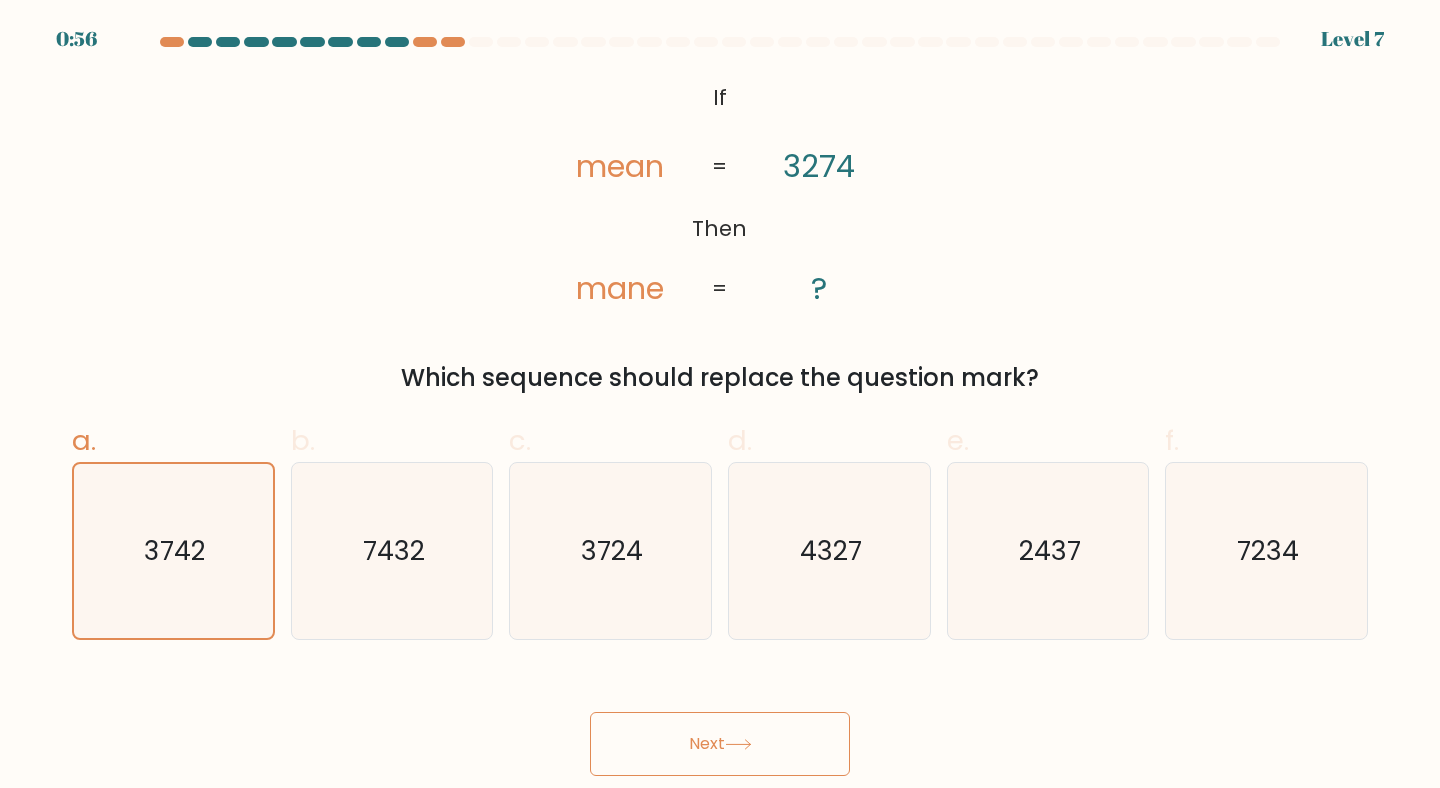 click on "Next" at bounding box center [720, 744] 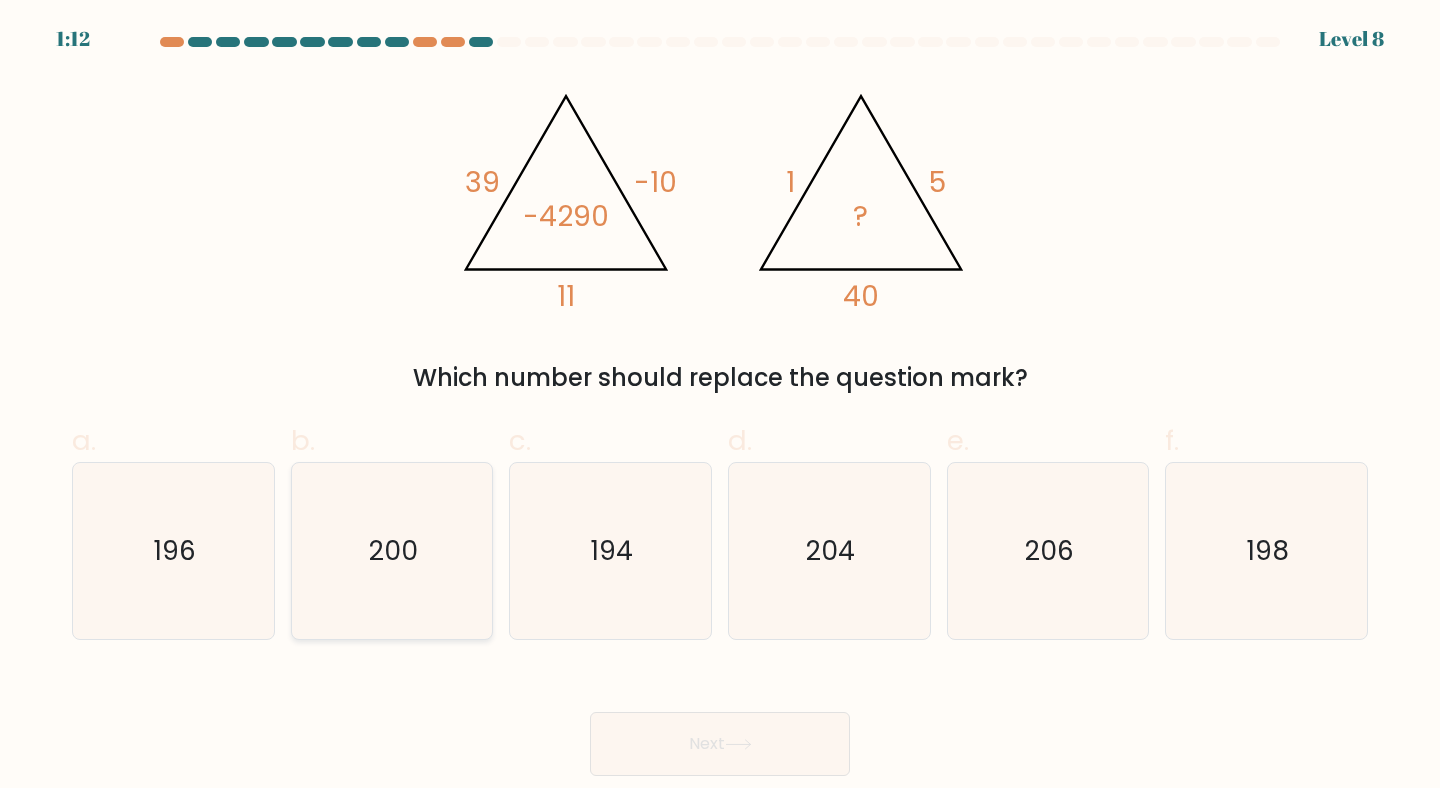 click on "200" 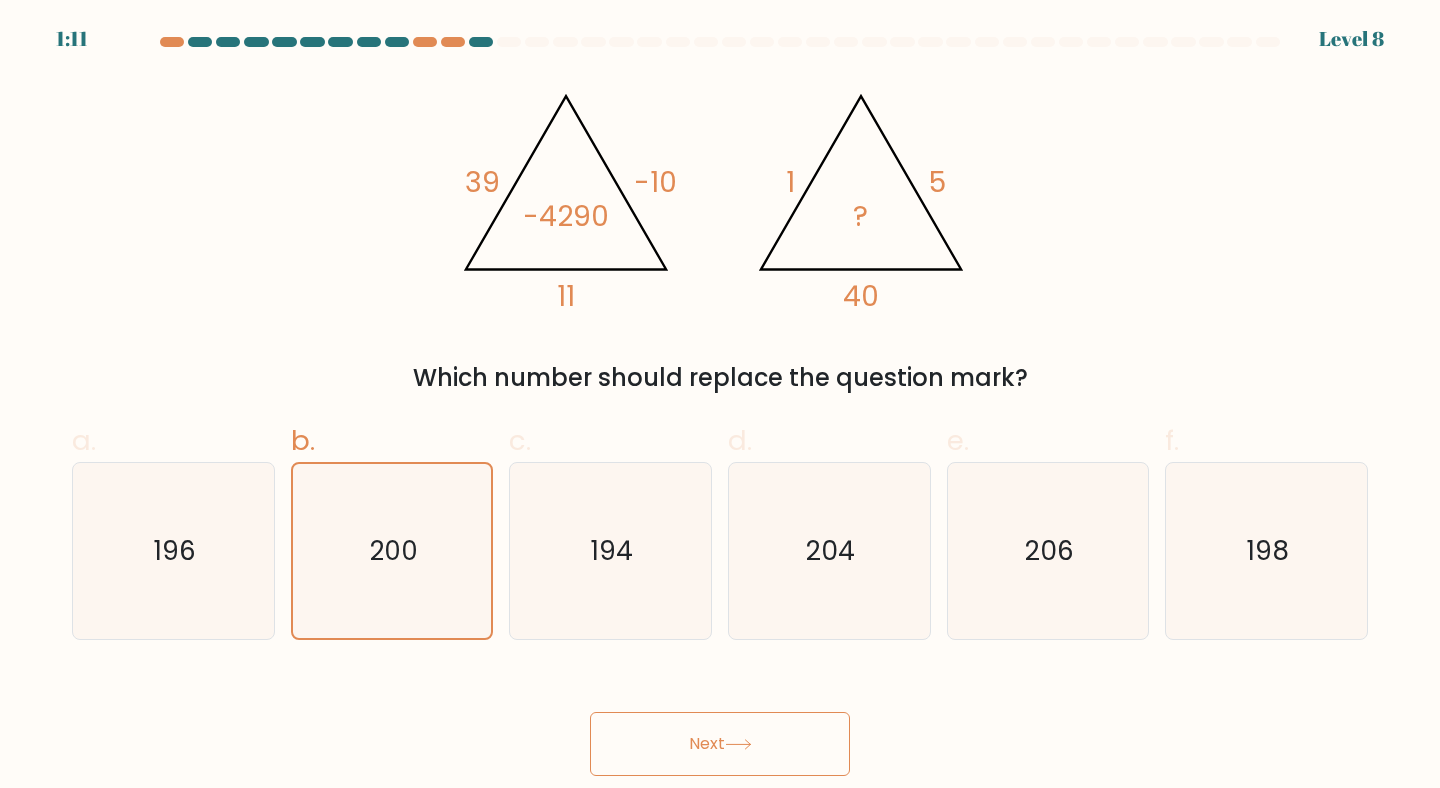 click on "Next" at bounding box center (720, 744) 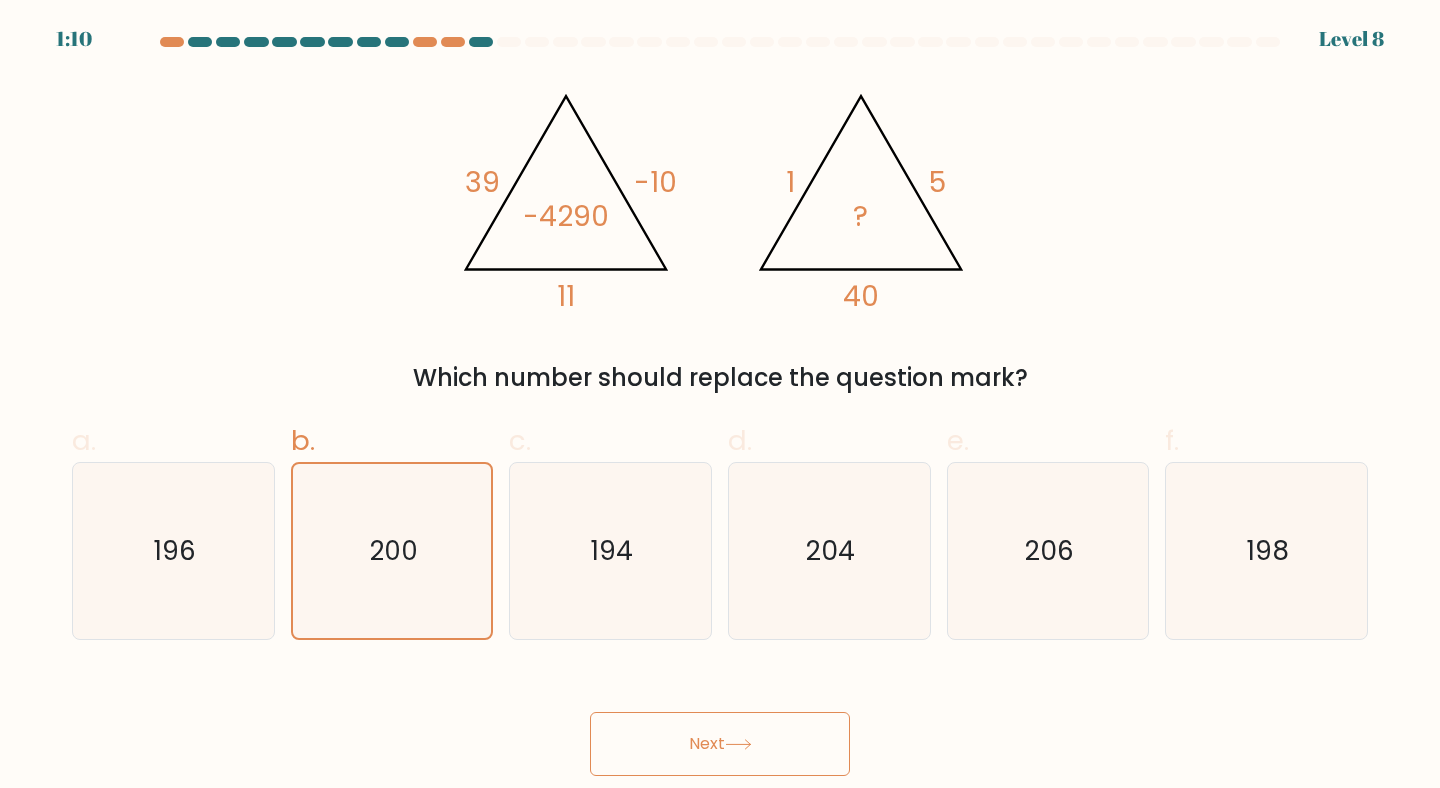 click 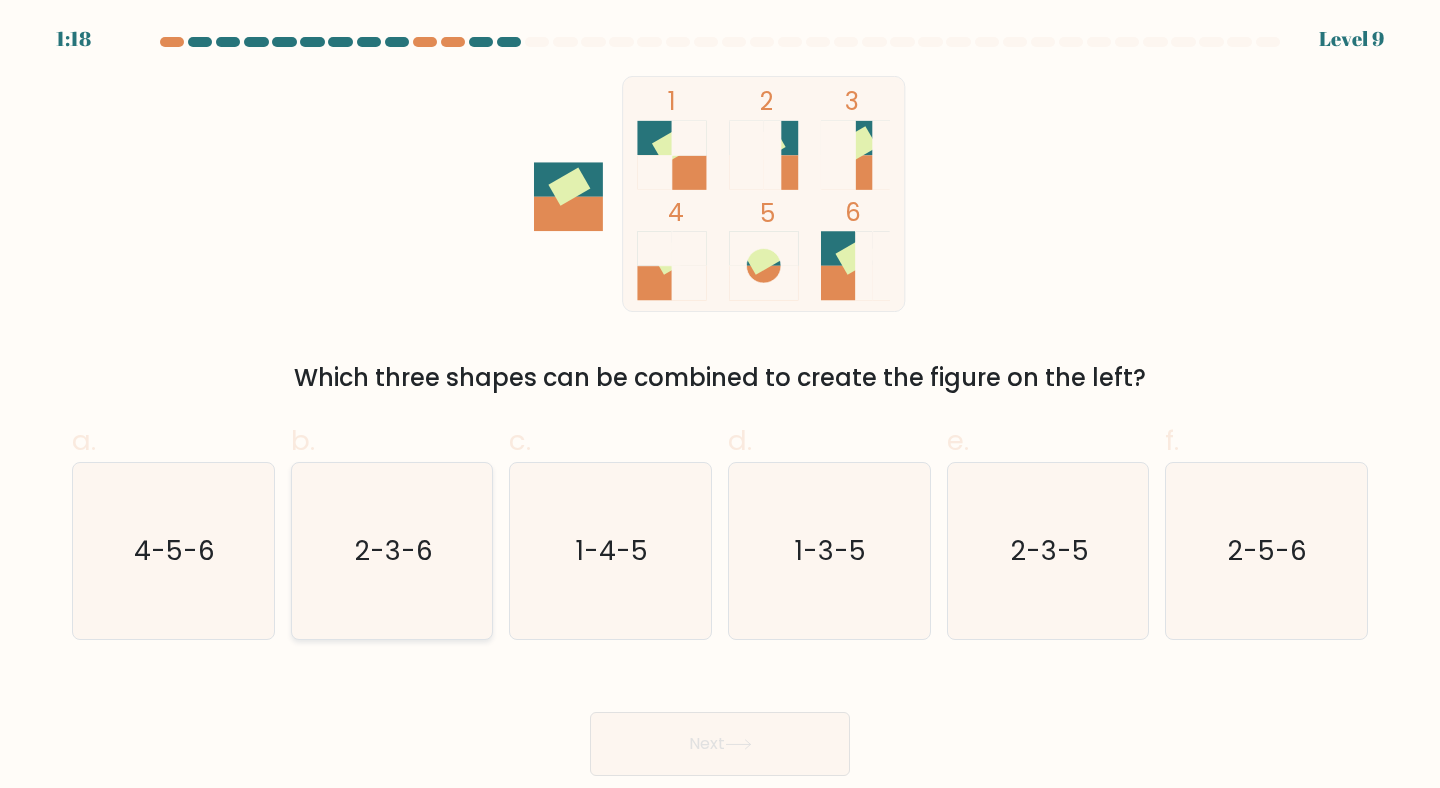 click on "2-3-6" 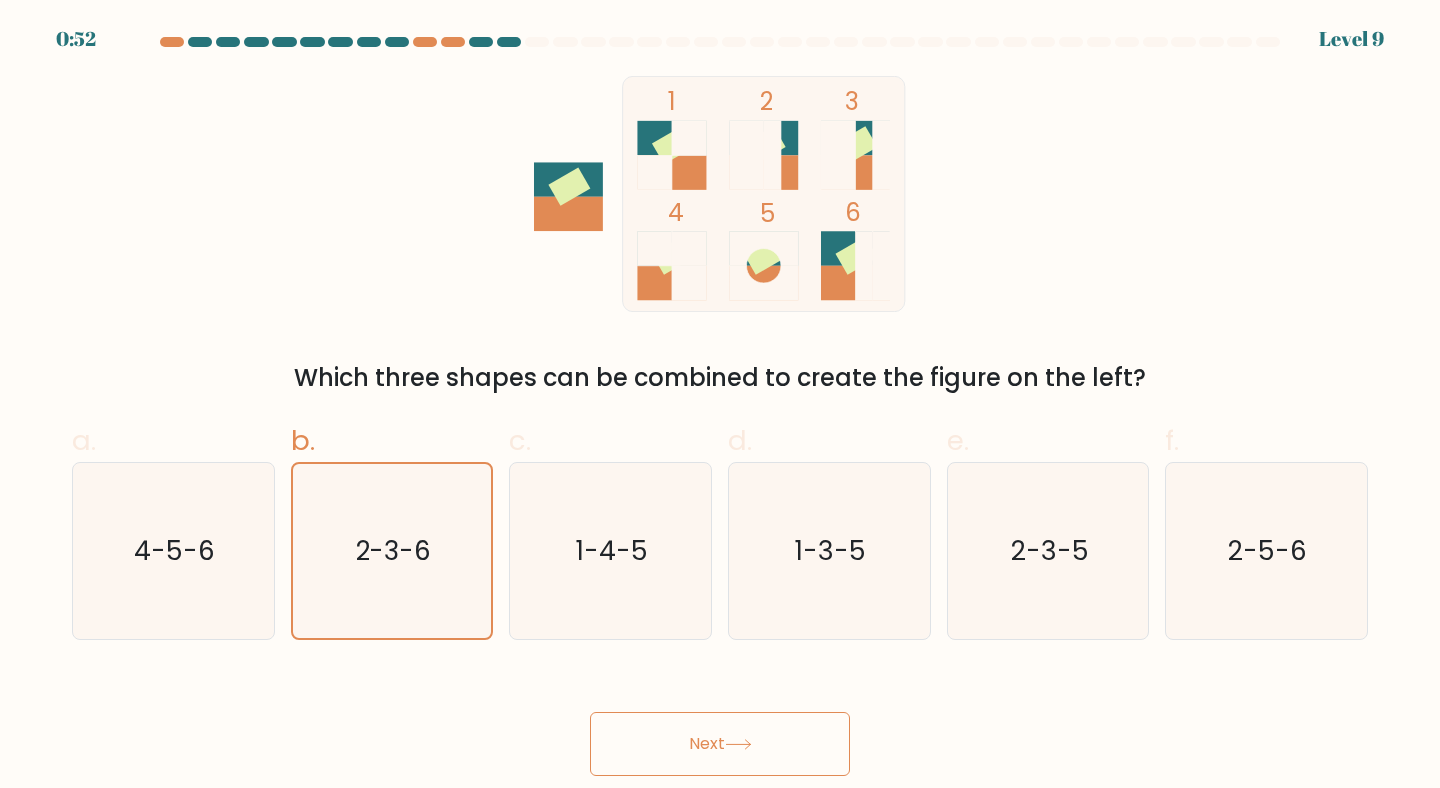 click on "Next" at bounding box center (720, 744) 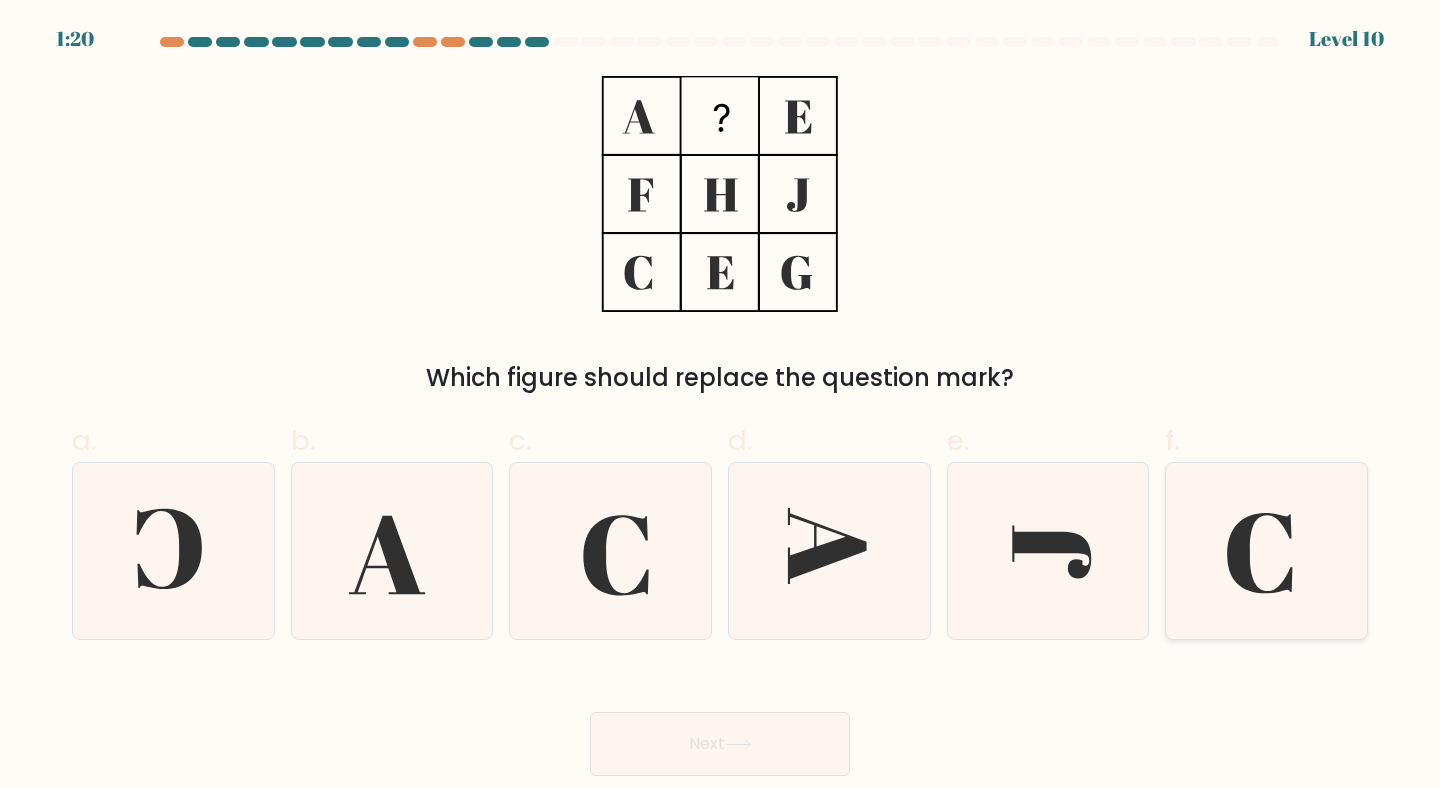click 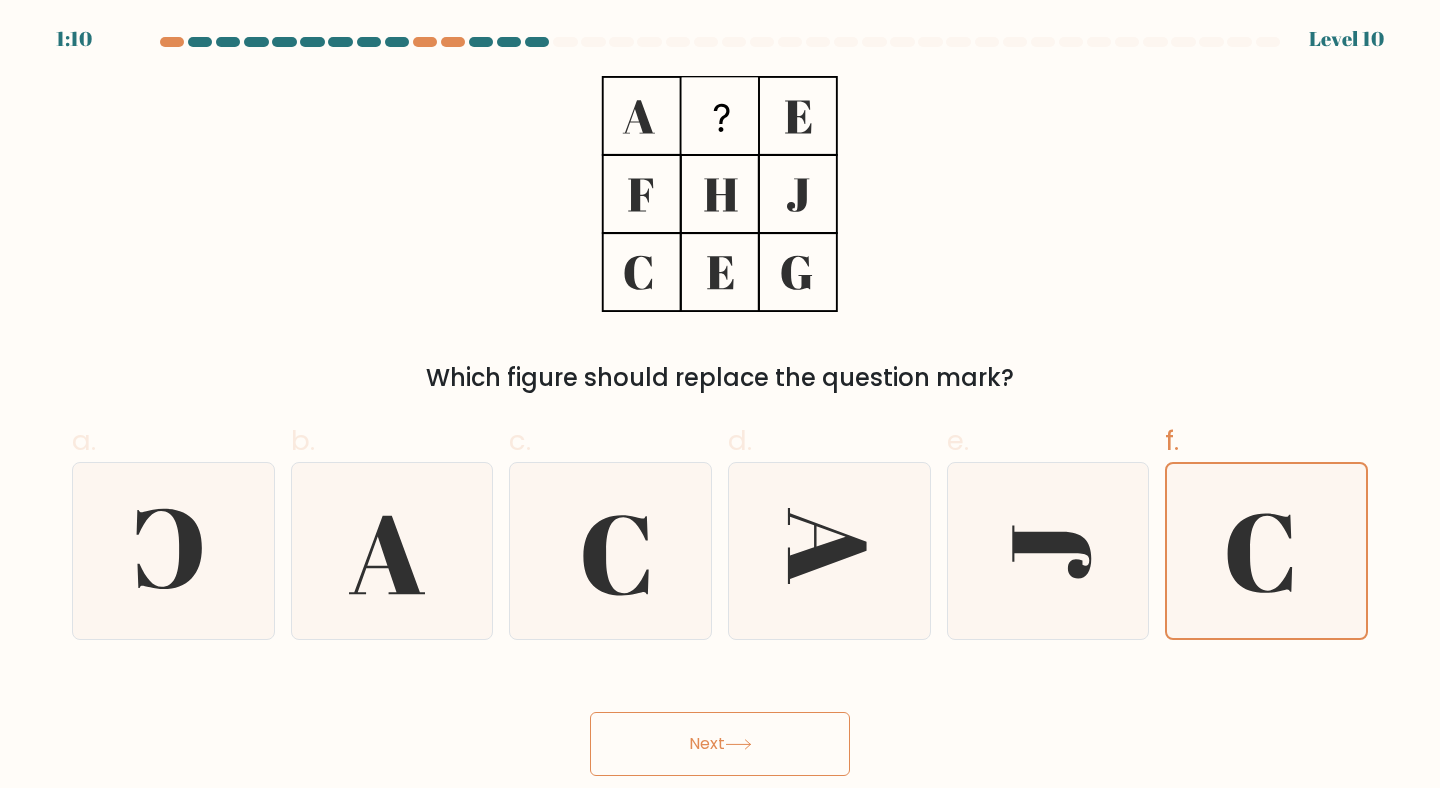 click on "Next" at bounding box center (720, 744) 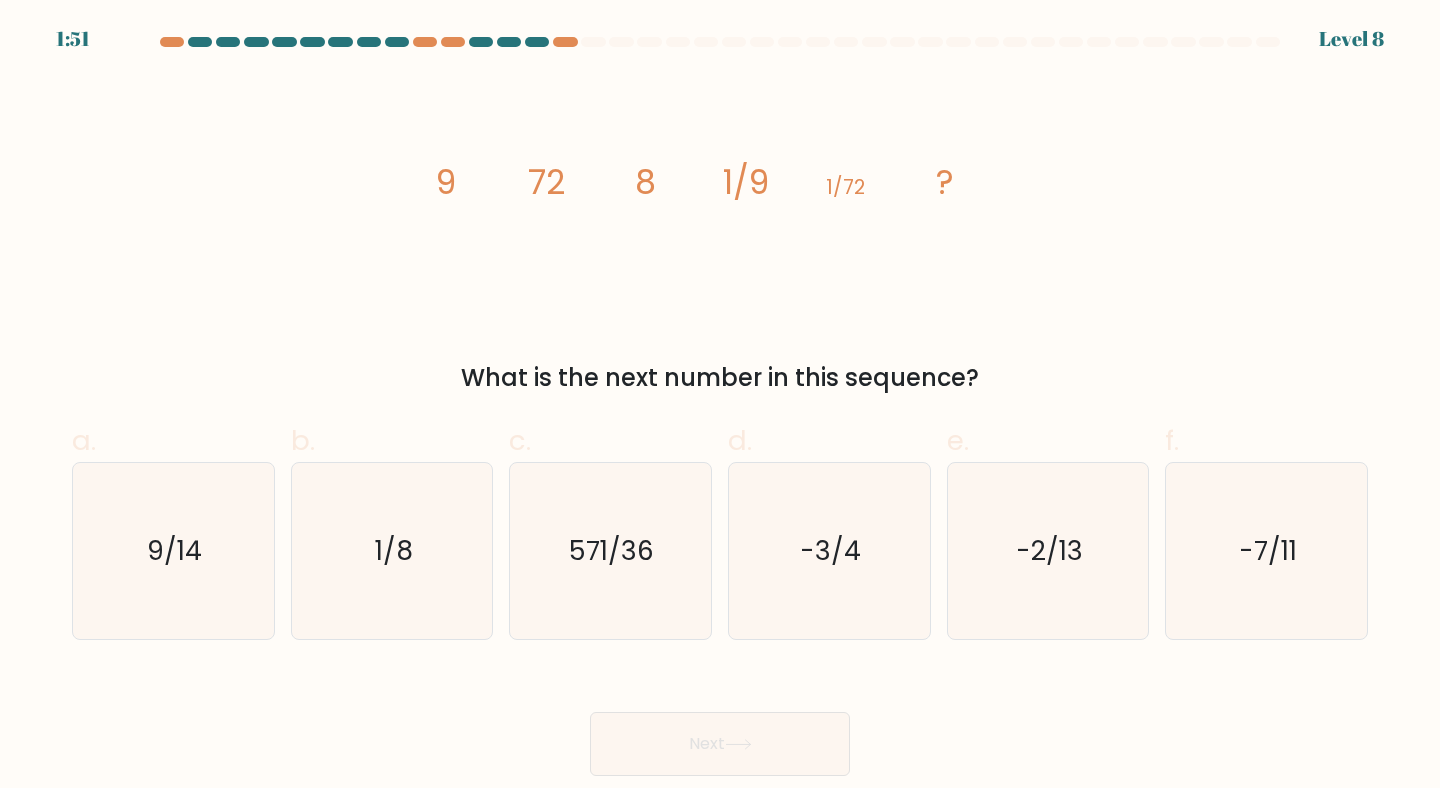 click at bounding box center (720, 406) 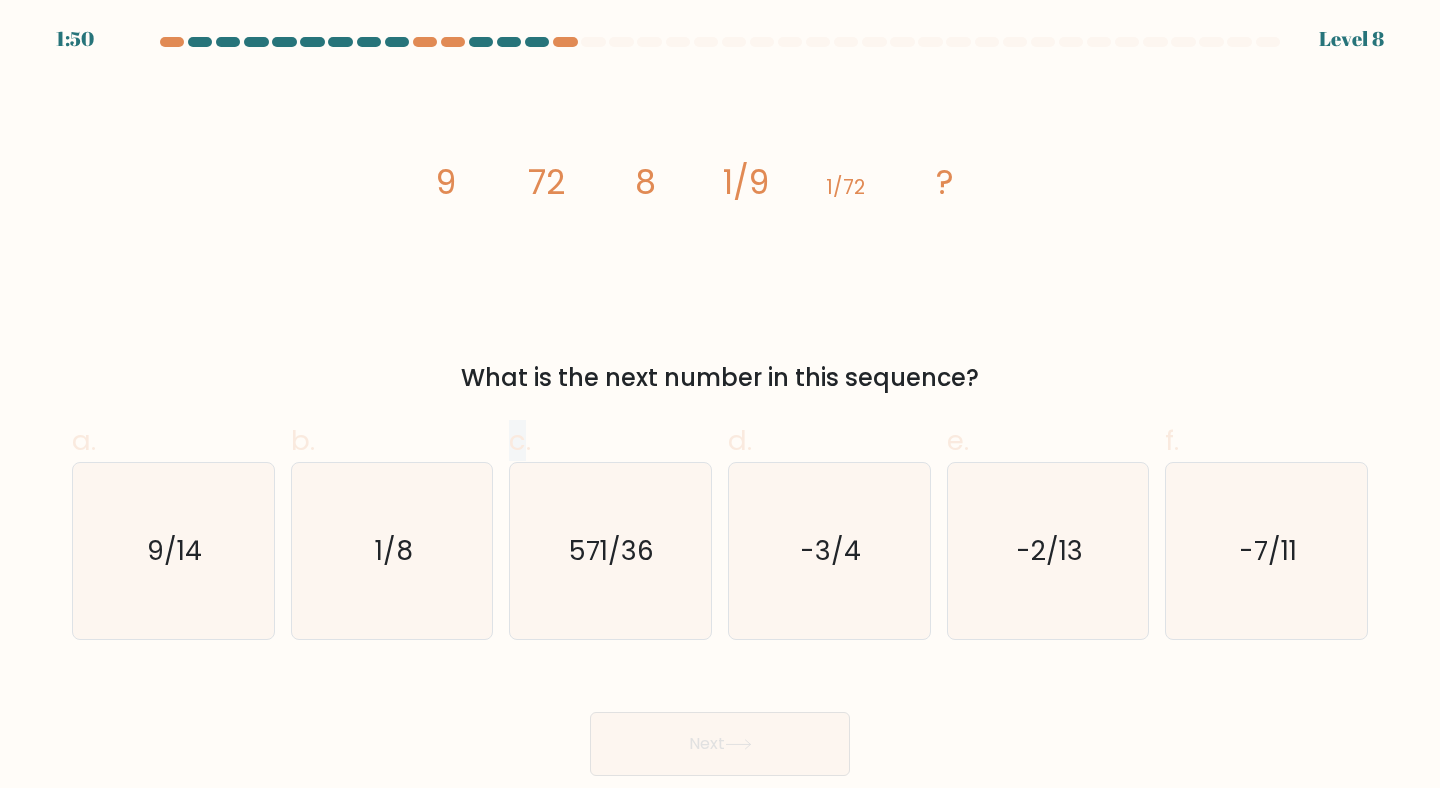 click at bounding box center [720, 406] 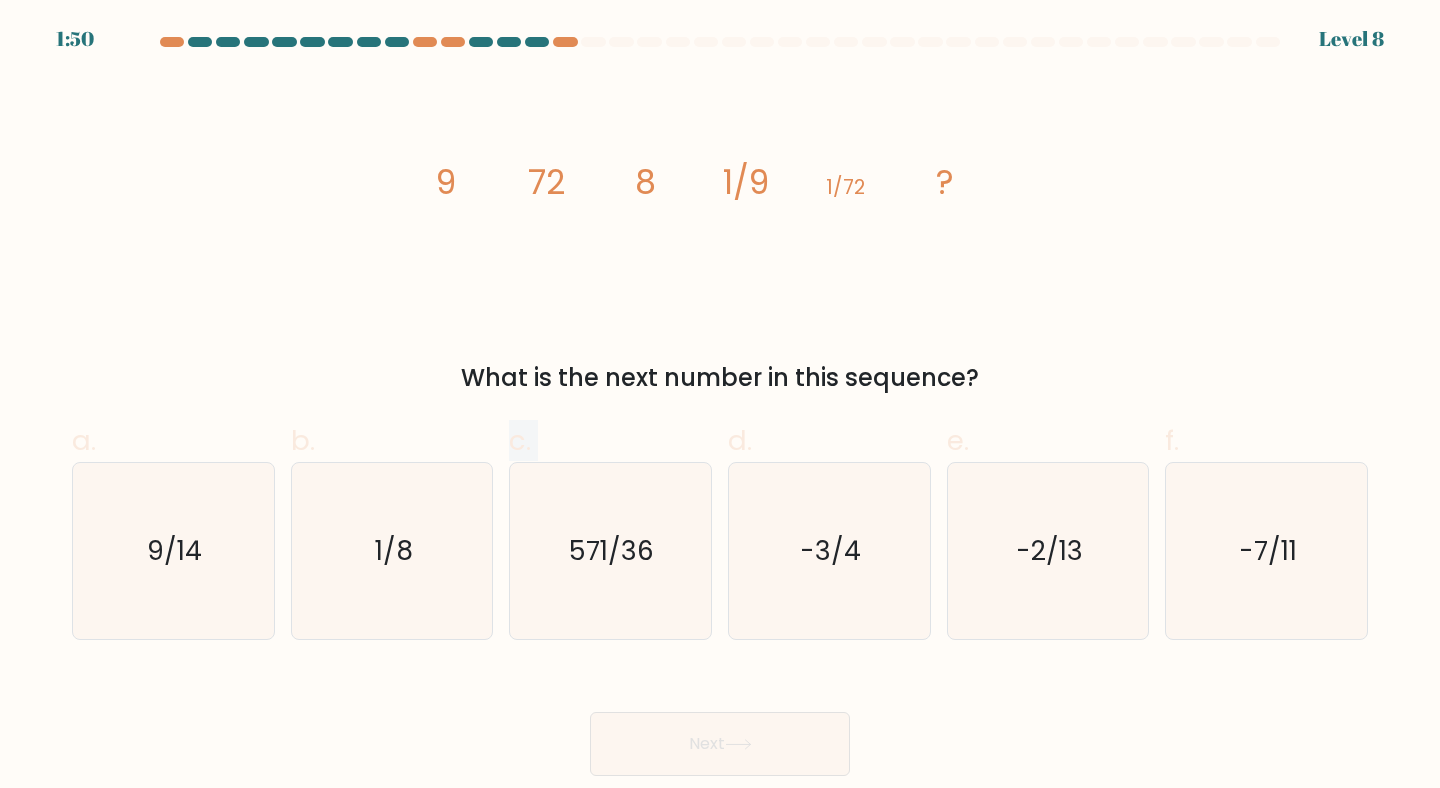 click at bounding box center [720, 406] 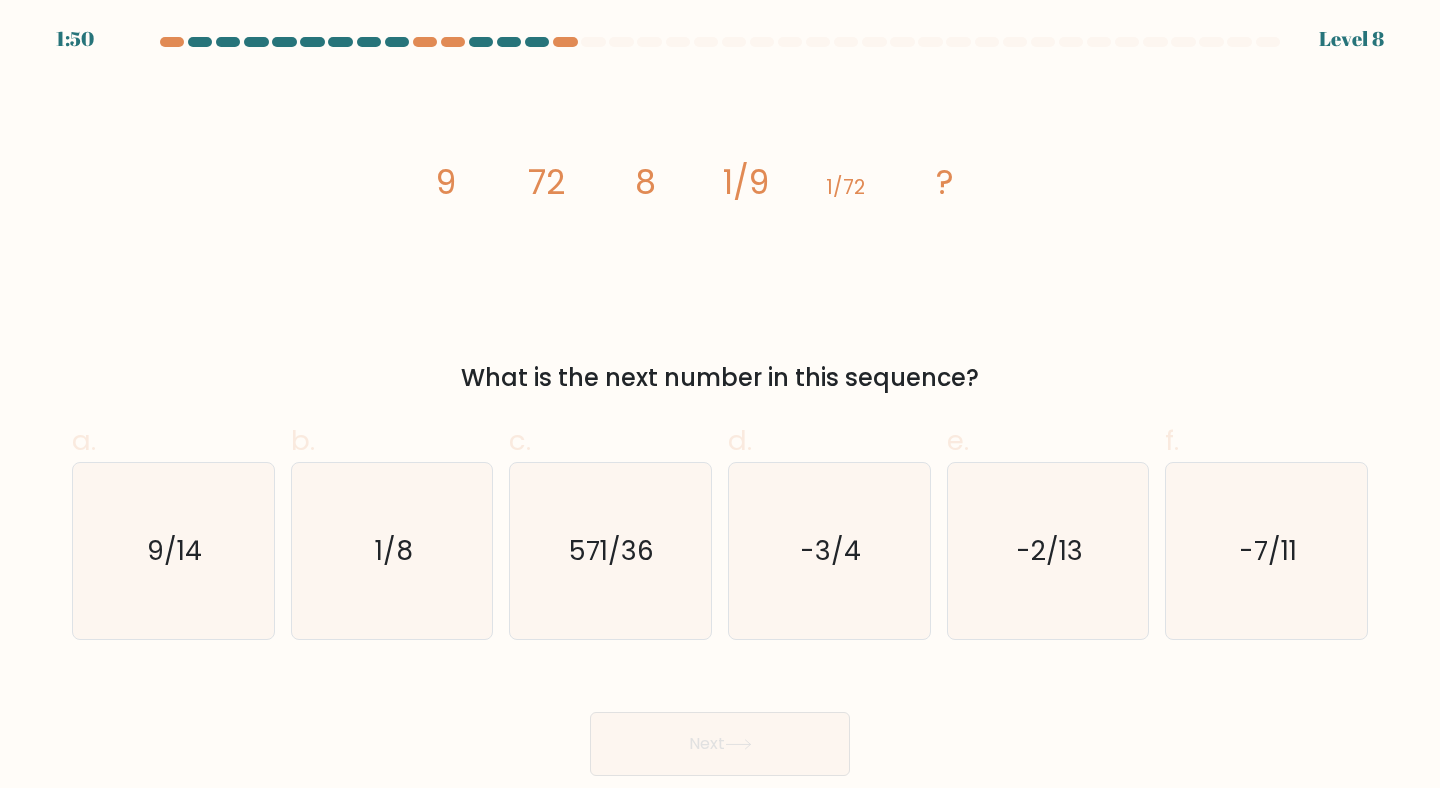 click on "What is the next number in this sequence?" at bounding box center (720, 378) 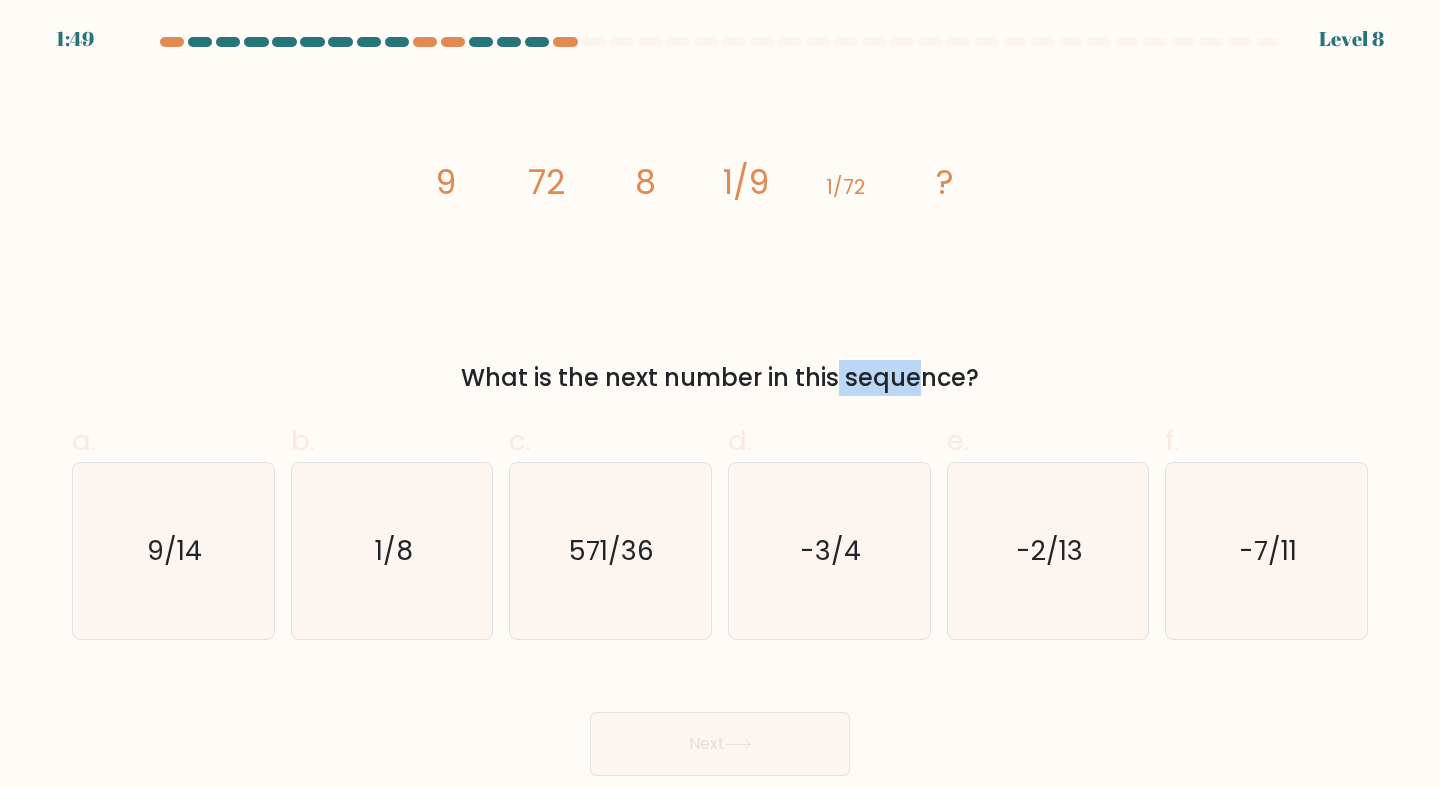 click on "What is the next number in this sequence?" at bounding box center [720, 378] 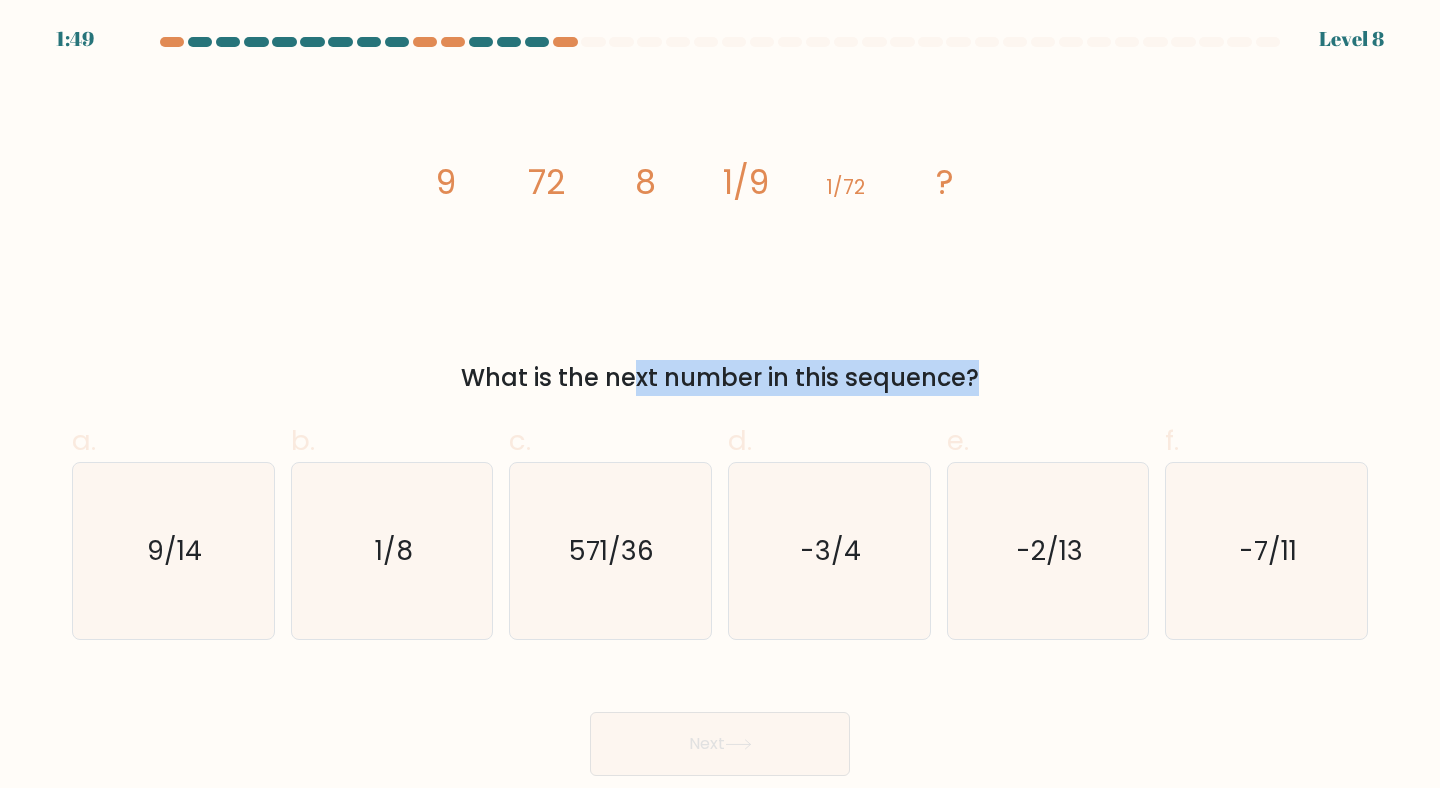 click on "What is the next number in this sequence?" at bounding box center [720, 378] 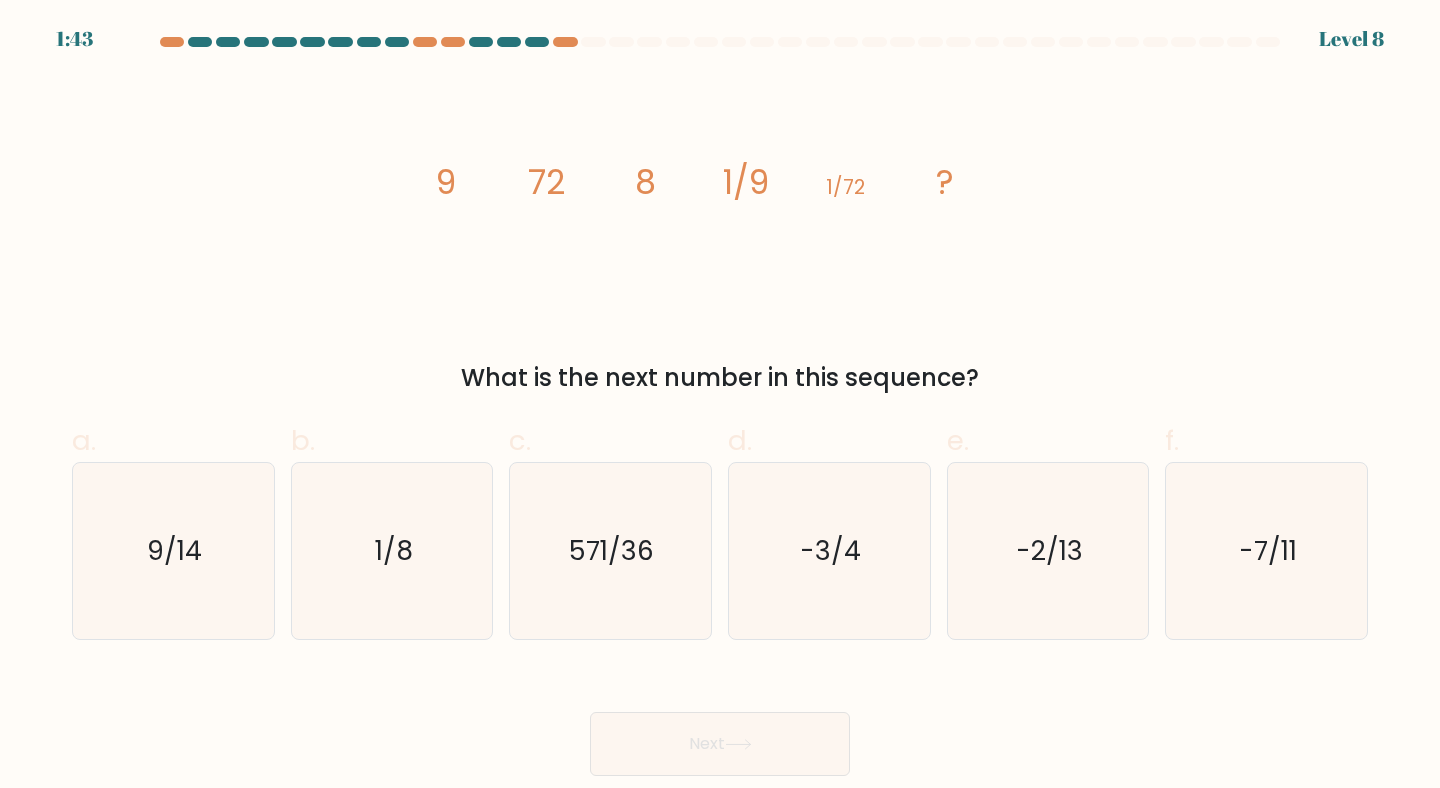 click on "image/svg+xml
9
72
8
1/9
1/72
?" 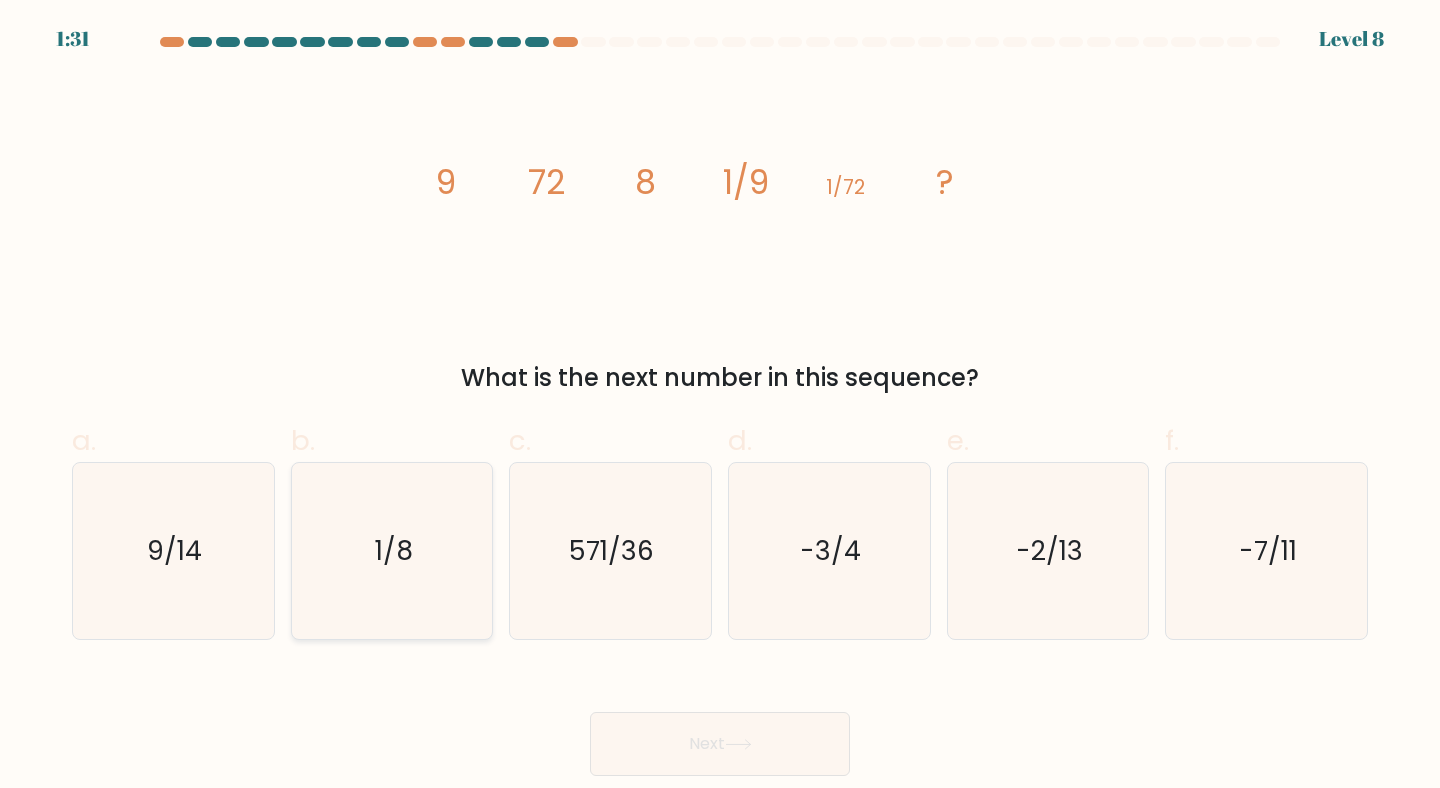 click on "1/8" 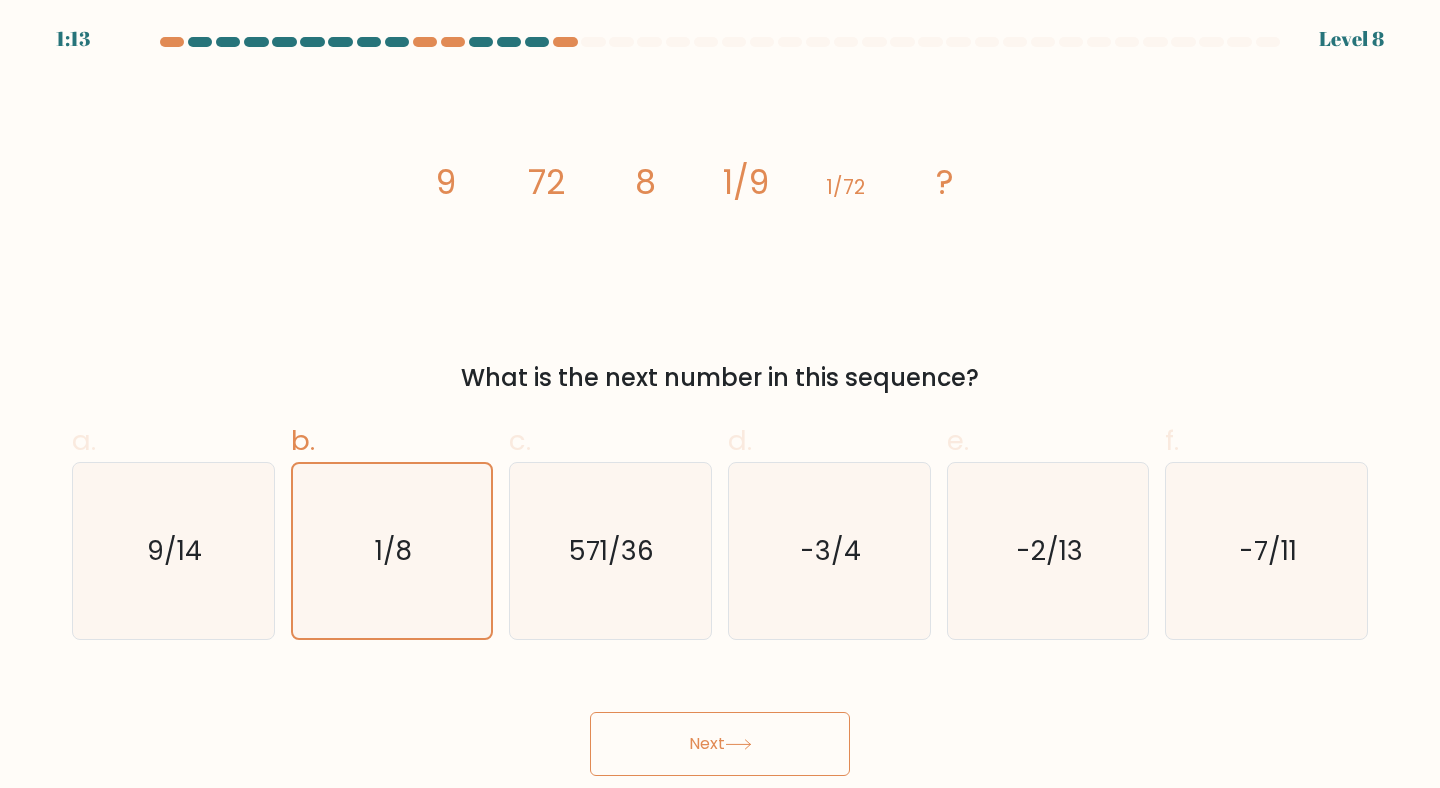click on "Next" at bounding box center (720, 744) 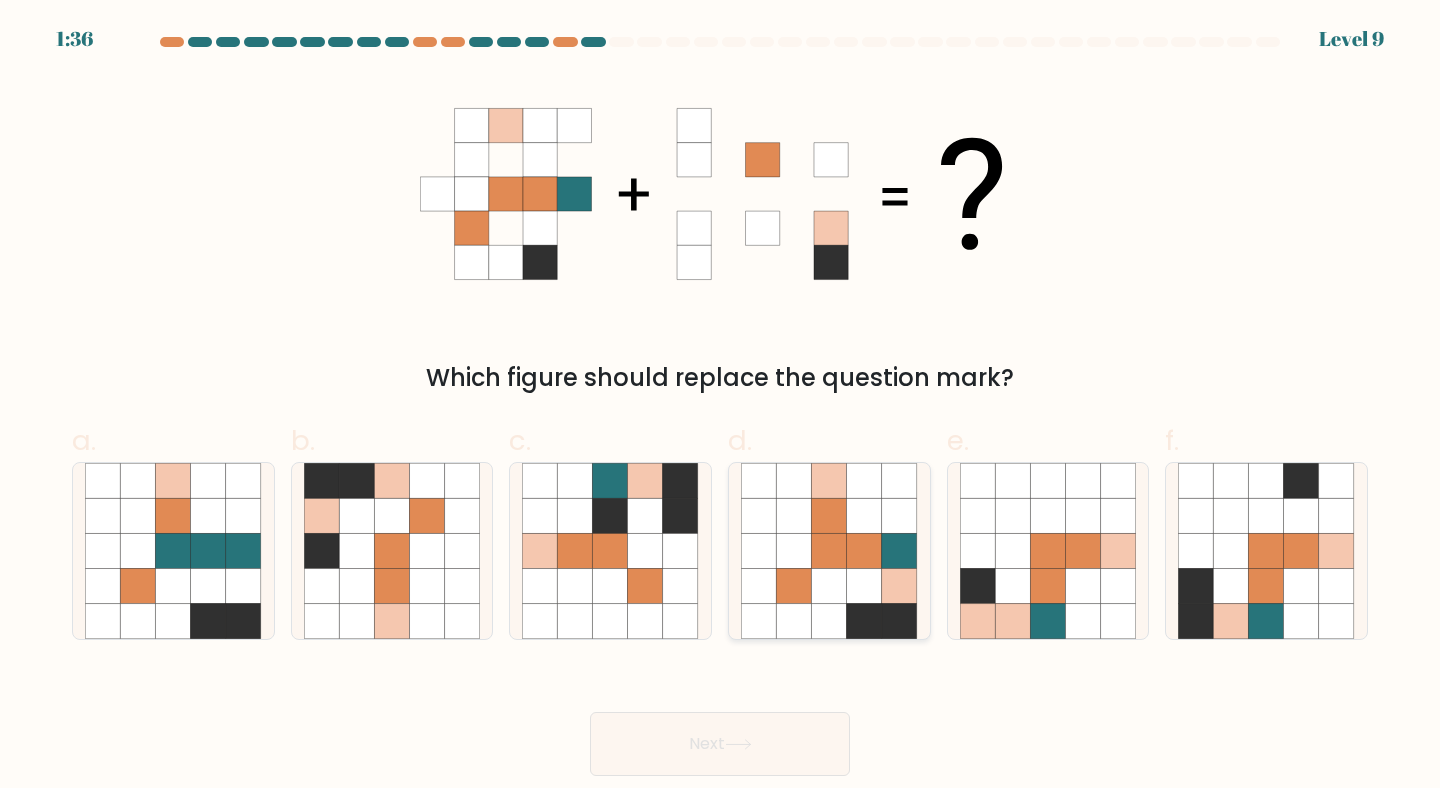 click 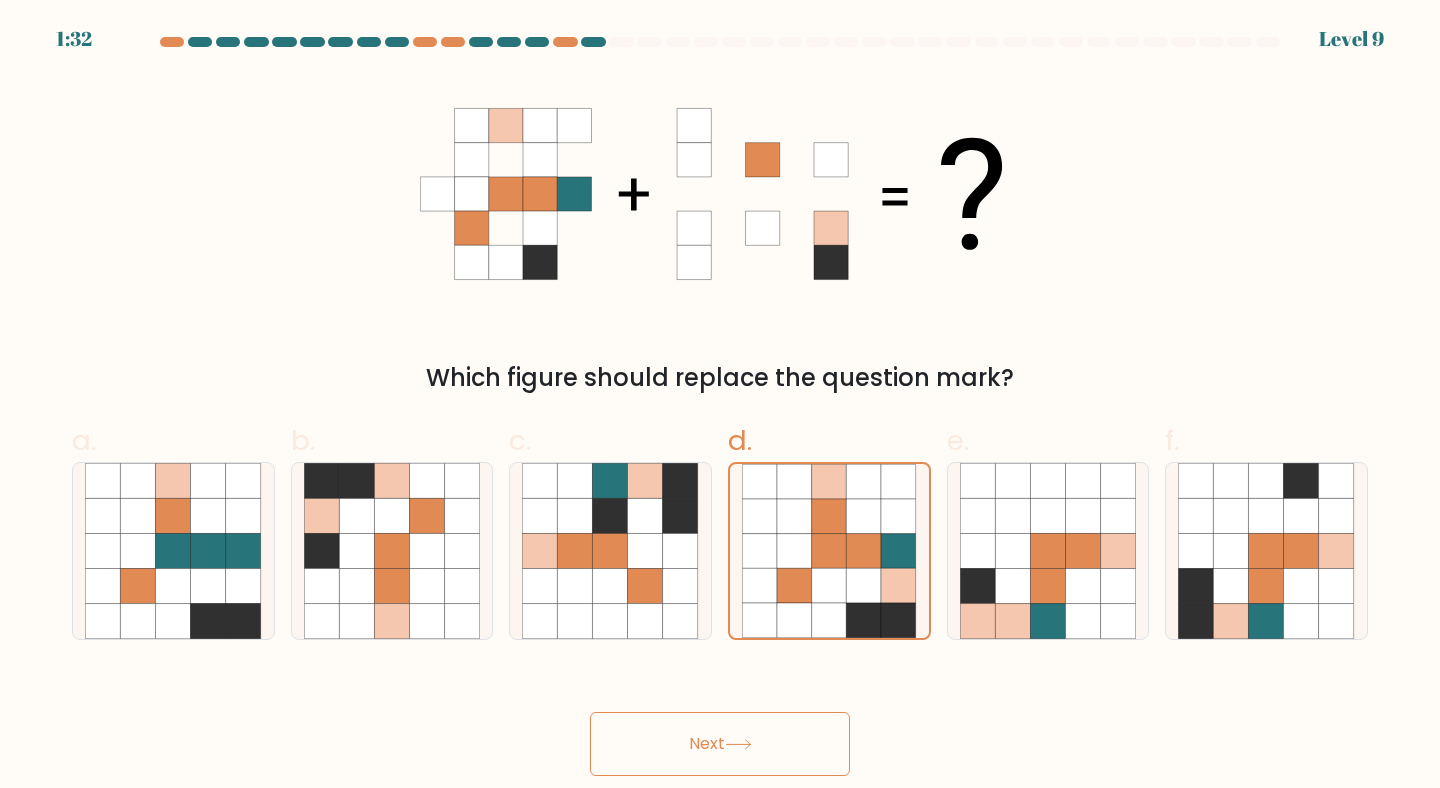 click on "Next" at bounding box center [720, 744] 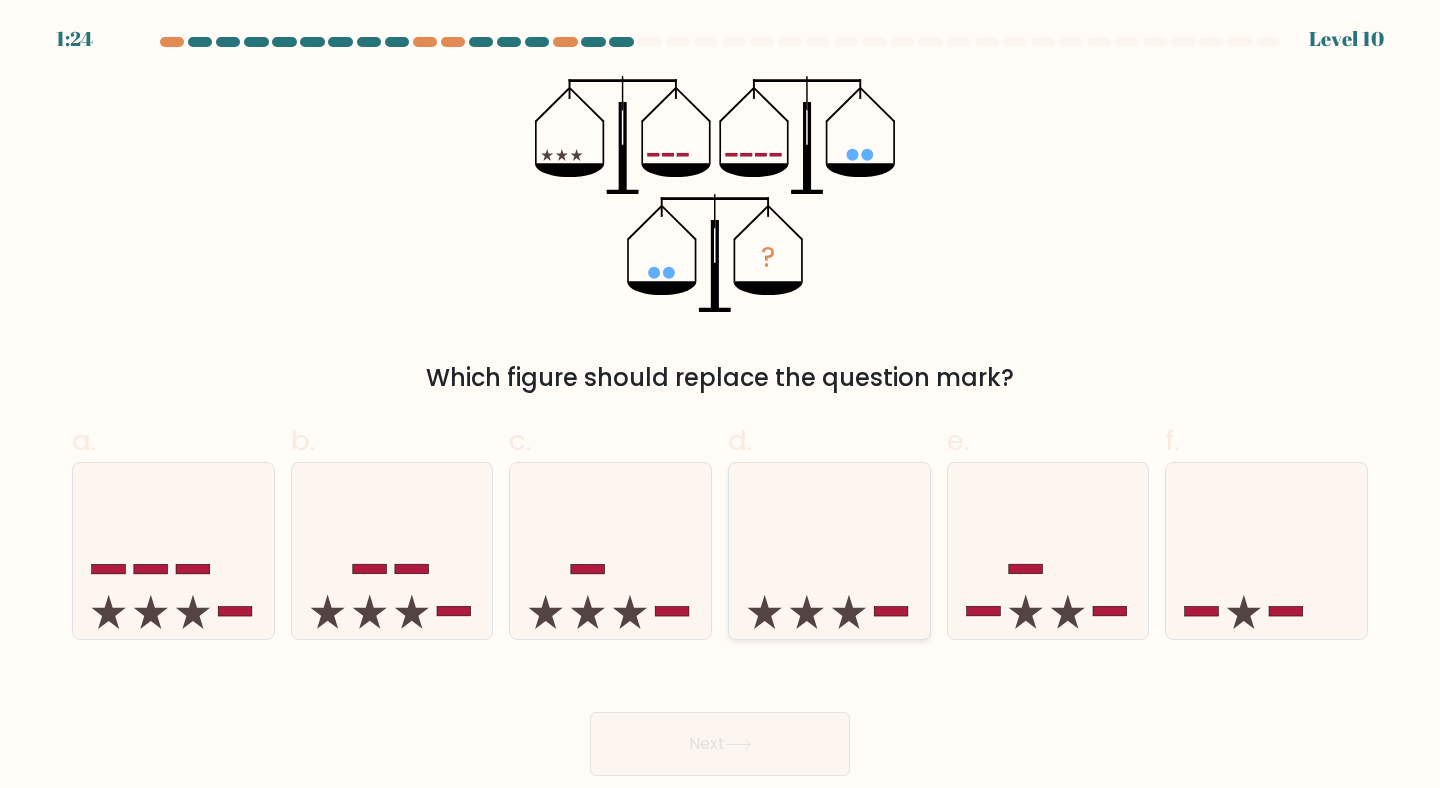 click 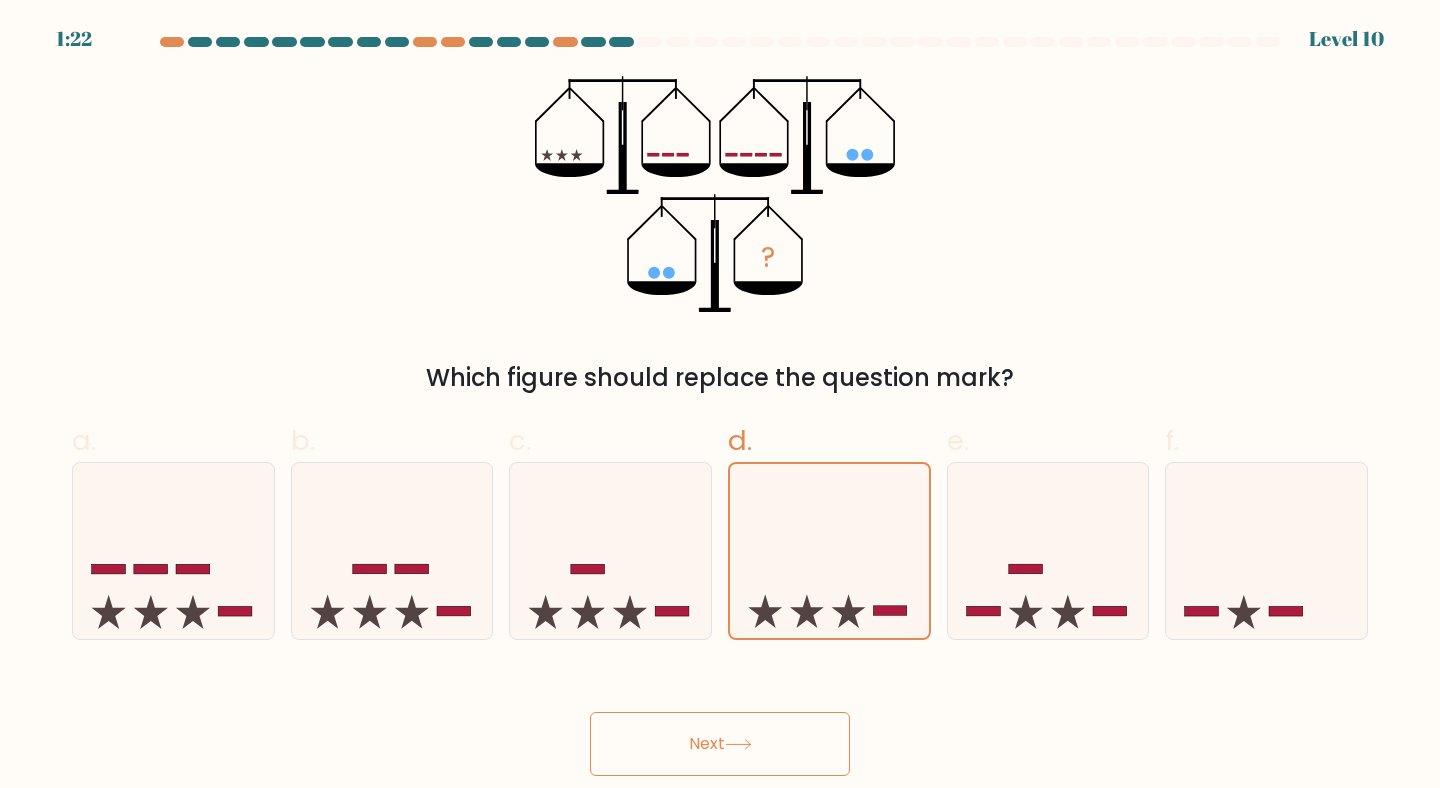 click on "Next" at bounding box center (720, 744) 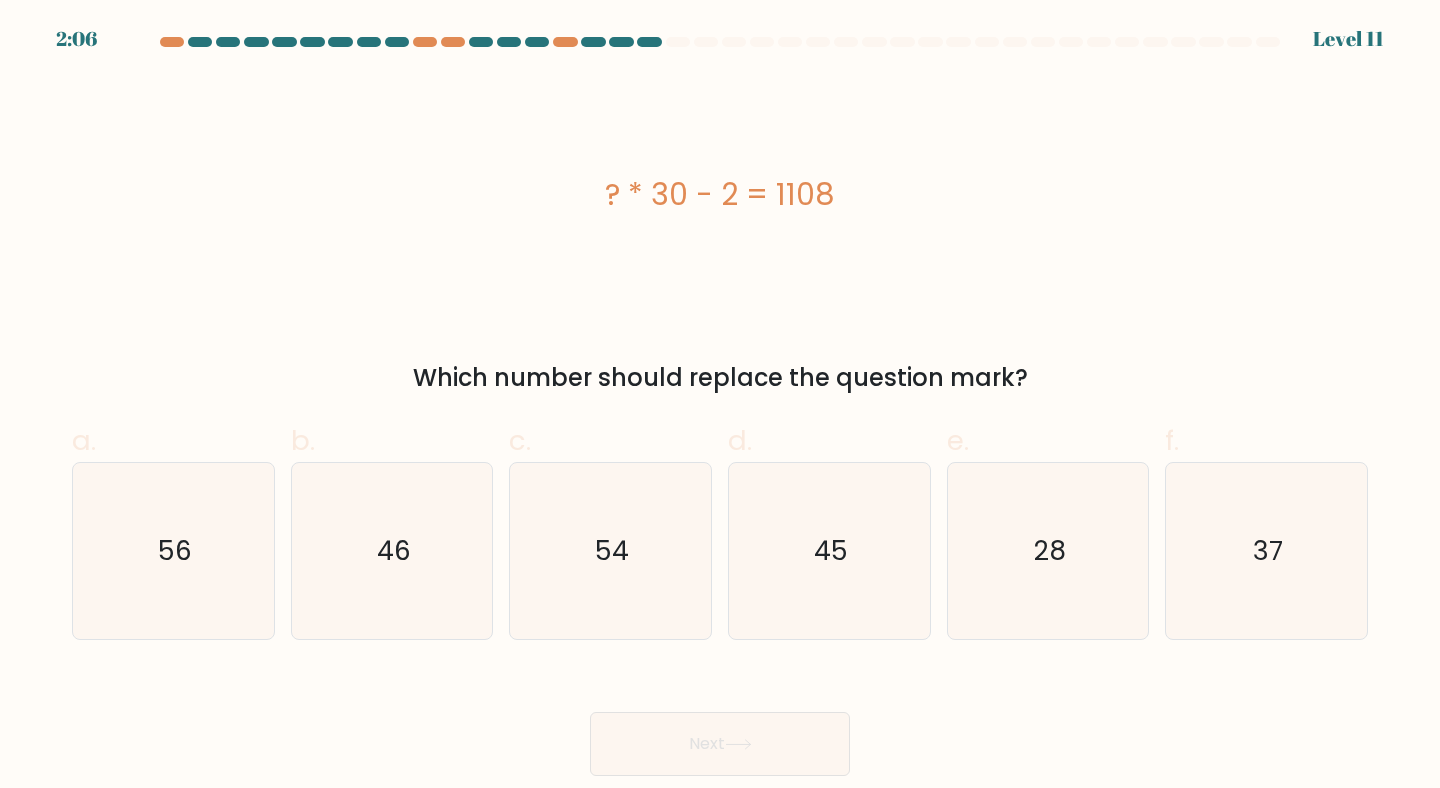 click on "a." at bounding box center [720, 406] 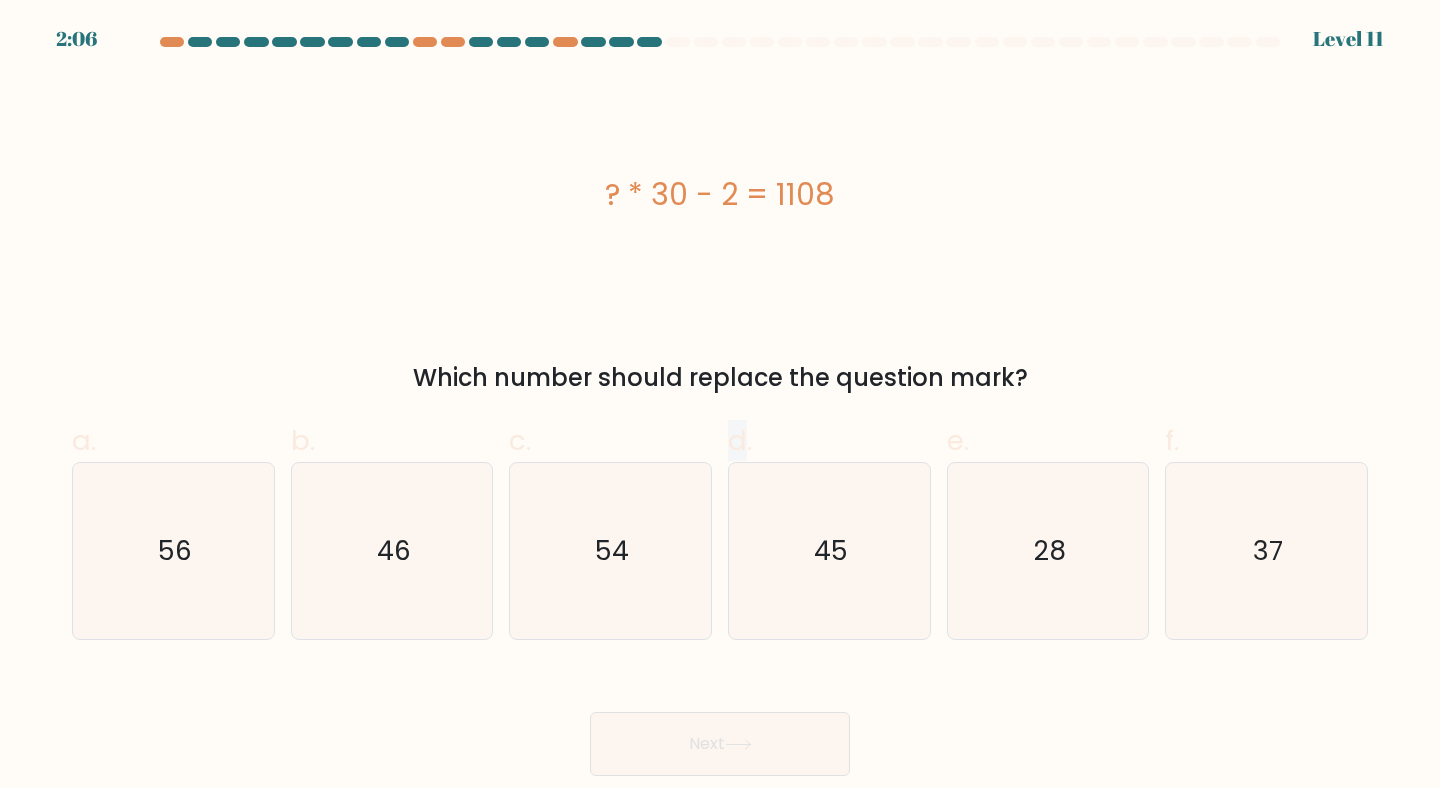 click on "a." at bounding box center (720, 406) 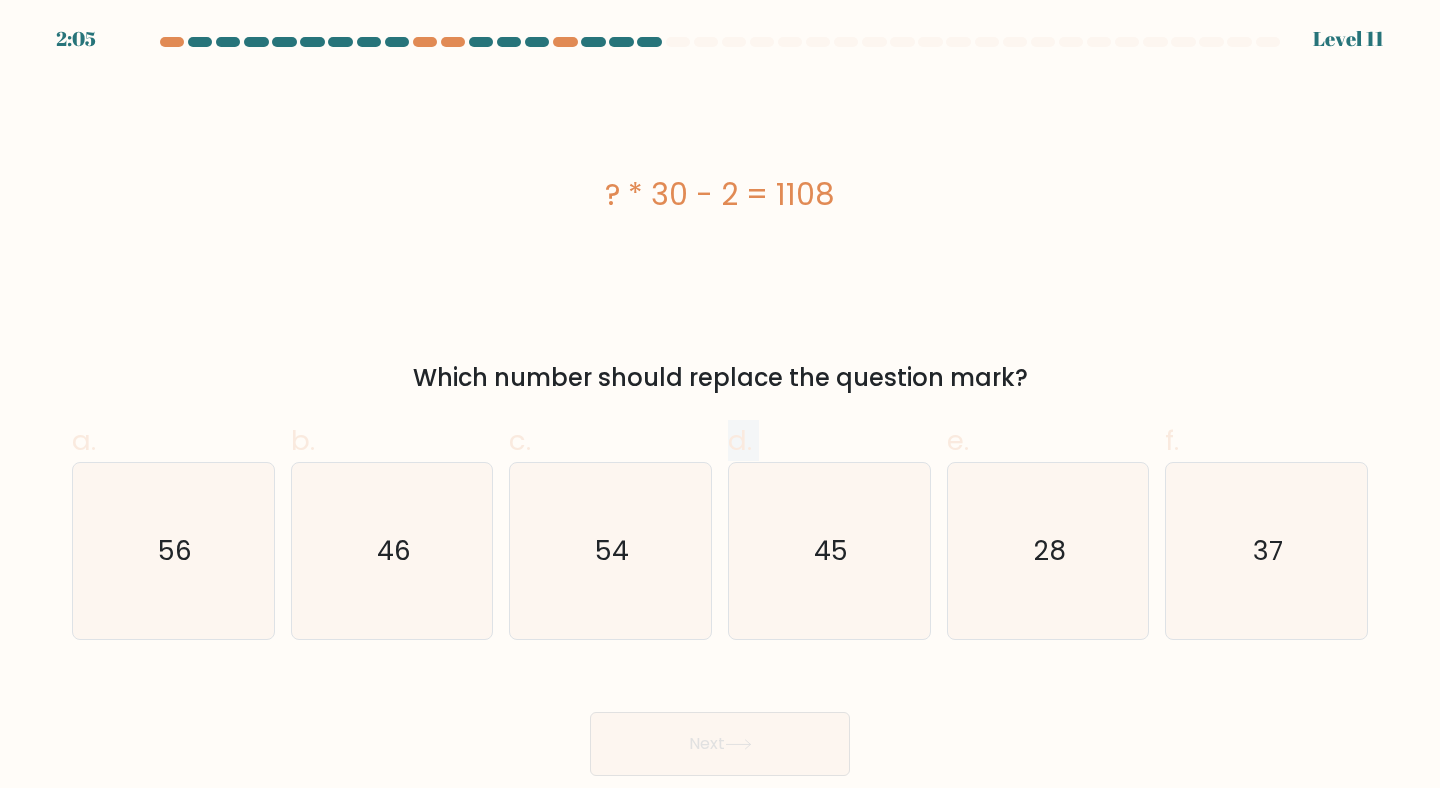 click on "a." at bounding box center (720, 406) 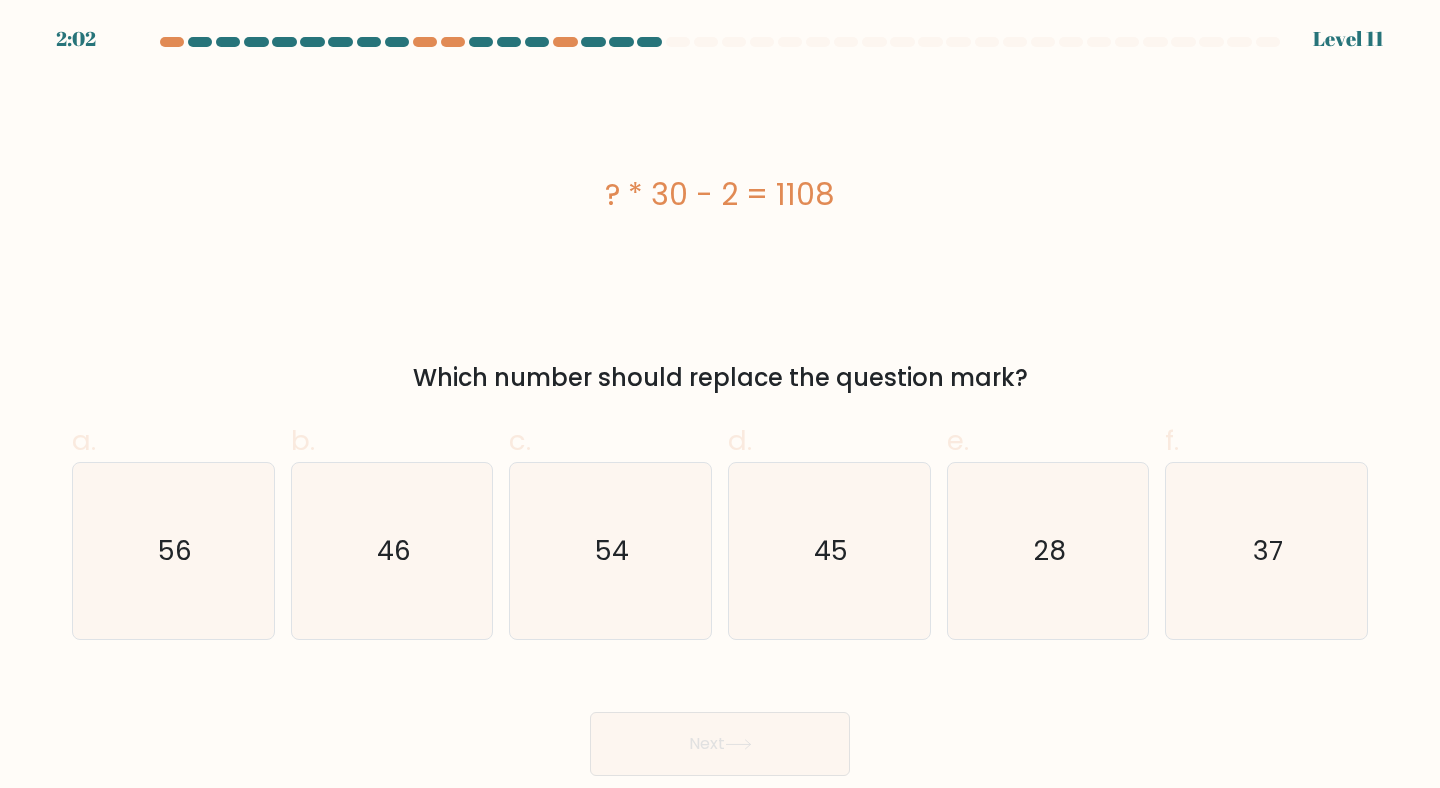 click on "Which number should replace the question mark?" at bounding box center (720, 378) 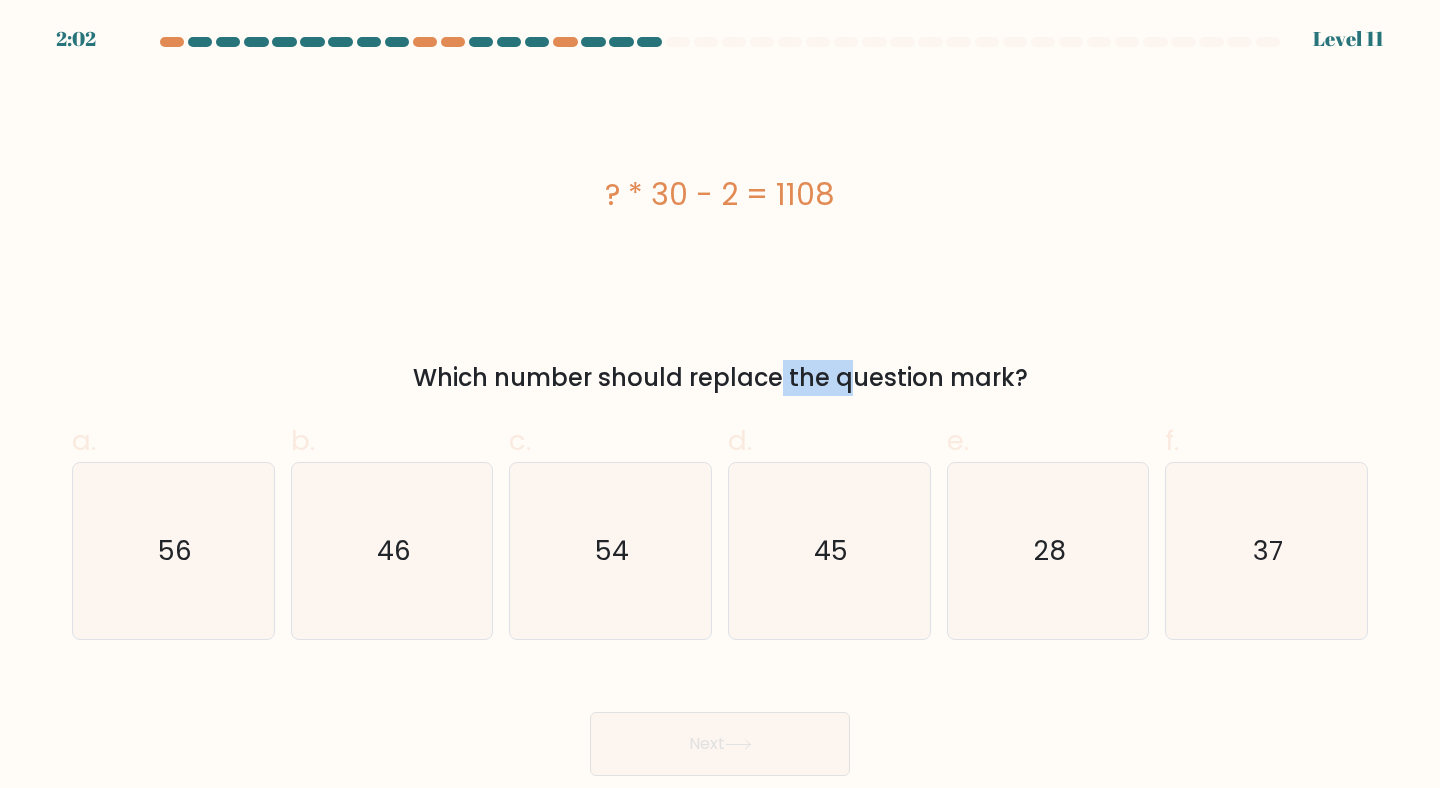 click on "Which number should replace the question mark?" at bounding box center [720, 378] 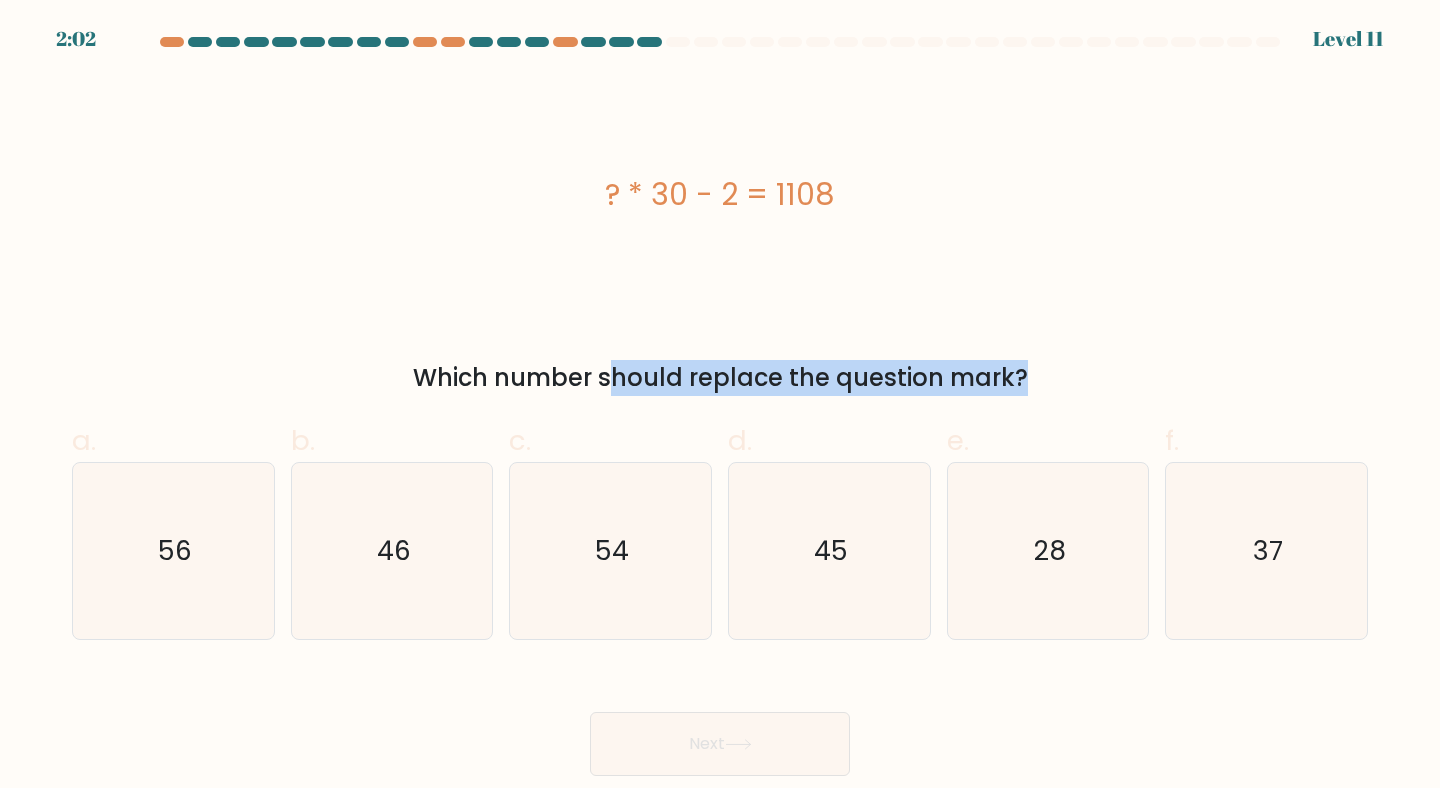 click on "Which number should replace the question mark?" at bounding box center (720, 378) 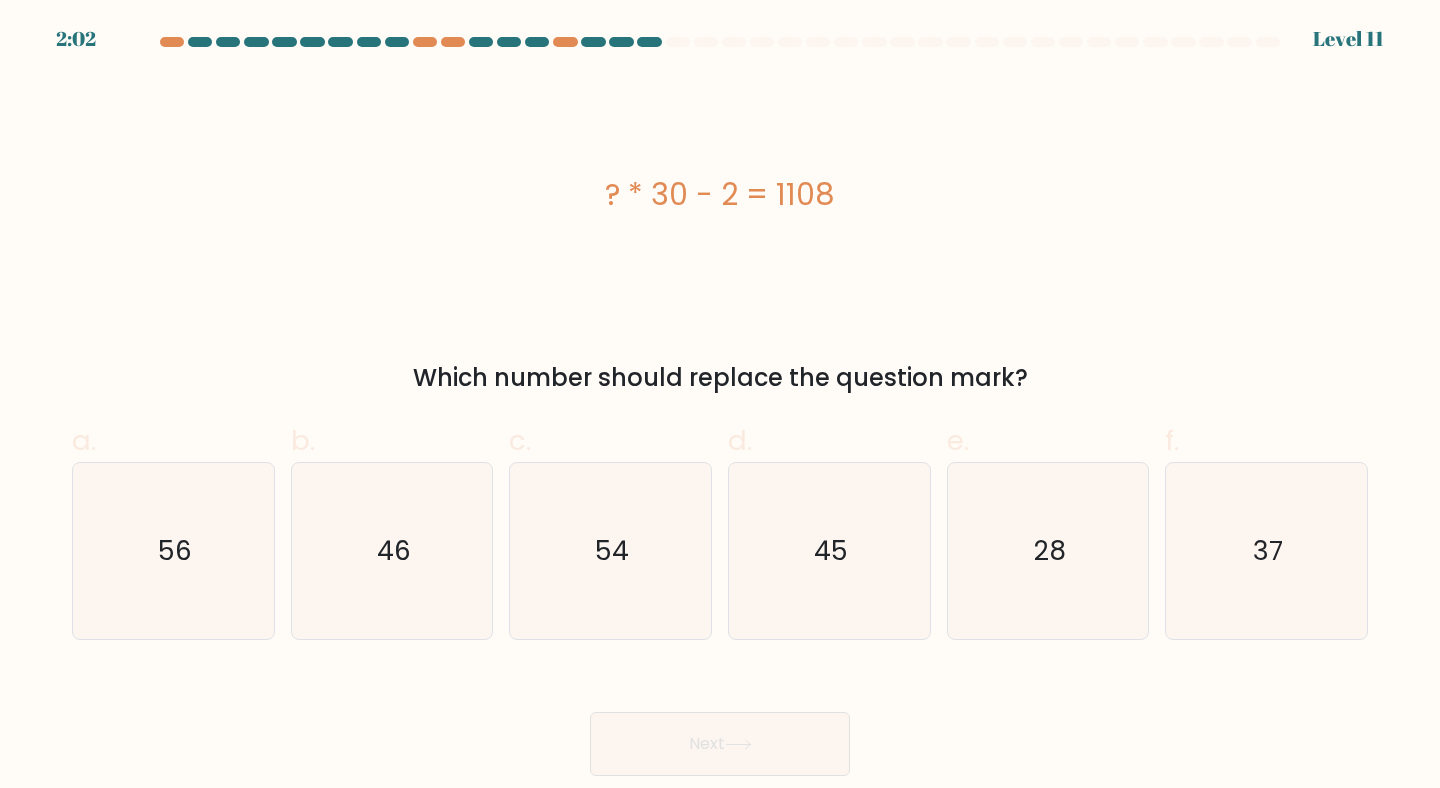 click on "Which number should replace the question mark?" at bounding box center [720, 378] 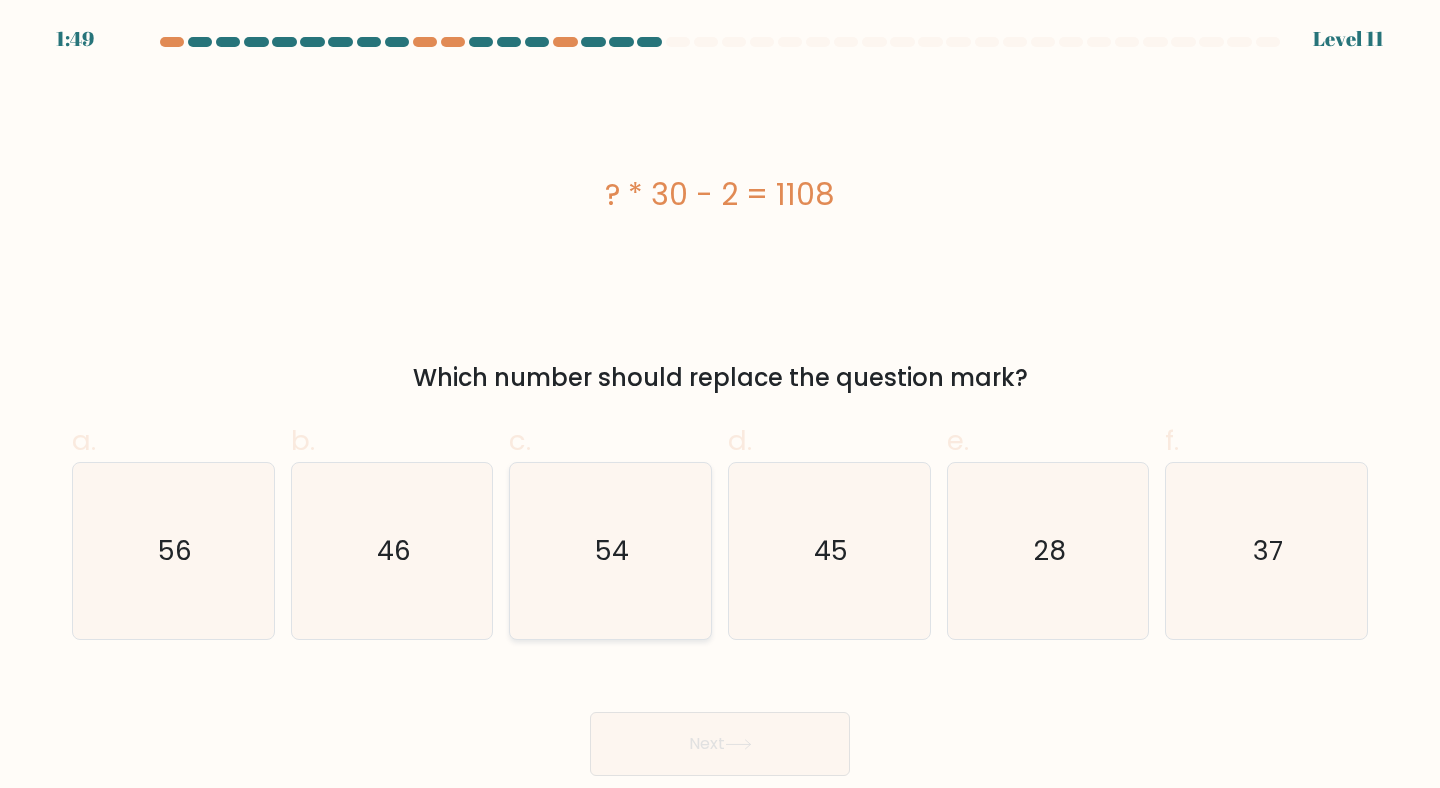 click on "54" 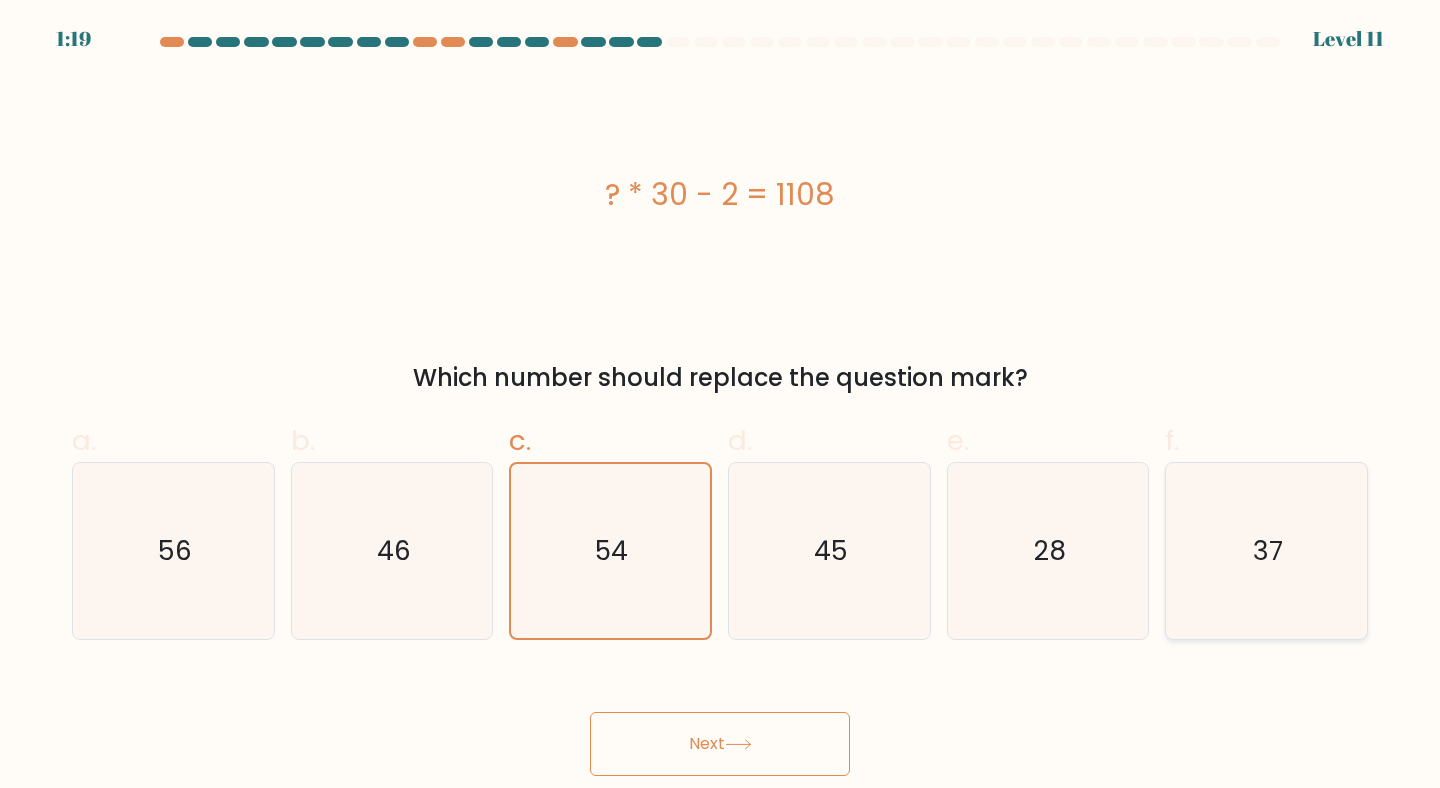 click on "37" 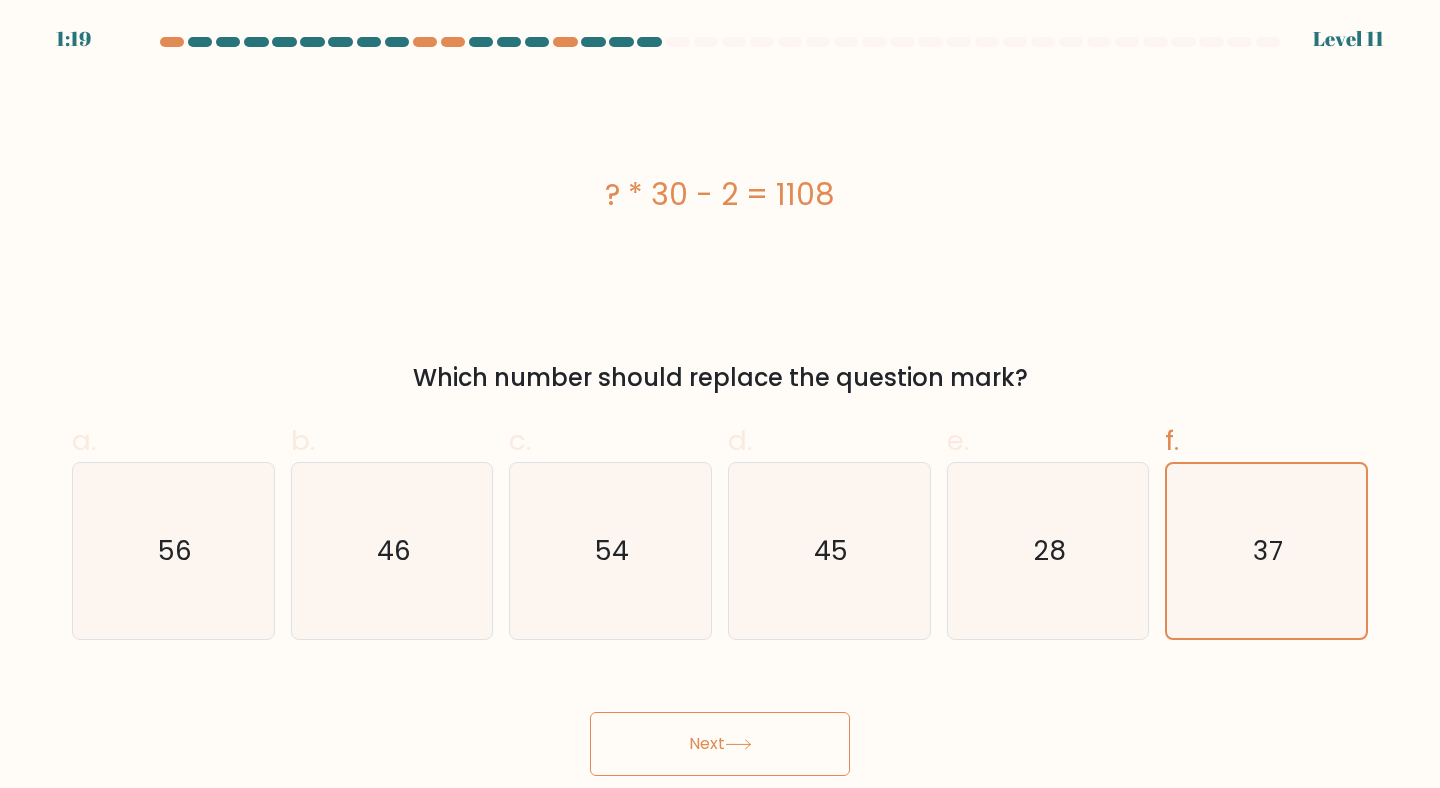 click on "1:19
Level 11" at bounding box center [720, 394] 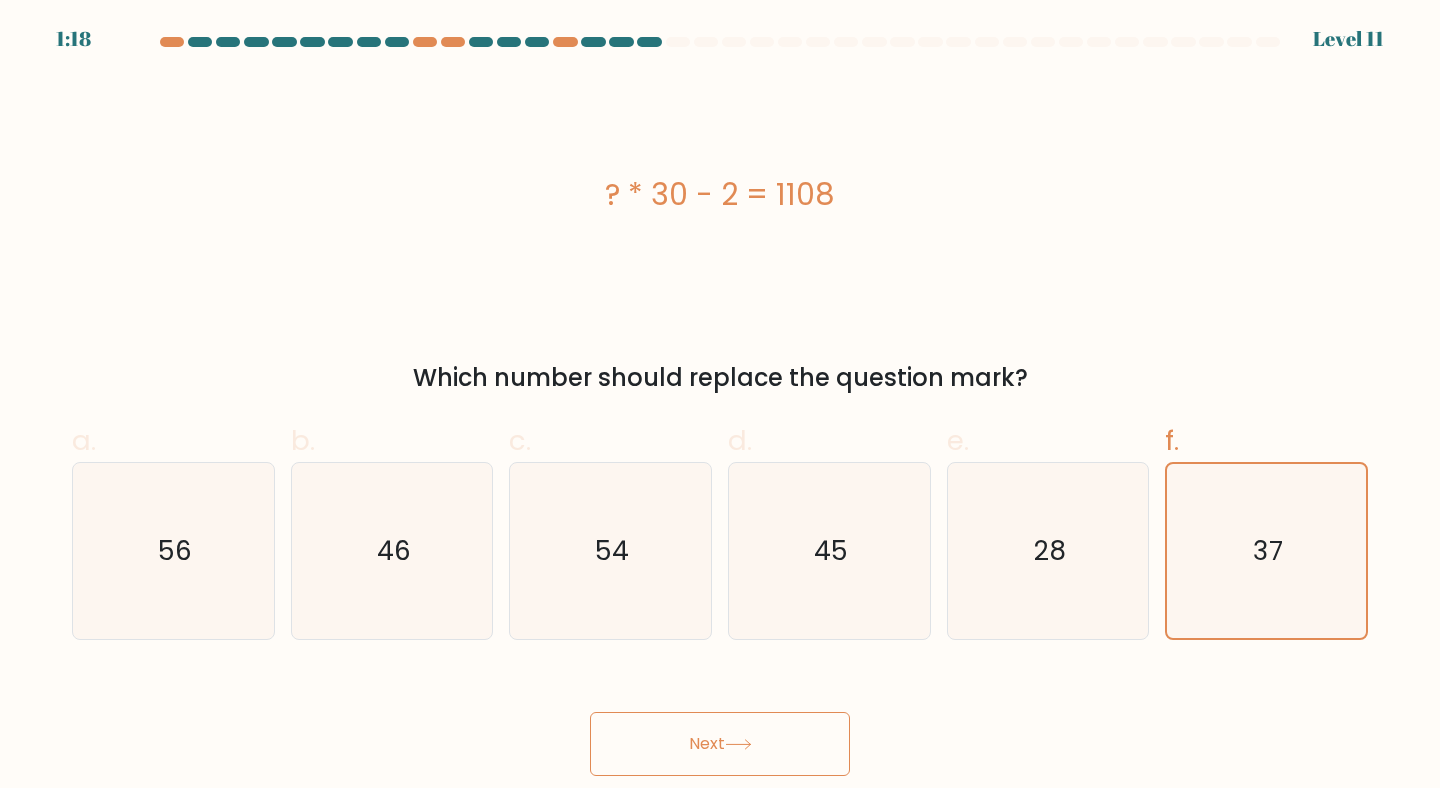 click on "Next" at bounding box center [720, 744] 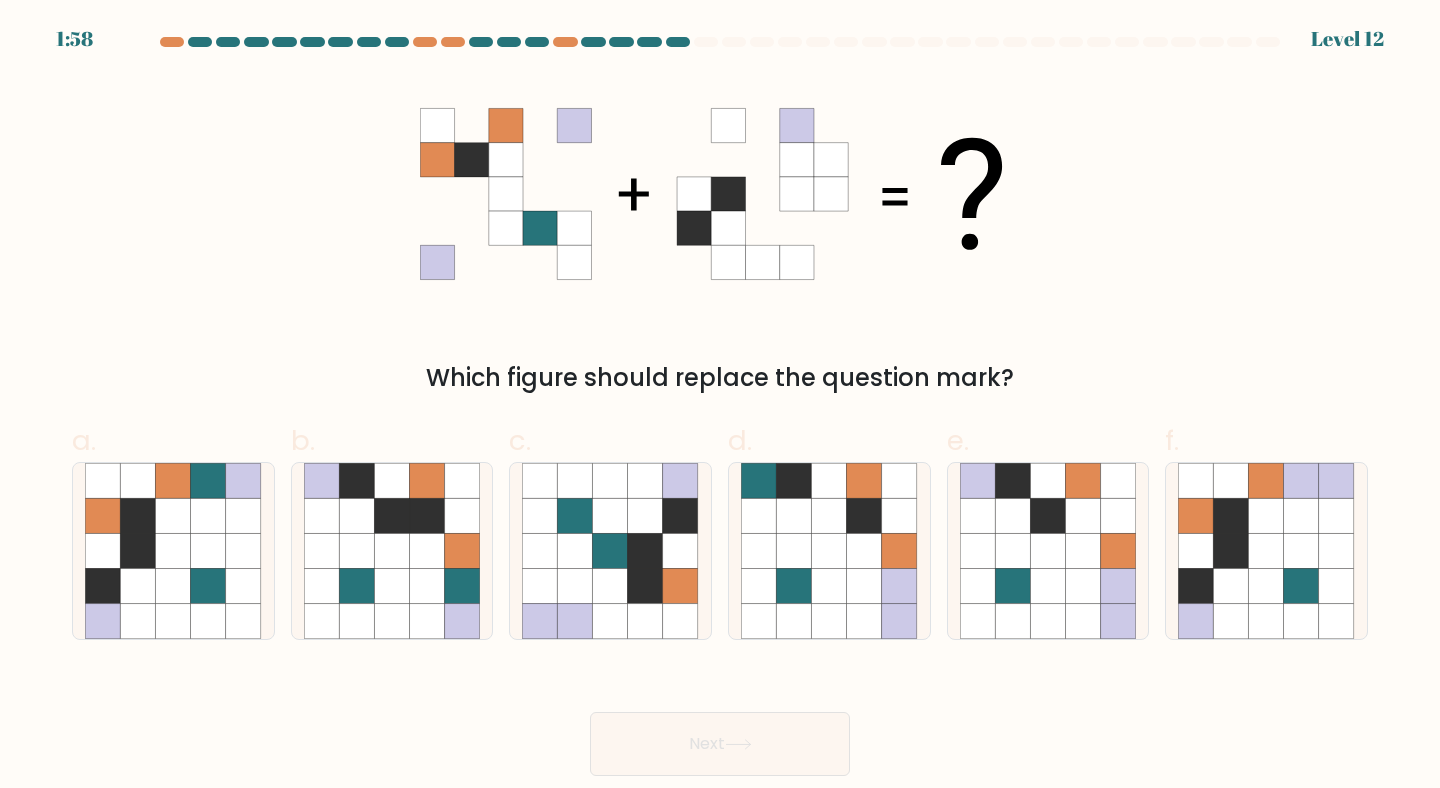 click on "Which figure should replace the question mark?" at bounding box center [720, 378] 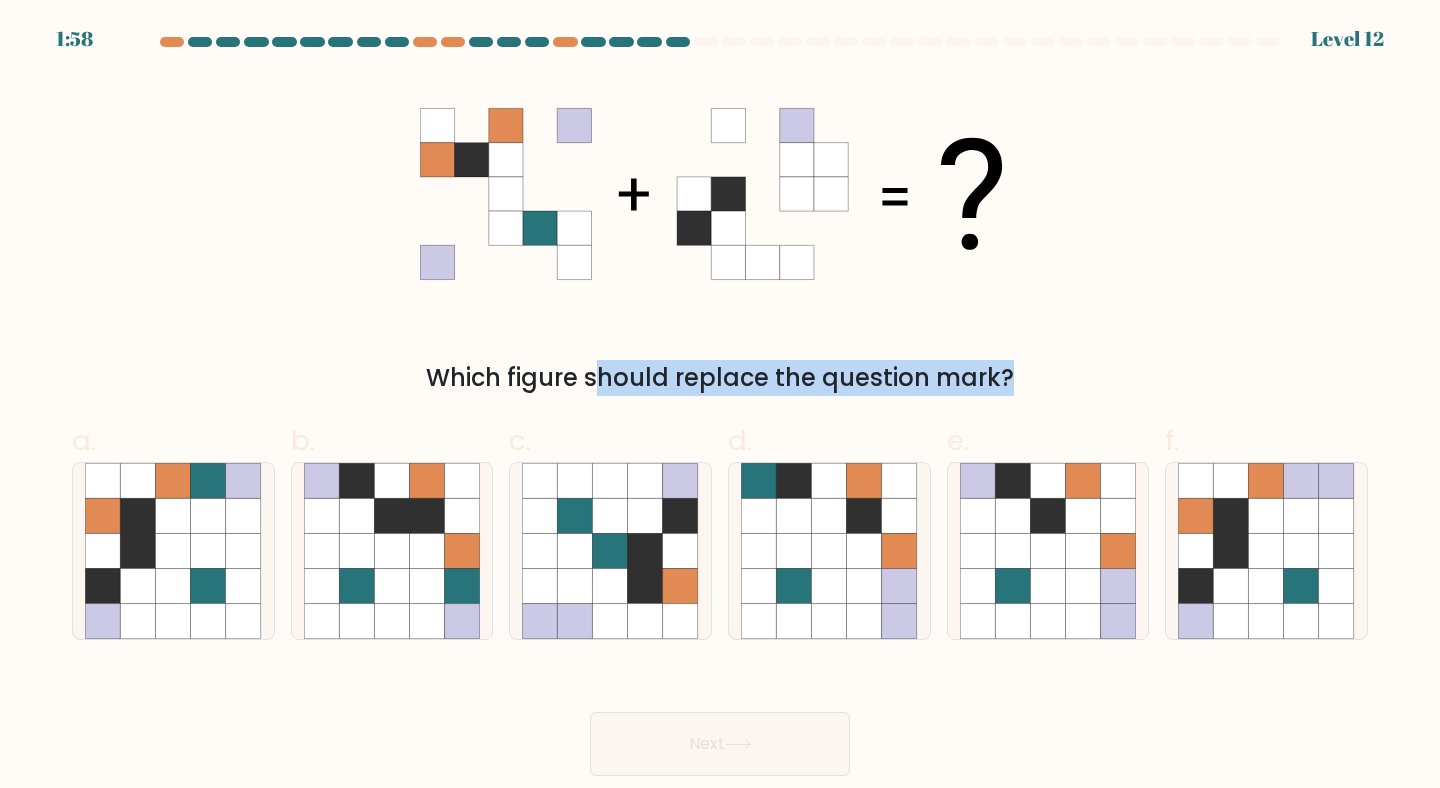 click on "Which figure should replace the question mark?" at bounding box center [720, 378] 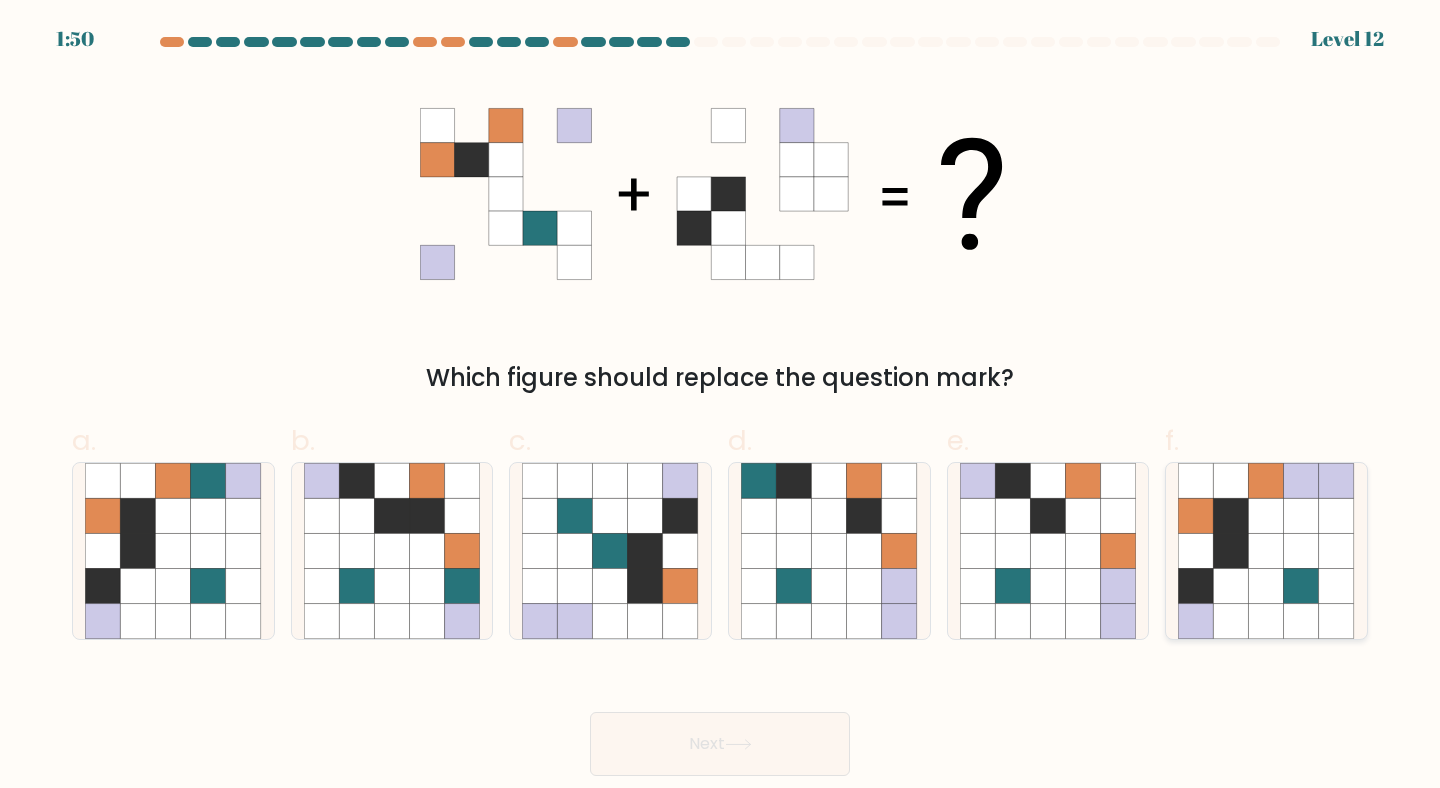 click 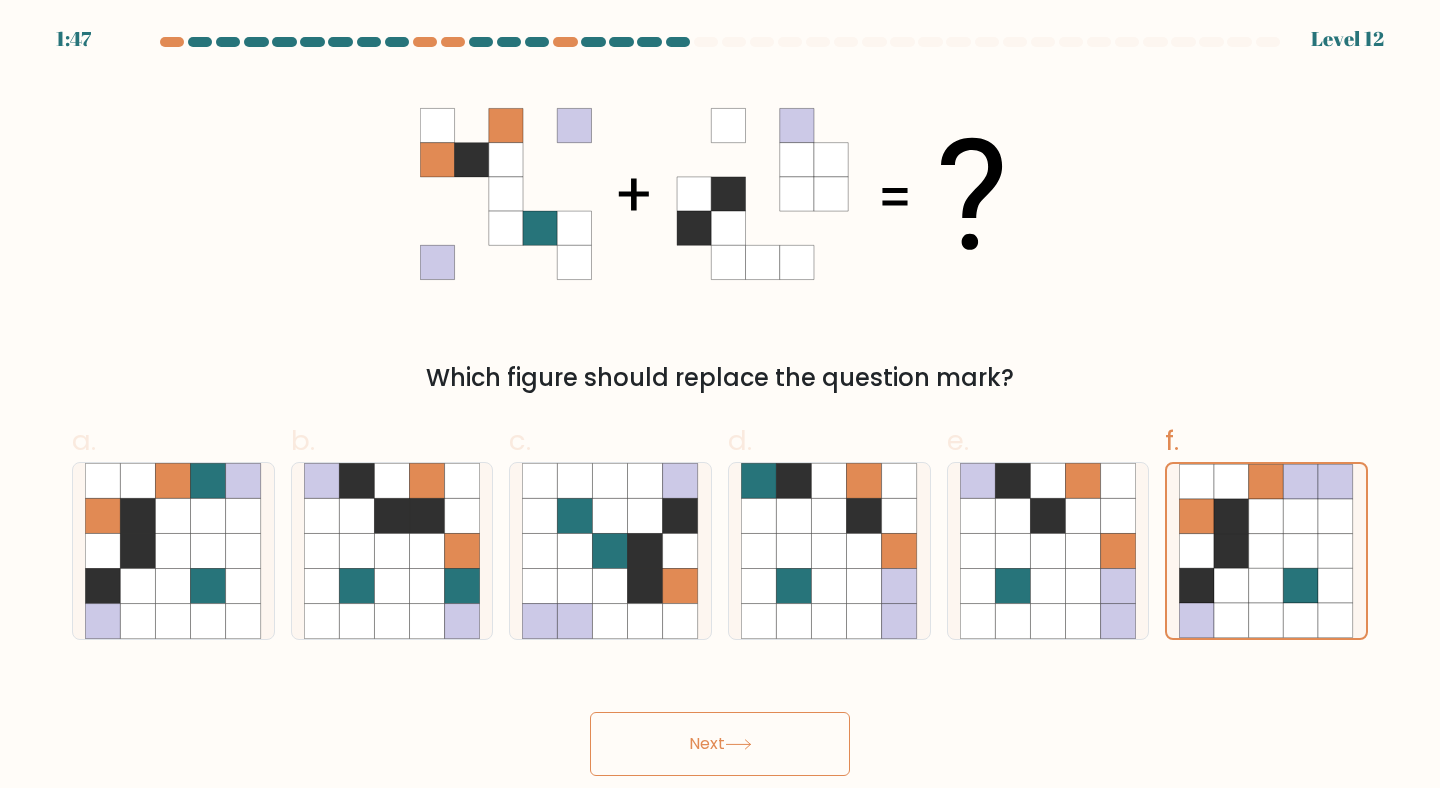 click on "Next" at bounding box center (720, 744) 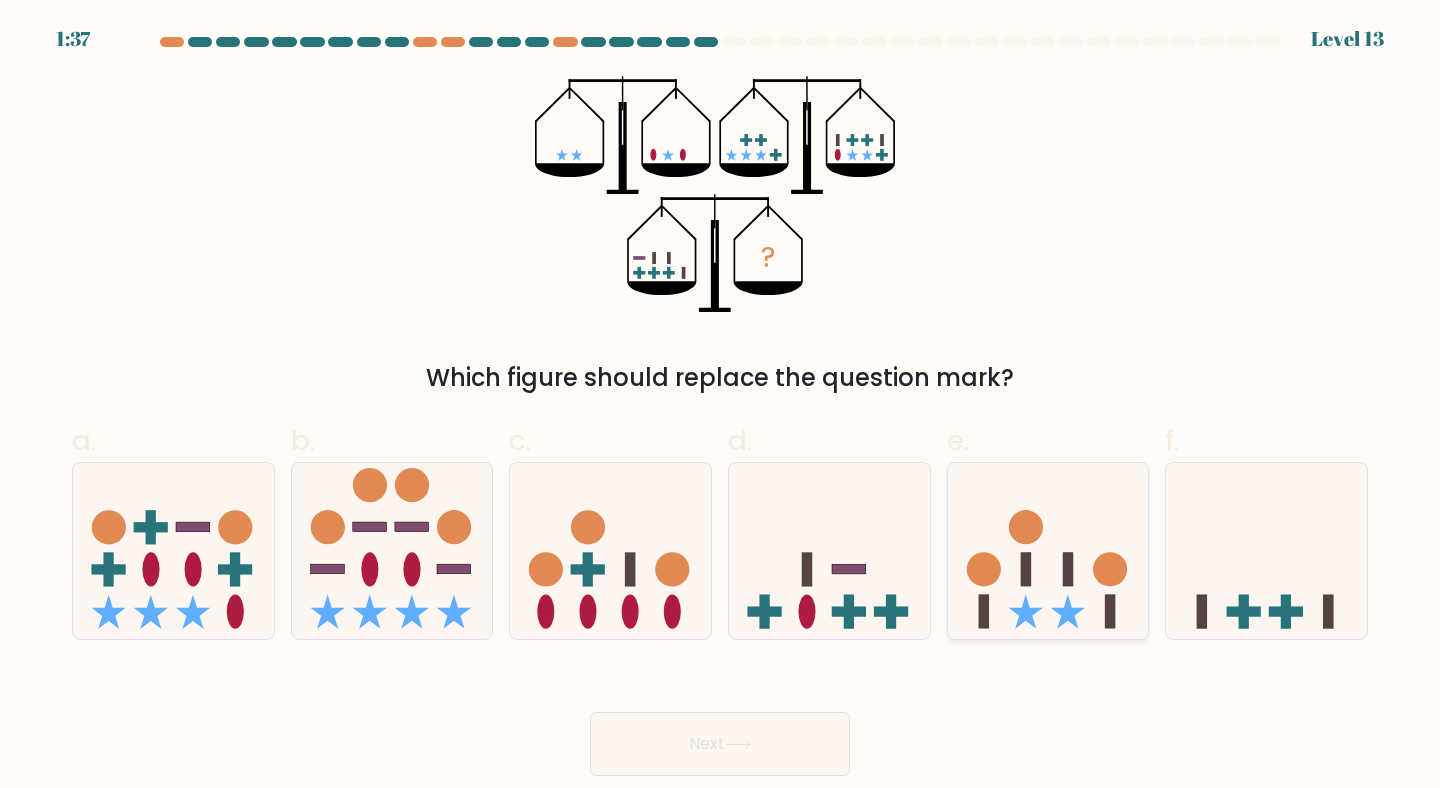 click 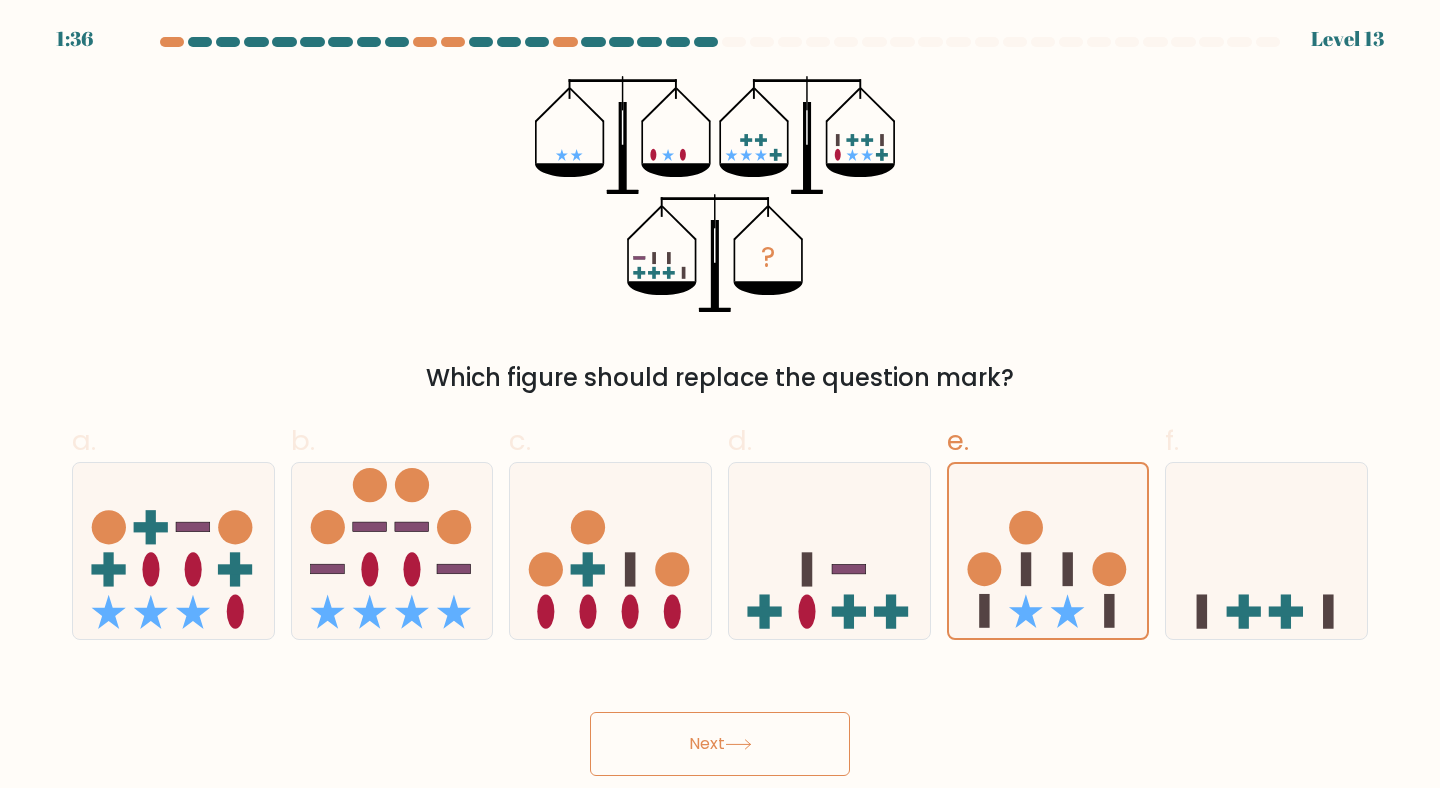click on "Next" at bounding box center (720, 744) 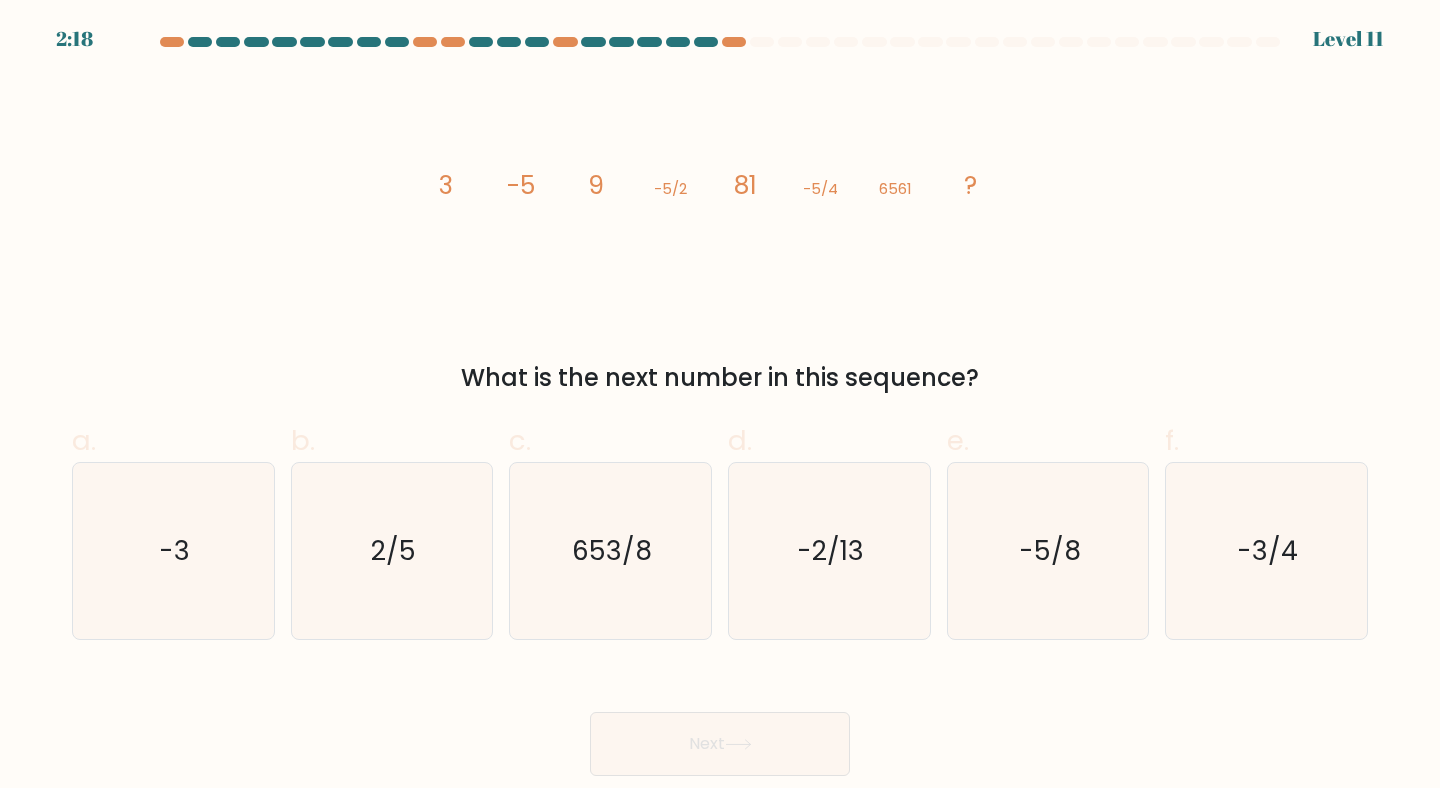 click on "What is the next number in this sequence?" at bounding box center [720, 378] 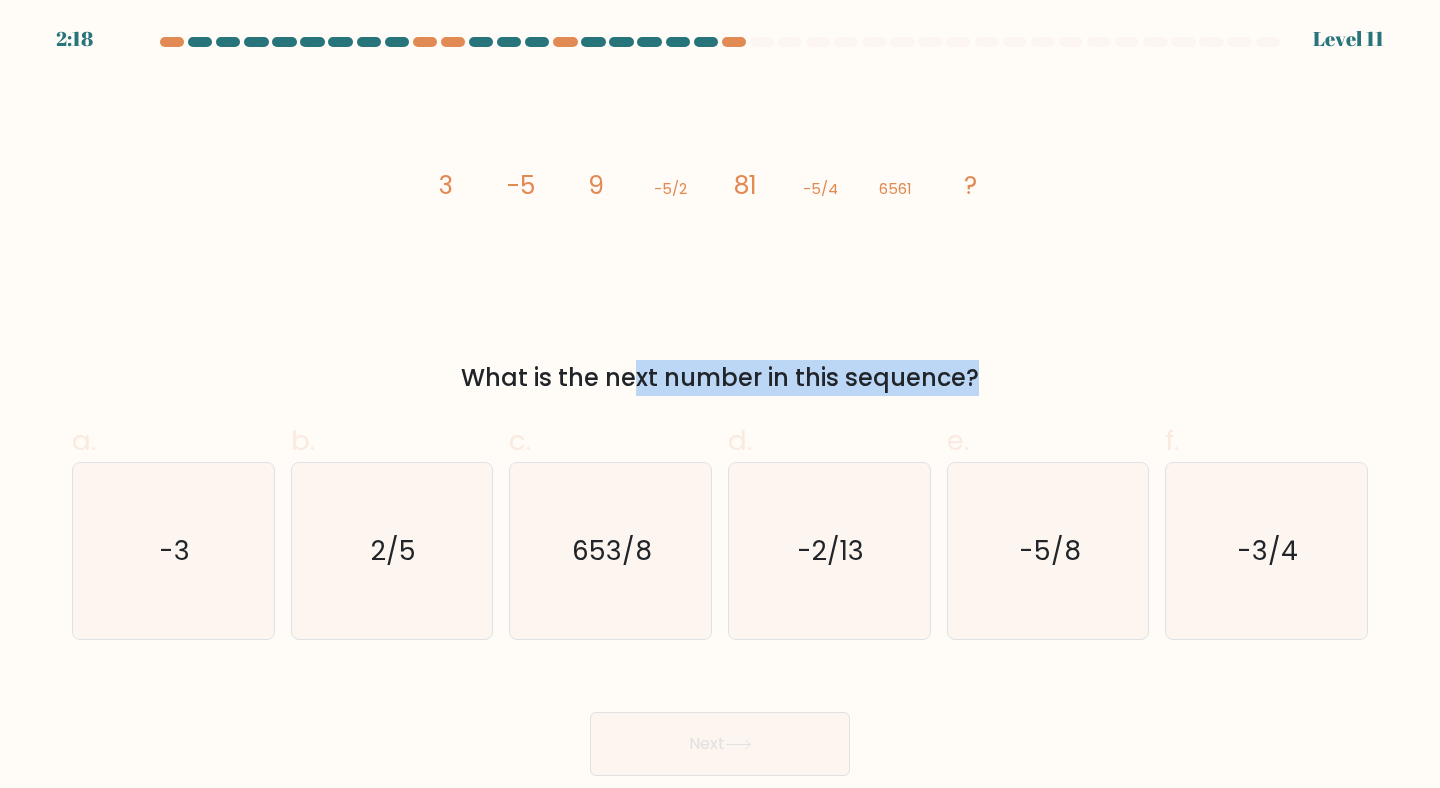 click on "What is the next number in this sequence?" at bounding box center [720, 378] 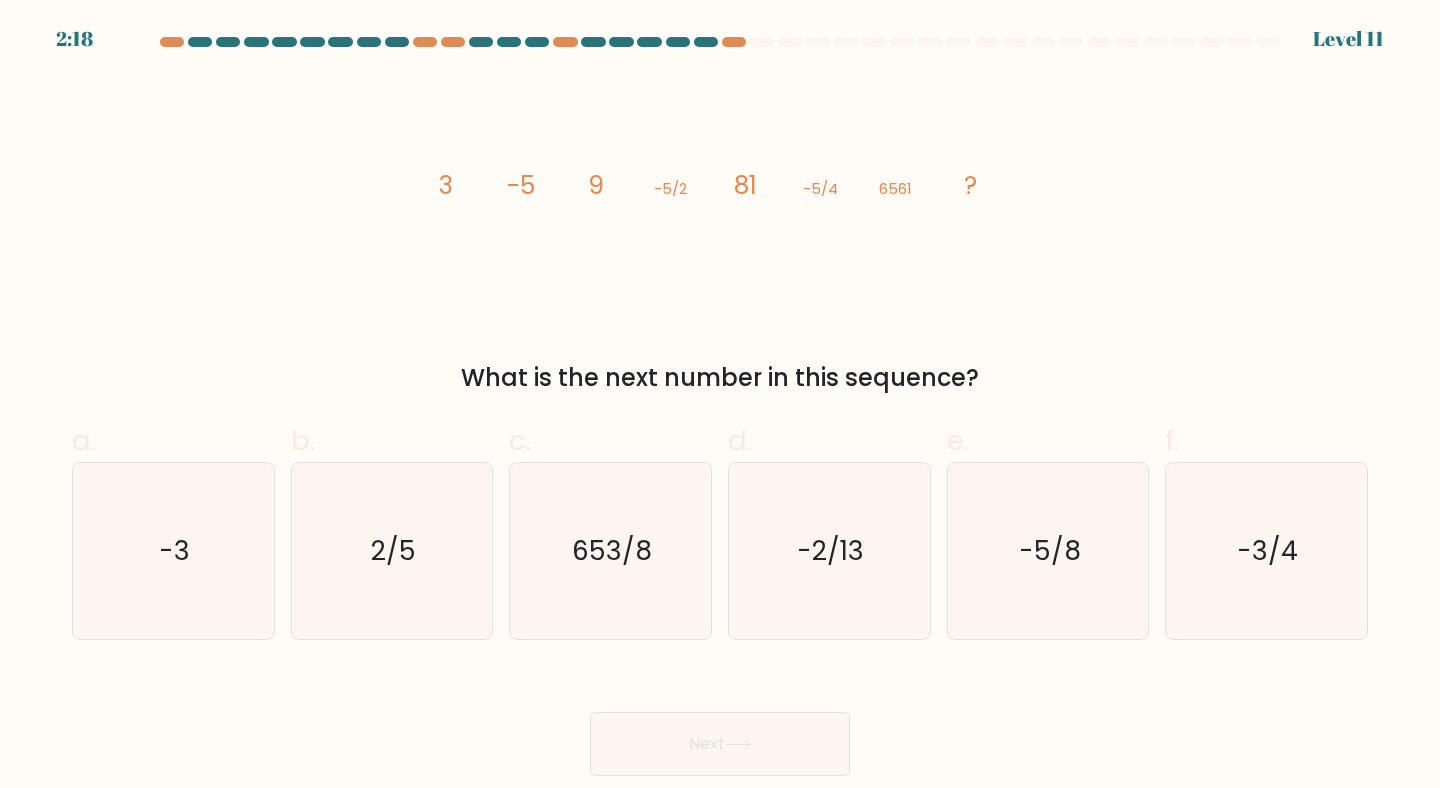 click on "image/svg+xml
3
-5
9
-5/2
81
-5/4
6561
?" 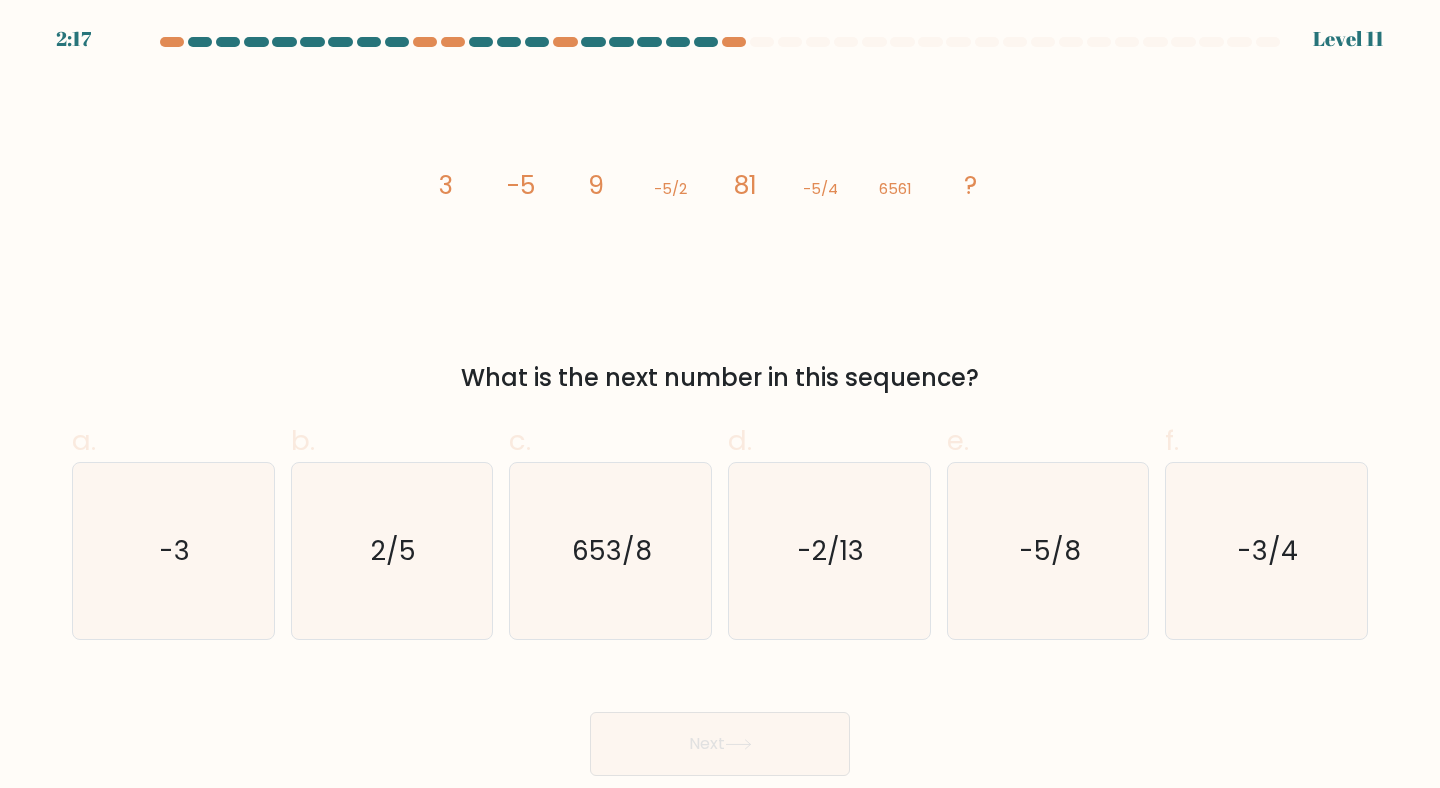 click on "What is the next number in this sequence?" at bounding box center (720, 378) 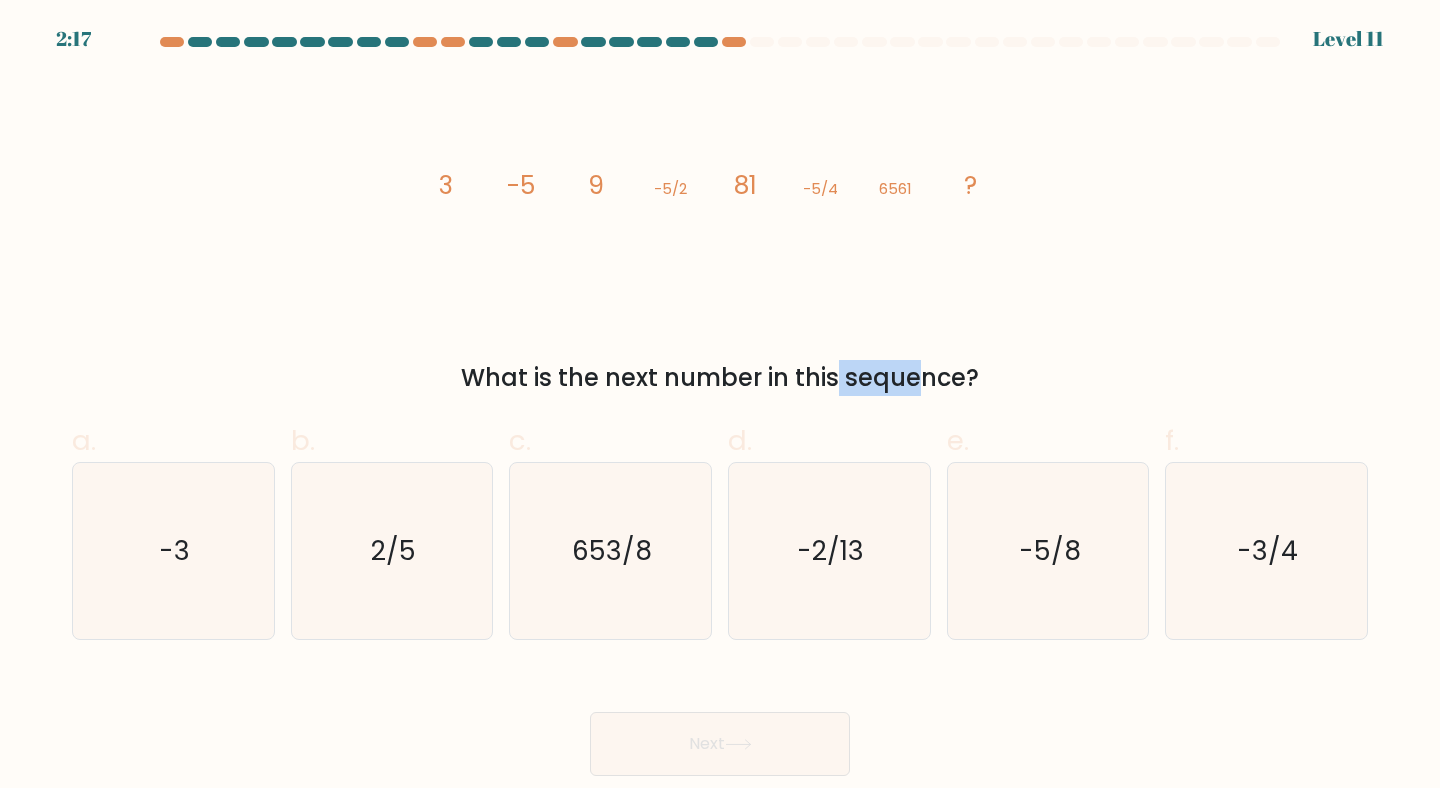 click on "What is the next number in this sequence?" at bounding box center [720, 378] 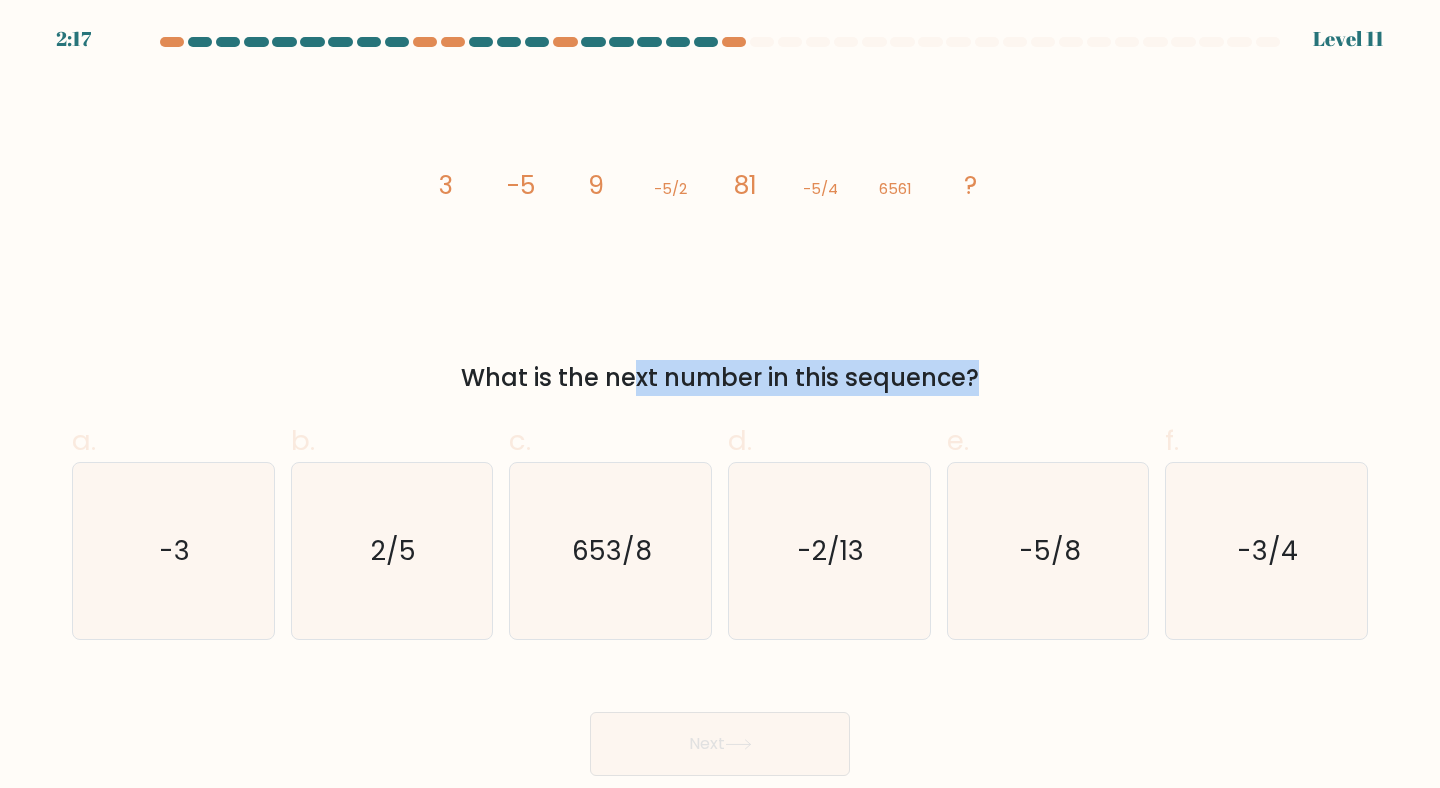 click on "What is the next number in this sequence?" at bounding box center (720, 378) 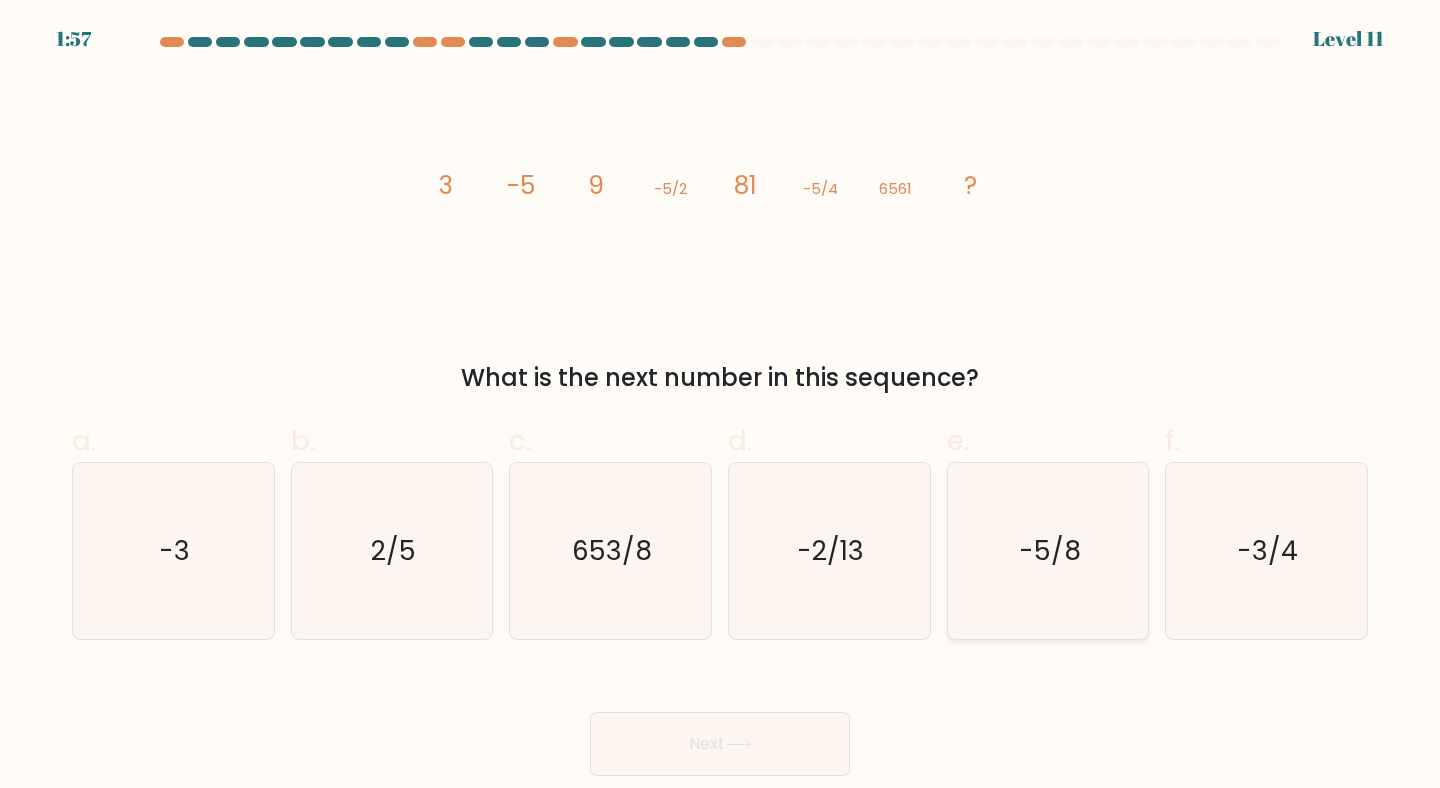 click on "-5/8" 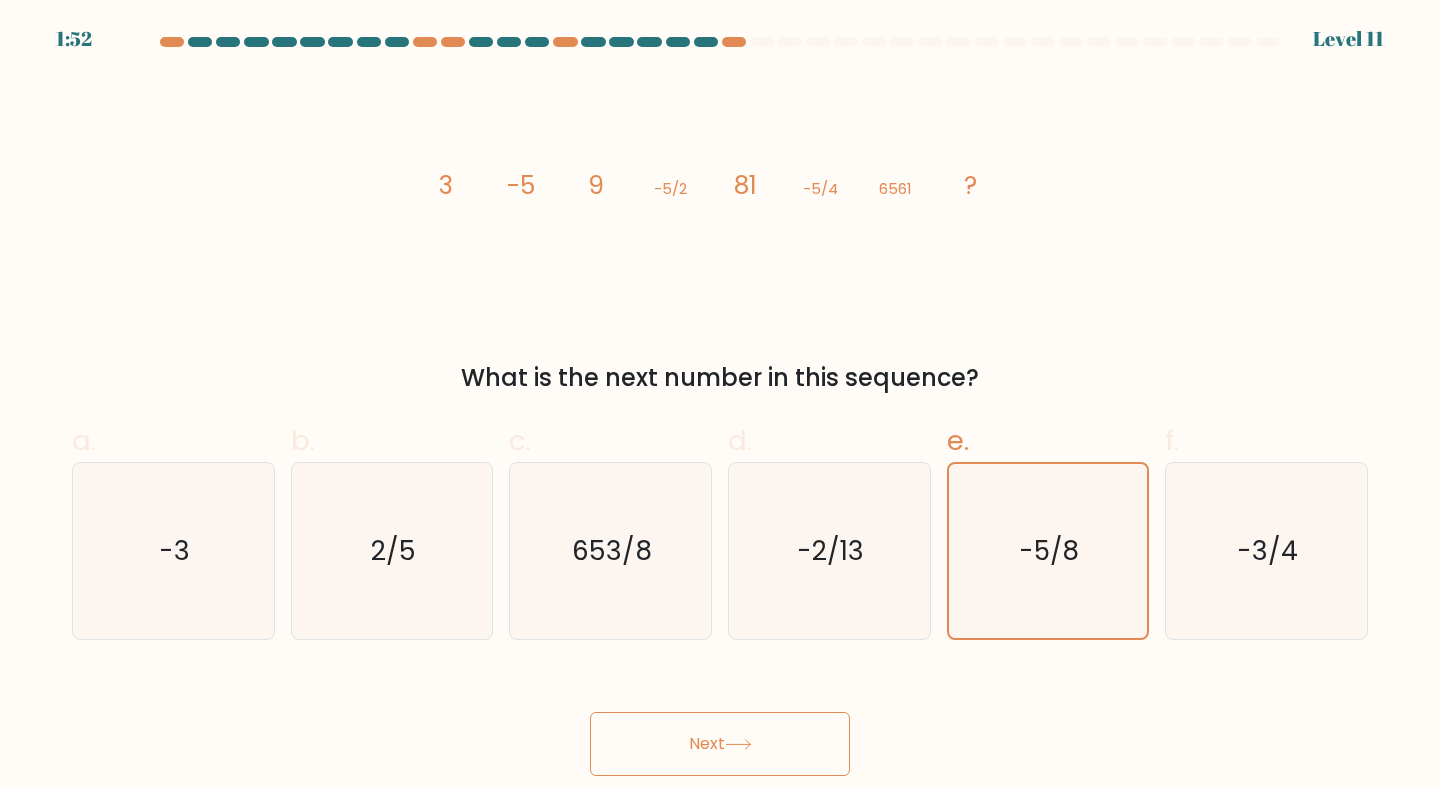 click on "Next" at bounding box center (720, 744) 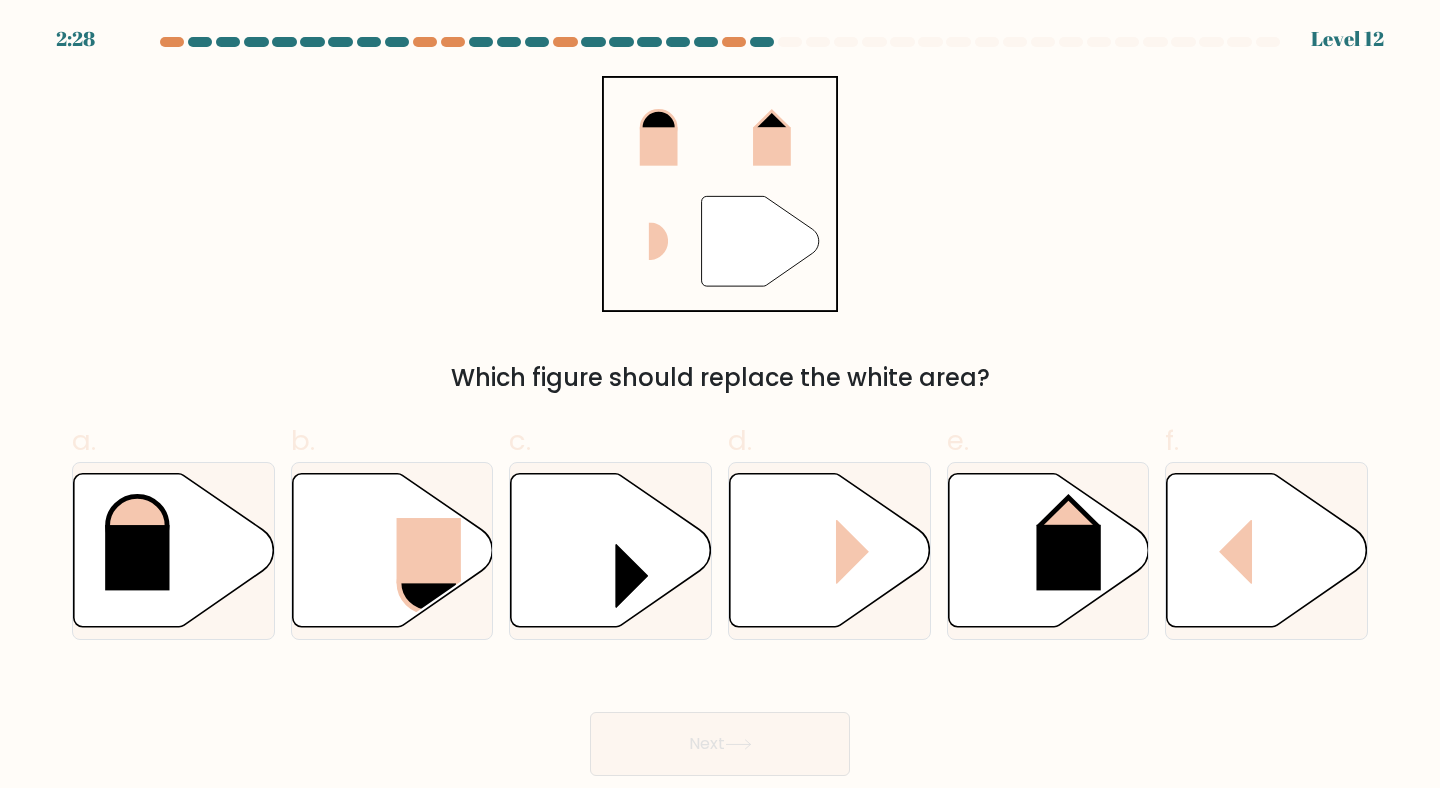 click on "Which figure should replace the white area?" at bounding box center [720, 378] 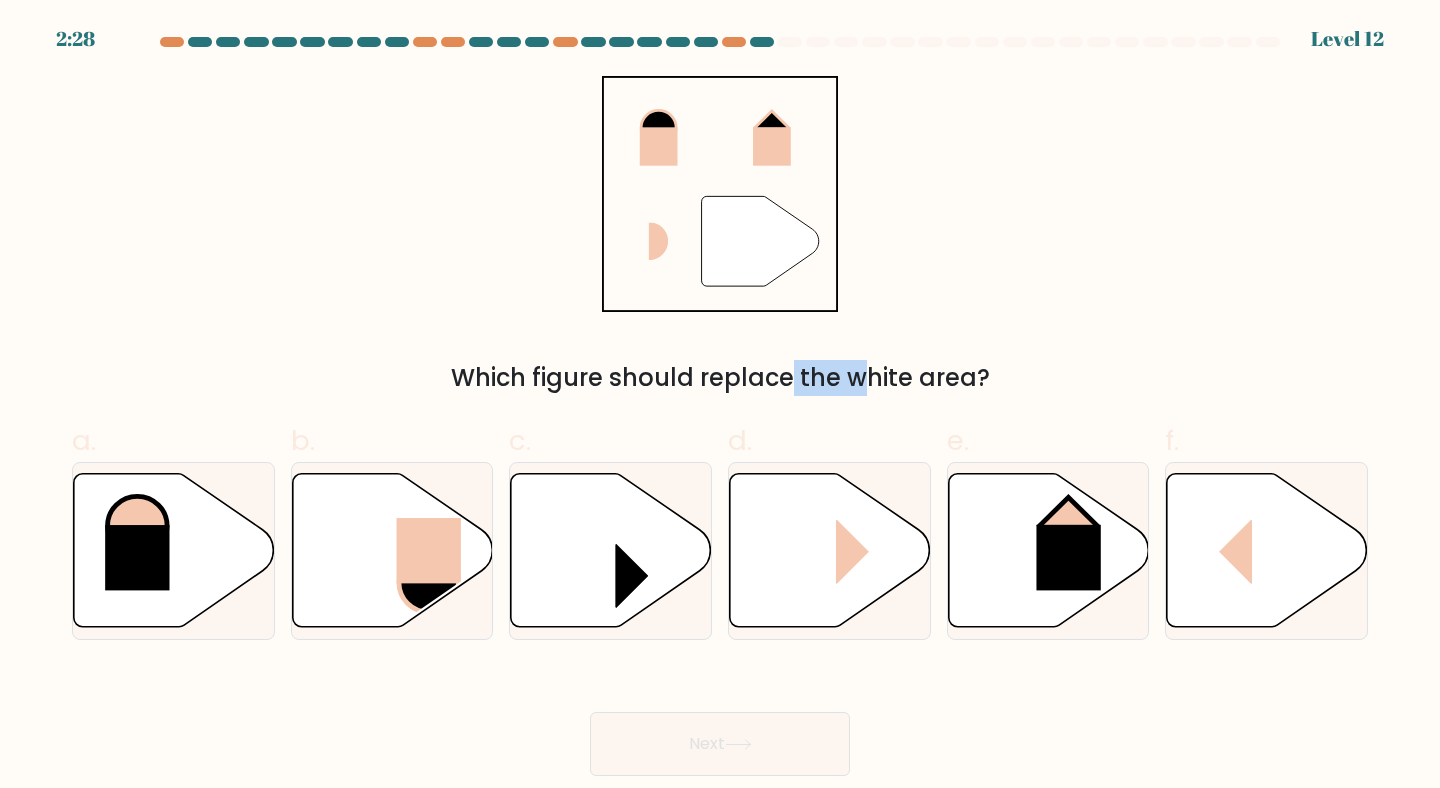 click on "Which figure should replace the white area?" at bounding box center (720, 378) 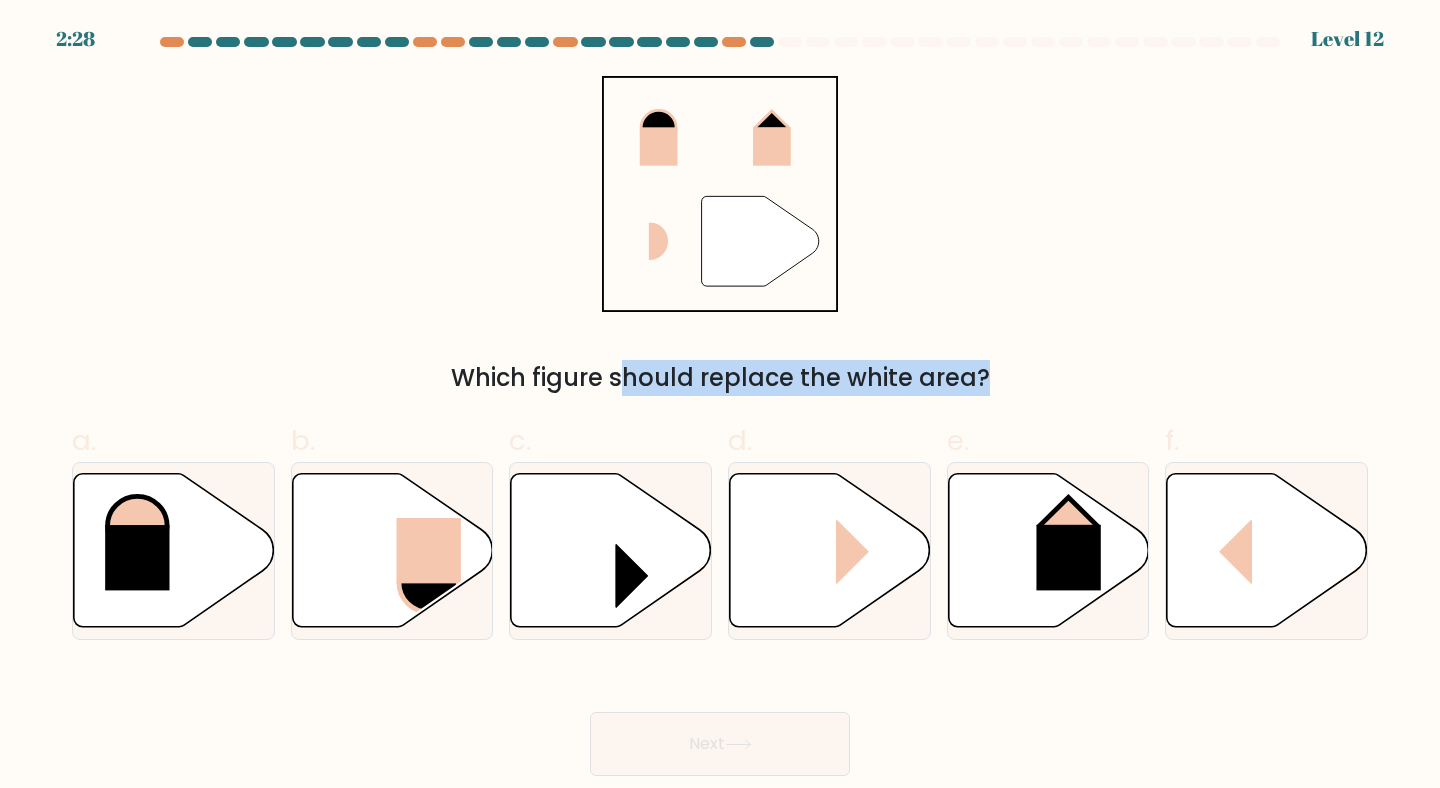 click on "Which figure should replace the white area?" at bounding box center [720, 378] 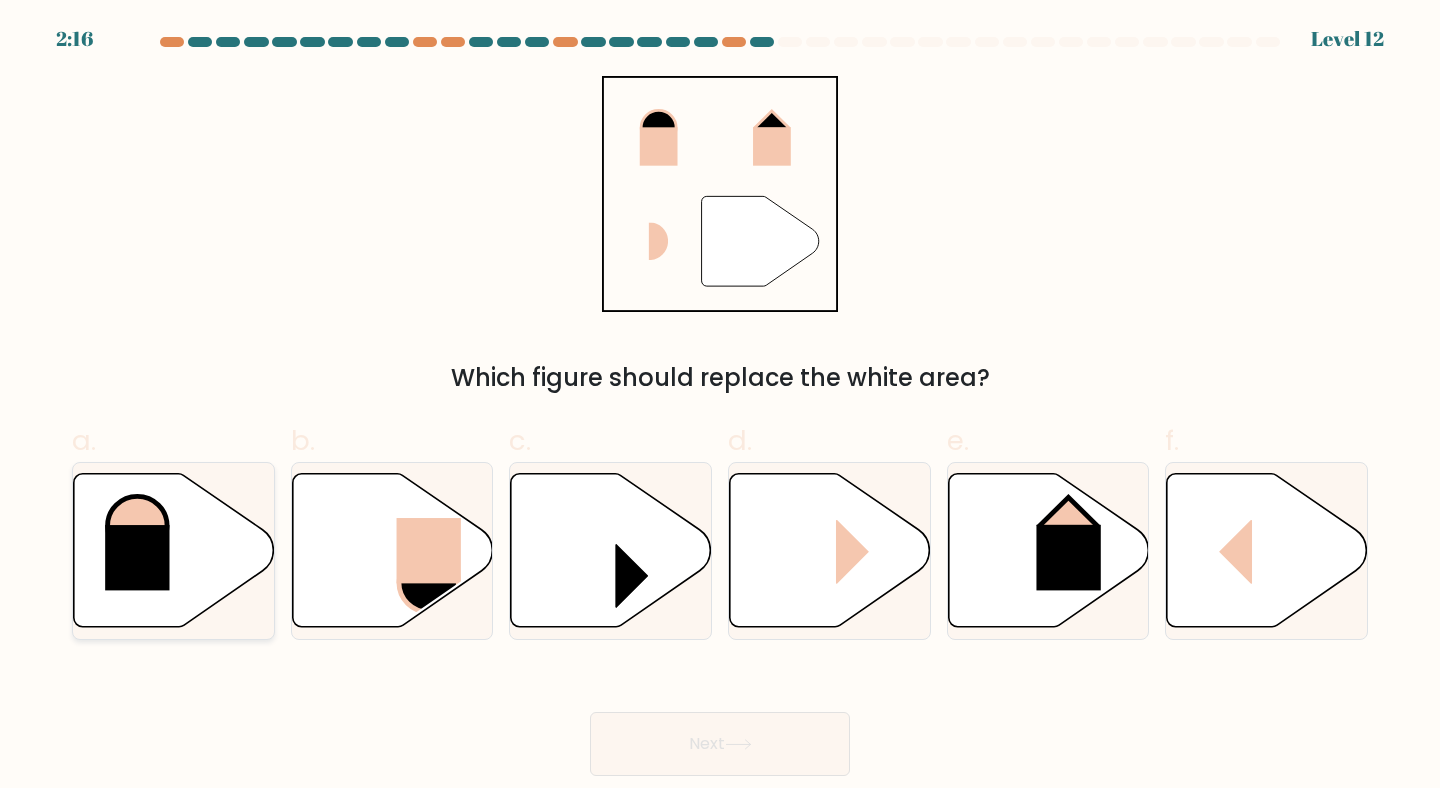 click 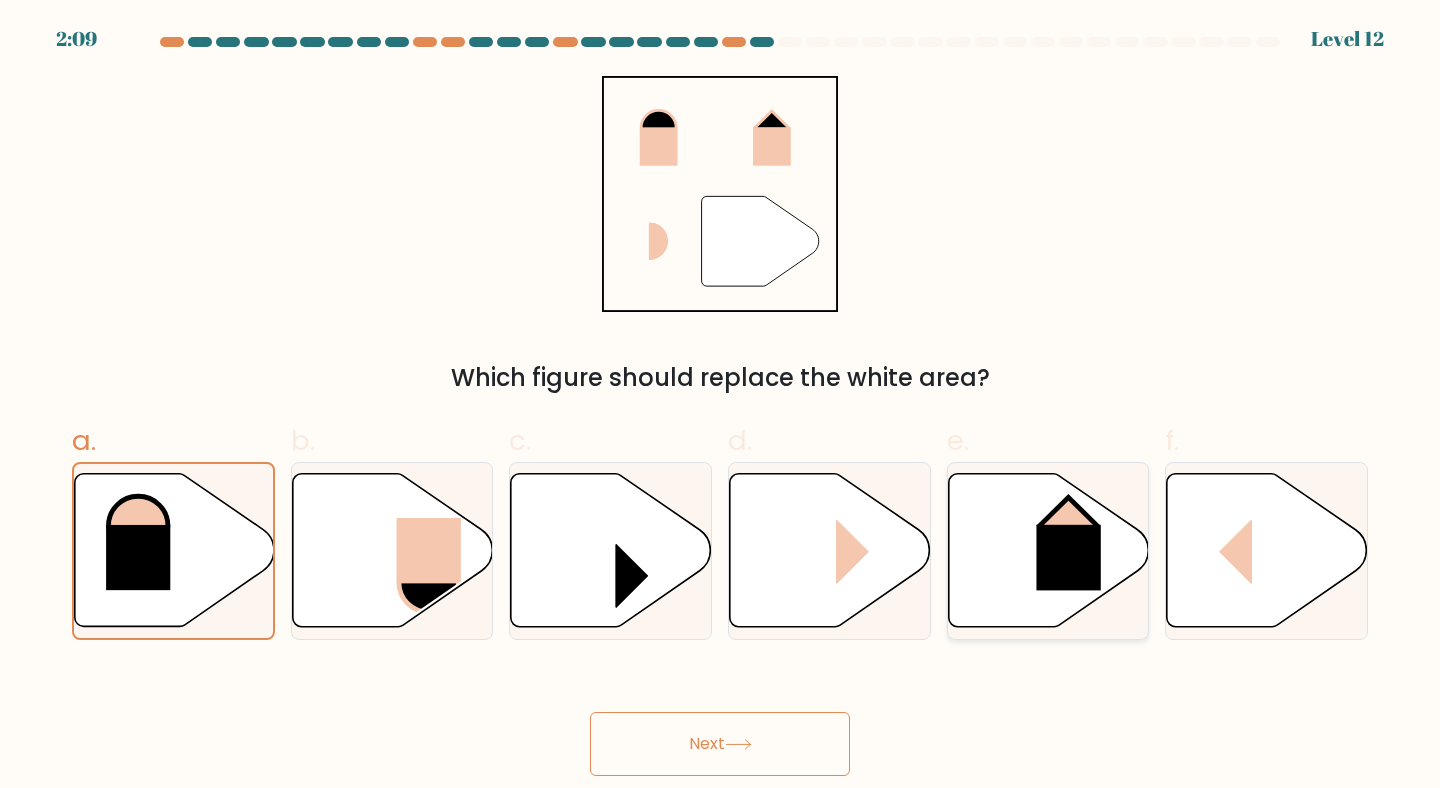click 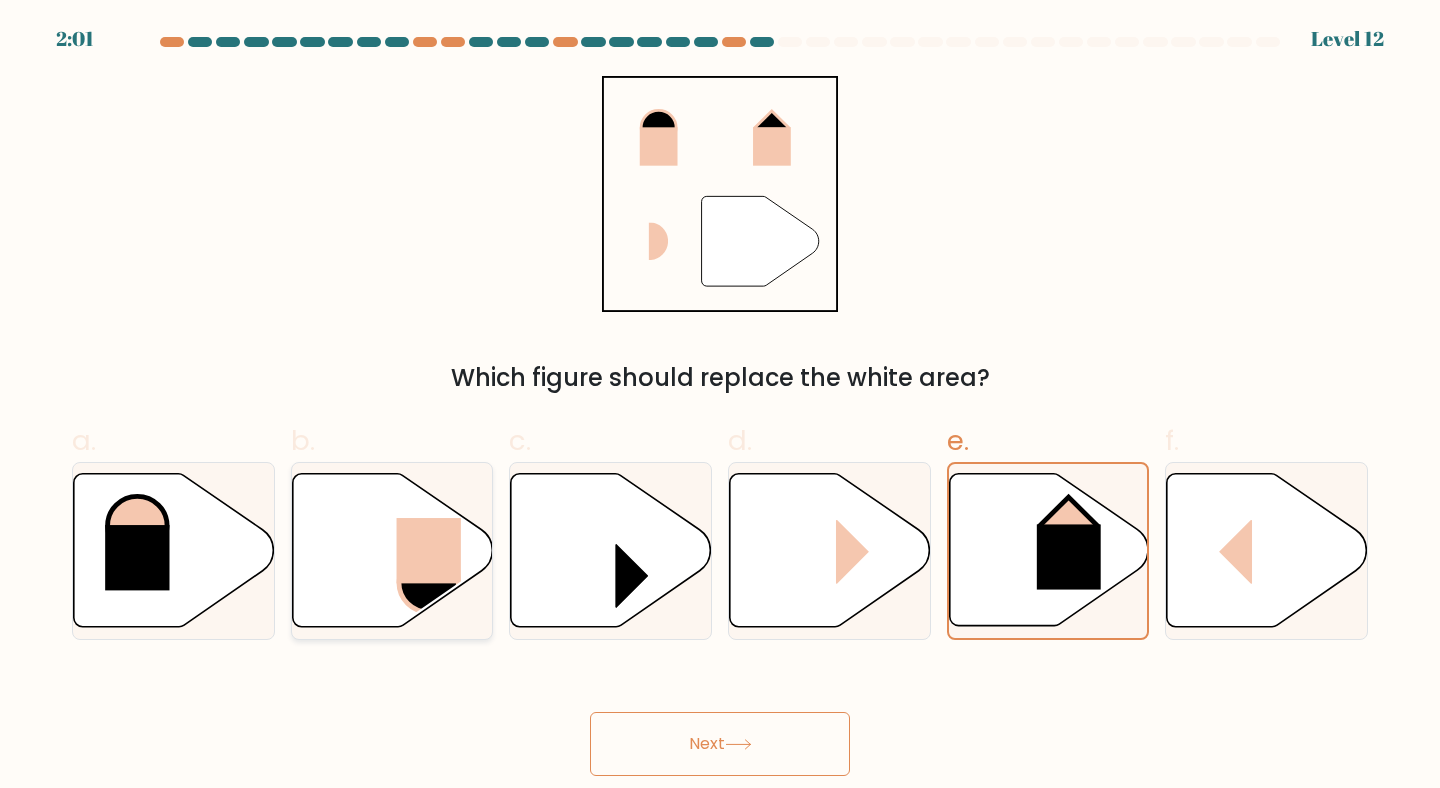 click 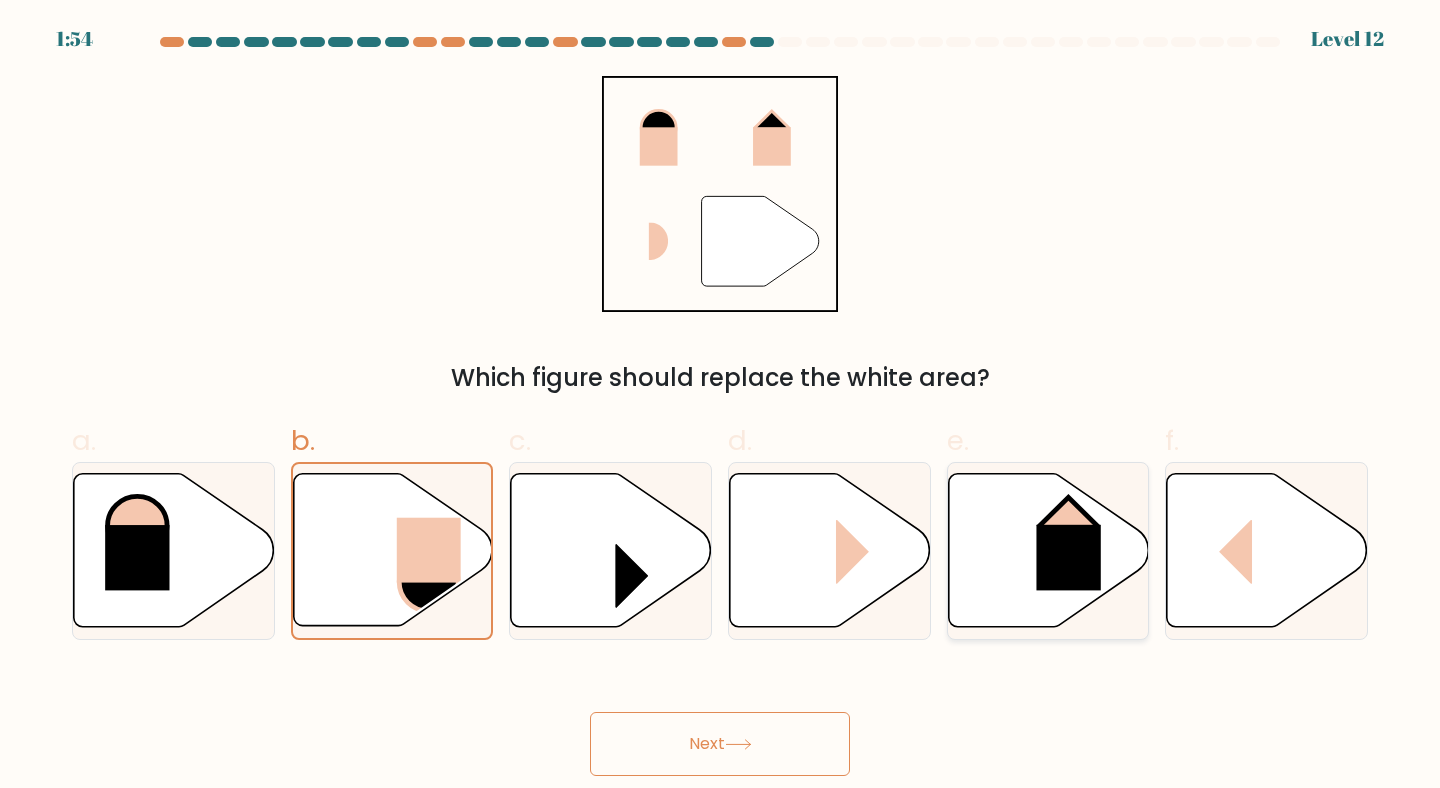 click 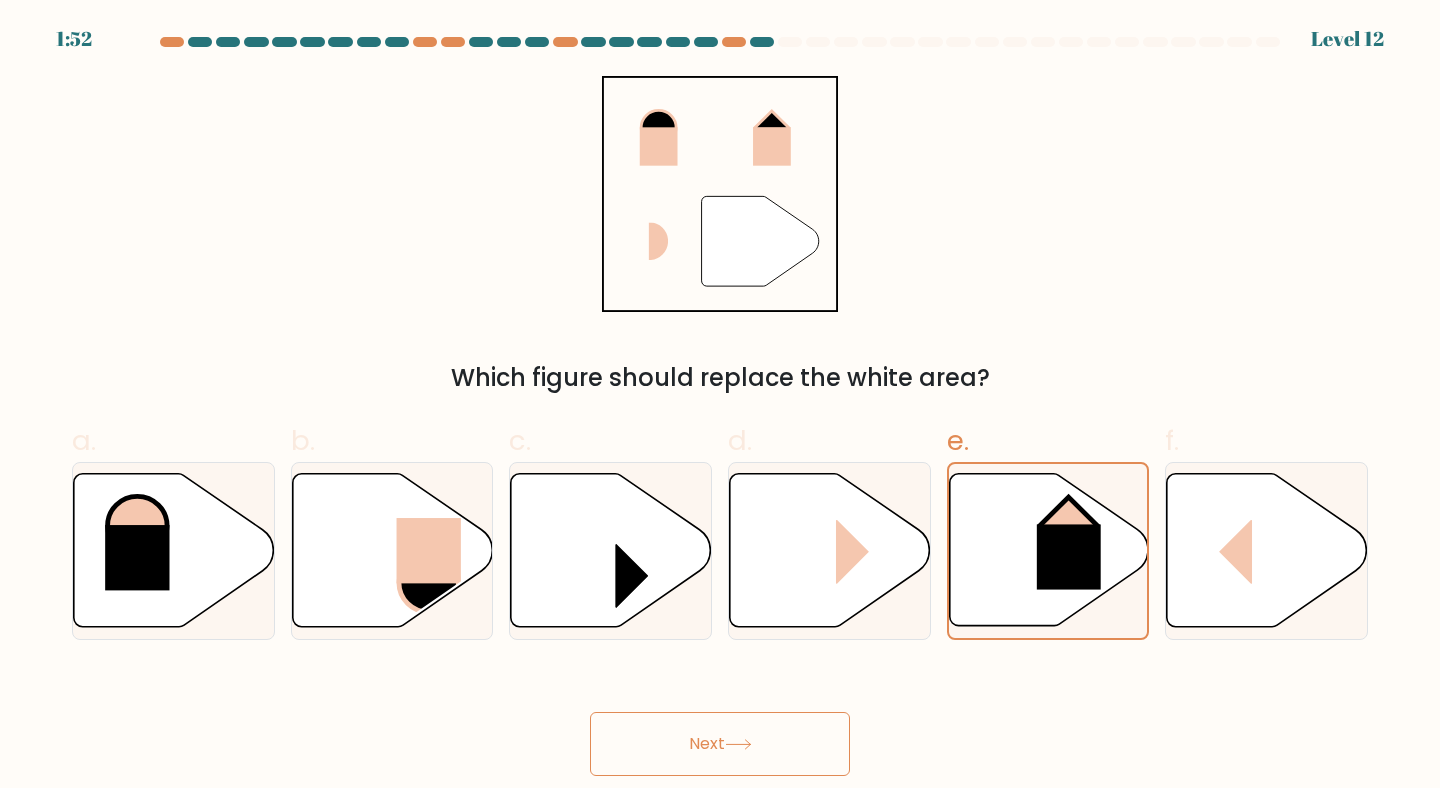 click on "Next" at bounding box center (720, 744) 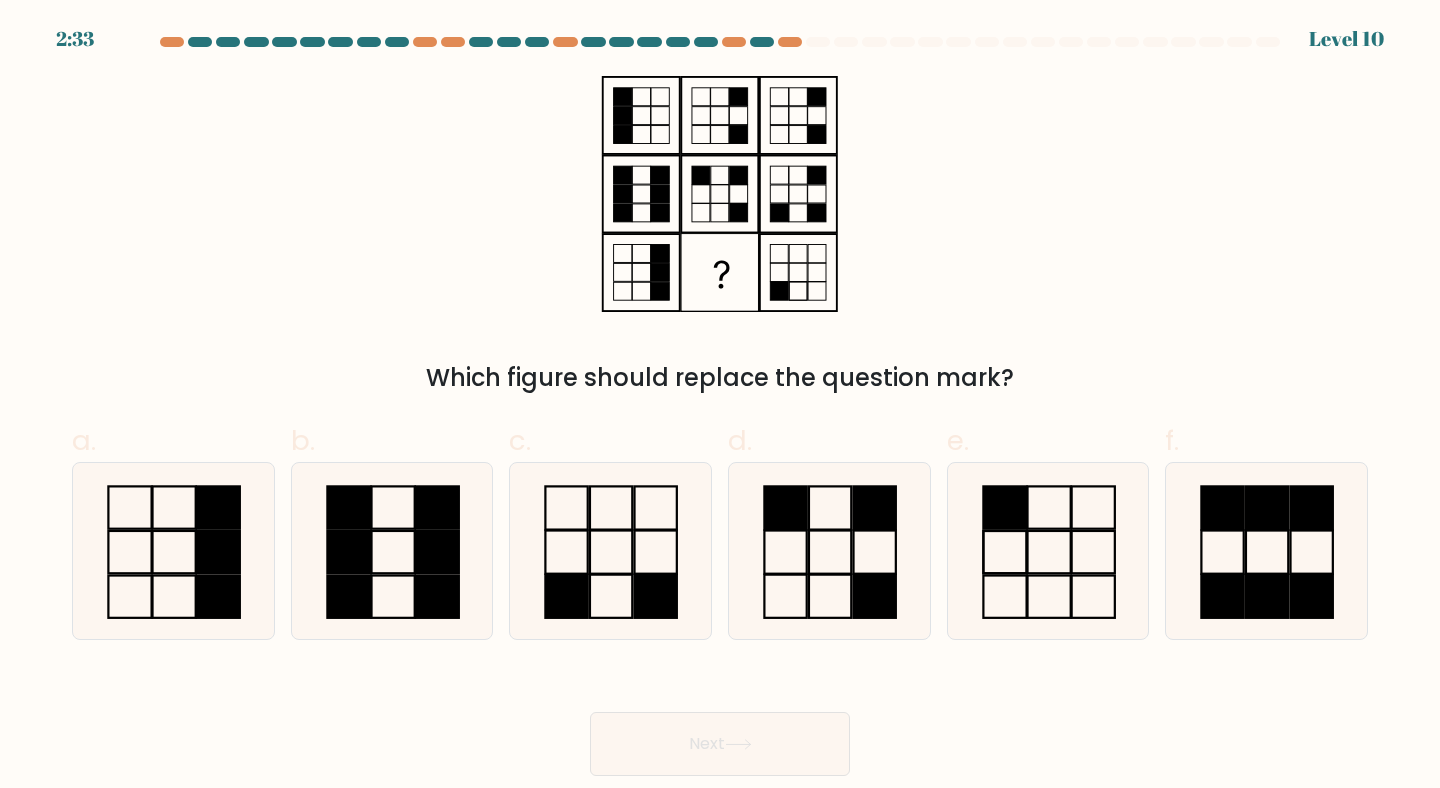 click on "Which figure should replace the question mark?" at bounding box center [720, 236] 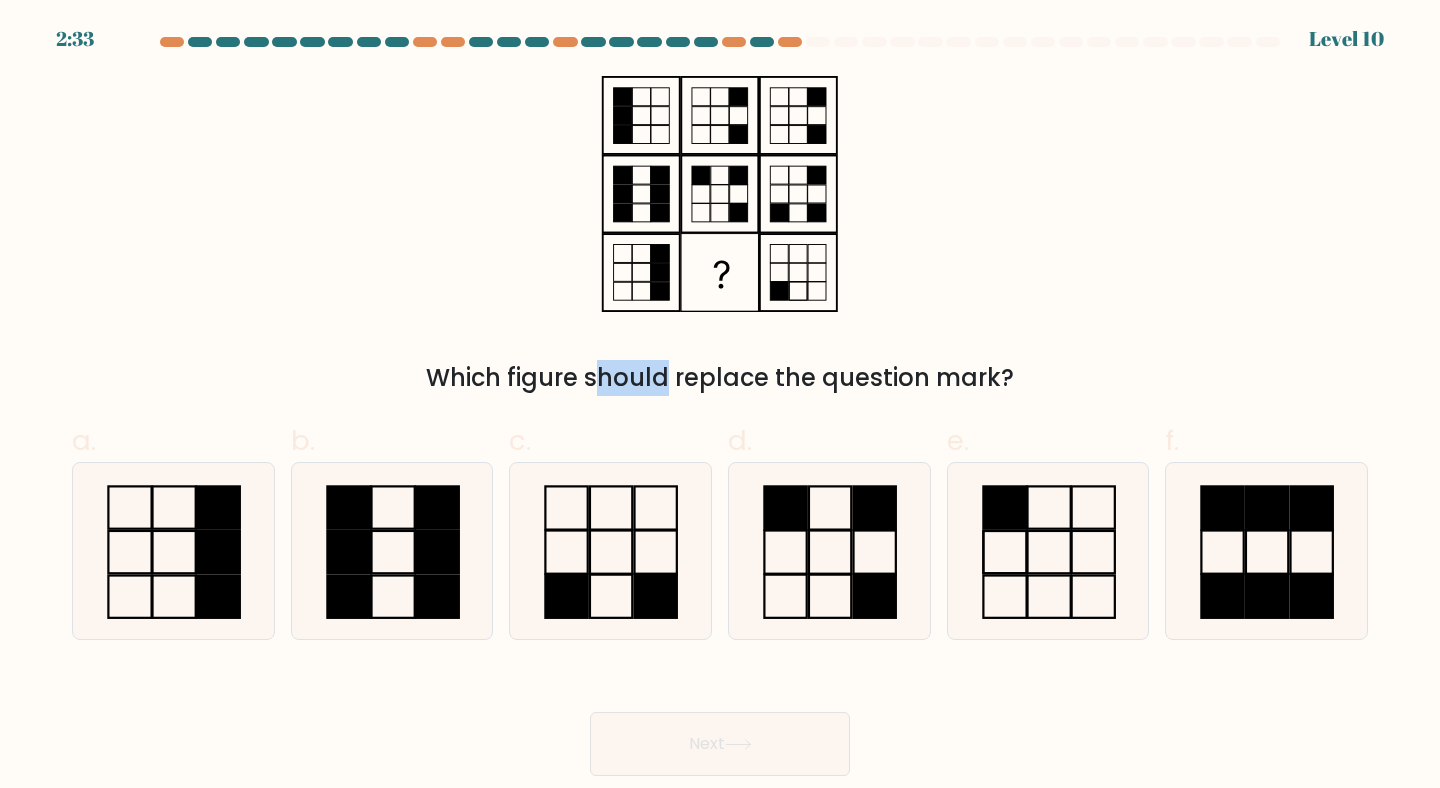 click on "Which figure should replace the question mark?" at bounding box center (720, 236) 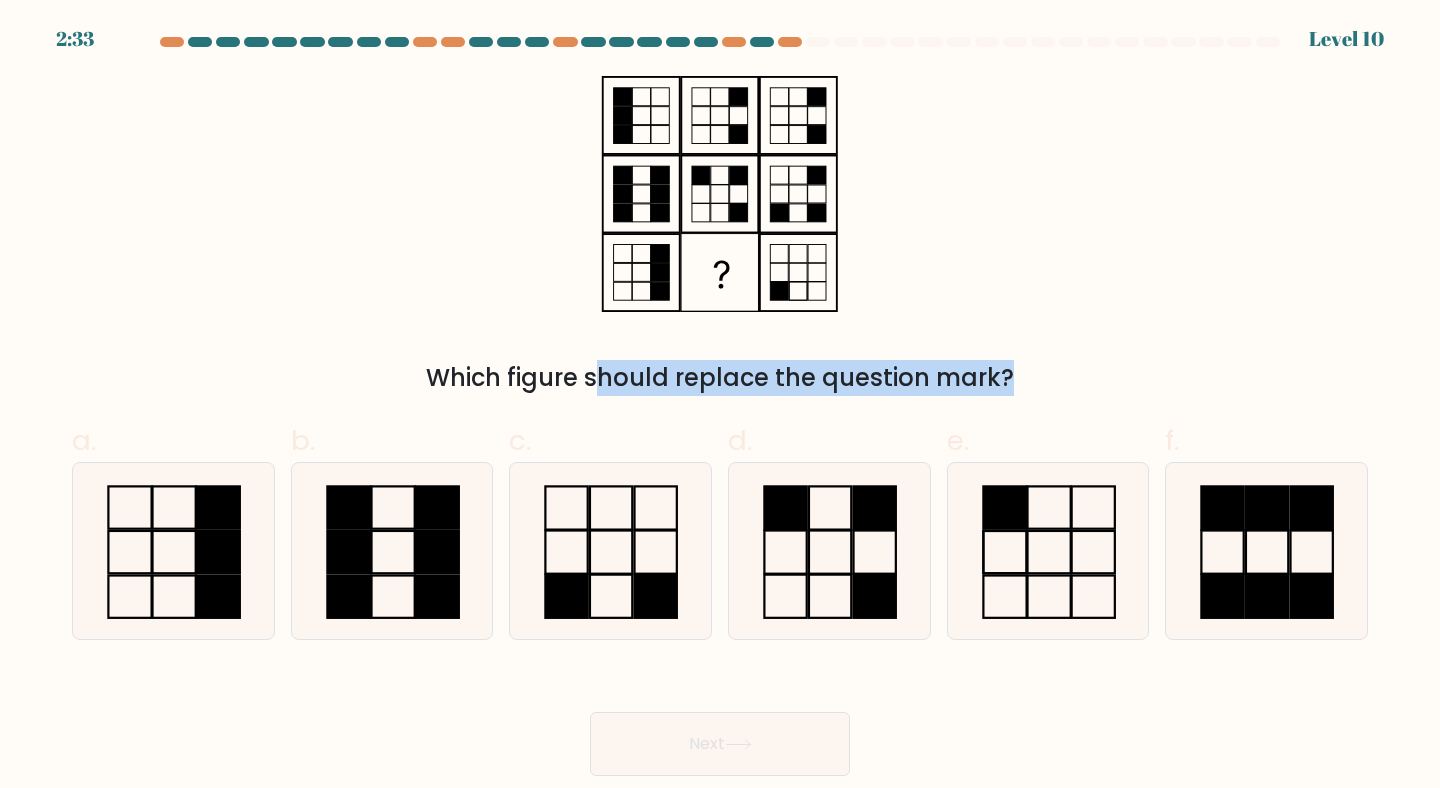 click on "Which figure should replace the question mark?" at bounding box center [720, 236] 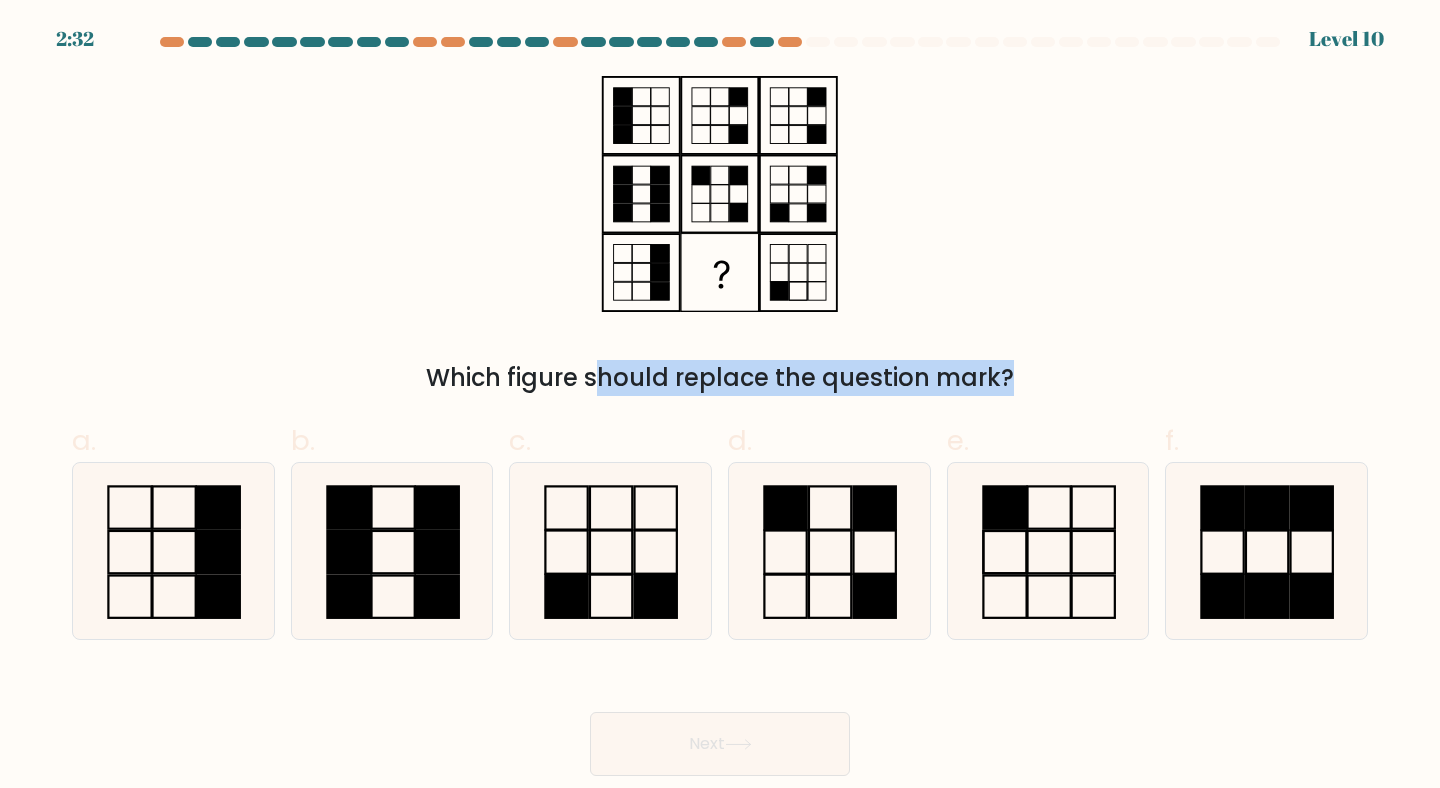 click on "Which figure should replace the question mark?" at bounding box center [720, 236] 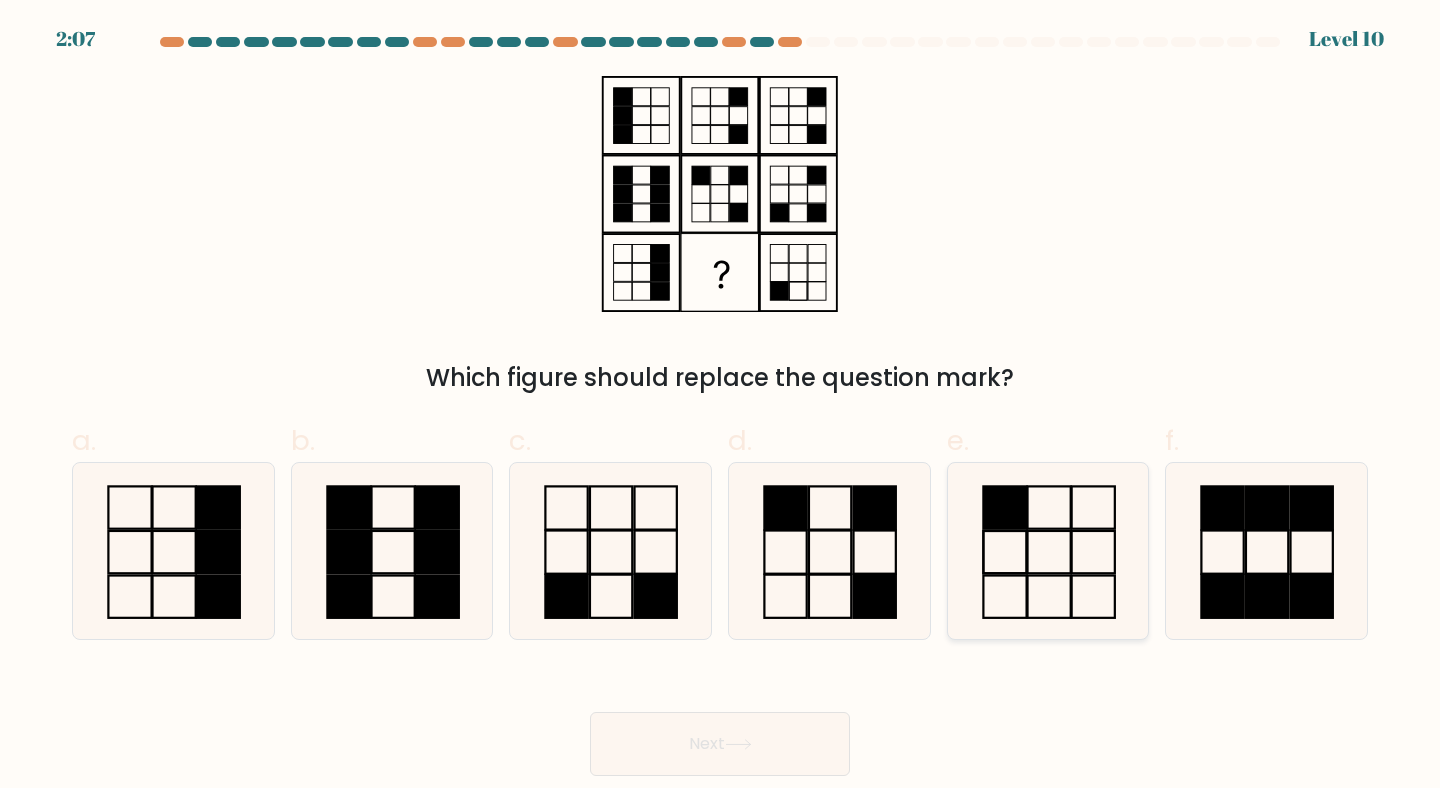click 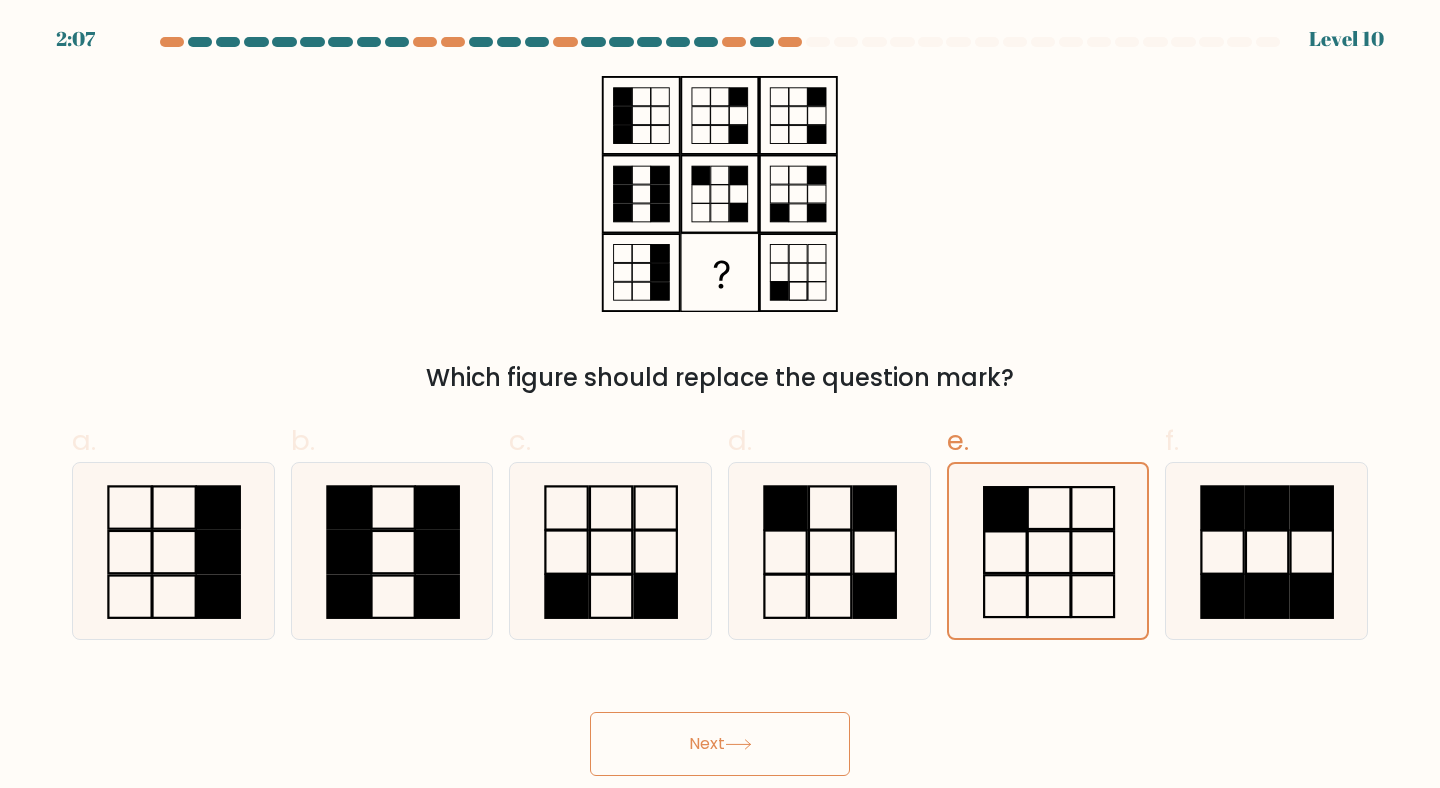 click on "Next" at bounding box center (720, 744) 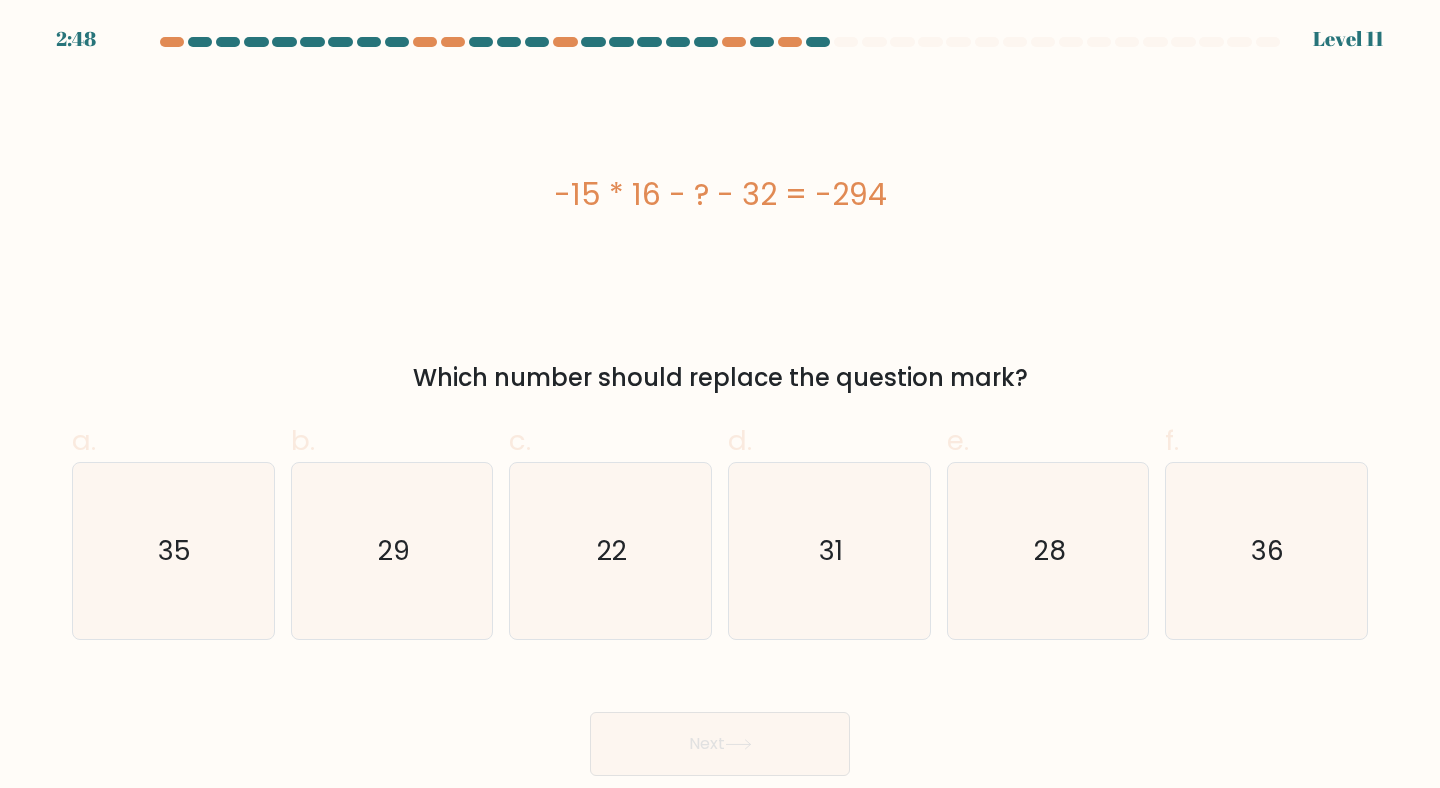 click on "Which number should replace the question mark?" at bounding box center (720, 378) 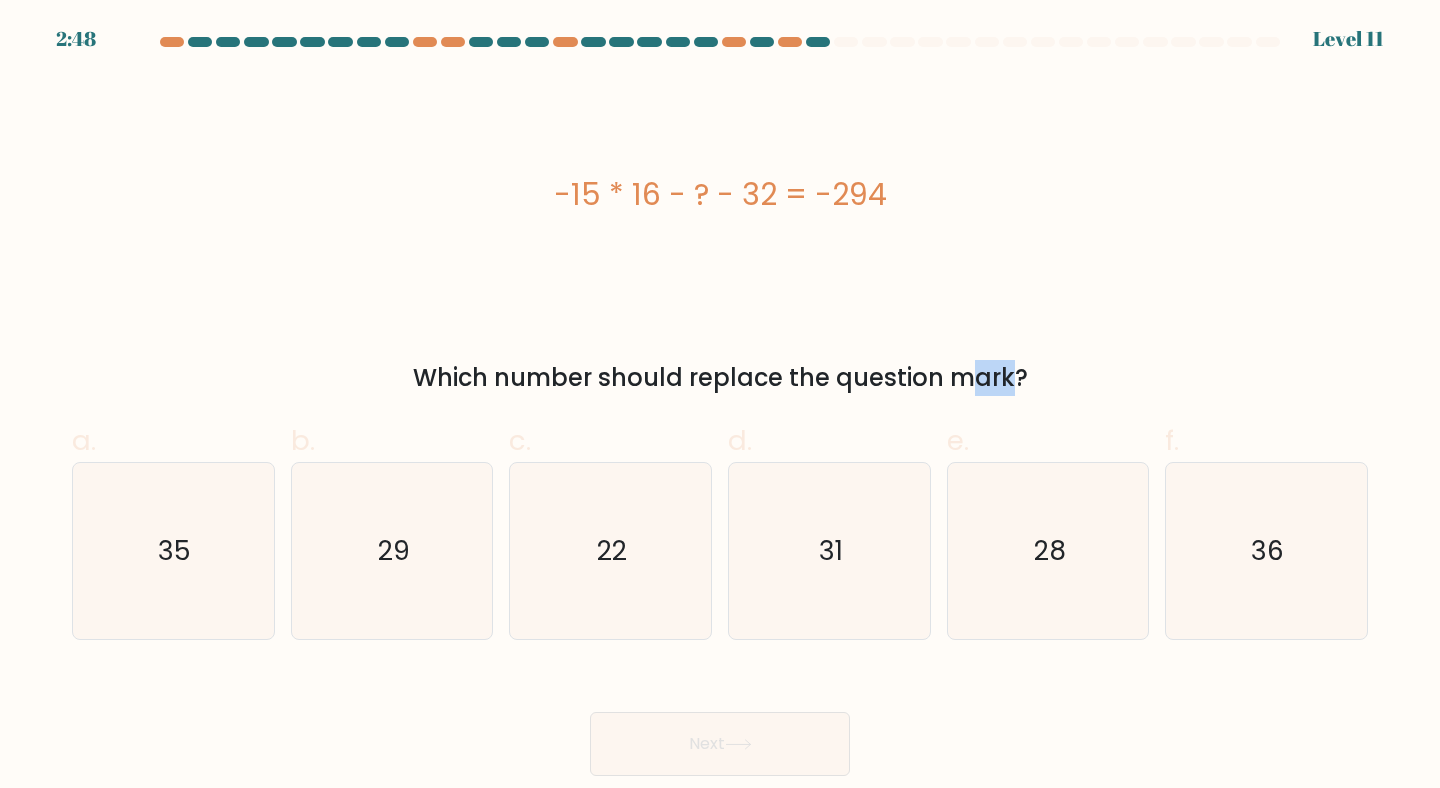 click on "Which number should replace the question mark?" at bounding box center [720, 378] 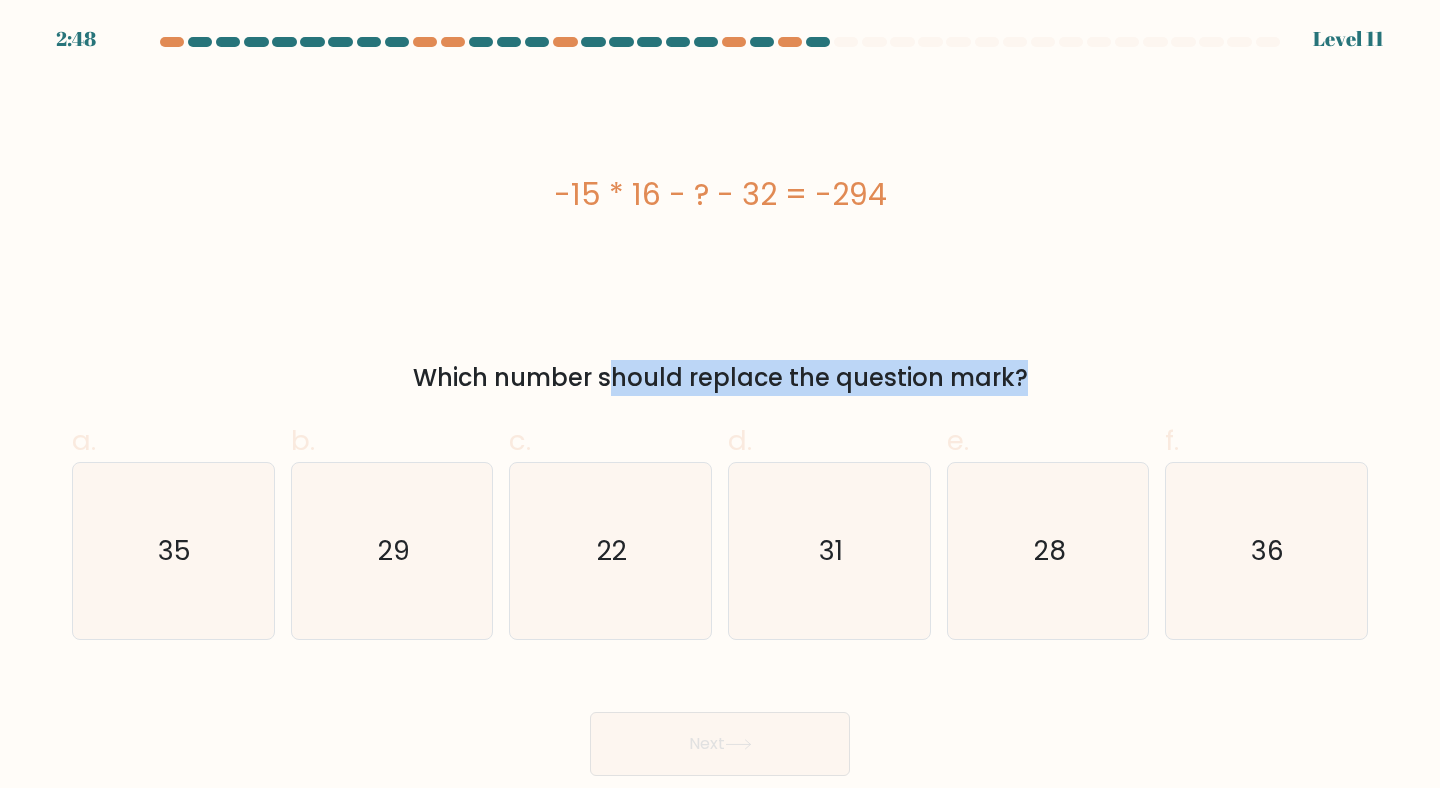click on "Which number should replace the question mark?" at bounding box center [720, 378] 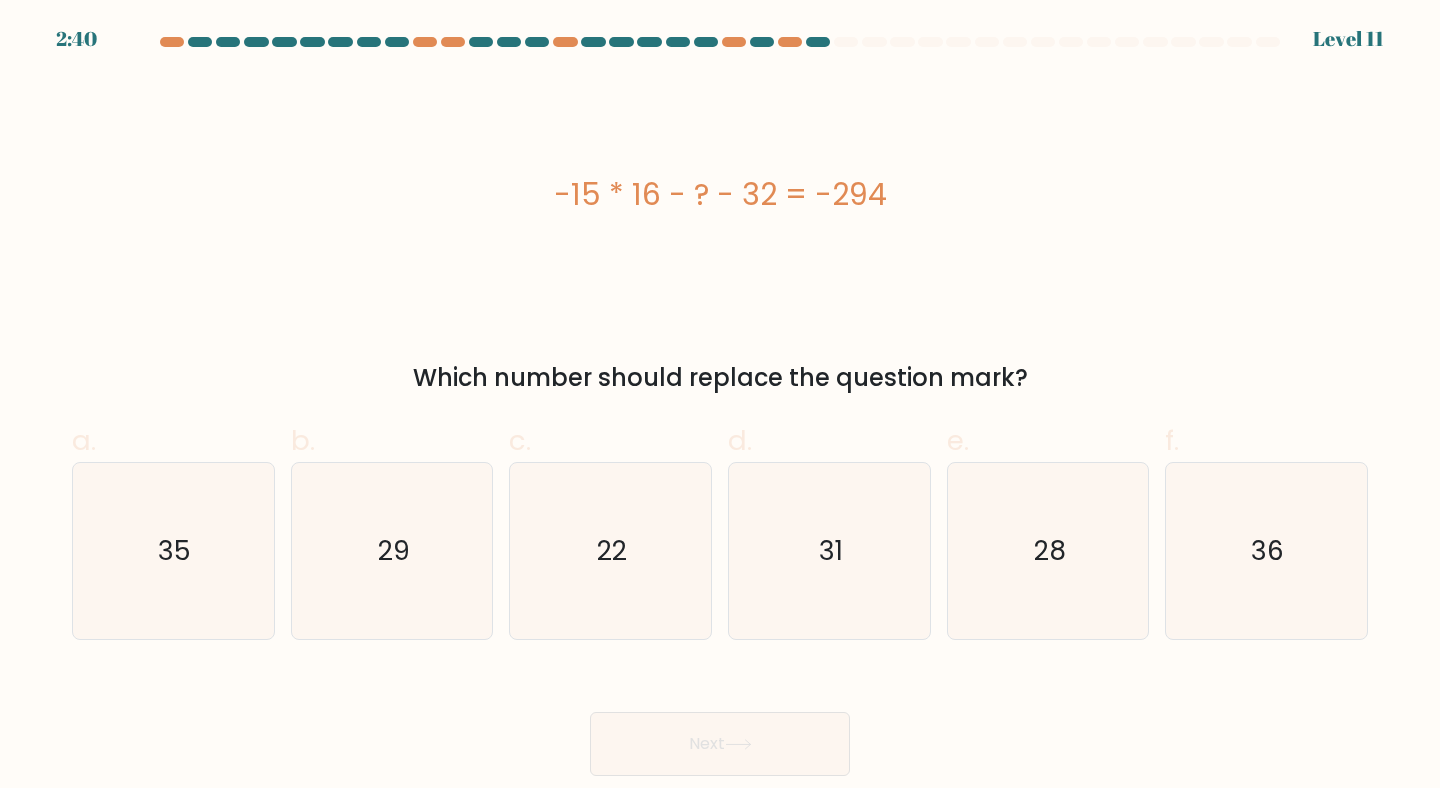 click on "-15 * 16 - ? - 32 = -294" at bounding box center (720, 194) 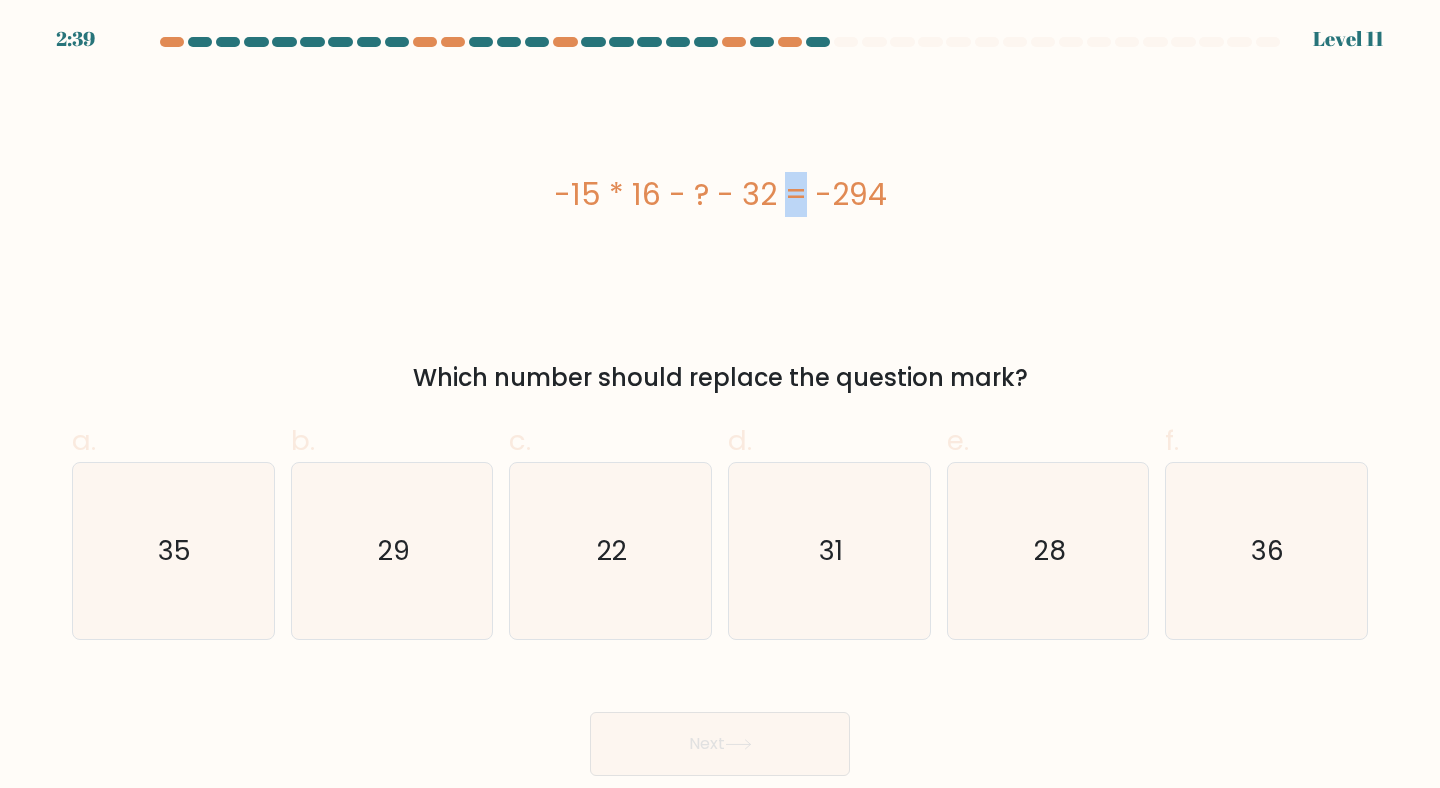 click on "-15 * 16 - ? - 32 = -294" at bounding box center (720, 194) 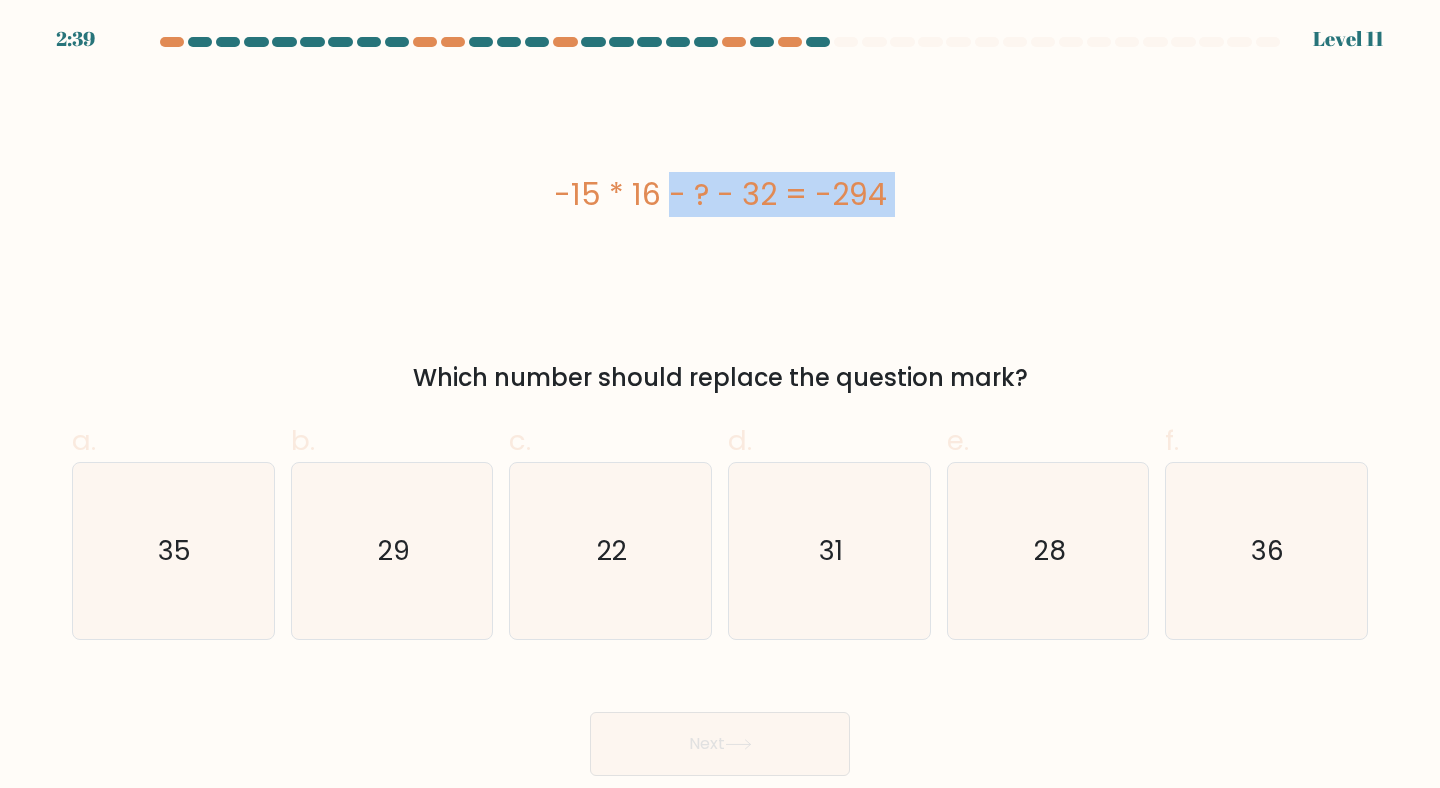 click on "-15 * 16 - ? - 32 = -294" at bounding box center (720, 194) 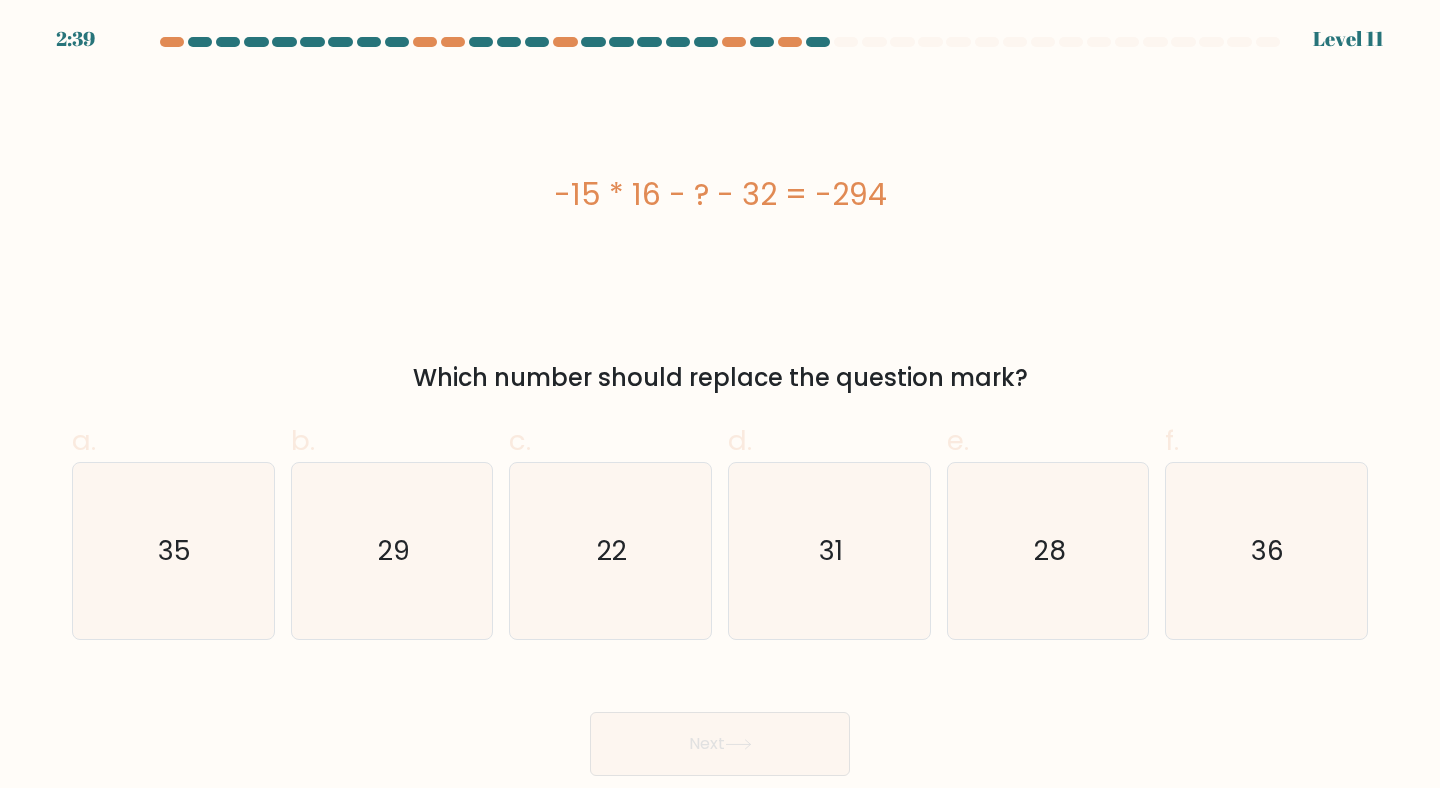 click on "-15 * 16 - ? - 32 = -294" at bounding box center [720, 194] 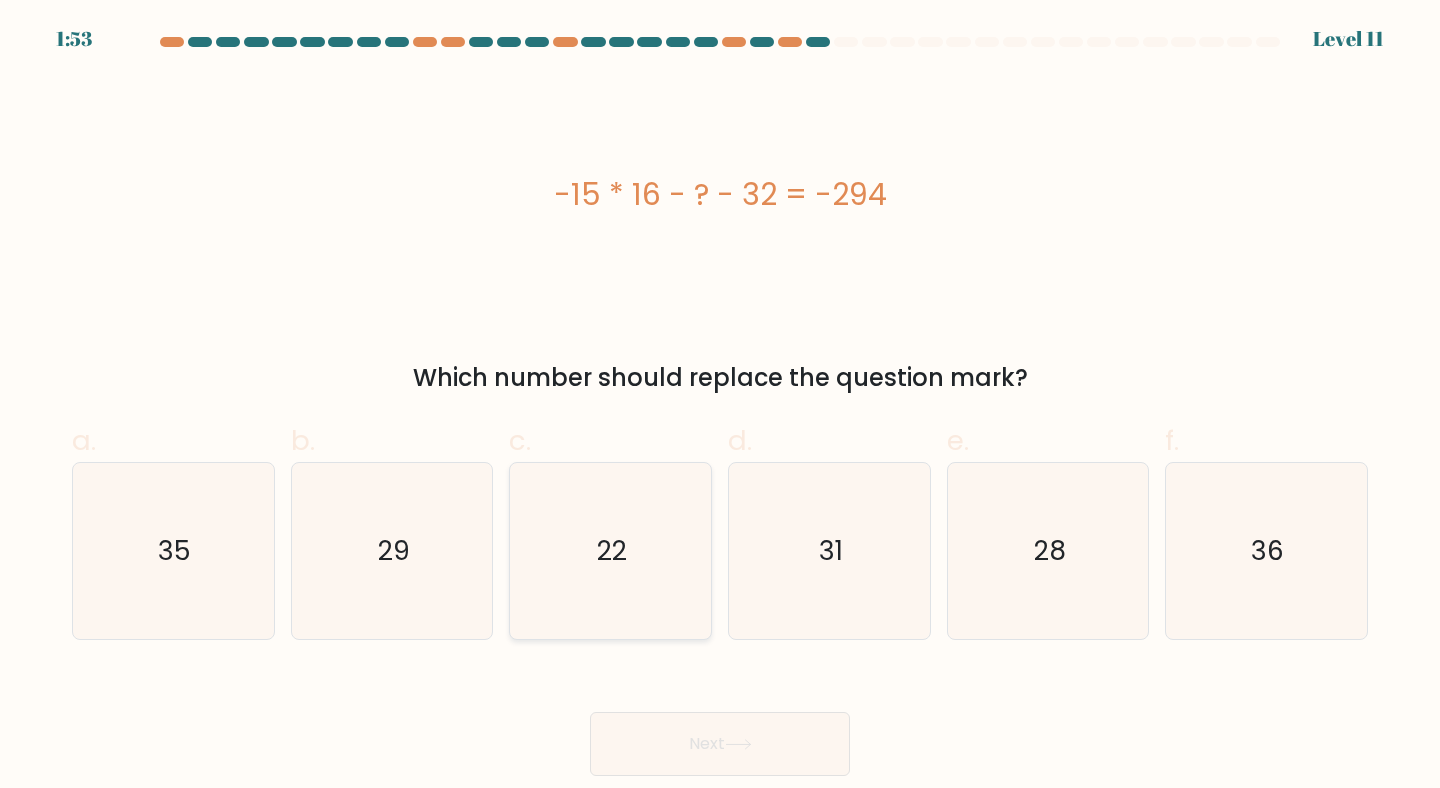 click on "22" 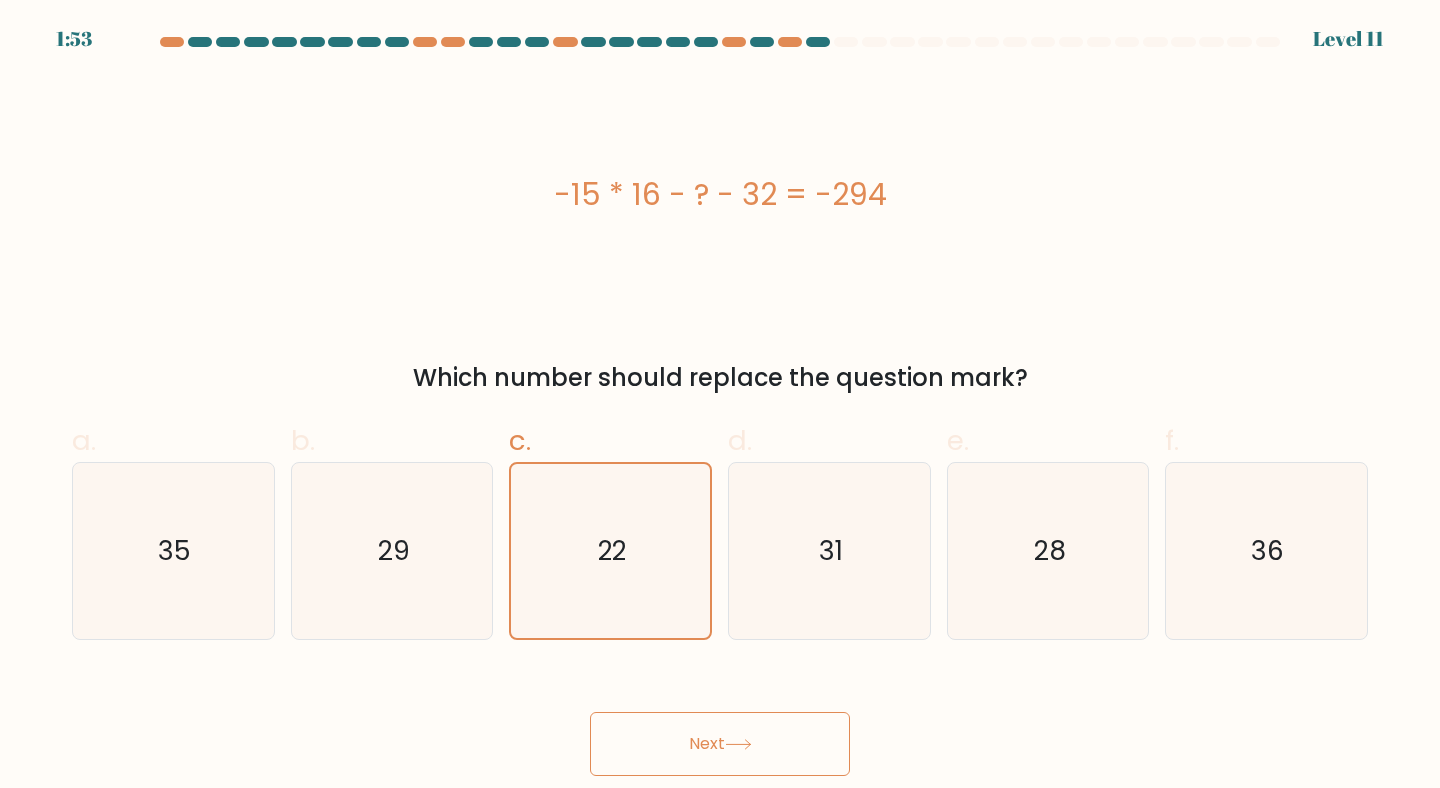 click on "Next" at bounding box center [720, 744] 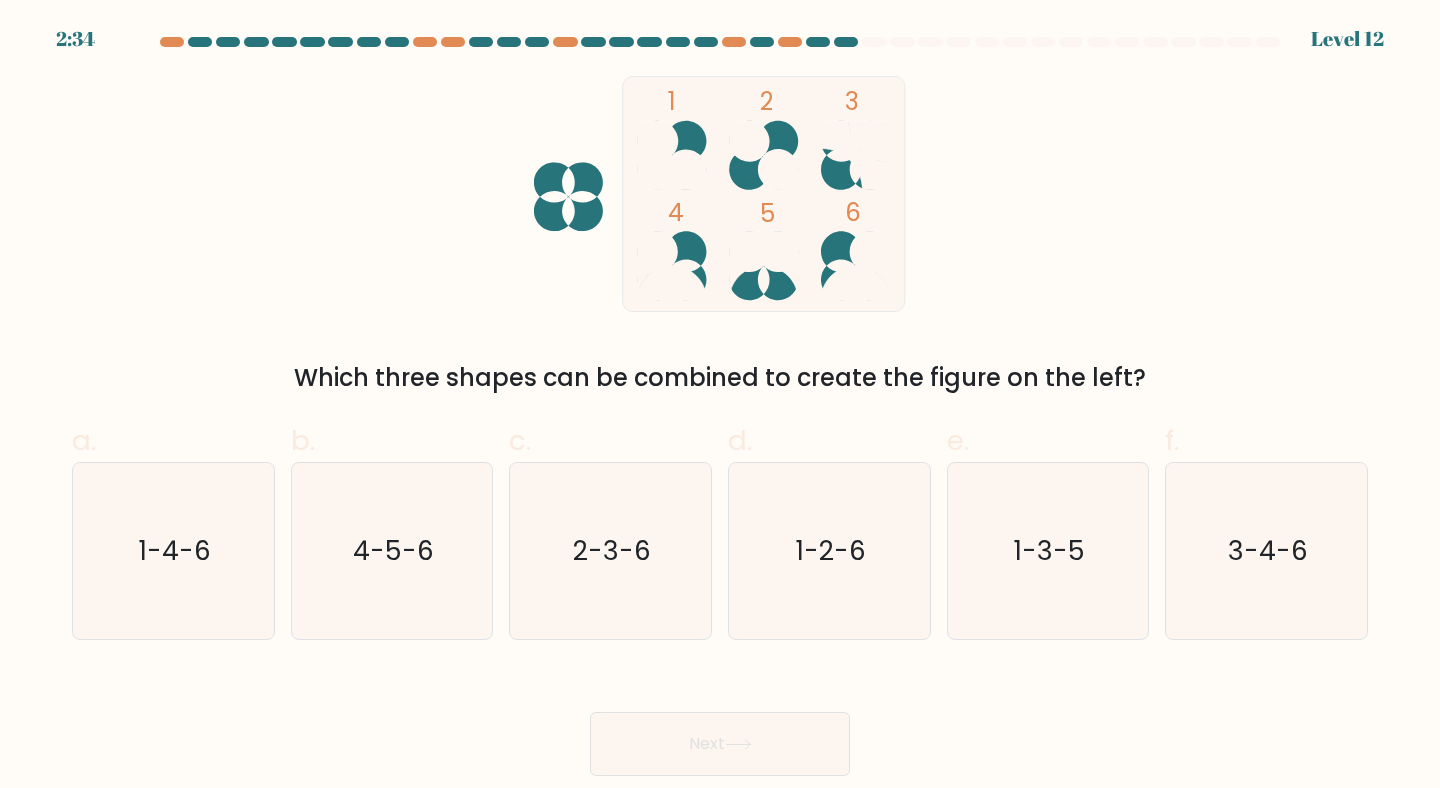 click on "Which three shapes can be combined to create the figure on the left?" at bounding box center [720, 378] 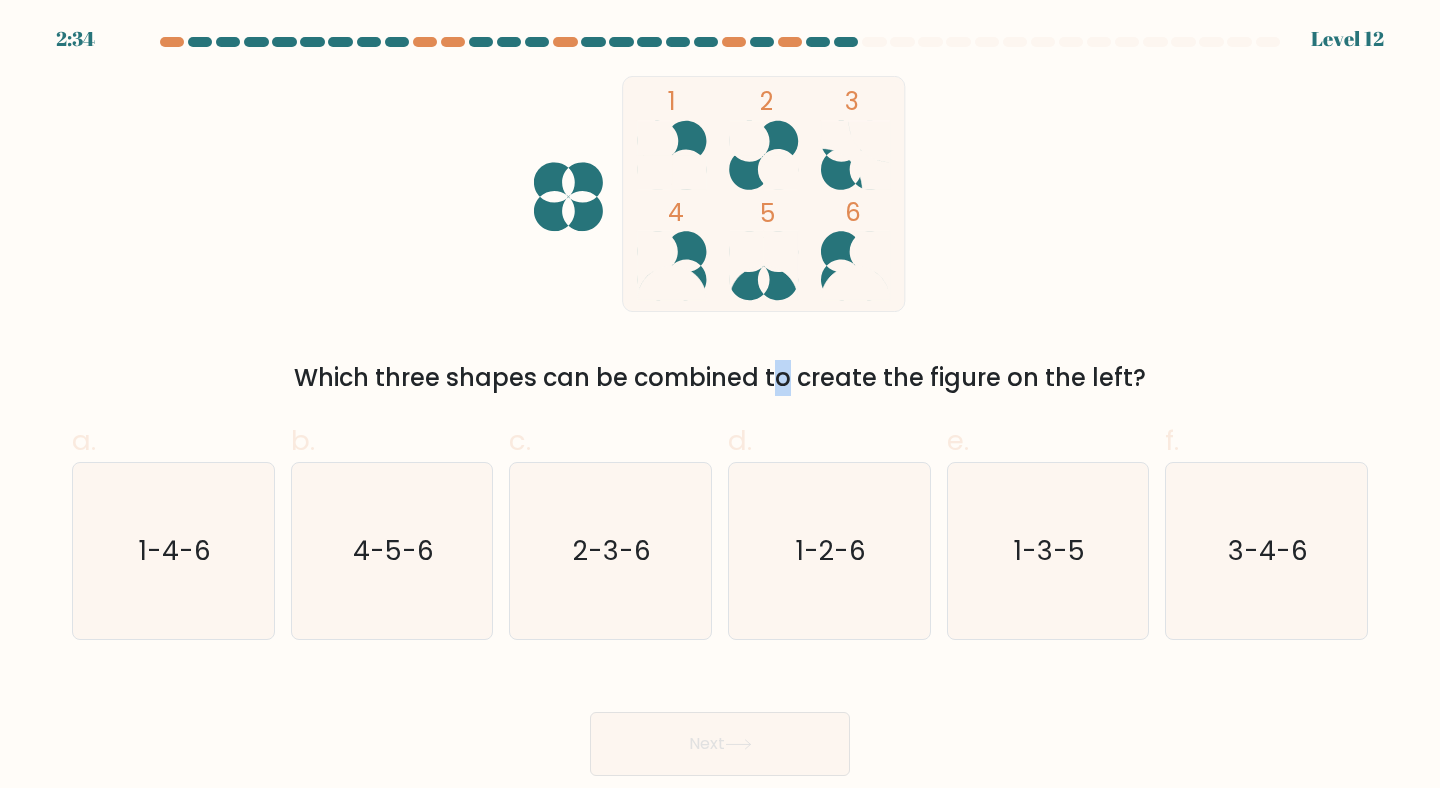 click on "Which three shapes can be combined to create the figure on the left?" at bounding box center [720, 378] 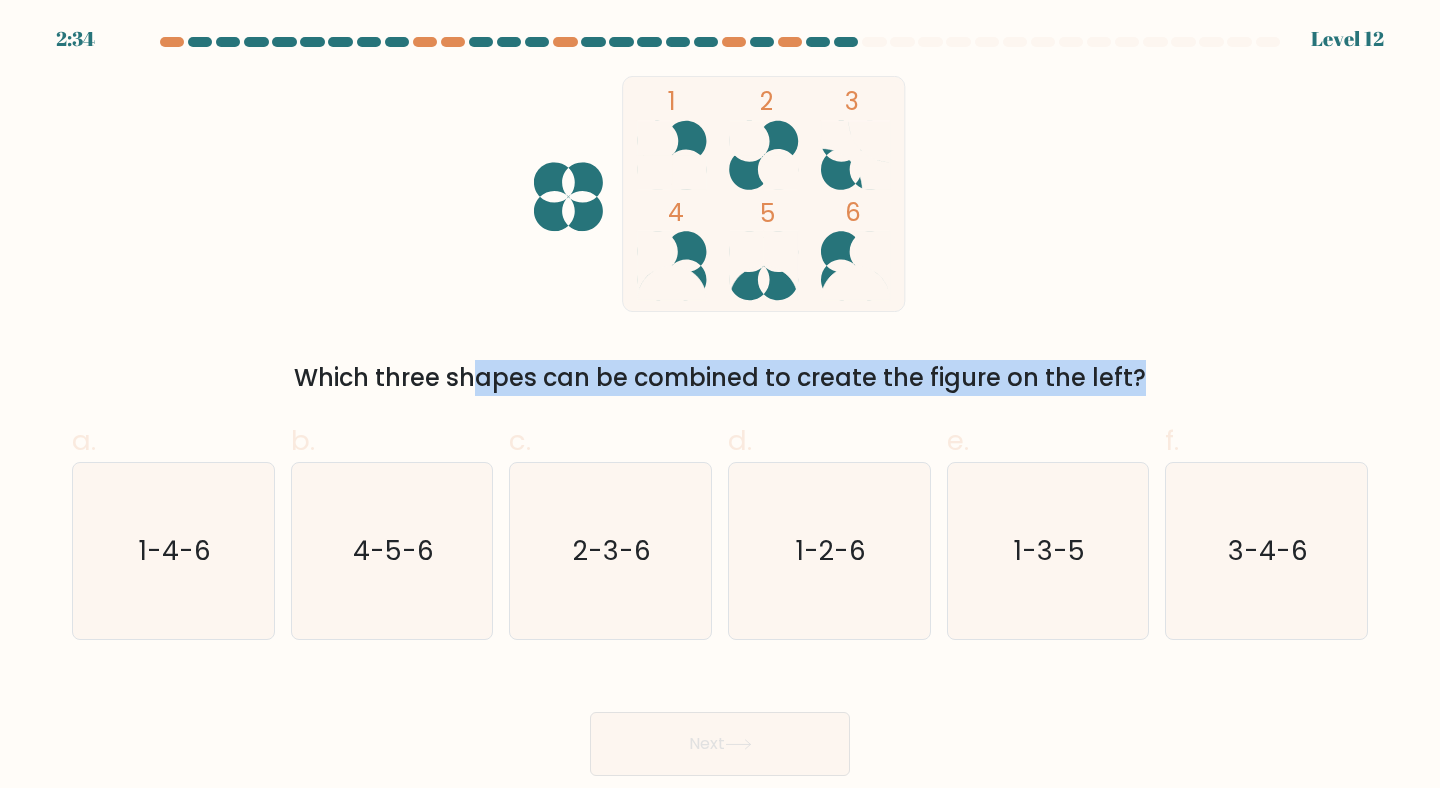 click on "Which three shapes can be combined to create the figure on the left?" at bounding box center [720, 378] 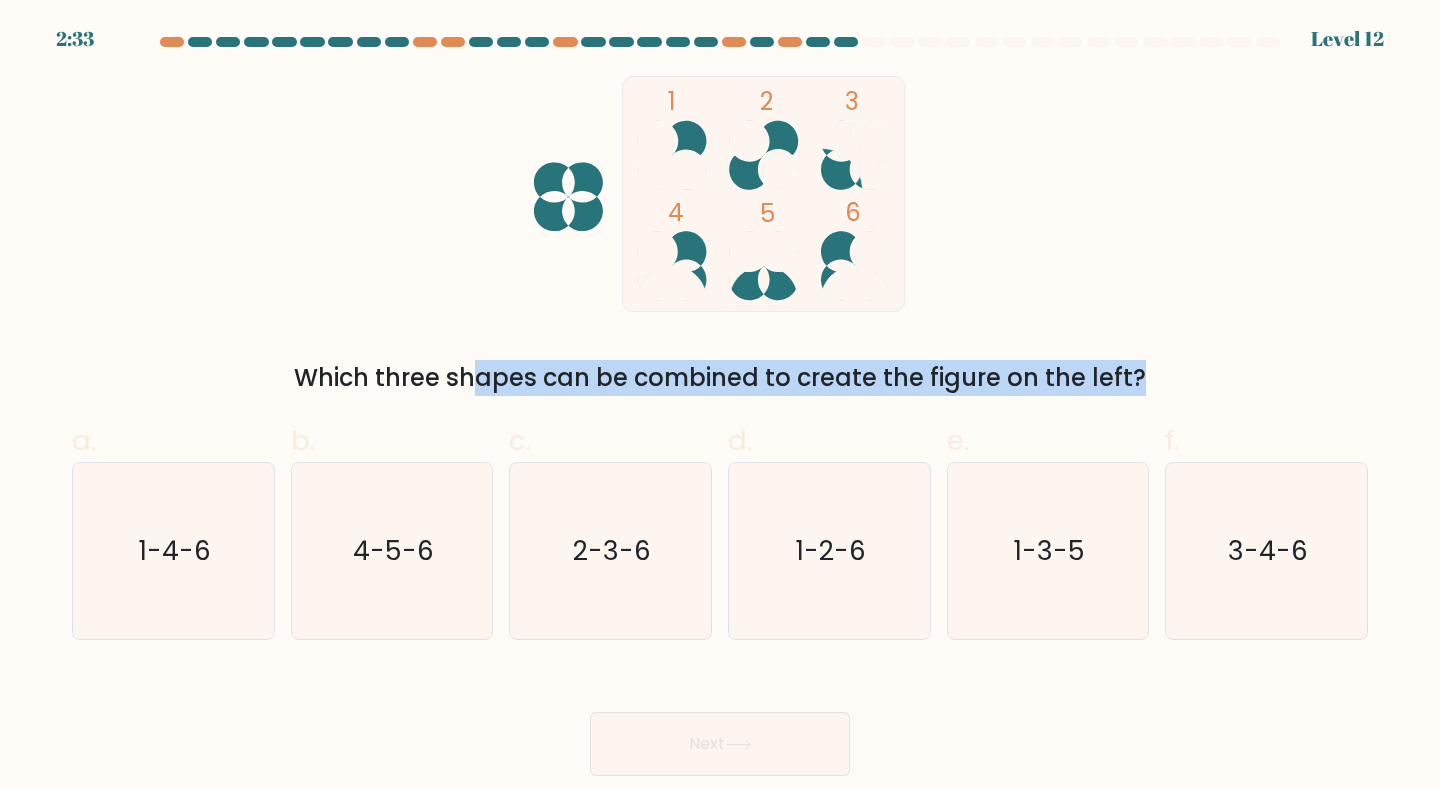 click on "Which three shapes can be combined to create the figure on the left?" at bounding box center [720, 378] 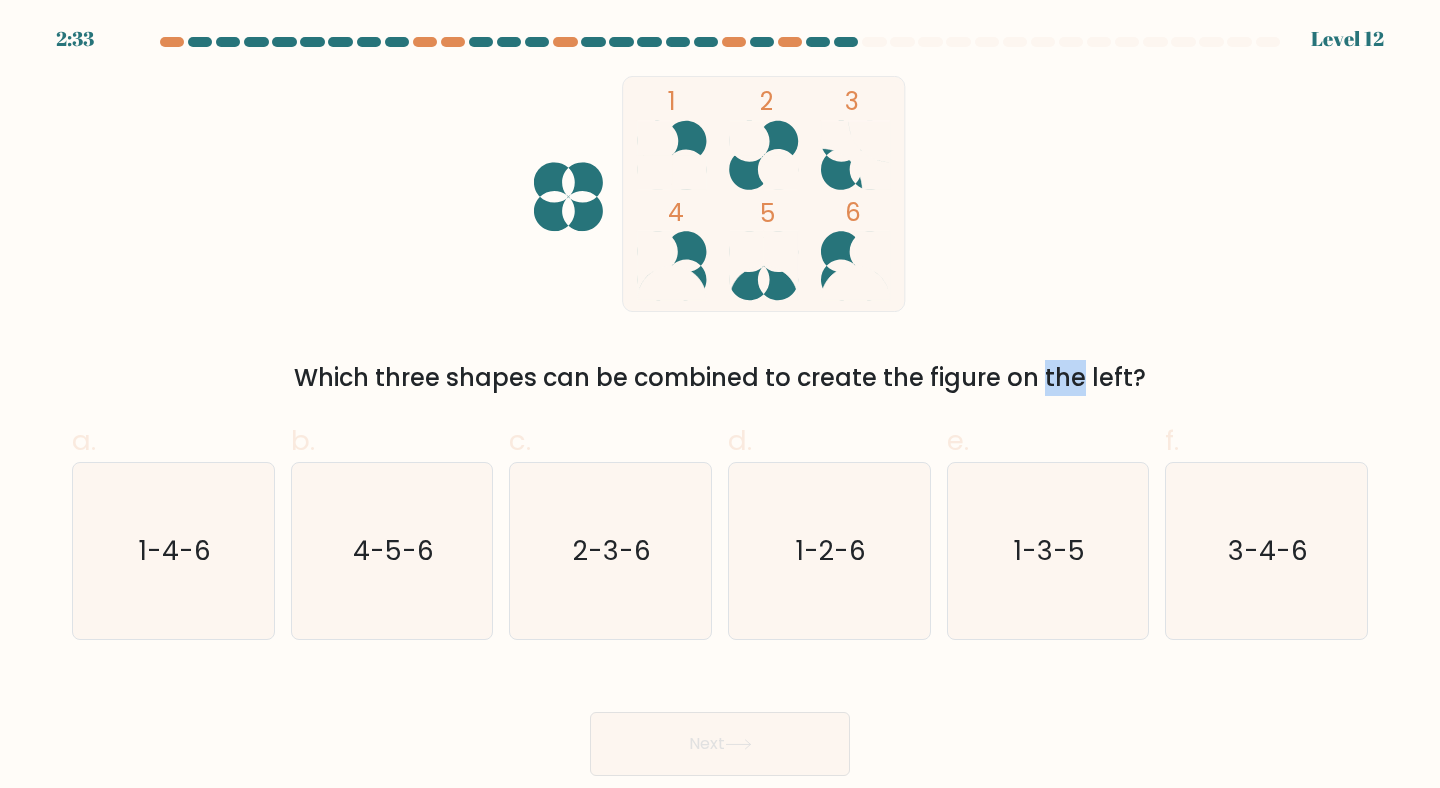 click on "Which three shapes can be combined to create the figure on the left?" at bounding box center [720, 378] 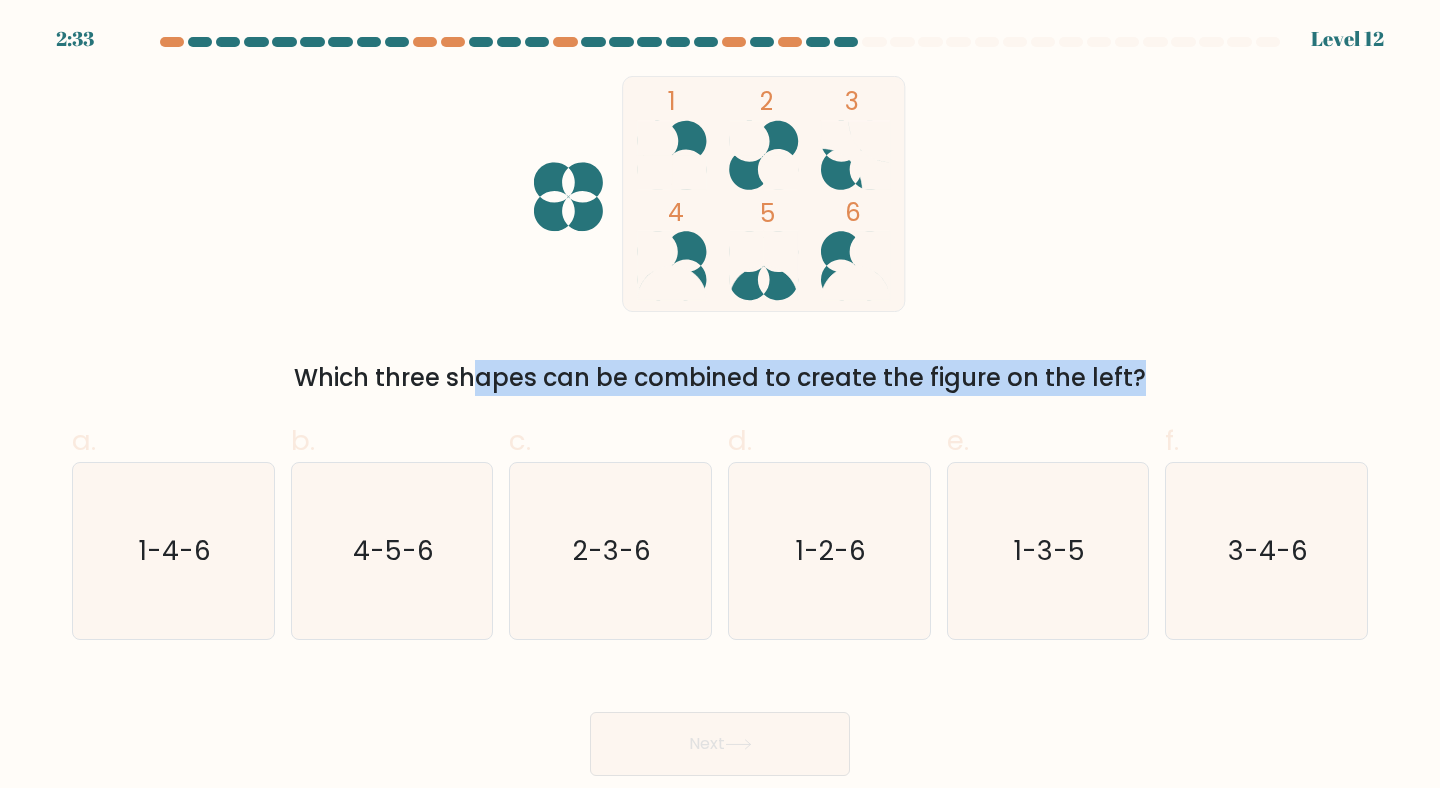 click on "Which three shapes can be combined to create the figure on the left?" at bounding box center (720, 378) 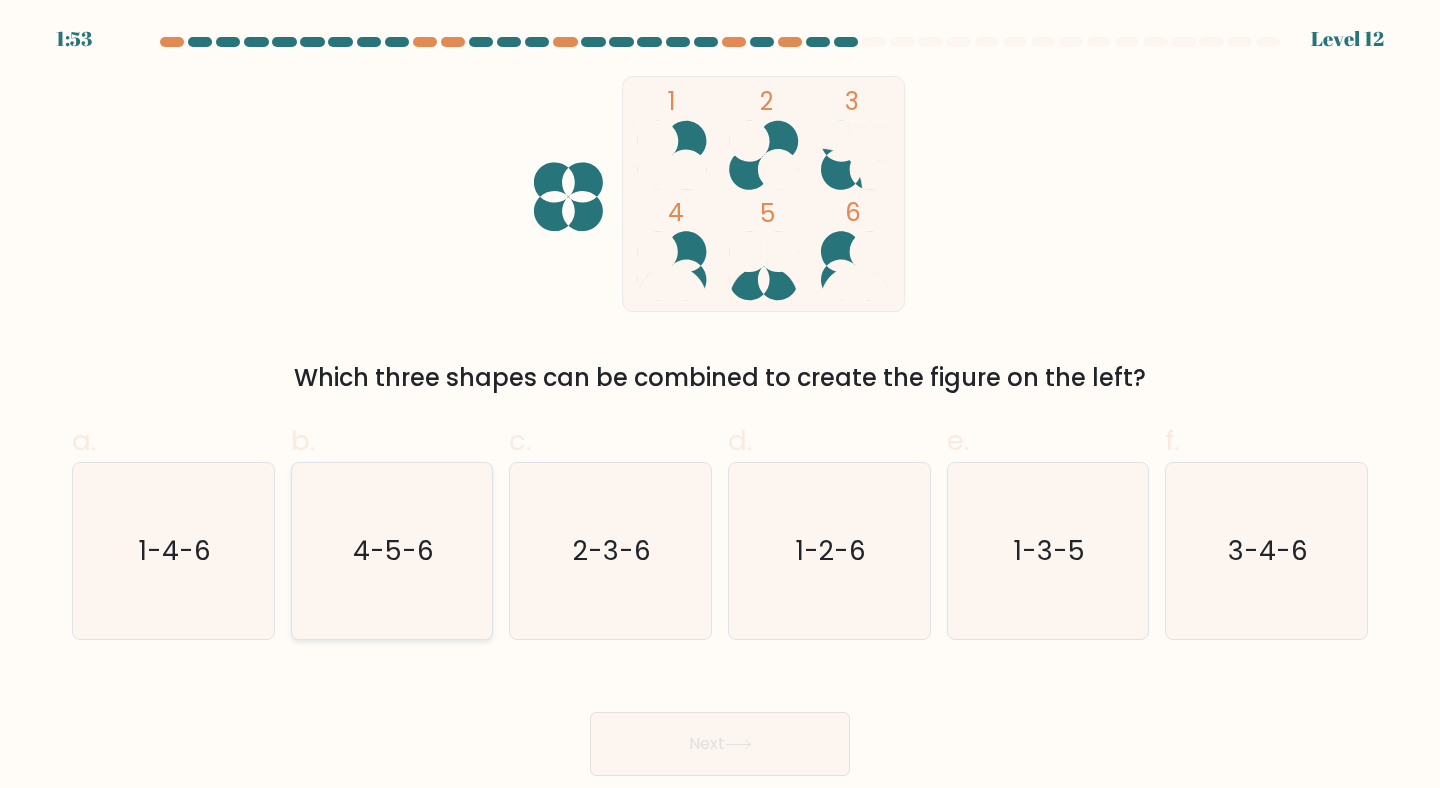 click on "4-5-6" 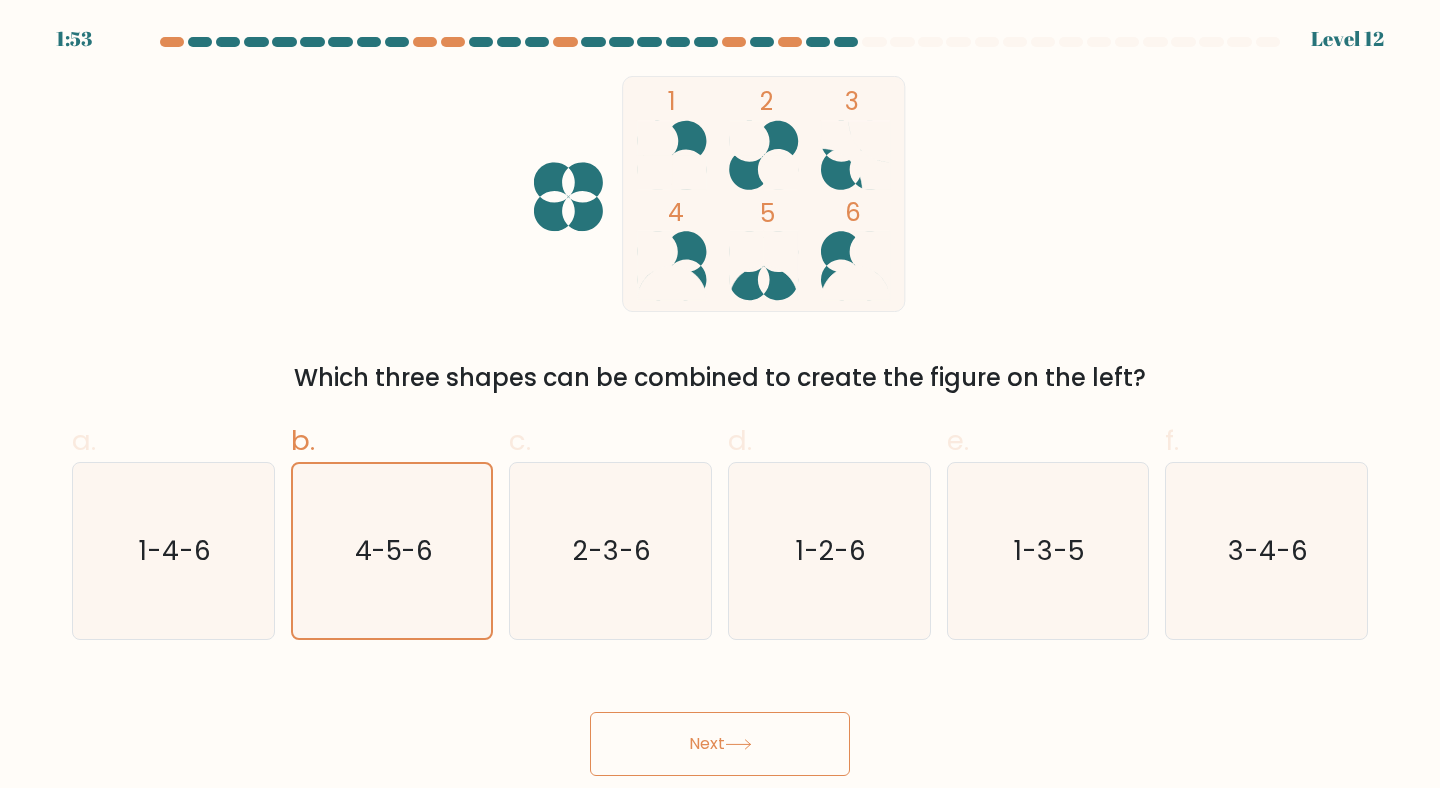 click on "Next" at bounding box center (720, 744) 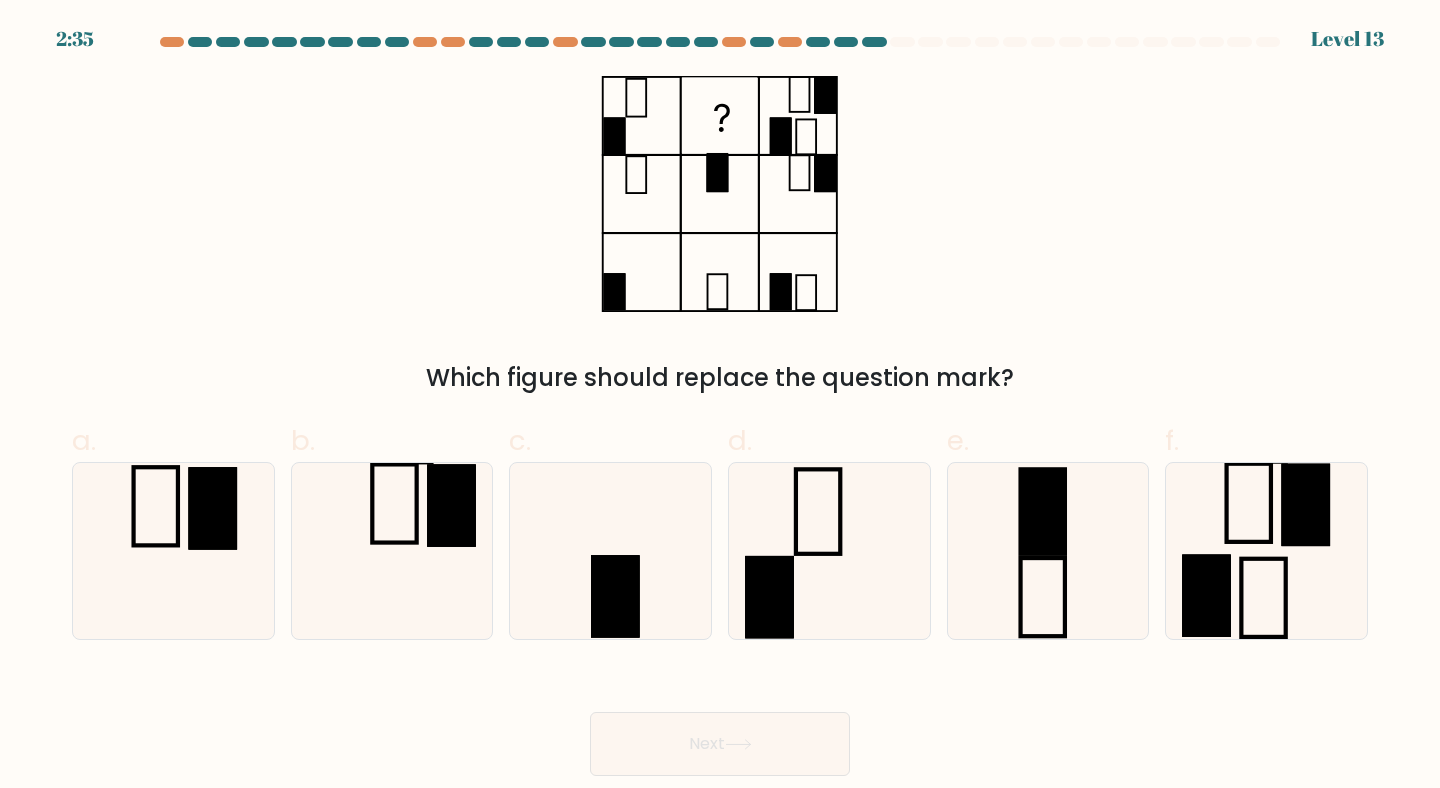 click on "Which figure should replace the question mark?" at bounding box center [720, 236] 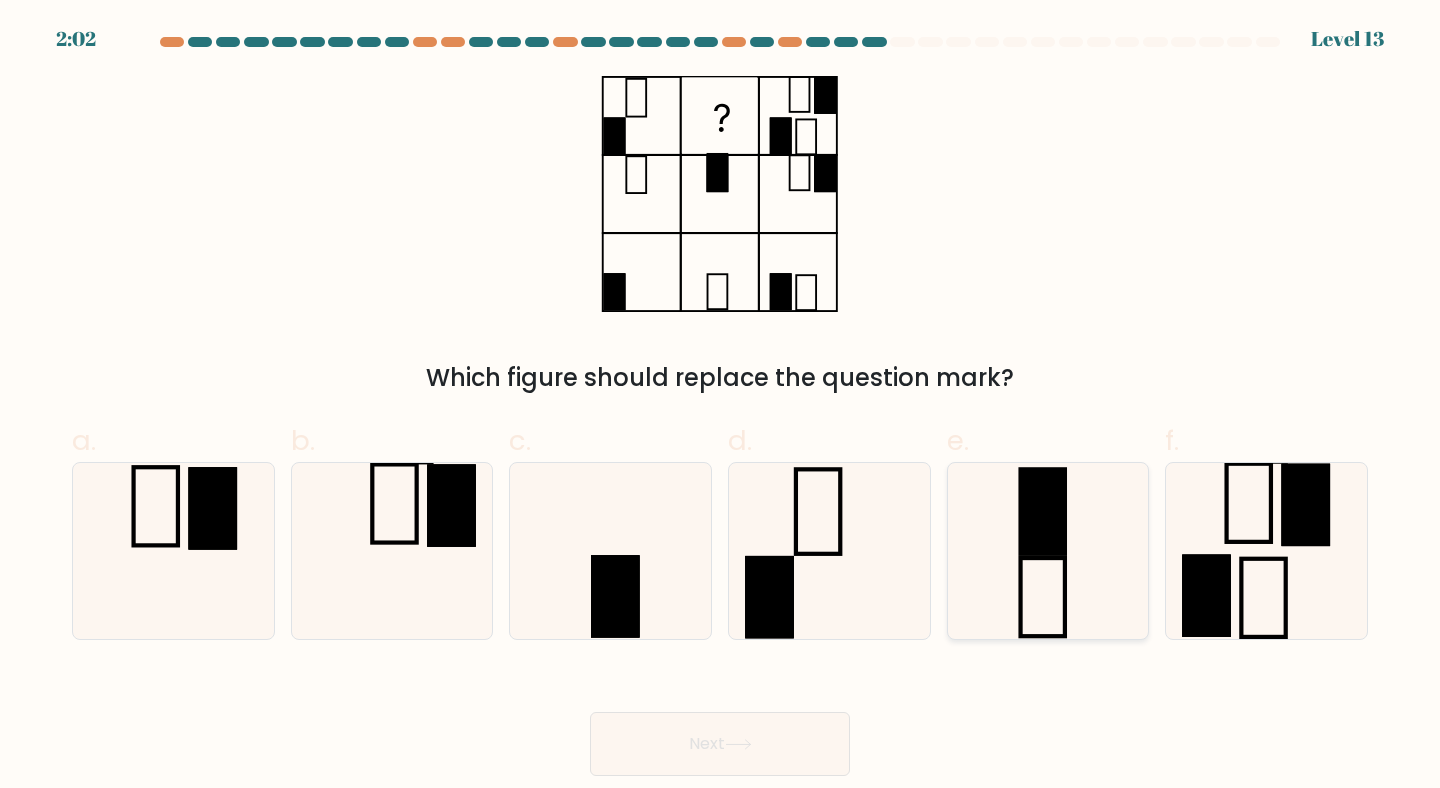 click 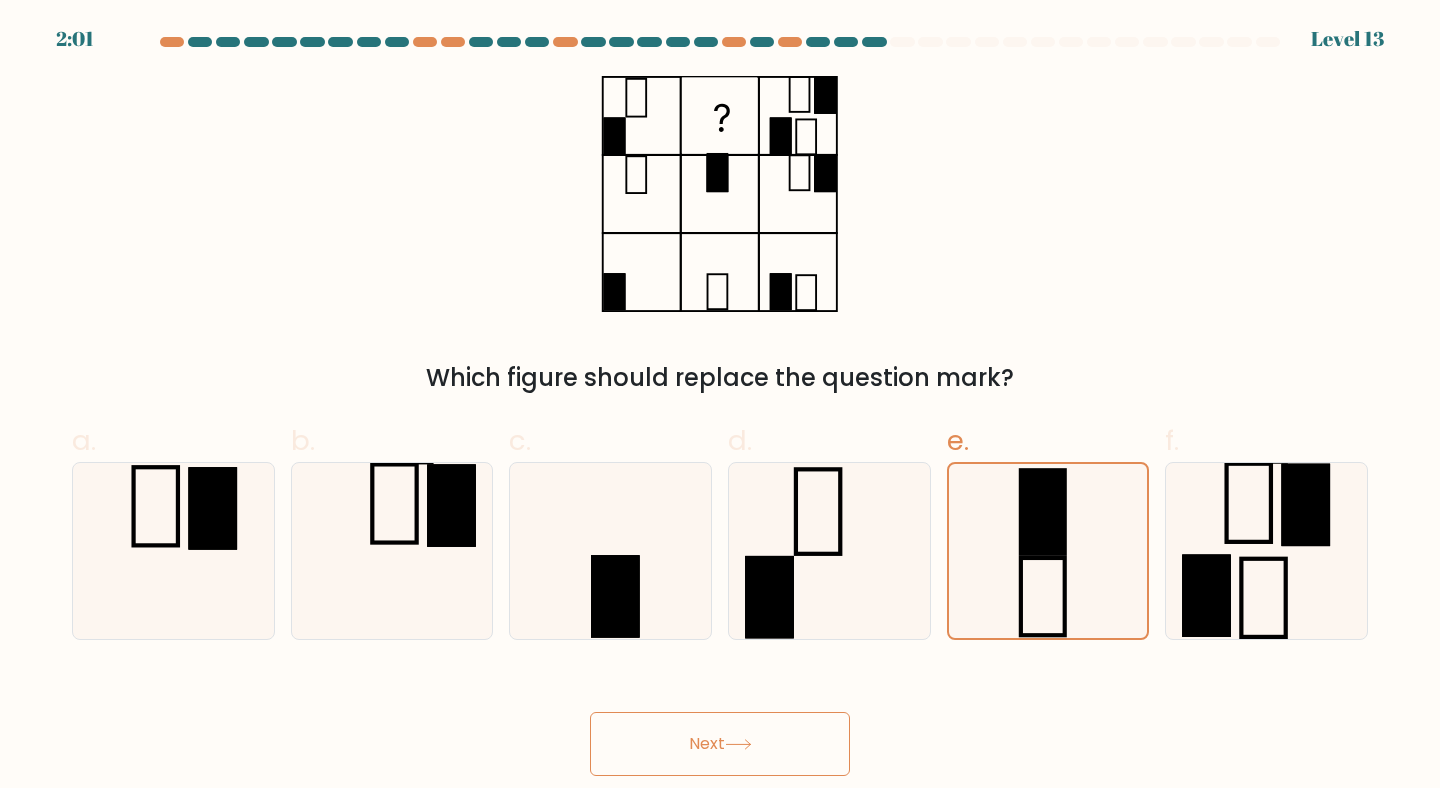 click on "Next" at bounding box center [720, 744] 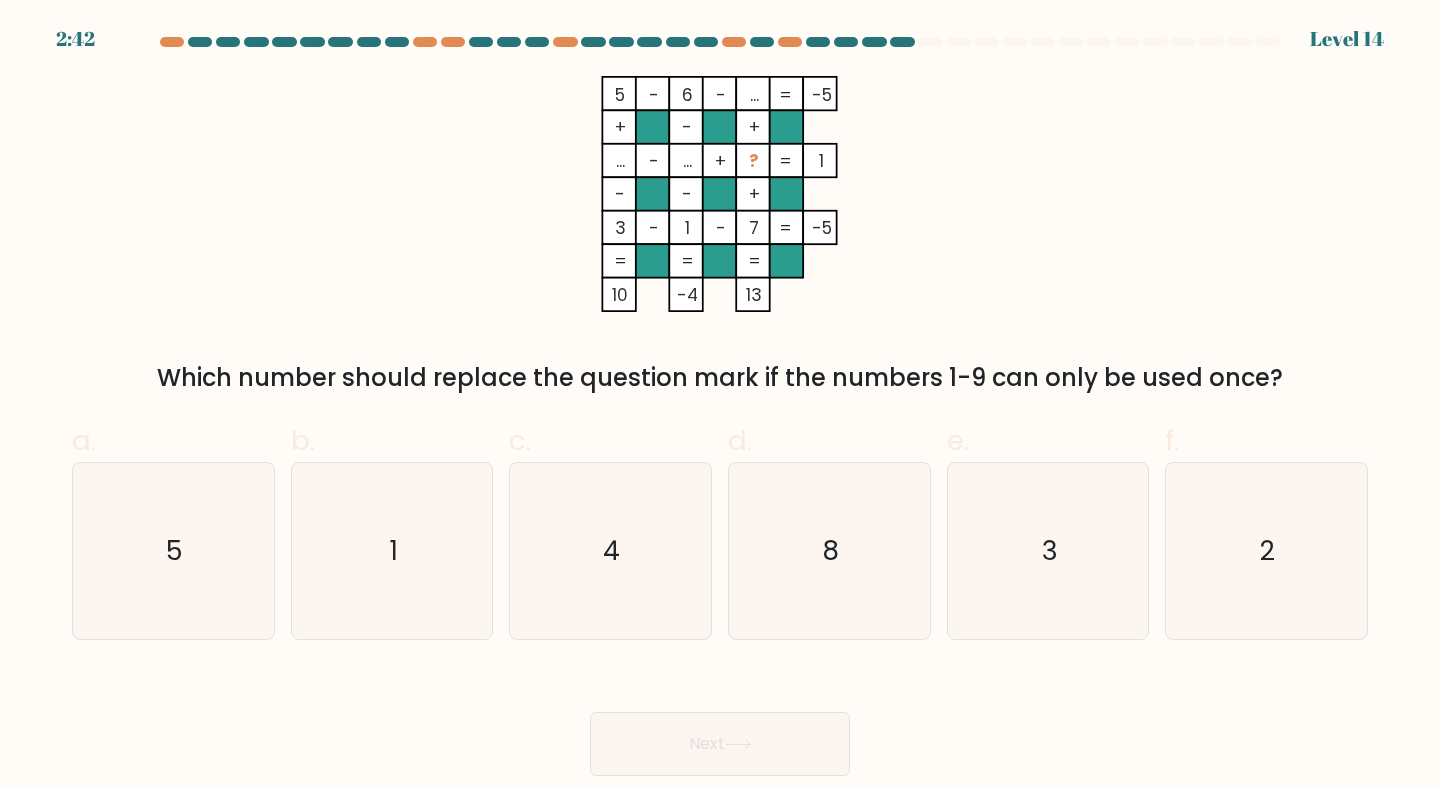 click on "Which number should replace the question mark if the numbers 1-9 can only be used once?" at bounding box center [720, 378] 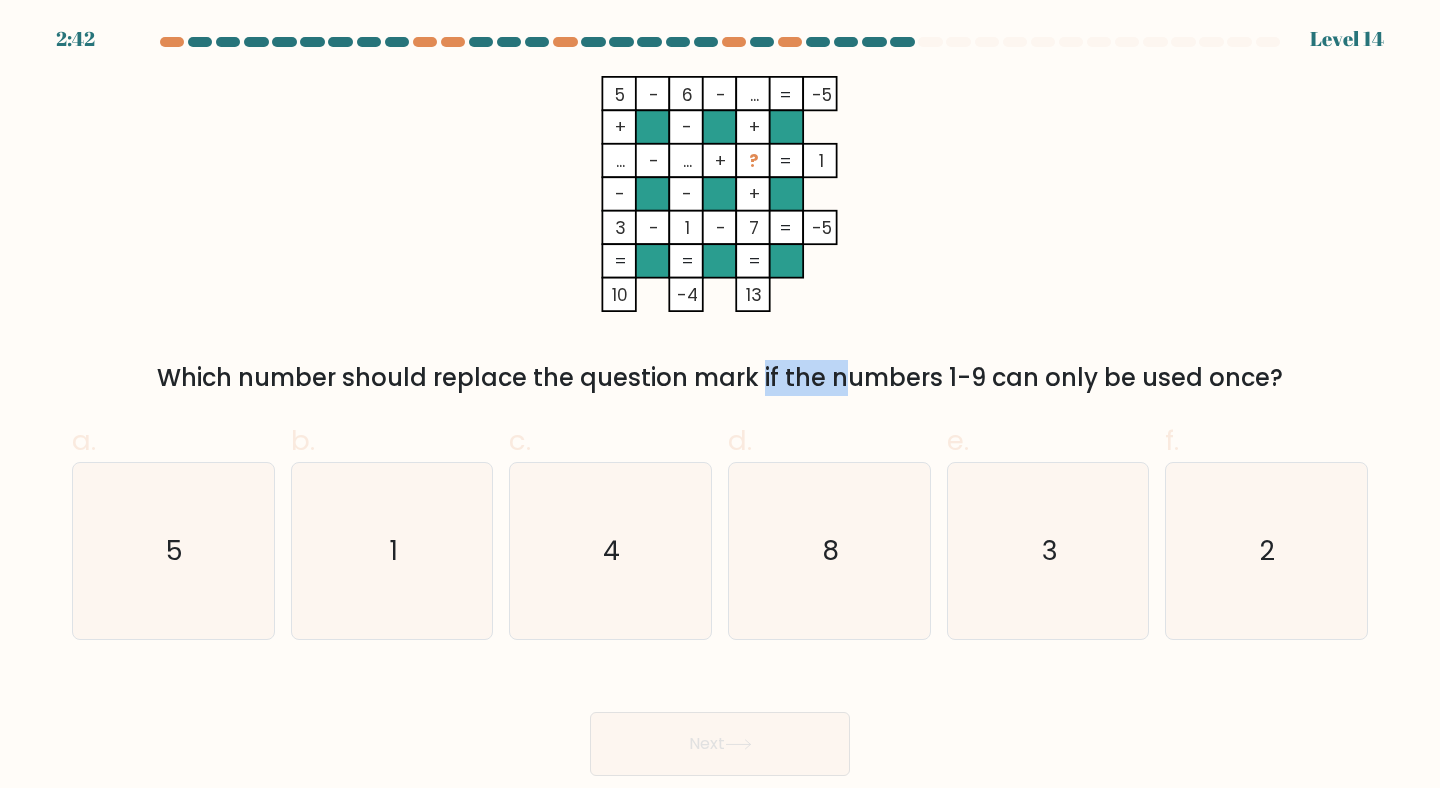 click on "Which number should replace the question mark if the numbers 1-9 can only be used once?" at bounding box center [720, 378] 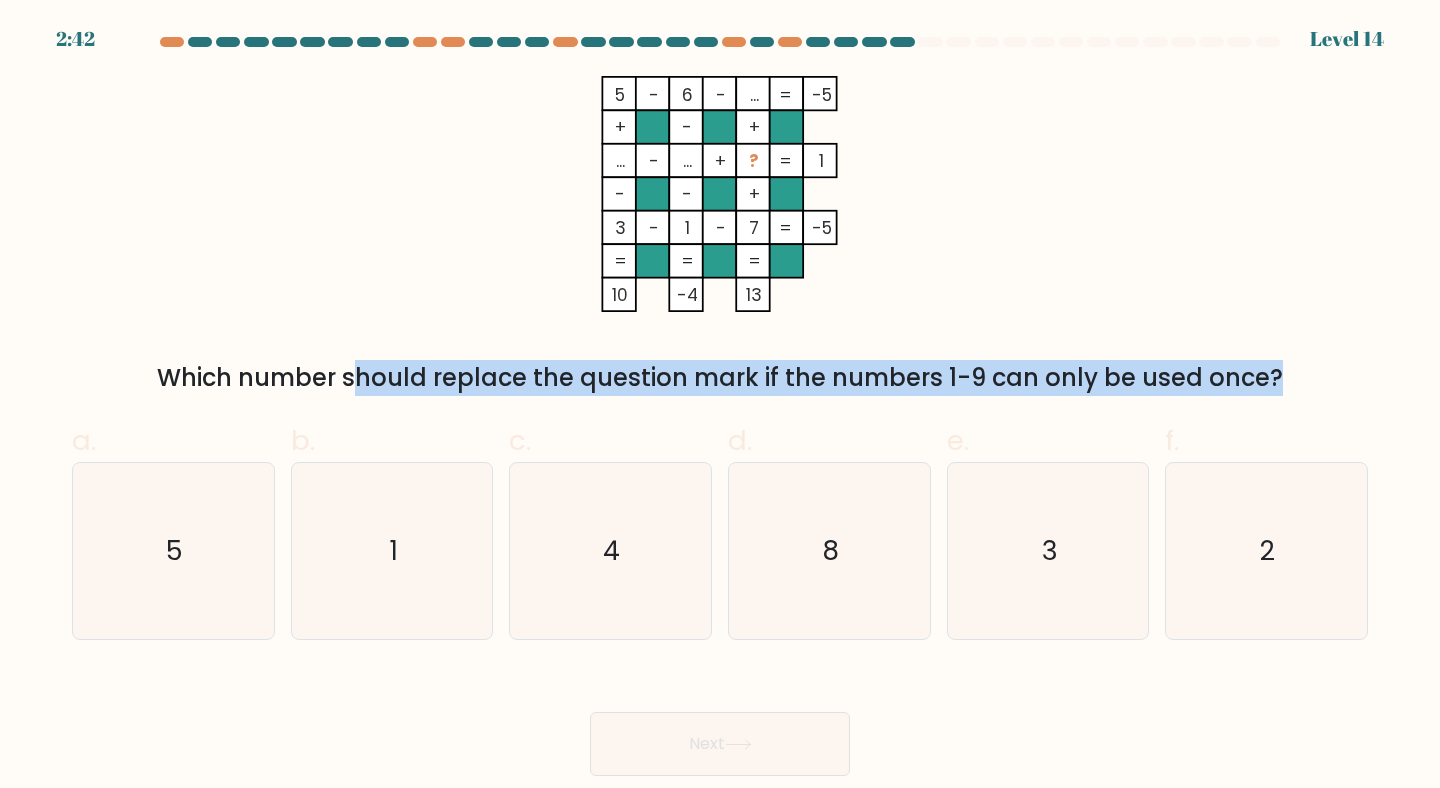 click on "Which number should replace the question mark if the numbers 1-9 can only be used once?" at bounding box center (720, 378) 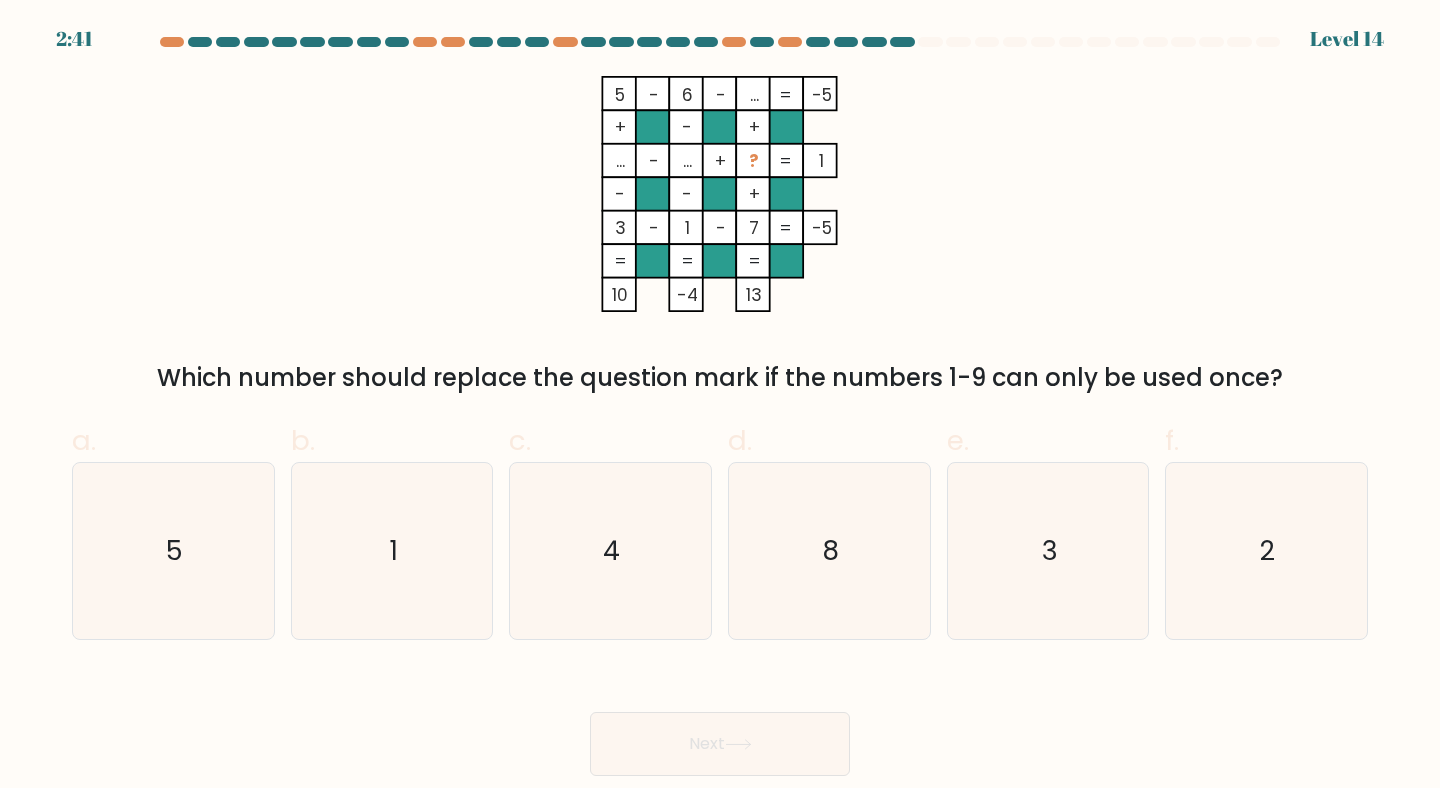 click on "Which number should replace the question mark if the numbers 1-9 can only be used once?" at bounding box center [720, 378] 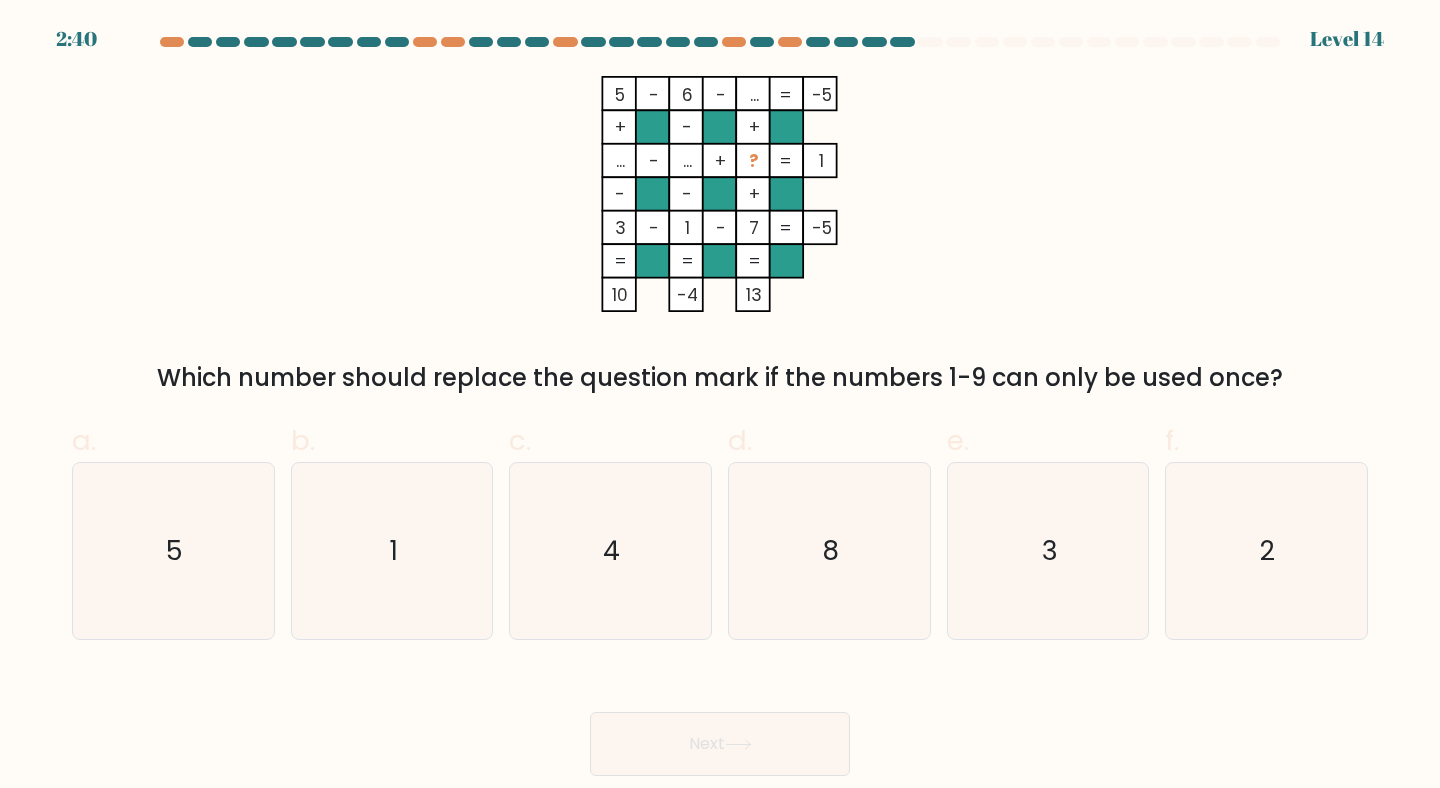 click on "Which number should replace the question mark if the numbers 1-9 can only be used once?" at bounding box center [720, 378] 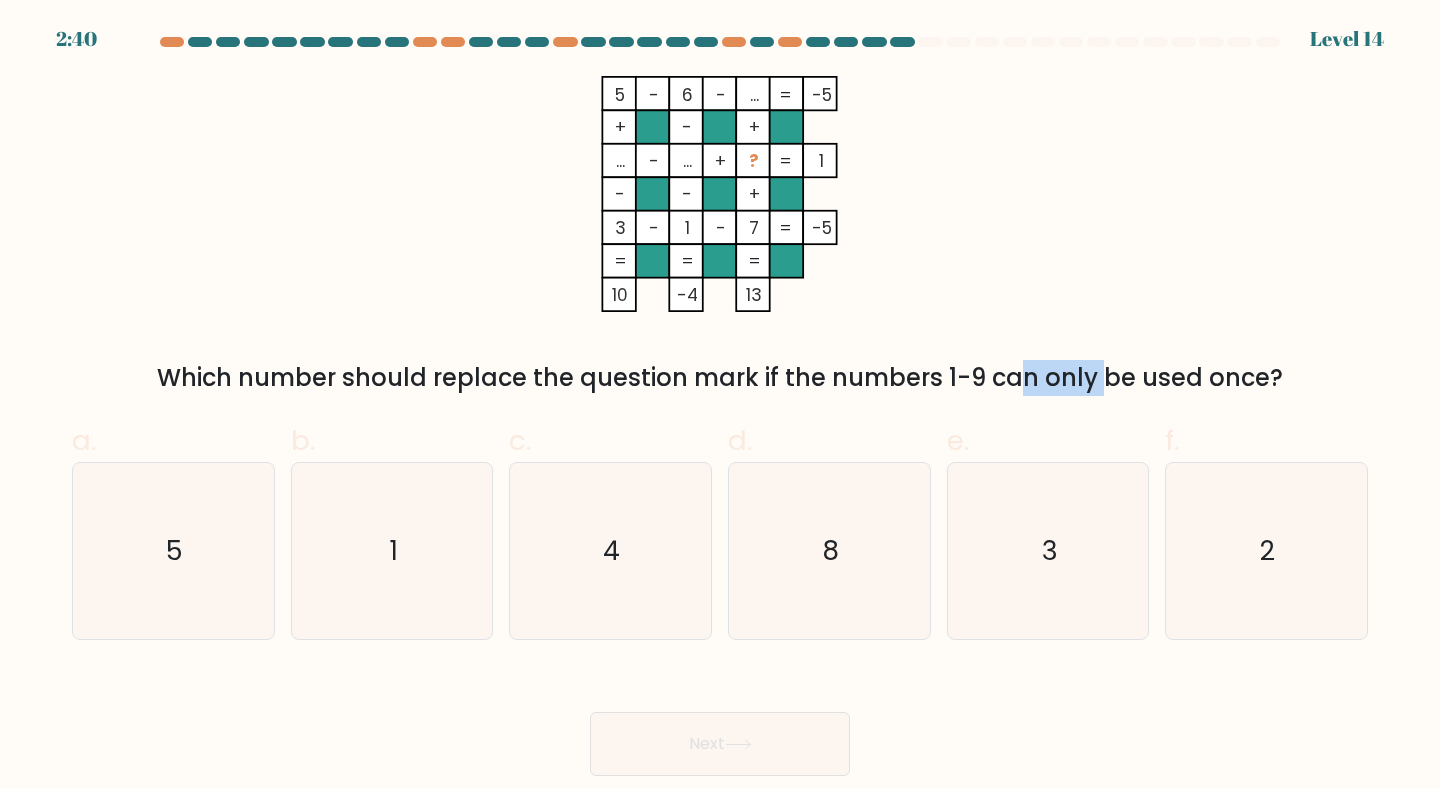 click on "Which number should replace the question mark if the numbers 1-9 can only be used once?" at bounding box center [720, 378] 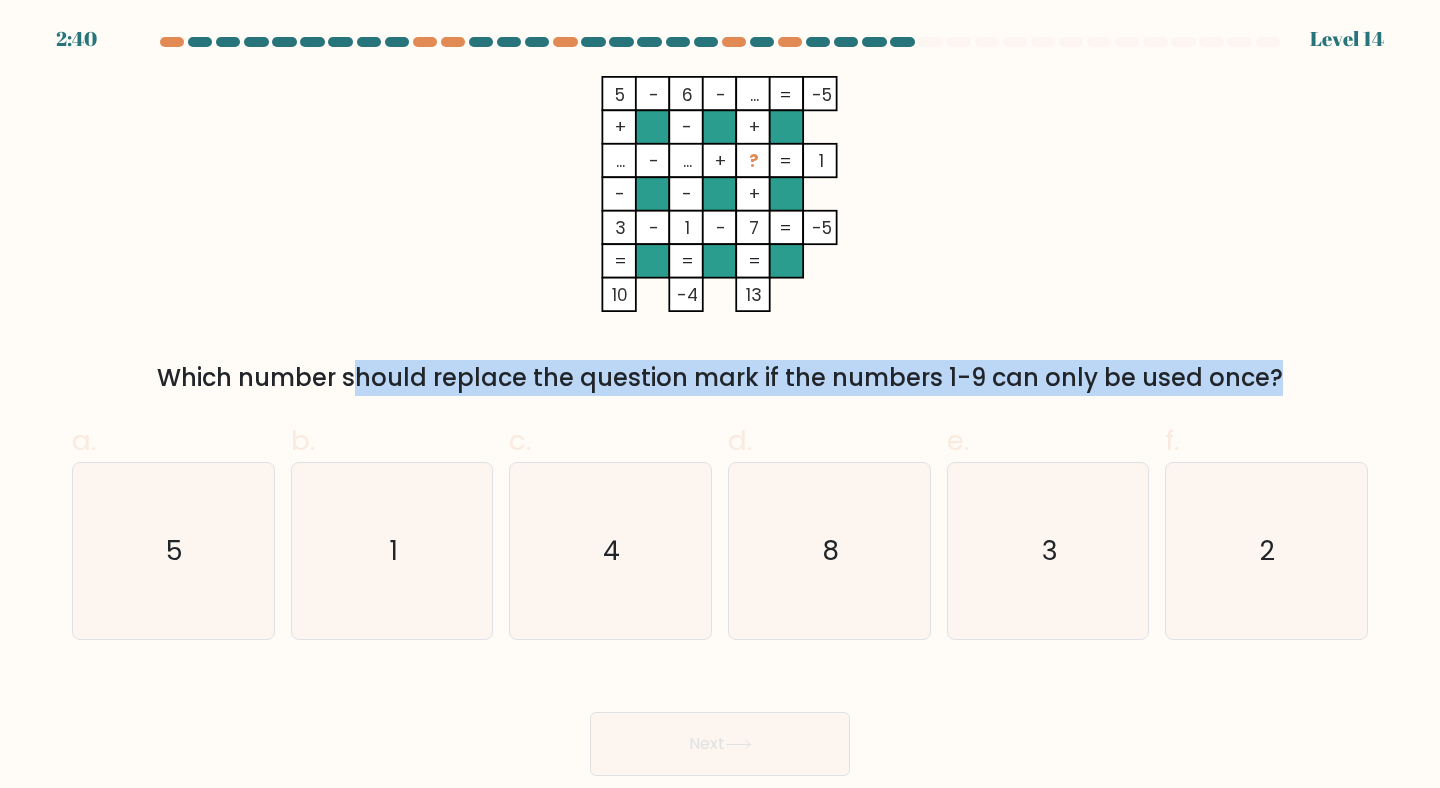 click on "Which number should replace the question mark if the numbers 1-9 can only be used once?" at bounding box center (720, 378) 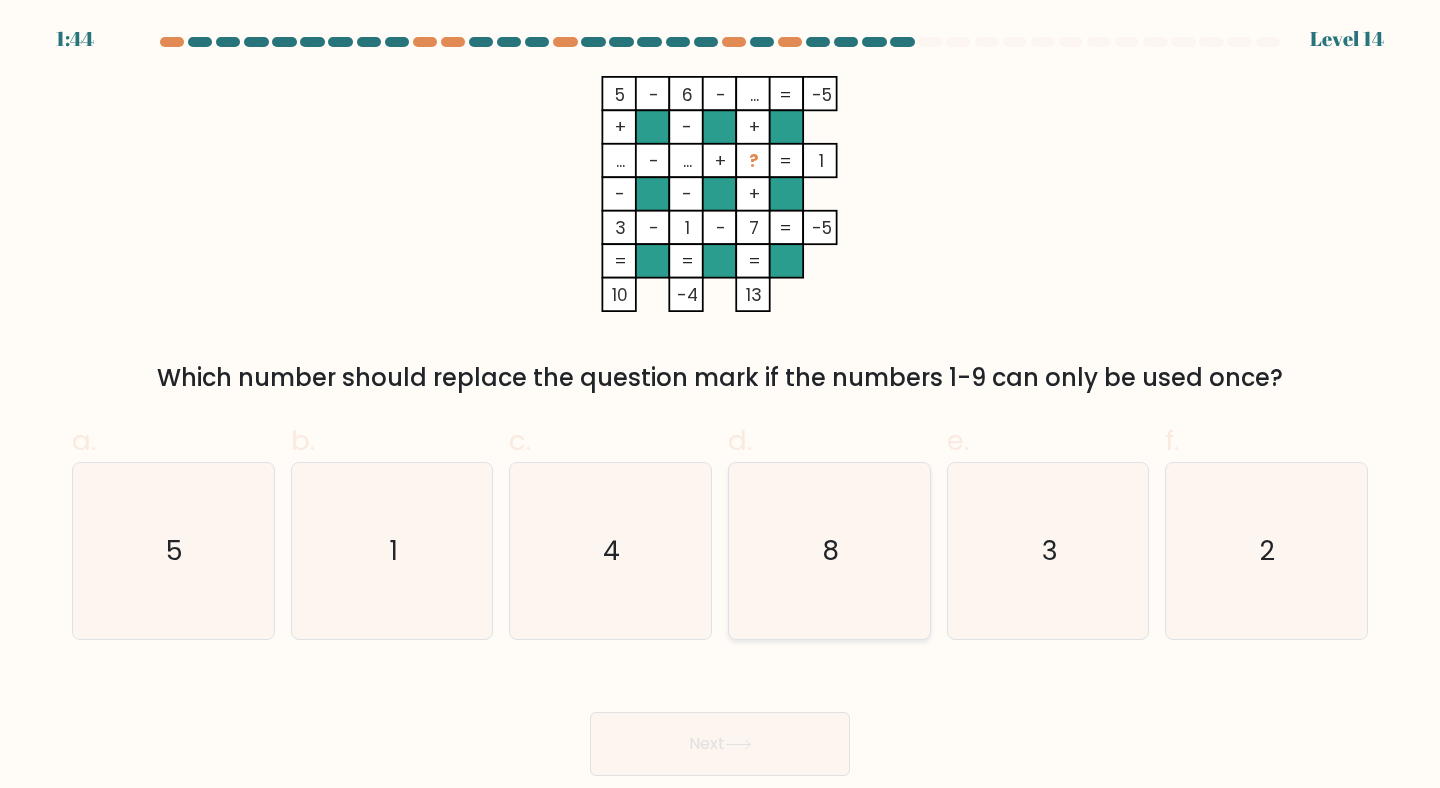 click on "8" 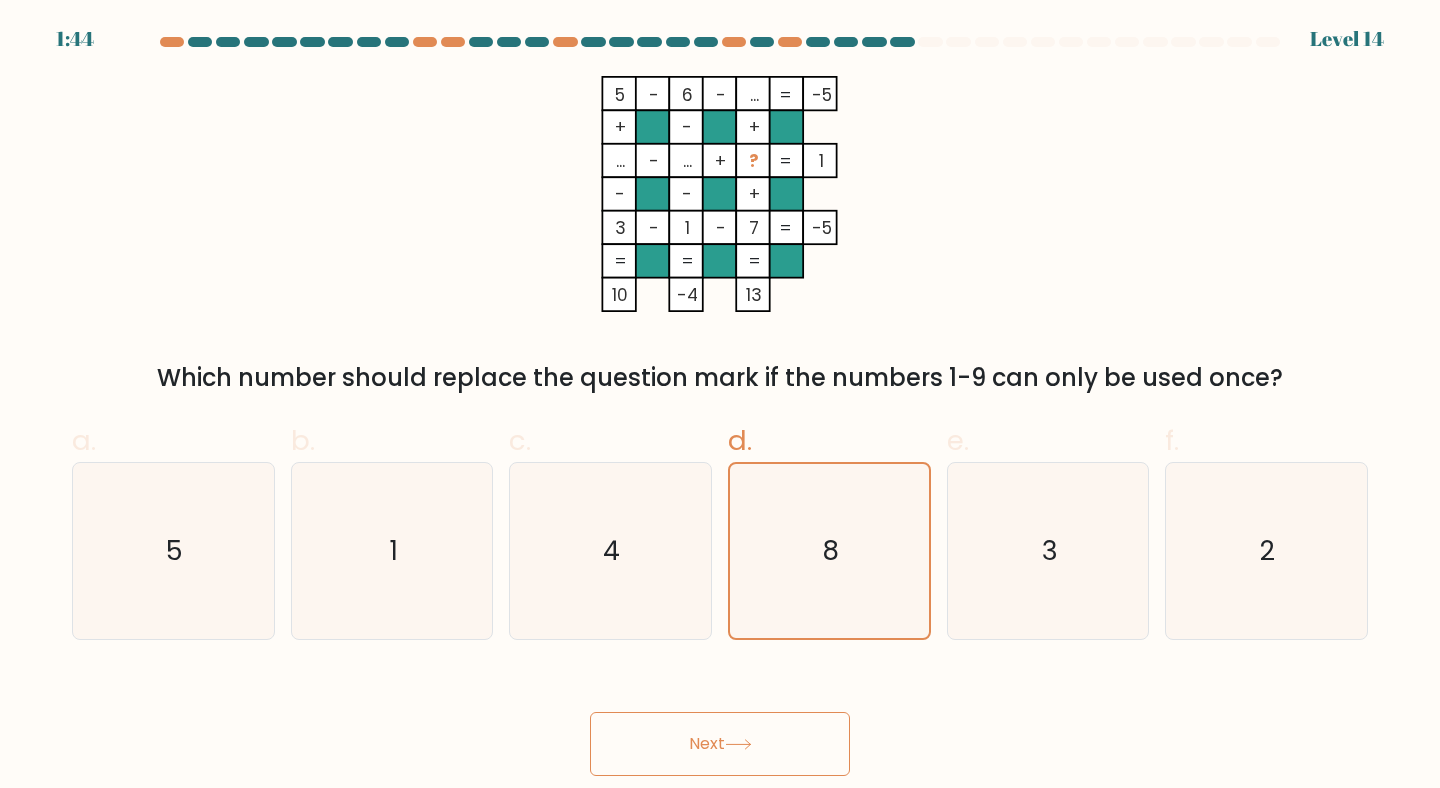 click on "Next" at bounding box center [720, 744] 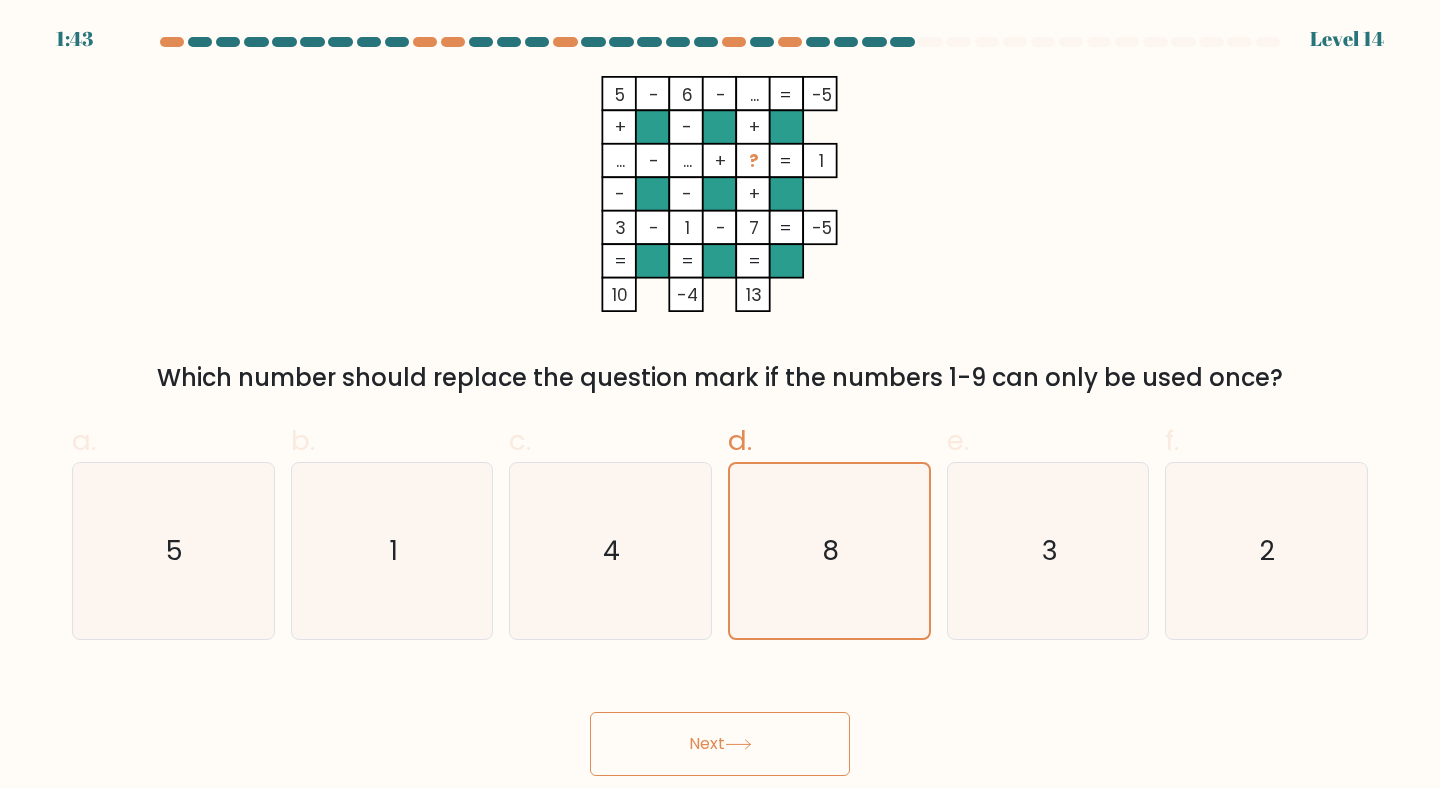 click on "Next" at bounding box center [720, 744] 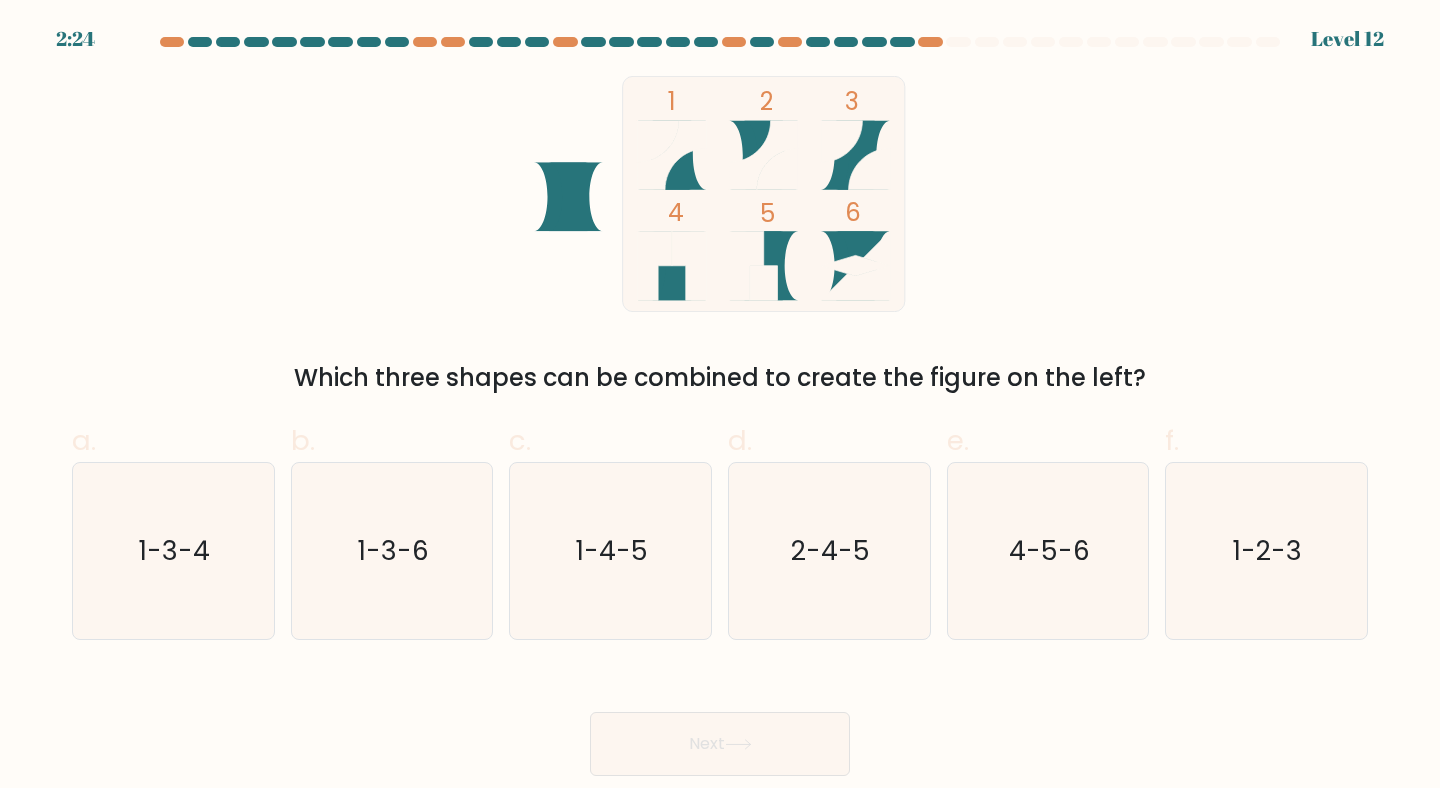 click on "Which three shapes can be combined to create the figure on the left?" at bounding box center (720, 378) 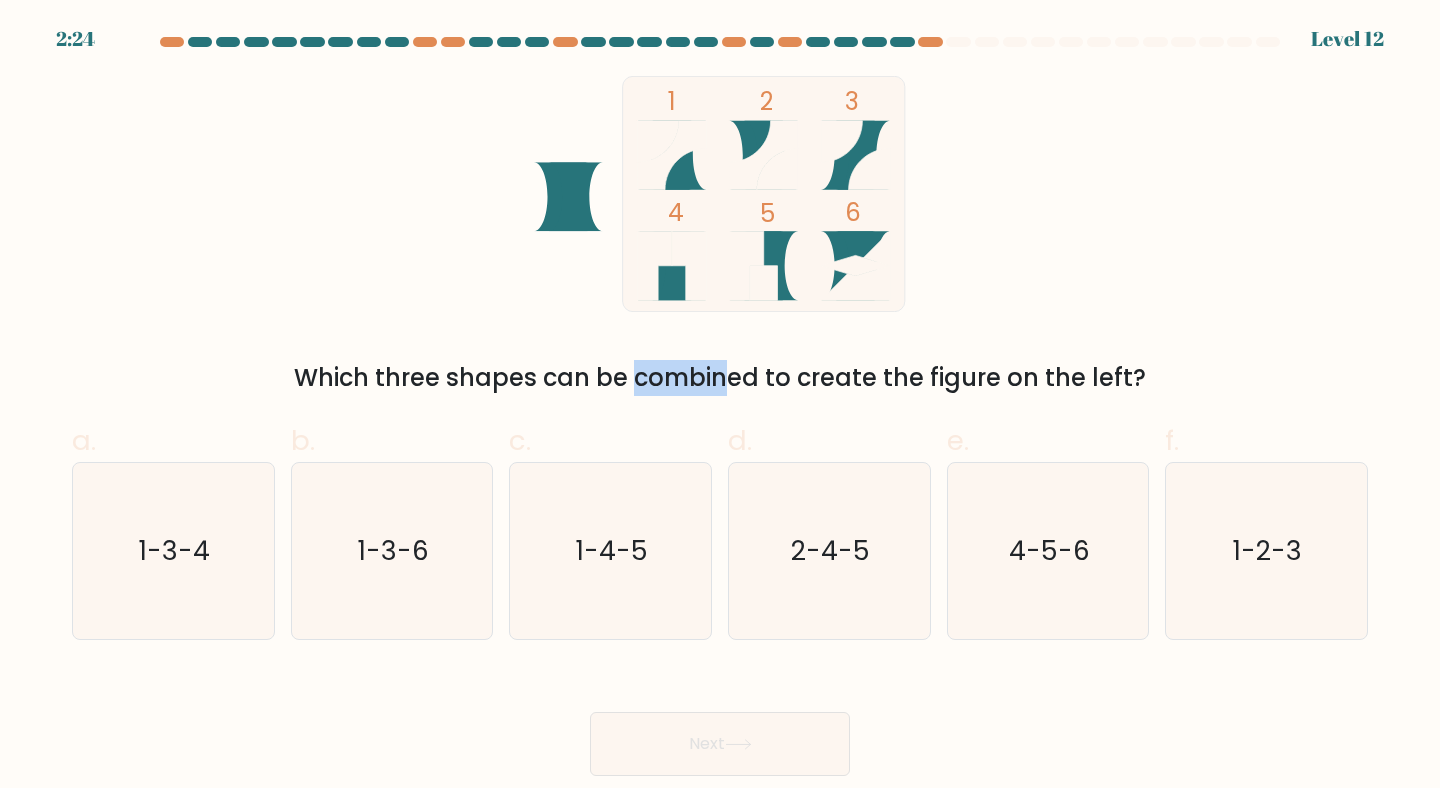 click on "Which three shapes can be combined to create the figure on the left?" at bounding box center [720, 378] 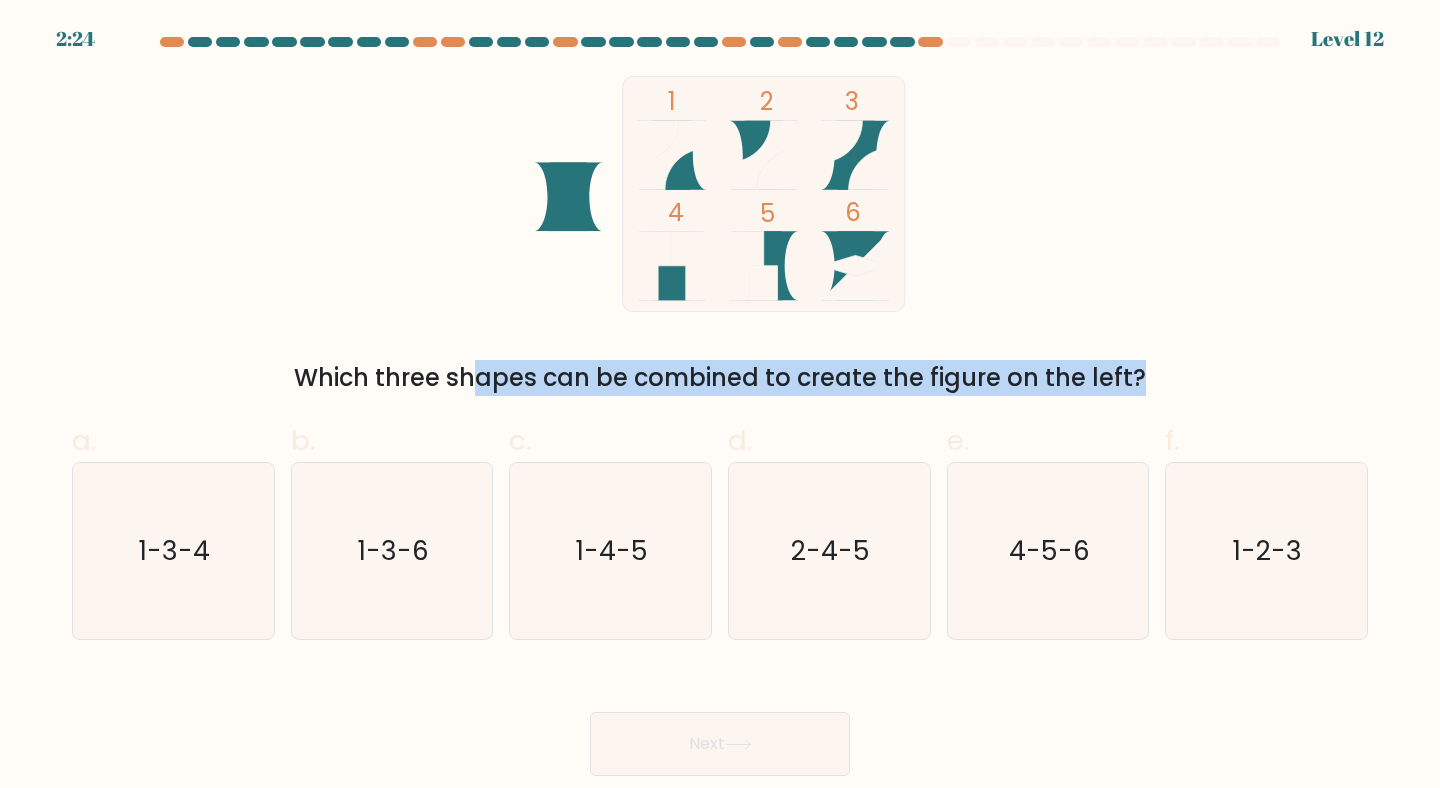click on "Which three shapes can be combined to create the figure on the left?" at bounding box center [720, 378] 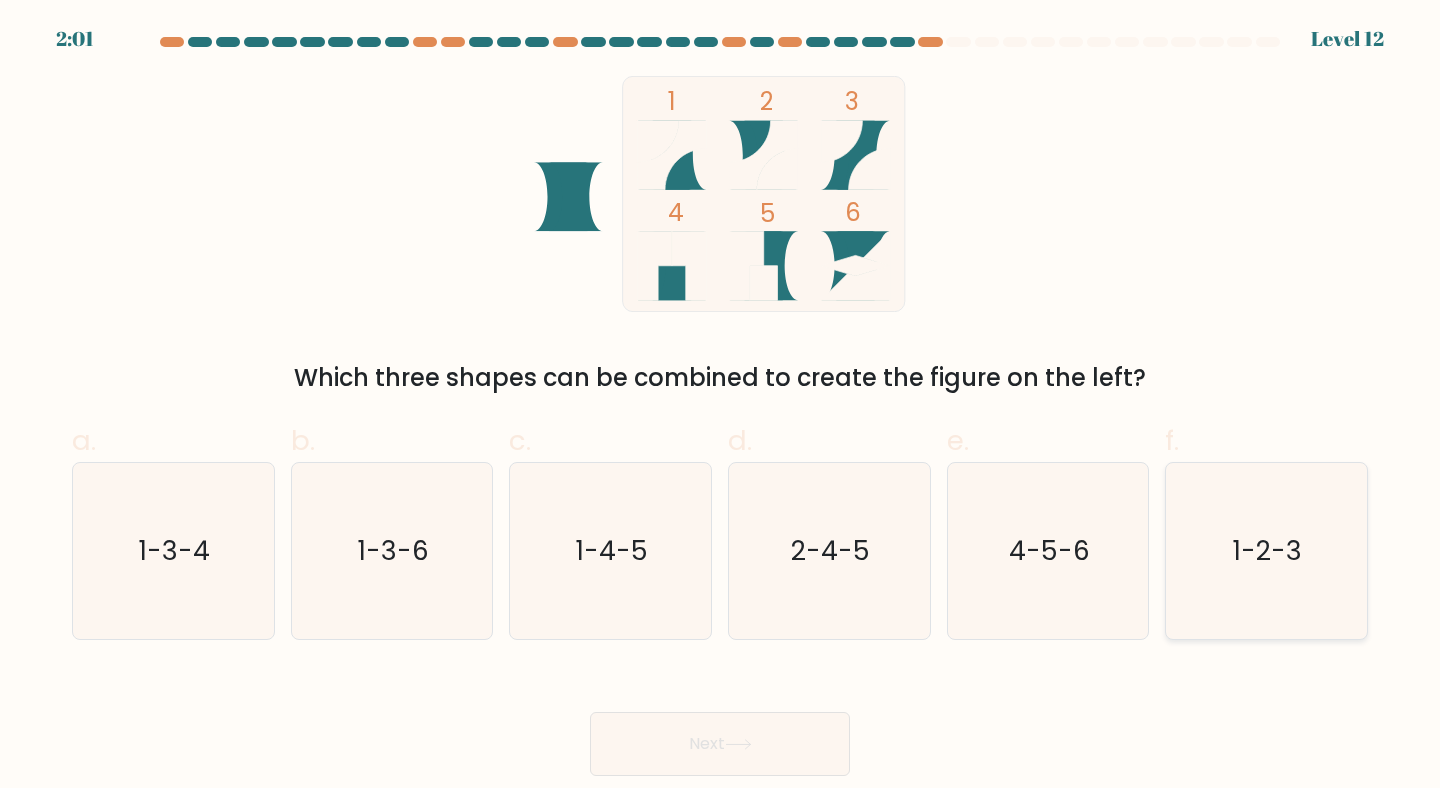 click on "1-2-3" 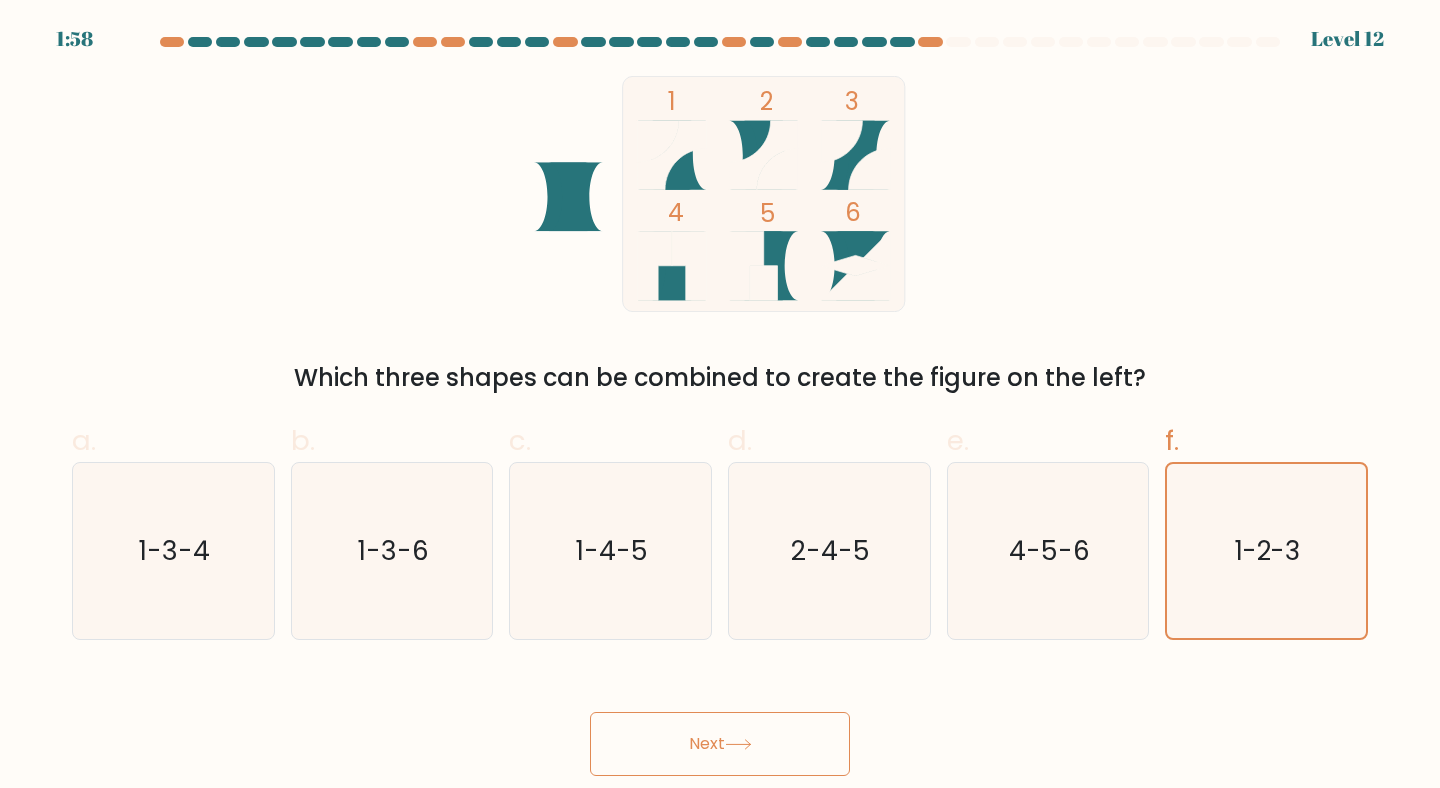 drag, startPoint x: 734, startPoint y: 743, endPoint x: 791, endPoint y: 739, distance: 57.14018 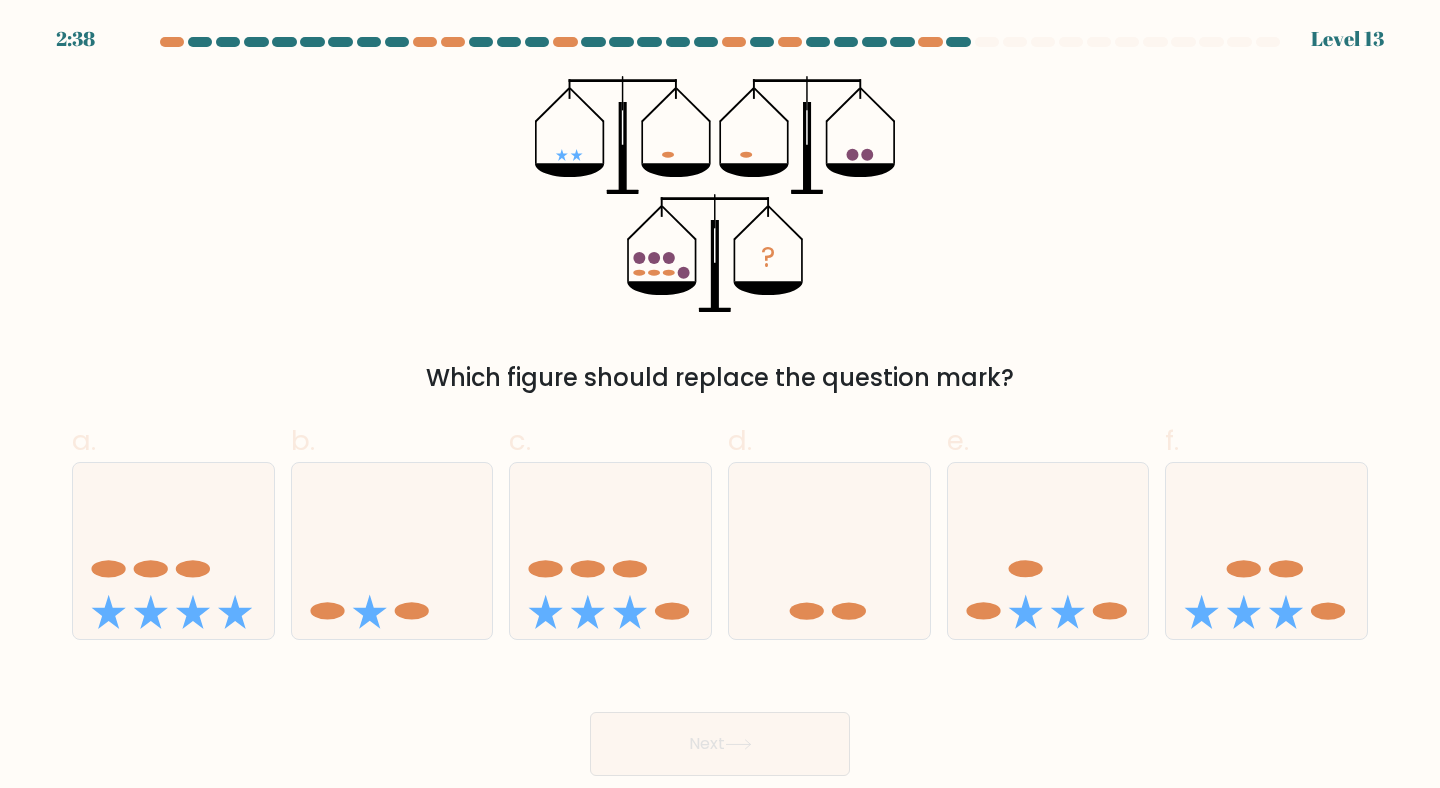 click on "Which figure should replace the question mark?" at bounding box center [720, 378] 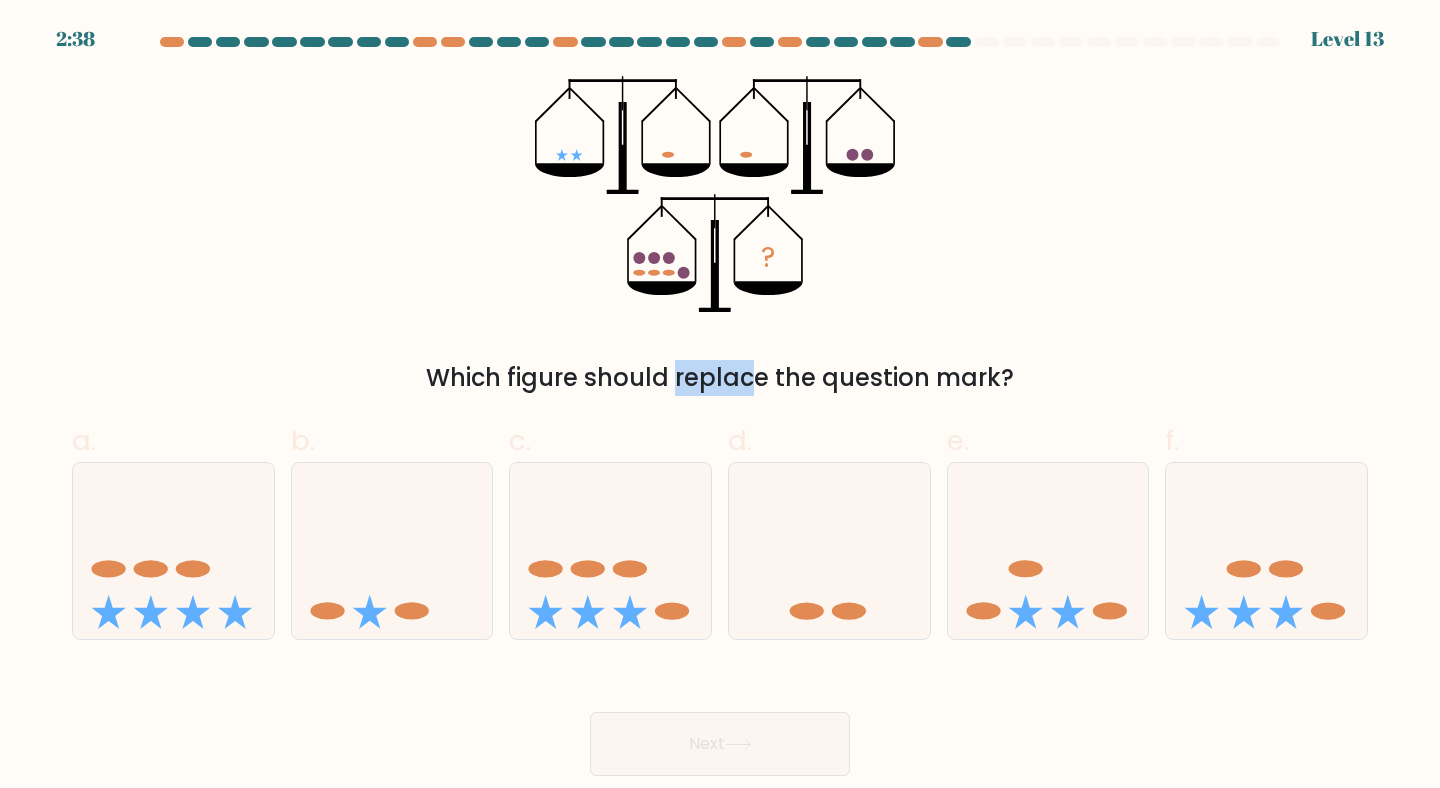 click on "Which figure should replace the question mark?" at bounding box center (720, 378) 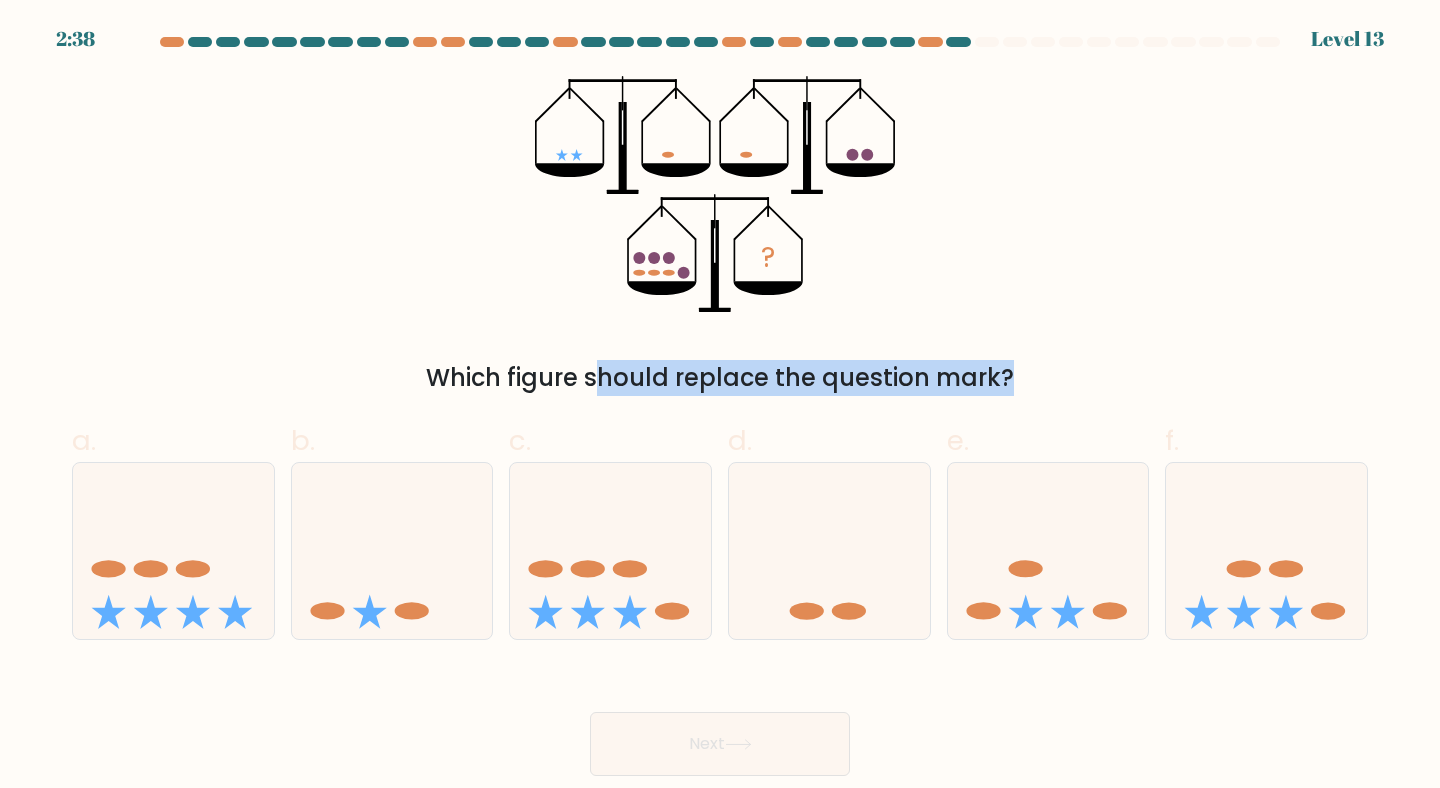 click on "Which figure should replace the question mark?" at bounding box center (720, 378) 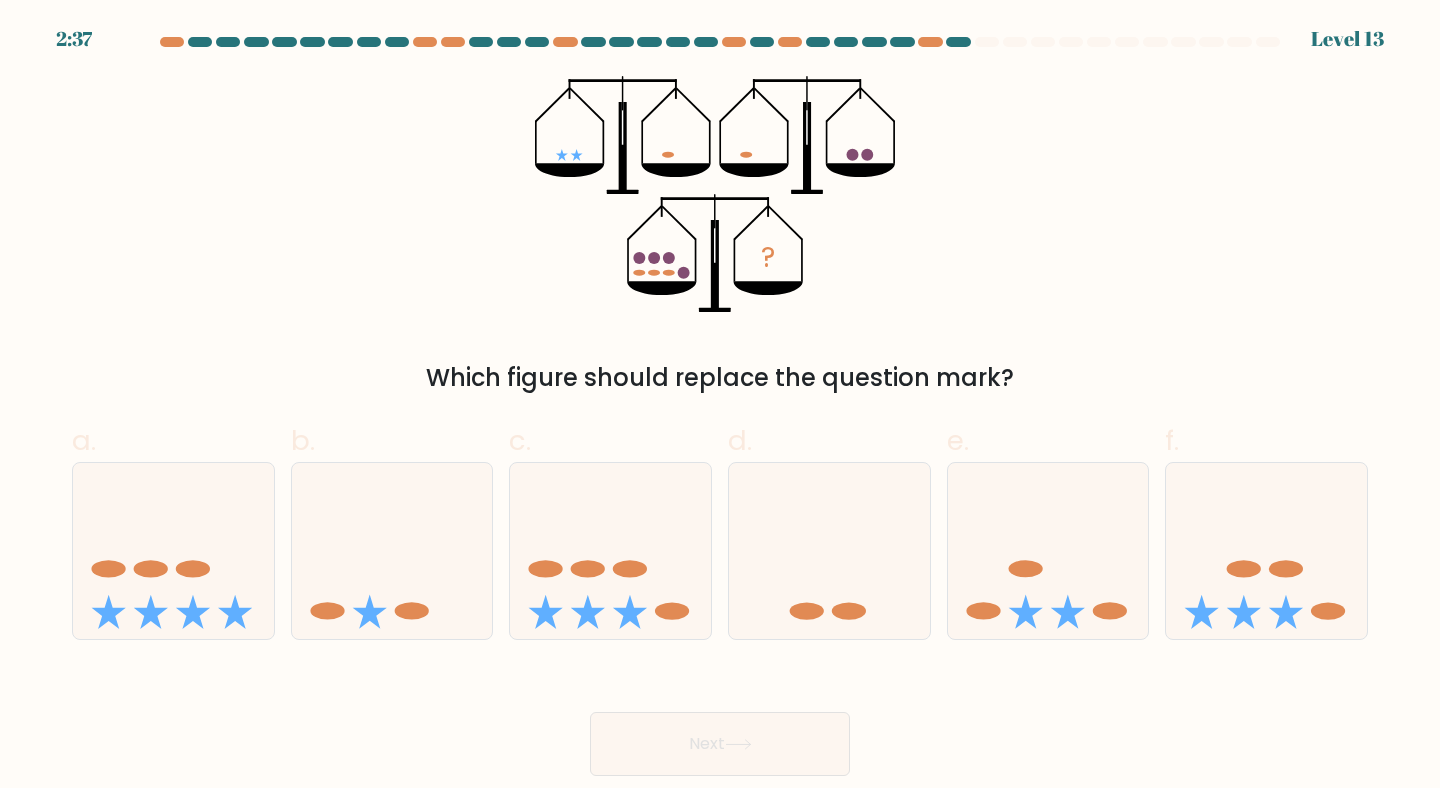 click on "?
Which figure should replace the question mark?" at bounding box center (720, 236) 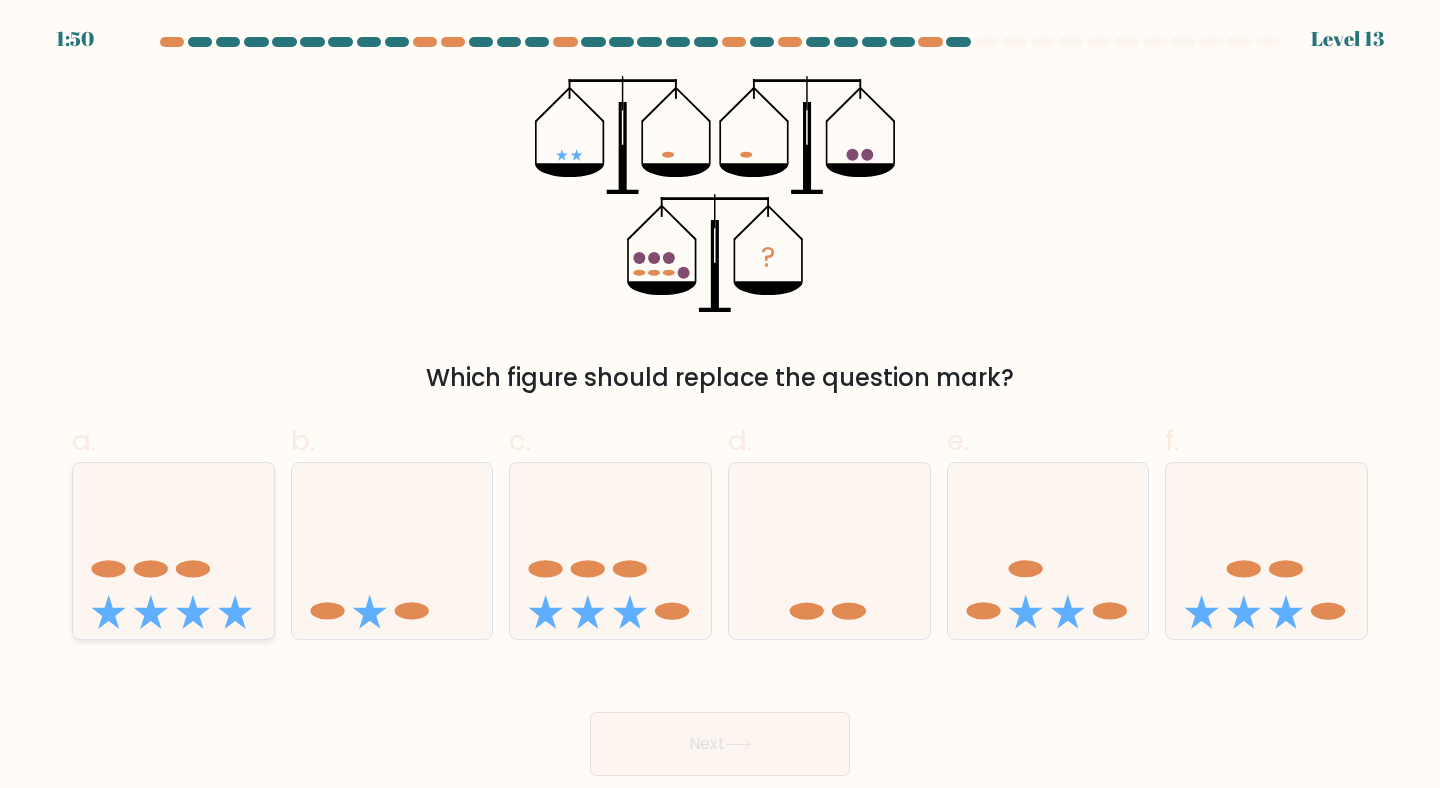 click 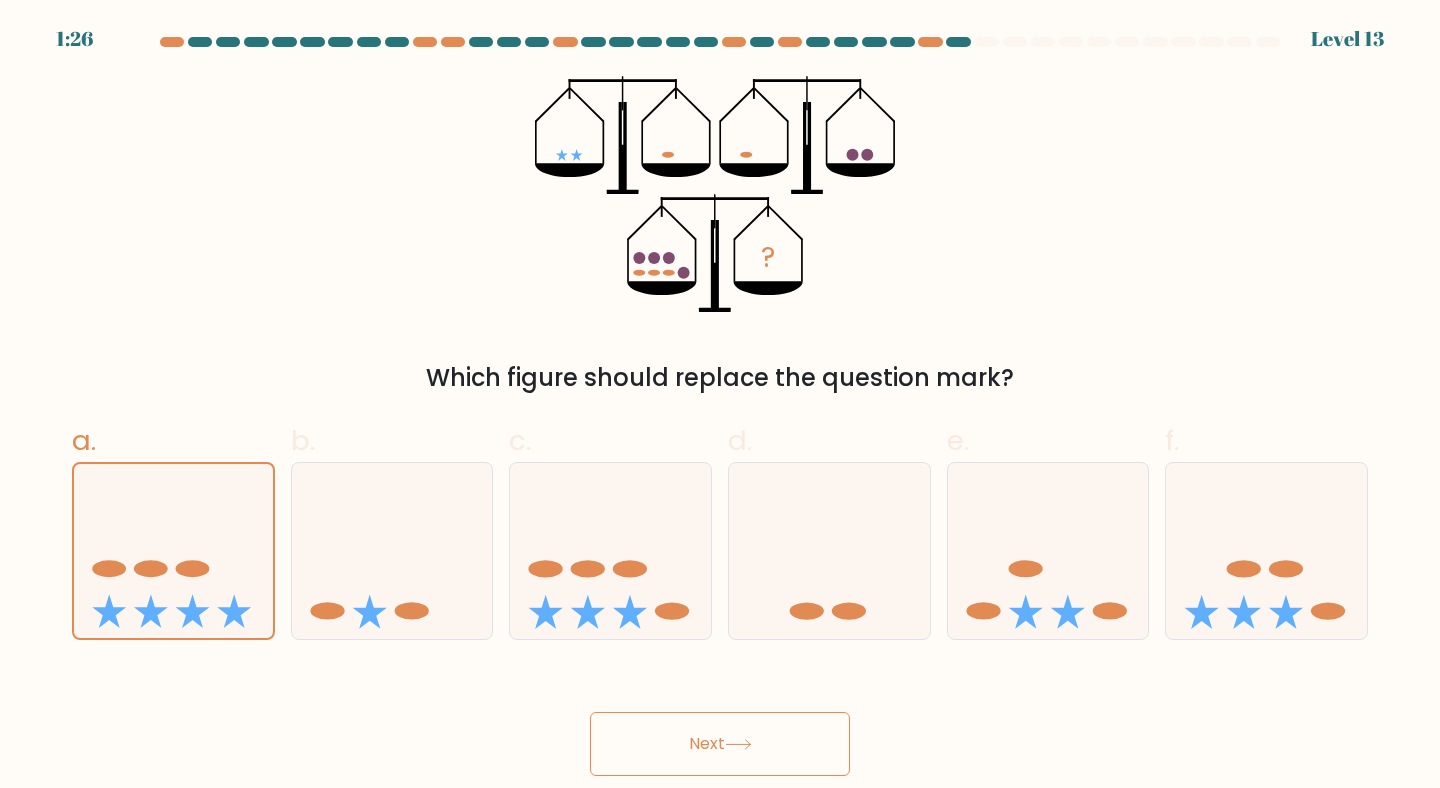 click on "Next" at bounding box center (720, 744) 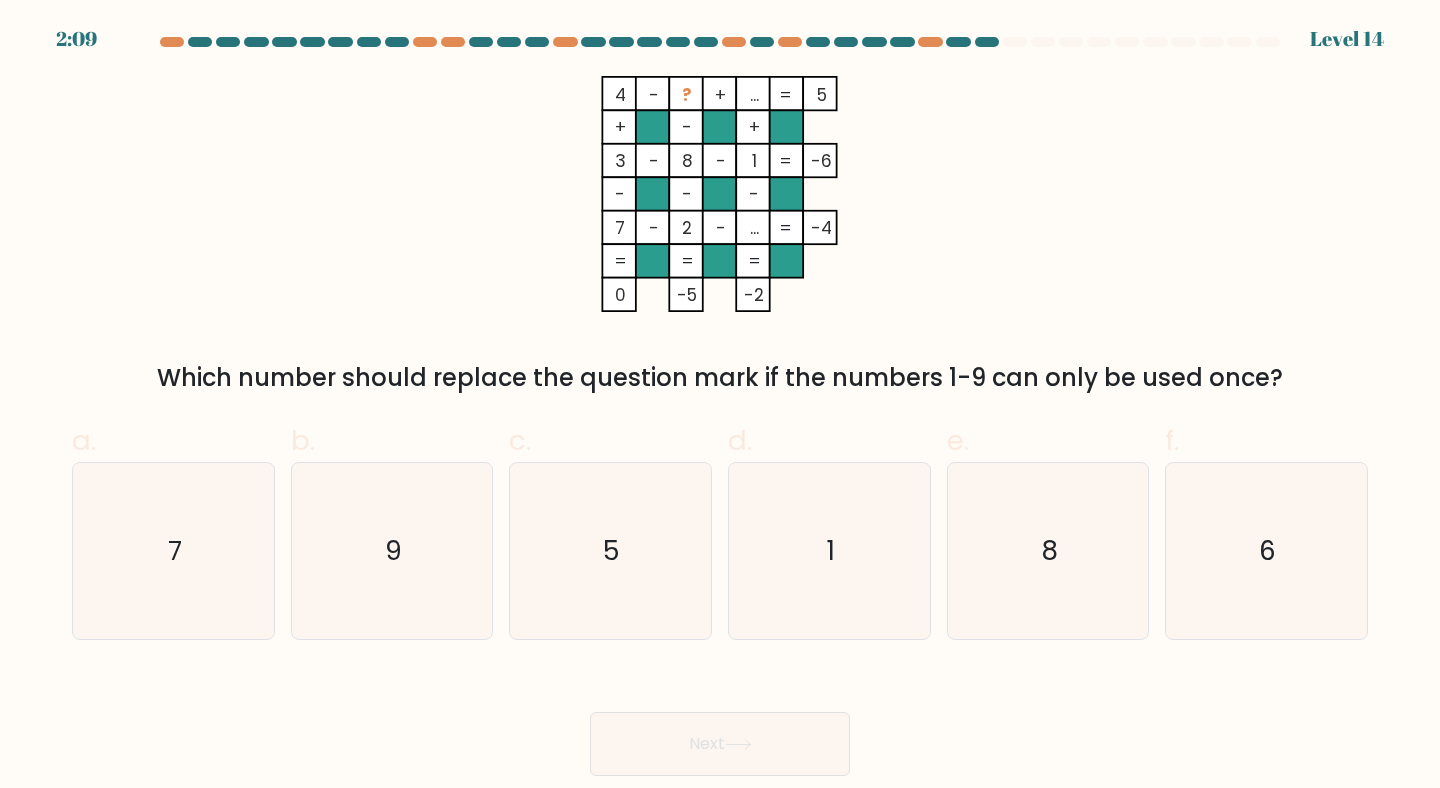 click on "Which number should replace the question mark if the numbers 1-9 can only be used once?" at bounding box center (720, 378) 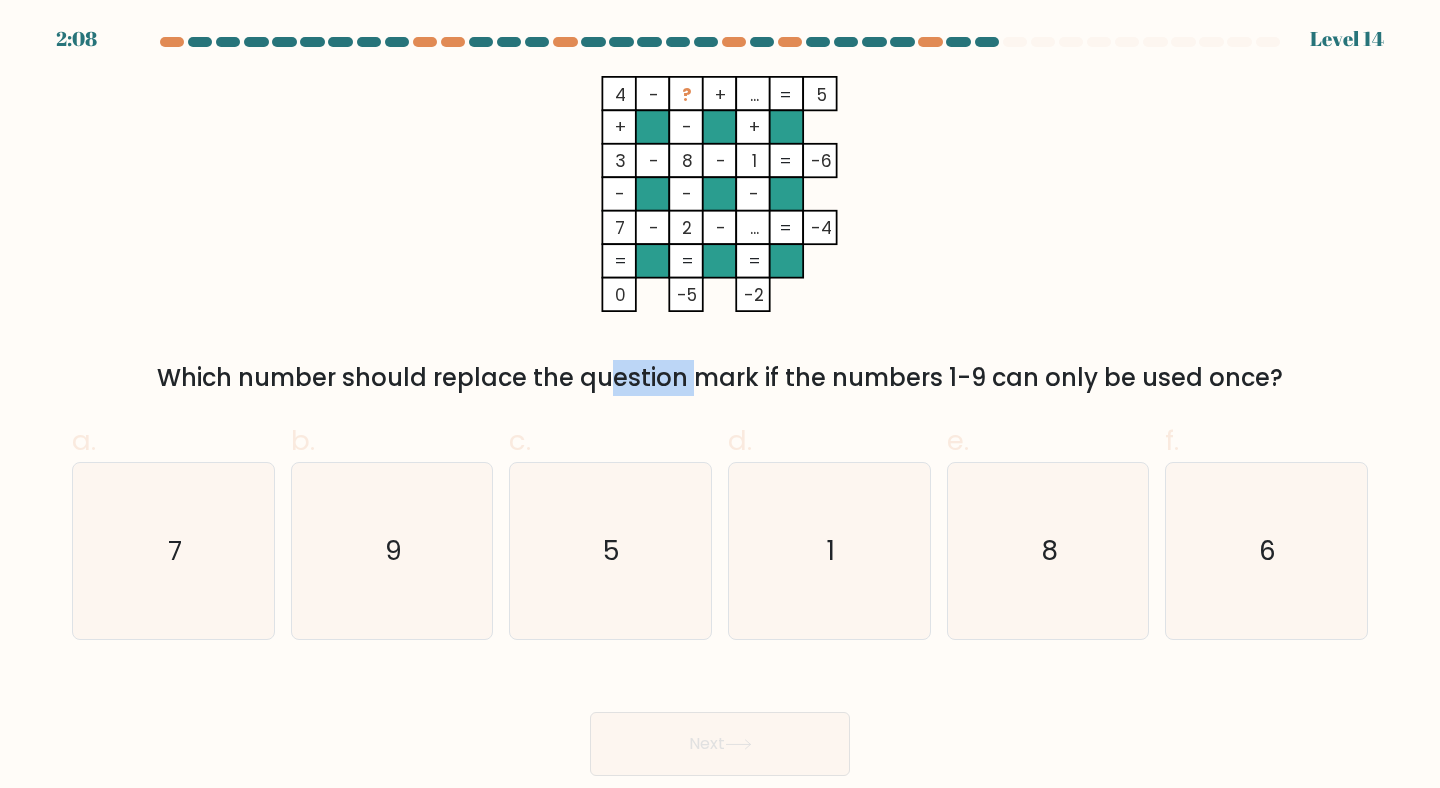 click on "Which number should replace the question mark if the numbers 1-9 can only be used once?" at bounding box center (720, 378) 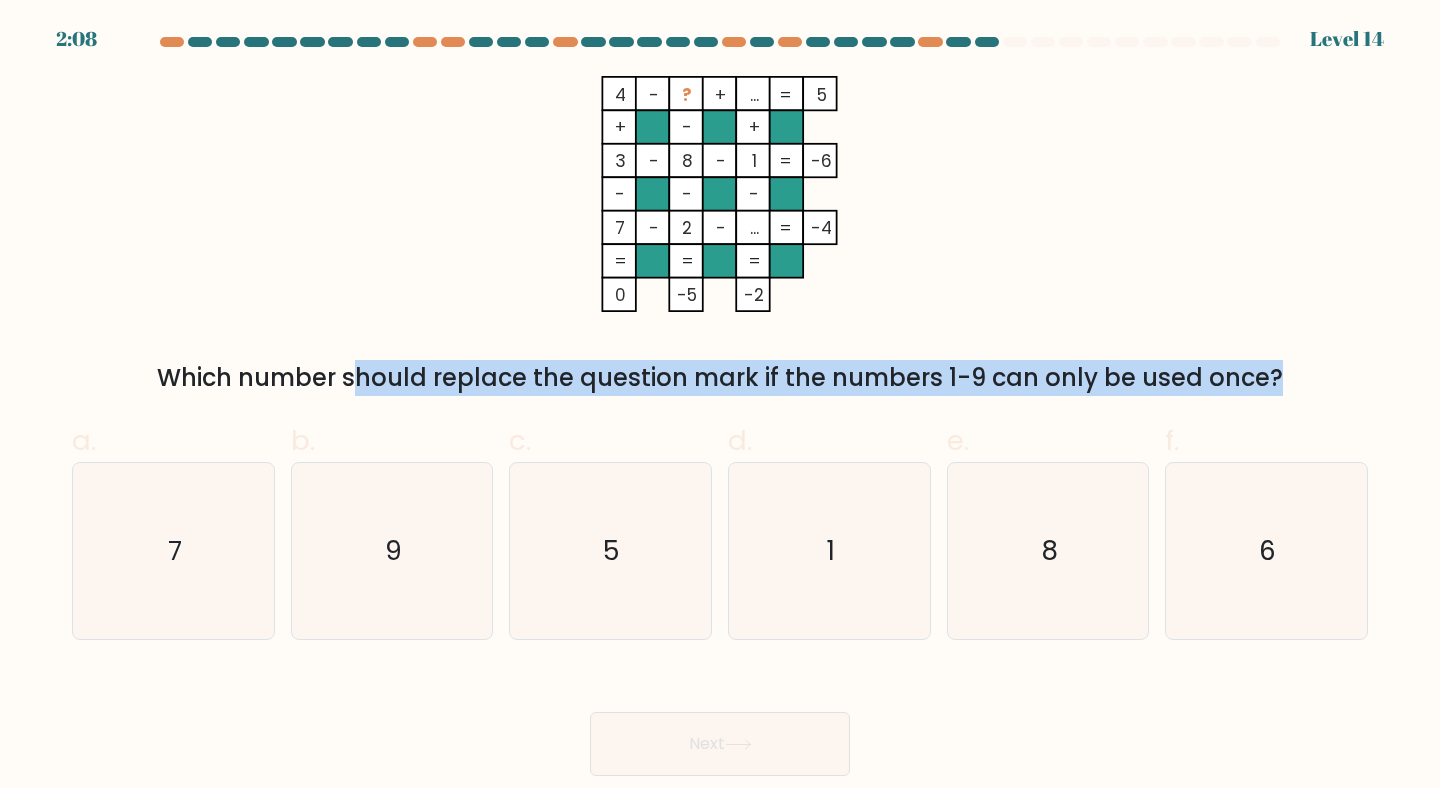 click on "Which number should replace the question mark if the numbers 1-9 can only be used once?" at bounding box center (720, 378) 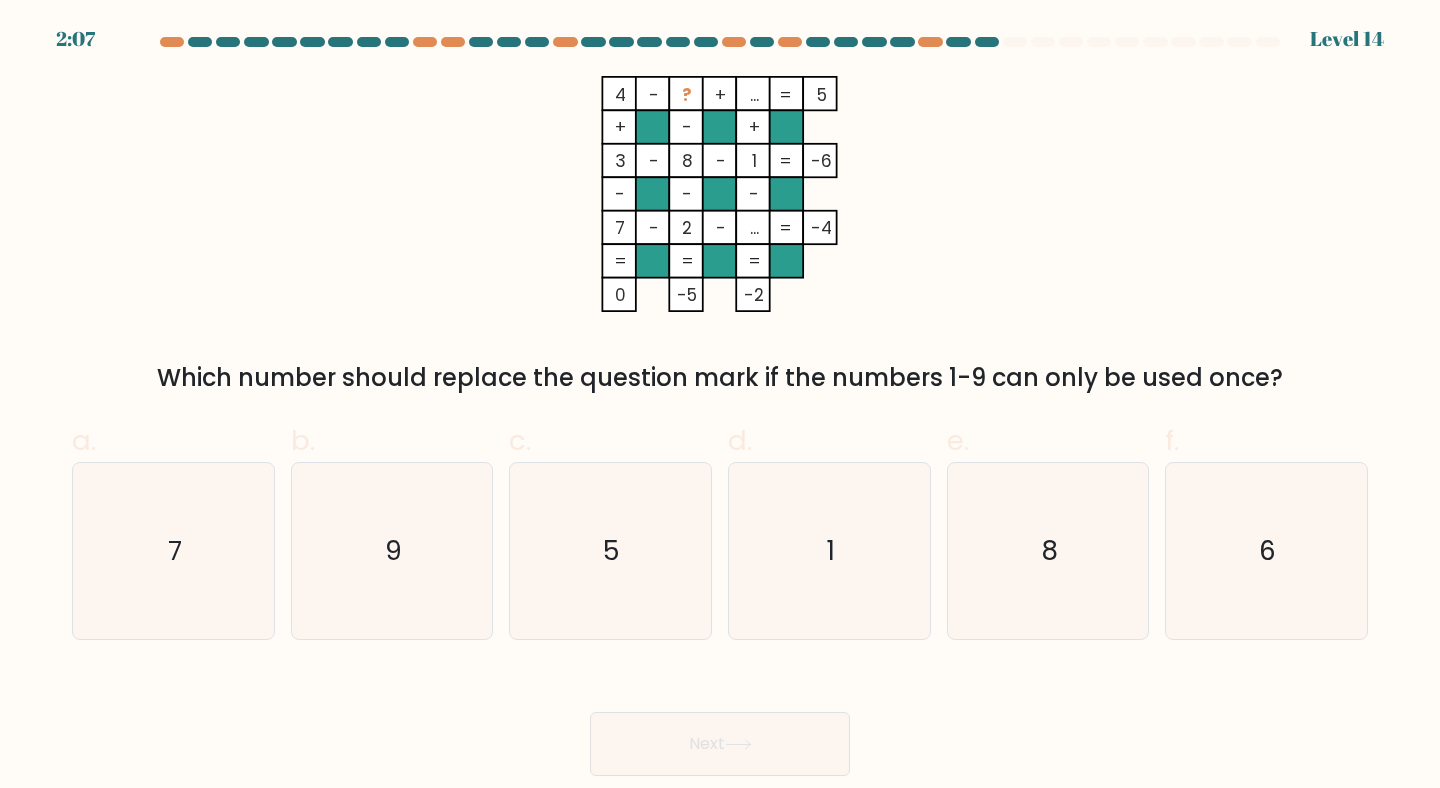 click on "Which number should replace the question mark if the numbers 1-9 can only be used once?" at bounding box center (720, 378) 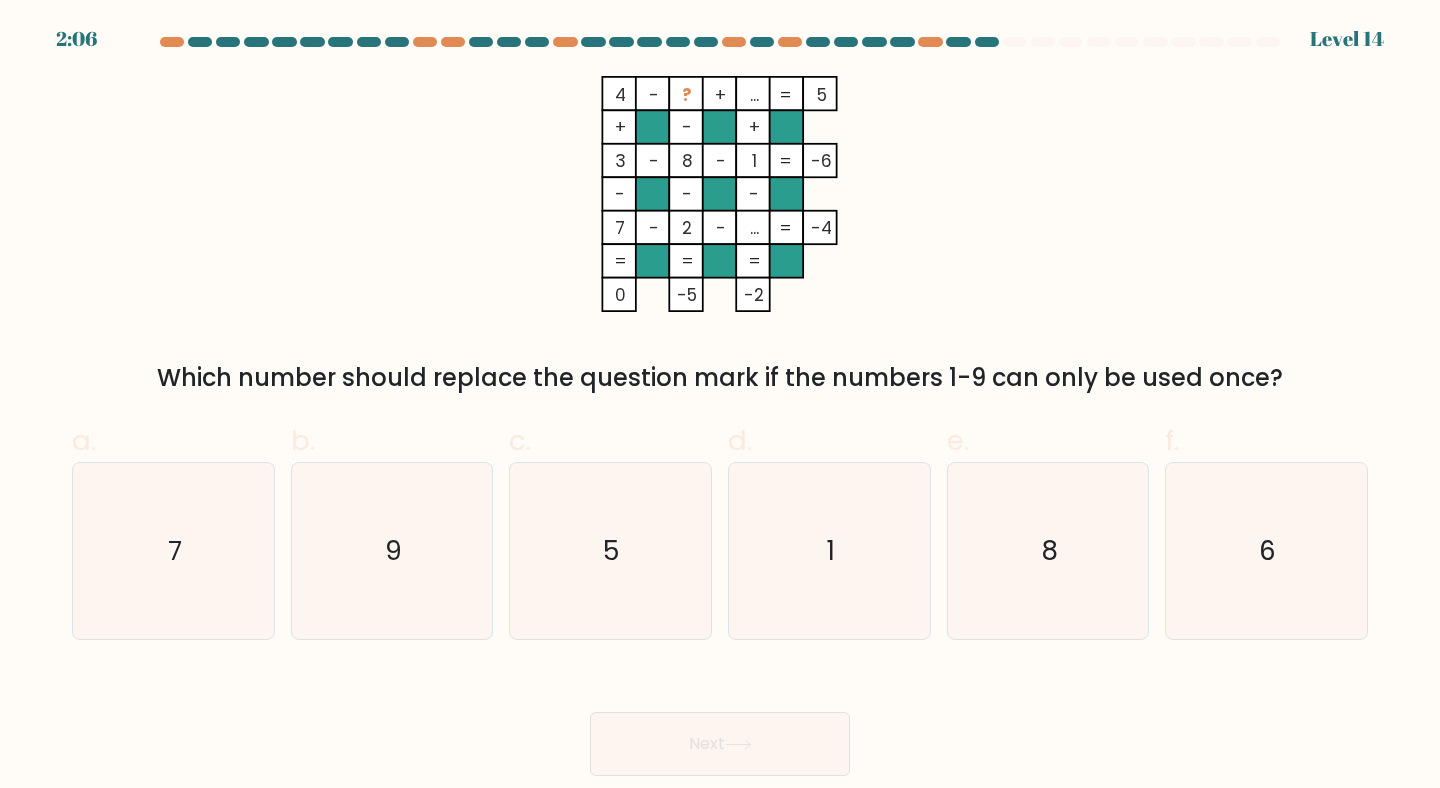 click on "Which number should replace the question mark if the numbers 1-9 can only be used once?" at bounding box center [720, 378] 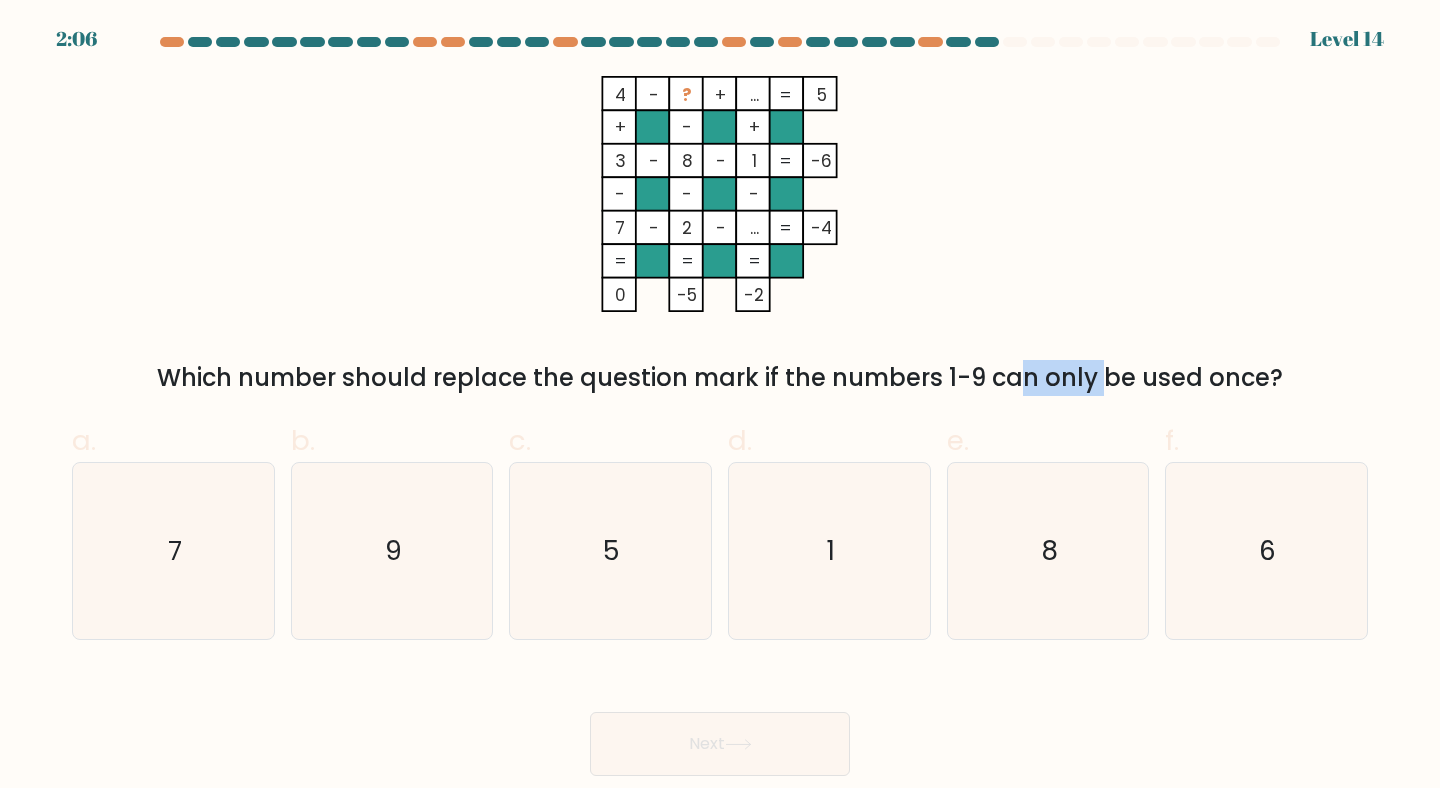 click on "Which number should replace the question mark if the numbers 1-9 can only be used once?" at bounding box center (720, 378) 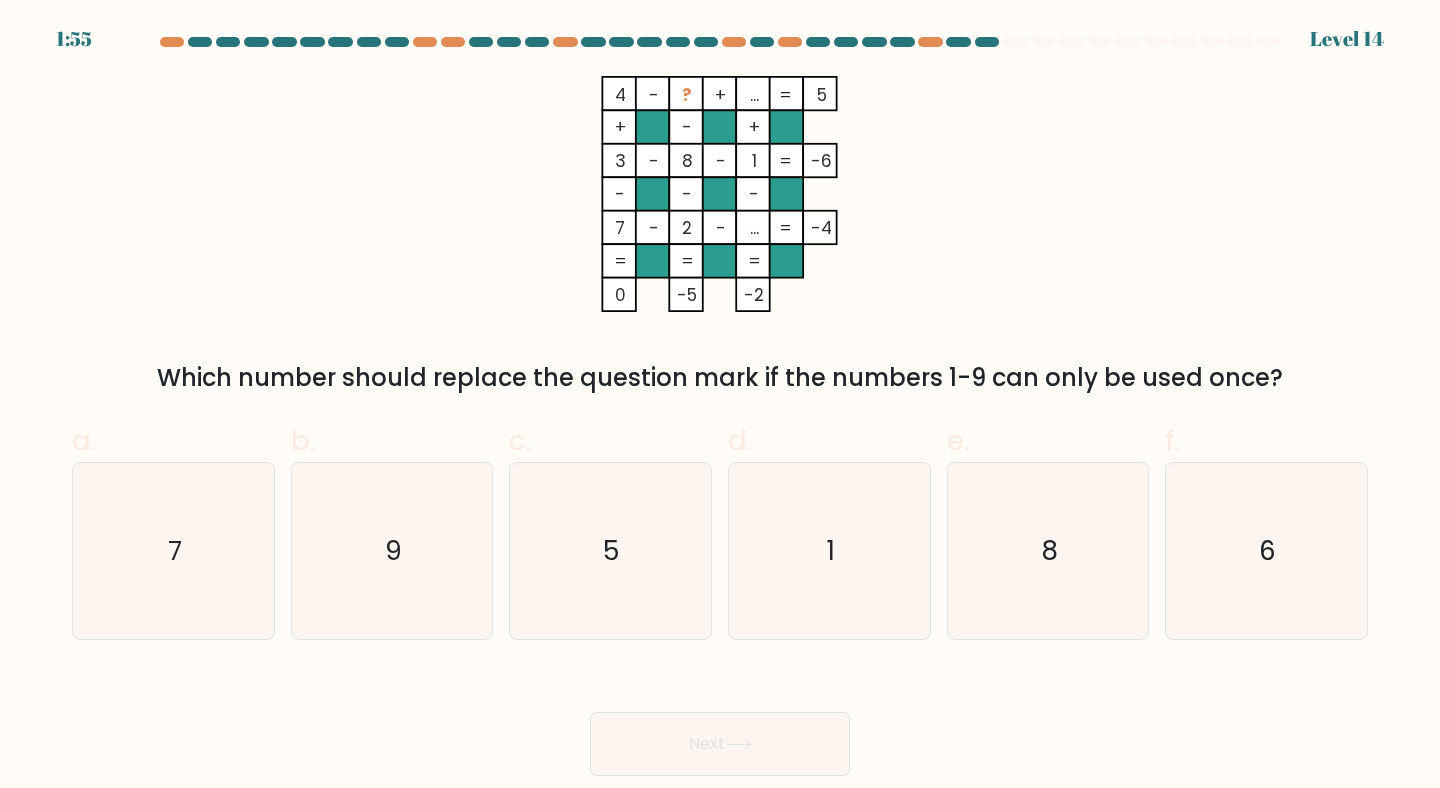 click on "4    -    ?    +    ...    5    +    -    +    3    -    8    -    1    -6    -    -    -    7    -    2    -    ...    =   -4    =   =   =   =   0    -5    -2    =
Which number should replace the question mark if the numbers 1-9 can only be used once?" at bounding box center (720, 236) 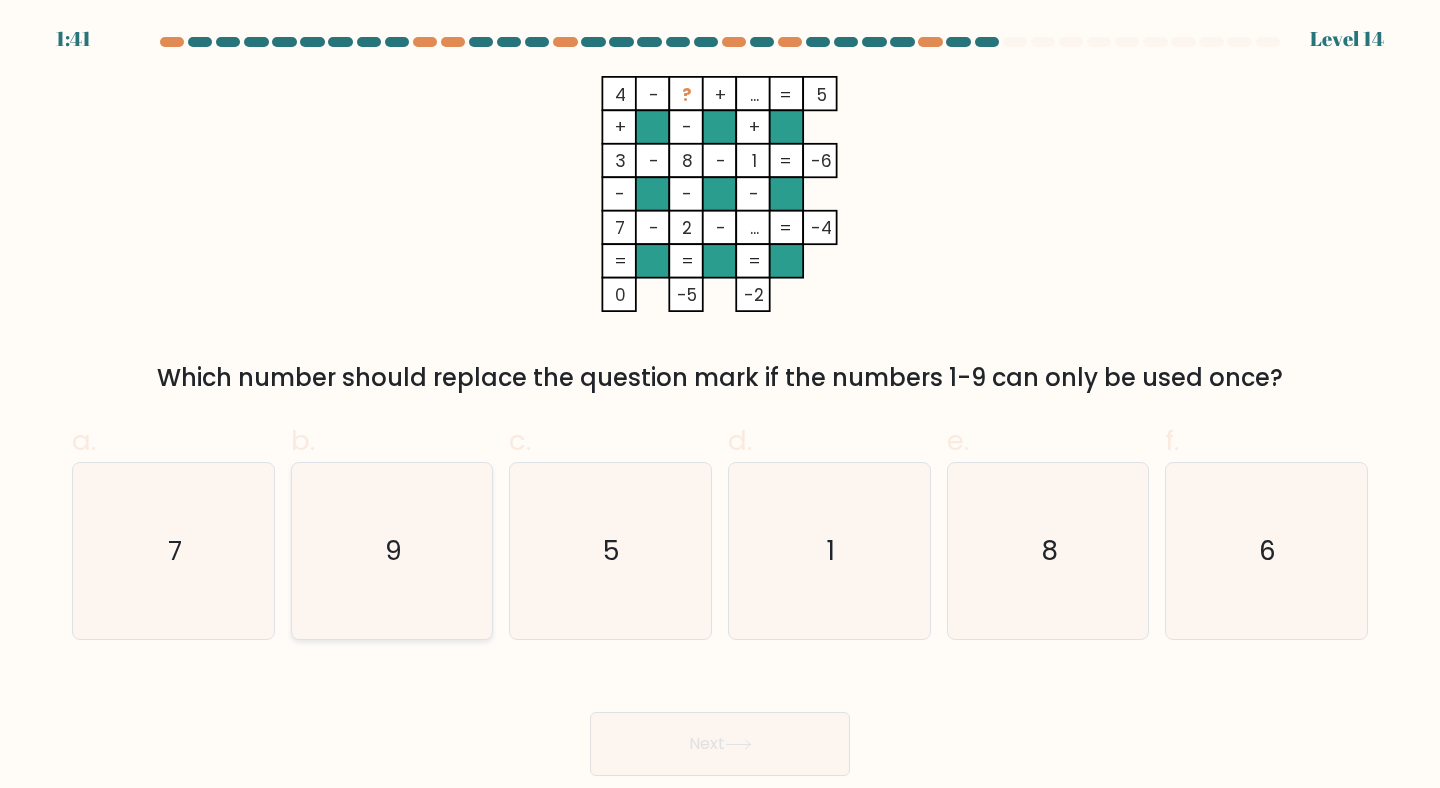 click on "9" 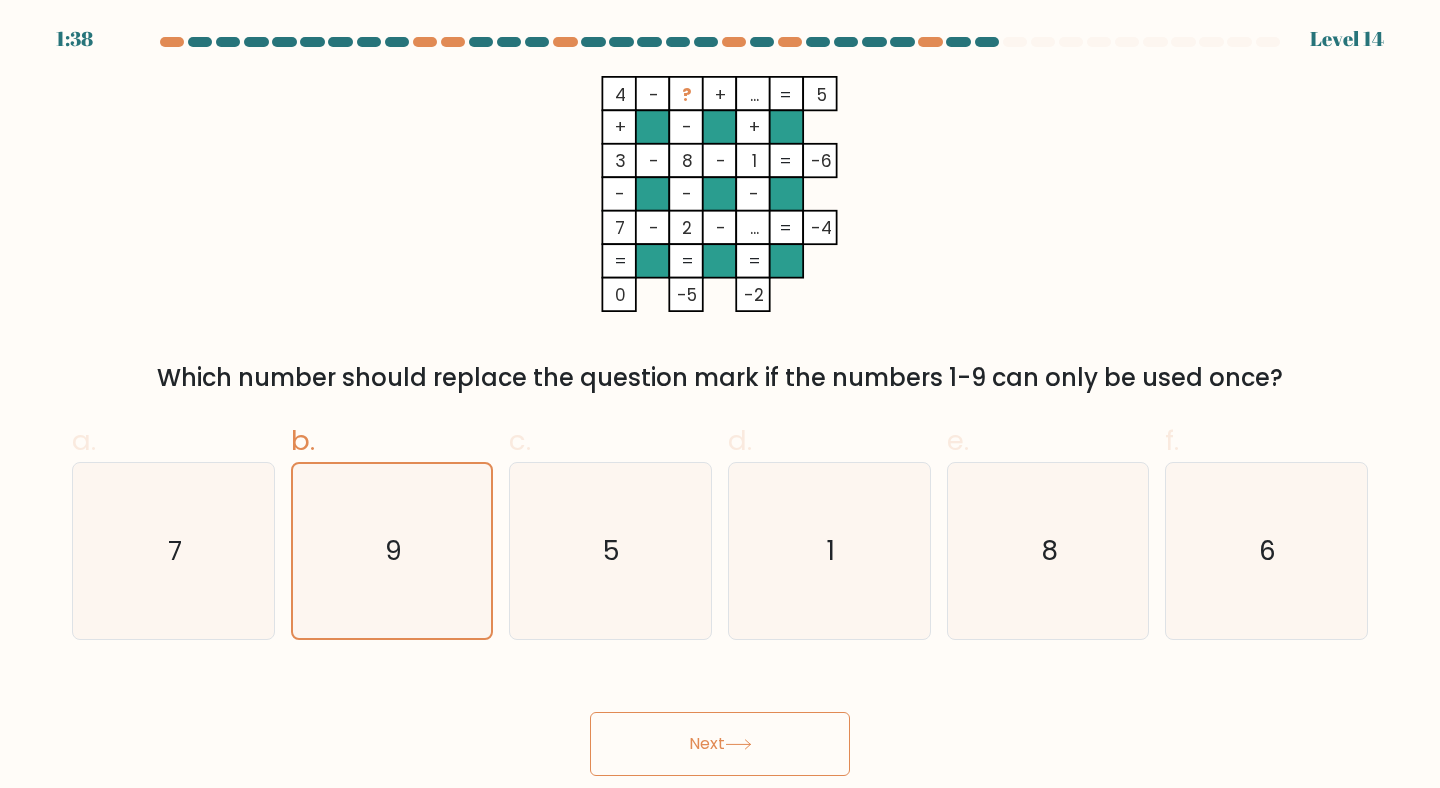 click on "Which number should replace the question mark if the numbers 1-9 can only be used once?" at bounding box center [720, 378] 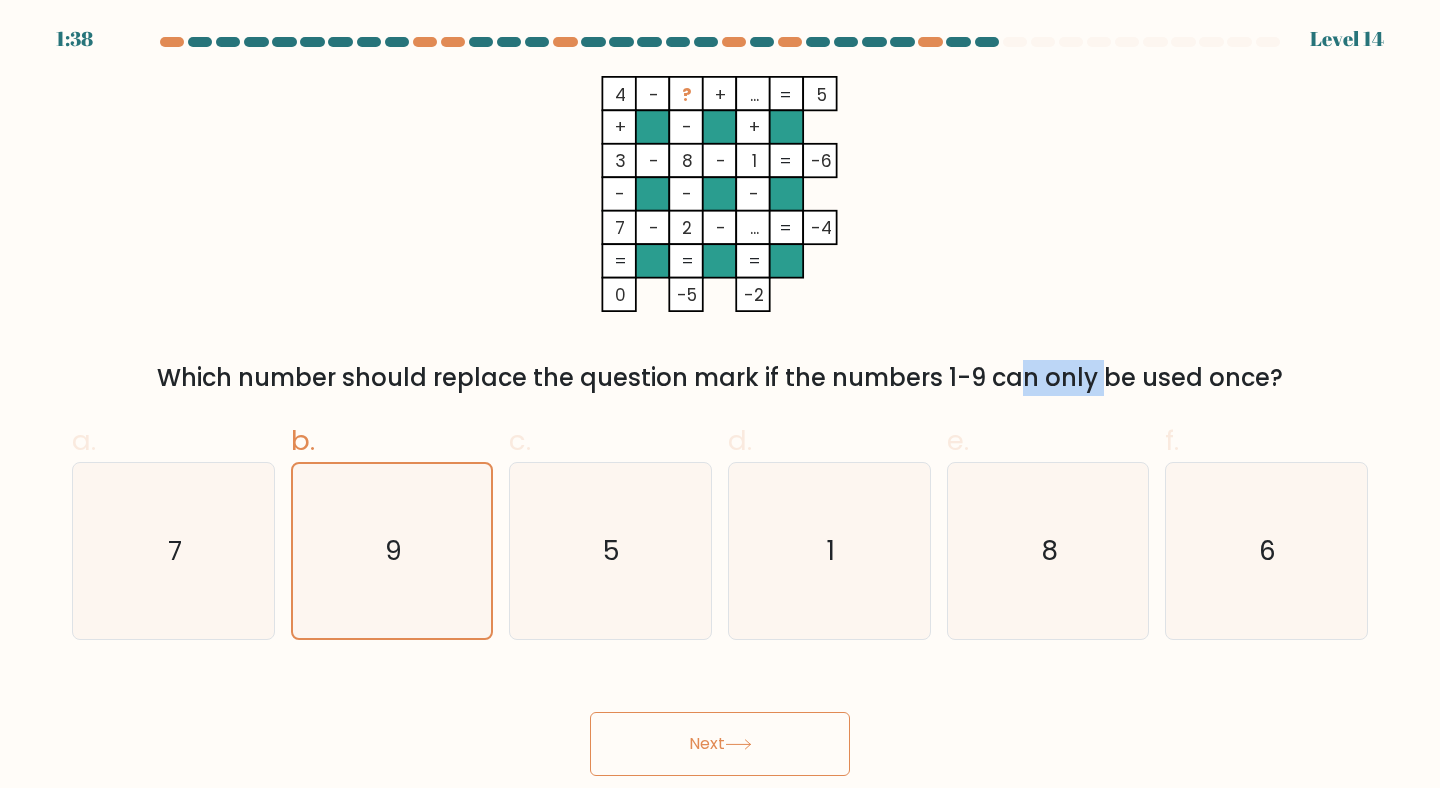 click on "Which number should replace the question mark if the numbers 1-9 can only be used once?" at bounding box center [720, 378] 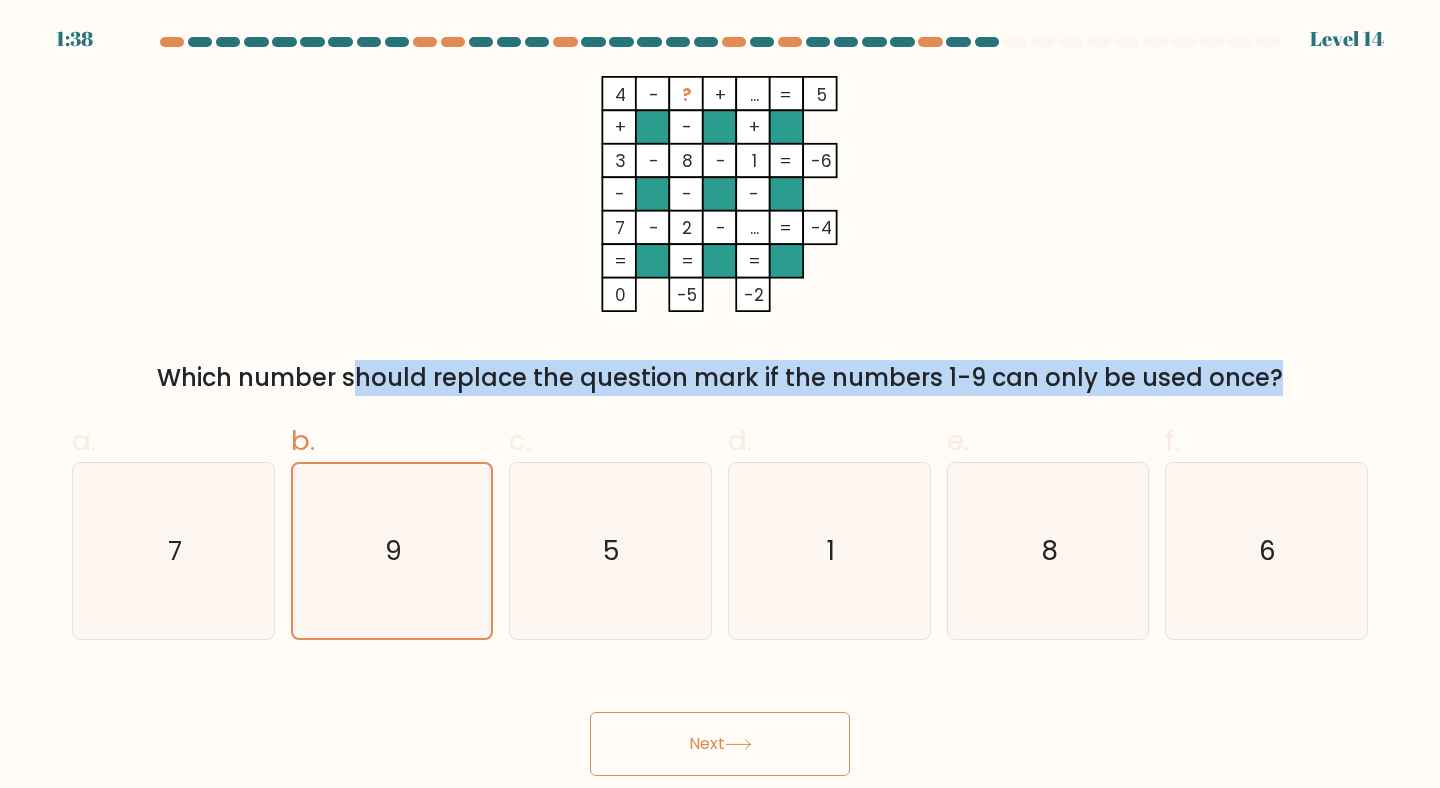 click on "Which number should replace the question mark if the numbers 1-9 can only be used once?" at bounding box center (720, 378) 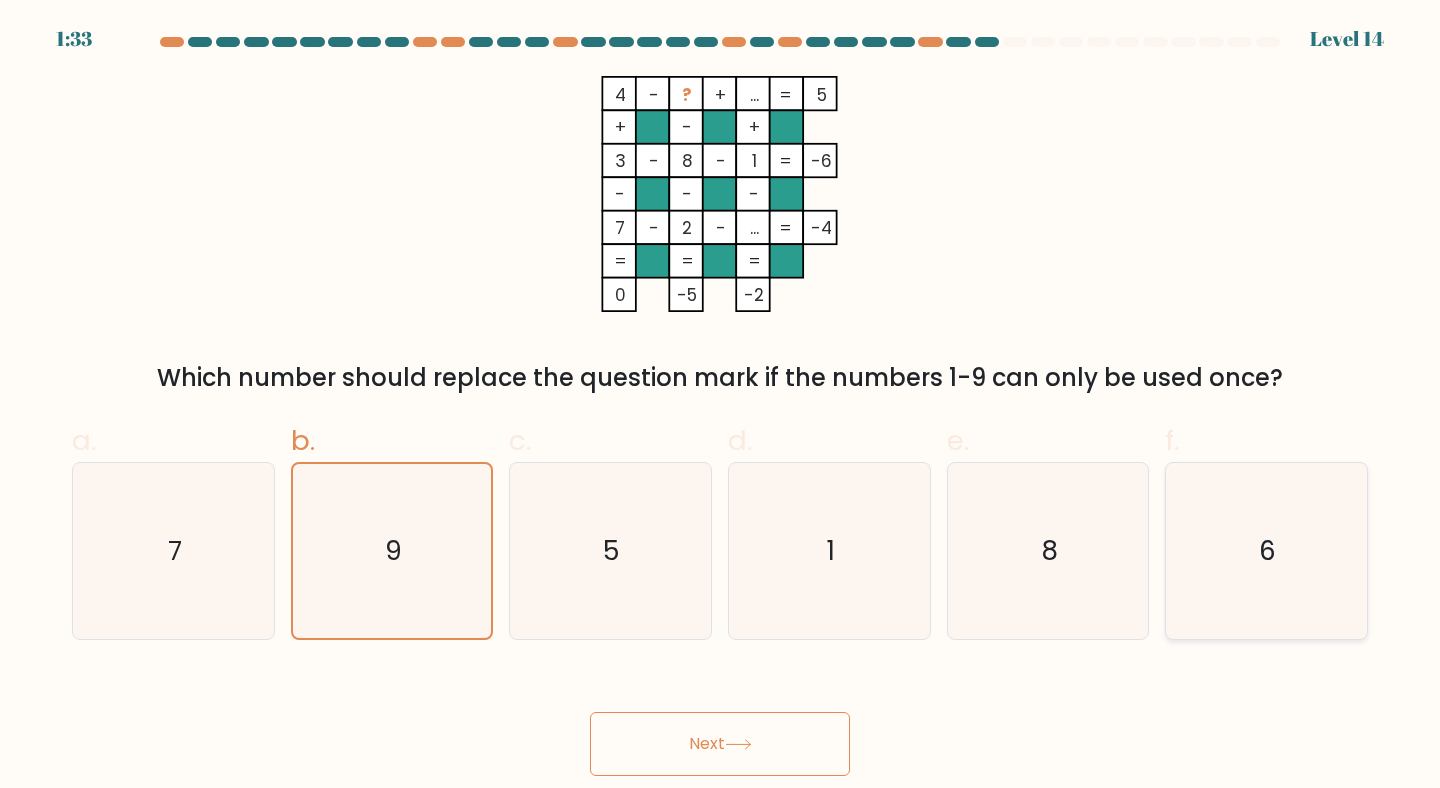 click on "6" 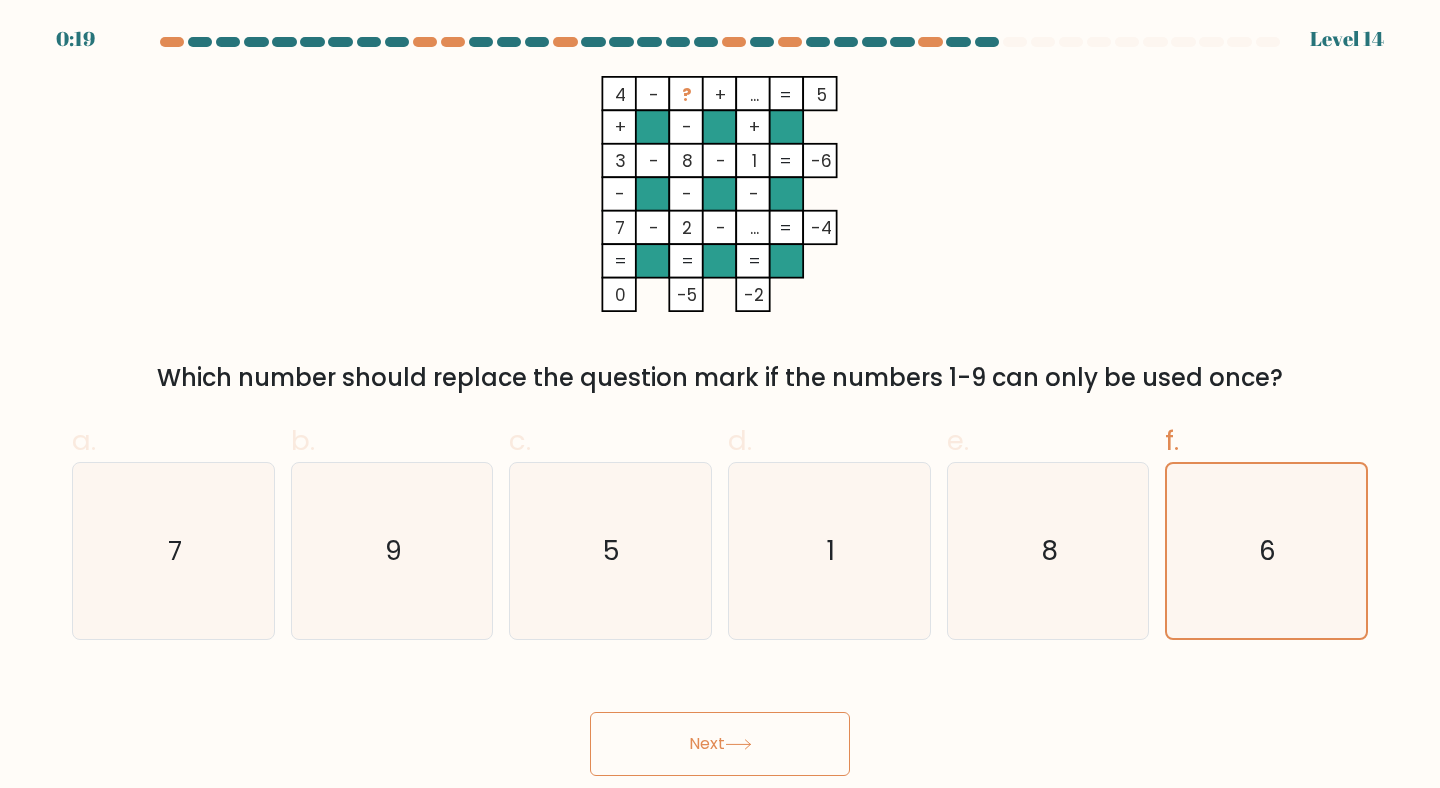 click on "Next" at bounding box center [720, 744] 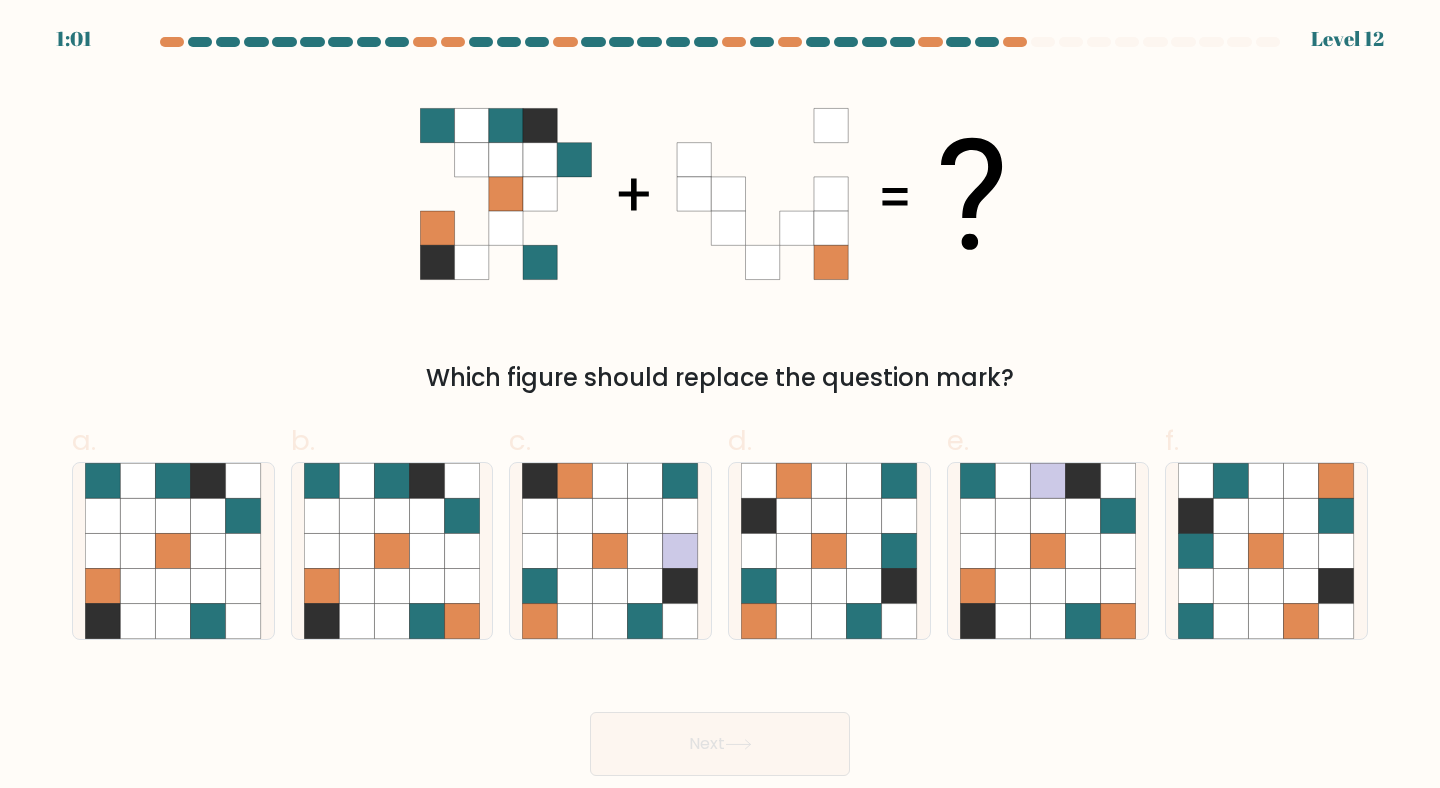 click on "Which figure should replace the question mark?" at bounding box center [720, 378] 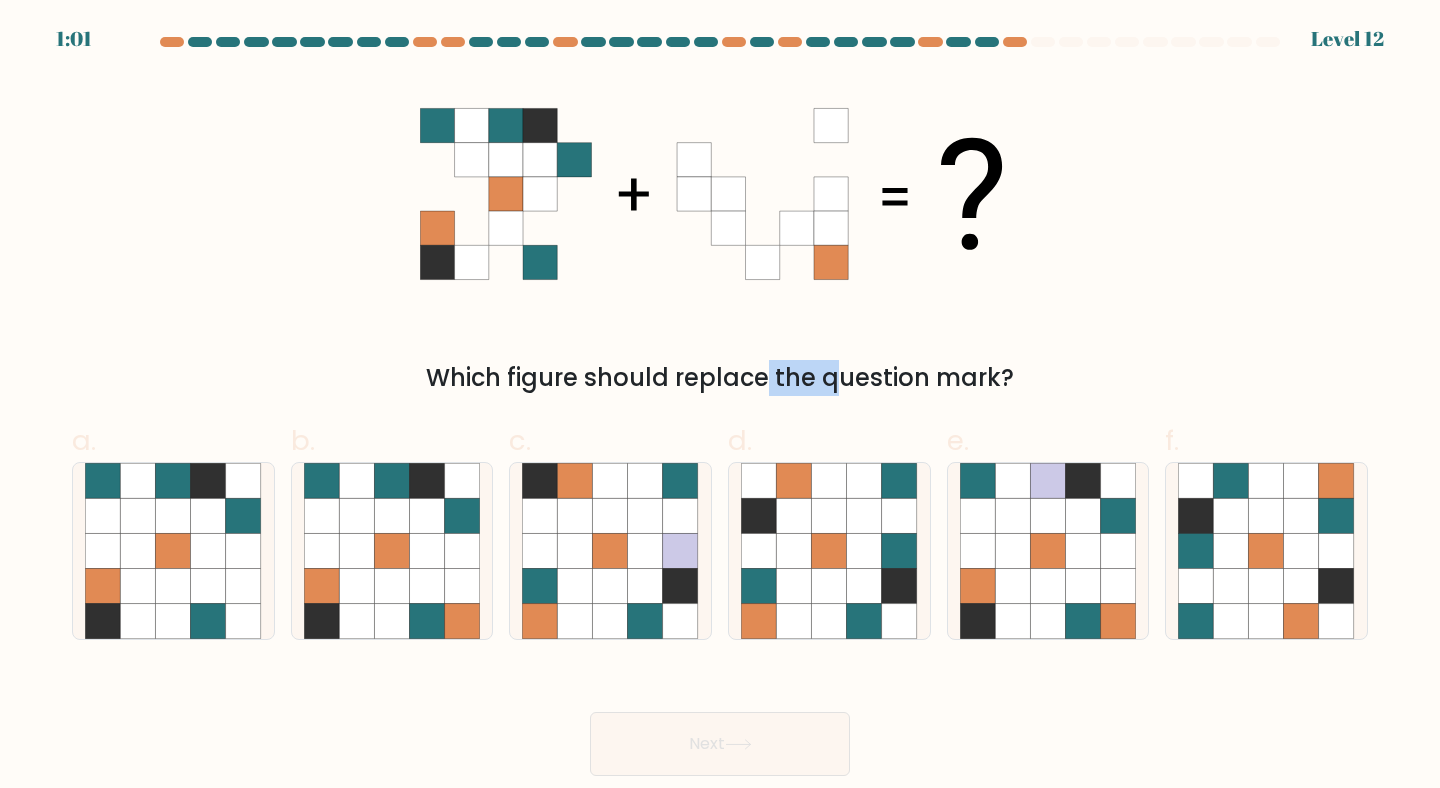 click on "Which figure should replace the question mark?" at bounding box center (720, 378) 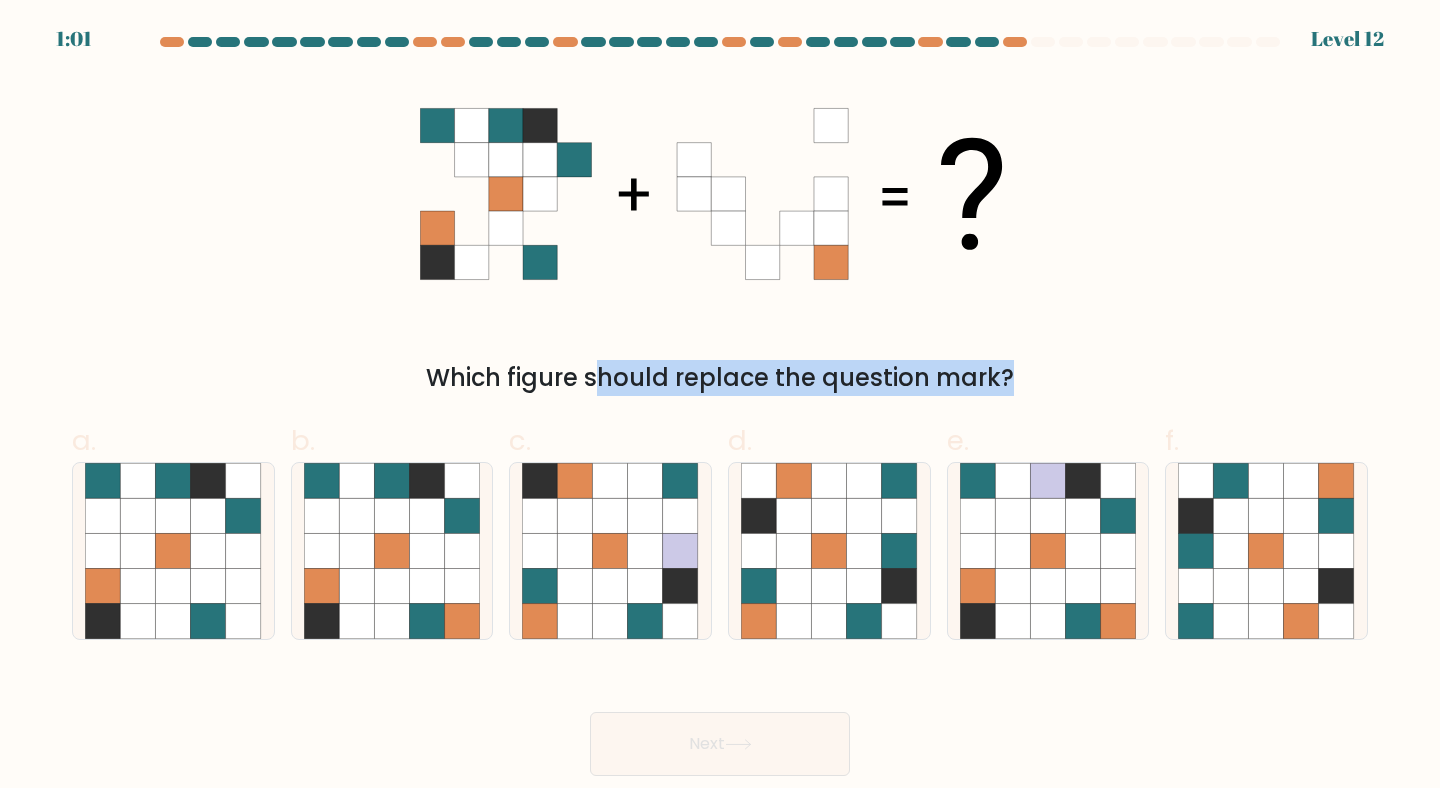 click on "Which figure should replace the question mark?" at bounding box center (720, 378) 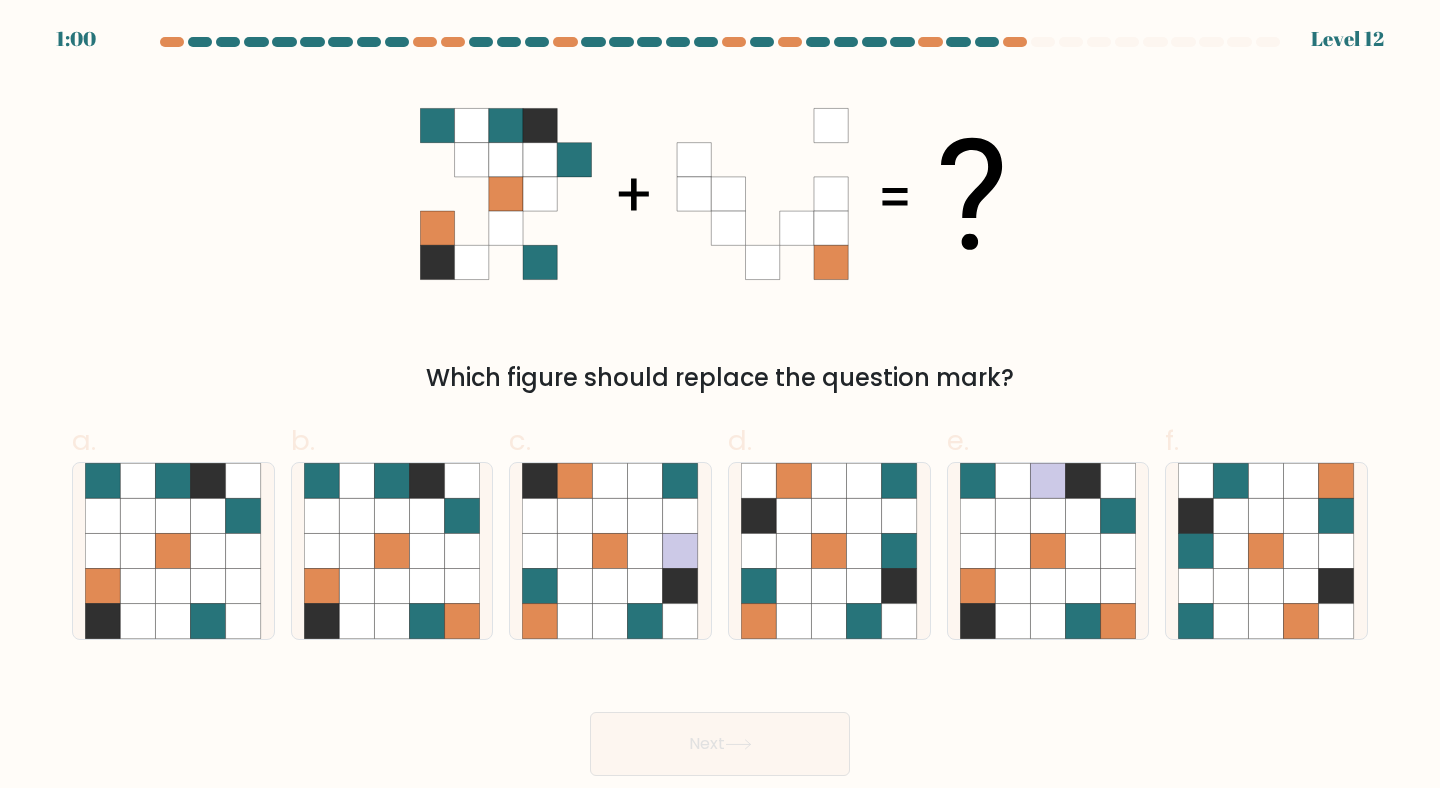 click on "Which figure should replace the question mark?" at bounding box center (720, 378) 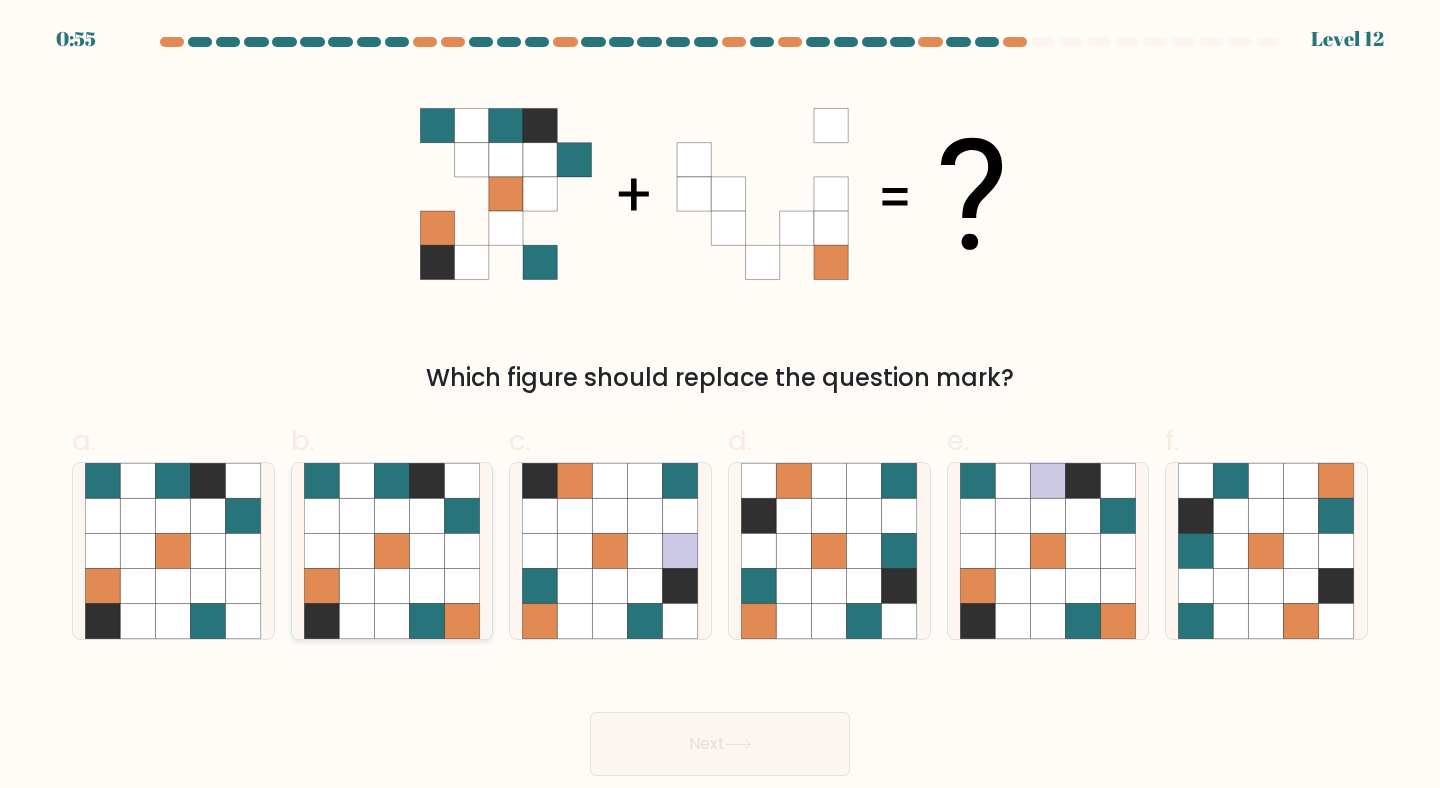click 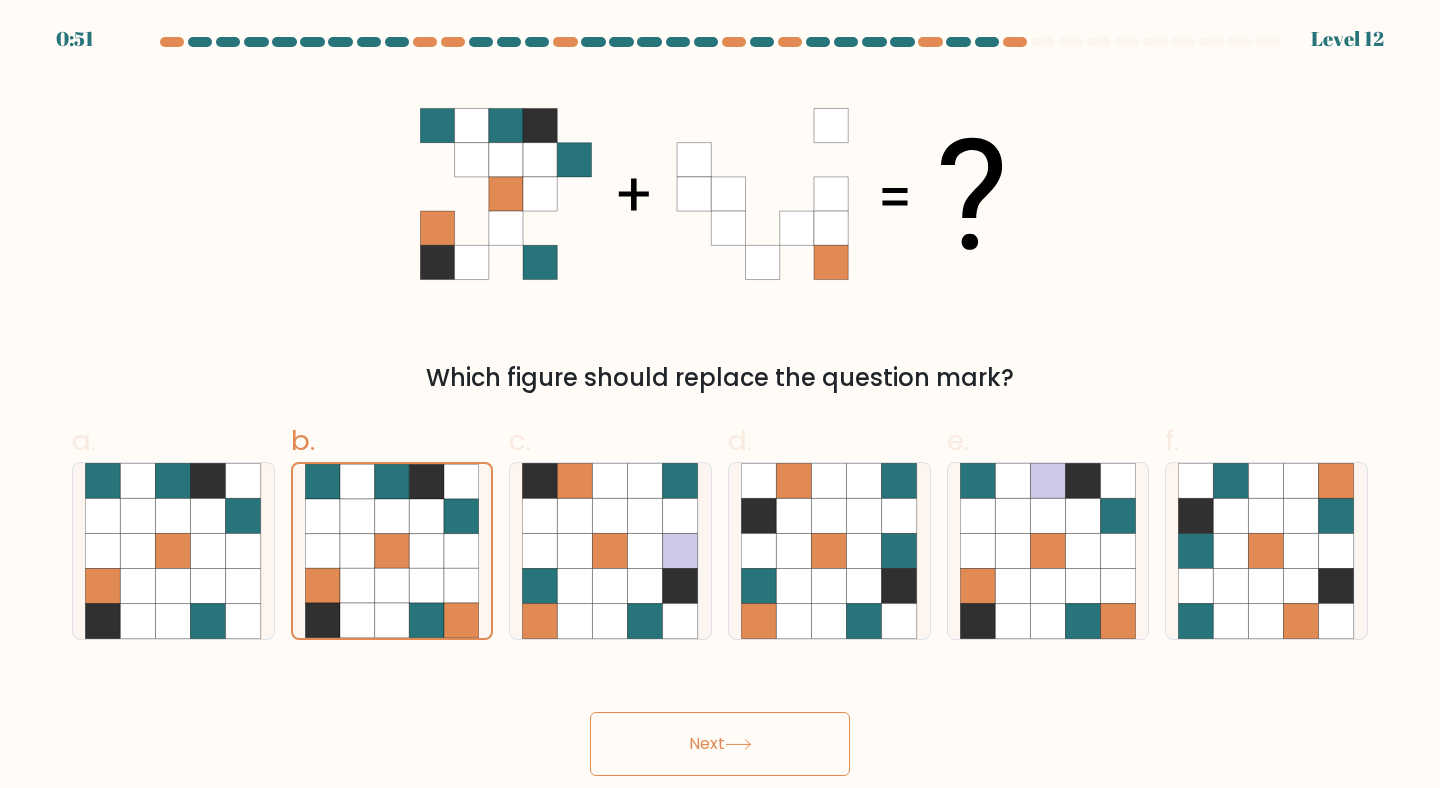 click on "Next" at bounding box center [720, 744] 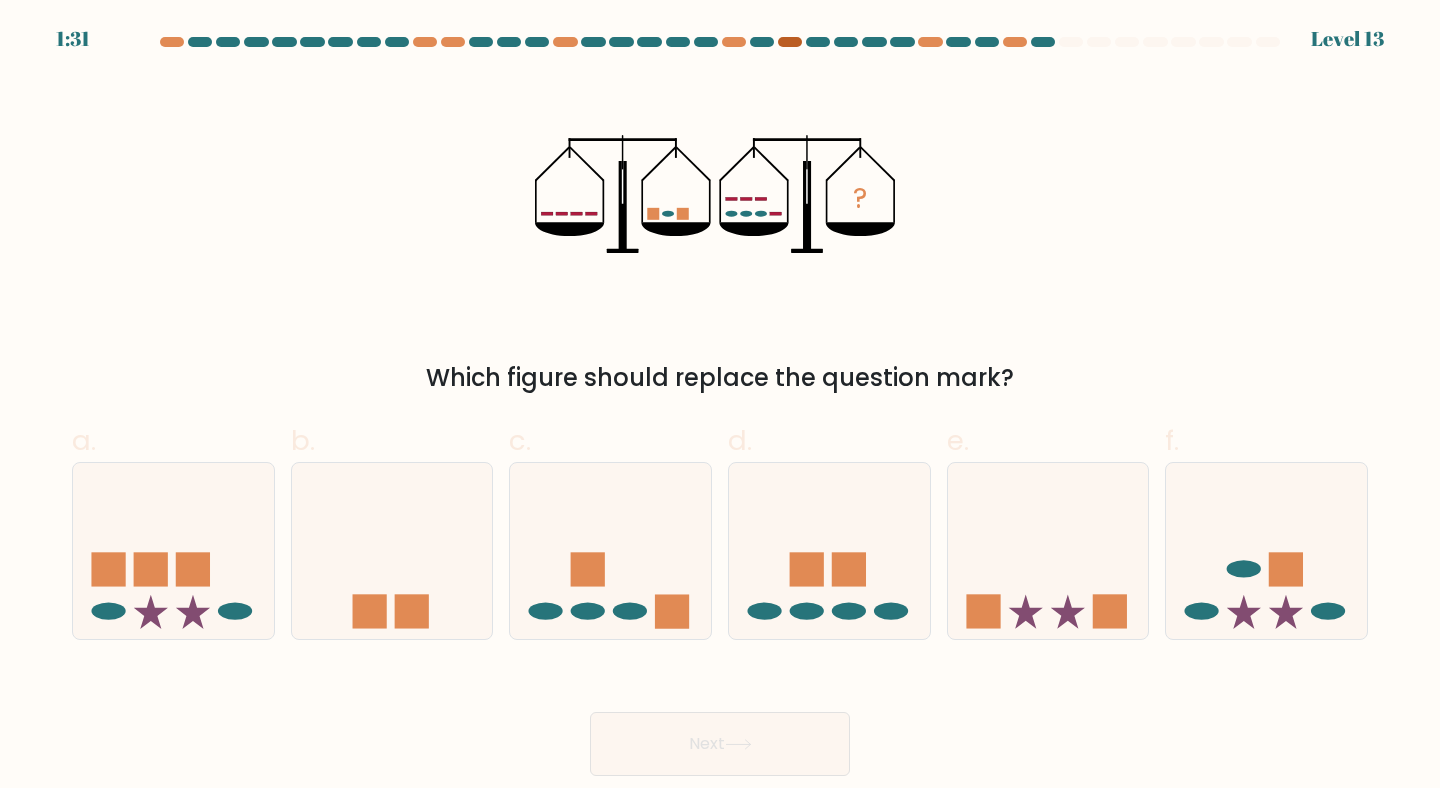click at bounding box center [790, 42] 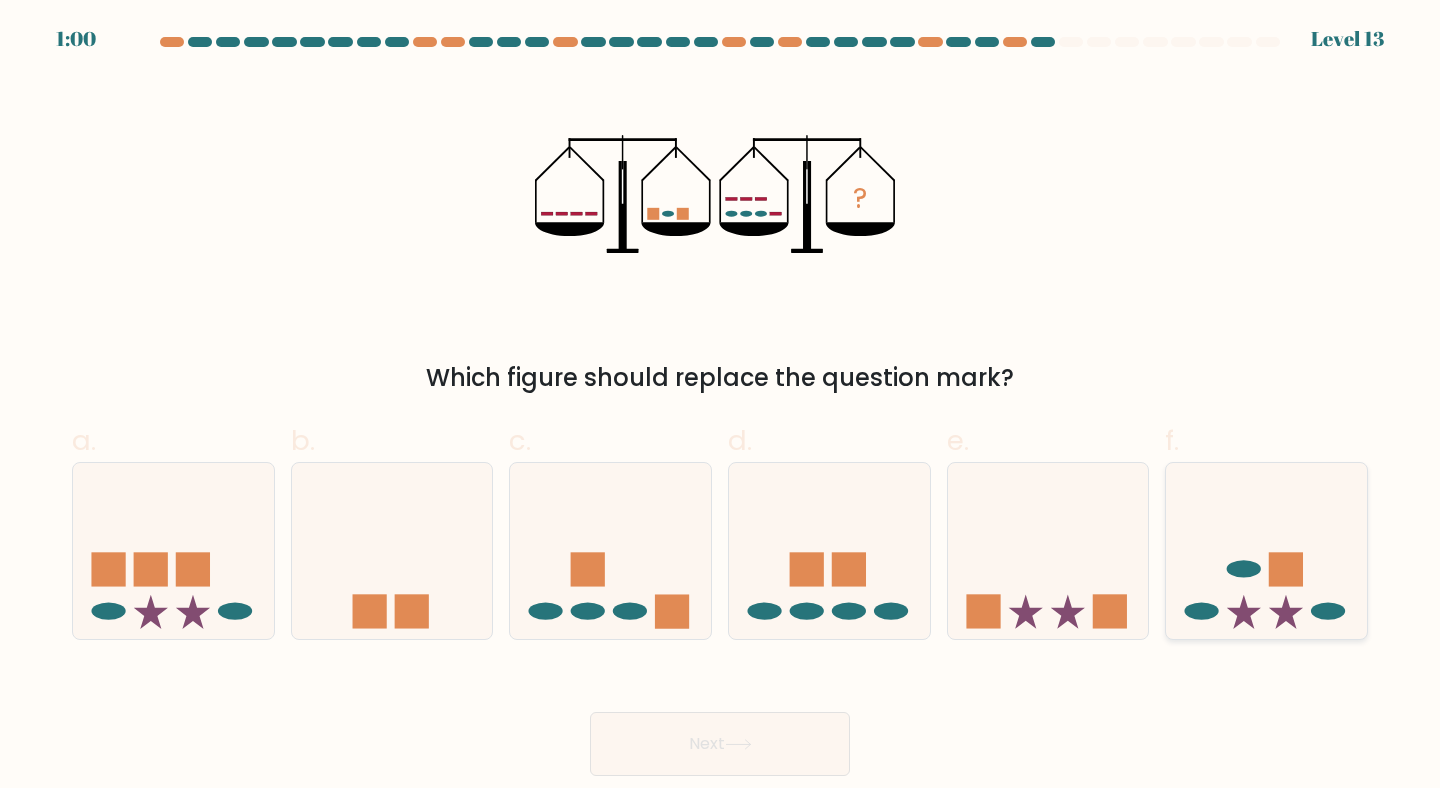 click 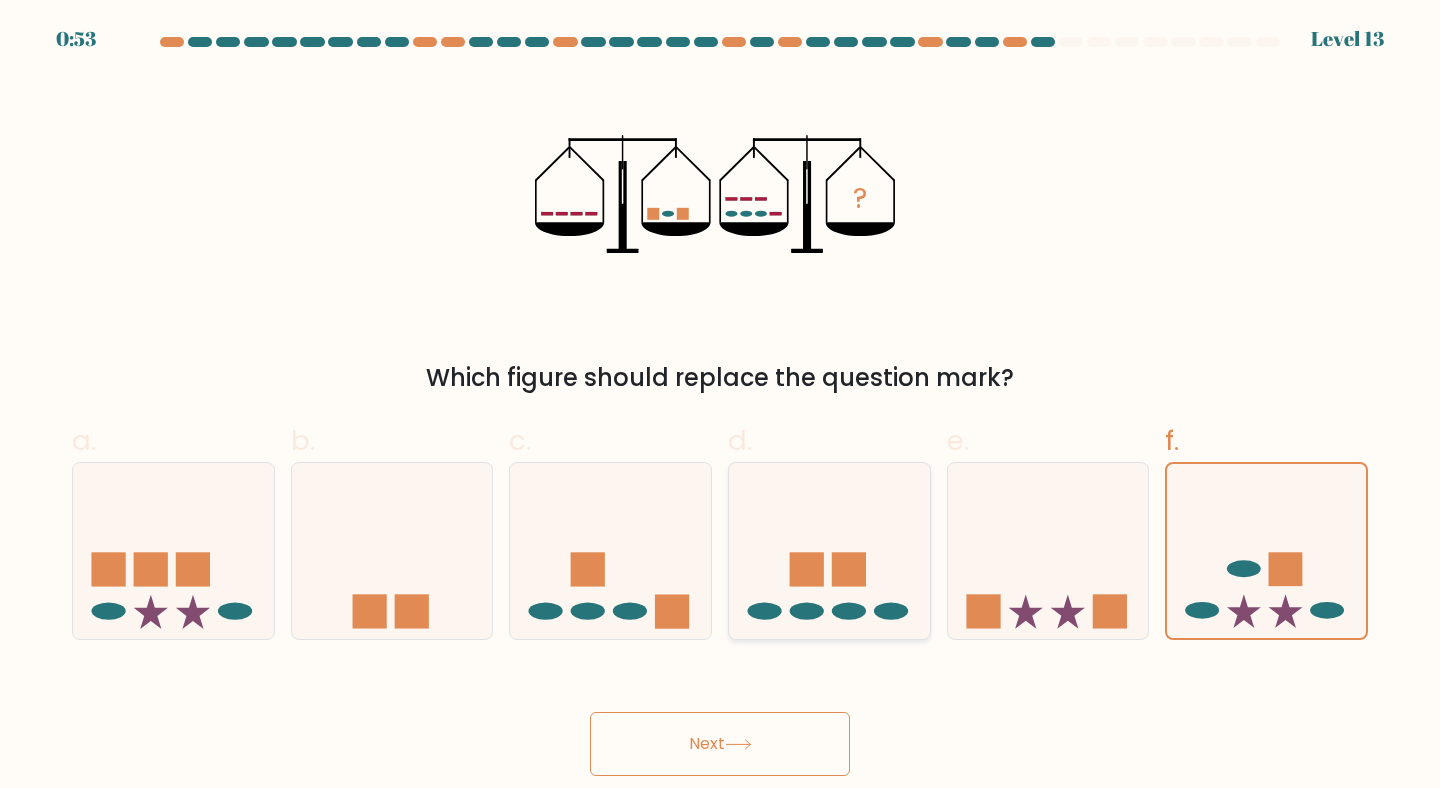 click 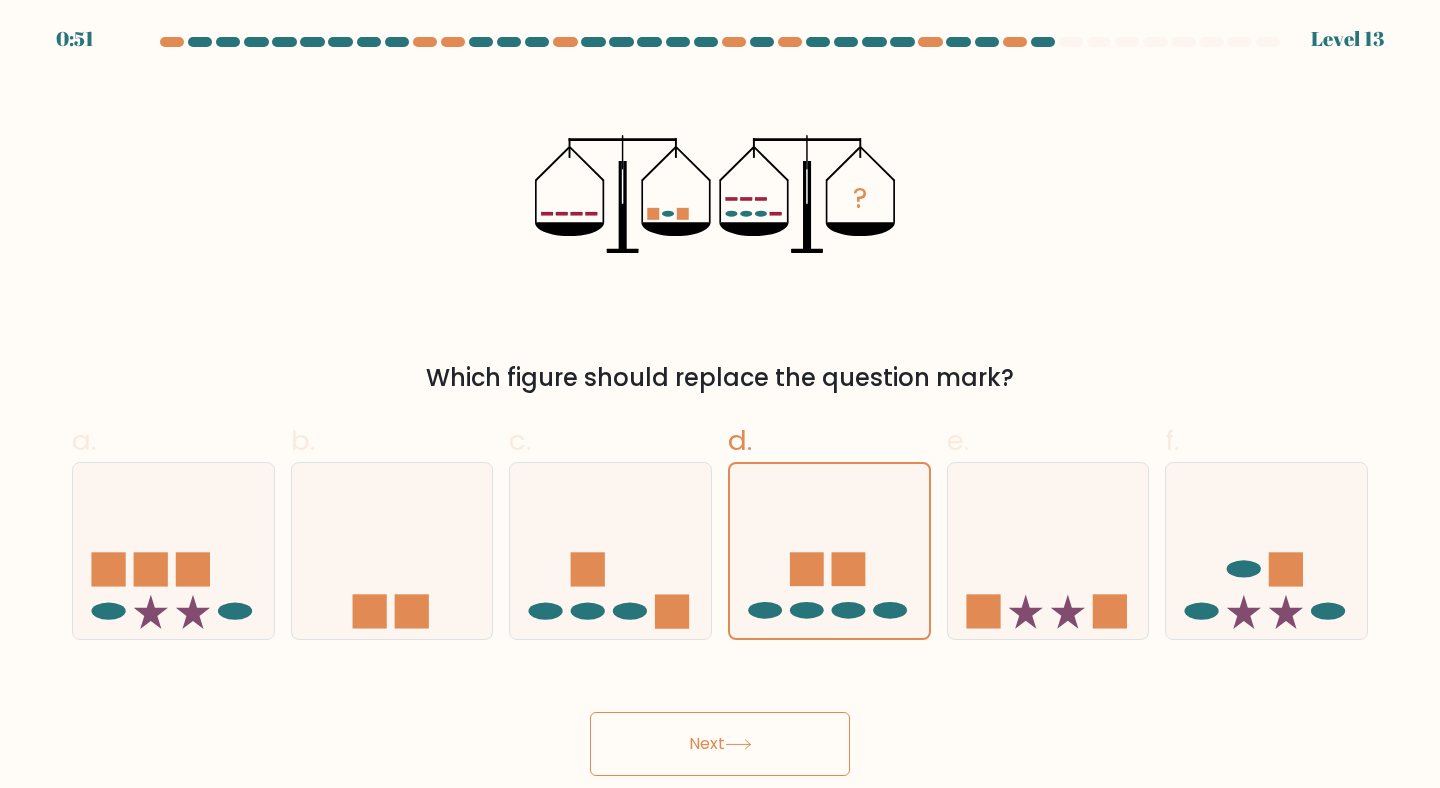 click on "Next" at bounding box center [720, 720] 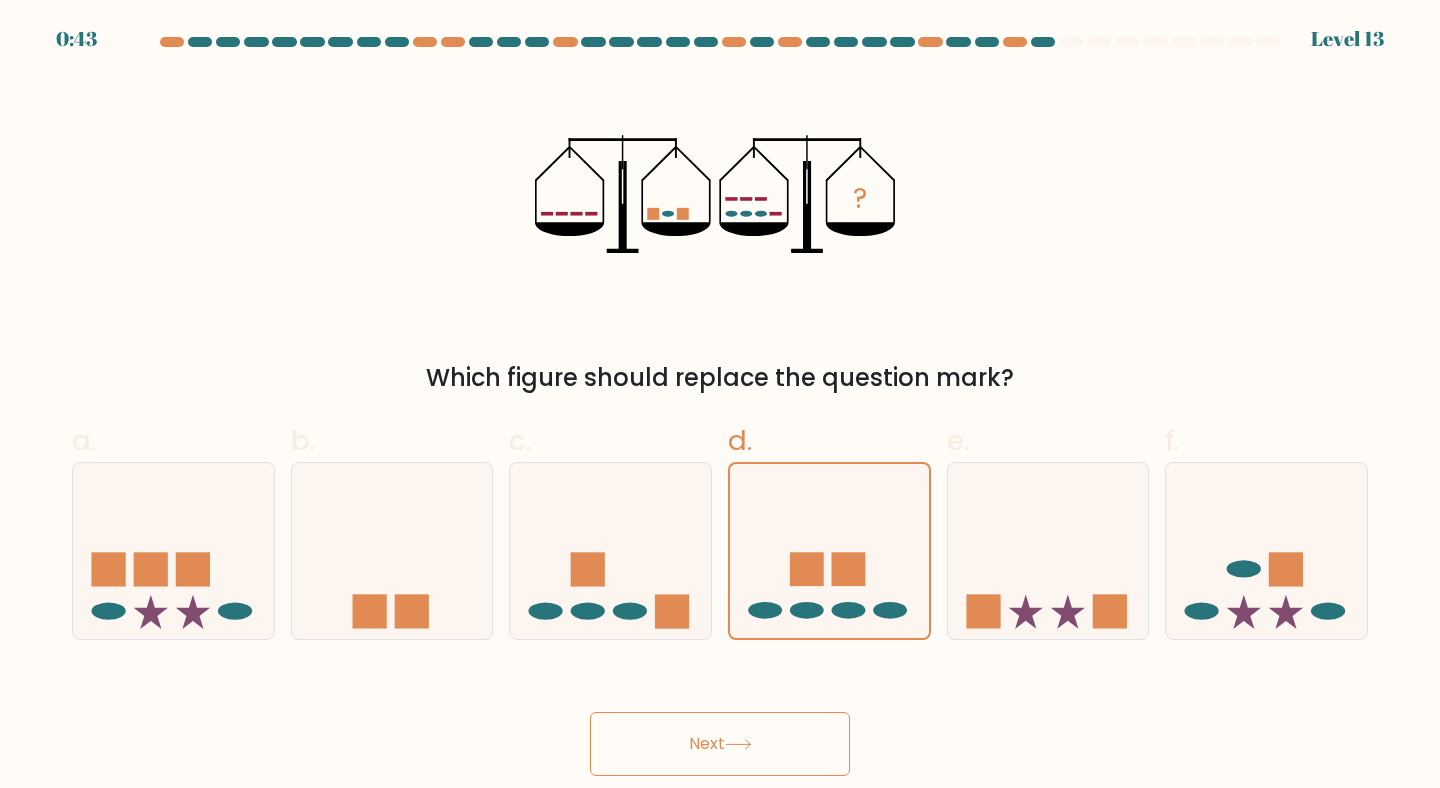 click on "Next" at bounding box center (720, 744) 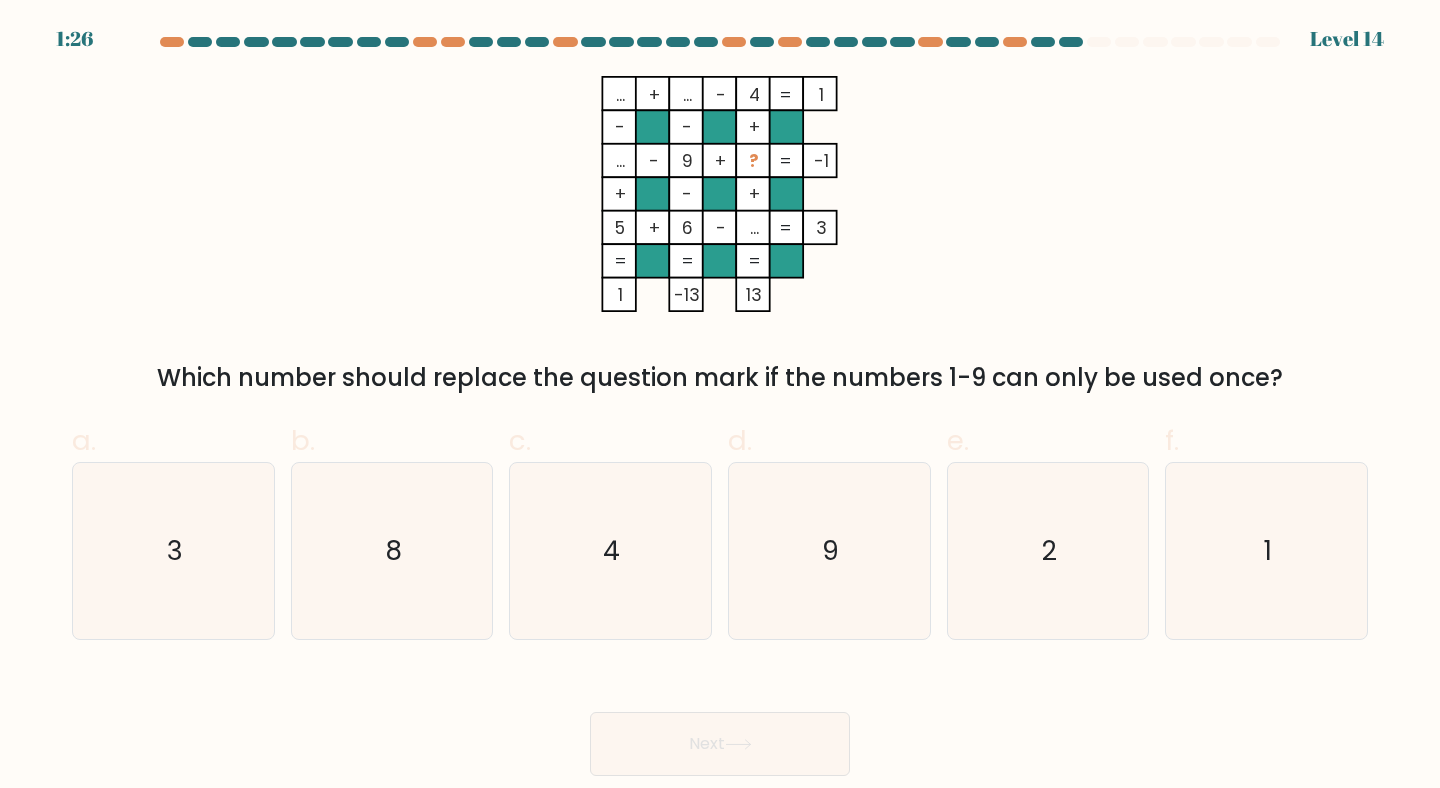 click on "Which number should replace the question mark if the numbers 1-9 can only be used once?" at bounding box center (720, 378) 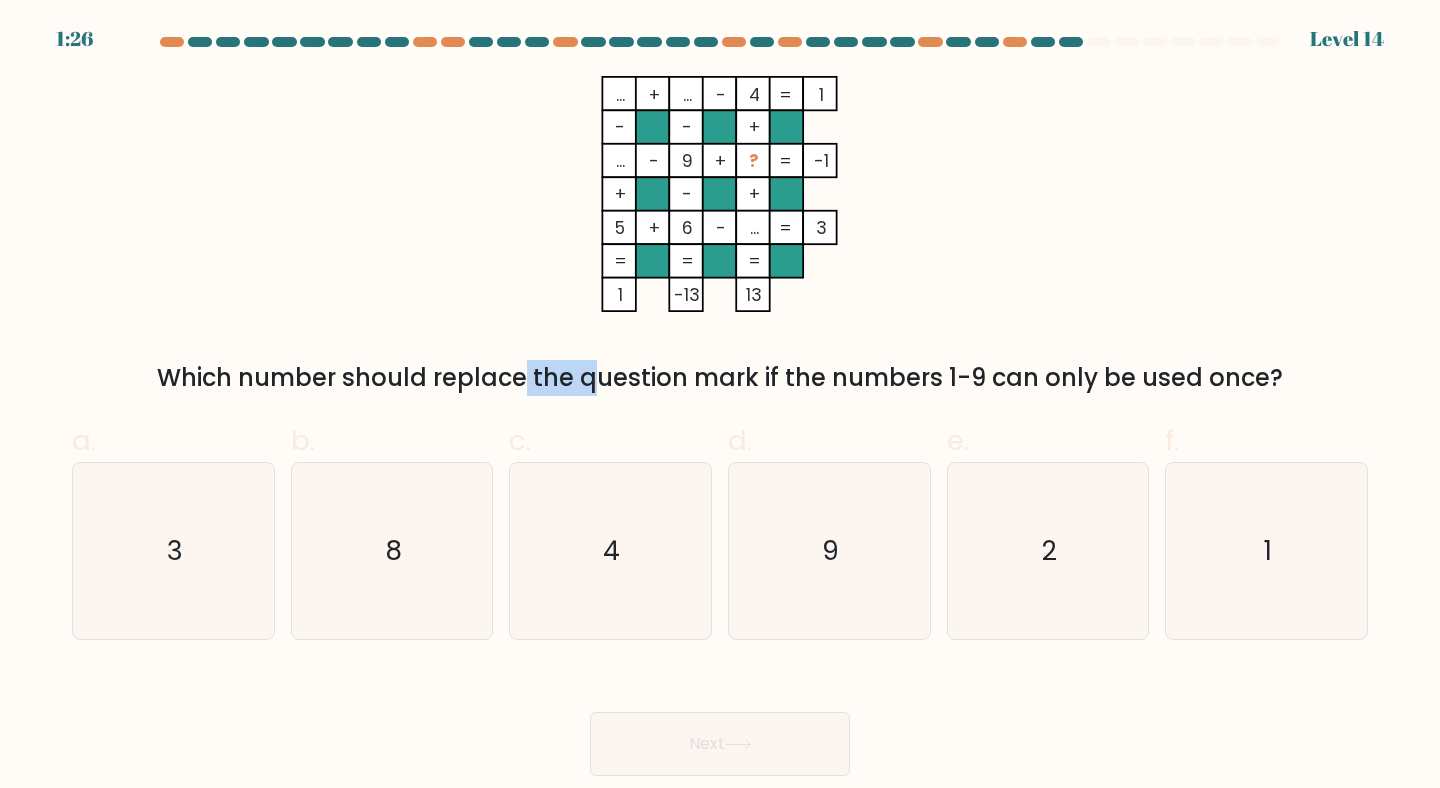 click on "Which number should replace the question mark if the numbers 1-9 can only be used once?" at bounding box center (720, 378) 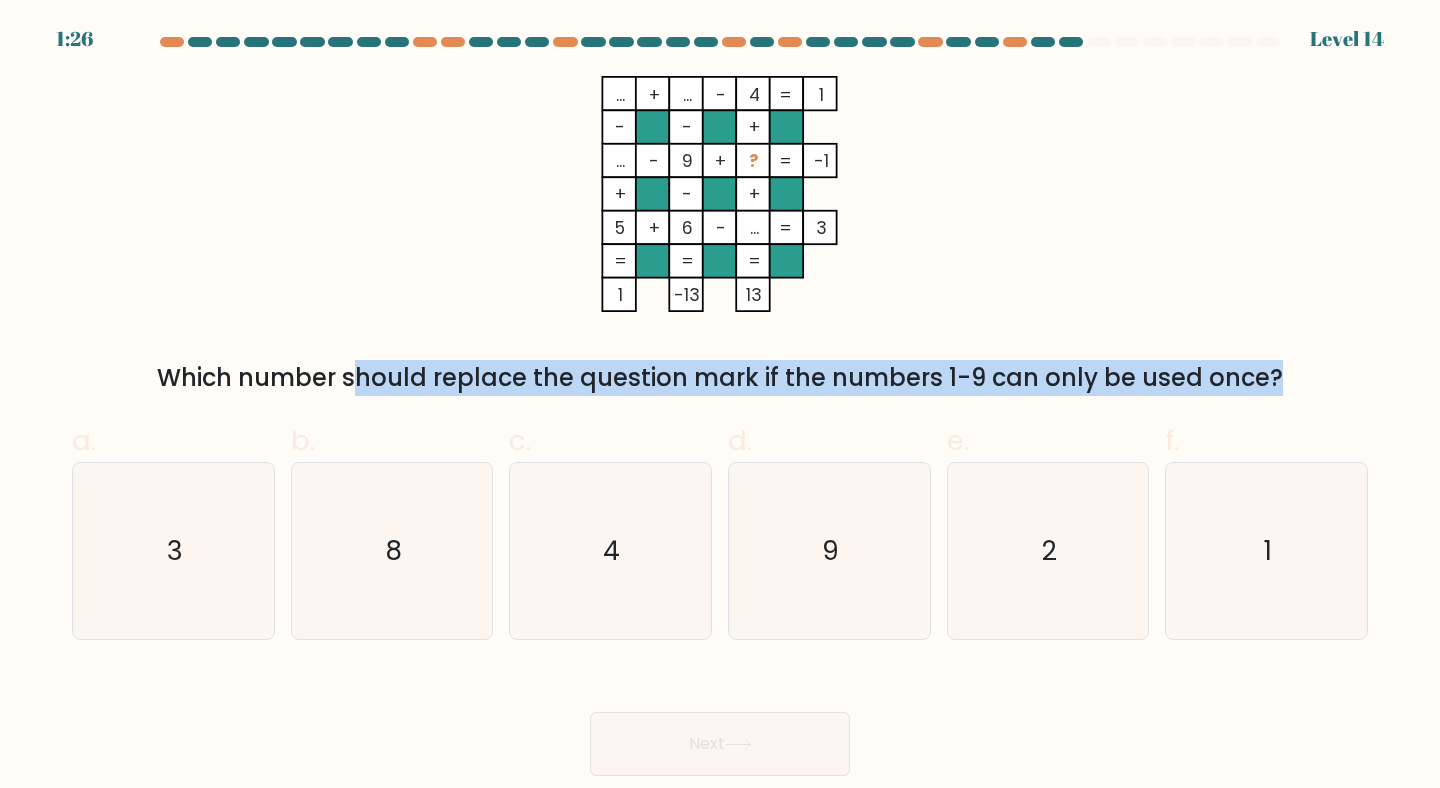 click on "Which number should replace the question mark if the numbers 1-9 can only be used once?" at bounding box center (720, 378) 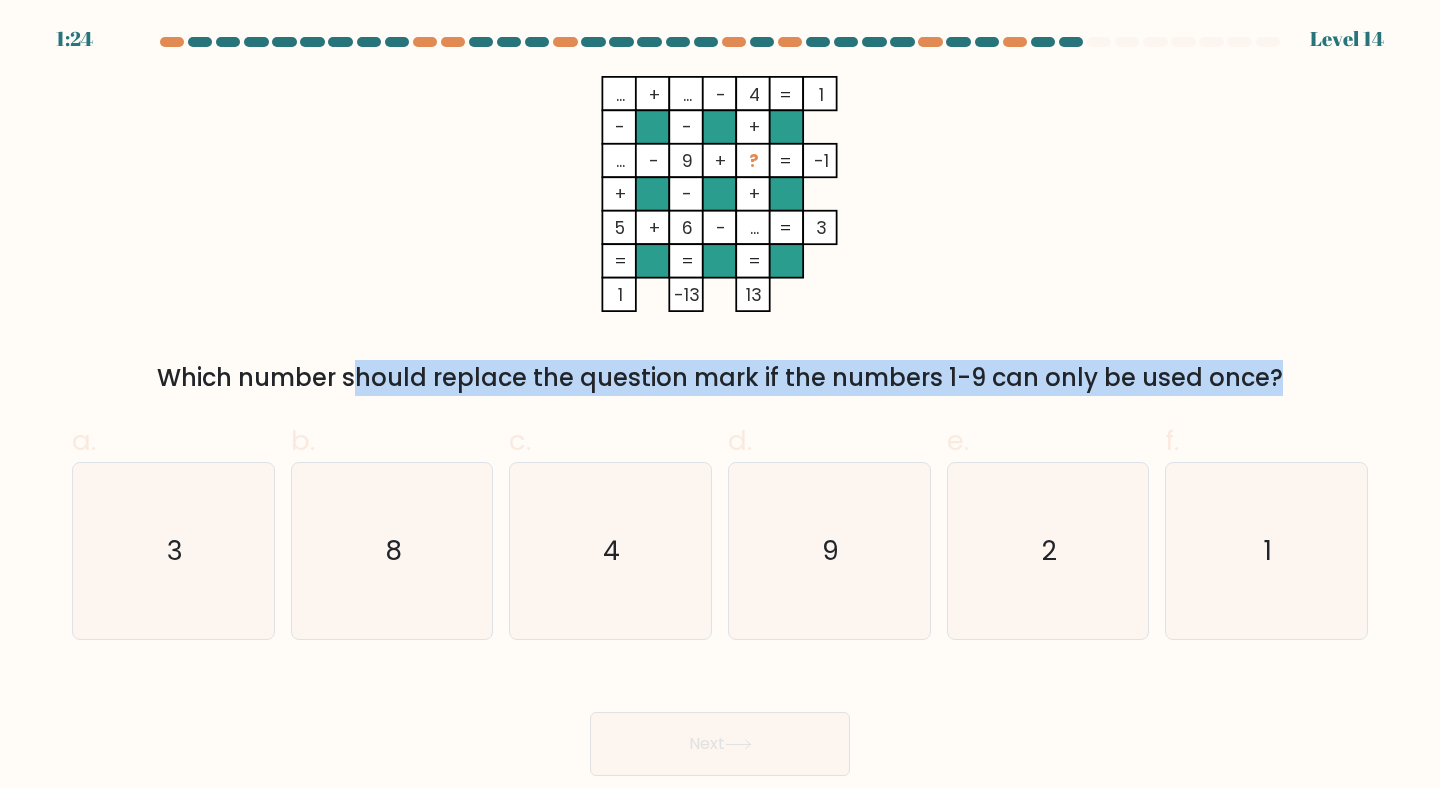 click on "Which number should replace the question mark if the numbers 1-9 can only be used once?" at bounding box center (720, 378) 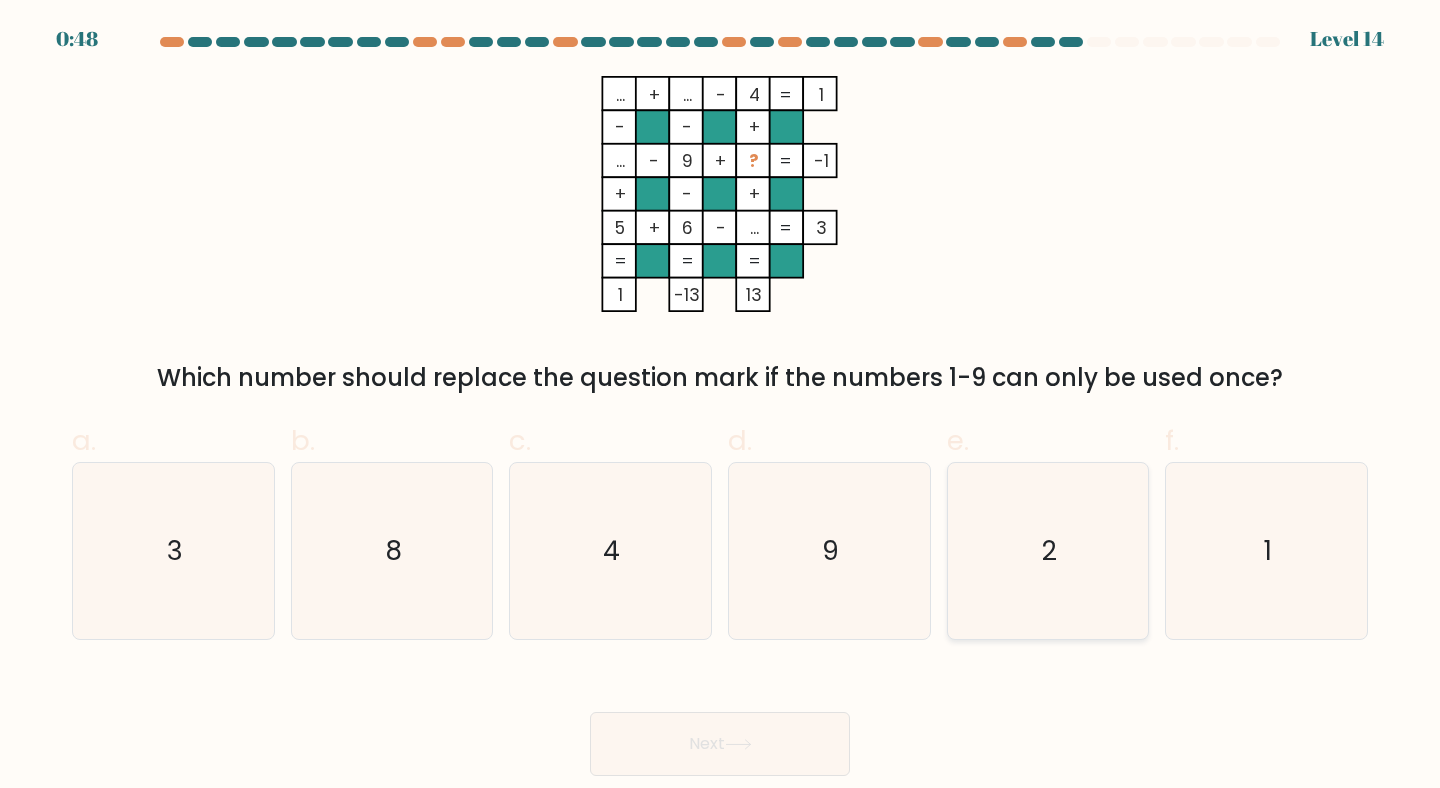 click on "2" 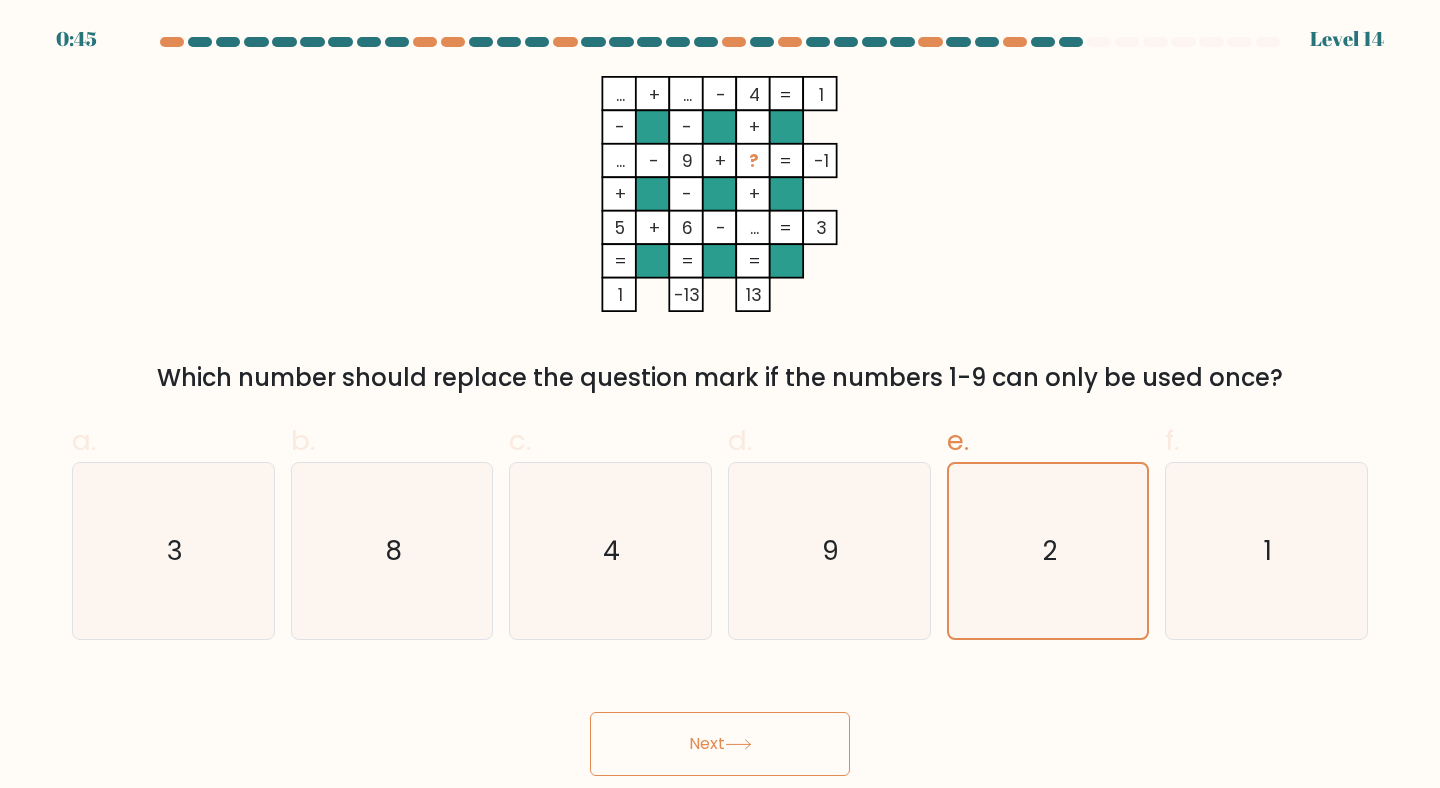 click on "Next" at bounding box center (720, 744) 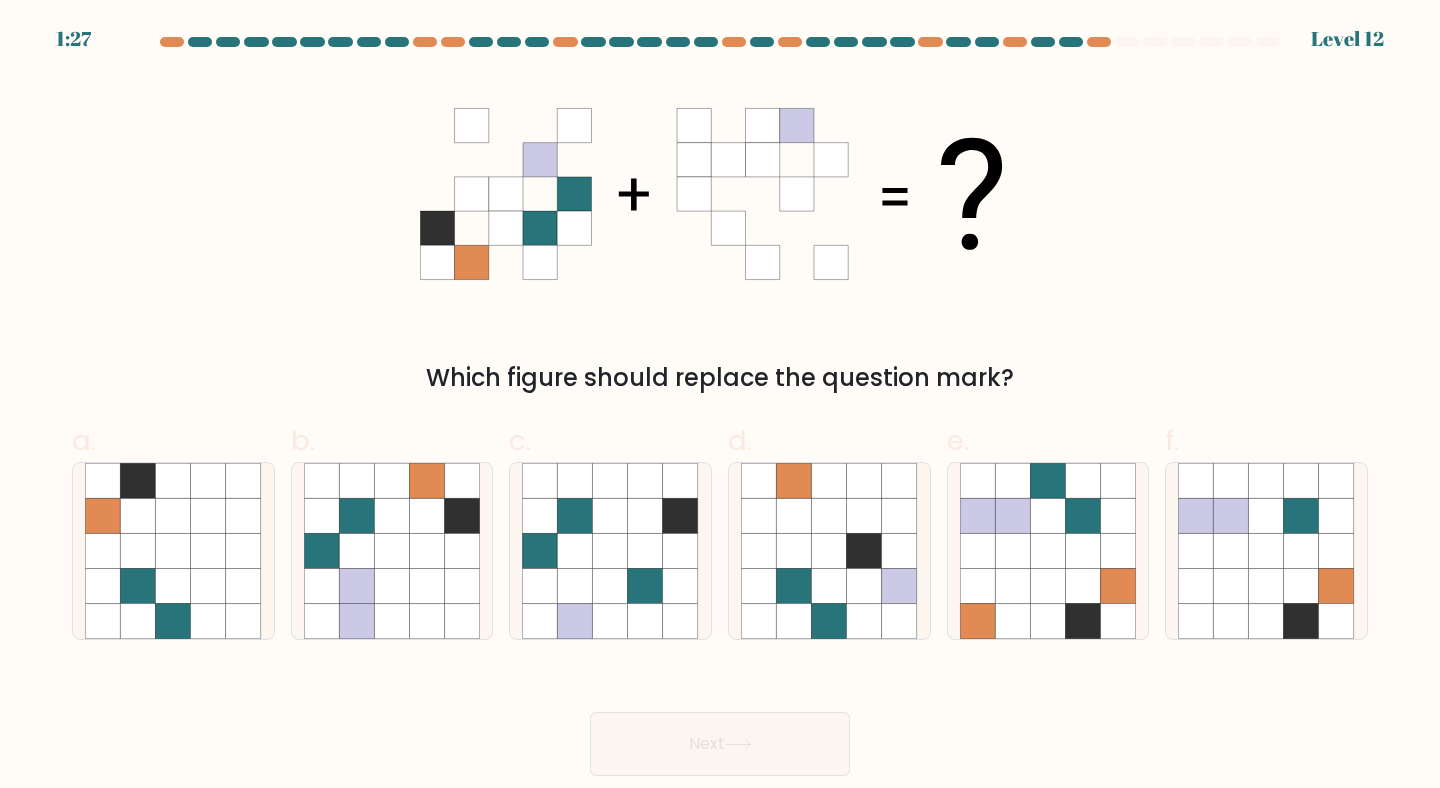 click on "Which figure should replace the question mark?" at bounding box center (720, 378) 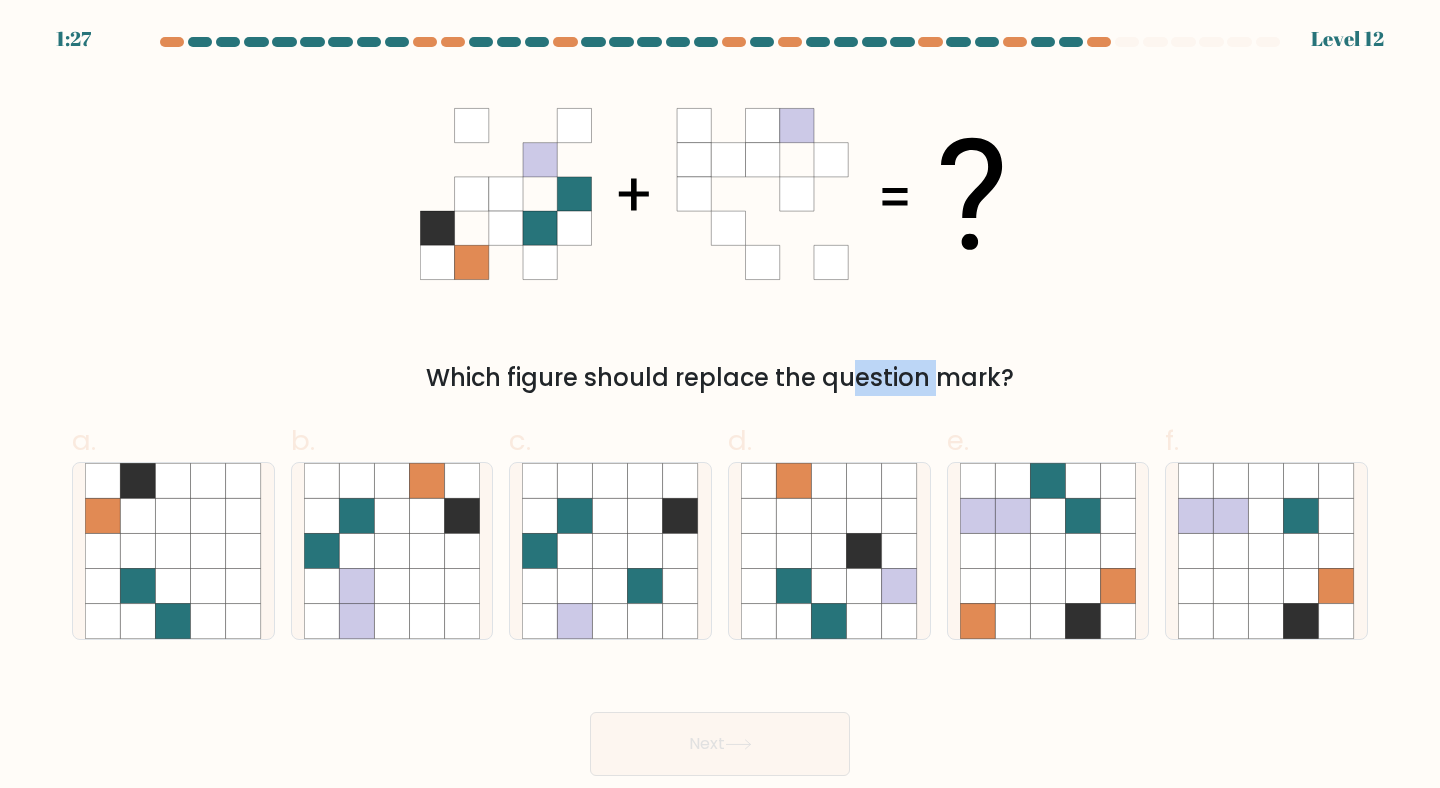 click on "Which figure should replace the question mark?" at bounding box center (720, 378) 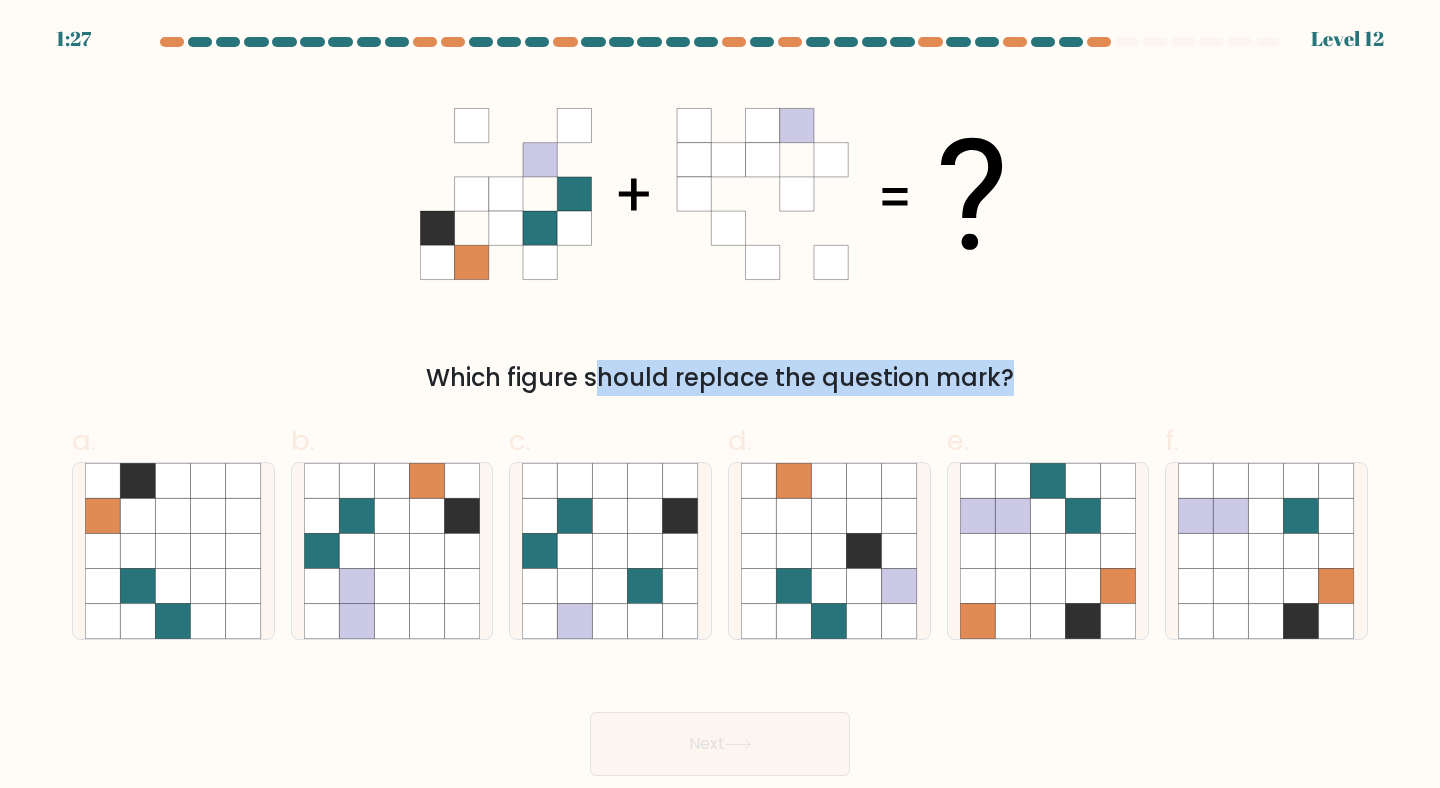 click on "Which figure should replace the question mark?" at bounding box center (720, 378) 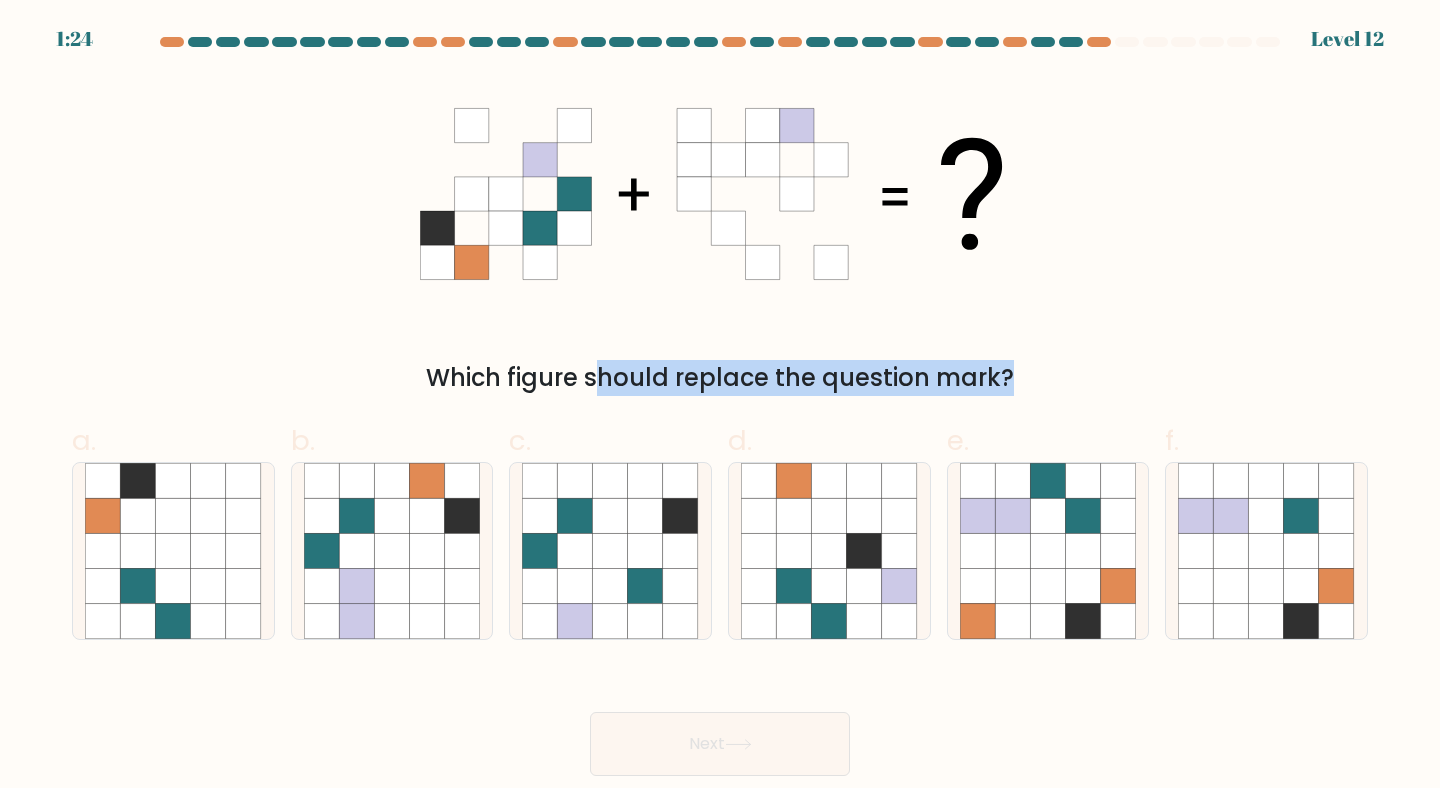 click on "Which figure should replace the question mark?" at bounding box center (720, 378) 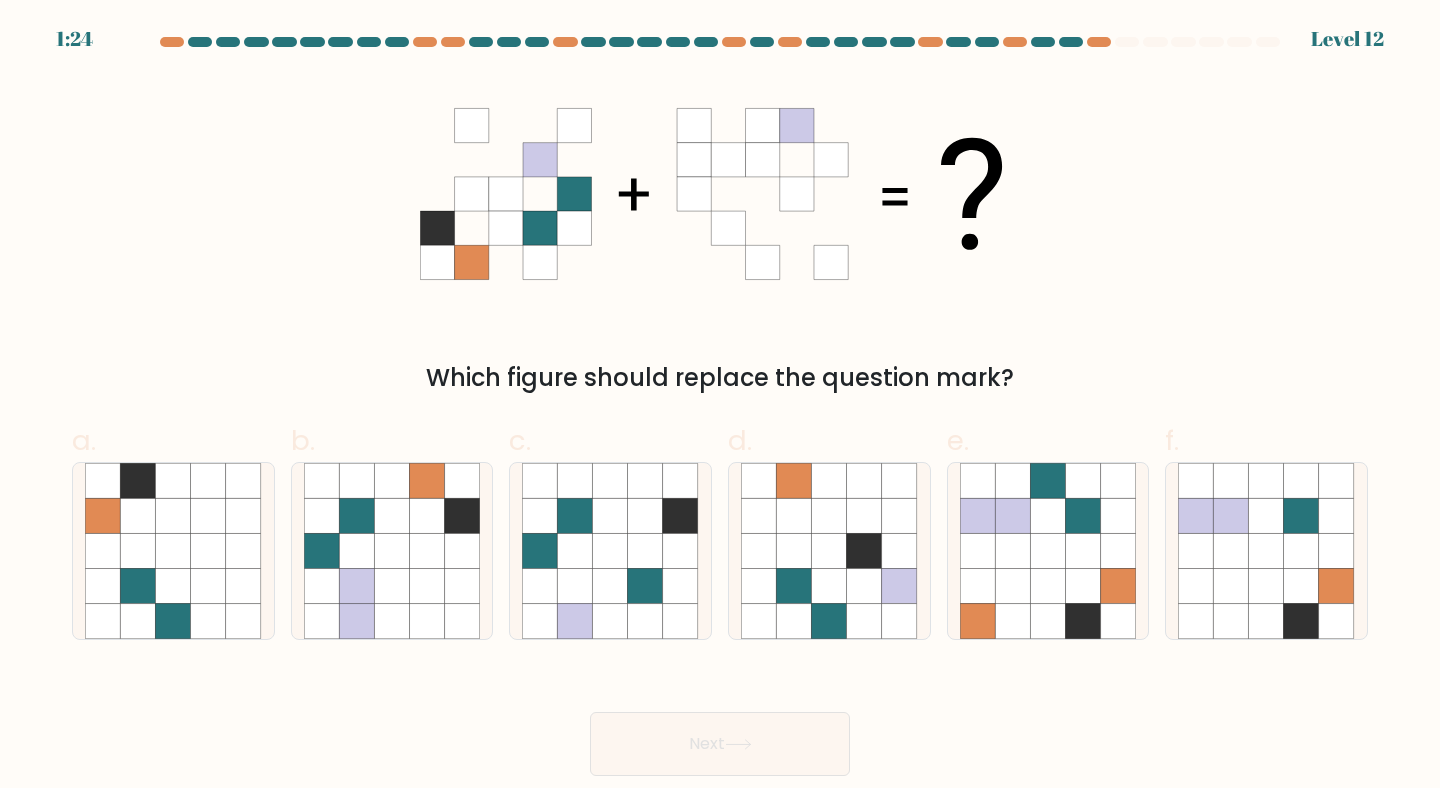 click on "Which figure should replace the question mark?" at bounding box center (720, 378) 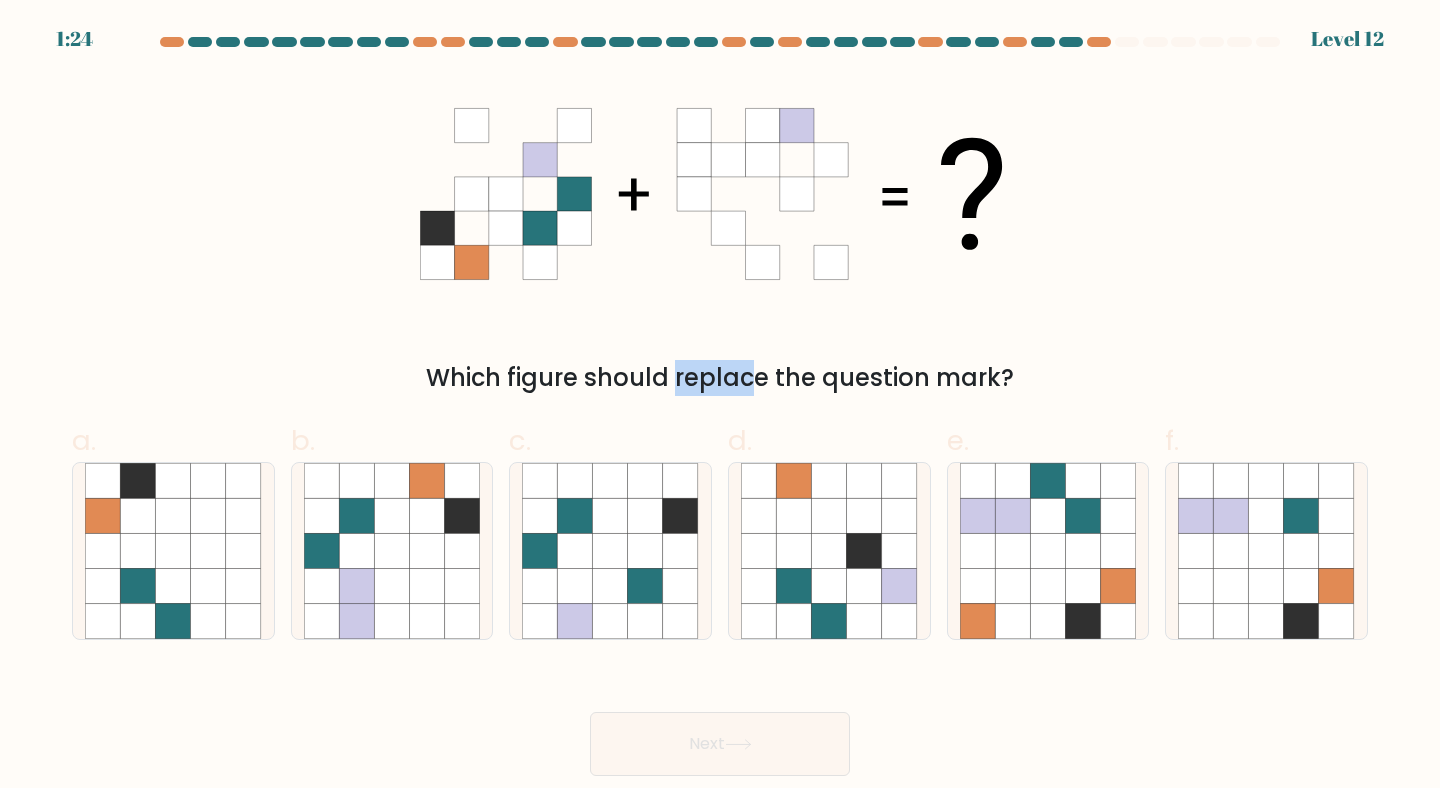 click on "Which figure should replace the question mark?" at bounding box center [720, 378] 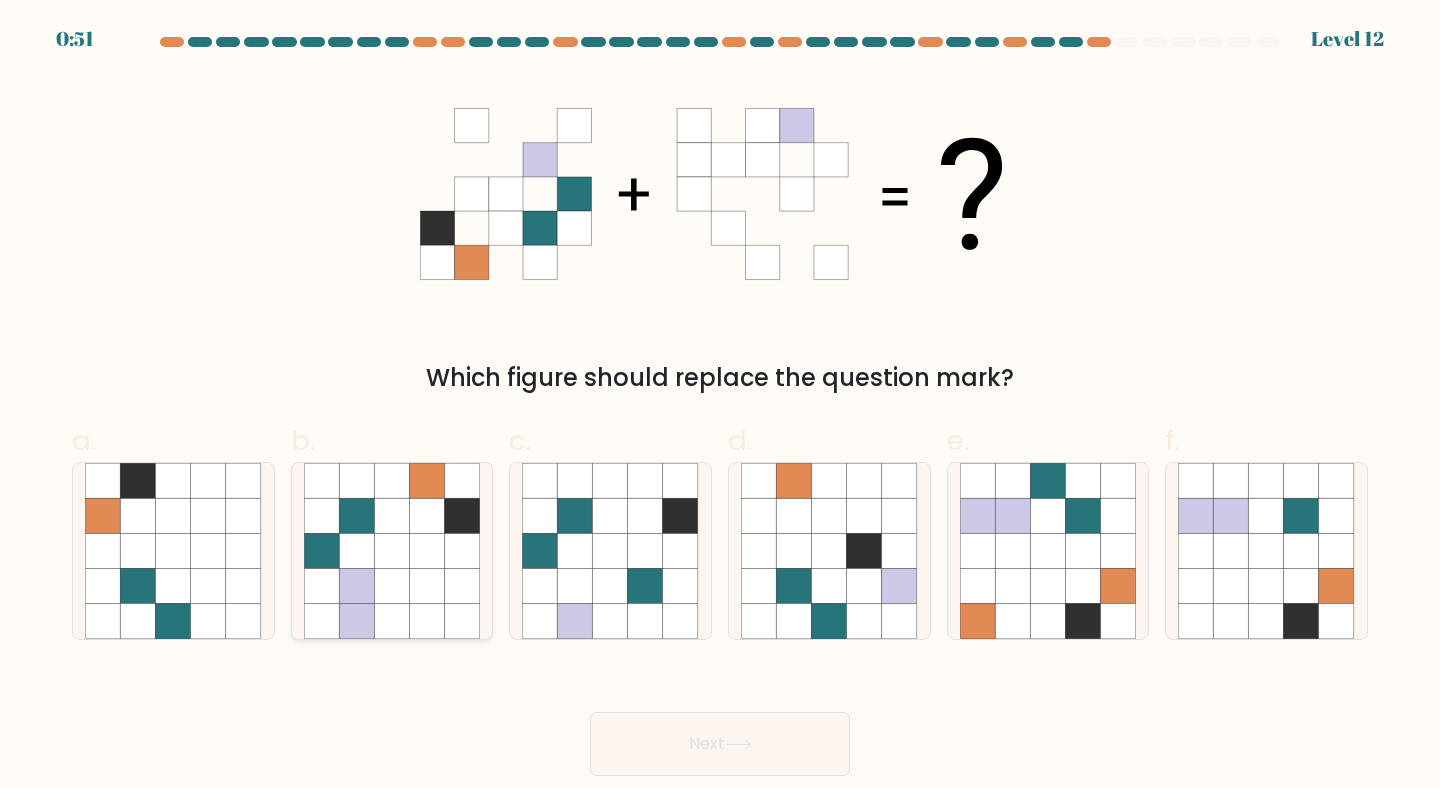 click 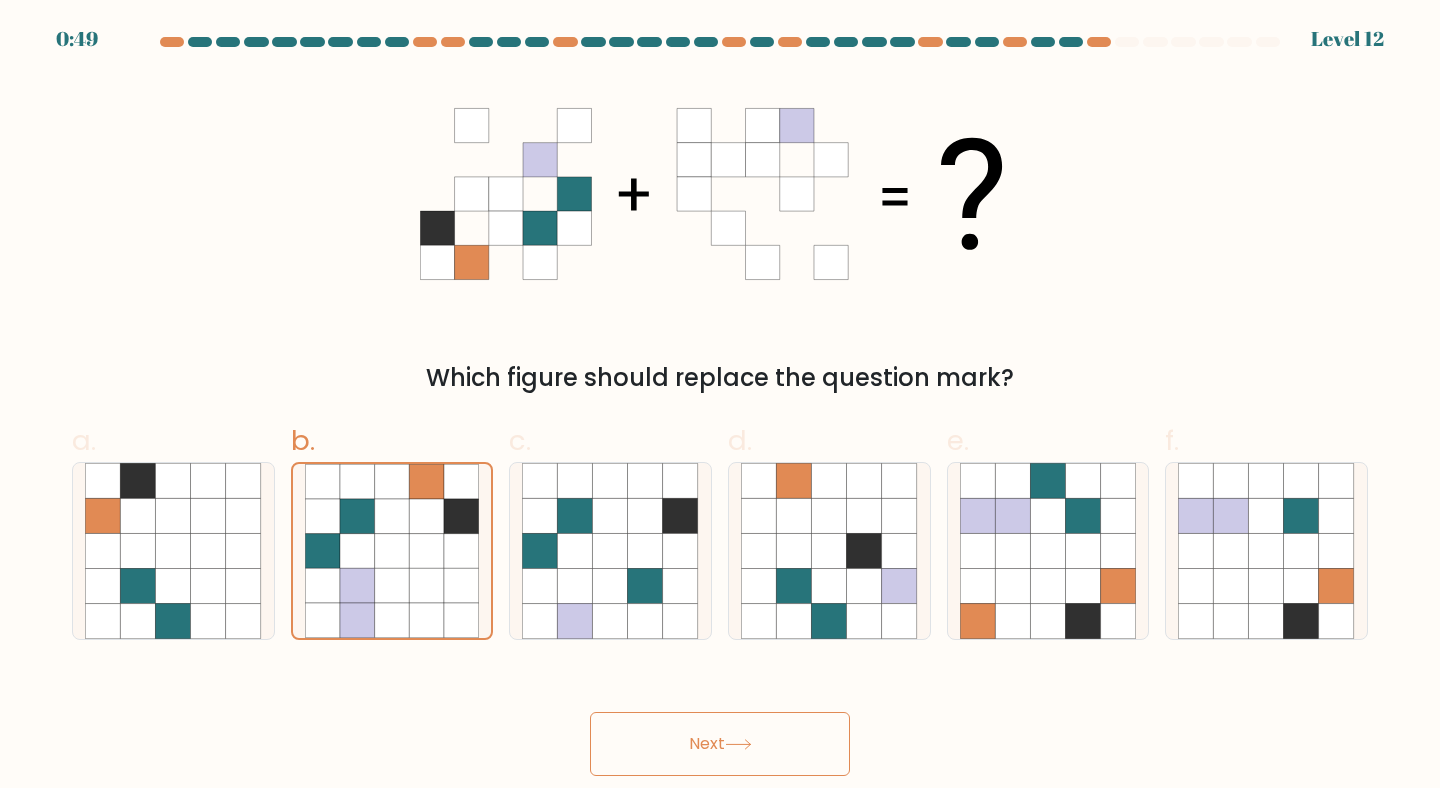 click on "Next" at bounding box center [720, 744] 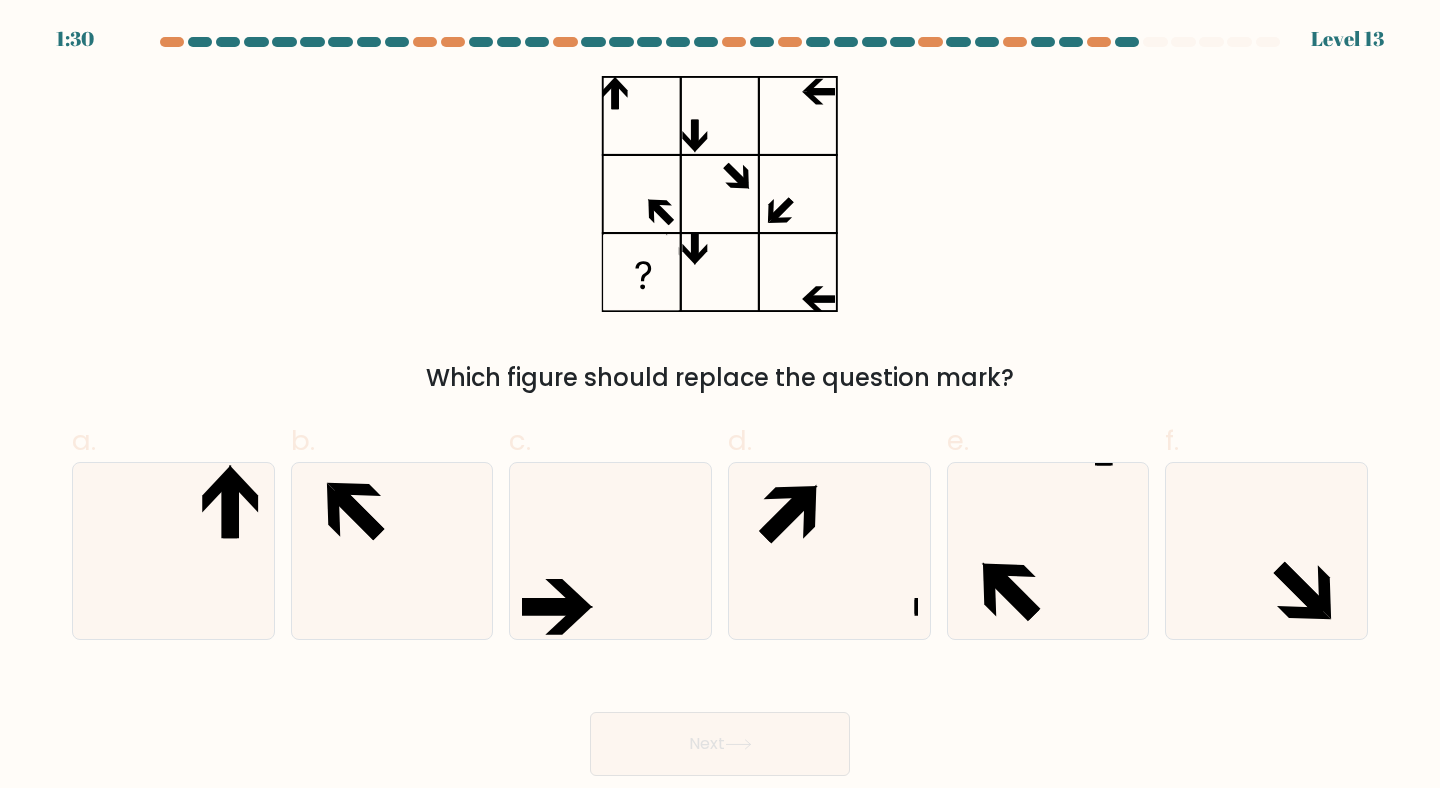 click on "Which figure should replace the question mark?" at bounding box center (720, 378) 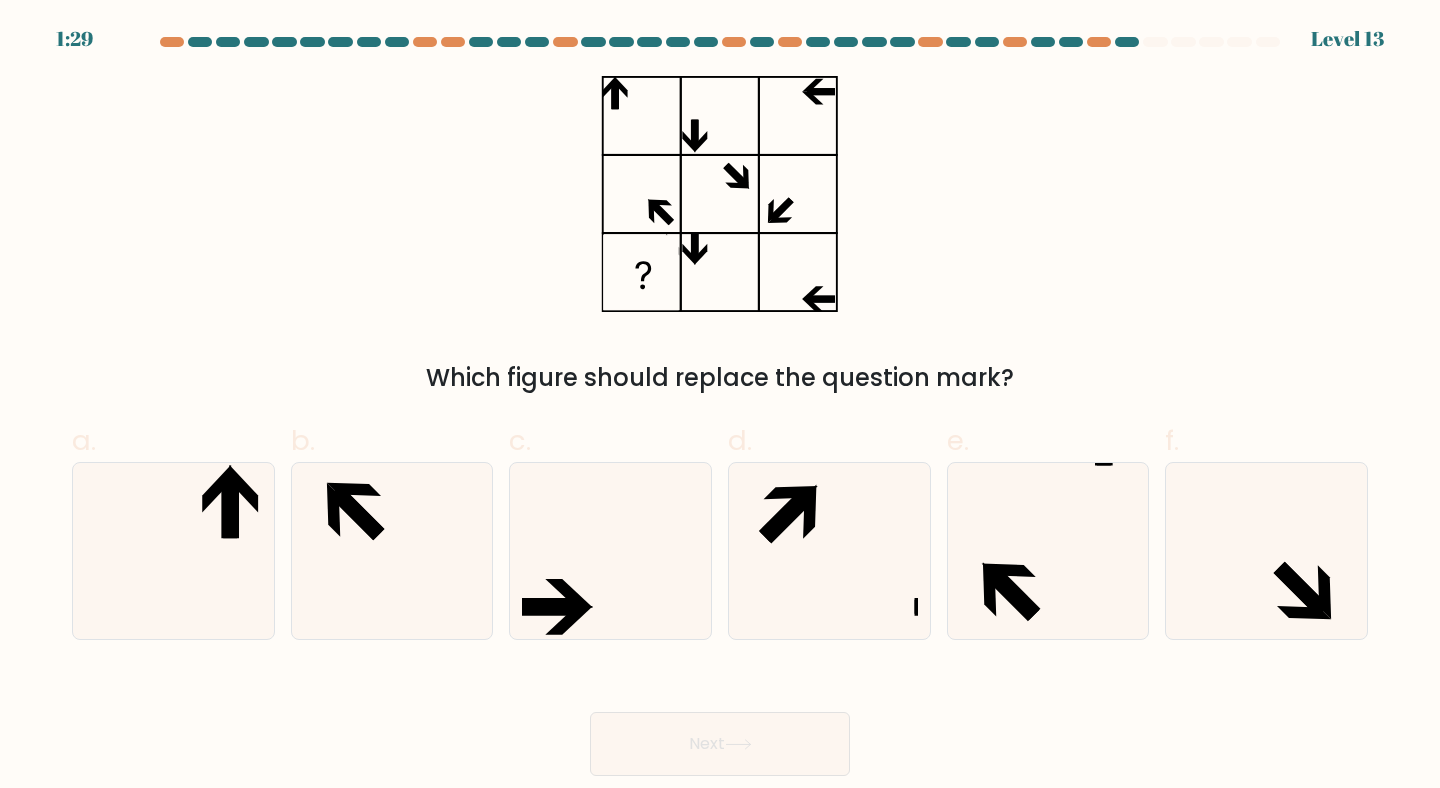 click on "Which figure should replace the question mark?" at bounding box center (720, 378) 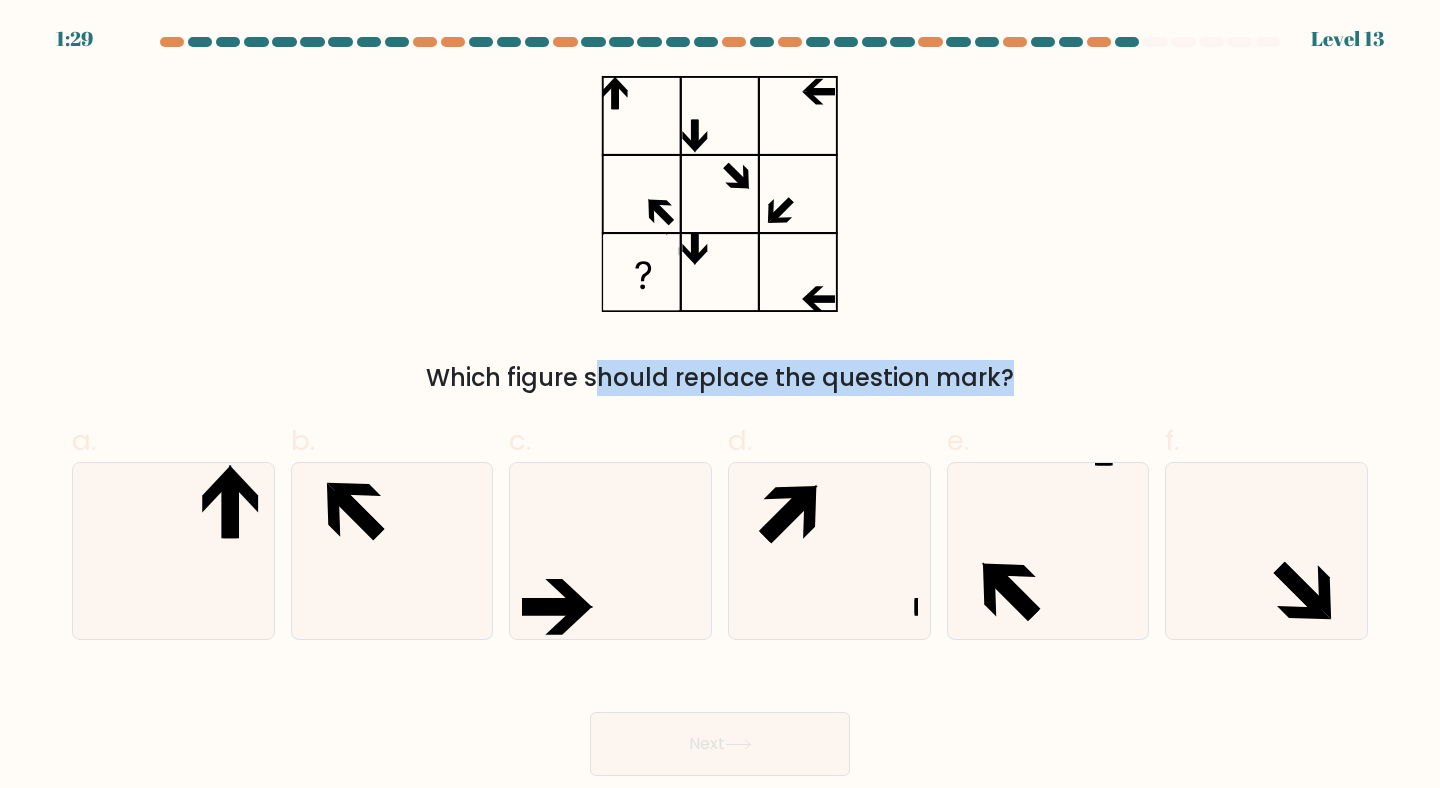 click on "Which figure should replace the question mark?" at bounding box center [720, 378] 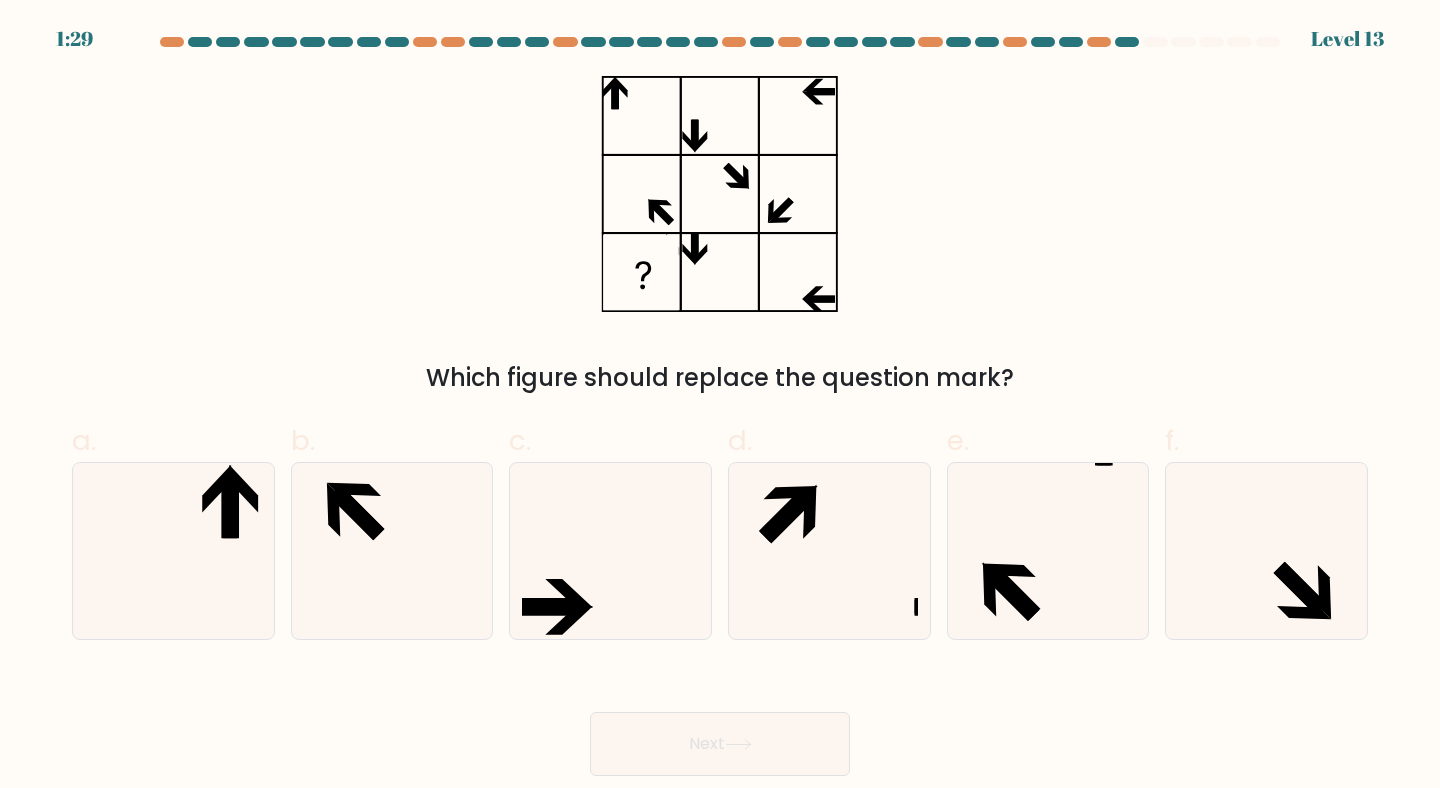 click on "Which figure should replace the question mark?" at bounding box center [720, 236] 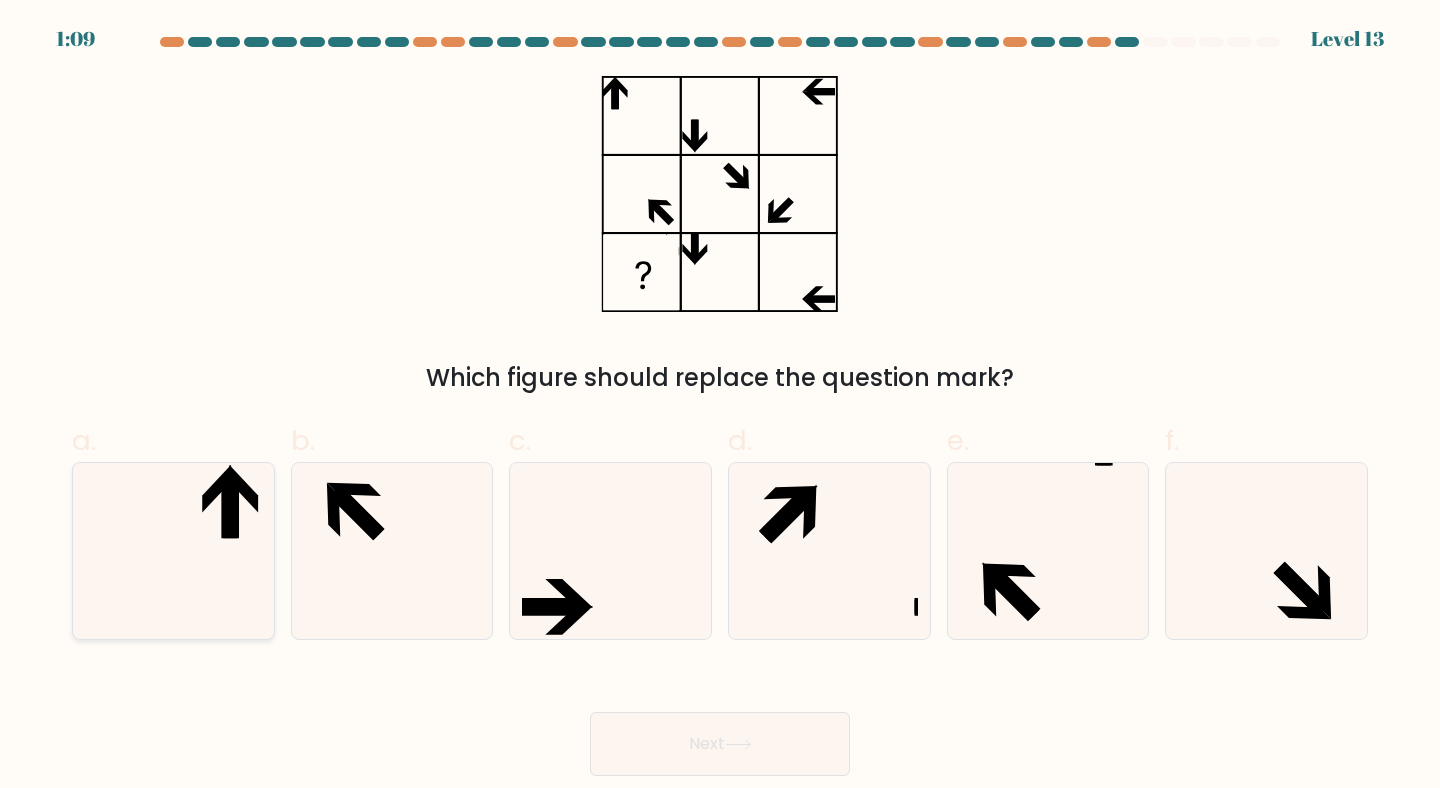click 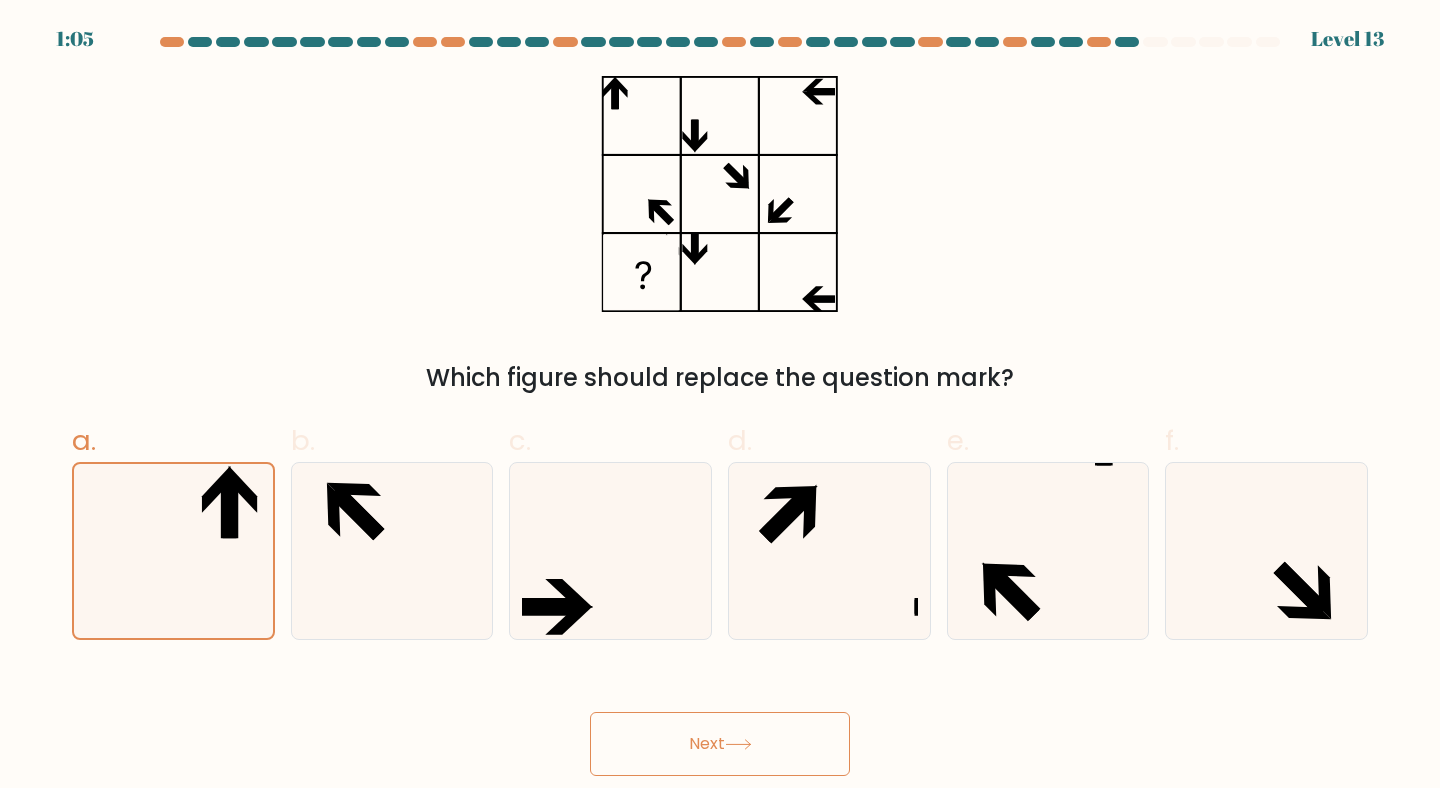 click on "Next" at bounding box center [720, 744] 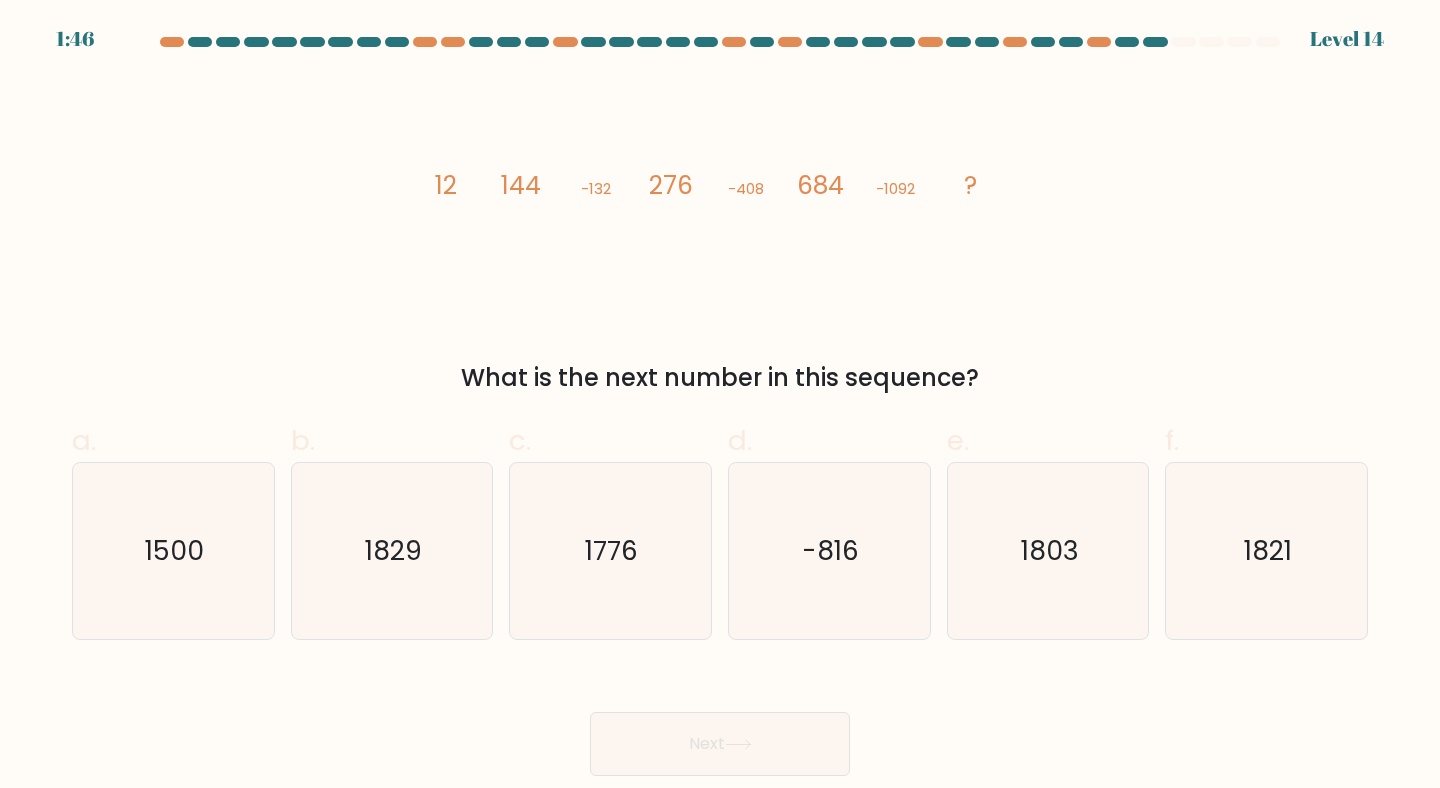 click on "What is the next number in this sequence?" at bounding box center (720, 378) 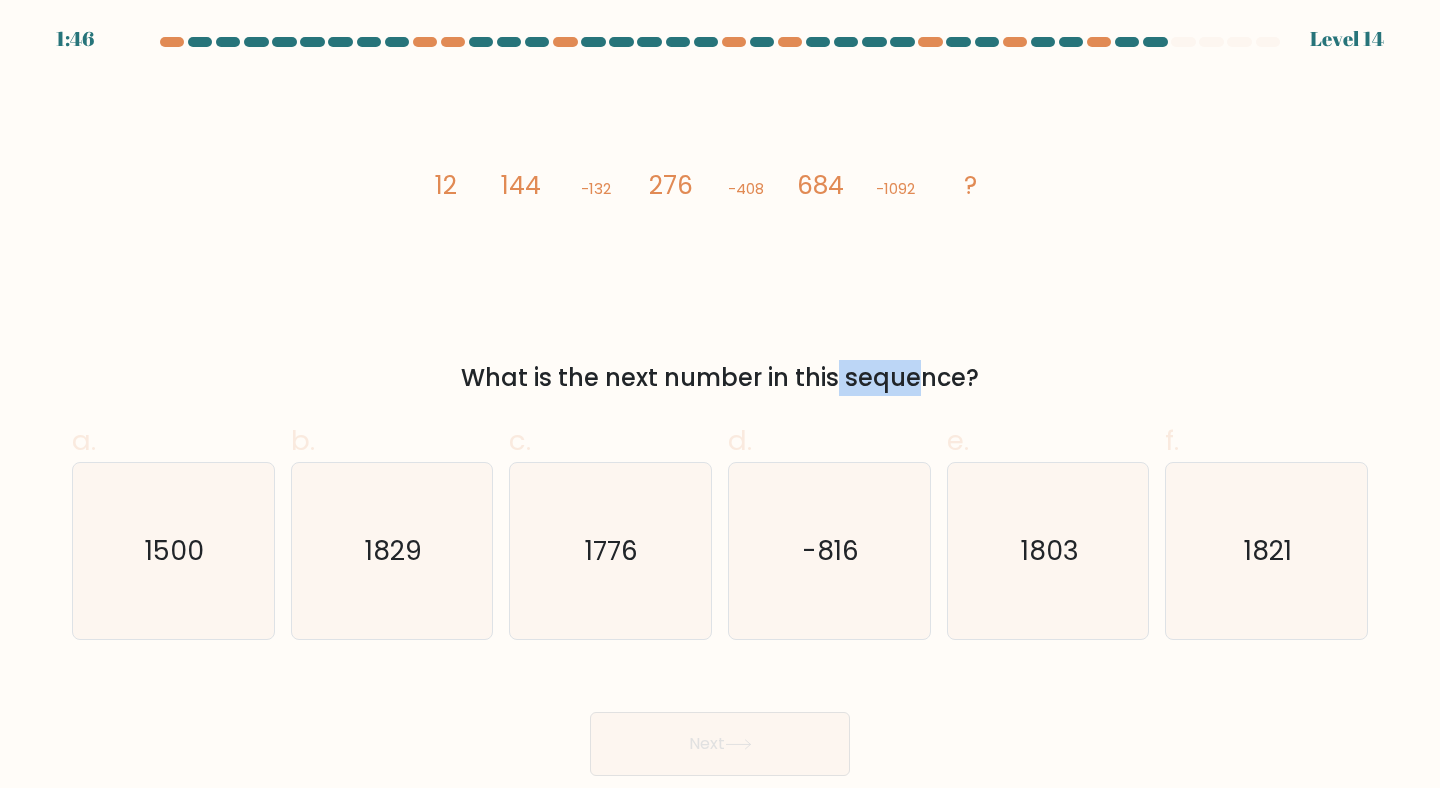click on "What is the next number in this sequence?" at bounding box center (720, 378) 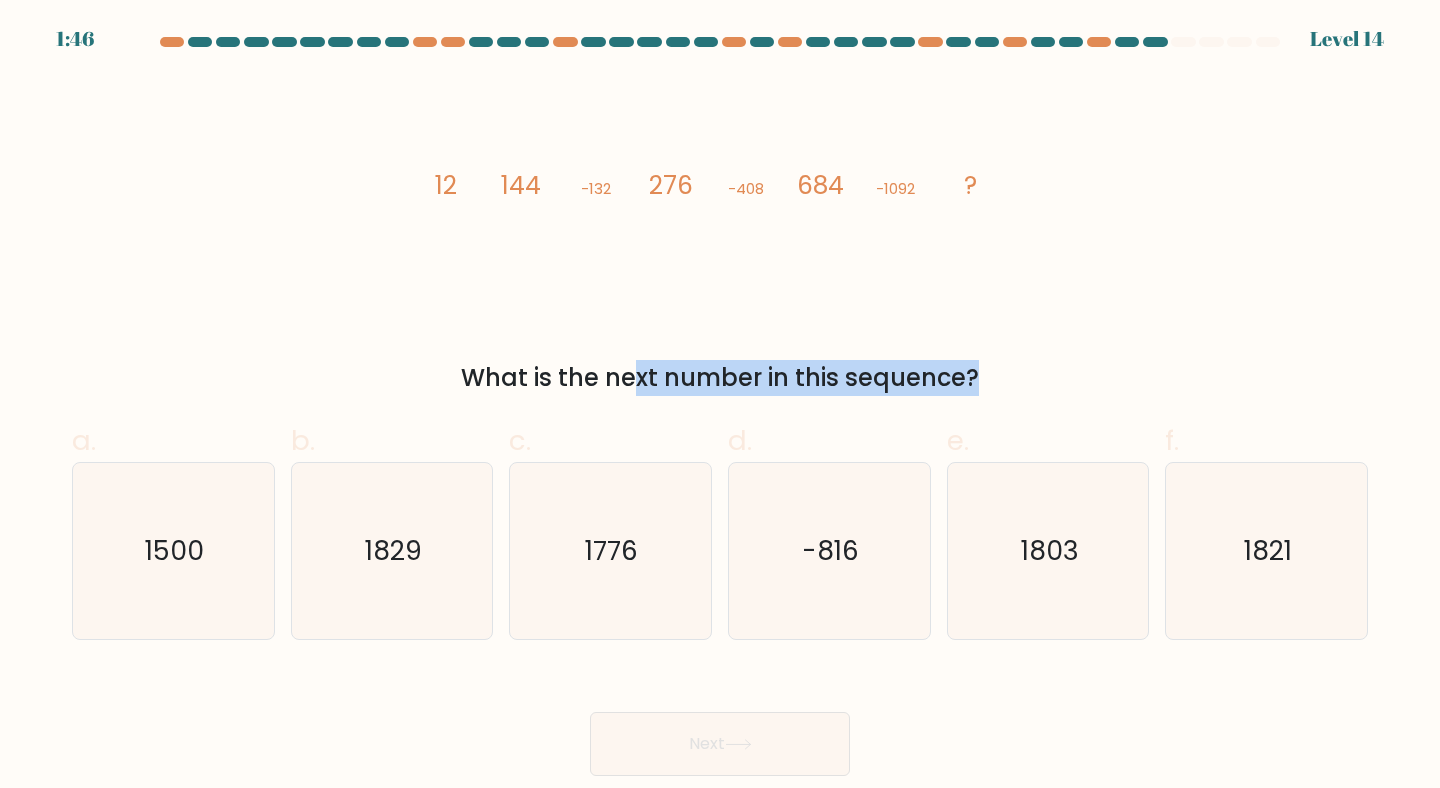 click on "What is the next number in this sequence?" at bounding box center [720, 378] 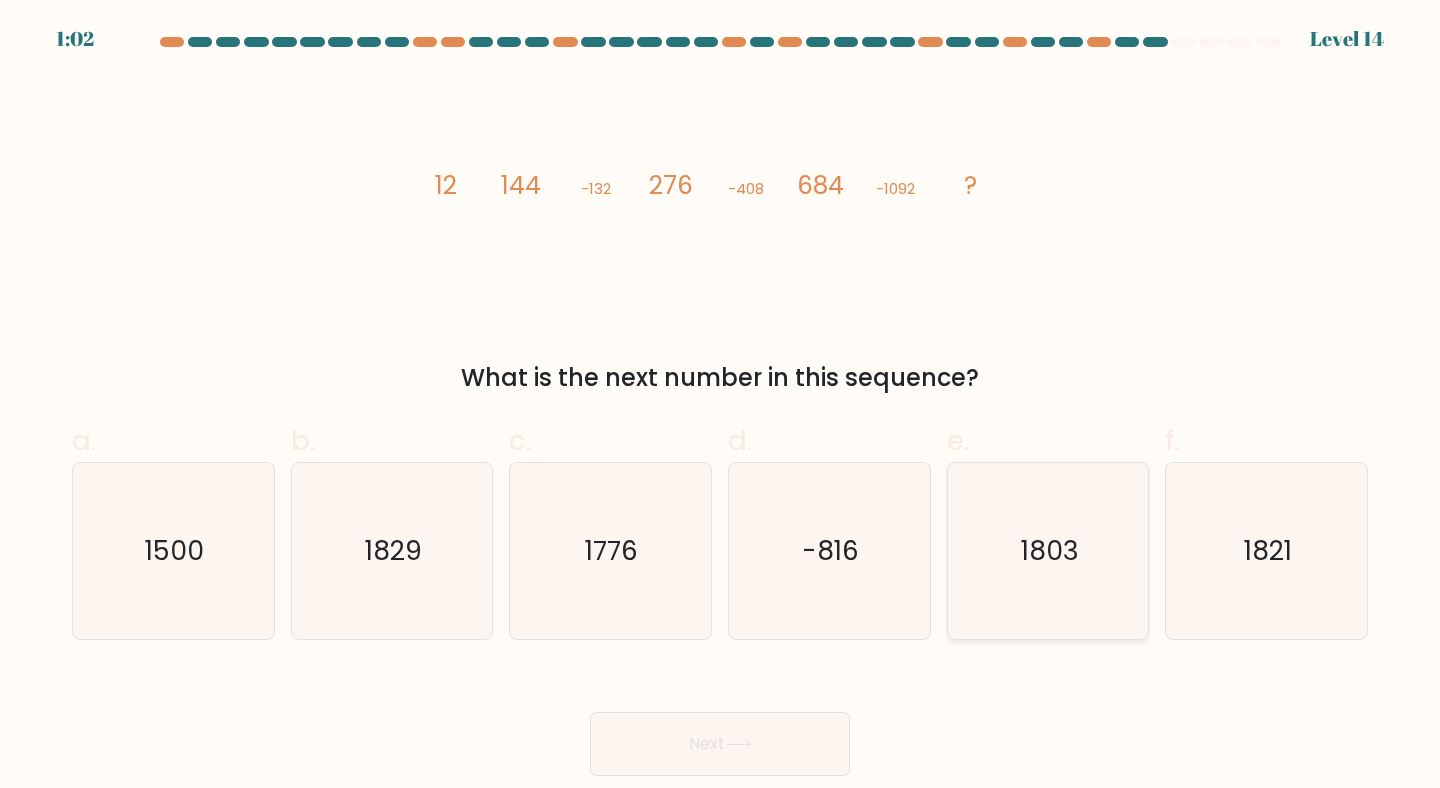 click on "1803" 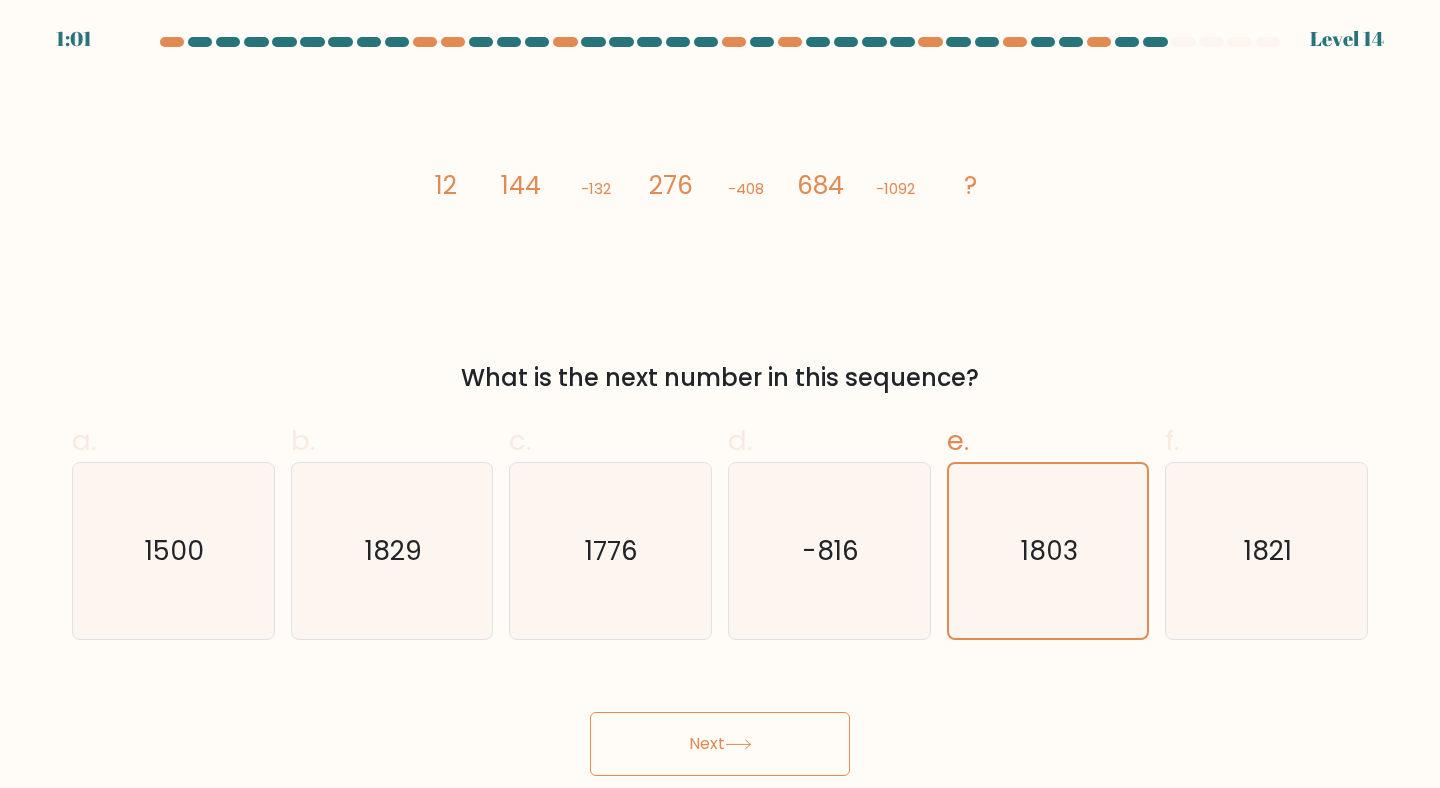 click on "Next" at bounding box center (720, 744) 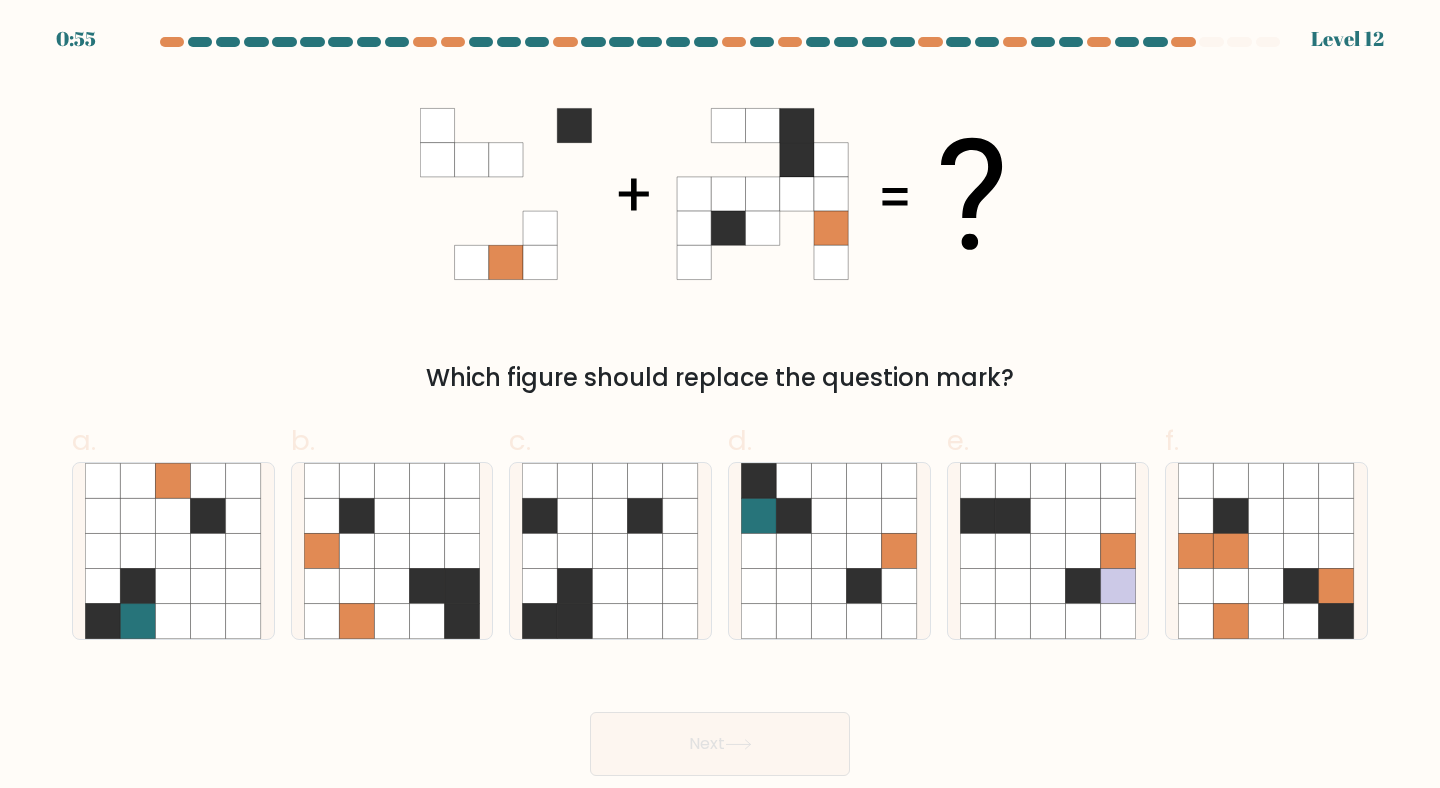 click on "Which figure should replace the question mark?" at bounding box center [720, 378] 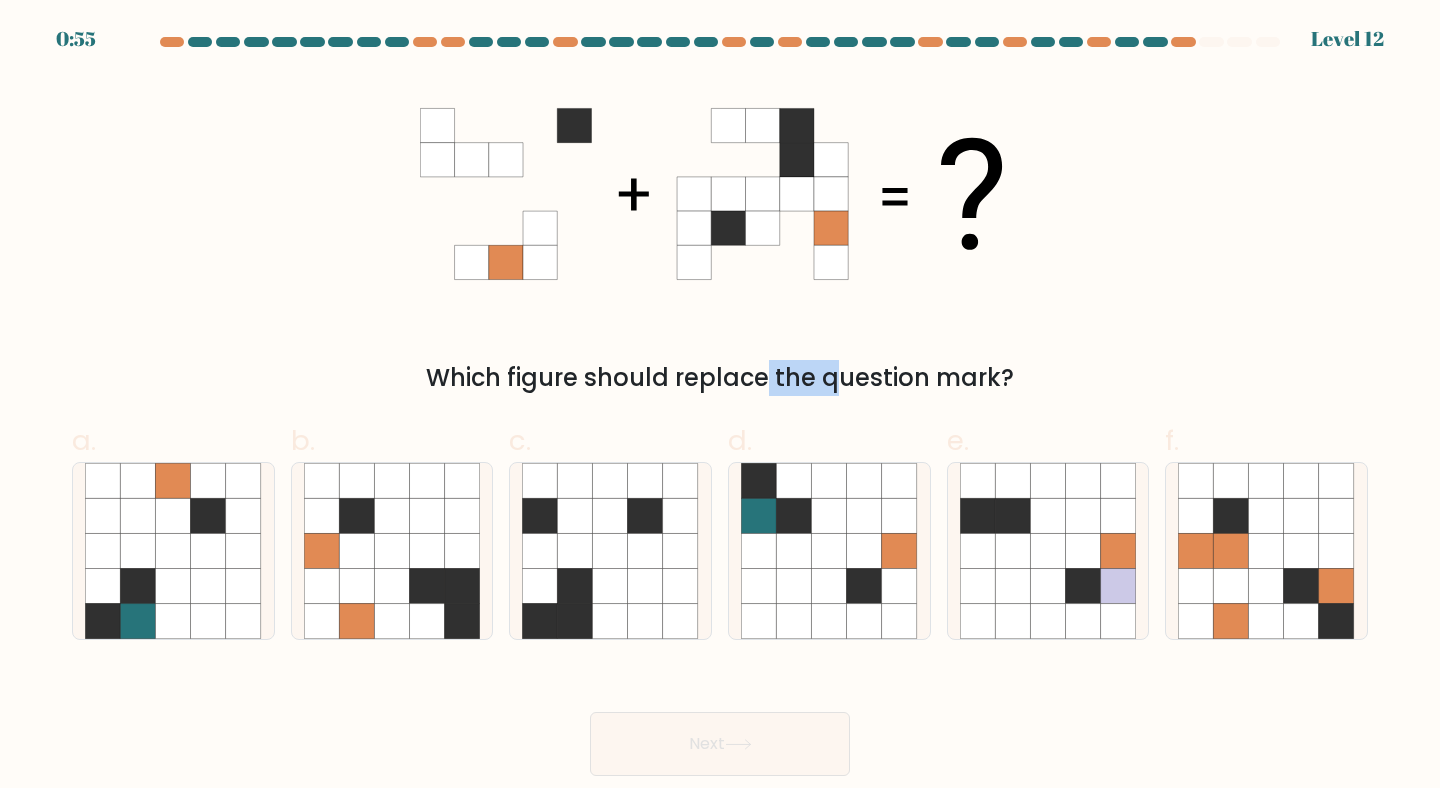 click on "Which figure should replace the question mark?" at bounding box center [720, 378] 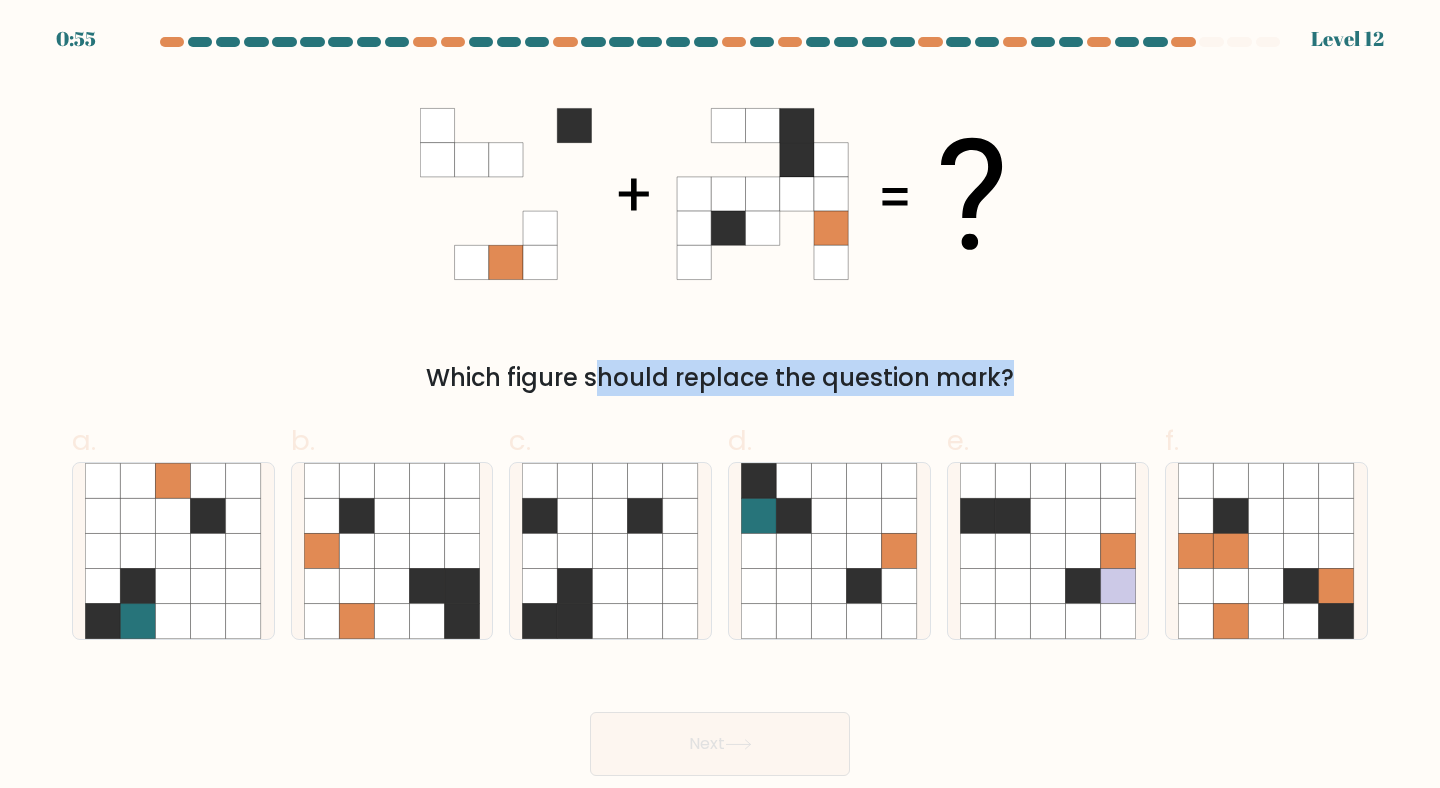 click on "Which figure should replace the question mark?" at bounding box center [720, 378] 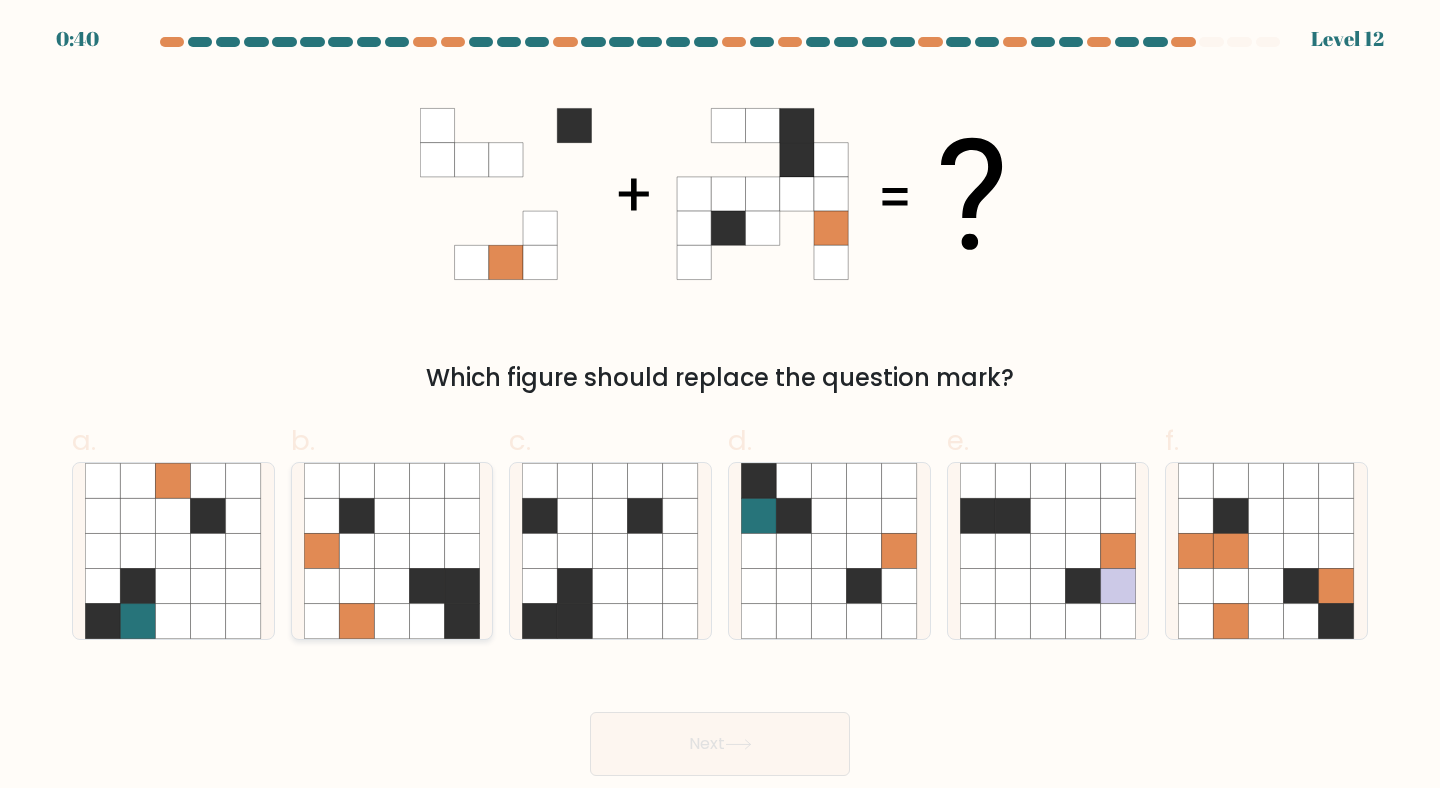 click 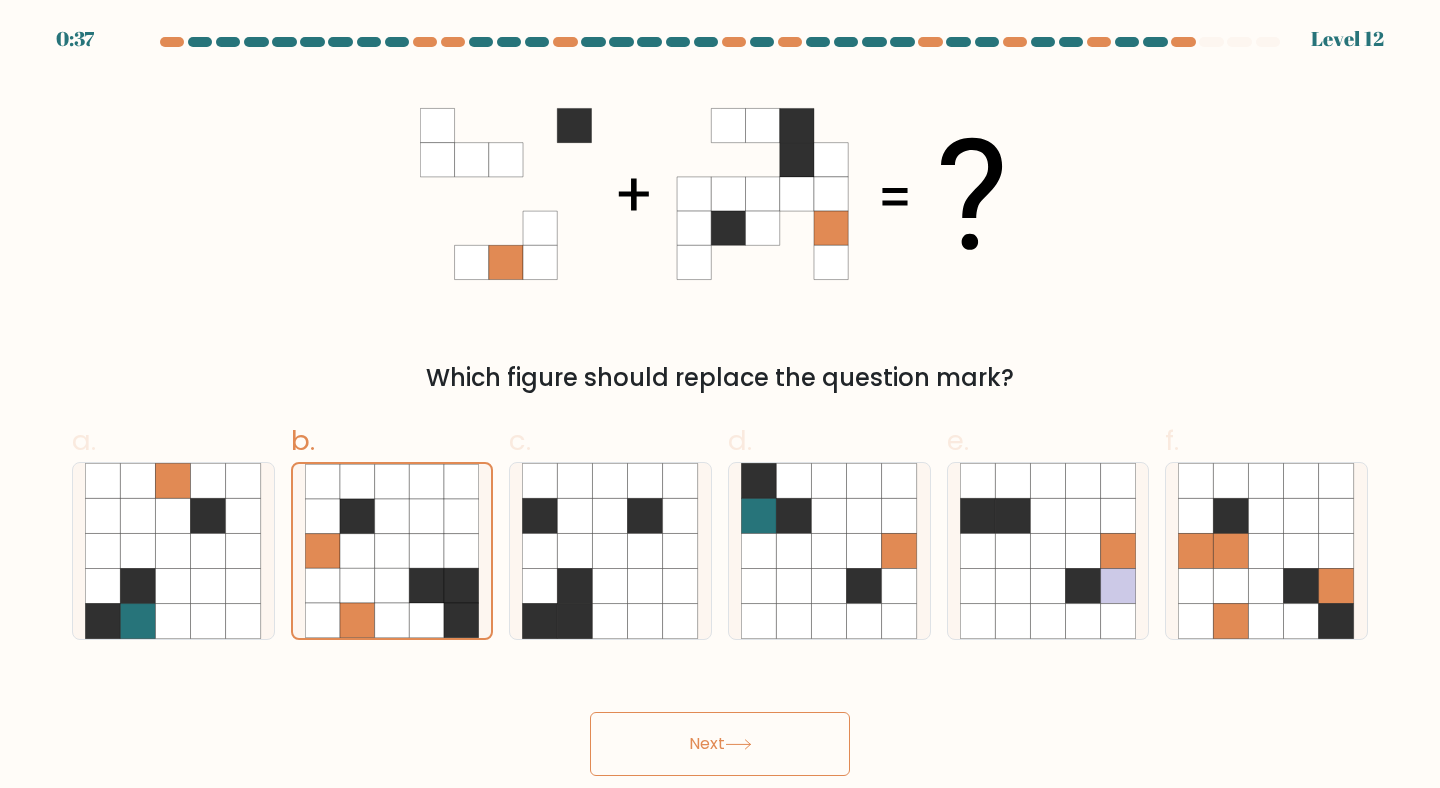 click on "Next" at bounding box center (720, 744) 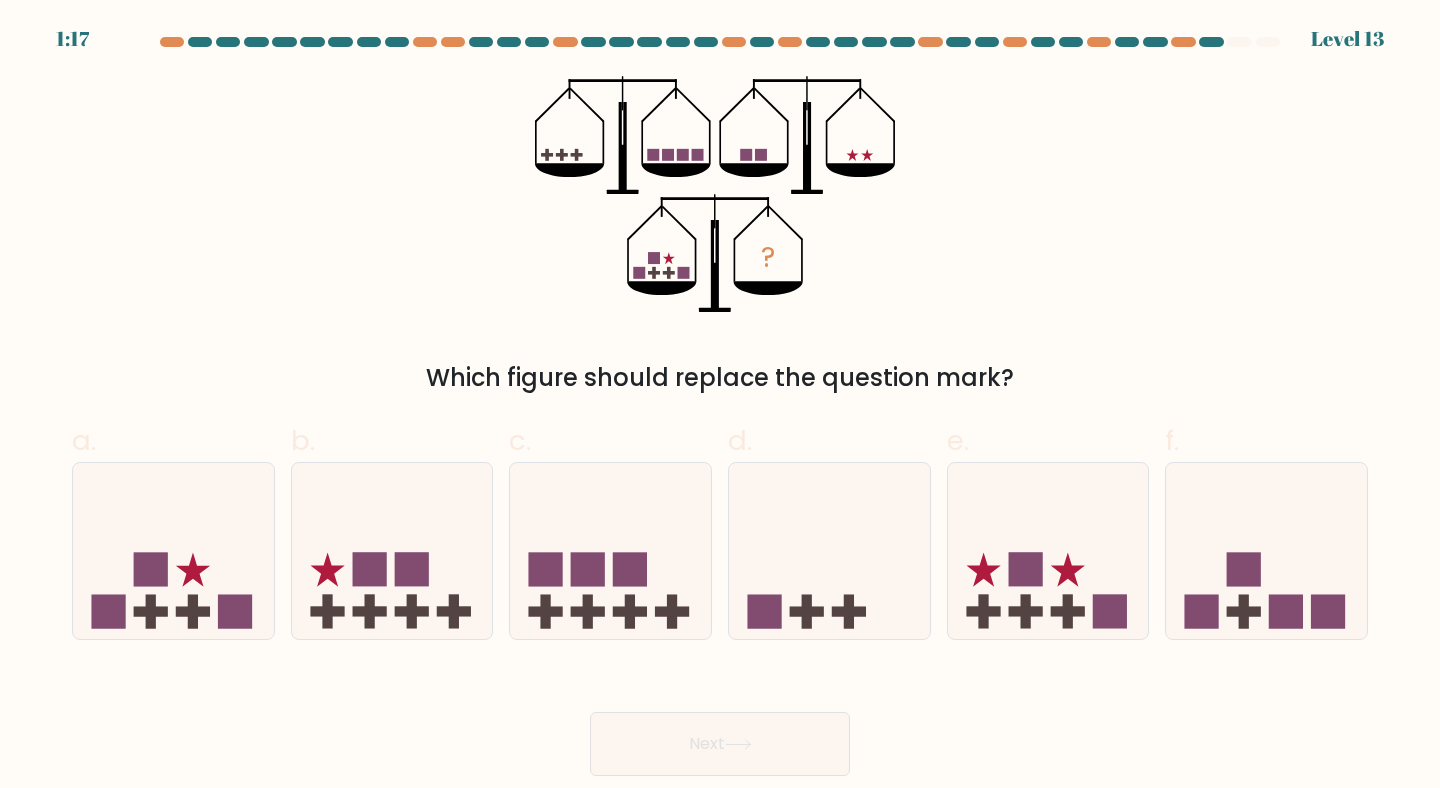 click on "?
Which figure should replace the question mark?" at bounding box center [720, 236] 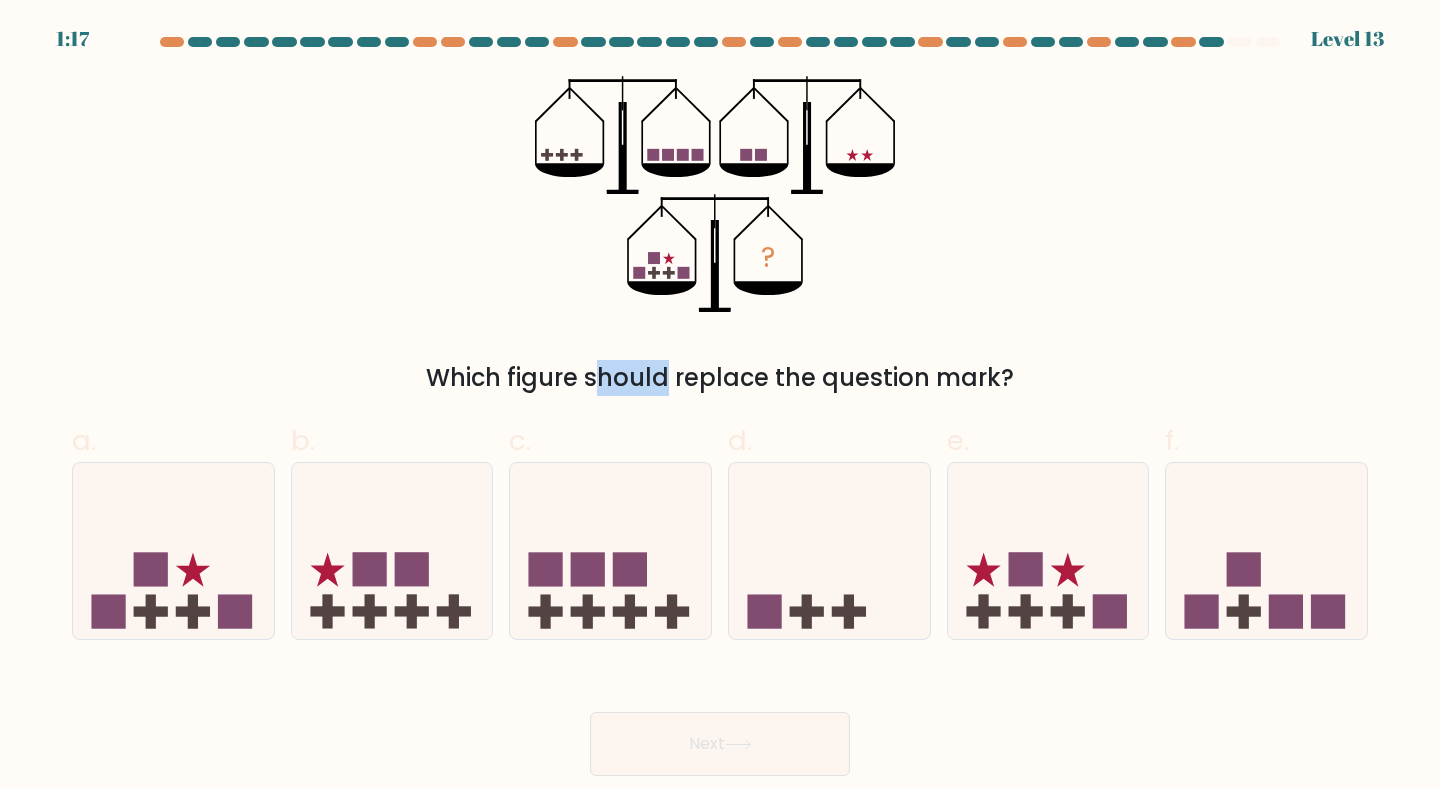 click on "?
Which figure should replace the question mark?" at bounding box center [720, 236] 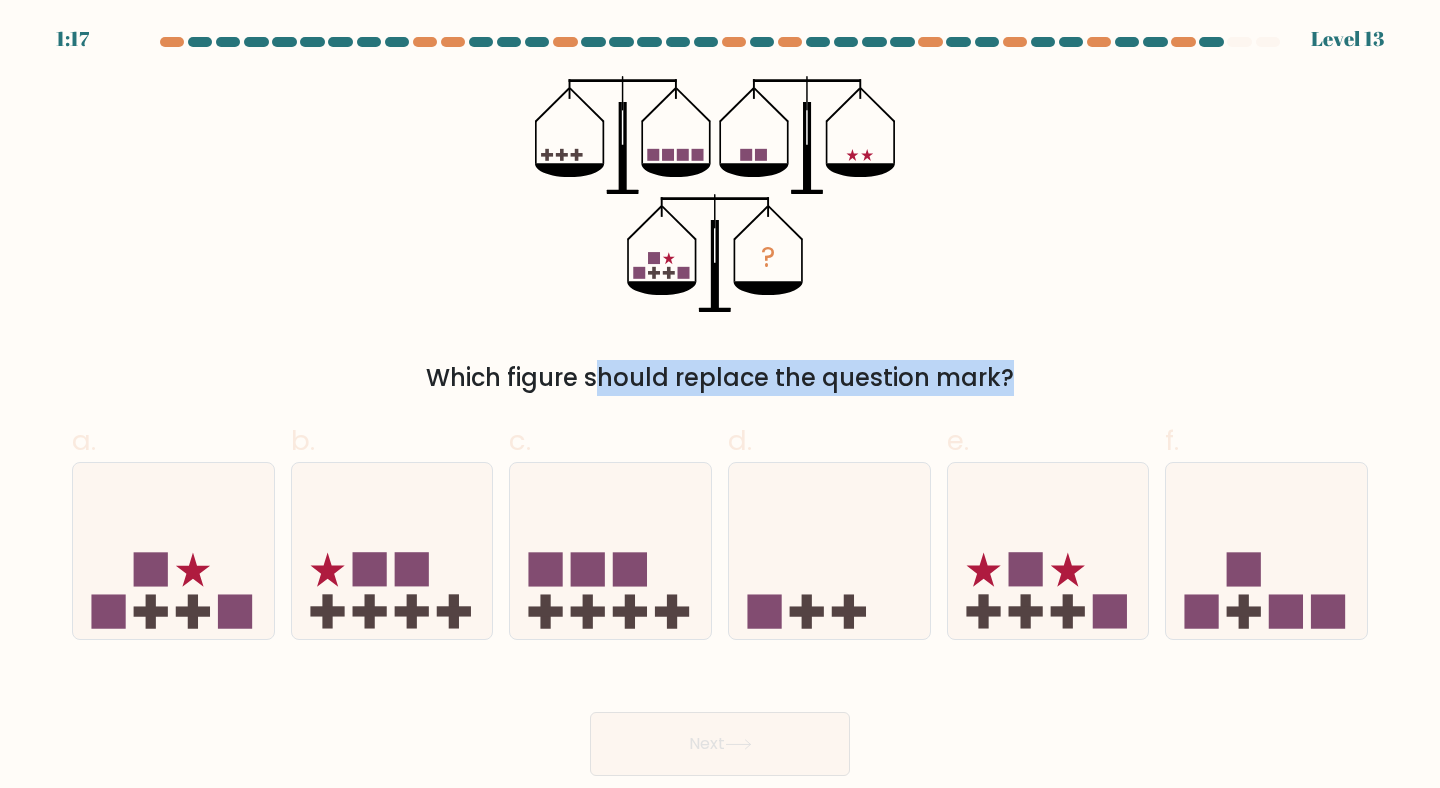 click on "?
Which figure should replace the question mark?" at bounding box center (720, 236) 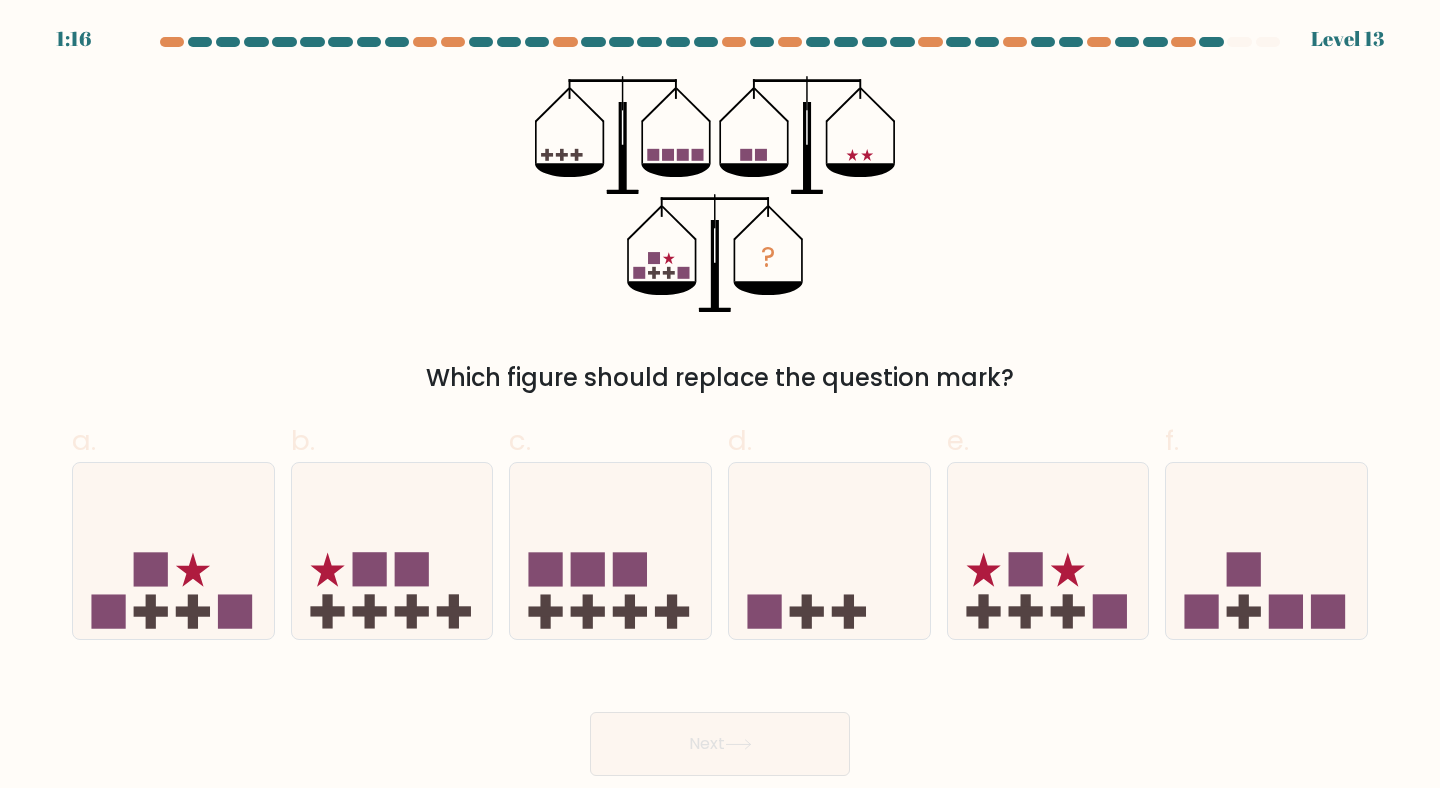 click on "?
Which figure should replace the question mark?" at bounding box center [720, 236] 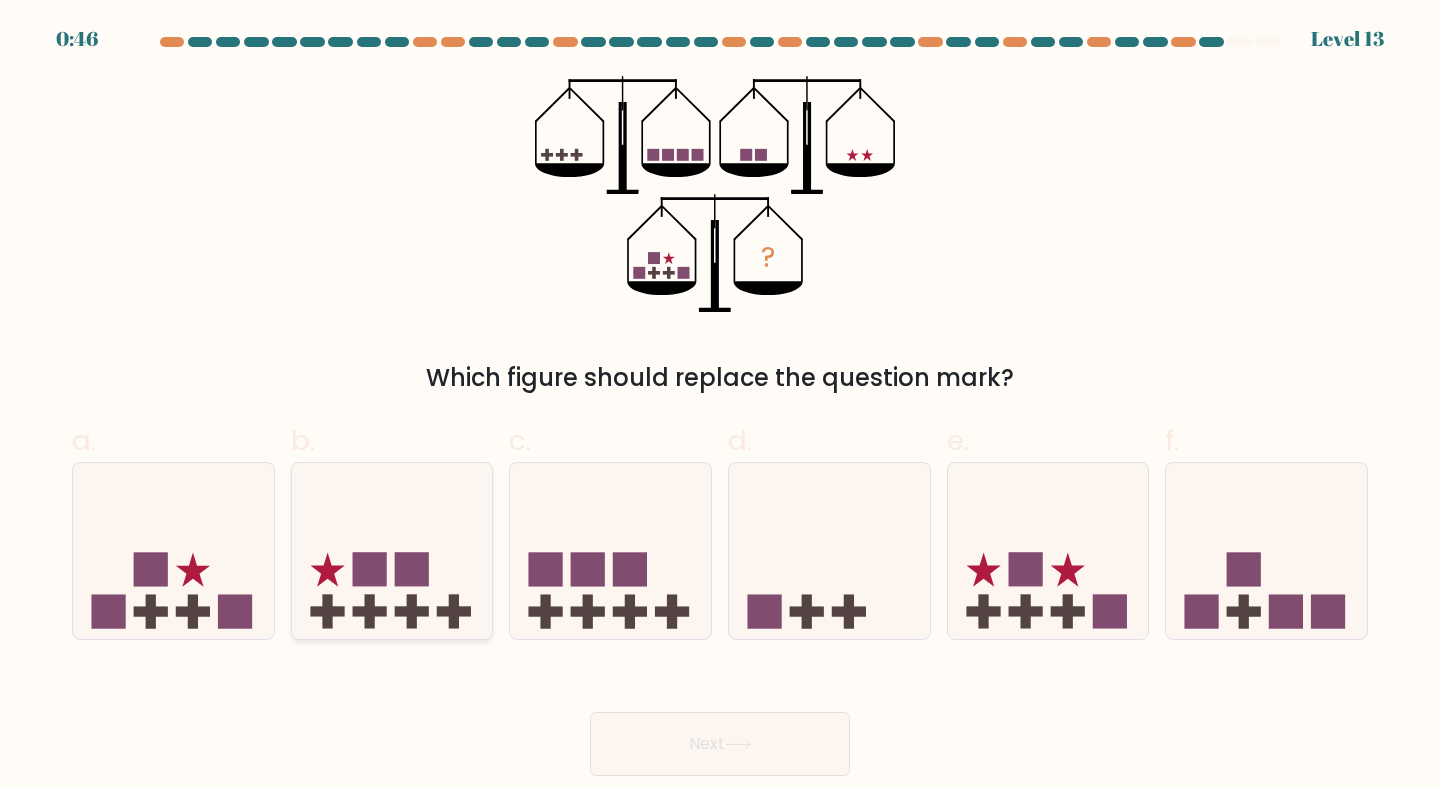 click 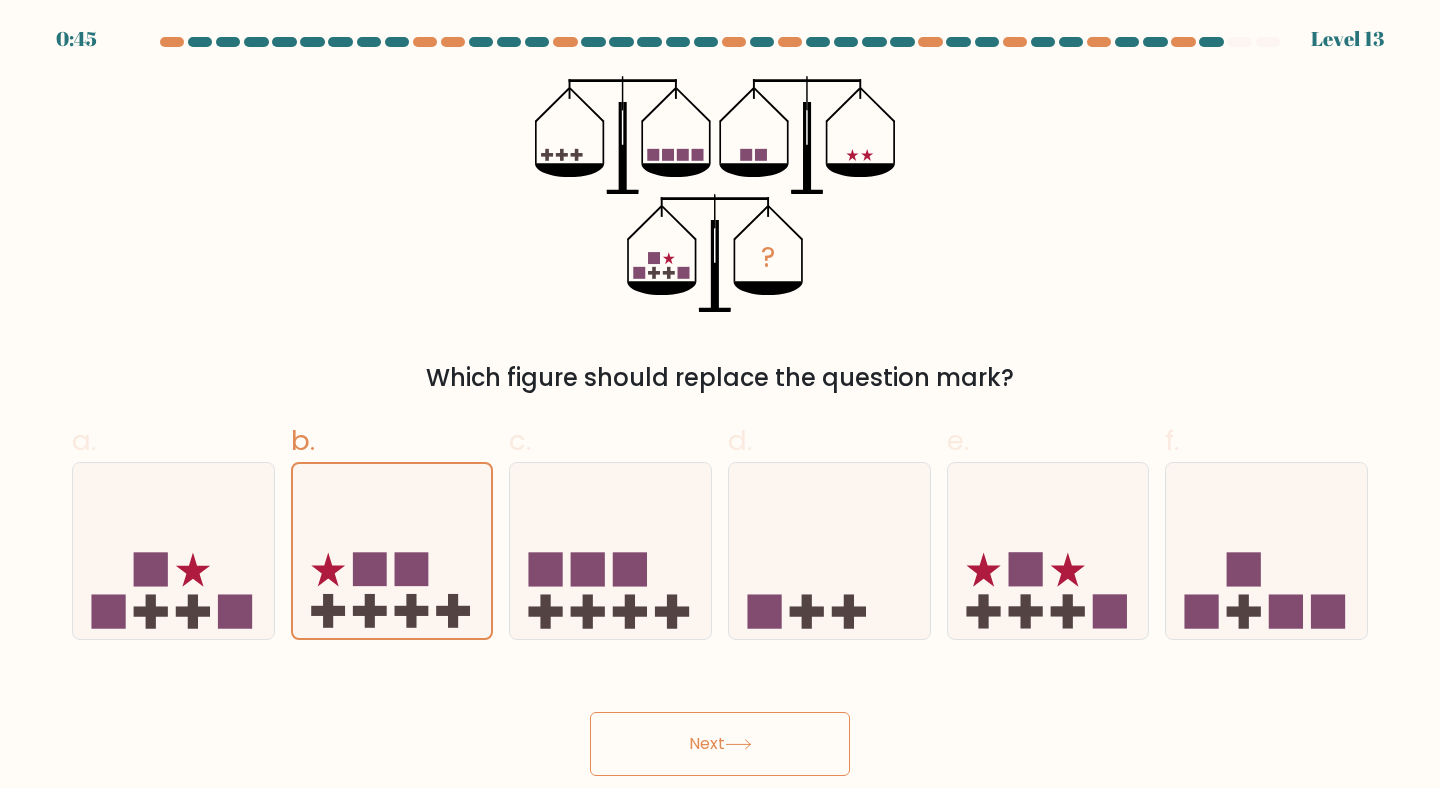 click on "Next" at bounding box center [720, 744] 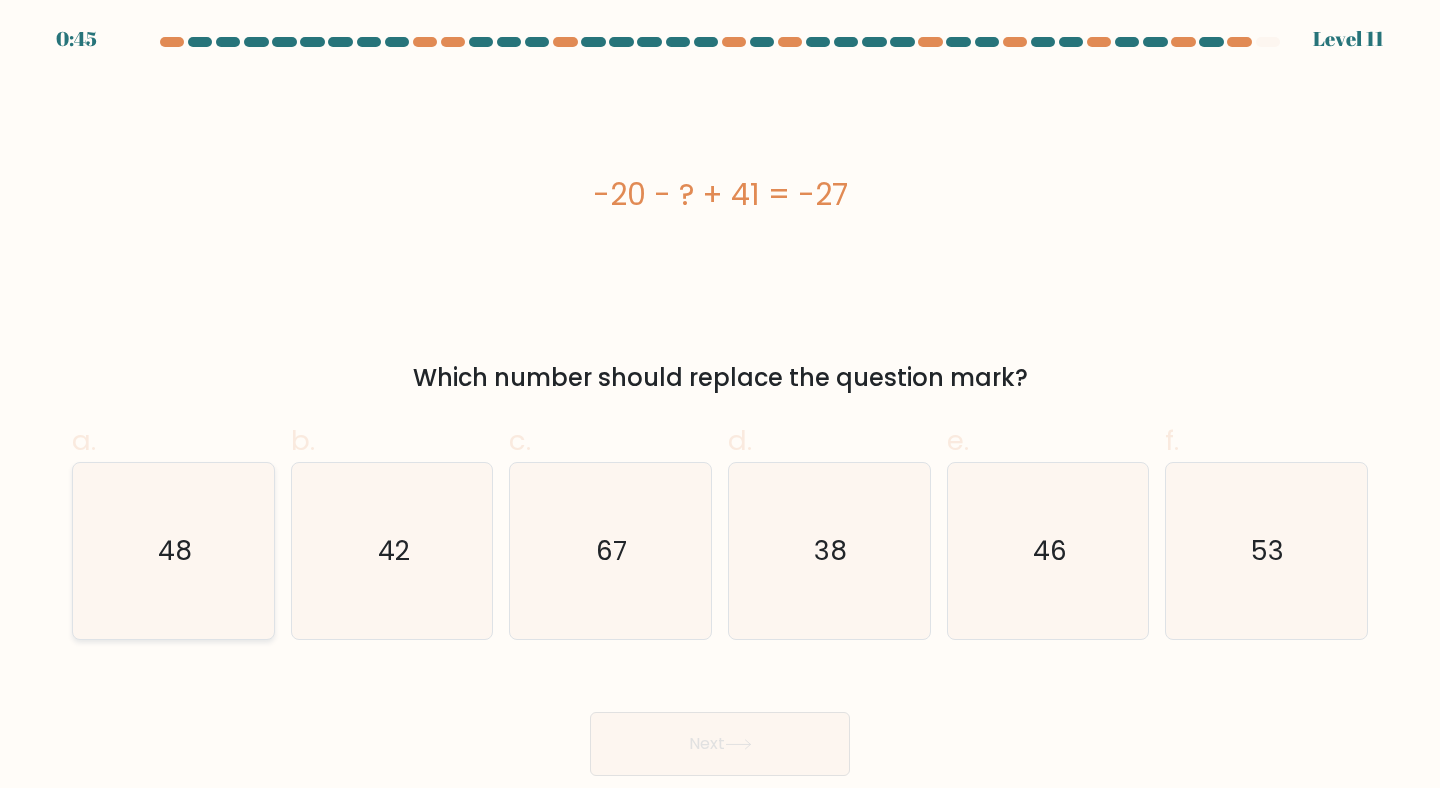 click on "48" 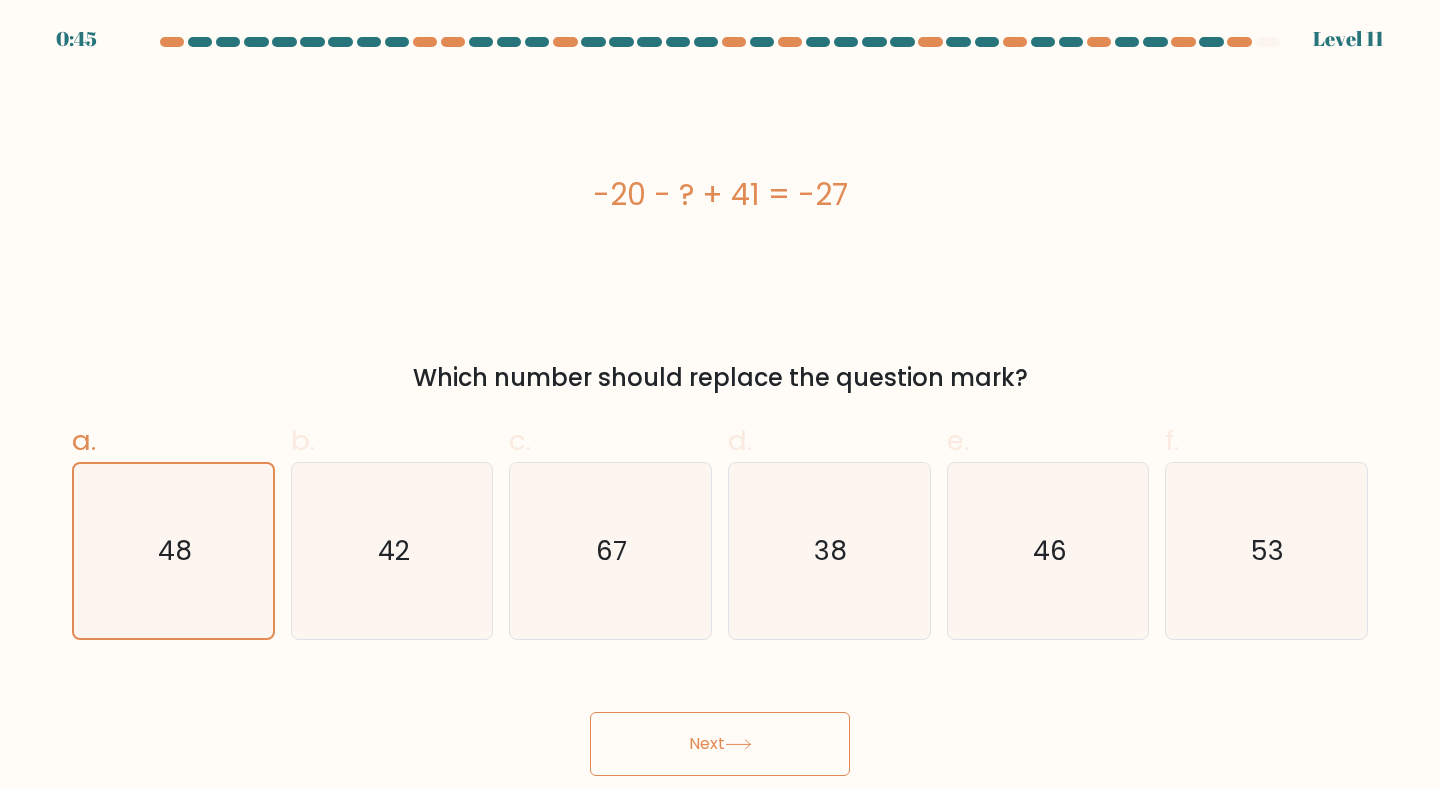 click on "Next" at bounding box center (720, 744) 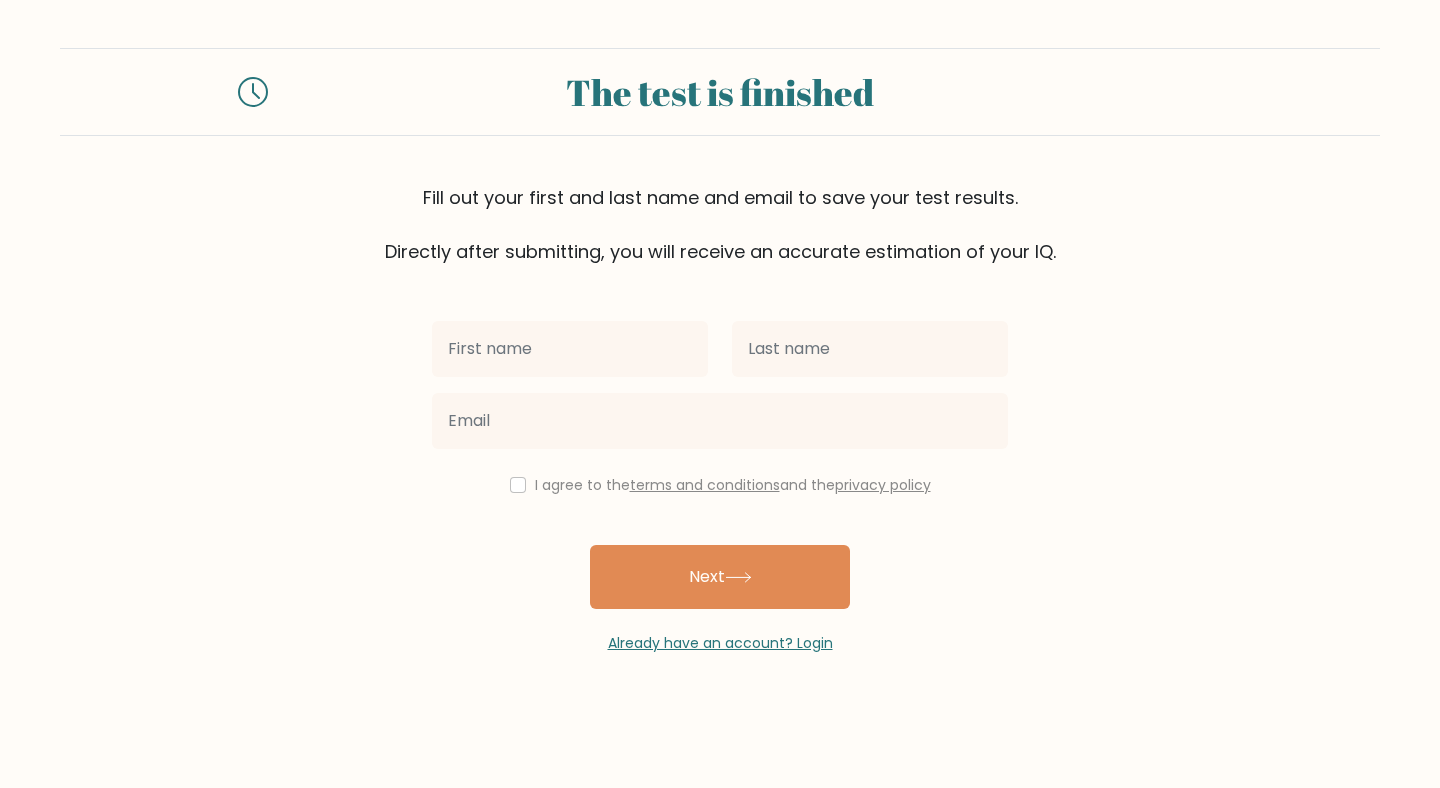 scroll, scrollTop: 0, scrollLeft: 0, axis: both 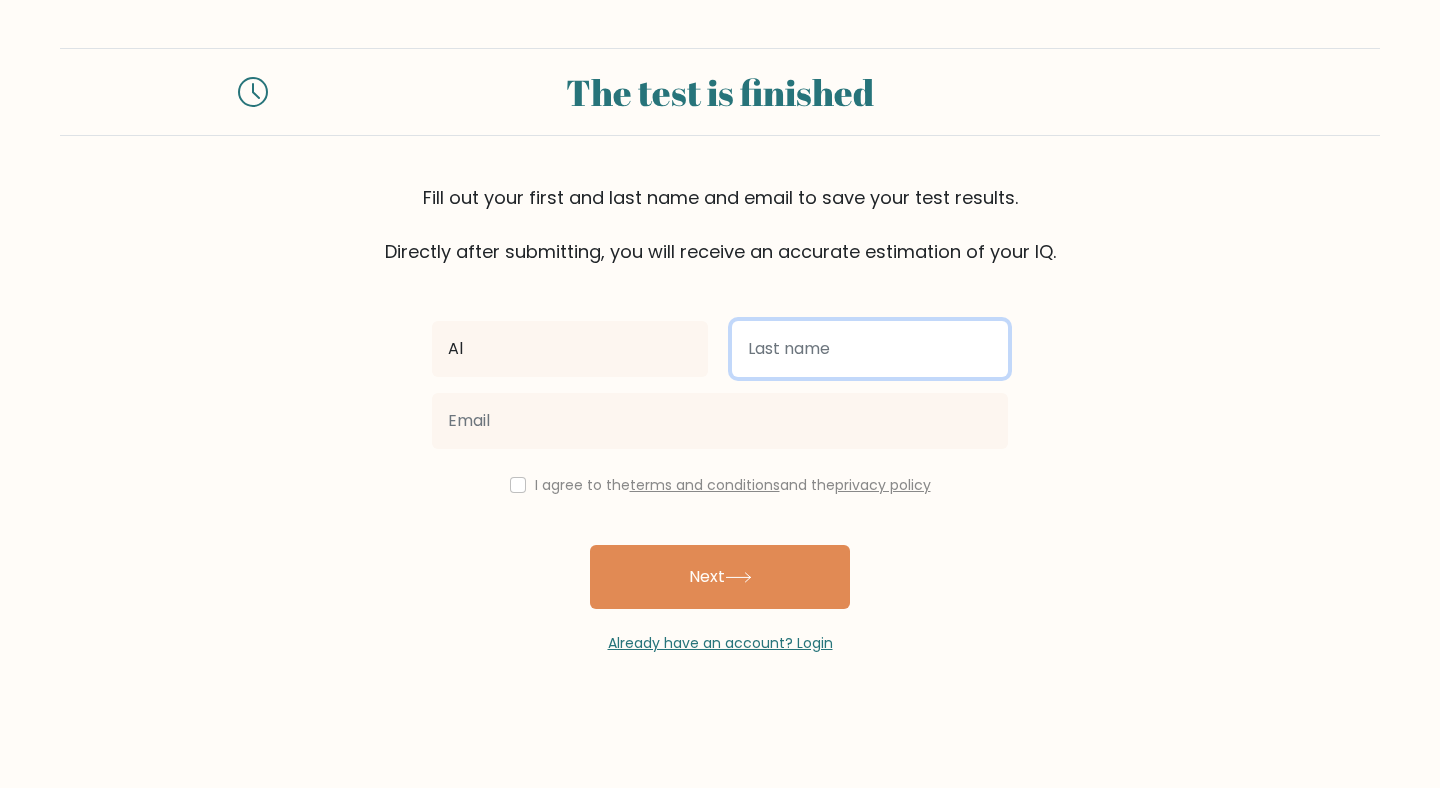 click at bounding box center [870, 349] 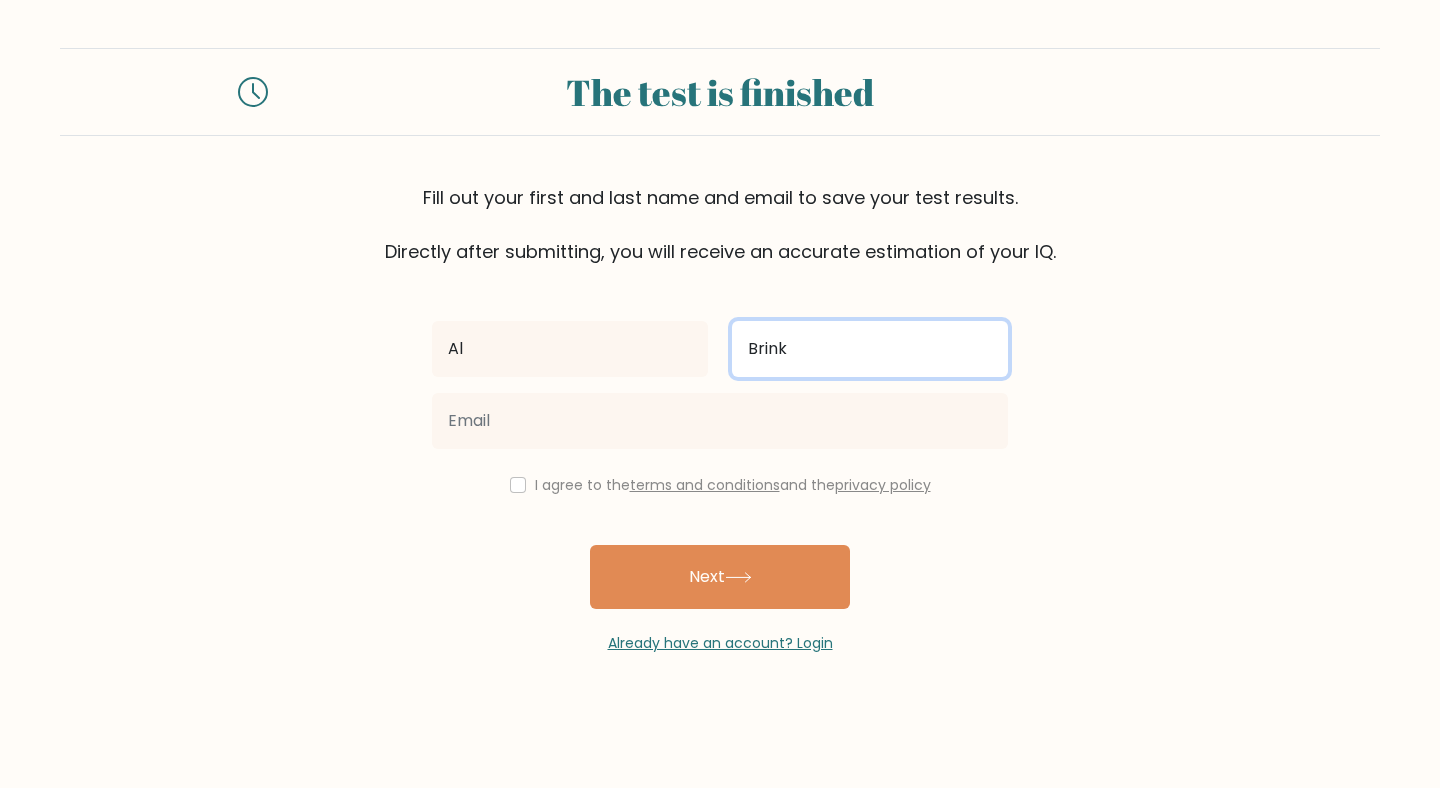 type on "Brink" 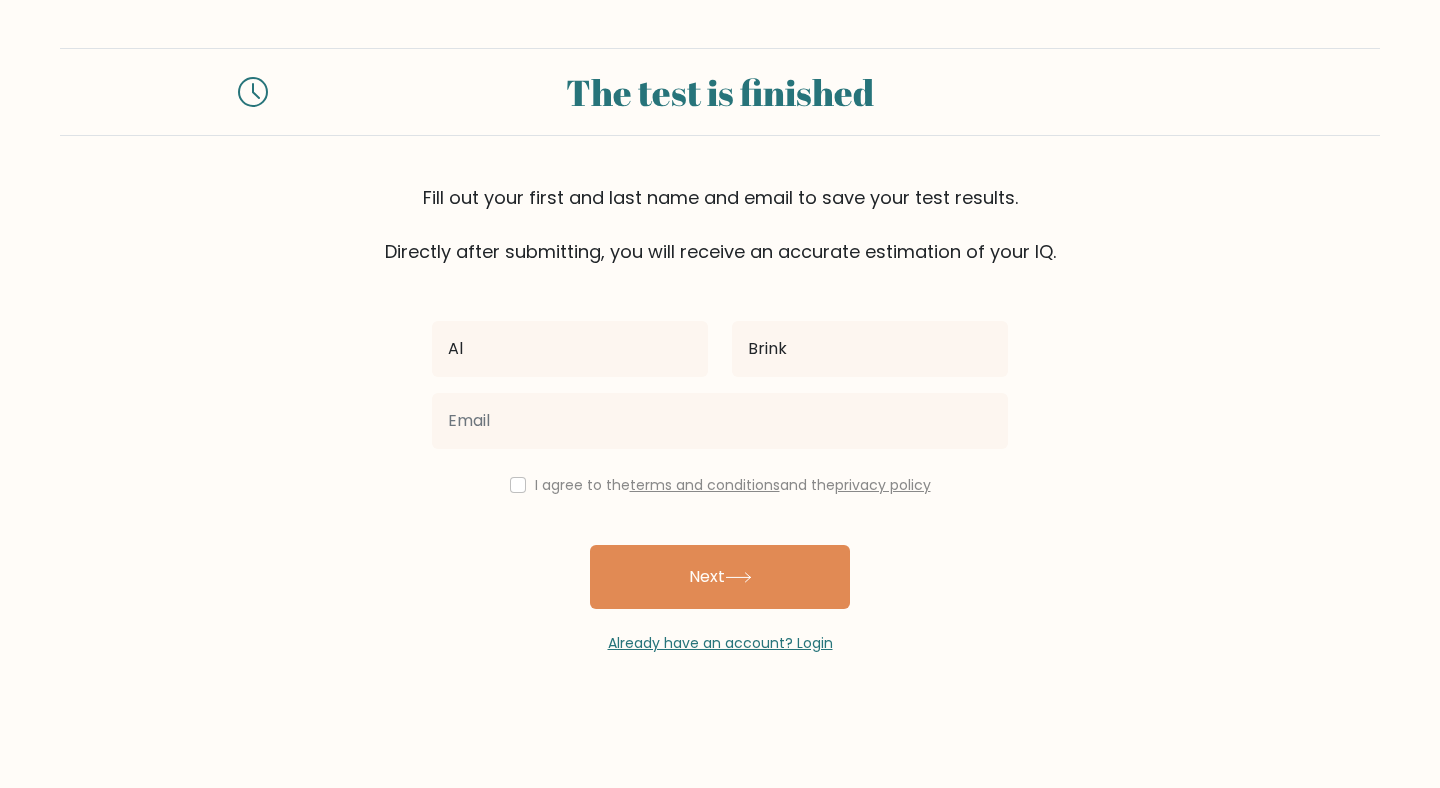 click at bounding box center (720, 421) 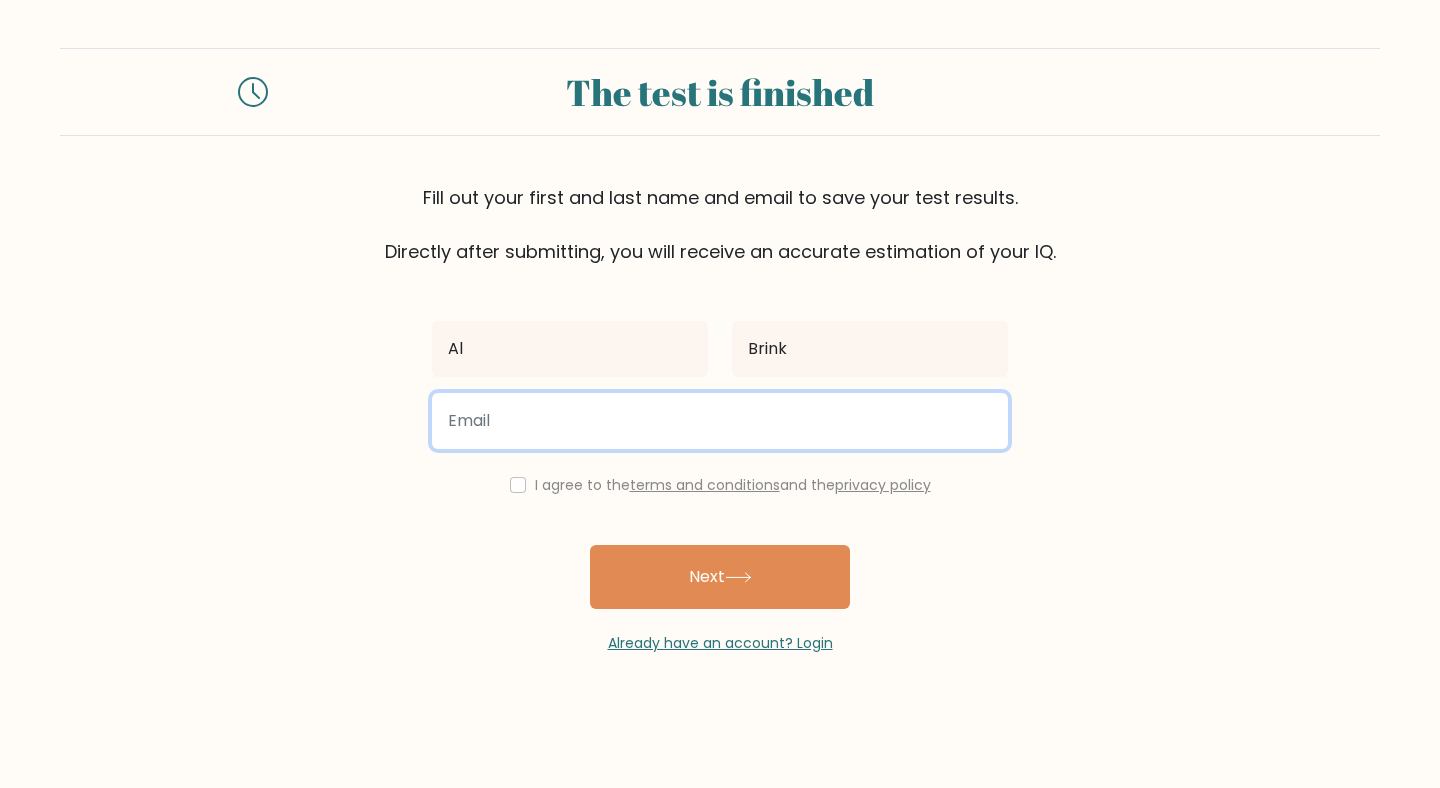 click at bounding box center (720, 421) 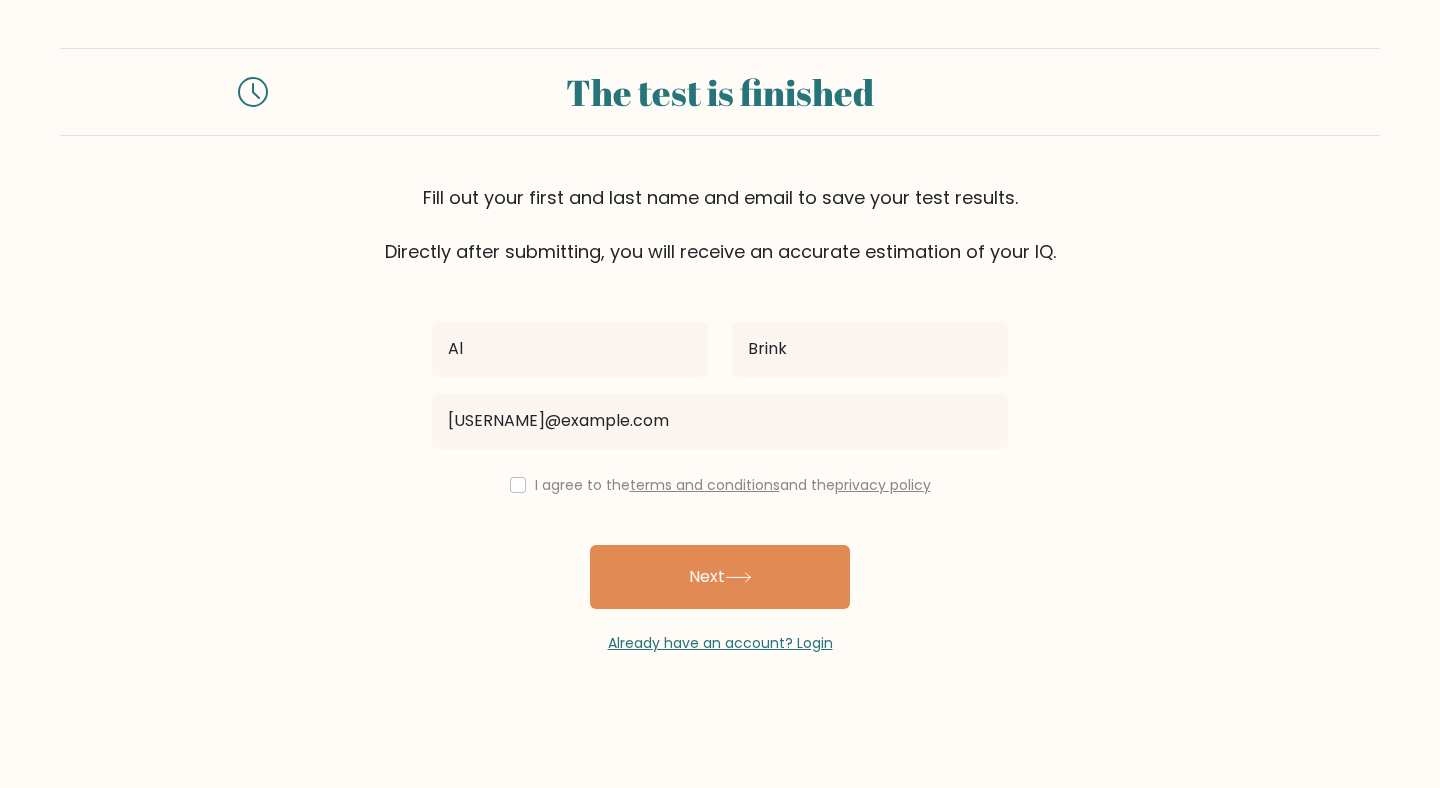 click on "Fill out your first and last name and email to save your test results.
Directly after submitting, you will receive an accurate estimation of your IQ." at bounding box center (720, 224) 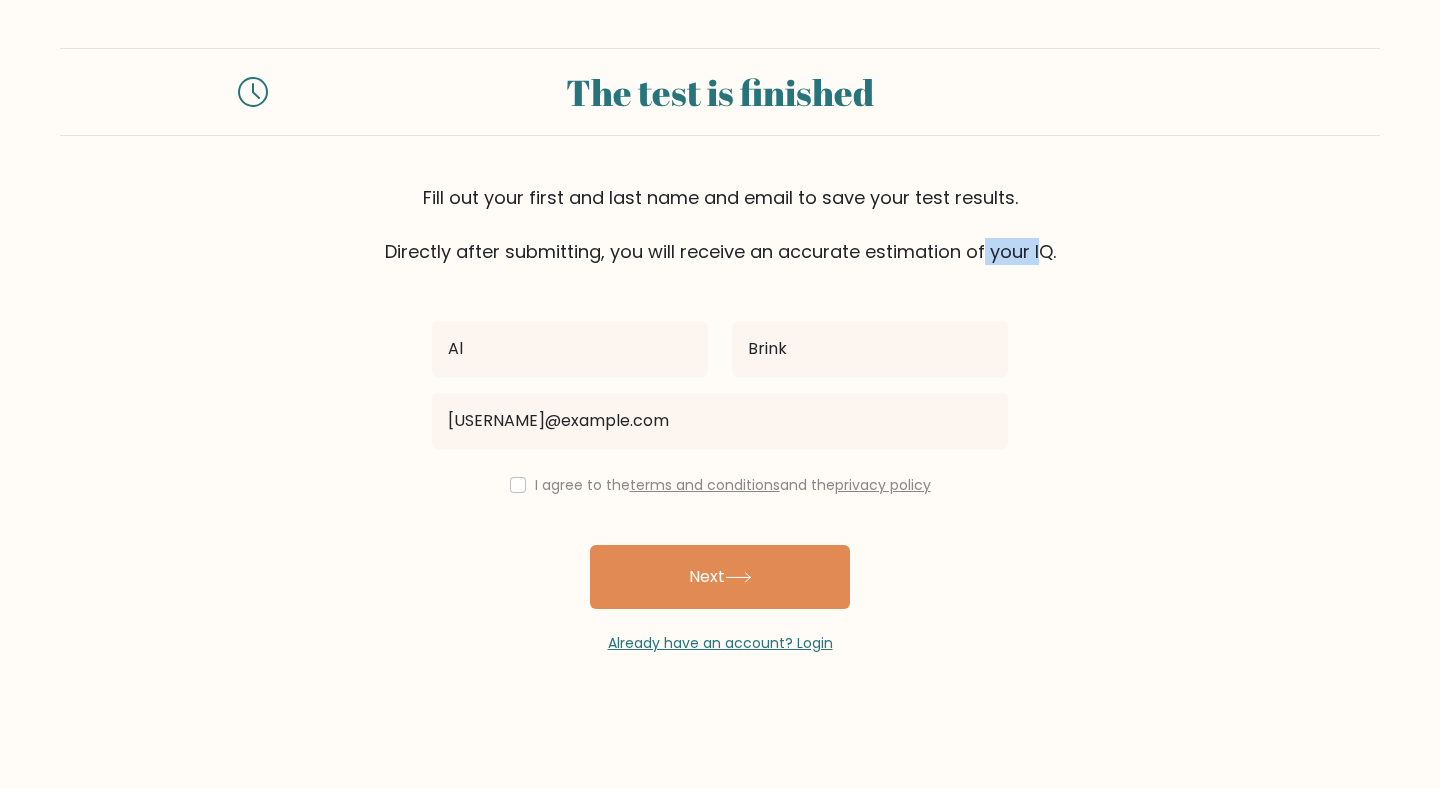 click on "Fill out your first and last name and email to save your test results.
Directly after submitting, you will receive an accurate estimation of your IQ." at bounding box center [720, 224] 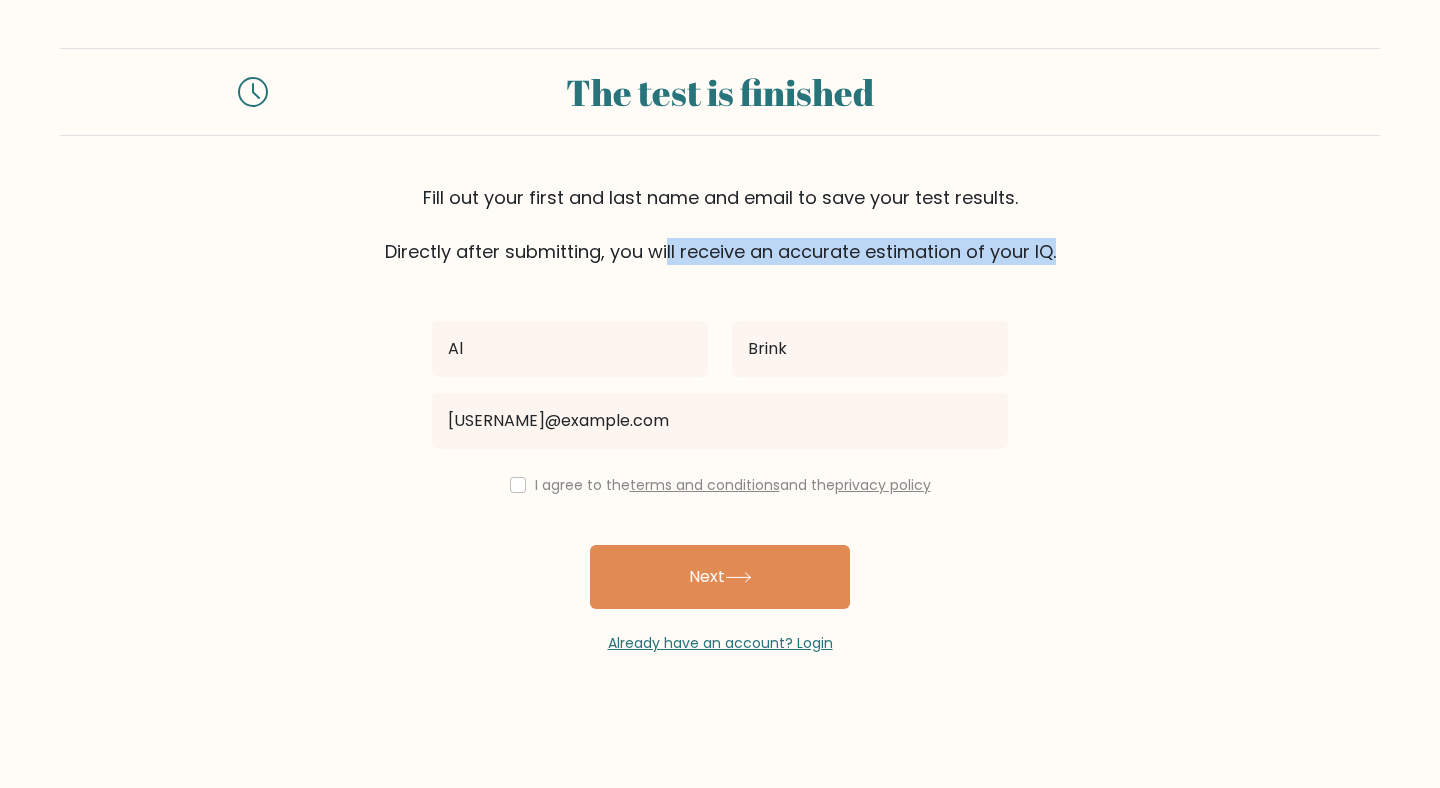 click on "Fill out your first and last name and email to save your test results.
Directly after submitting, you will receive an accurate estimation of your IQ." at bounding box center (720, 224) 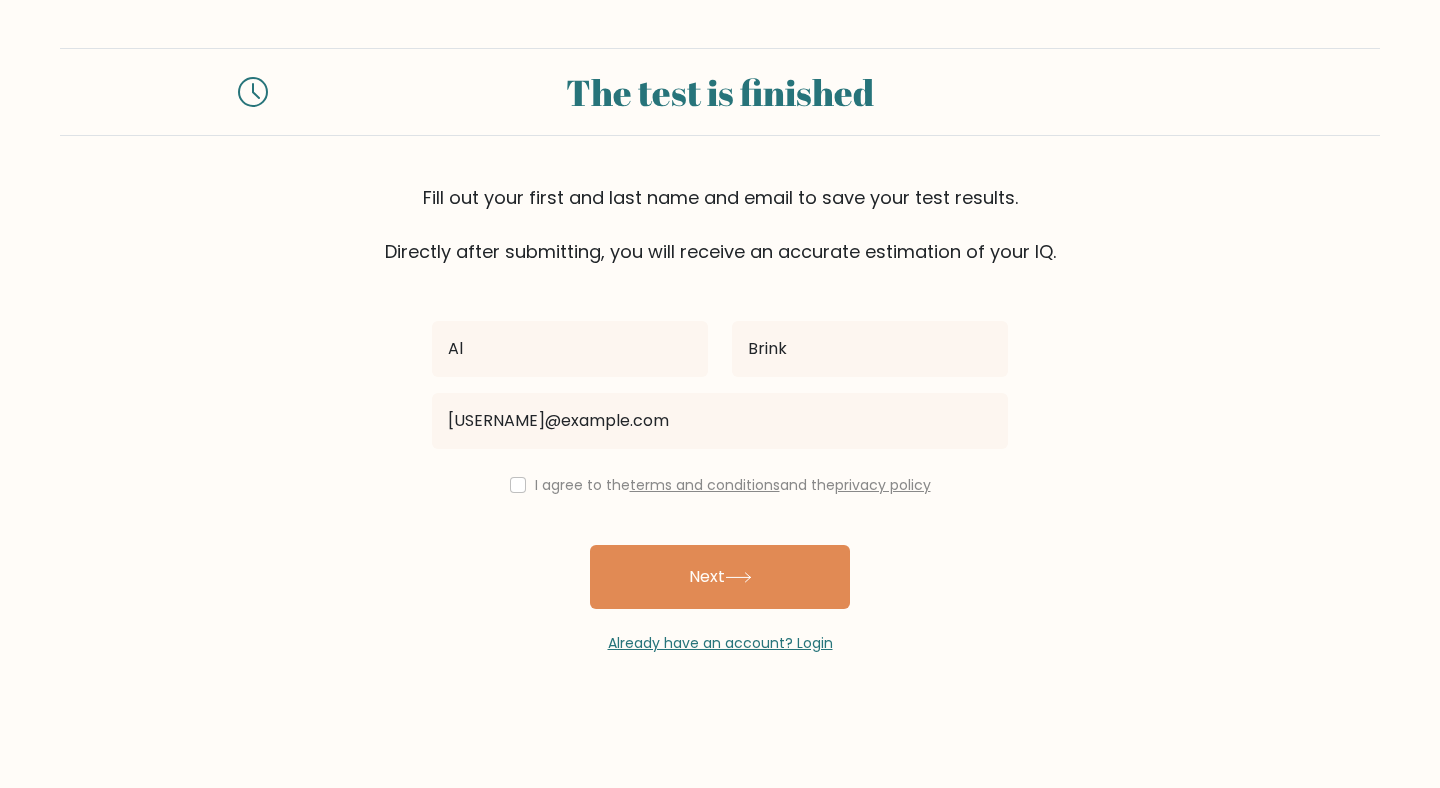 click on "I agree to the  terms and conditions  and the  privacy policy" at bounding box center (733, 485) 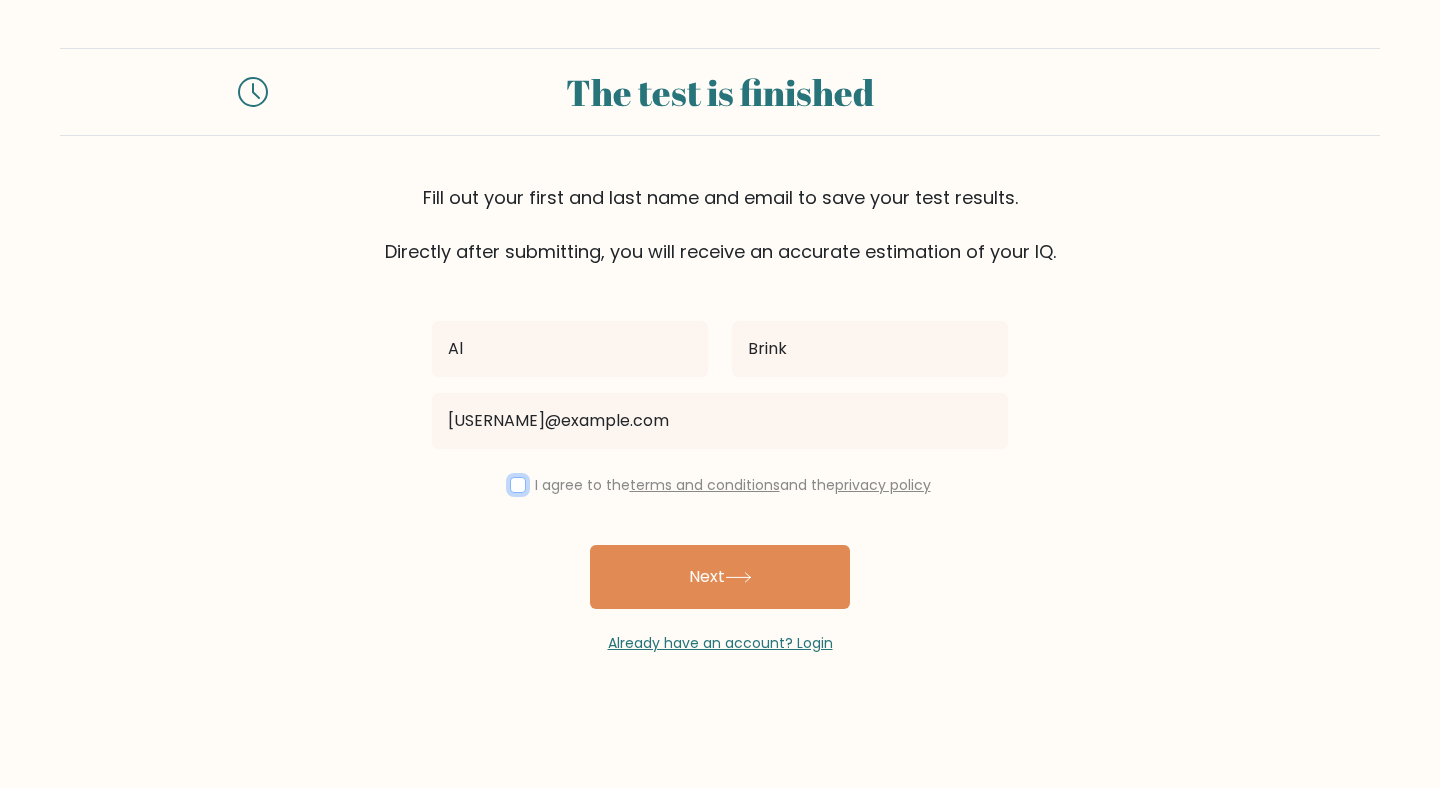 click at bounding box center (518, 485) 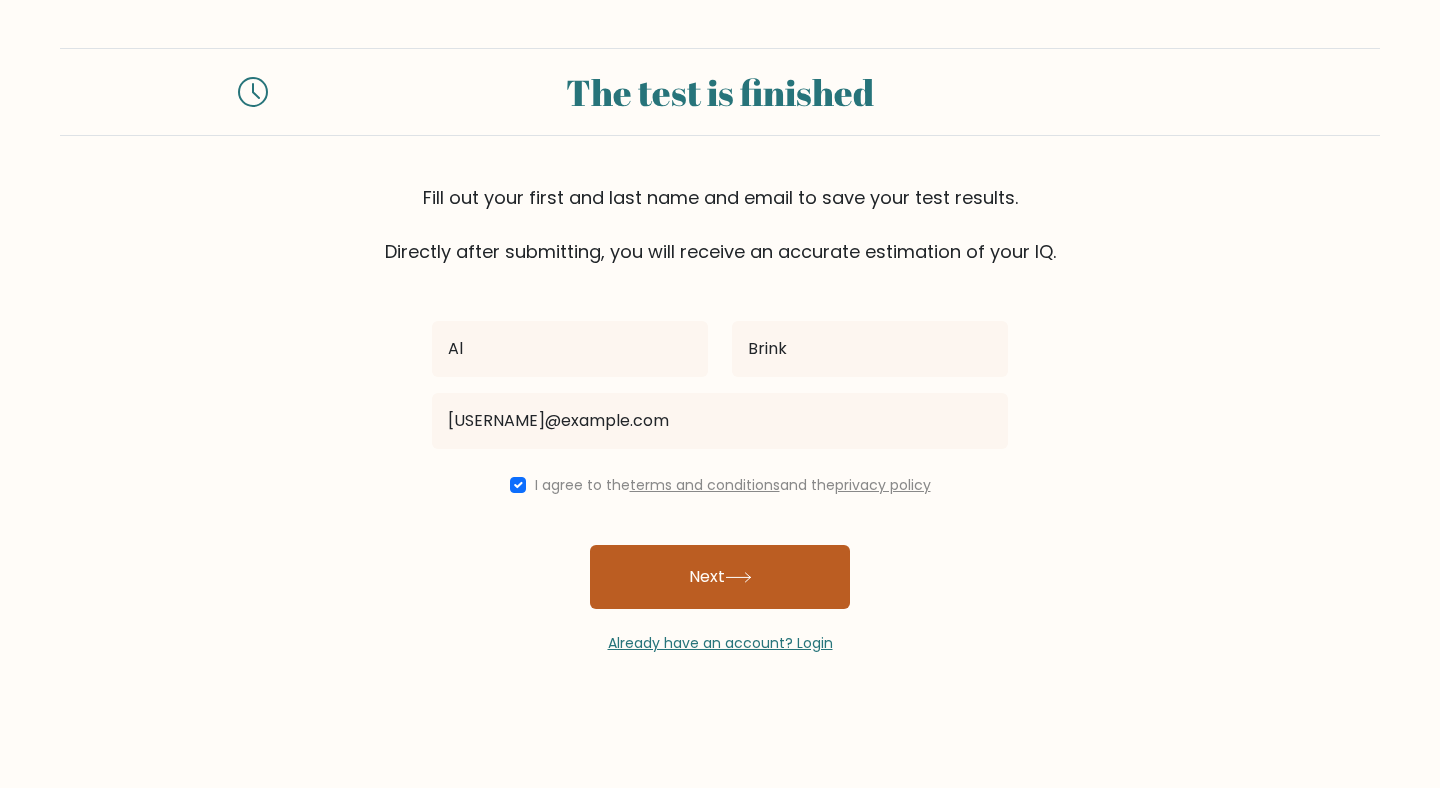 click on "Next" at bounding box center (720, 577) 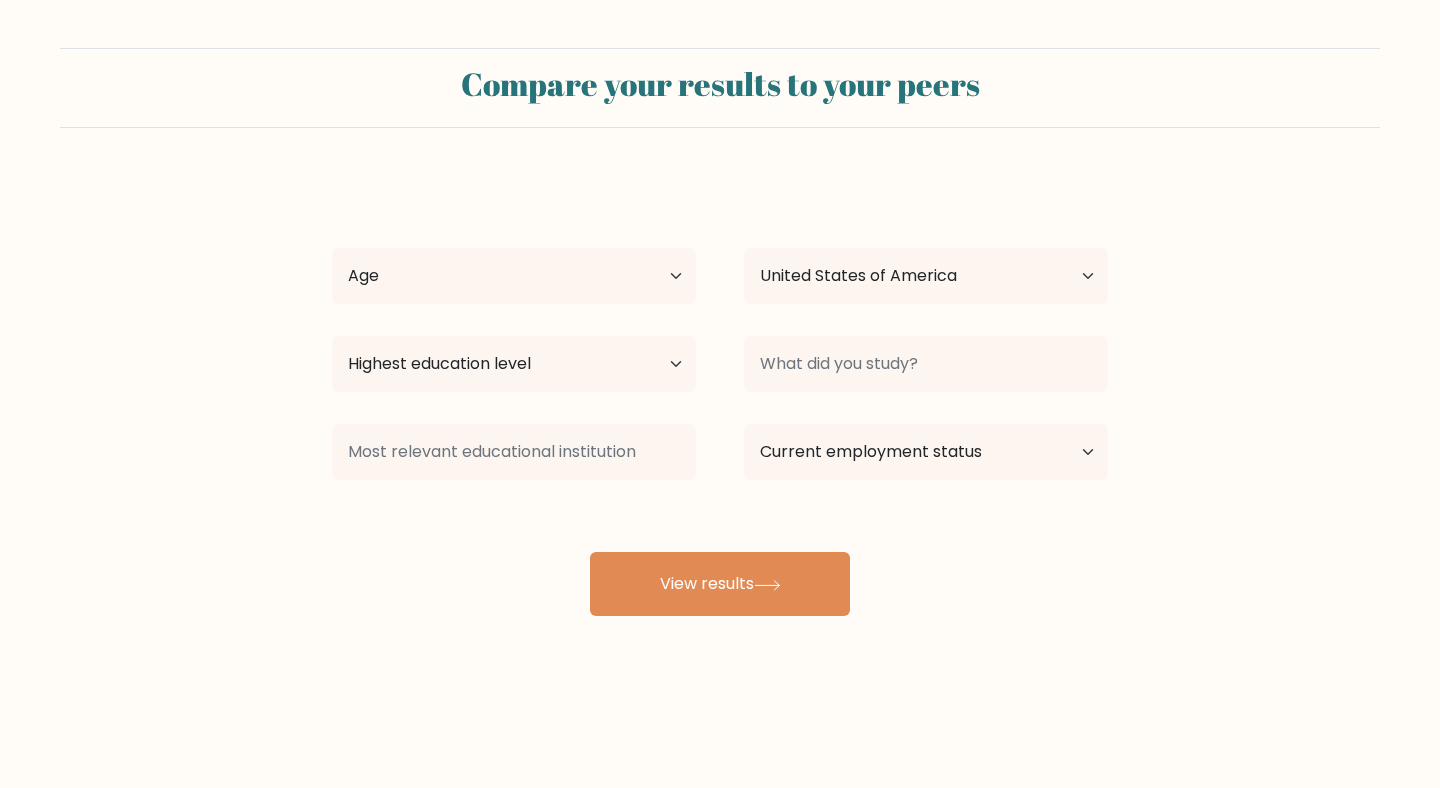 select on "US" 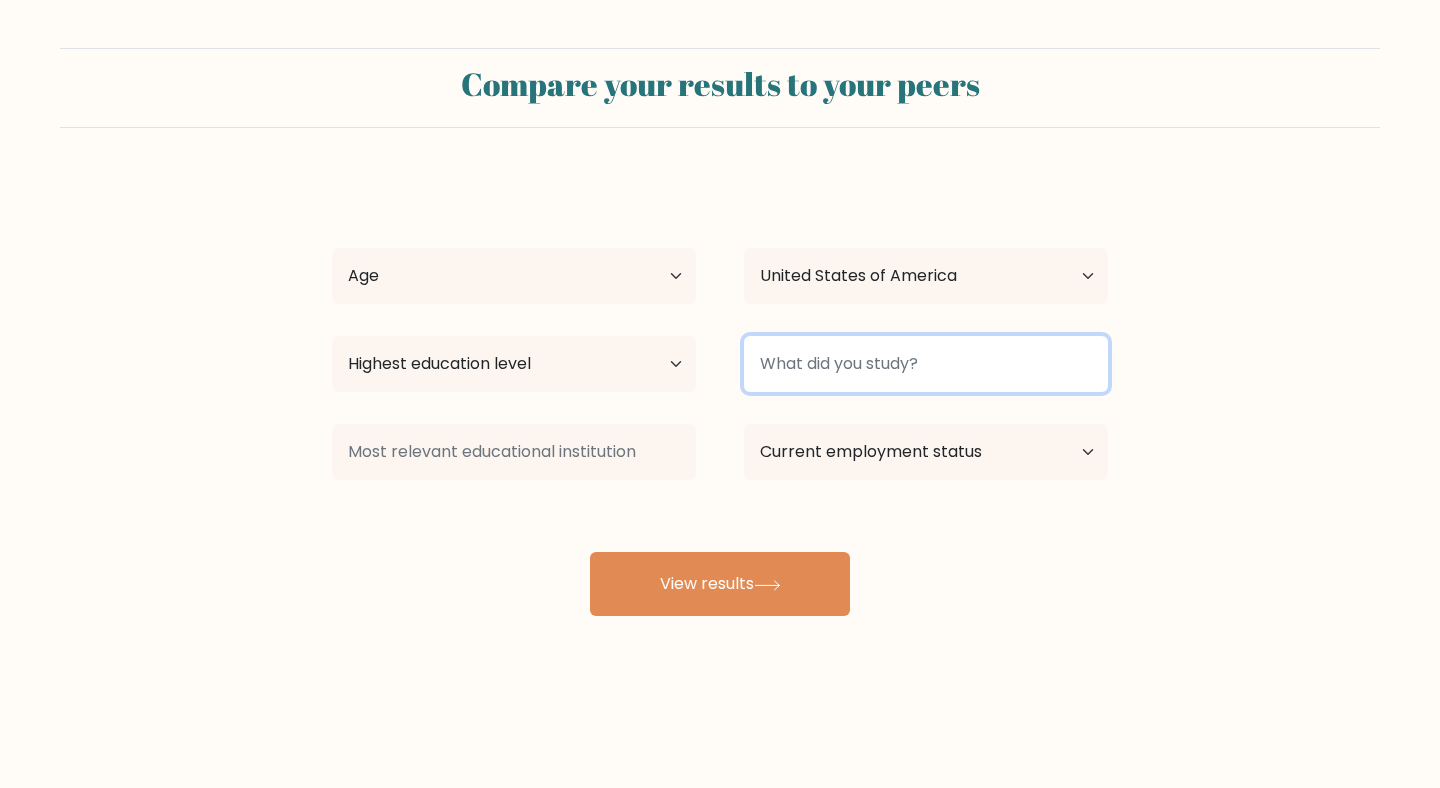 click at bounding box center [926, 364] 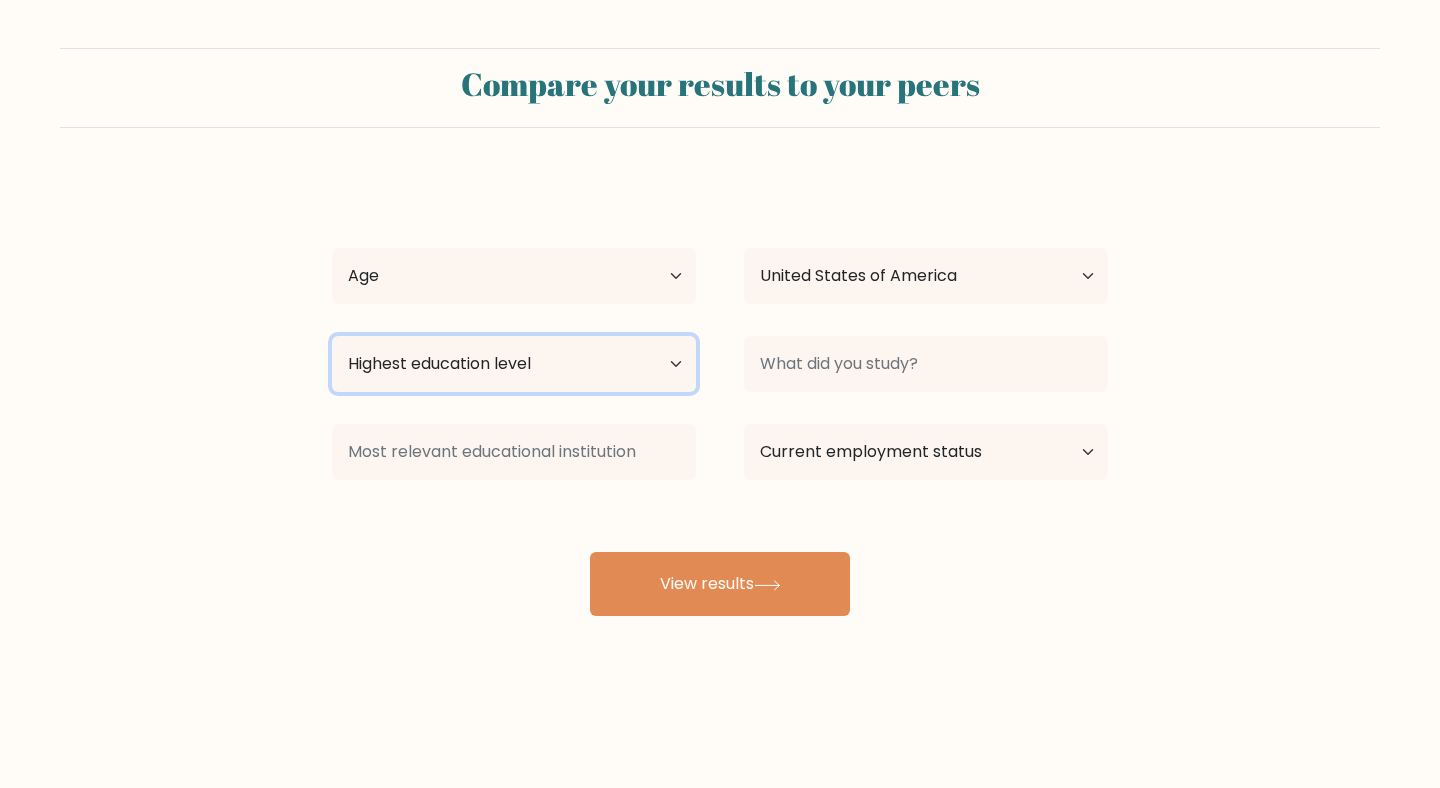 click on "Highest education level
No schooling
Primary
Lower Secondary
Upper Secondary
Occupation Specific
Bachelor's degree
Master's degree
Doctoral degree" at bounding box center [514, 364] 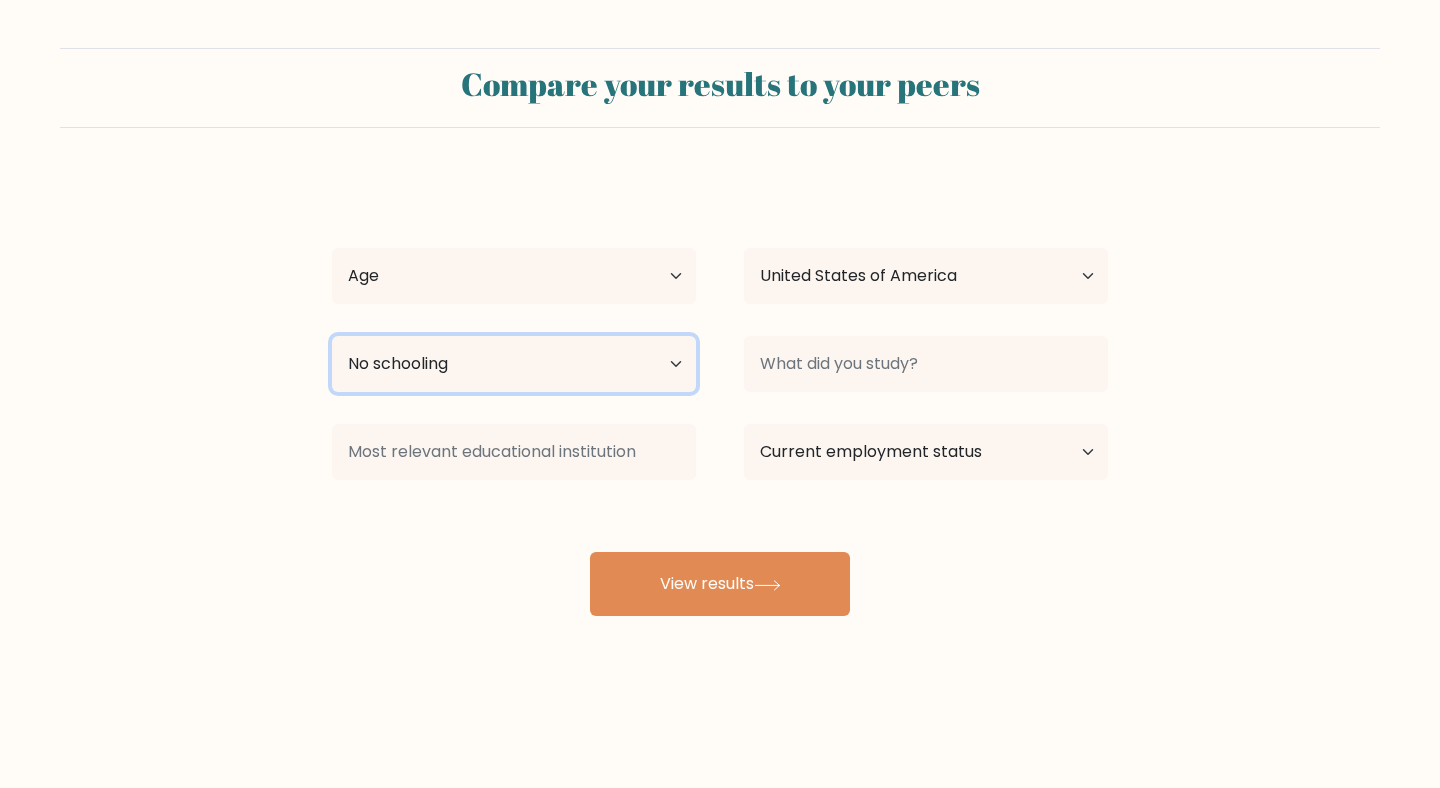 click on "Highest education level
No schooling
Primary
Lower Secondary
Upper Secondary
Occupation Specific
Bachelor's degree
Master's degree
Doctoral degree" at bounding box center (514, 364) 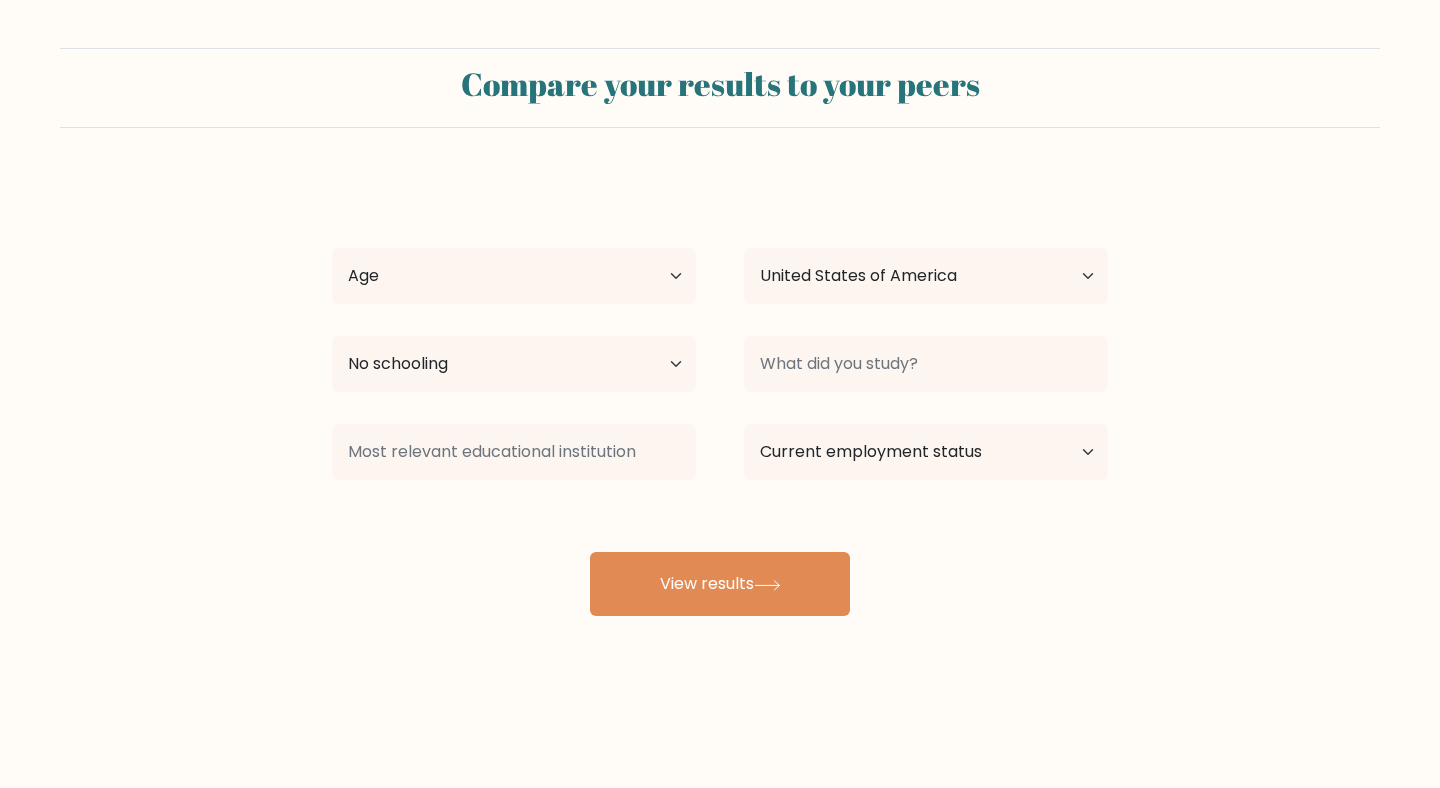 click on "Al
Brink
Age
Under 18 years old
18-24 years old
25-34 years old
35-44 years old
45-54 years old
55-64 years old
65 years old and above
Country
Afghanistan
Albania
Algeria
American Samoa
Andorra
Angola
Anguilla
Antarctica
Antigua and Barbuda
Argentina
Armenia
Aruba
Australia
Austria
Azerbaijan
Bahamas
Bahrain
Bangladesh
Barbados
Belarus
Belgium
Belize
Benin
Bermuda
Bhutan
Bolivia
Bonaire, Sint Eustatius and Saba
Bosnia and Herzegovina
Botswana
Bouvet Island
Brazil
Brunei" at bounding box center (720, 396) 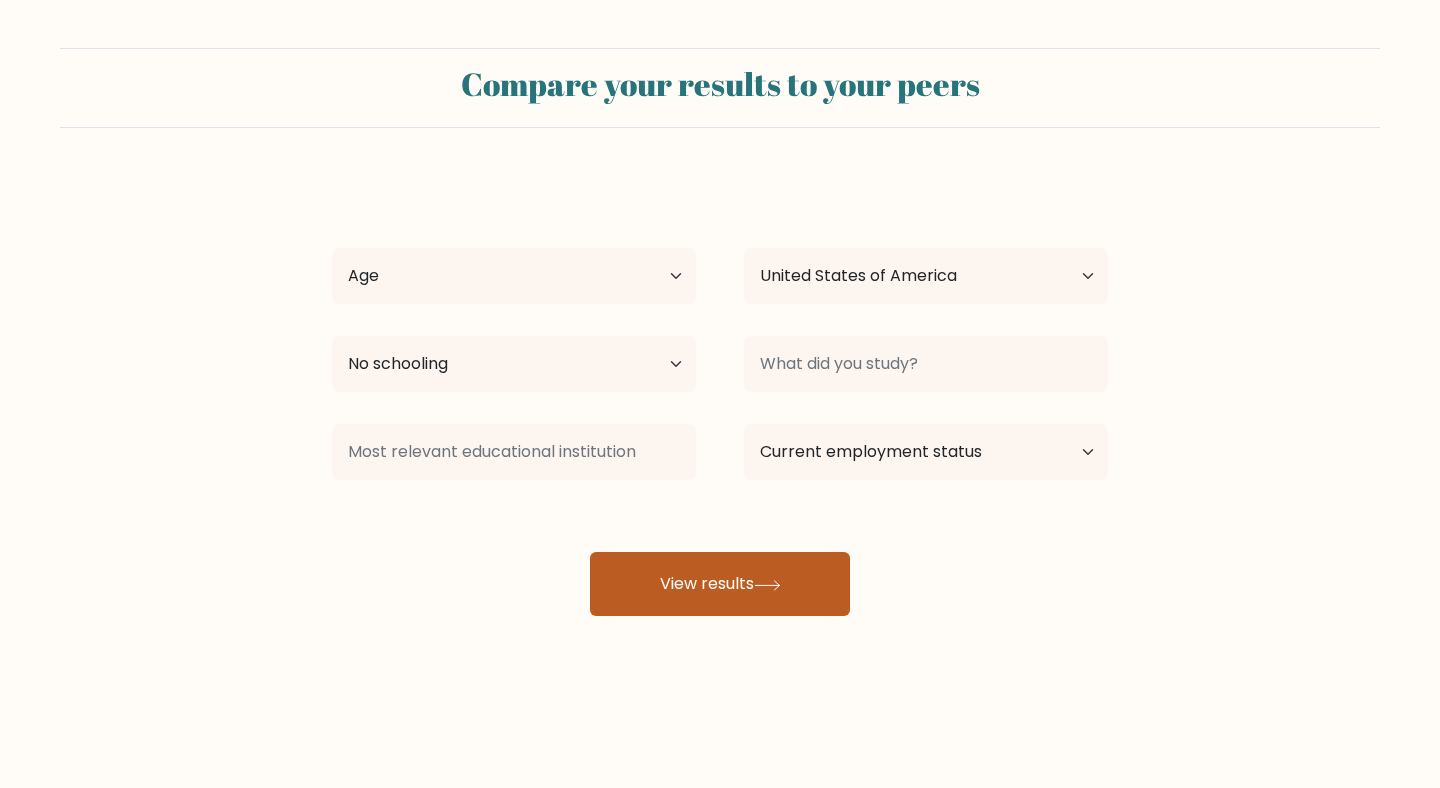 click on "View results" at bounding box center (720, 584) 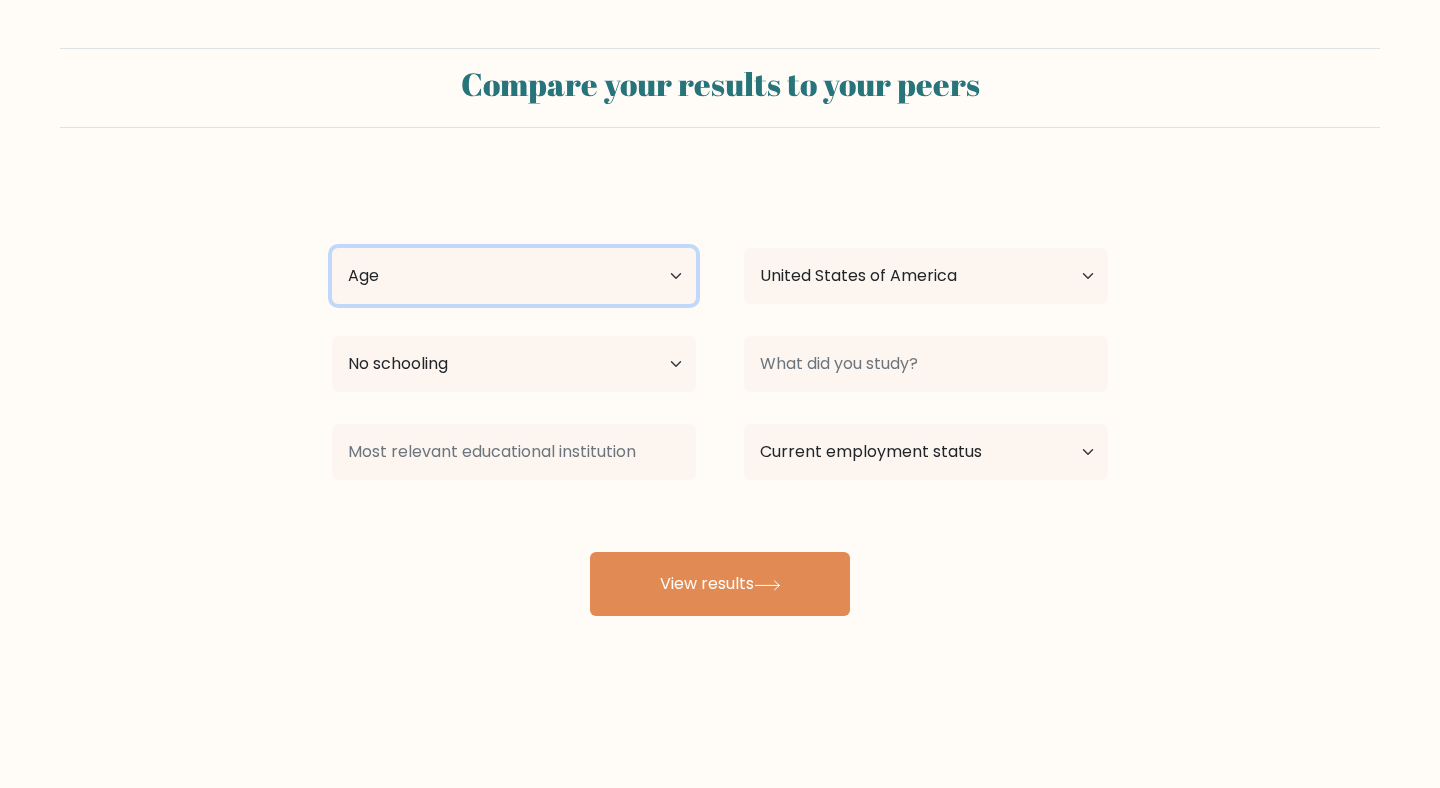 click on "Age
Under 18 years old
18-24 years old
25-34 years old
35-44 years old
45-54 years old
55-64 years old
65 years old and above" at bounding box center (514, 276) 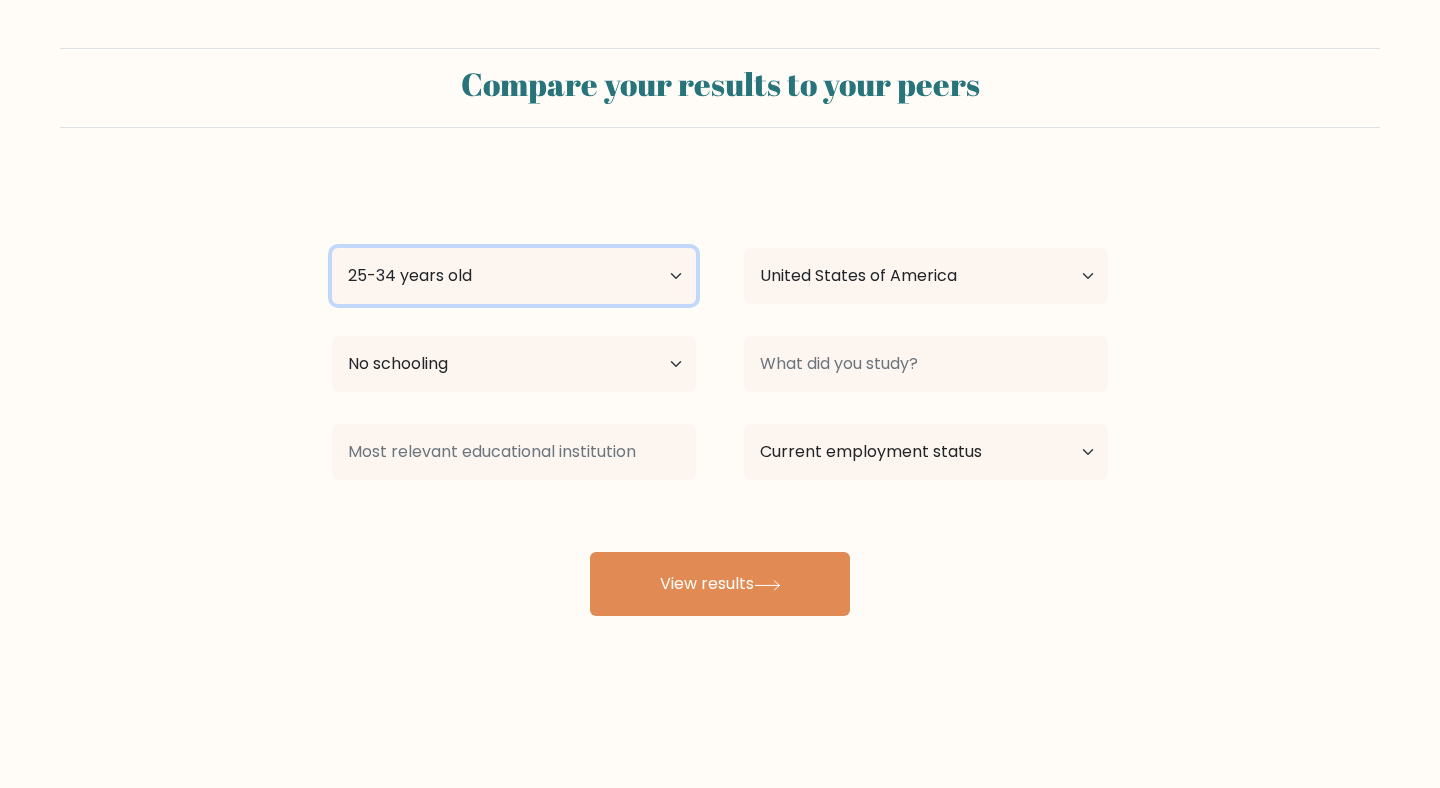 click on "Age
Under 18 years old
18-24 years old
25-34 years old
35-44 years old
45-54 years old
55-64 years old
65 years old and above" at bounding box center [514, 276] 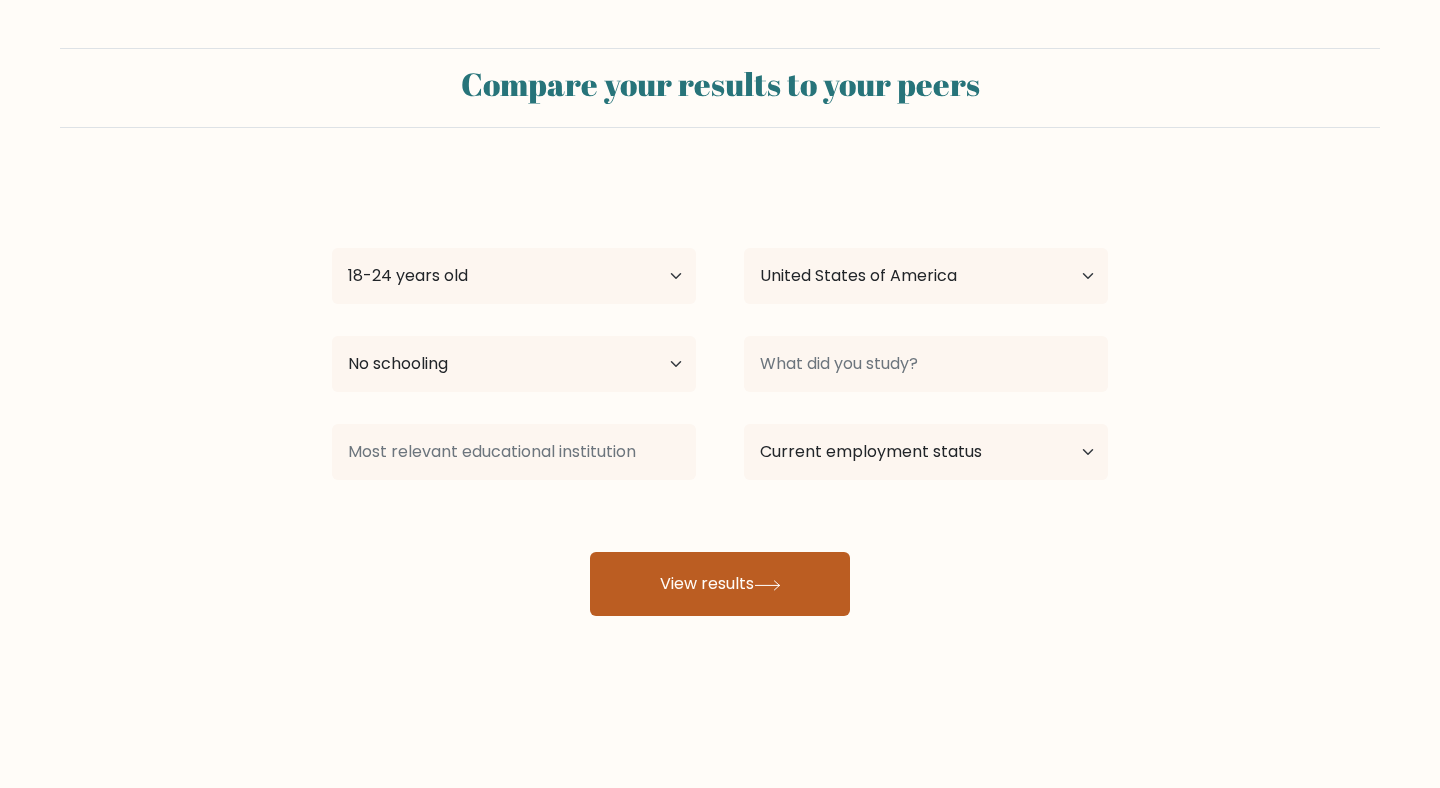 click on "View results" at bounding box center (720, 584) 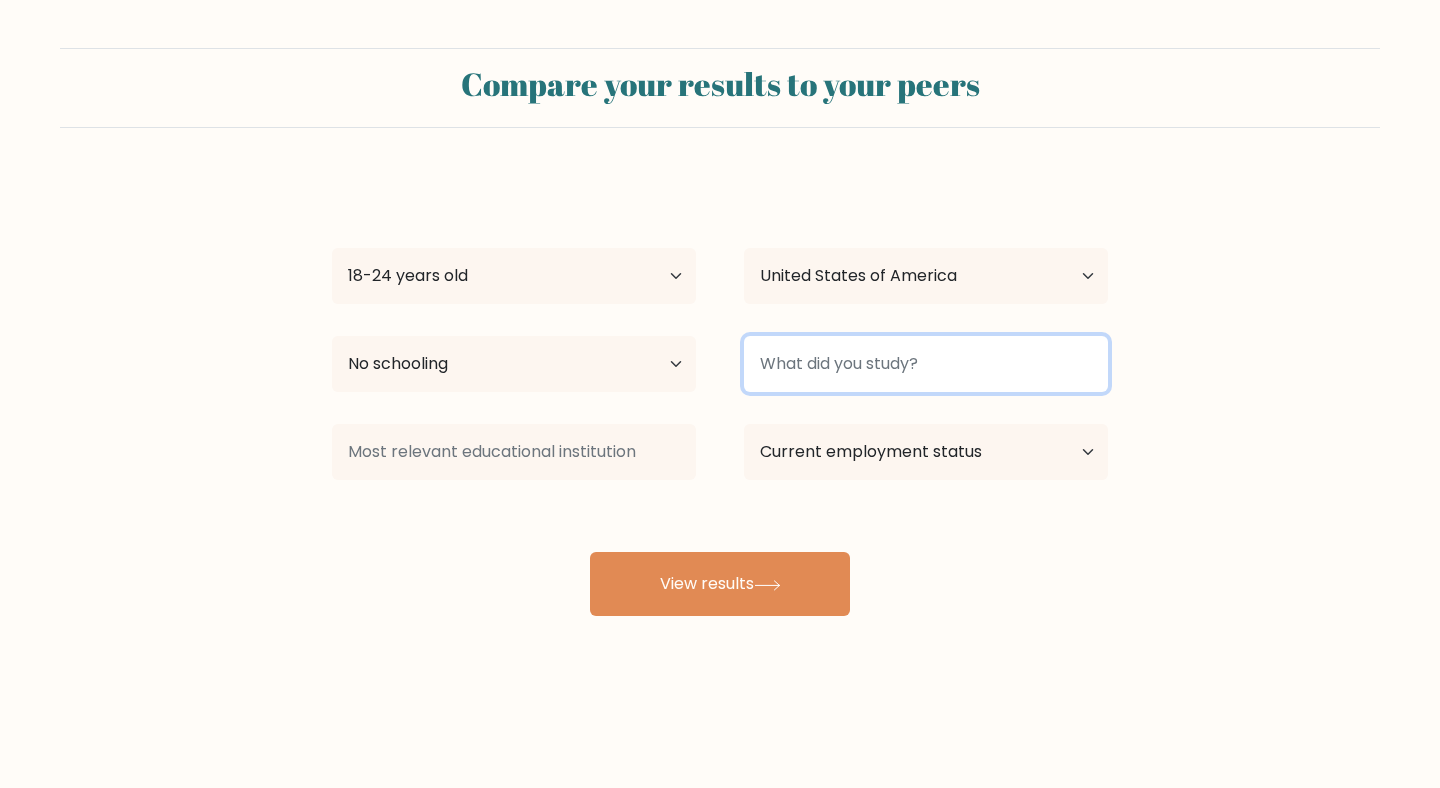 click at bounding box center [926, 364] 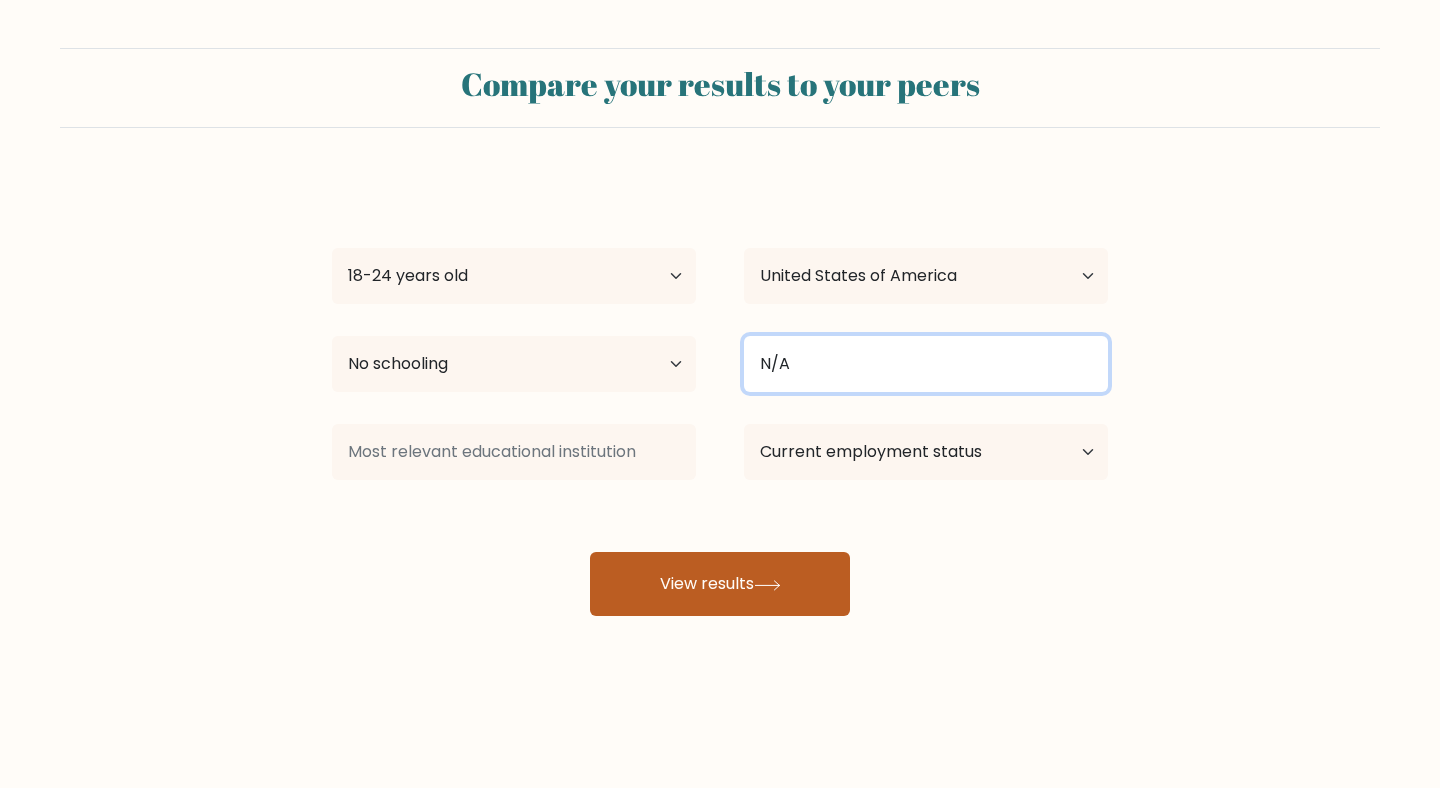 type on "N/A" 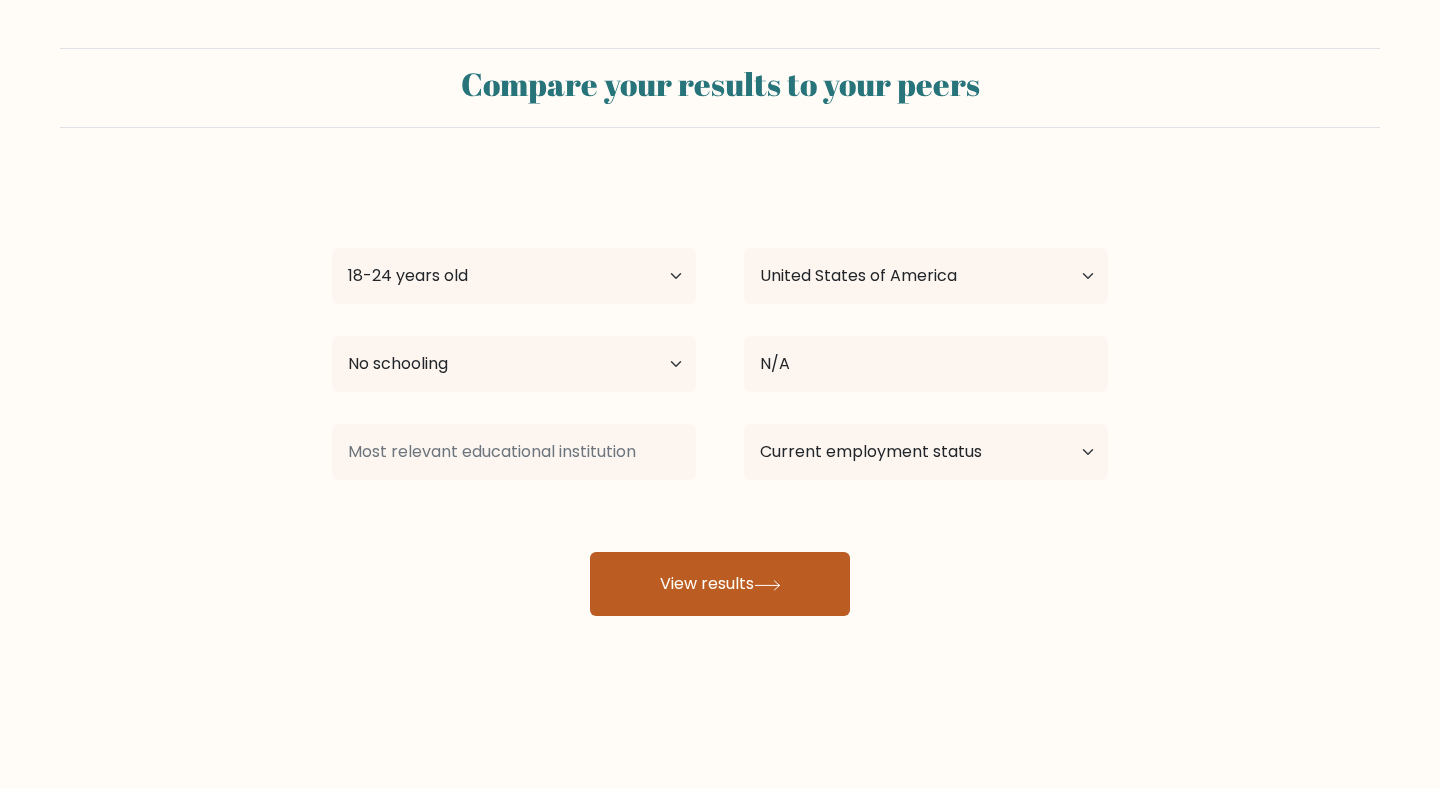 click on "View results" at bounding box center [720, 584] 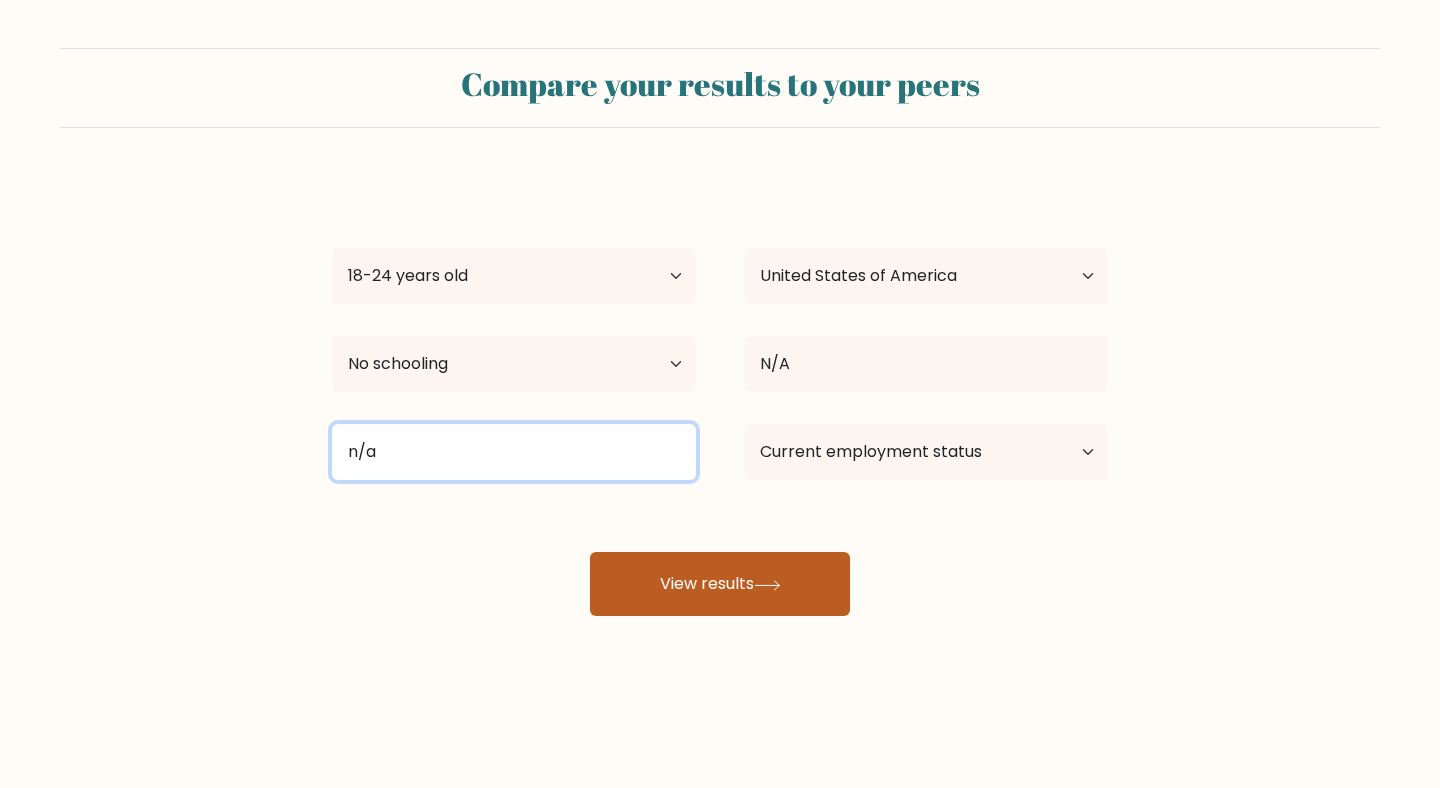 type on "n/a" 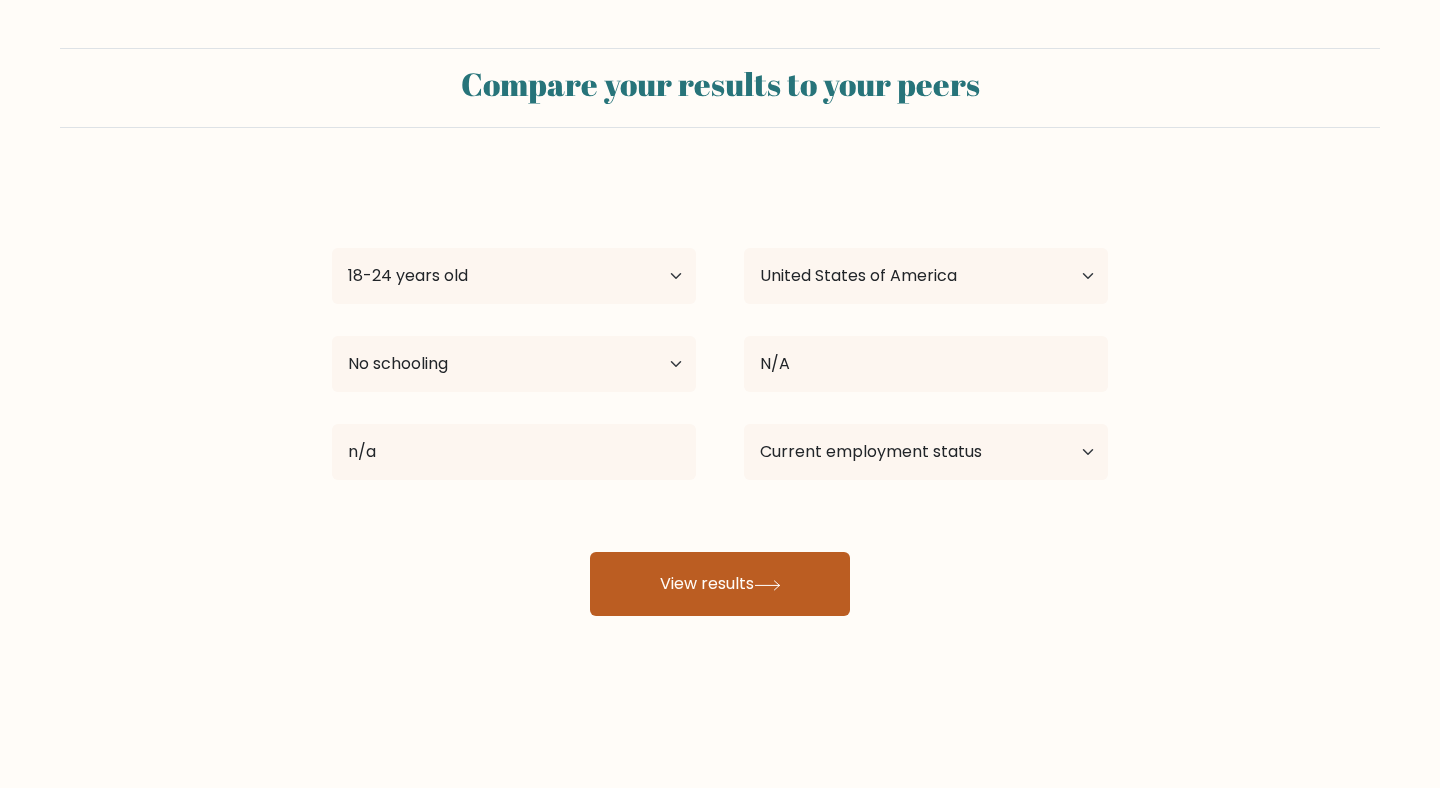 click on "View results" at bounding box center [720, 584] 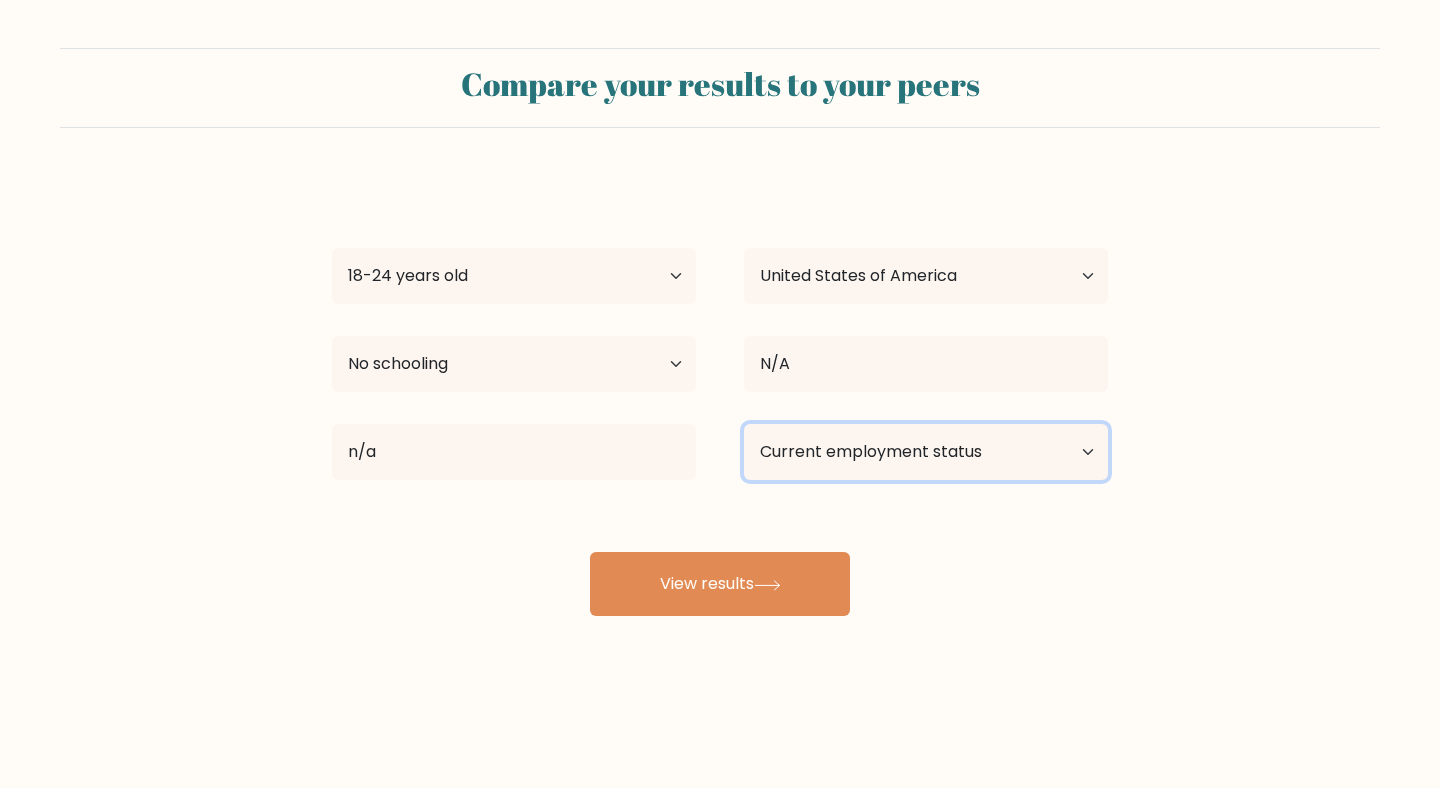 click on "Current employment status
Employed
Student
Retired
Other / prefer not to answer" at bounding box center (926, 452) 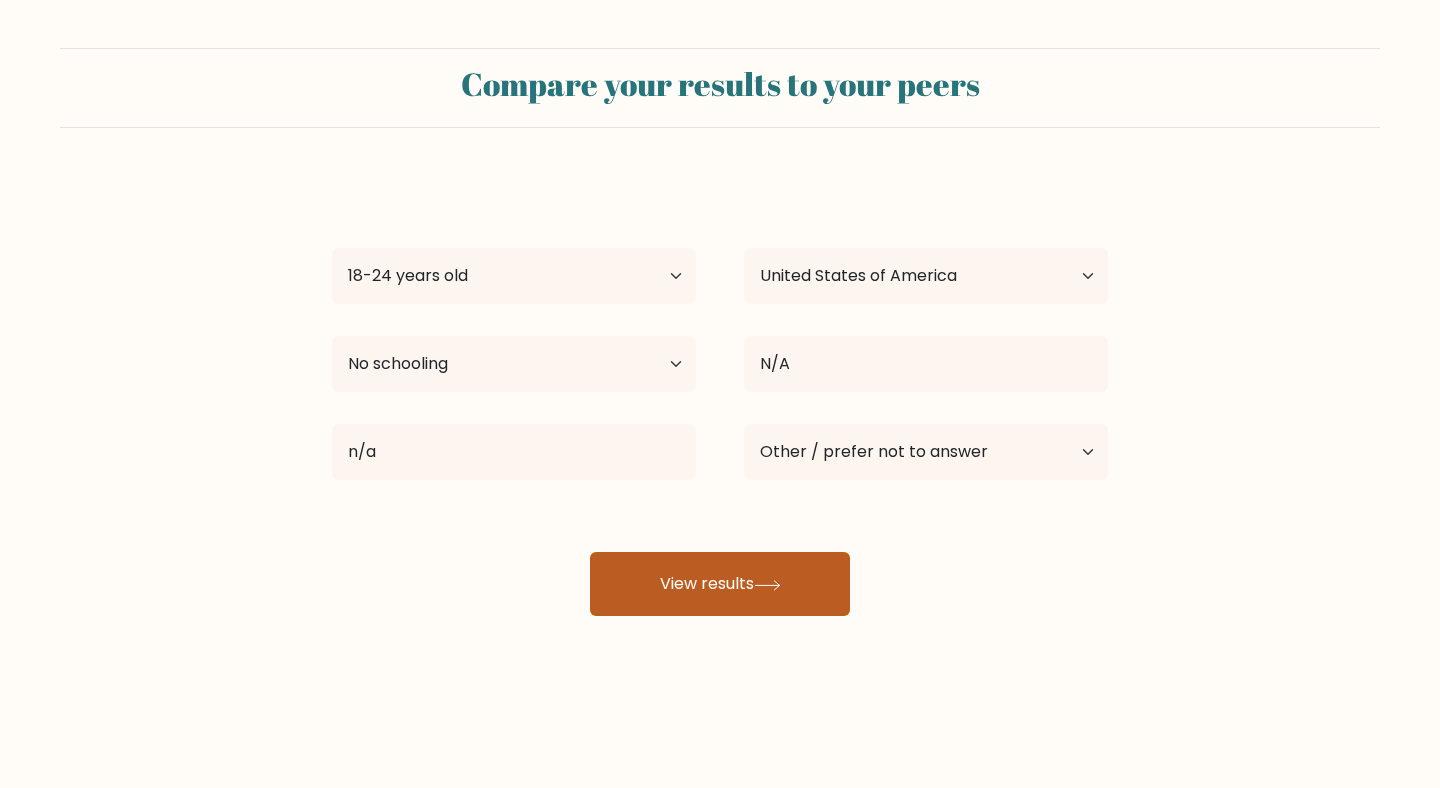 click on "View results" at bounding box center [720, 584] 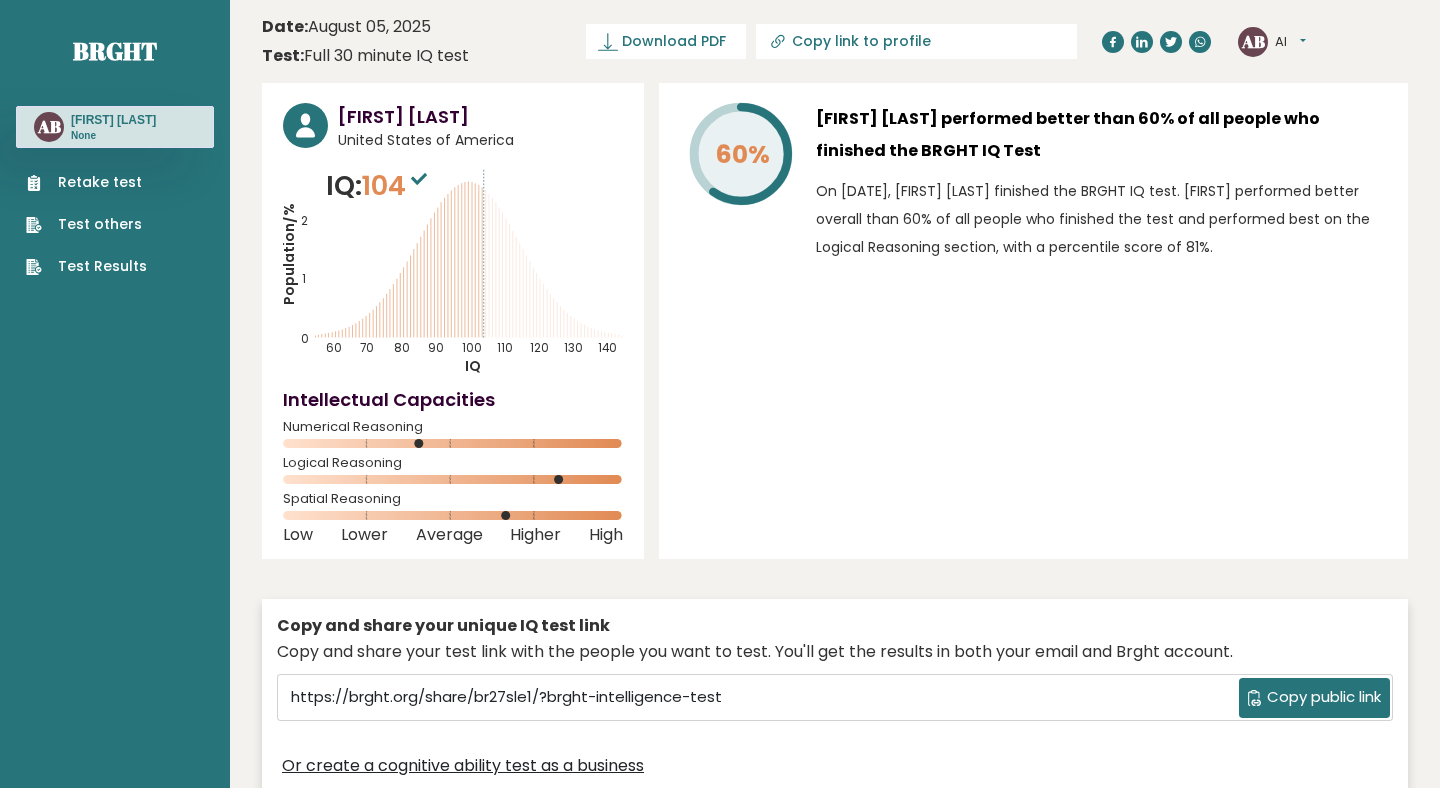 scroll, scrollTop: 0, scrollLeft: 0, axis: both 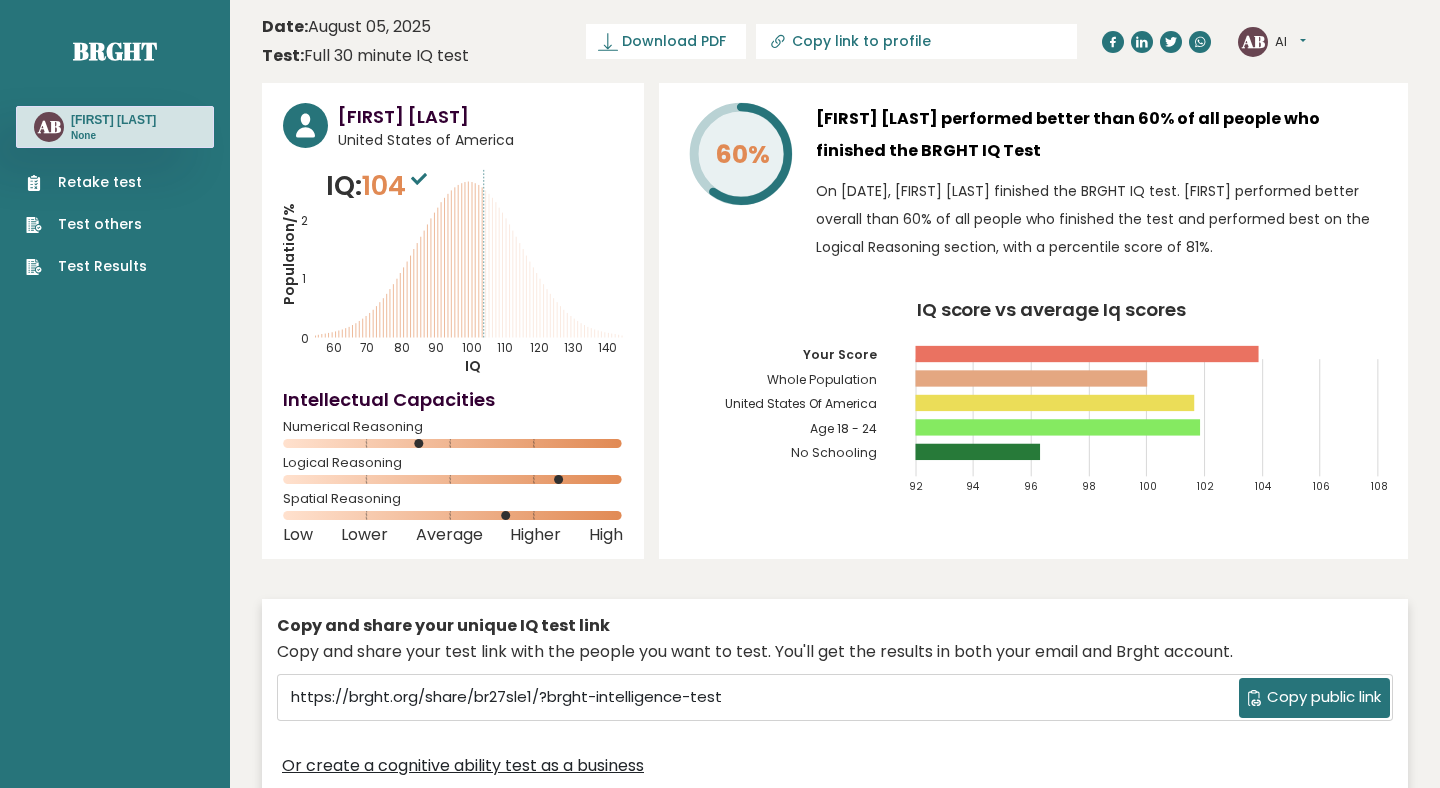 click on "Al Brink performed better than
60% of all
people who finished the BRGHT IQ Test" at bounding box center [1101, 135] 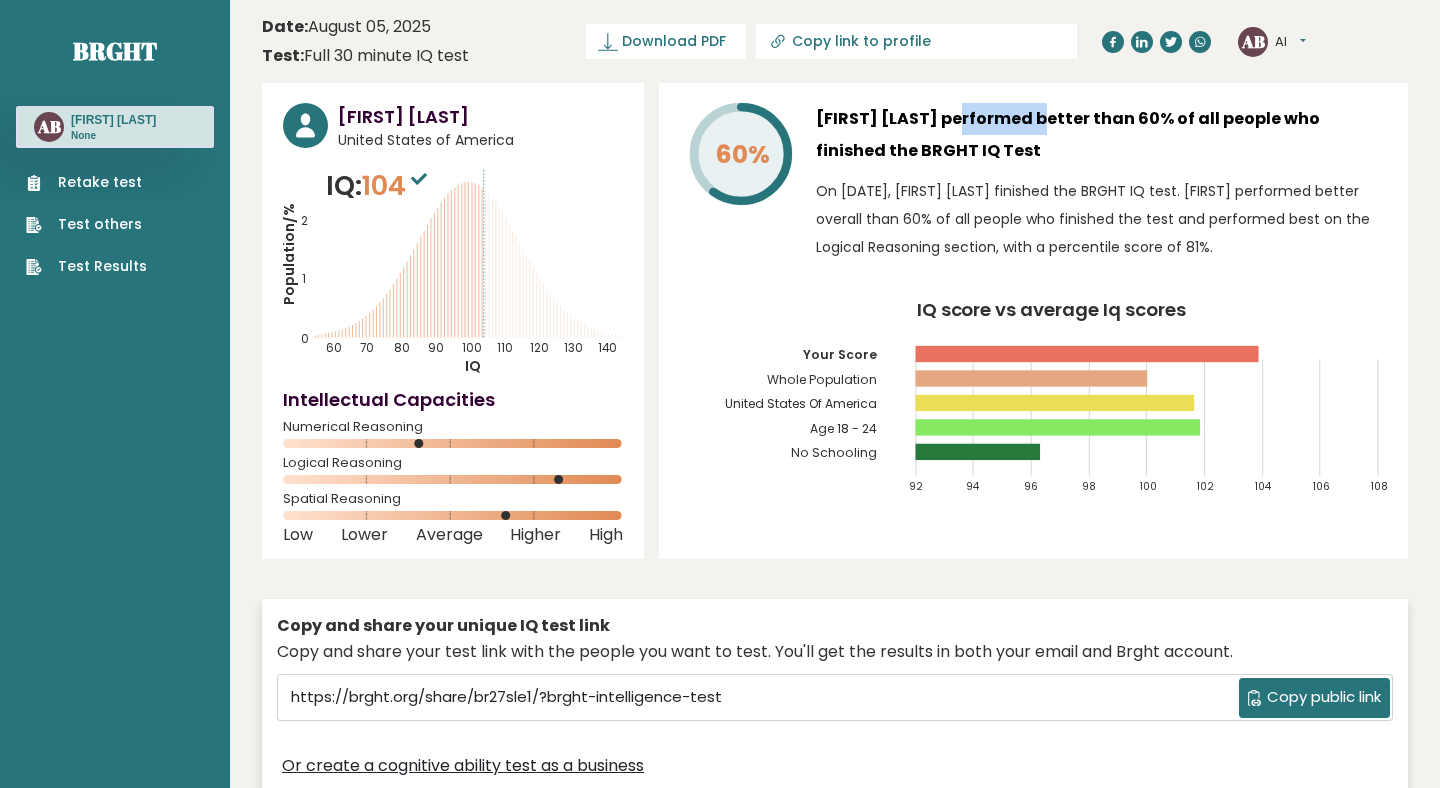click on "Al Brink performed better than
60% of all
people who finished the BRGHT IQ Test" at bounding box center [1101, 135] 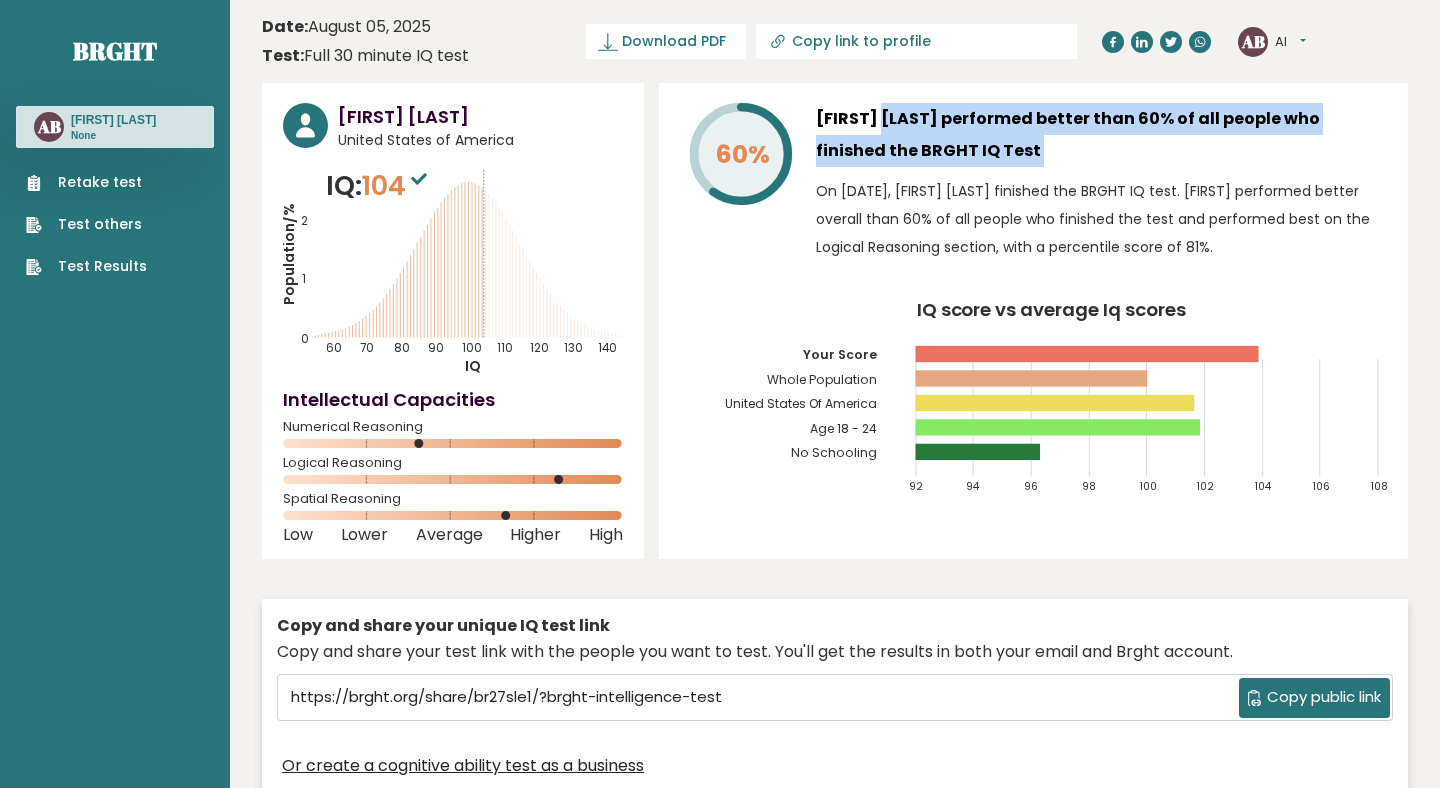 click on "Al Brink performed better than
60% of all
people who finished the BRGHT IQ Test" at bounding box center [1101, 135] 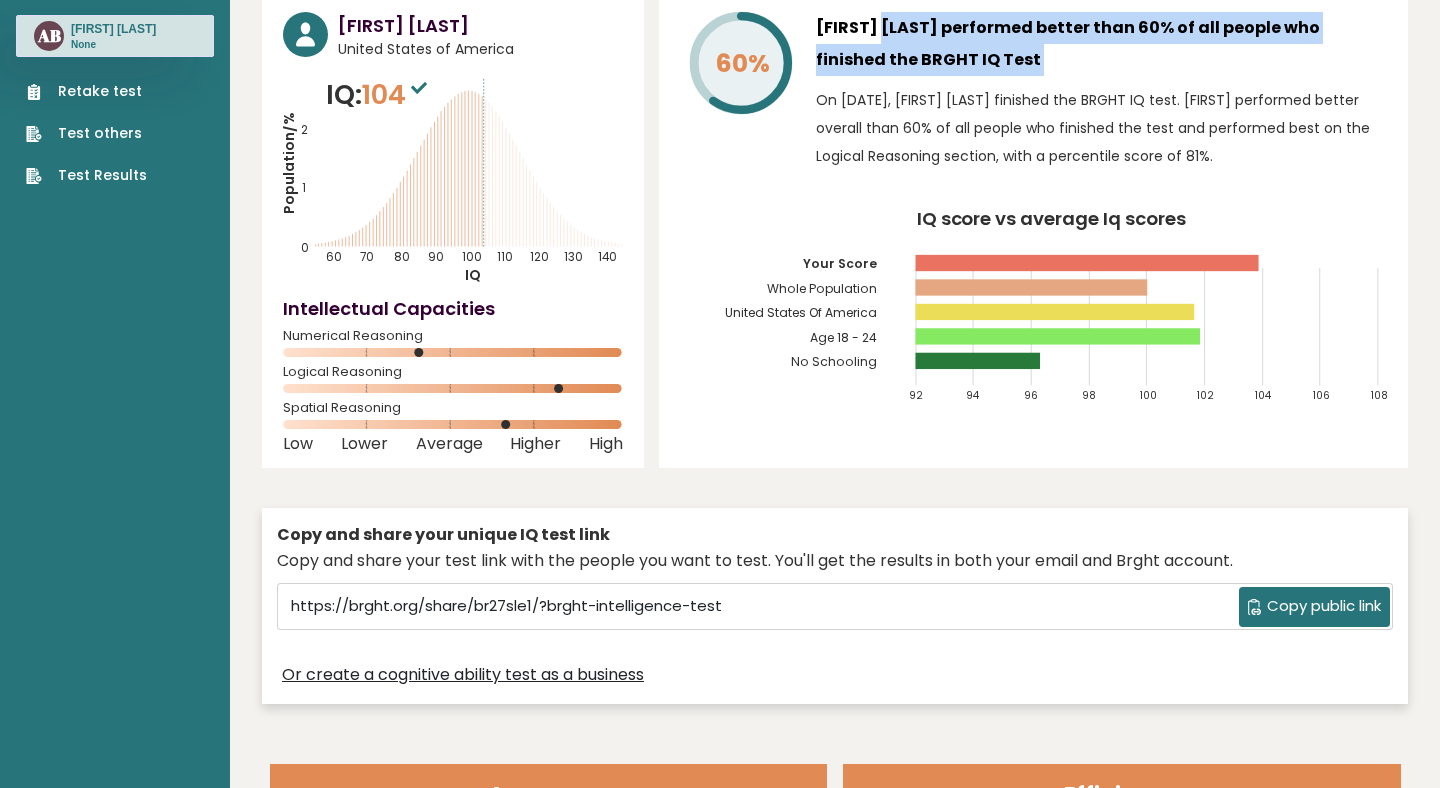 scroll, scrollTop: 97, scrollLeft: 0, axis: vertical 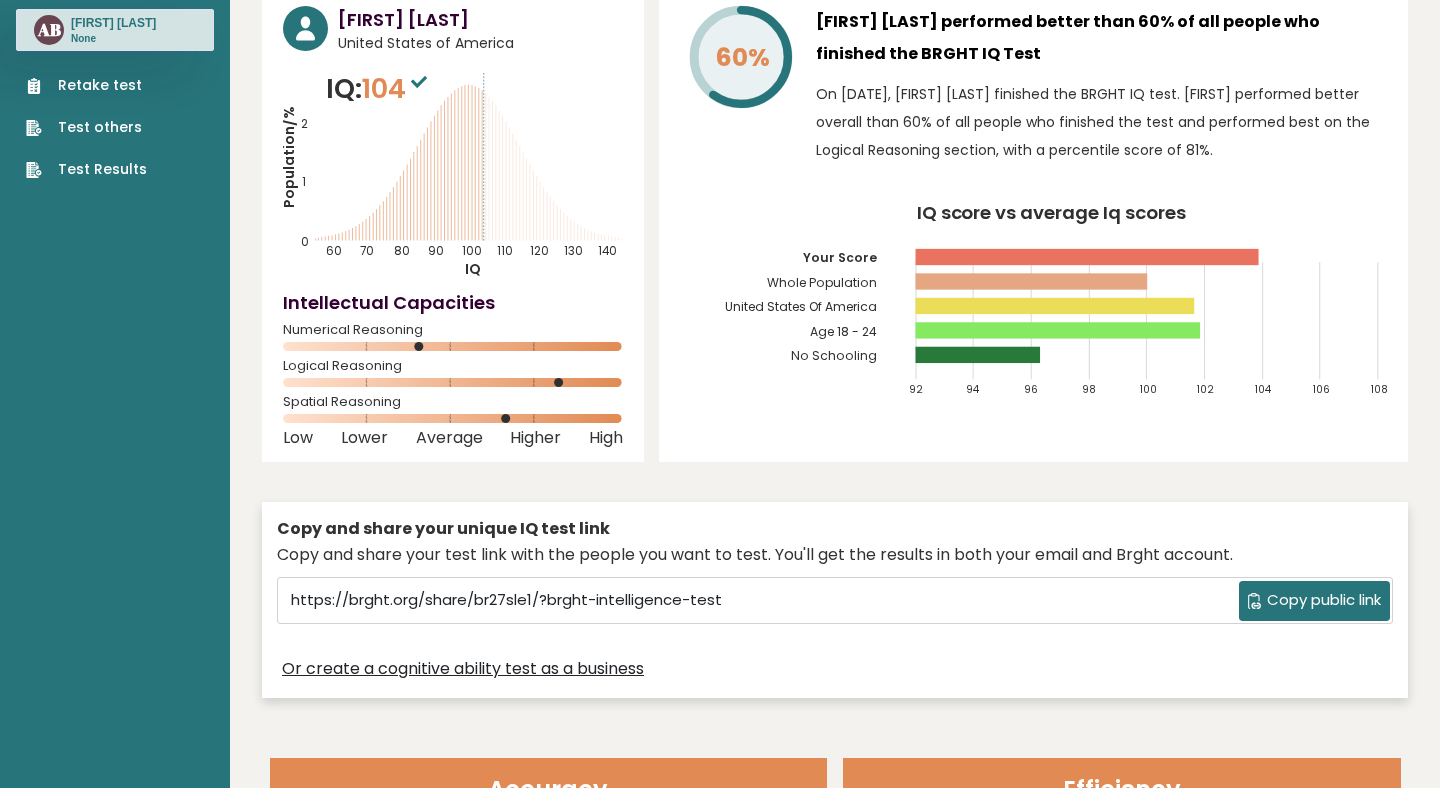 click on "Population/%
IQ
0
1
2
60
70
80
90
100
110
120
130
140" 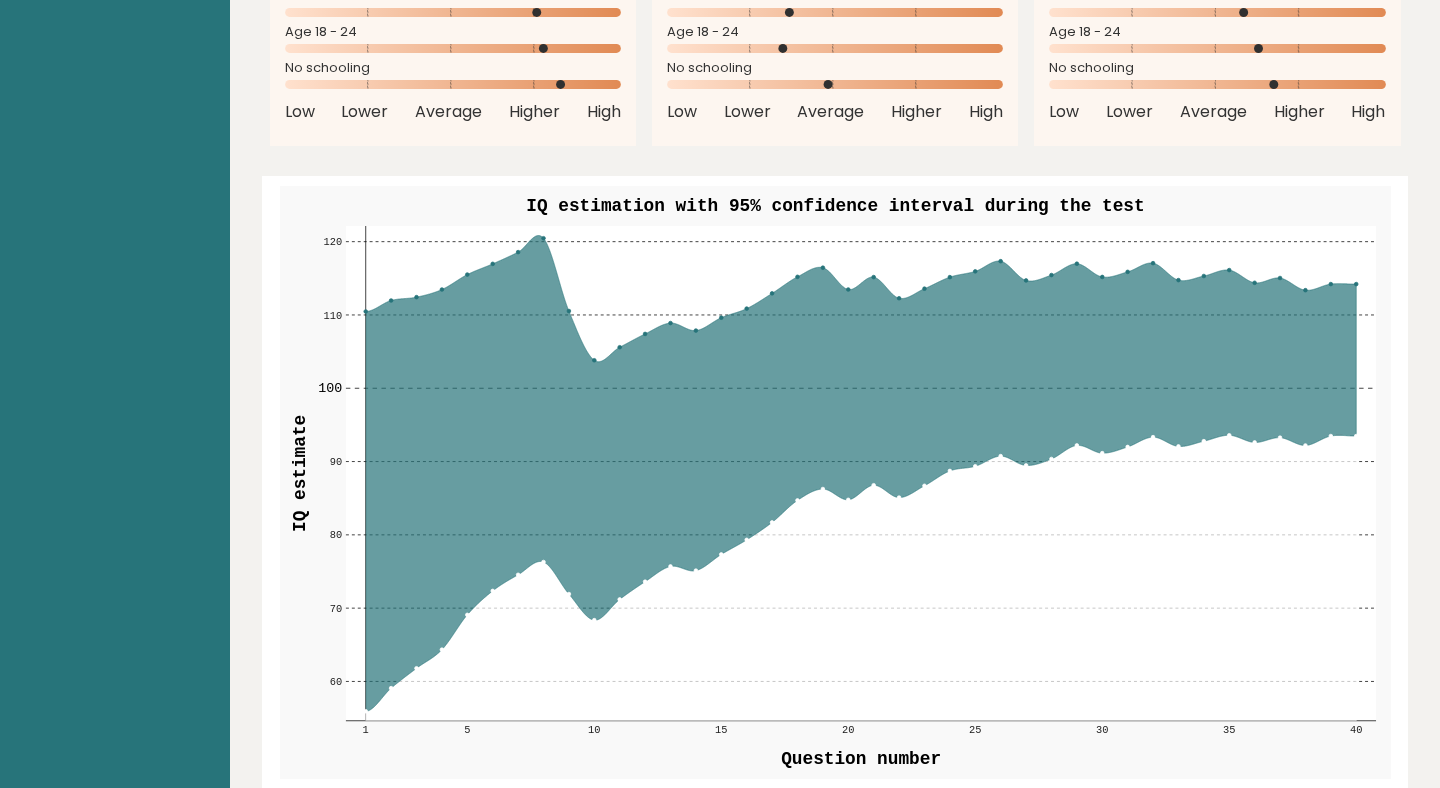 scroll, scrollTop: 2196, scrollLeft: 0, axis: vertical 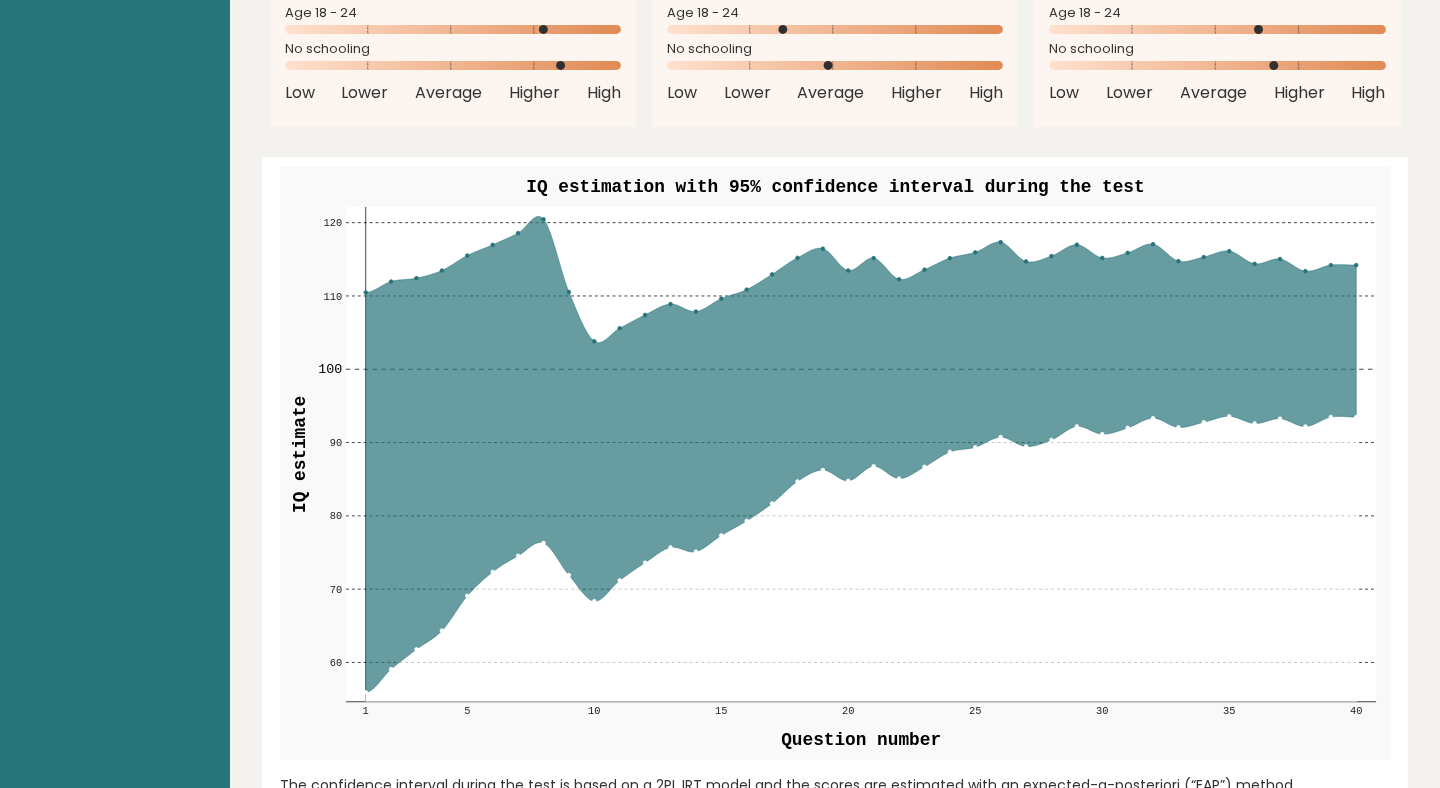 click 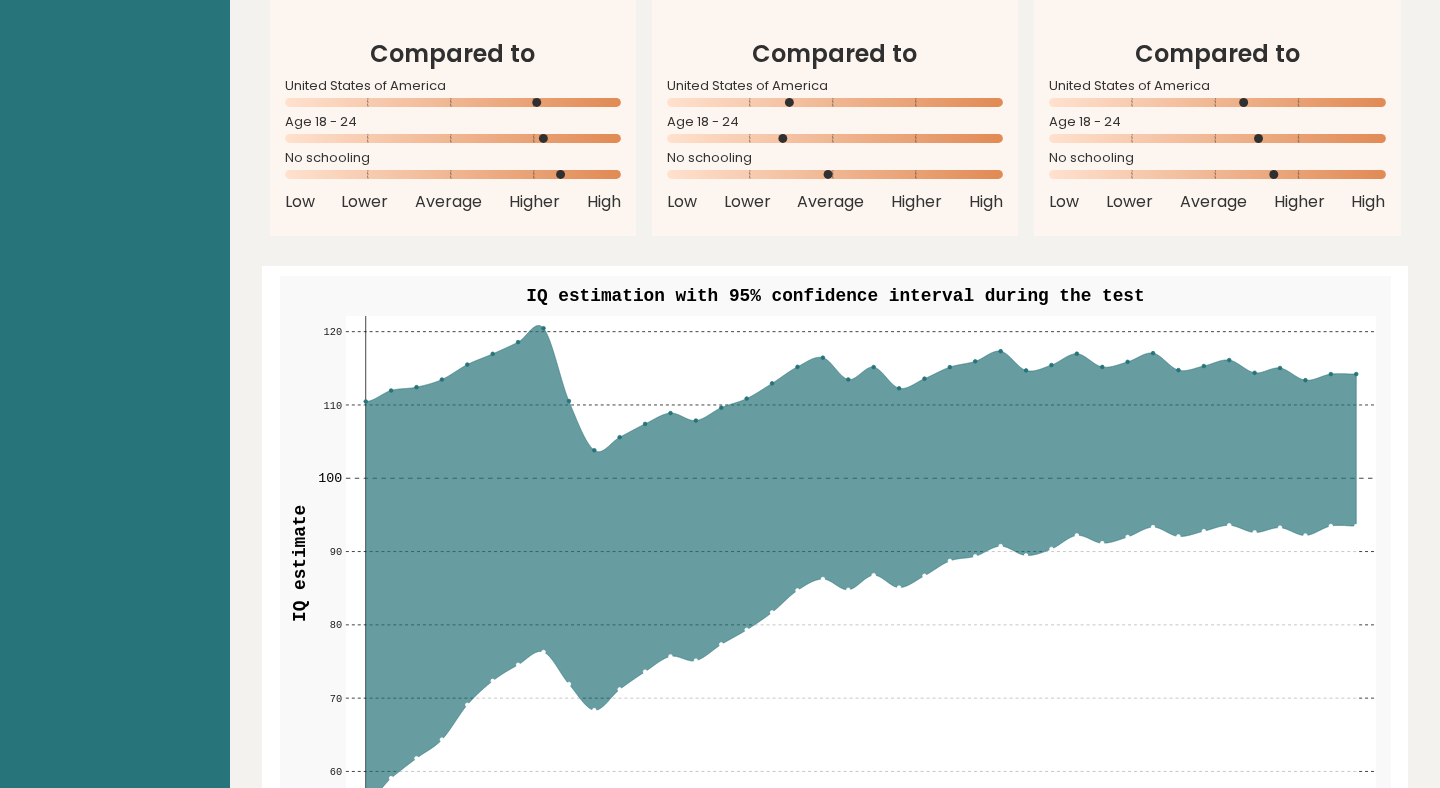 scroll, scrollTop: 2088, scrollLeft: 0, axis: vertical 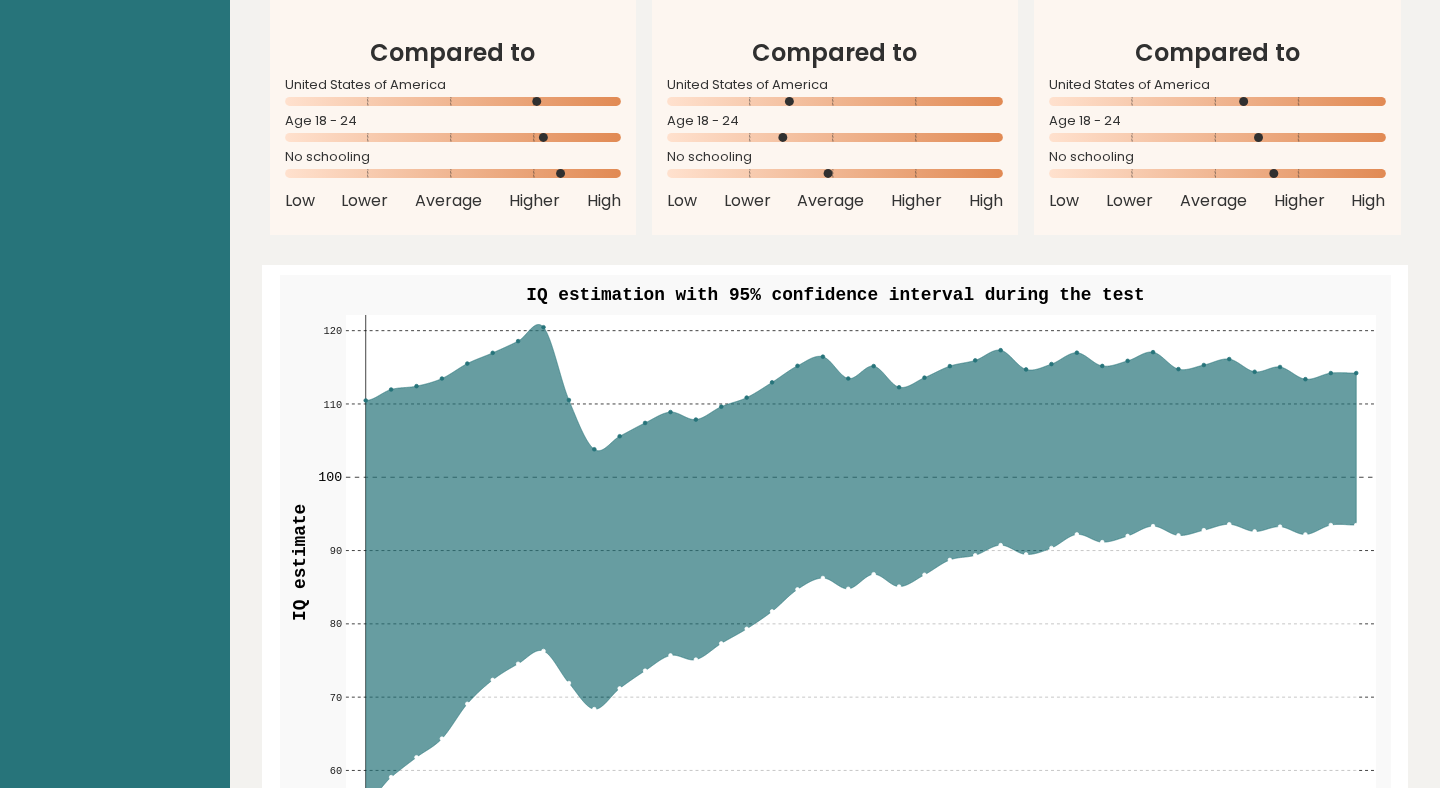 drag, startPoint x: 575, startPoint y: 314, endPoint x: 670, endPoint y: 509, distance: 216.91013 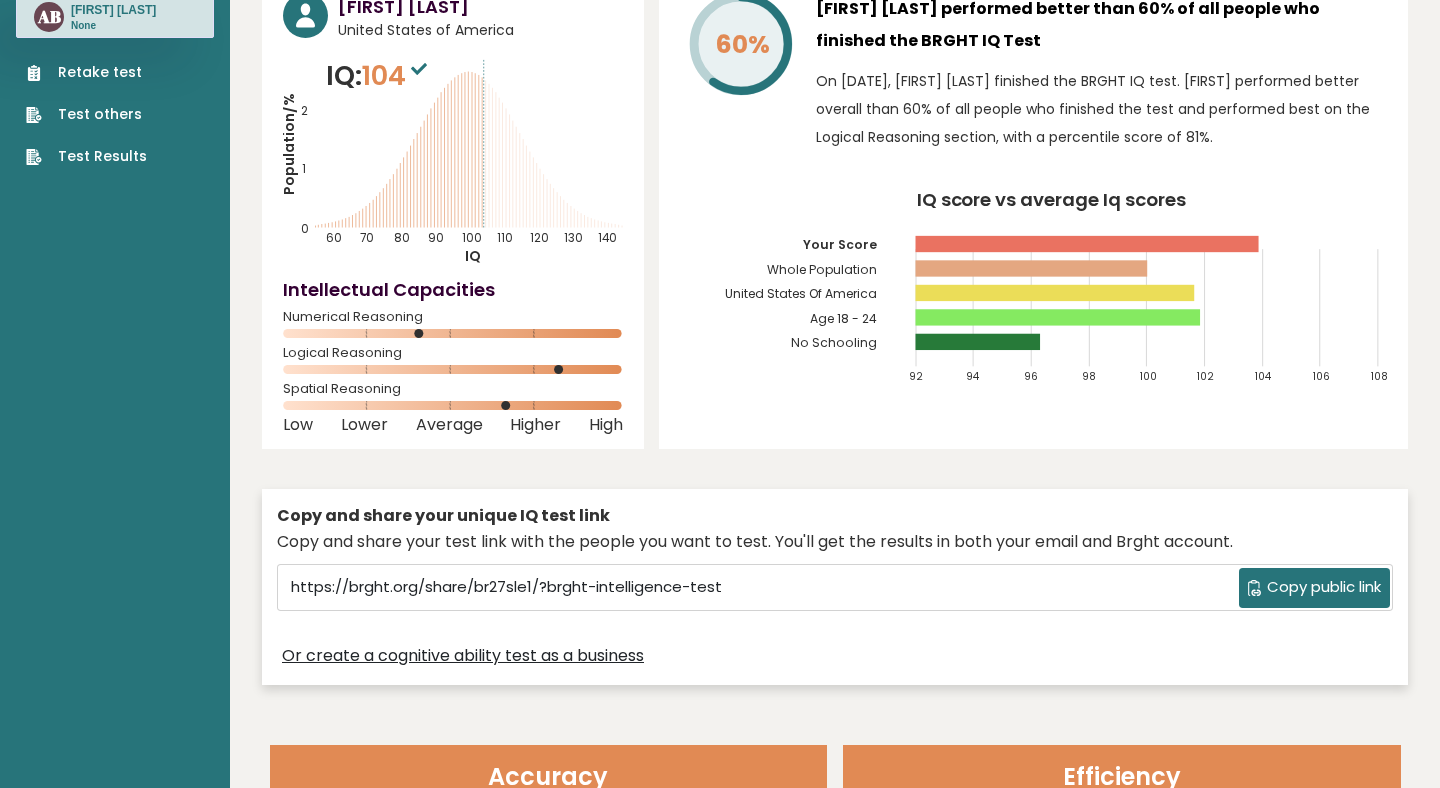 scroll, scrollTop: 0, scrollLeft: 0, axis: both 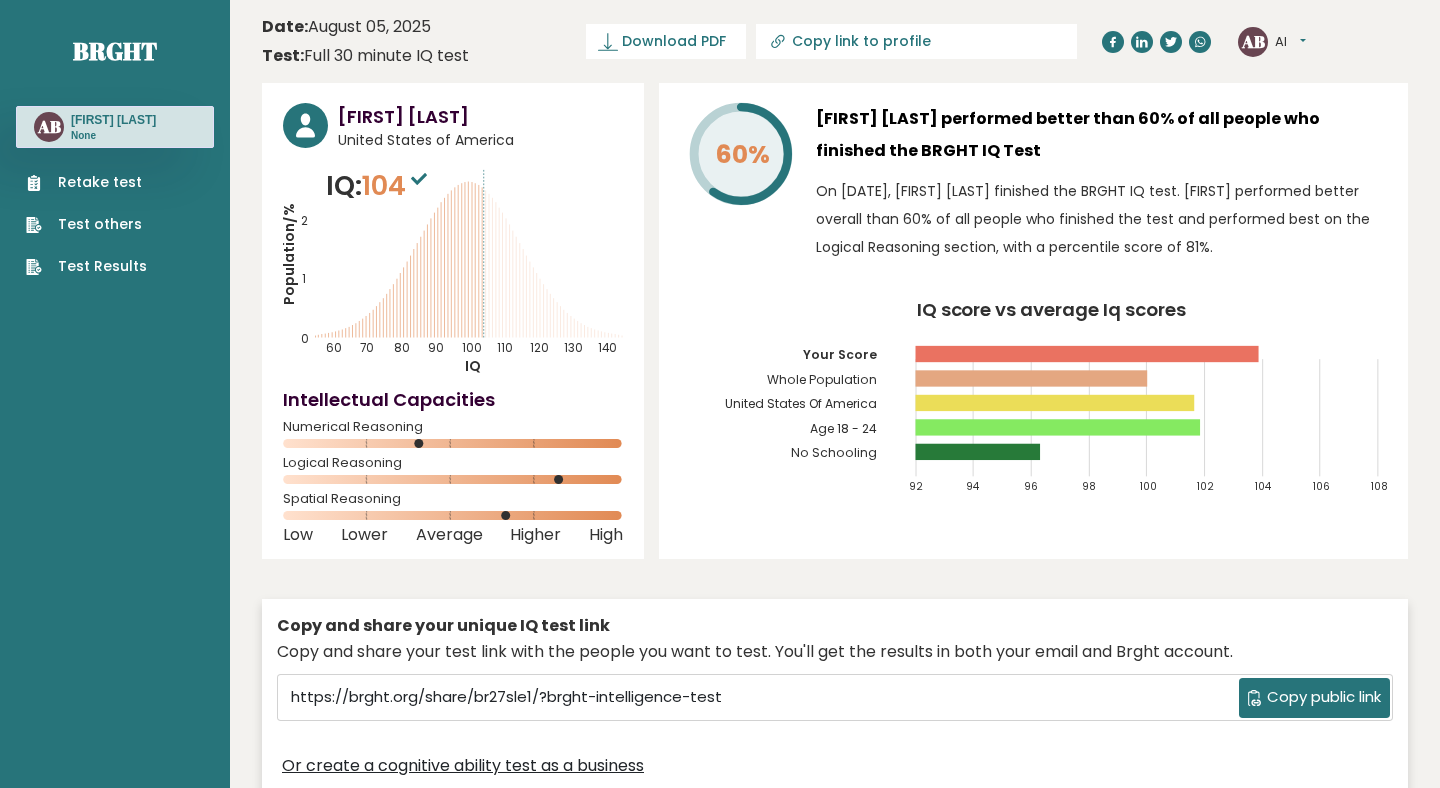 click on "60%
Al Brink performed better than
60% of all
people who finished the BRGHT IQ Test
On August 05, 2025, Al
Brink finished the BRGHT IQ test. Al performed better overall than
60% of all people who finished the test and
performed best on the
Logical Reasoning section, with
a percentile score of 81%.
IQ score vs average Iq scores
92
94
96
98
100
102
104
106
108
Your Score
Whole Population" at bounding box center (1033, 321) 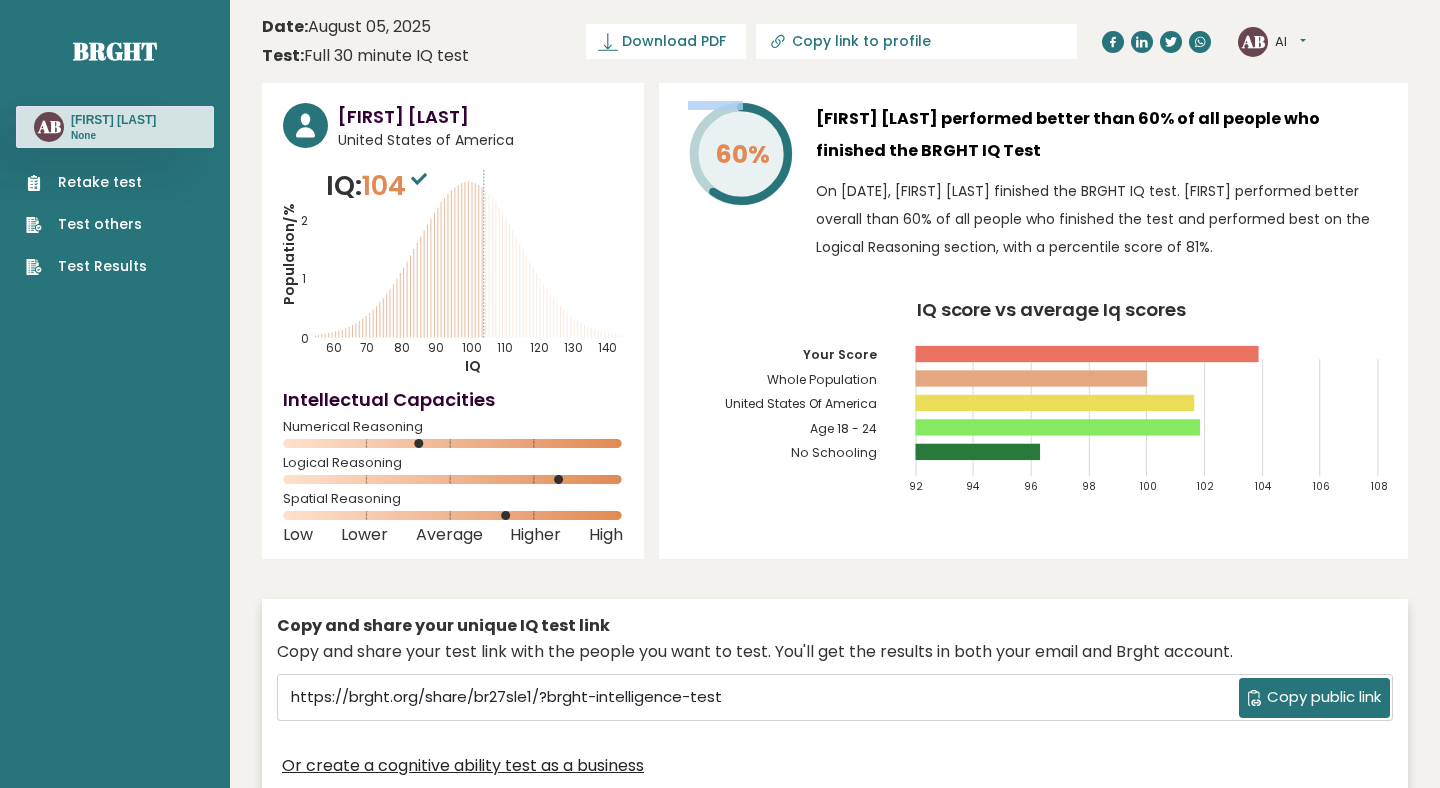 click on "60%
Al Brink performed better than
60% of all
people who finished the BRGHT IQ Test
On August 05, 2025, Al
Brink finished the BRGHT IQ test. Al performed better overall than
60% of all people who finished the test and
performed best on the
Logical Reasoning section, with
a percentile score of 81%.
IQ score vs average Iq scores
92
94
96
98
100
102
104
106
108
Your Score
Whole Population" at bounding box center [1033, 321] 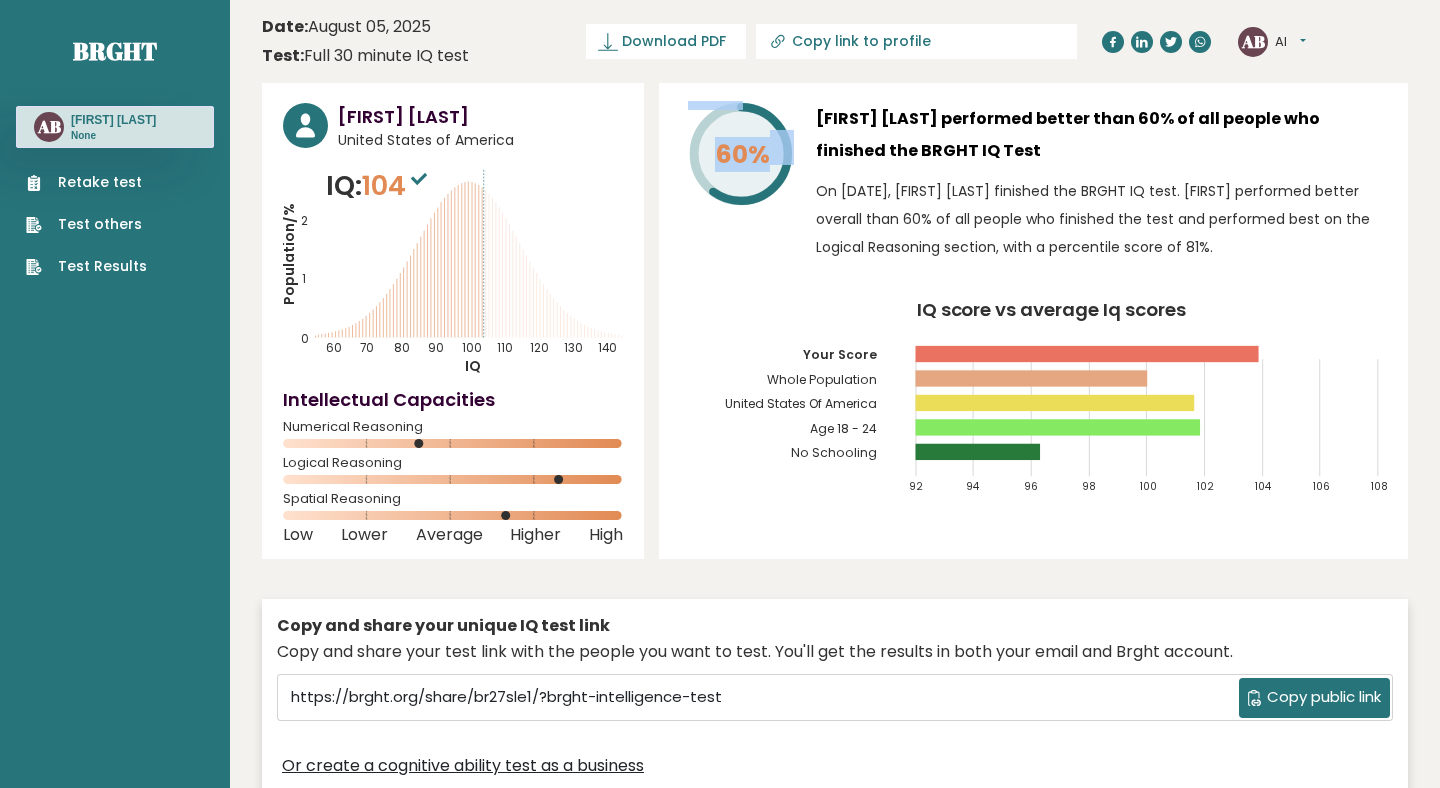 click on "60%
Al Brink performed better than
60% of all
people who finished the BRGHT IQ Test
On August 05, 2025, Al
Brink finished the BRGHT IQ test. Al performed better overall than
60% of all people who finished the test and
performed best on the
Logical Reasoning section, with
a percentile score of 81%.
IQ score vs average Iq scores
92
94
96
98
100
102
104
106
108
Your Score
Whole Population" at bounding box center [1033, 321] 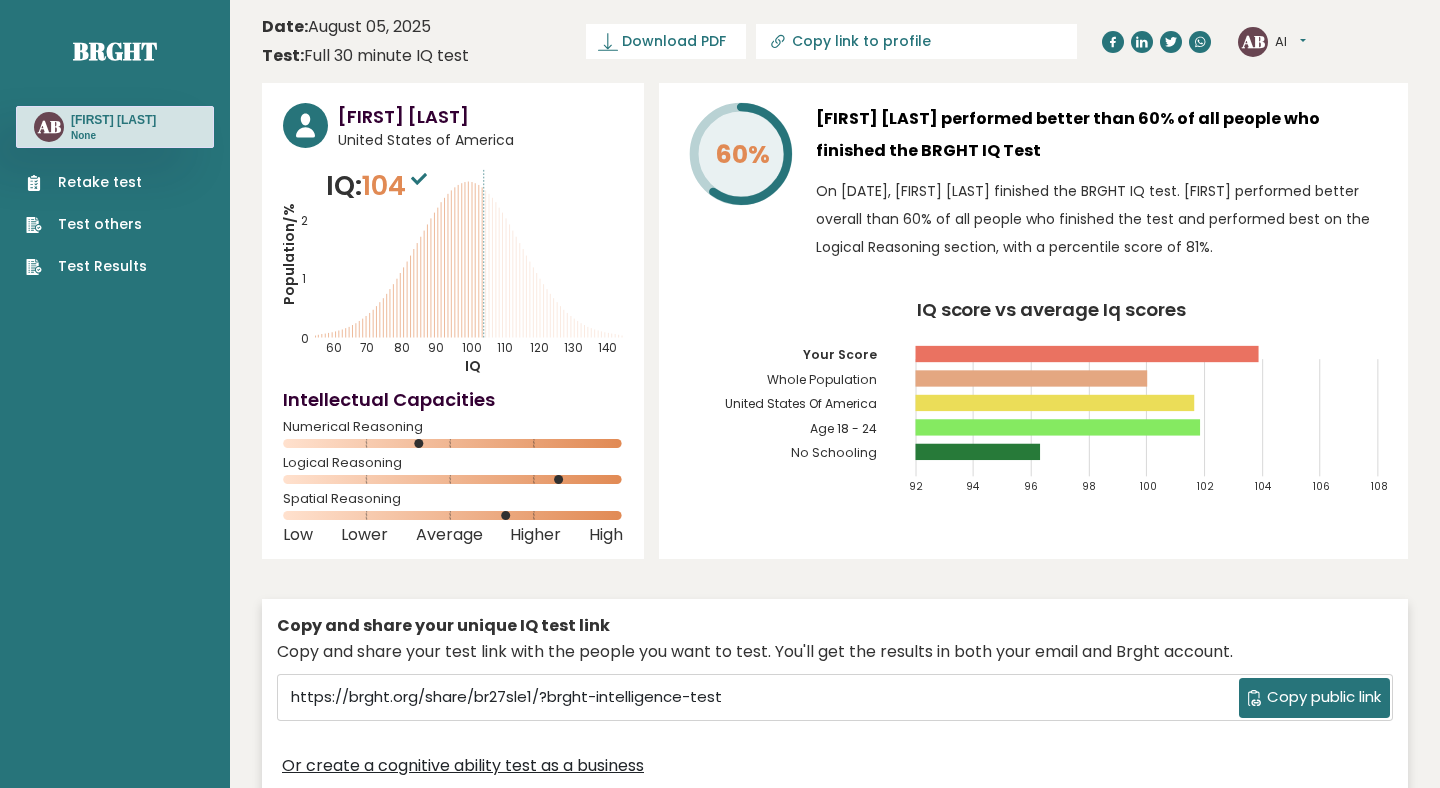 click on "Al Brink performed better than
60% of all
people who finished the BRGHT IQ Test" at bounding box center [1101, 135] 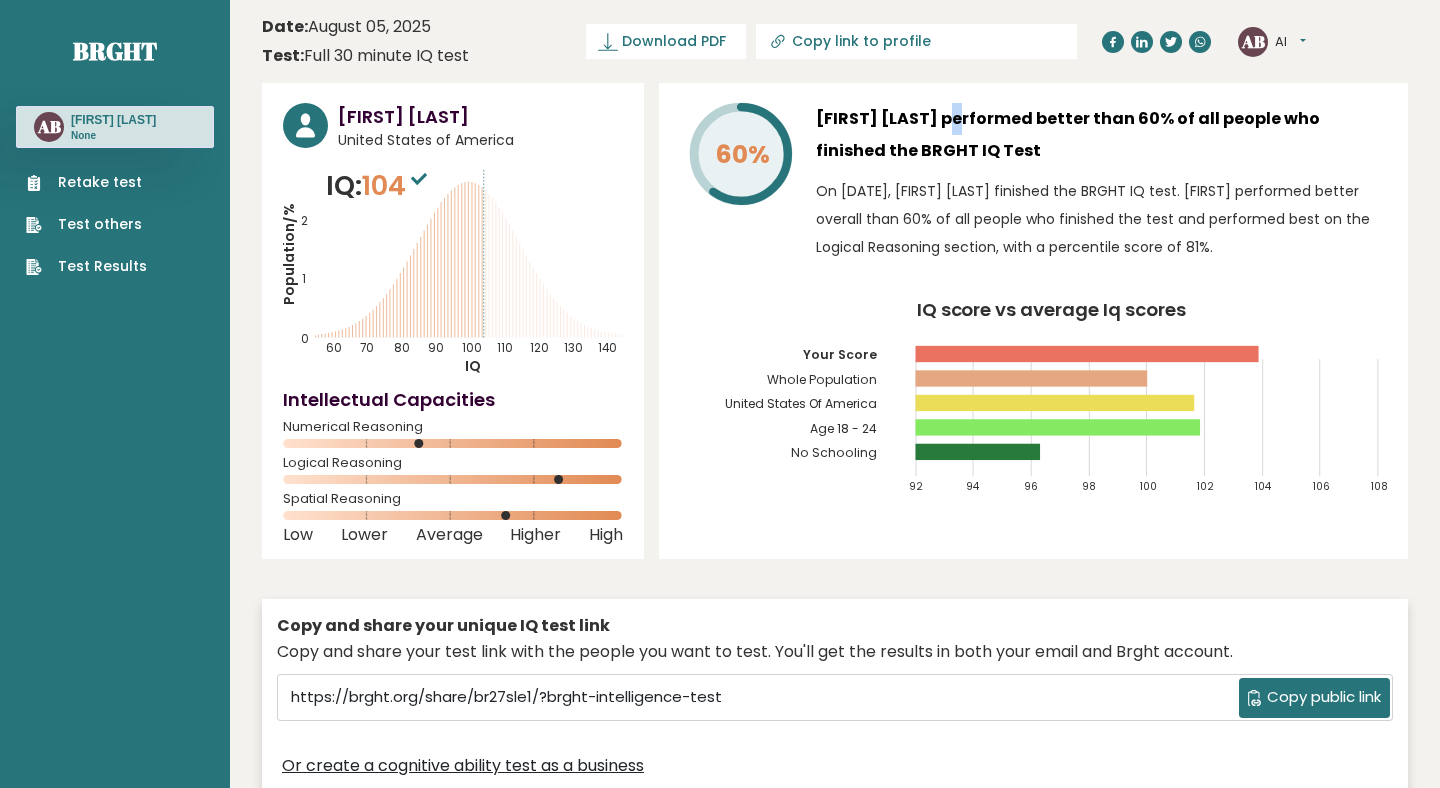 click on "Al Brink performed better than
60% of all
people who finished the BRGHT IQ Test" at bounding box center (1101, 135) 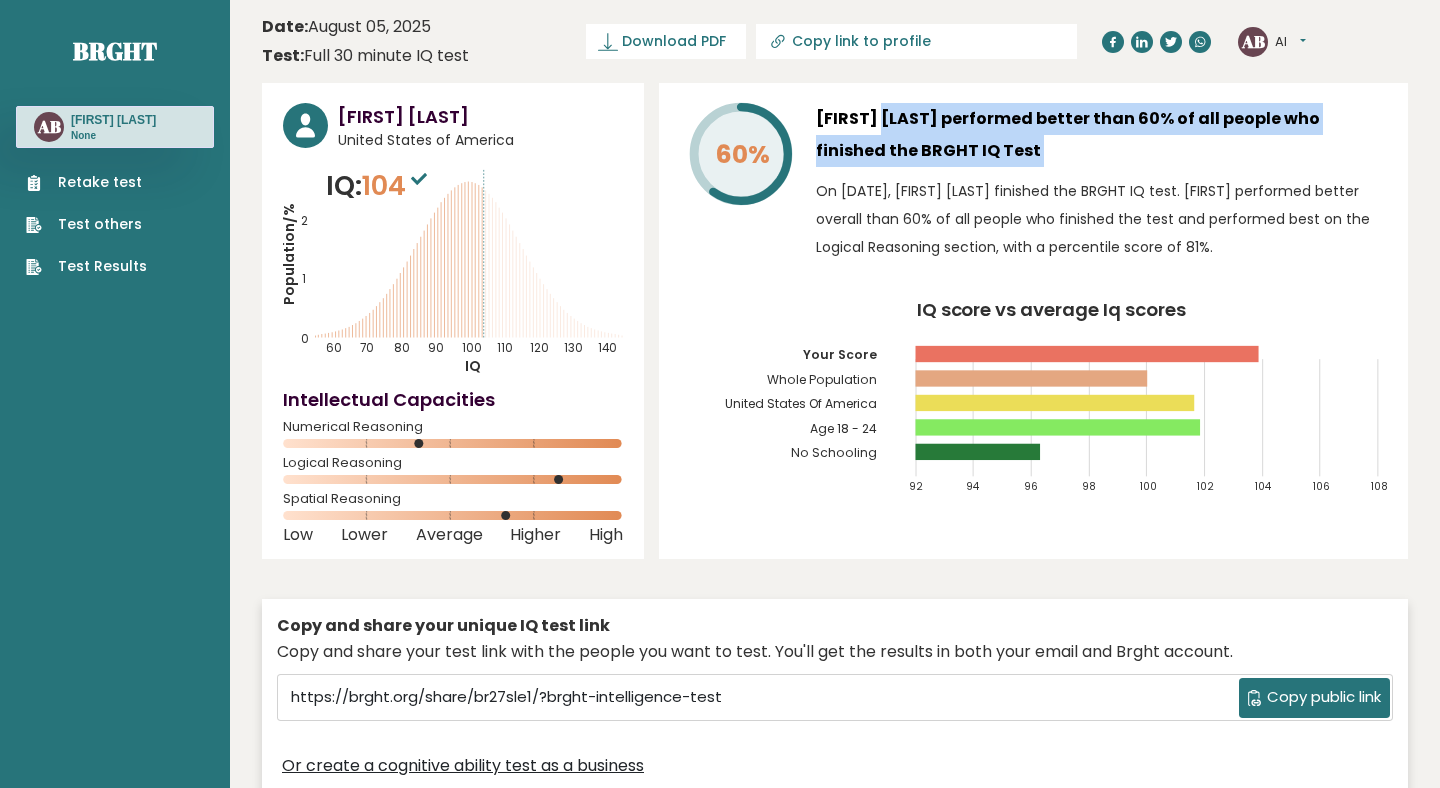 click on "Al Brink performed better than
60% of all
people who finished the BRGHT IQ Test" at bounding box center [1101, 135] 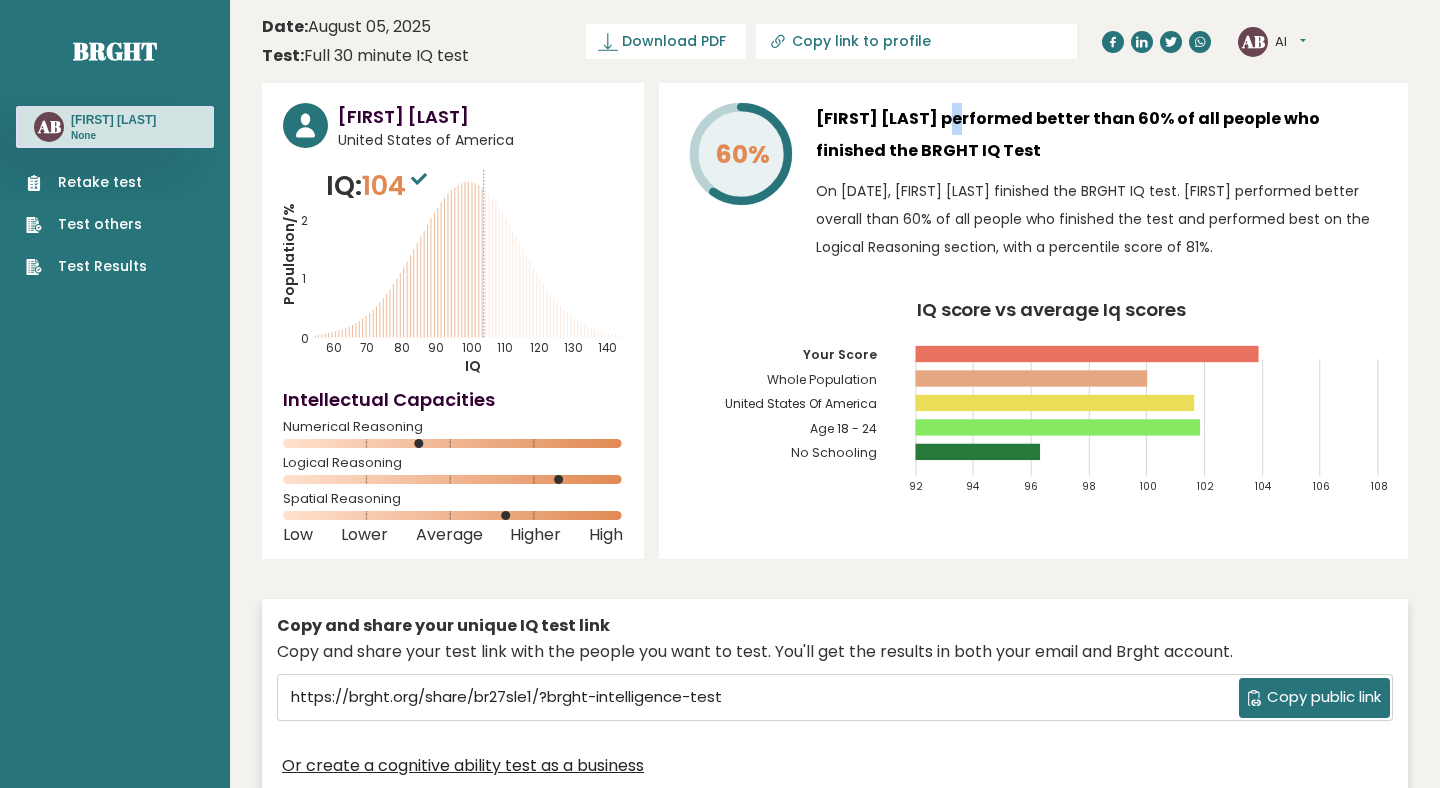 click on "Al Brink performed better than
60% of all
people who finished the BRGHT IQ Test" at bounding box center (1101, 135) 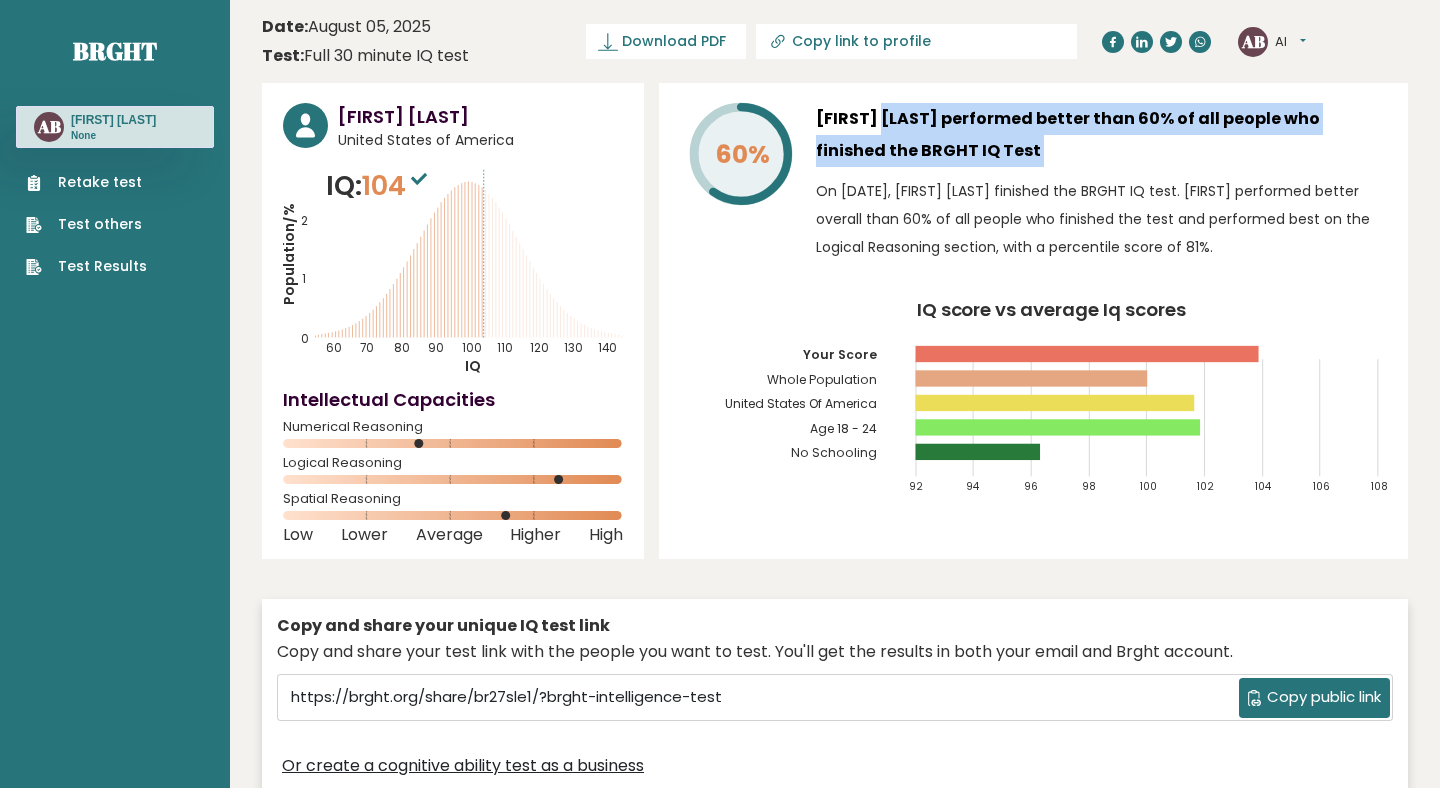click on "Al Brink performed better than
60% of all
people who finished the BRGHT IQ Test" at bounding box center [1101, 135] 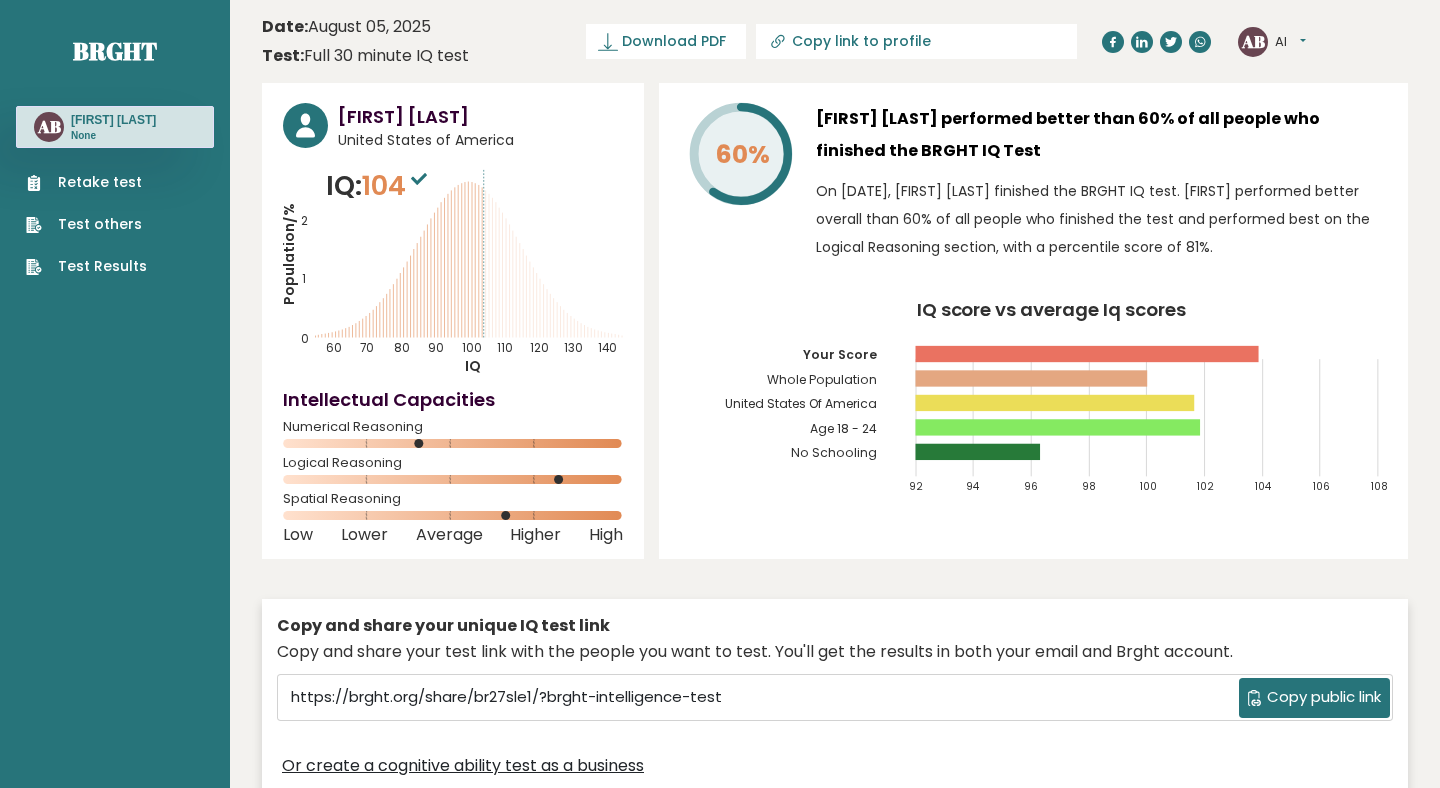 click at bounding box center (419, 178) 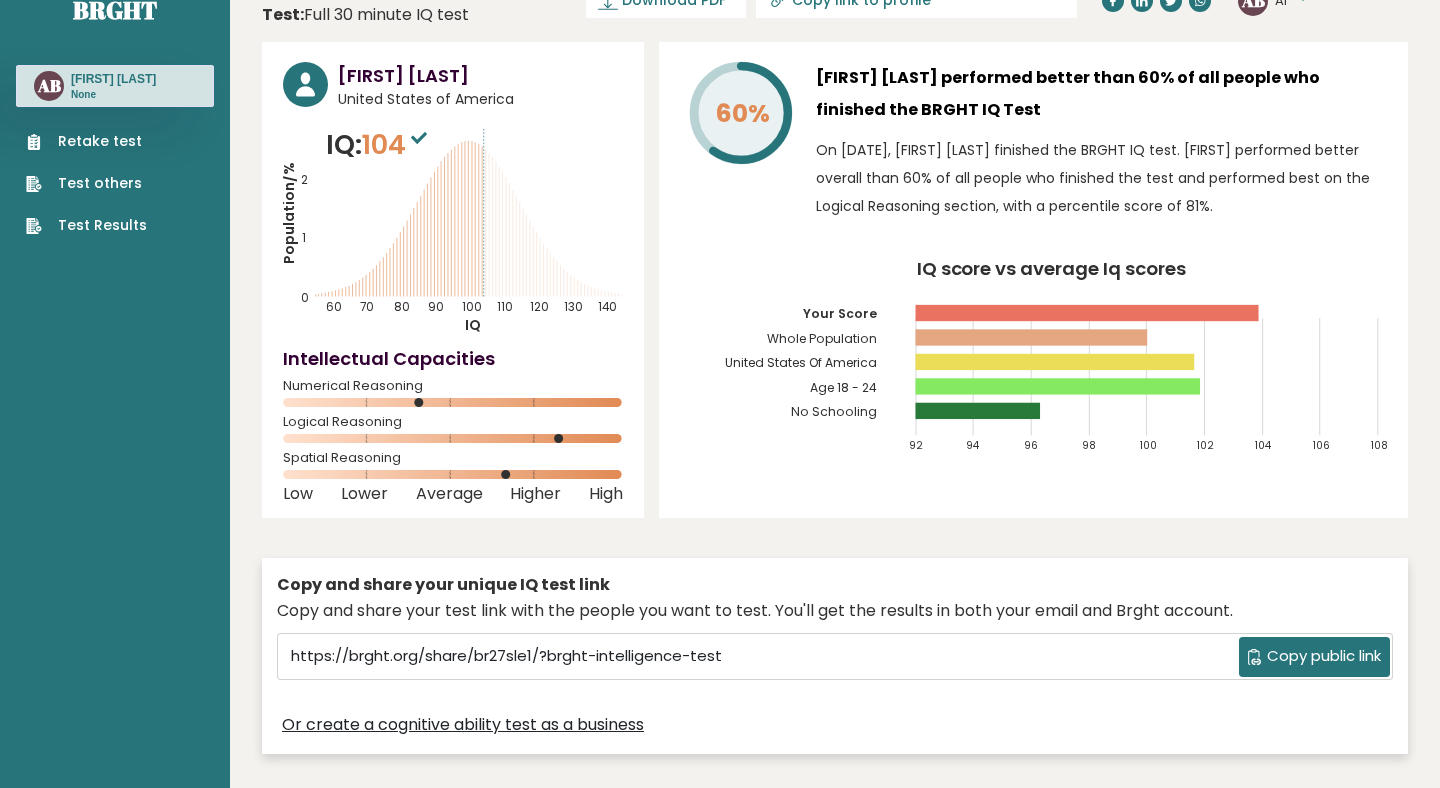 scroll, scrollTop: 45, scrollLeft: 0, axis: vertical 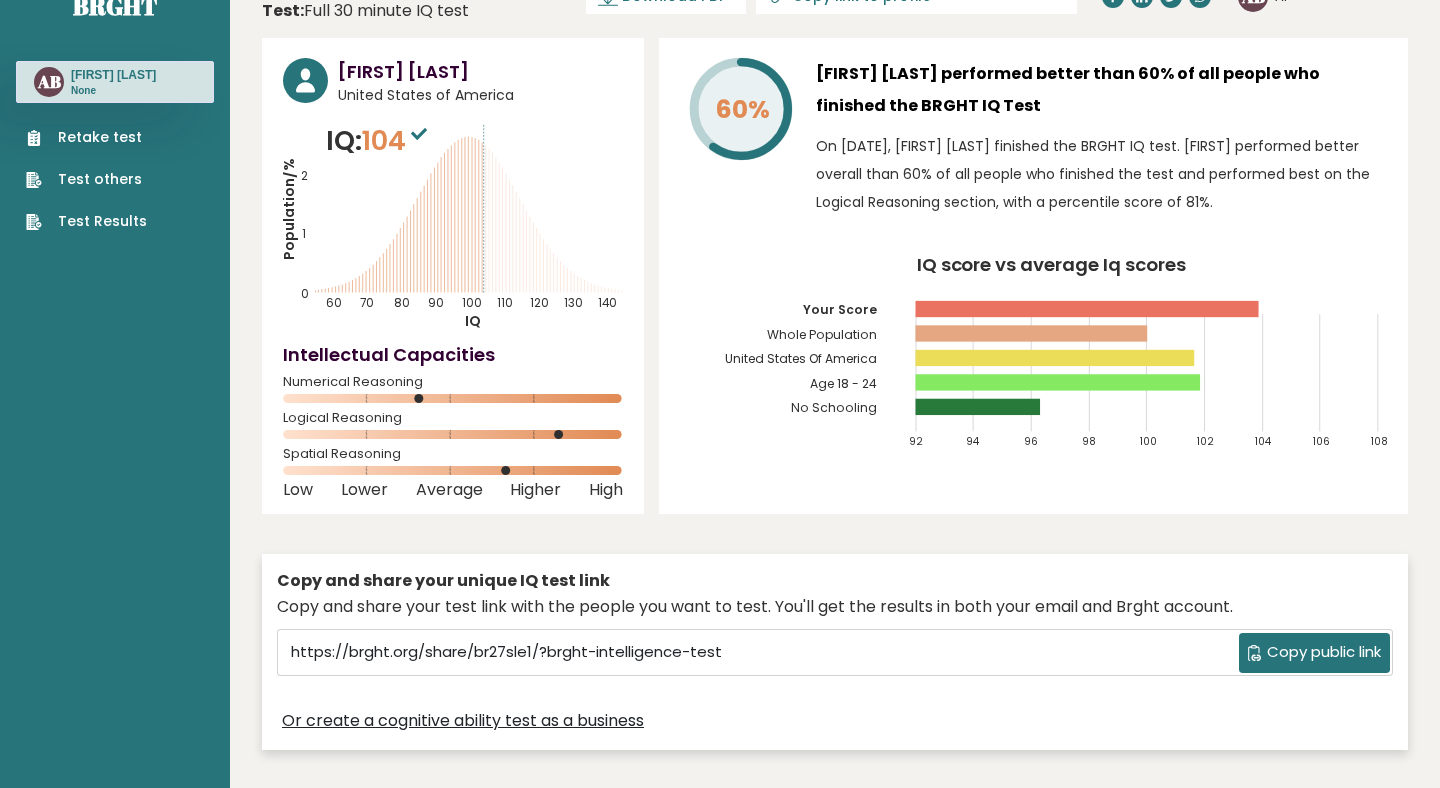 click on "IQ score vs average Iq scores
92
94
96
98
100
102
104
106
108
Your Score
Whole Population
United States Of America
Age 18 - 24
No Schooling" 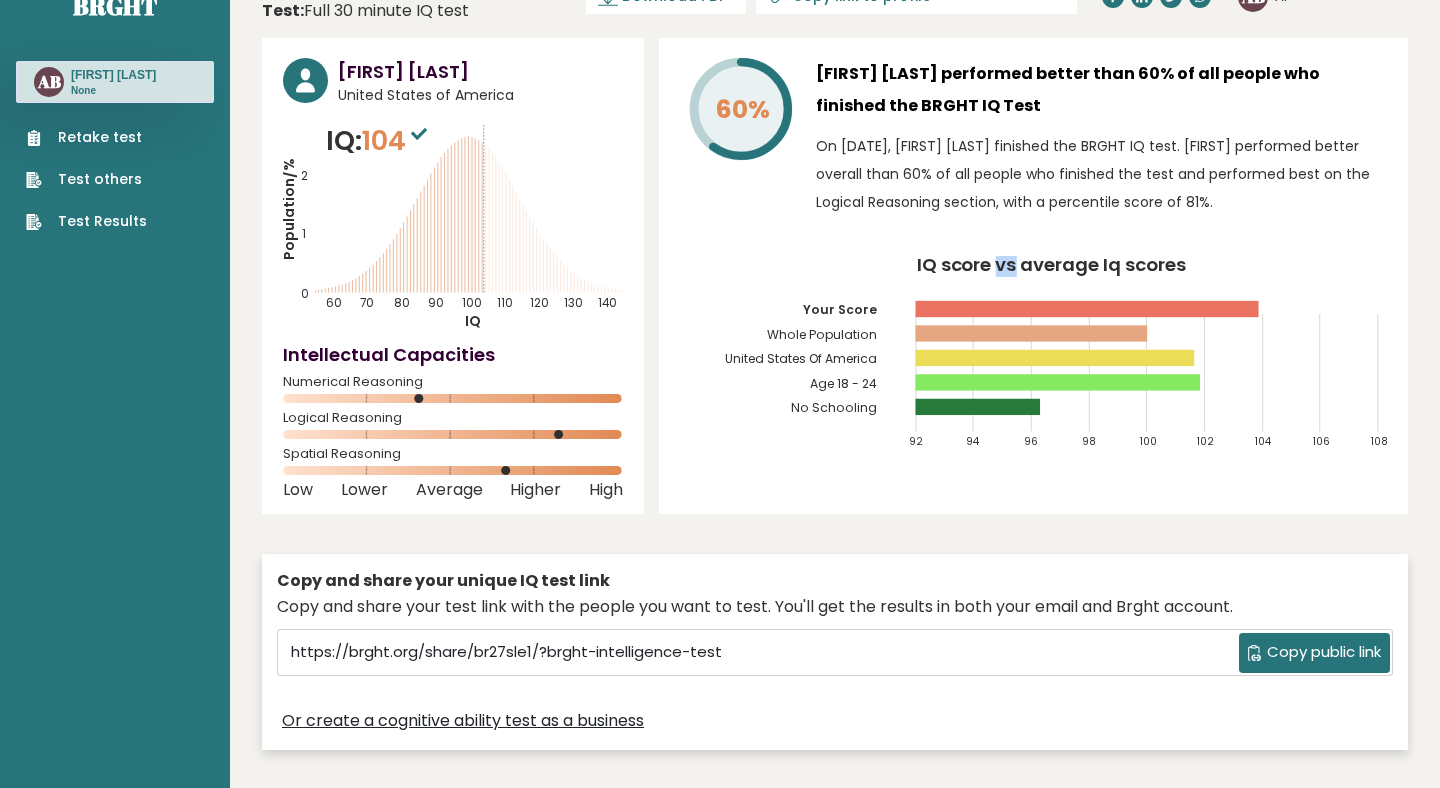 click on "IQ score vs average Iq scores
92
94
96
98
100
102
104
106
108
Your Score
Whole Population
United States Of America
Age 18 - 24
No Schooling" 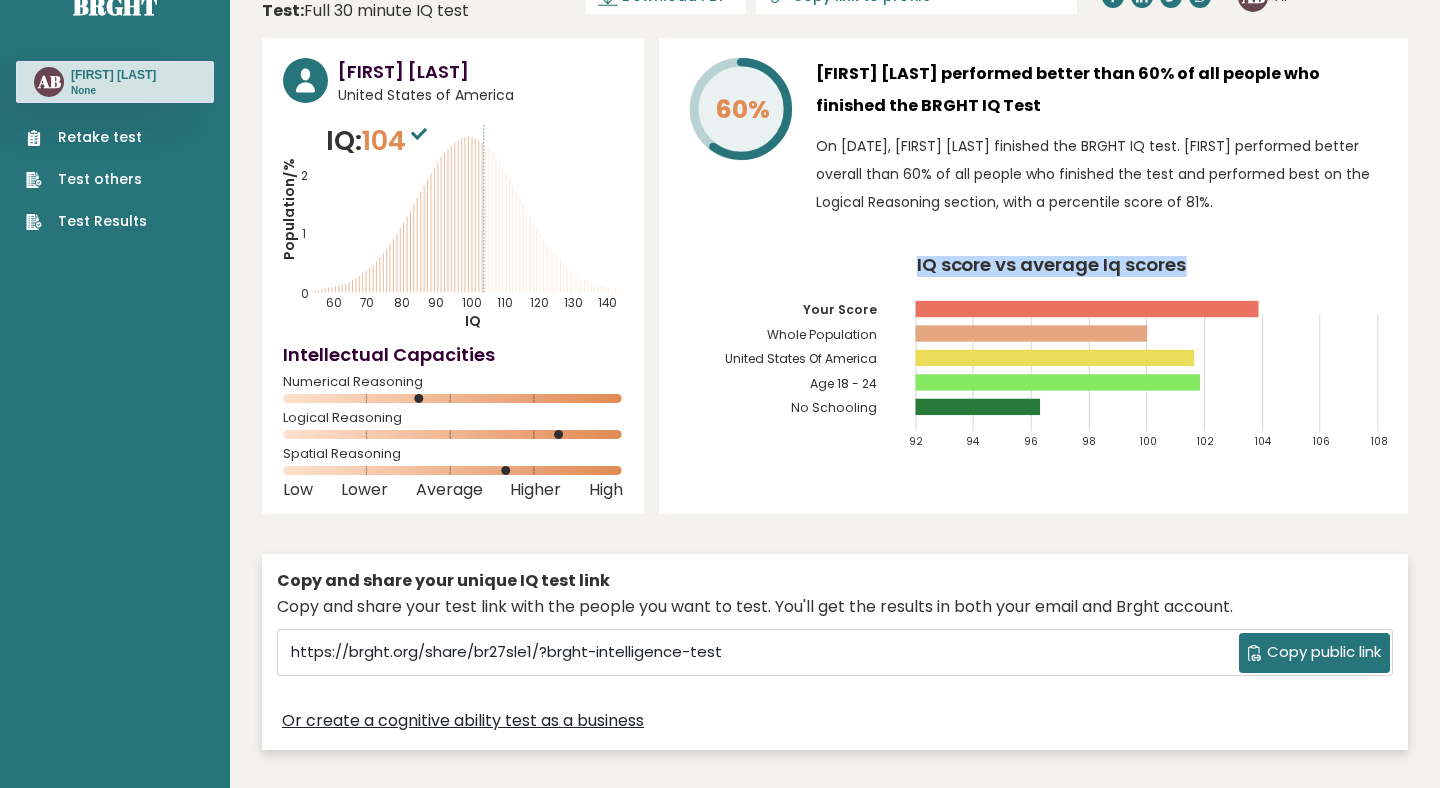 click on "IQ score vs average Iq scores
92
94
96
98
100
102
104
106
108
Your Score
Whole Population
United States Of America
Age 18 - 24
No Schooling" 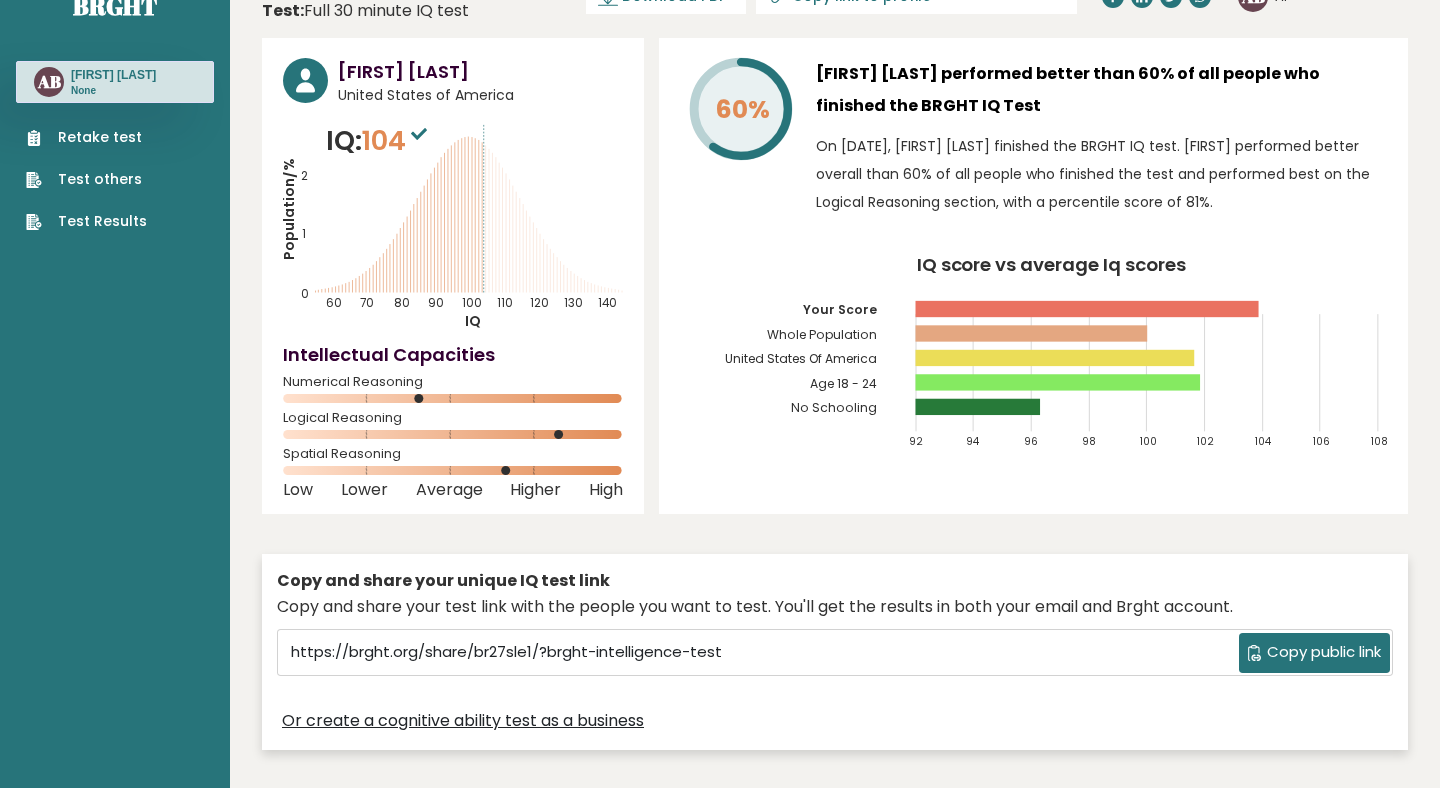 click on "Your Score" 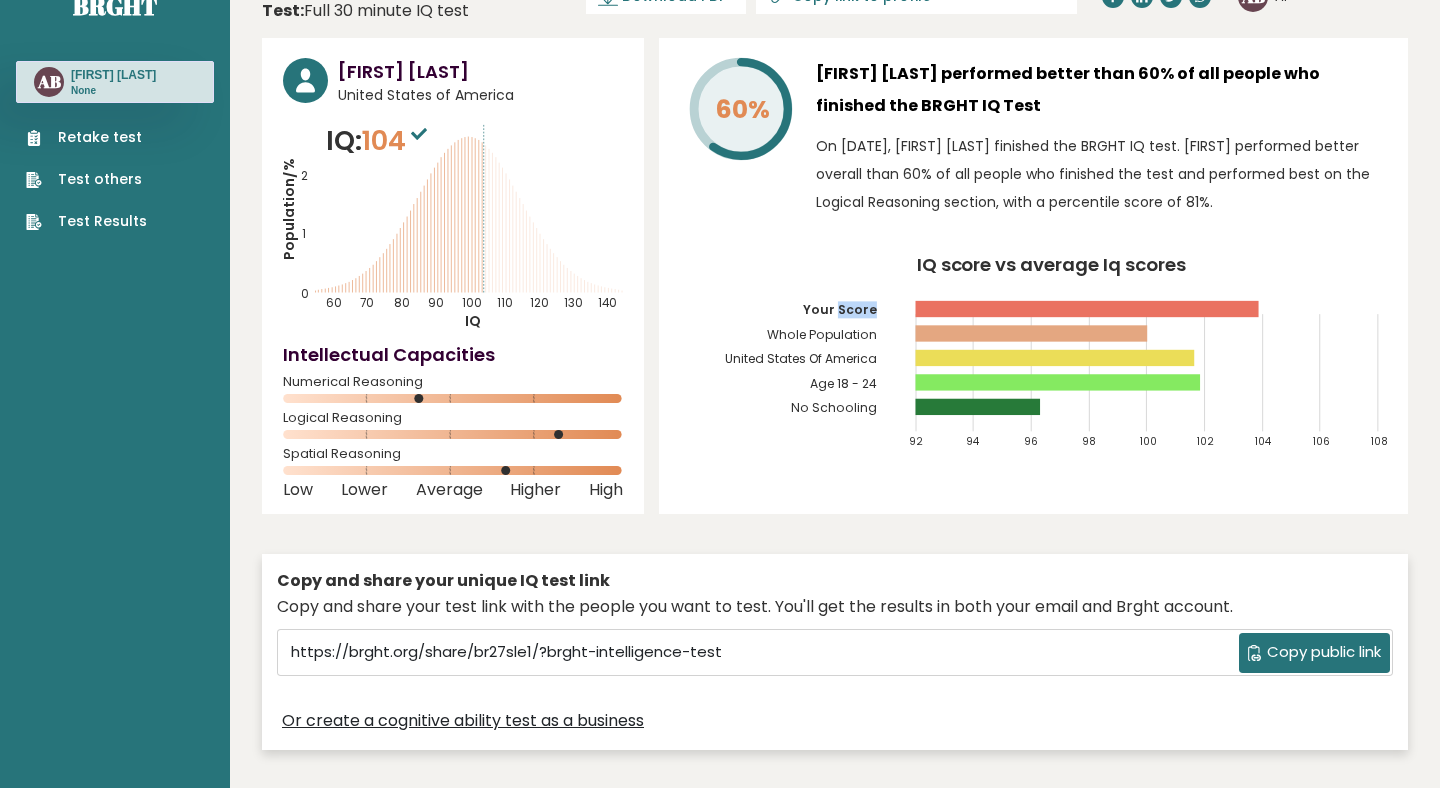 click on "Your Score" 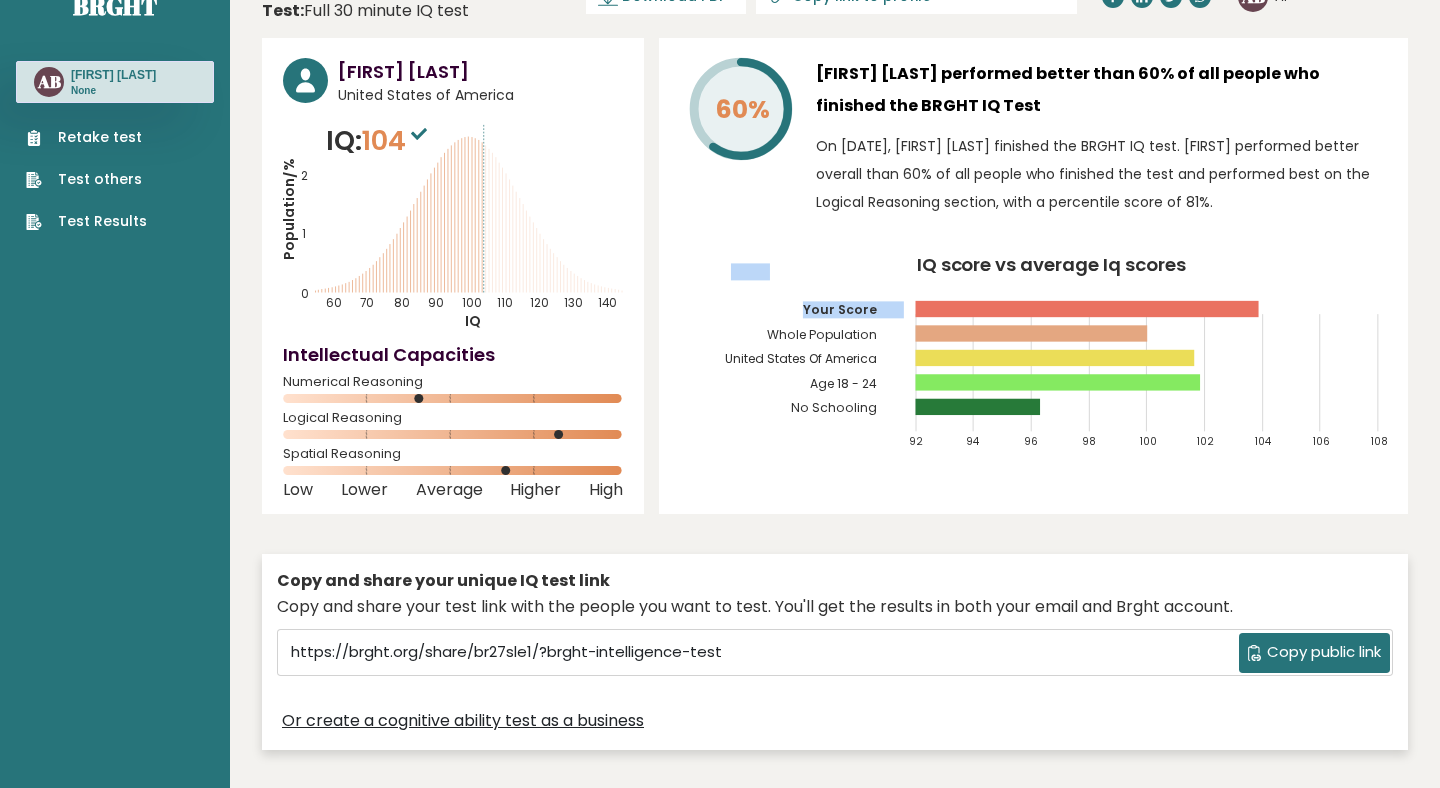 click on "Your Score" 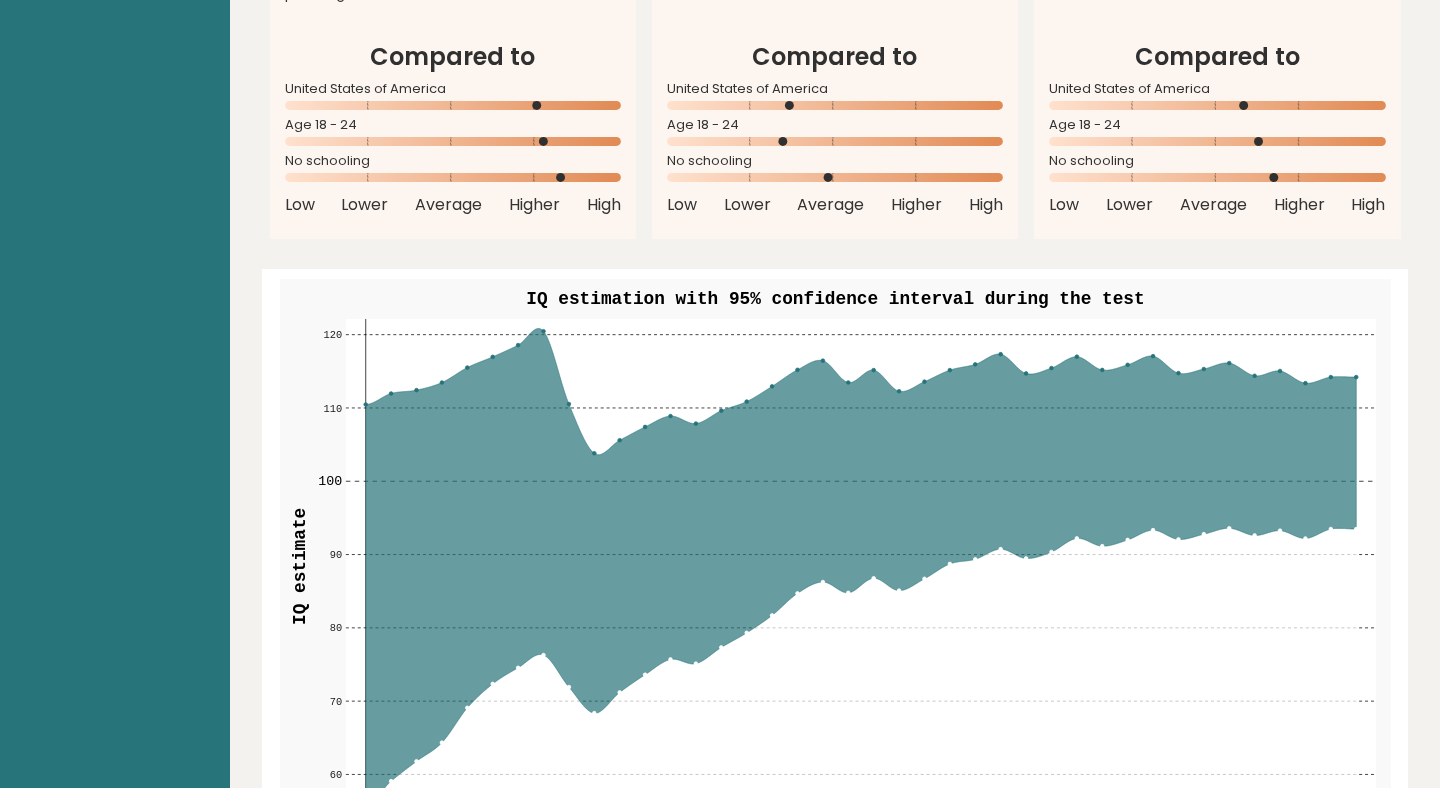 scroll, scrollTop: 2164, scrollLeft: 0, axis: vertical 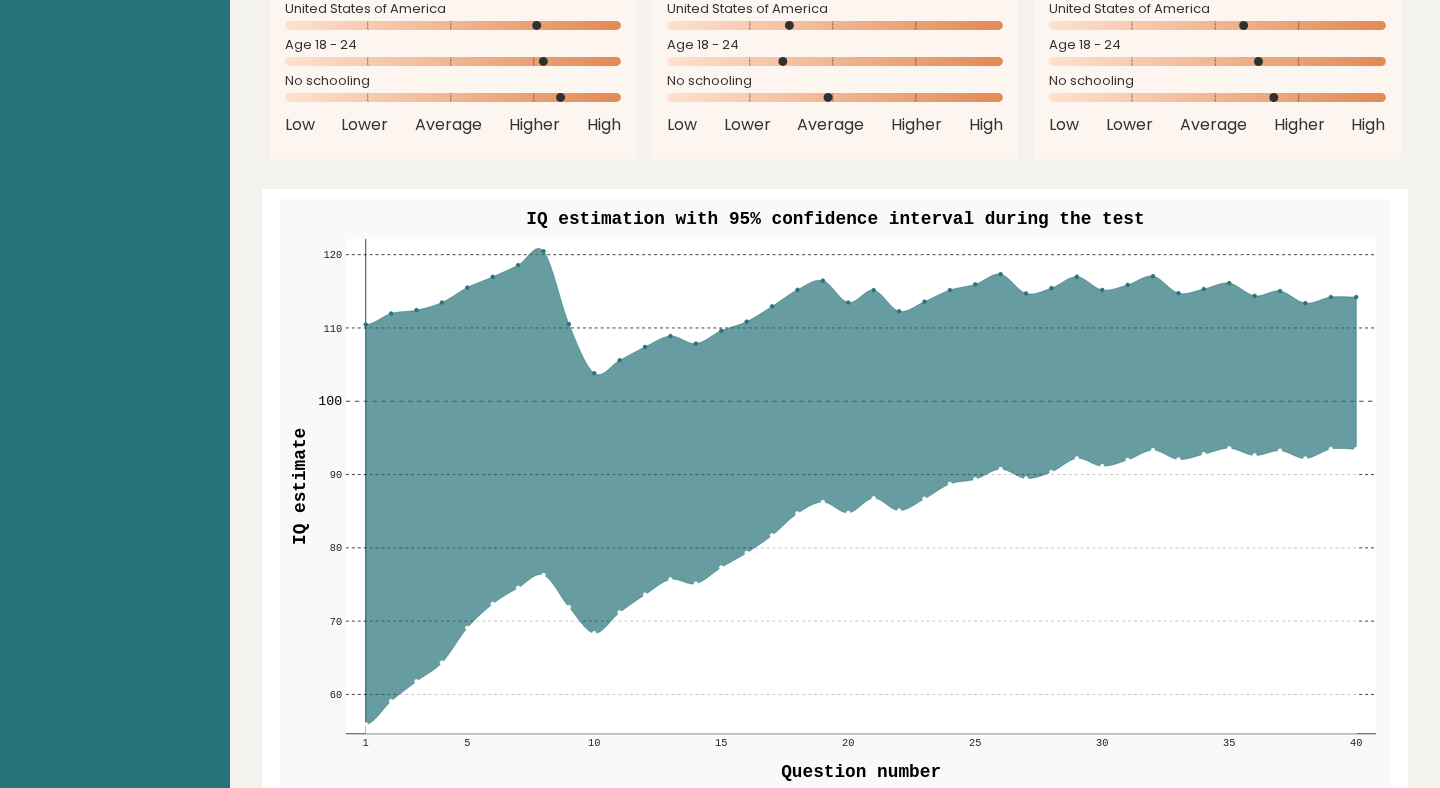 click 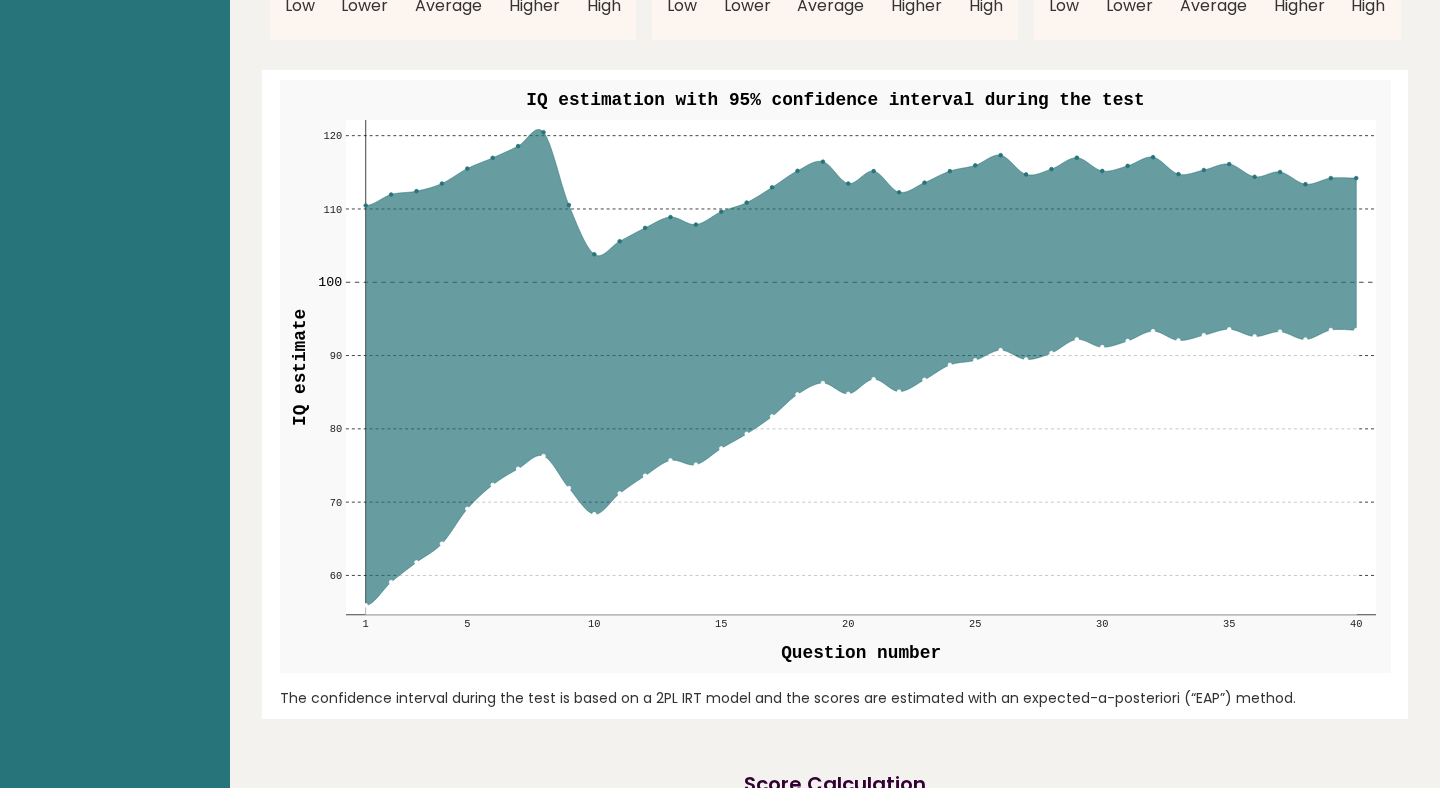 scroll, scrollTop: 2285, scrollLeft: 0, axis: vertical 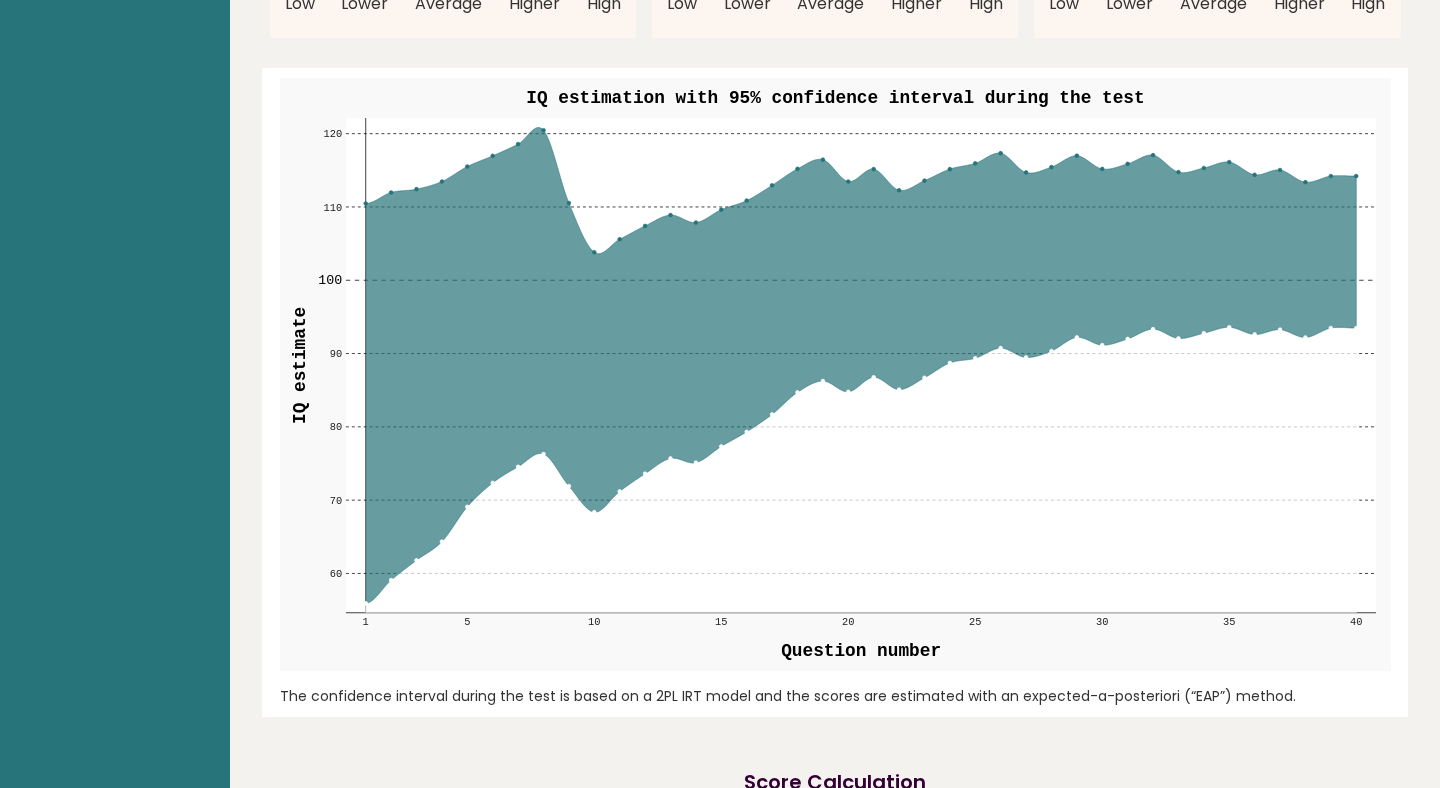 click 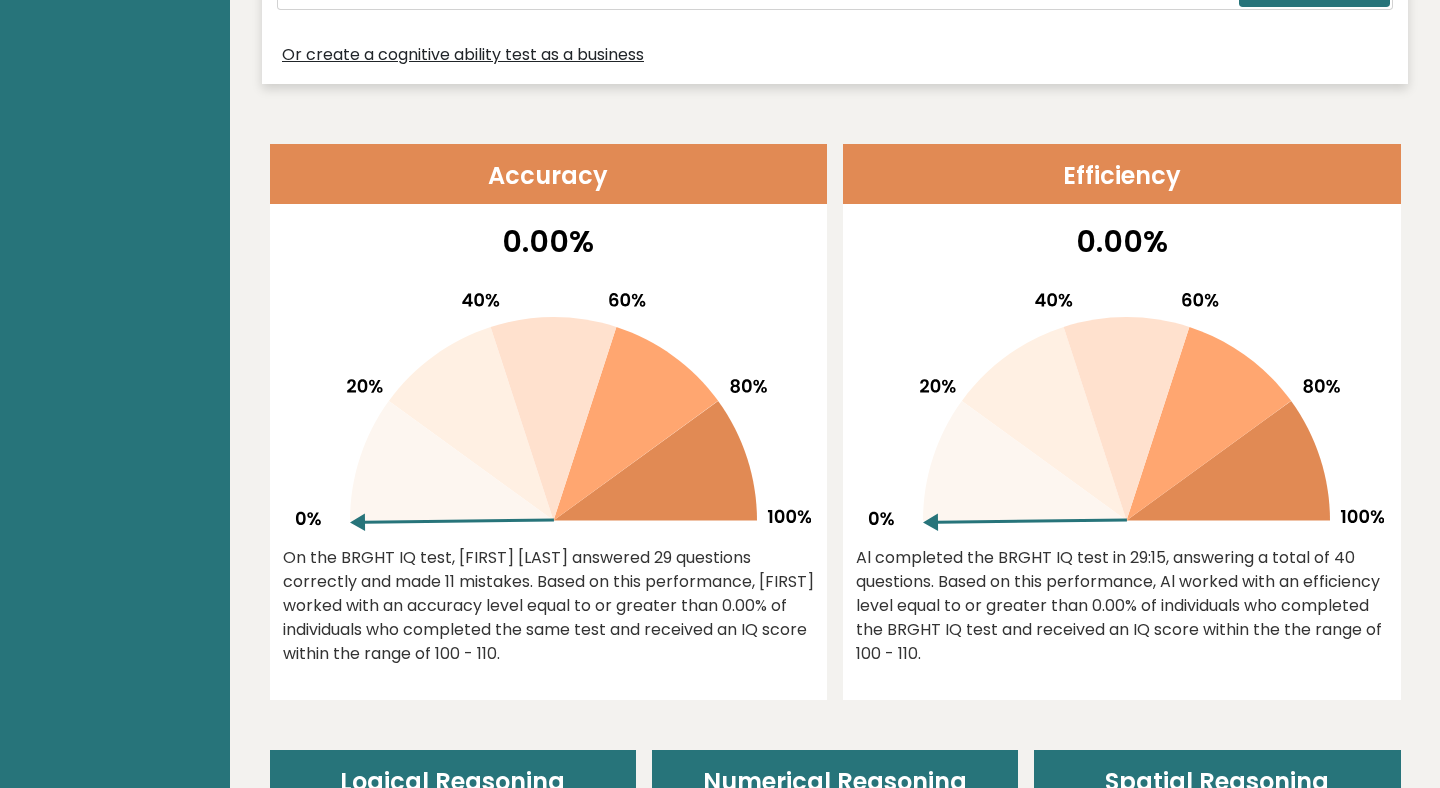 scroll, scrollTop: 0, scrollLeft: 0, axis: both 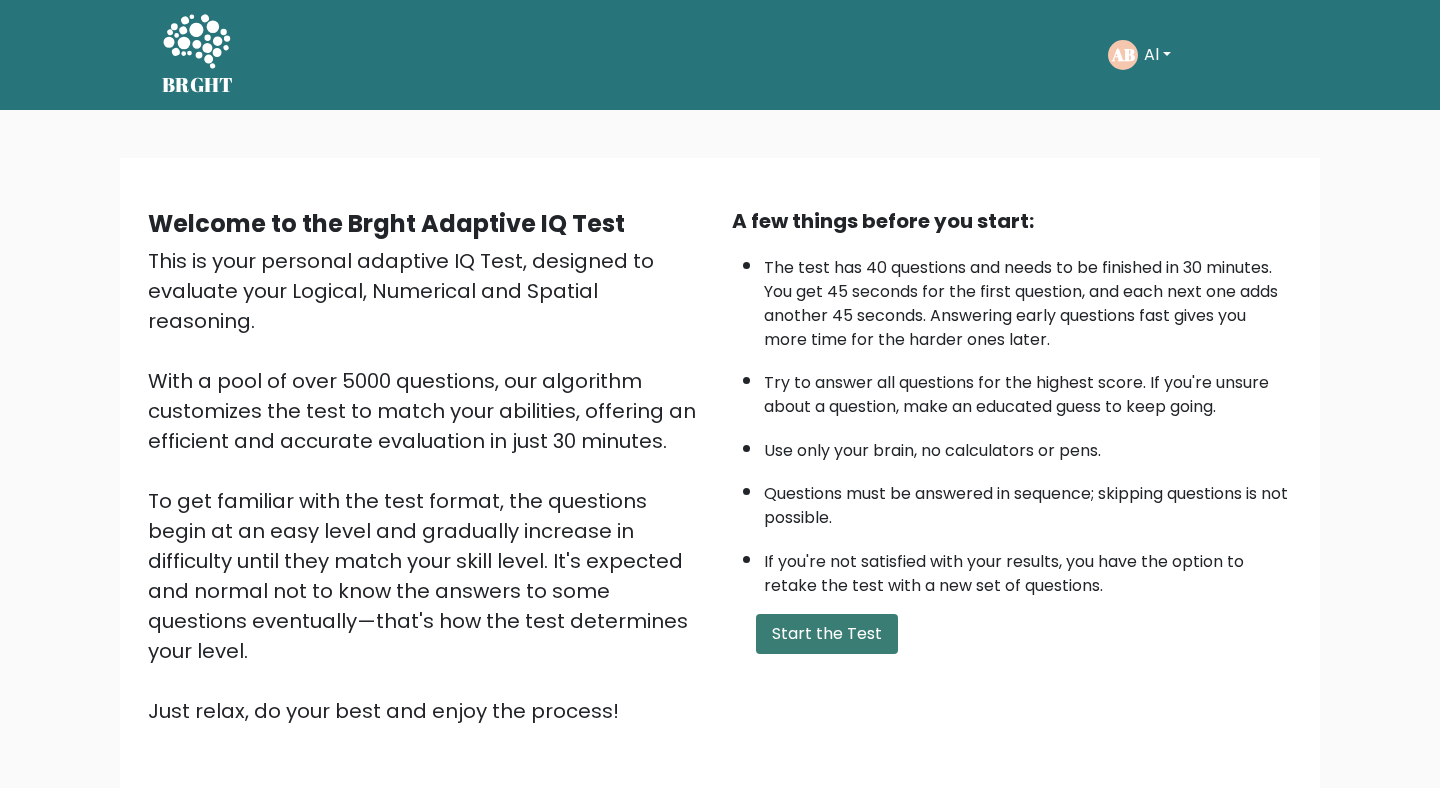click on "Start the Test" at bounding box center (827, 634) 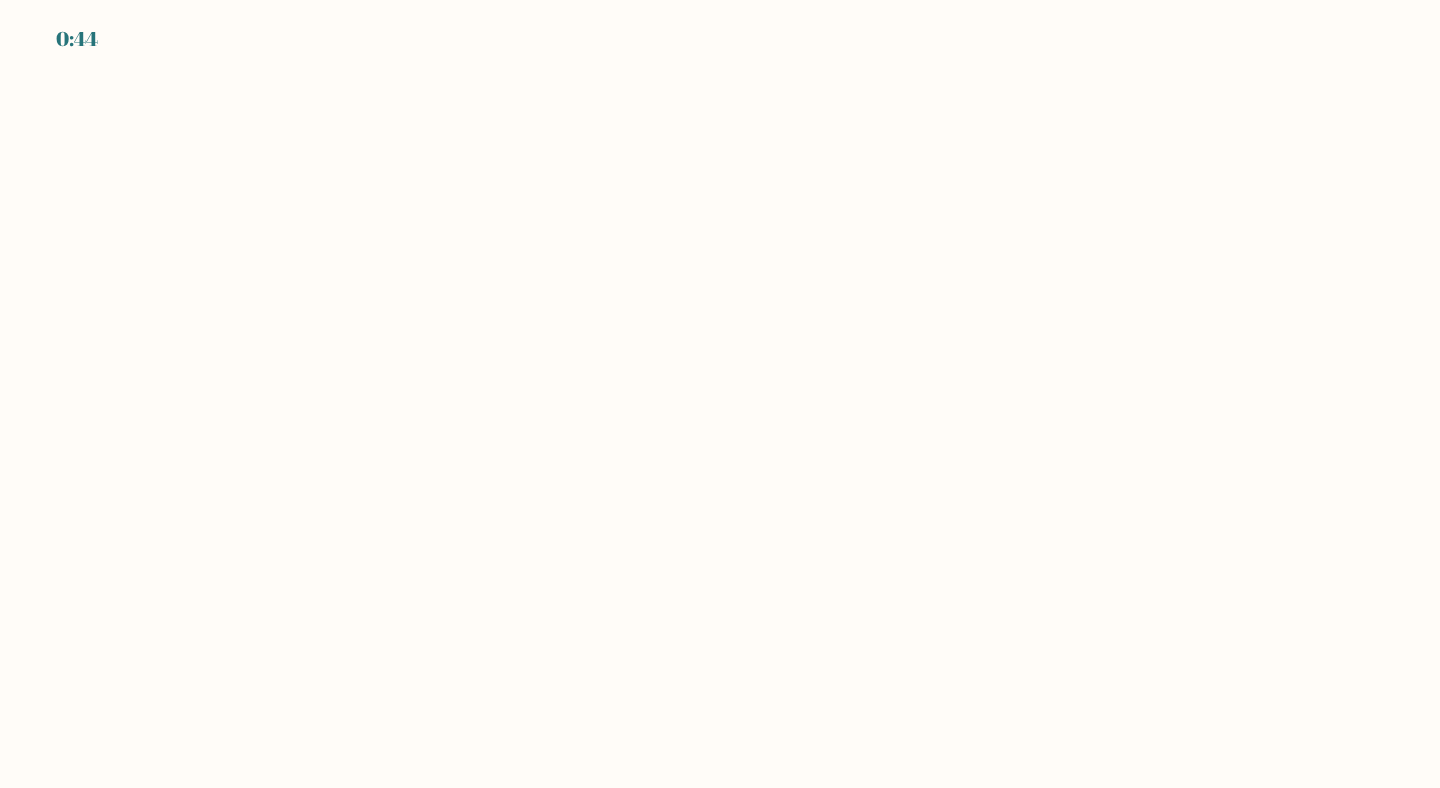 scroll, scrollTop: 0, scrollLeft: 0, axis: both 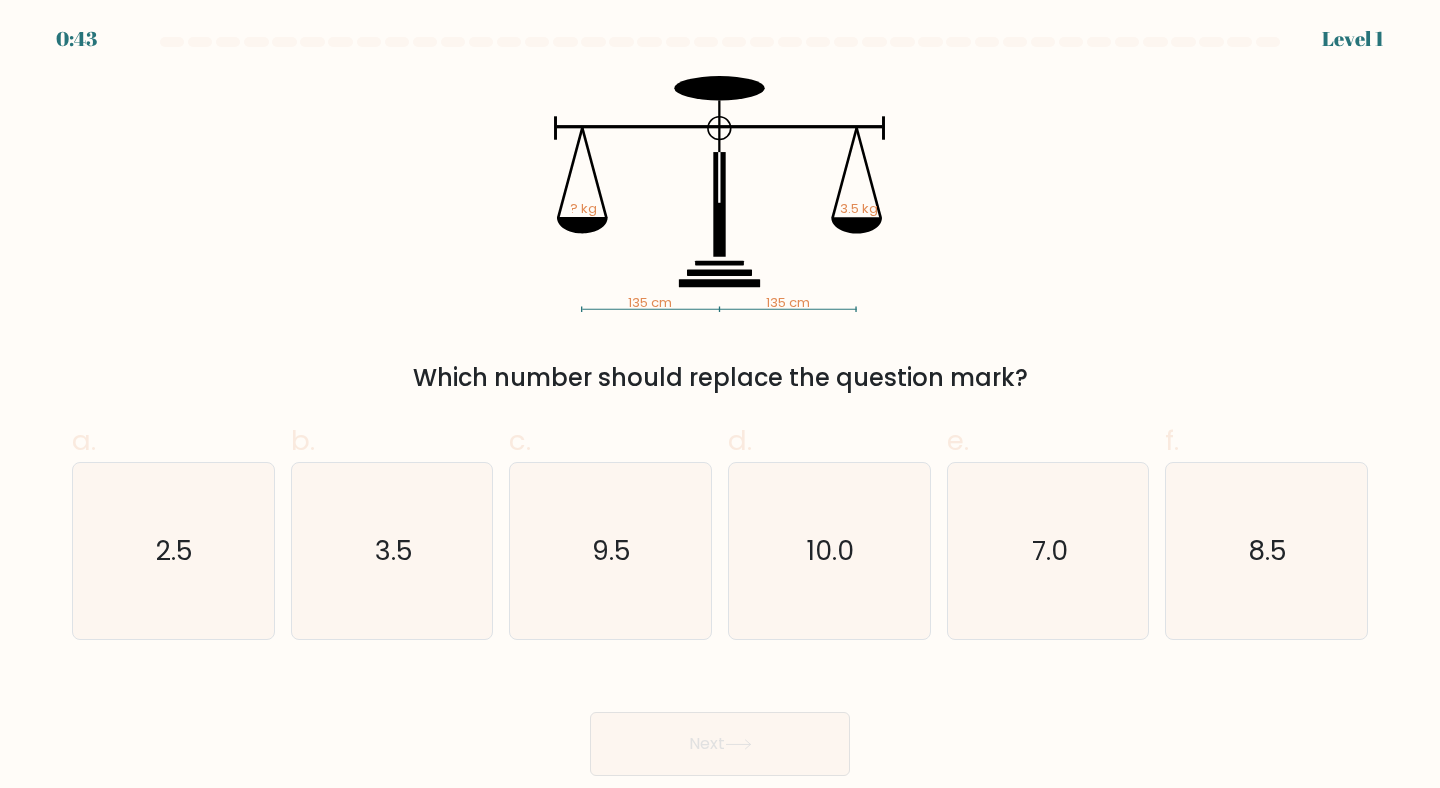 click on "135 cm   135 cm   ? kg   3.5 kg
Which number should replace the question mark?" at bounding box center [720, 236] 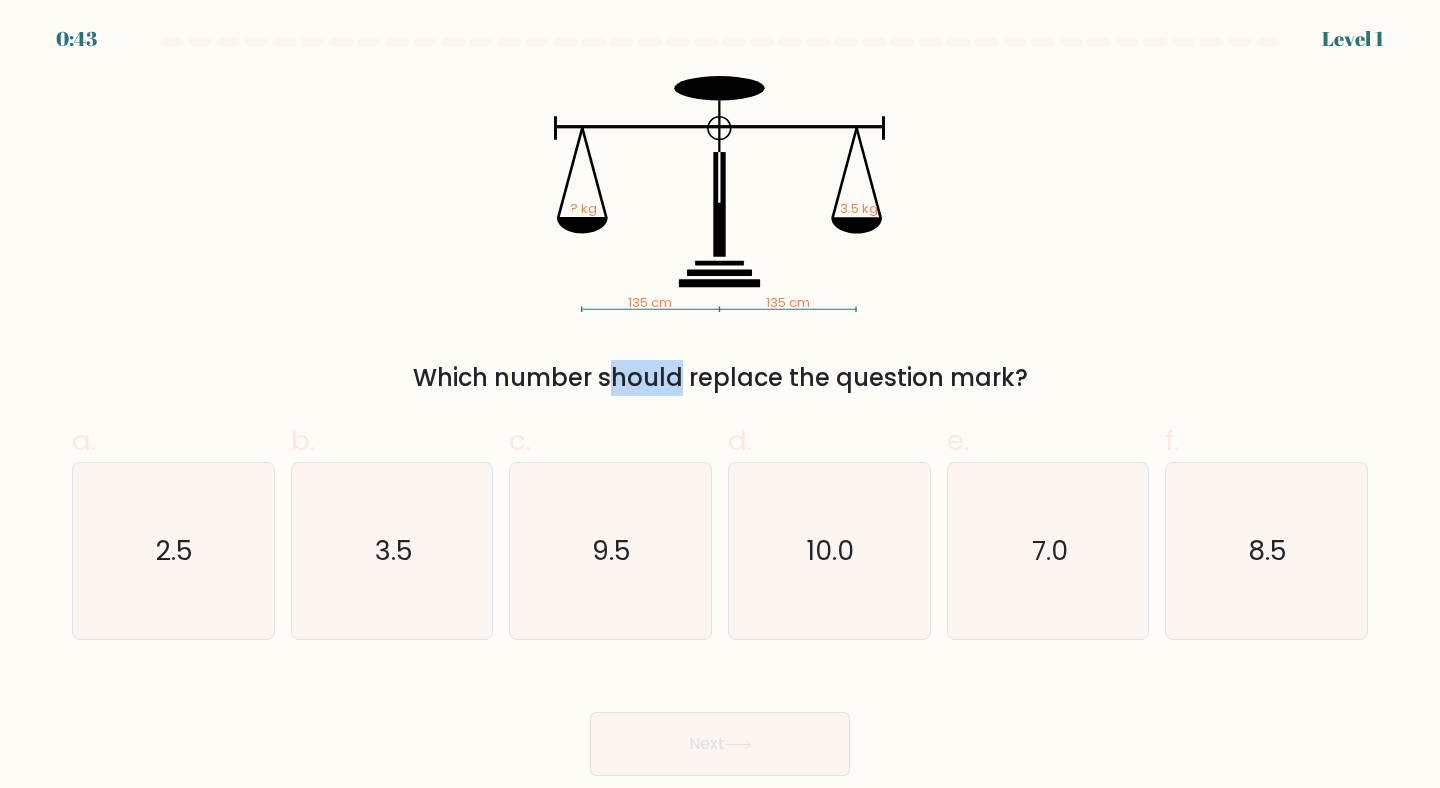 click on "135 cm   135 cm   ? kg   3.5 kg
Which number should replace the question mark?" at bounding box center [720, 236] 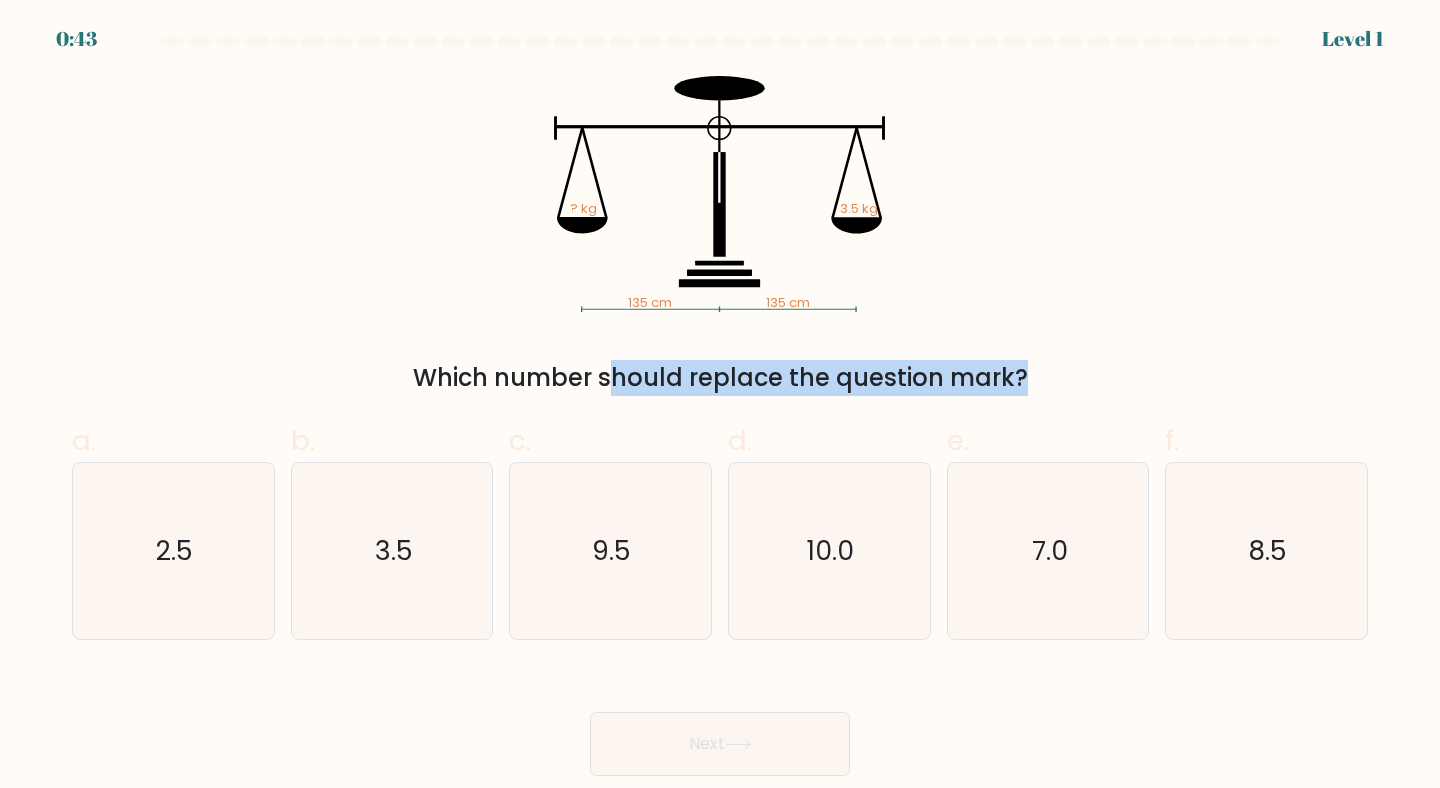 click on "135 cm   135 cm   ? kg   3.5 kg
Which number should replace the question mark?" at bounding box center (720, 236) 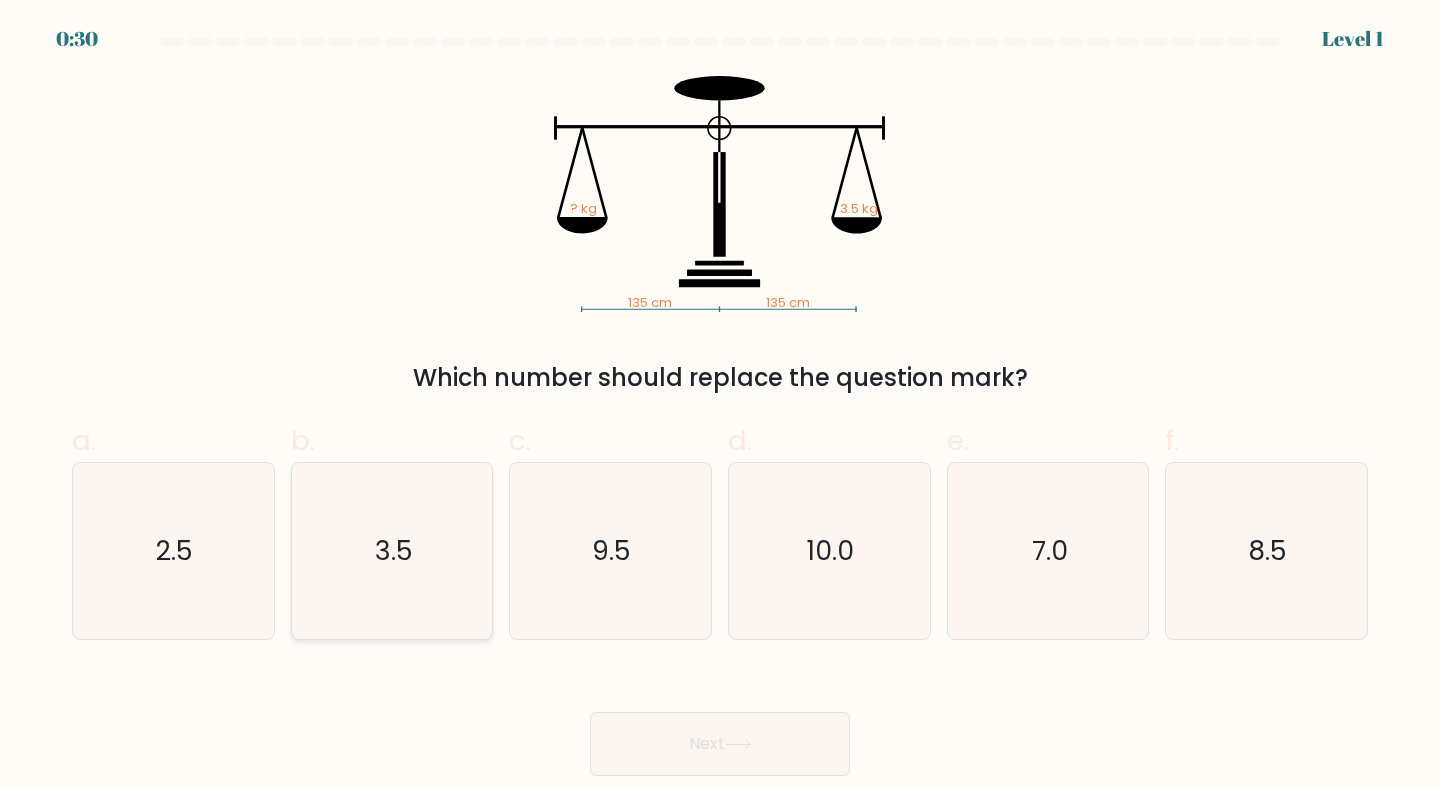 click on "3.5" 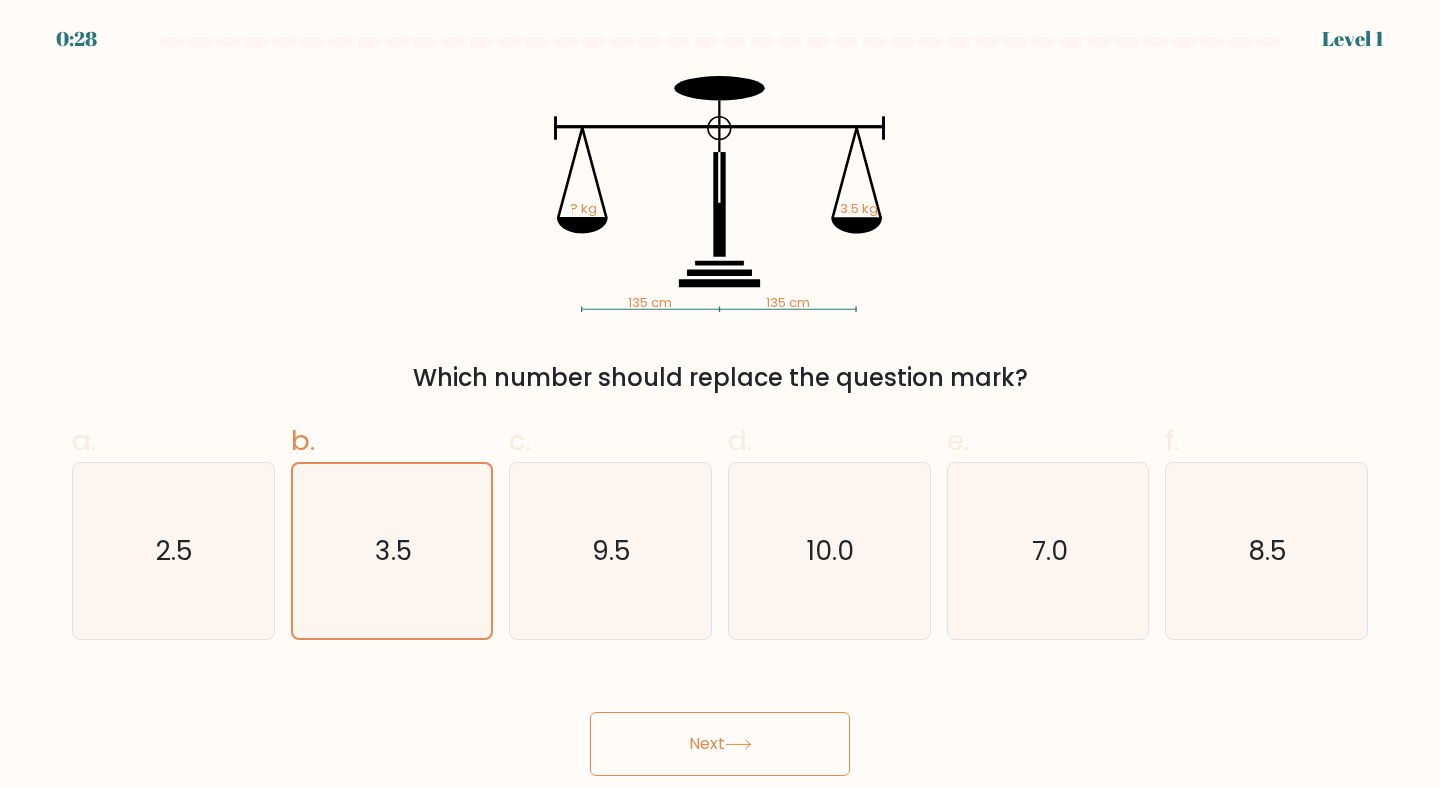 click on "Next" at bounding box center (720, 744) 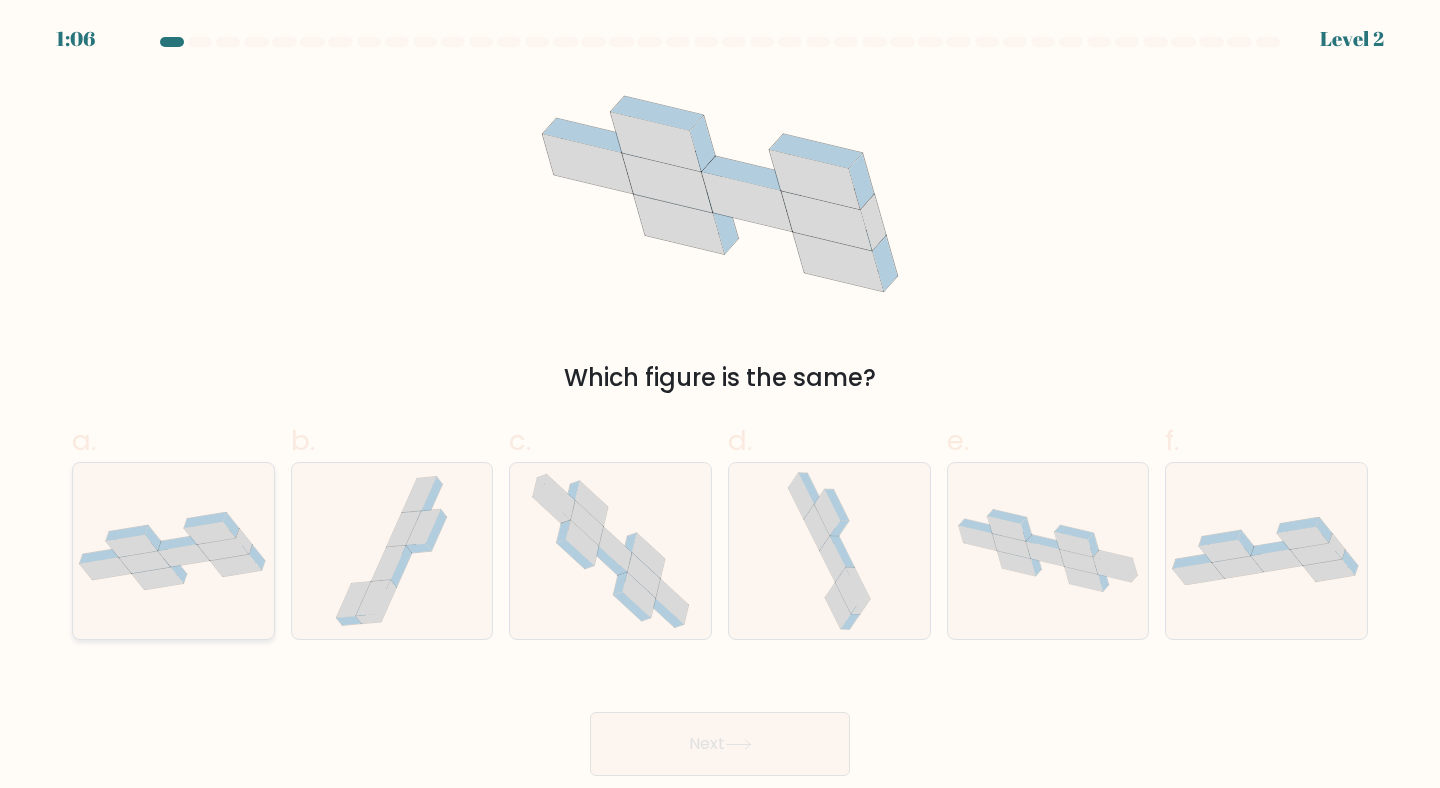 click 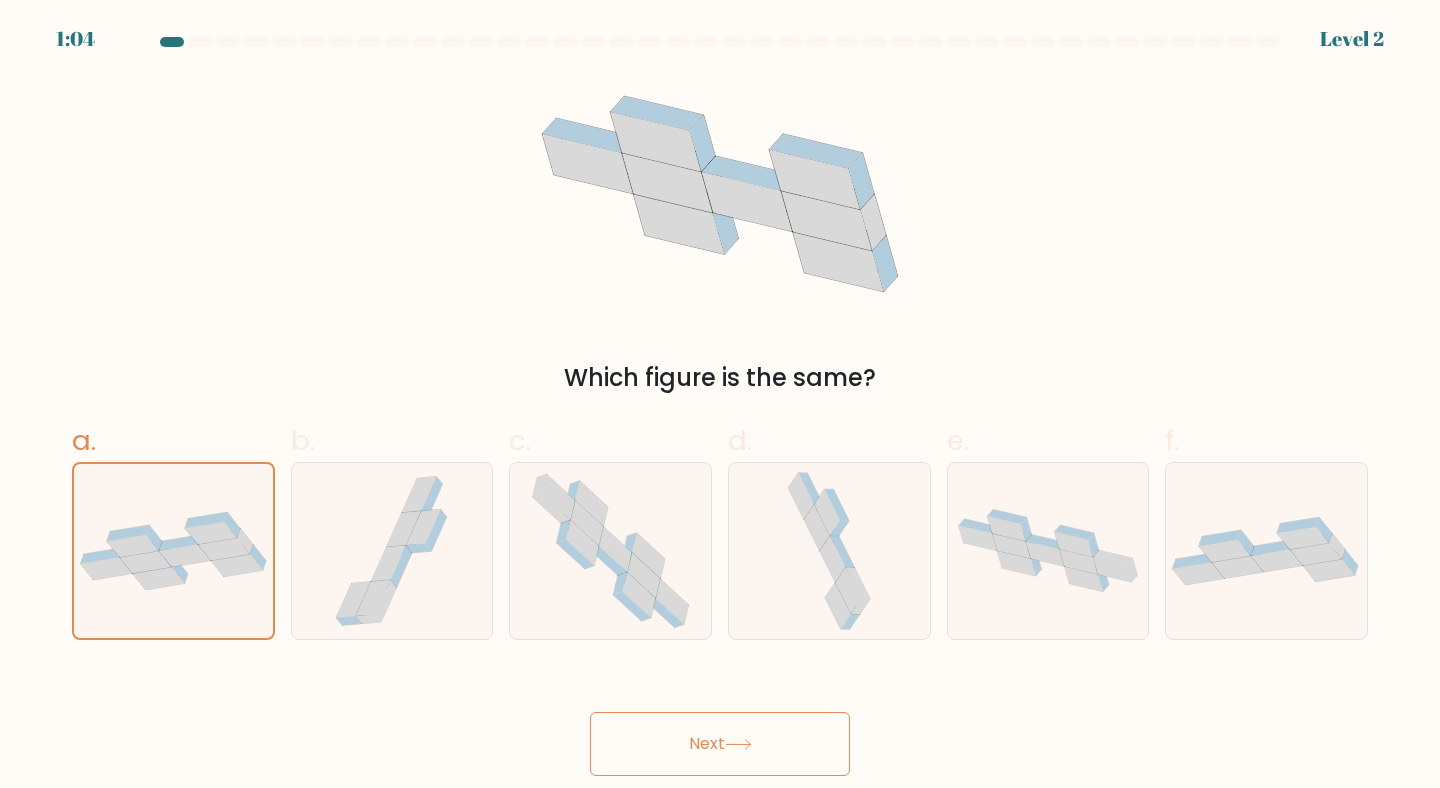 click on "Next" at bounding box center (720, 744) 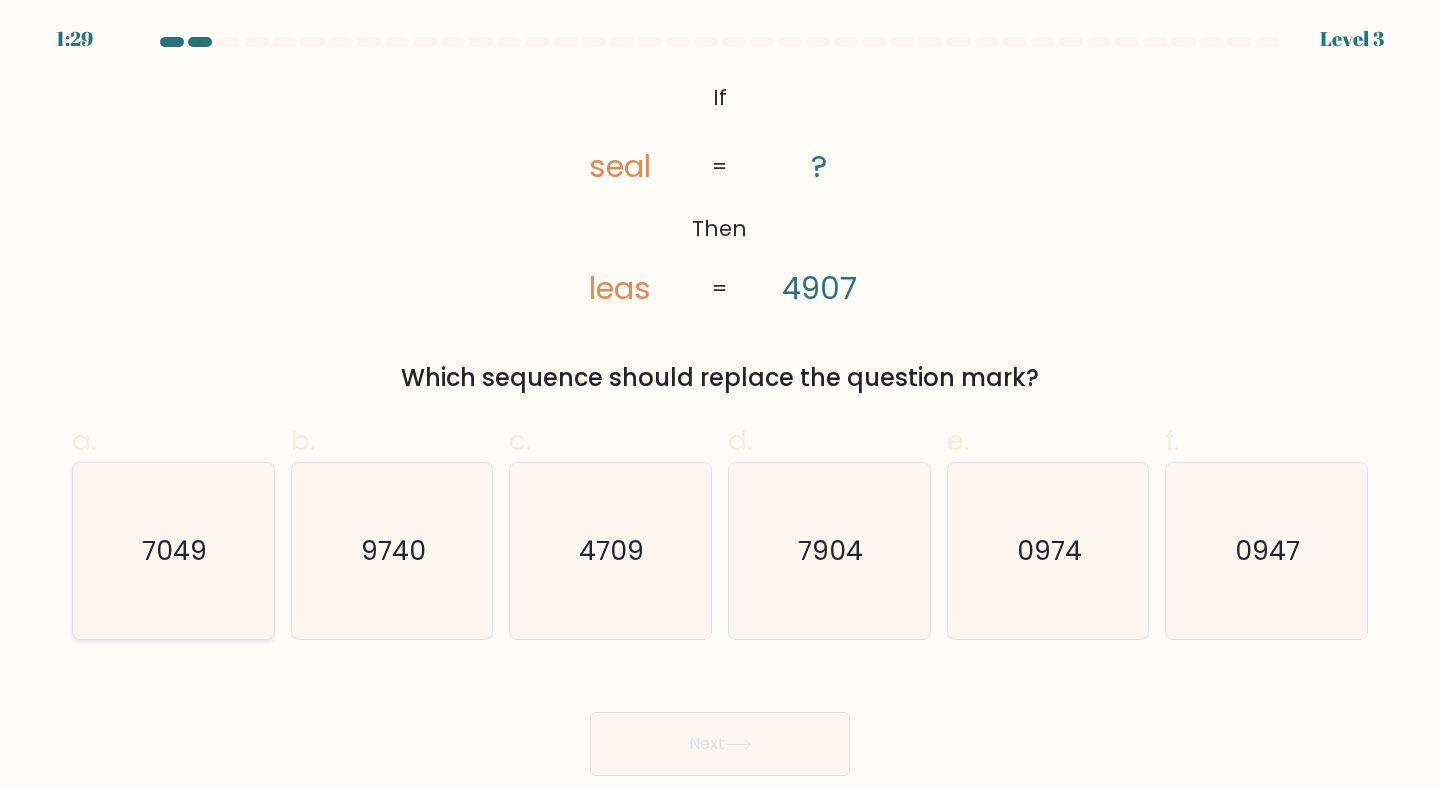 click on "7049" 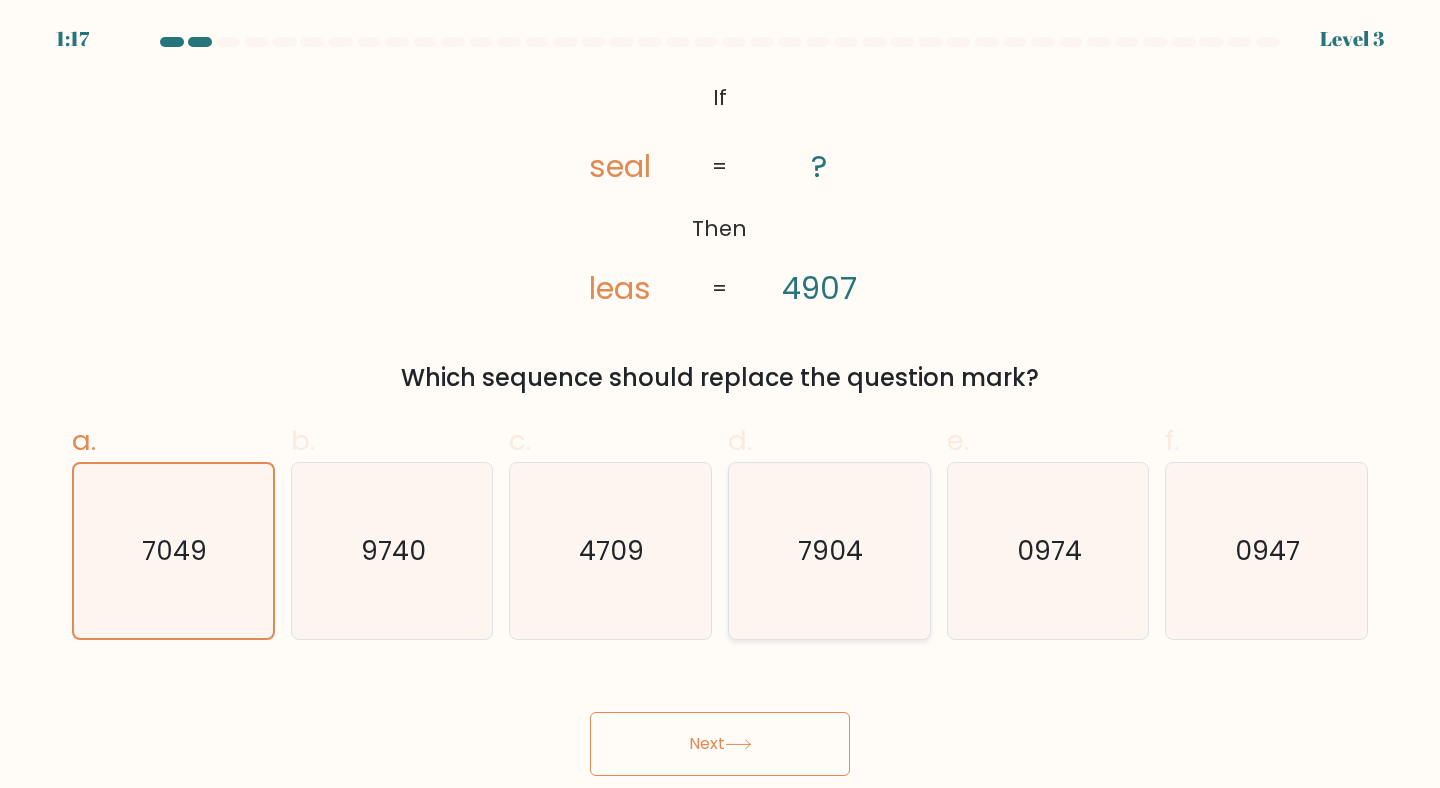 click on "7904" 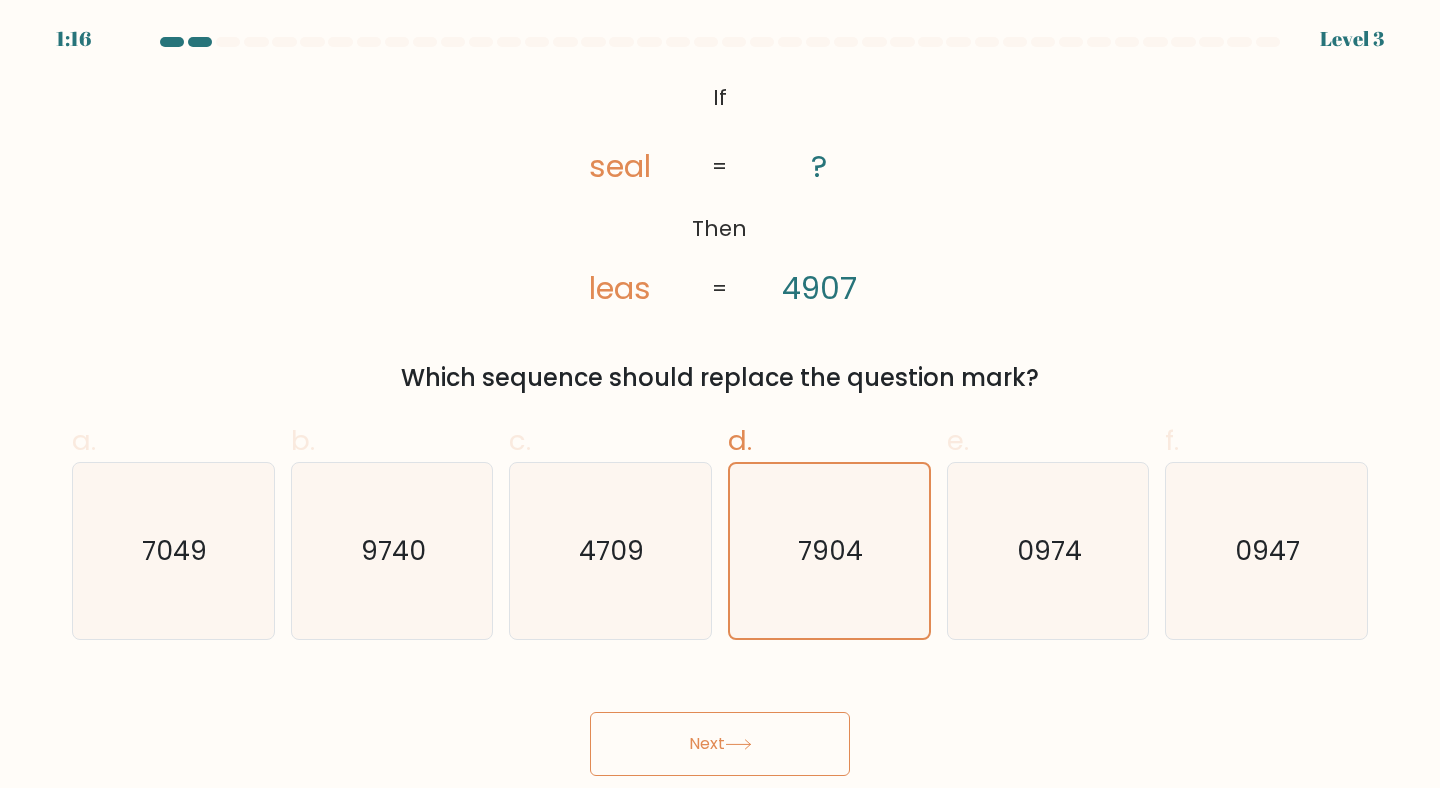 click on "Next" at bounding box center [720, 744] 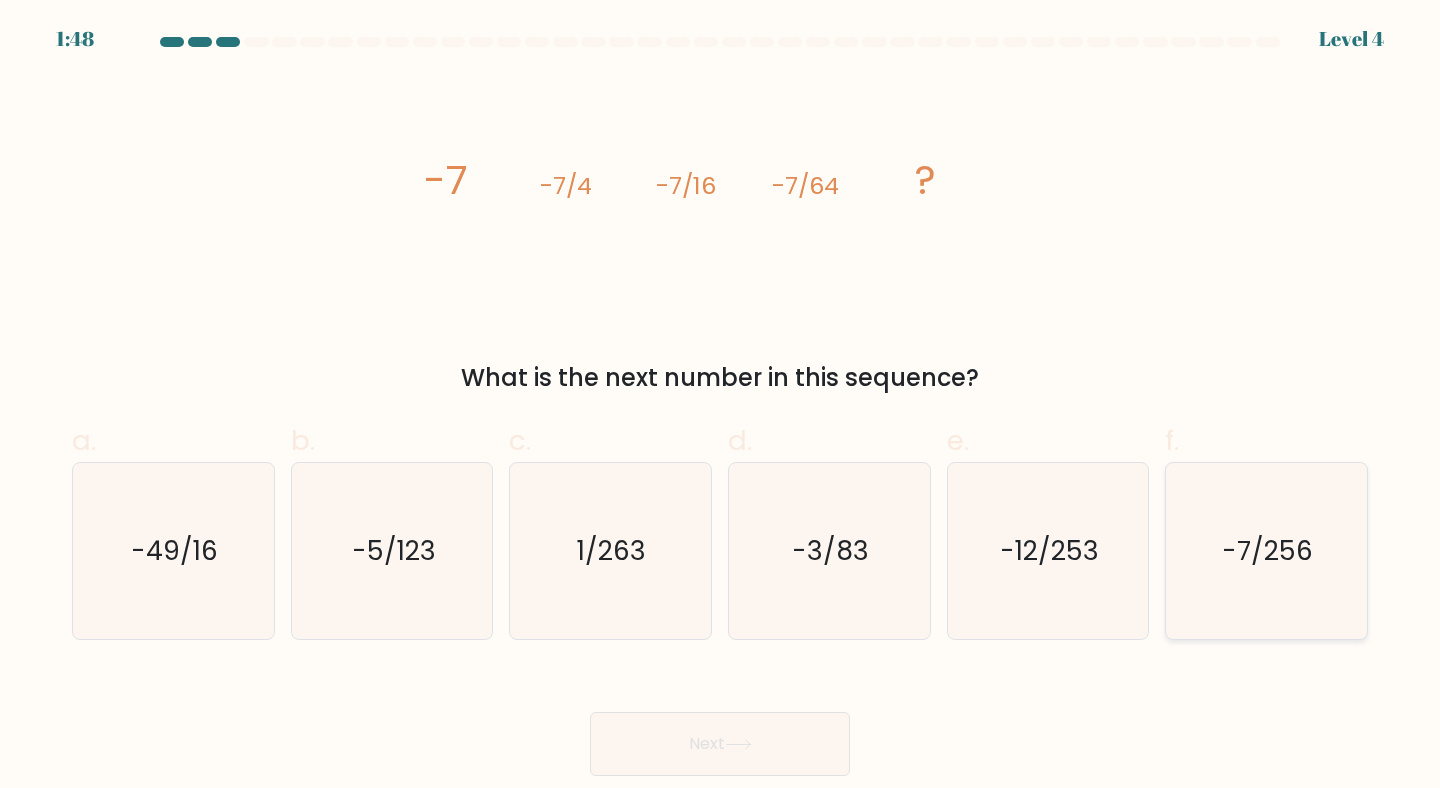 click on "-7/256" 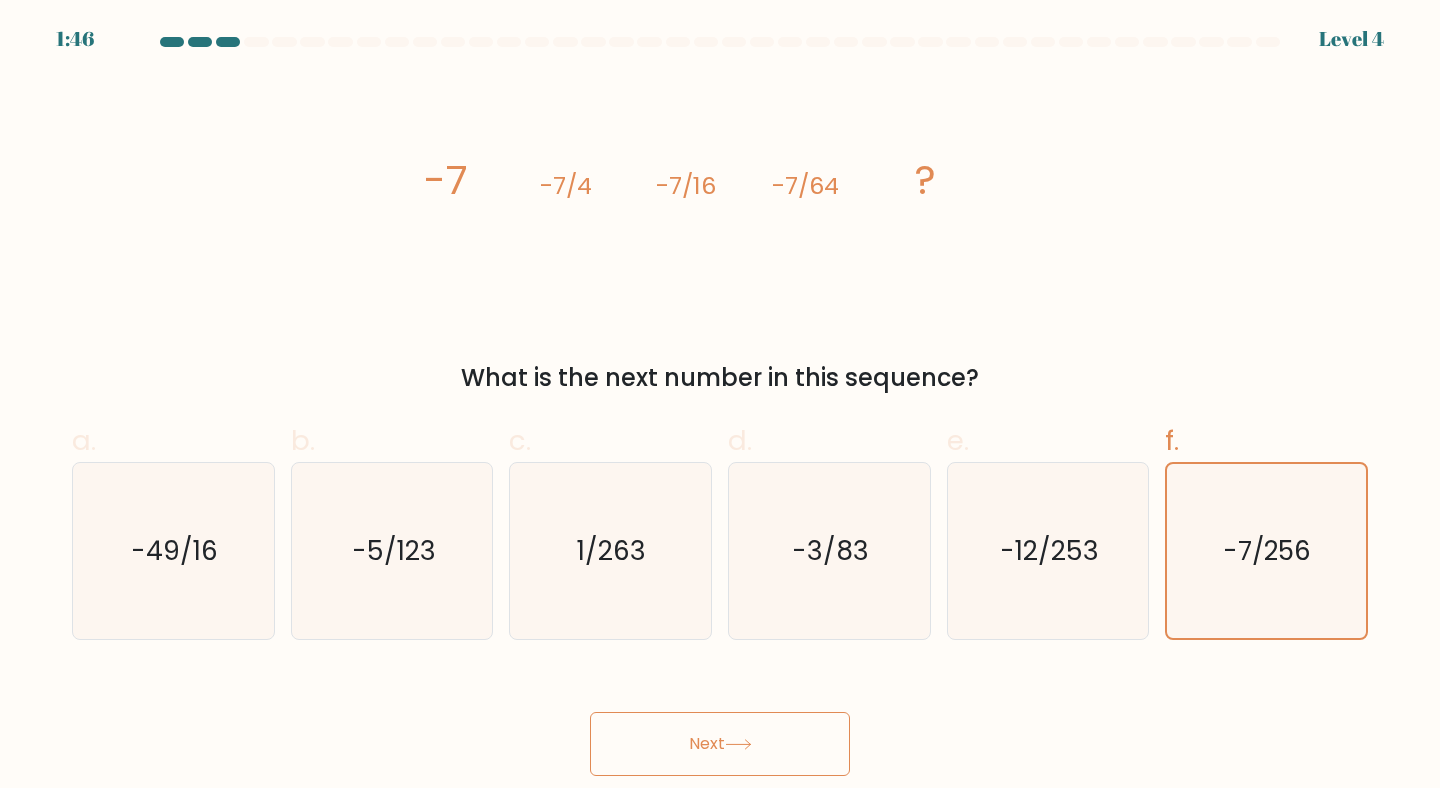 click on "Next" at bounding box center [720, 744] 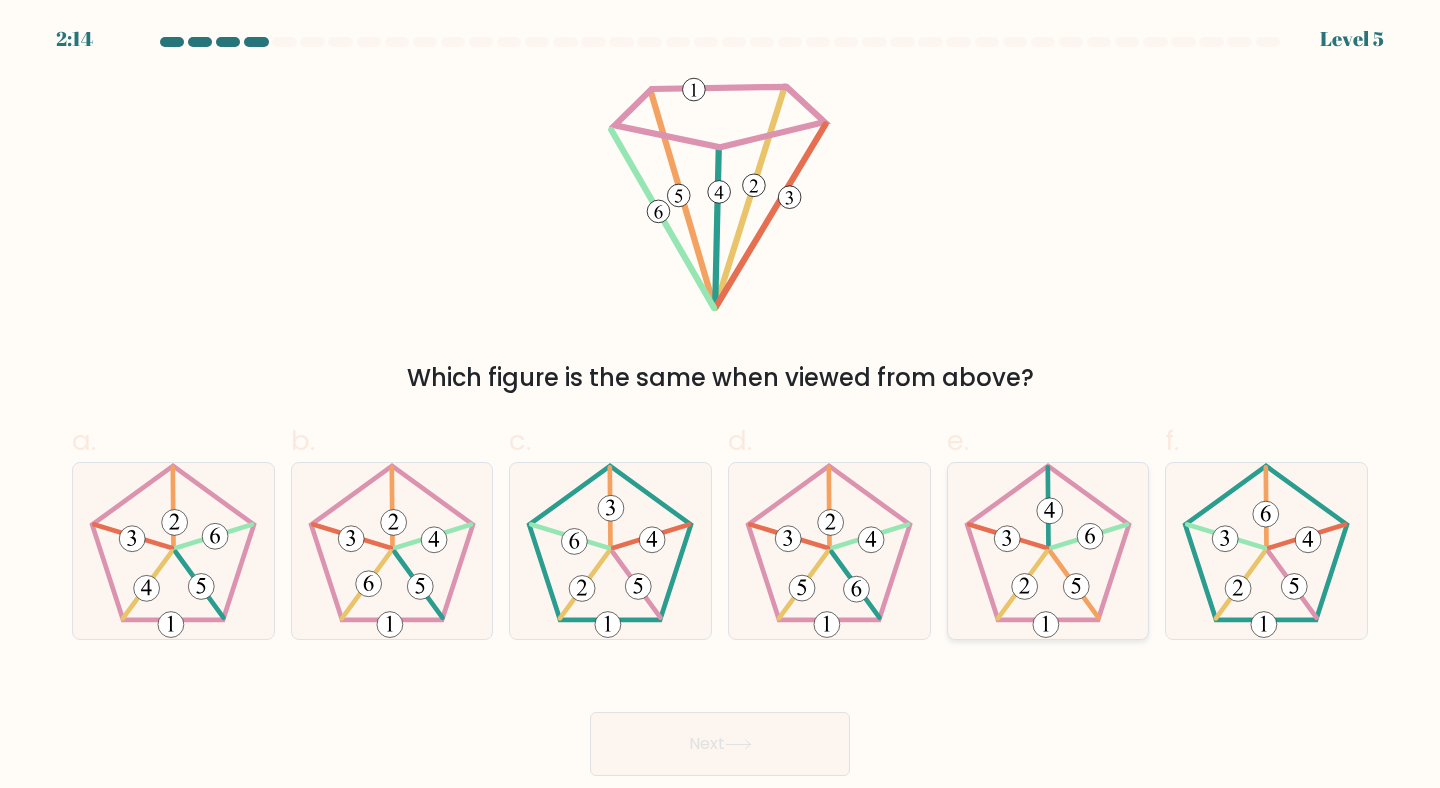 click 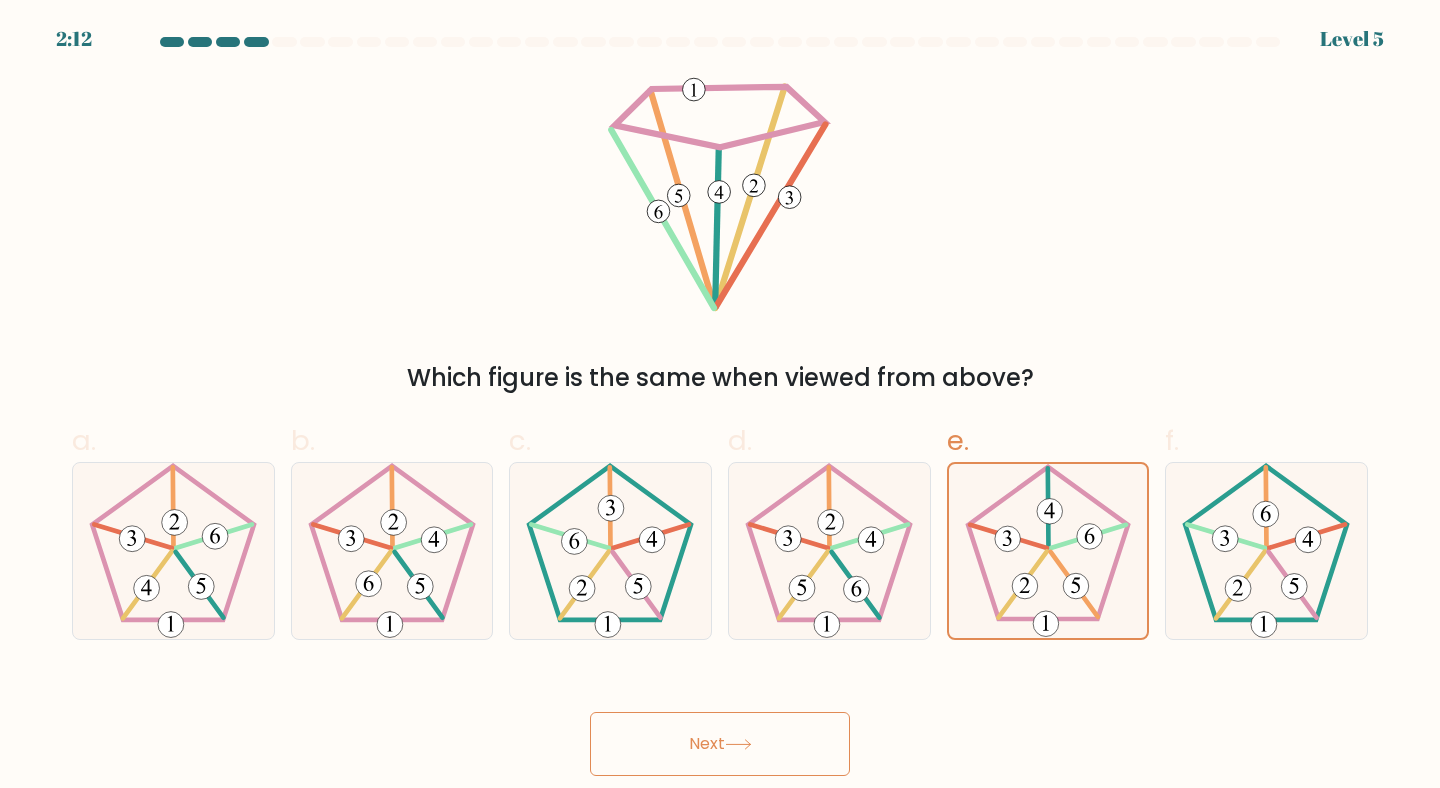 click on "Next" at bounding box center [720, 744] 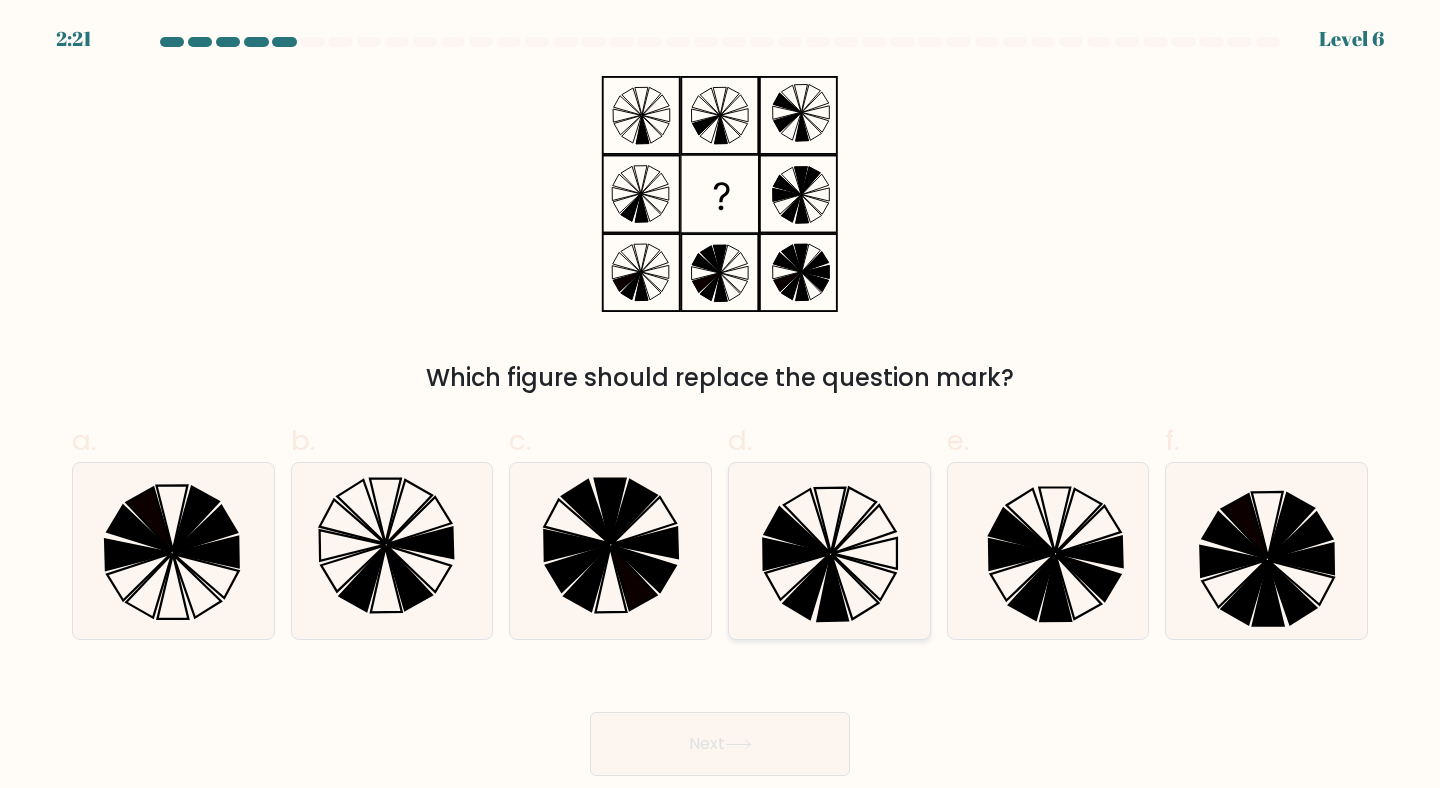 click 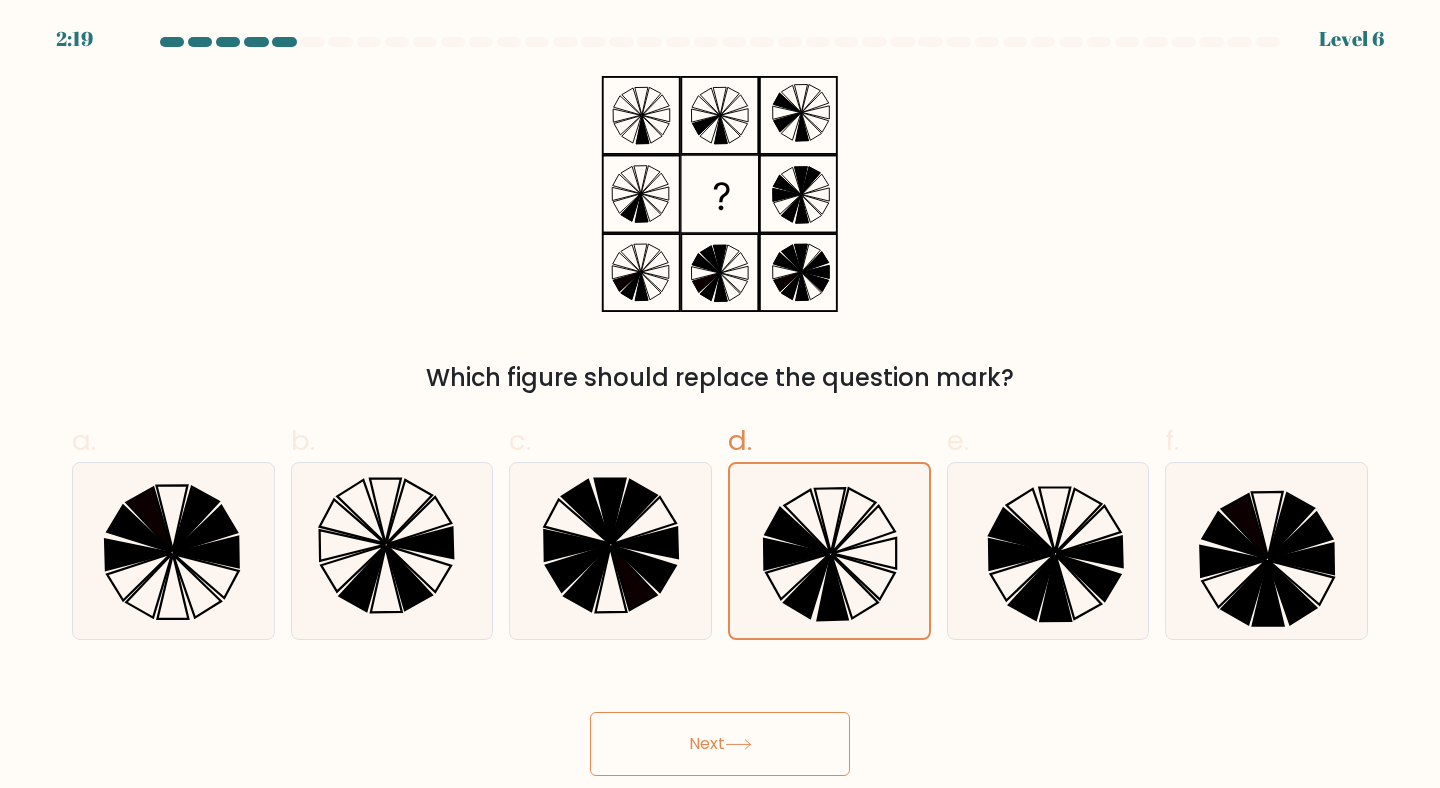 click on "Next" at bounding box center [720, 720] 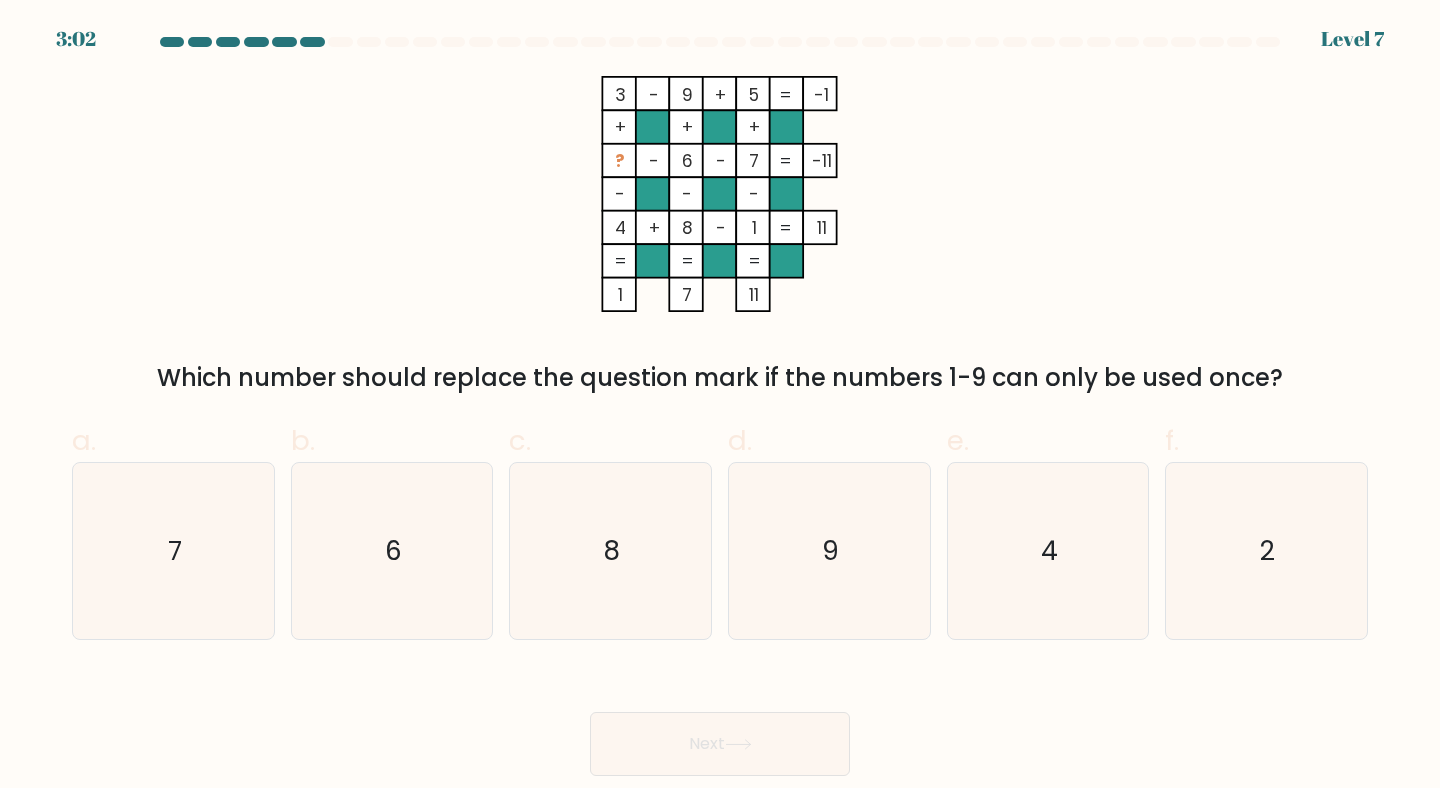 click on "Which number should replace the question mark if the numbers 1-9 can only be used once?" at bounding box center (720, 378) 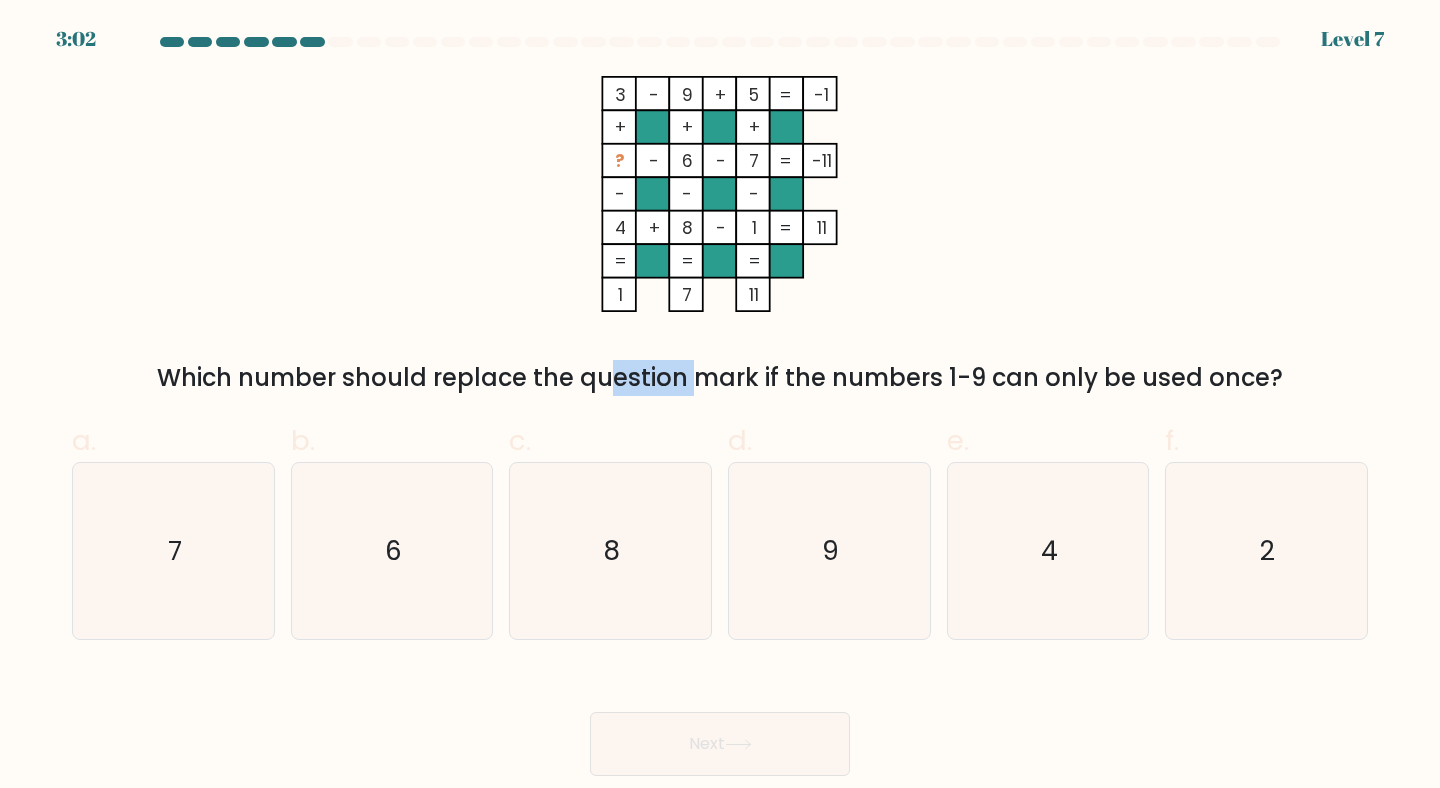 click on "Which number should replace the question mark if the numbers 1-9 can only be used once?" at bounding box center (720, 378) 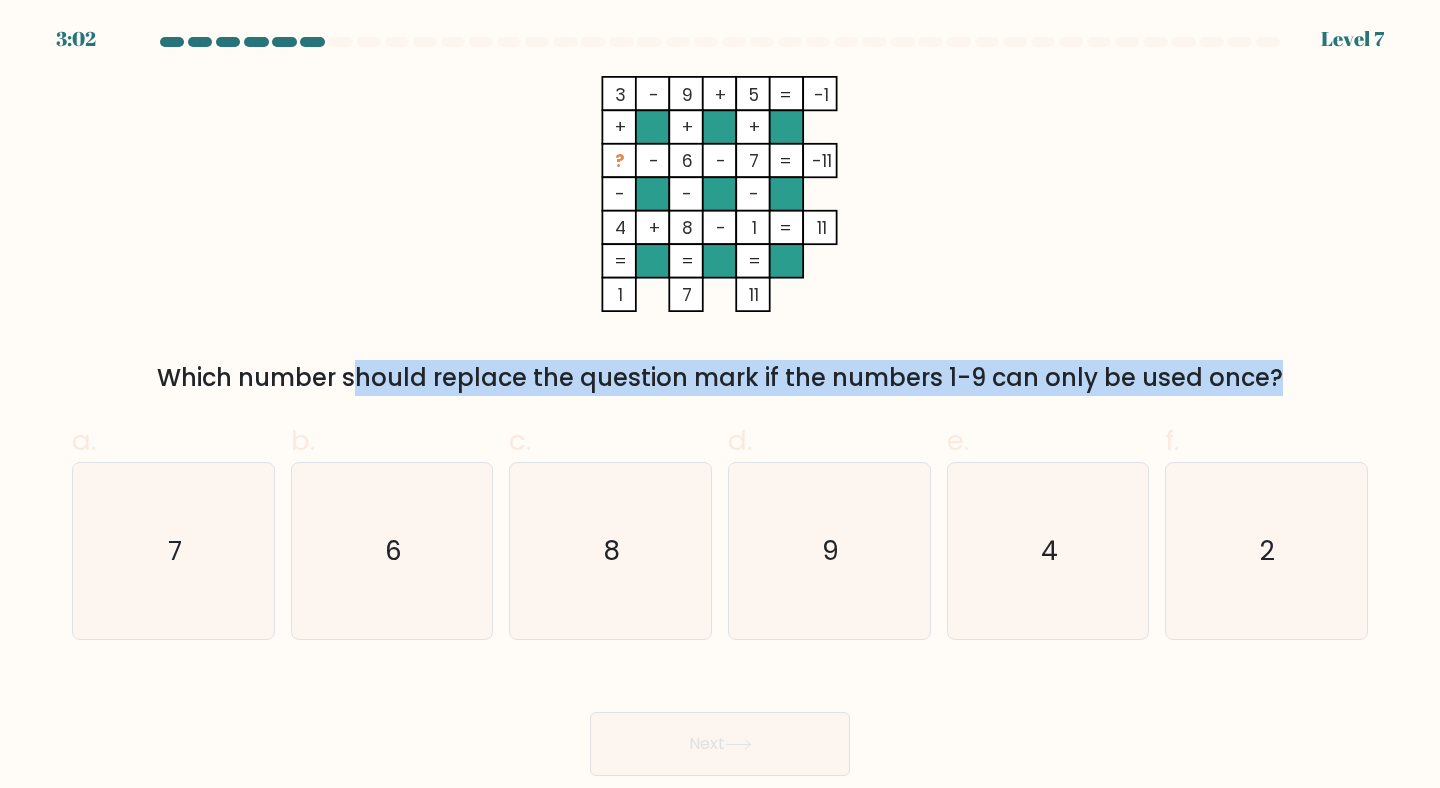 click on "Which number should replace the question mark if the numbers 1-9 can only be used once?" at bounding box center [720, 378] 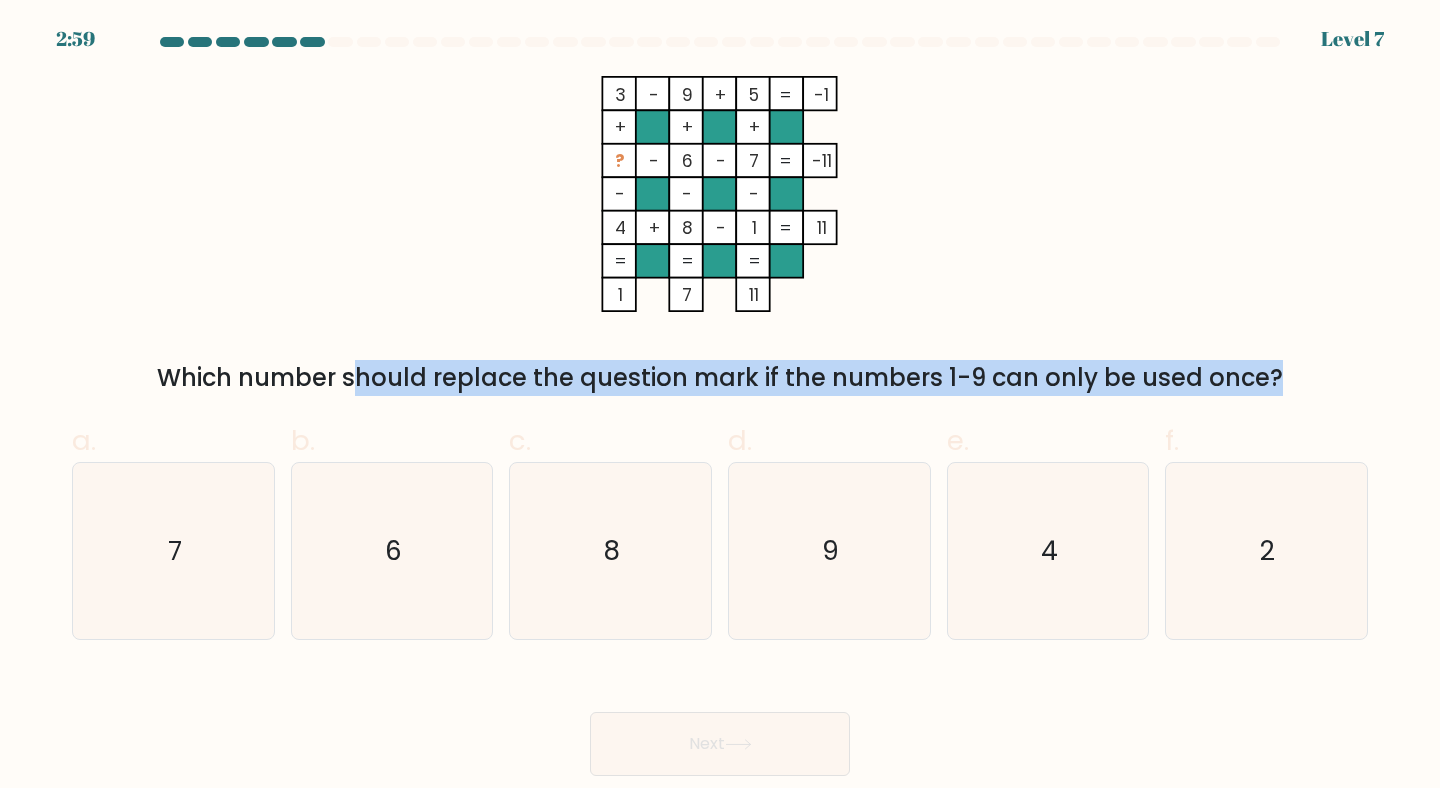 click on "Which number should replace the question mark if the numbers 1-9 can only be used once?" at bounding box center (720, 378) 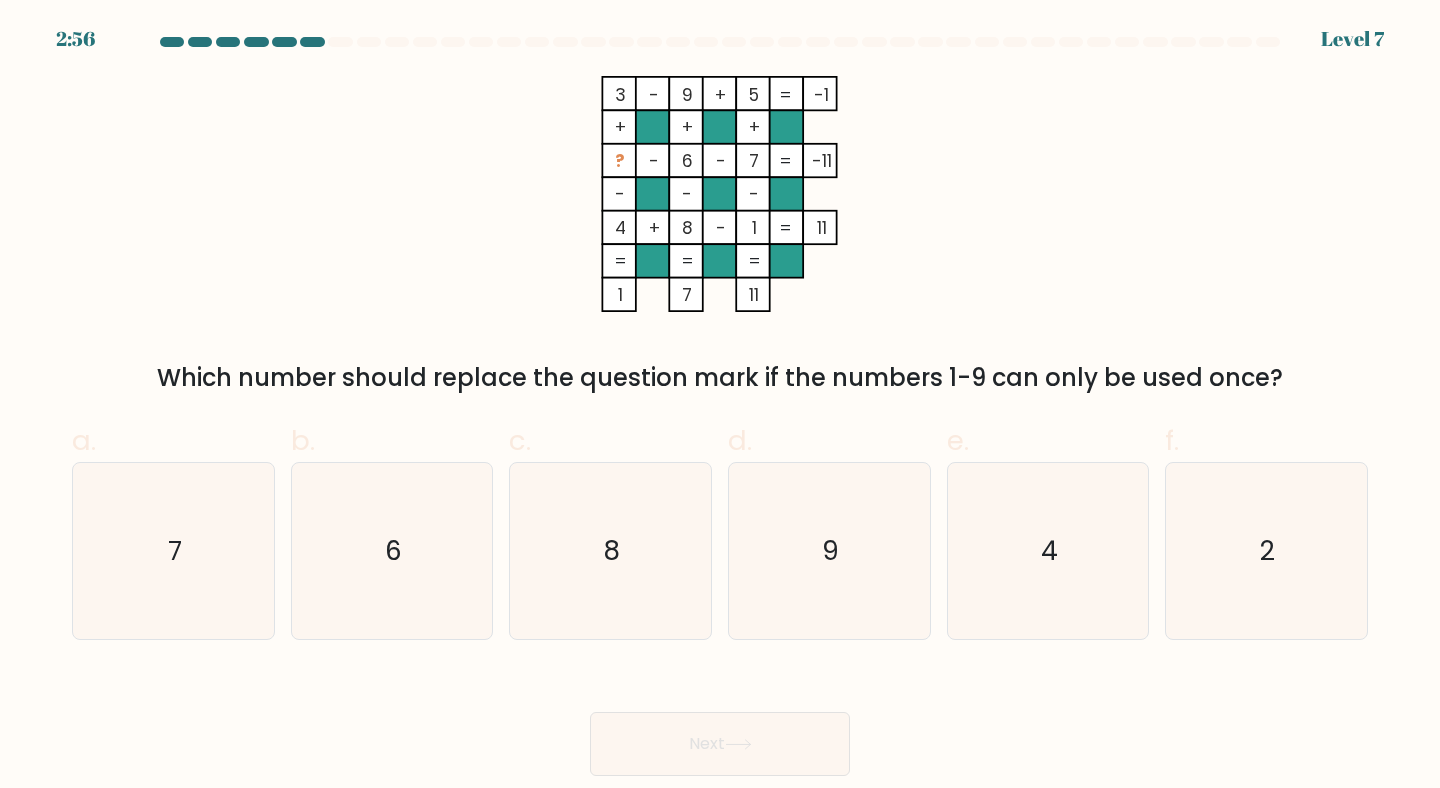 click on "Which number should replace the question mark if the numbers 1-9 can only be used once?" at bounding box center [720, 378] 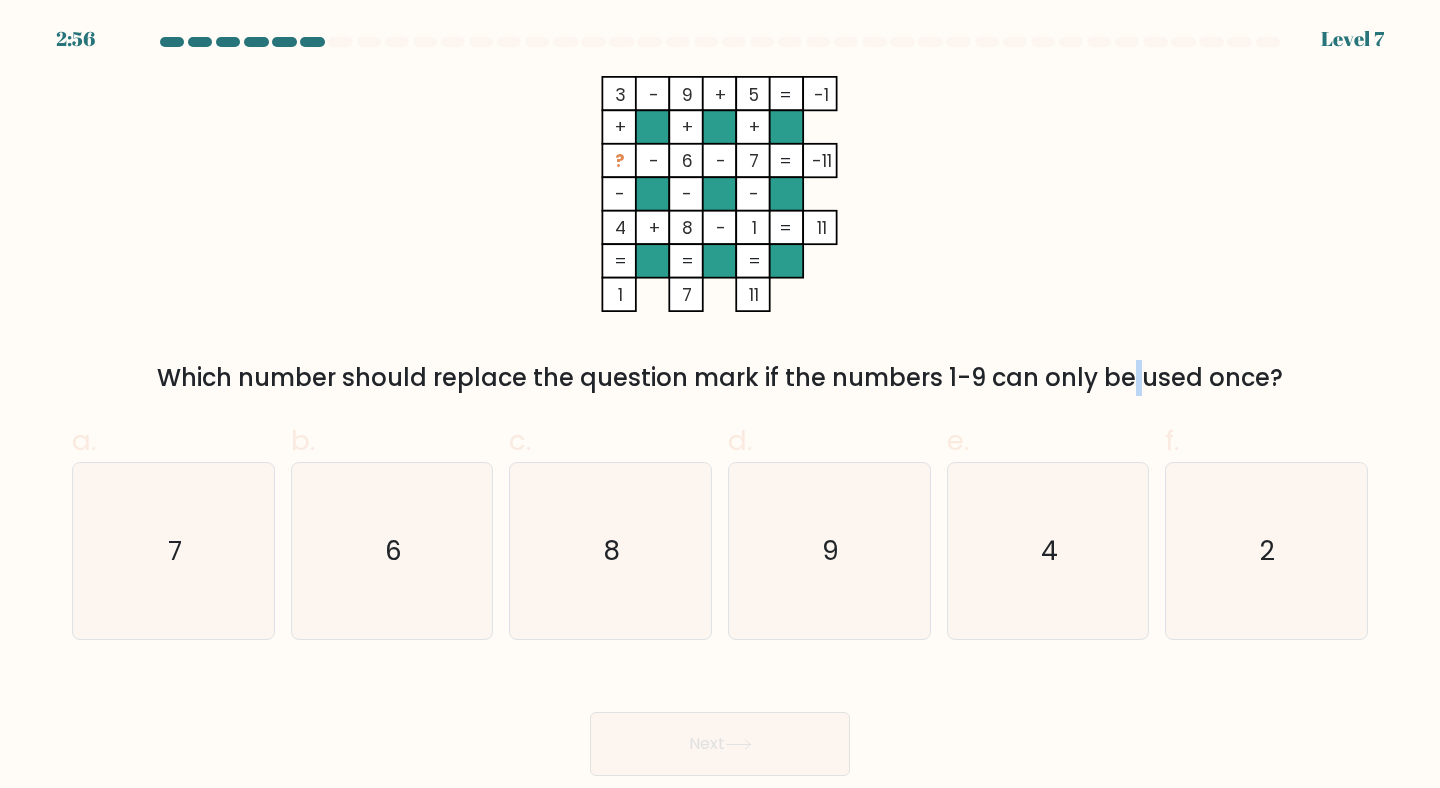 click on "Which number should replace the question mark if the numbers 1-9 can only be used once?" at bounding box center [720, 378] 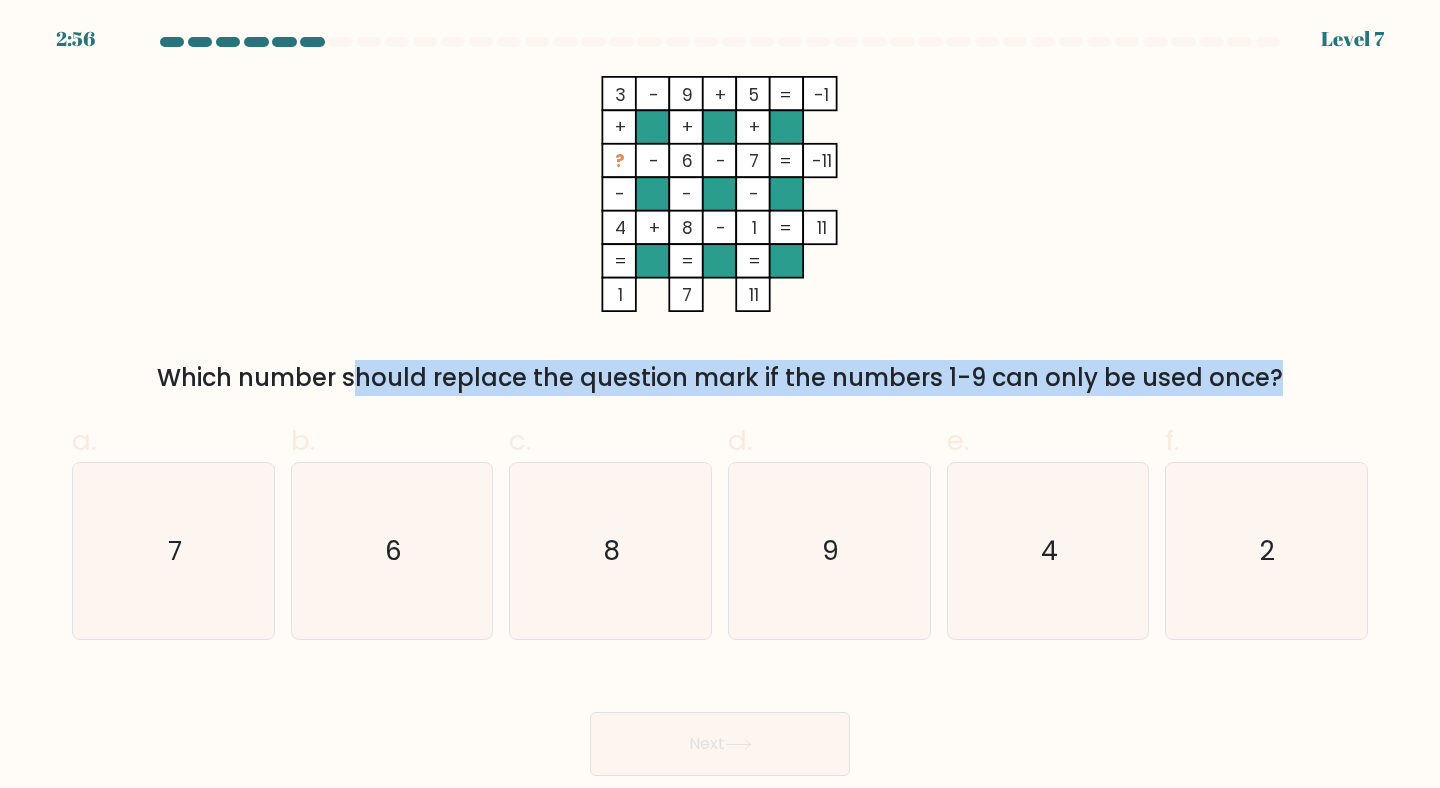 click on "Which number should replace the question mark if the numbers 1-9 can only be used once?" at bounding box center [720, 378] 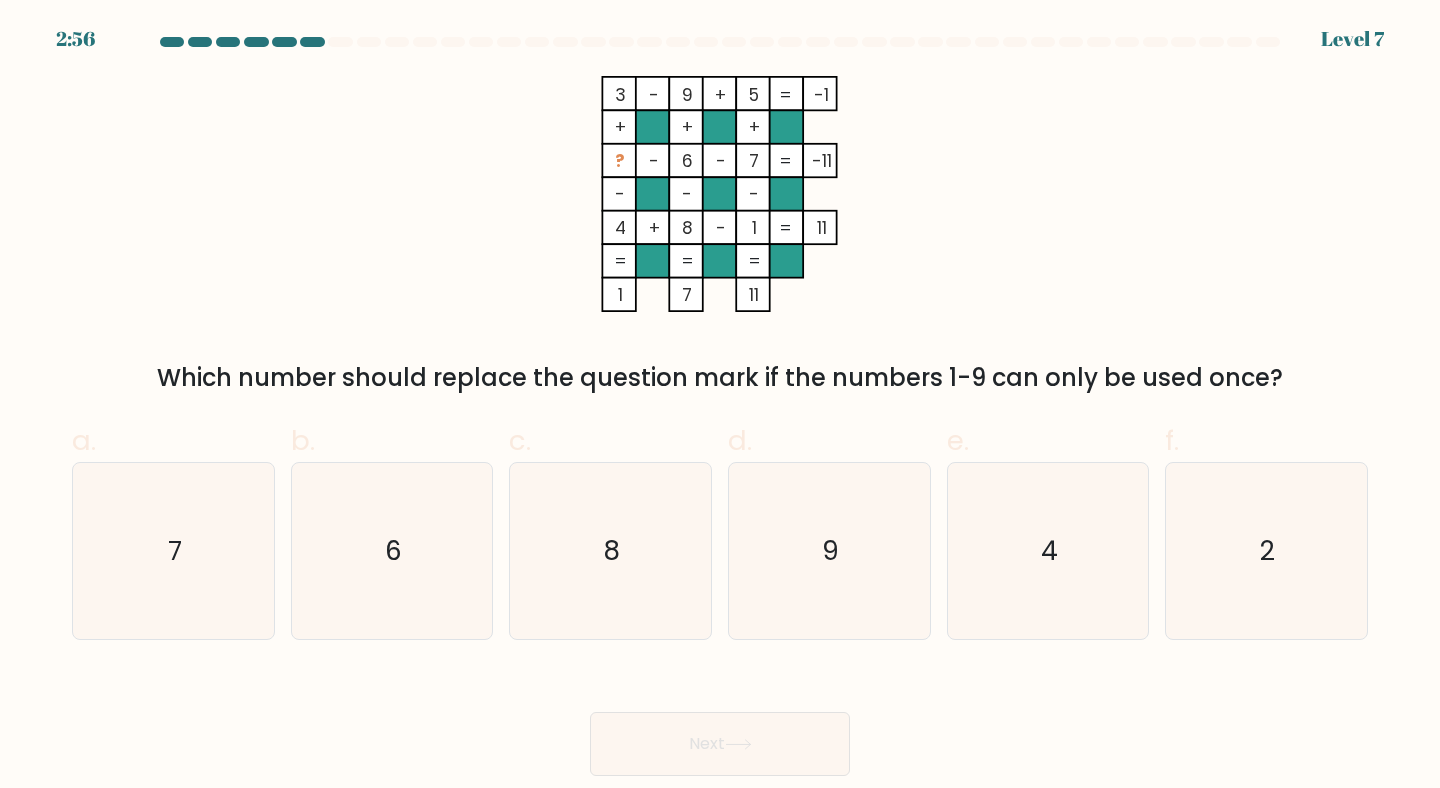 click on "Which number should replace the question mark if the numbers 1-9 can only be used once?" at bounding box center [720, 378] 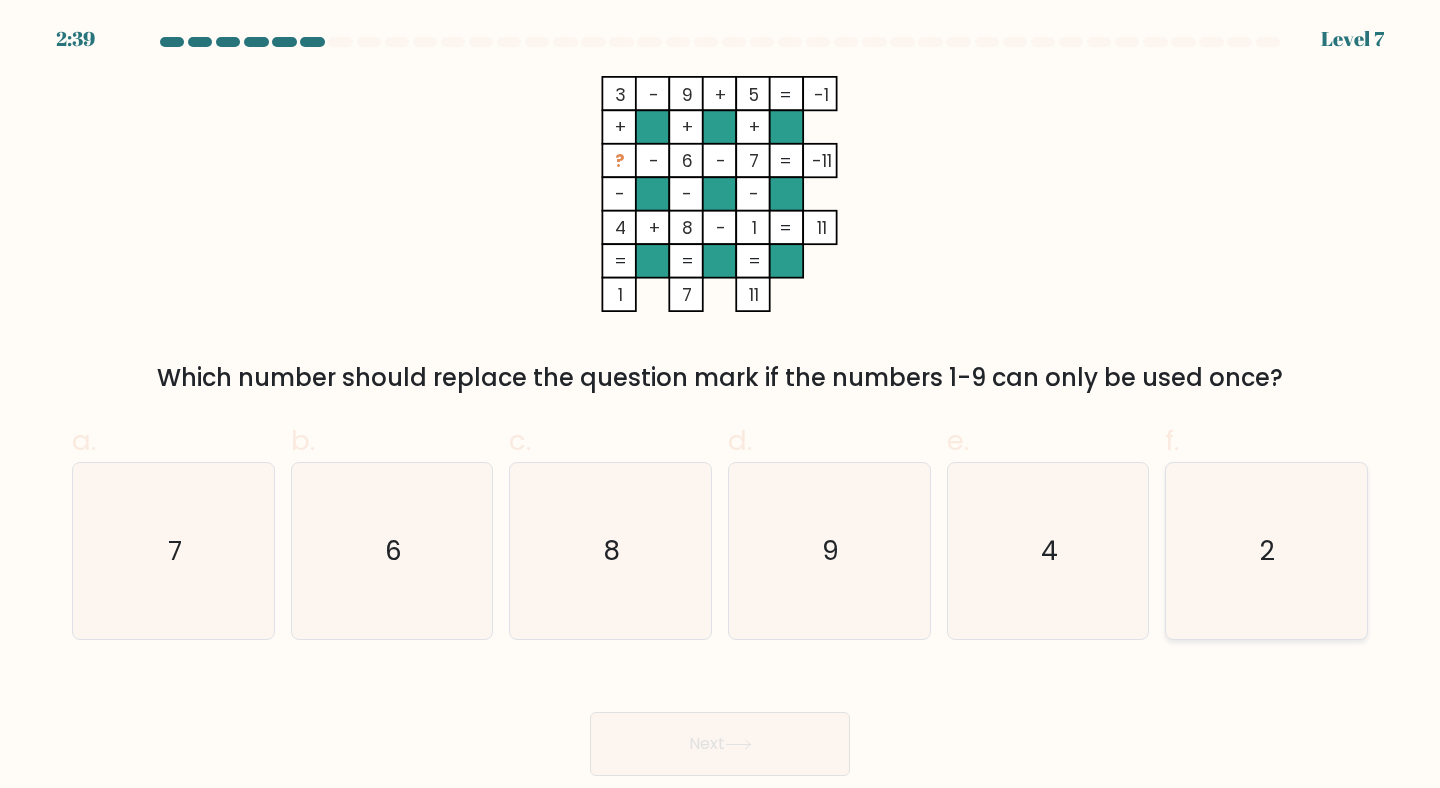 click on "2" 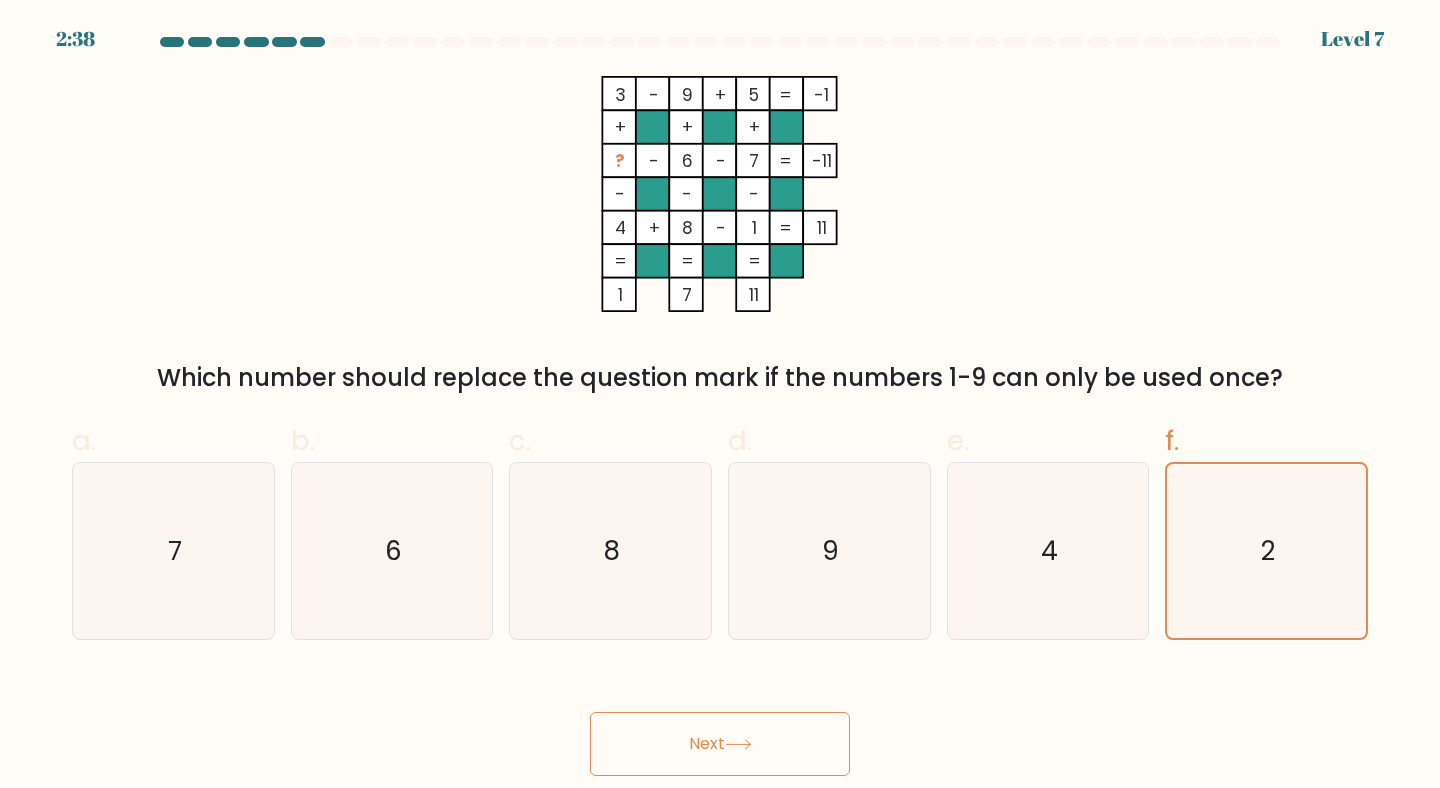 click on "Next" at bounding box center (720, 744) 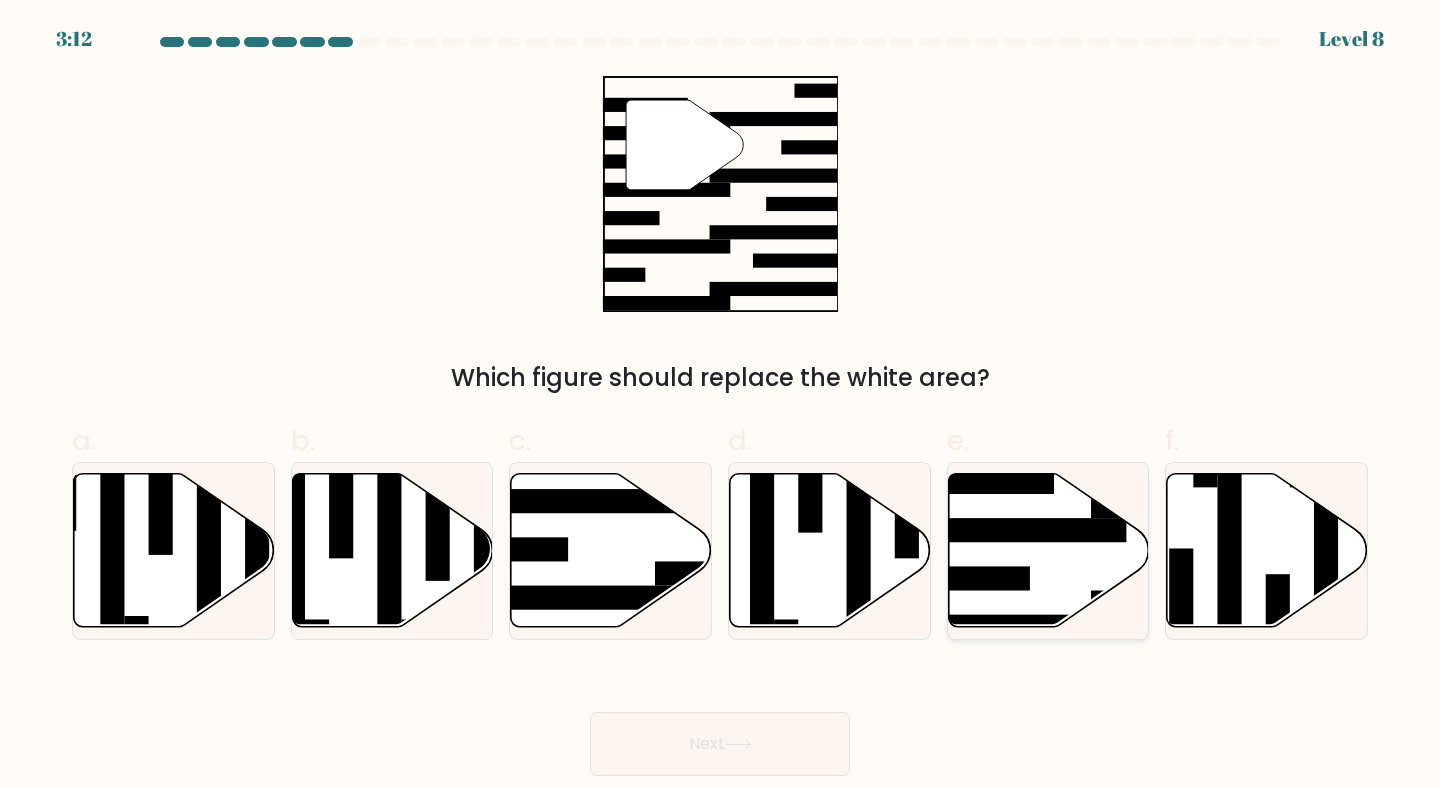 click 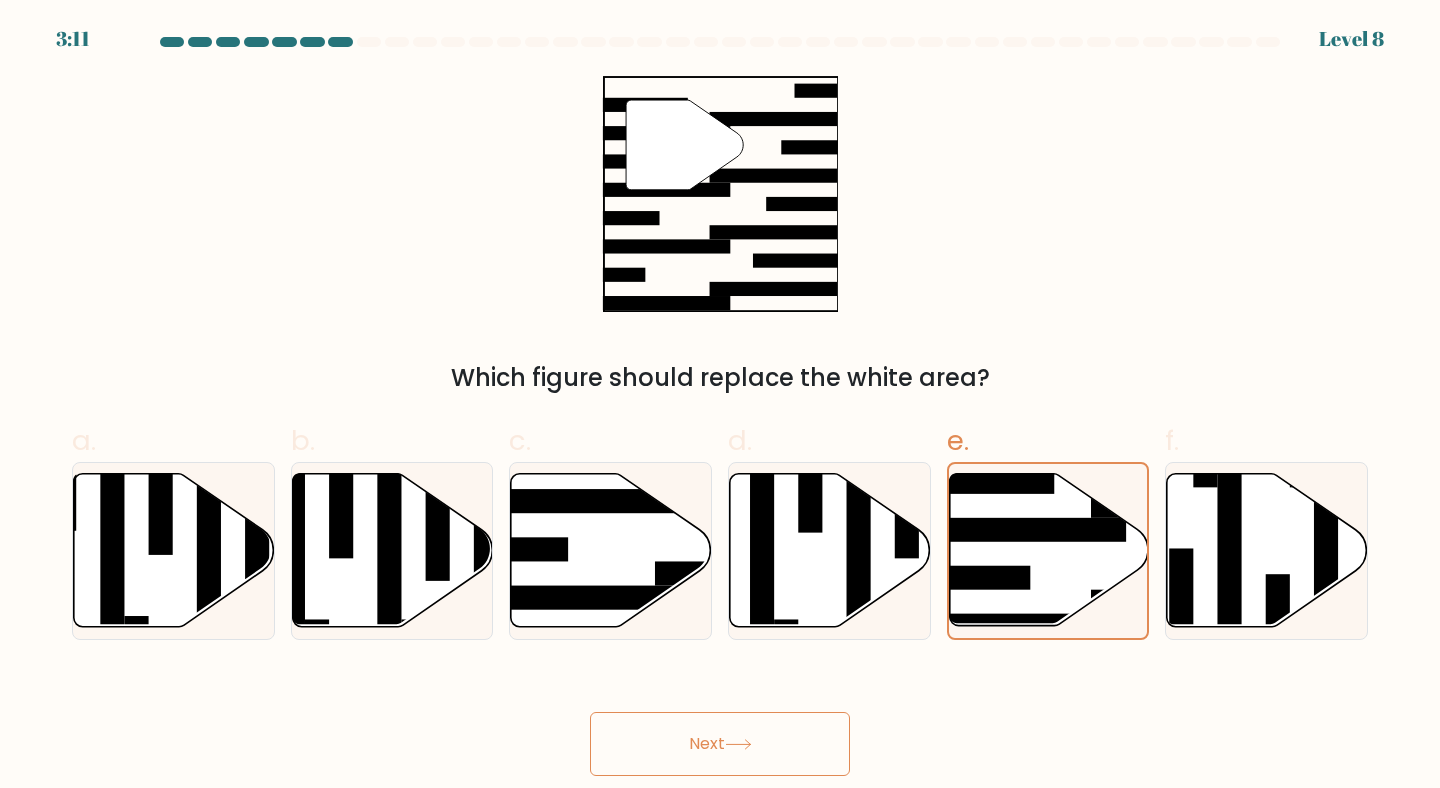 click on "3:11
Level 8" at bounding box center (720, 394) 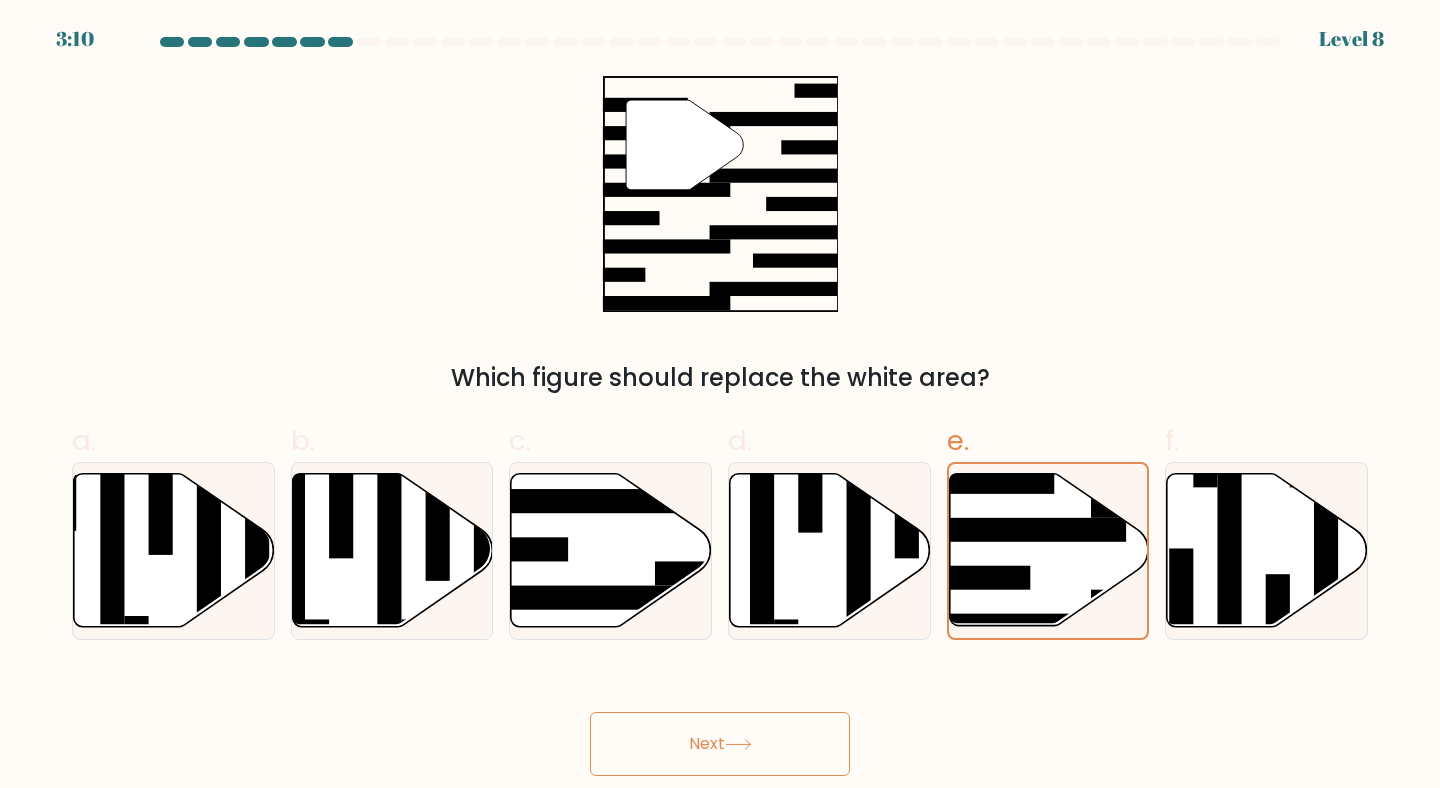 click on "Next" at bounding box center [720, 744] 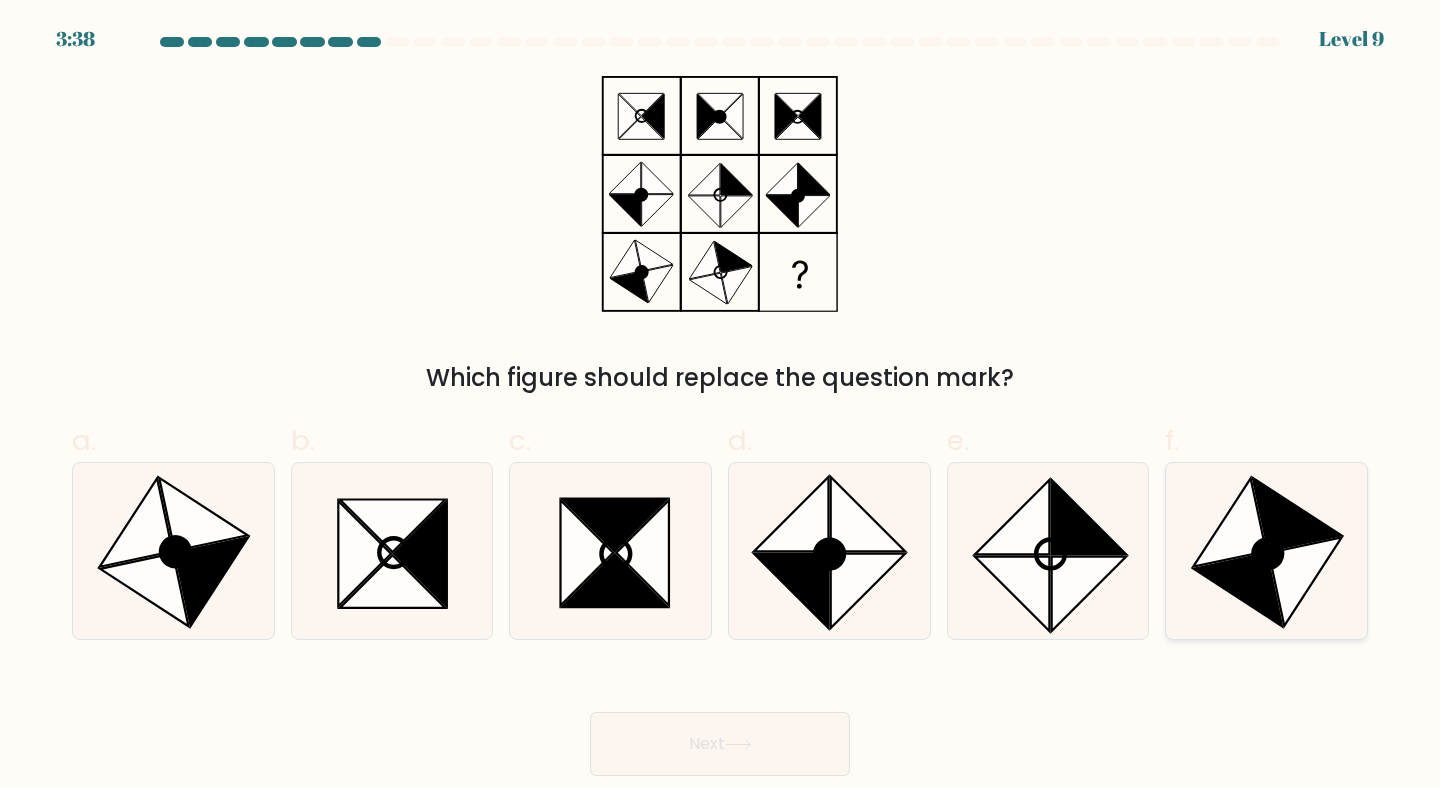 click 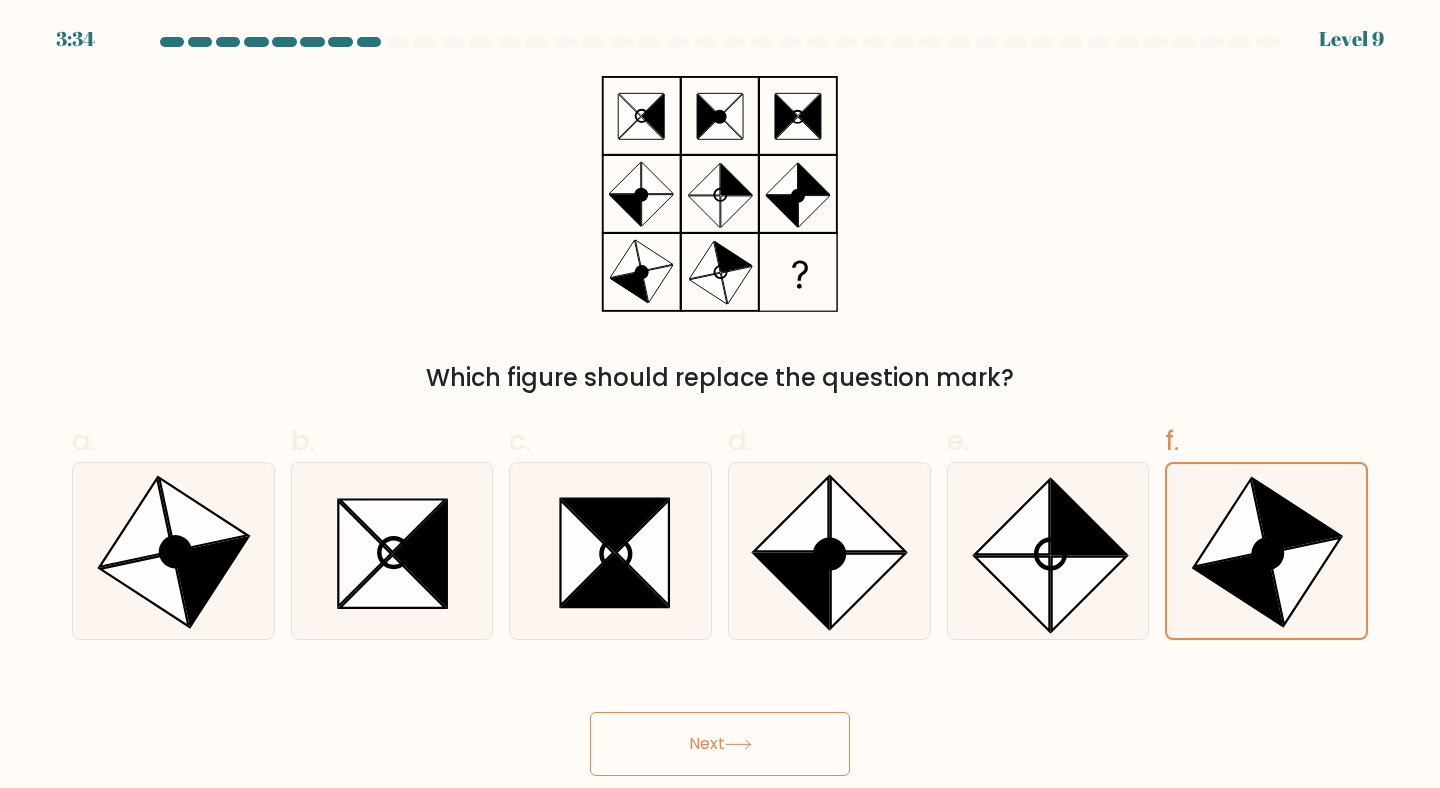 click on "Next" at bounding box center [720, 744] 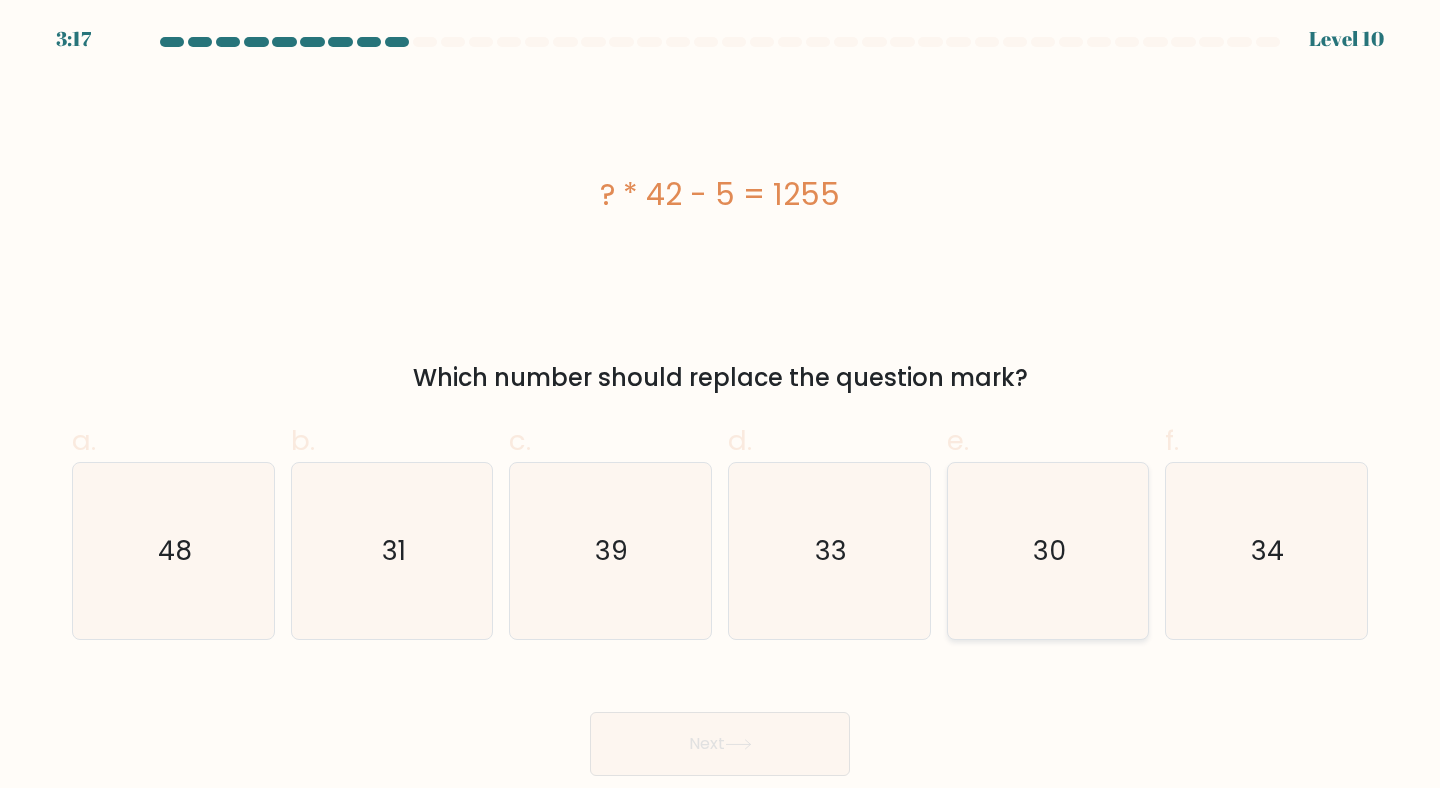 click on "30" 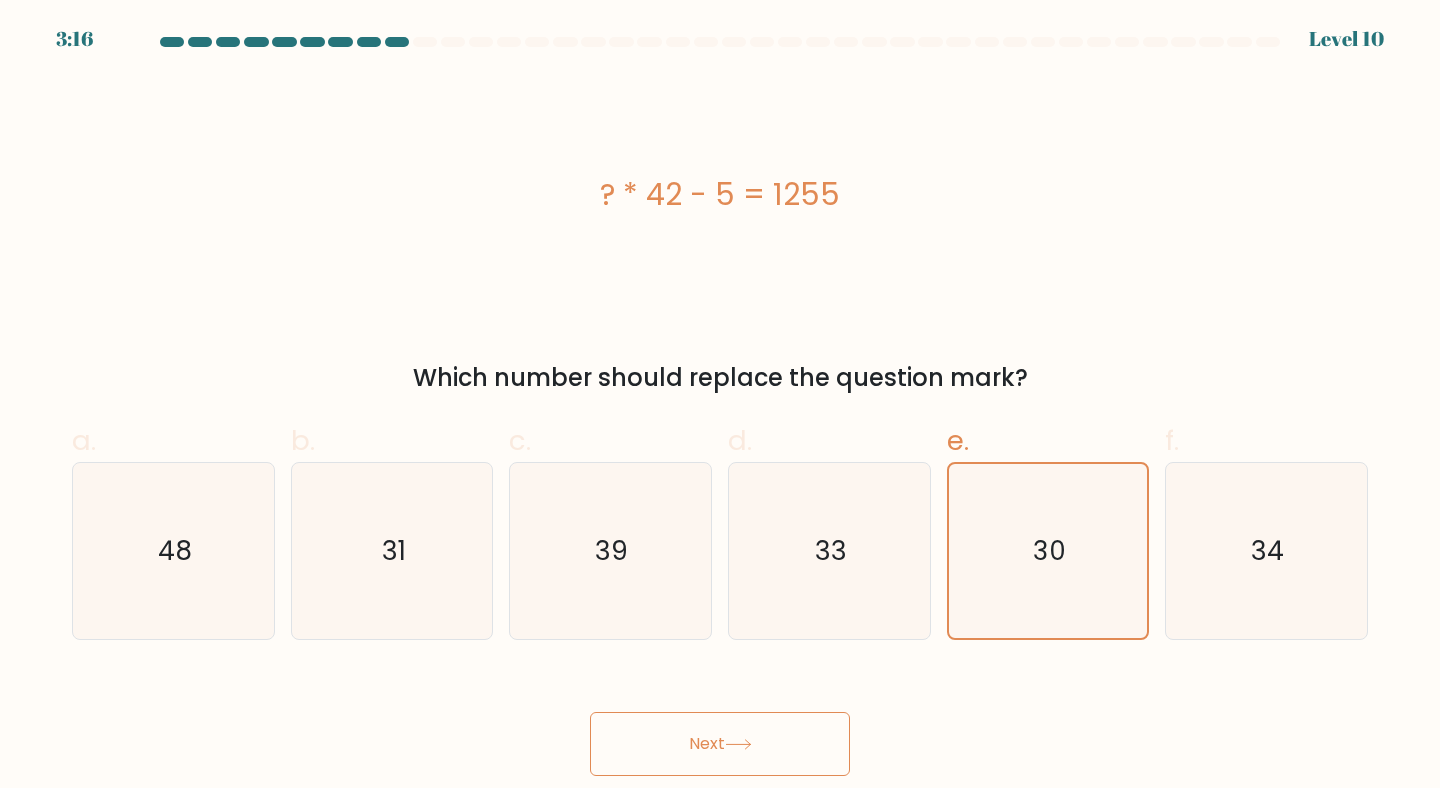 click on "Next" at bounding box center (720, 744) 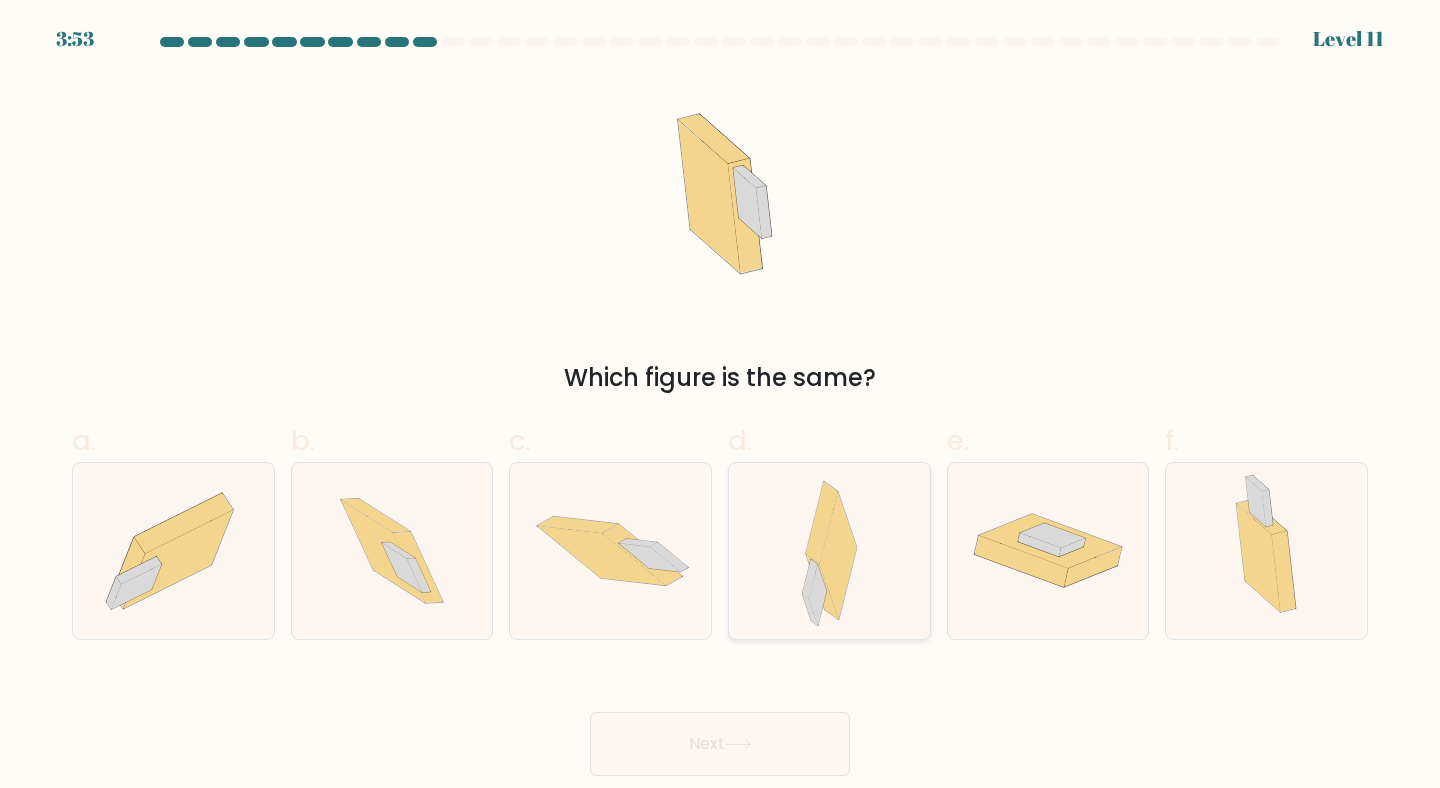 click 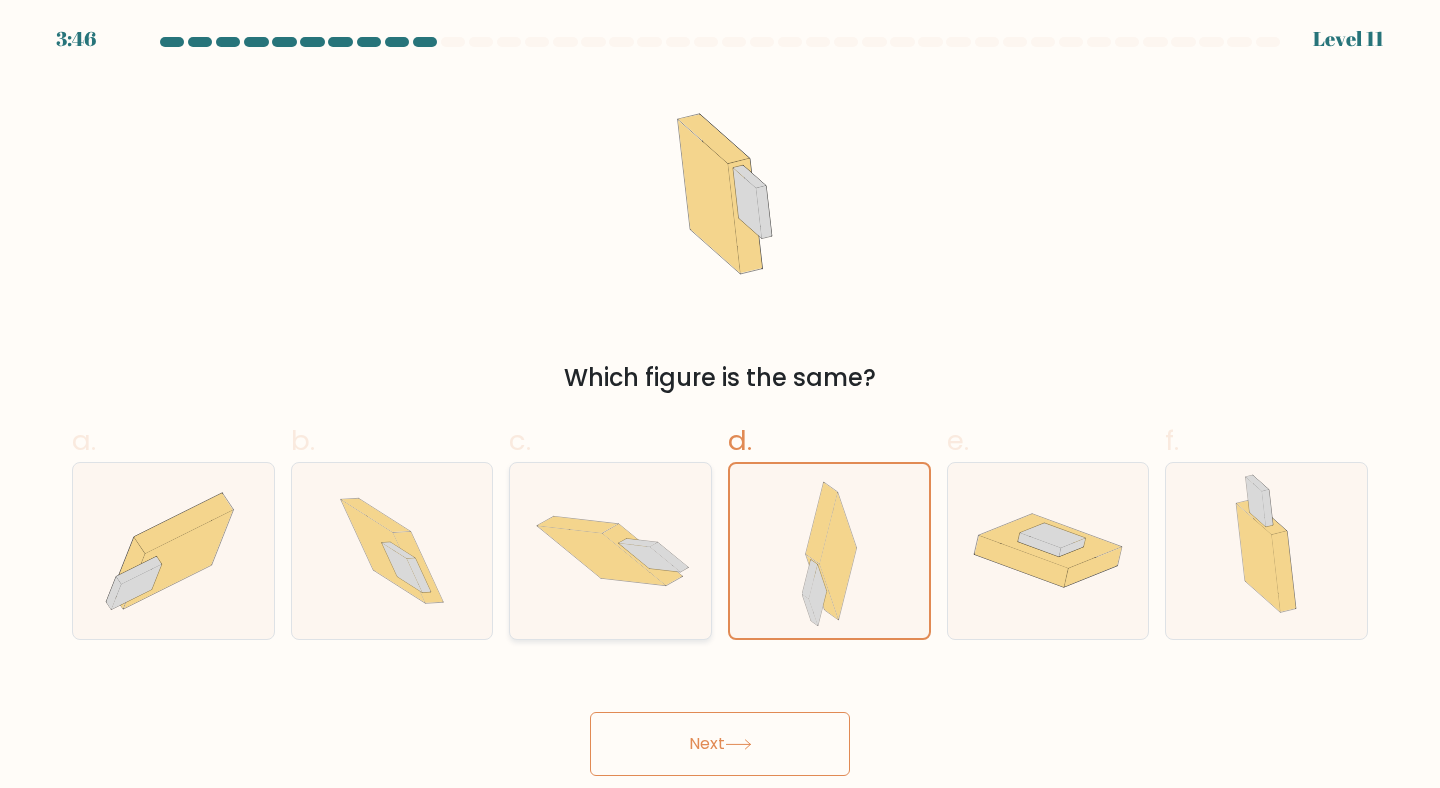 click 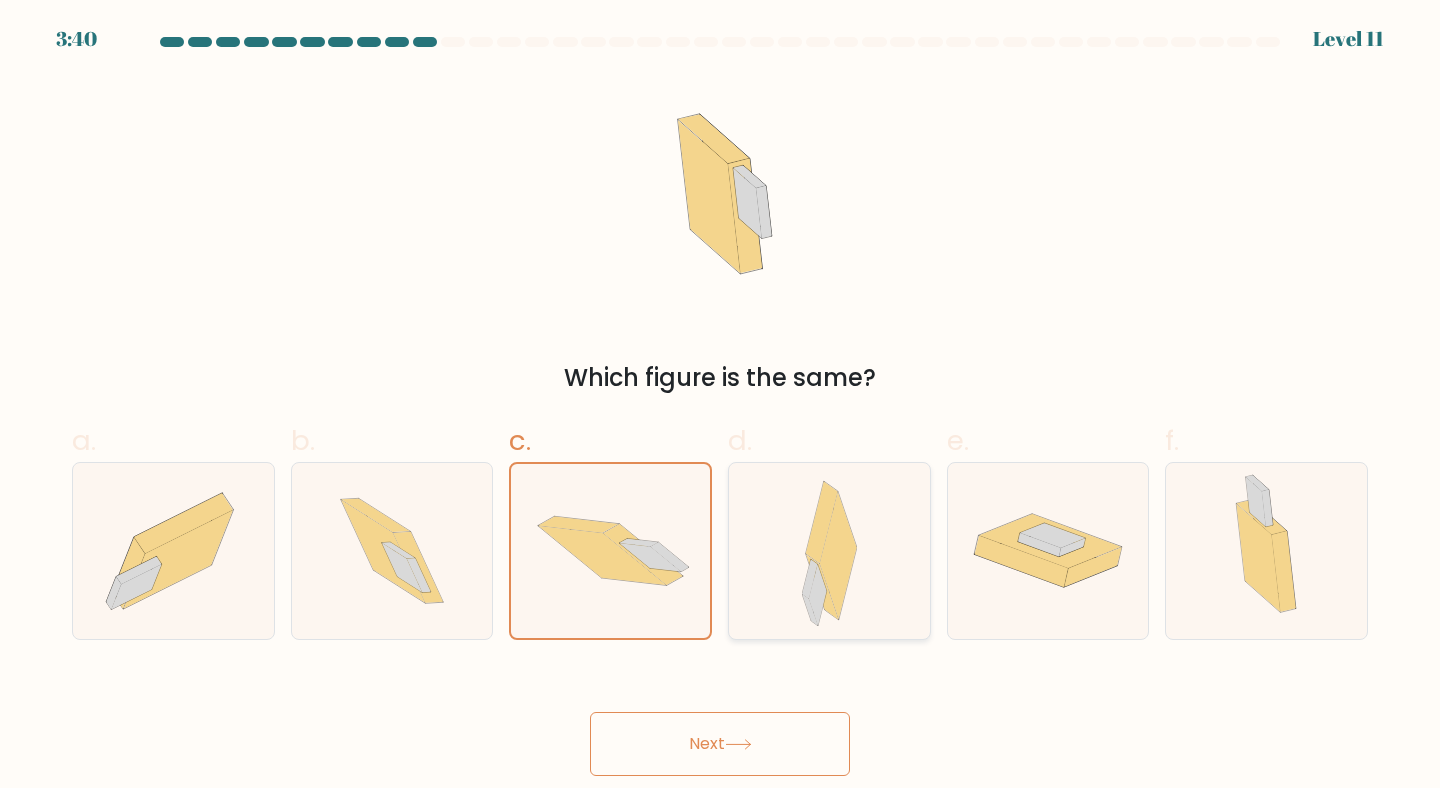 click 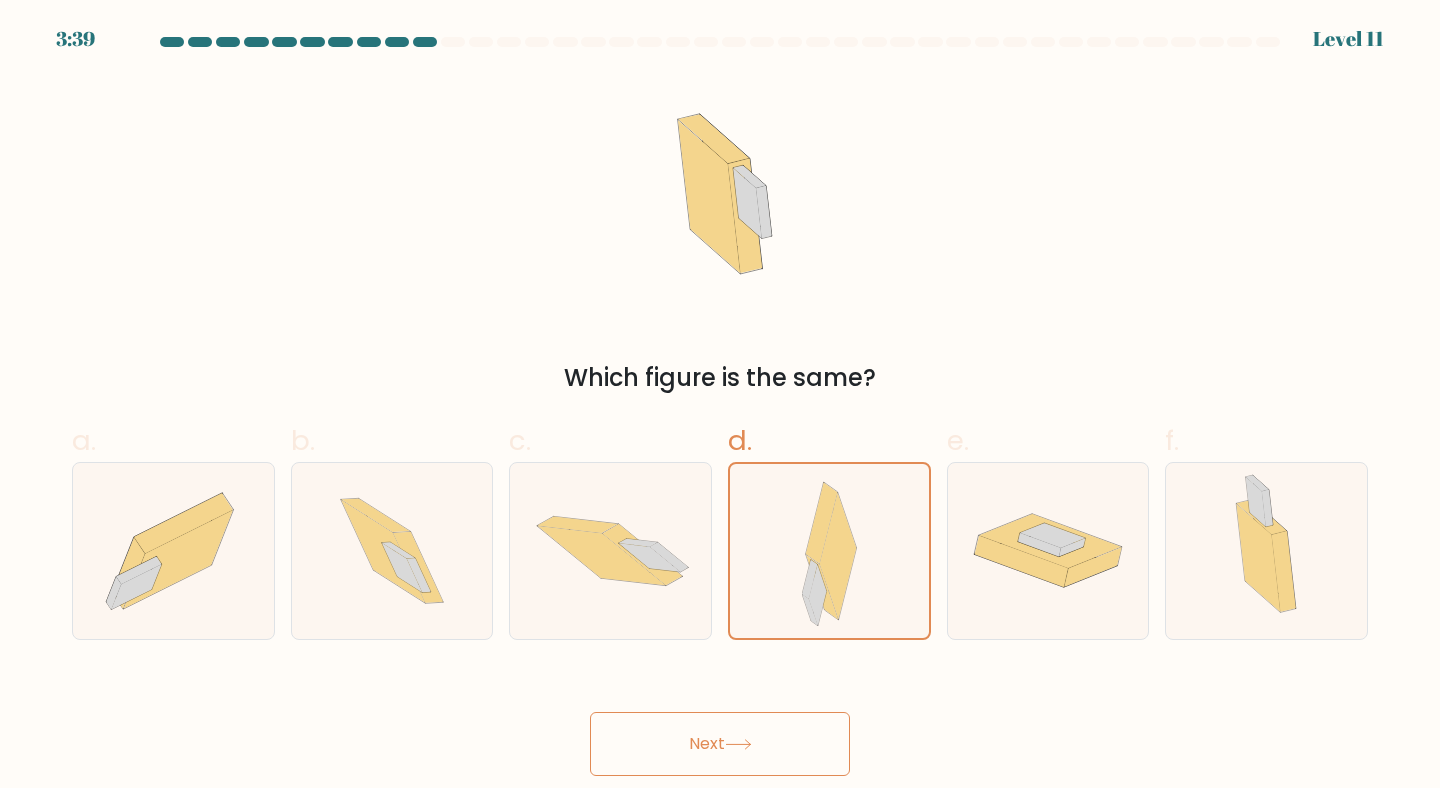 click on "Next" at bounding box center (720, 744) 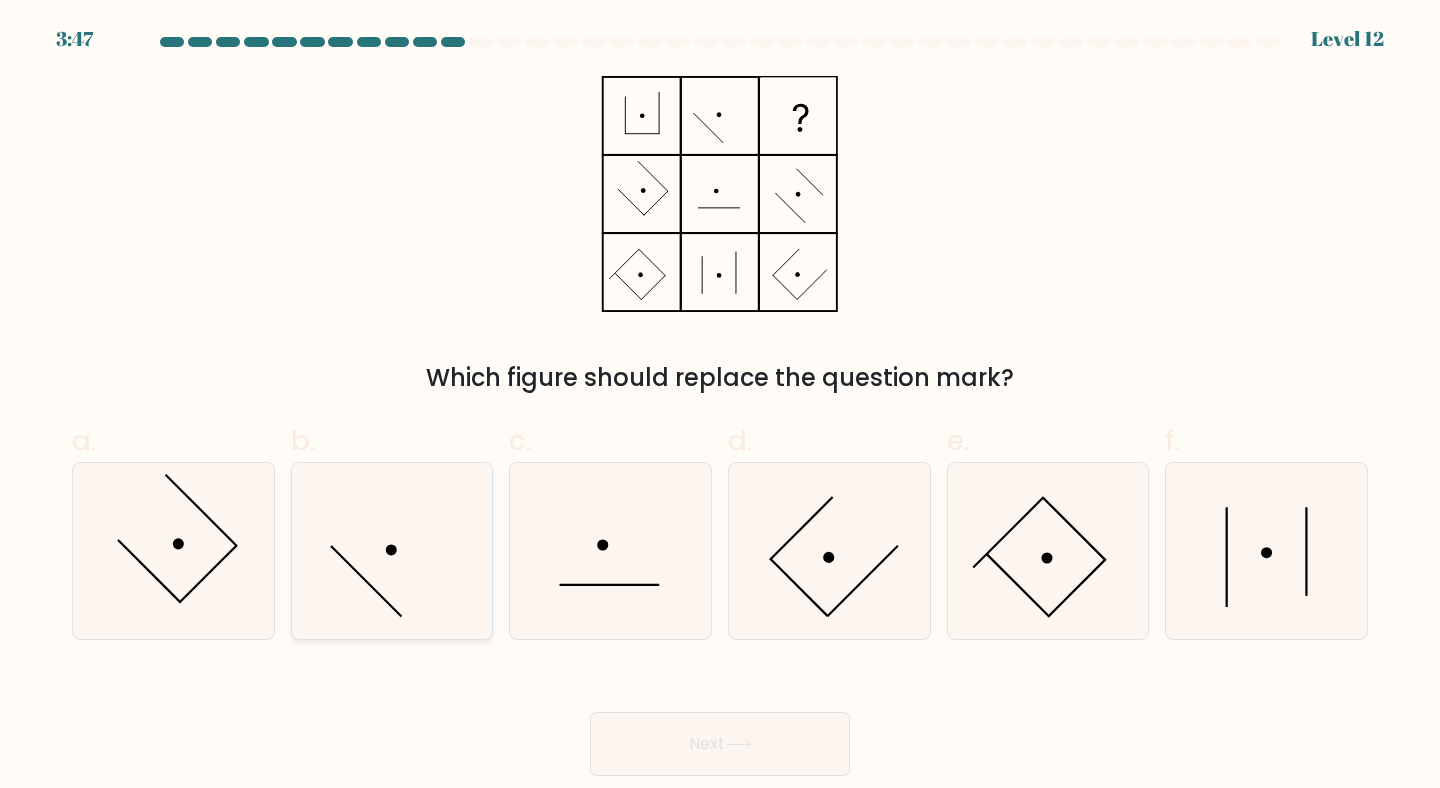 click 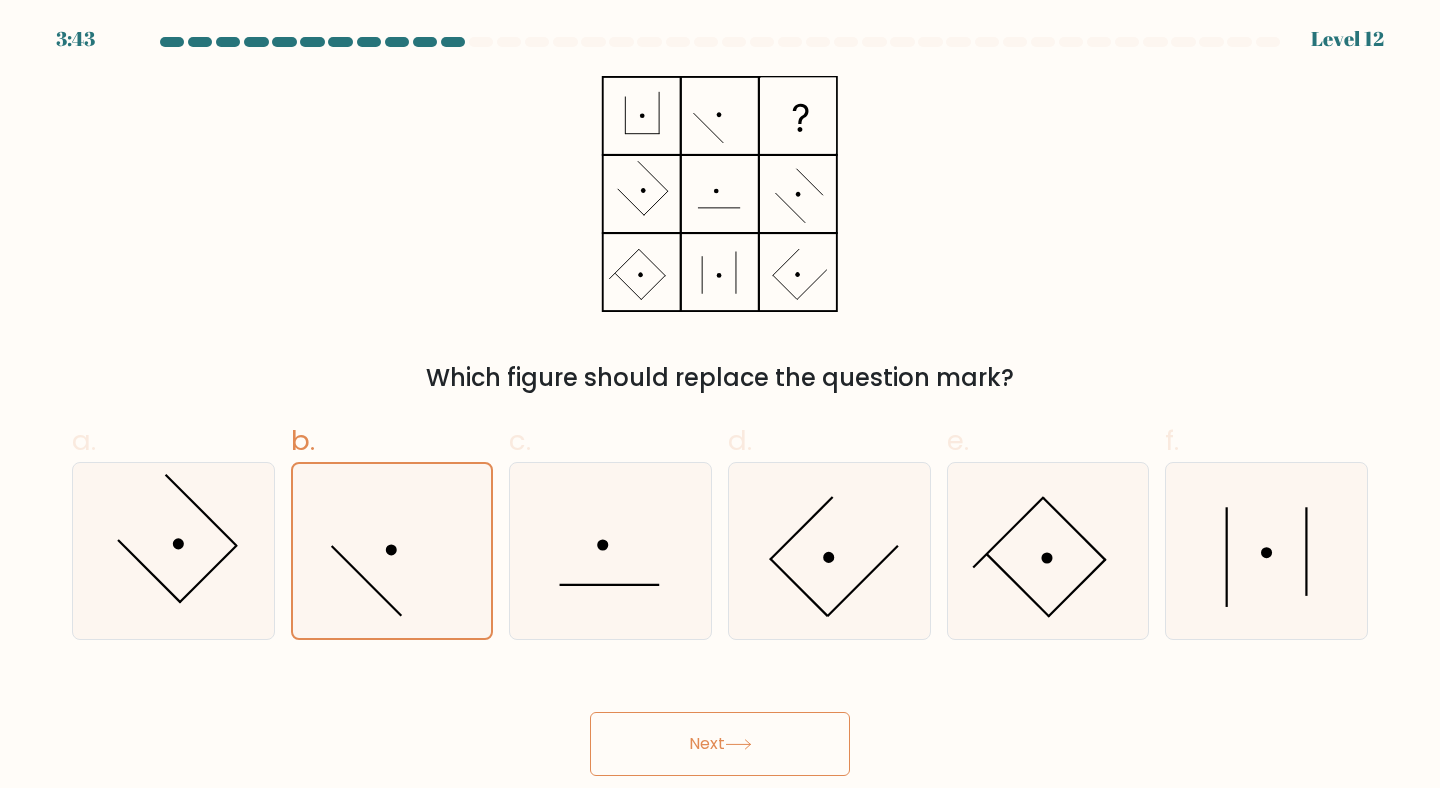 click on "Next" at bounding box center (720, 744) 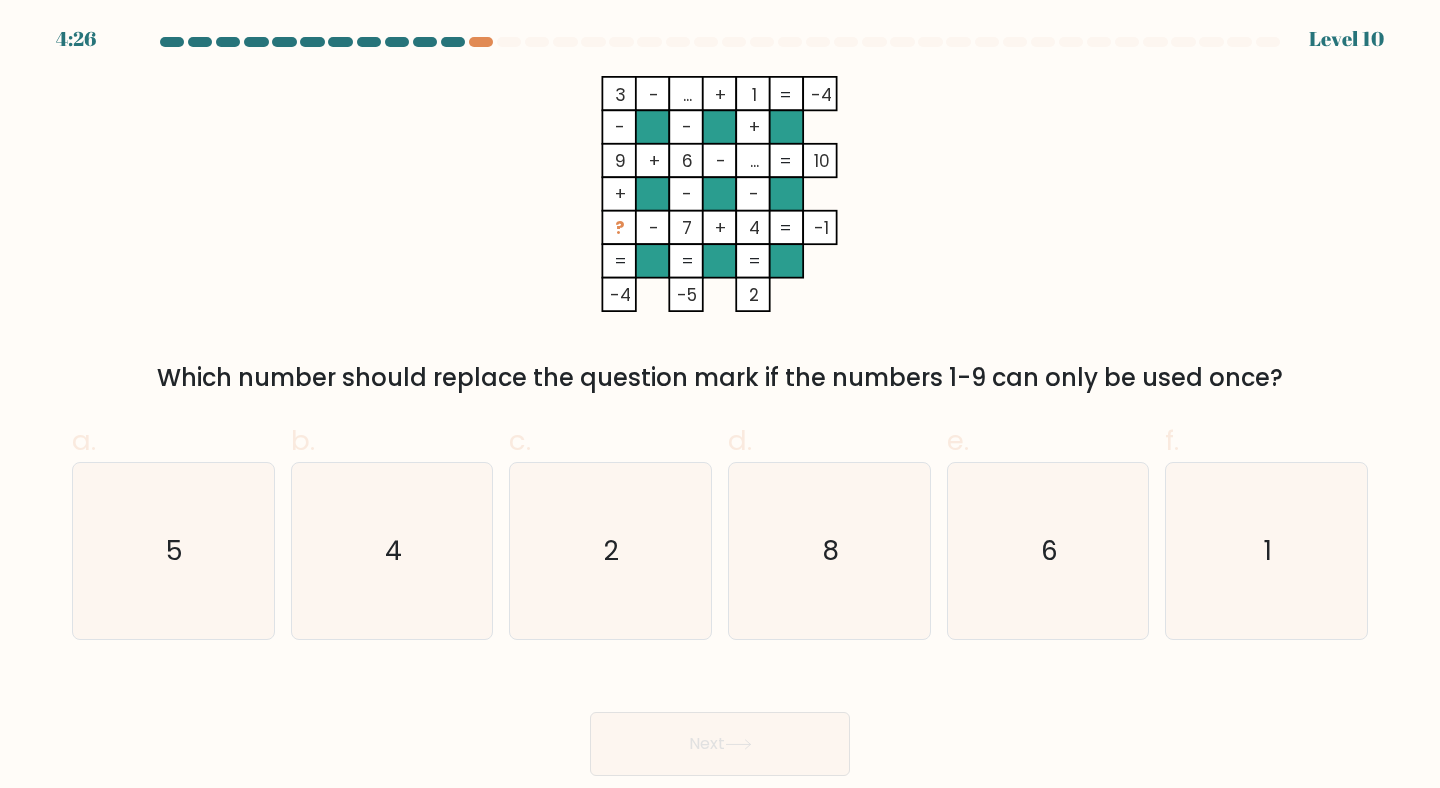 click on "Which number should replace the question mark if the numbers 1-9 can only be used once?" at bounding box center [720, 378] 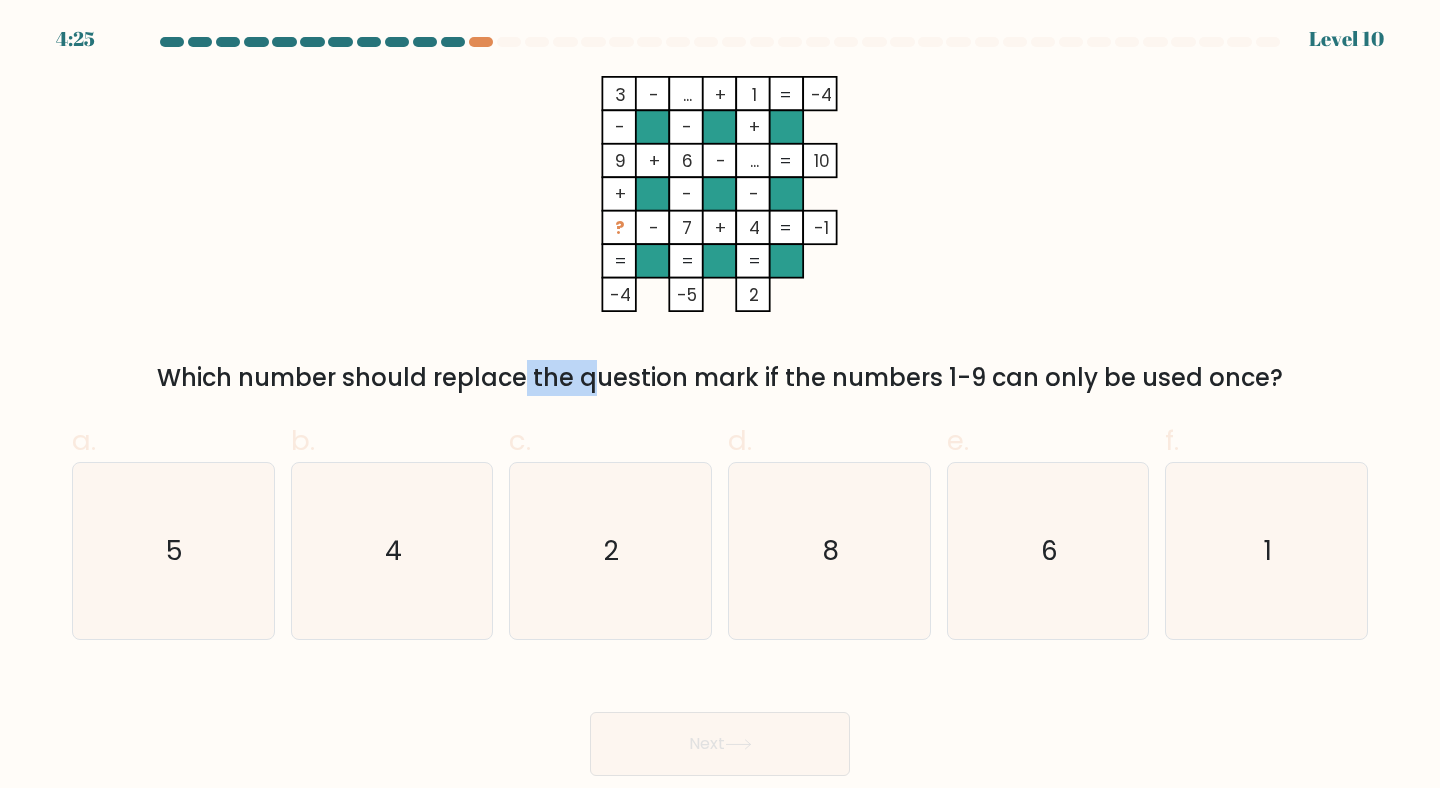 click on "Which number should replace the question mark if the numbers 1-9 can only be used once?" at bounding box center (720, 378) 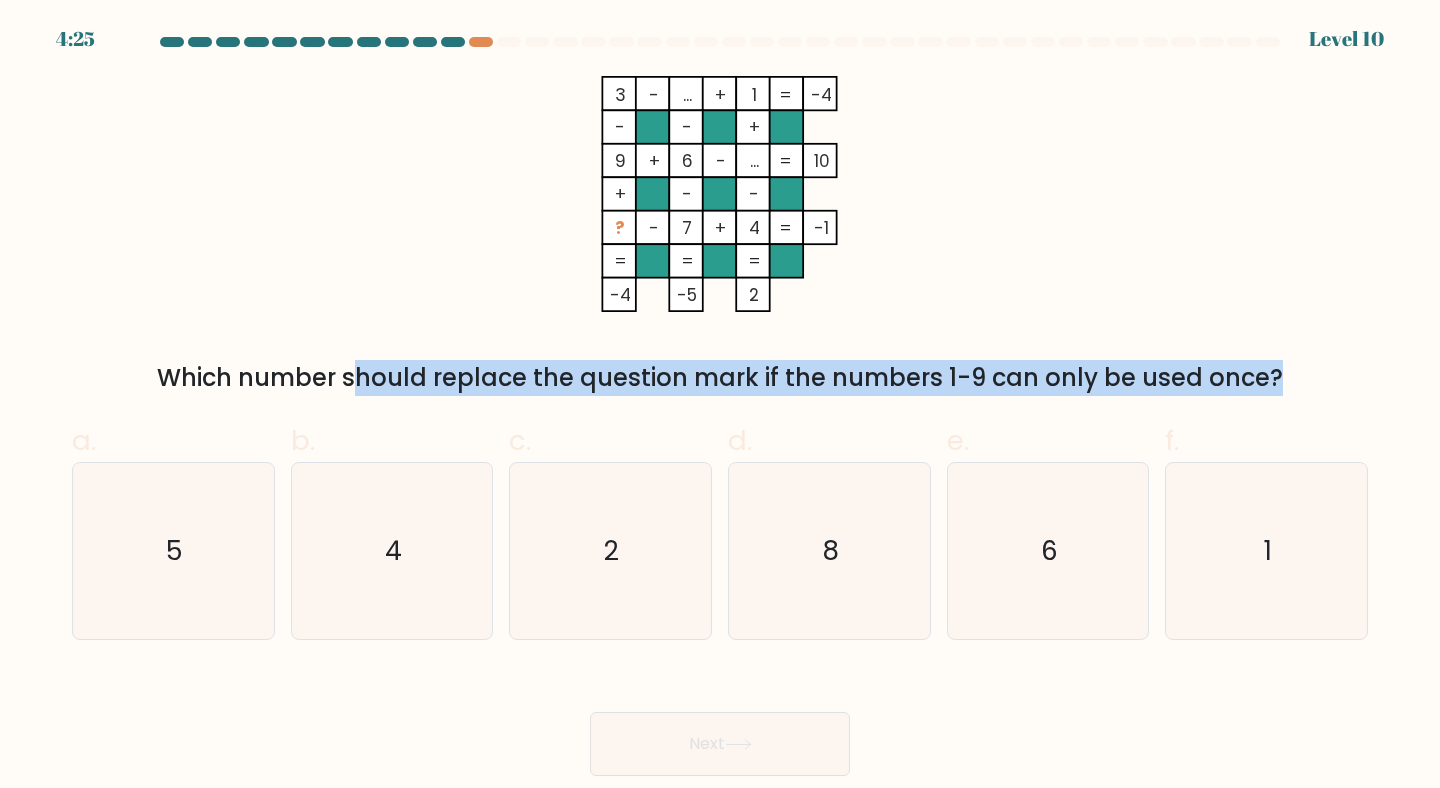 click on "Which number should replace the question mark if the numbers 1-9 can only be used once?" at bounding box center [720, 378] 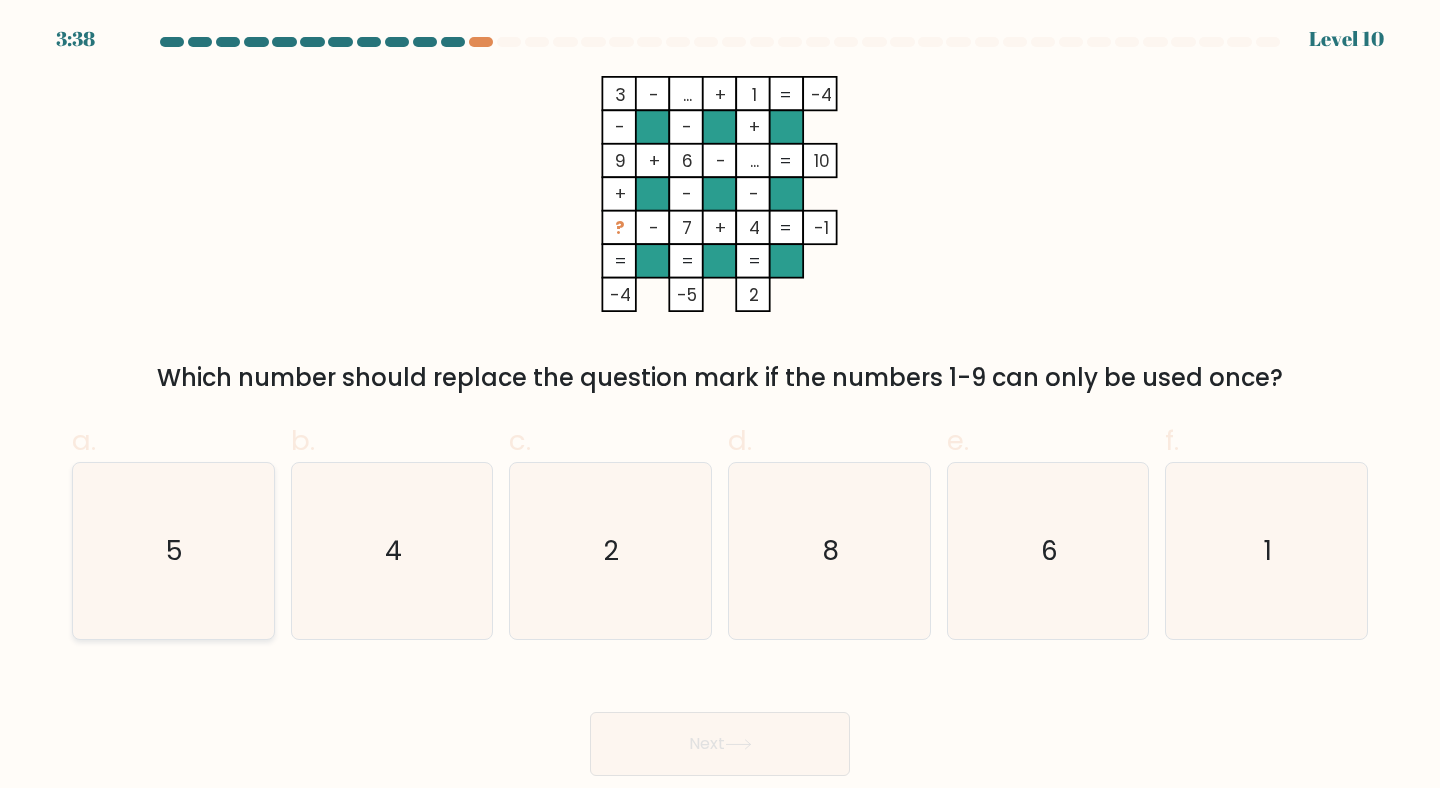 click on "5" 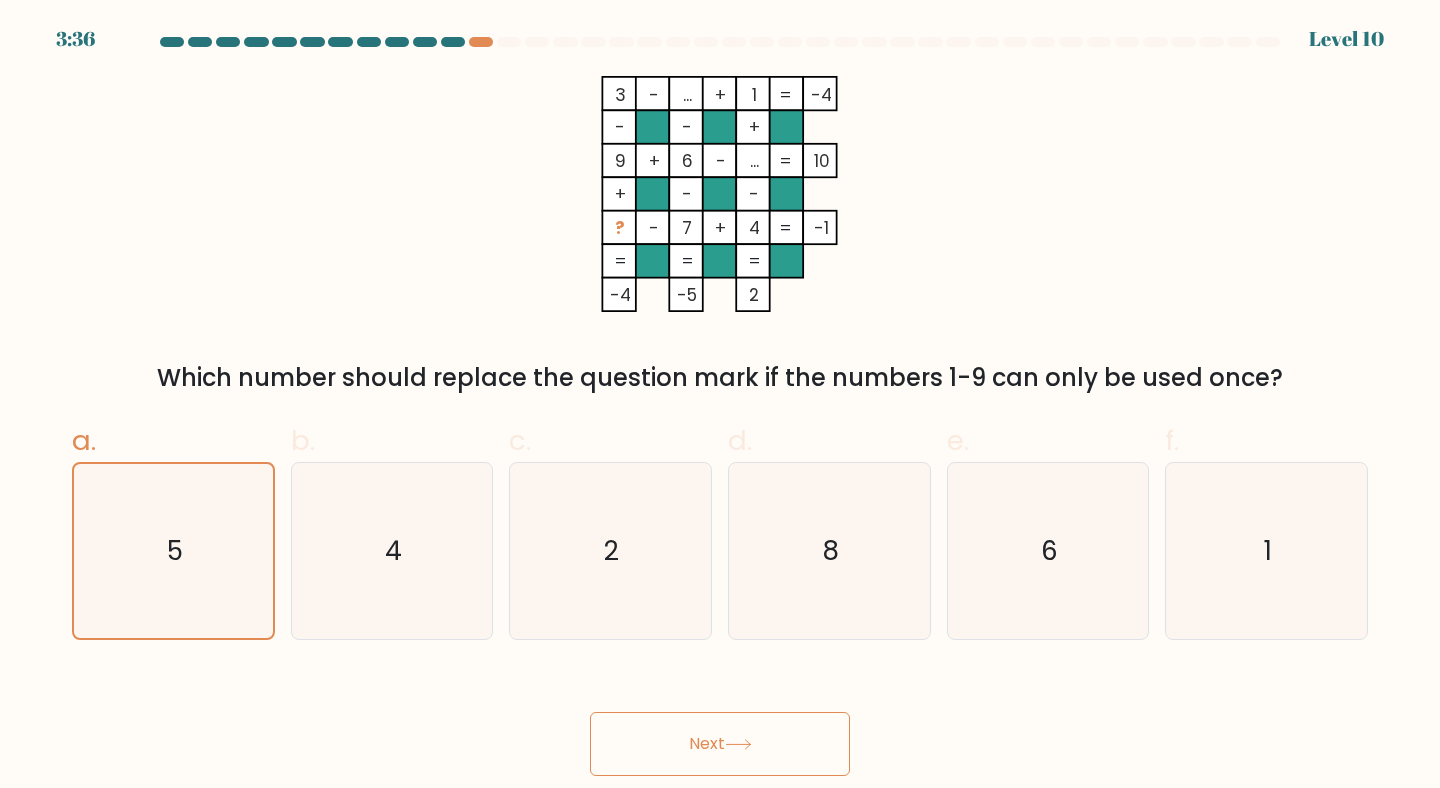 click on "Next" at bounding box center (720, 744) 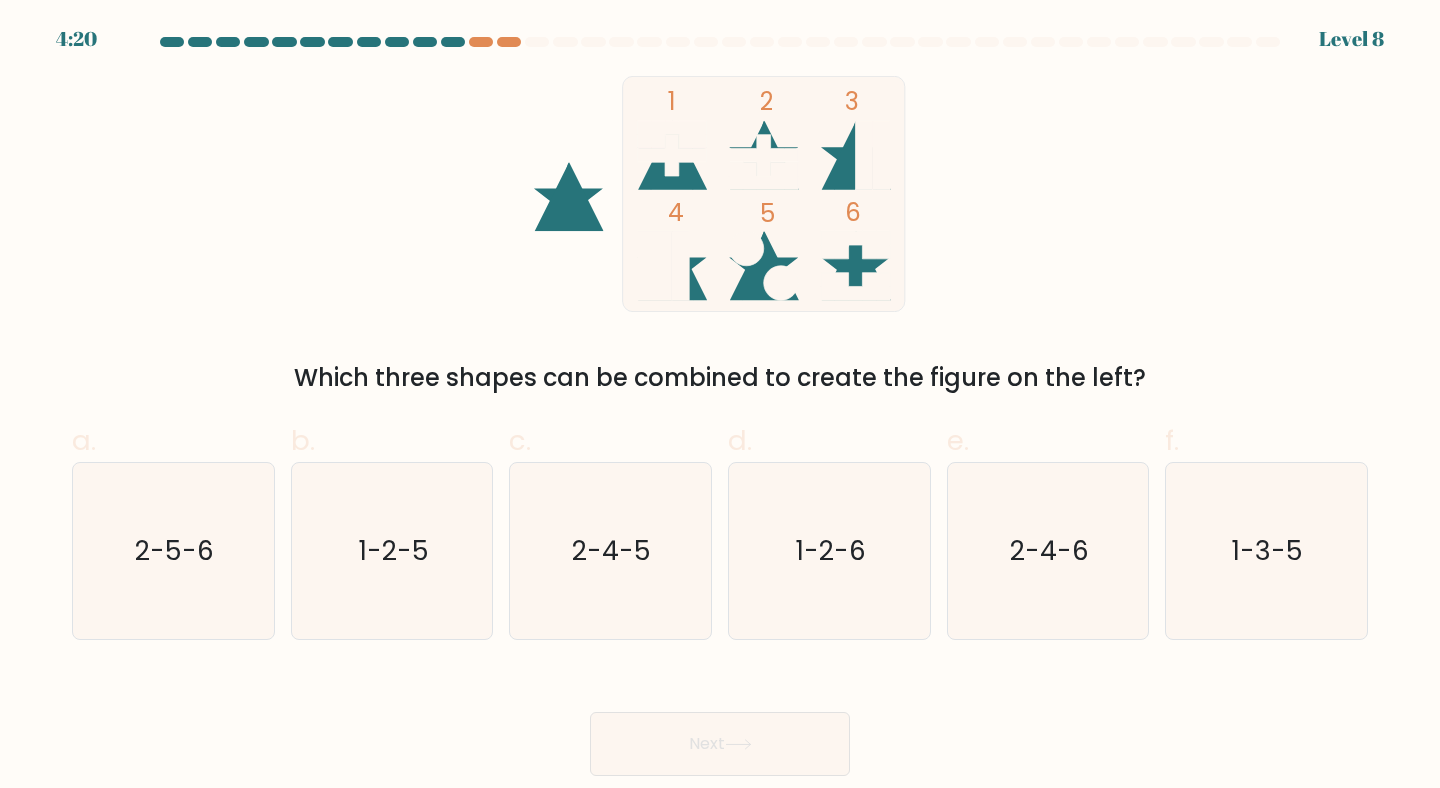 click on "Which three shapes can be combined to create the figure on the left?" at bounding box center [720, 378] 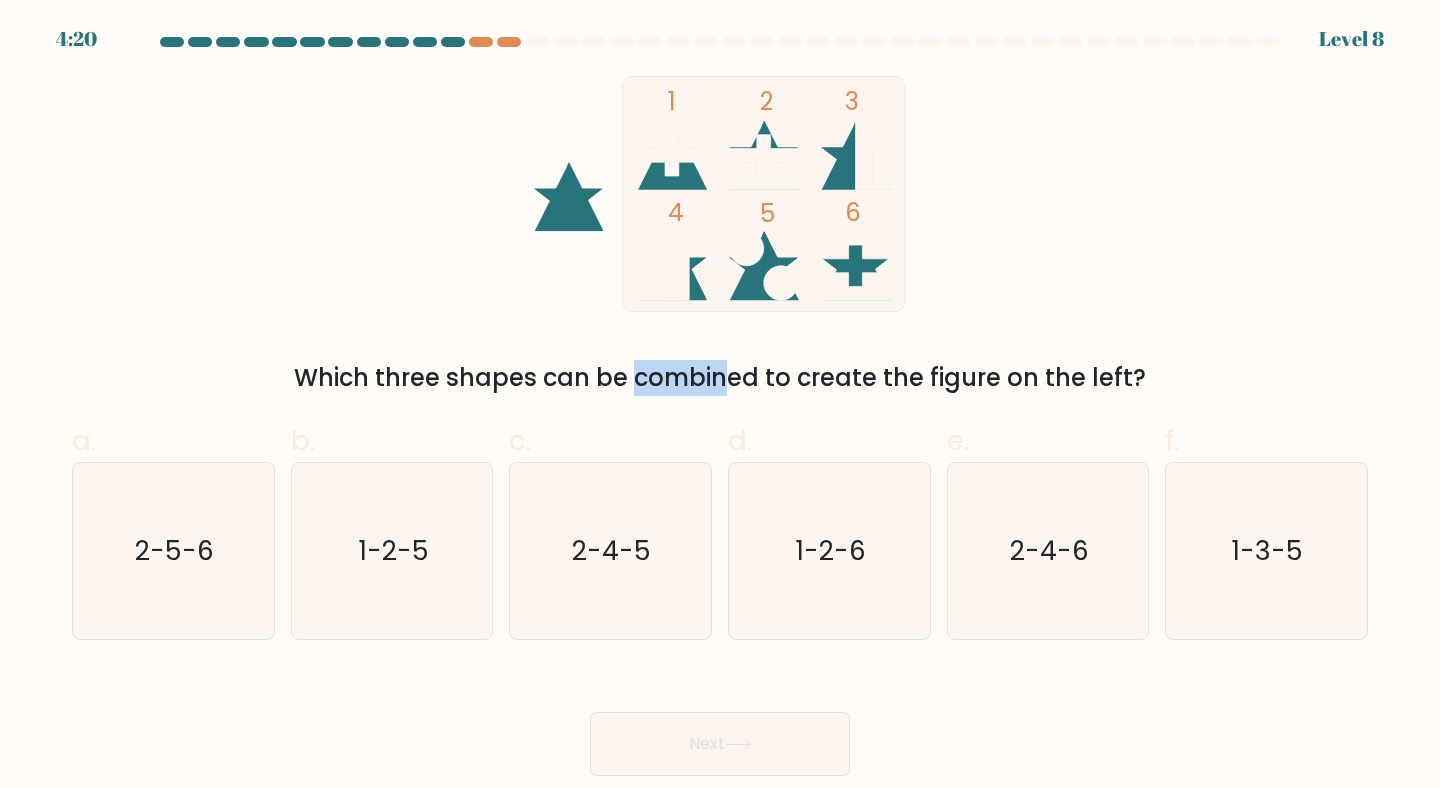 click on "Which three shapes can be combined to create the figure on the left?" at bounding box center [720, 378] 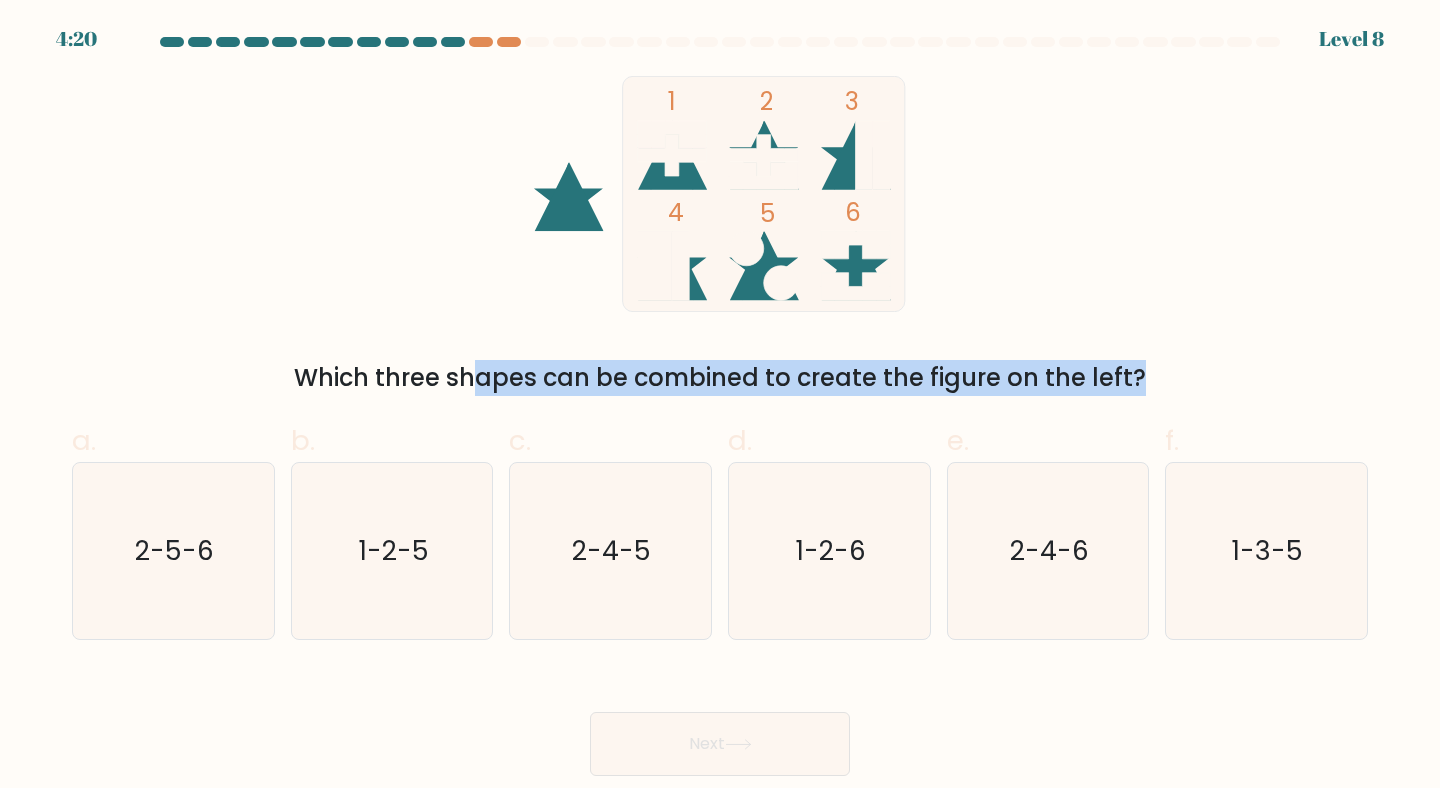 click on "Which three shapes can be combined to create the figure on the left?" at bounding box center [720, 378] 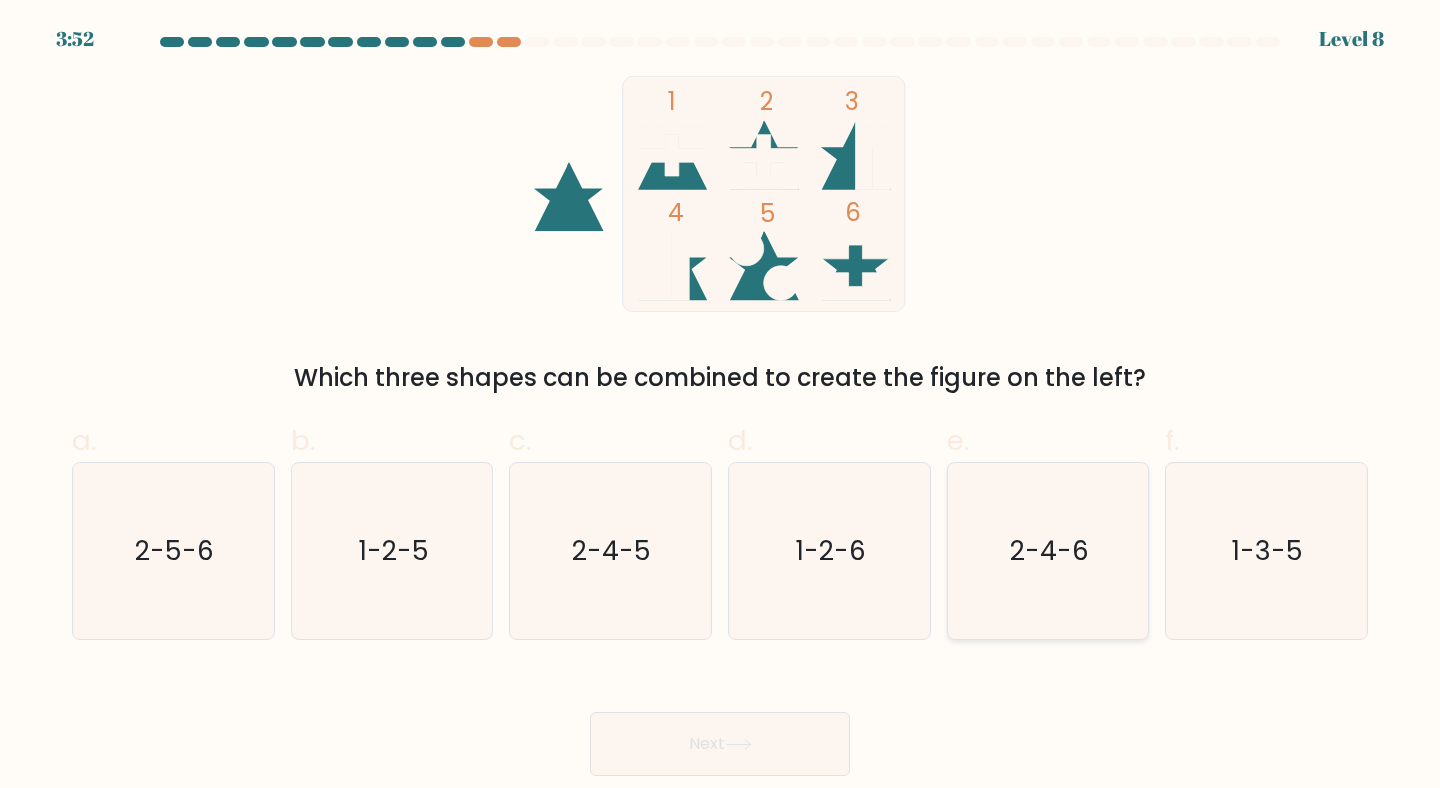 click on "2-4-6" 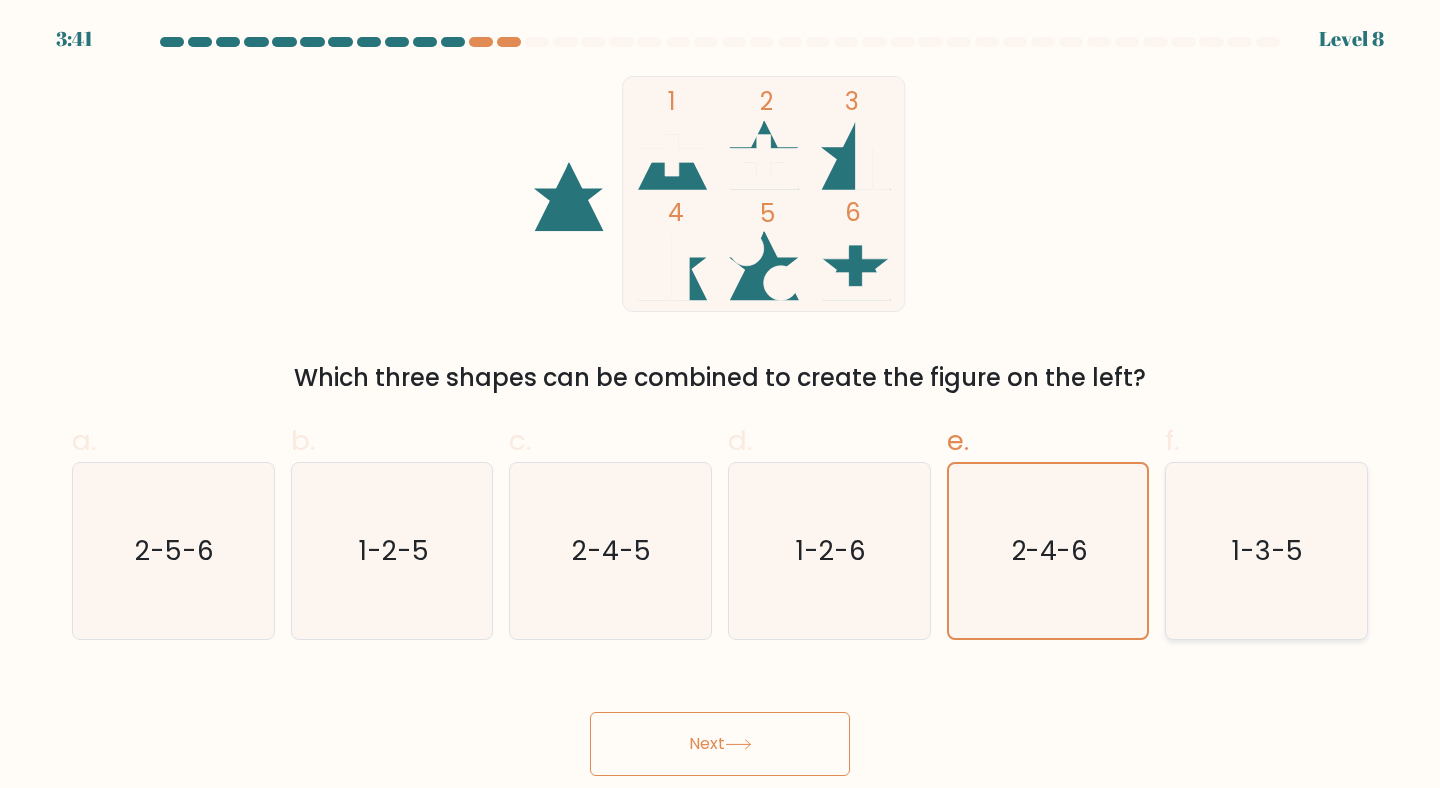 click on "1-3-5" 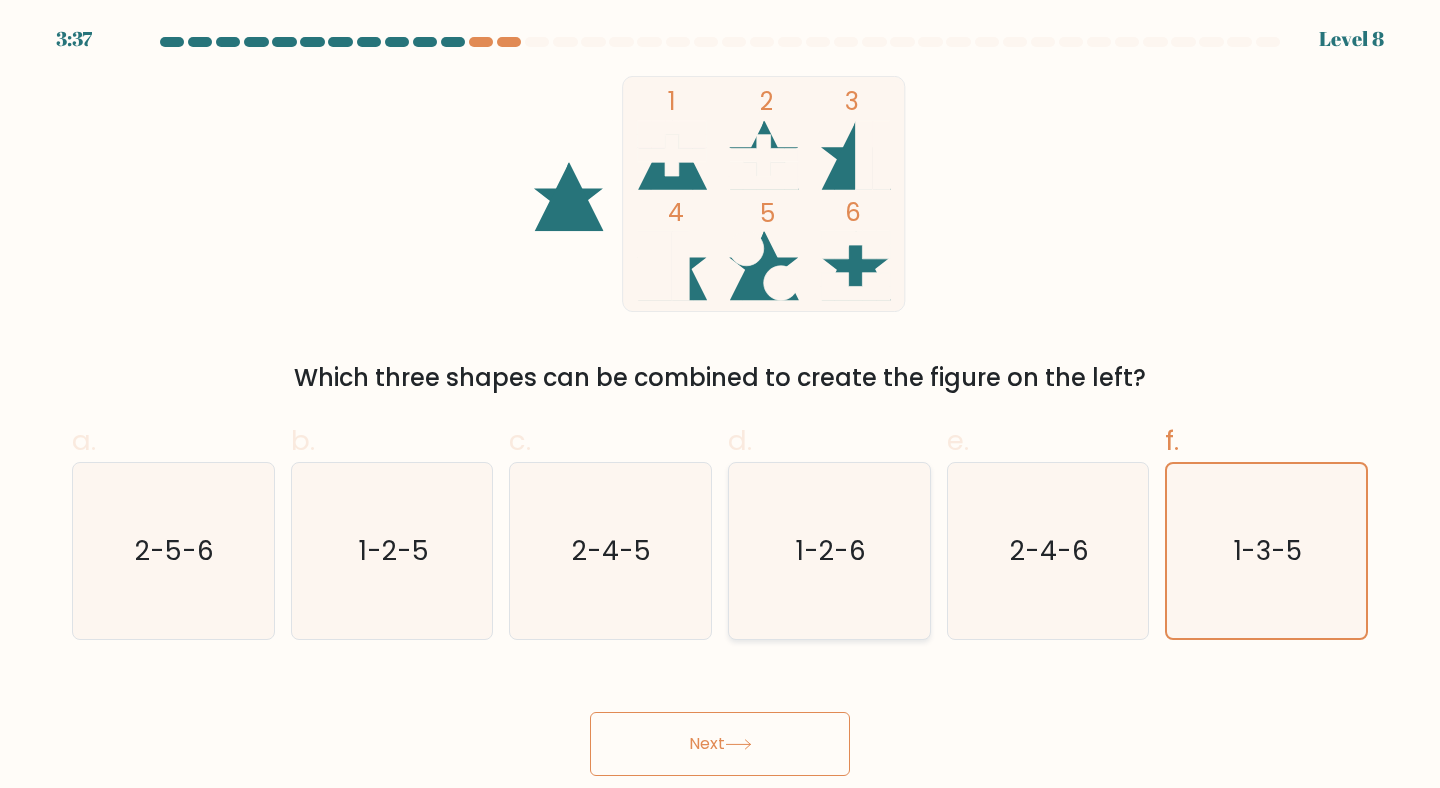click on "1-2-6" 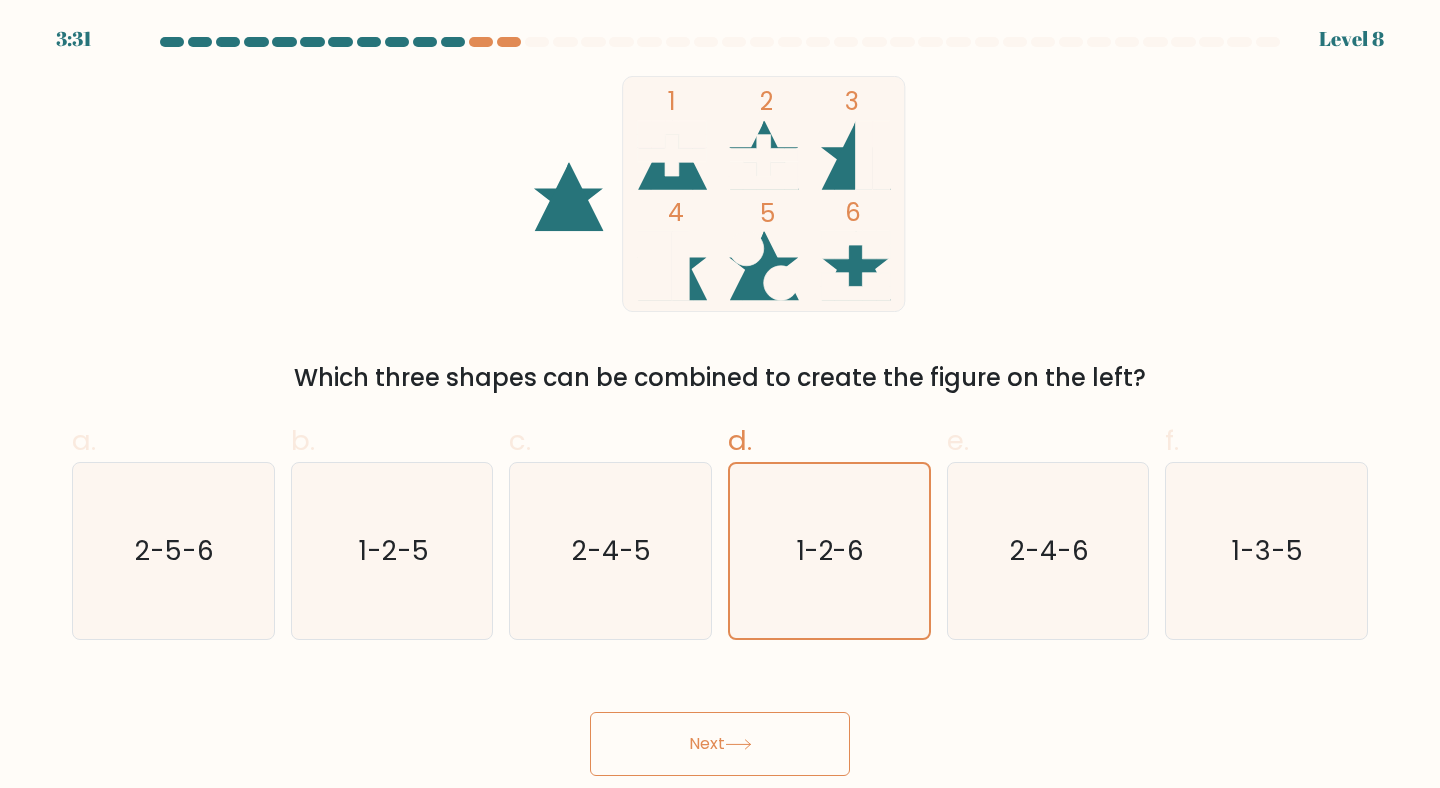click on "Next" at bounding box center (720, 744) 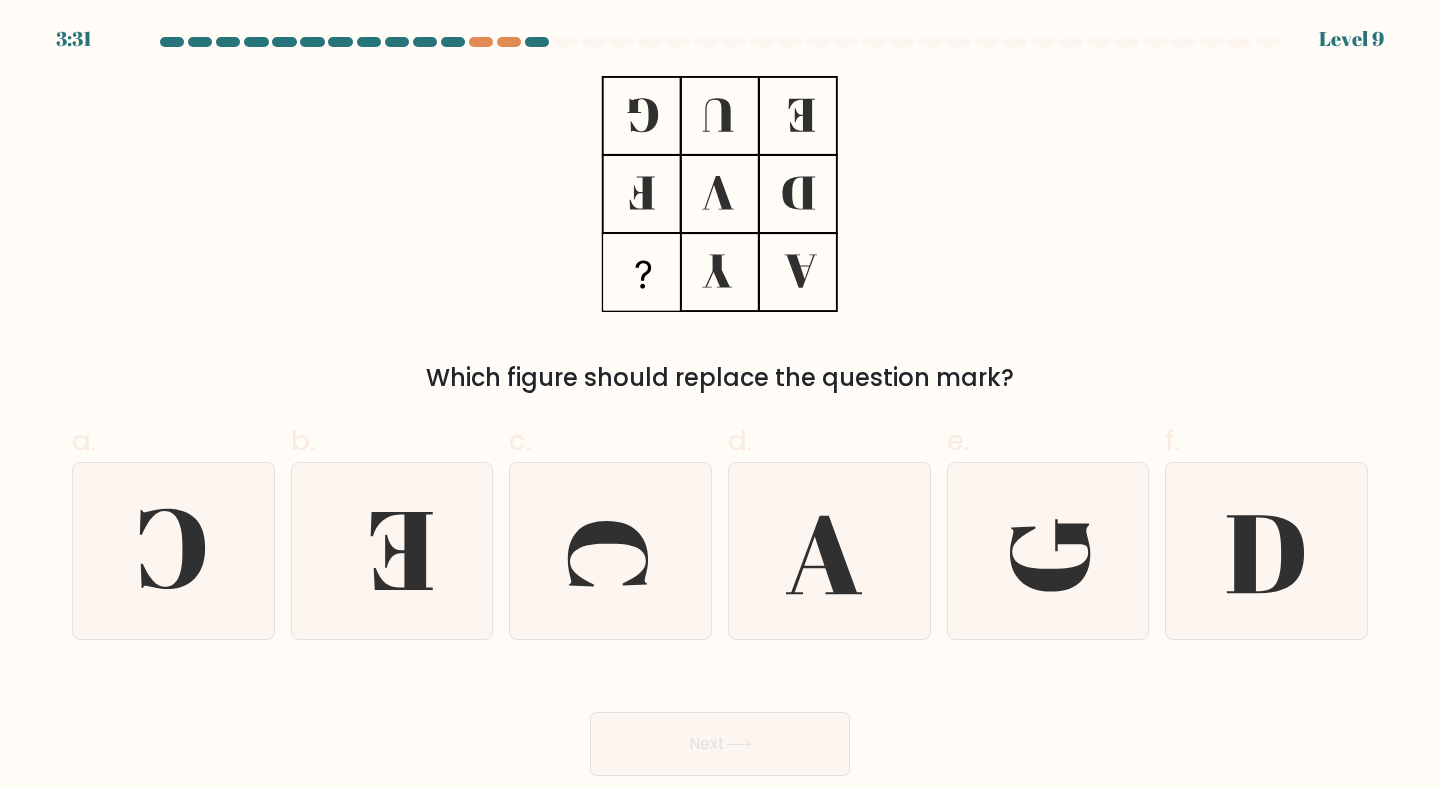 click on "Next" at bounding box center [720, 744] 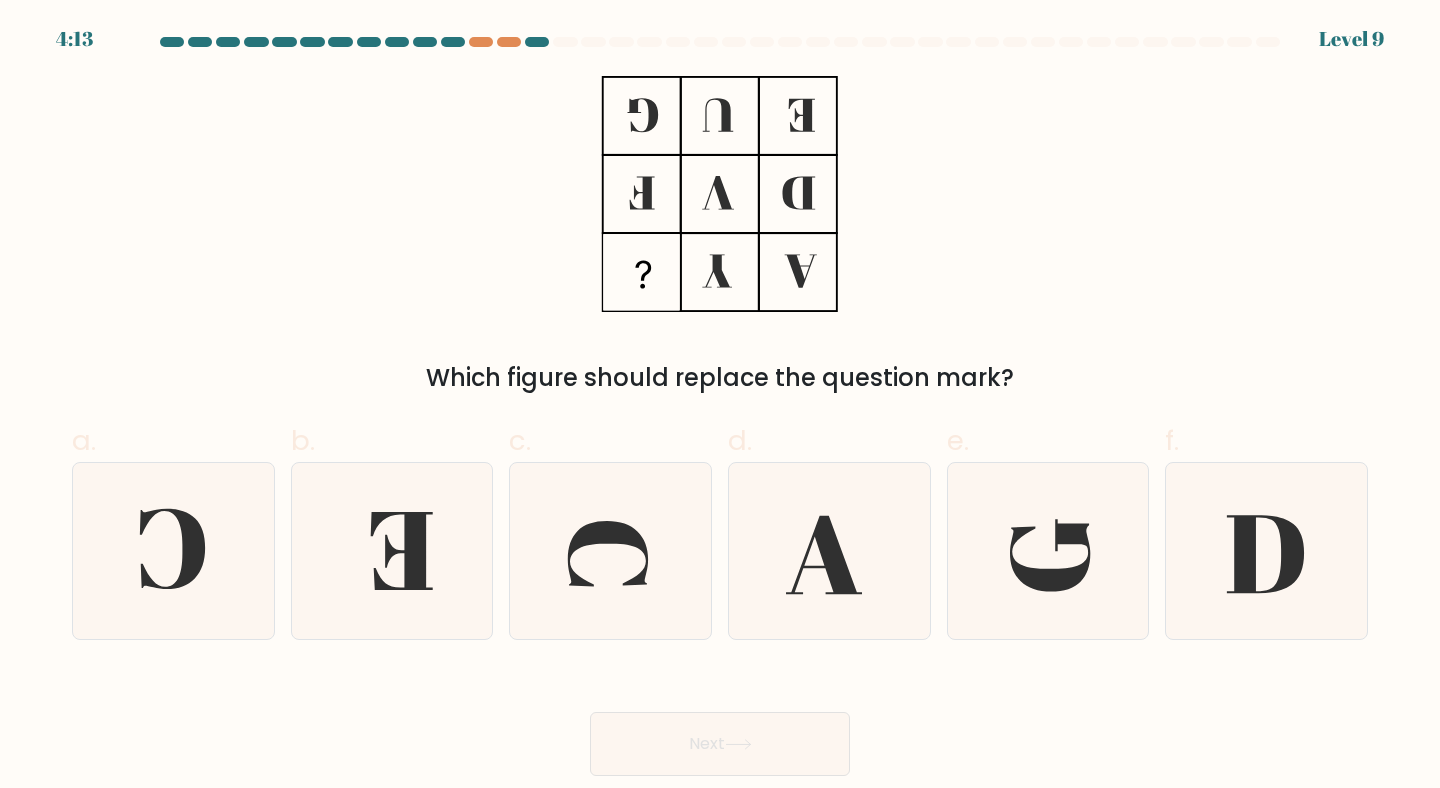 click on "Which figure should replace the question mark?" at bounding box center (720, 236) 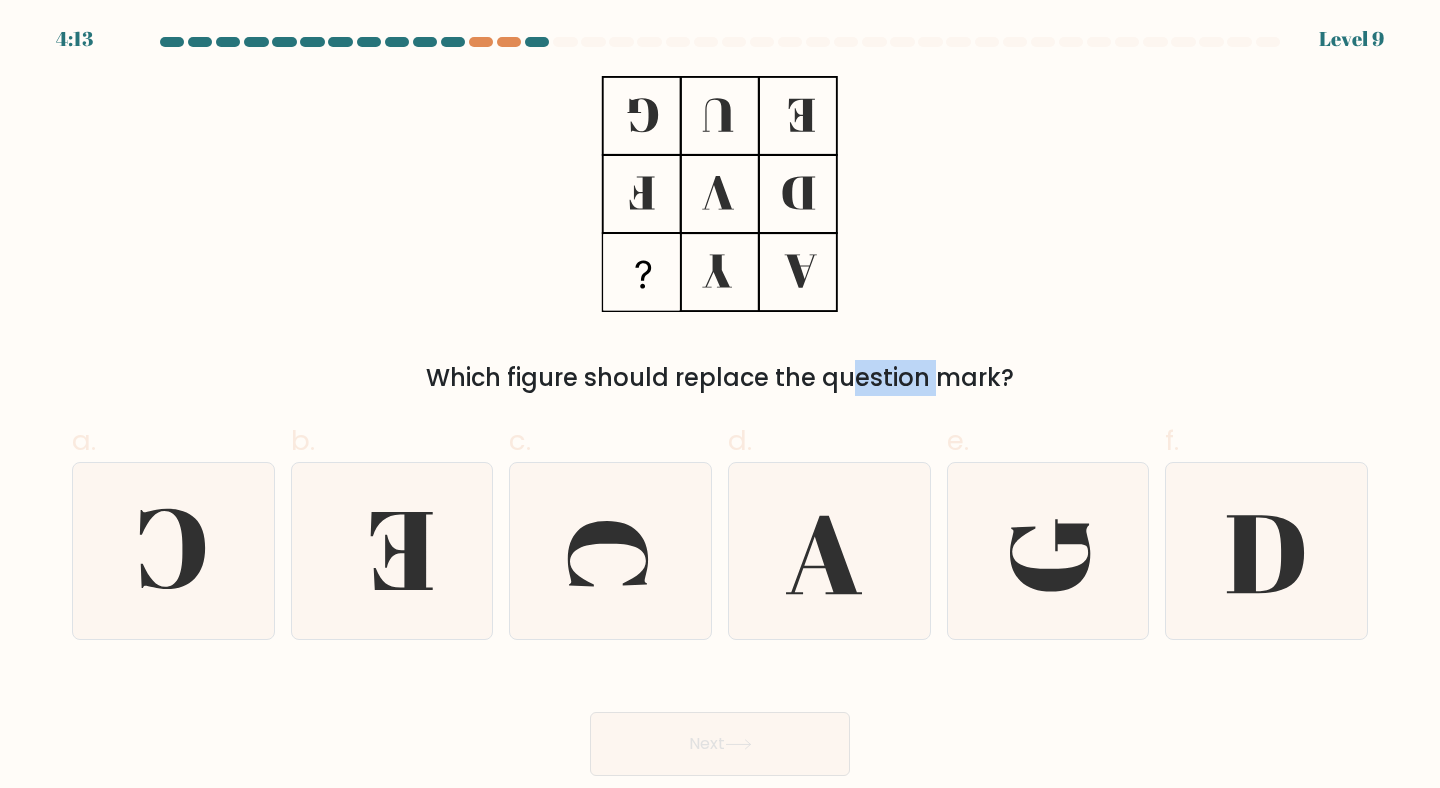 click on "Which figure should replace the question mark?" at bounding box center [720, 378] 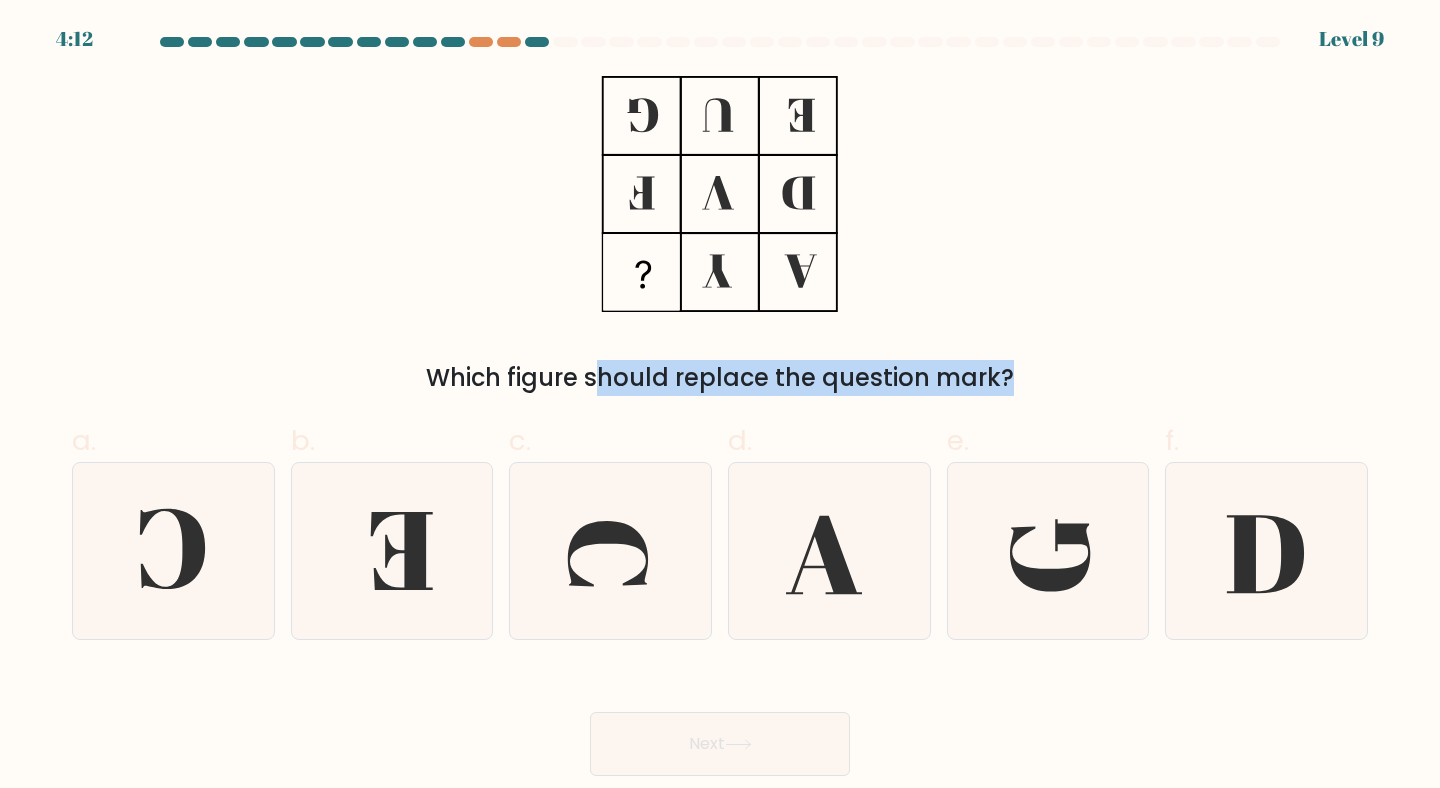 click on "Which figure should replace the question mark?" at bounding box center [720, 378] 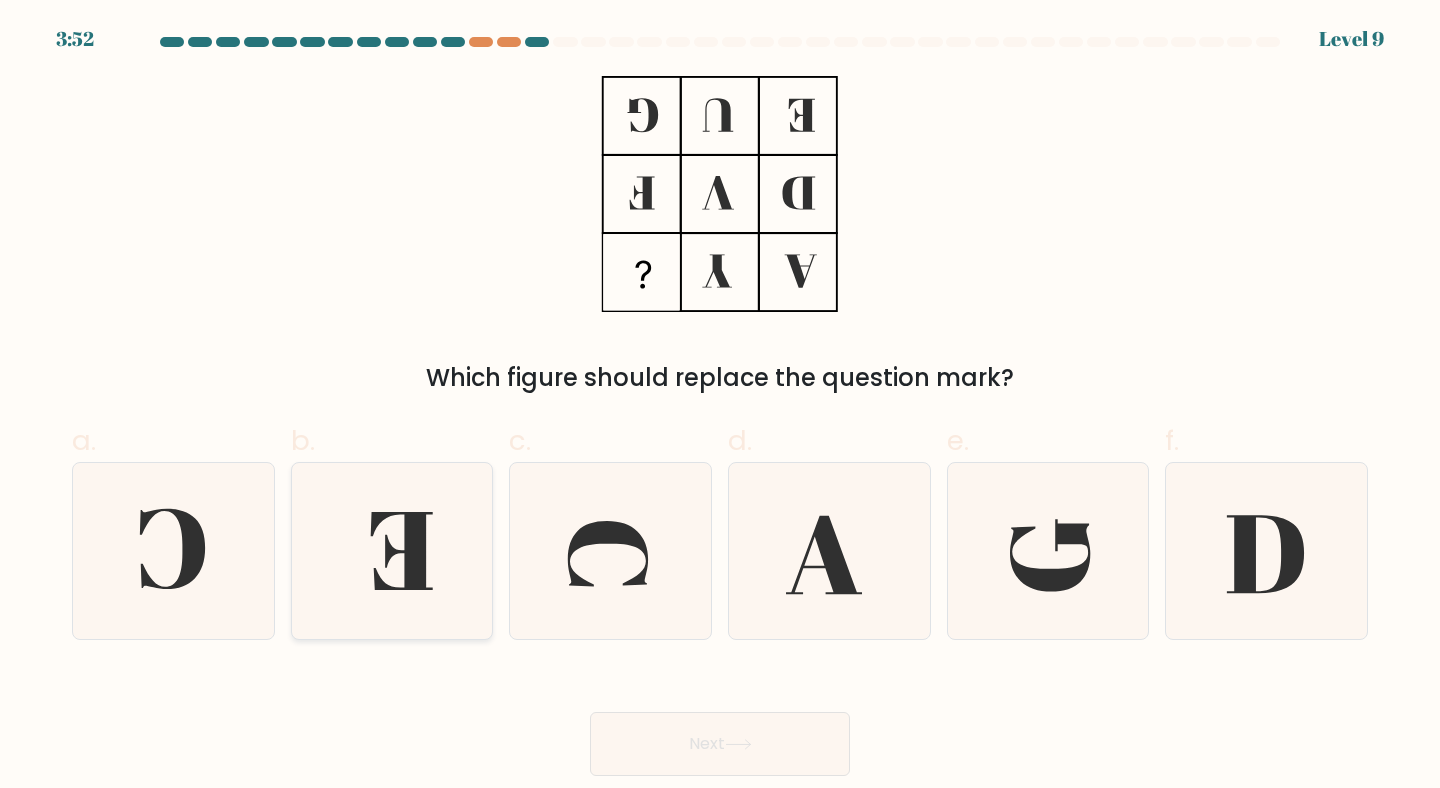 click 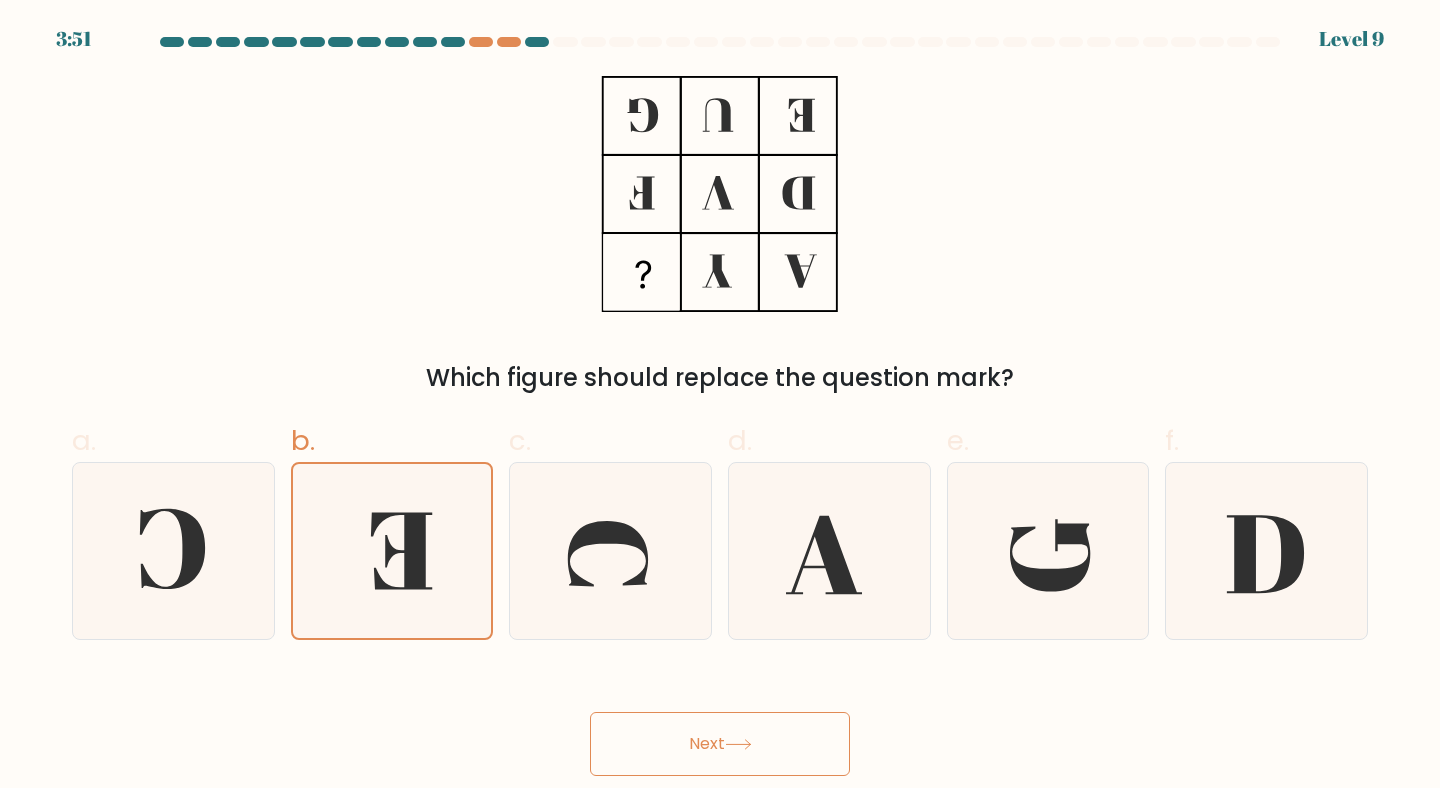 click on "Next" at bounding box center [720, 744] 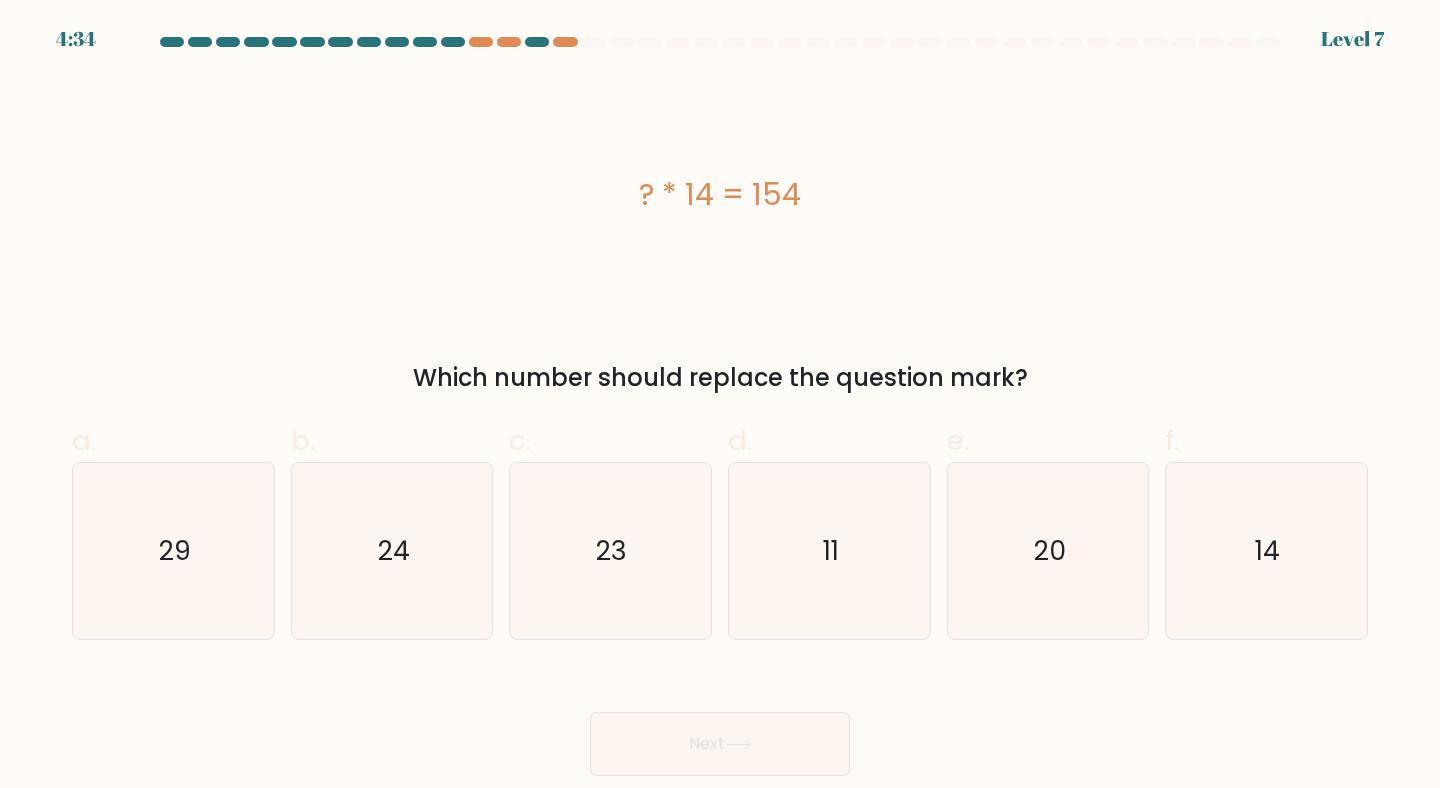 click on "? * 14 = 154
Which number should replace the question mark?" at bounding box center [720, 236] 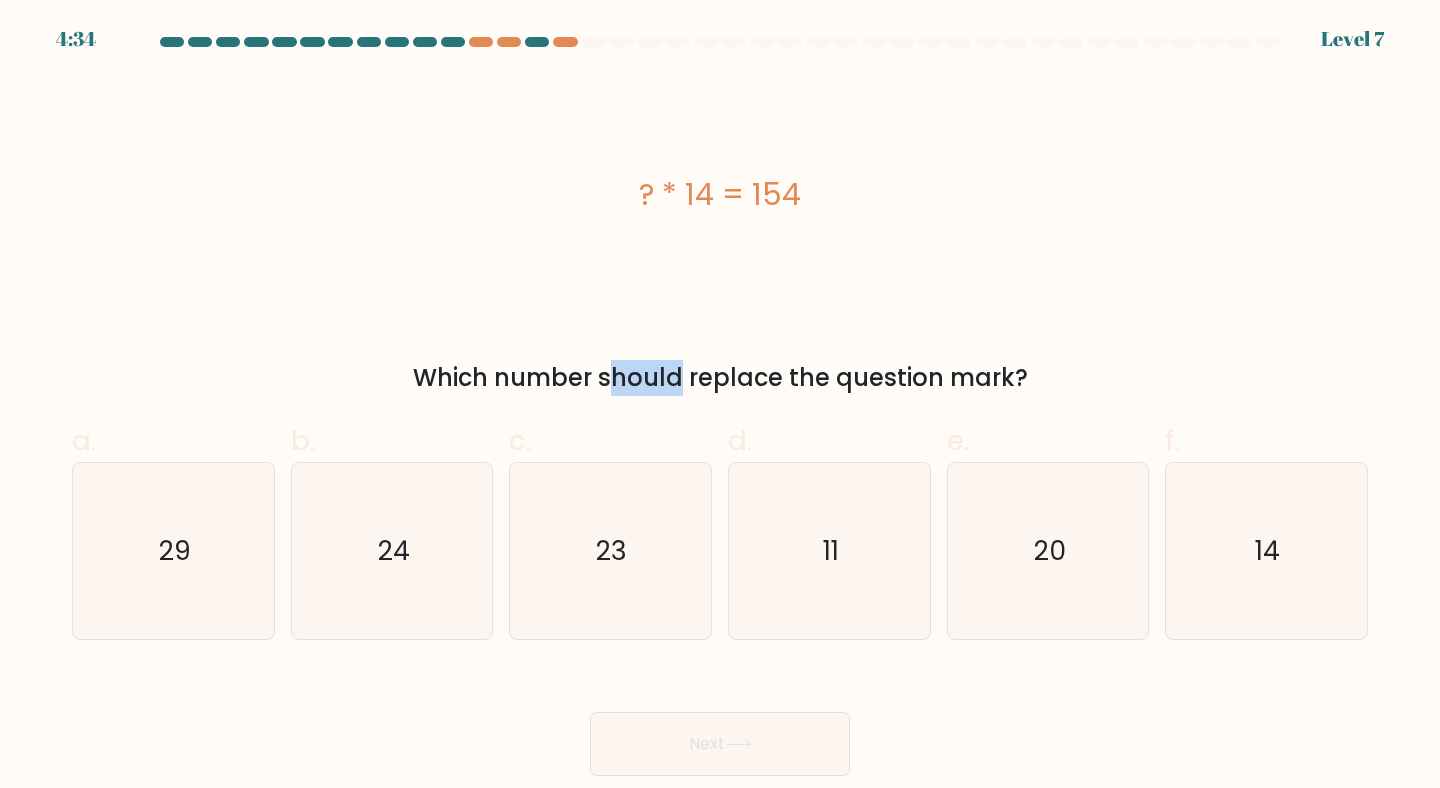 click on "? * 14 = 154
Which number should replace the question mark?" at bounding box center (720, 236) 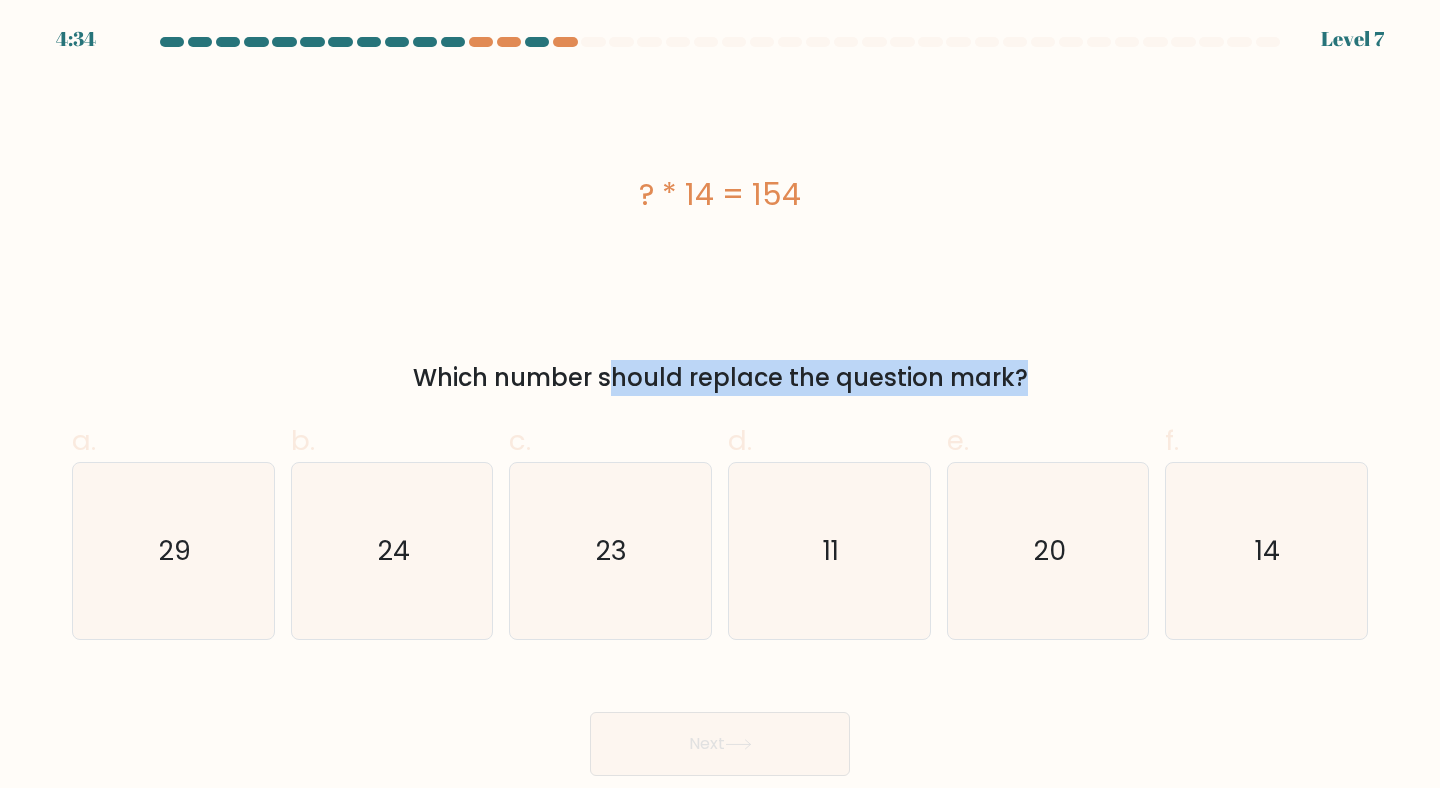 click on "? * 14 = 154
Which number should replace the question mark?" at bounding box center (720, 236) 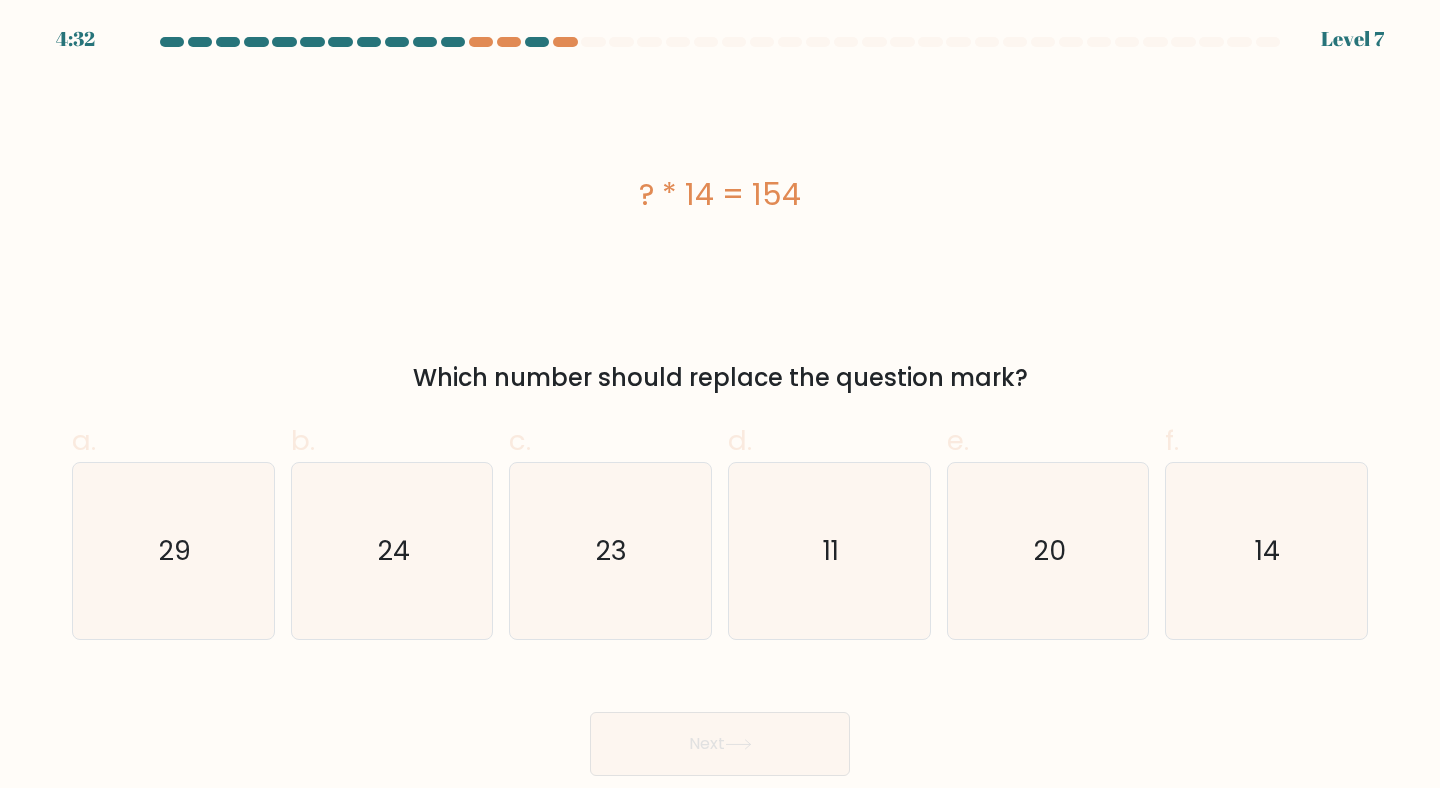 click on "? * 14 = 154" at bounding box center [720, 194] 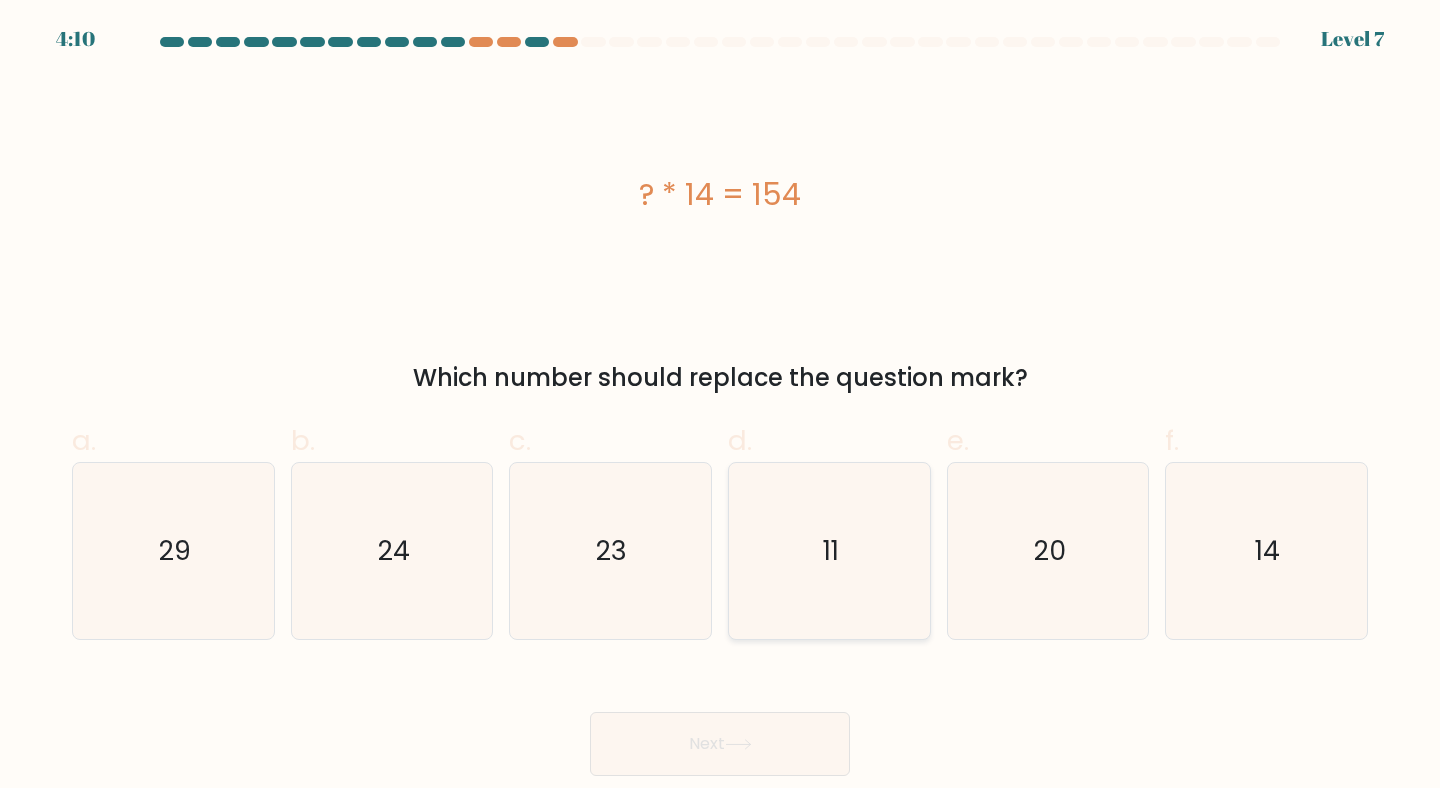 click on "11" 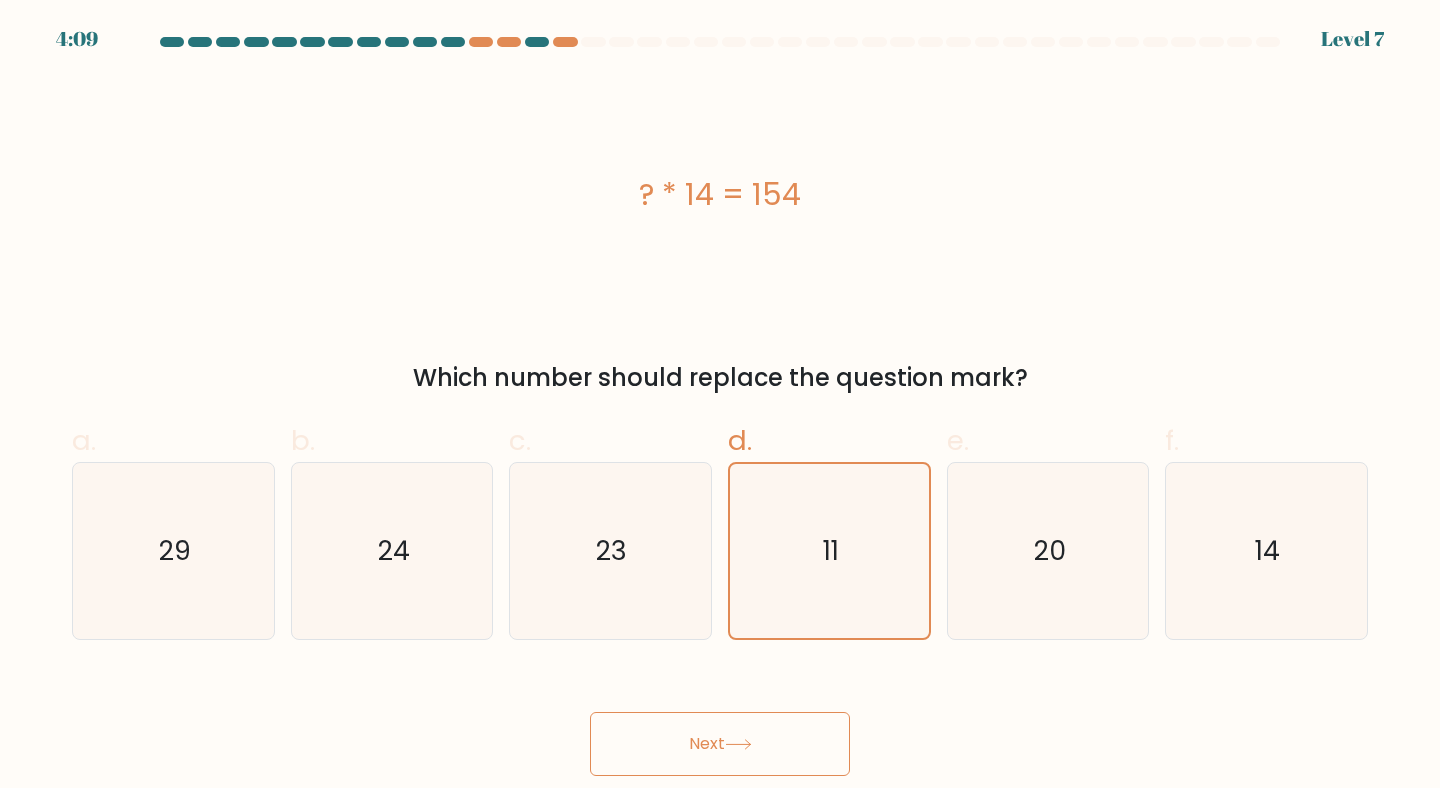 click on "Next" at bounding box center (720, 744) 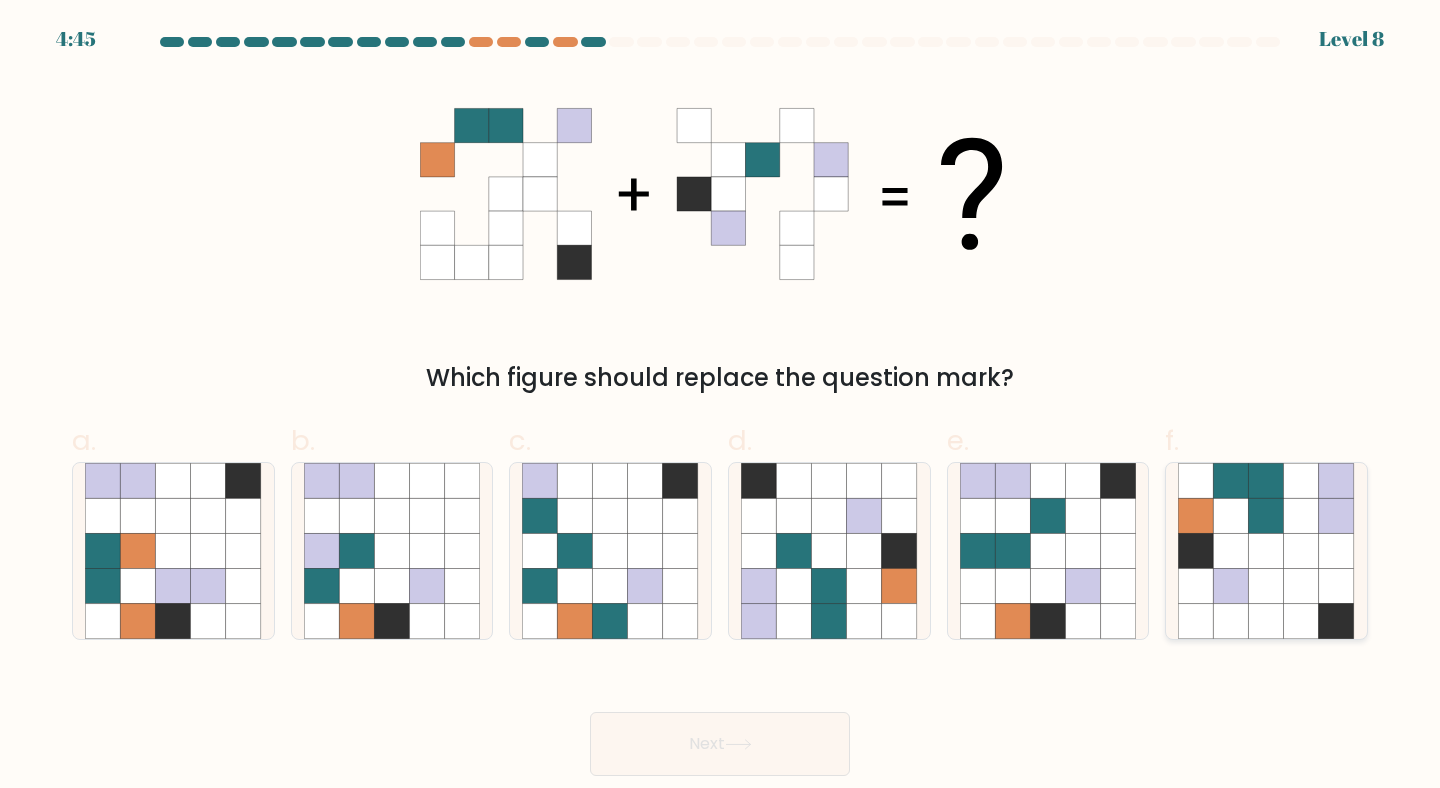 click 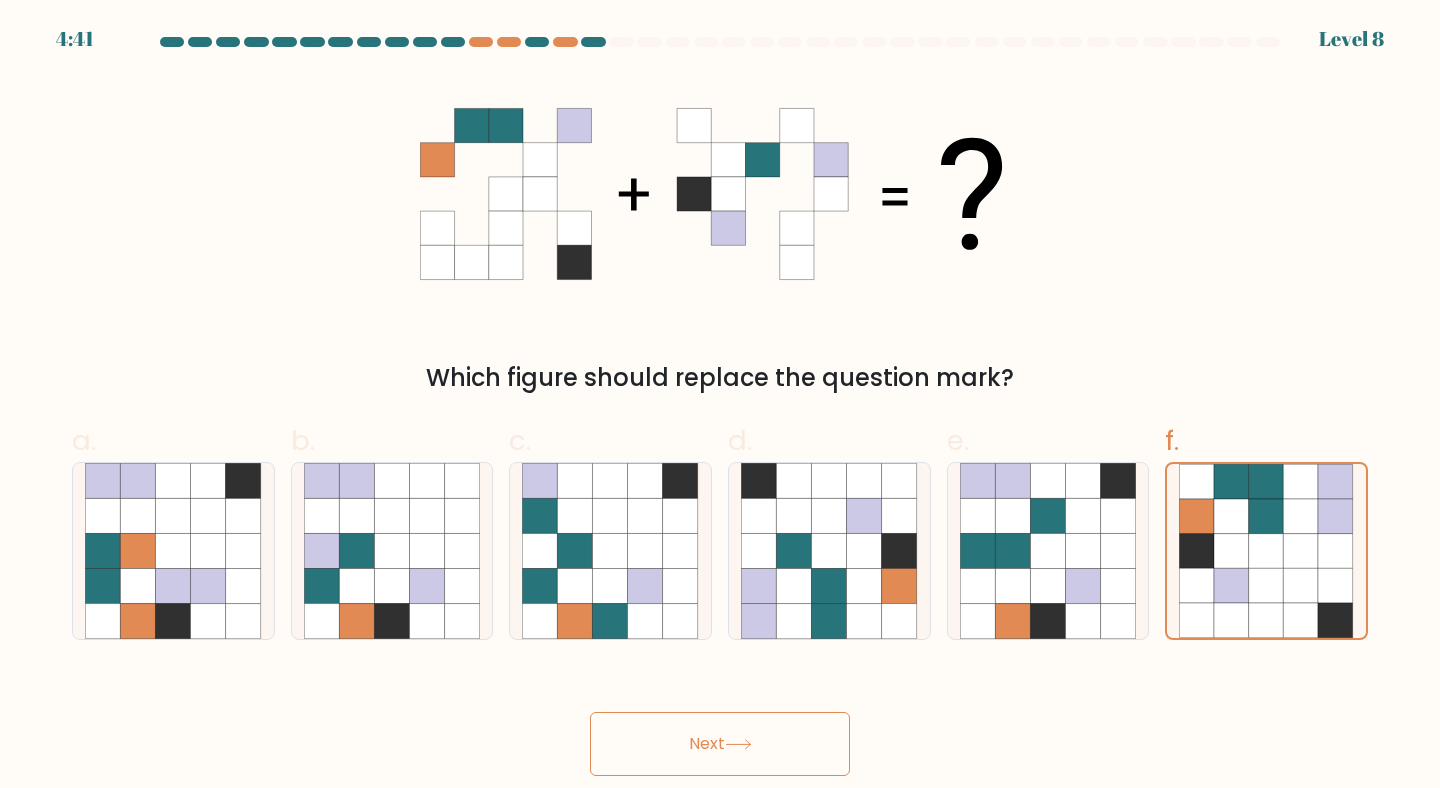 click on "Next" at bounding box center (720, 744) 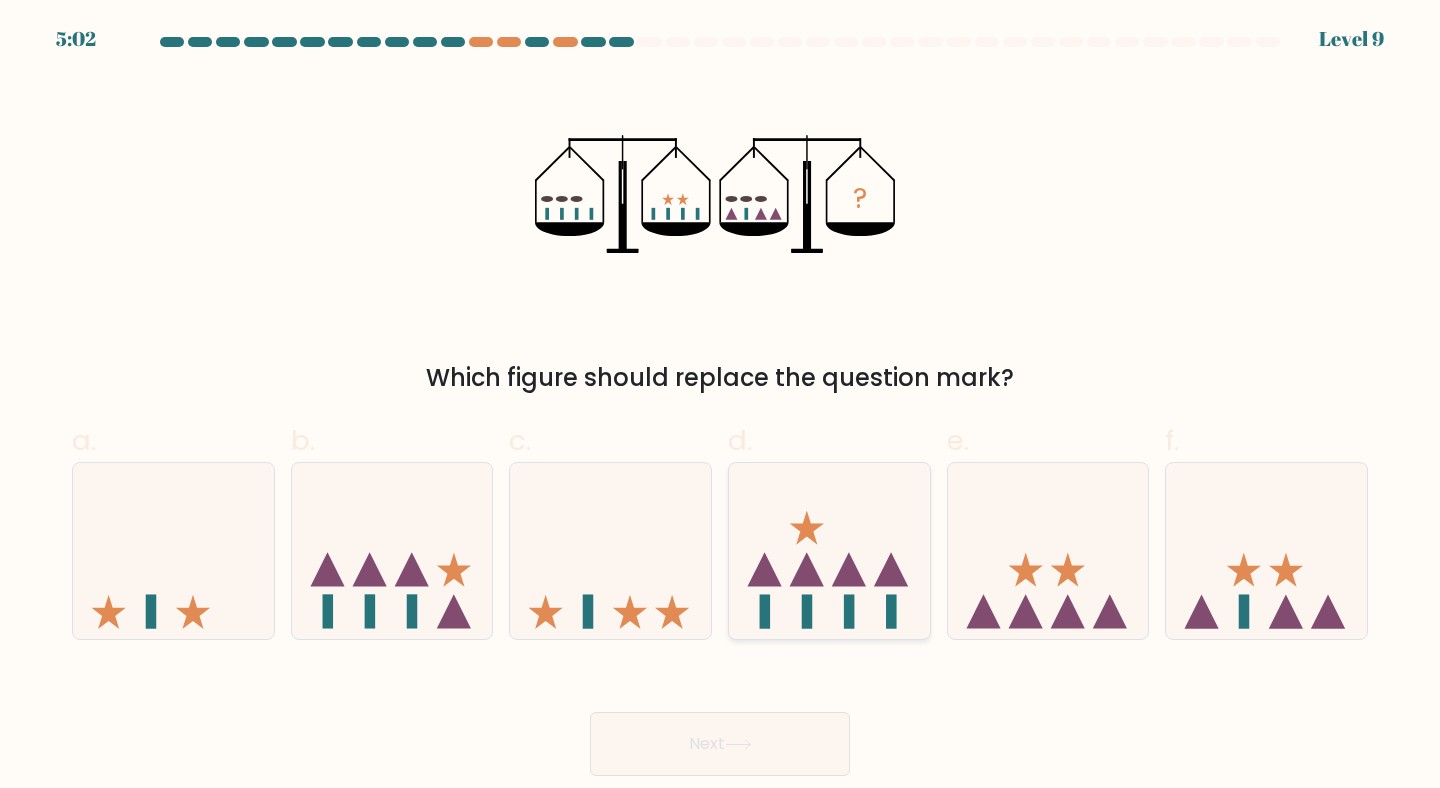 click 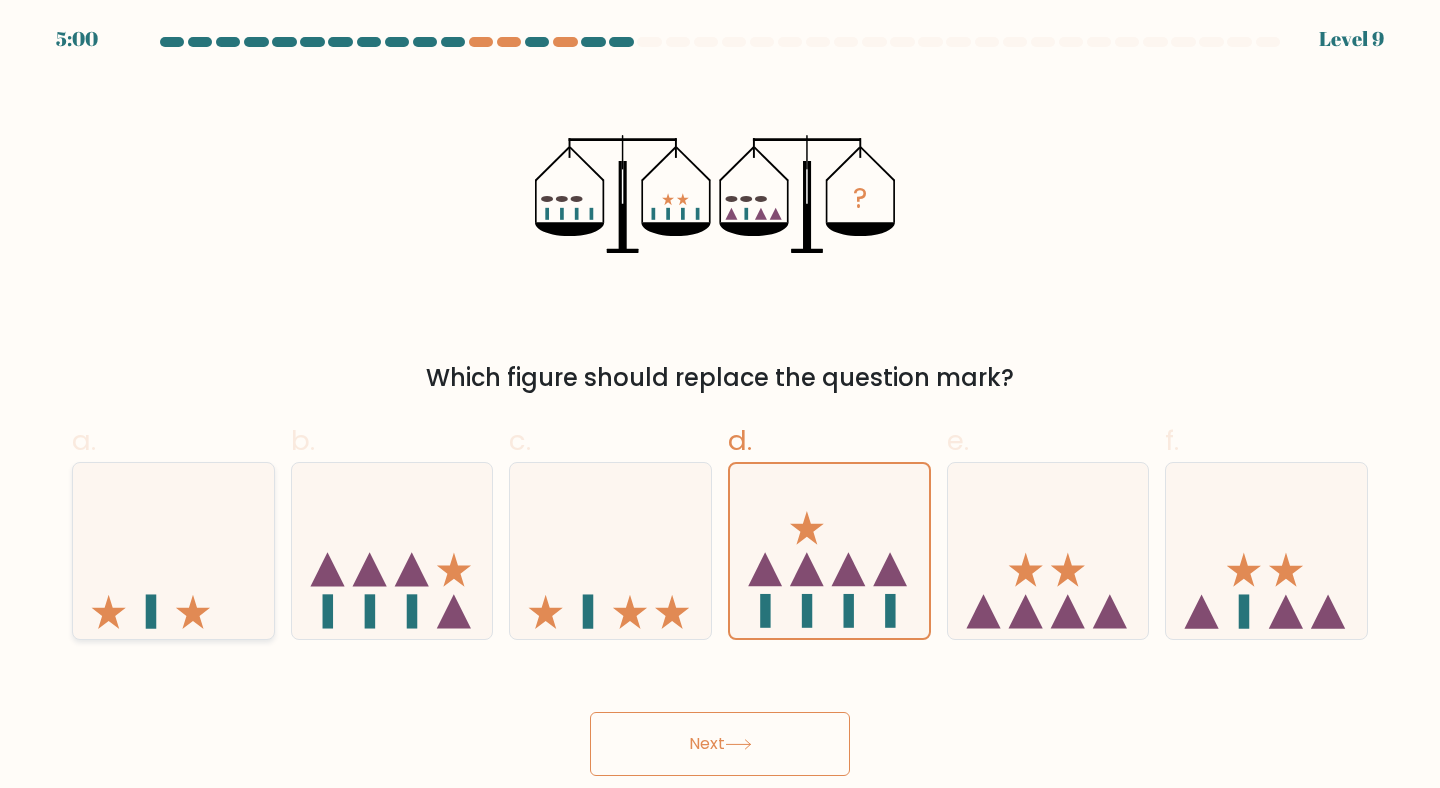 click 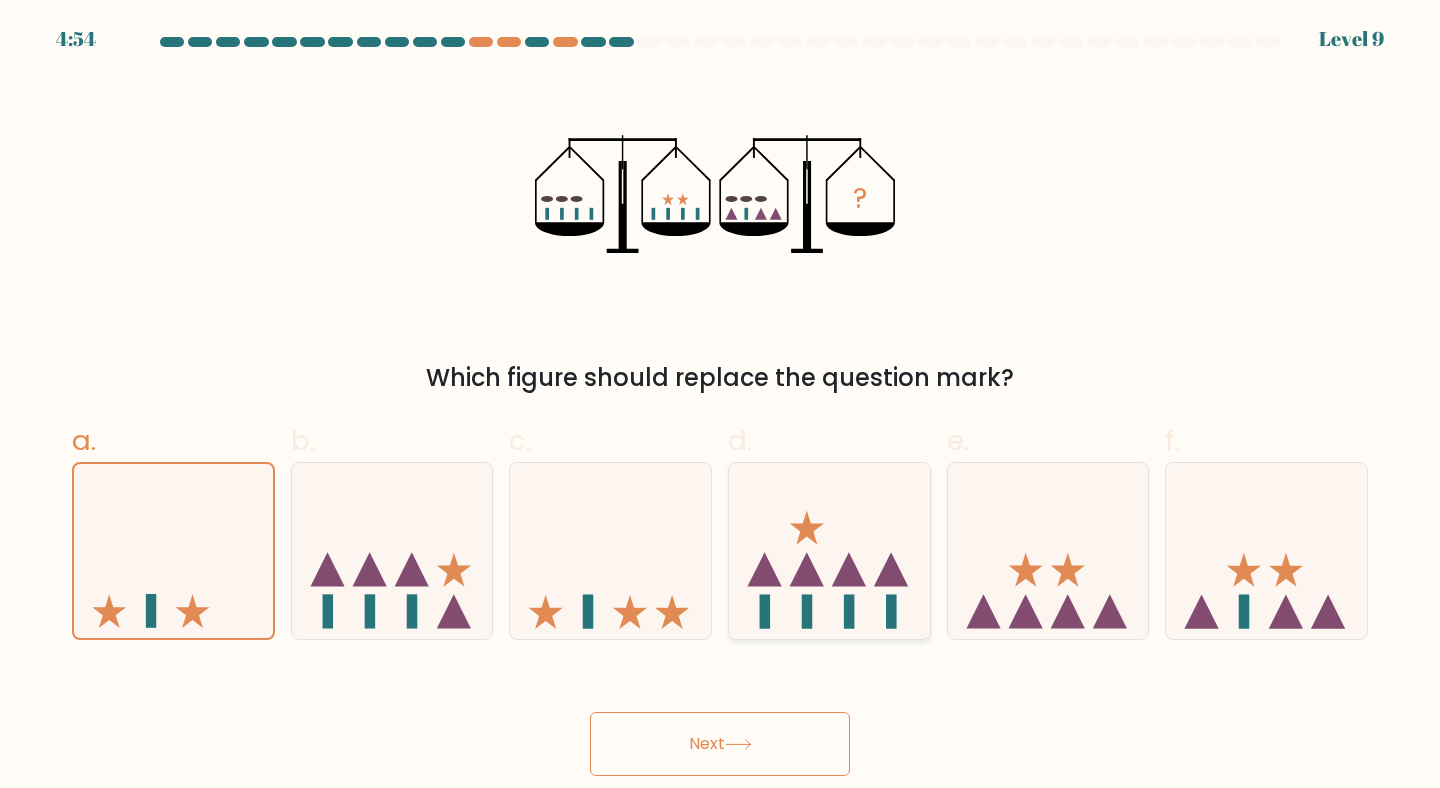 click 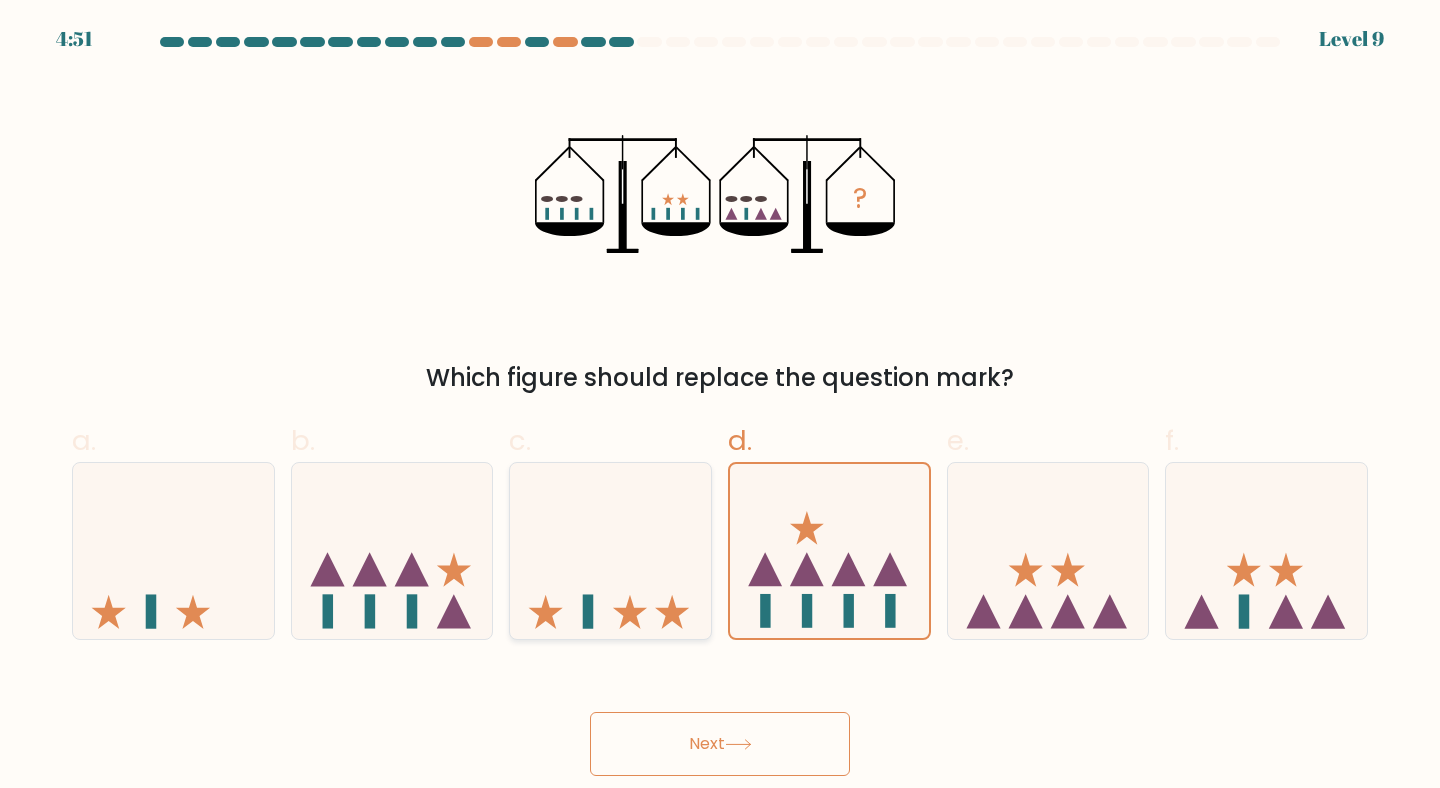 click 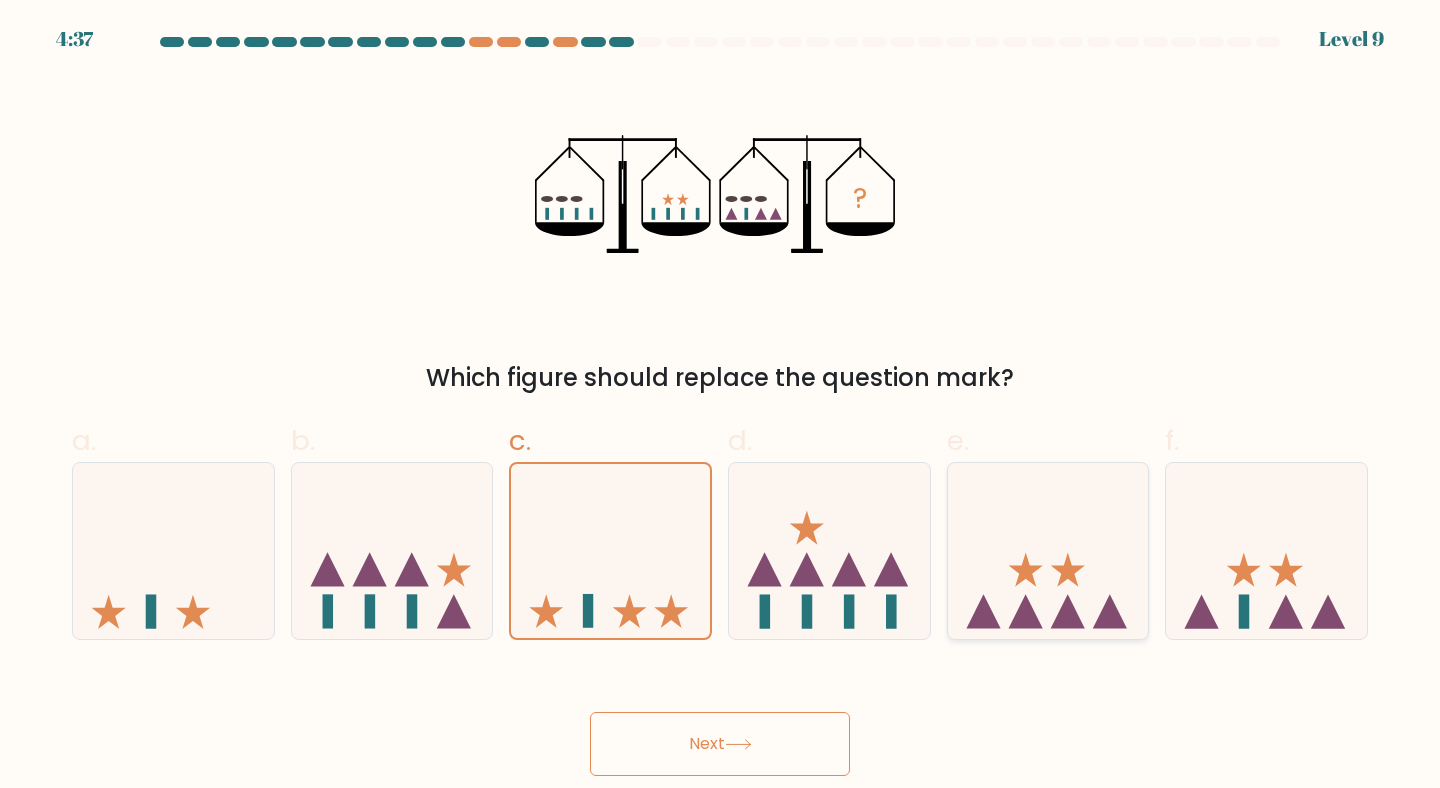 click 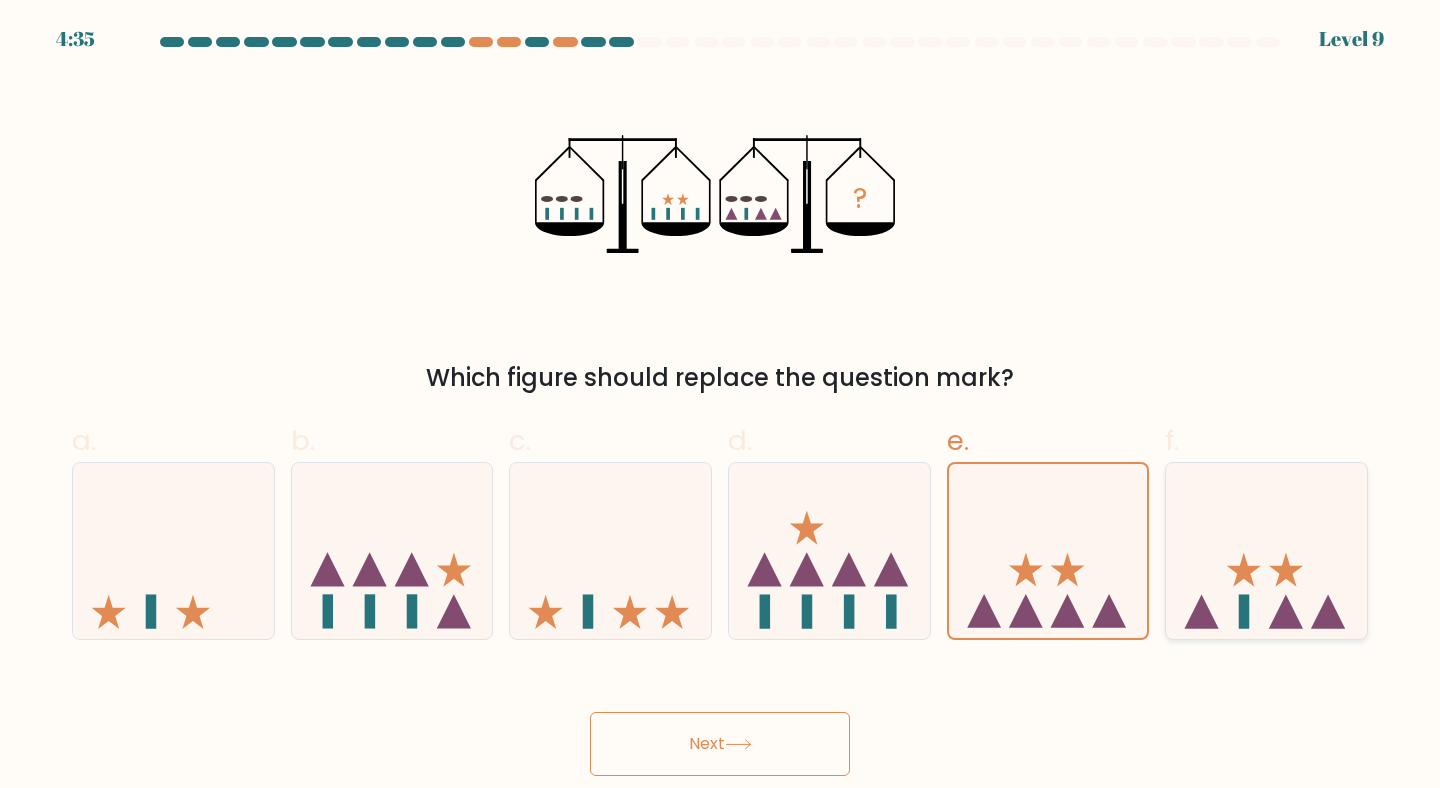 click 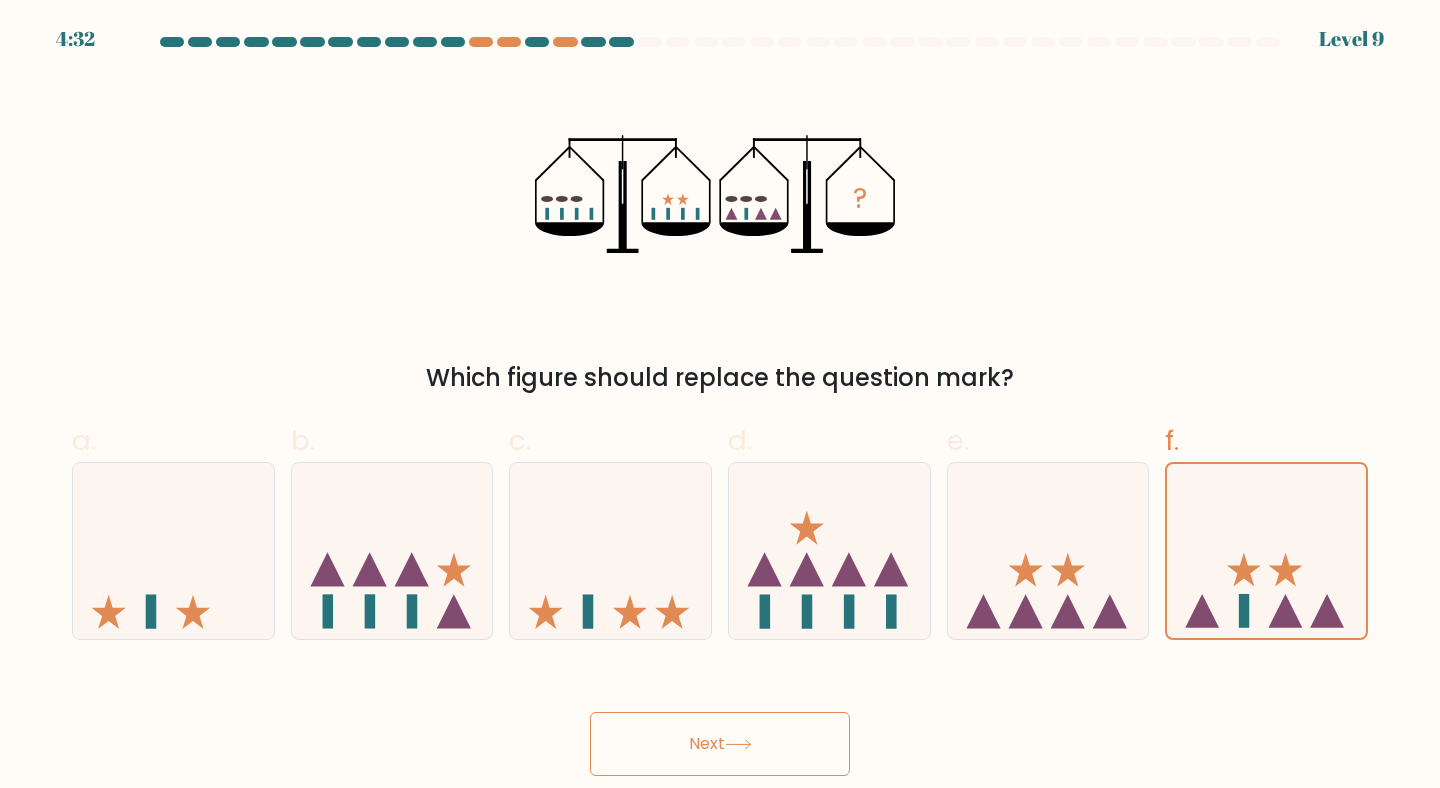 click on "Next" at bounding box center [720, 744] 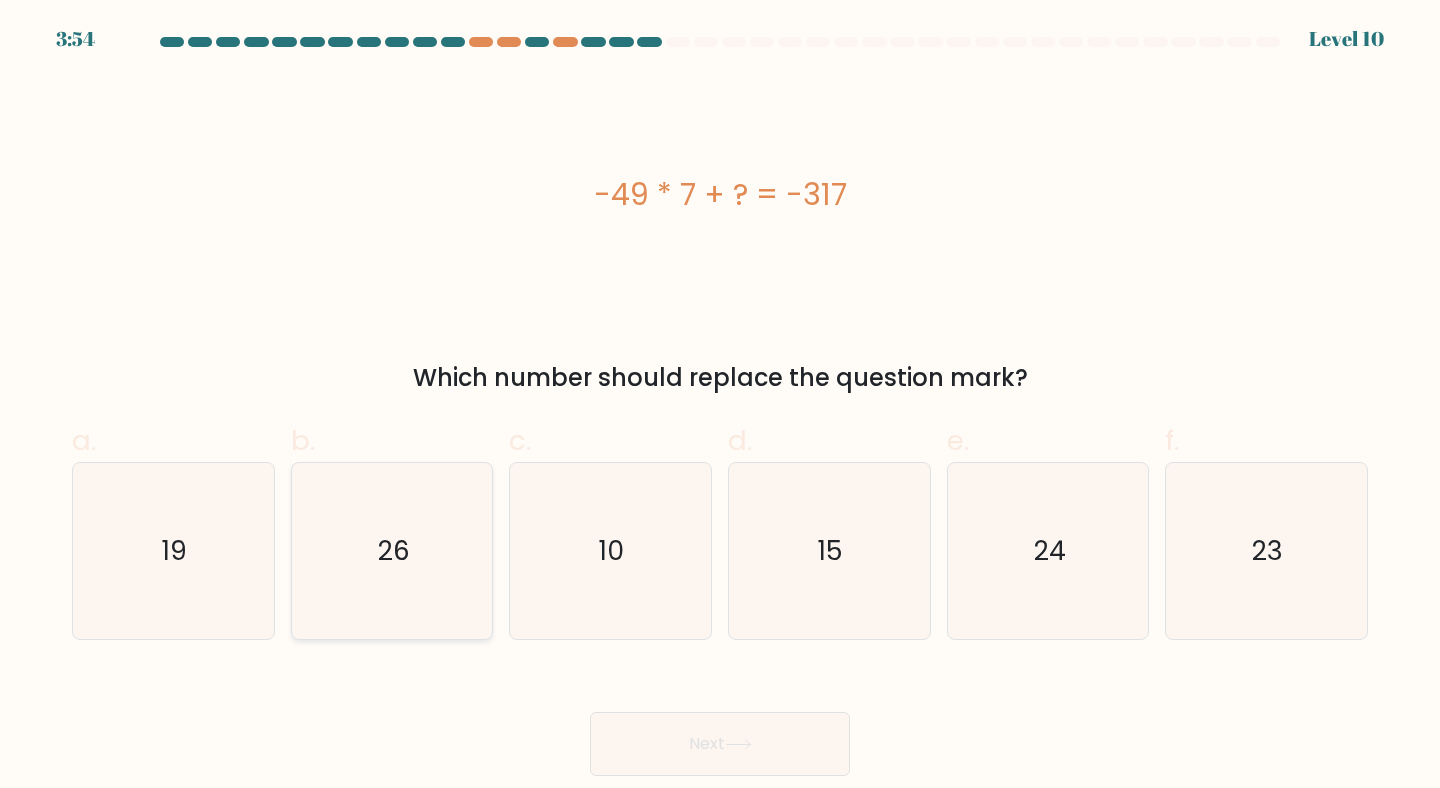 click on "26" 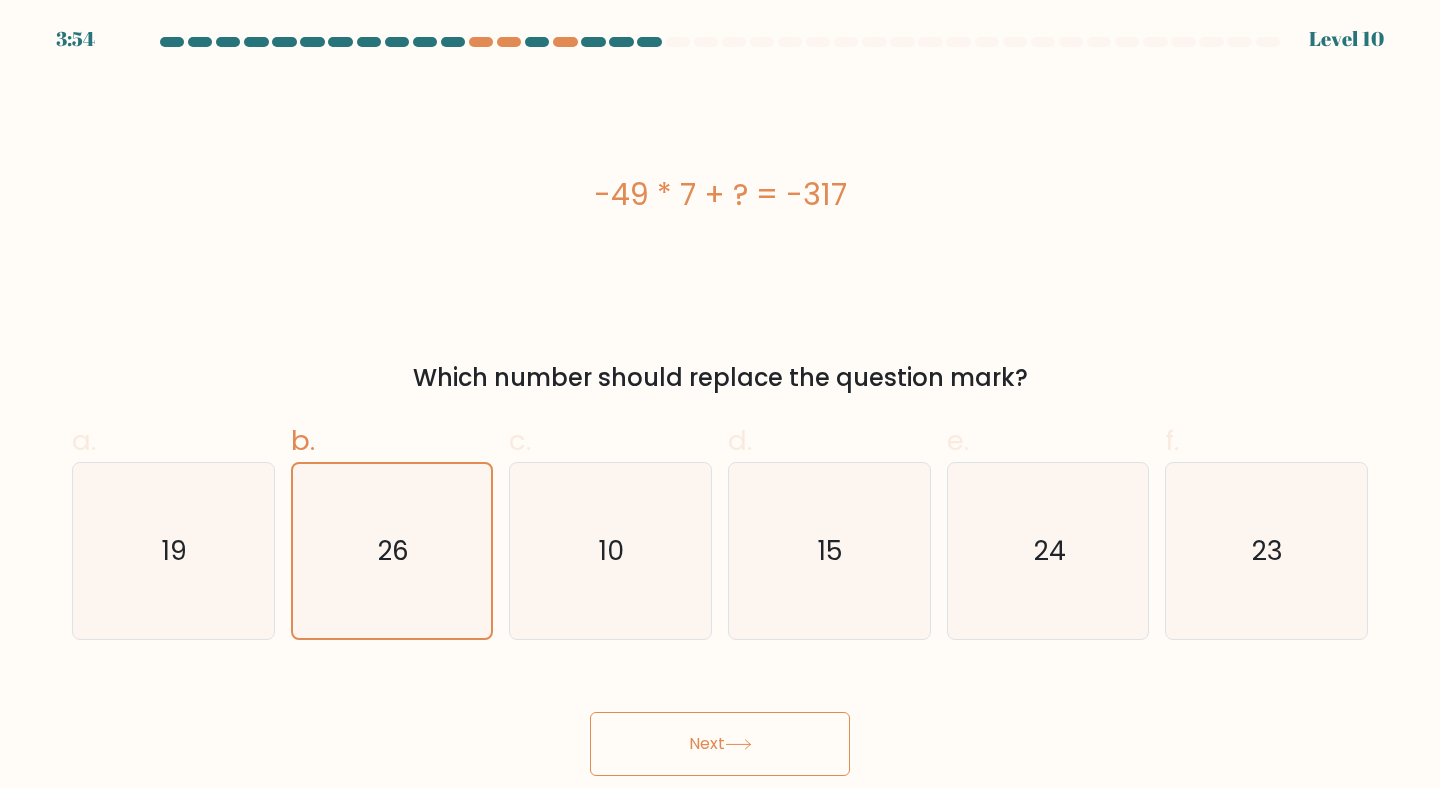 click on "Next" at bounding box center (720, 744) 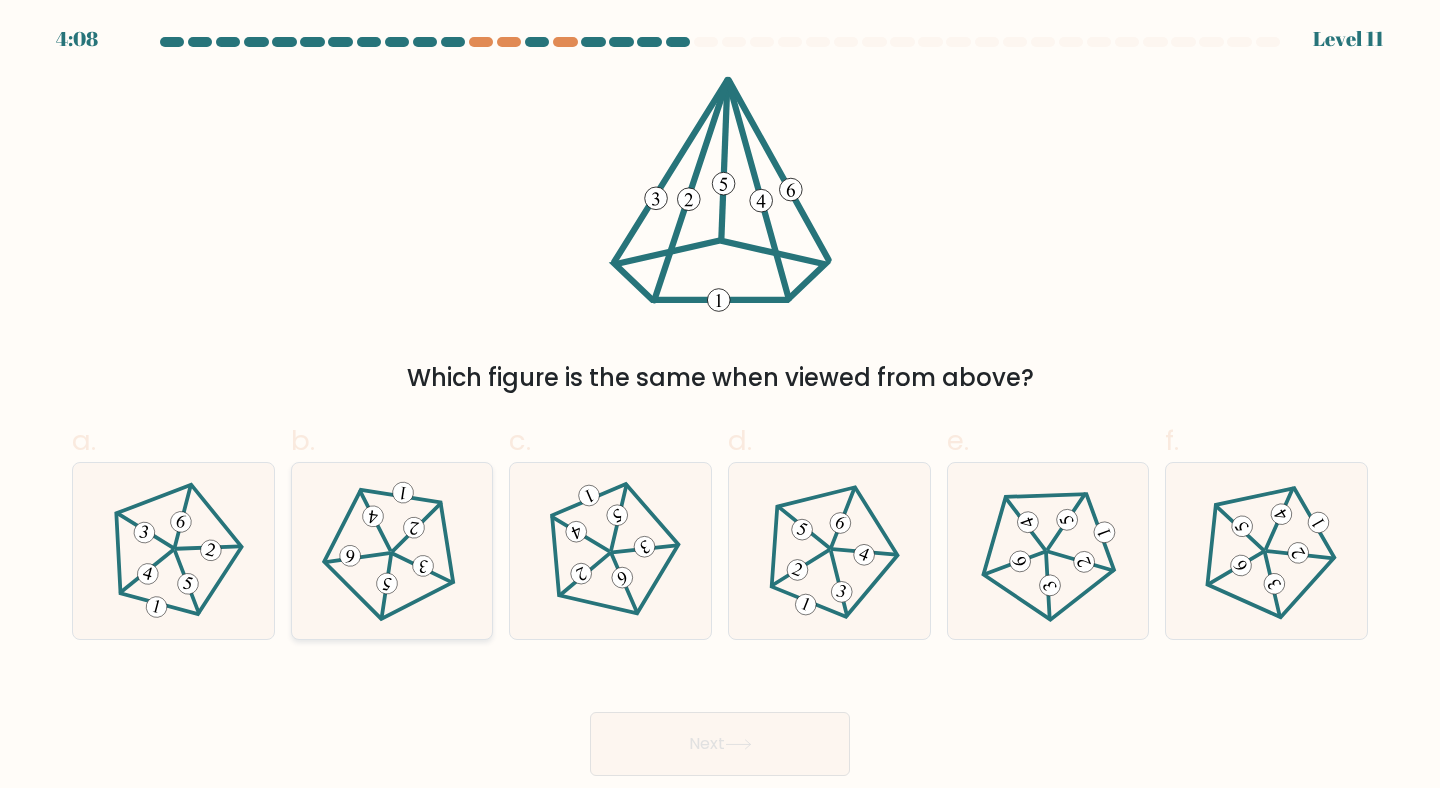 click 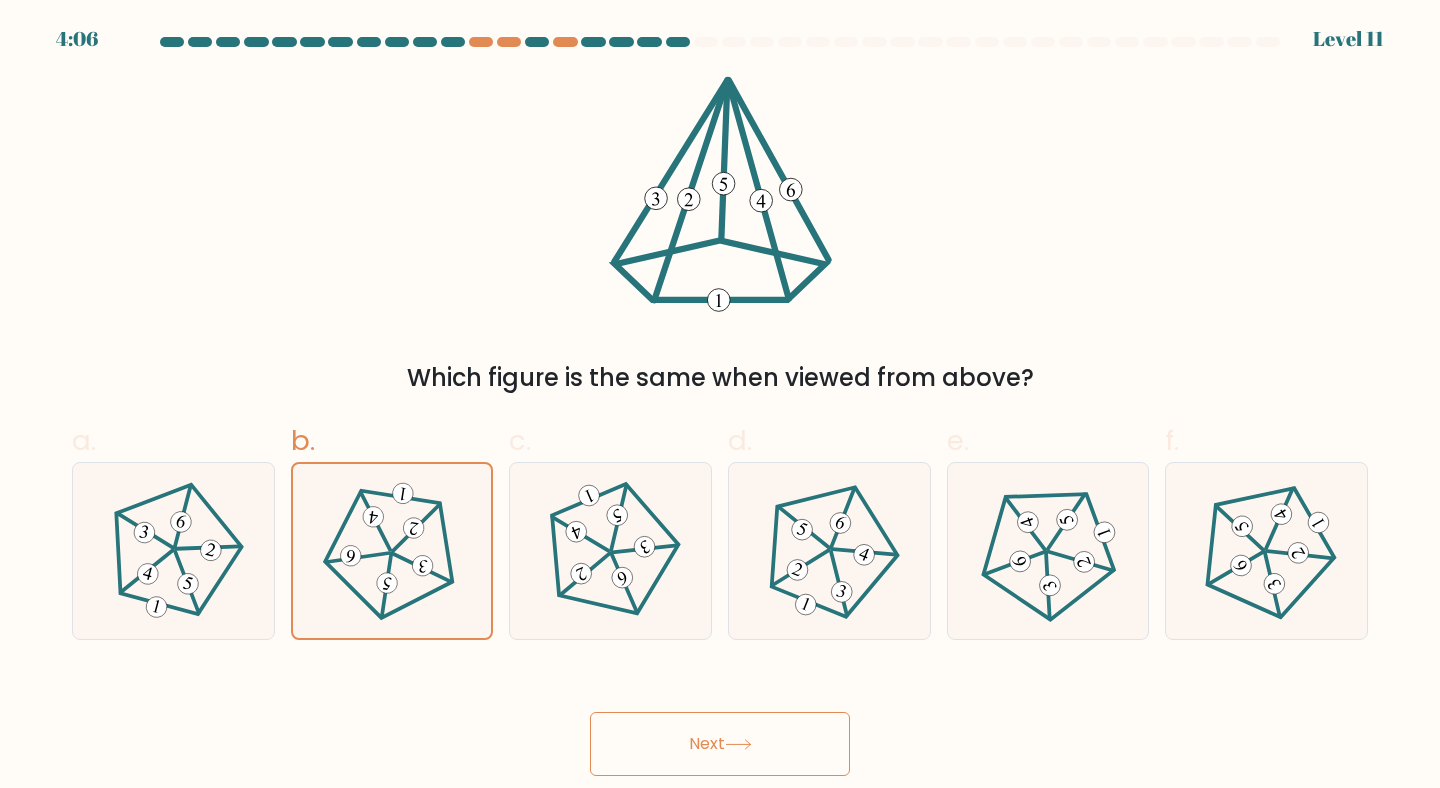 click on "Next" at bounding box center (720, 744) 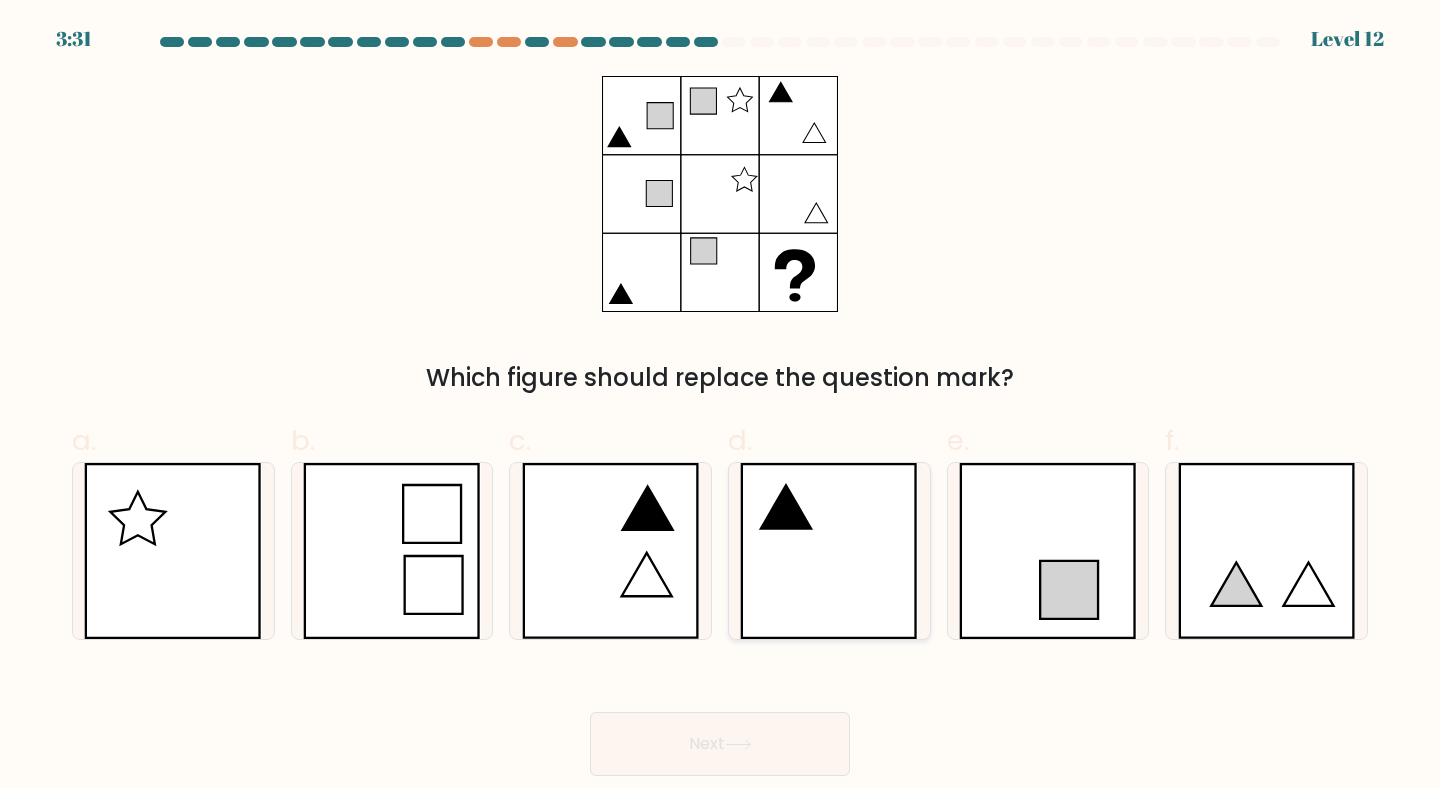 click 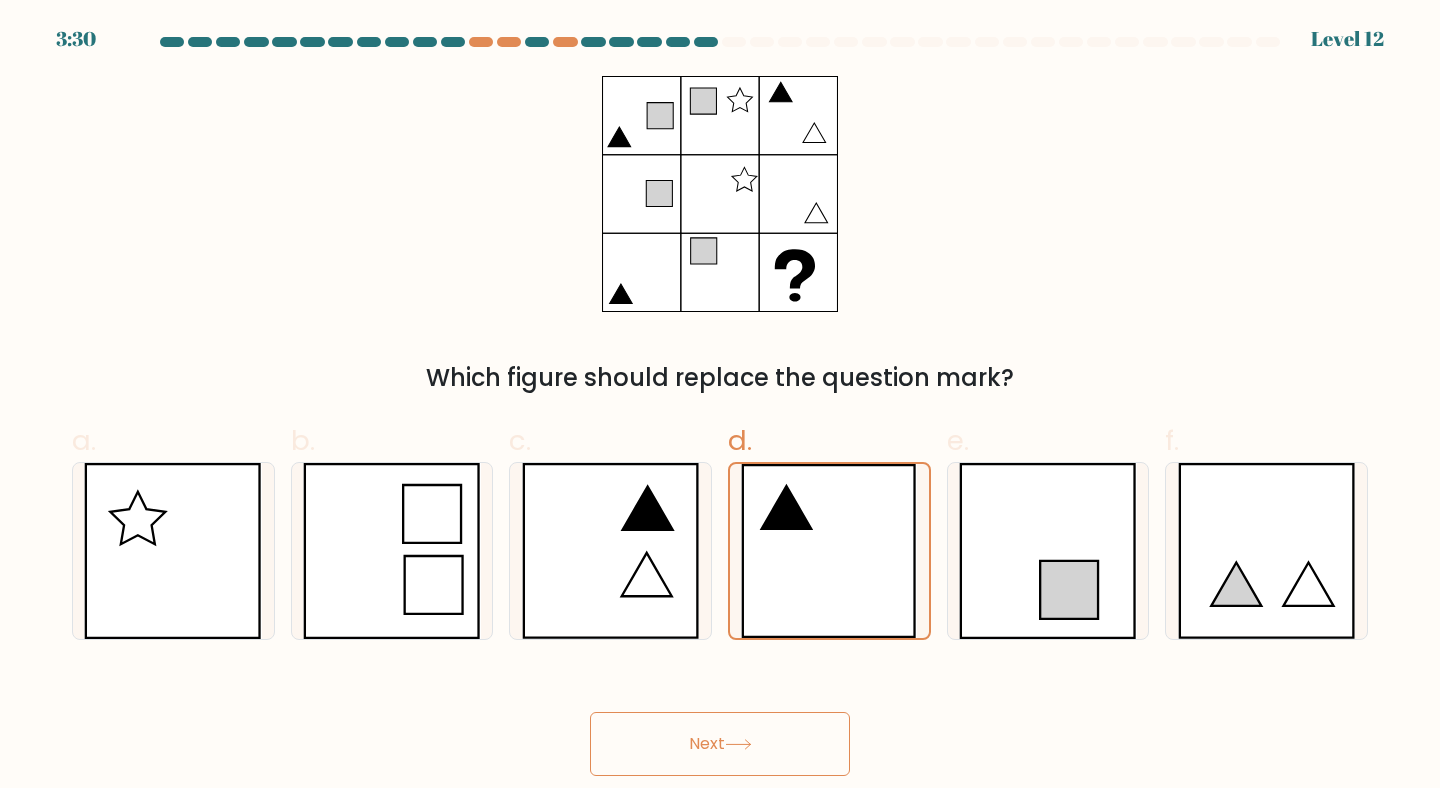 click on "Next" at bounding box center [720, 744] 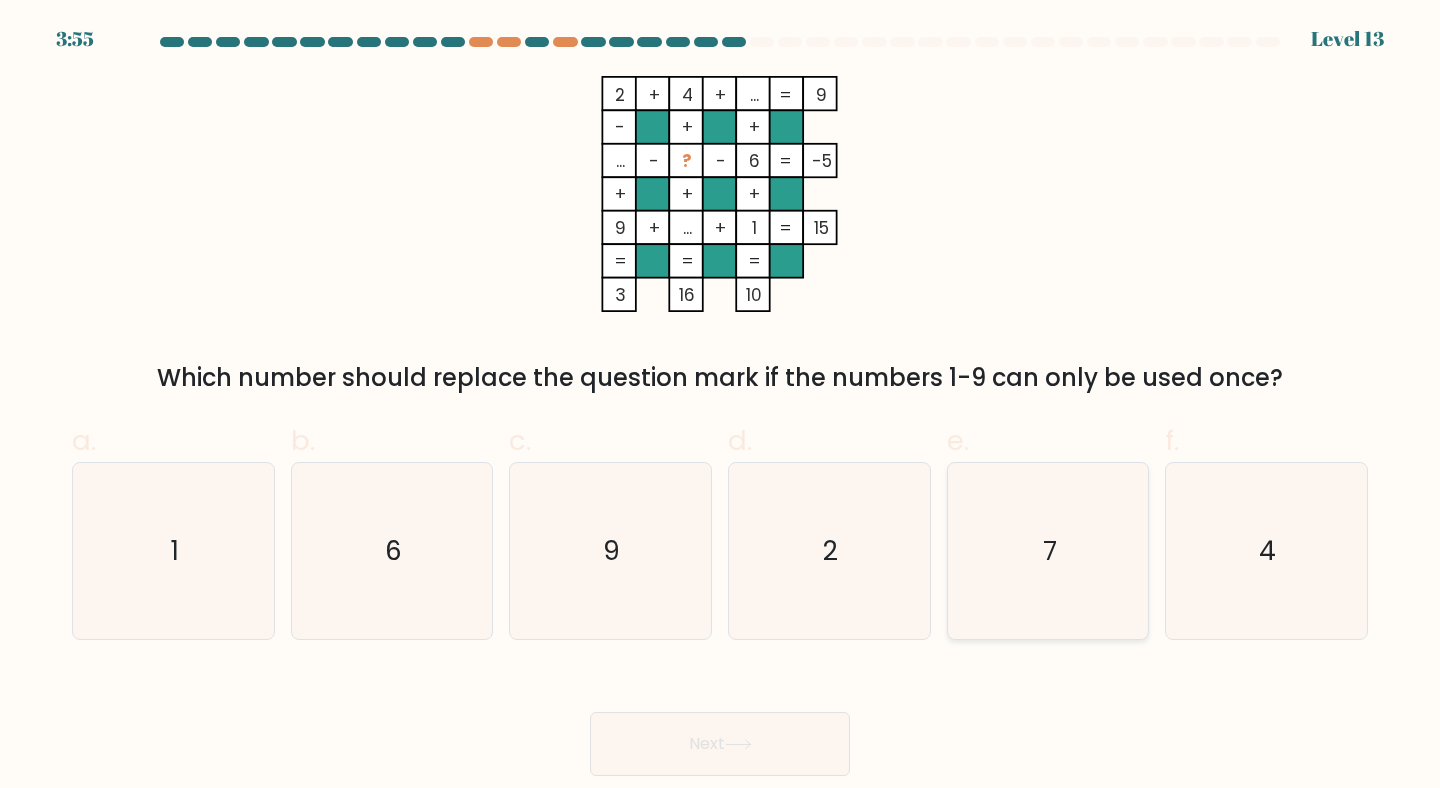 click on "7" 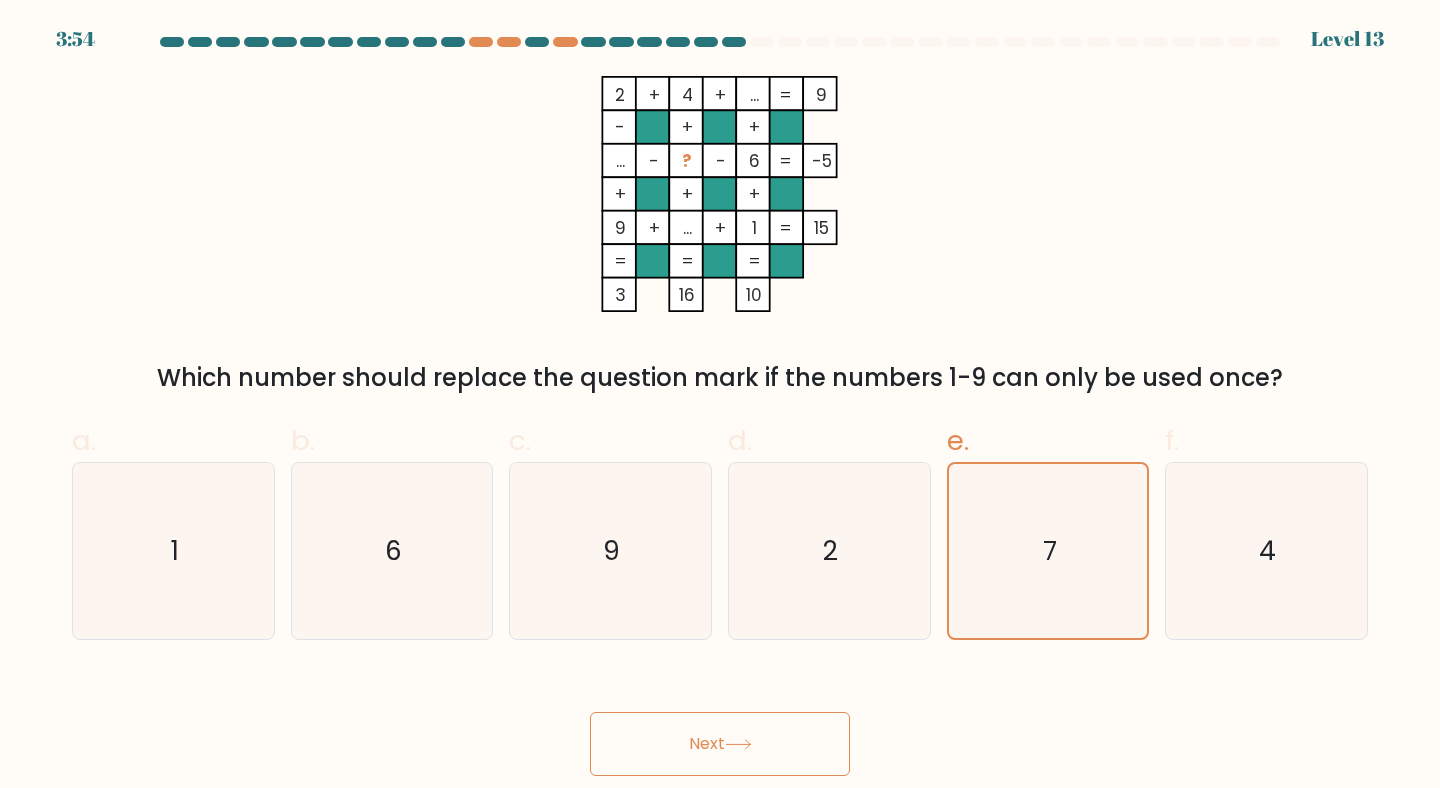 click 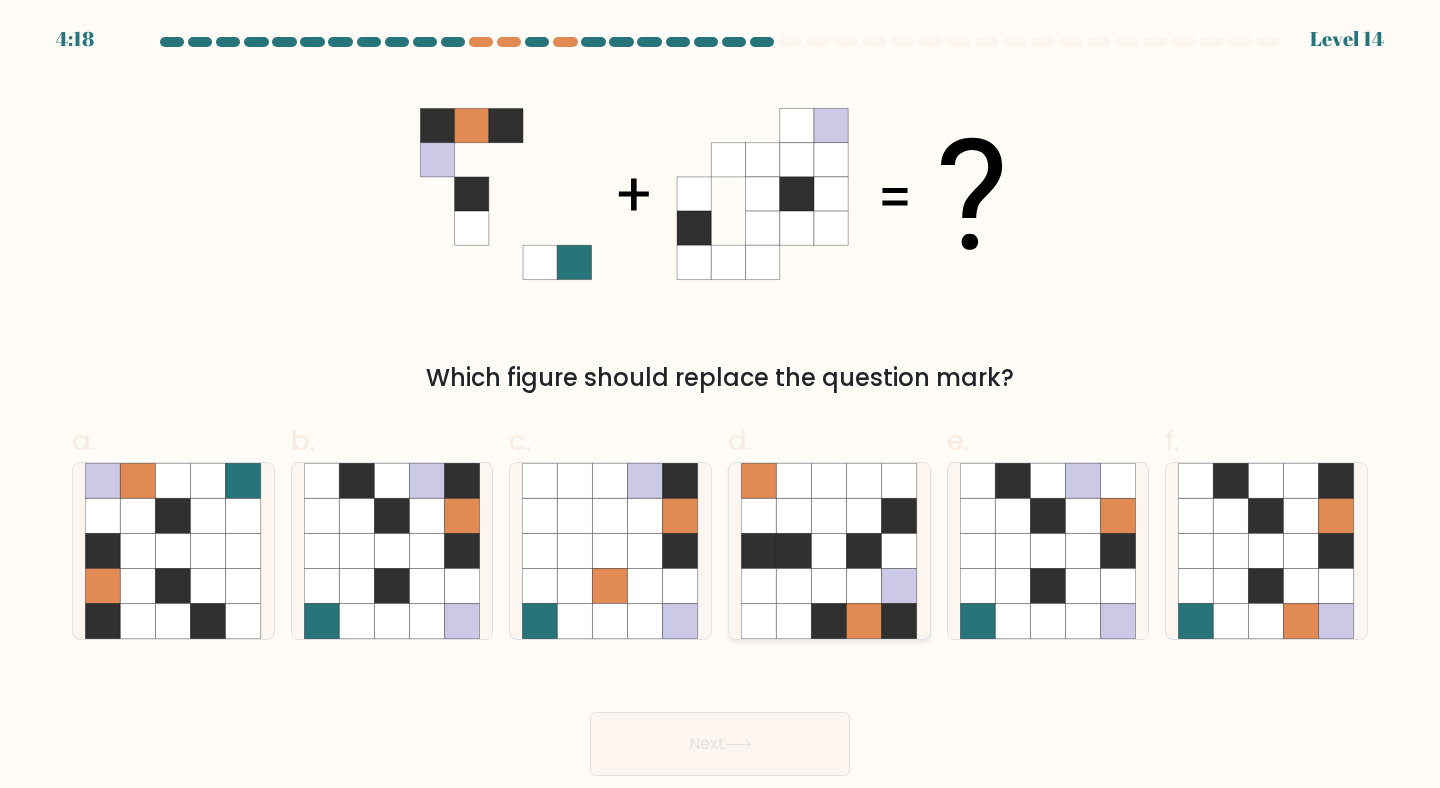 click 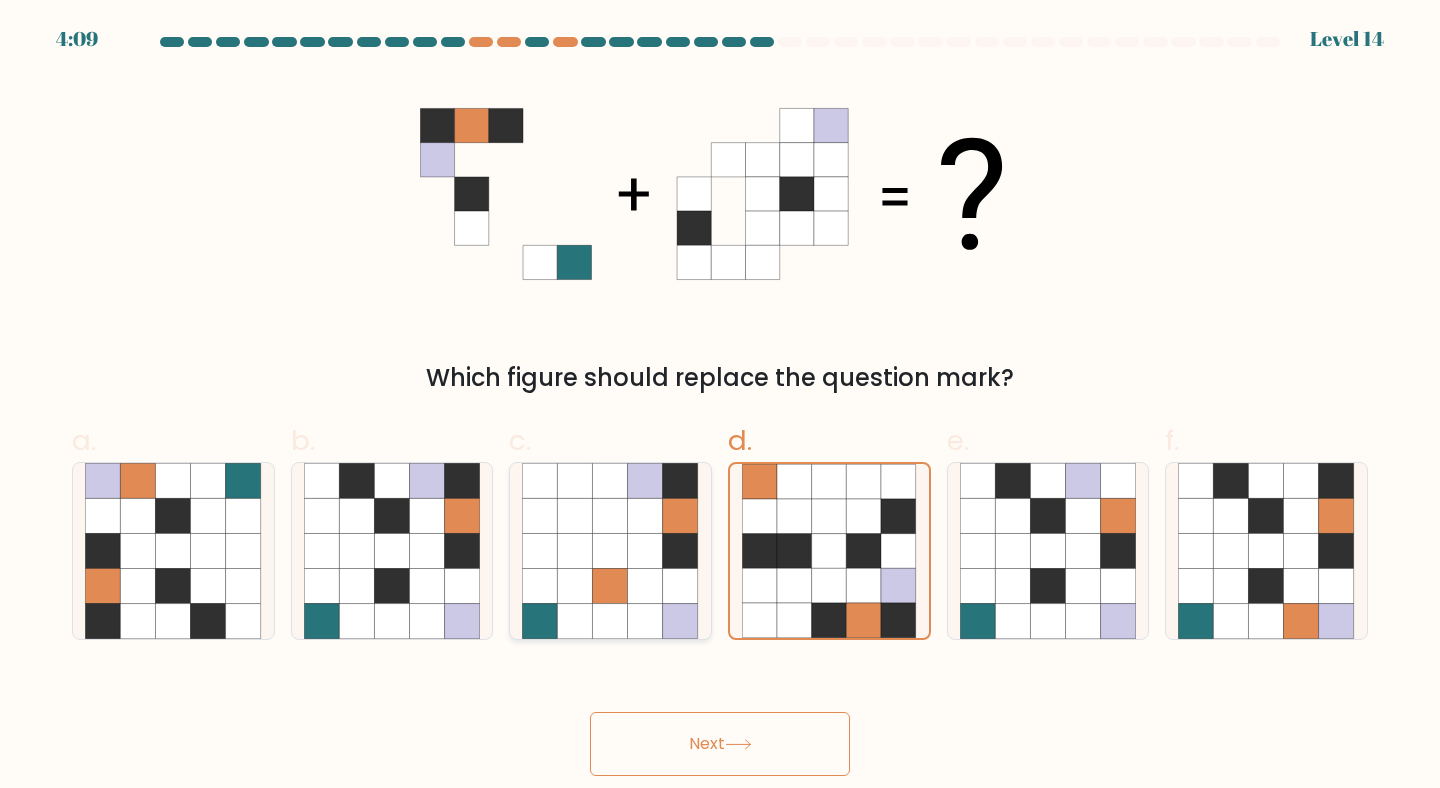 click 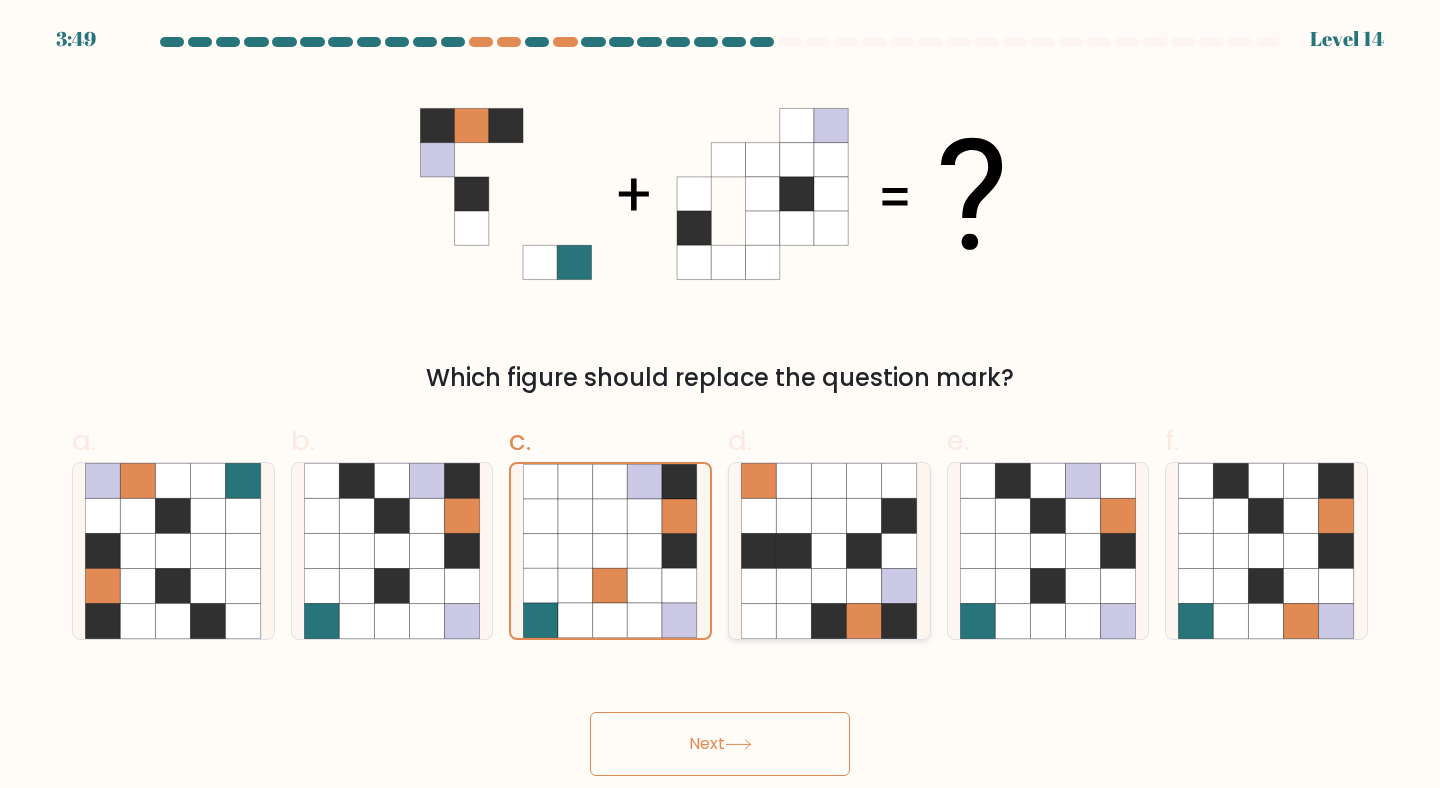 click 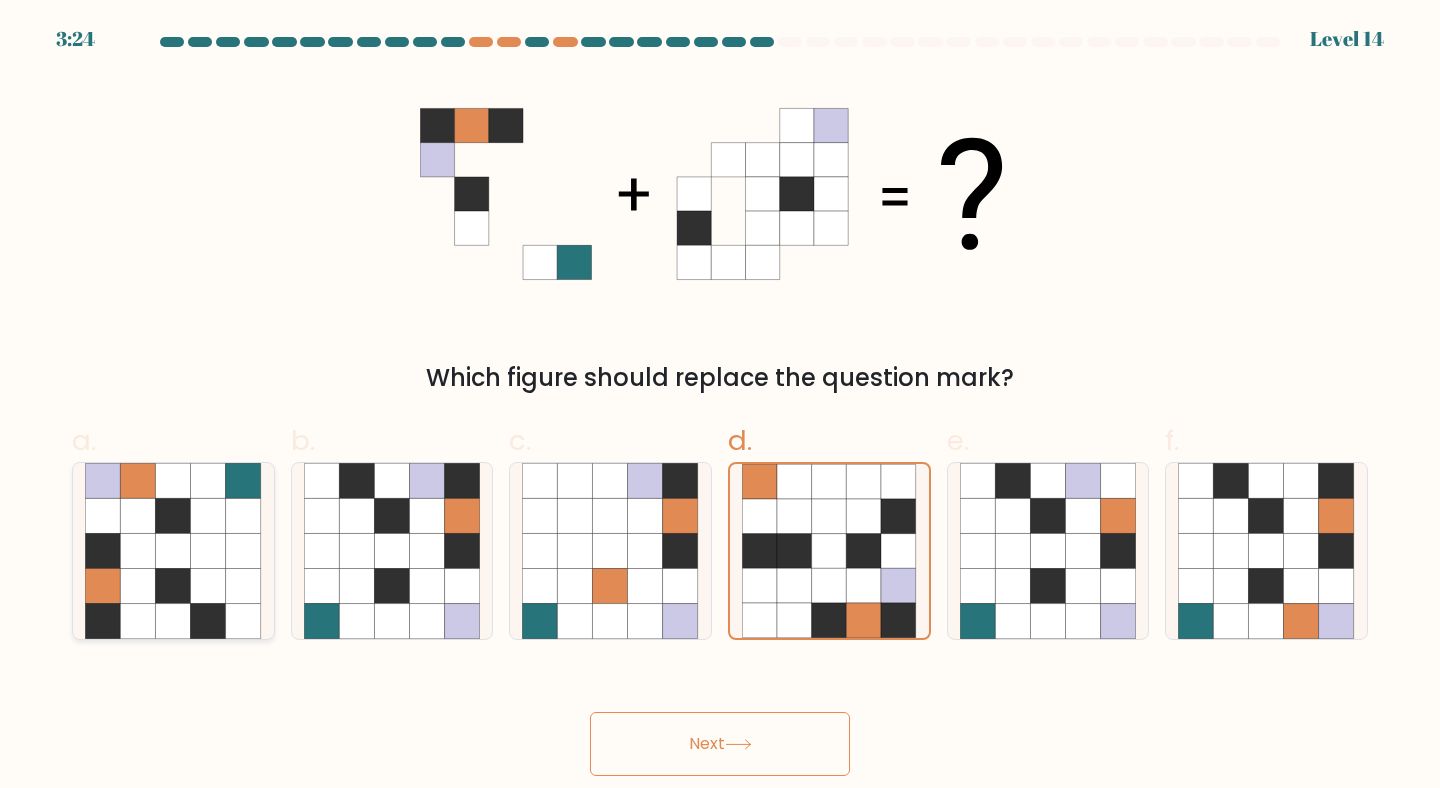 click 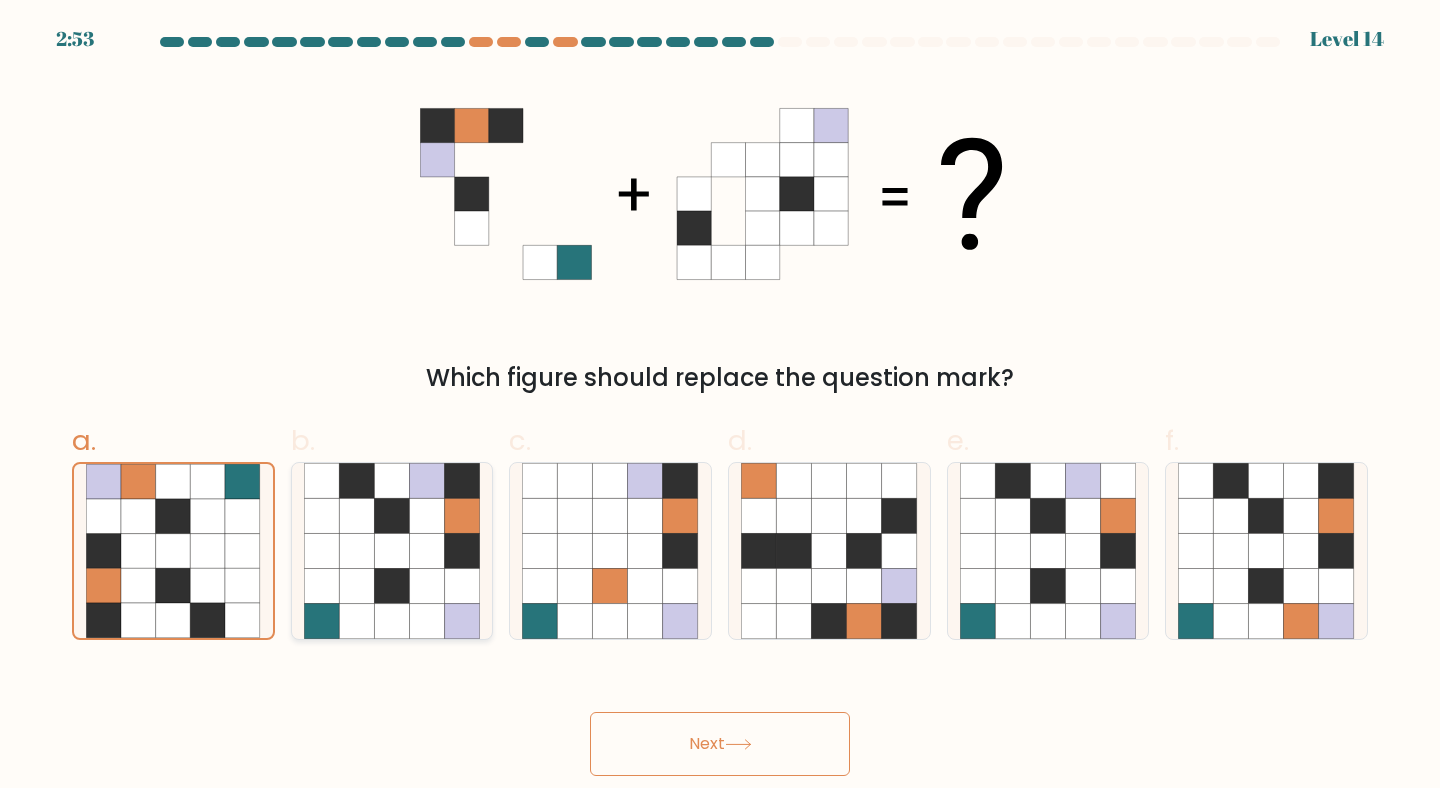 click 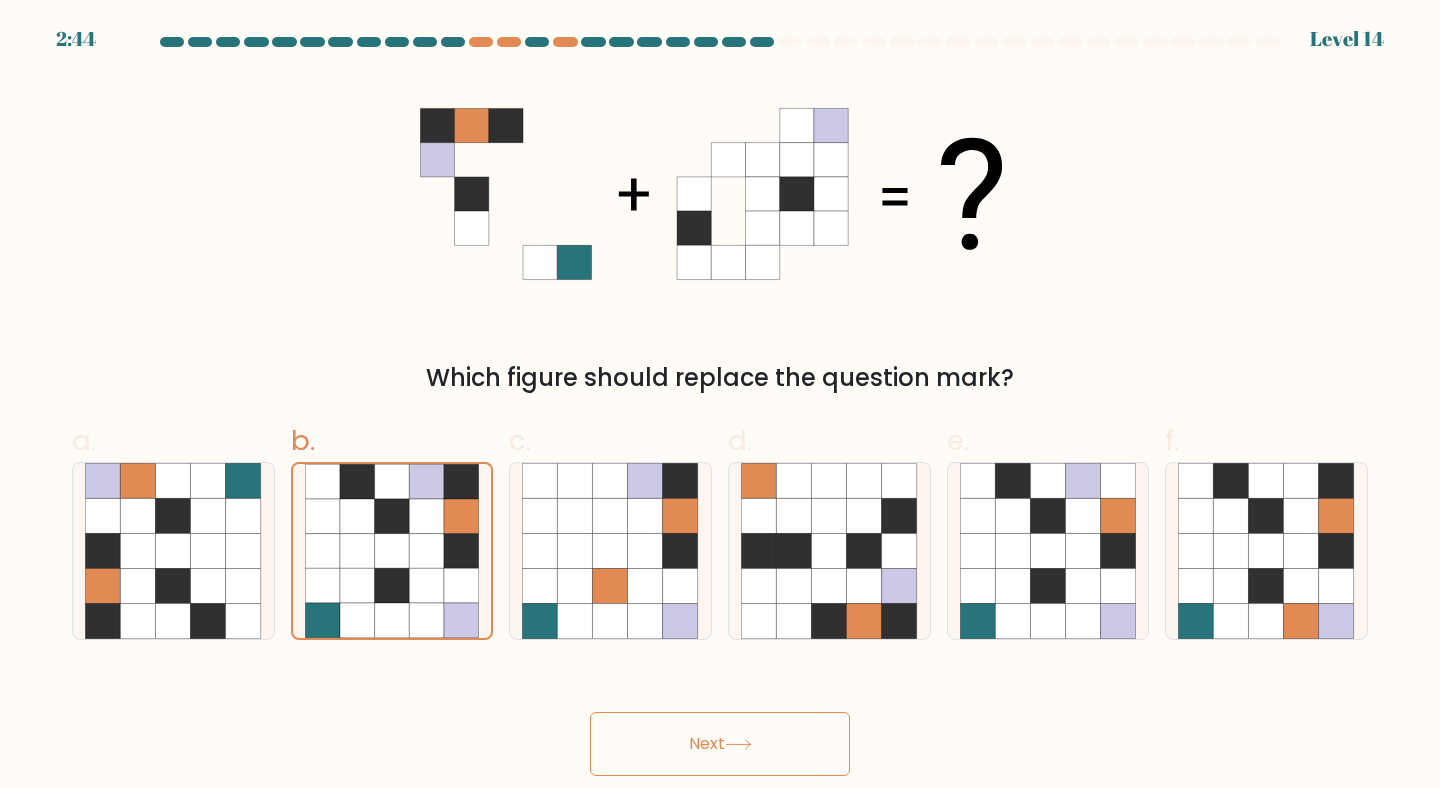 click on "Next" at bounding box center (720, 744) 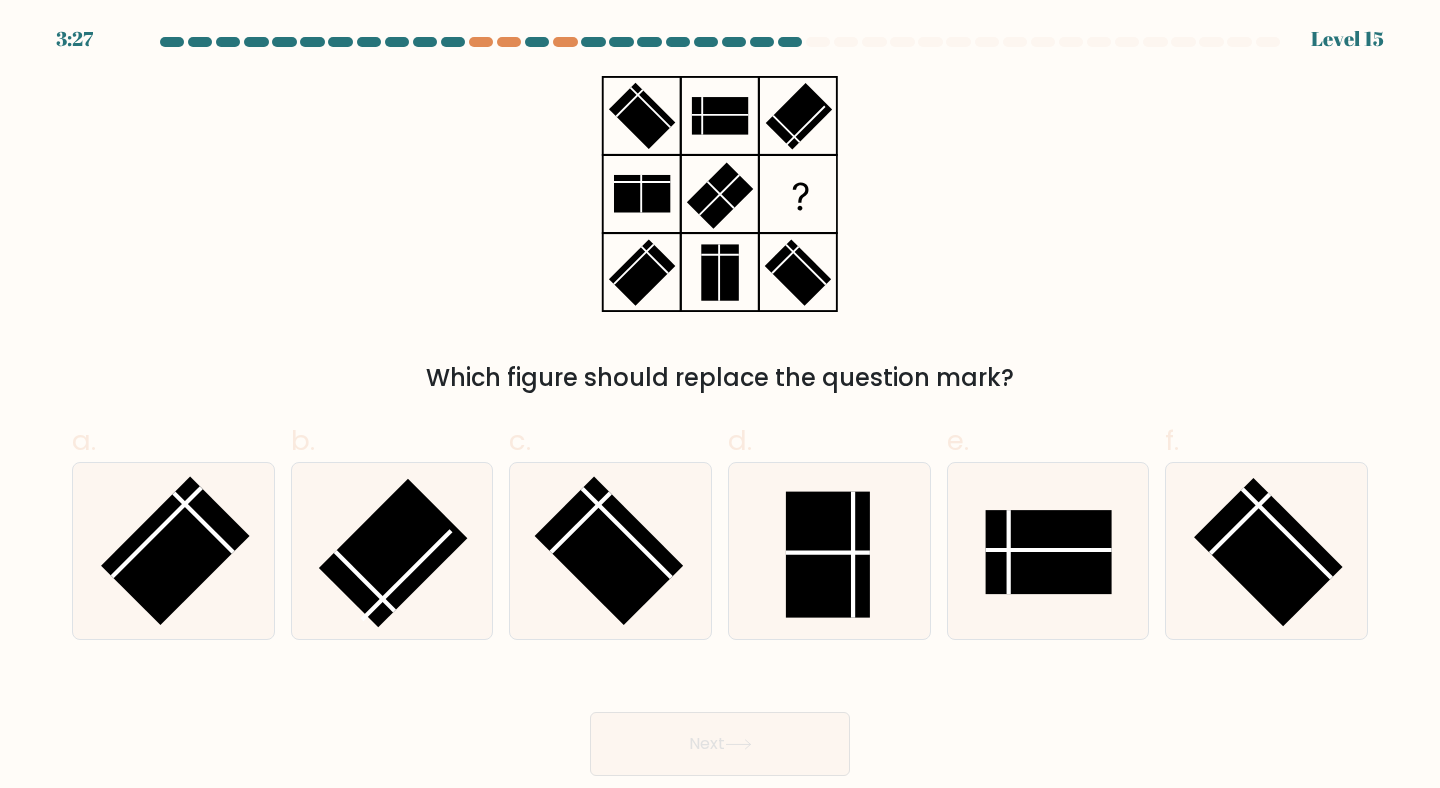 click on "Which figure should replace the question mark?" at bounding box center [720, 236] 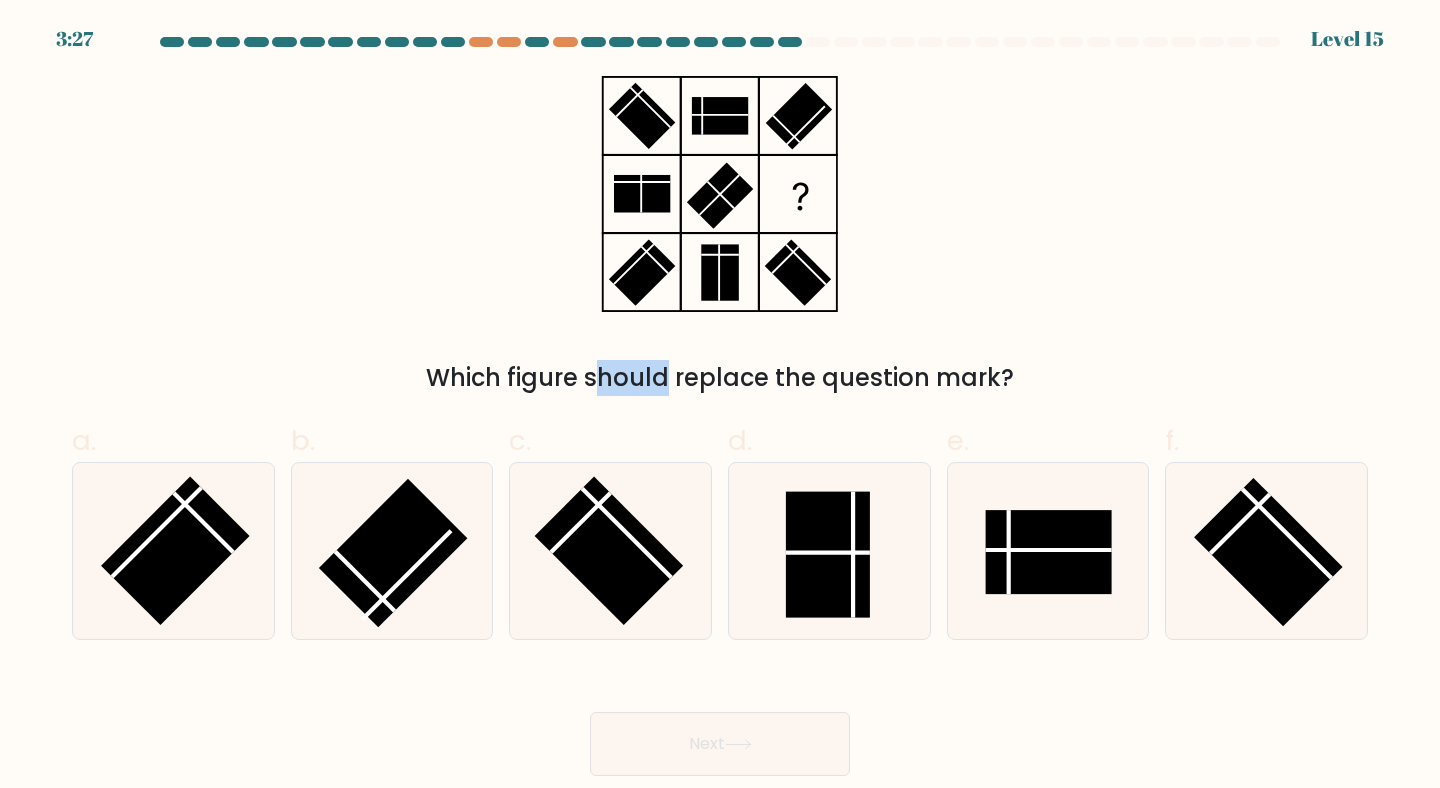 click on "Which figure should replace the question mark?" at bounding box center [720, 236] 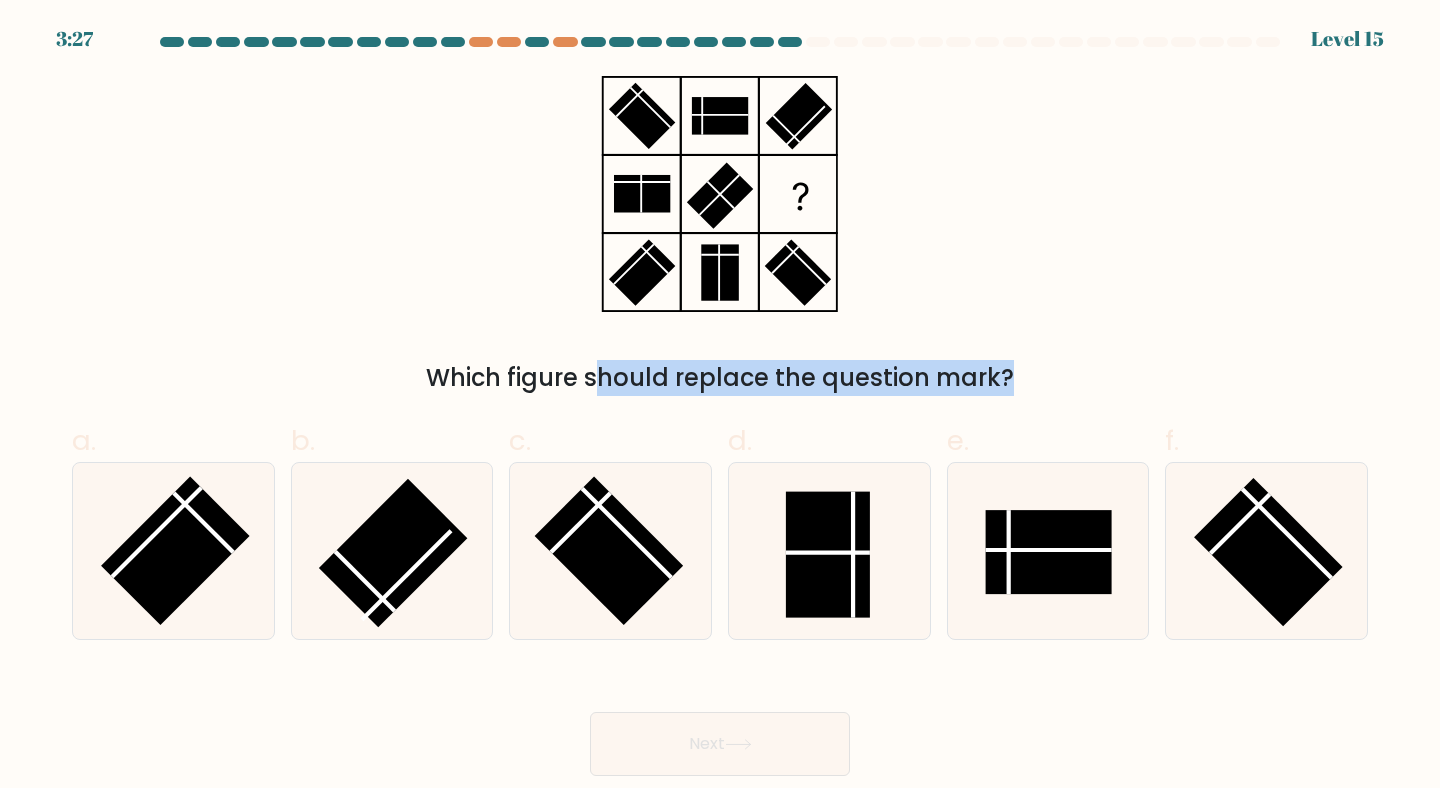 click on "Which figure should replace the question mark?" at bounding box center (720, 236) 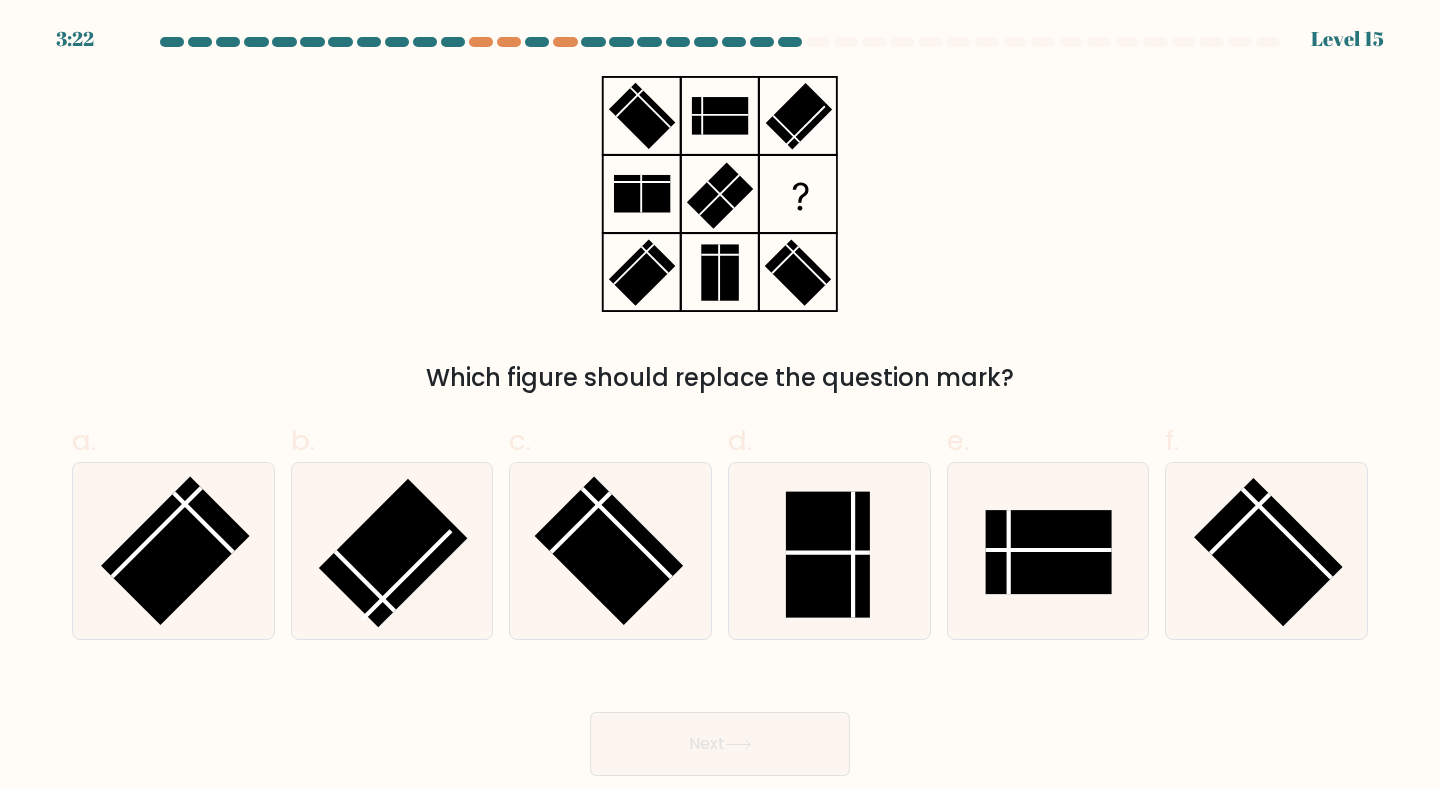 click on "Which figure should replace the question mark?" at bounding box center (720, 378) 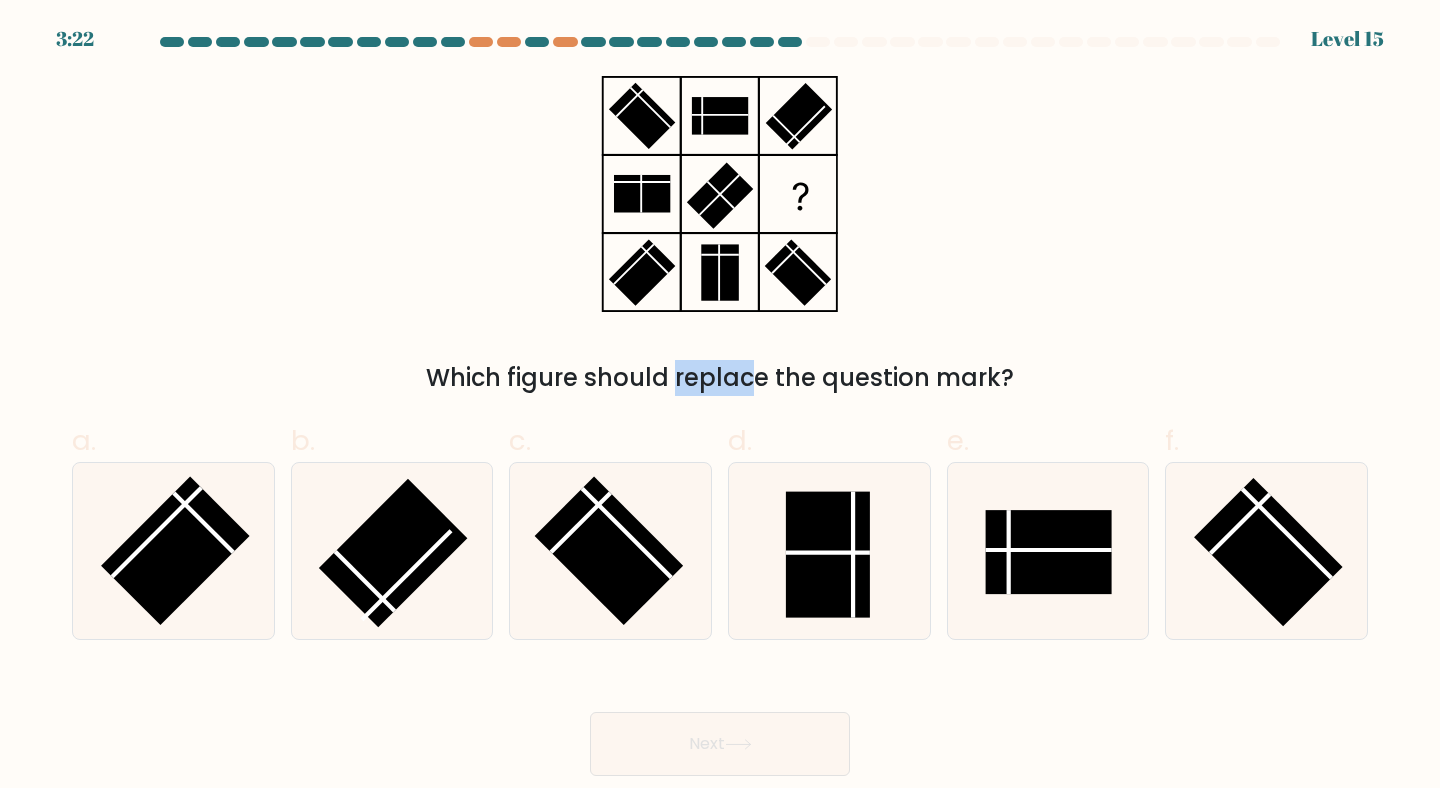 click on "Which figure should replace the question mark?" at bounding box center [720, 378] 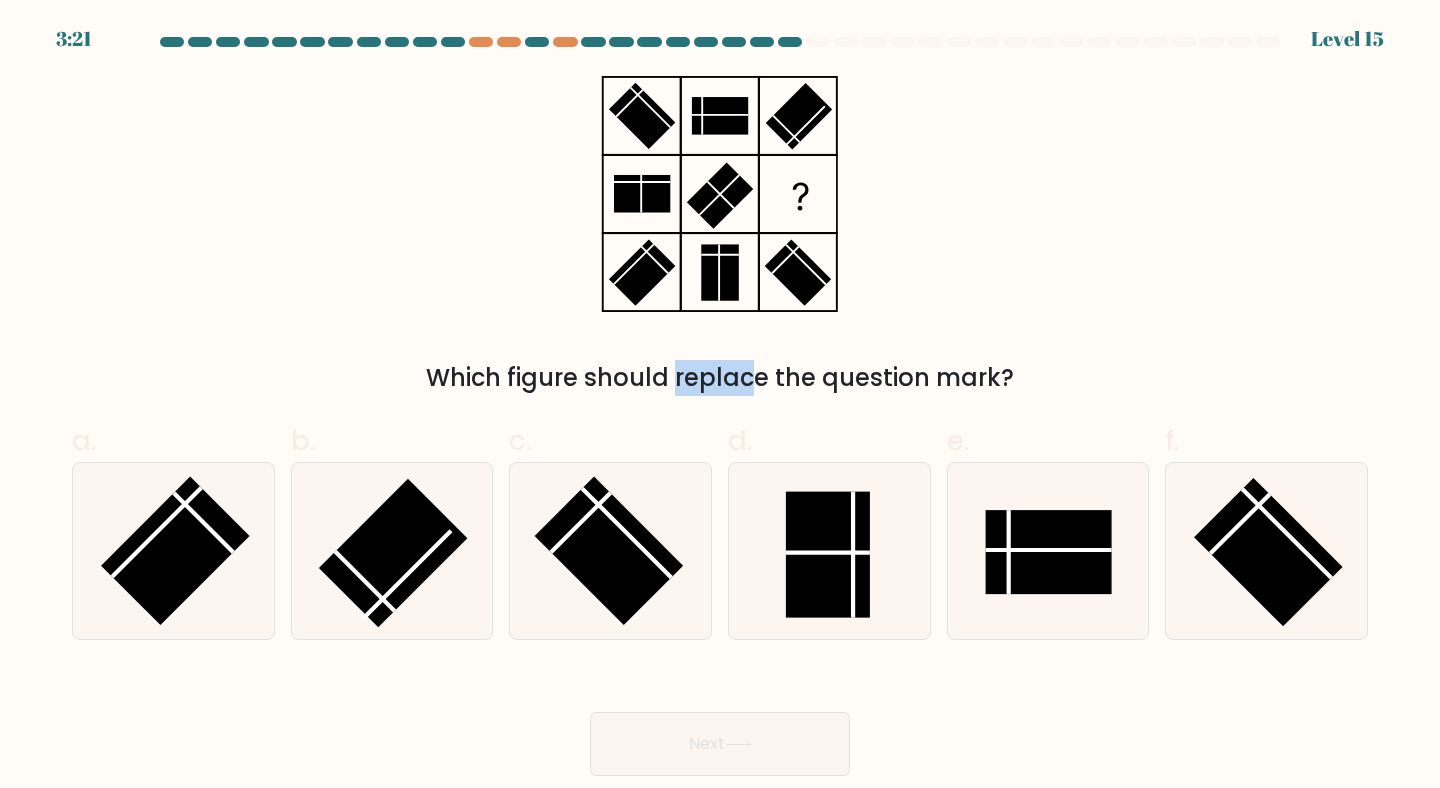 click on "Which figure should replace the question mark?" at bounding box center [720, 378] 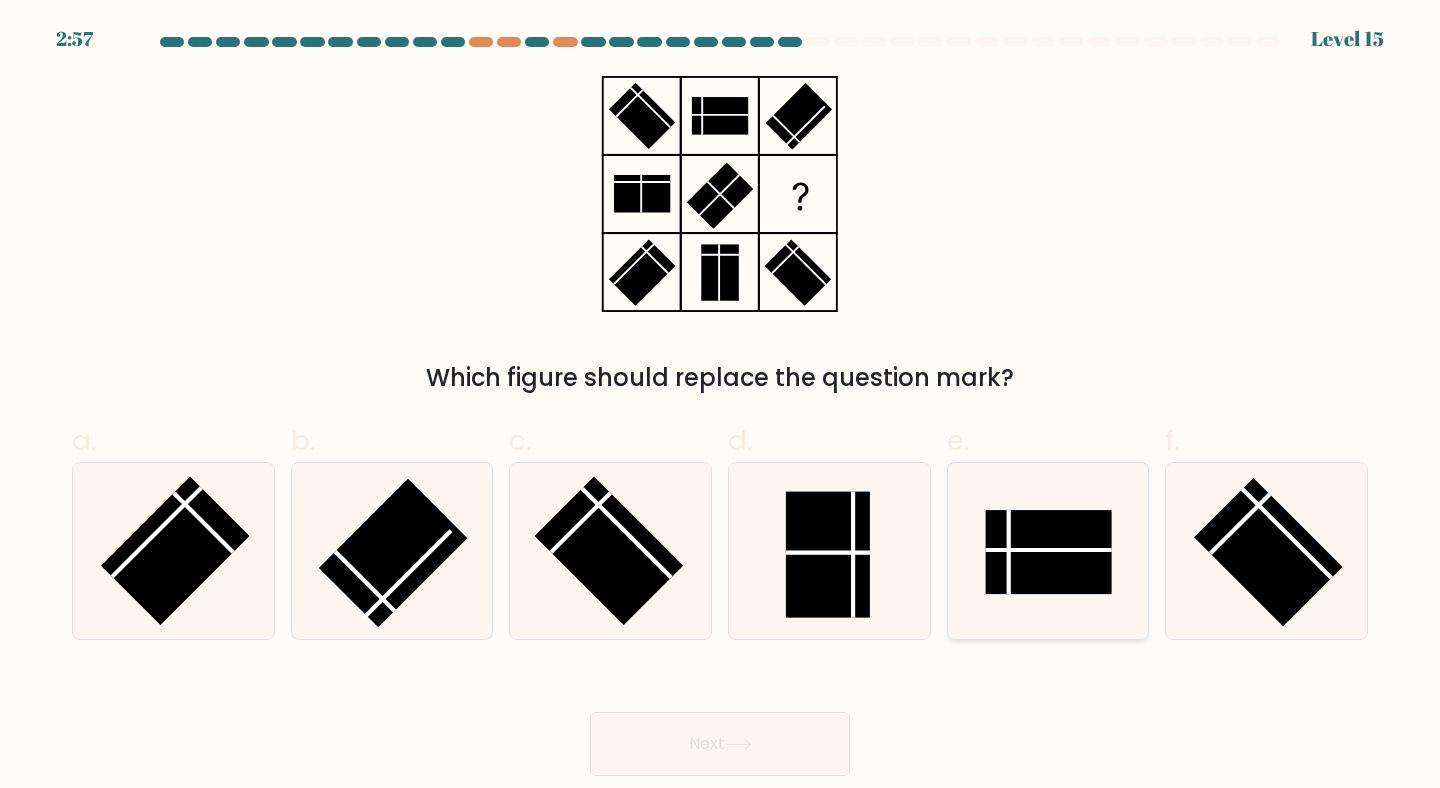click 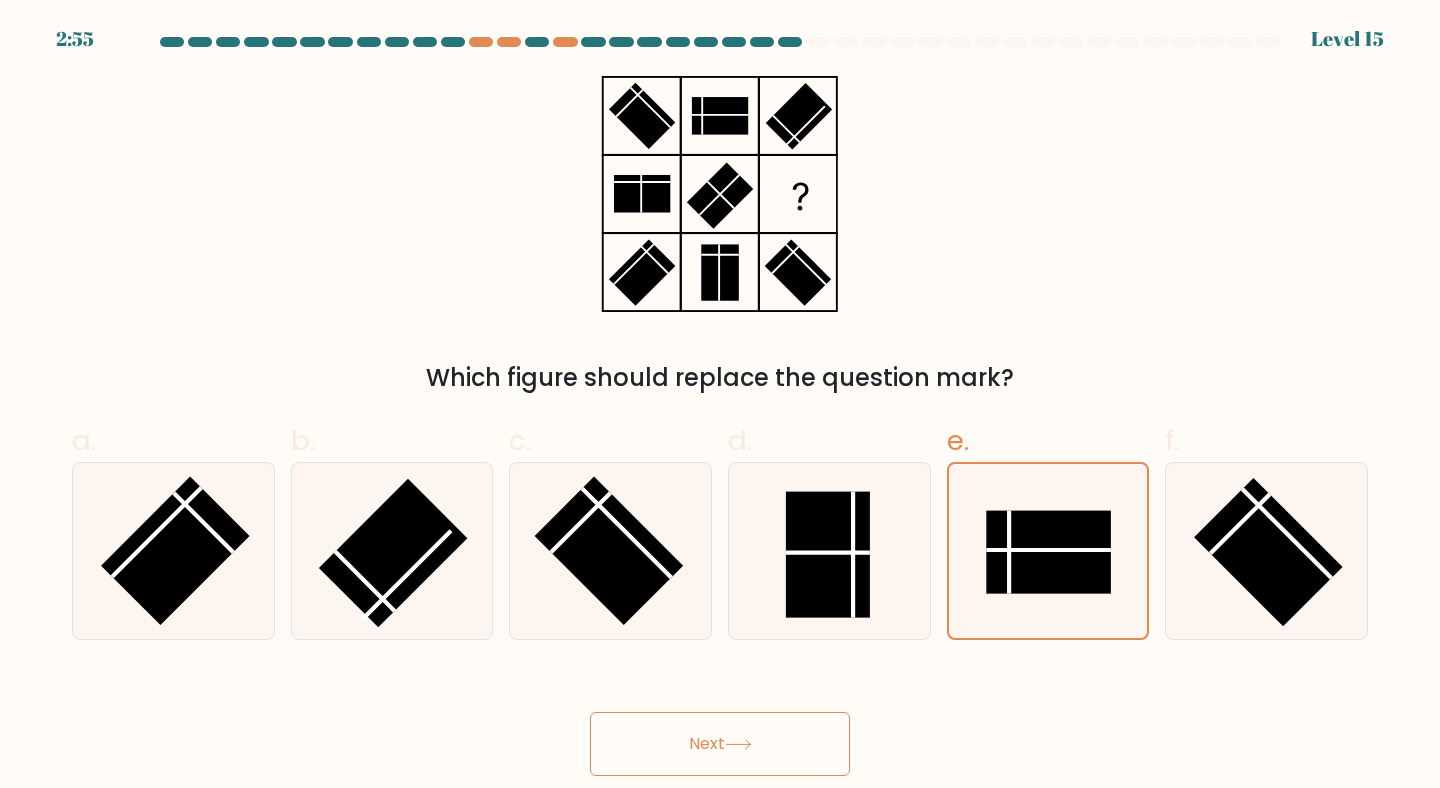 click on "Next" at bounding box center [720, 744] 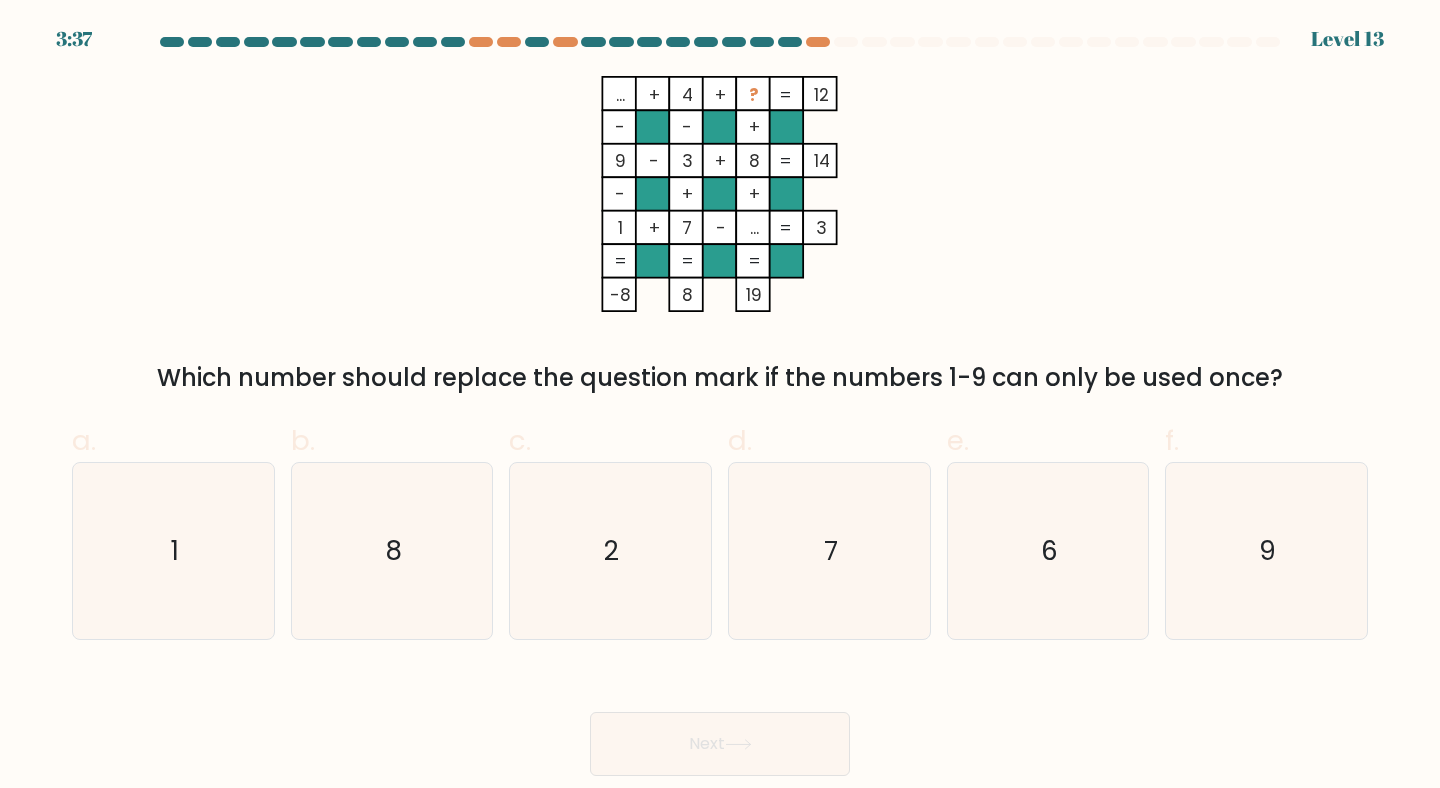 click on "Which number should replace the question mark if the numbers 1-9 can only be used once?" at bounding box center (720, 378) 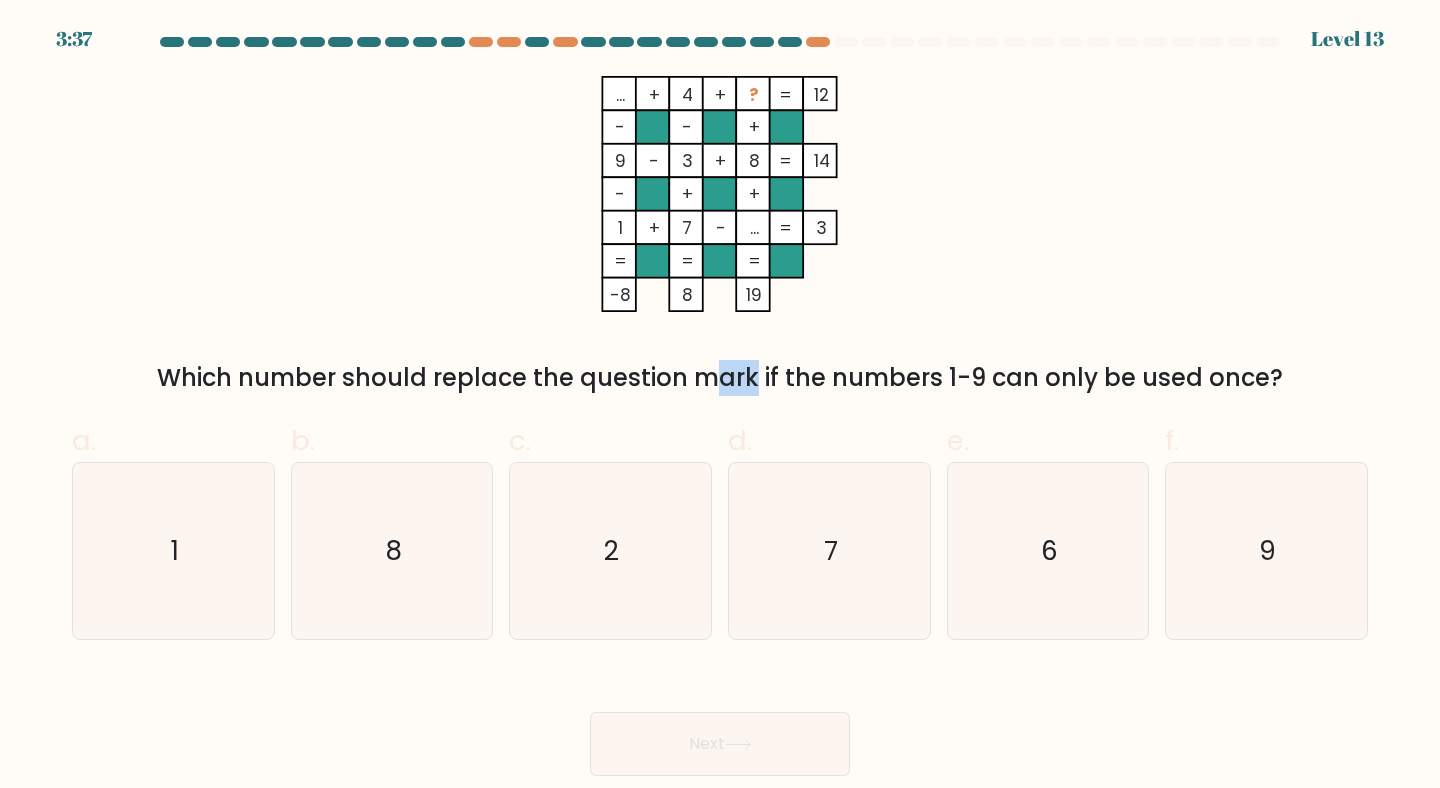 click on "Which number should replace the question mark if the numbers 1-9 can only be used once?" at bounding box center (720, 378) 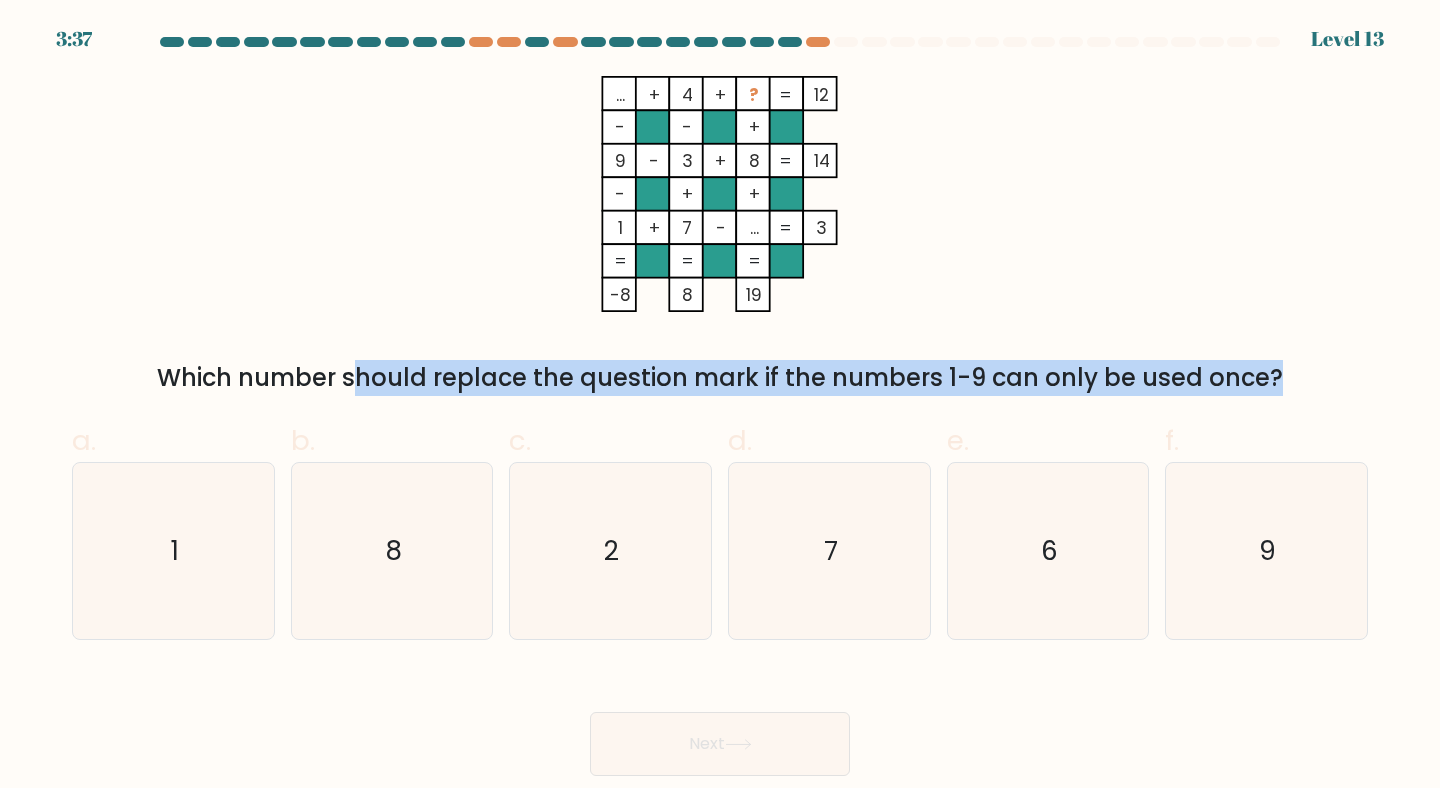 click on "Which number should replace the question mark if the numbers 1-9 can only be used once?" at bounding box center [720, 378] 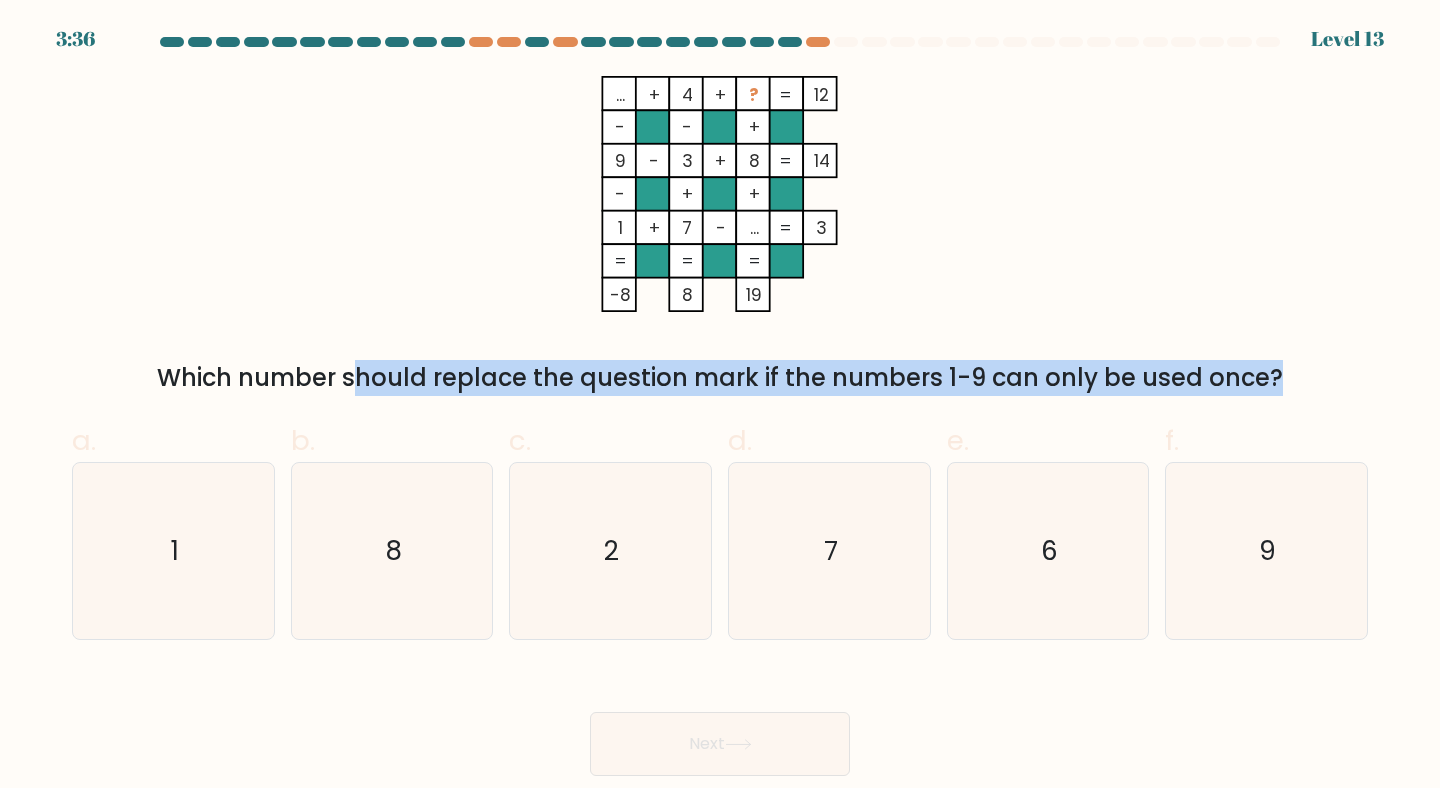 click on "...    +    4    +    ?    12    -    -    +    9    -    3    +    8    14    -    +    +    1    +    7    -    ...    =   3    =   =   =   =   -8    8    19    =
Which number should replace the question mark if the numbers 1-9 can only be used once?" at bounding box center (720, 236) 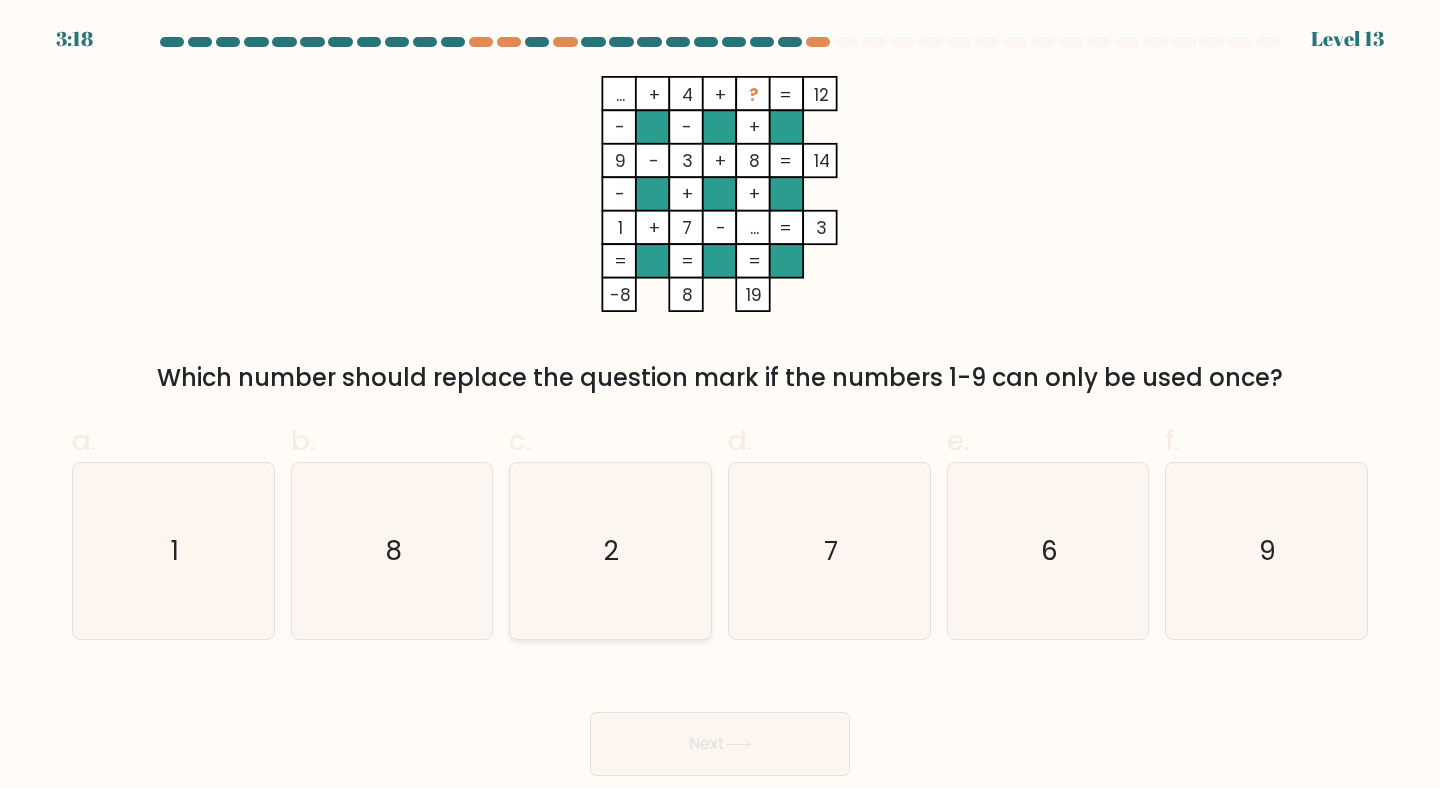 click on "2" 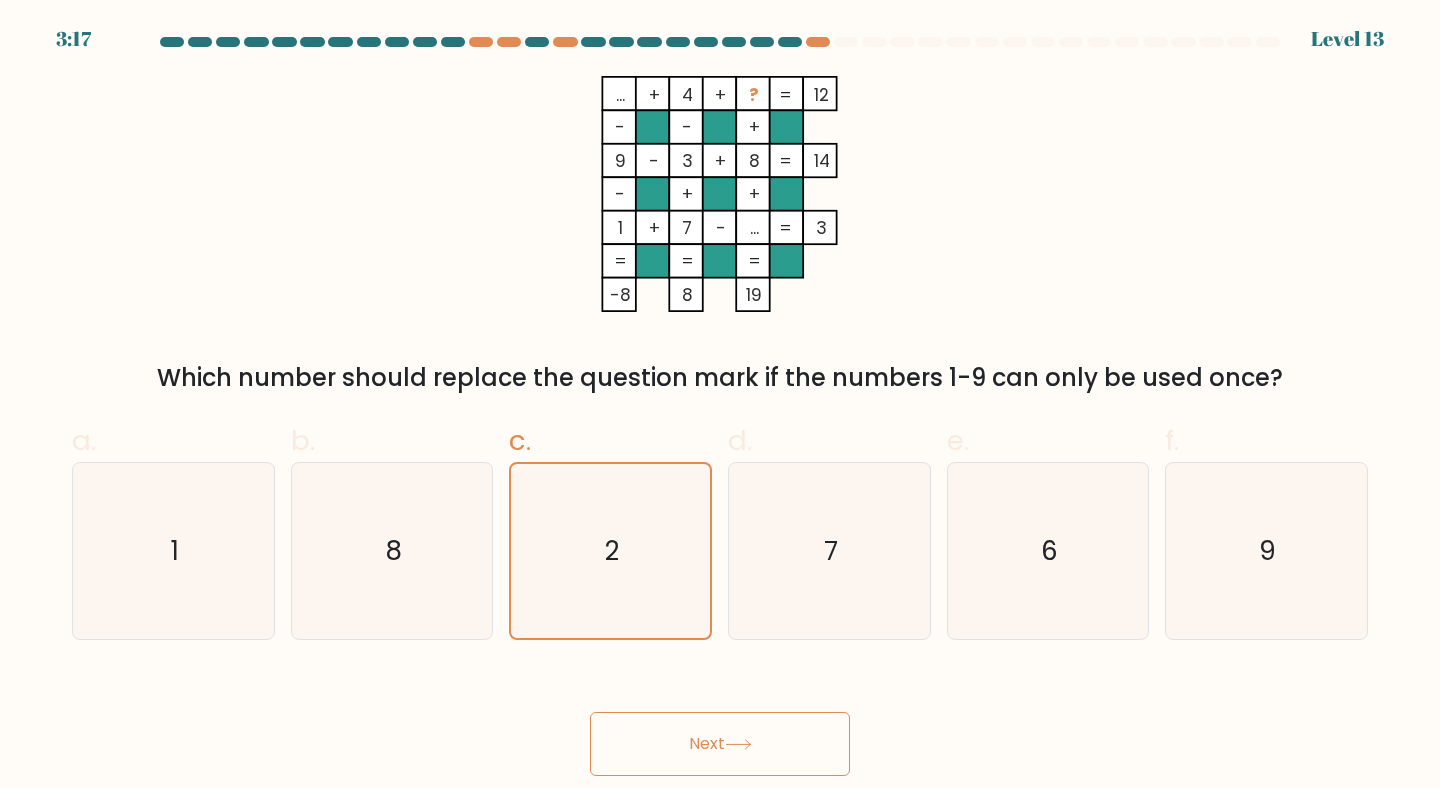 click on "Next" at bounding box center [720, 744] 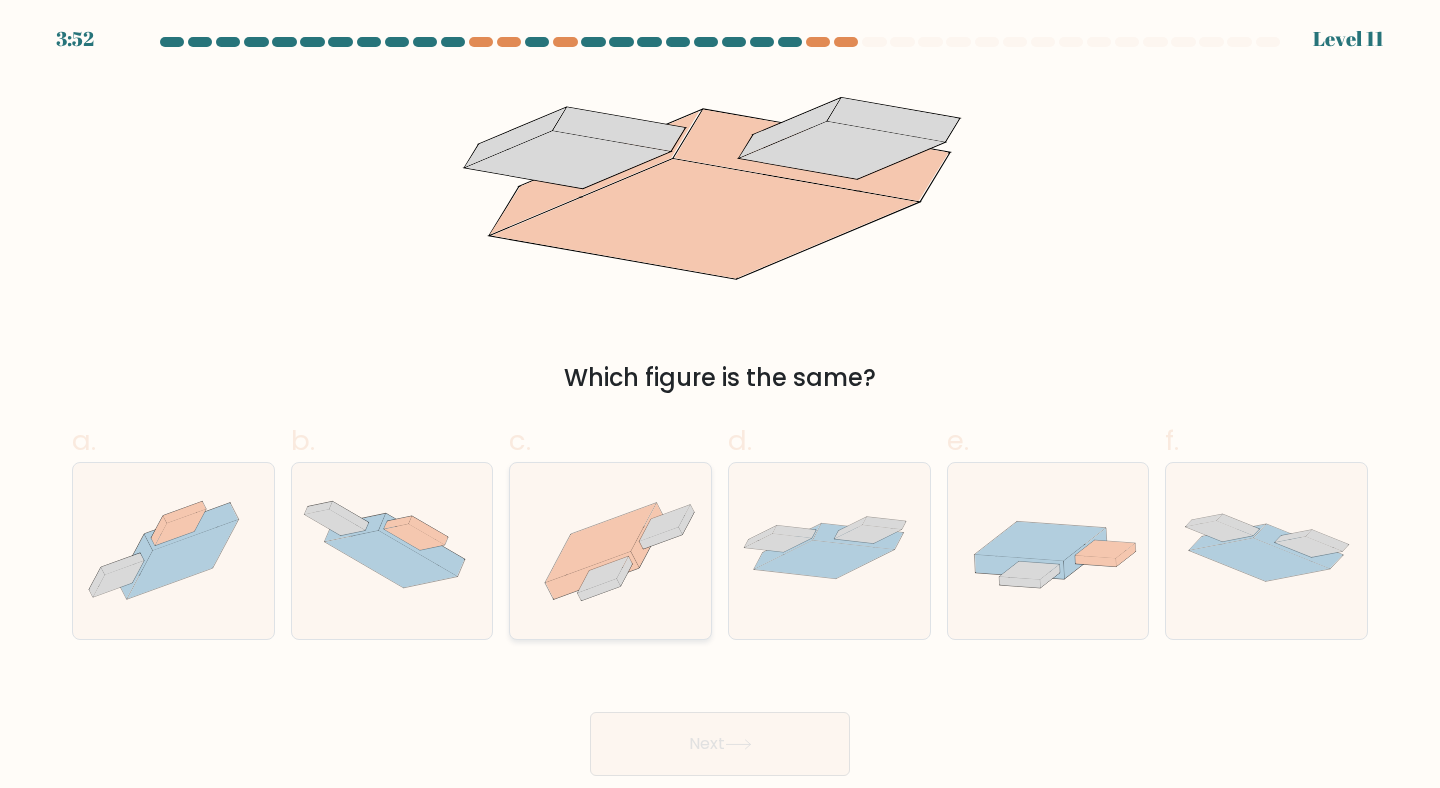 click 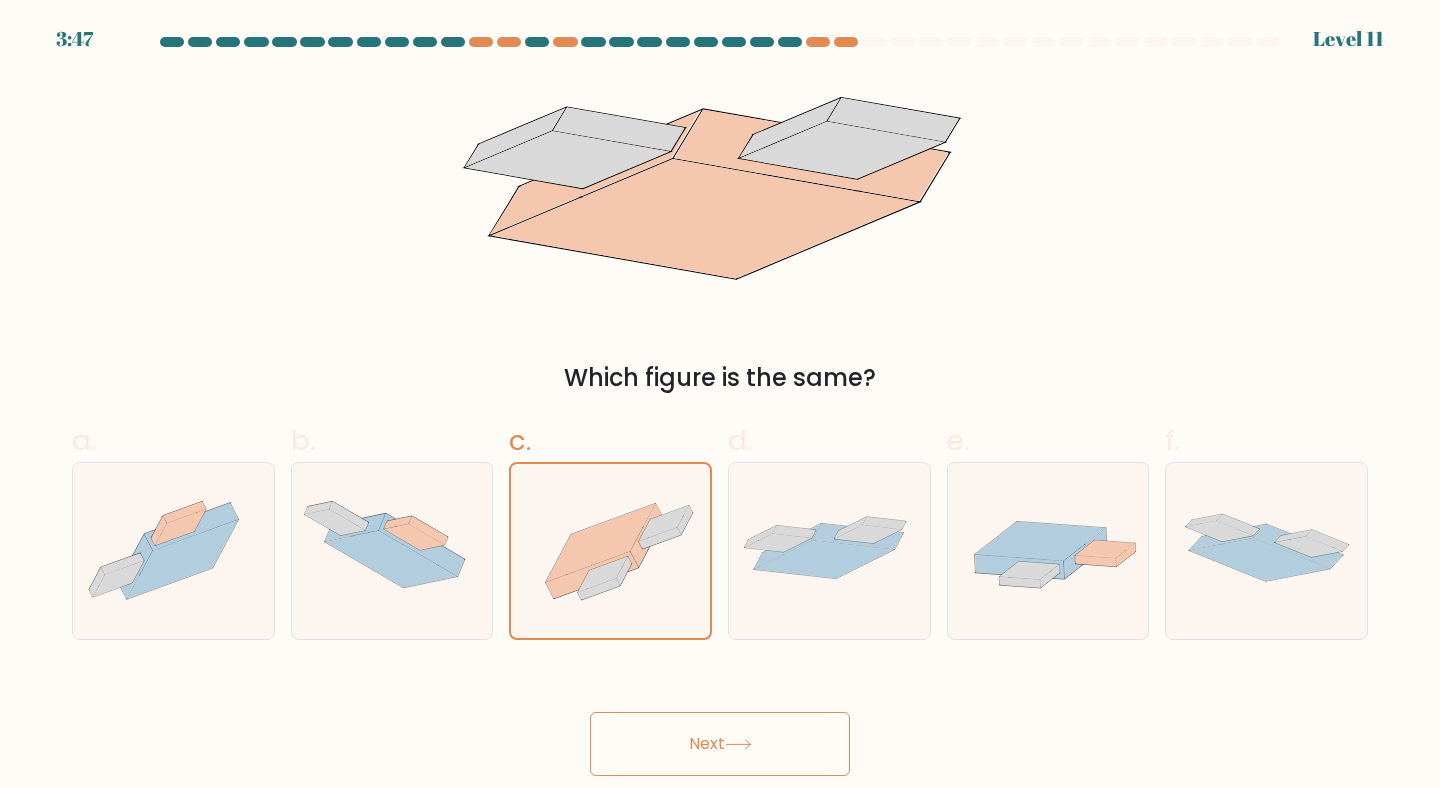 click 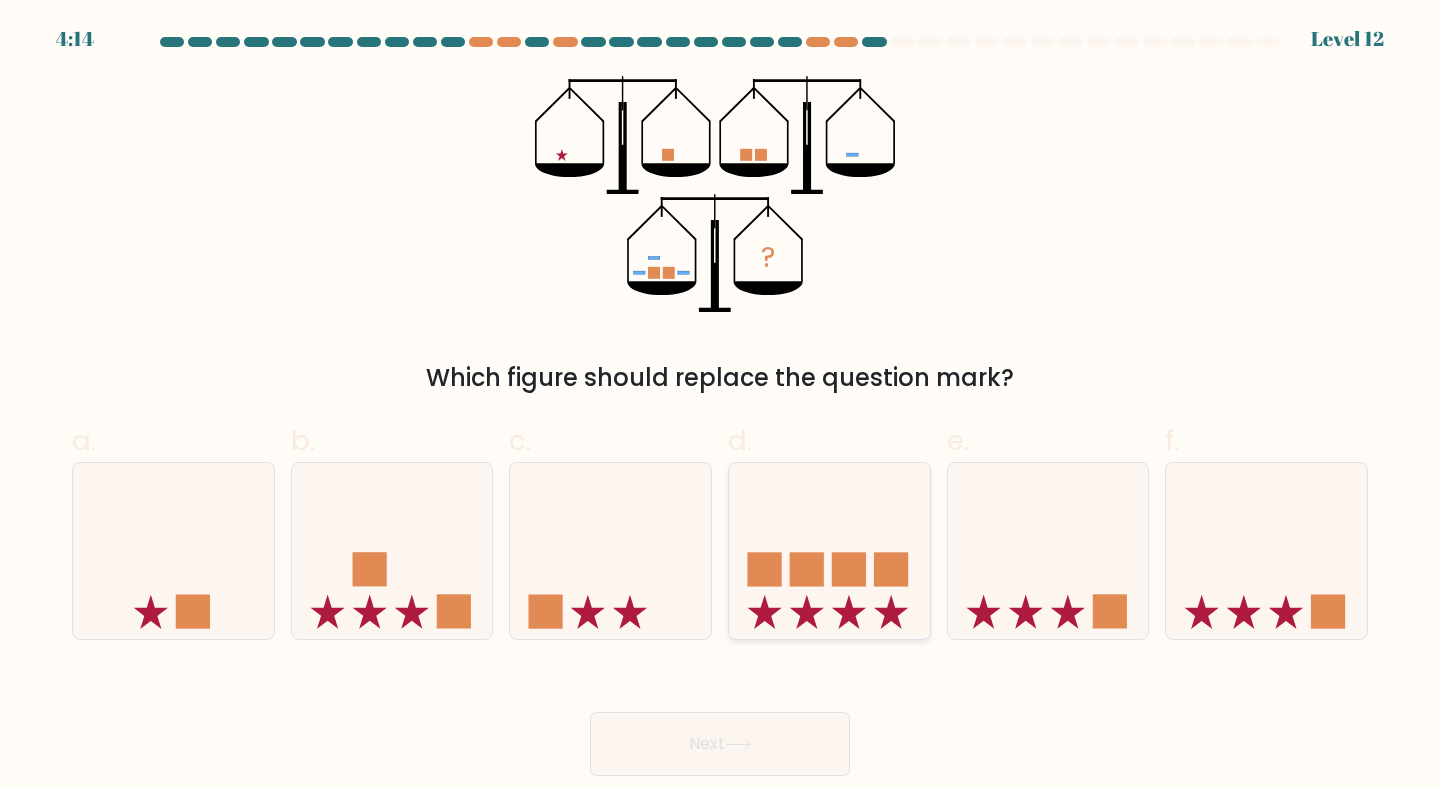 click 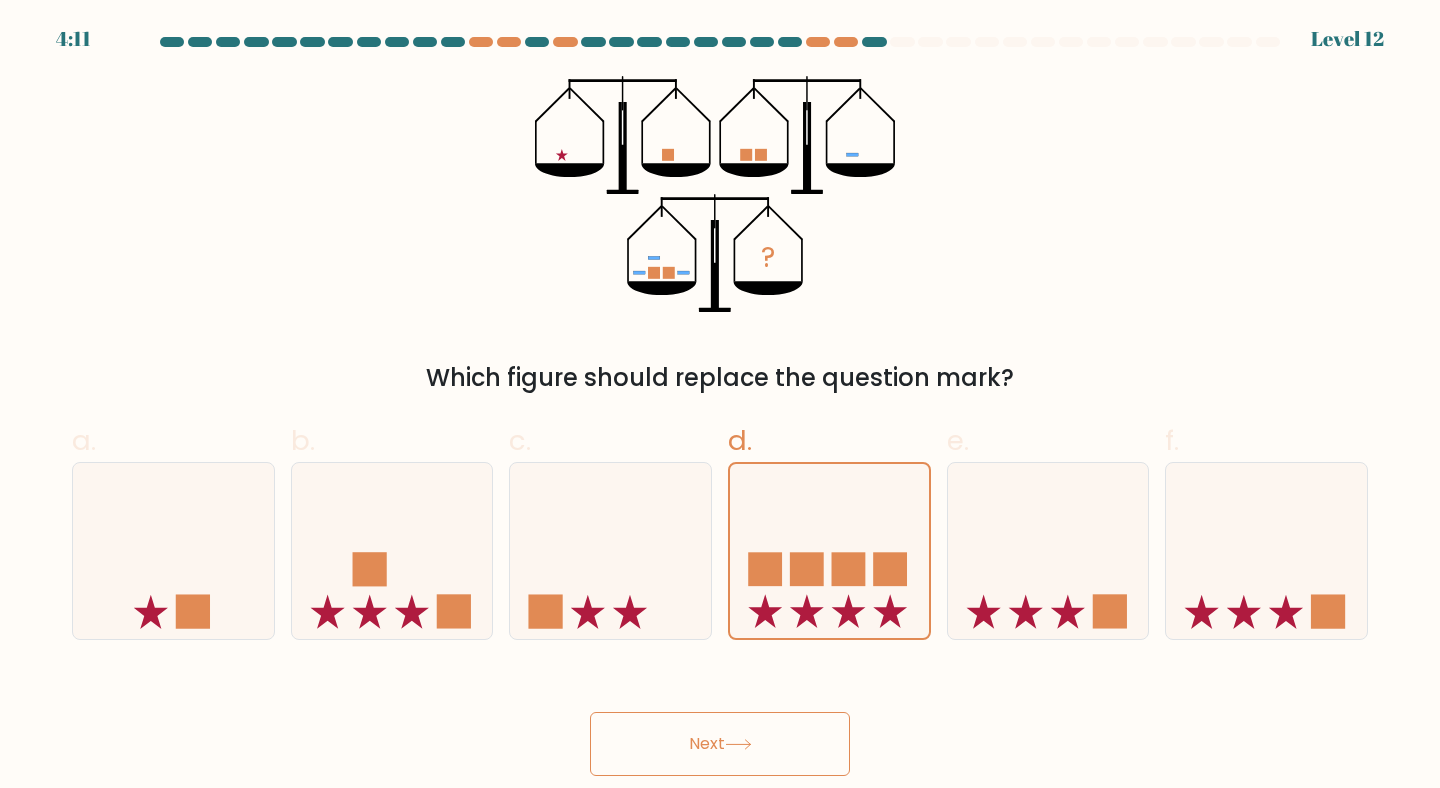 click 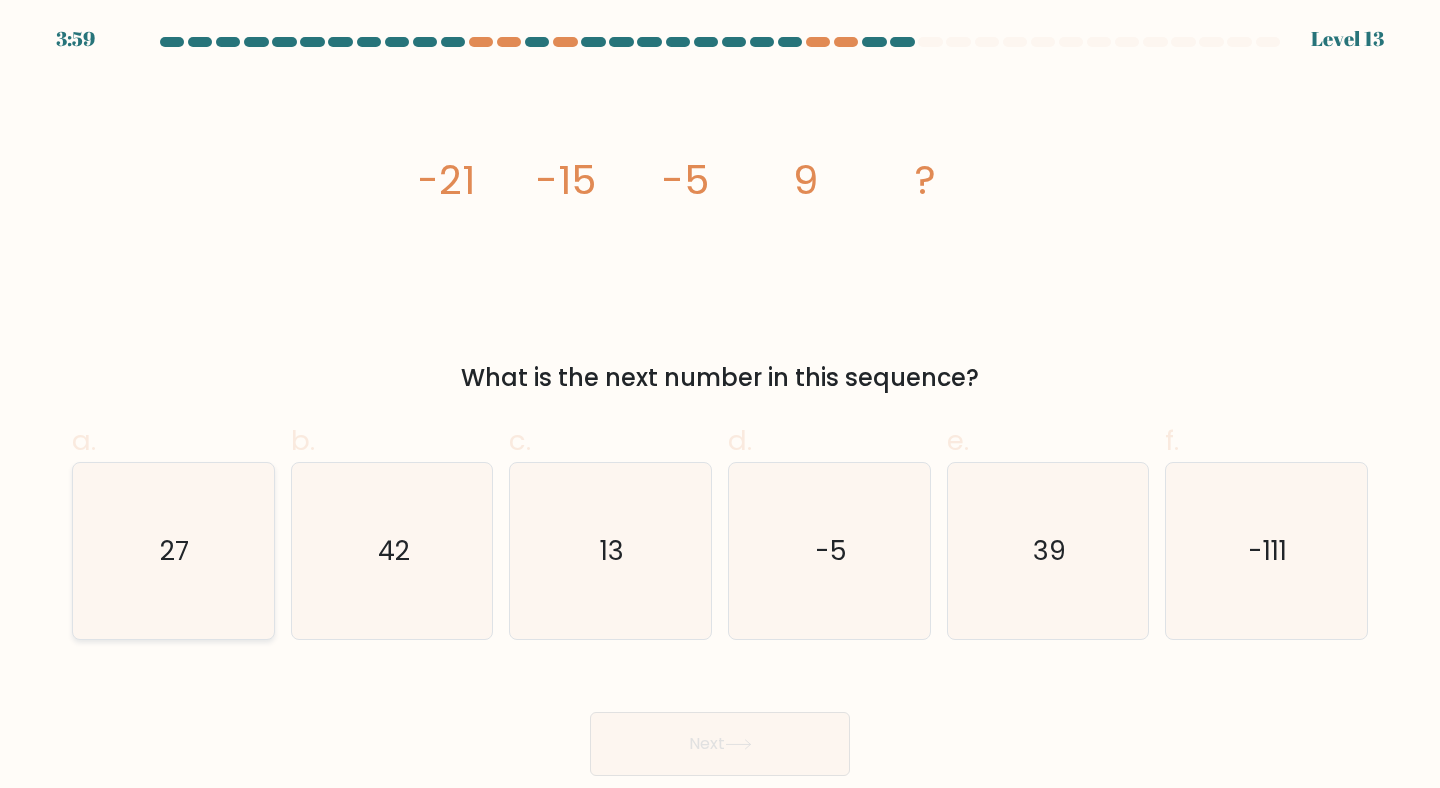 click on "27" 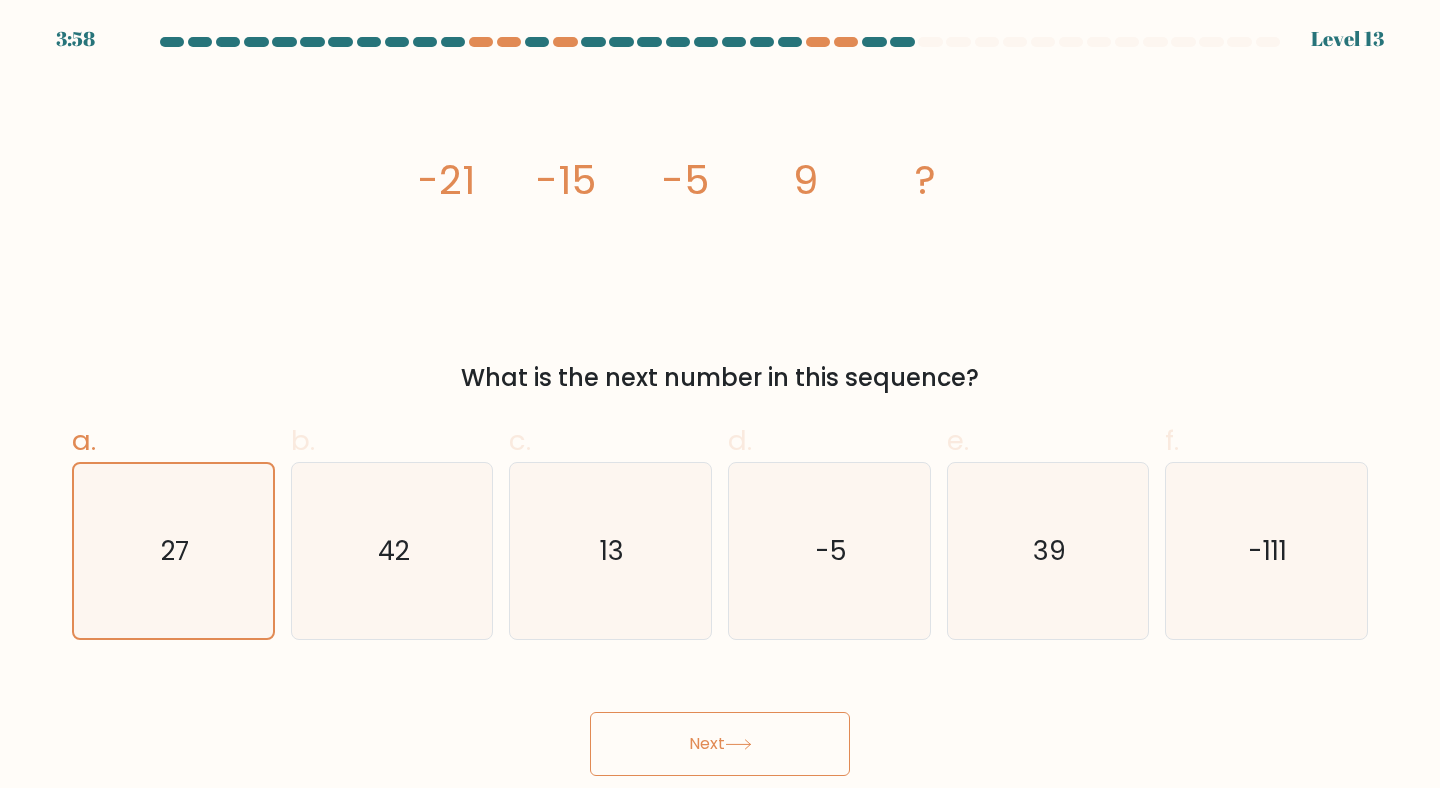 click on "Next" at bounding box center [720, 744] 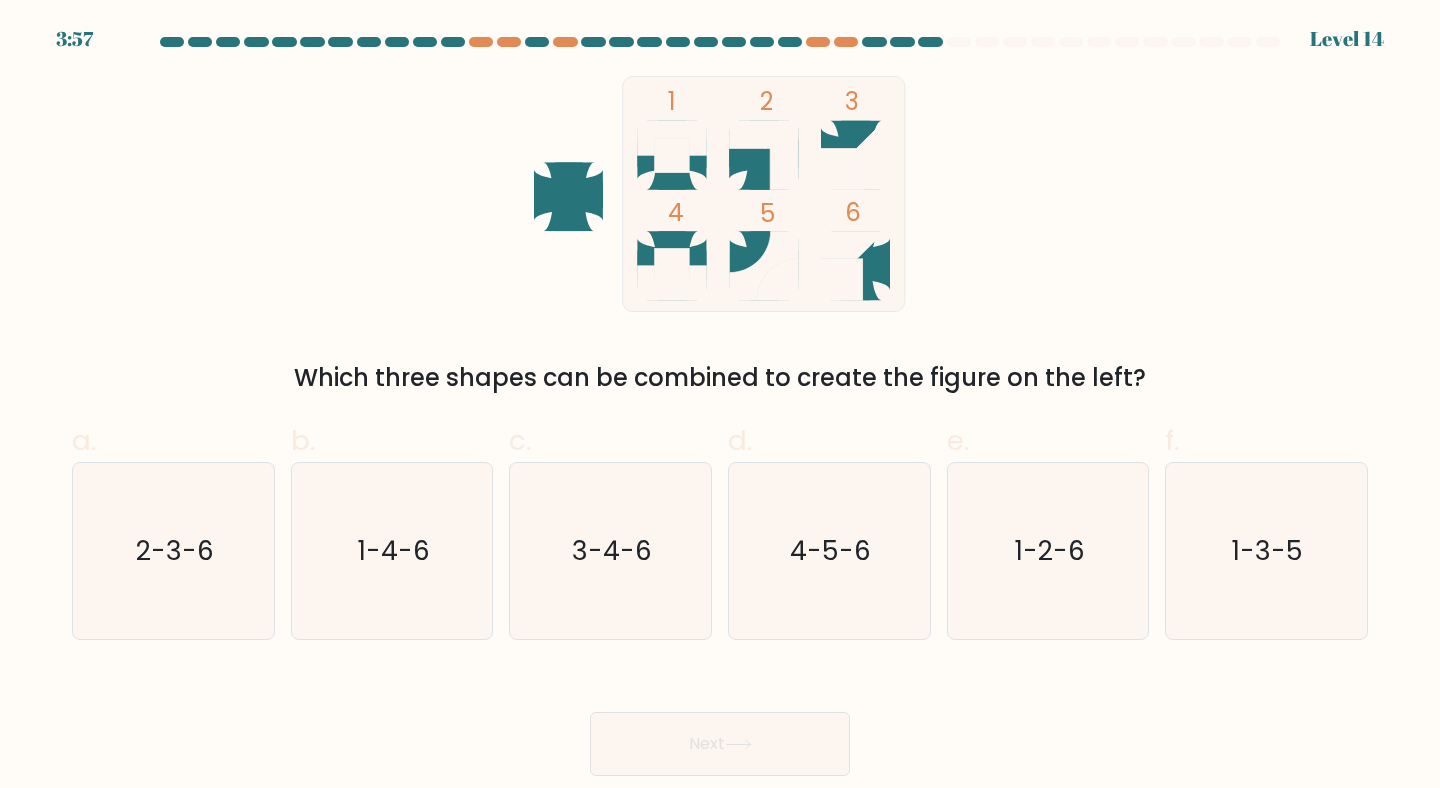 click on "Which three shapes can be combined to create the figure on the left?" at bounding box center [720, 378] 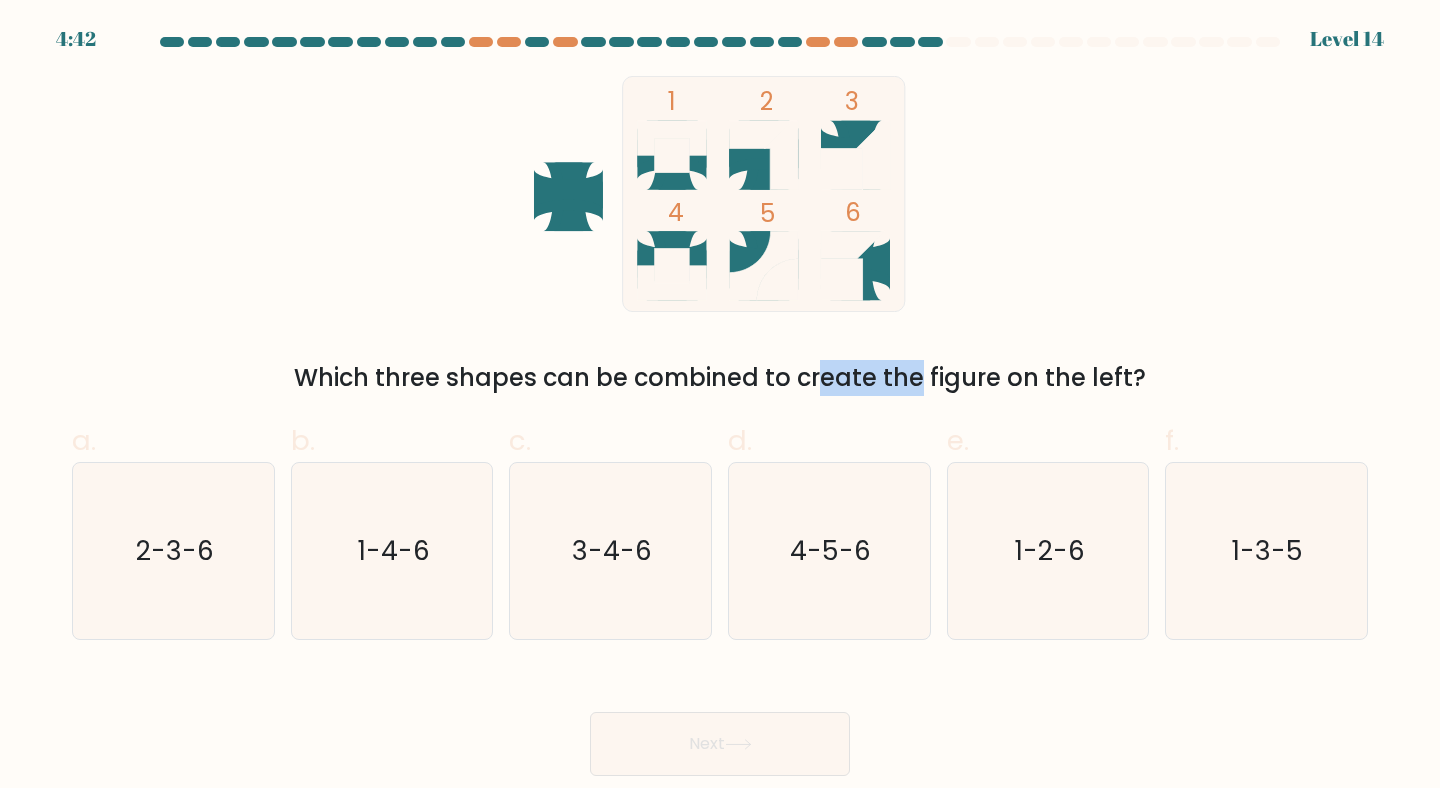 click on "Which three shapes can be combined to create the figure on the left?" at bounding box center [720, 378] 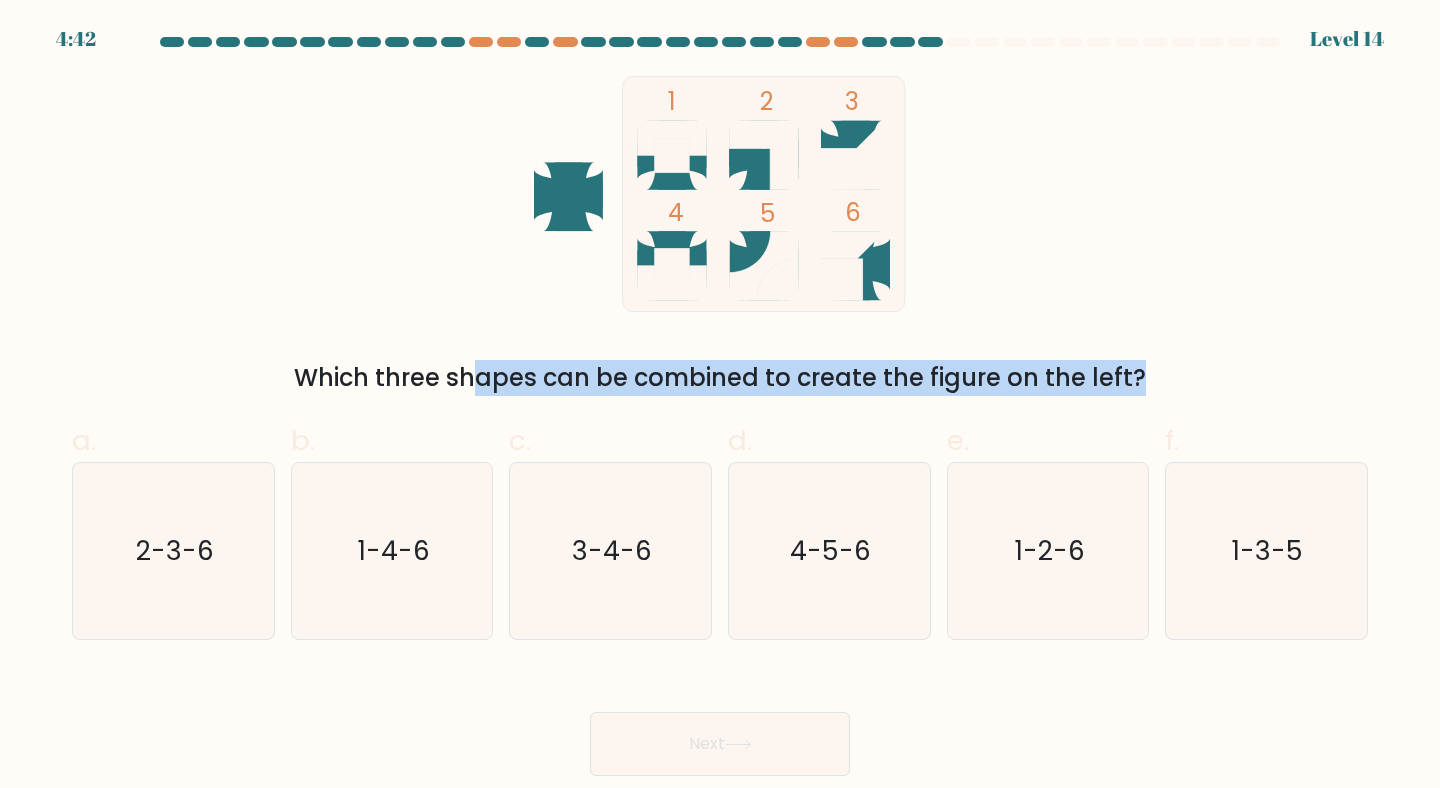 click on "Which three shapes can be combined to create the figure on the left?" at bounding box center (720, 378) 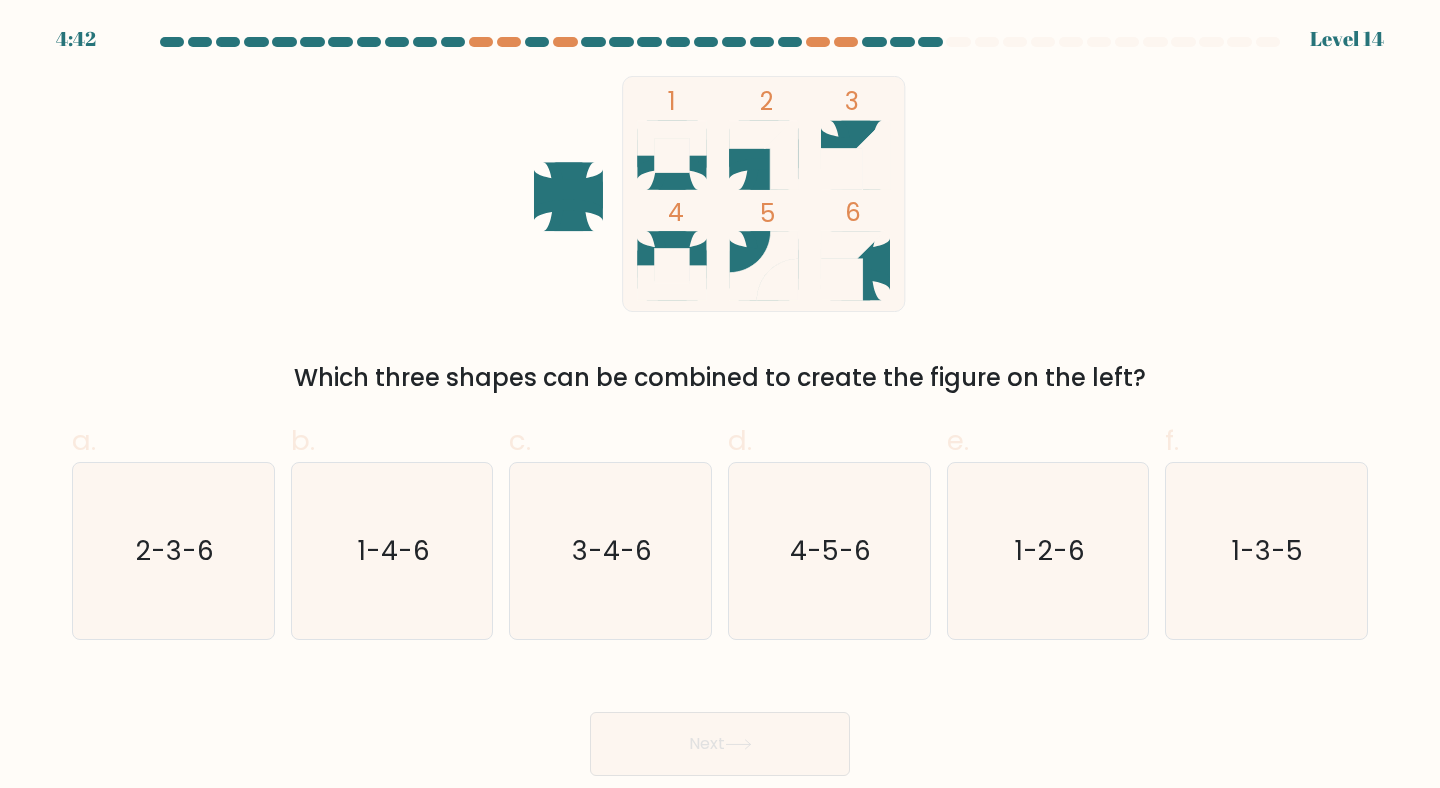 click on "Which three shapes can be combined to create the figure on the left?" at bounding box center [720, 378] 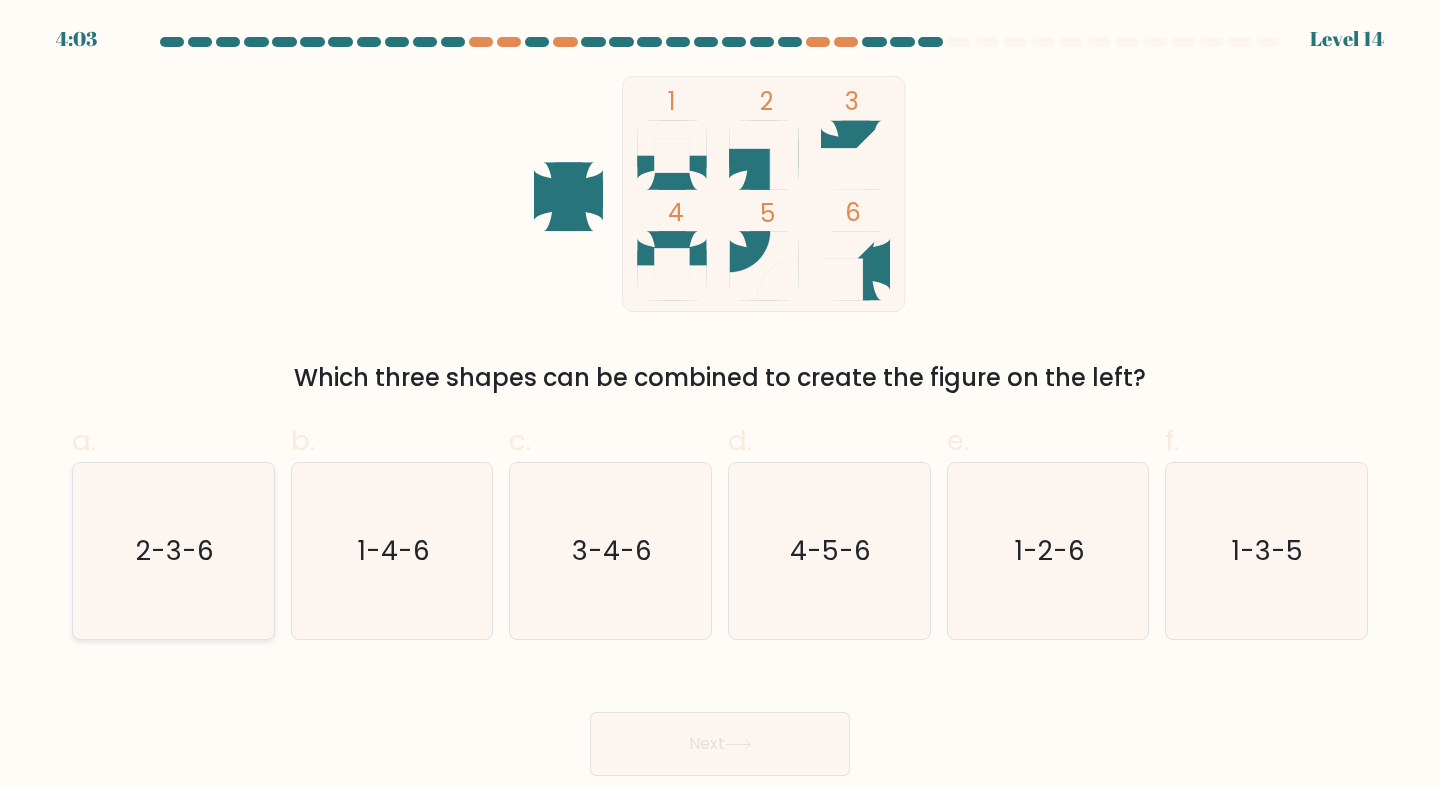 click on "2-3-6" 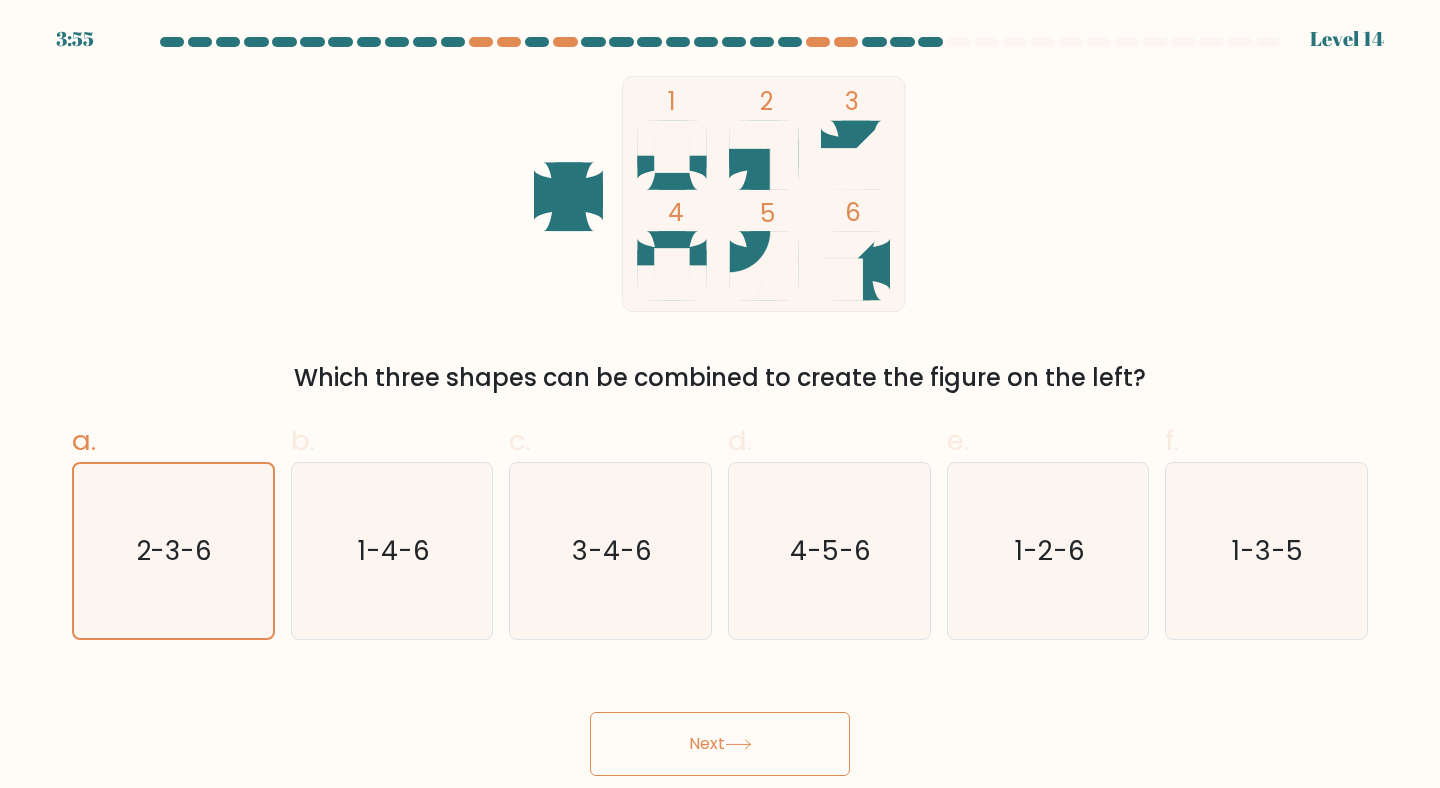 click 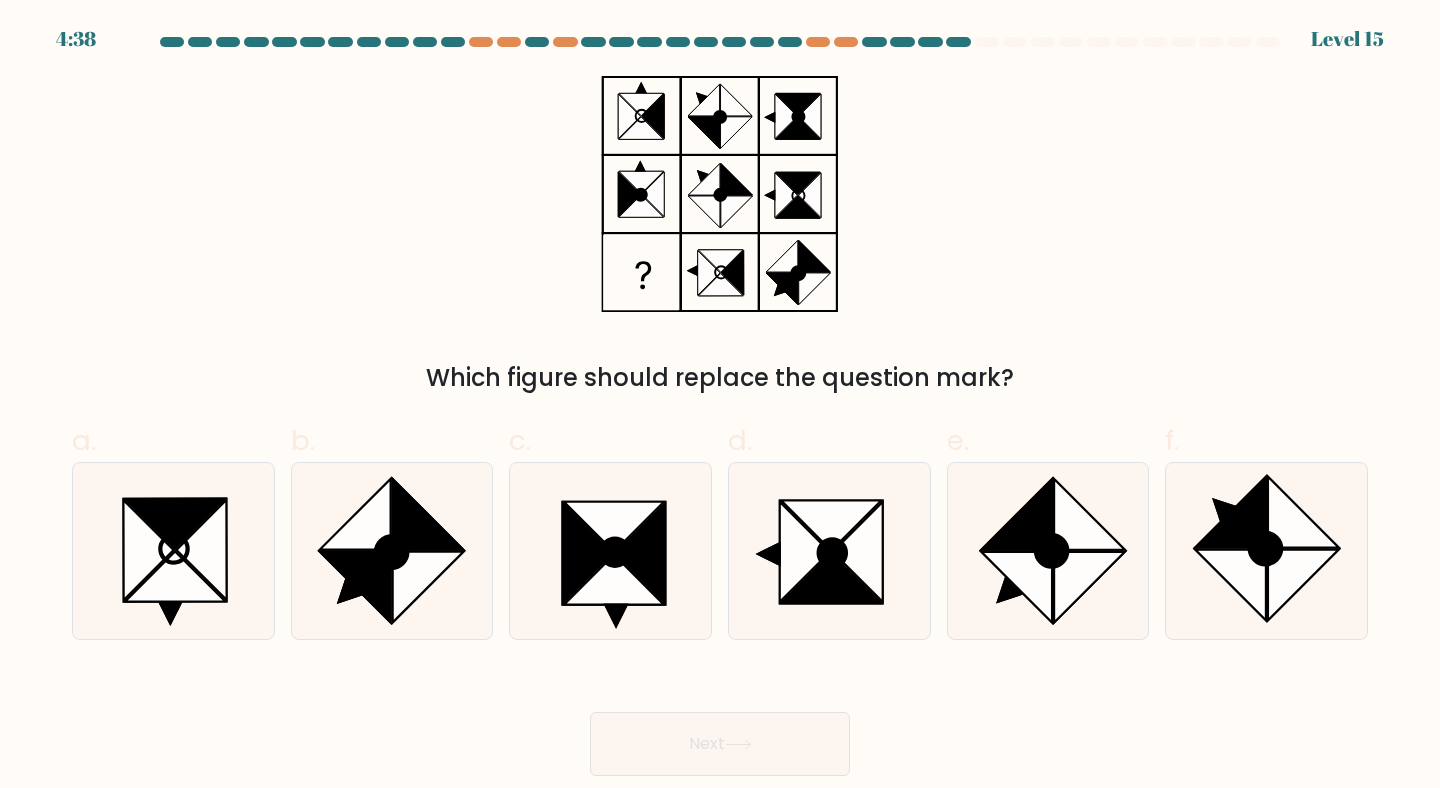 click on "Which figure should replace the question mark?" at bounding box center [720, 378] 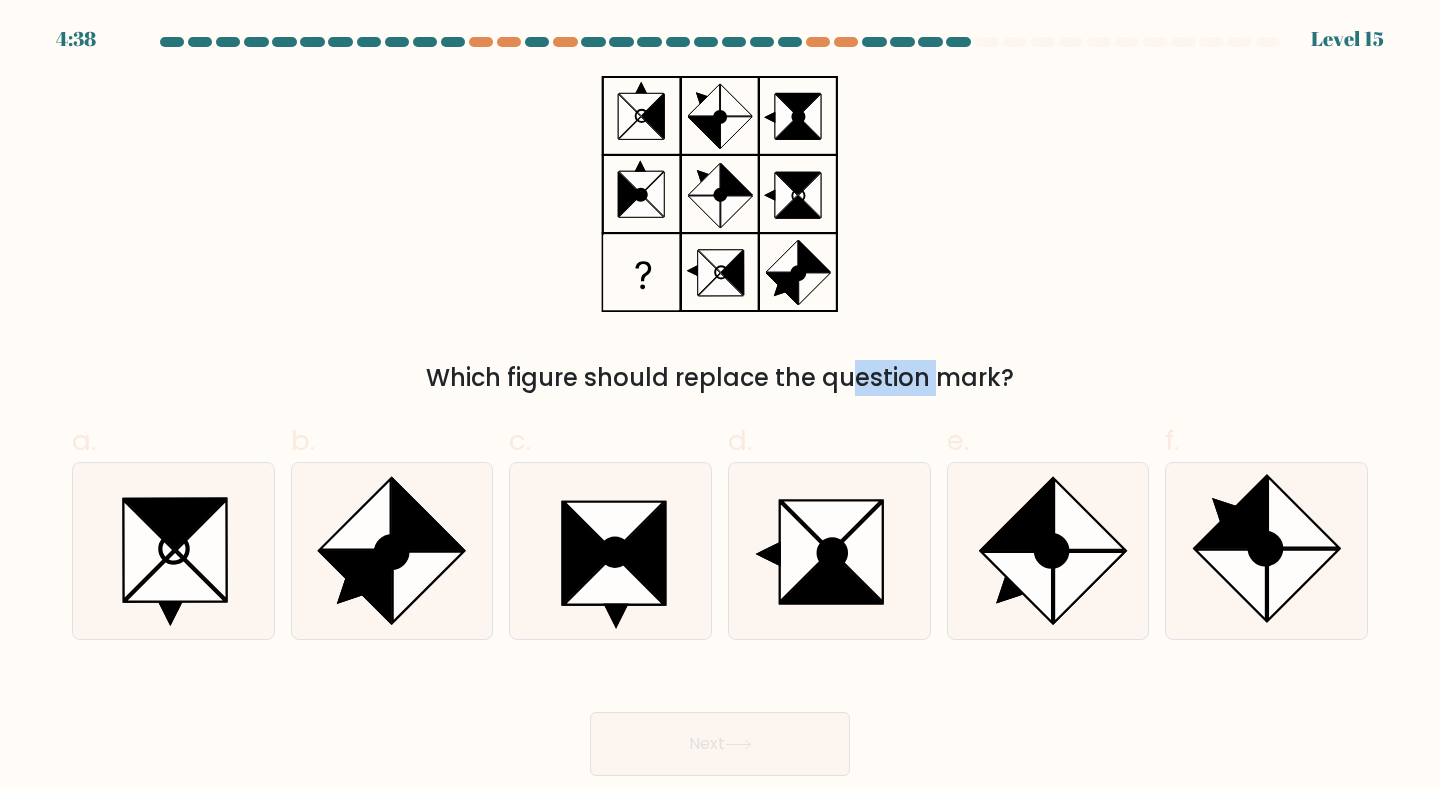 click on "Which figure should replace the question mark?" at bounding box center [720, 378] 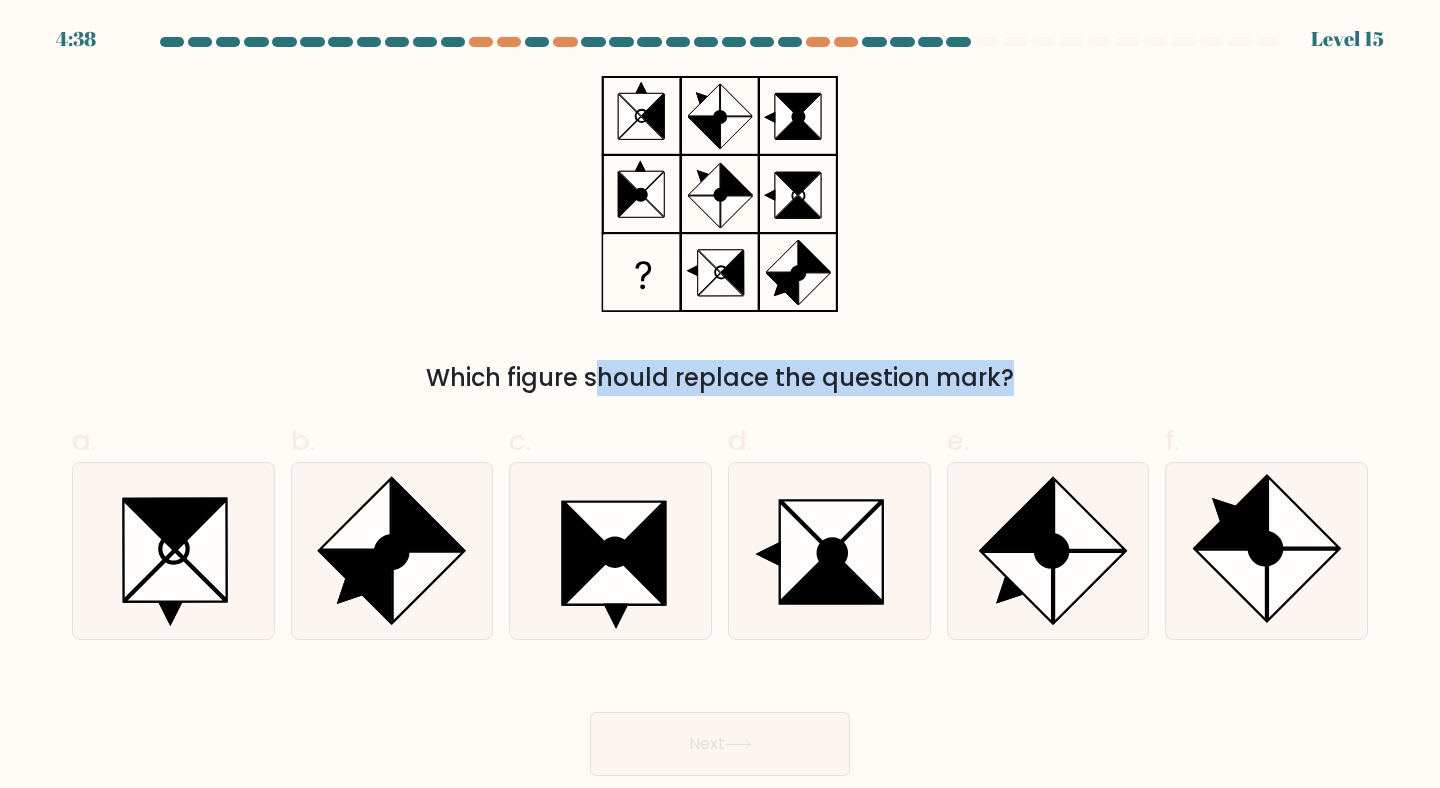 click on "Which figure should replace the question mark?" at bounding box center (720, 378) 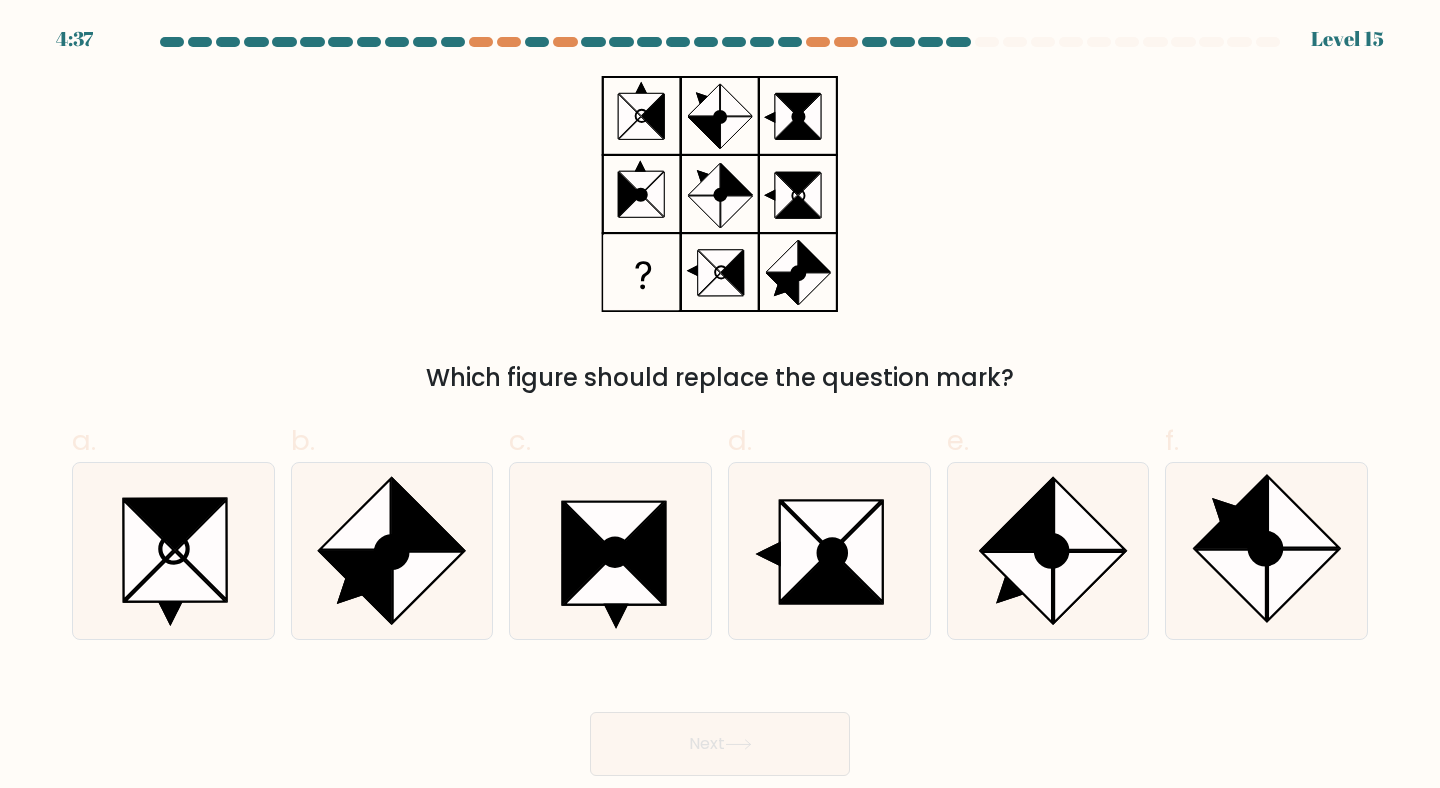 click on "Which figure should replace the question mark?" at bounding box center (720, 378) 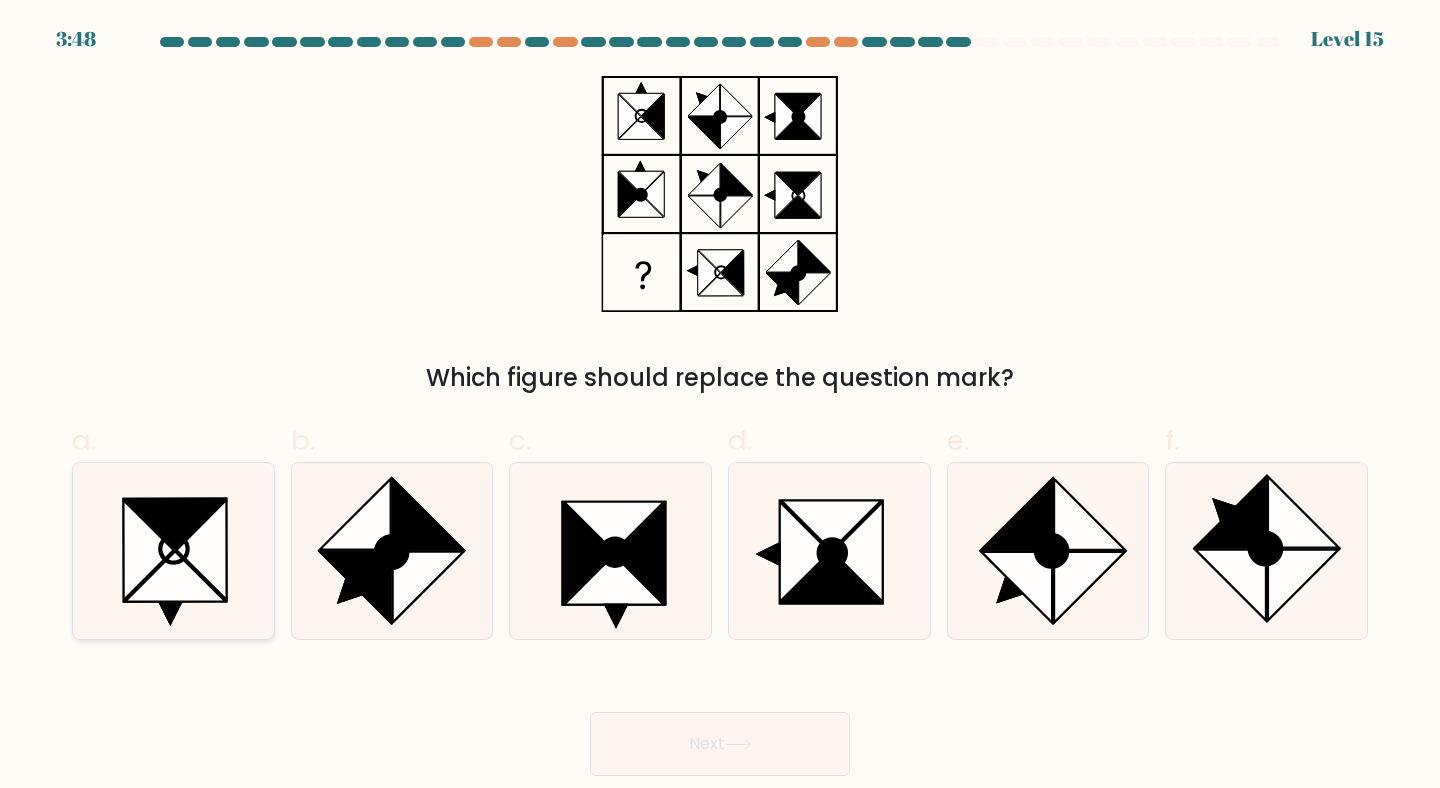 click 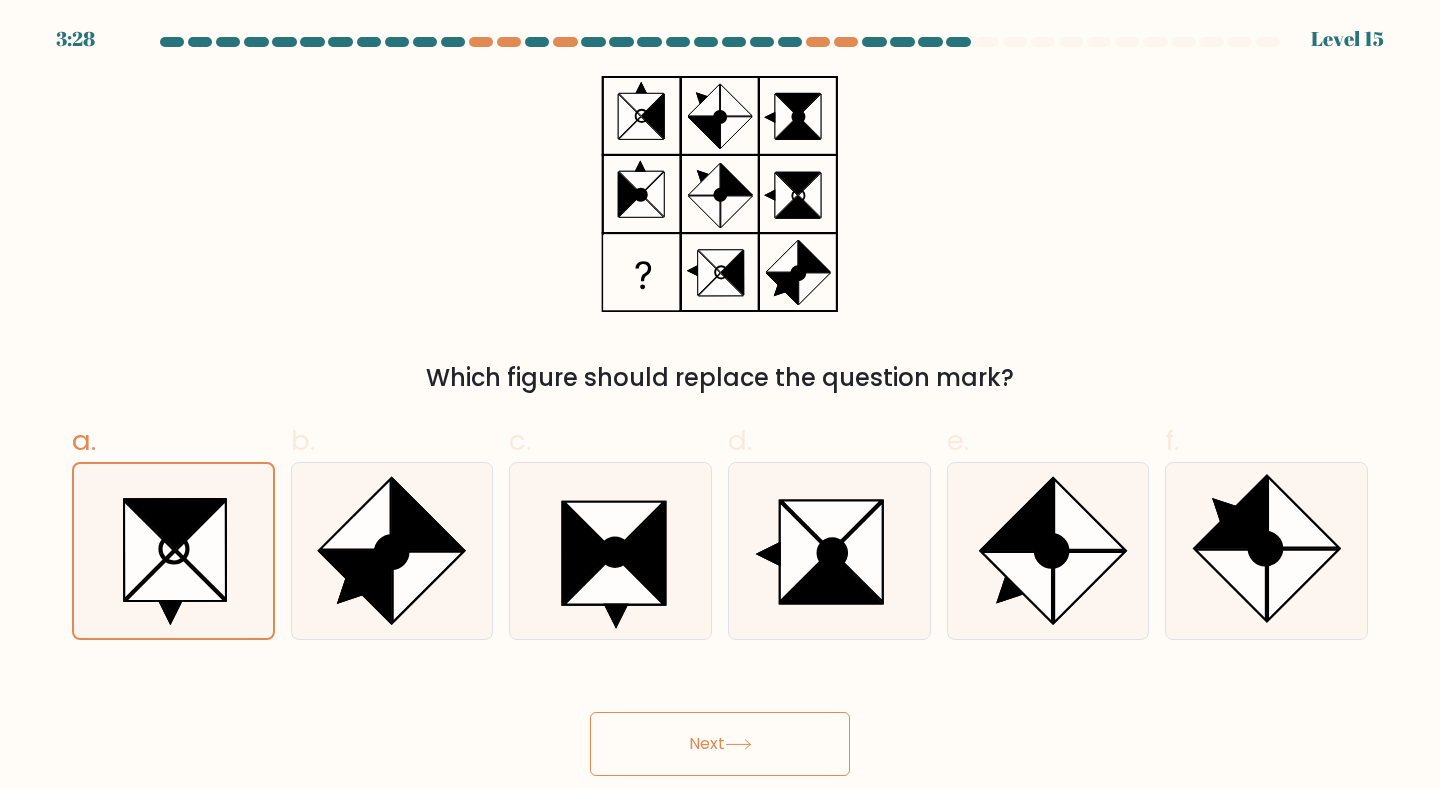 click on "Next" at bounding box center [720, 744] 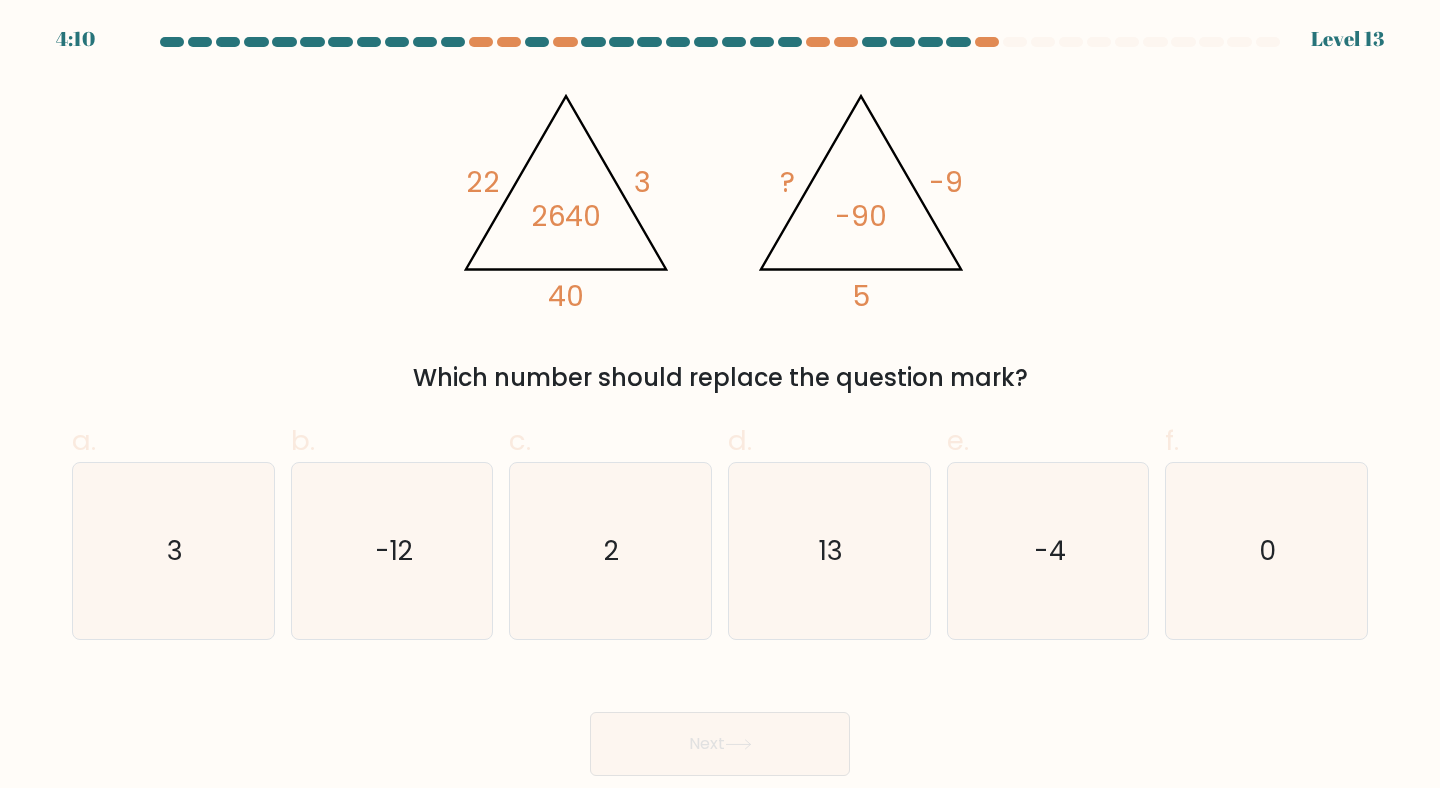 click on "Which number should replace the question mark?" at bounding box center (720, 378) 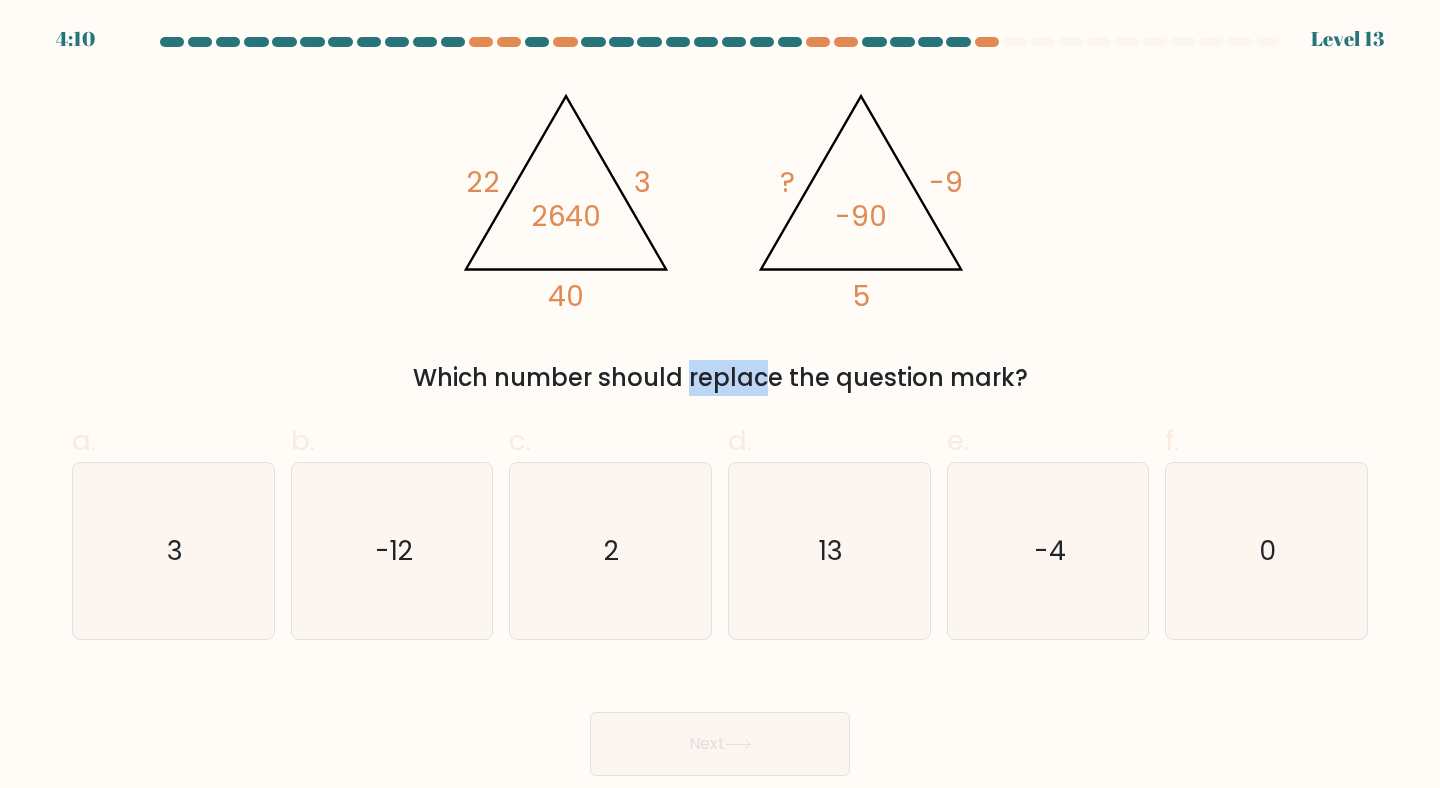 click on "Which number should replace the question mark?" at bounding box center [720, 378] 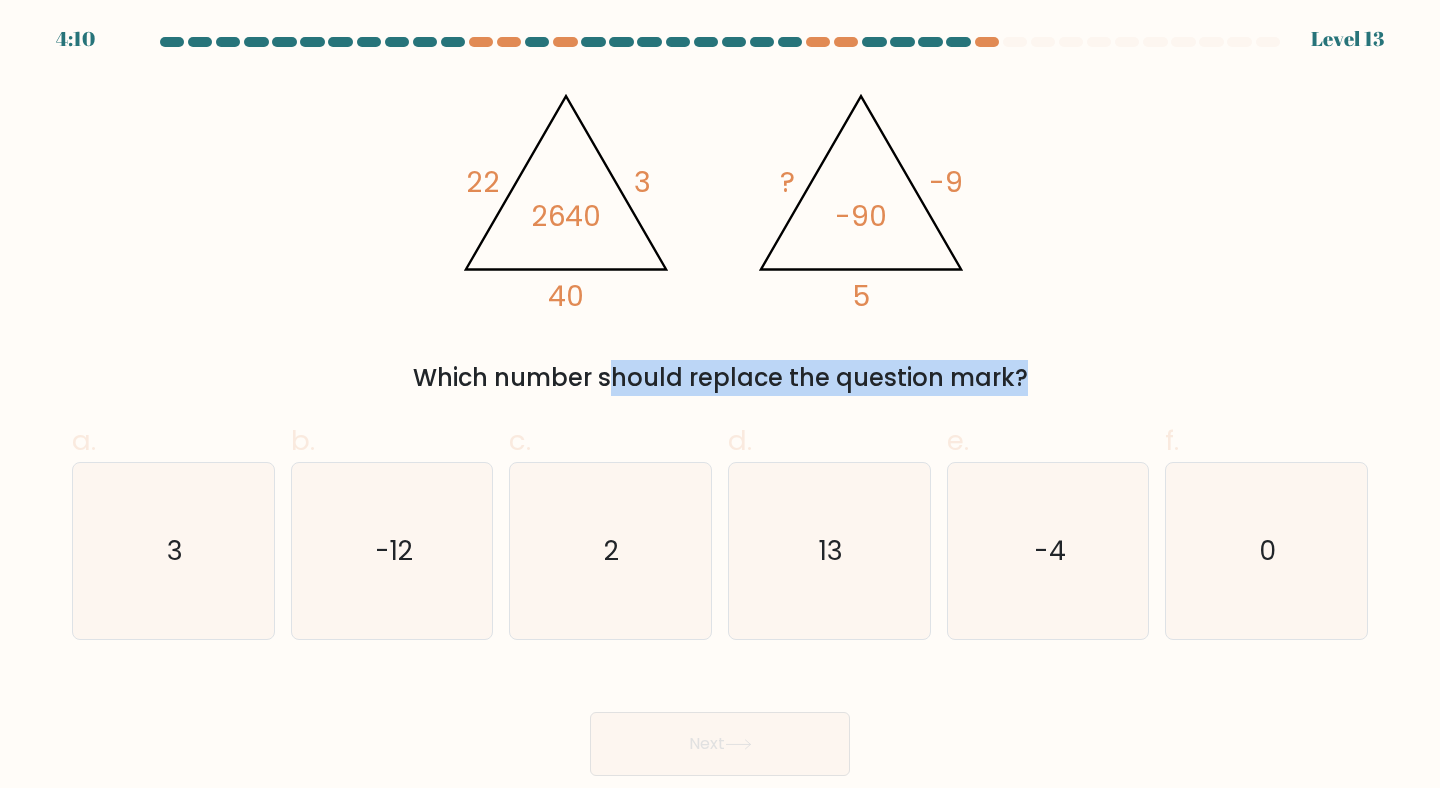 click on "Which number should replace the question mark?" at bounding box center [720, 378] 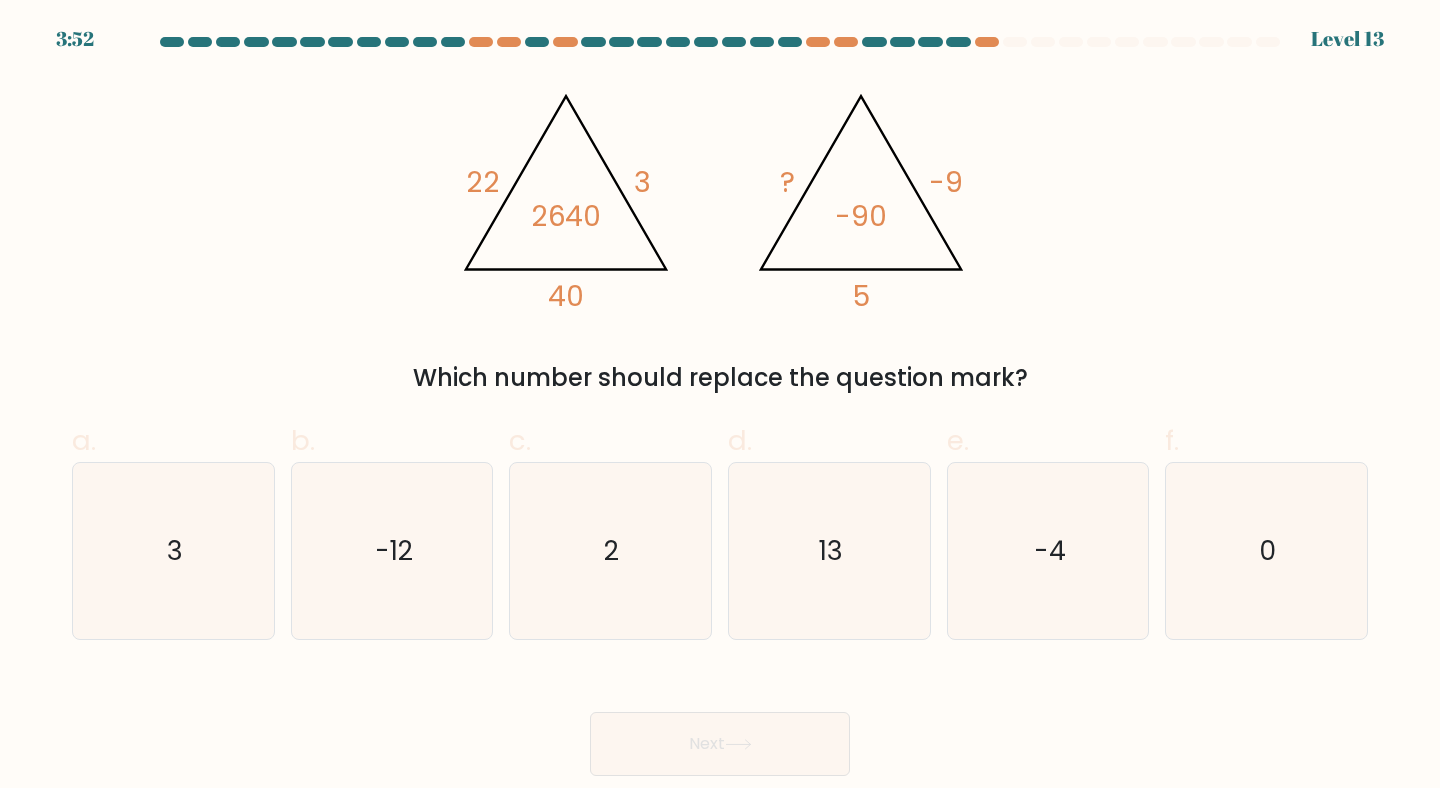 click on "5" 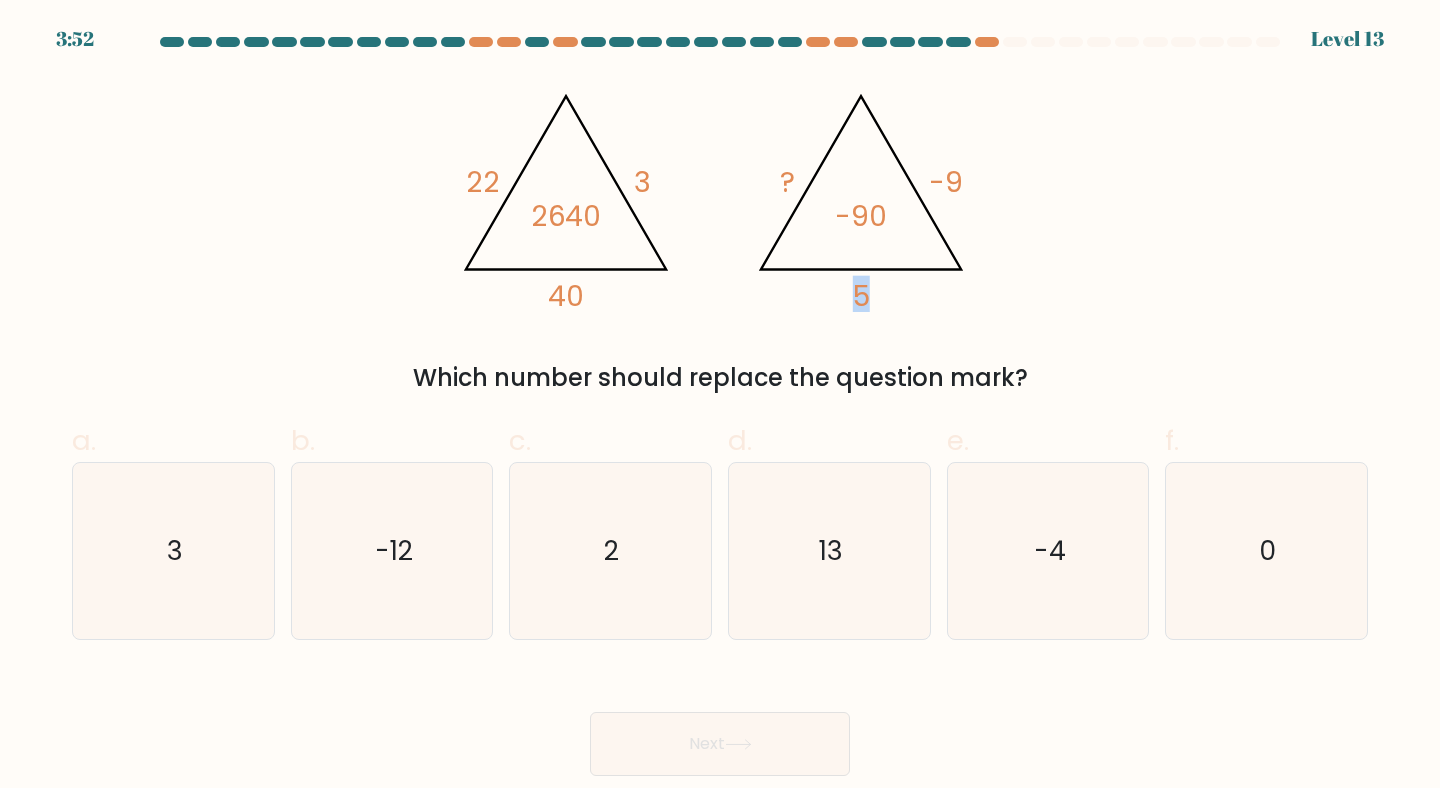 click on "5" 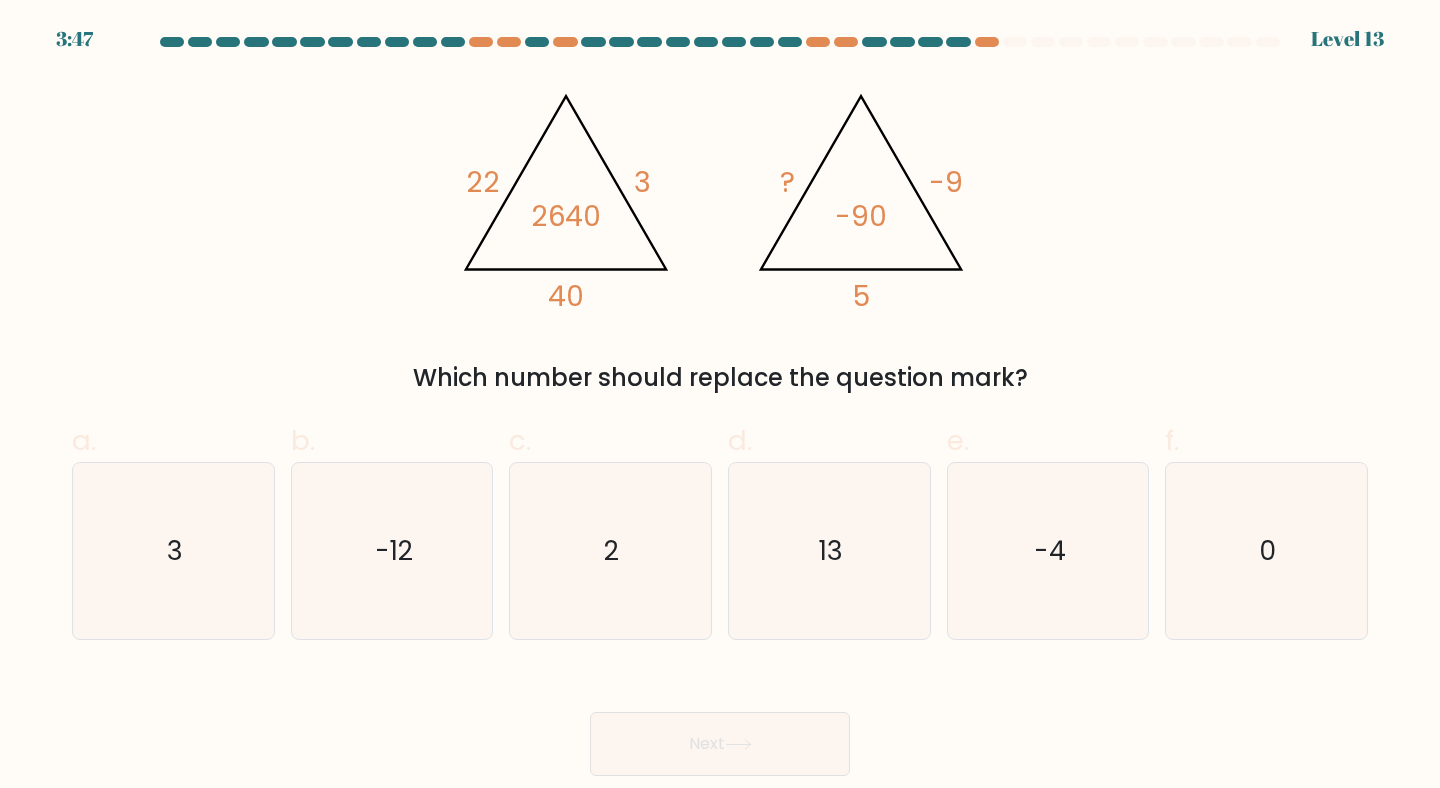 click on "5" 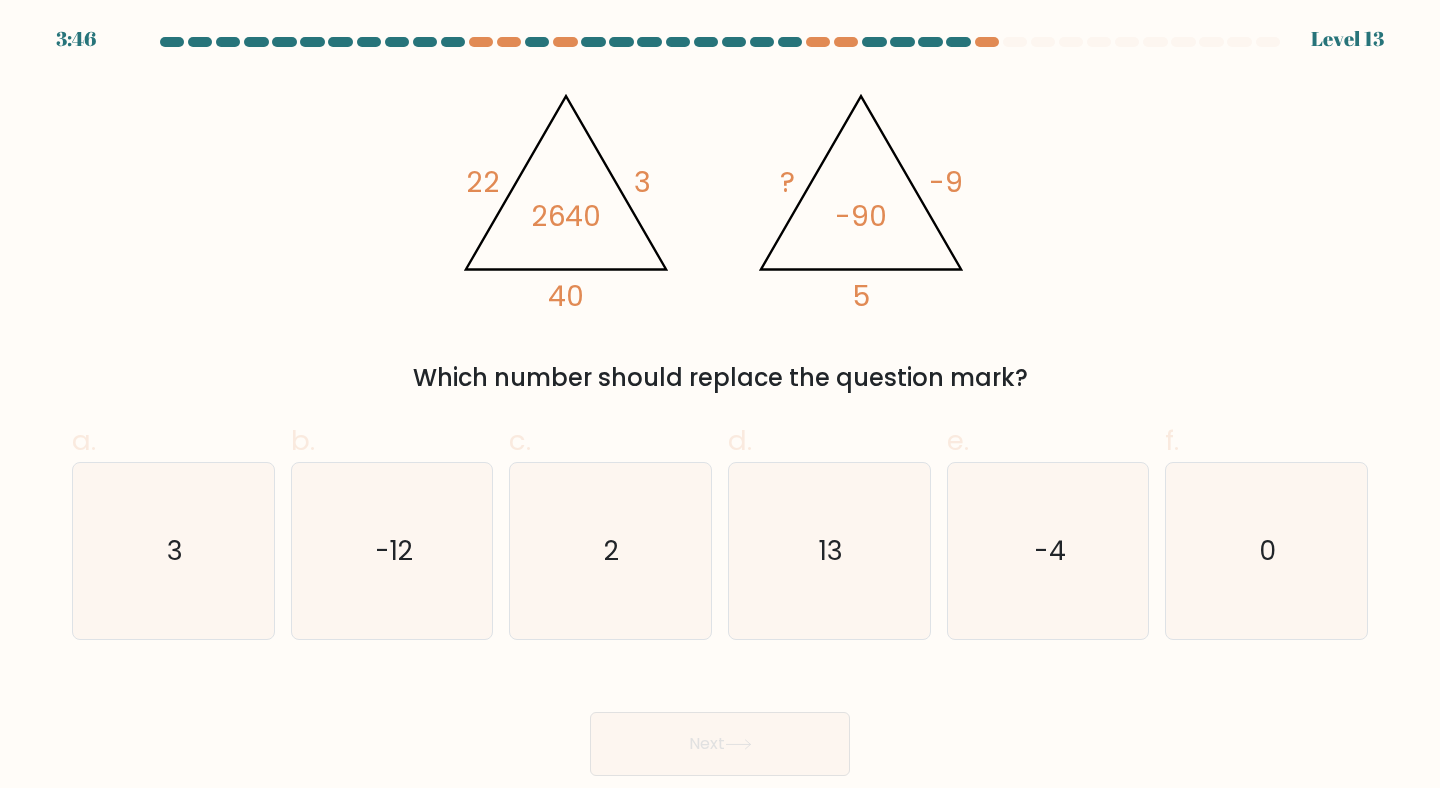 click on "-9" 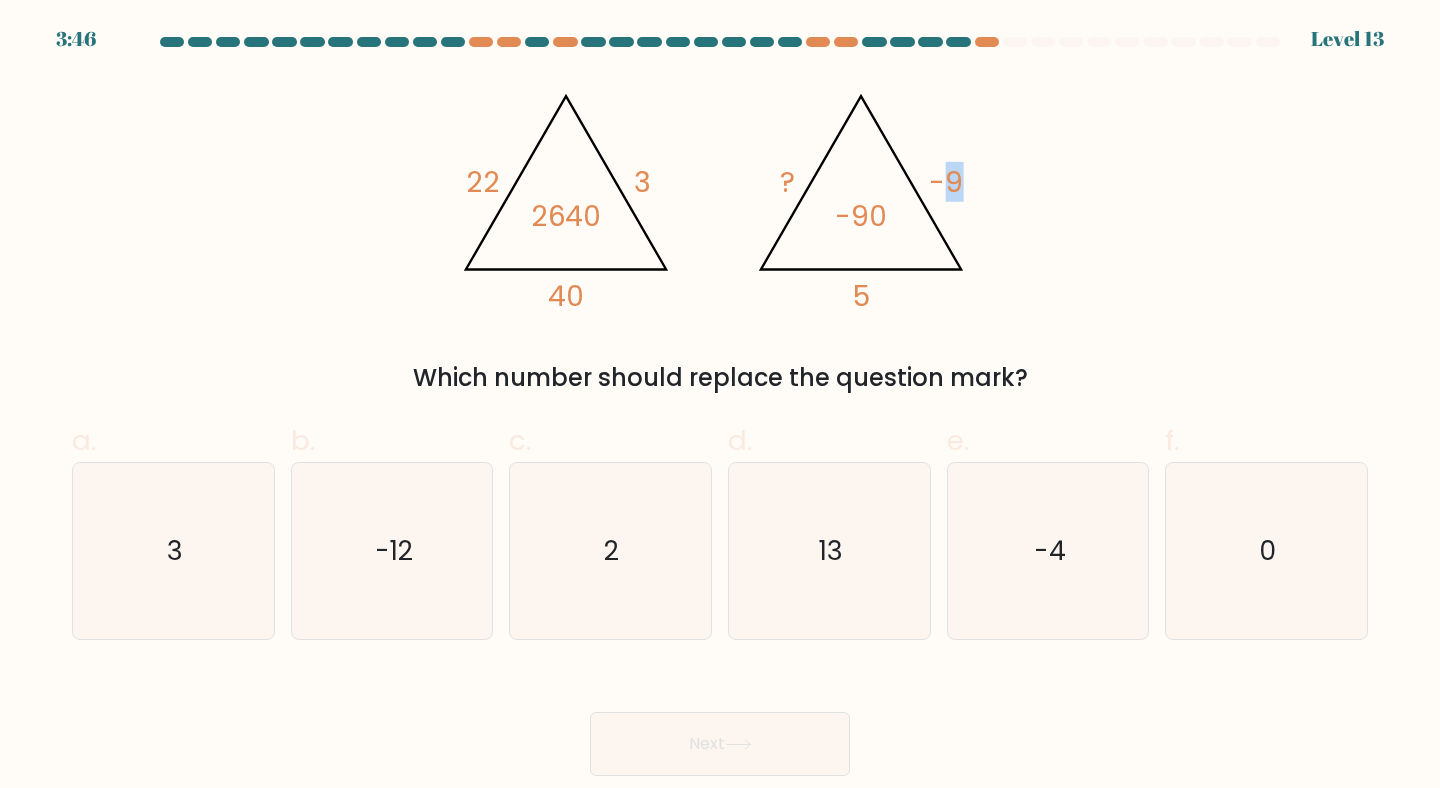click on "-9" 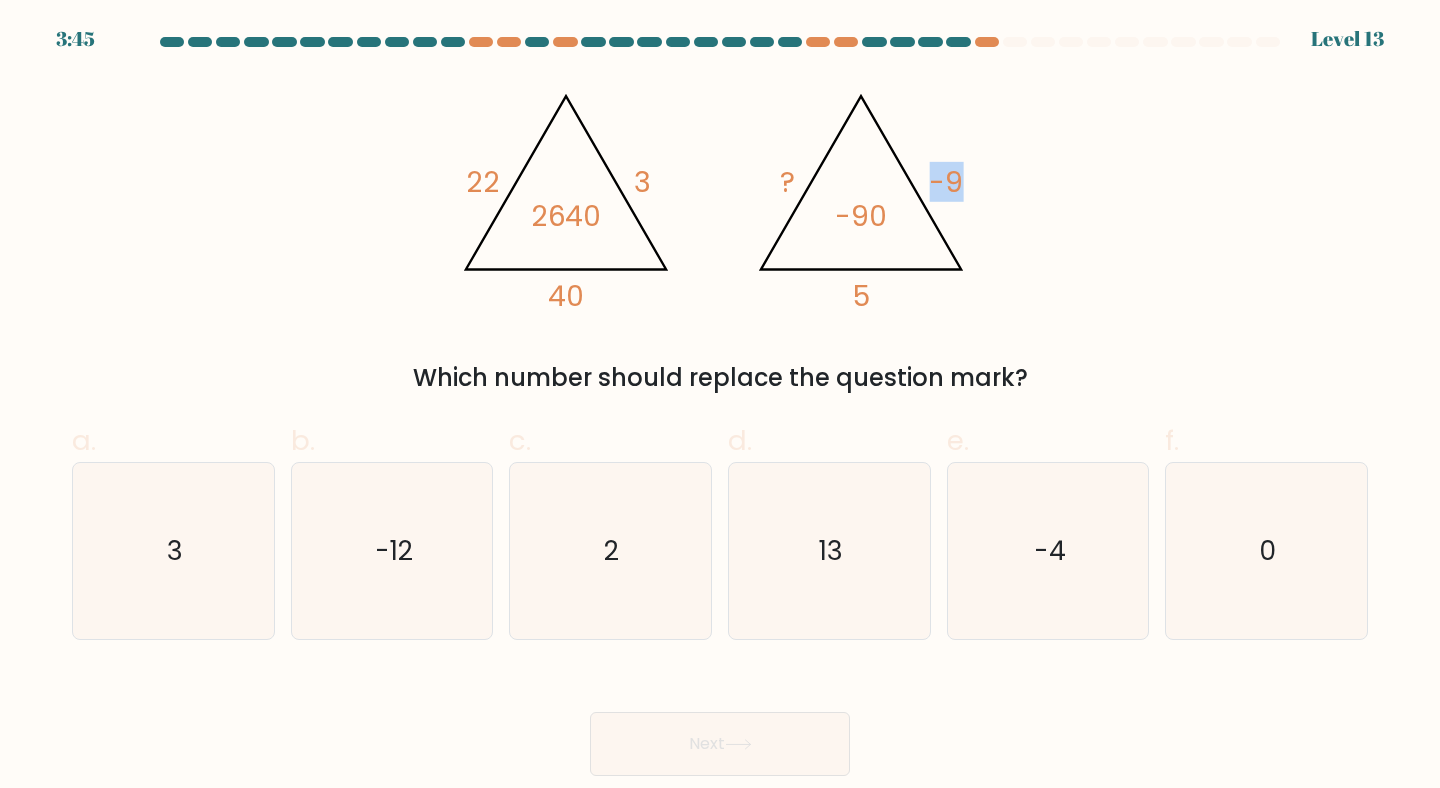 click on "-9" 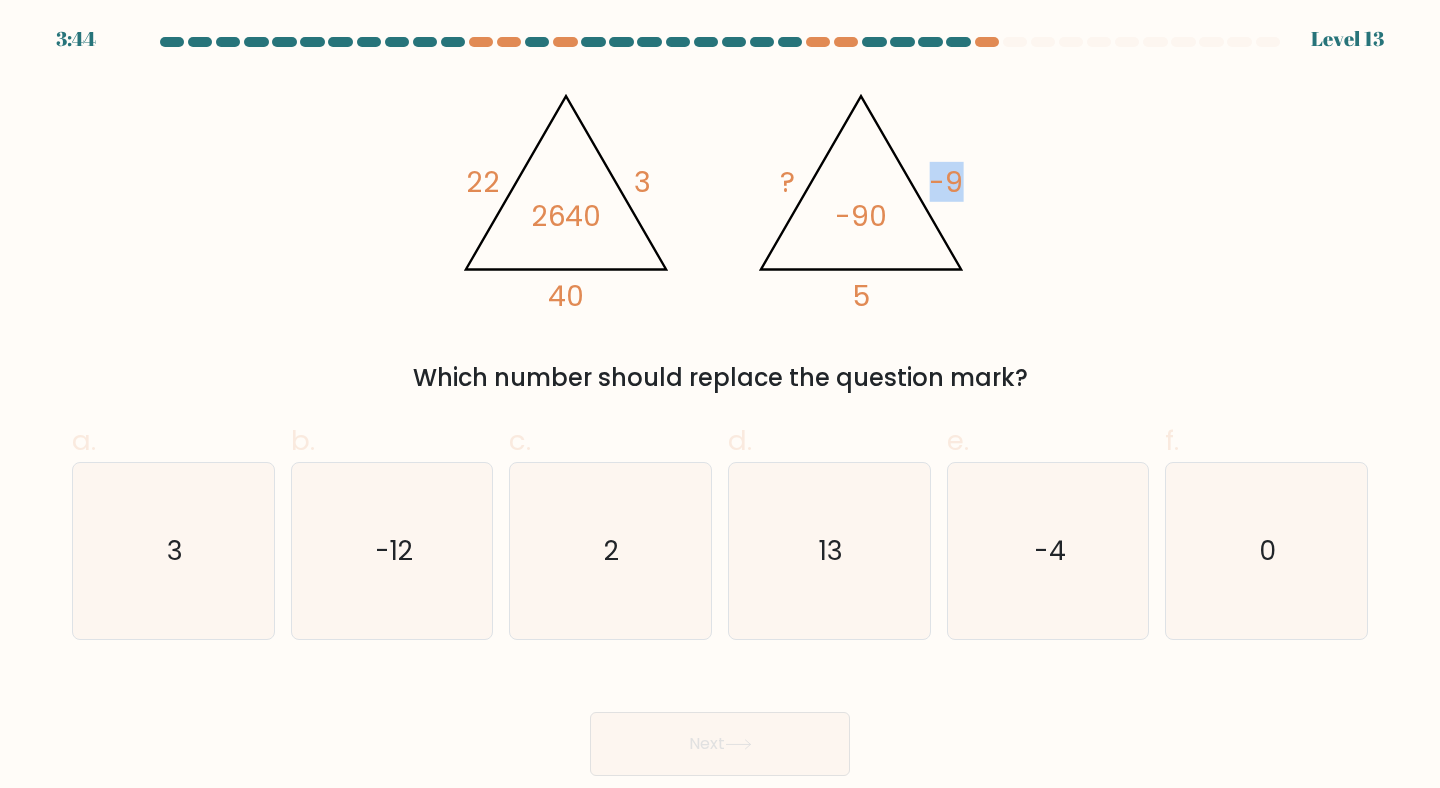 click on "5" 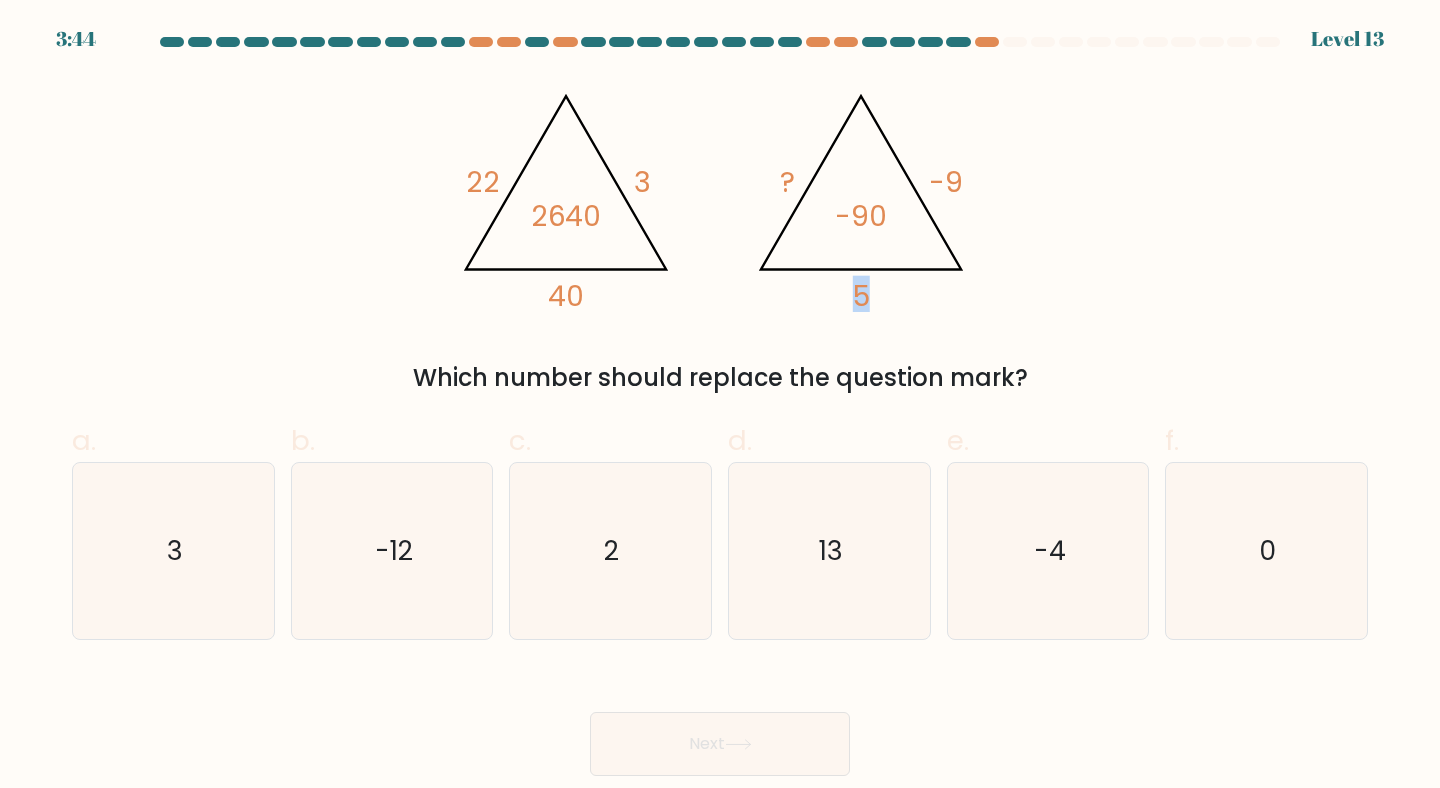click on "5" 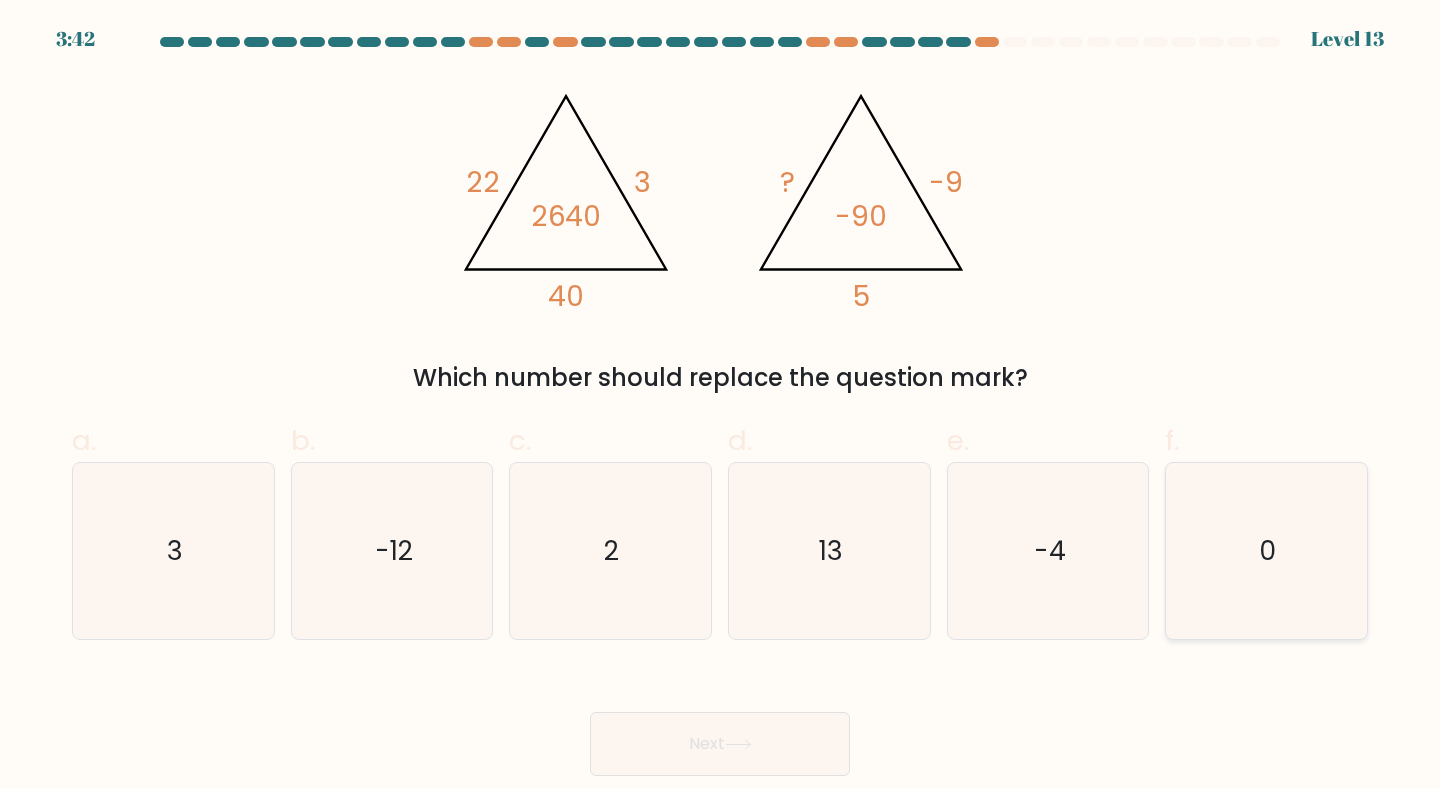 click on "0" 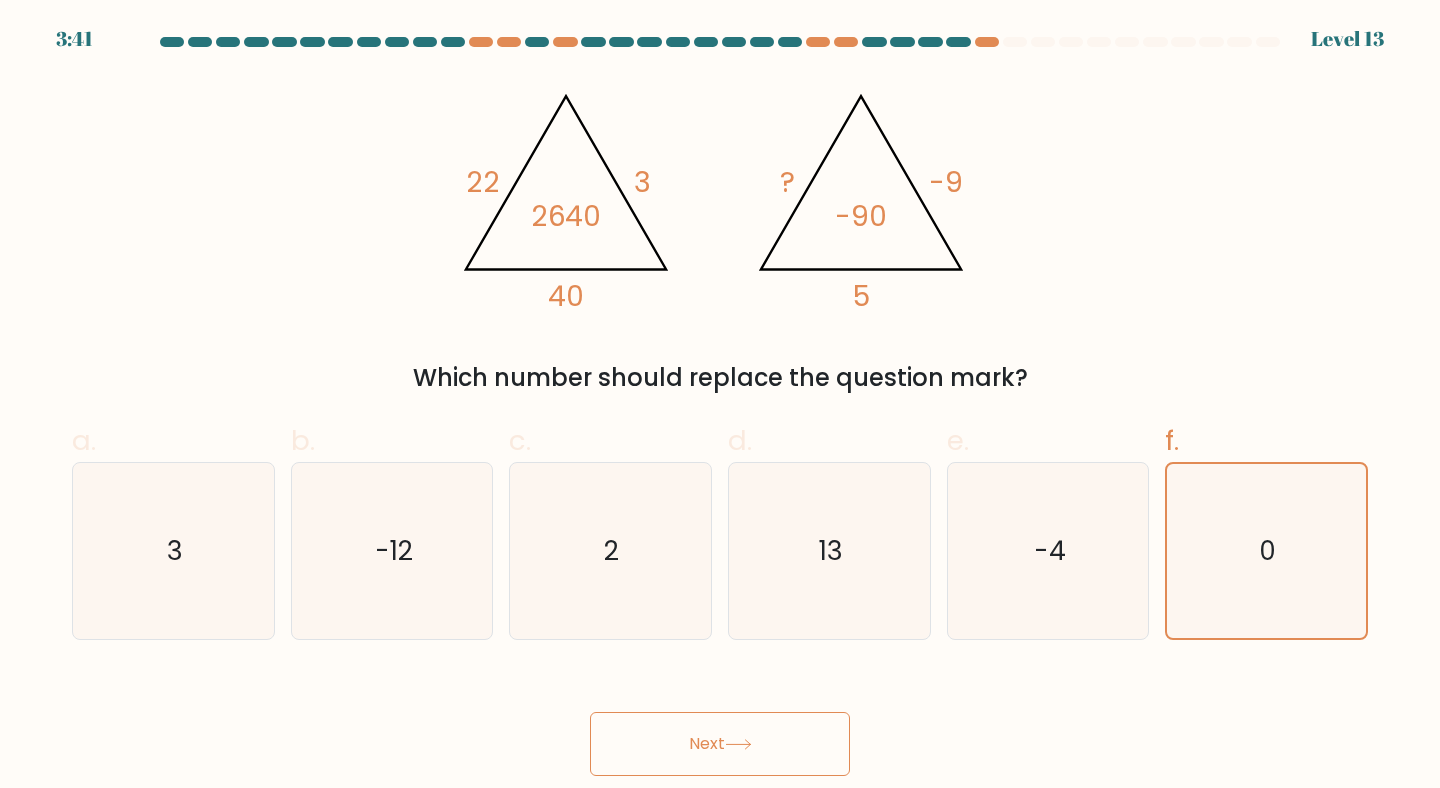 click on "Next" at bounding box center (720, 744) 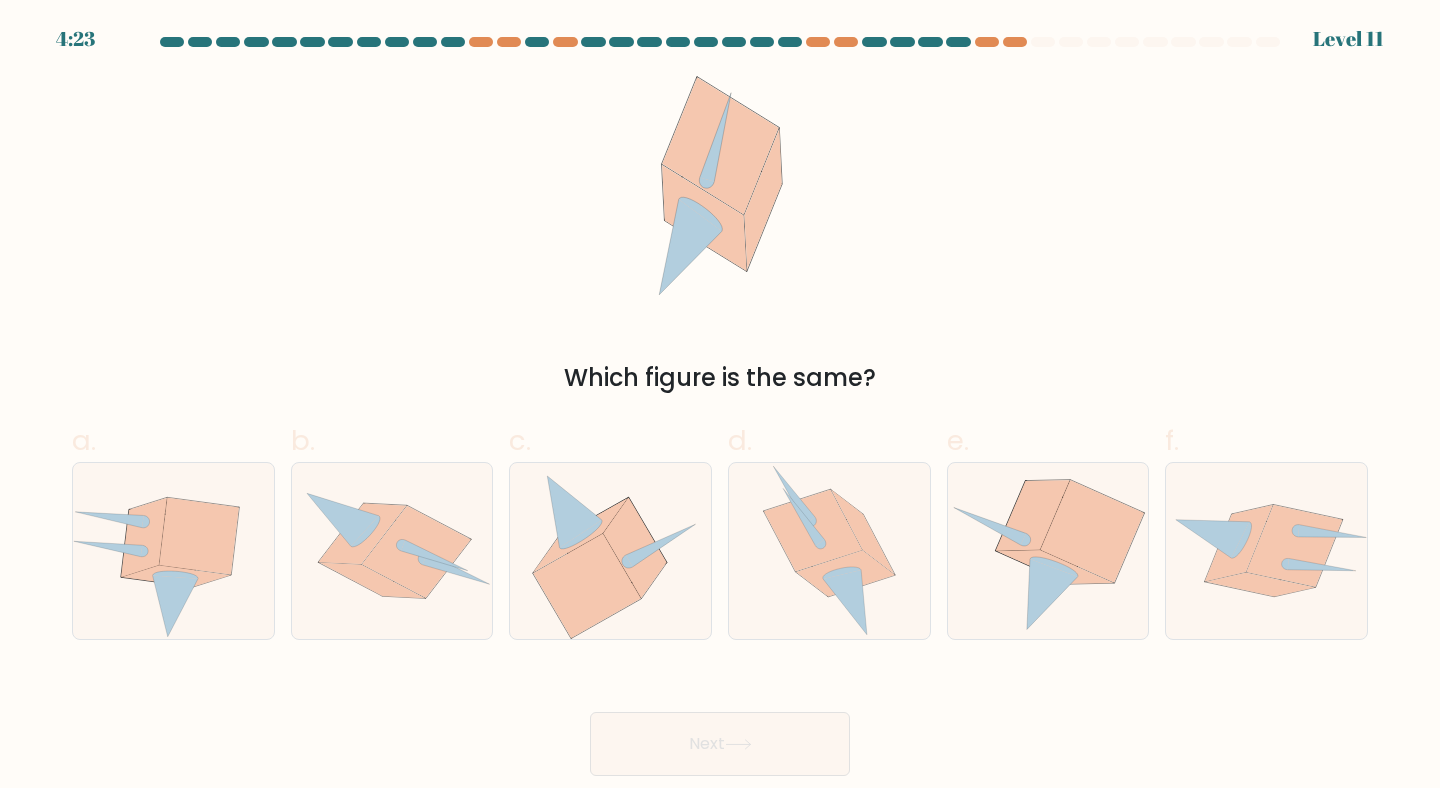 click on "Which figure is the same?" at bounding box center [720, 378] 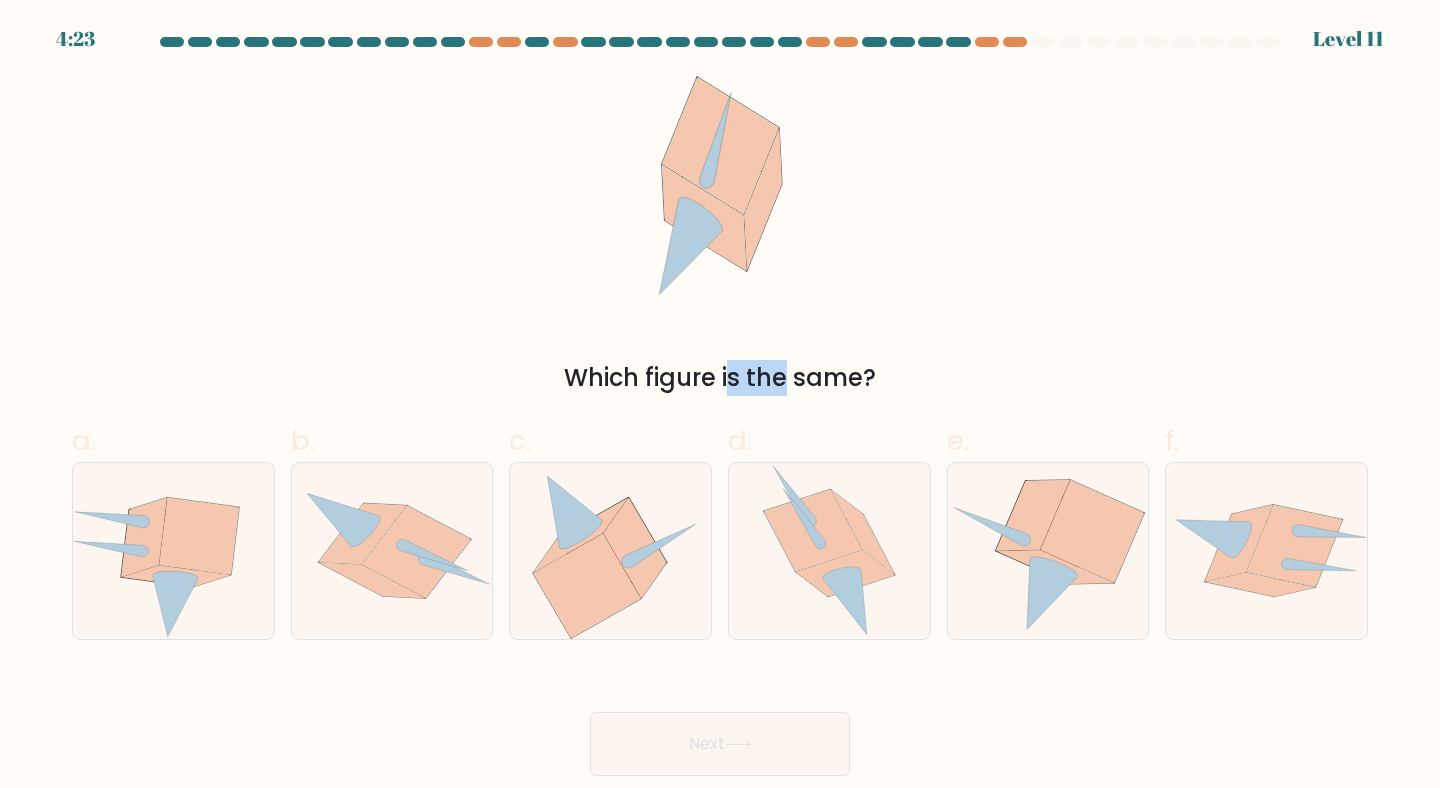 click on "Which figure is the same?" at bounding box center (720, 378) 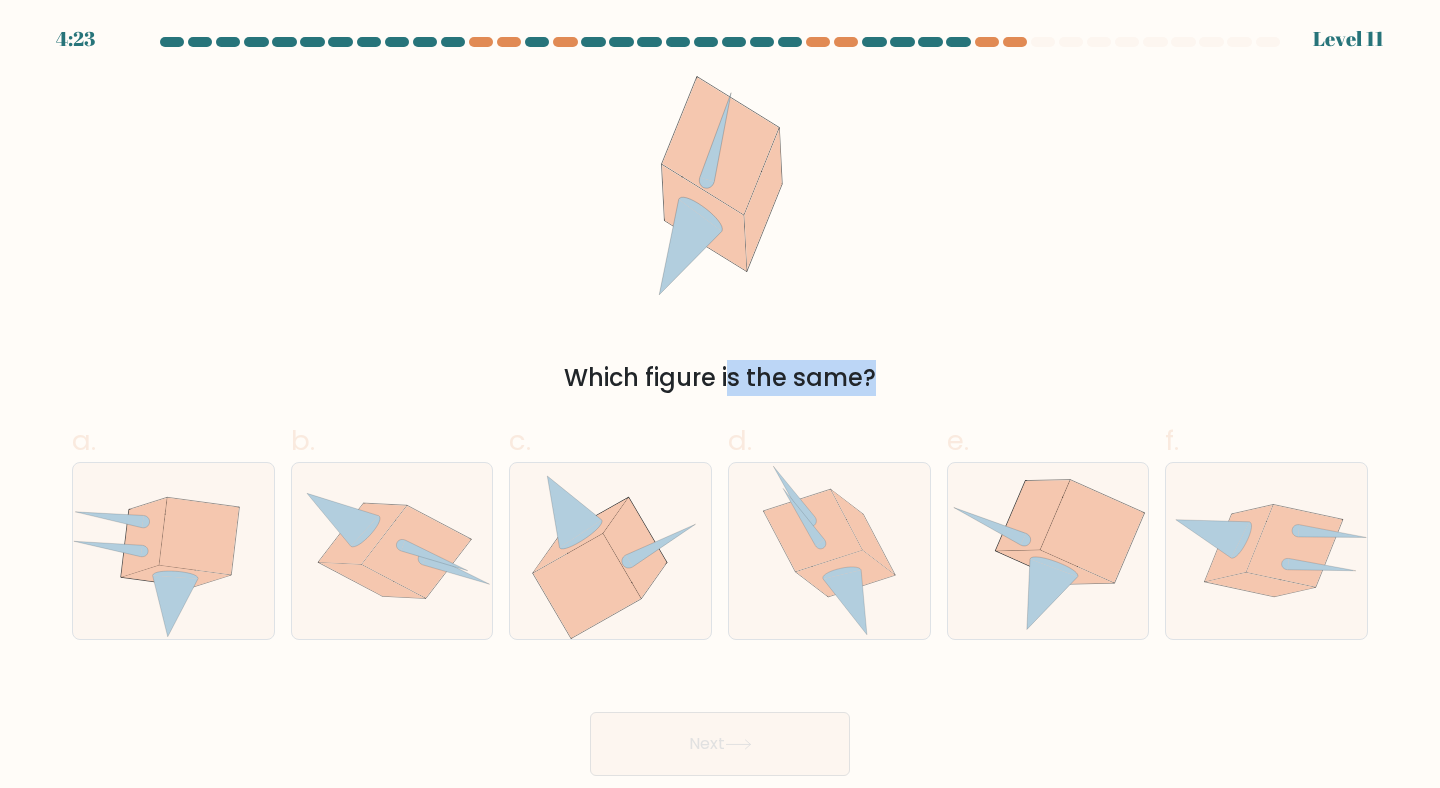 click on "Which figure is the same?" at bounding box center (720, 378) 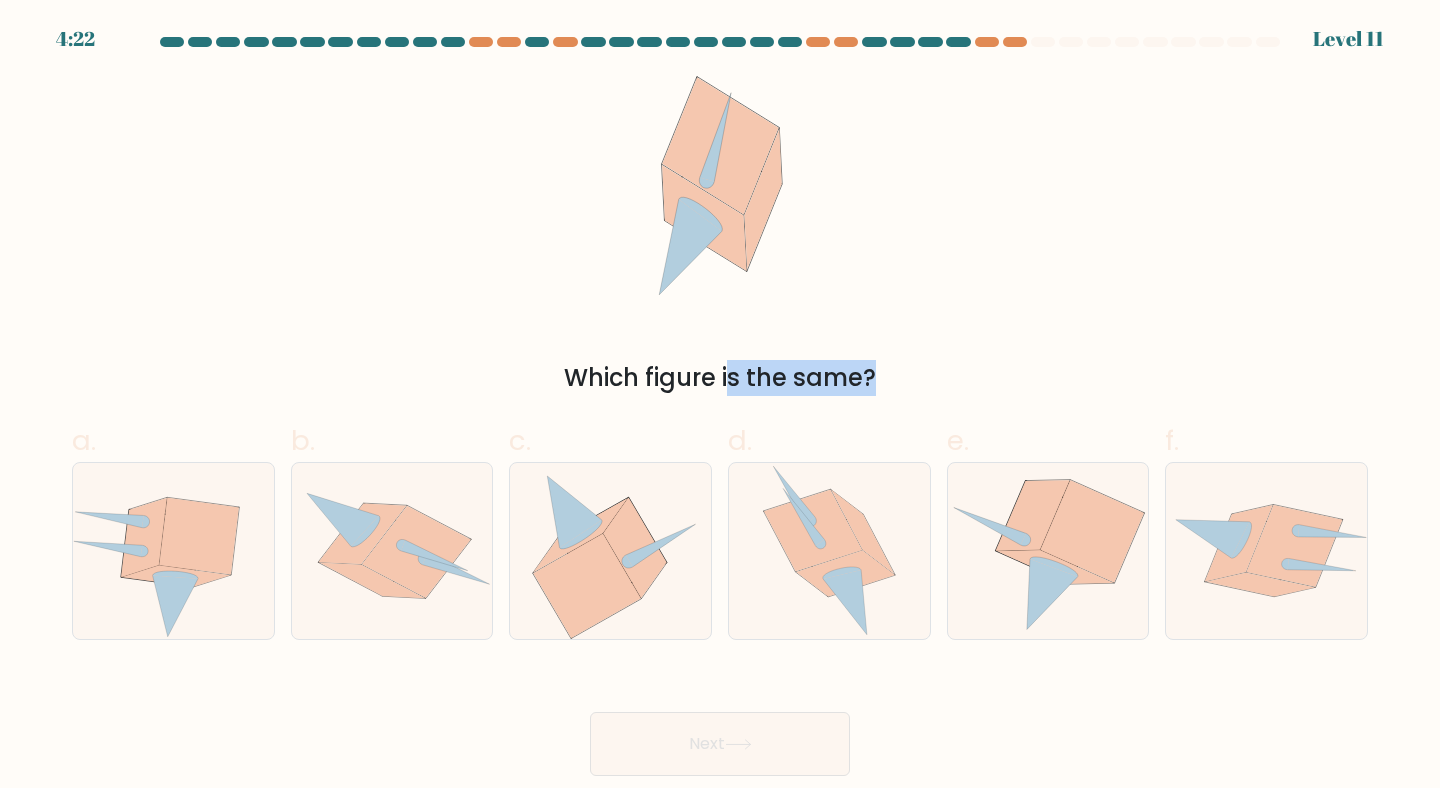 click on "Which figure is the same?" at bounding box center [720, 378] 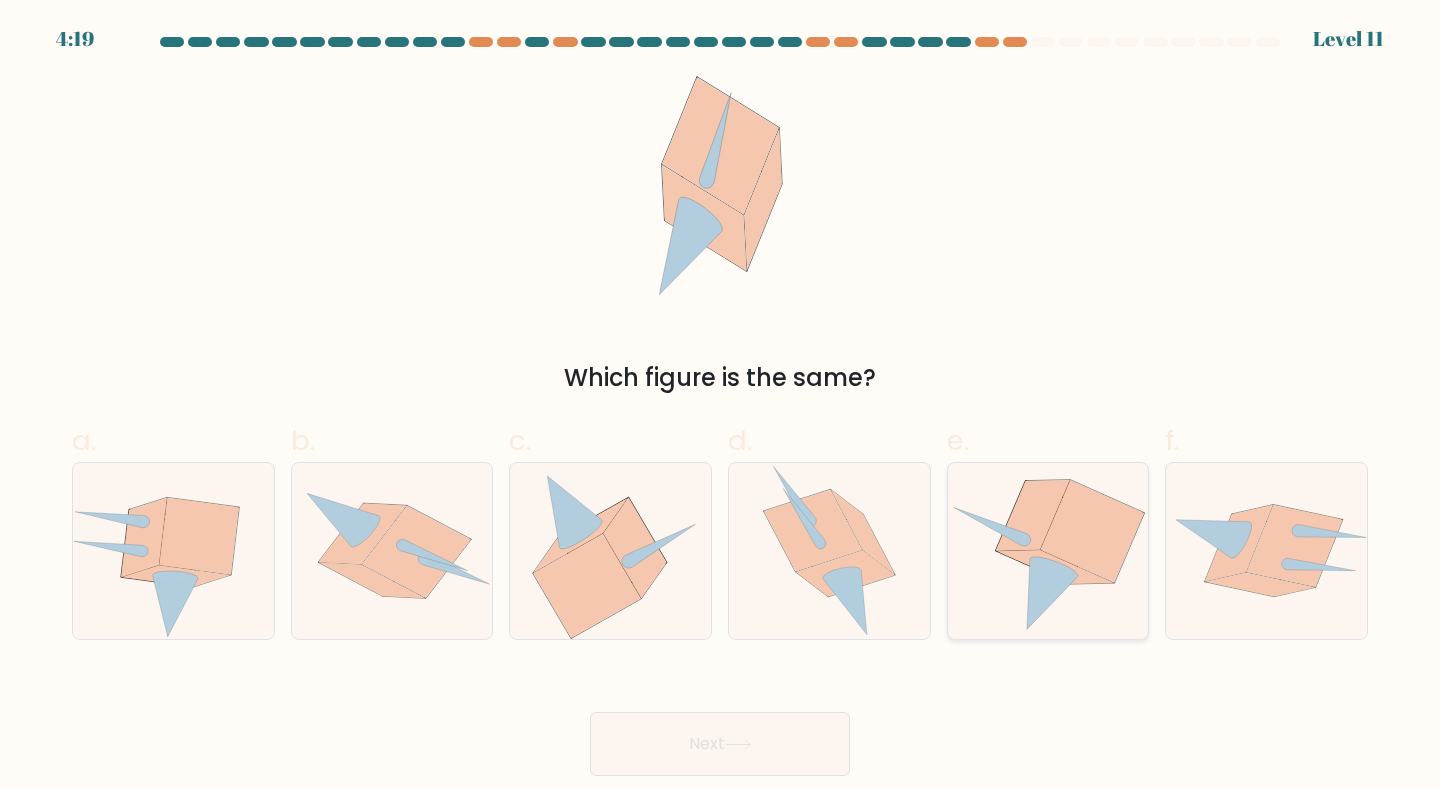 click 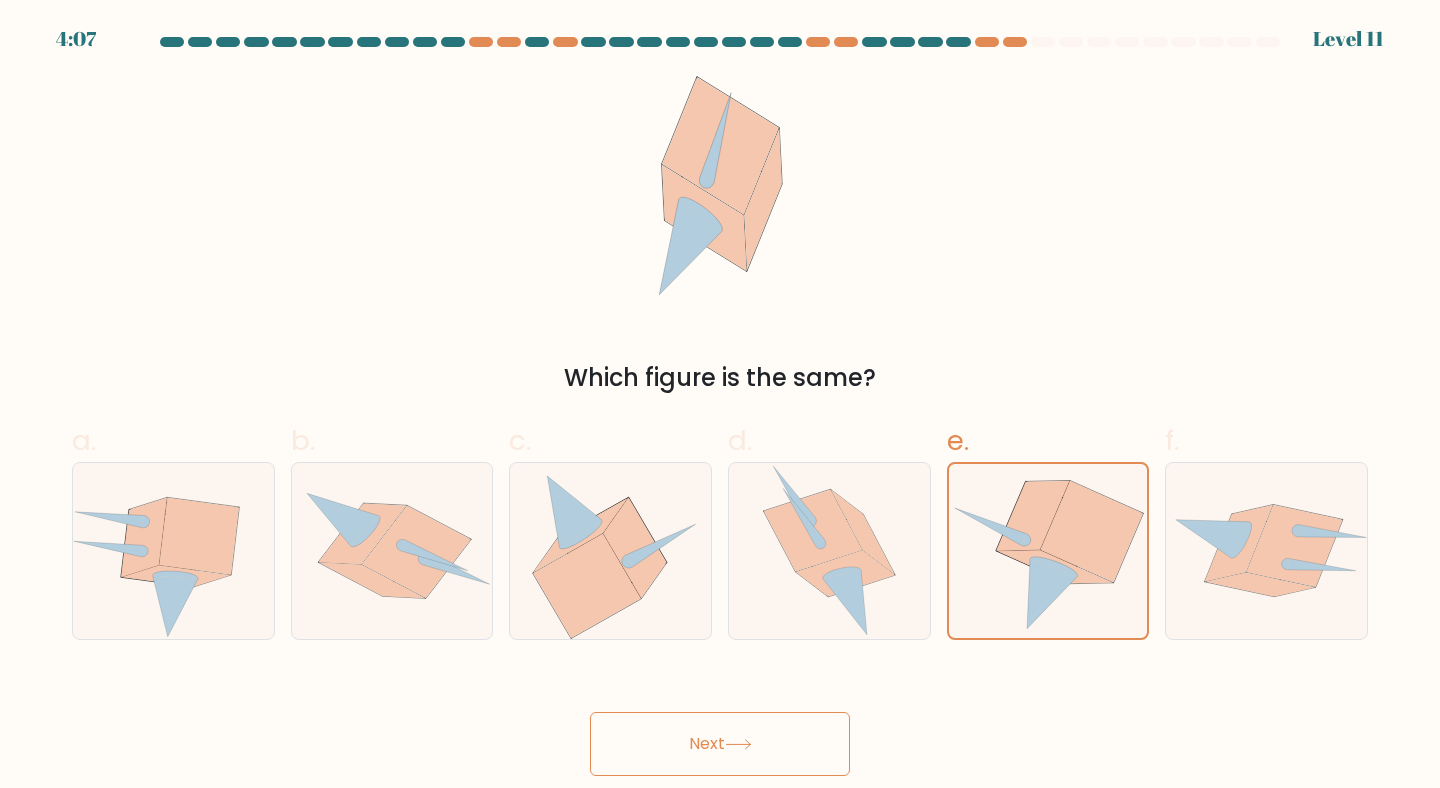 click on "Next" at bounding box center (720, 744) 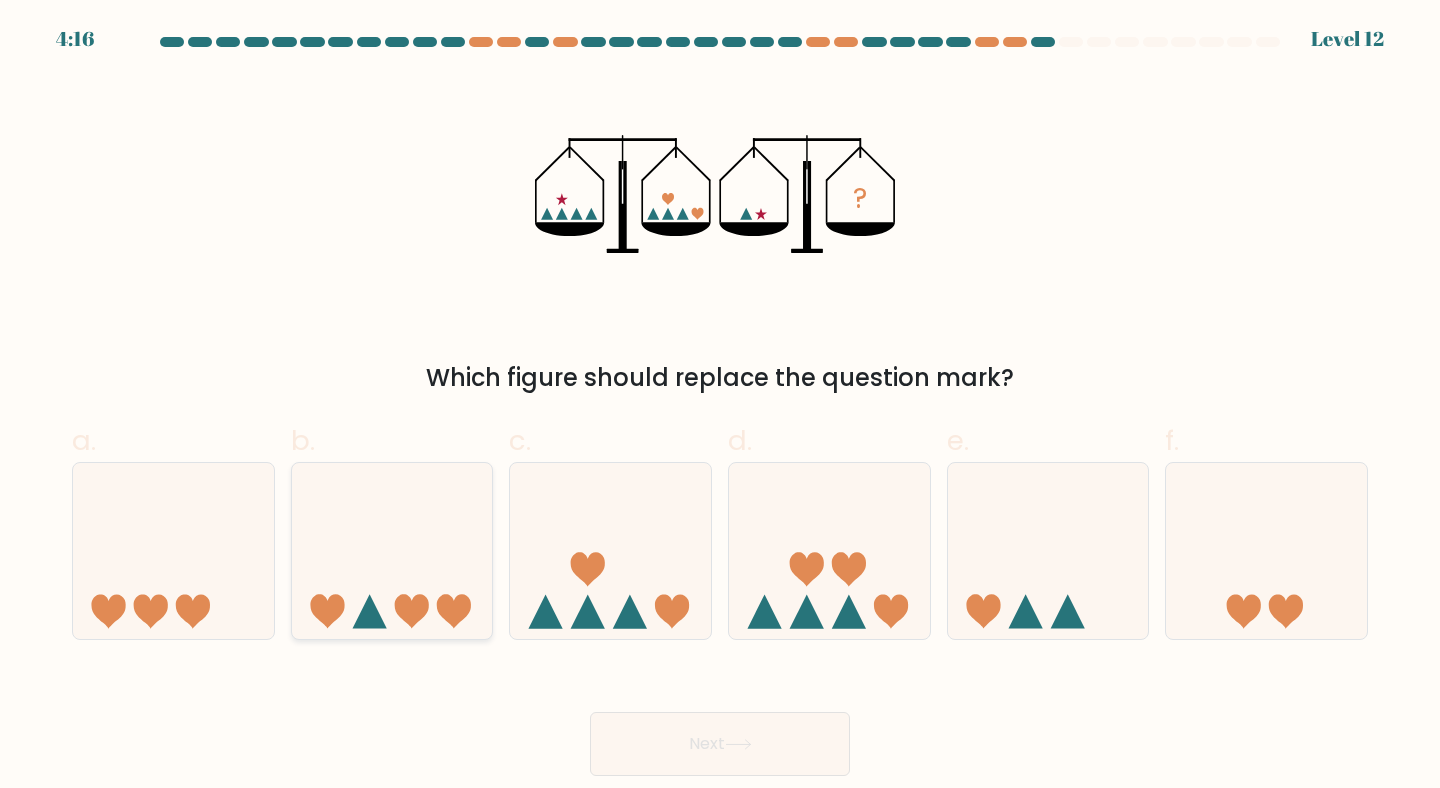 click 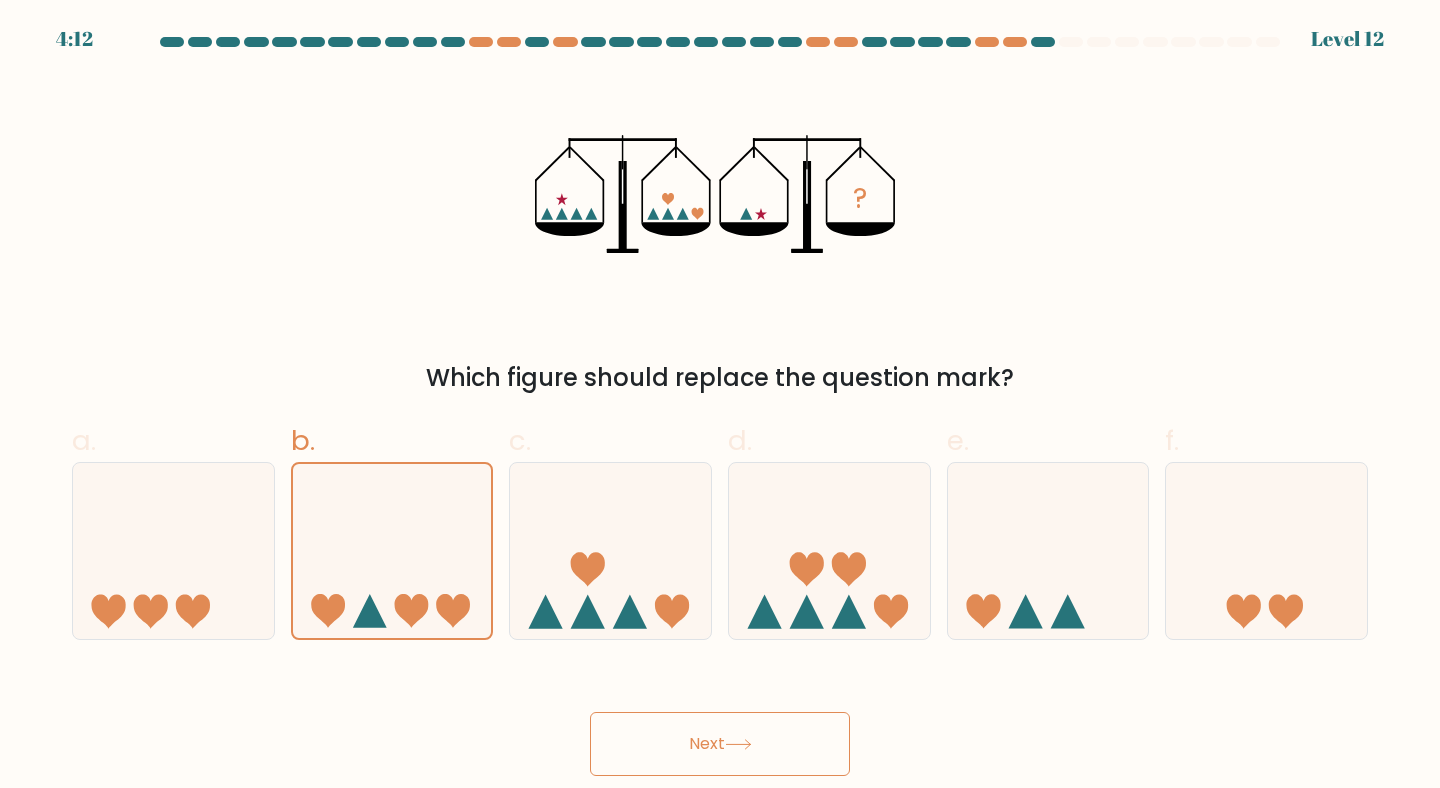 click on "Next" at bounding box center (720, 744) 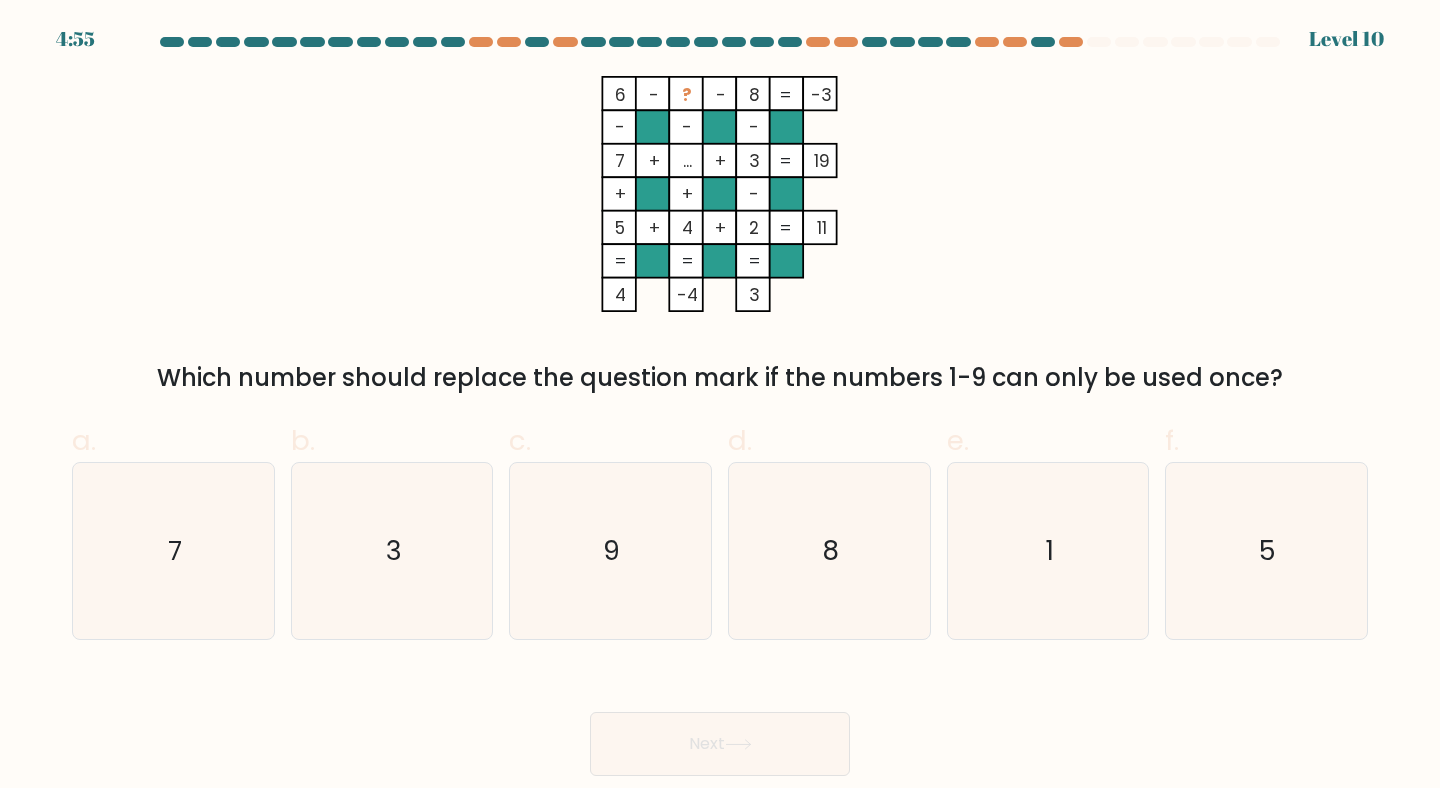 click on "Which number should replace the question mark if the numbers 1-9 can only be used once?" at bounding box center [720, 378] 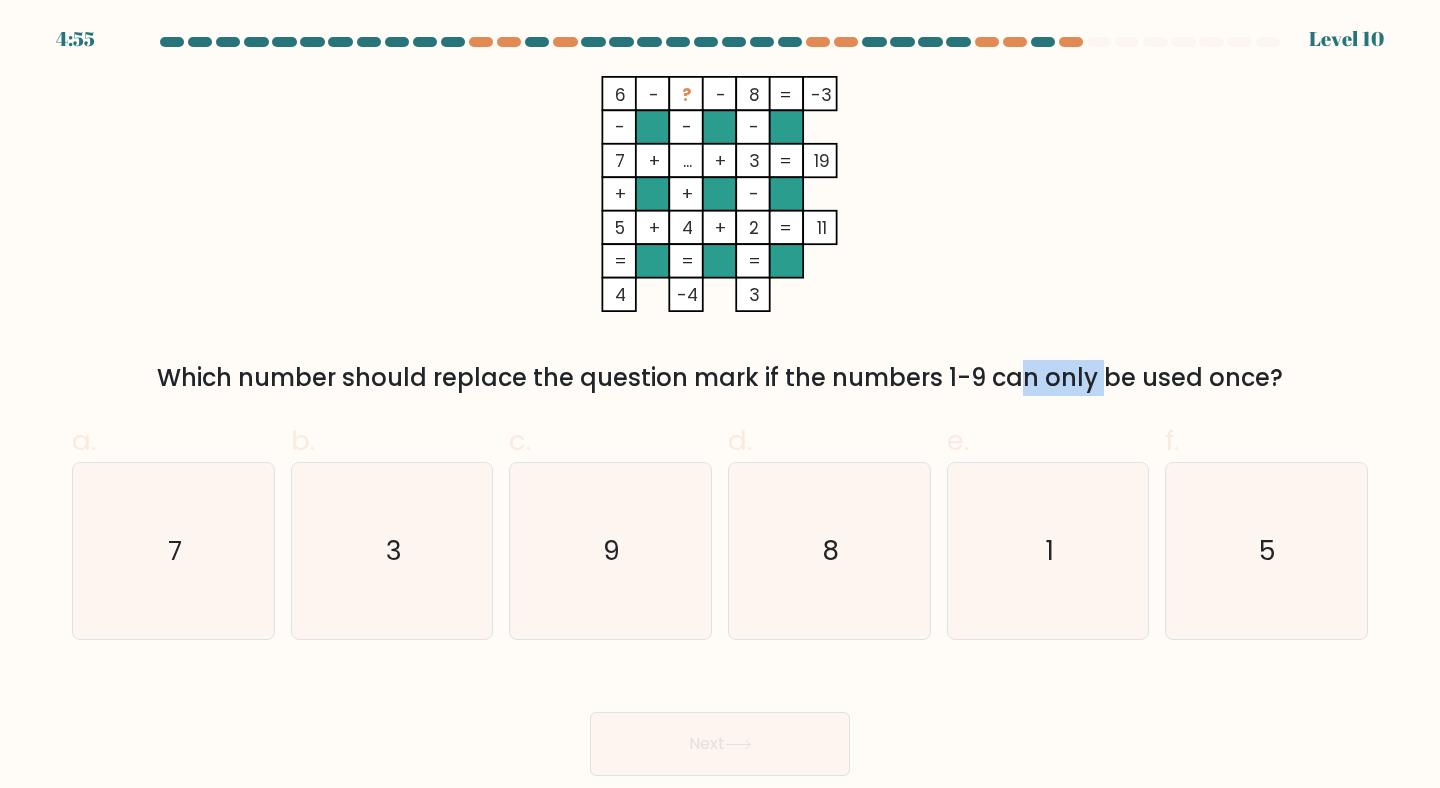click on "Which number should replace the question mark if the numbers 1-9 can only be used once?" at bounding box center [720, 378] 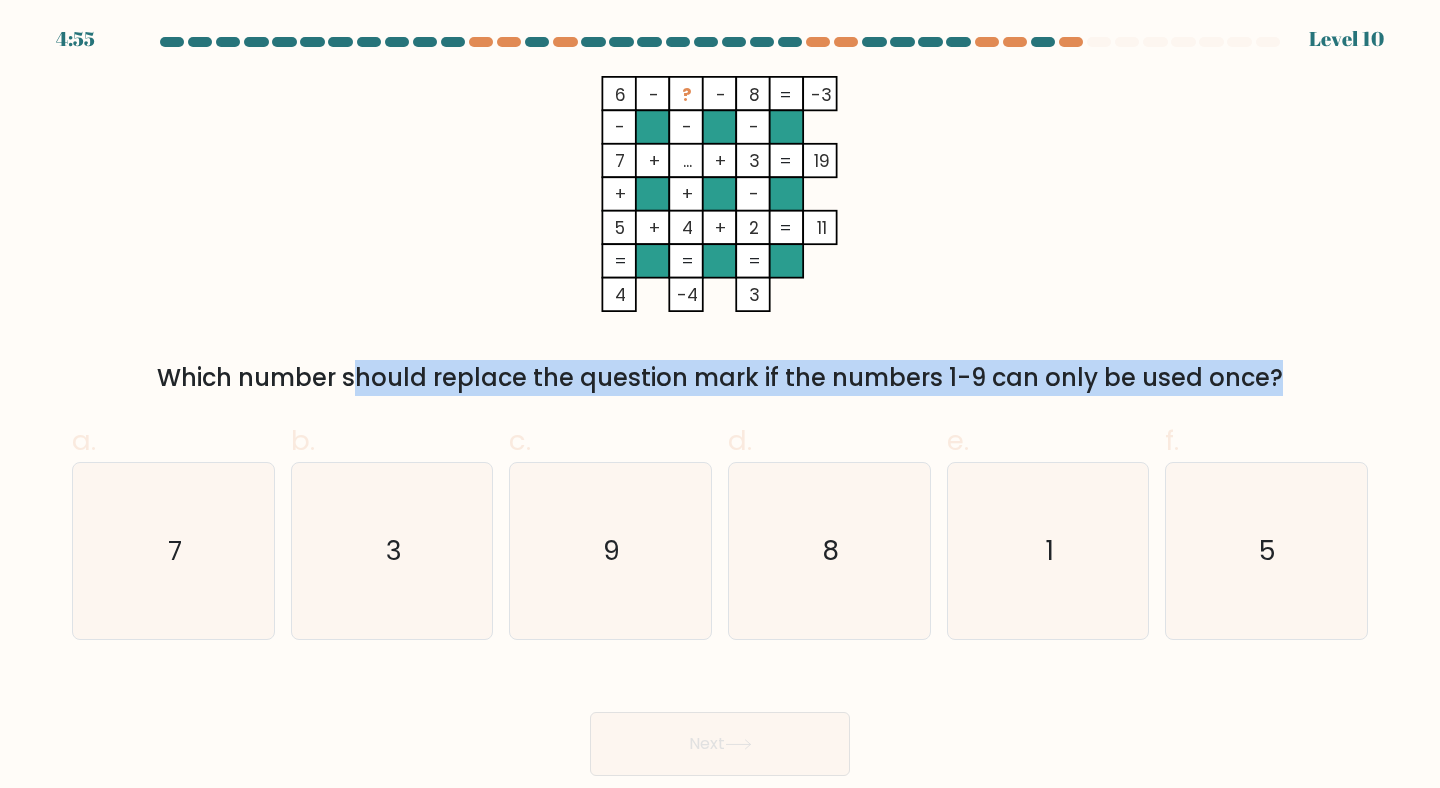click on "Which number should replace the question mark if the numbers 1-9 can only be used once?" at bounding box center (720, 378) 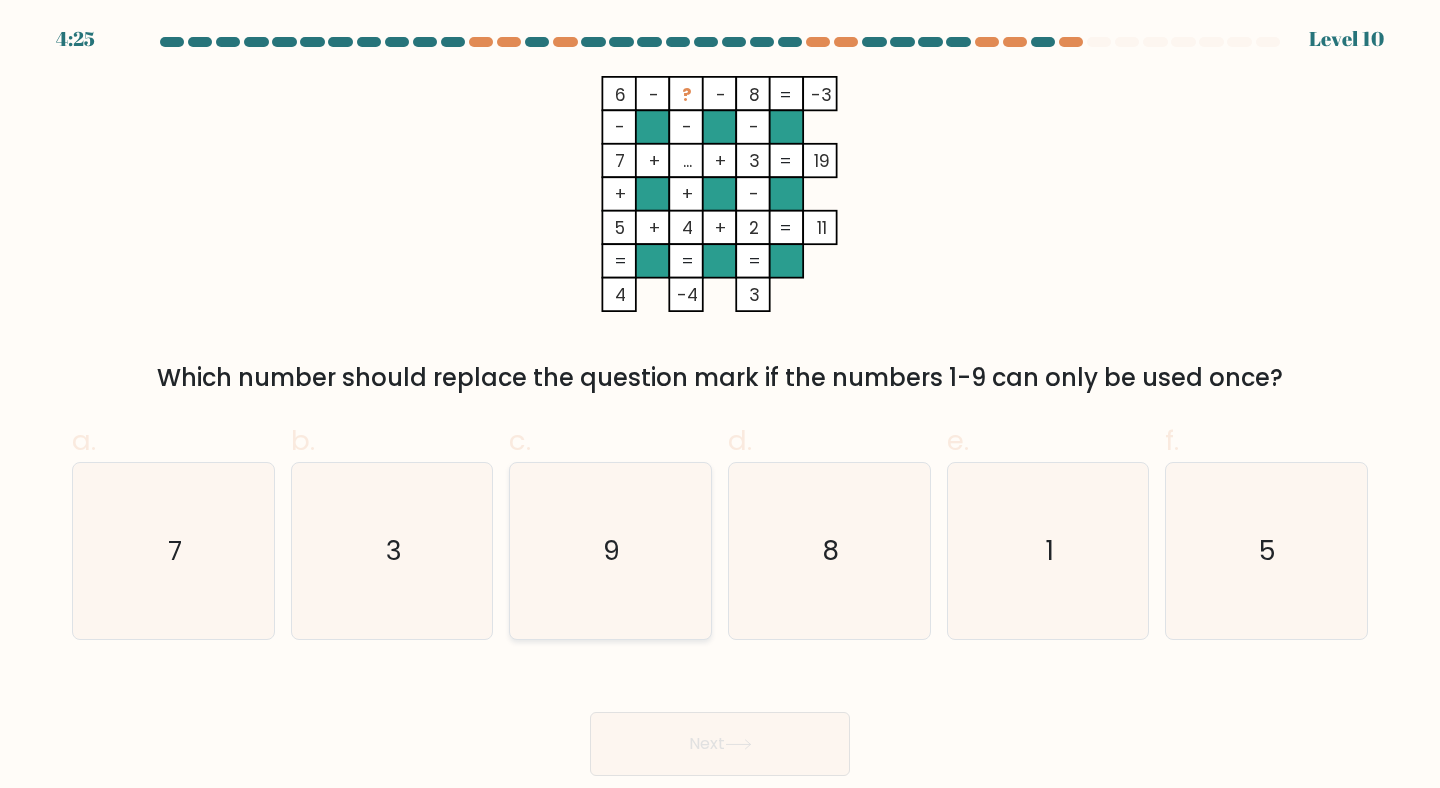 click on "9" 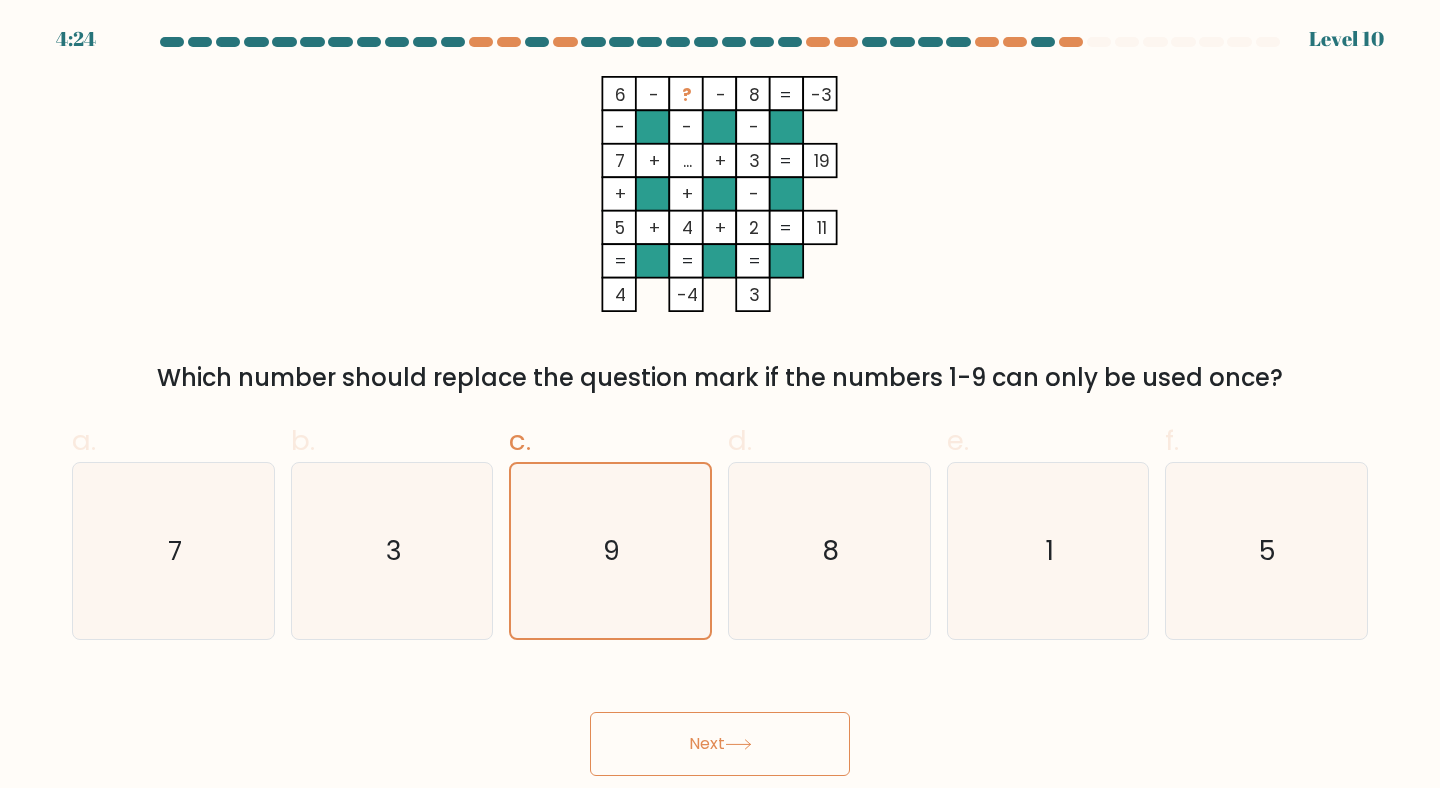 click on "Next" at bounding box center [720, 744] 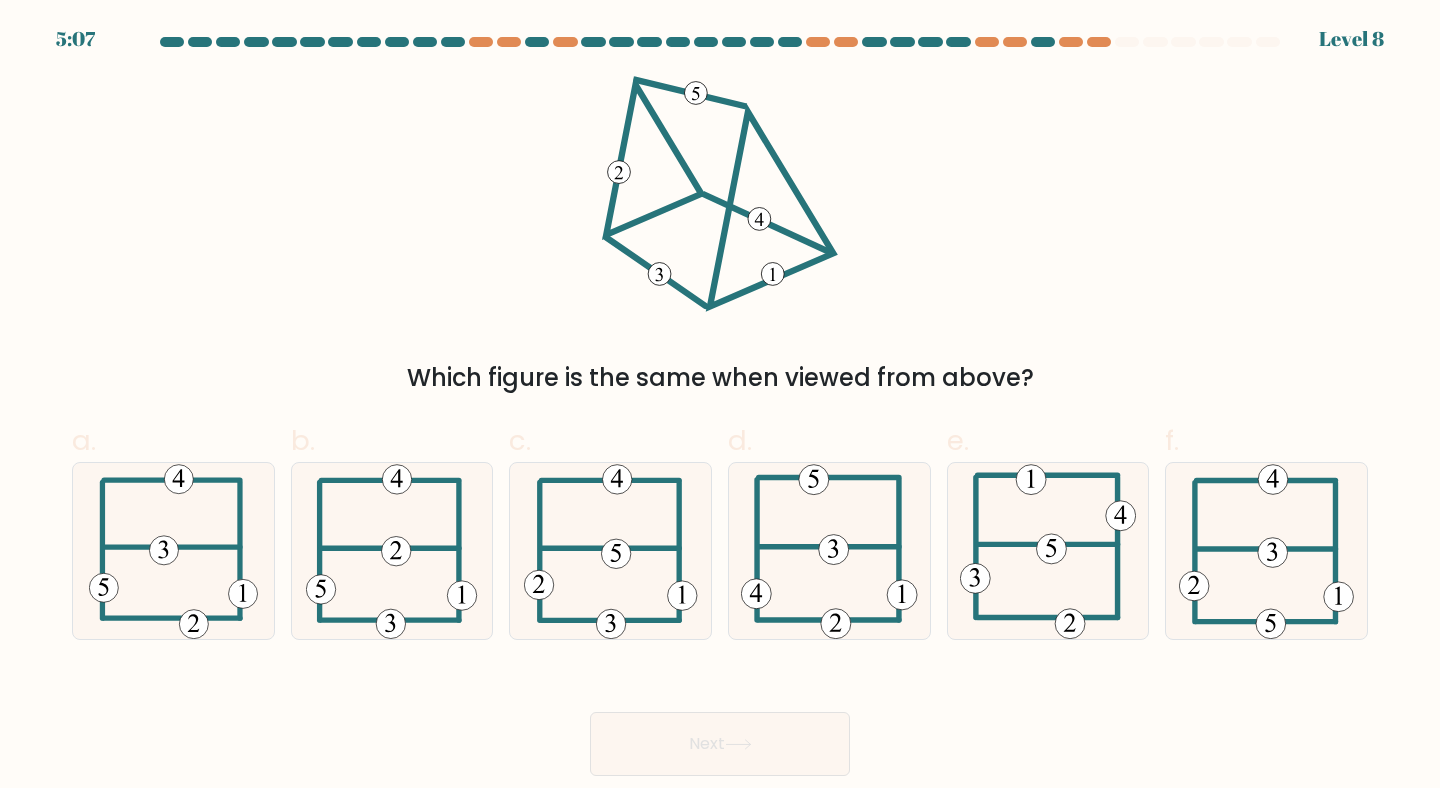 click on "Which figure is the same when viewed from above?" at bounding box center [720, 378] 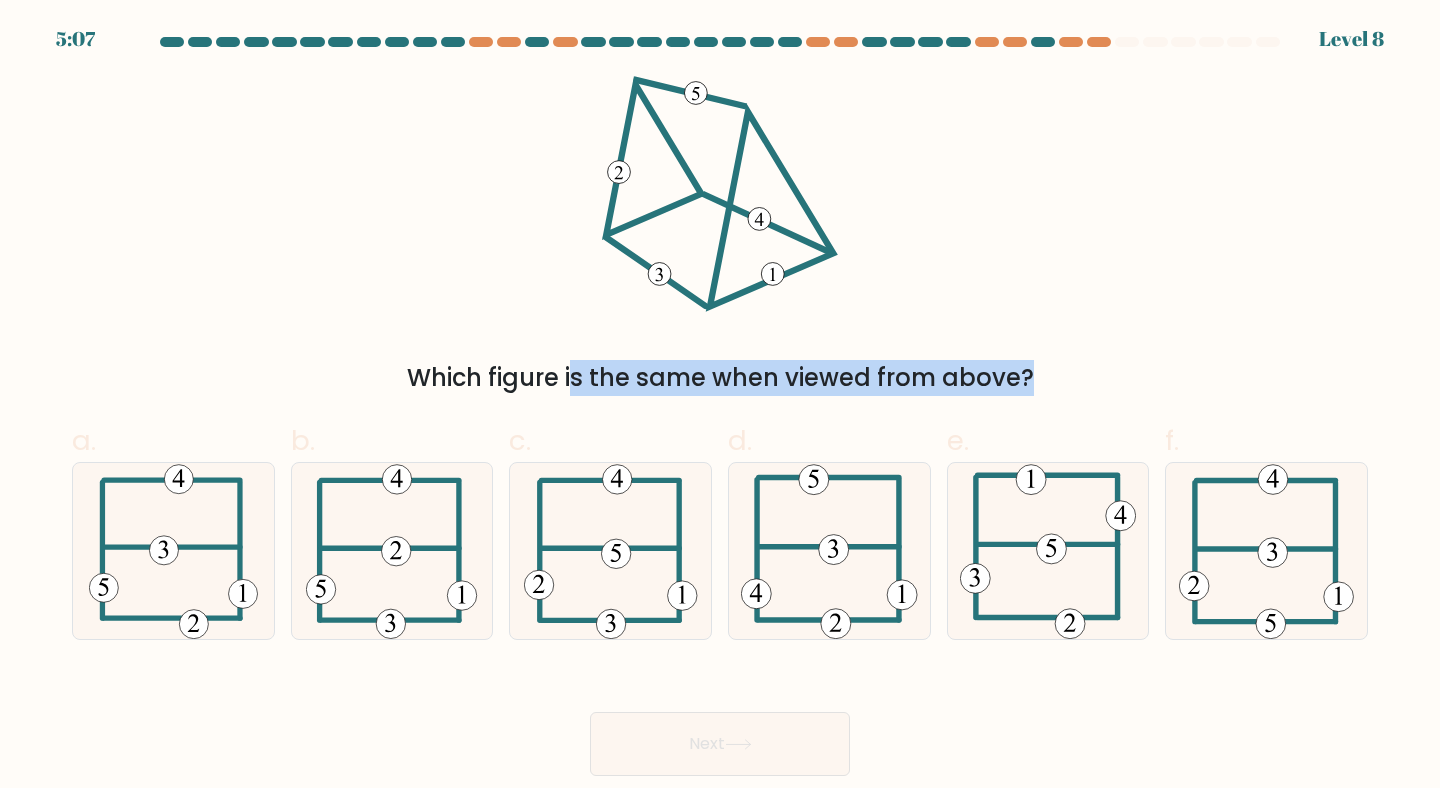 click on "Which figure is the same when viewed from above?" at bounding box center (720, 378) 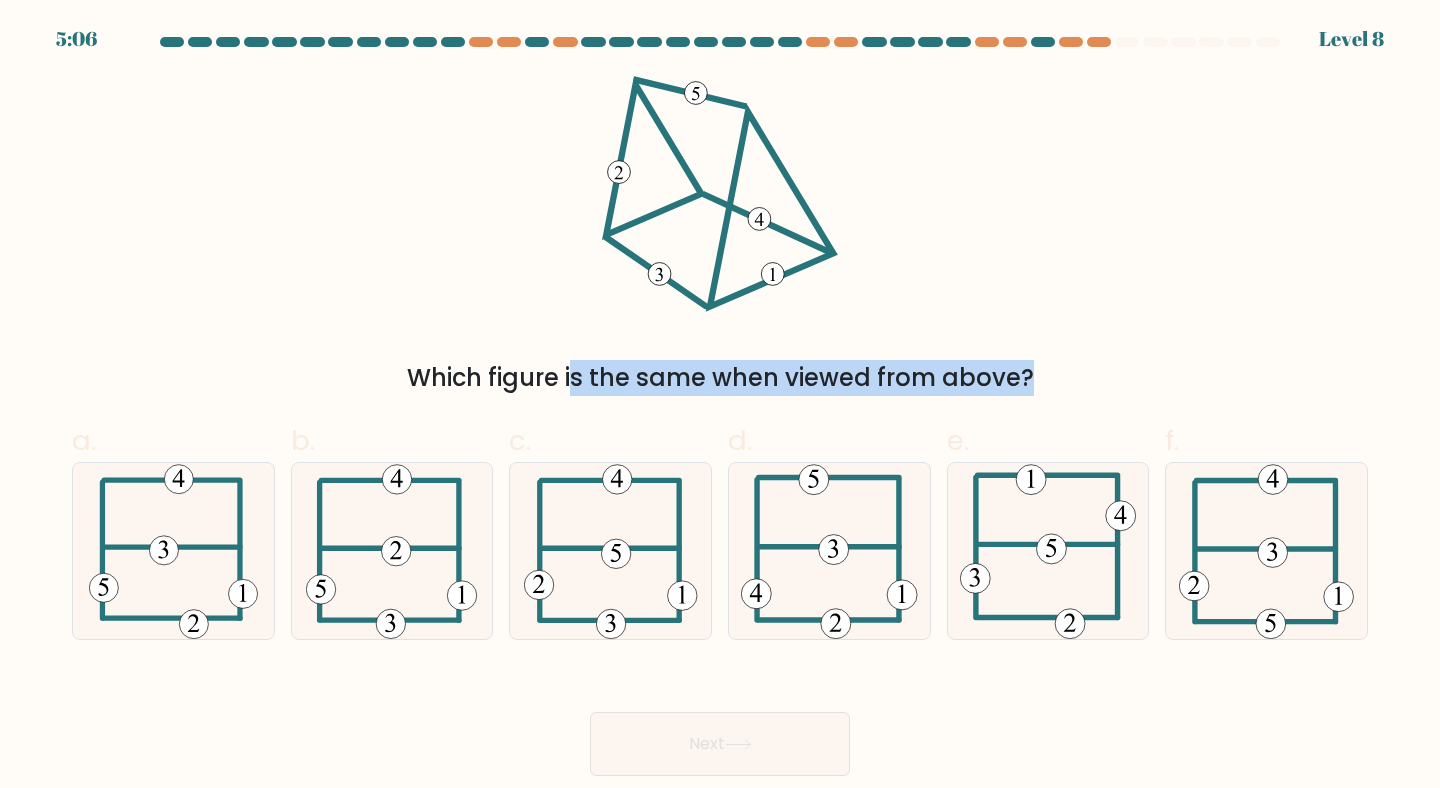 click on "Which figure is the same when viewed from above?" at bounding box center [720, 378] 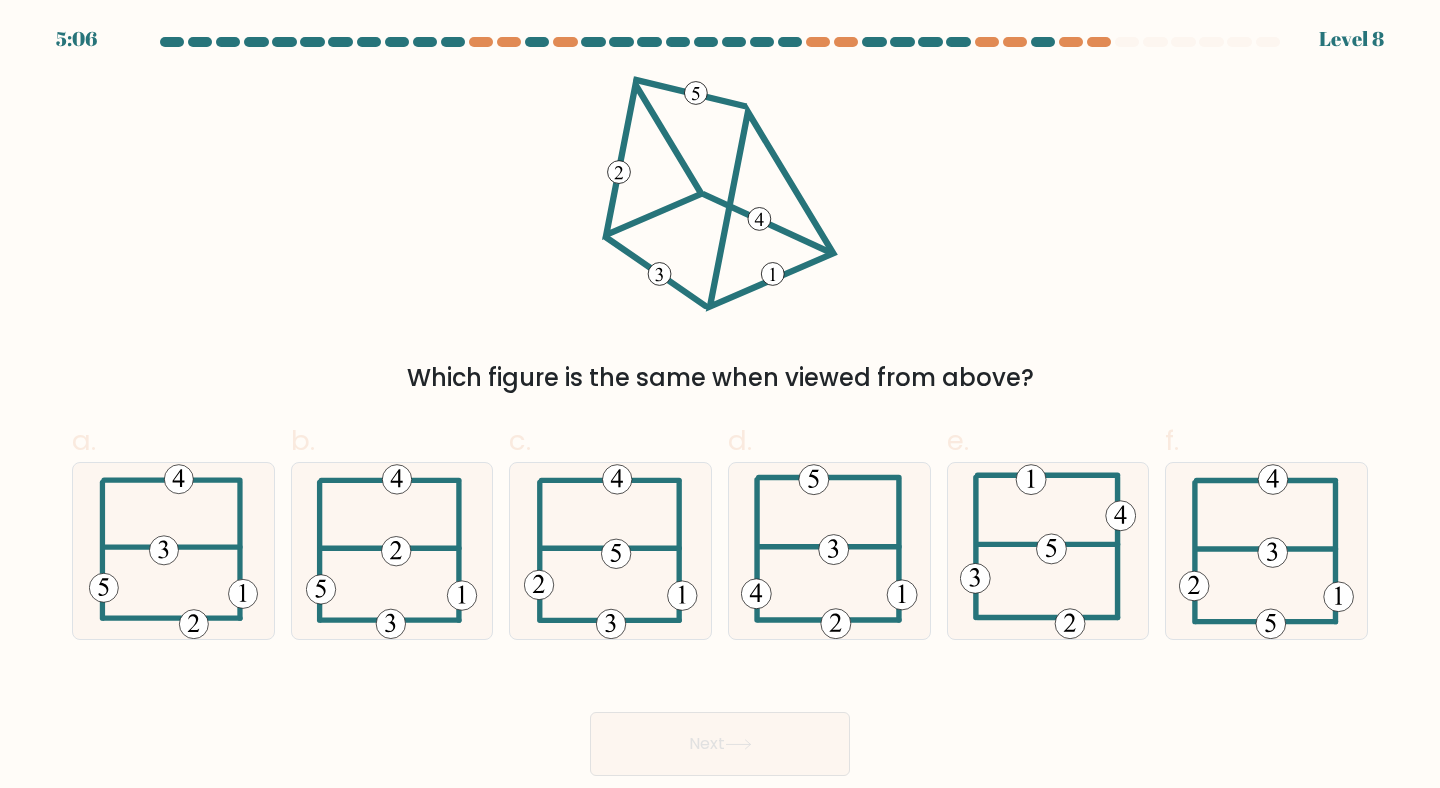 click on "Which figure is the same when viewed from above?" at bounding box center (720, 378) 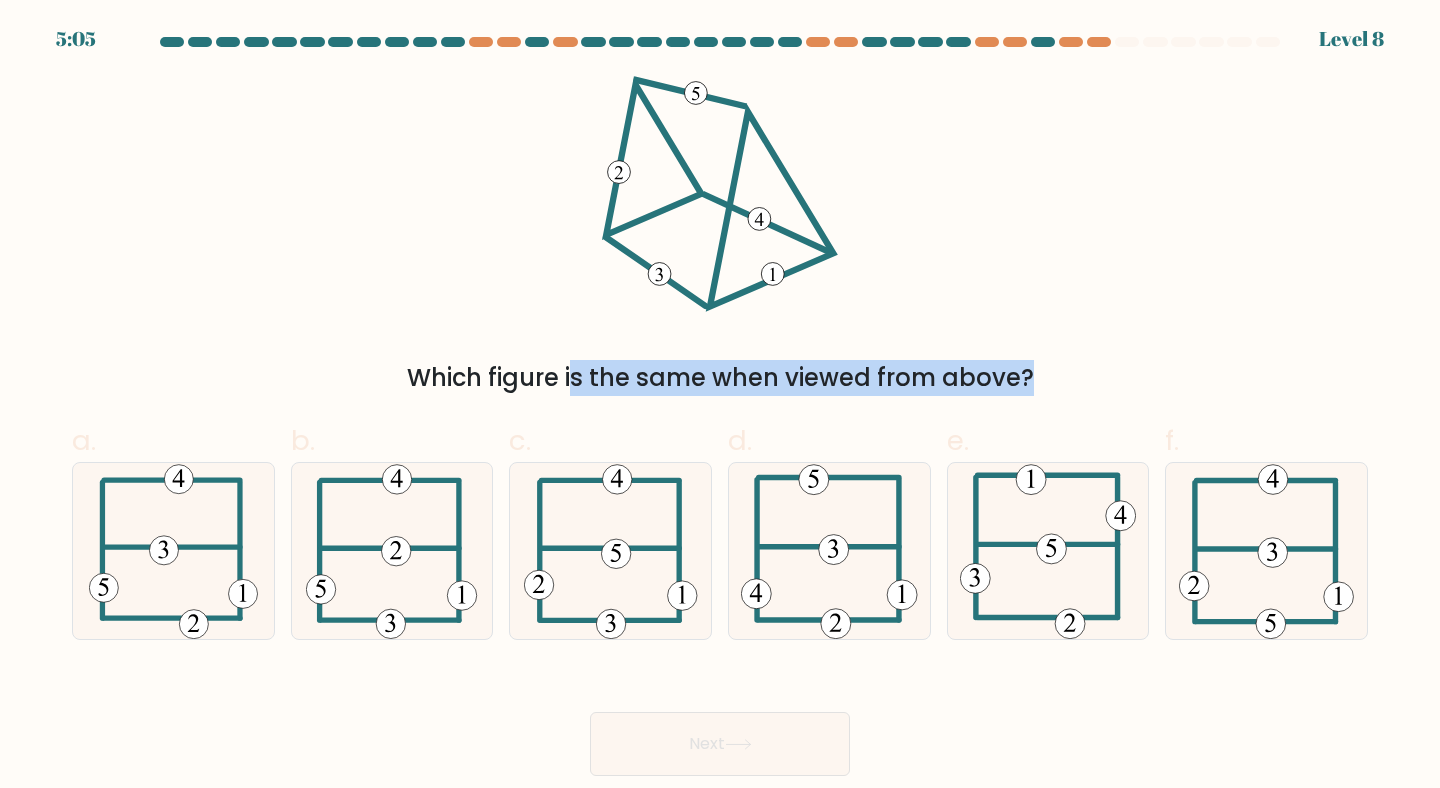 click on "Which figure is the same when viewed from above?" at bounding box center (720, 378) 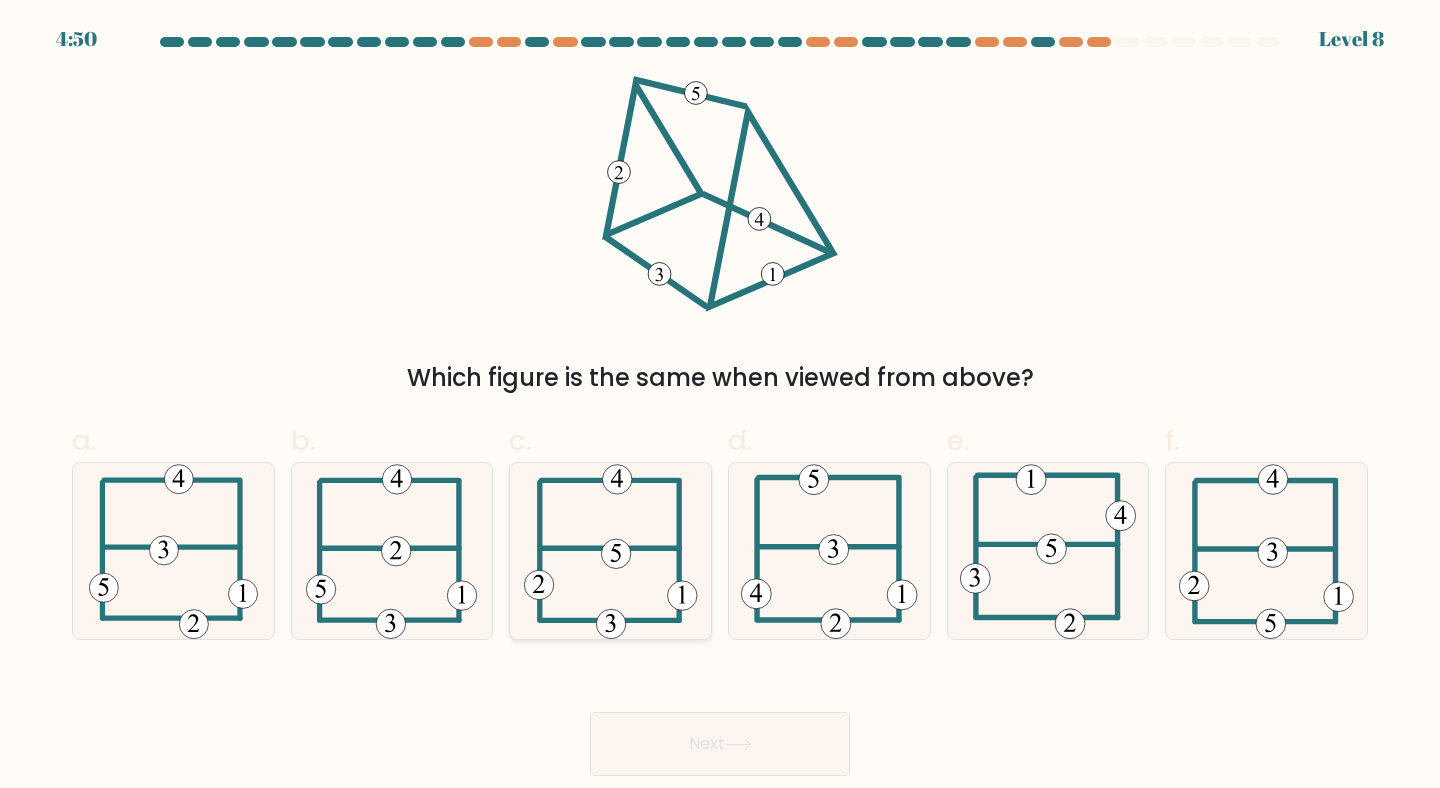 click 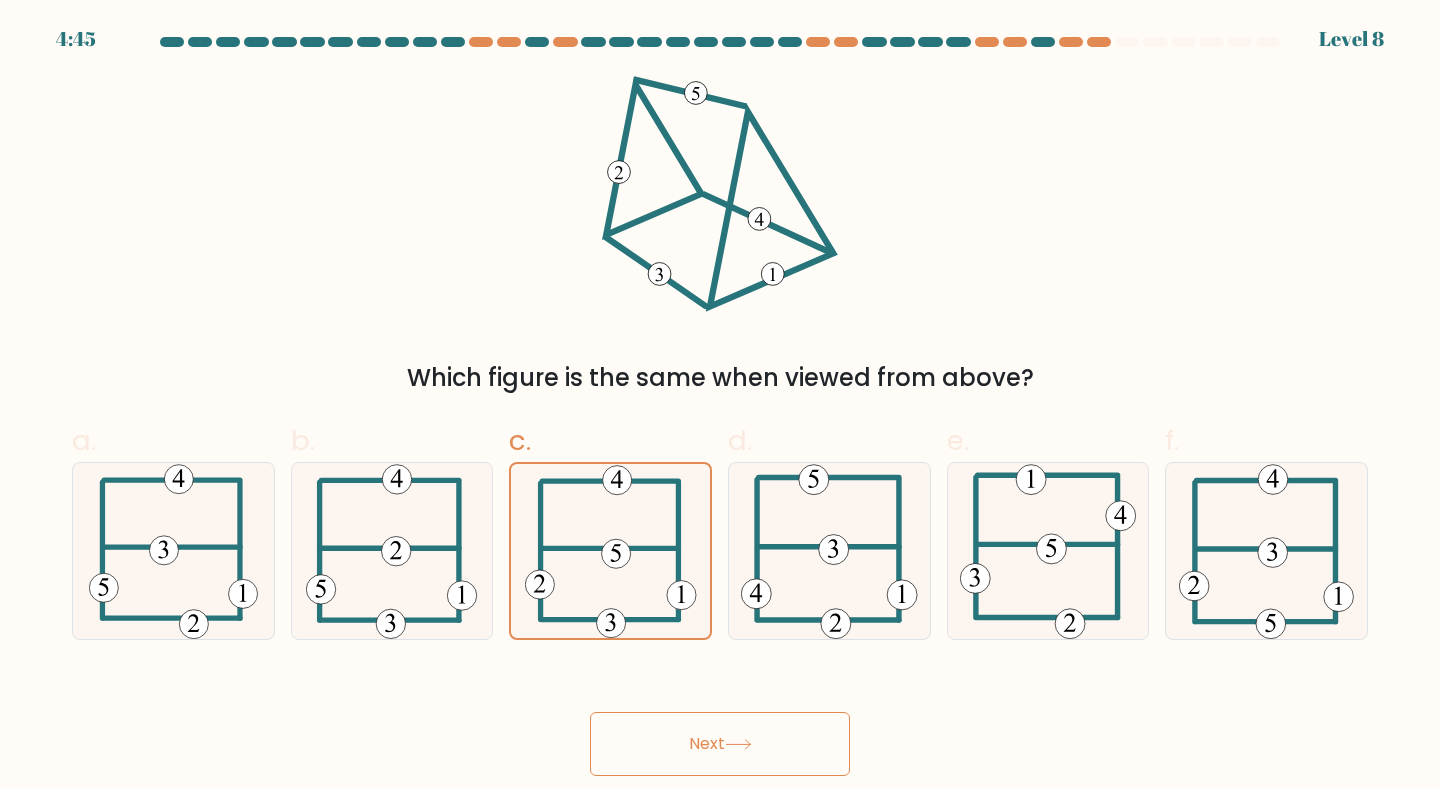 click on "Next" at bounding box center (720, 744) 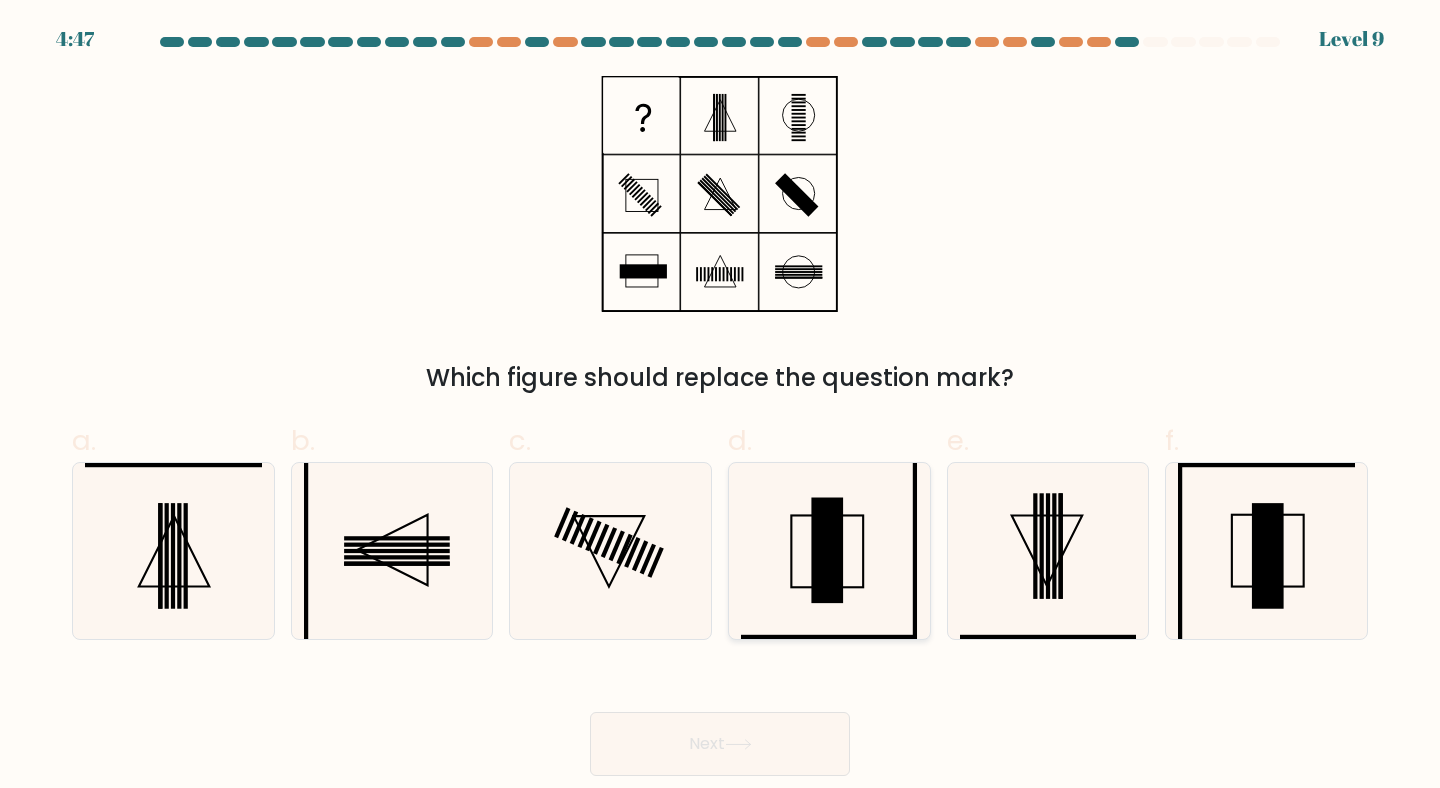 click 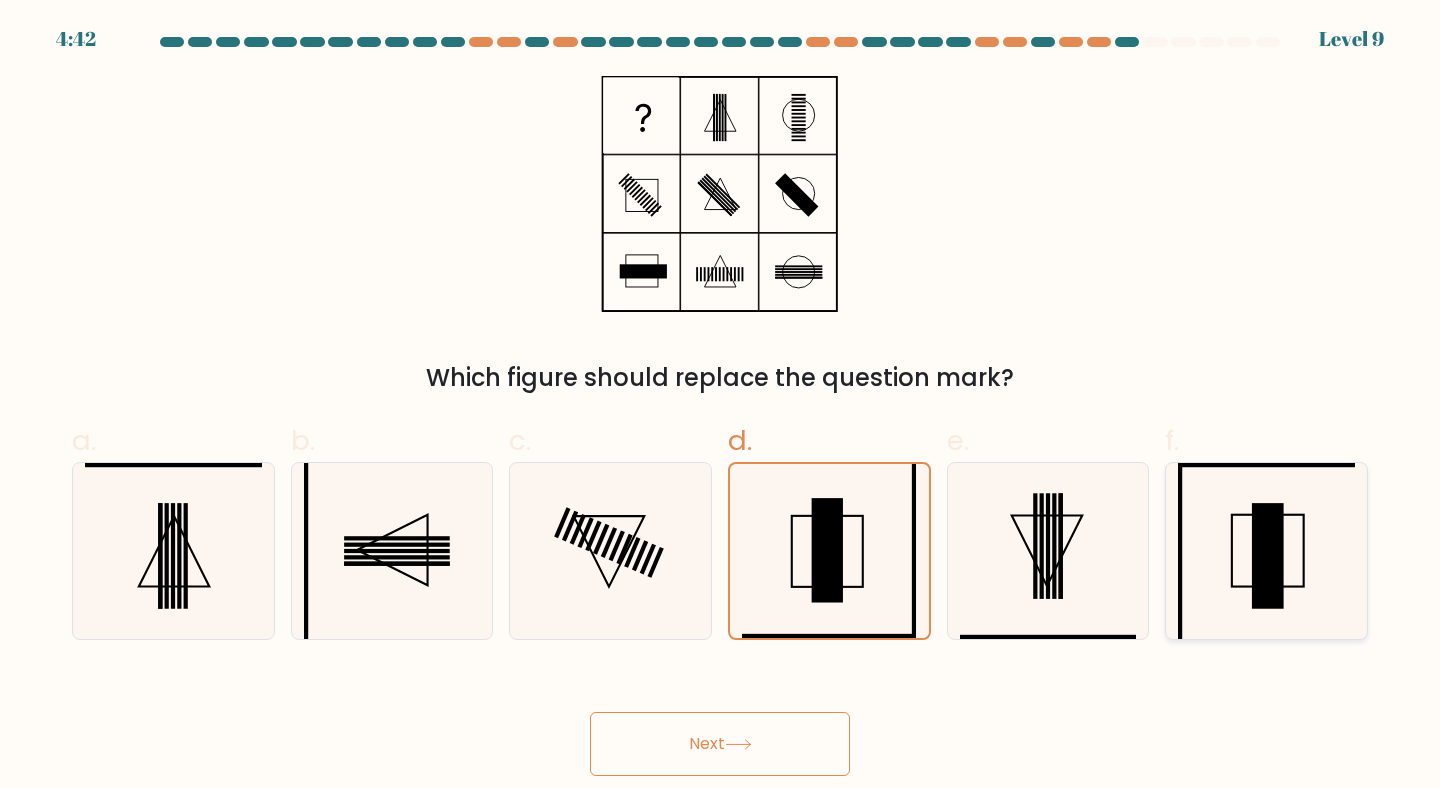 click 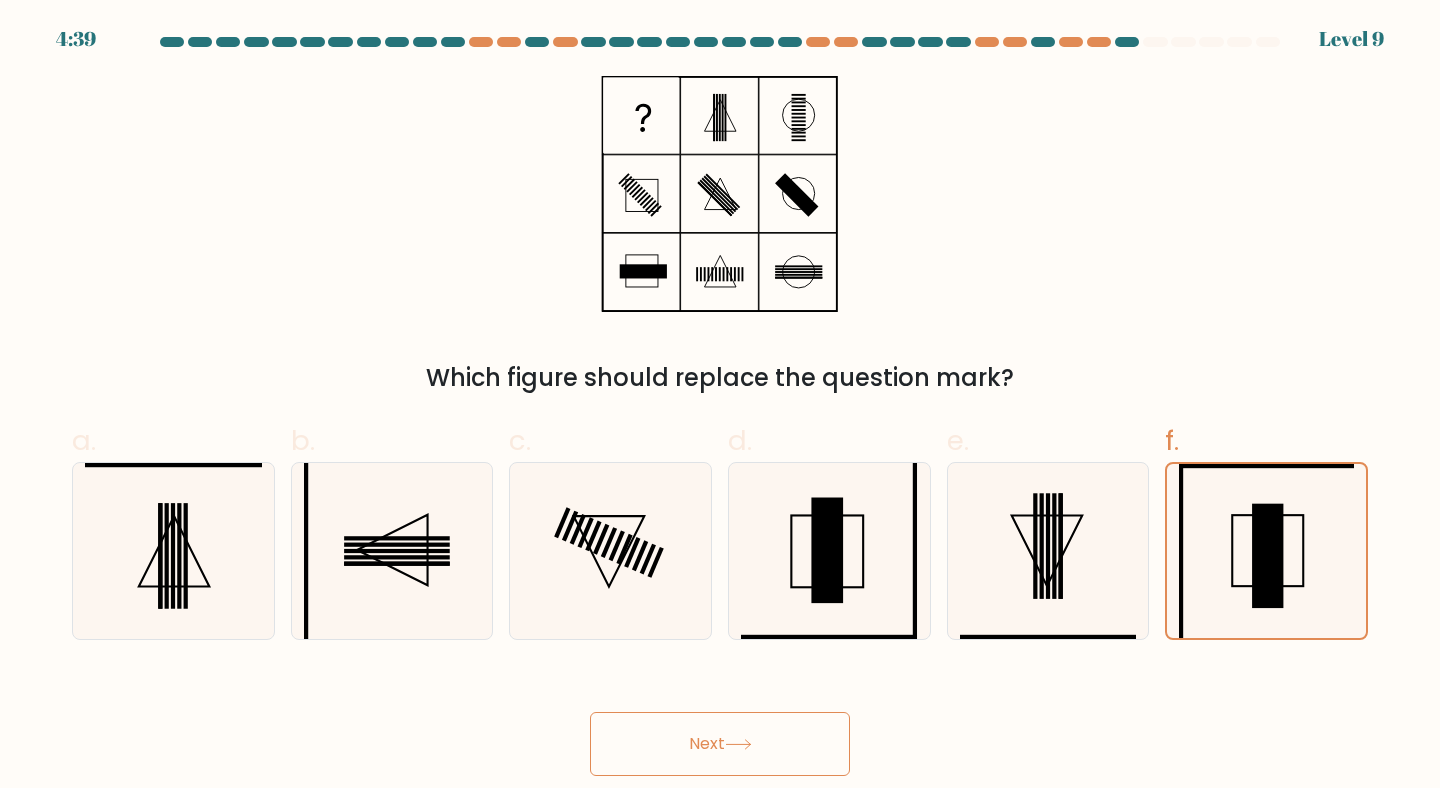 click on "Next" at bounding box center [720, 744] 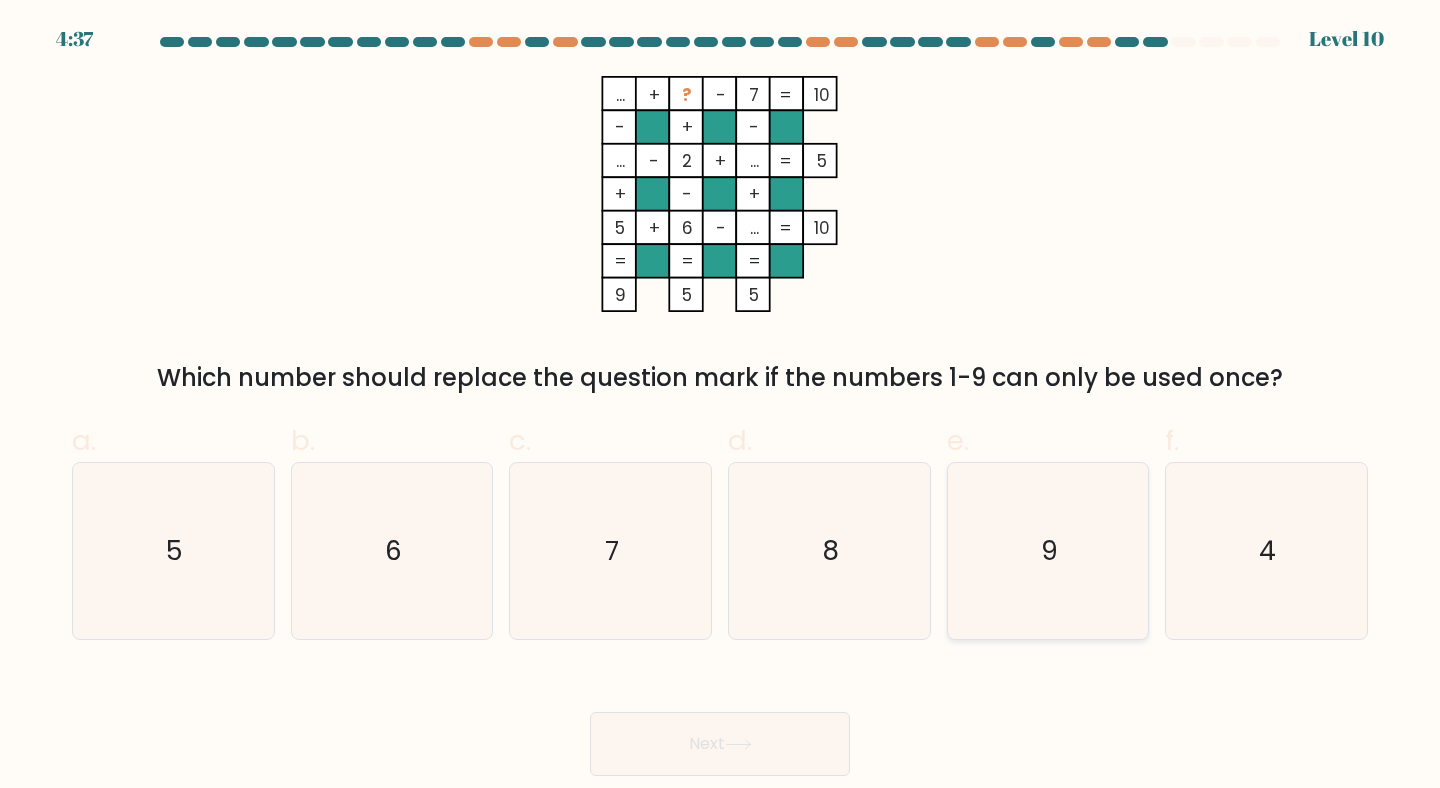 click on "9" 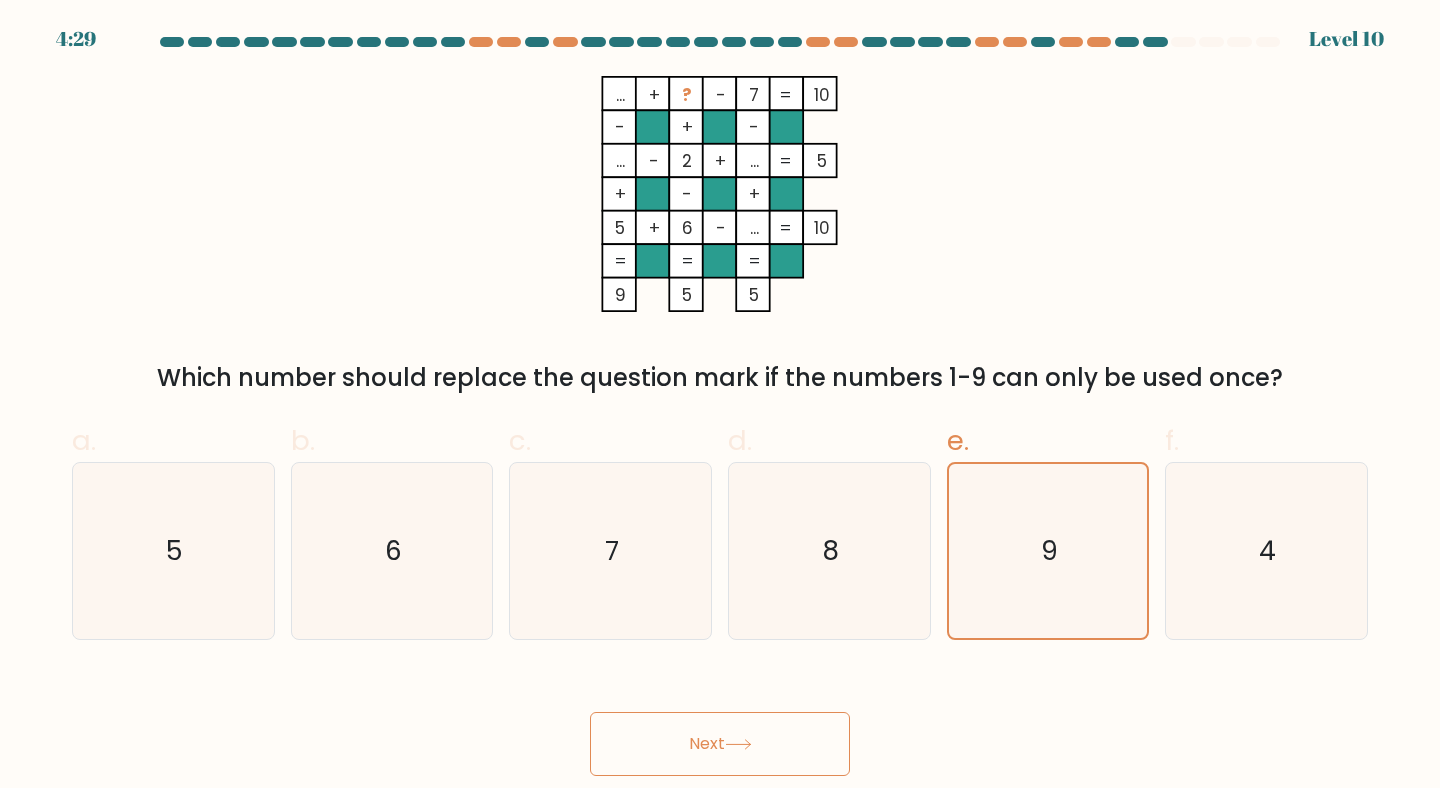 click on "Which number should replace the question mark if the numbers 1-9 can only be used once?" at bounding box center (720, 378) 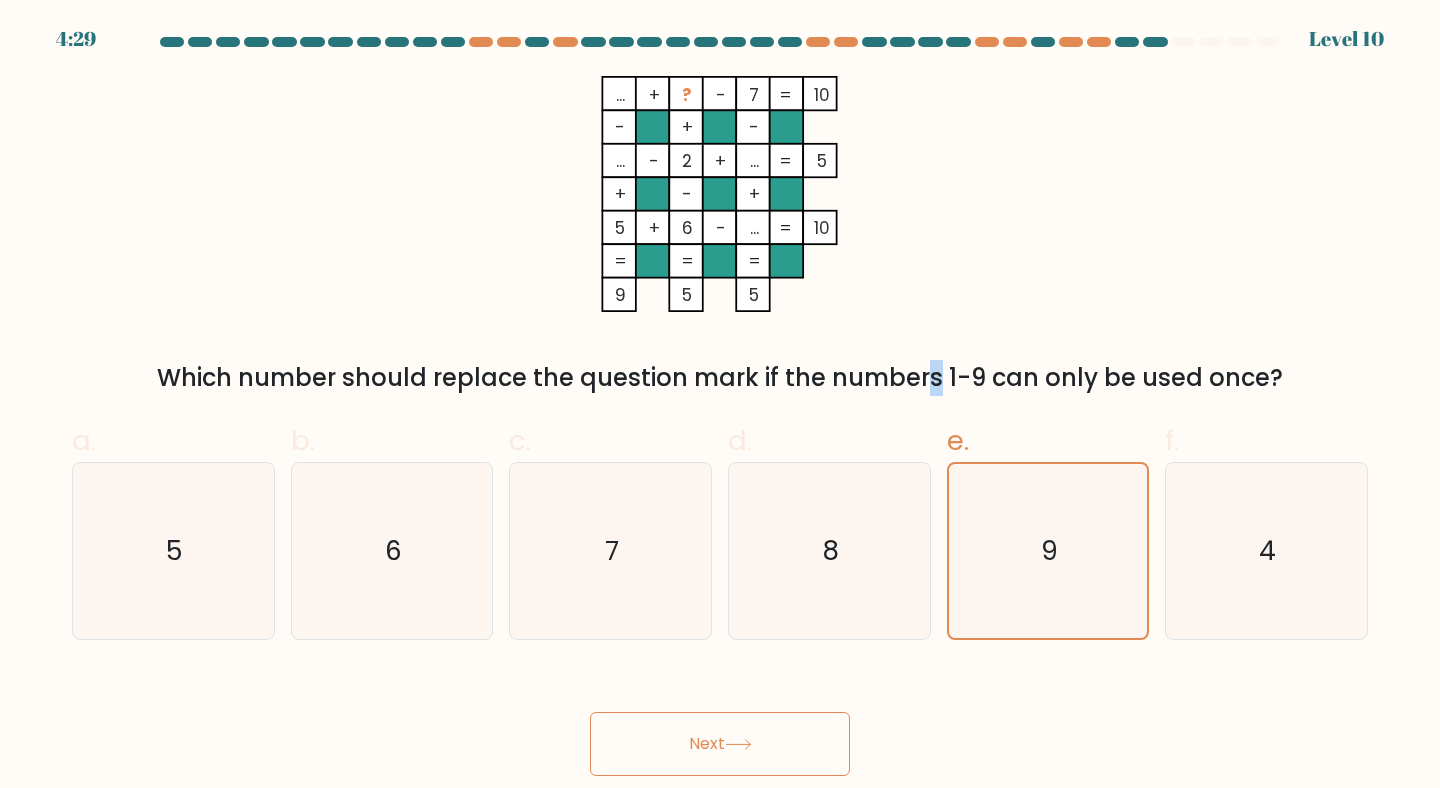 click on "Which number should replace the question mark if the numbers 1-9 can only be used once?" at bounding box center (720, 378) 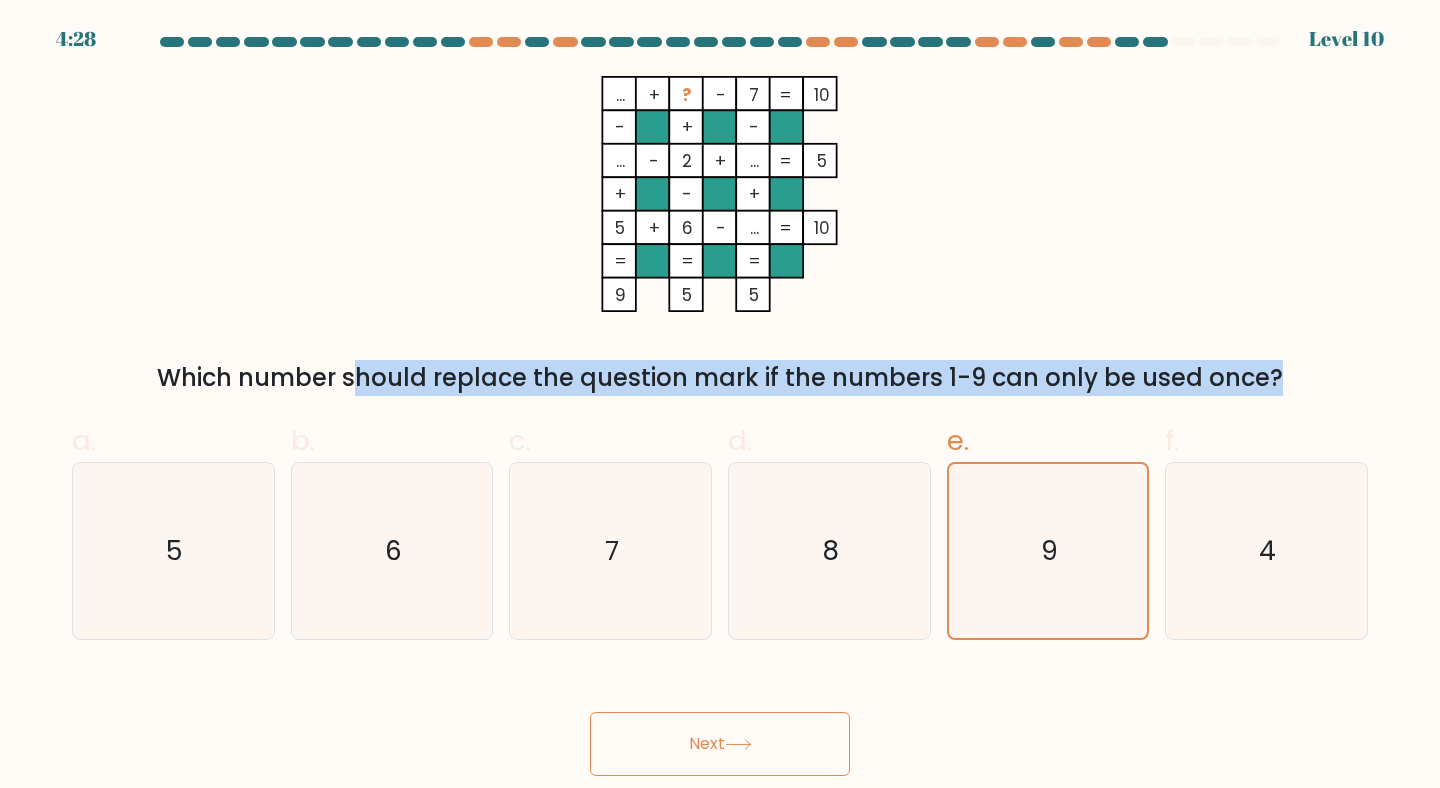click on "Which number should replace the question mark if the numbers 1-9 can only be used once?" at bounding box center (720, 378) 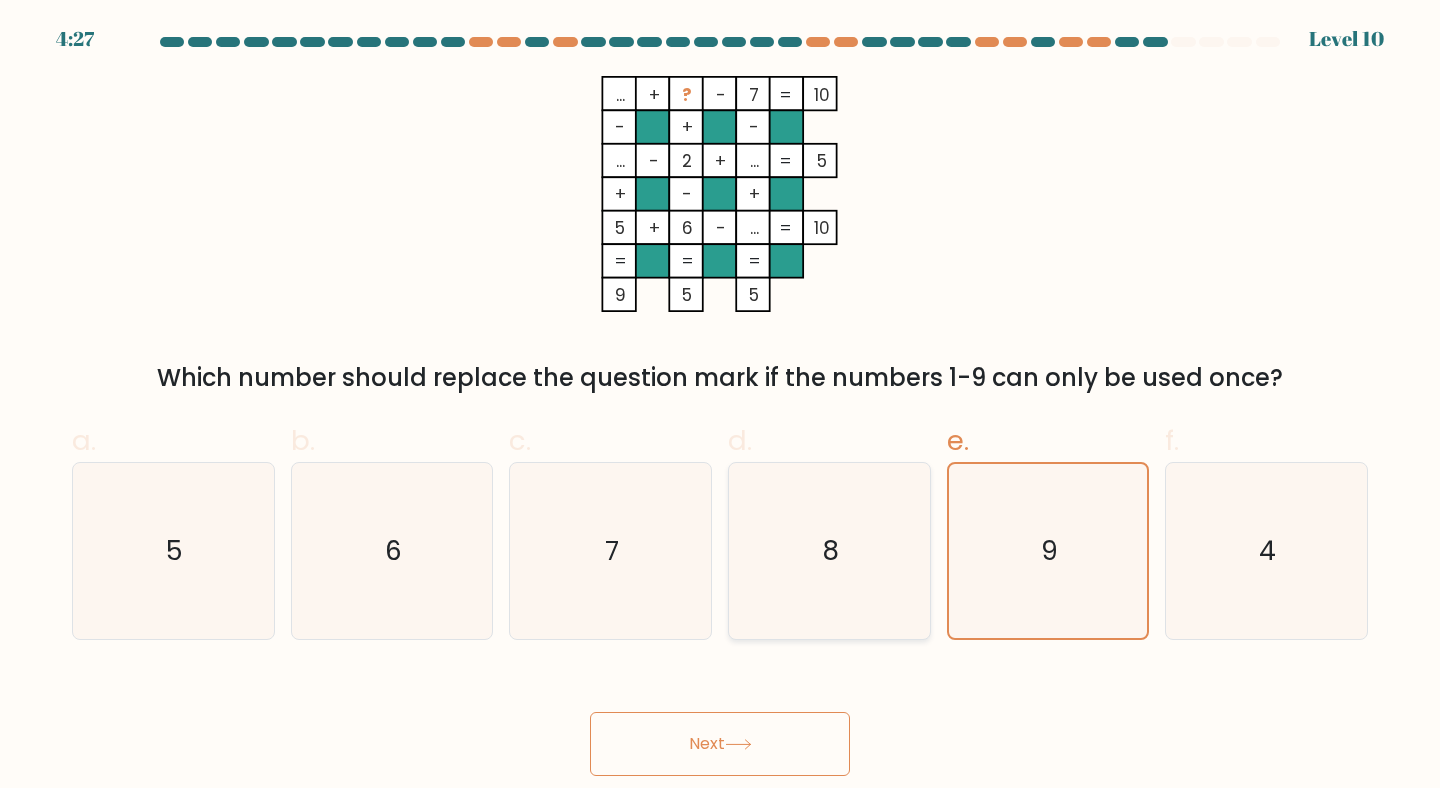 click on "8" 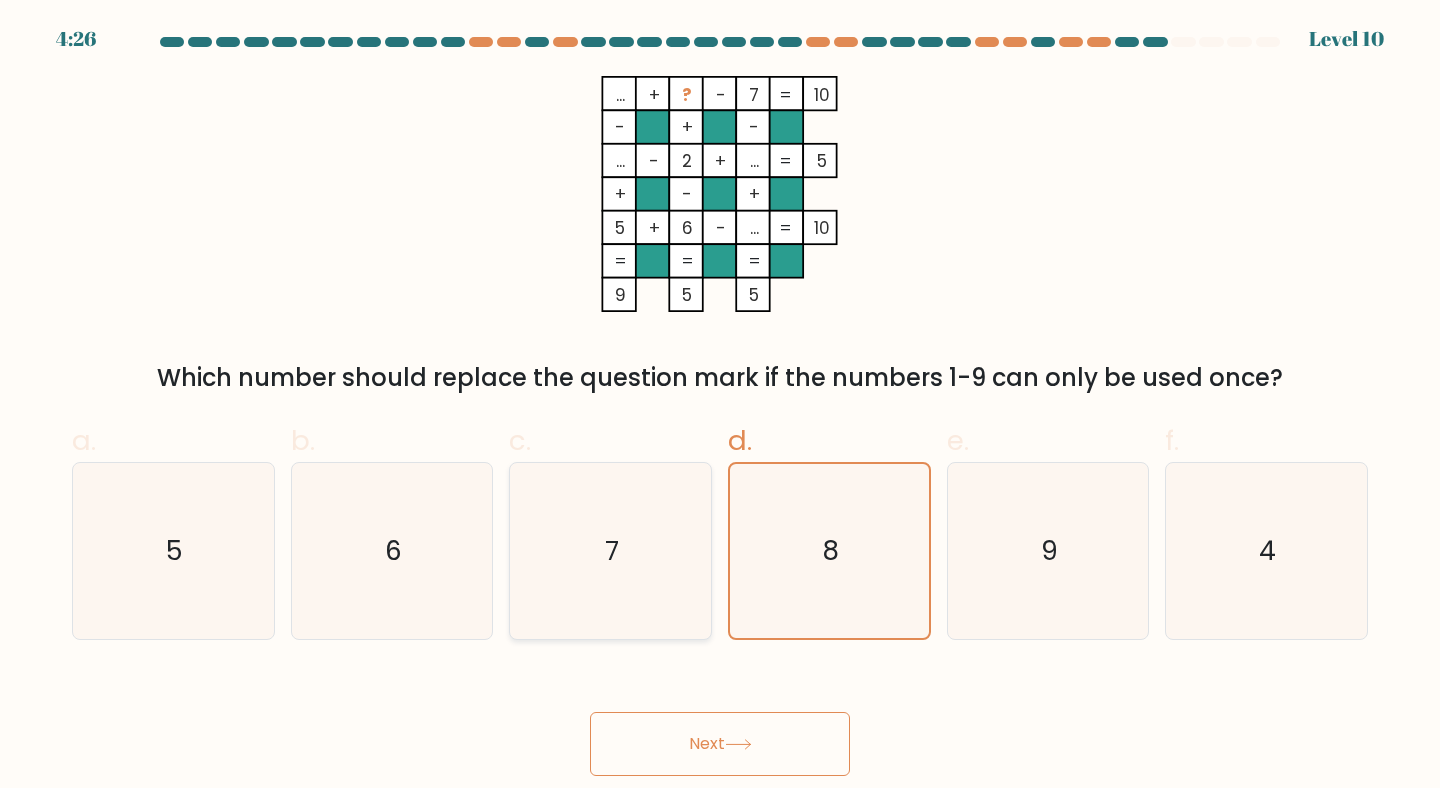 click on "7" 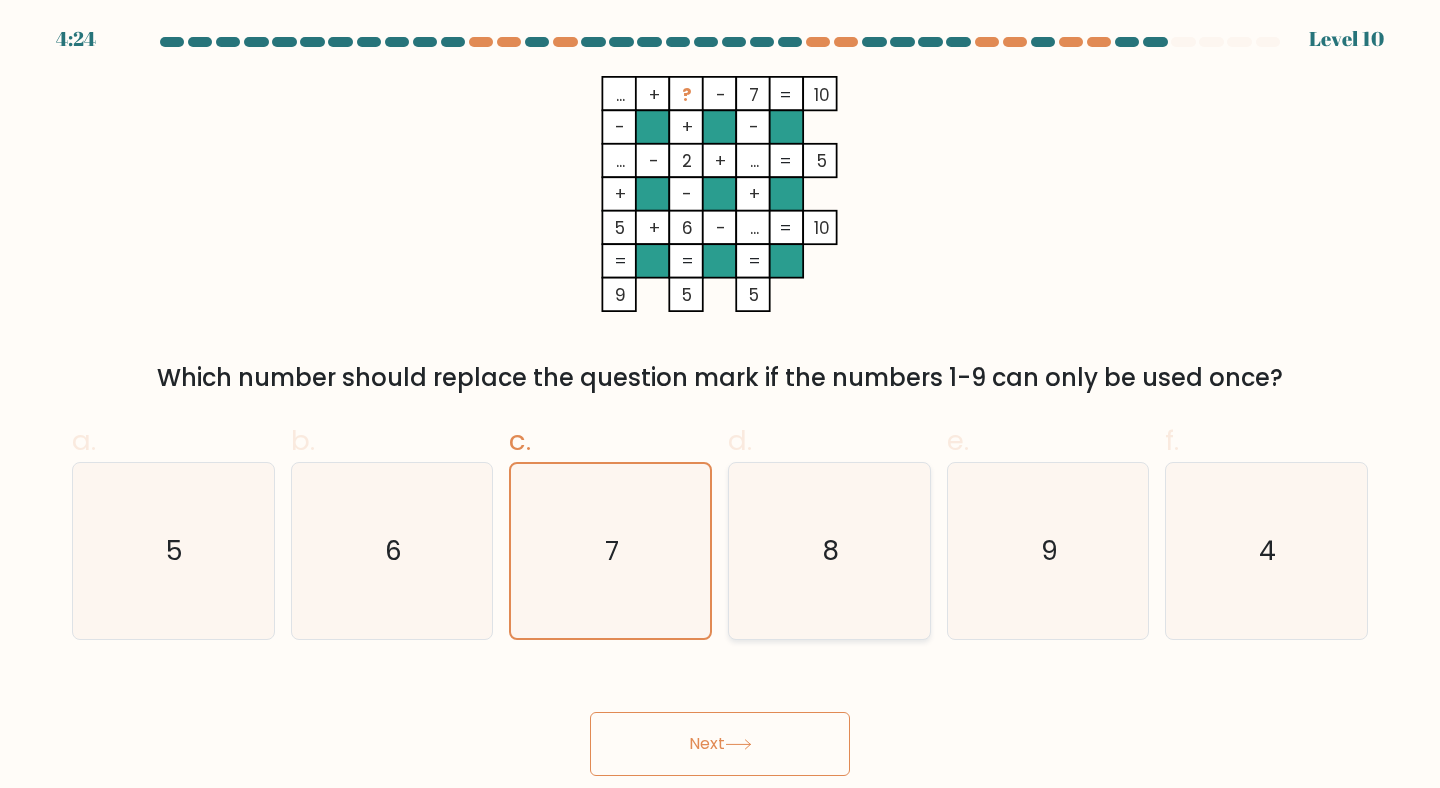 click on "8" 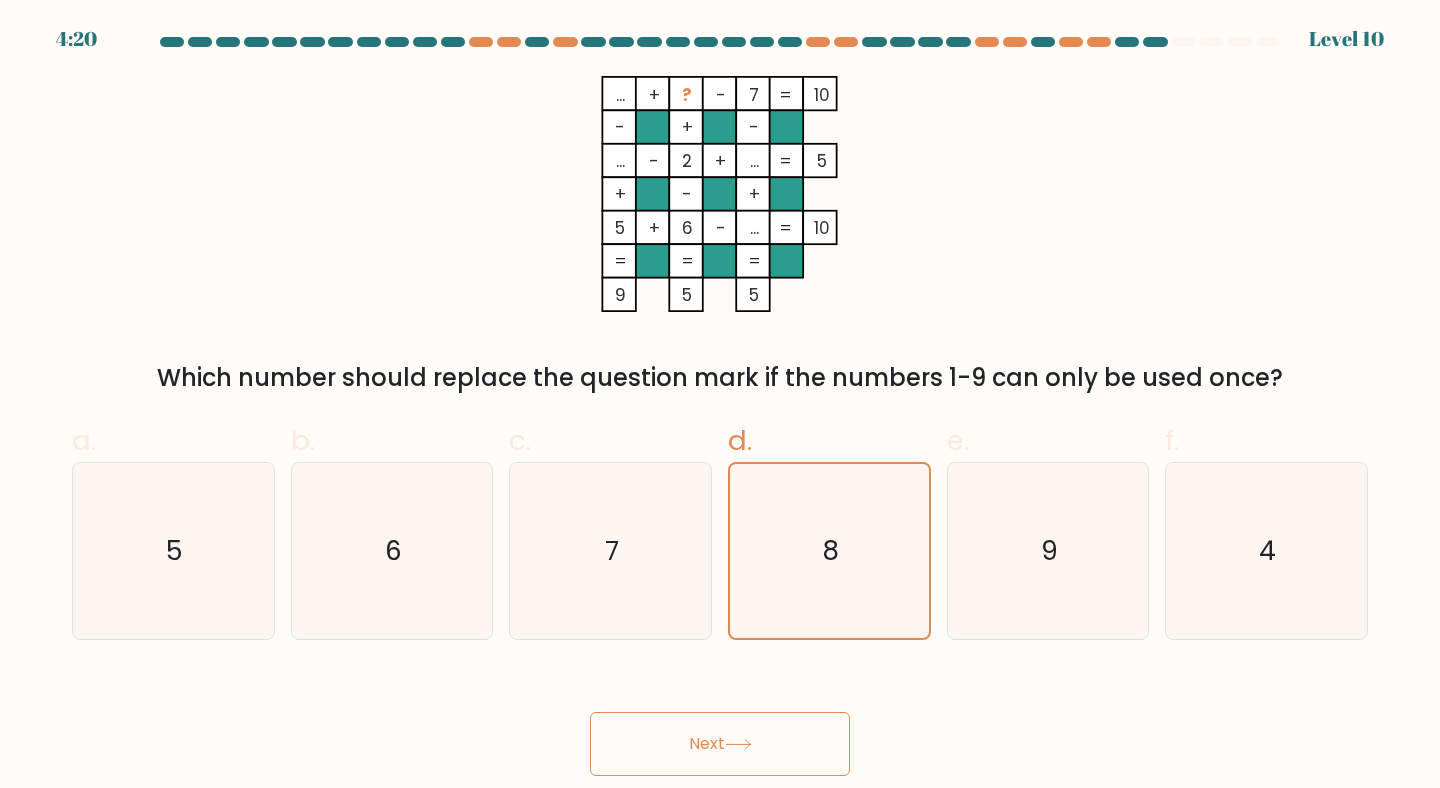 click on "Next" at bounding box center (720, 744) 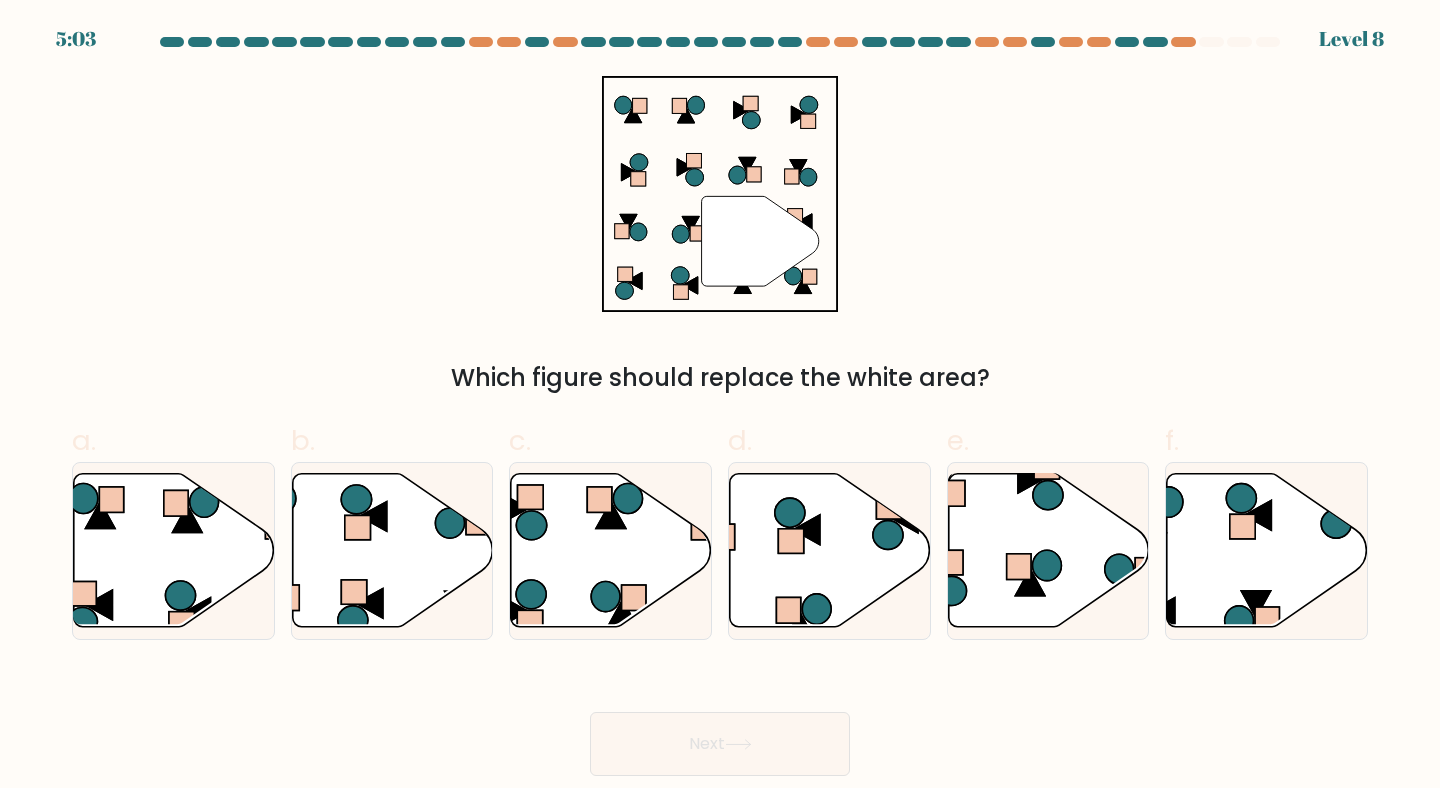 click on "Which figure should replace the white area?" at bounding box center [720, 378] 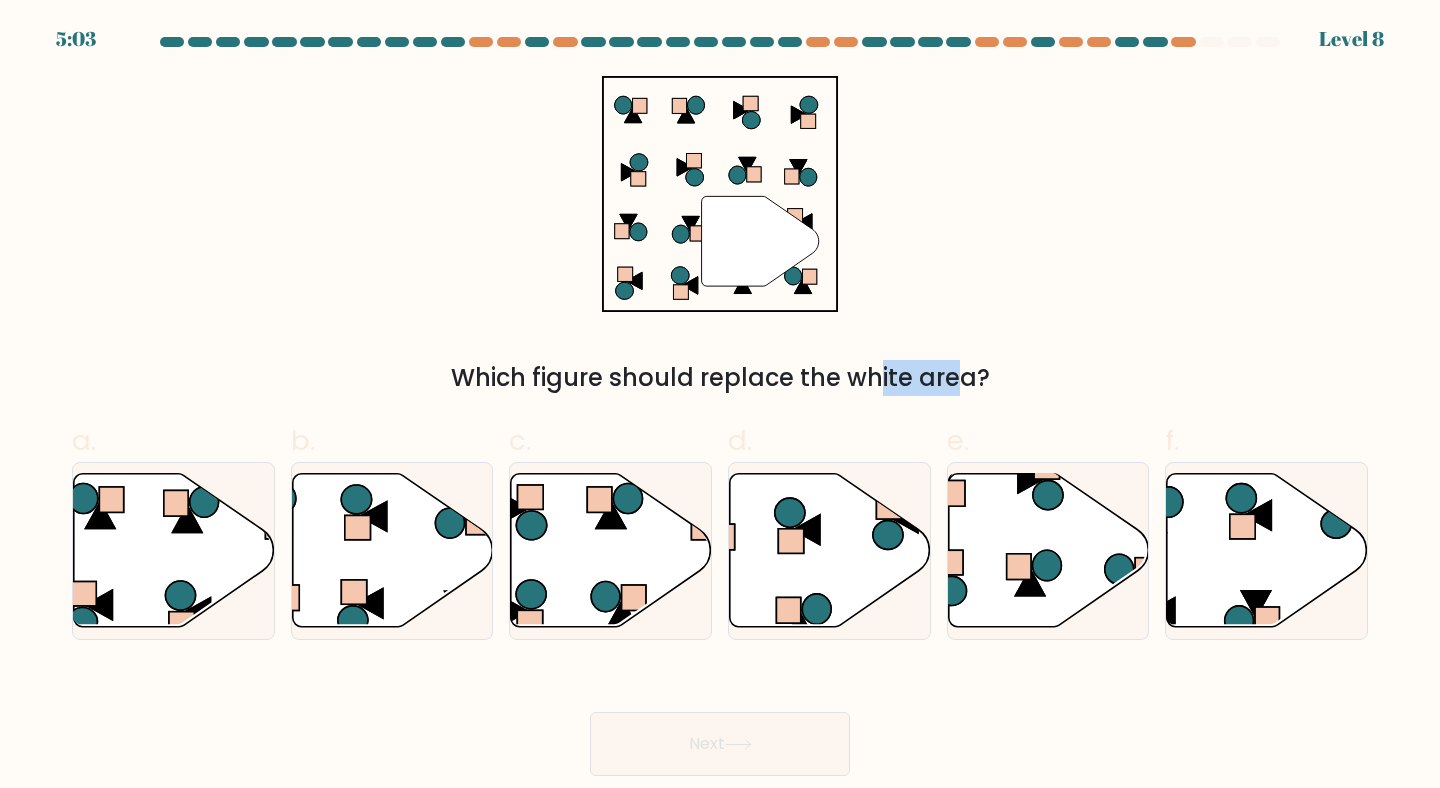 click on "Which figure should replace the white area?" at bounding box center (720, 378) 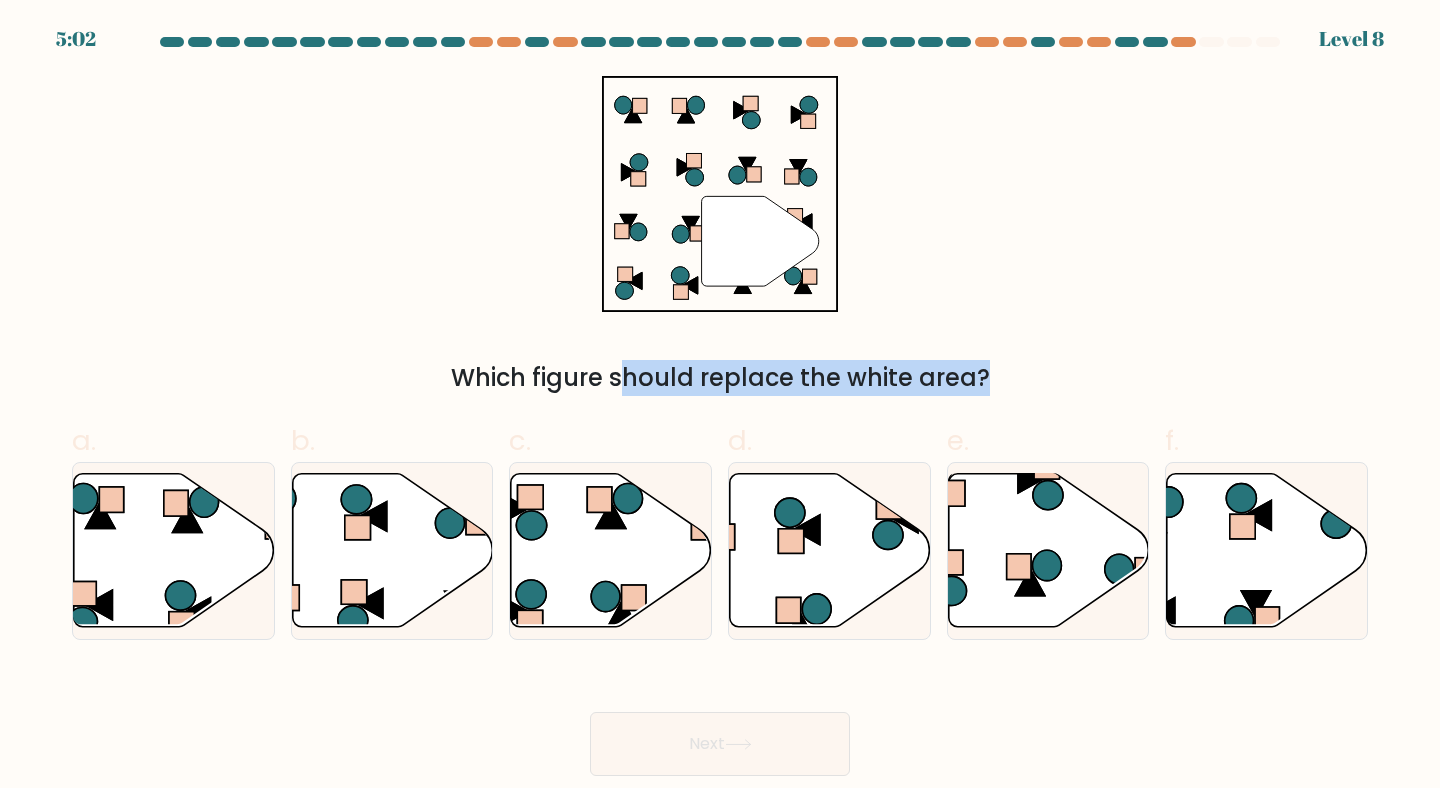 click on "Which figure should replace the white area?" at bounding box center [720, 378] 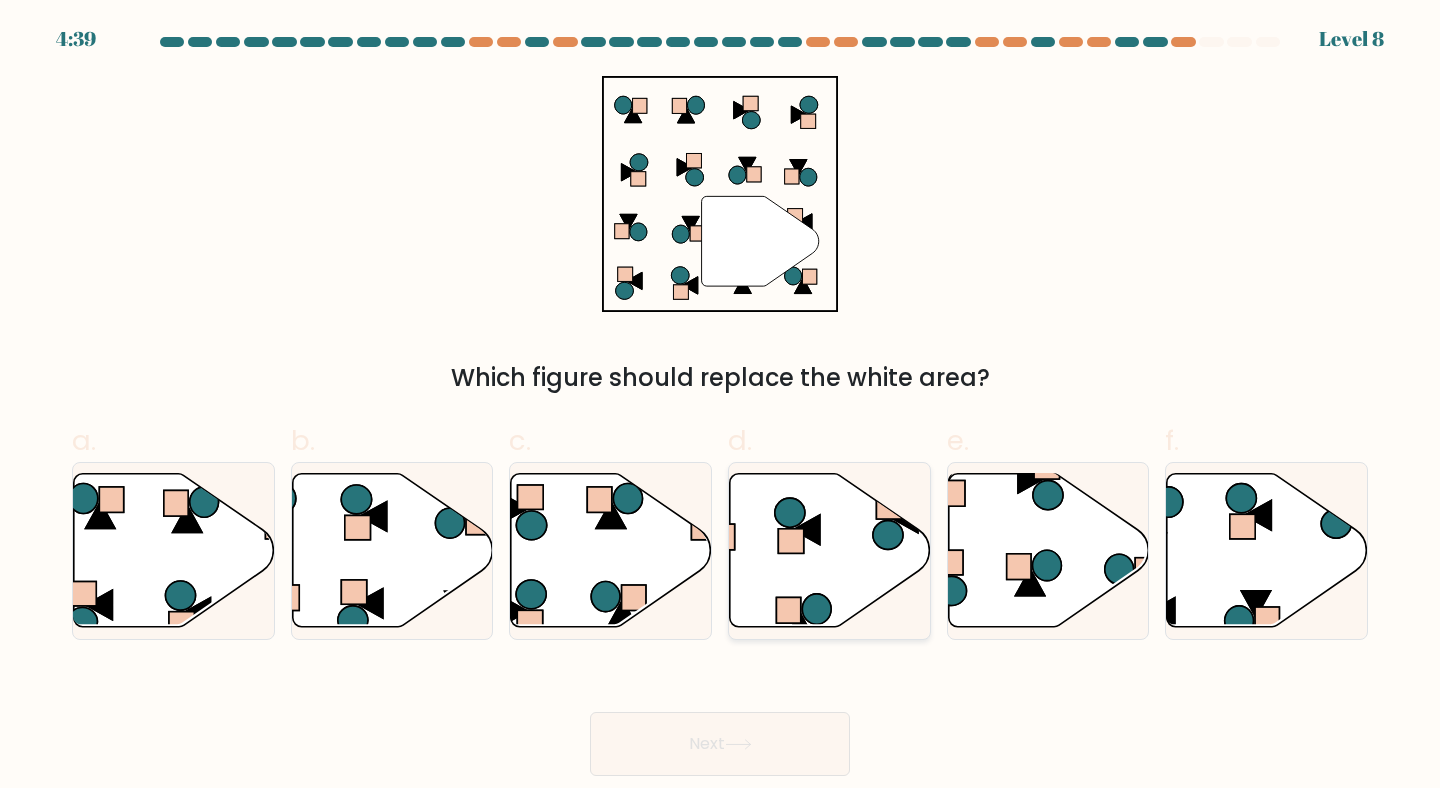 click 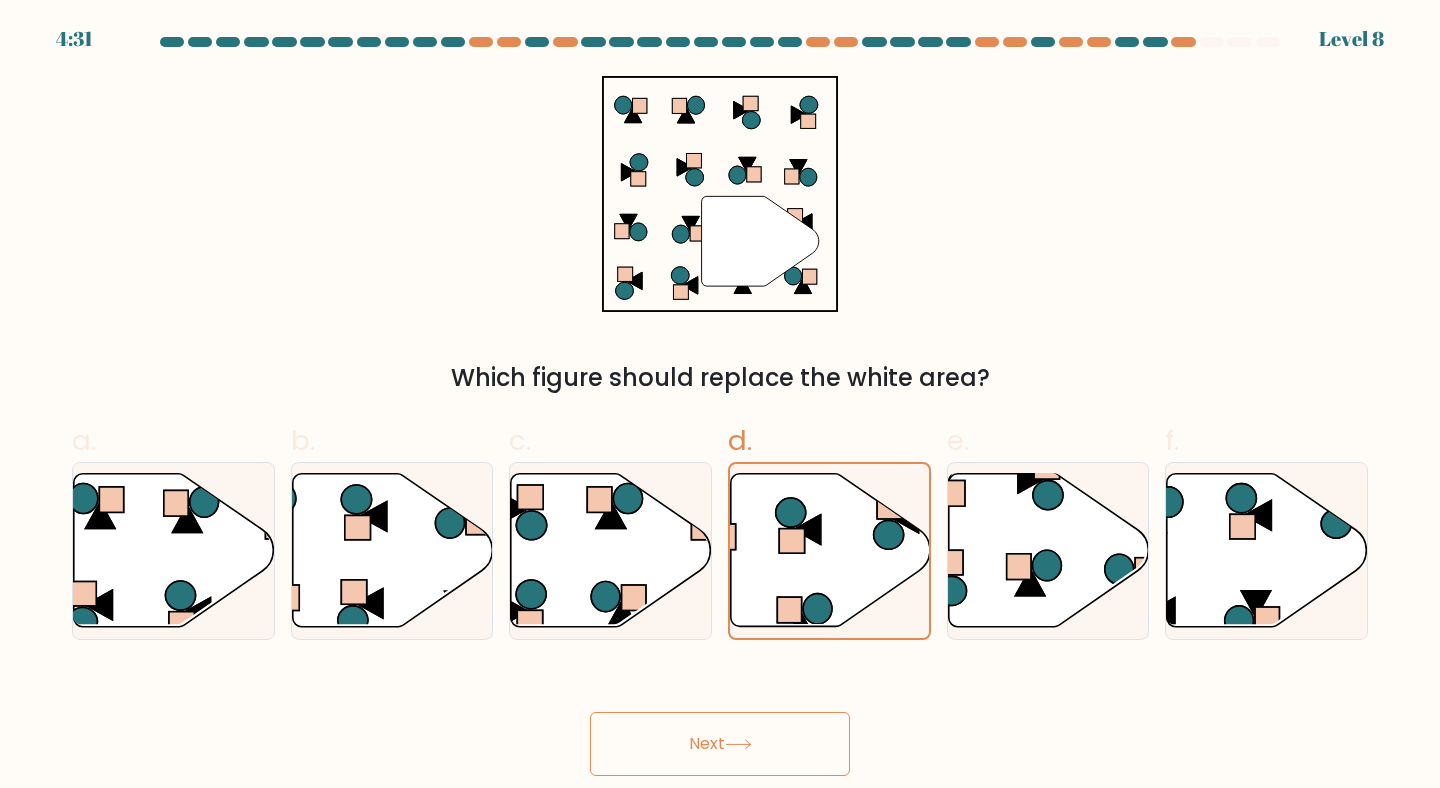 click on "Next" at bounding box center (720, 744) 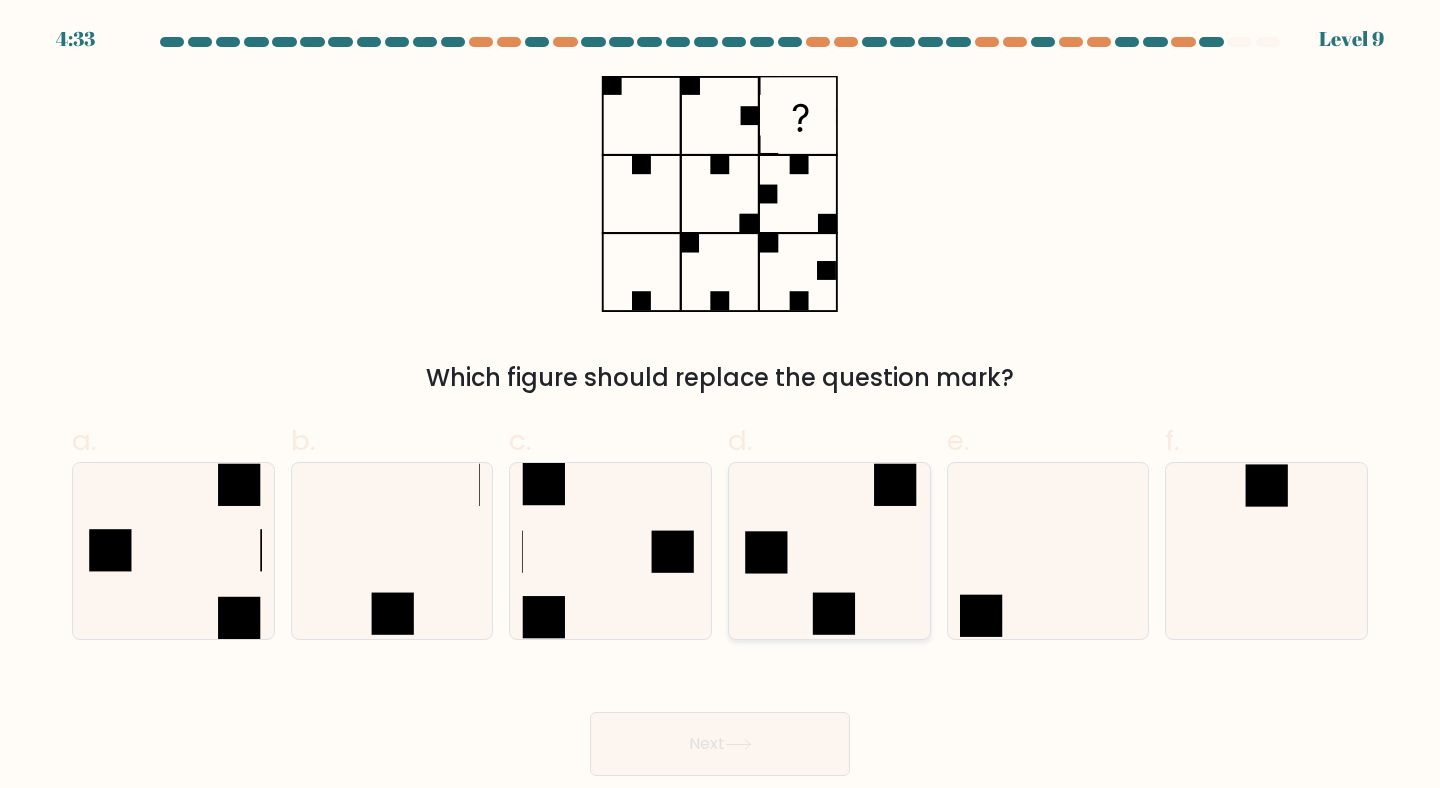 click 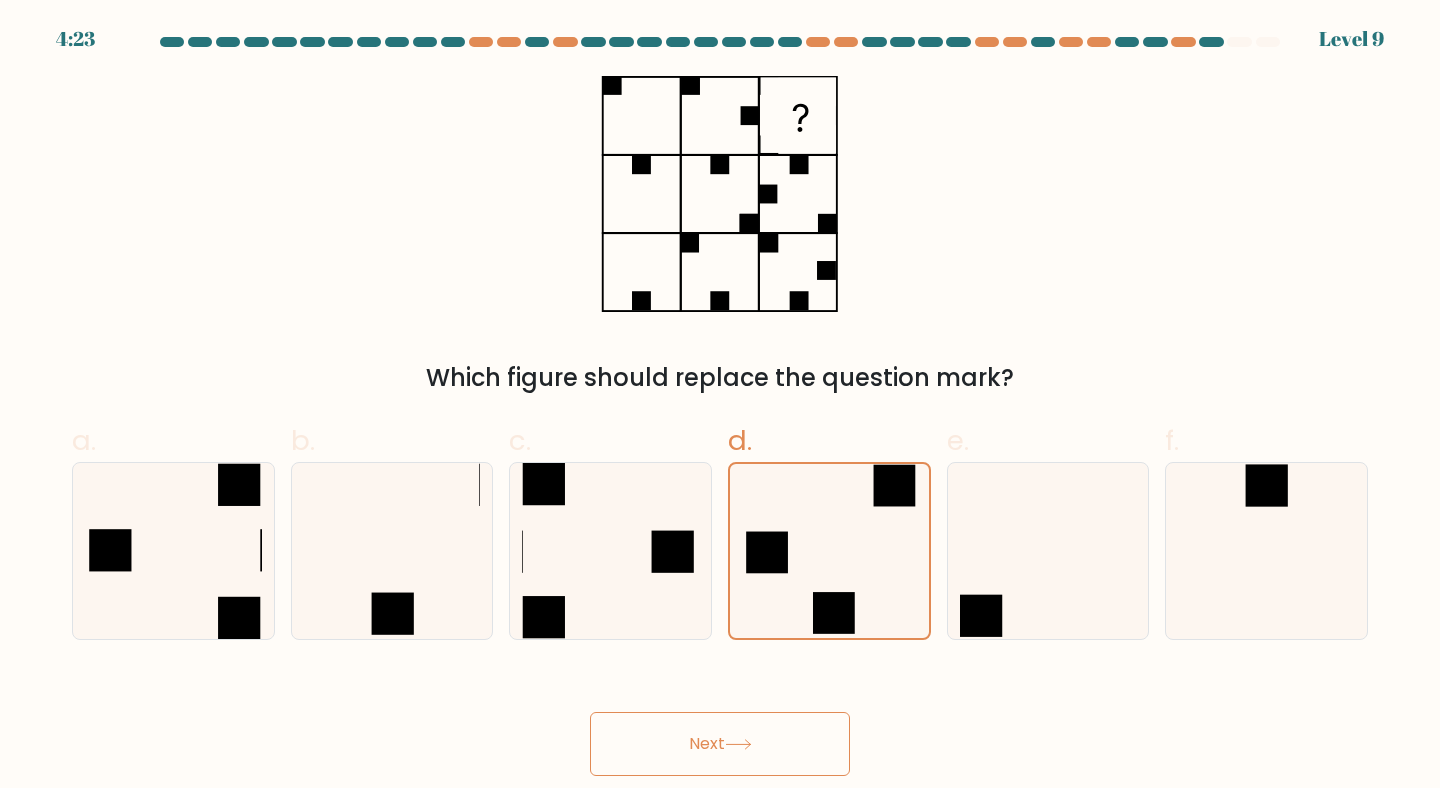 click 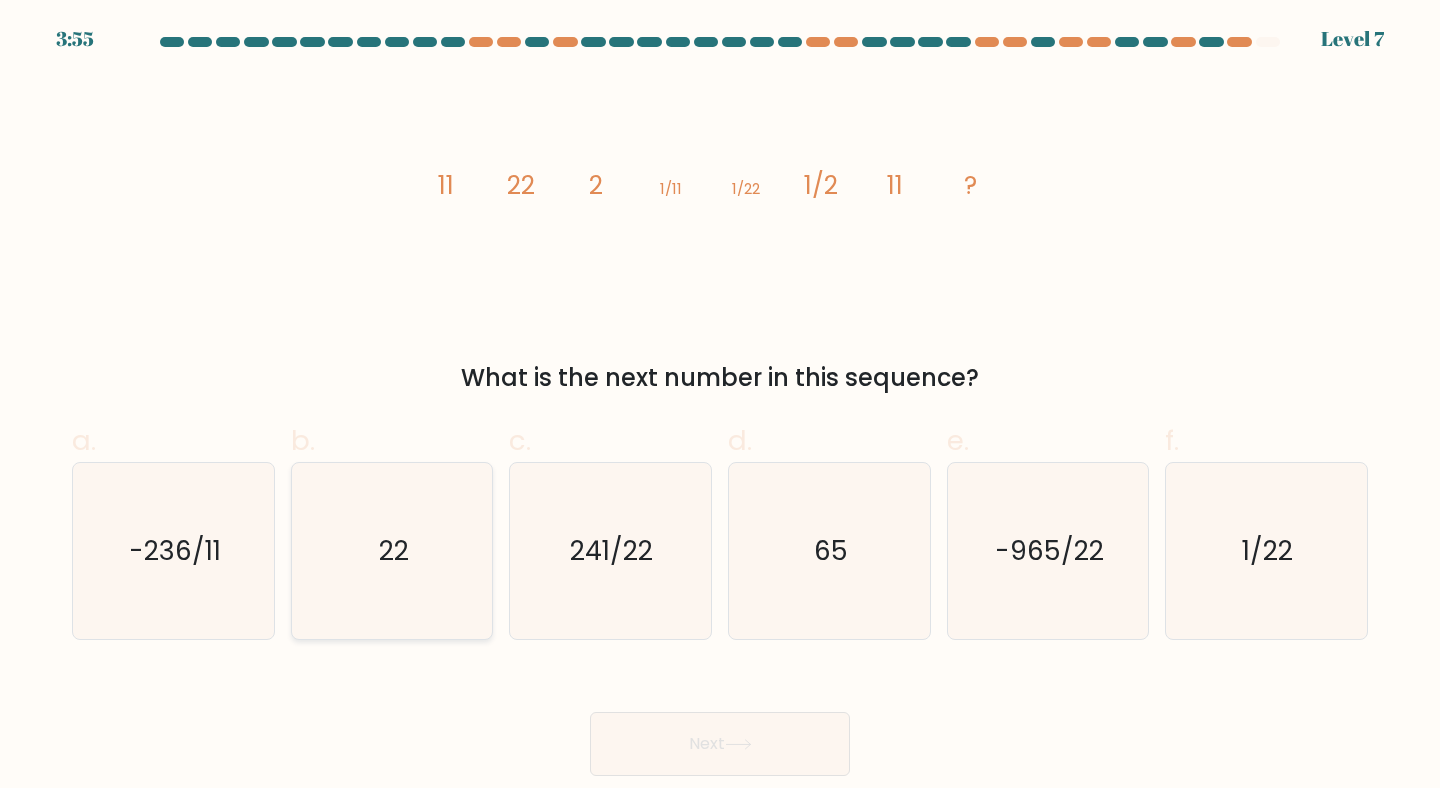 click on "22" 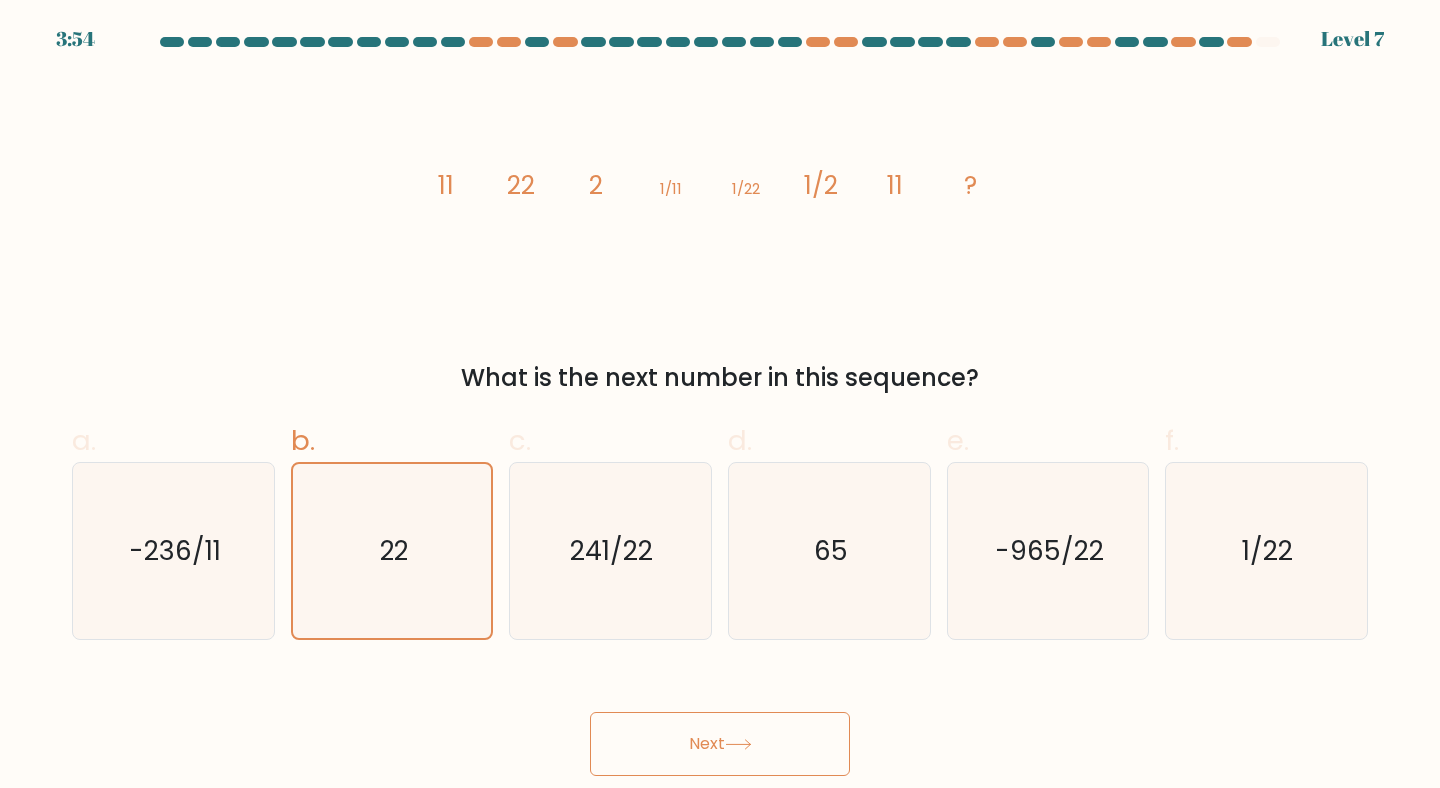 click on "Next" at bounding box center [720, 744] 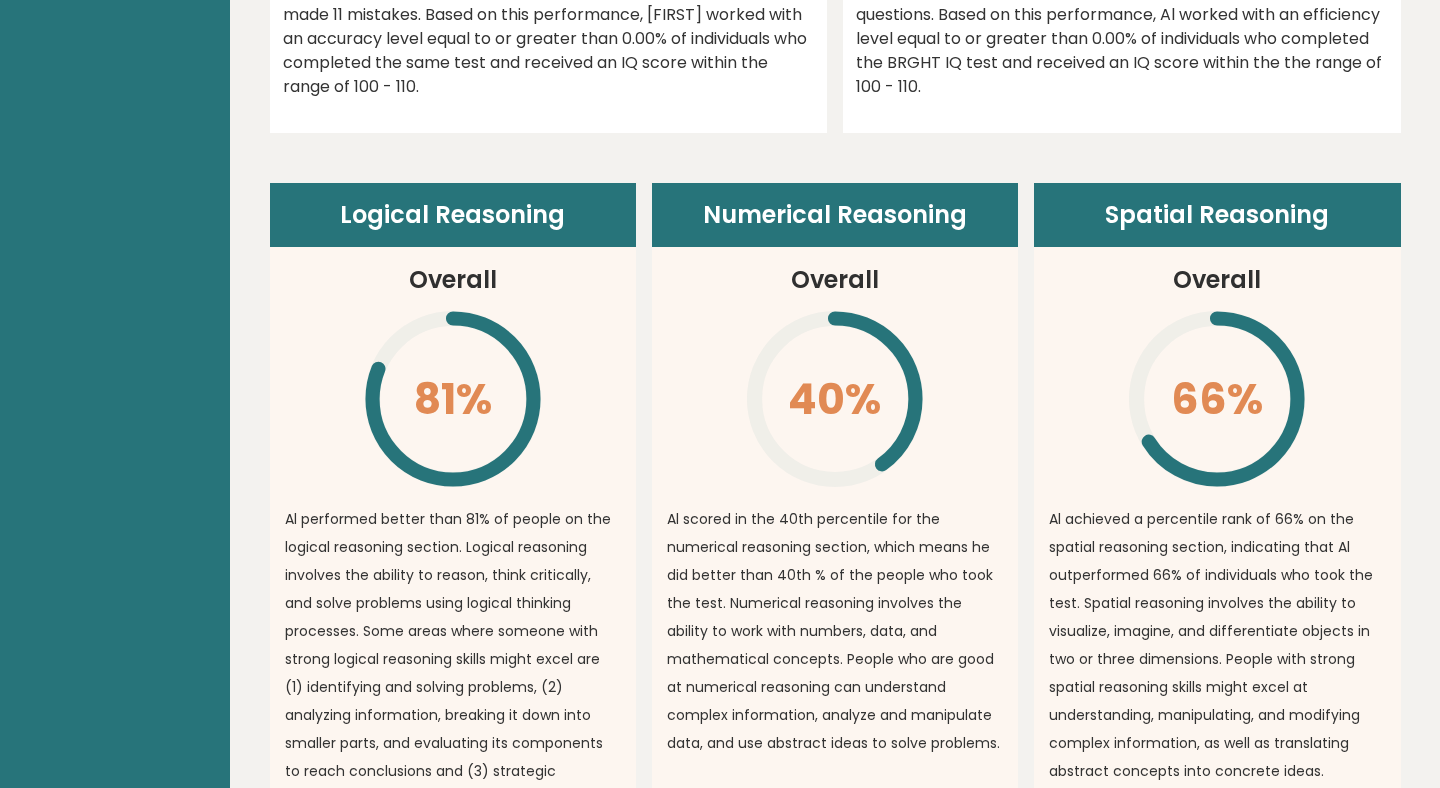 scroll, scrollTop: 0, scrollLeft: 0, axis: both 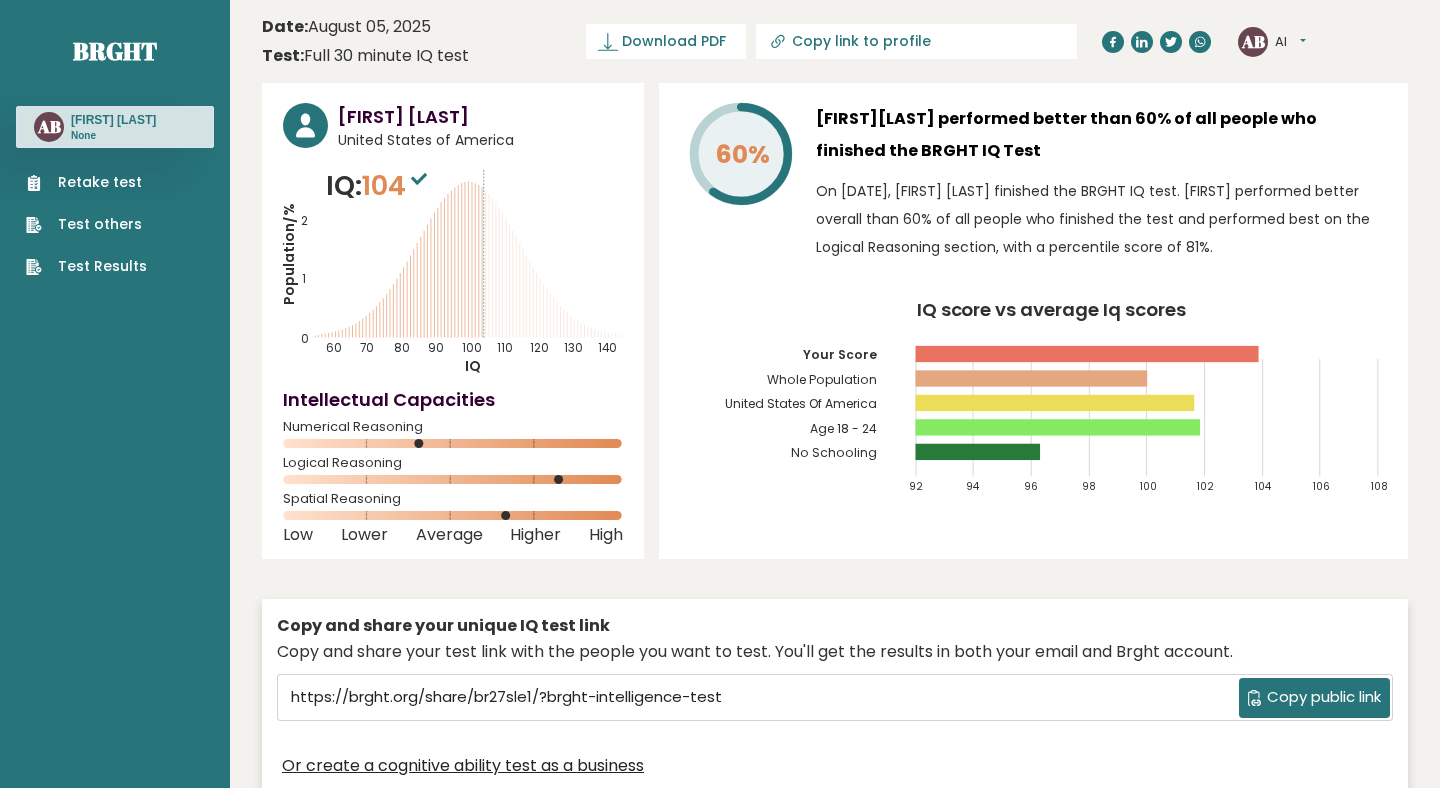 click on "Test:   Full 30 minute IQ test" at bounding box center [365, 56] 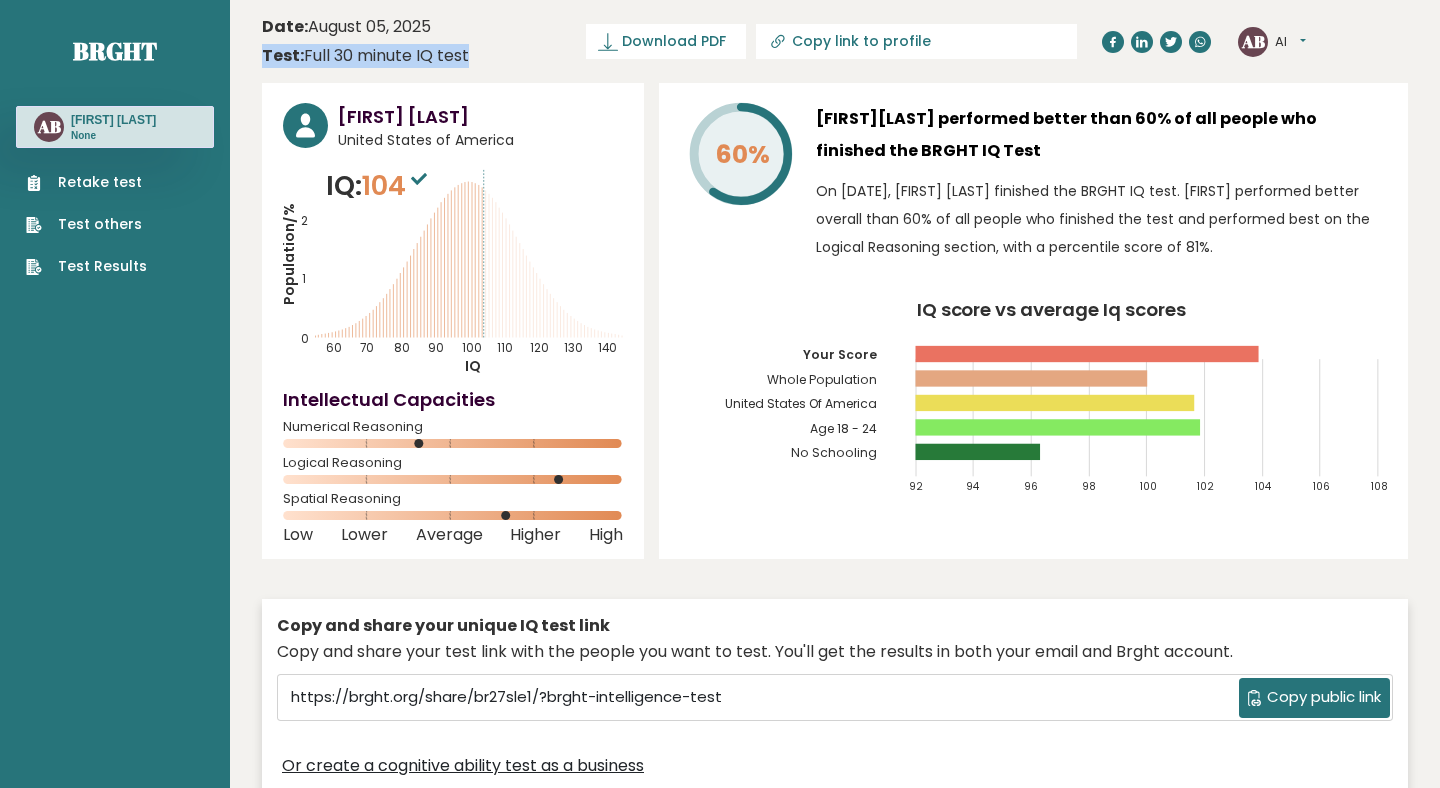 click on "Test:   Full 30 minute IQ test" at bounding box center (365, 56) 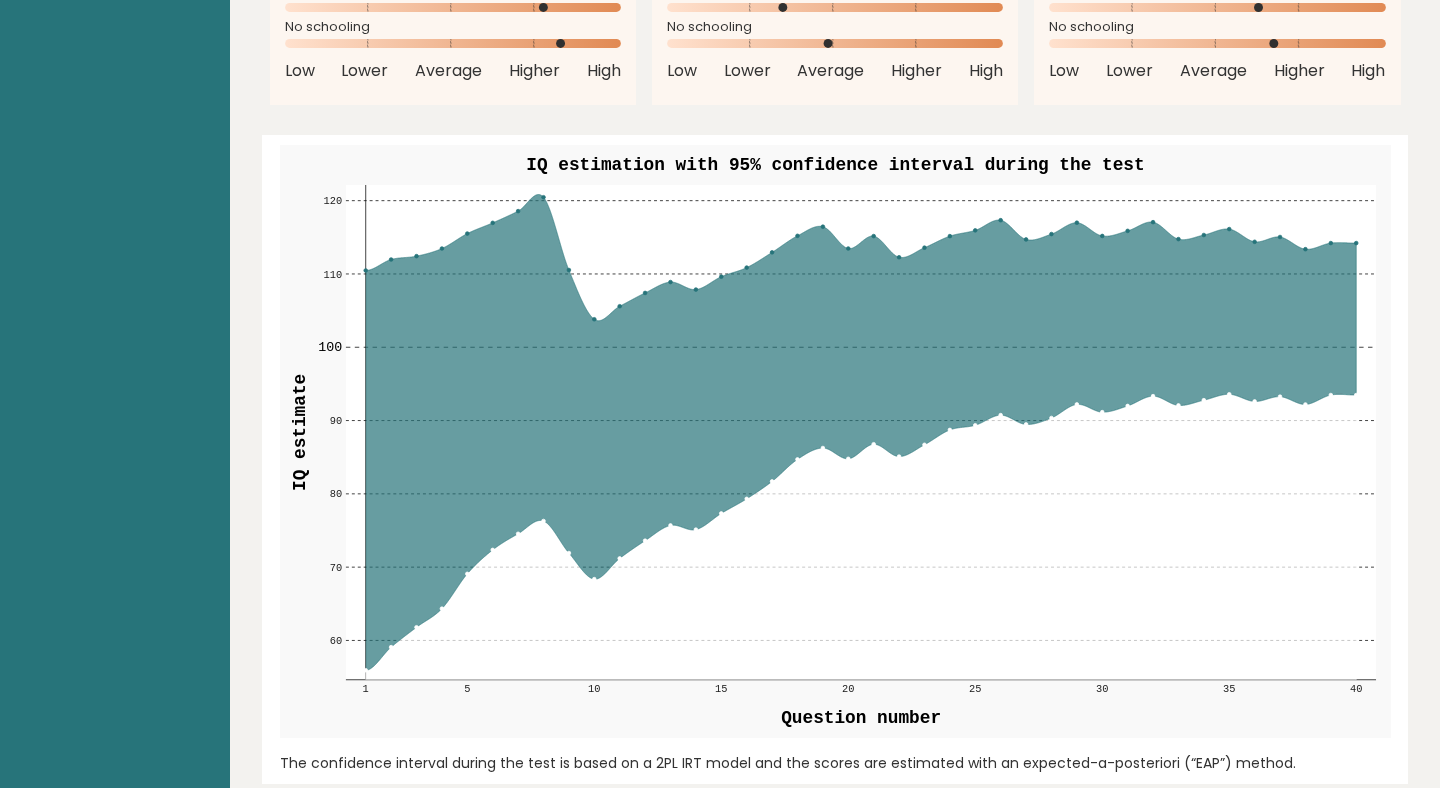 scroll, scrollTop: 2163, scrollLeft: 0, axis: vertical 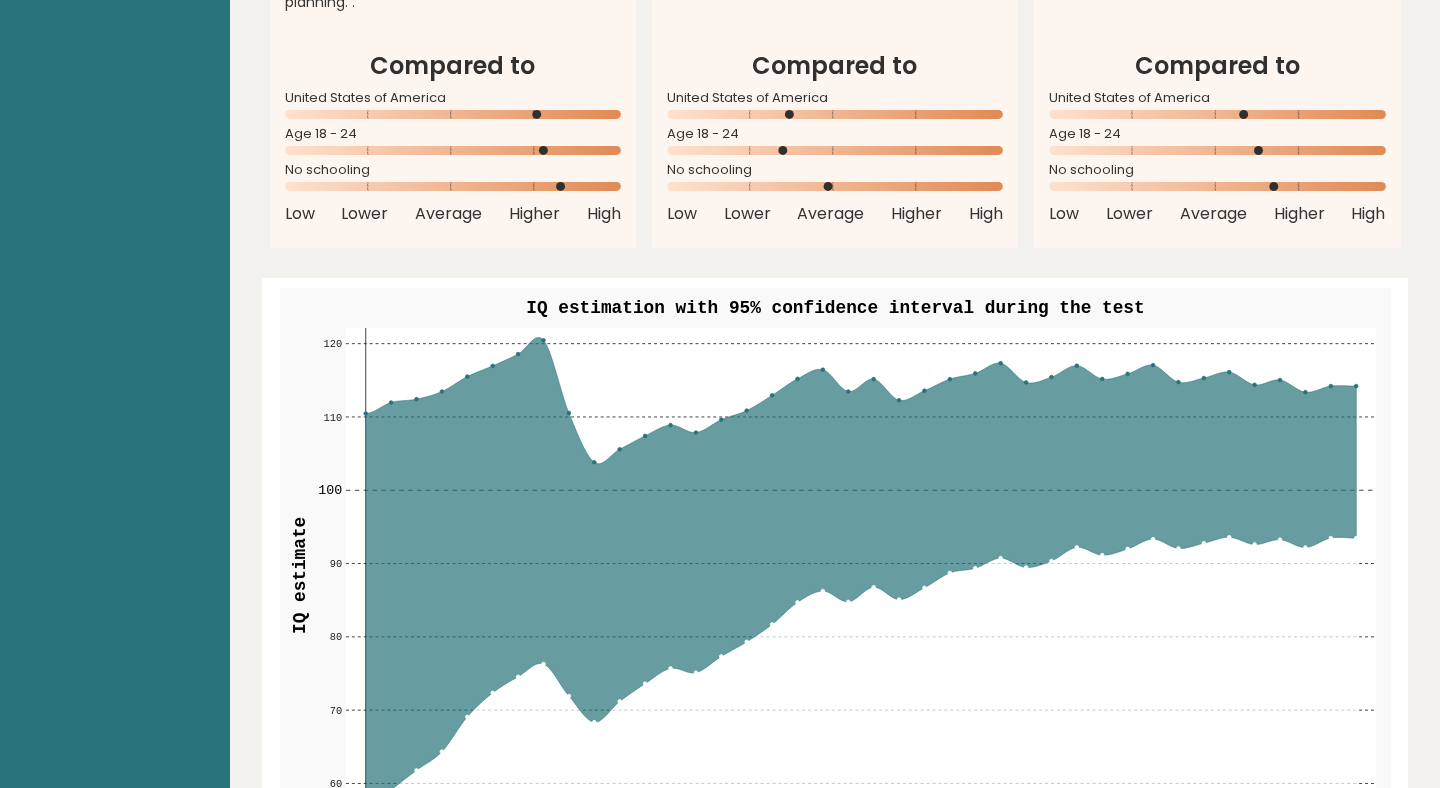 click 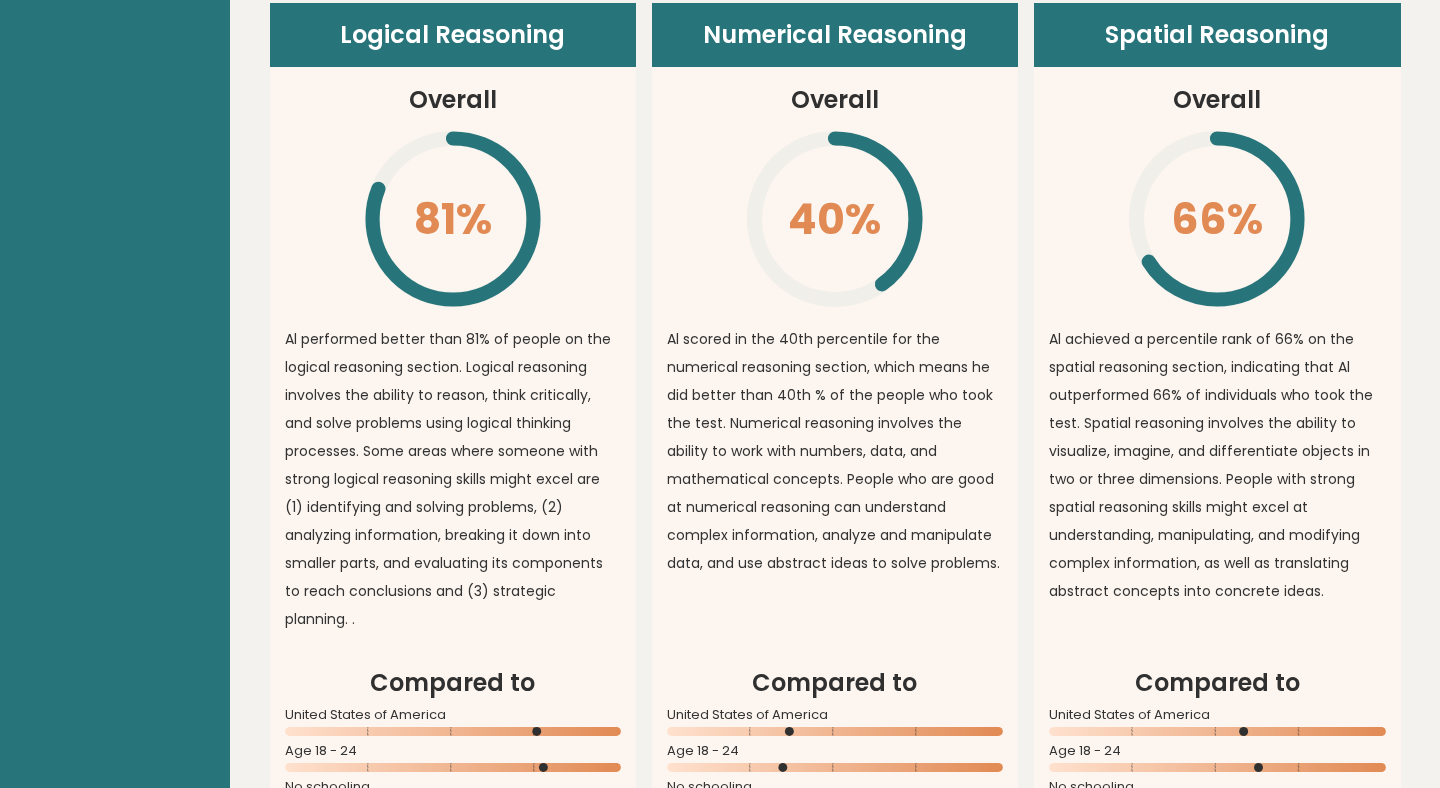 scroll, scrollTop: 0, scrollLeft: 0, axis: both 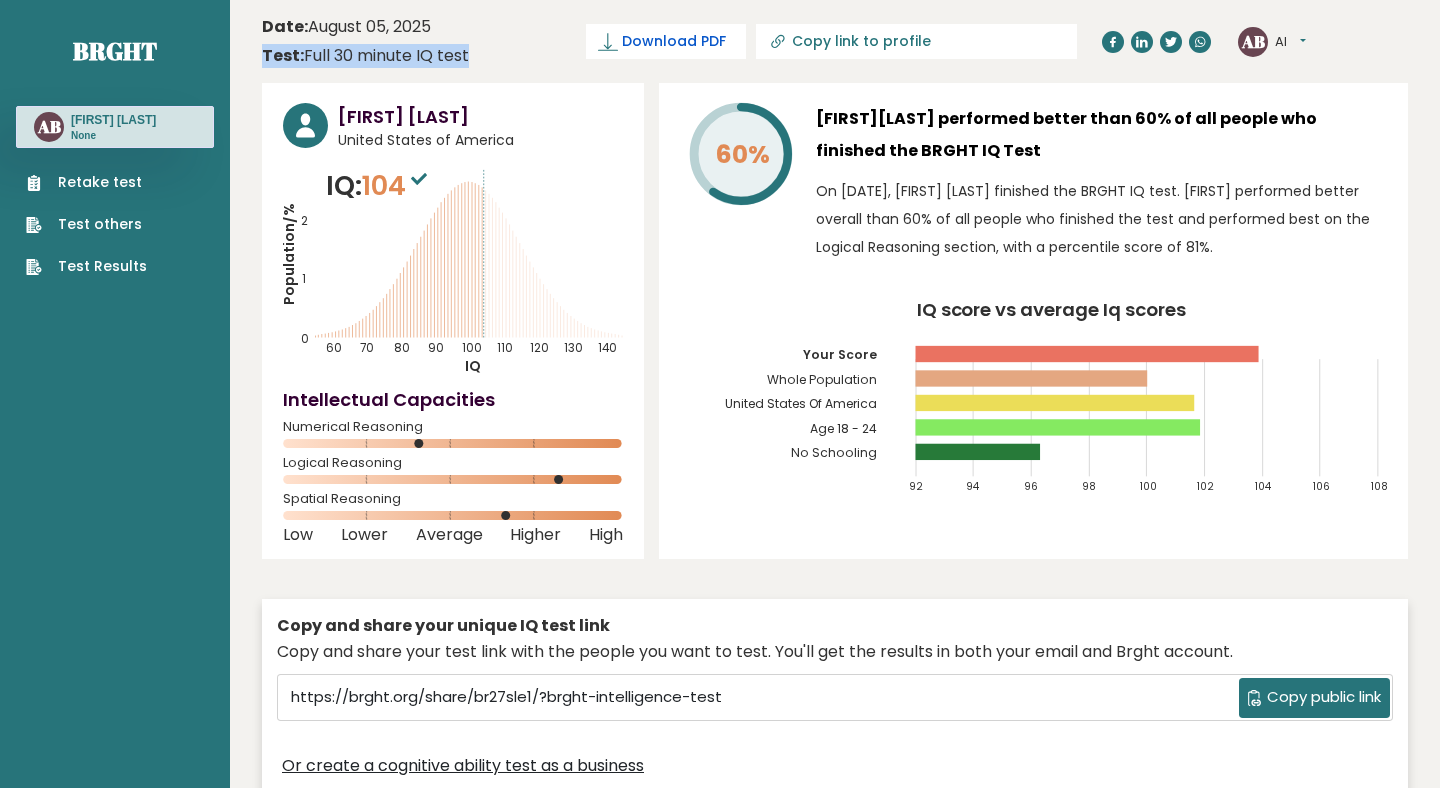 click on "Download PDF" at bounding box center [674, 41] 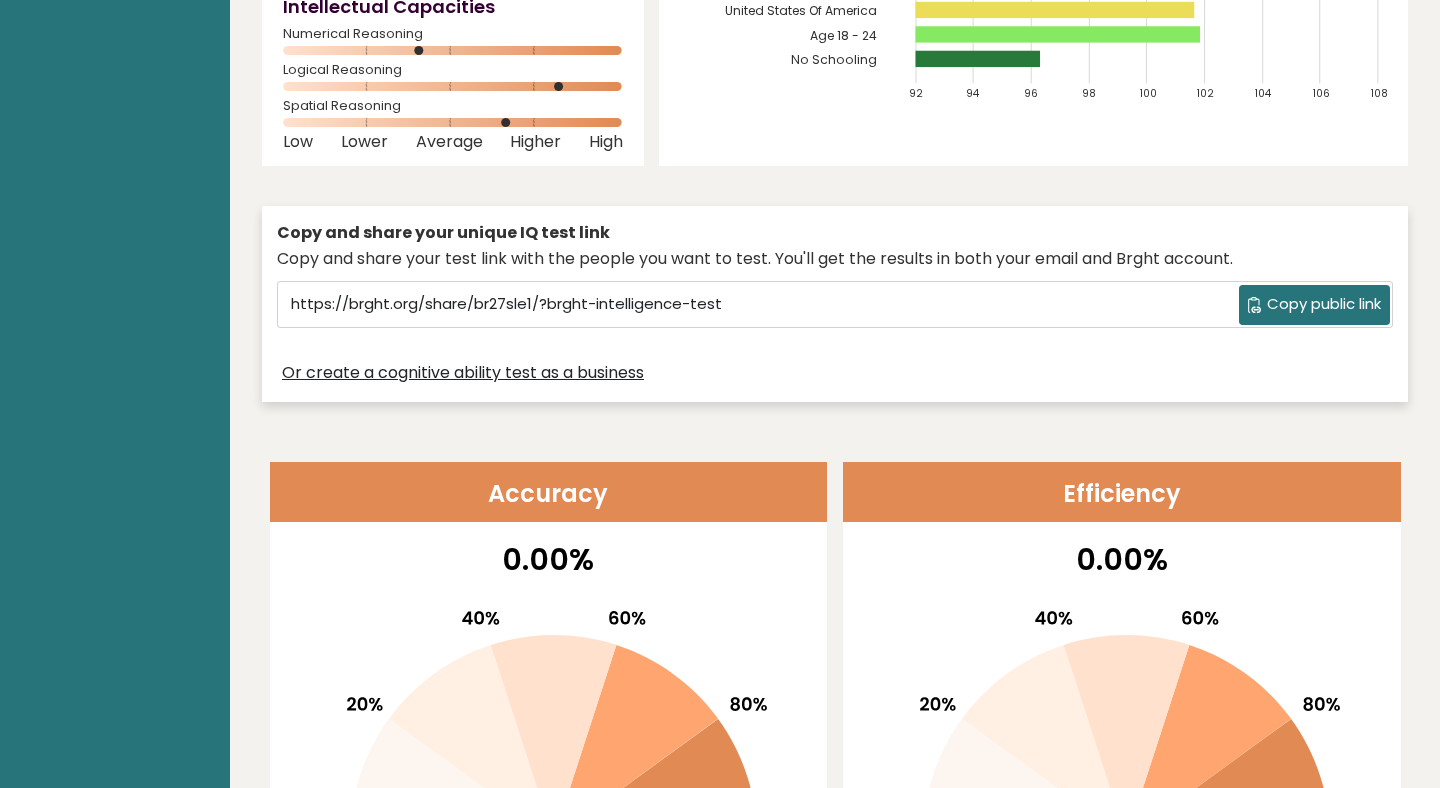 scroll, scrollTop: 0, scrollLeft: 0, axis: both 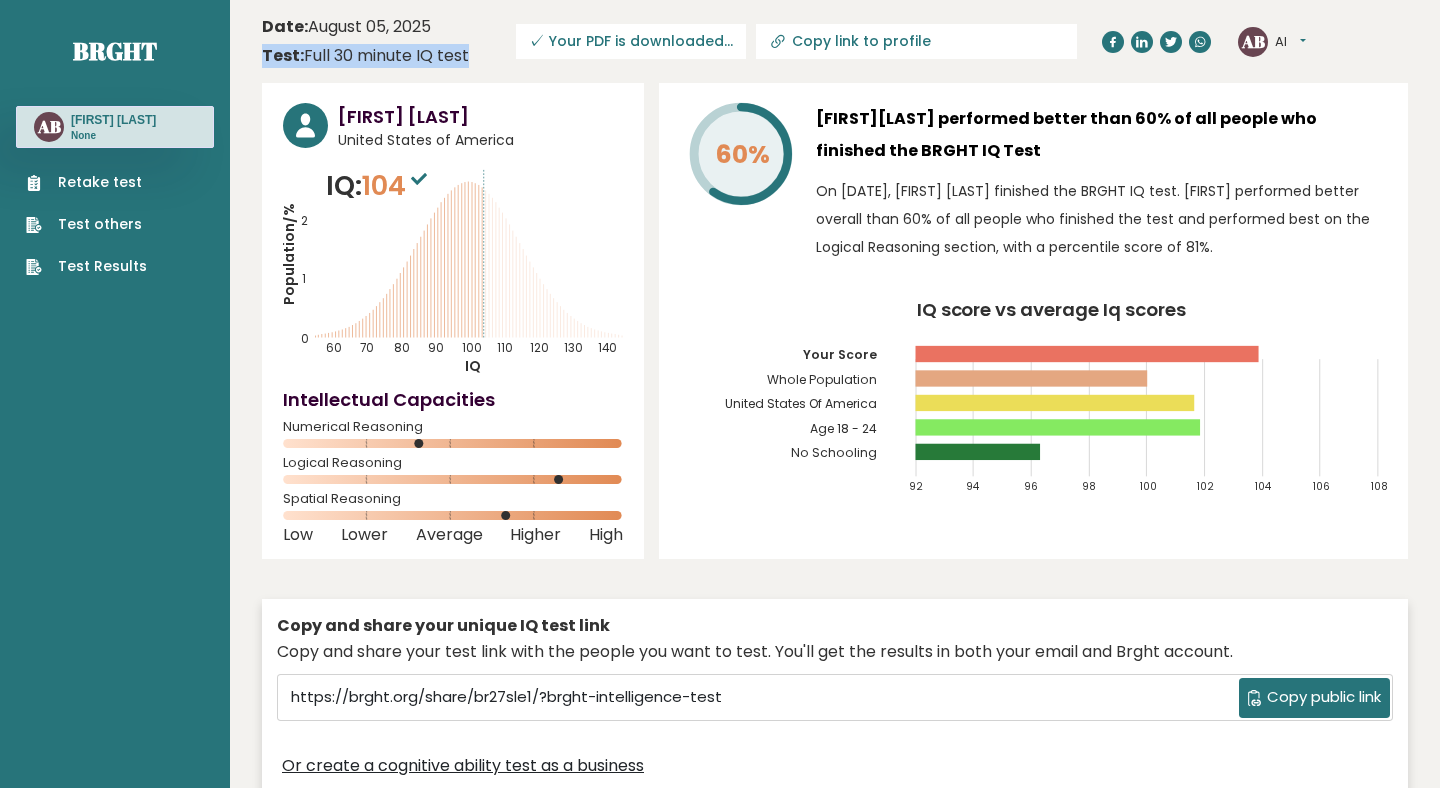 click on "Test:   Full 30 minute IQ test" at bounding box center [365, 56] 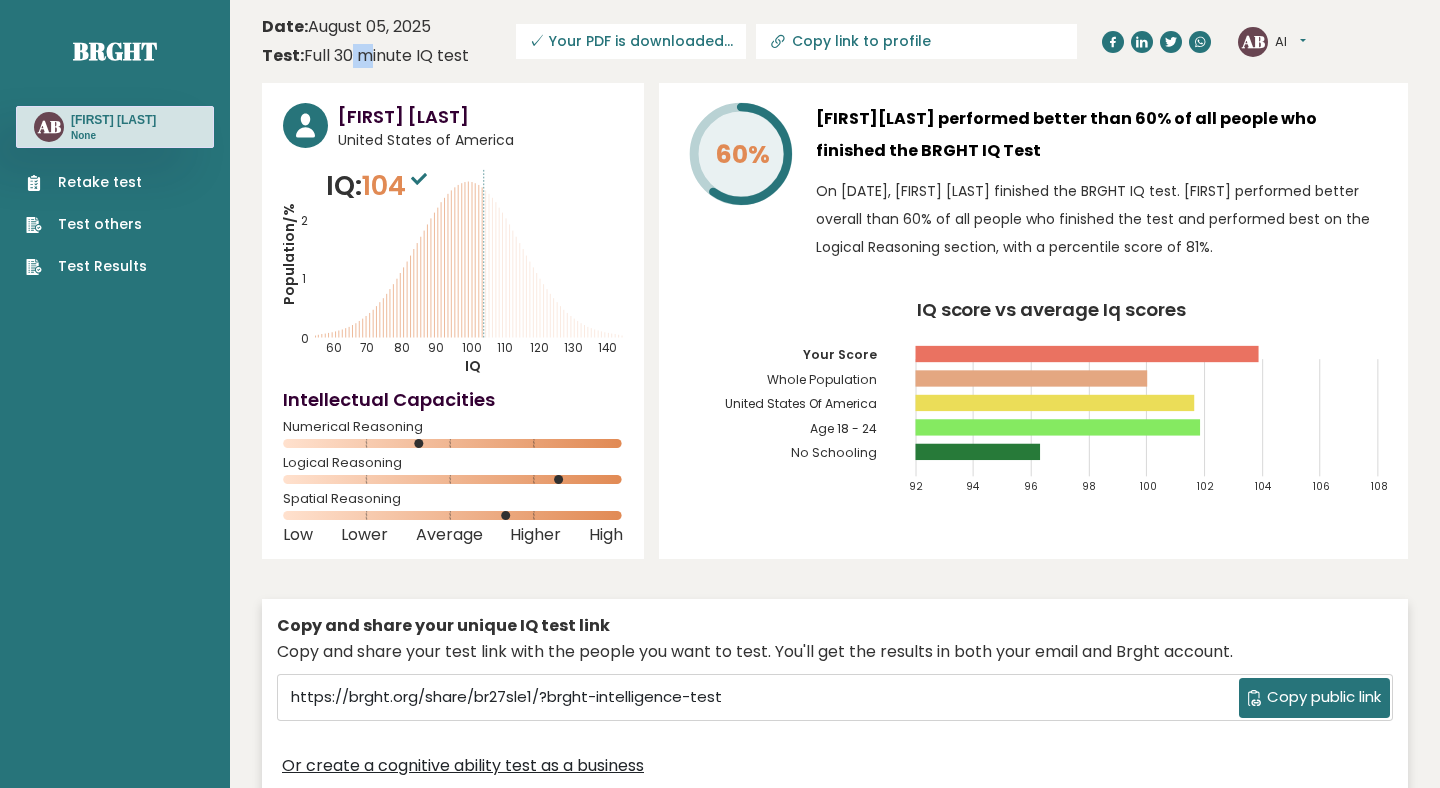 click on "Test:   Full 30 minute IQ test" at bounding box center (365, 56) 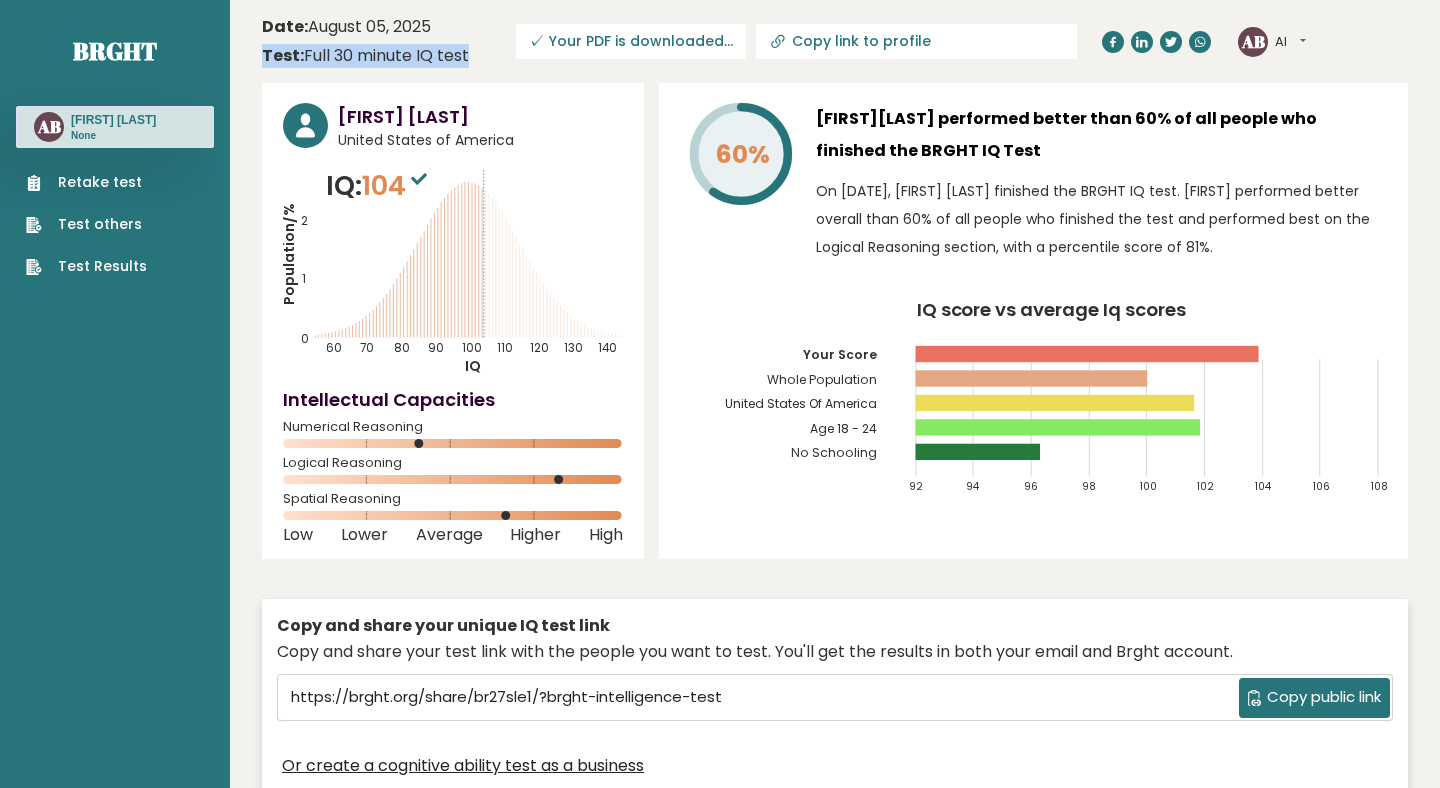 click on "Test:   Full 30 minute IQ test" at bounding box center (365, 56) 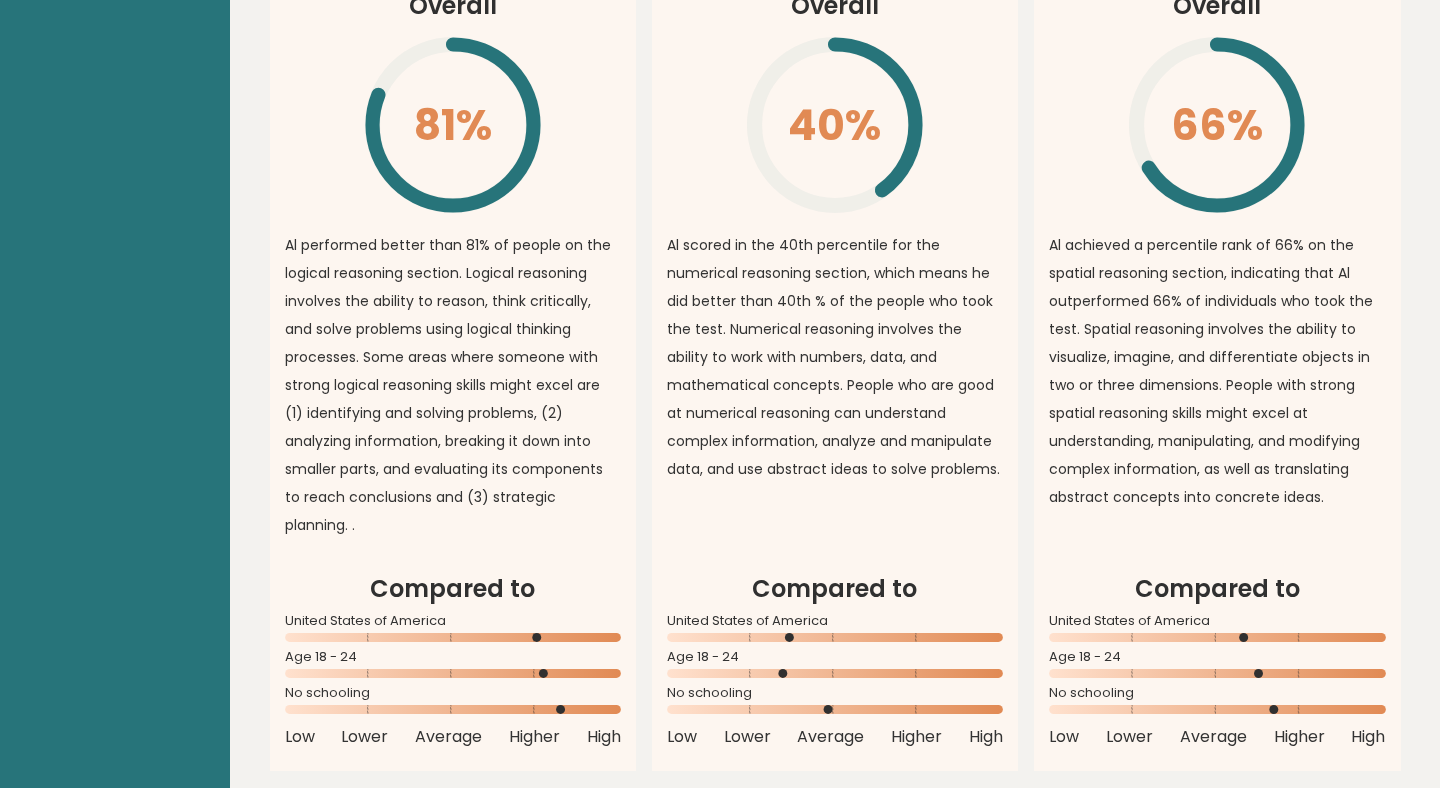 scroll, scrollTop: 1554, scrollLeft: 0, axis: vertical 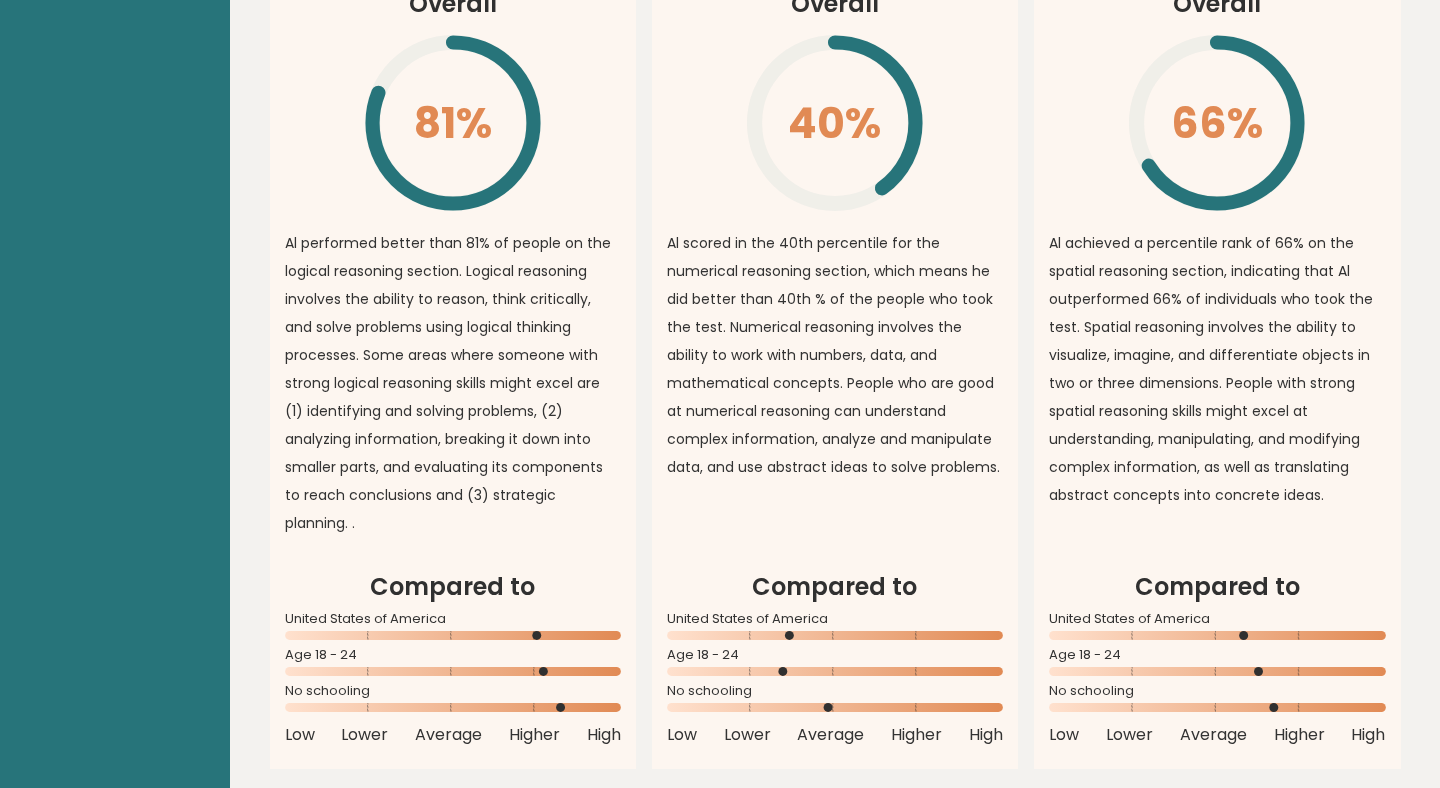 click on "Al performed better than 81% of people on the logical reasoning section. Logical reasoning involves the ability to reason, think critically, and solve problems using logical thinking processes. Some areas where someone with strong logical reasoning skills might excel are (1) identifying and solving problems, (2) analyzing information, breaking it down into smaller parts, and evaluating its components to reach conclusions and (3) strategic planning.
." at bounding box center [453, 383] 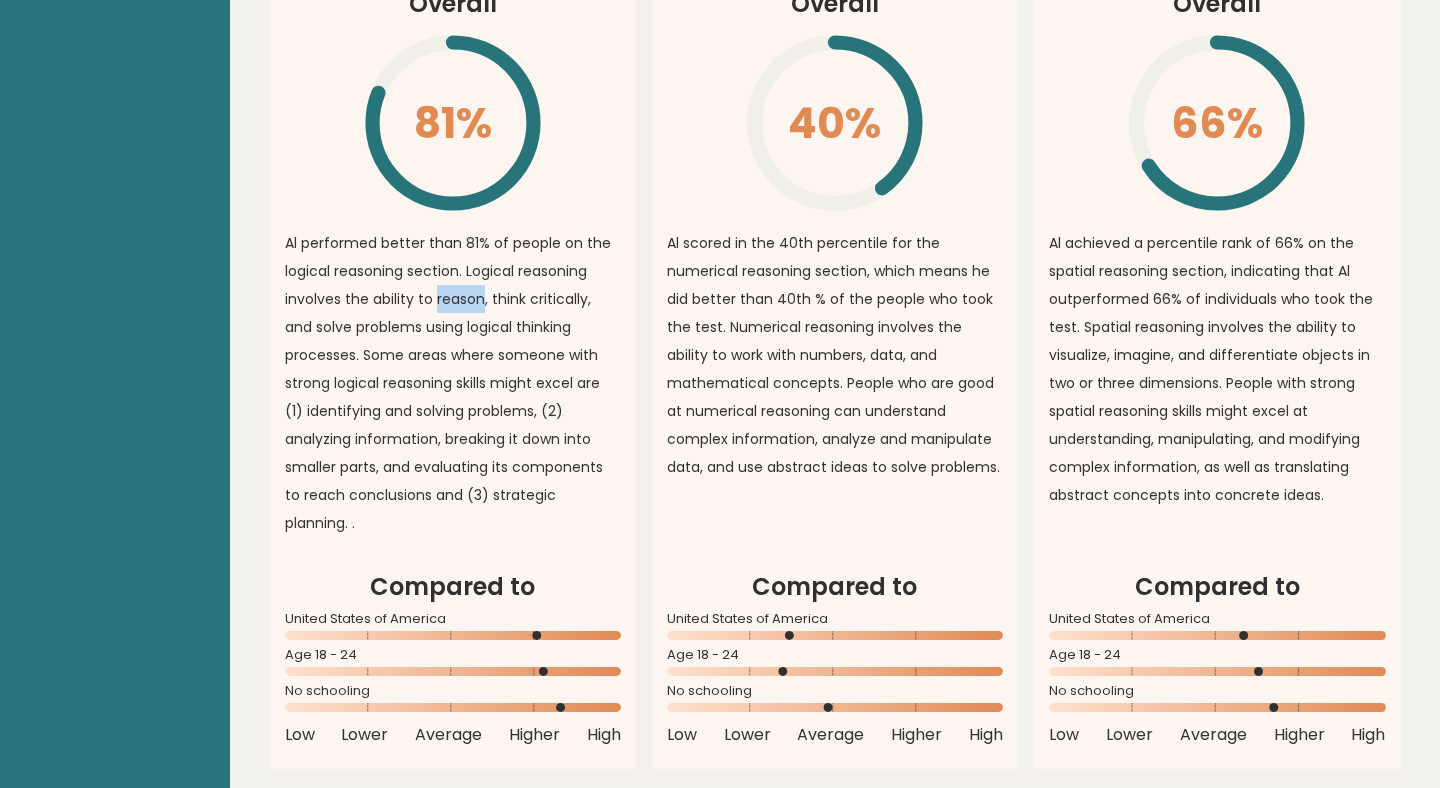 click on "Al performed better than 81% of people on the logical reasoning section. Logical reasoning involves the ability to reason, think critically, and solve problems using logical thinking processes. Some areas where someone with strong logical reasoning skills might excel are (1) identifying and solving problems, (2) analyzing information, breaking it down into smaller parts, and evaluating its components to reach conclusions and (3) strategic planning.
." at bounding box center (453, 383) 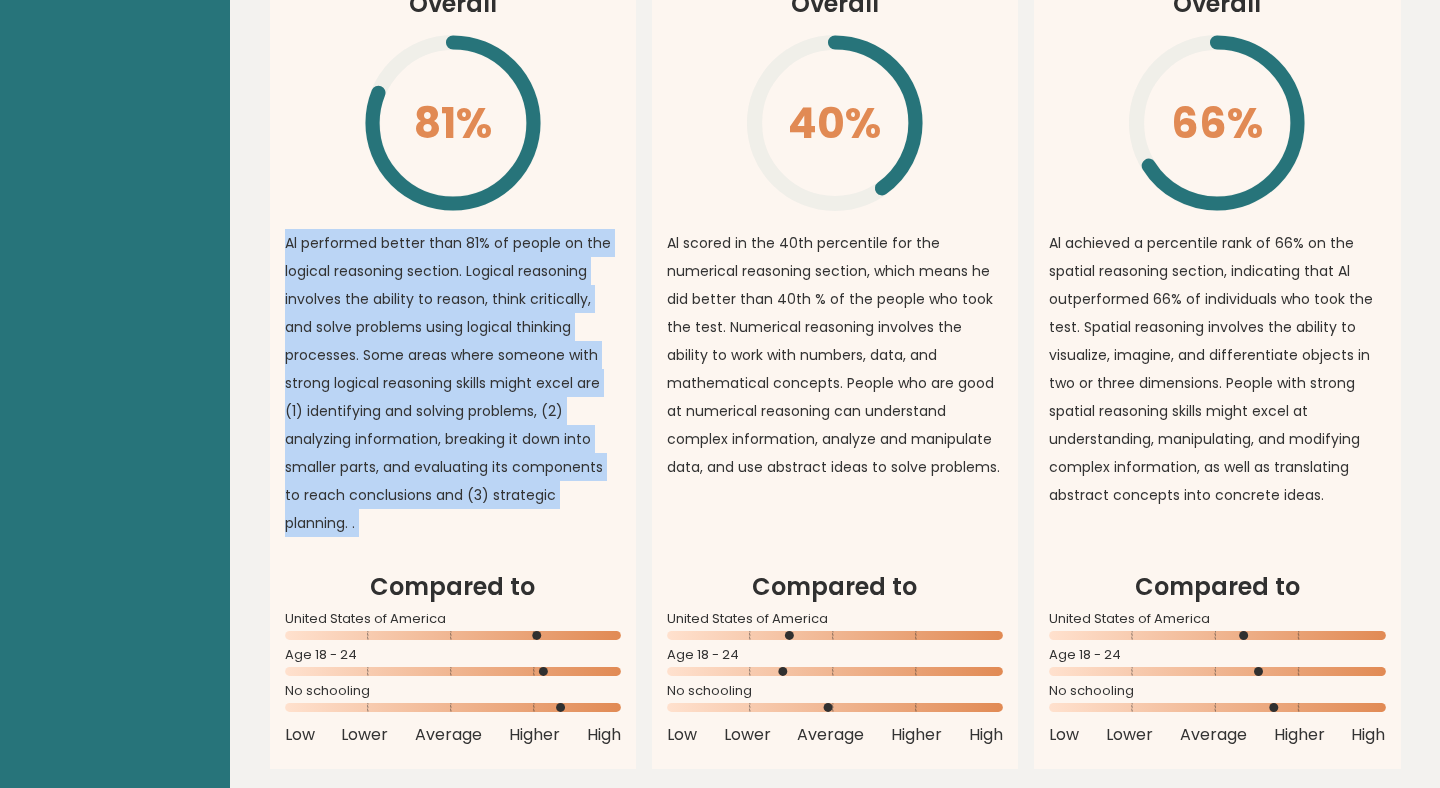 click on "Al performed better than 81% of people on the logical reasoning section. Logical reasoning involves the ability to reason, think critically, and solve problems using logical thinking processes. Some areas where someone with strong logical reasoning skills might excel are (1) identifying and solving problems, (2) analyzing information, breaking it down into smaller parts, and evaluating its components to reach conclusions and (3) strategic planning.
." at bounding box center [453, 383] 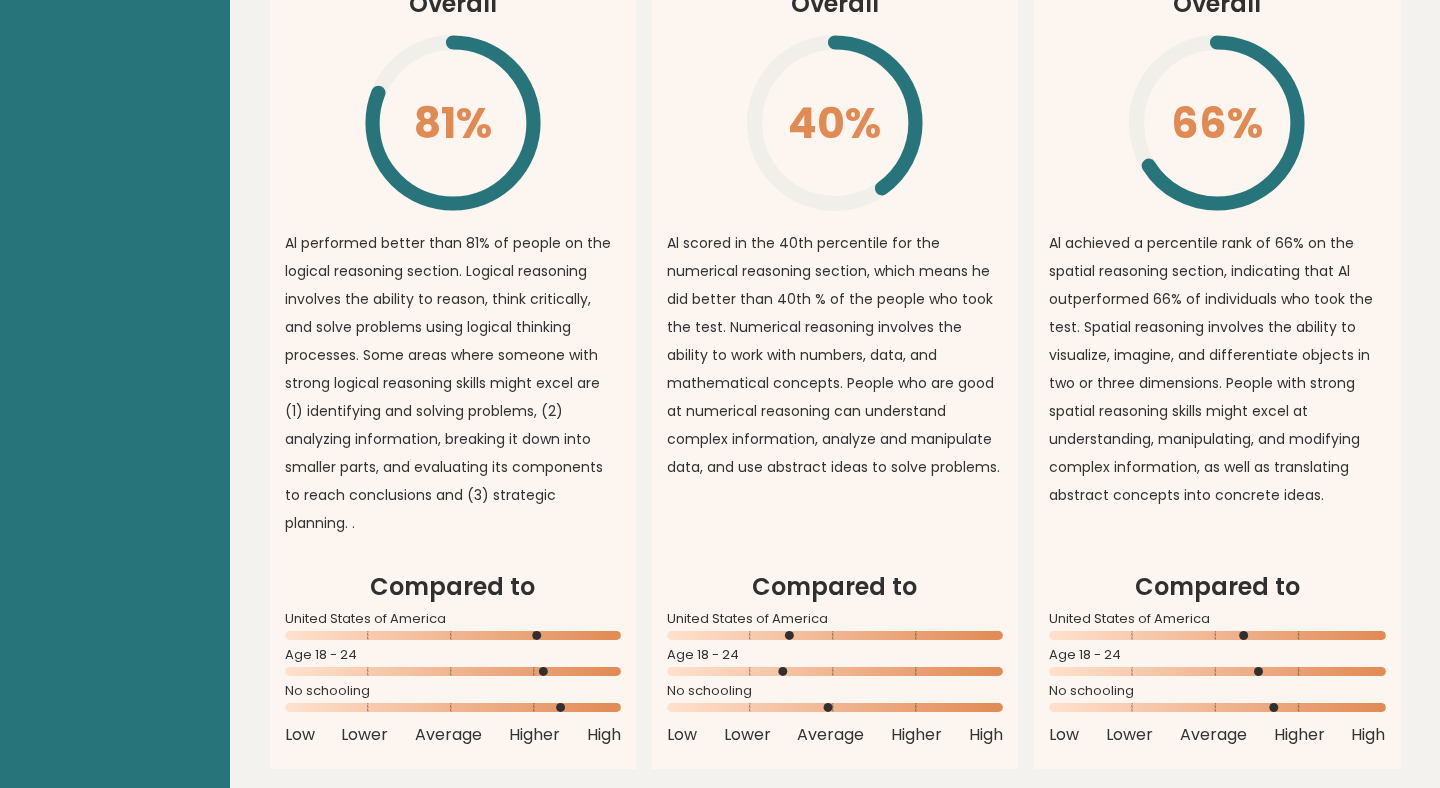 click on "Al performed better than 81% of people on the logical reasoning section. Logical reasoning involves the ability to reason, think critically, and solve problems using logical thinking processes. Some areas where someone with strong logical reasoning skills might excel are (1) identifying and solving problems, (2) analyzing information, breaking it down into smaller parts, and evaluating its components to reach conclusions and (3) strategic planning.
." at bounding box center (453, 383) 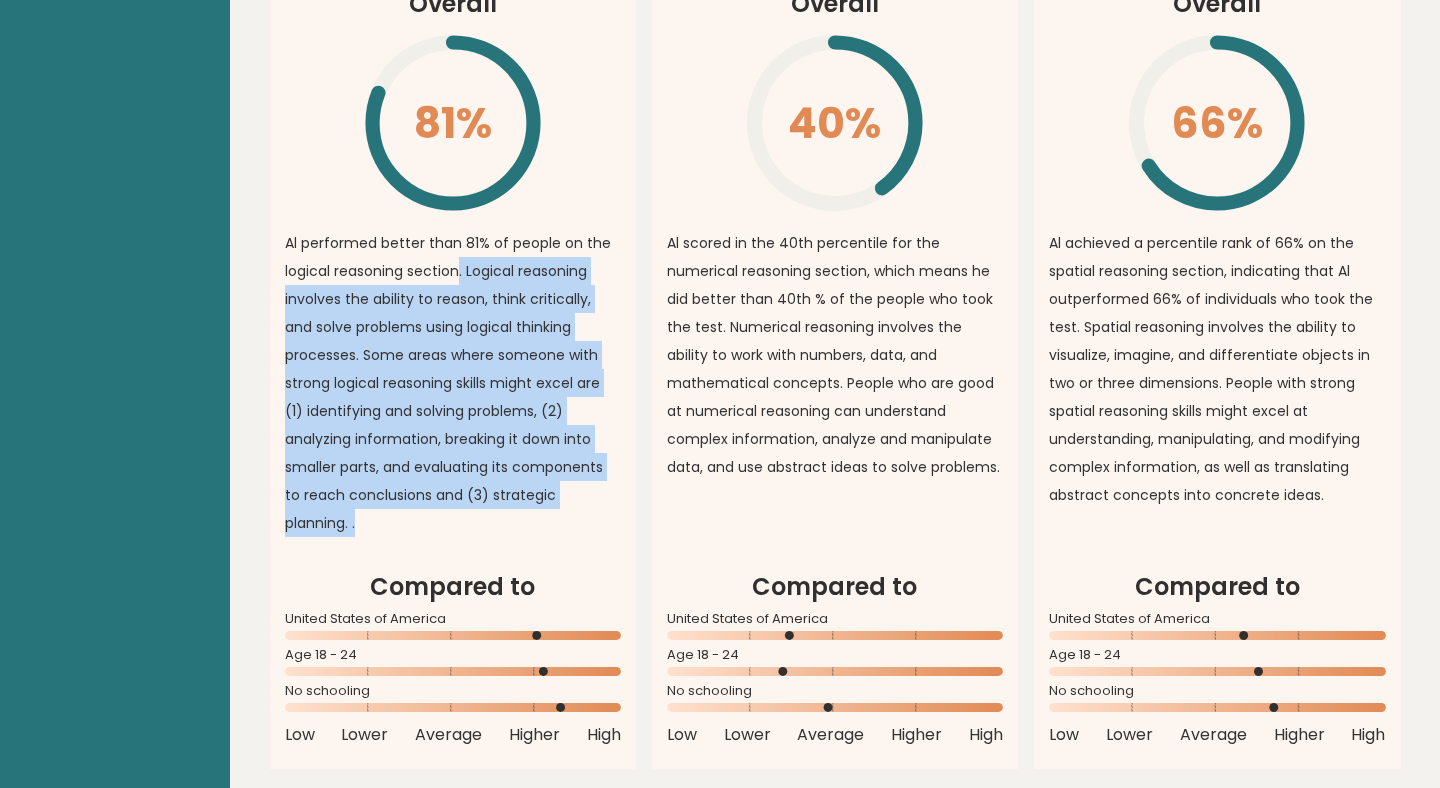 drag, startPoint x: 456, startPoint y: 270, endPoint x: 607, endPoint y: 502, distance: 276.81223 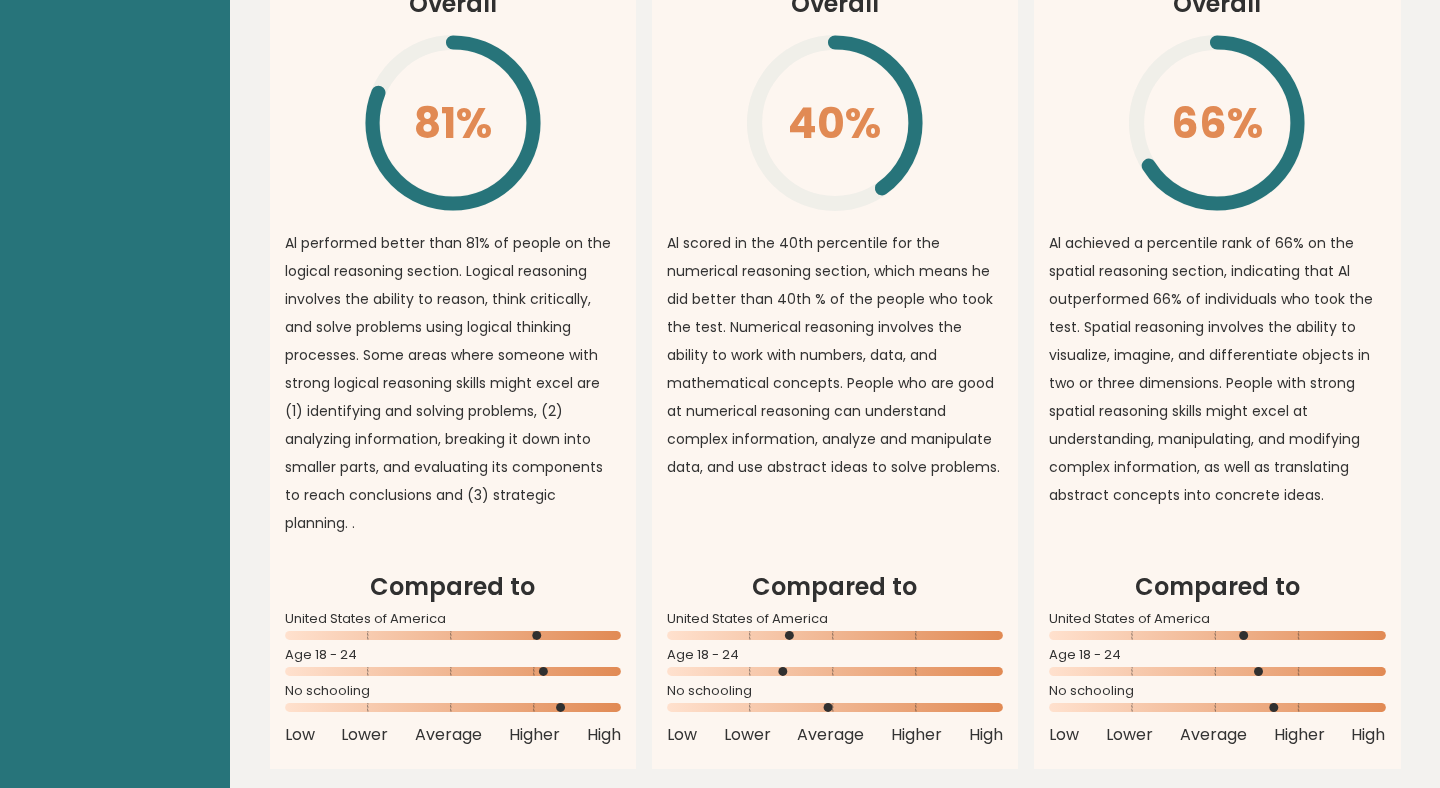 click on "Al performed better than 81% of people on the logical reasoning section. Logical reasoning involves the ability to reason, think critically, and solve problems using logical thinking processes. Some areas where someone with strong logical reasoning skills might excel are (1) identifying and solving problems, (2) analyzing information, breaking it down into smaller parts, and evaluating its components to reach conclusions and (3) strategic planning.
." at bounding box center [453, 383] 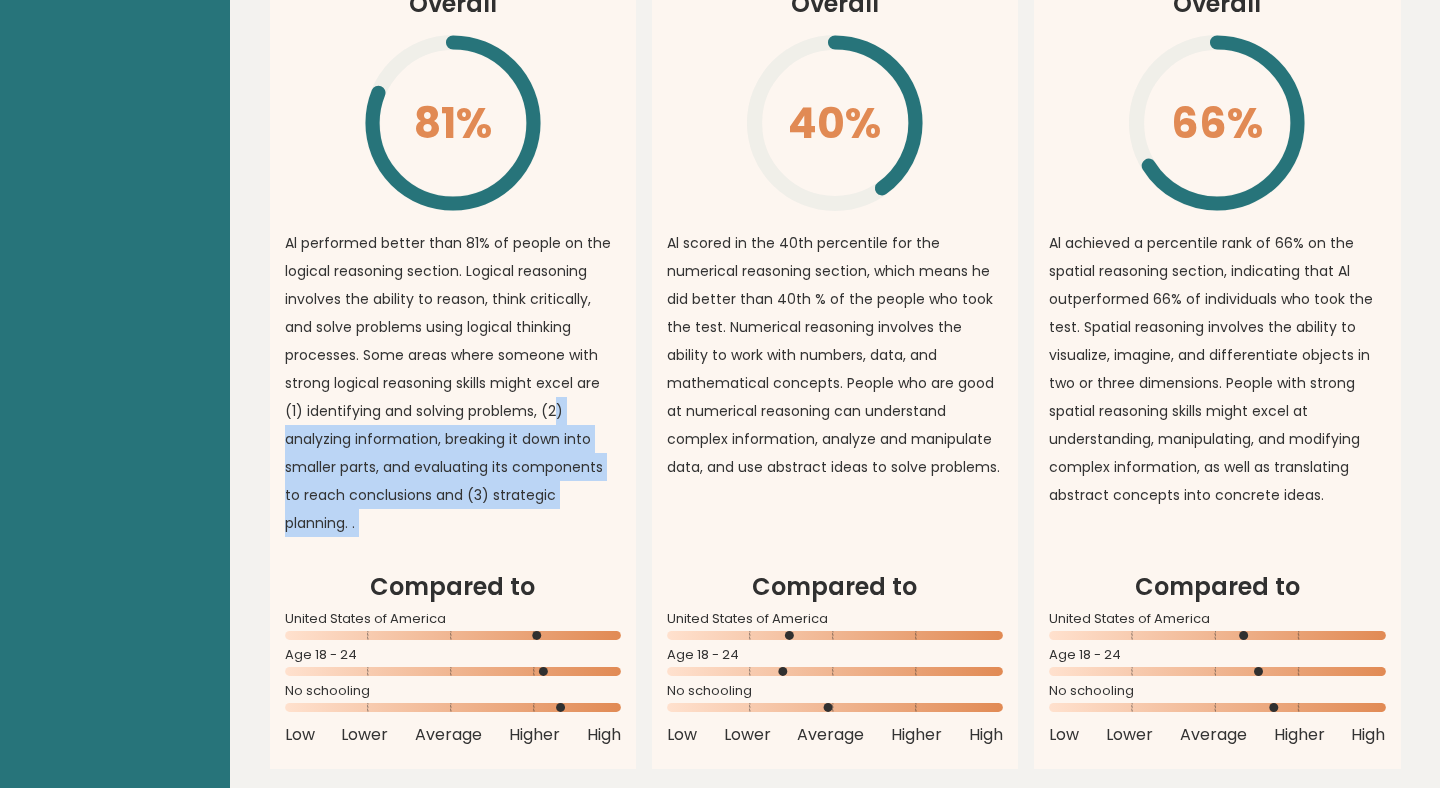 drag, startPoint x: 620, startPoint y: 495, endPoint x: 567, endPoint y: 401, distance: 107.912 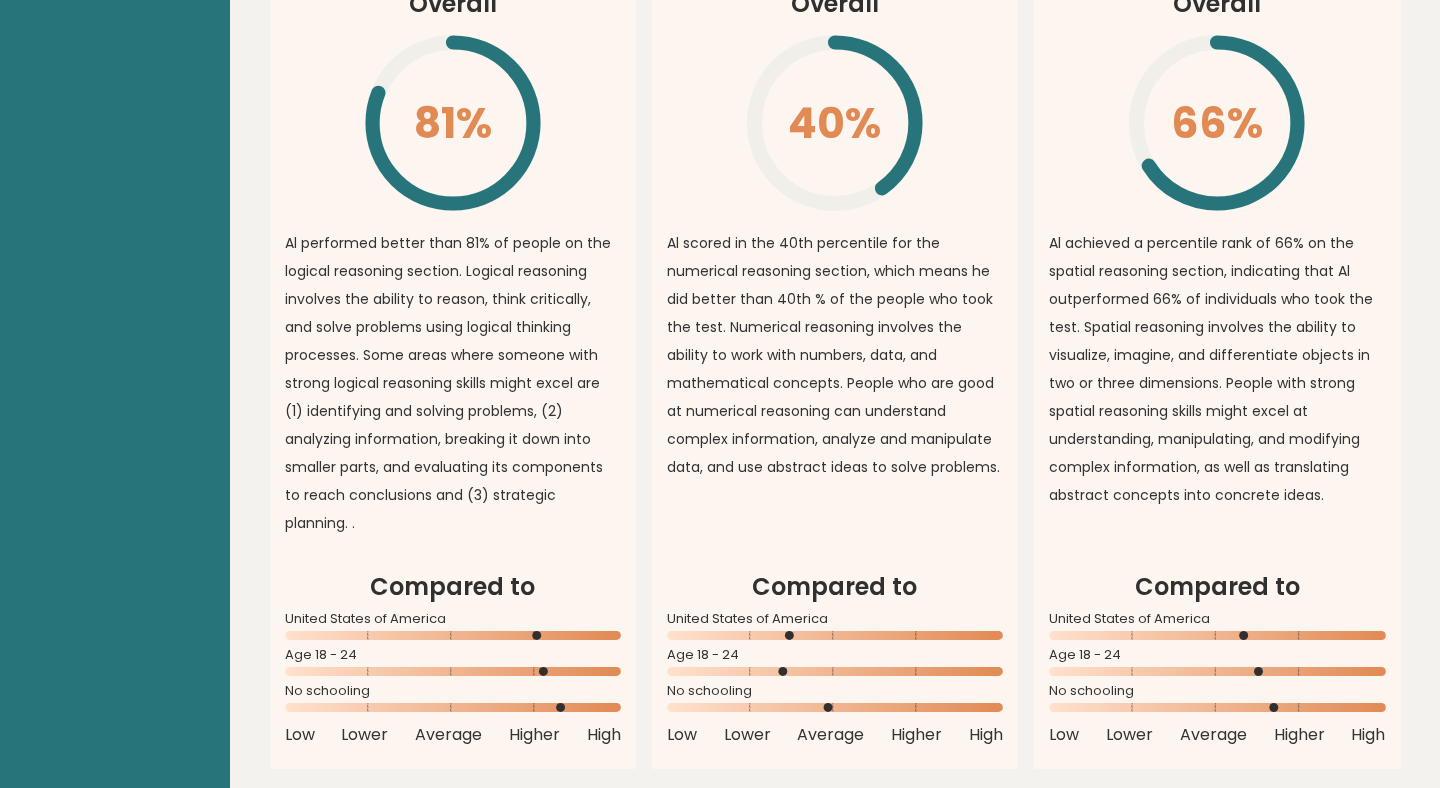 click on "Al scored in the 40th percentile for the numerical reasoning section, which means he did better than 40th % of the people who took the test. Numerical reasoning involves the ability to work with numbers, data, and mathematical concepts. People who are good at numerical reasoning can understand complex information, analyze and manipulate data, and use abstract ideas to solve problems." at bounding box center (835, 355) 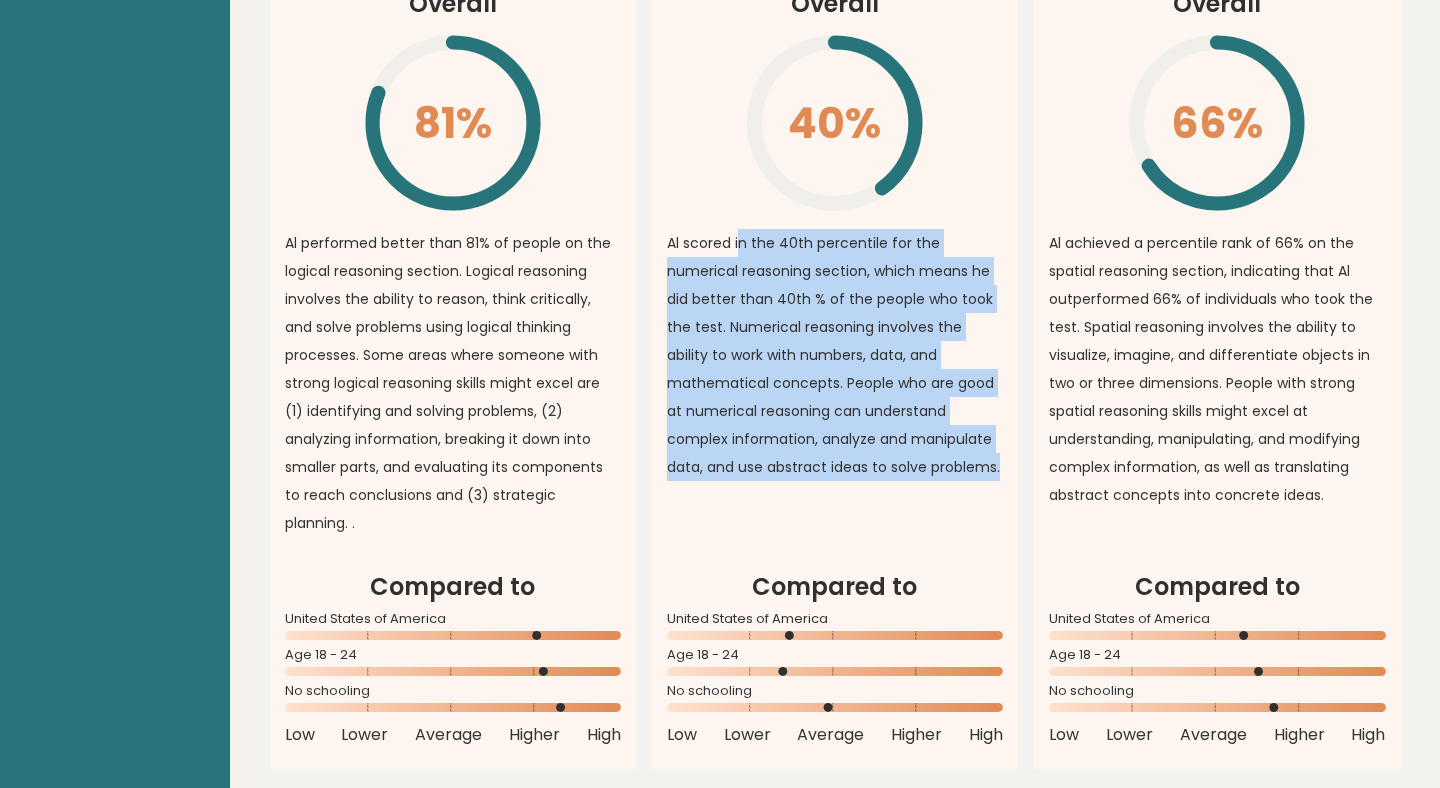drag, startPoint x: 739, startPoint y: 253, endPoint x: 892, endPoint y: 512, distance: 300.81555 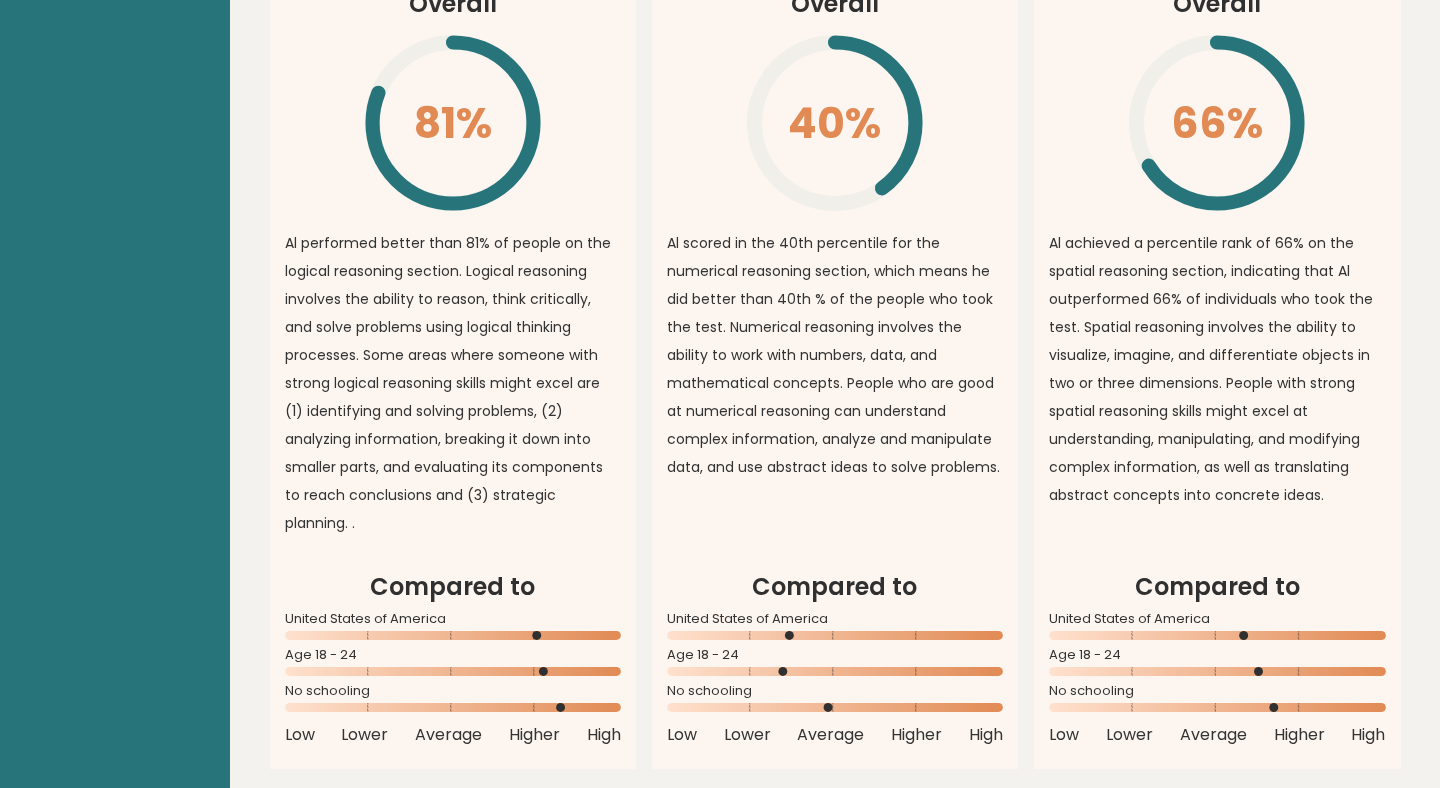 click on "Al scored in the 40th percentile for the numerical reasoning section, which means he did better than 40th % of the people who took the test. Numerical reasoning involves the ability to work with numbers, data, and mathematical concepts. People who are good at numerical reasoning can understand complex information, analyze and manipulate data, and use abstract ideas to solve problems." at bounding box center [835, 355] 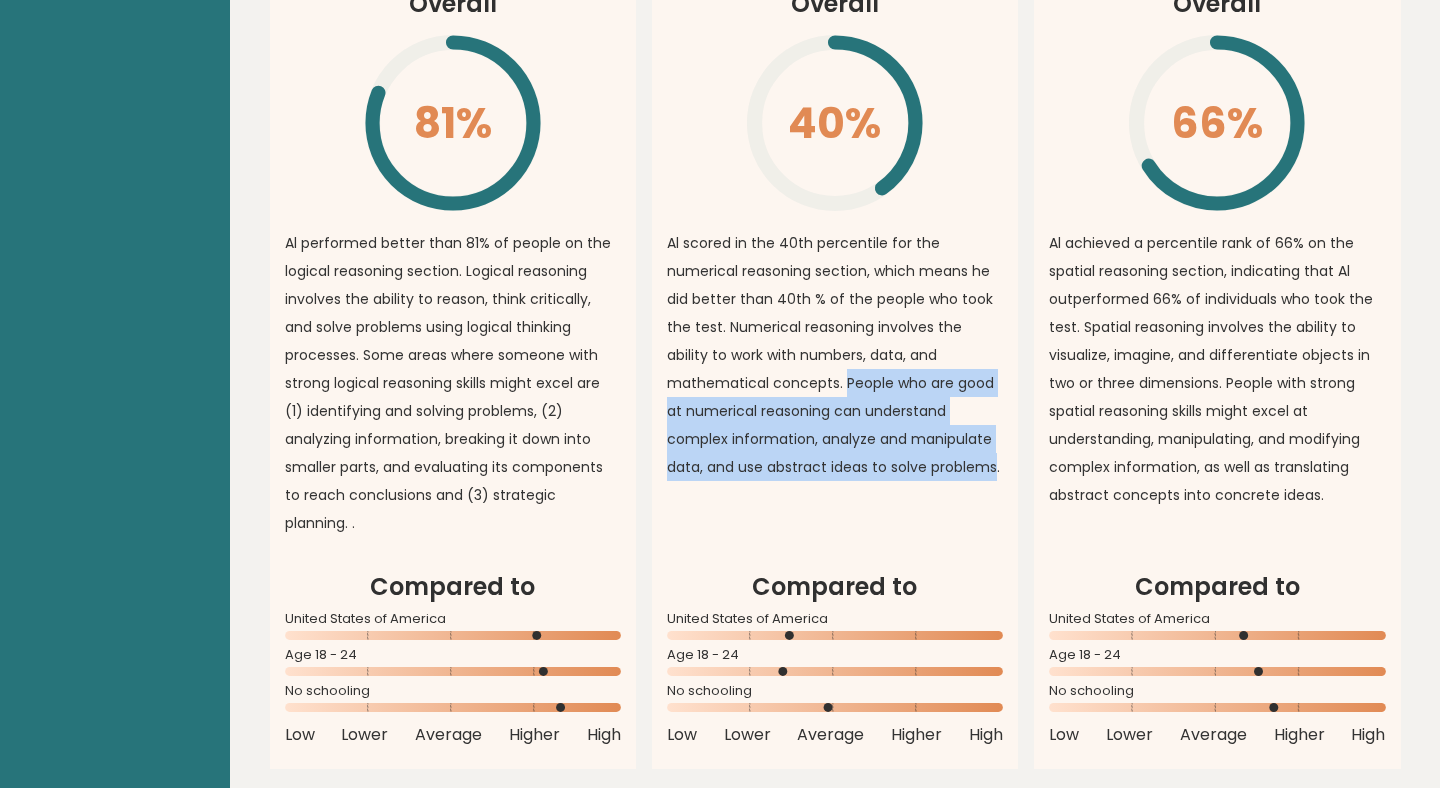 drag, startPoint x: 843, startPoint y: 380, endPoint x: 979, endPoint y: 451, distance: 153.41772 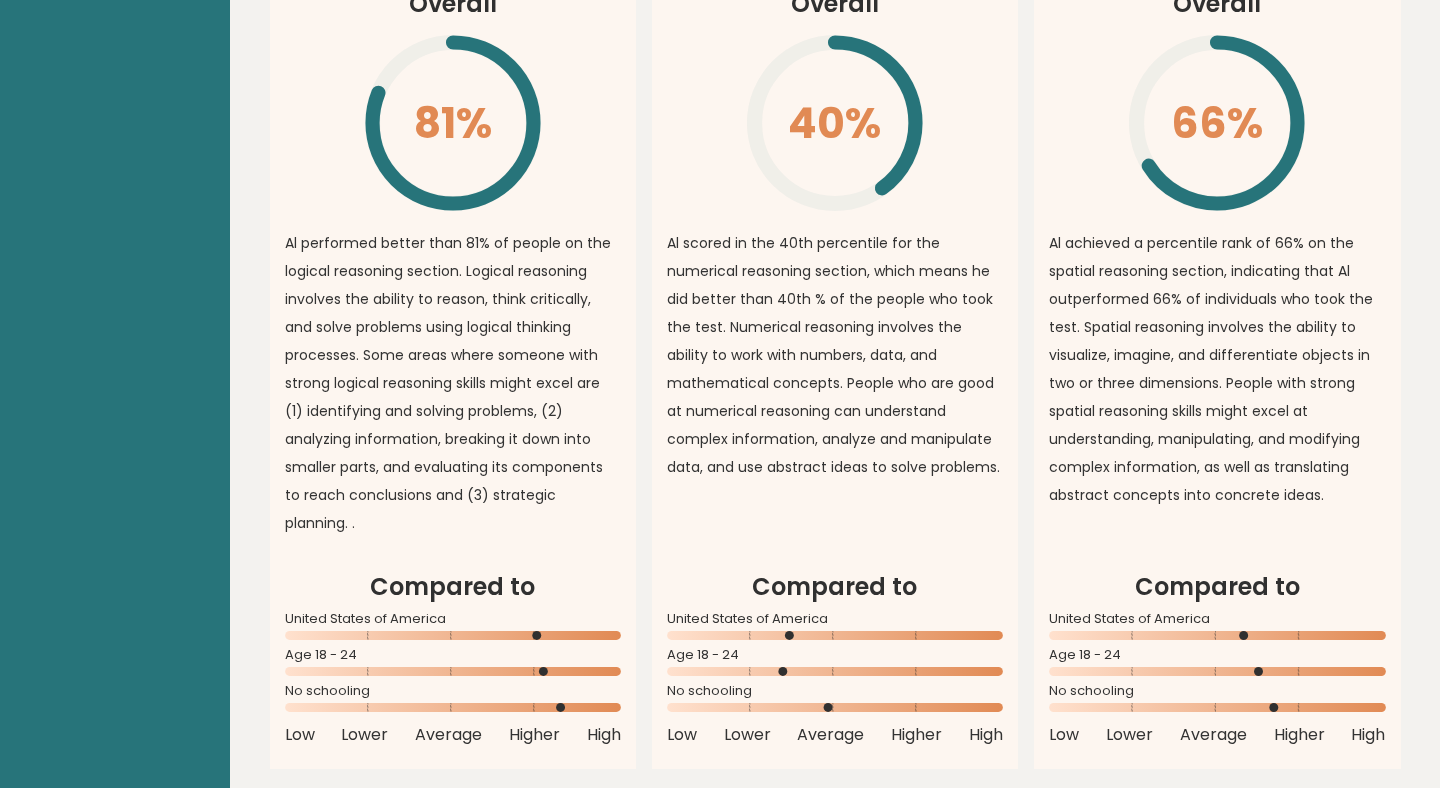 click on "Al scored in the 40th percentile for the numerical reasoning section, which means he did better than 40th % of the people who took the test. Numerical reasoning involves the ability to work with numbers, data, and mathematical concepts. People who are good at numerical reasoning can understand complex information, analyze and manipulate data, and use abstract ideas to solve problems." at bounding box center [835, 355] 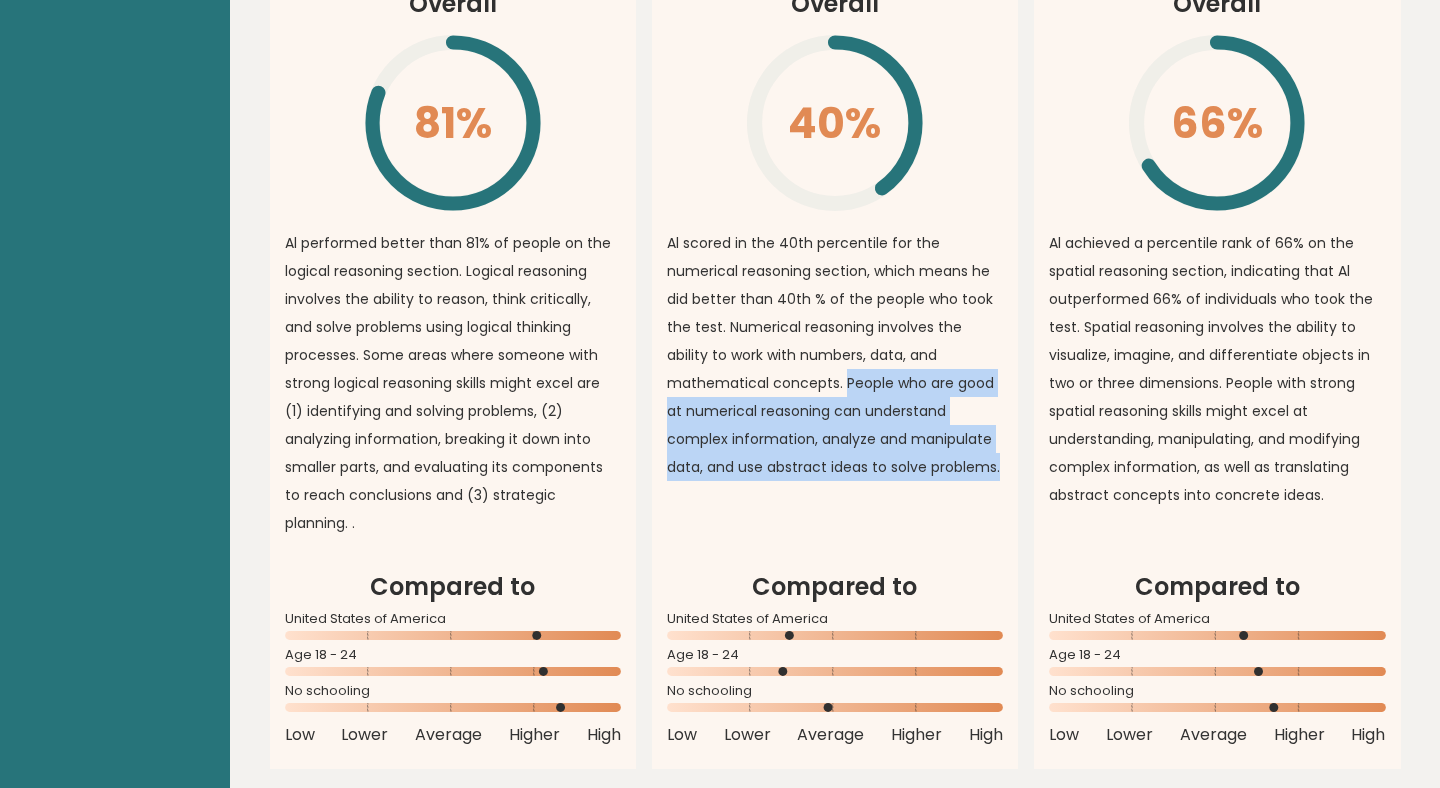 drag, startPoint x: 997, startPoint y: 472, endPoint x: 883, endPoint y: 382, distance: 145.24461 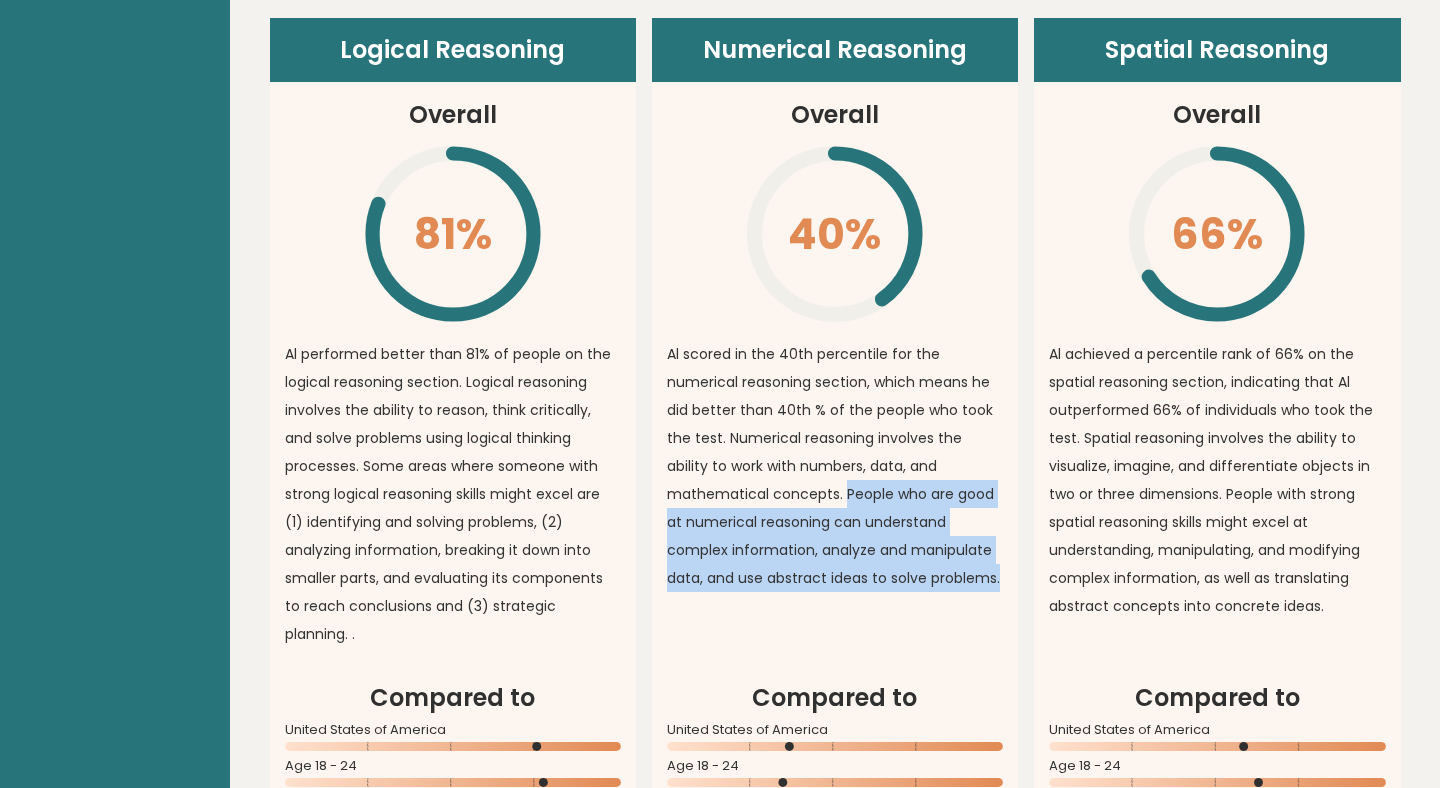 scroll, scrollTop: 1444, scrollLeft: 0, axis: vertical 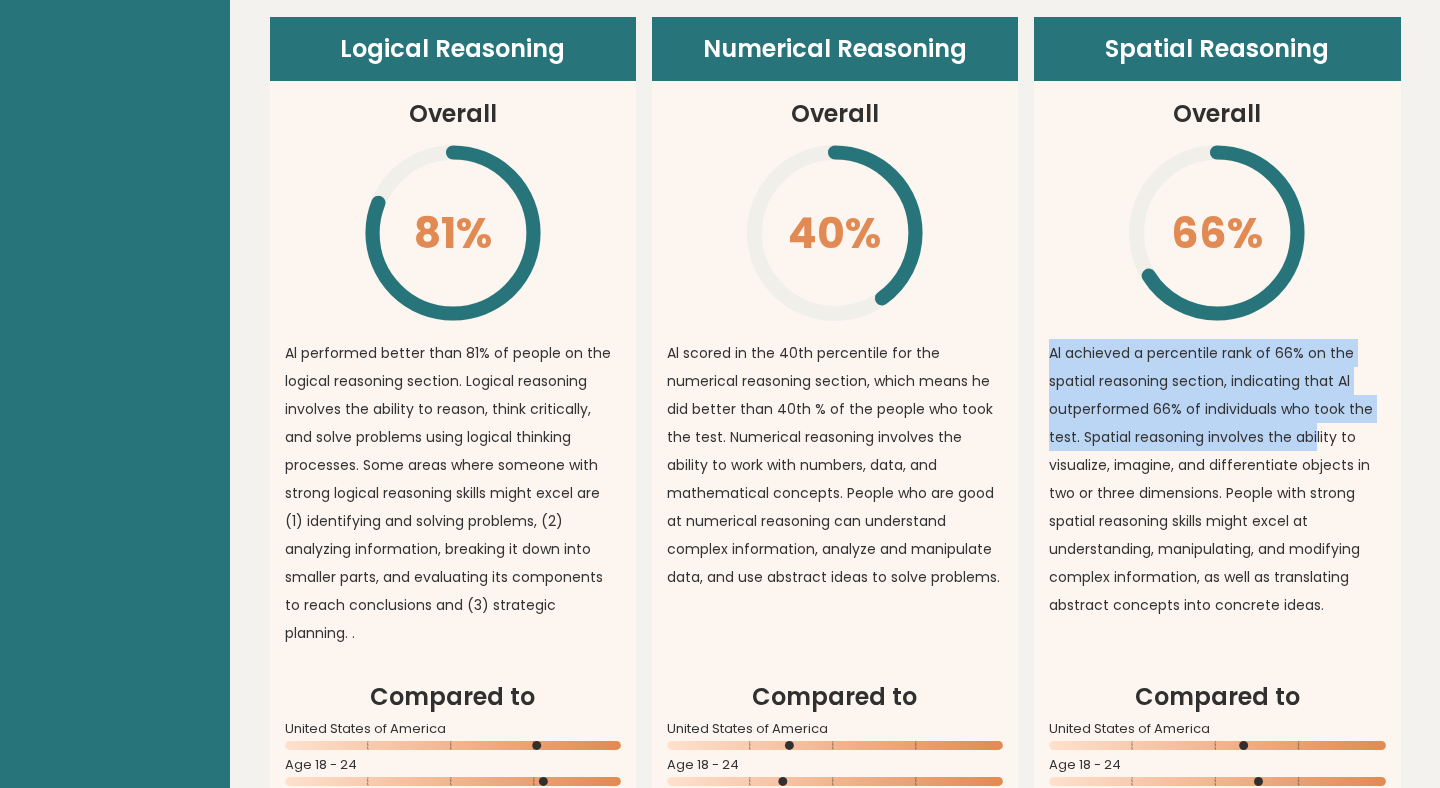 drag, startPoint x: 1053, startPoint y: 350, endPoint x: 1316, endPoint y: 442, distance: 278.62698 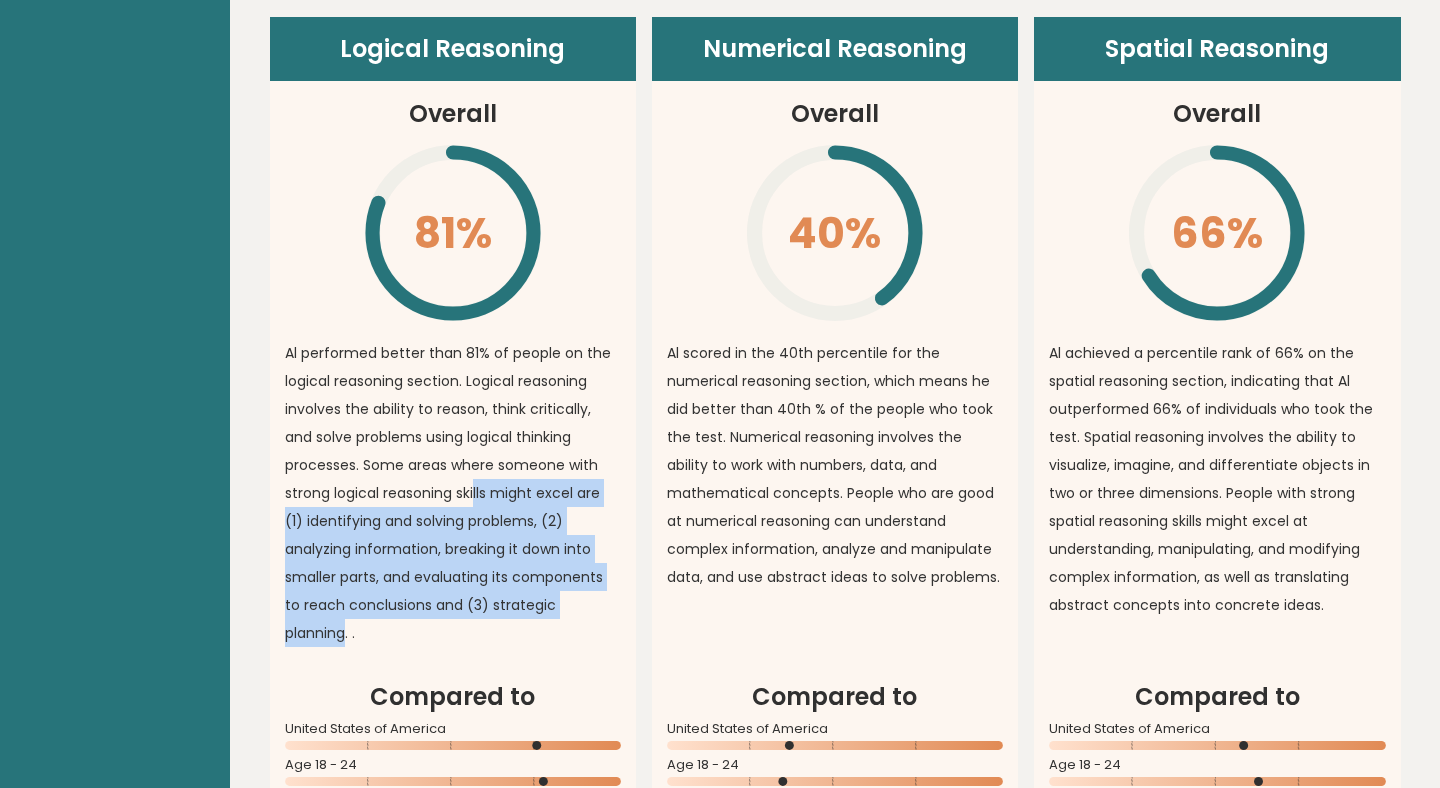drag, startPoint x: 601, startPoint y: 611, endPoint x: 477, endPoint y: 495, distance: 169.79988 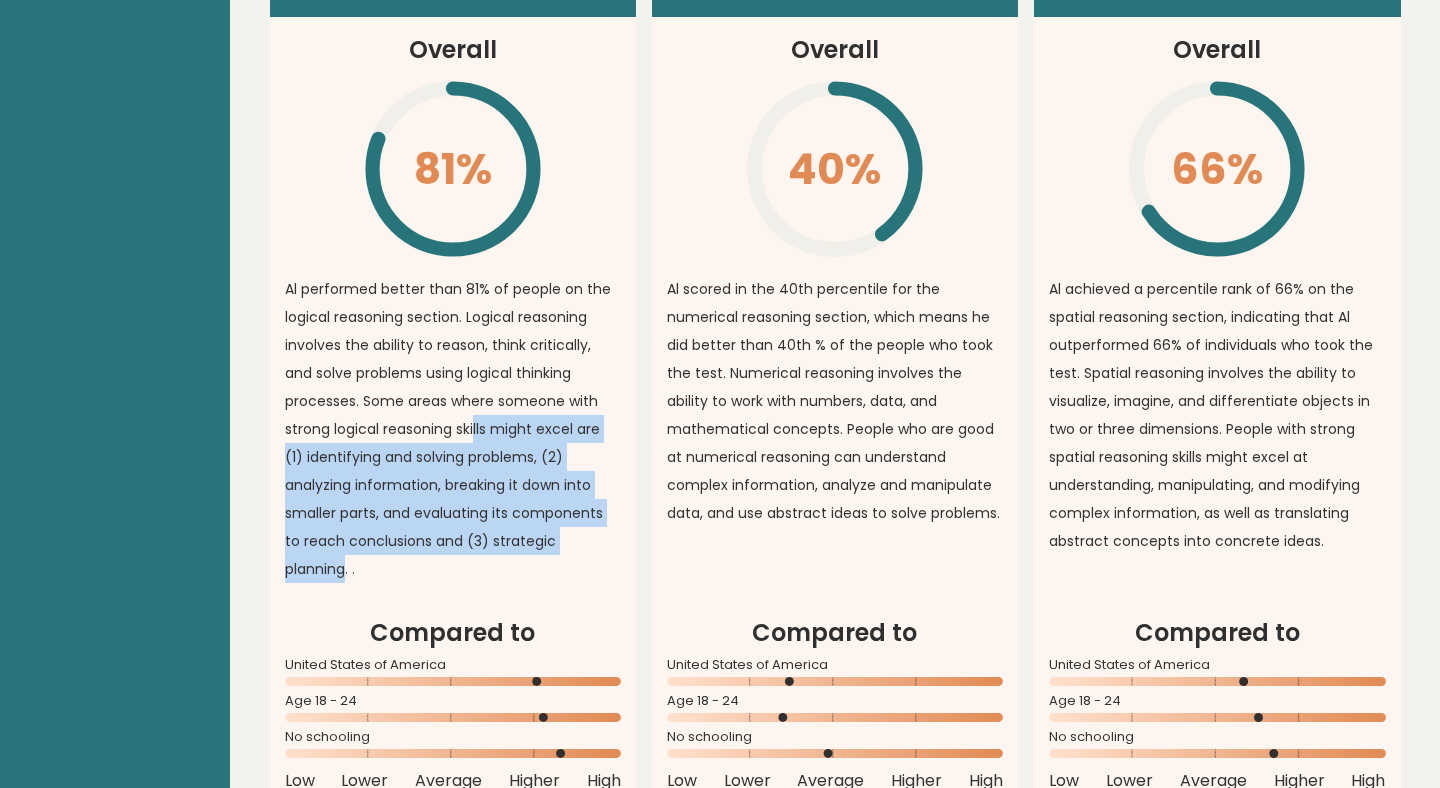 scroll, scrollTop: 0, scrollLeft: 0, axis: both 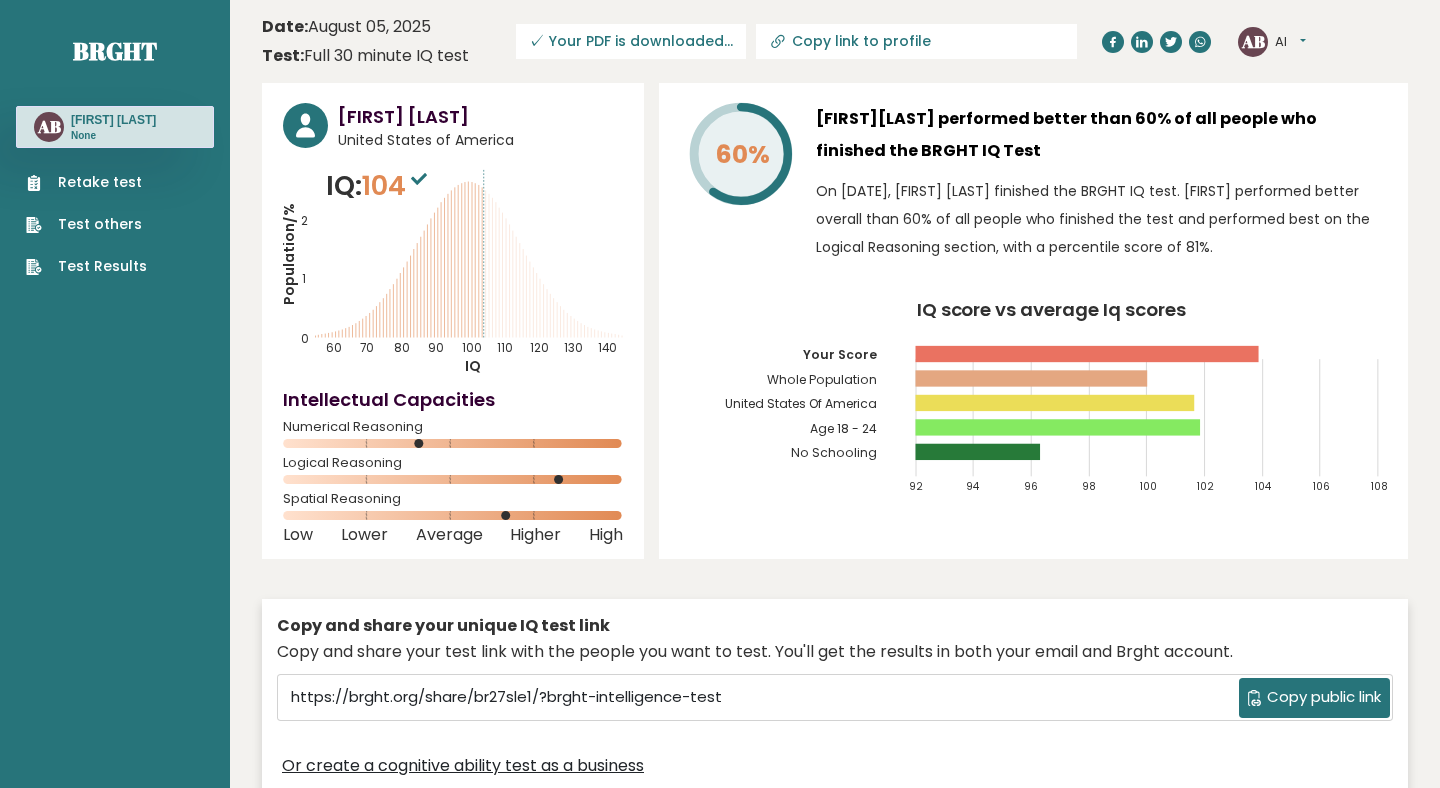 click 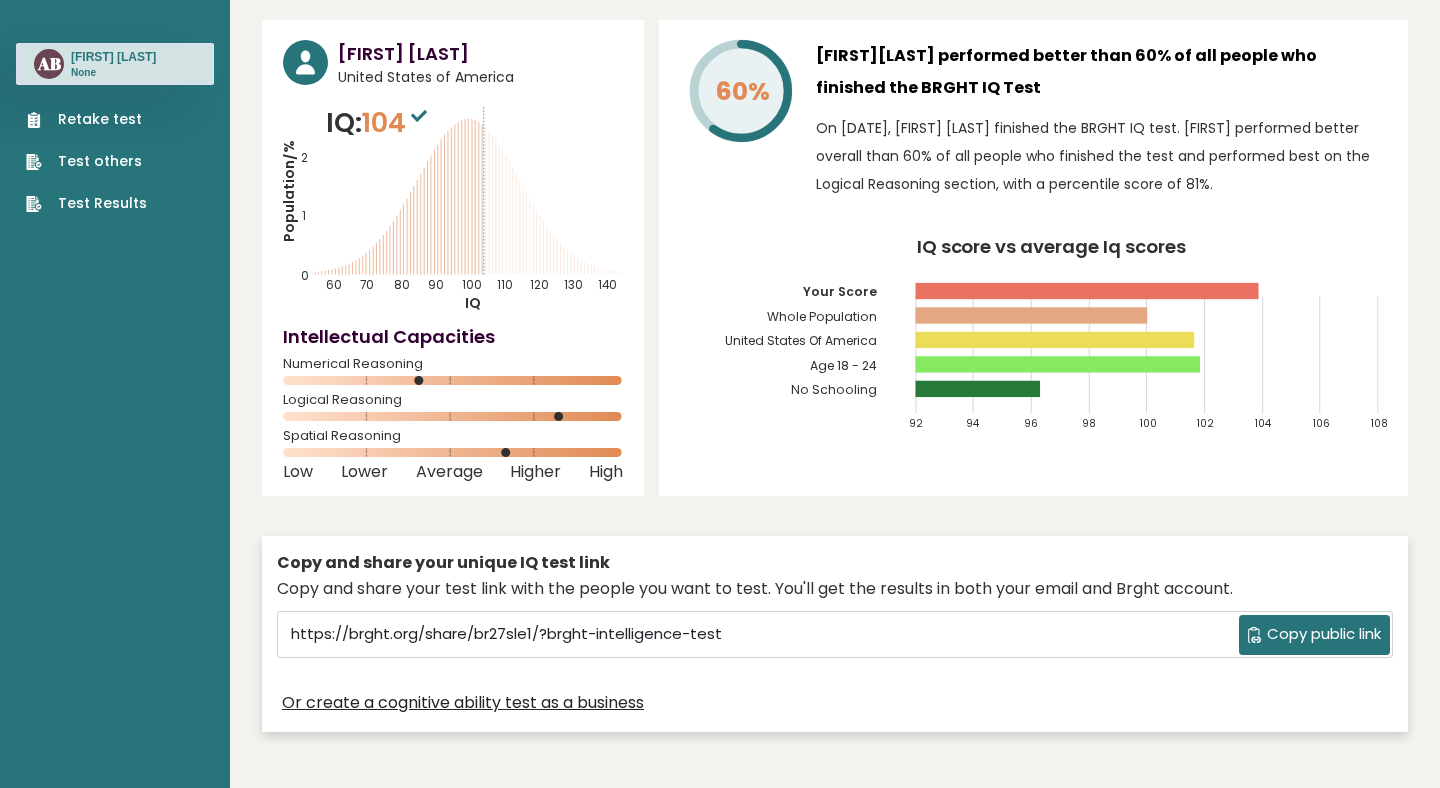 click on "60%
Al Brink performed better than
60% of all
people who finished the BRGHT IQ Test
On August 05, 2025, Al
Brink finished the BRGHT IQ test. Al performed better overall than
60% of all people who finished the test and
performed best on the
Logical Reasoning section, with
a percentile score of 81%.
IQ score vs average Iq scores
92
94
96
98
100
102
104
106
108
Your Score
Whole Population" at bounding box center (1033, 258) 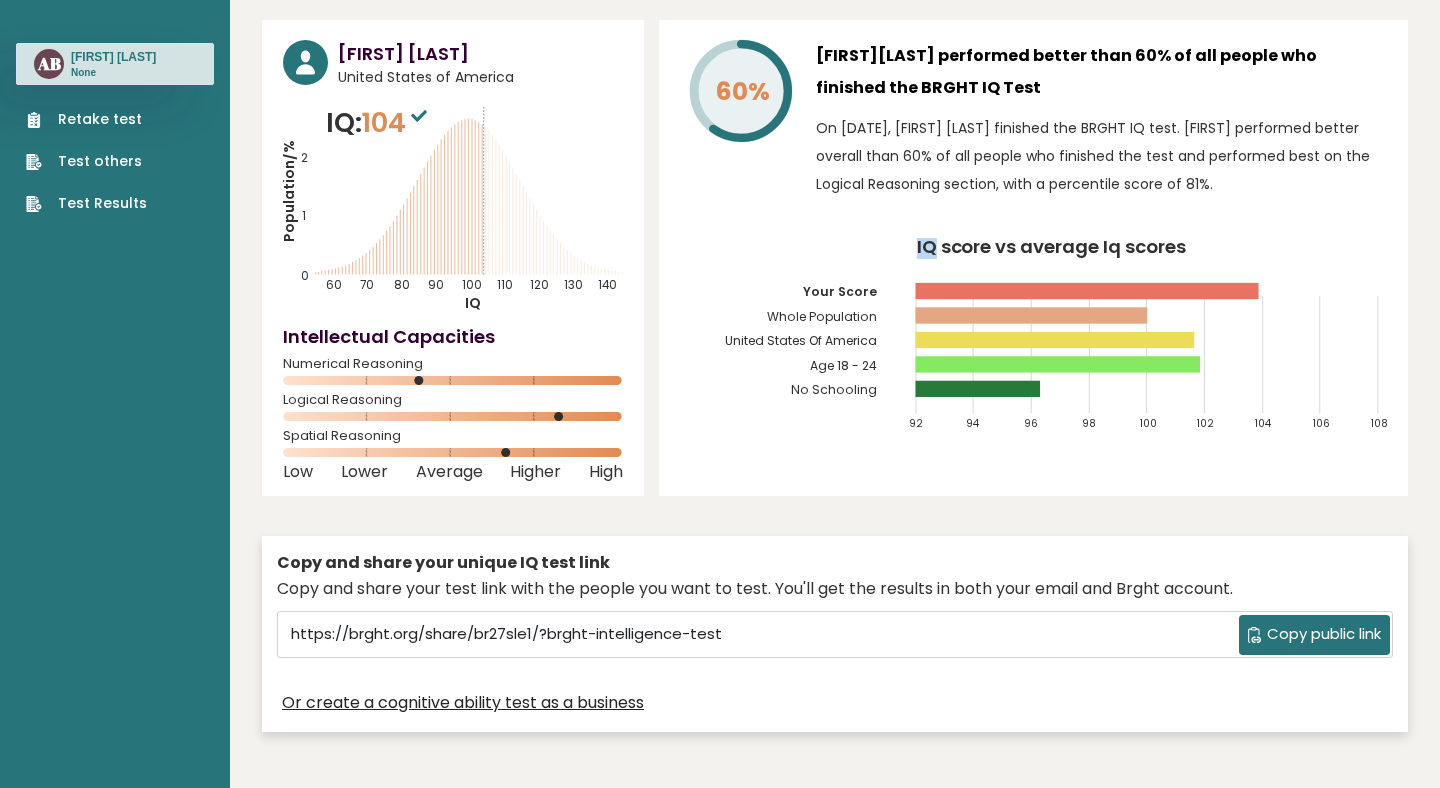 click on "60%
Al Brink performed better than
60% of all
people who finished the BRGHT IQ Test
On August 05, 2025, Al
Brink finished the BRGHT IQ test. Al performed better overall than
60% of all people who finished the test and
performed best on the
Logical Reasoning section, with
a percentile score of 81%.
IQ score vs average Iq scores
92
94
96
98
100
102
104
106
108
Your Score
Whole Population" at bounding box center [1033, 258] 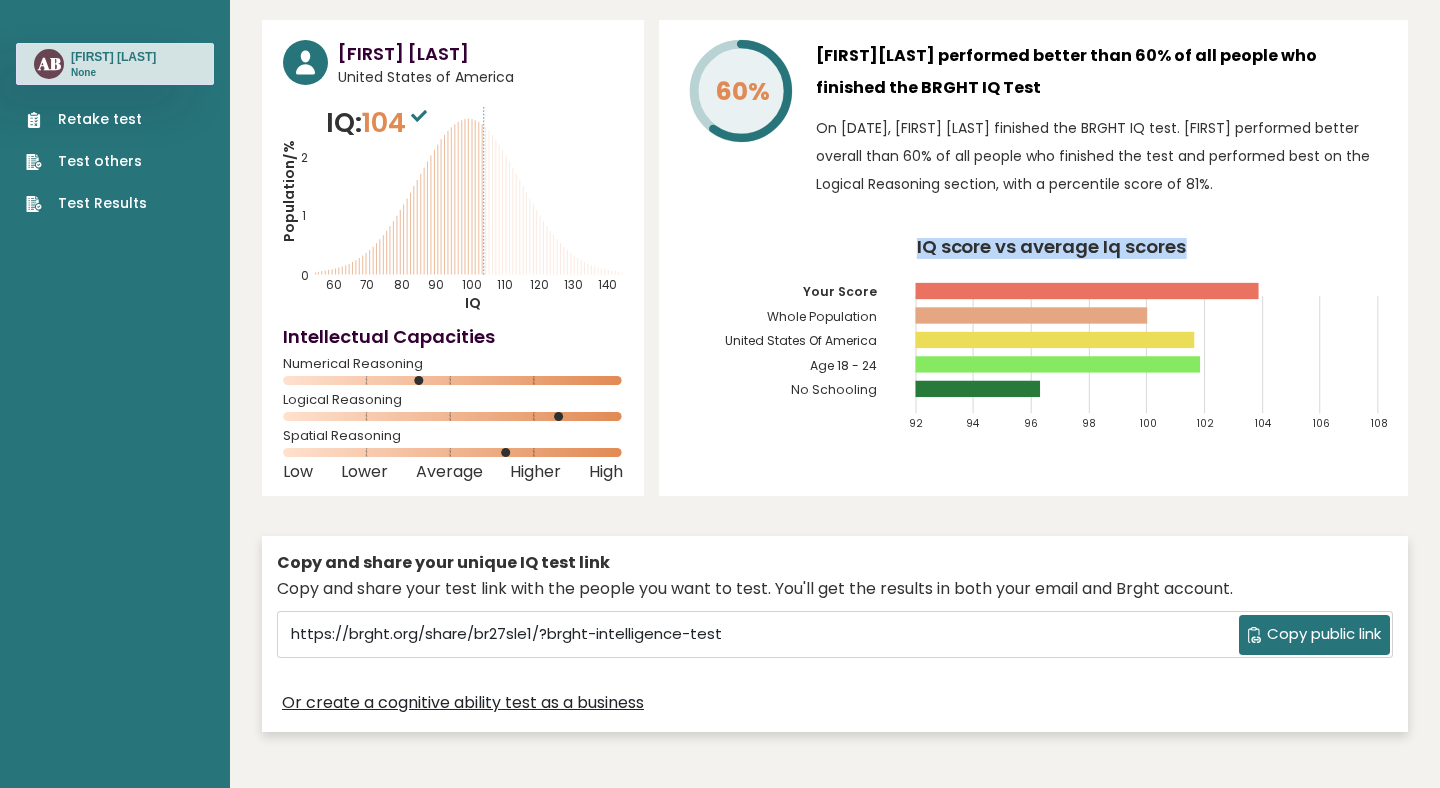 click on "60%
Al Brink performed better than
60% of all
people who finished the BRGHT IQ Test
On August 05, 2025, Al
Brink finished the BRGHT IQ test. Al performed better overall than
60% of all people who finished the test and
performed best on the
Logical Reasoning section, with
a percentile score of 81%.
IQ score vs average Iq scores
92
94
96
98
100
102
104
106
108
Your Score
Whole Population" at bounding box center (1033, 258) 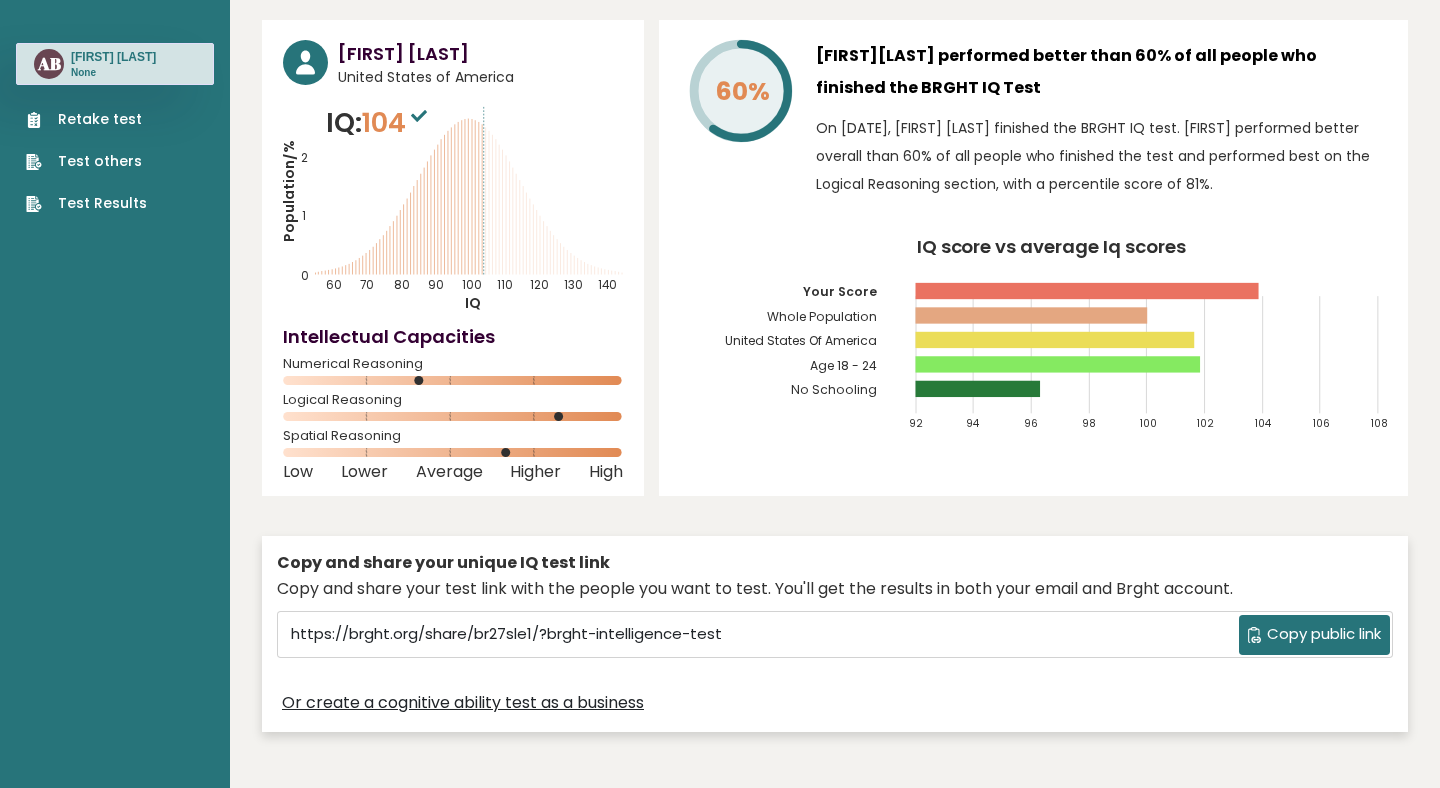 click on "On August 05, 2025, Al
Brink finished the BRGHT IQ test. Al performed better overall than
60% of all people who finished the test and
performed best on the
Logical Reasoning section, with
a percentile score of 81%." at bounding box center [1101, 156] 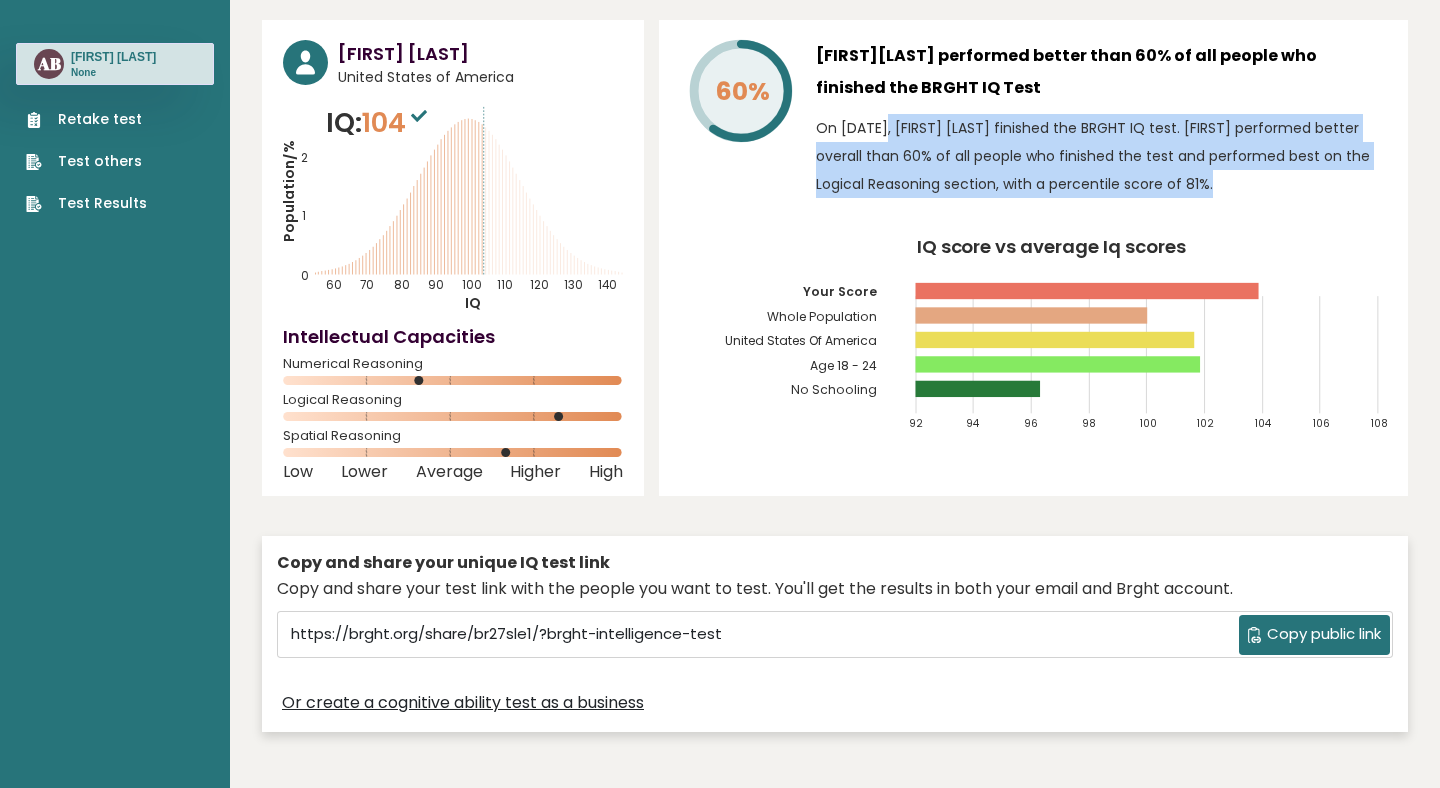 click on "On August 05, 2025, Al
Brink finished the BRGHT IQ test. Al performed better overall than
60% of all people who finished the test and
performed best on the
Logical Reasoning section, with
a percentile score of 81%." at bounding box center [1101, 156] 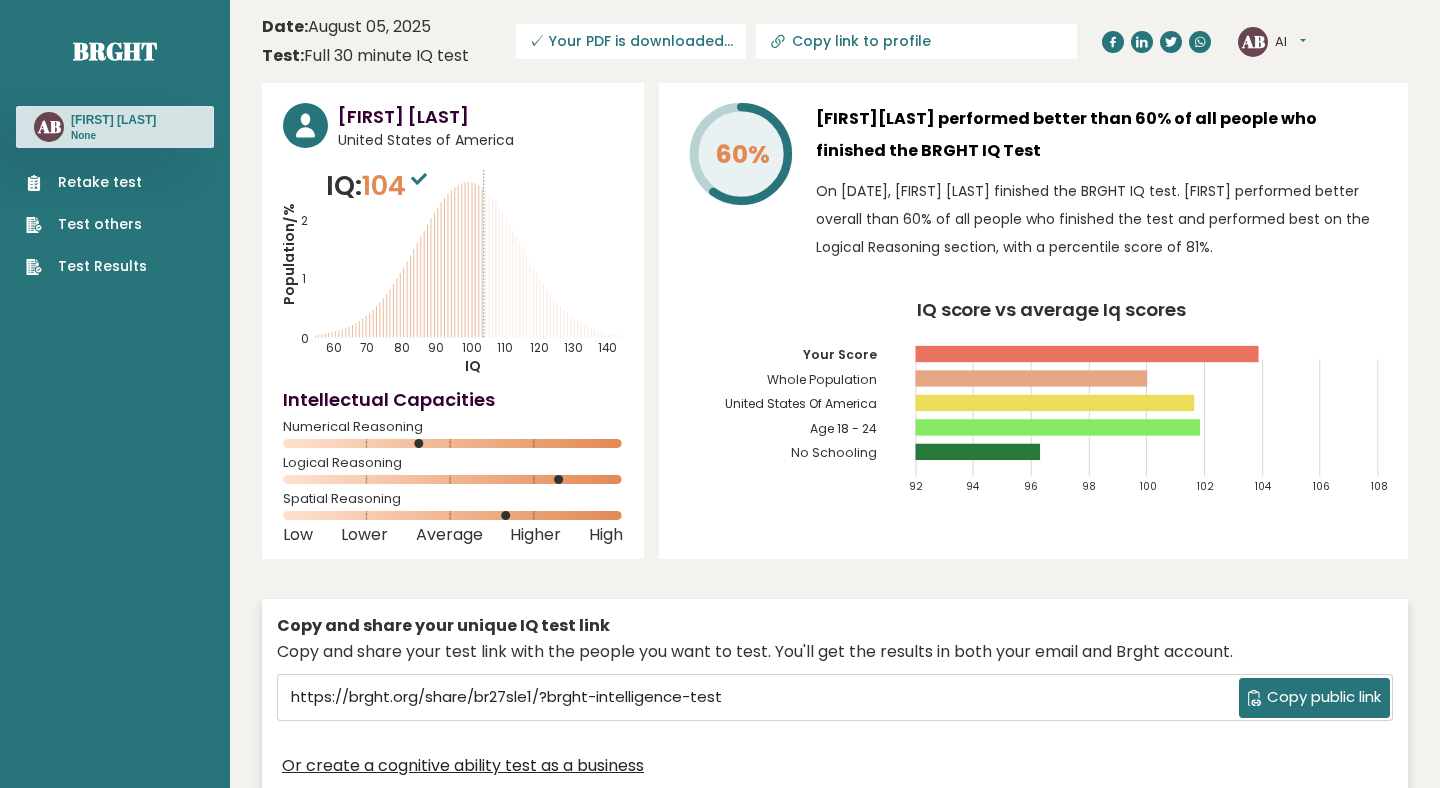 click on "Test:   Full 30 minute IQ test" at bounding box center (365, 56) 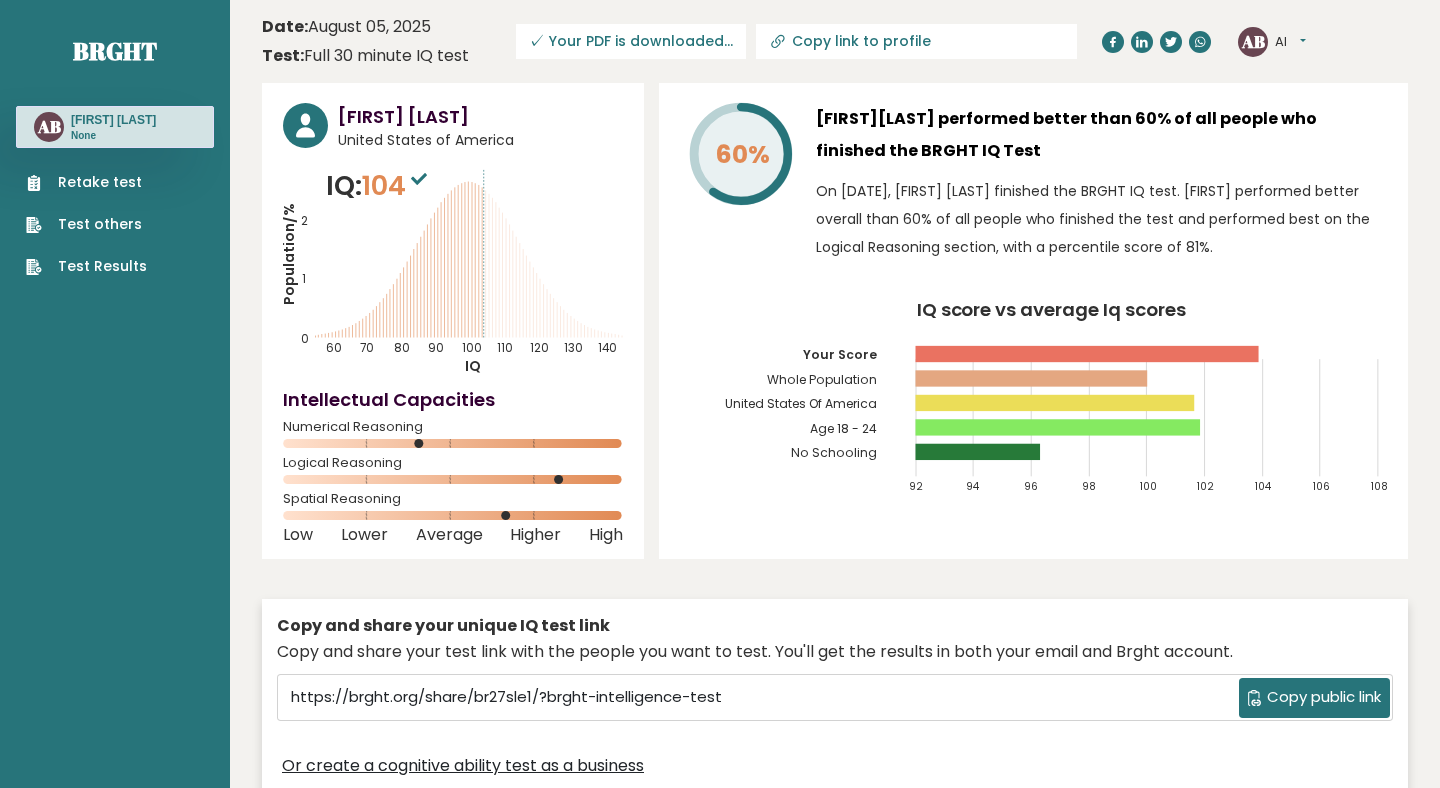 click on "Brght
AB
Al Brink
None
Retake test
Test others
Test Results" at bounding box center (115, 141) 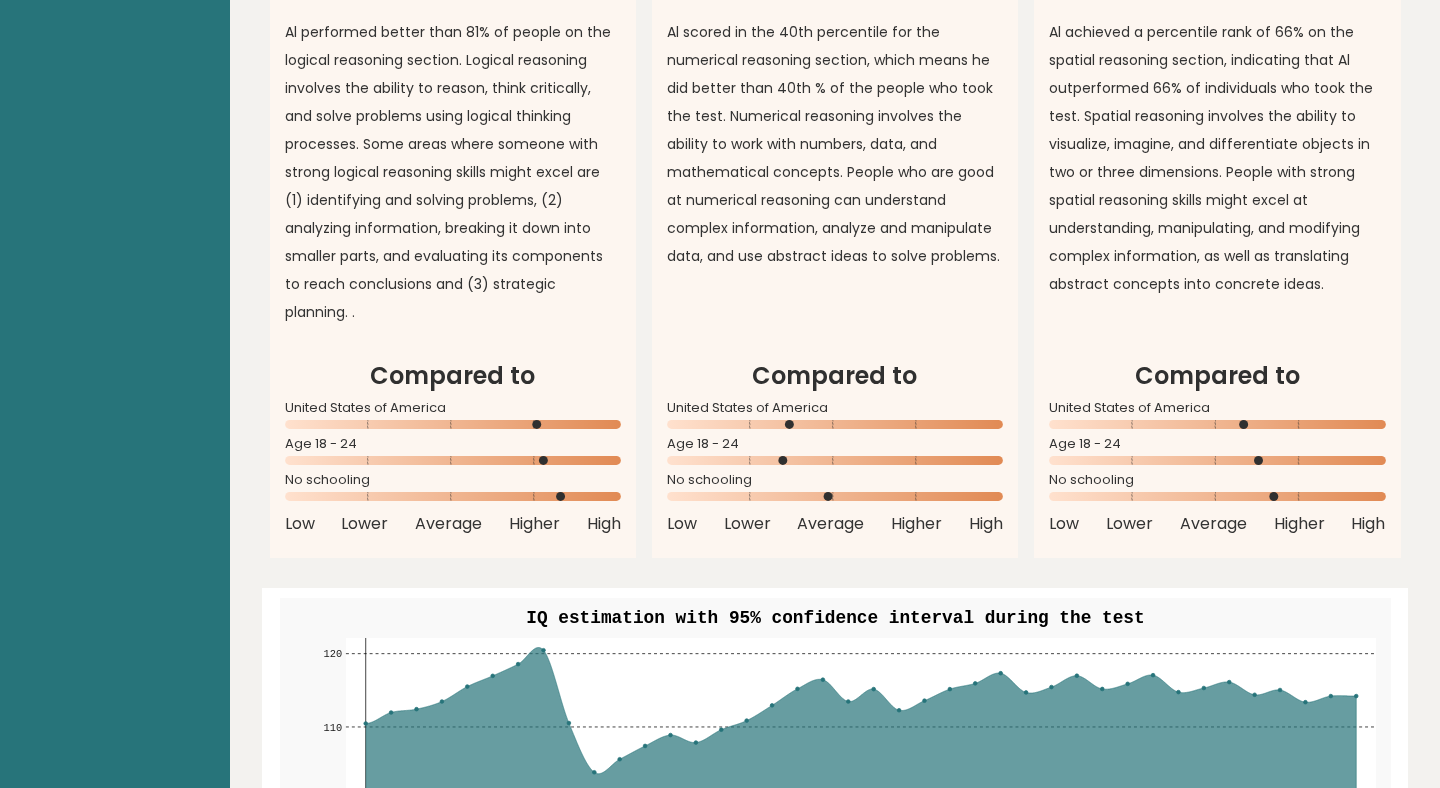 scroll, scrollTop: 0, scrollLeft: 0, axis: both 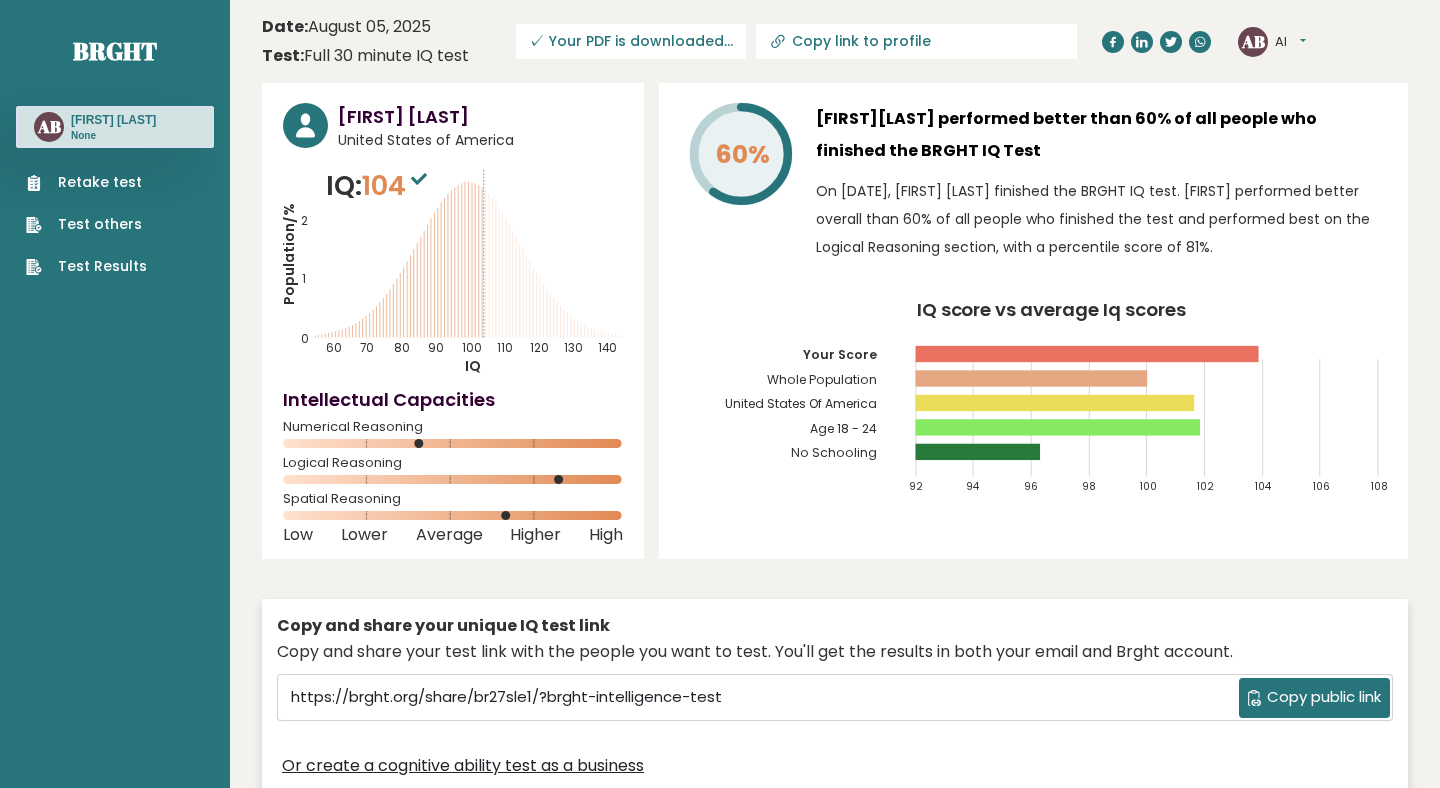 click on "Brght
AB
Al Brink
None
Retake test
Test others
Test Results" at bounding box center [115, 2957] 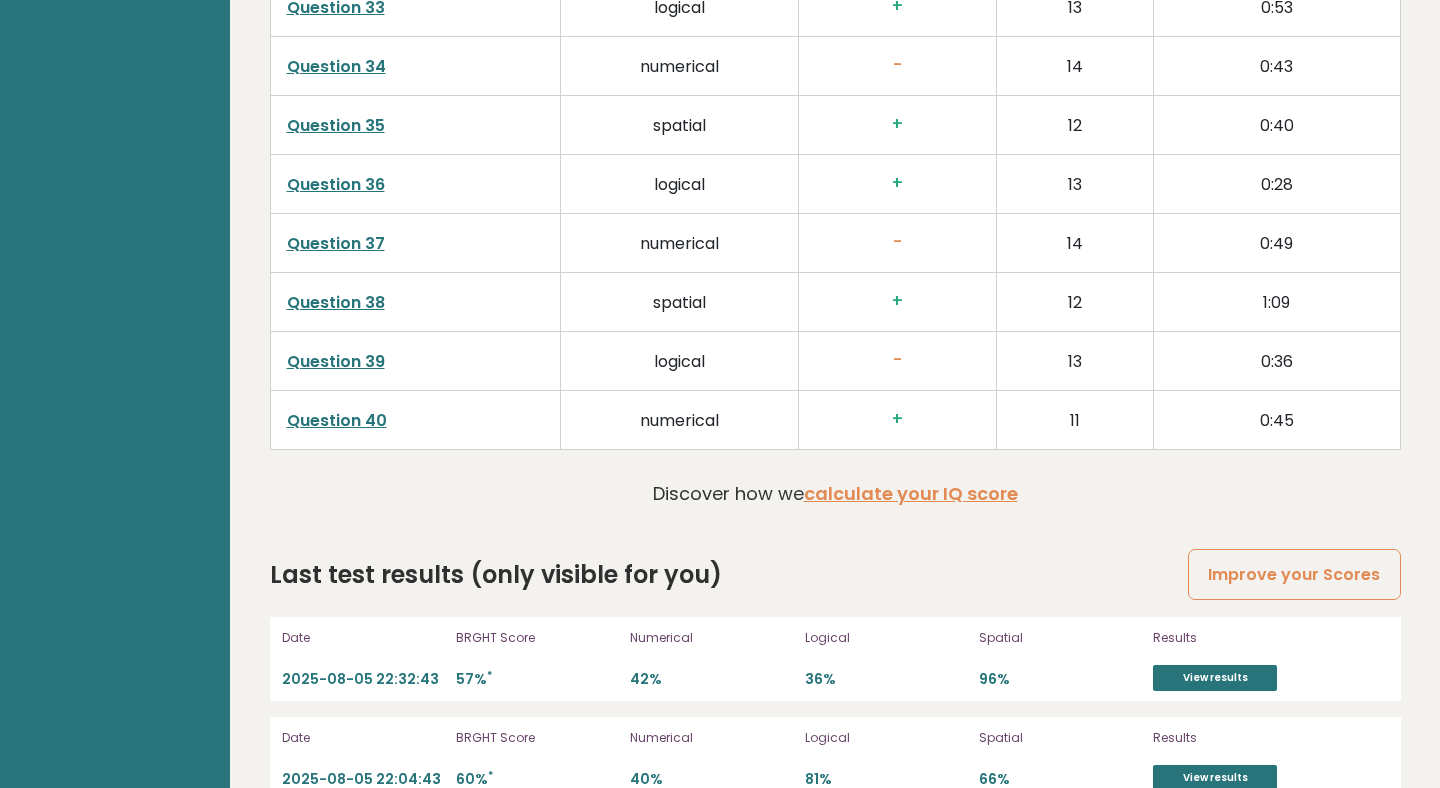 scroll, scrollTop: 5099, scrollLeft: 0, axis: vertical 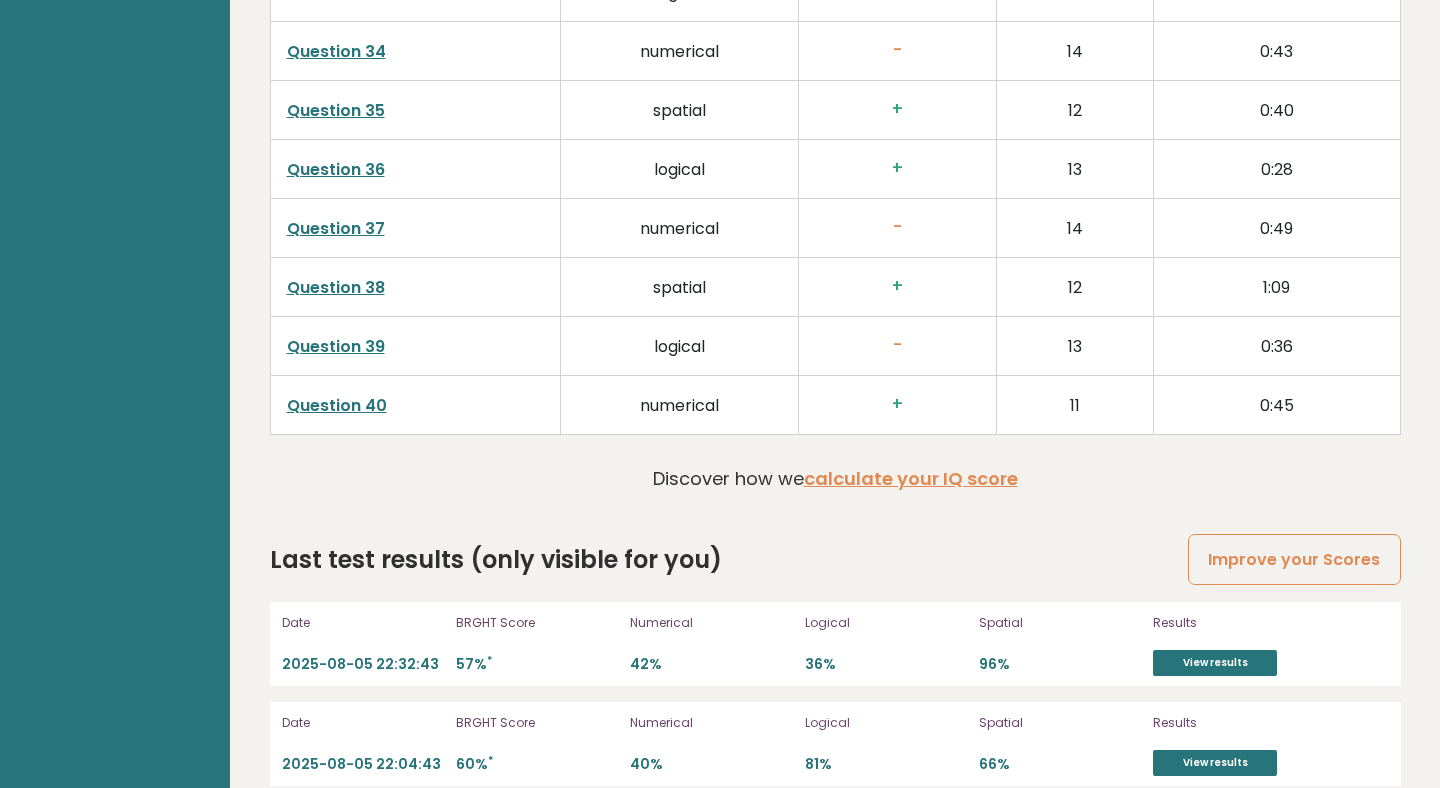click on "57%
*" at bounding box center [537, 664] 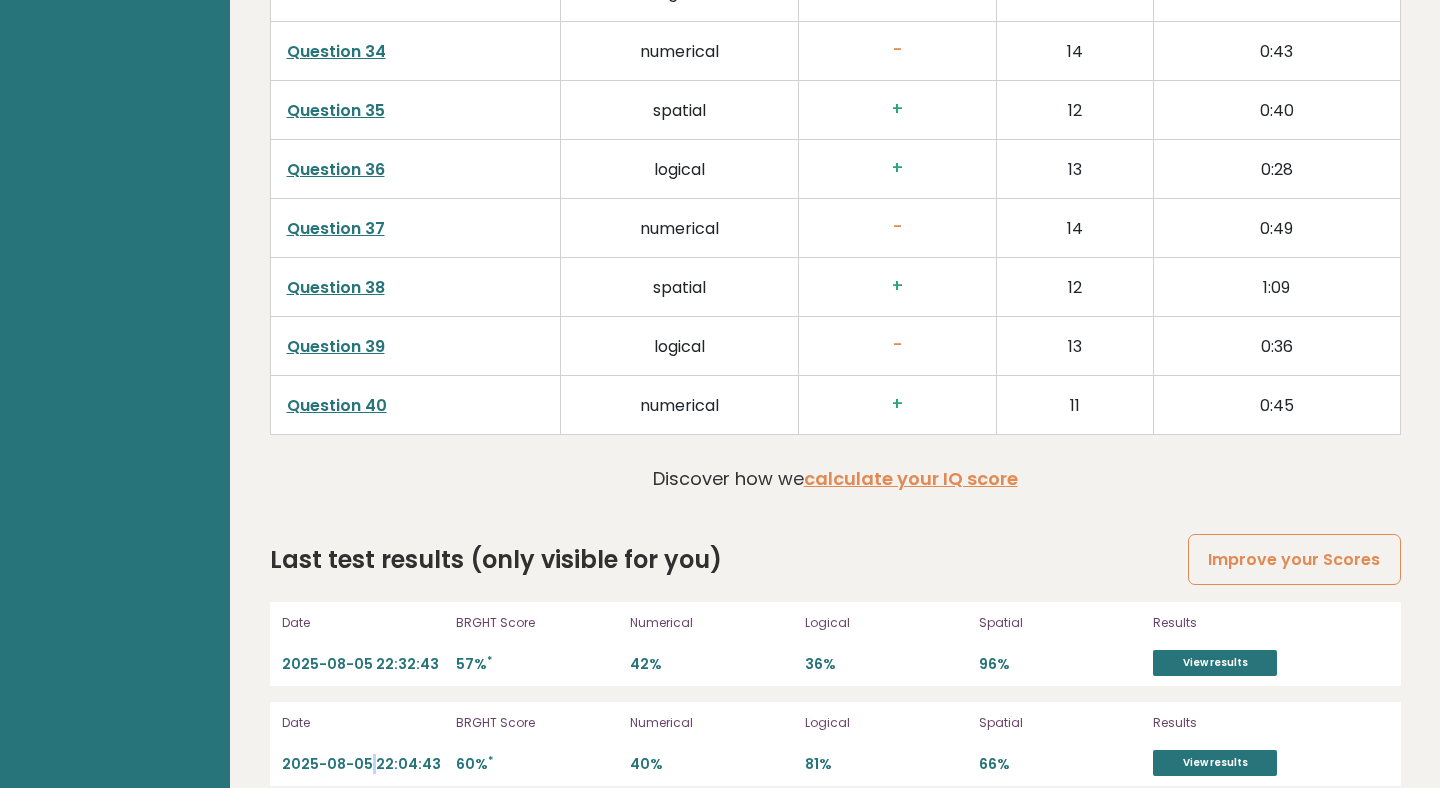 click on "2025-08-05 22:04:43" at bounding box center (363, 764) 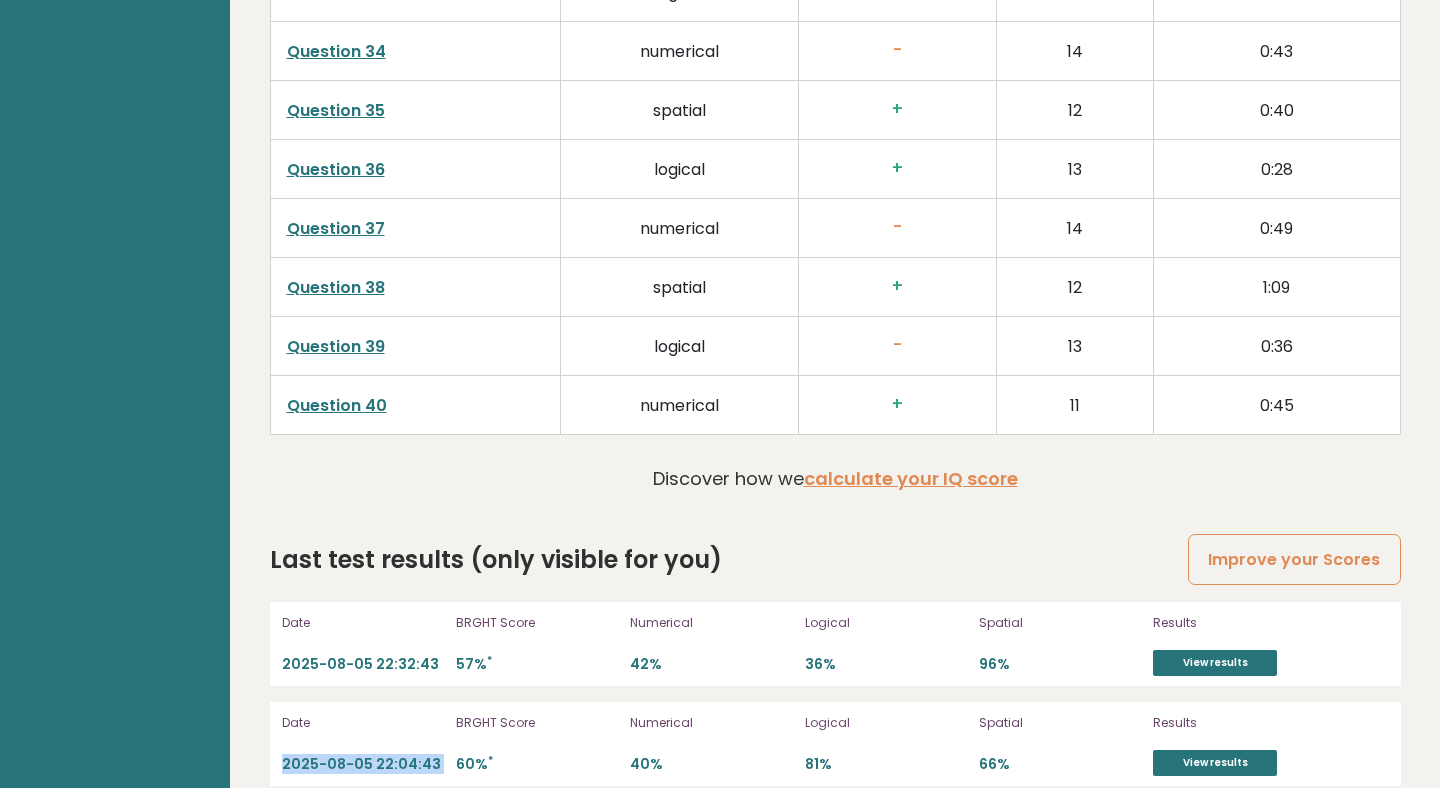 click on "2025-08-05 22:04:43" at bounding box center (363, 764) 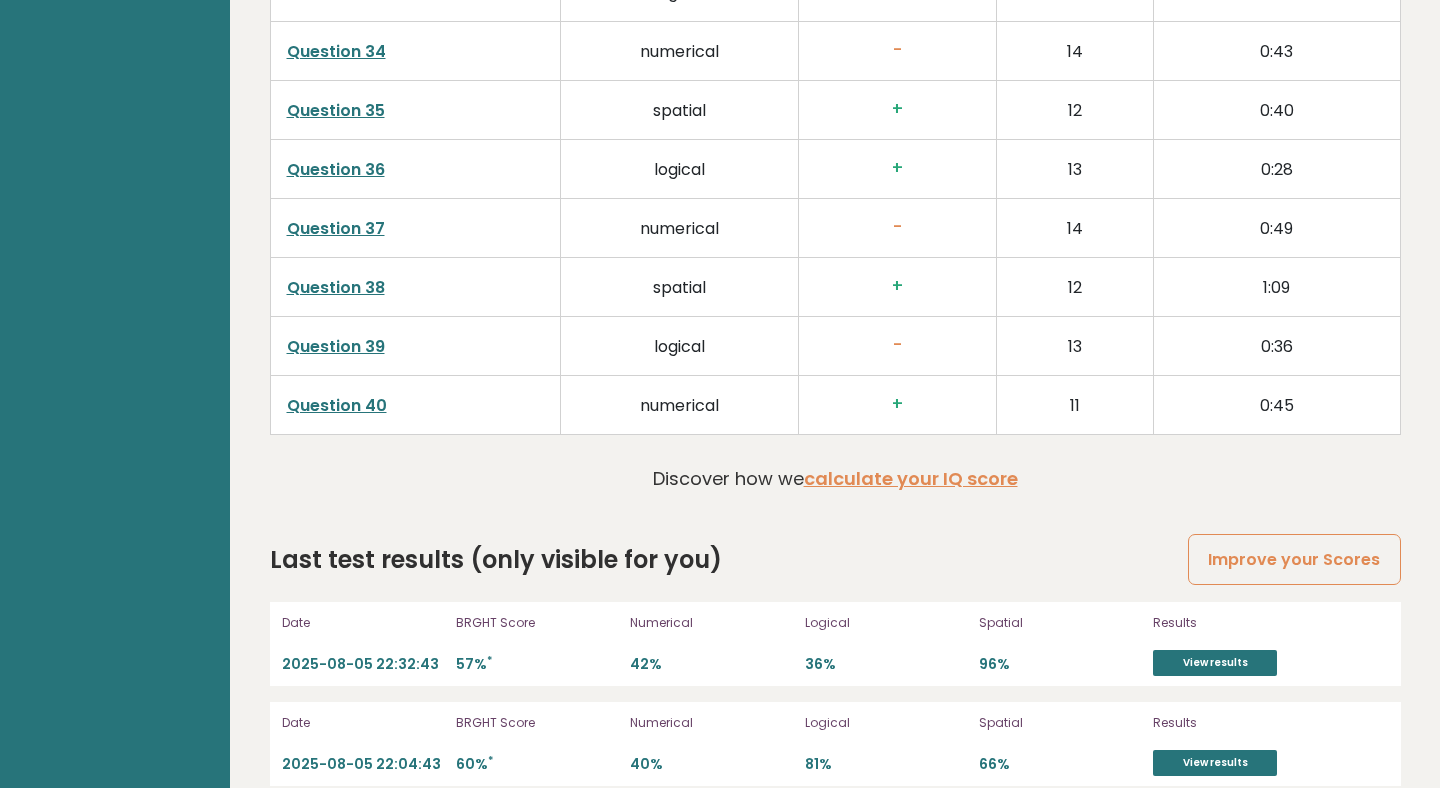 click on "60%
*" at bounding box center [537, 764] 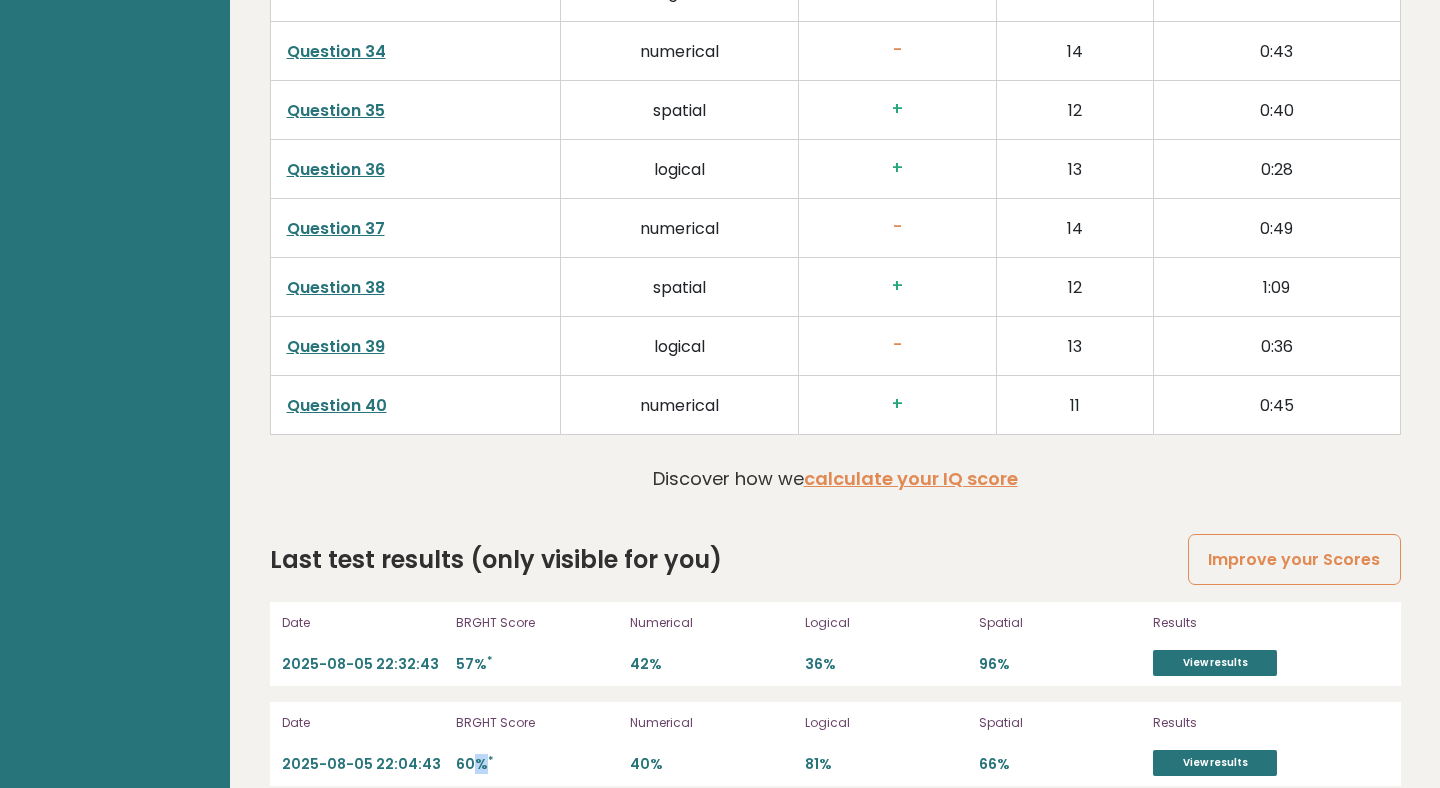 click on "60%
*" at bounding box center (537, 764) 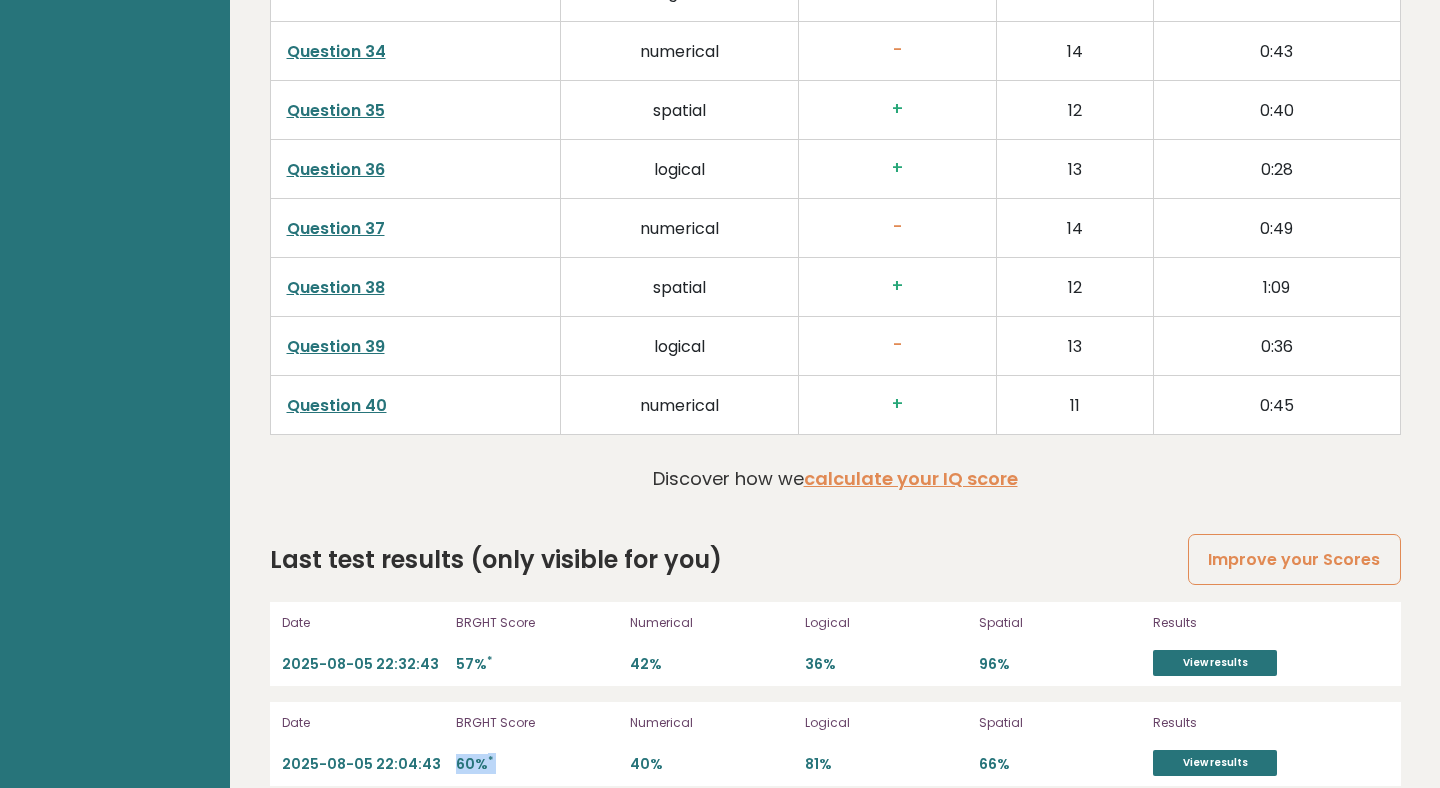 click on "60%
*" at bounding box center [537, 764] 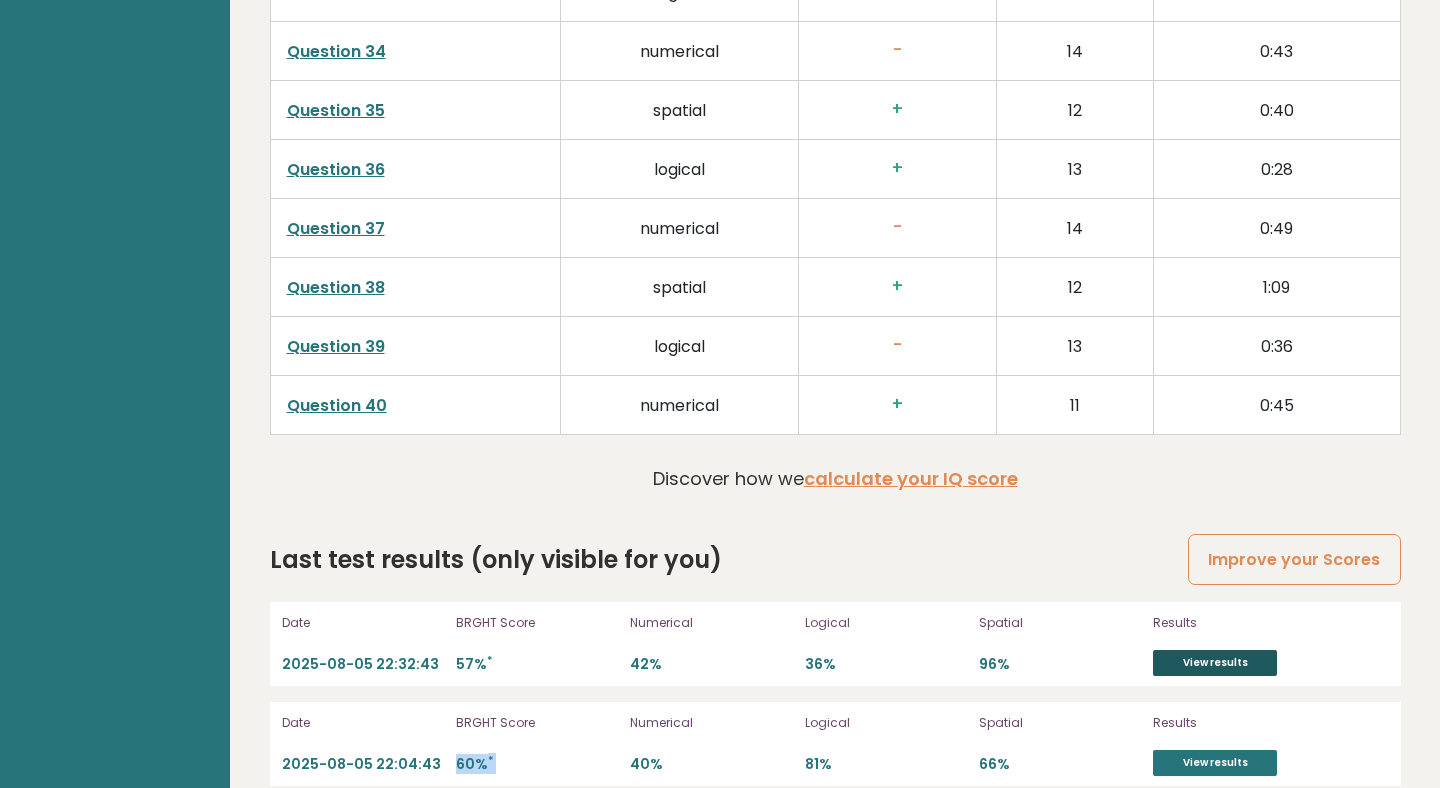 click on "View results" at bounding box center [1215, 663] 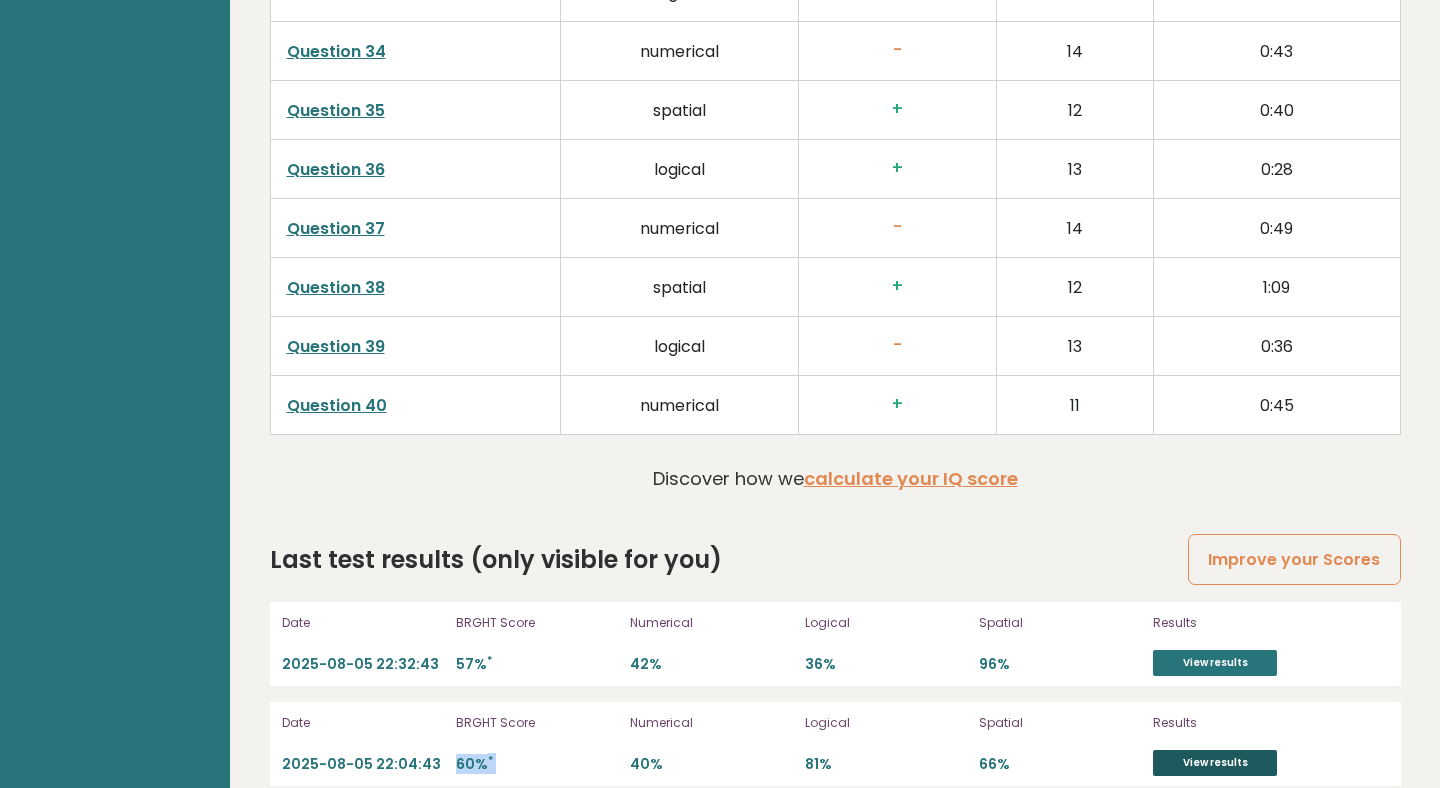 click on "View results" at bounding box center [1215, 763] 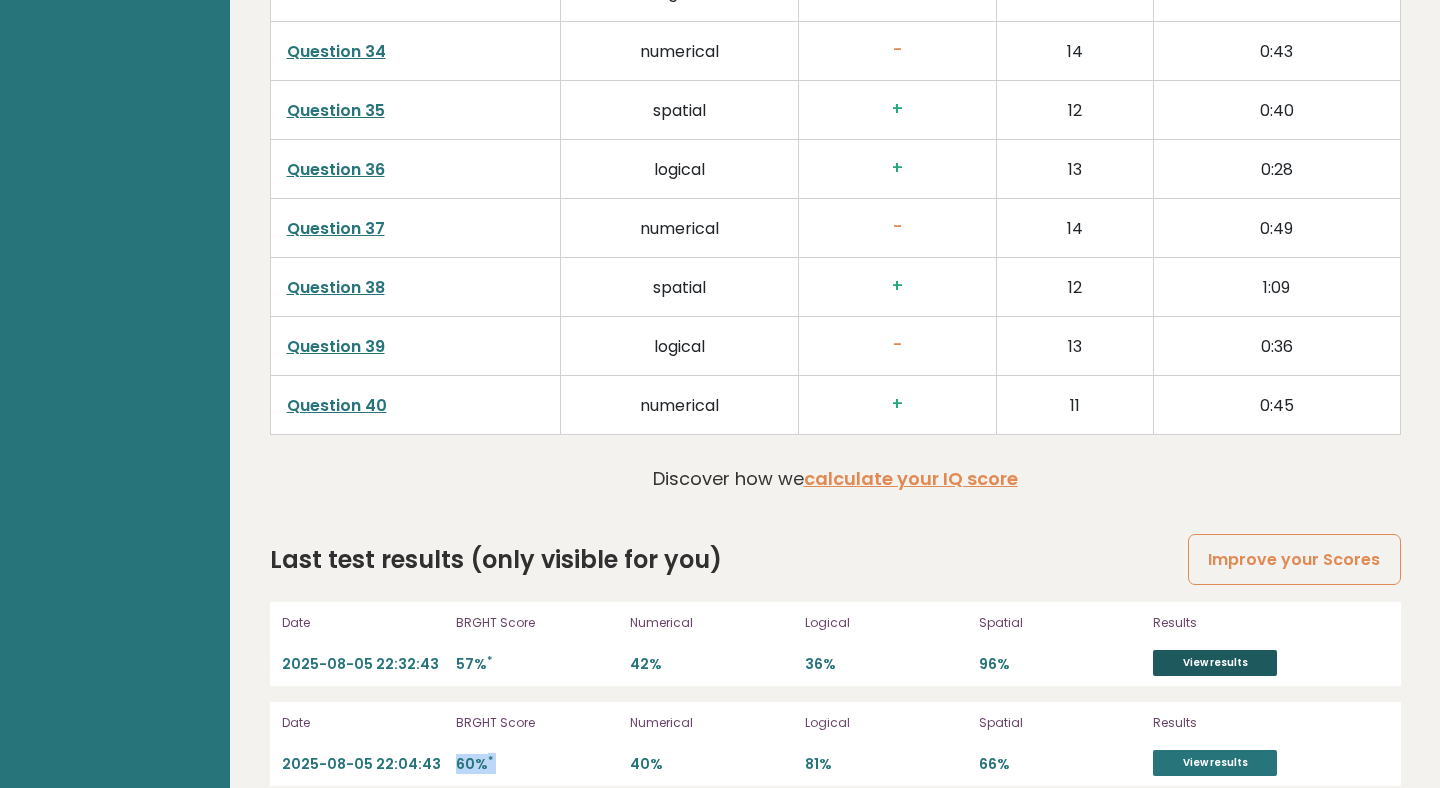 click on "View results" at bounding box center (1215, 663) 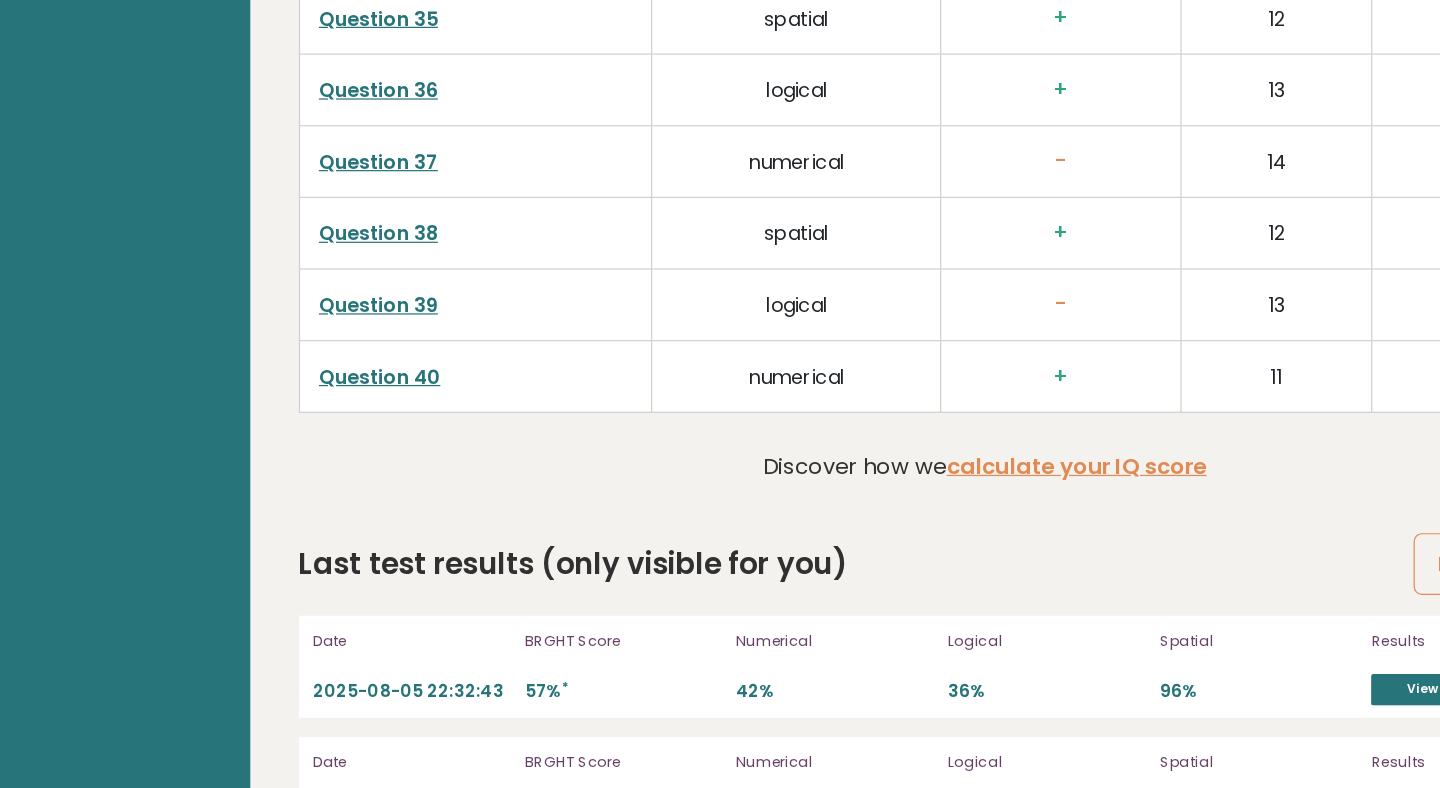 scroll, scrollTop: 5099, scrollLeft: 0, axis: vertical 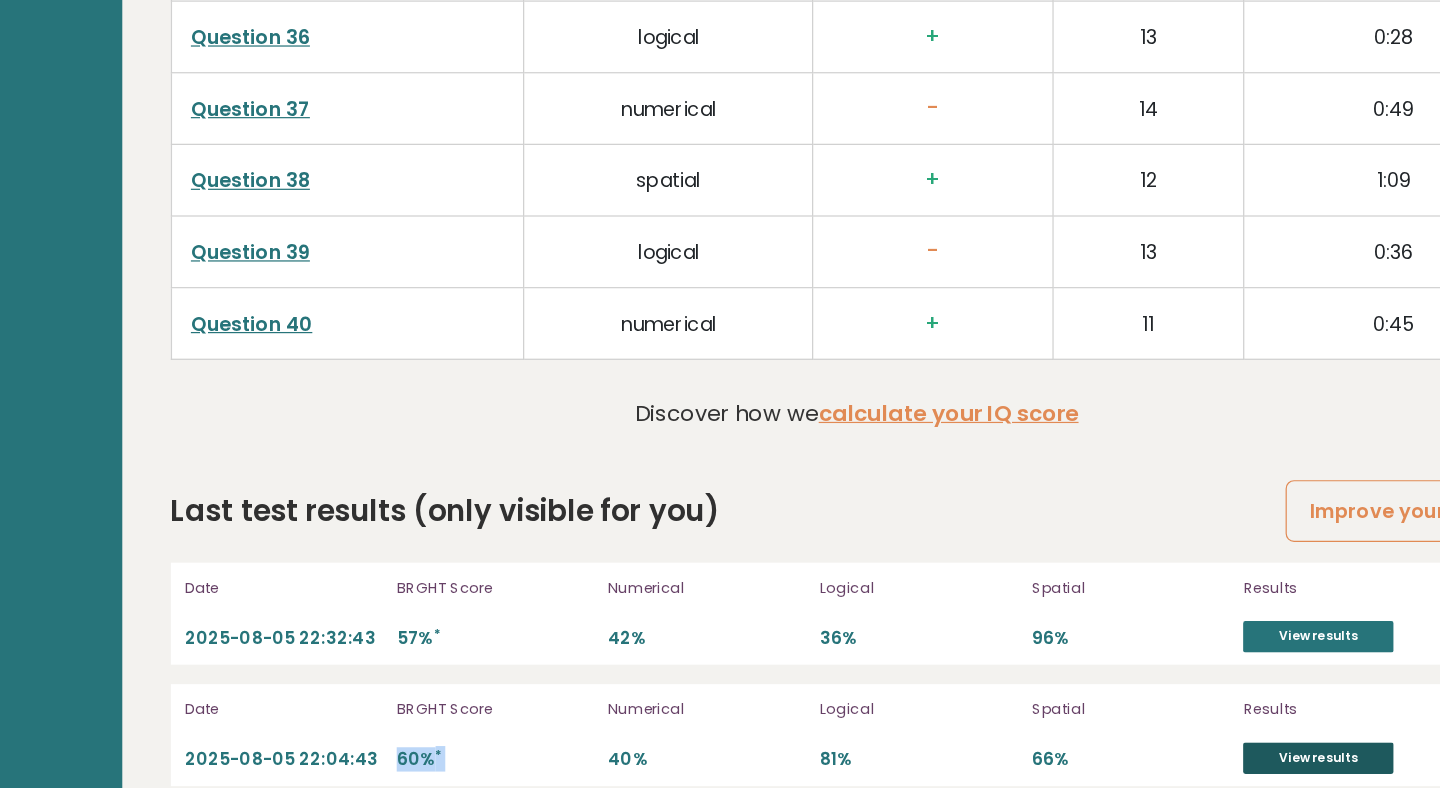 click on "View results" at bounding box center [1215, 763] 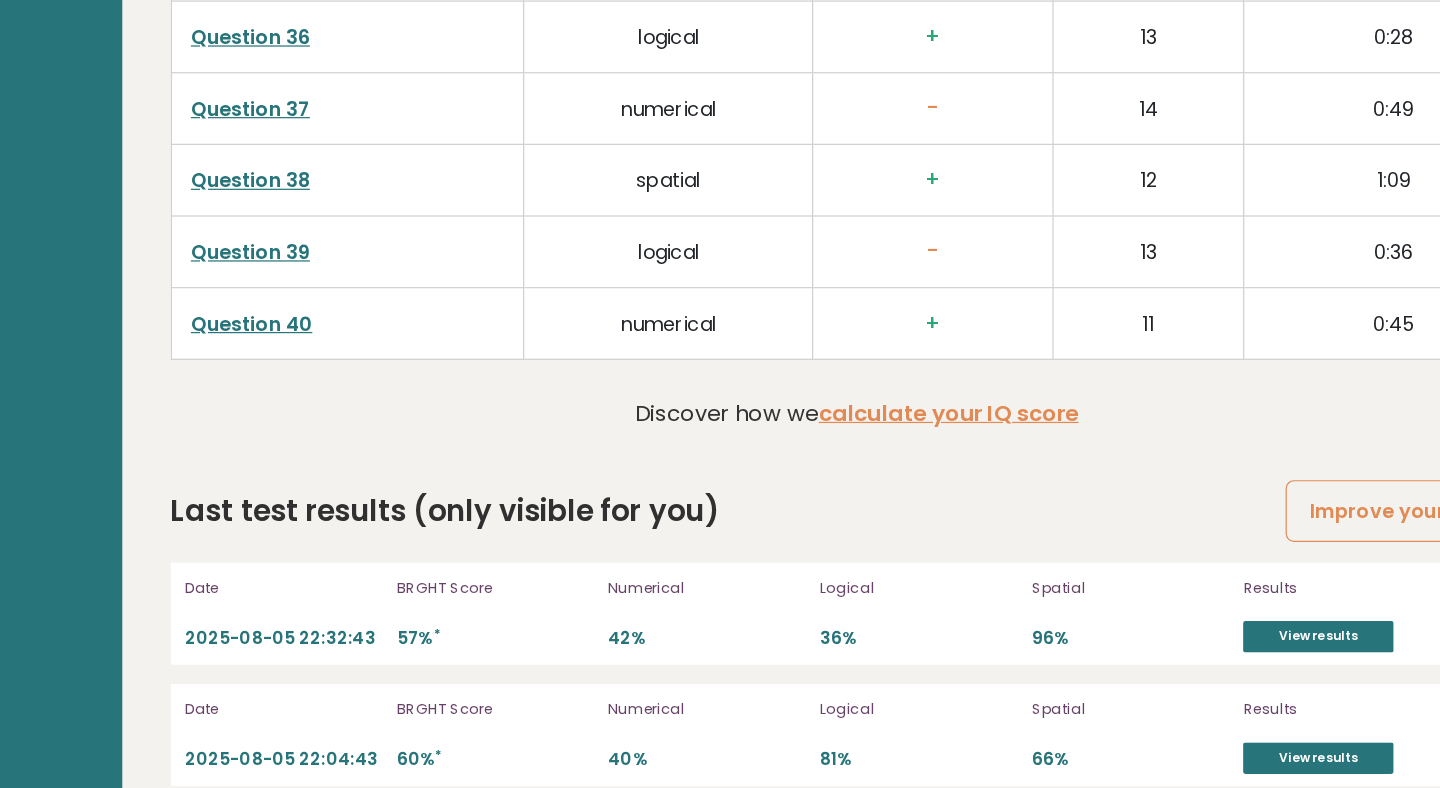 click on "Date
2025-08-05 22:32:43
BRGHT Score
57%
*
Numerical
42%
Logical
36%
Spatial
96%
Results
View results" at bounding box center [835, 644] 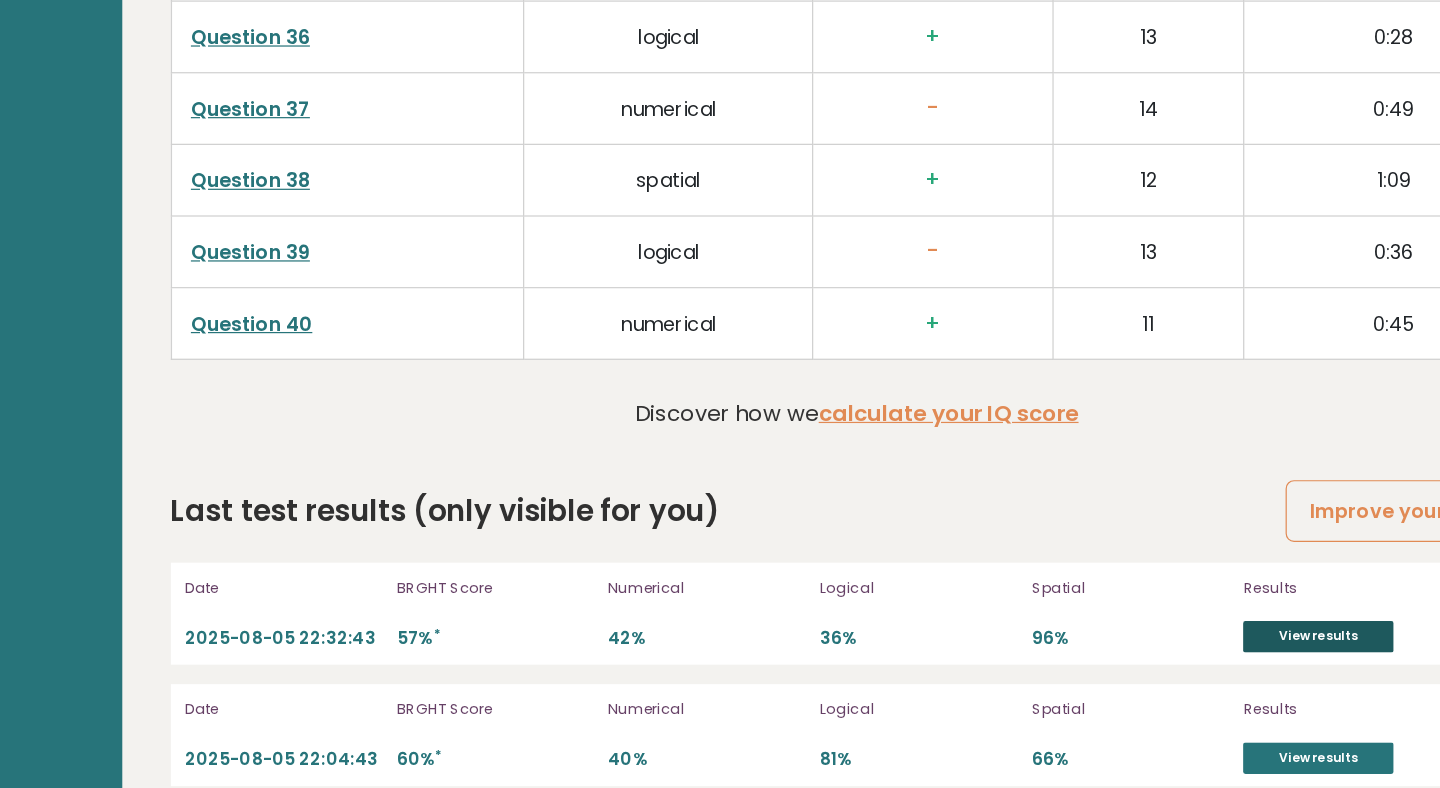 click on "View results" at bounding box center (1215, 663) 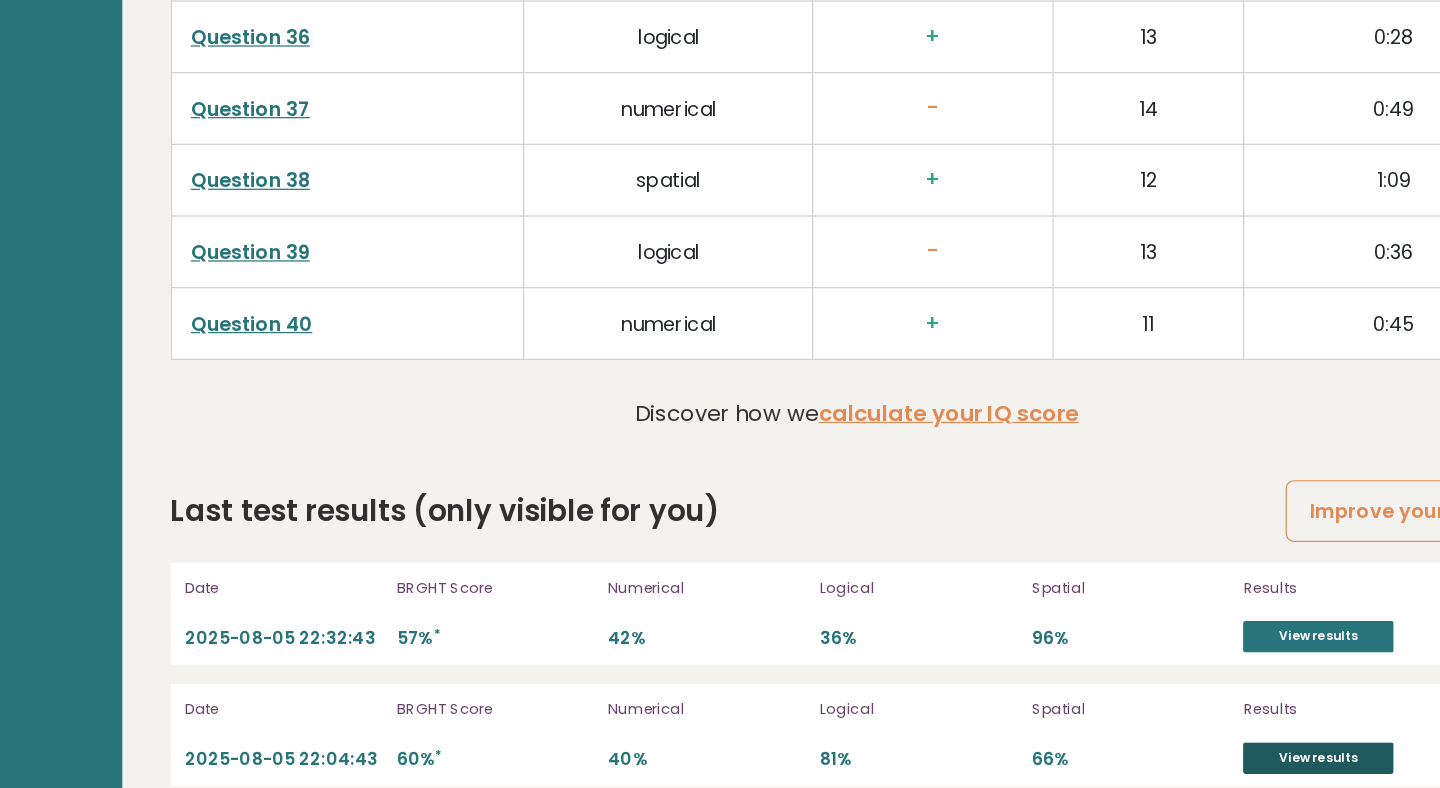 click on "View results" at bounding box center [1215, 763] 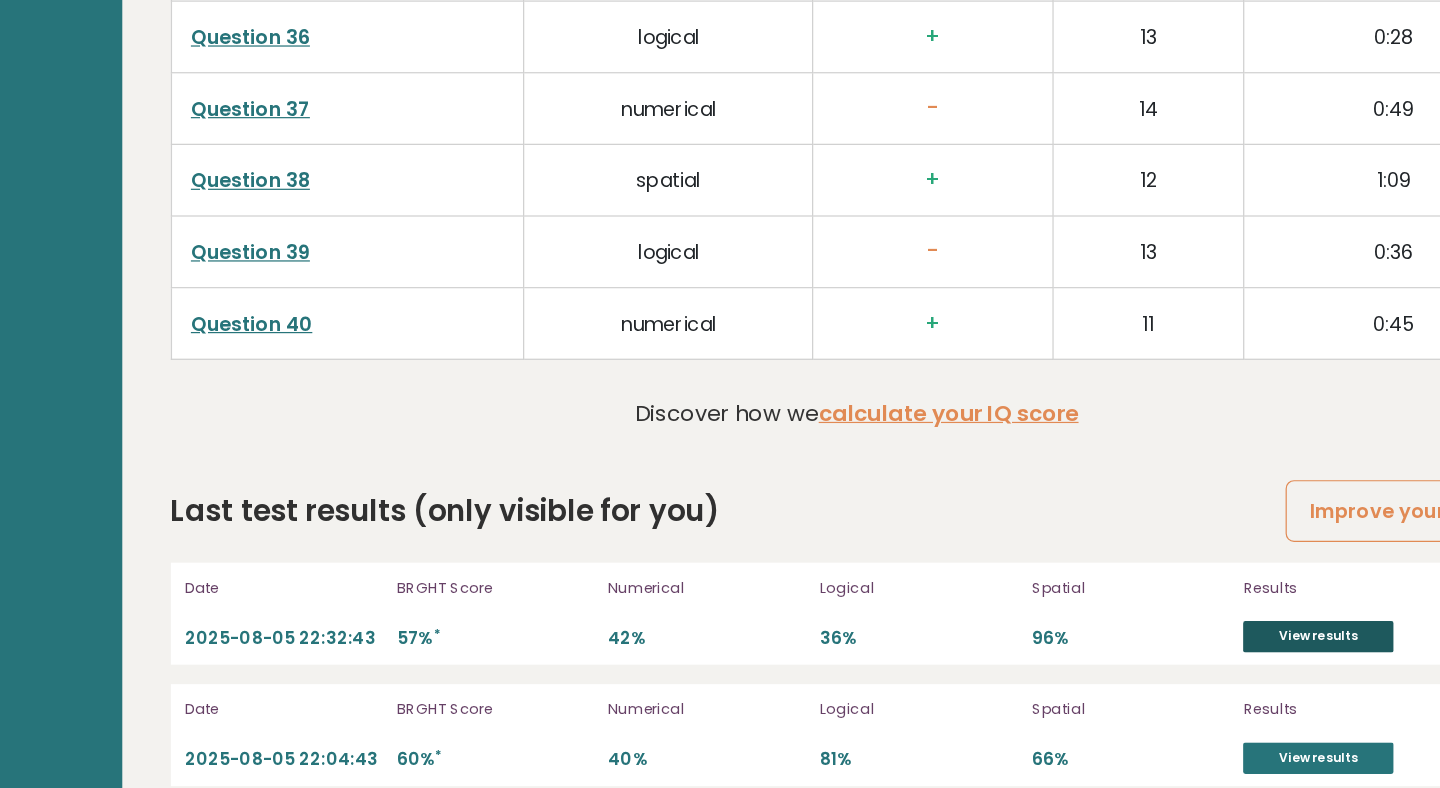 click on "View results" at bounding box center (1215, 663) 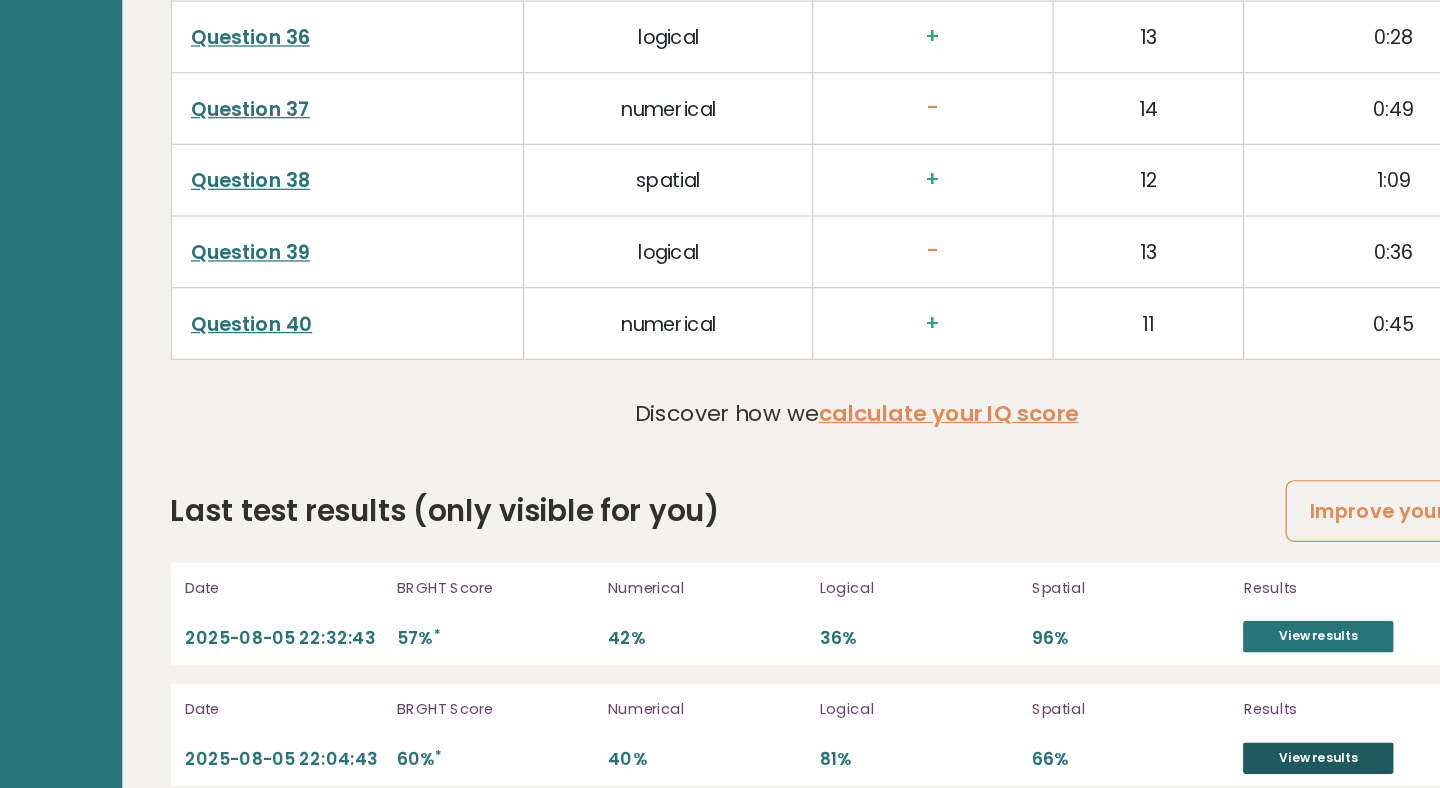 click on "View results" at bounding box center (1215, 763) 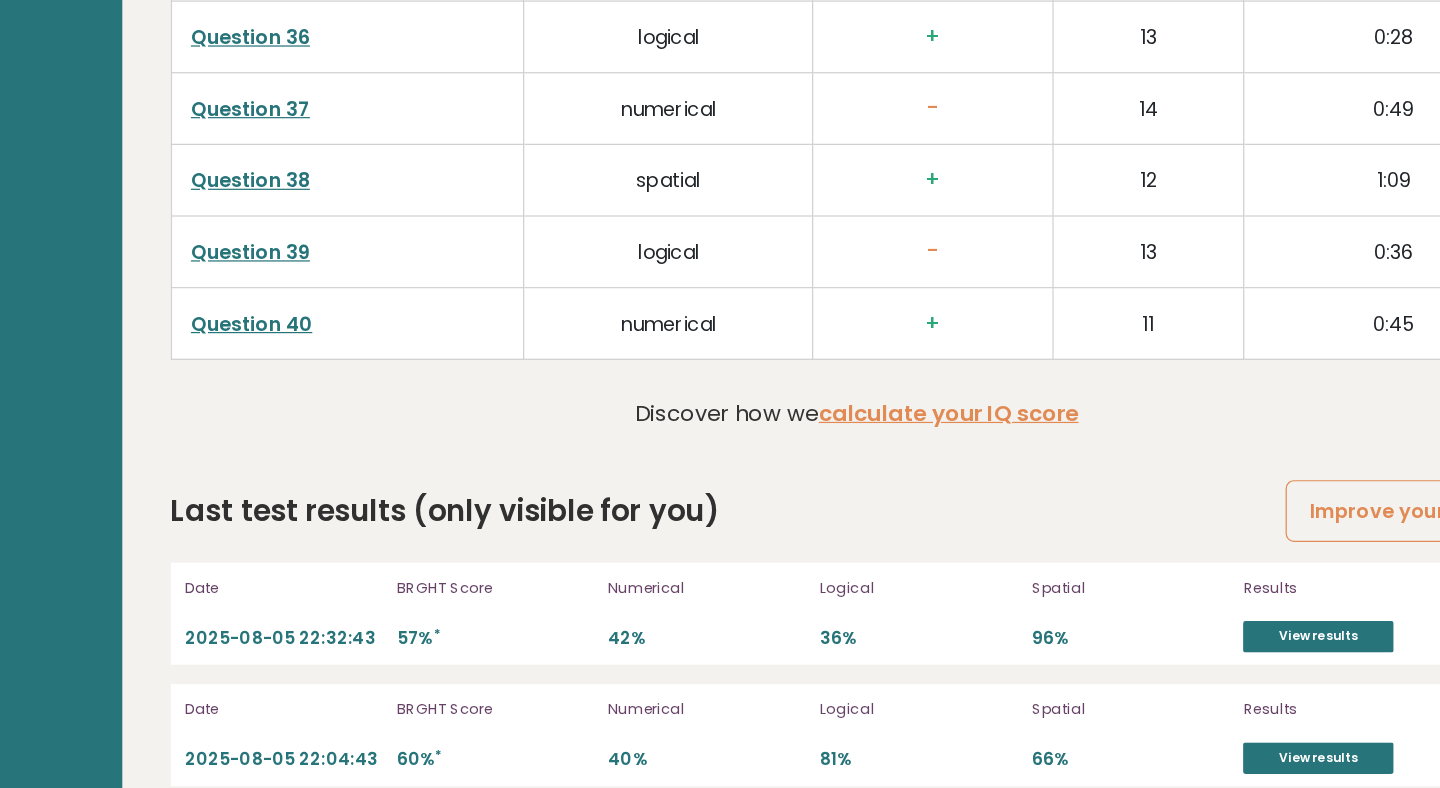 click on "Numerical
40%" at bounding box center [711, 744] 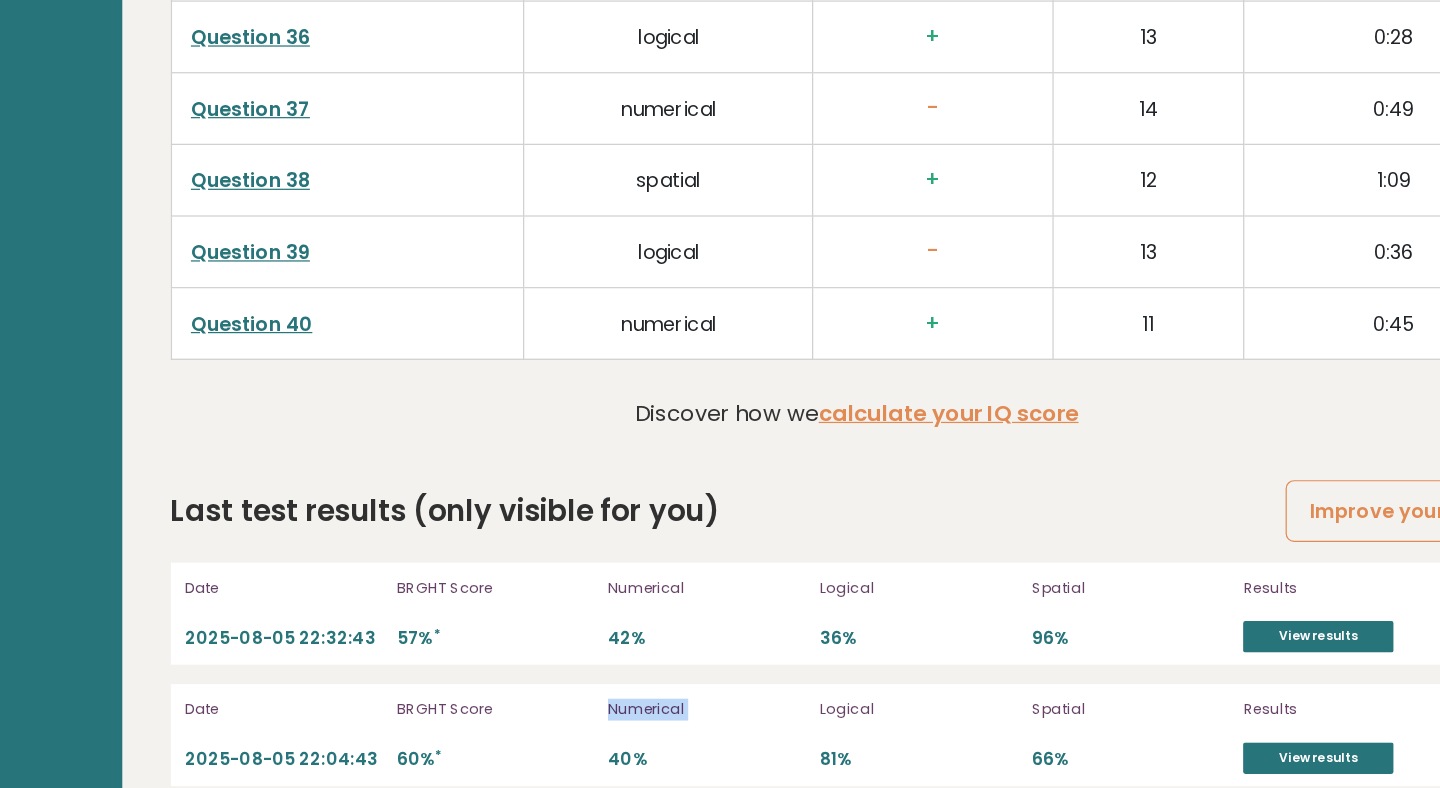 click on "Numerical
40%" at bounding box center [711, 744] 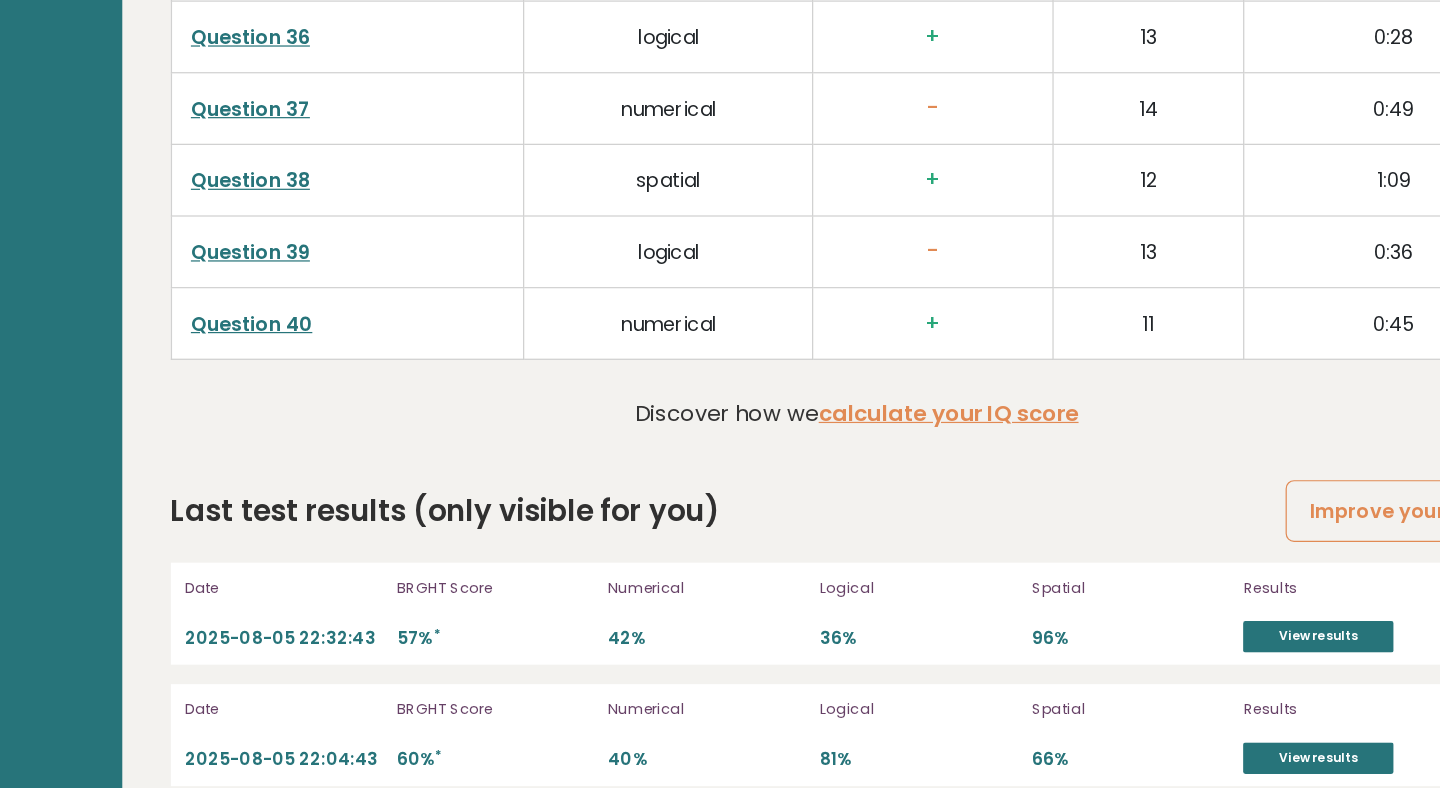click on "Logical
81%" at bounding box center [886, 744] 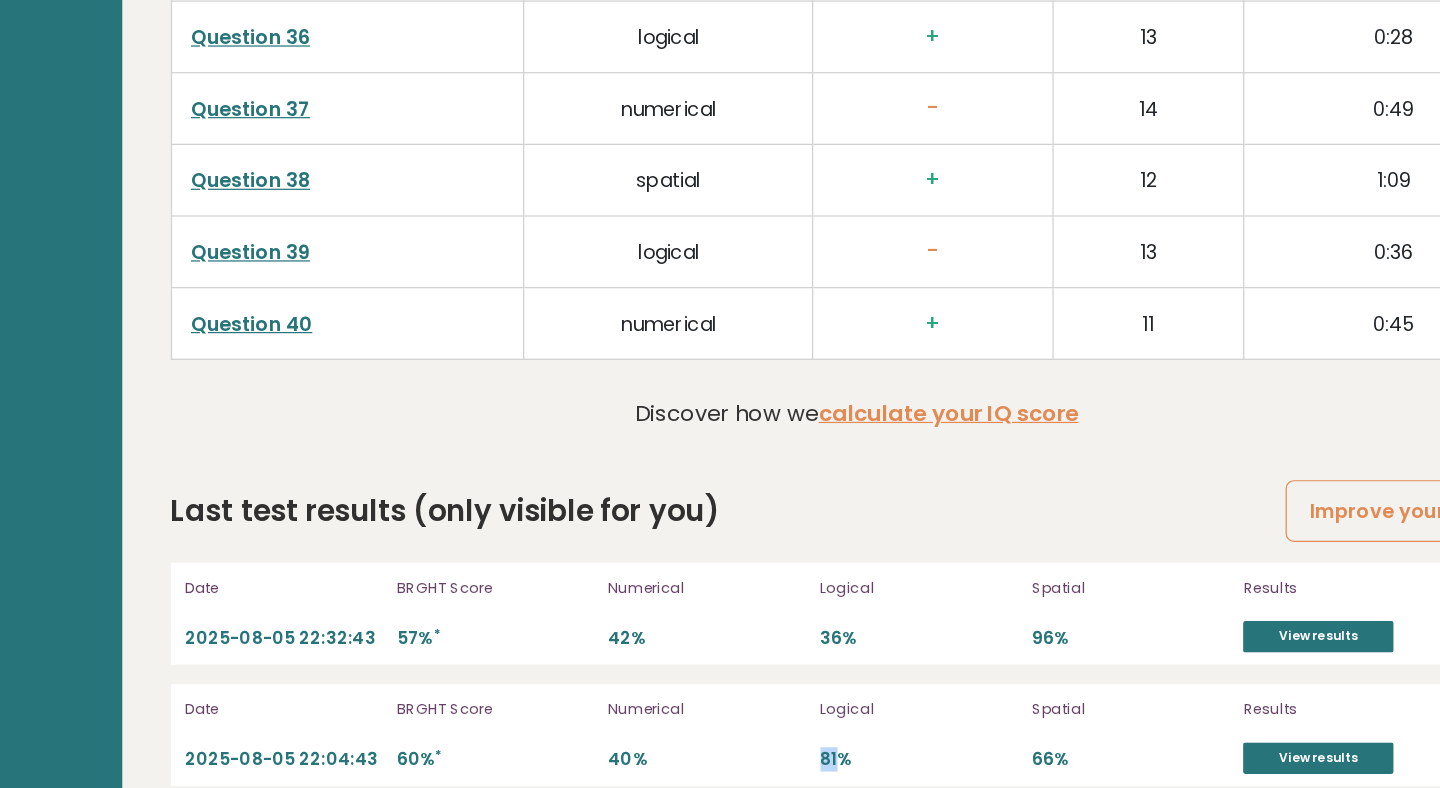 click on "Logical
81%" at bounding box center (886, 744) 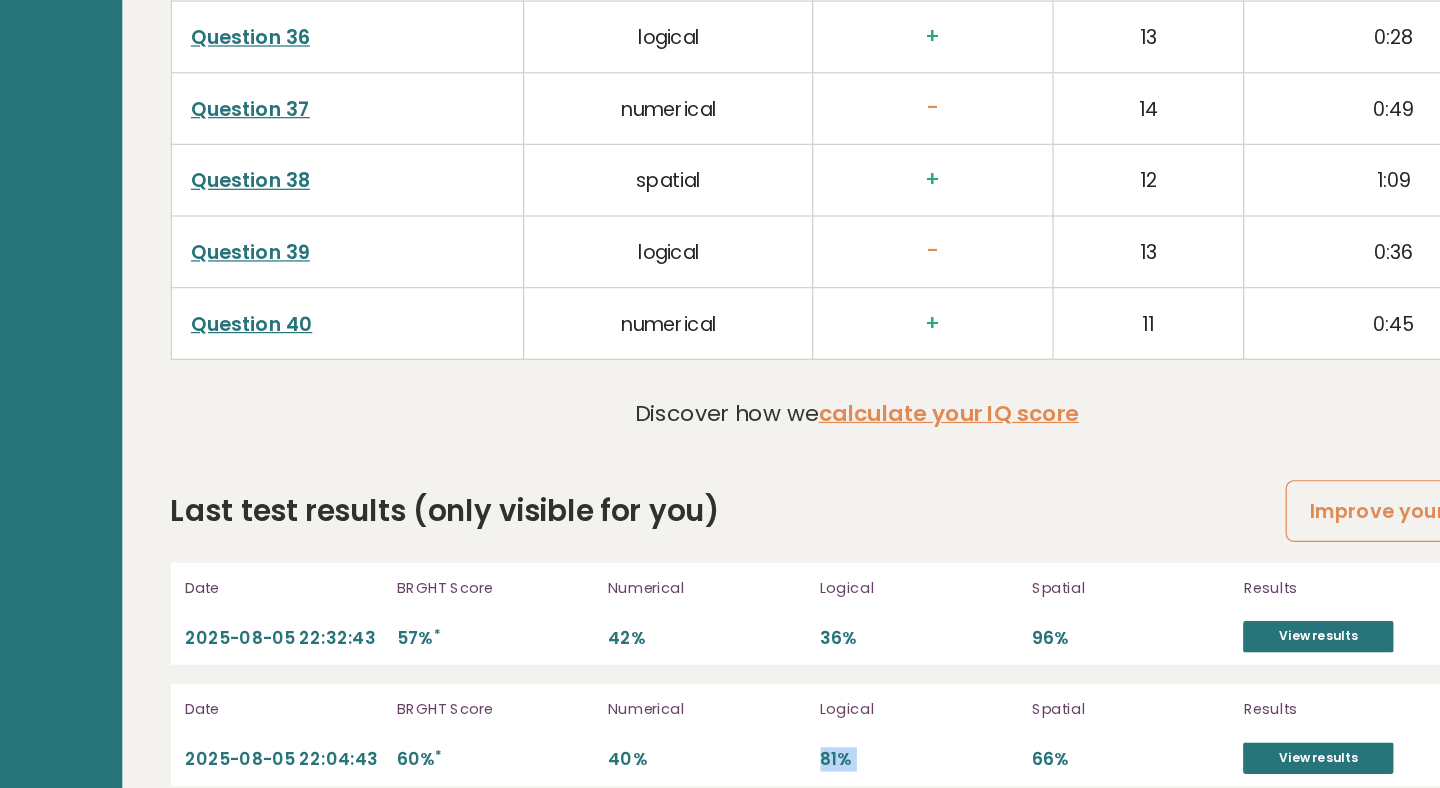 click on "Logical
81%" at bounding box center [886, 744] 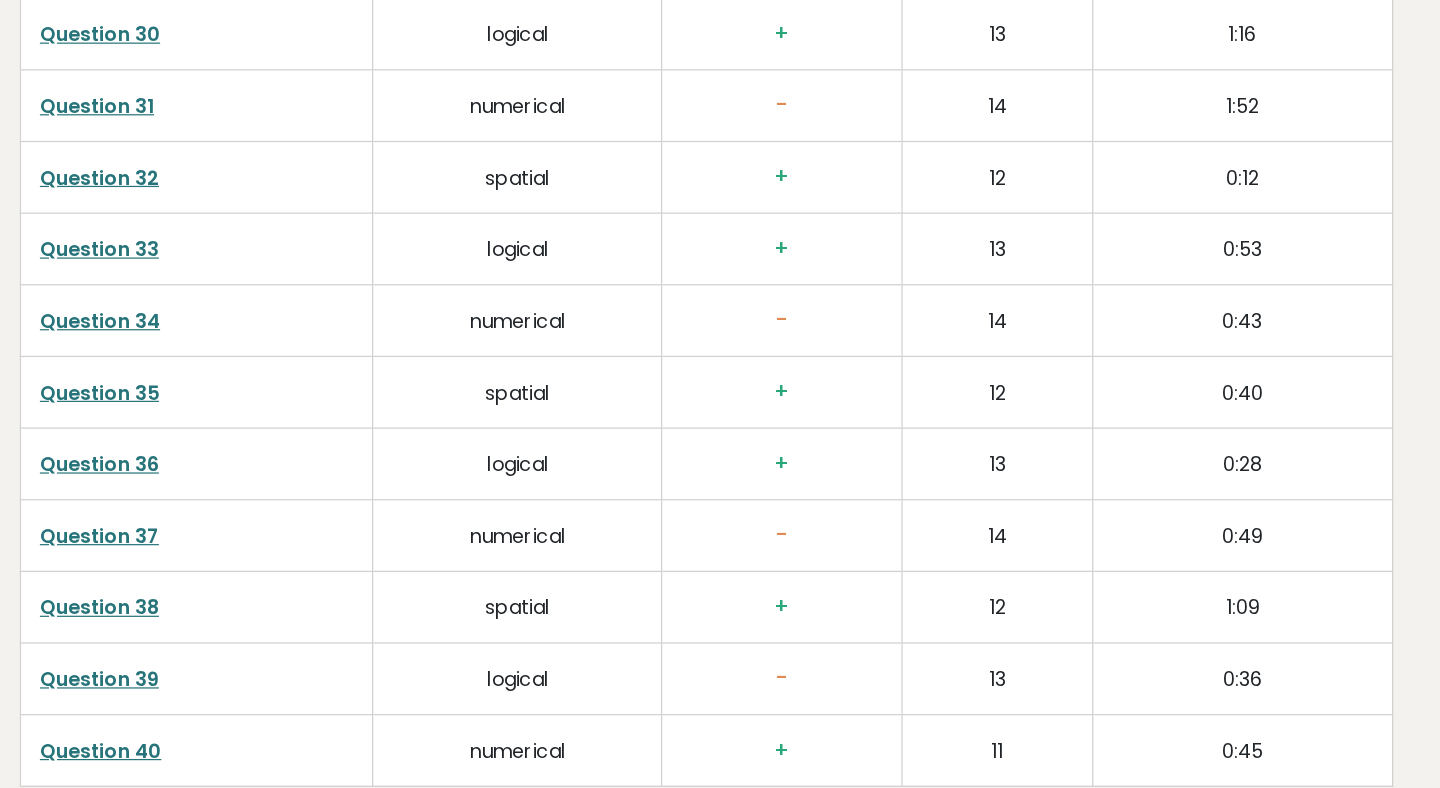 scroll, scrollTop: 5099, scrollLeft: 0, axis: vertical 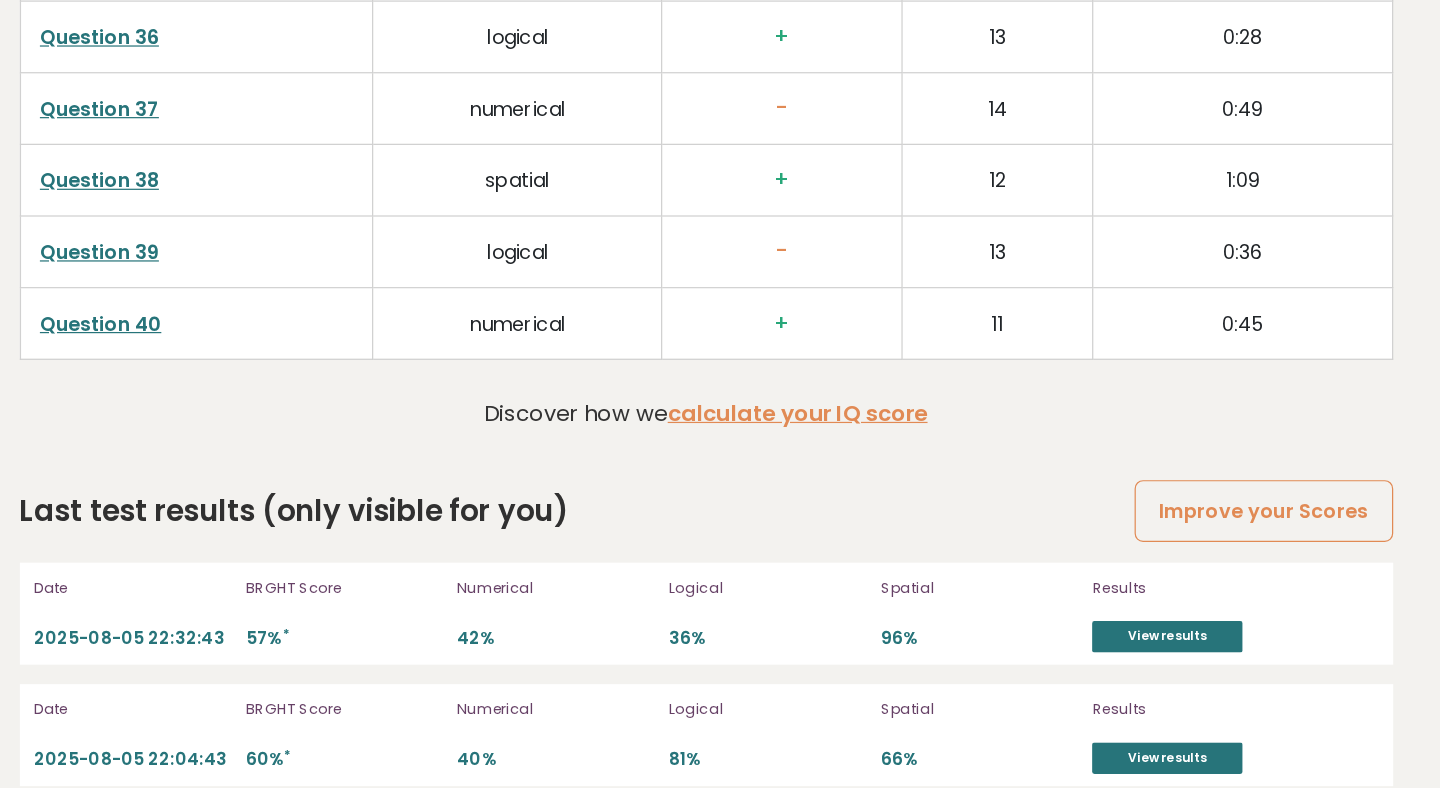 click on "Results" at bounding box center [1258, 623] 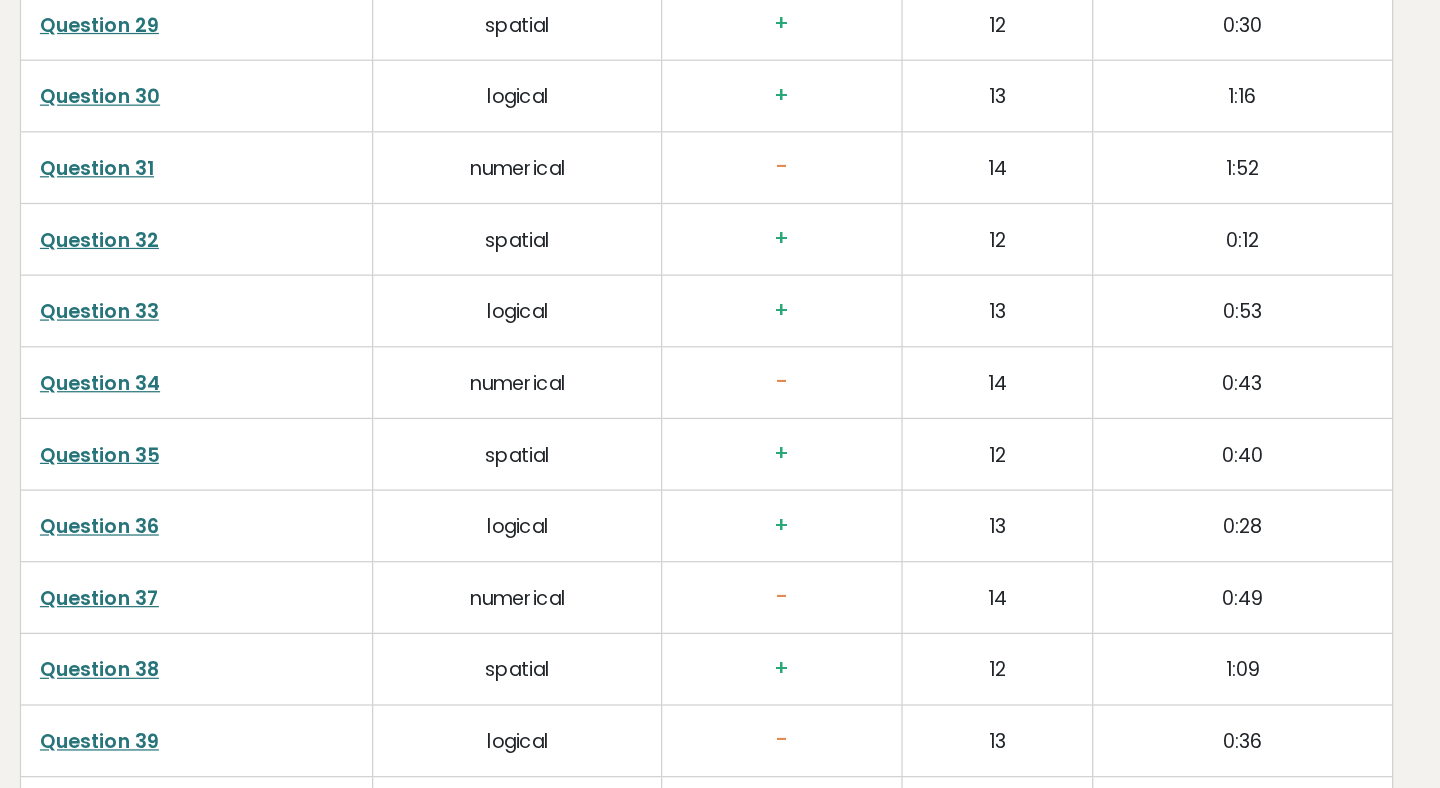 scroll, scrollTop: 4646, scrollLeft: 0, axis: vertical 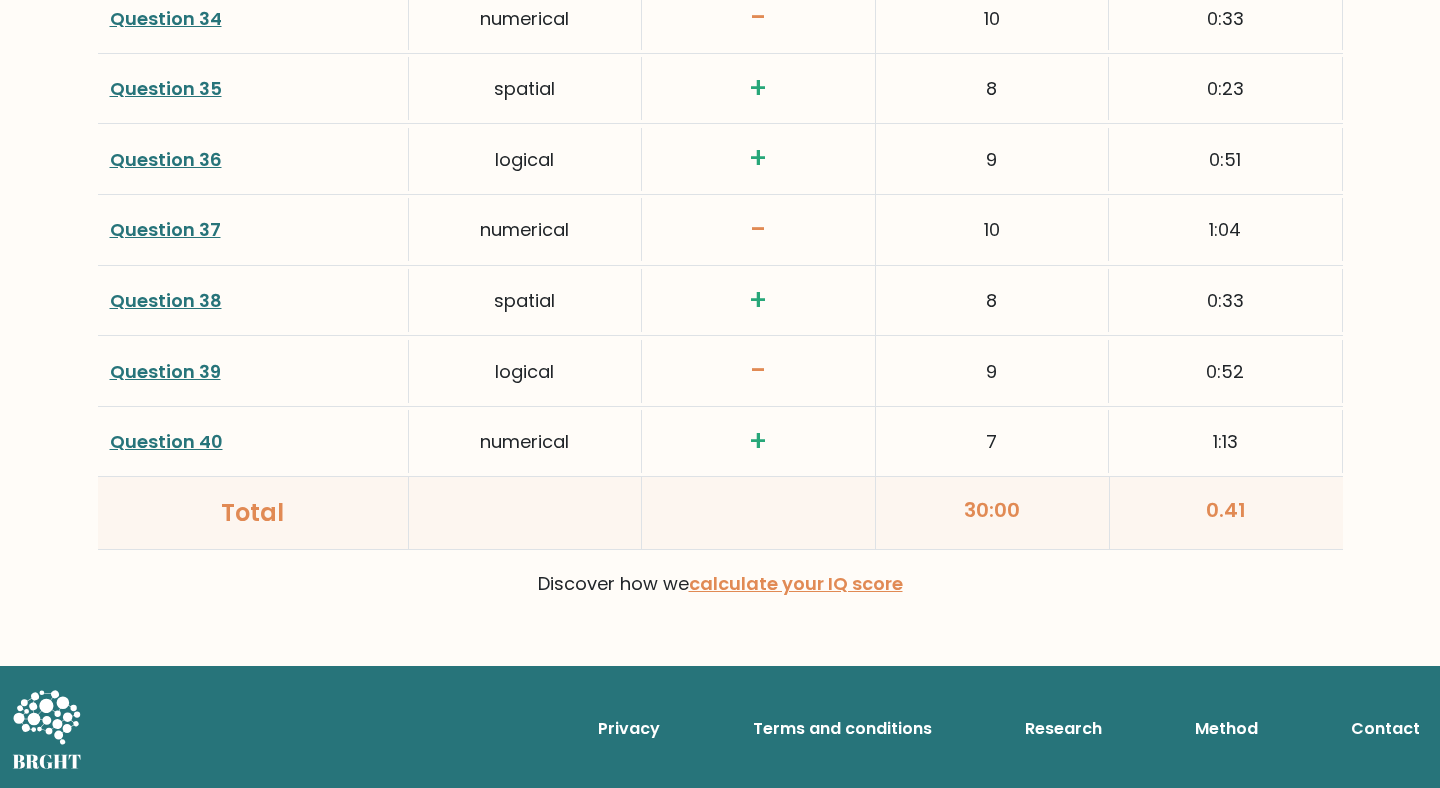 click at bounding box center (759, 513) 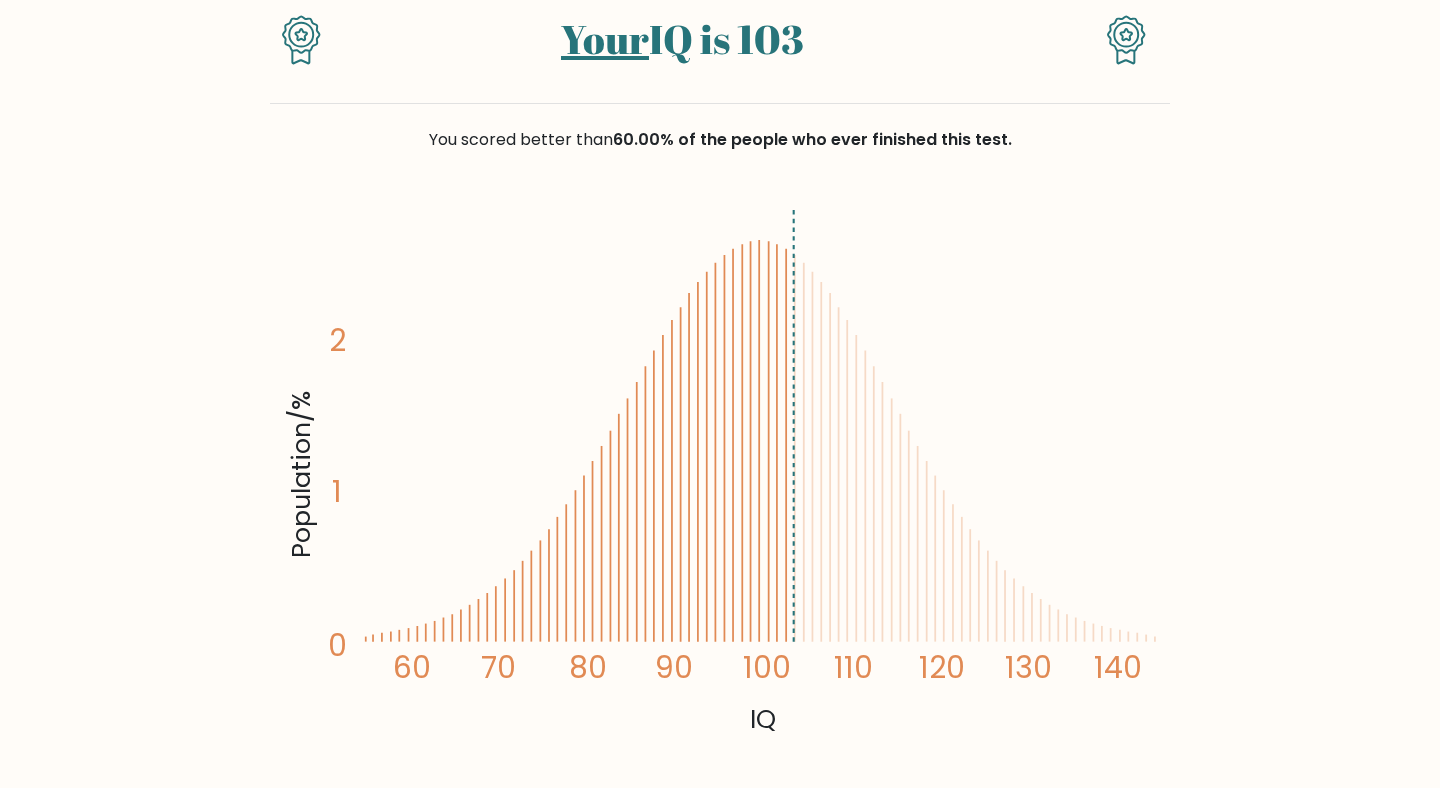scroll, scrollTop: 0, scrollLeft: 0, axis: both 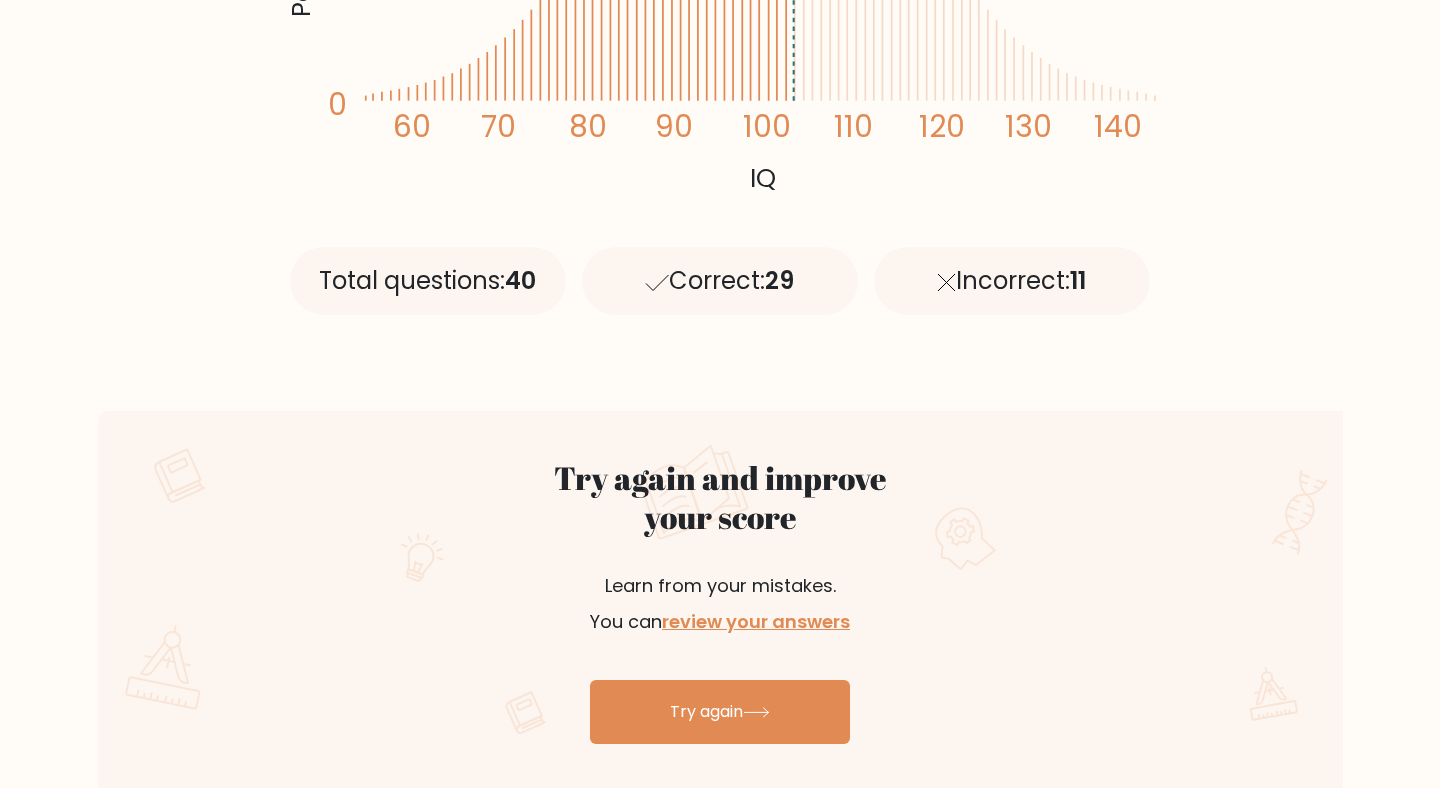 click on "Total questions:  40" at bounding box center (428, 281) 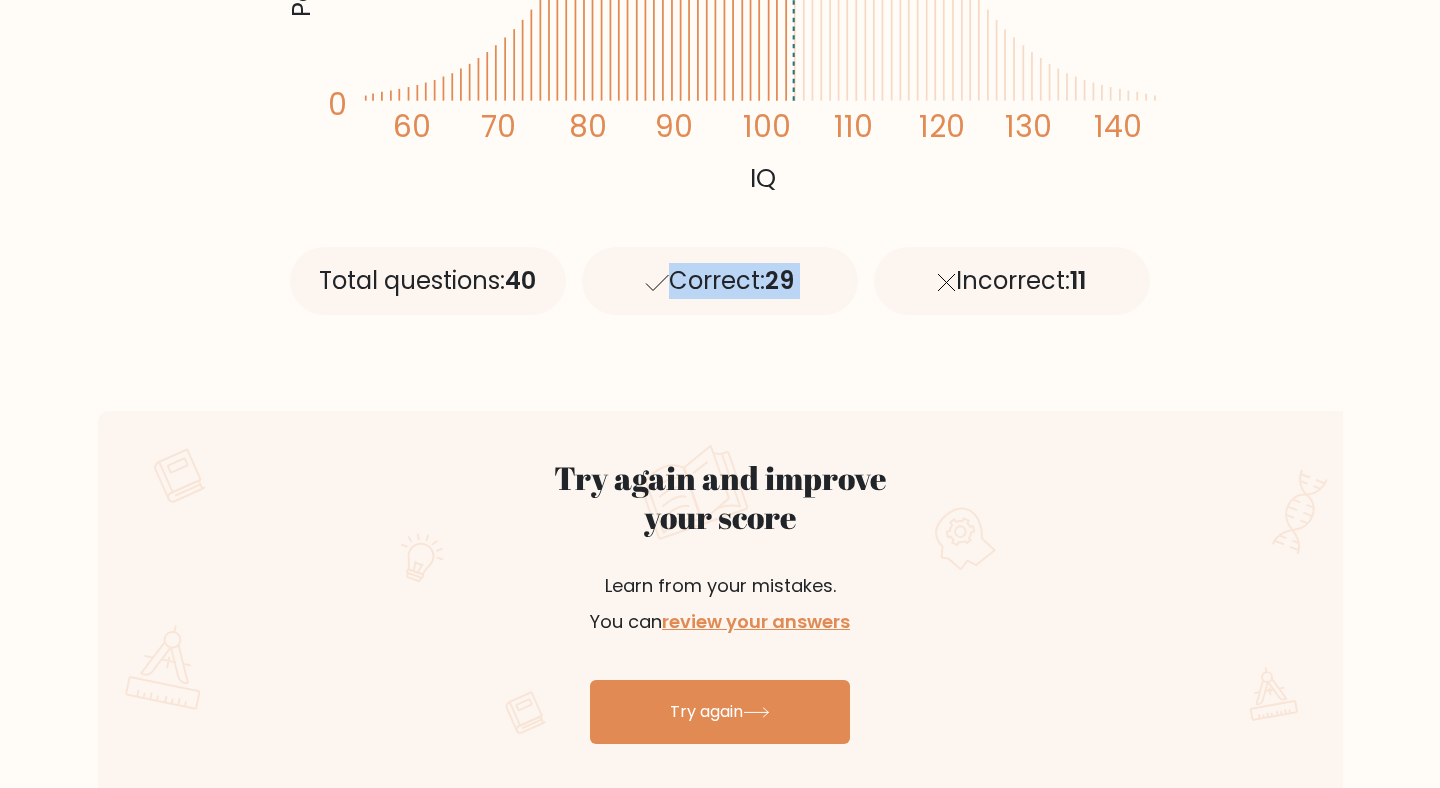 click on "Correct:  29" at bounding box center [720, 281] 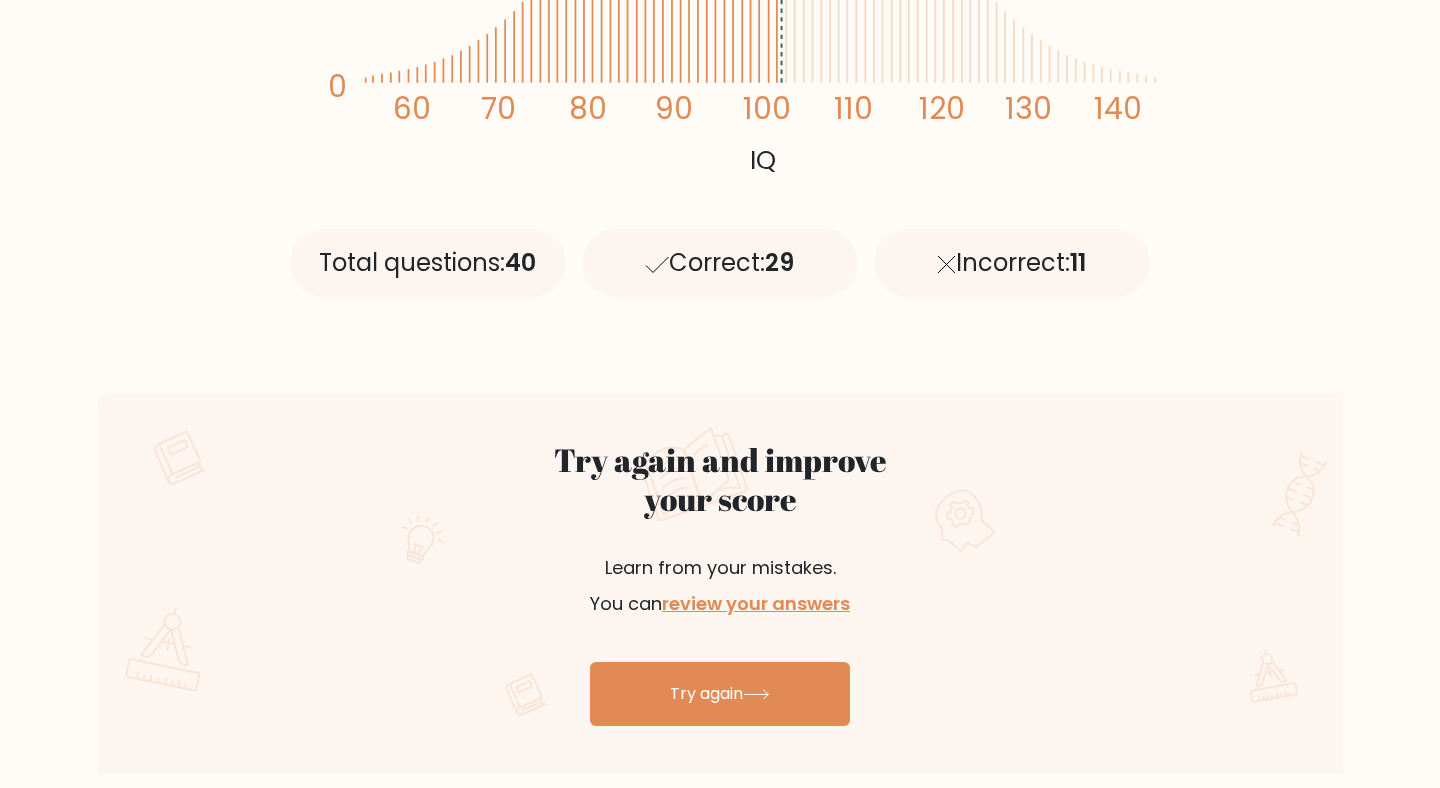scroll, scrollTop: 750, scrollLeft: 0, axis: vertical 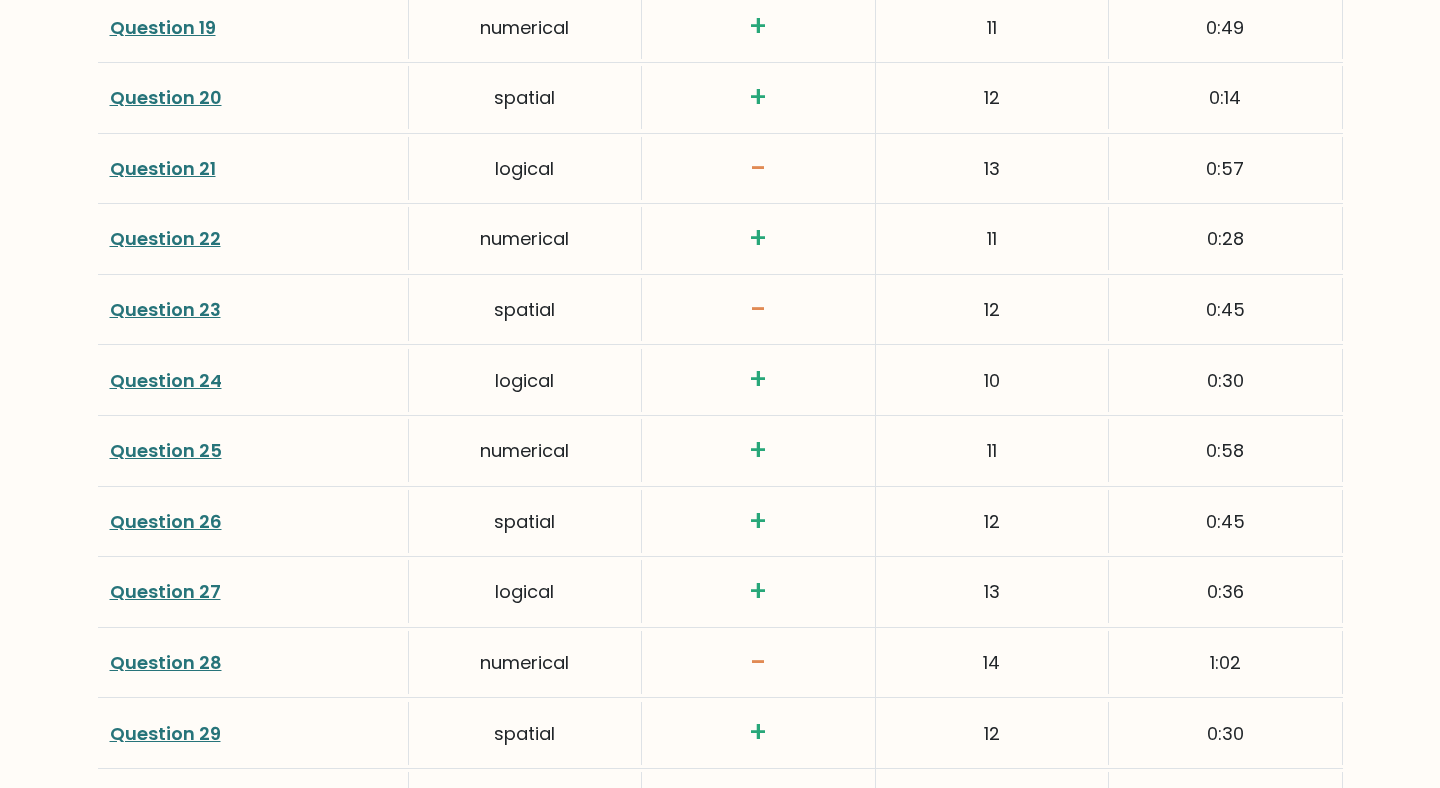 click on "-" at bounding box center [758, 169] 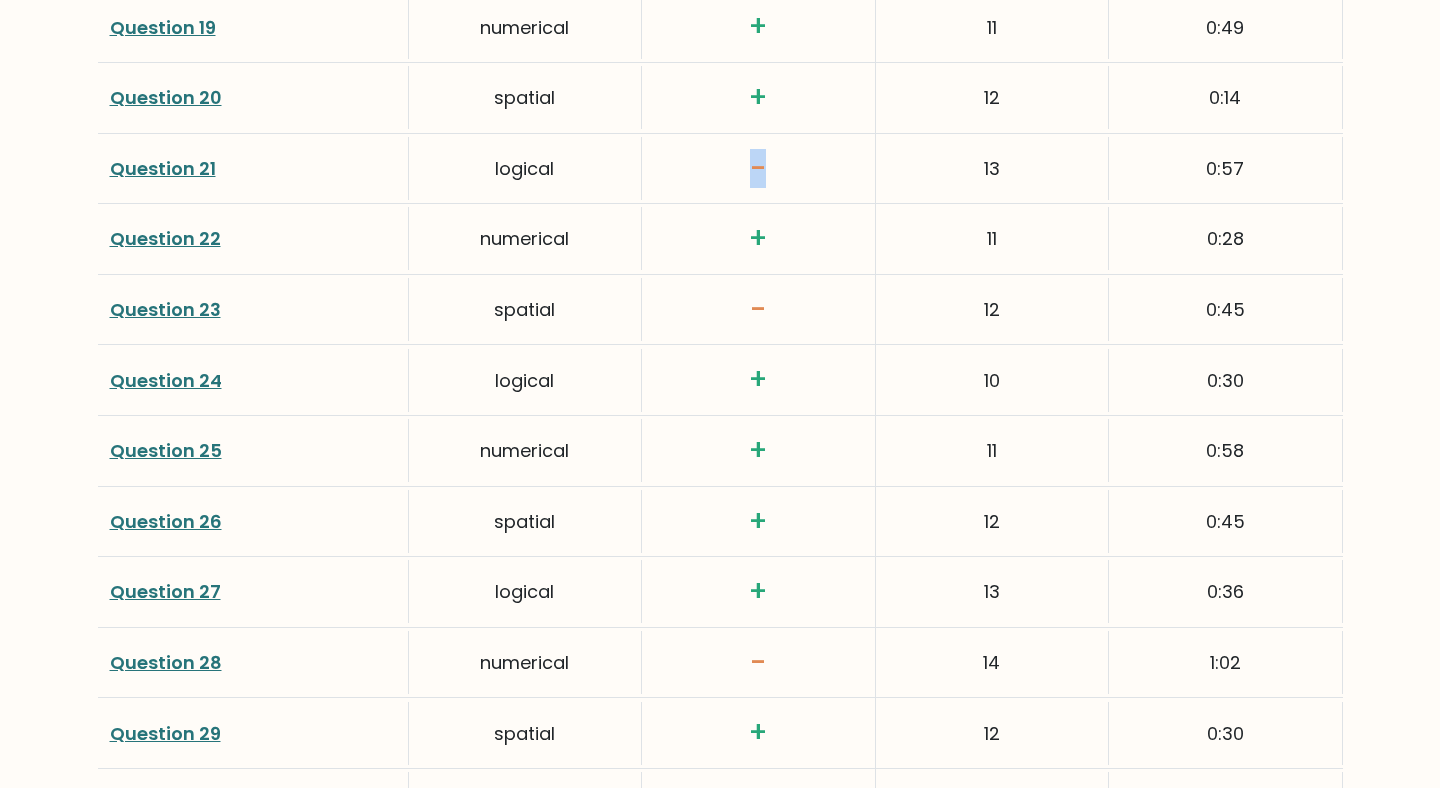 click on "-" at bounding box center (758, 169) 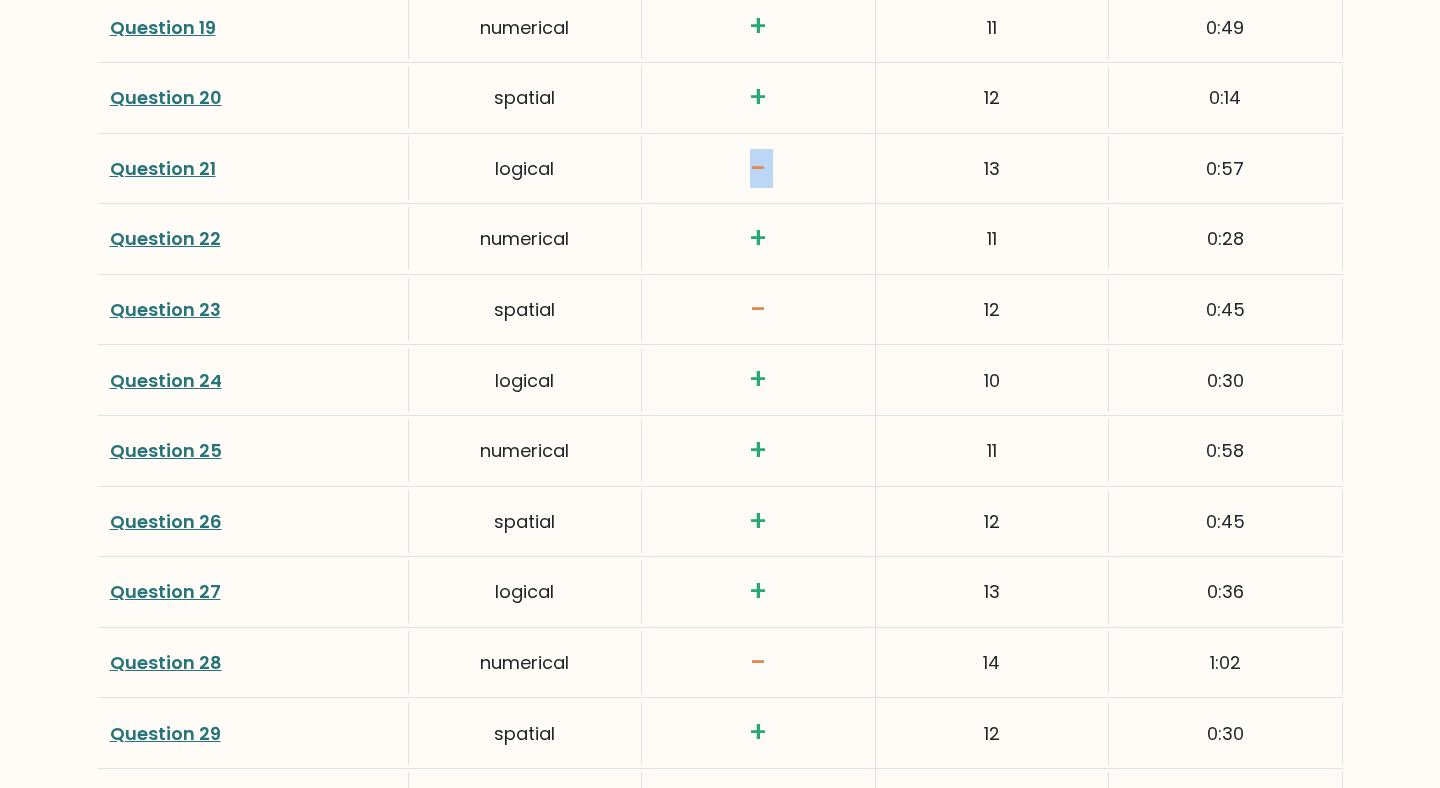 click on "-" at bounding box center [758, 169] 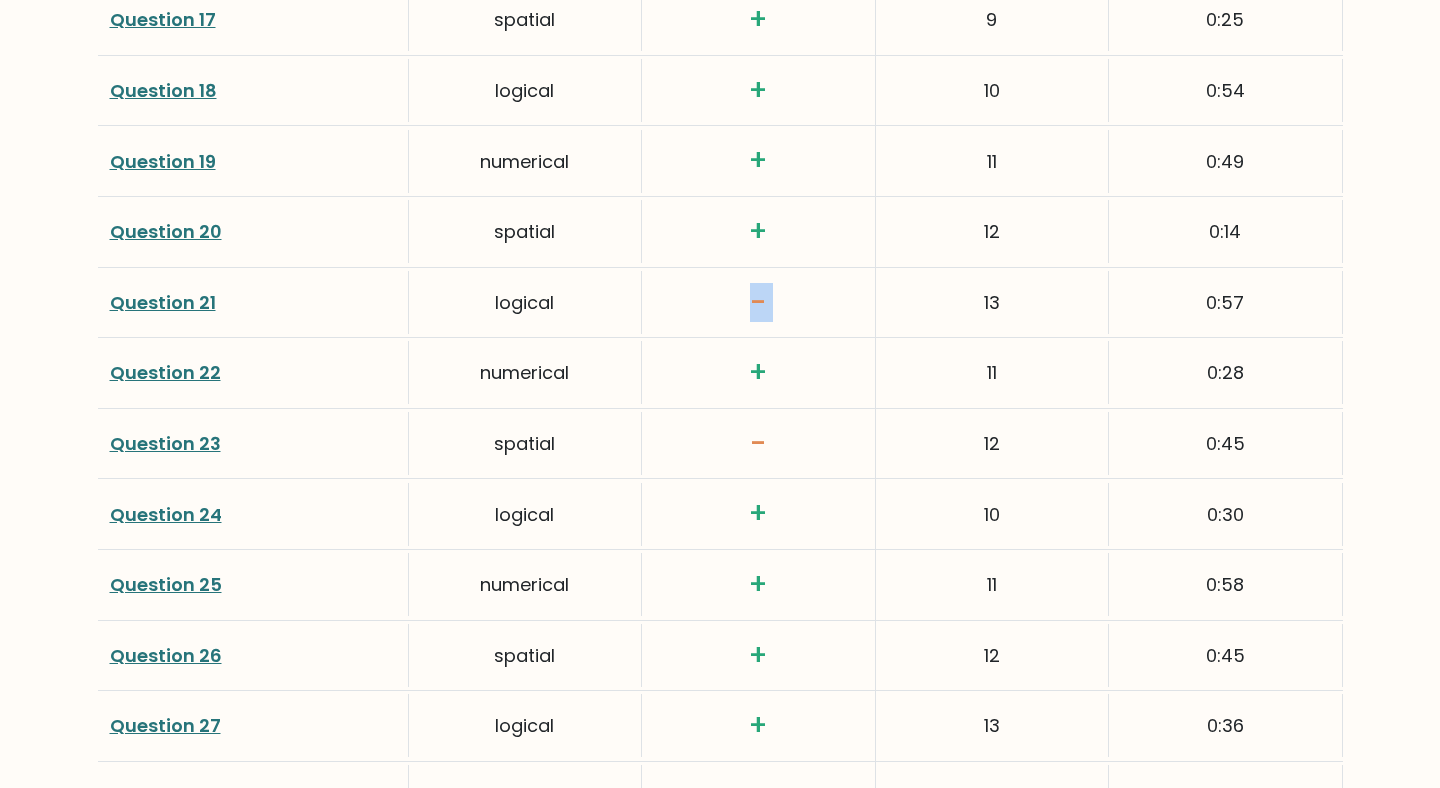 scroll, scrollTop: 4041, scrollLeft: 0, axis: vertical 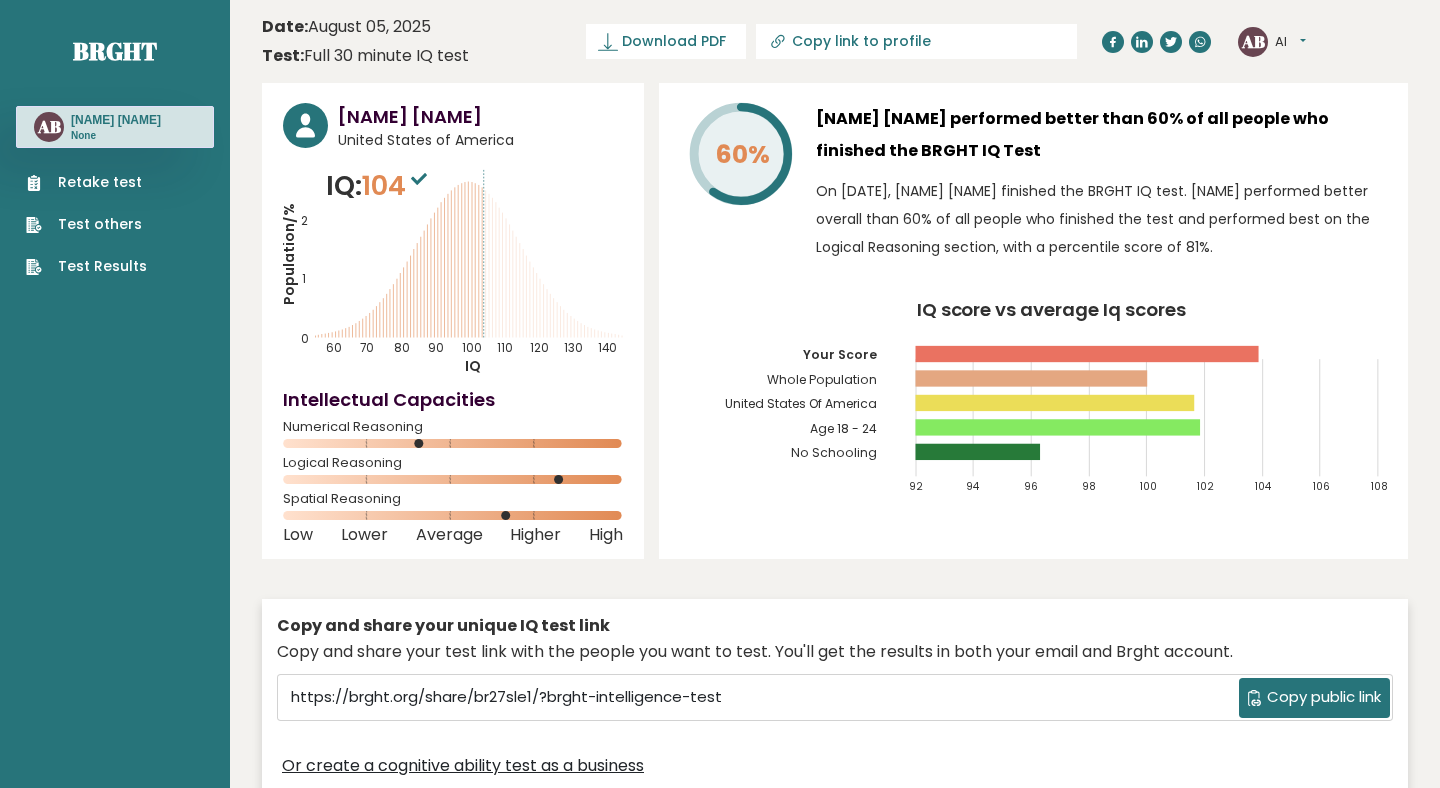click on "IQ:  104" at bounding box center (379, 186) 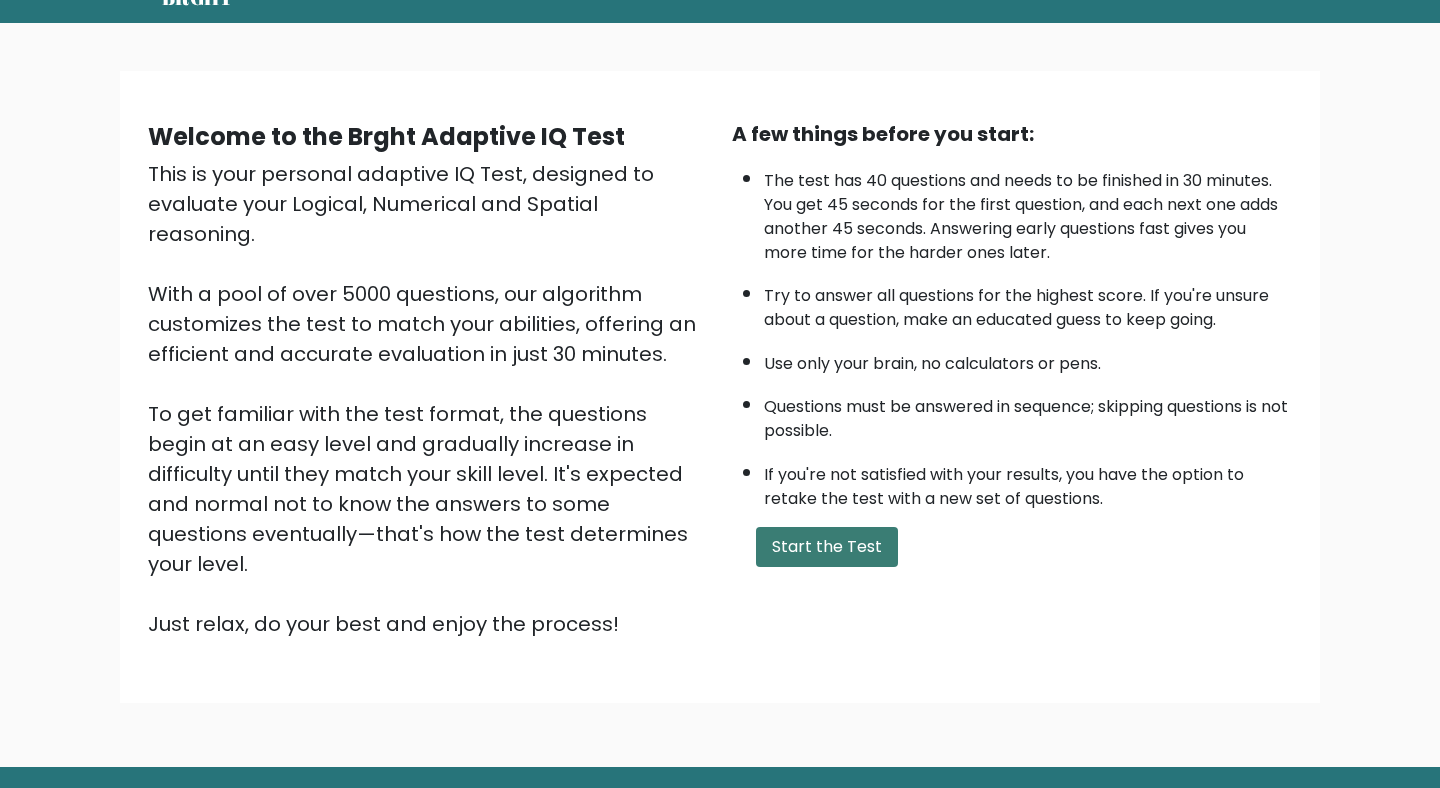 scroll, scrollTop: 93, scrollLeft: 0, axis: vertical 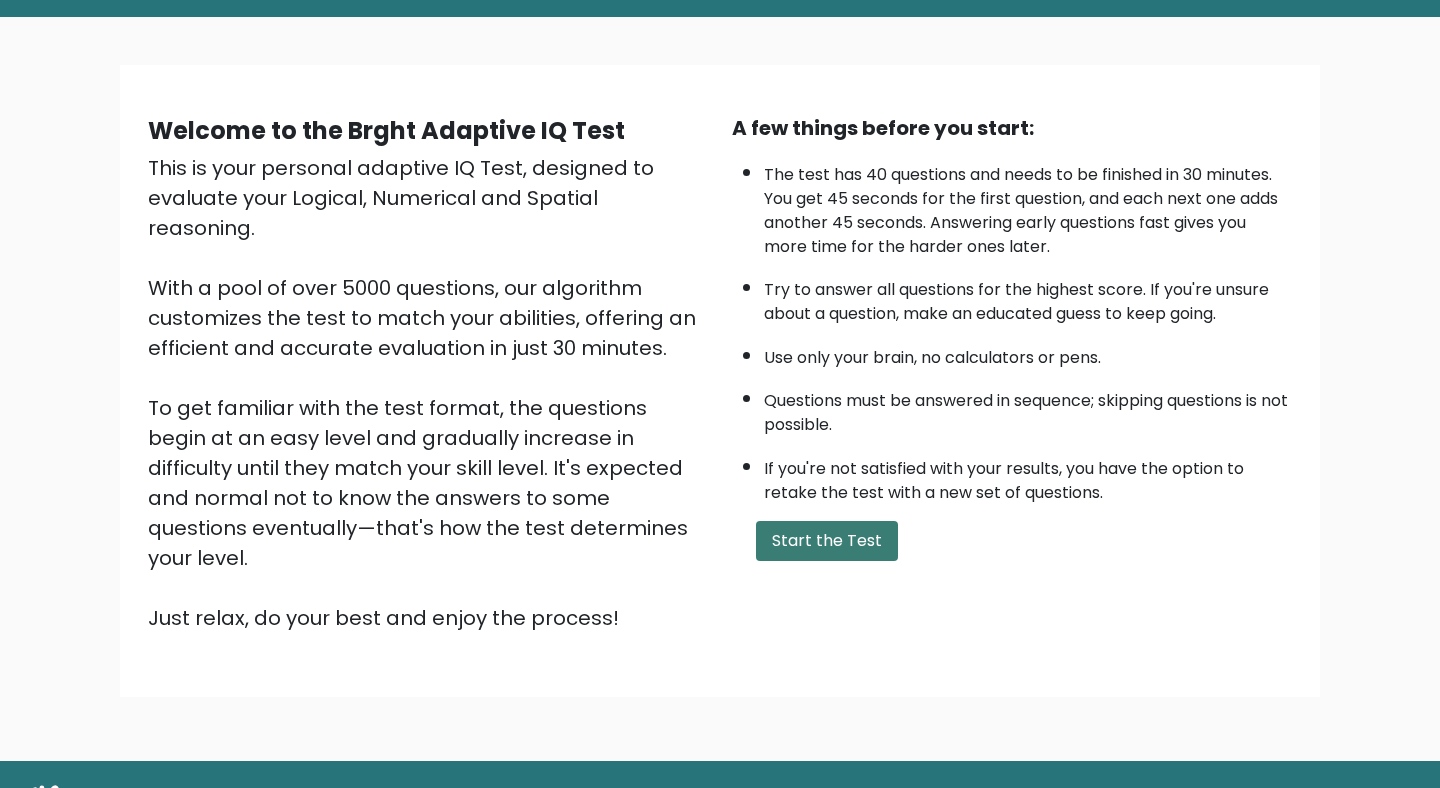 click on "Start the Test" at bounding box center (827, 541) 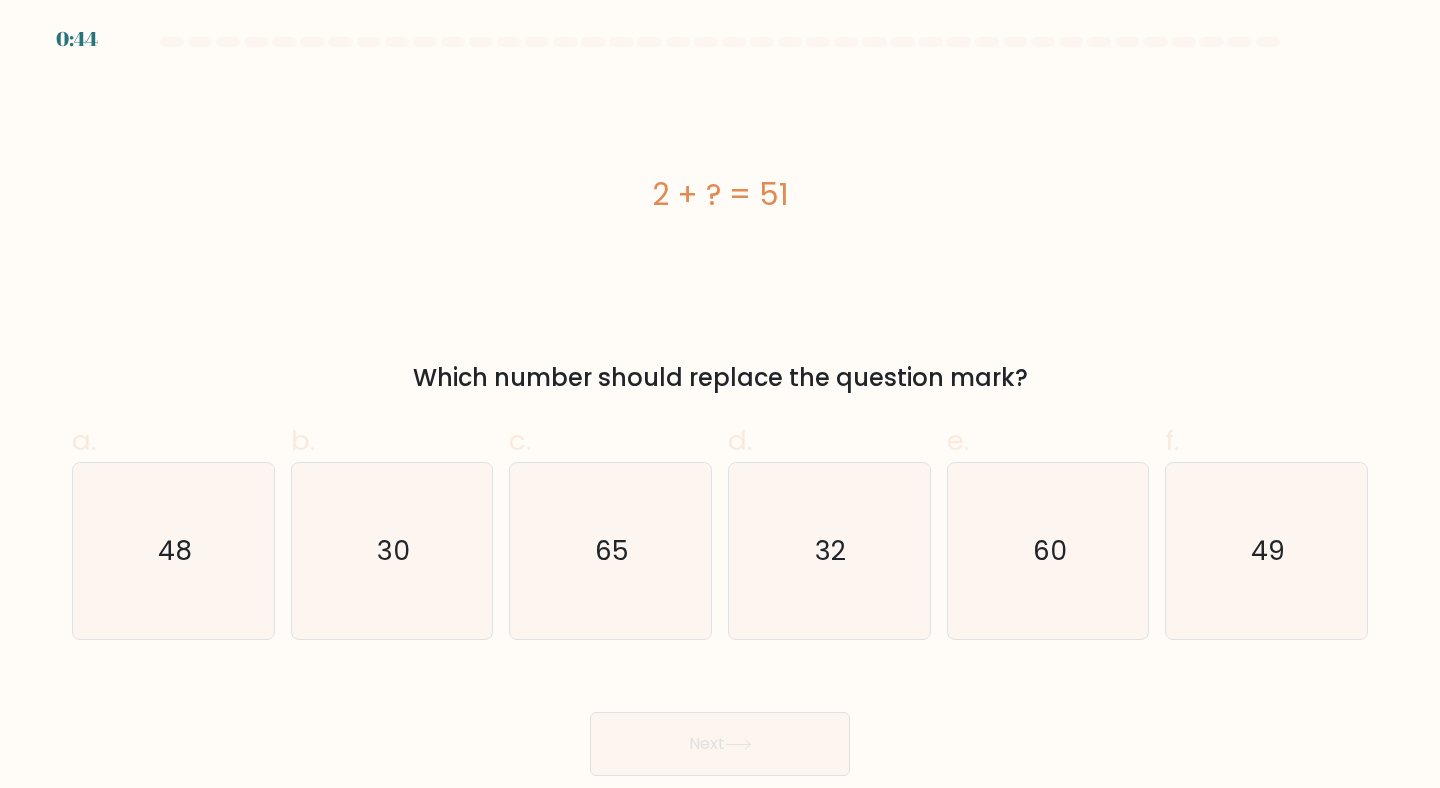 scroll, scrollTop: 0, scrollLeft: 0, axis: both 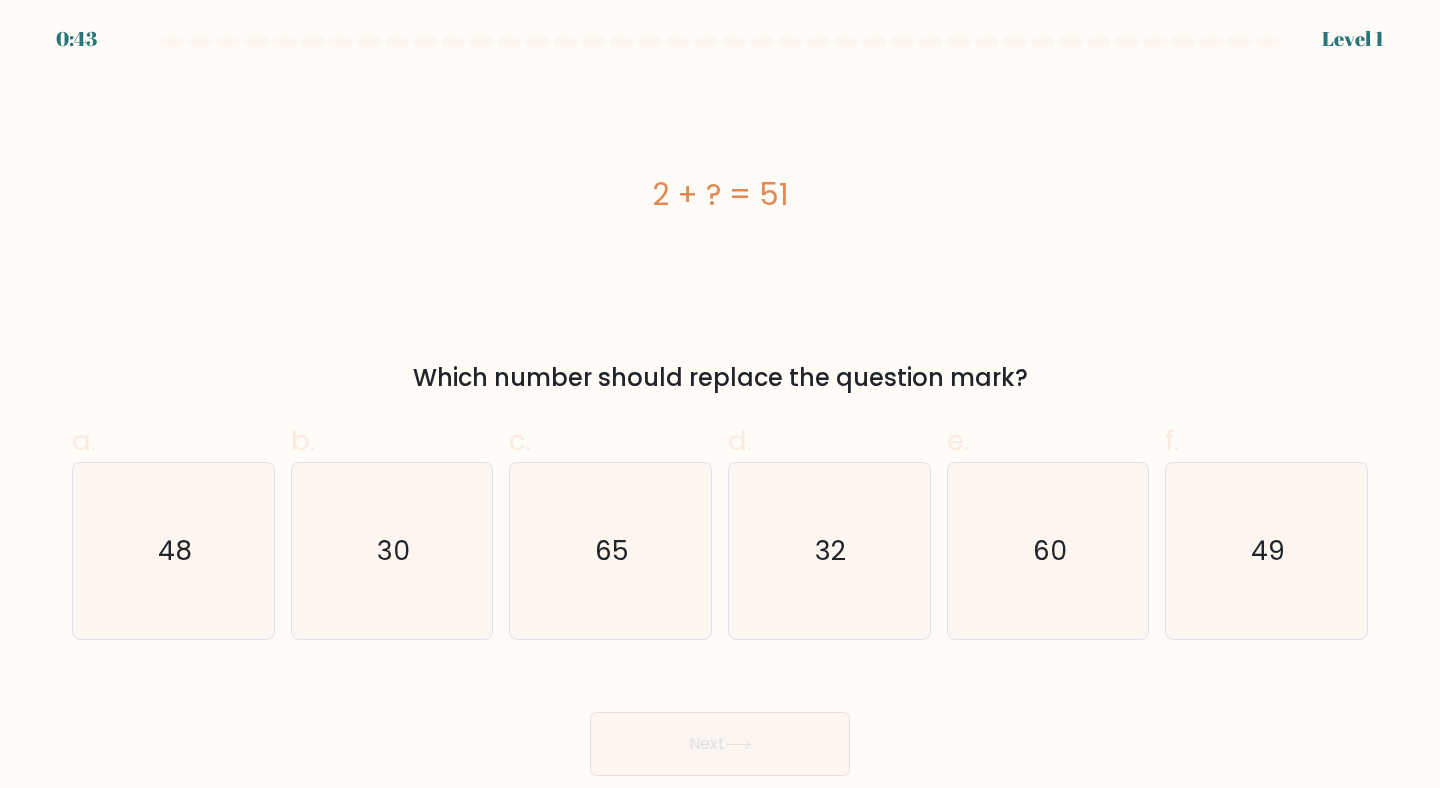 click on "Which number should replace the question mark?" at bounding box center (720, 378) 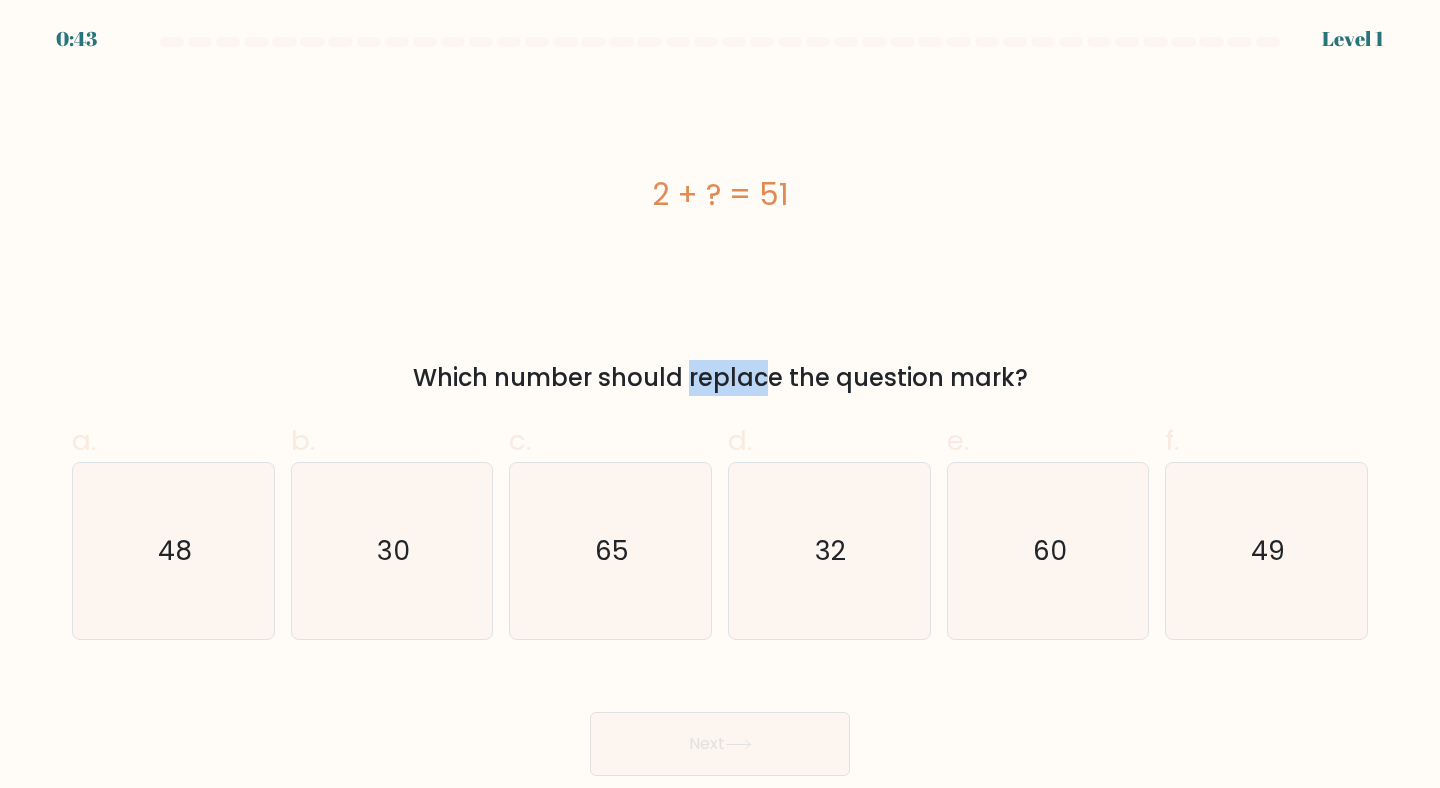 click on "Which number should replace the question mark?" at bounding box center (720, 378) 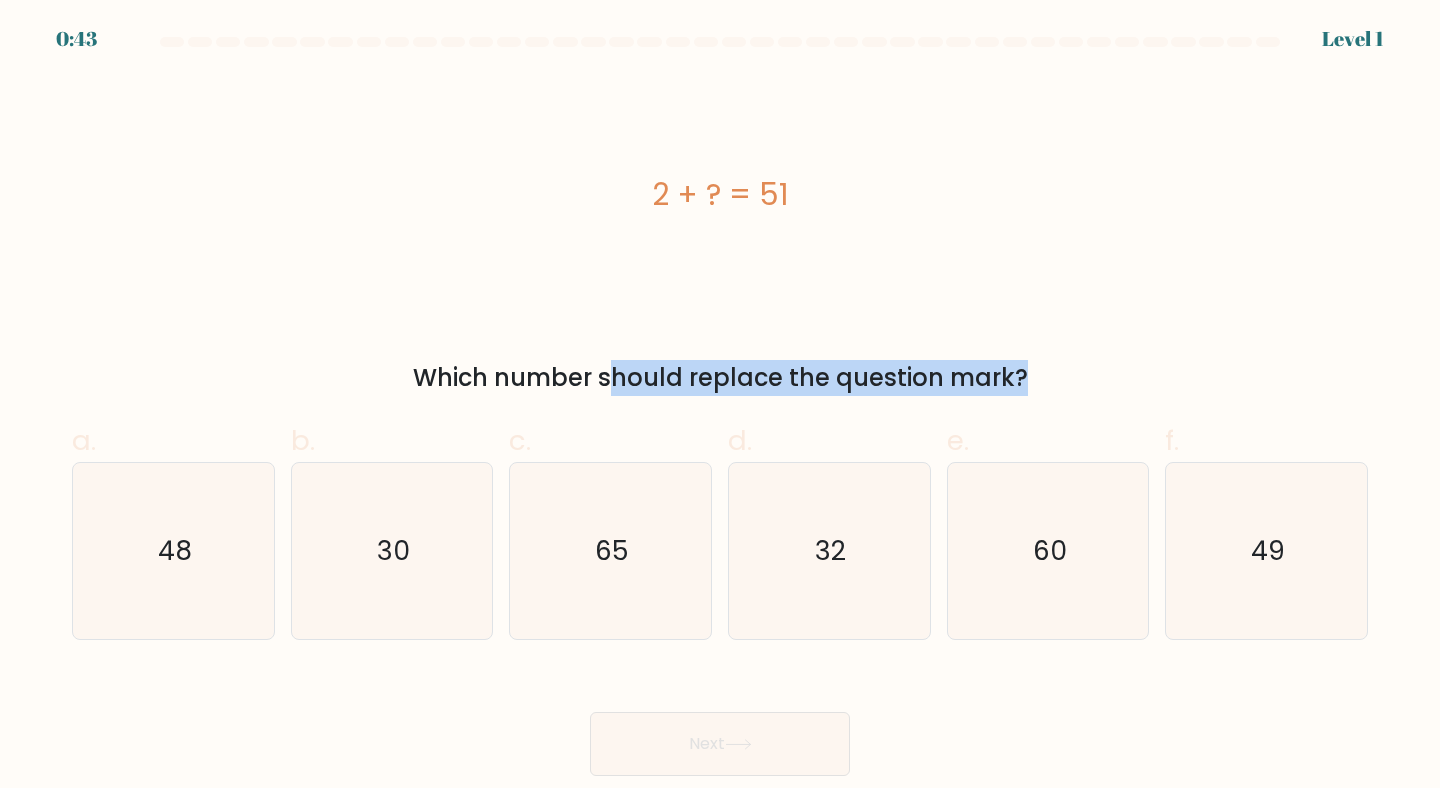 click on "Which number should replace the question mark?" at bounding box center (720, 378) 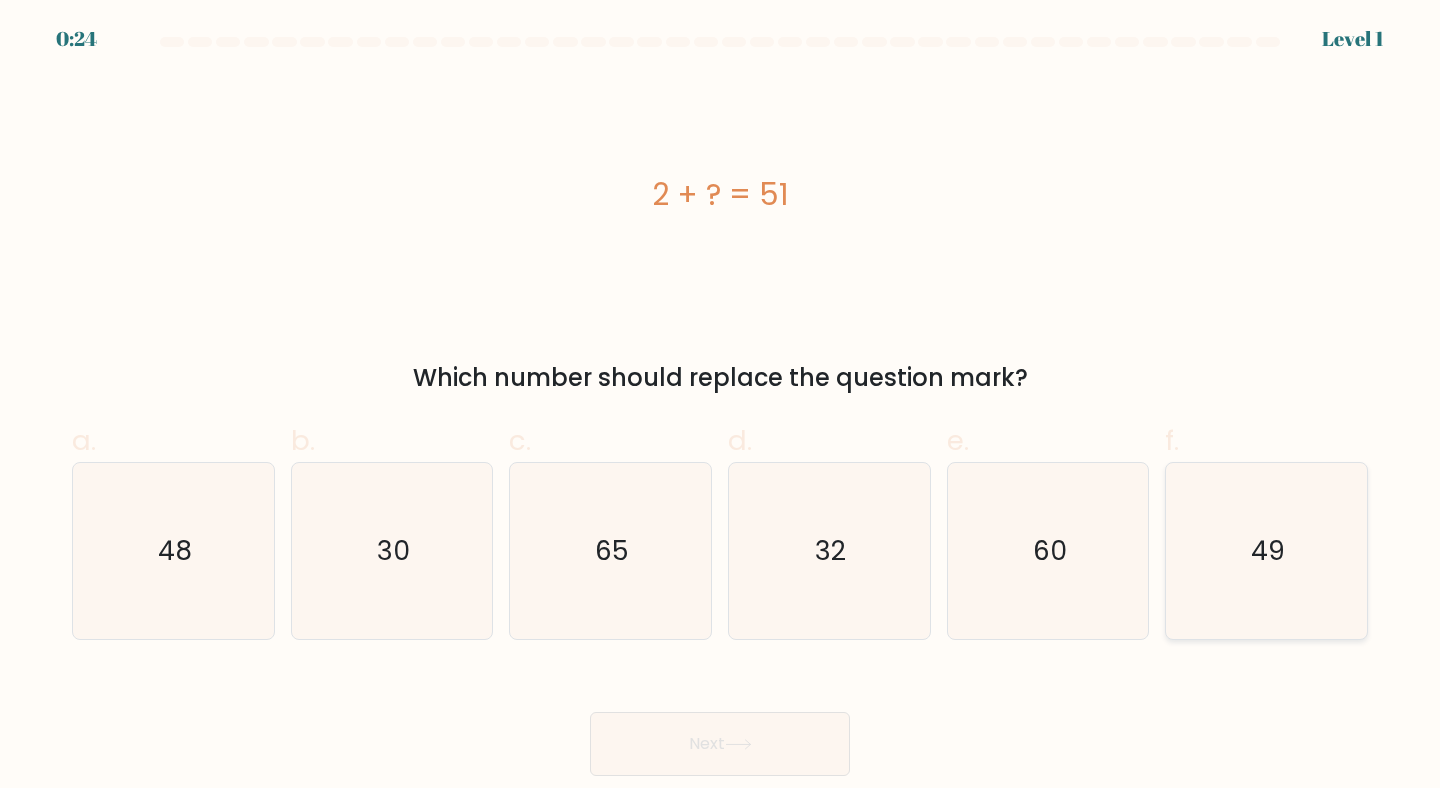 click on "49" 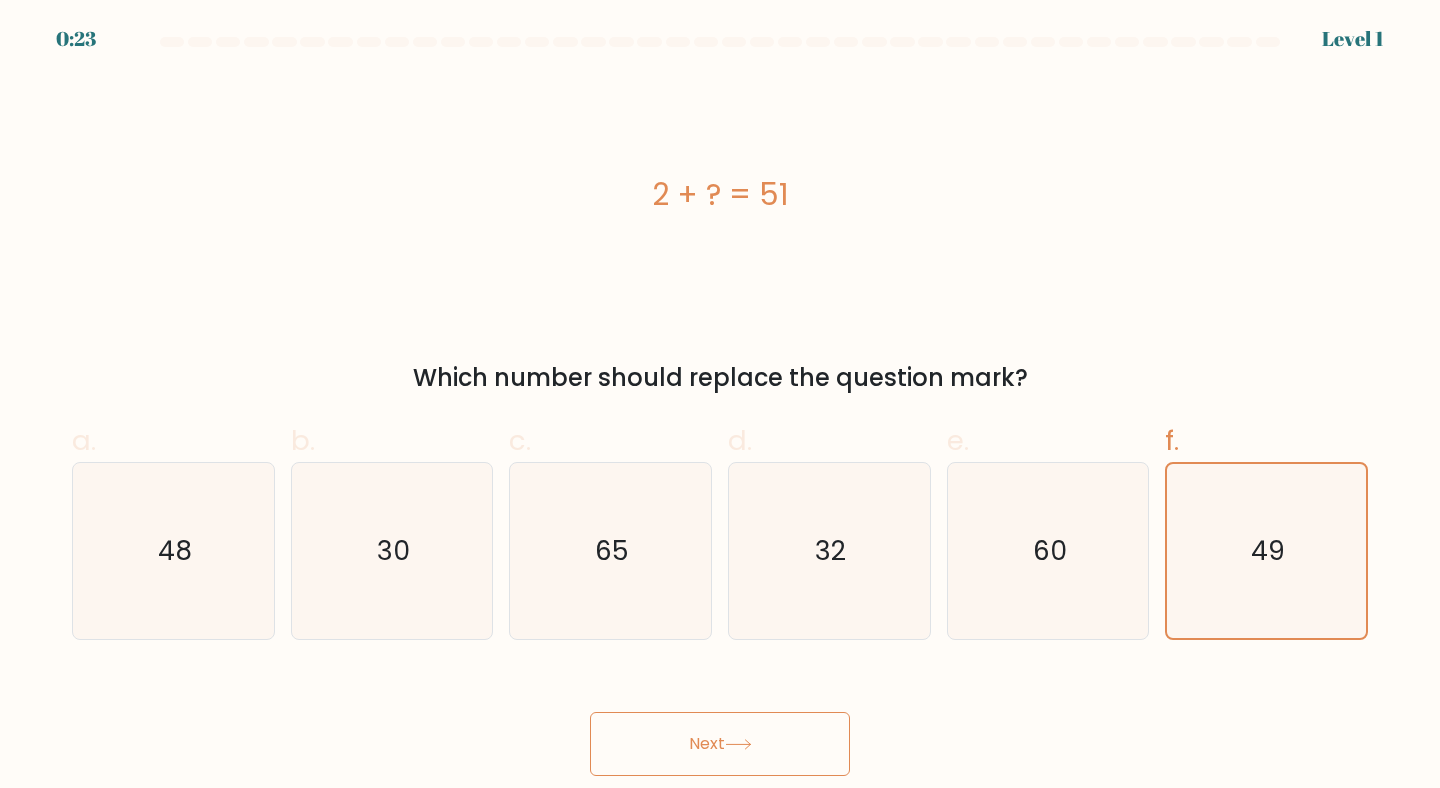 click on "Next" at bounding box center [720, 744] 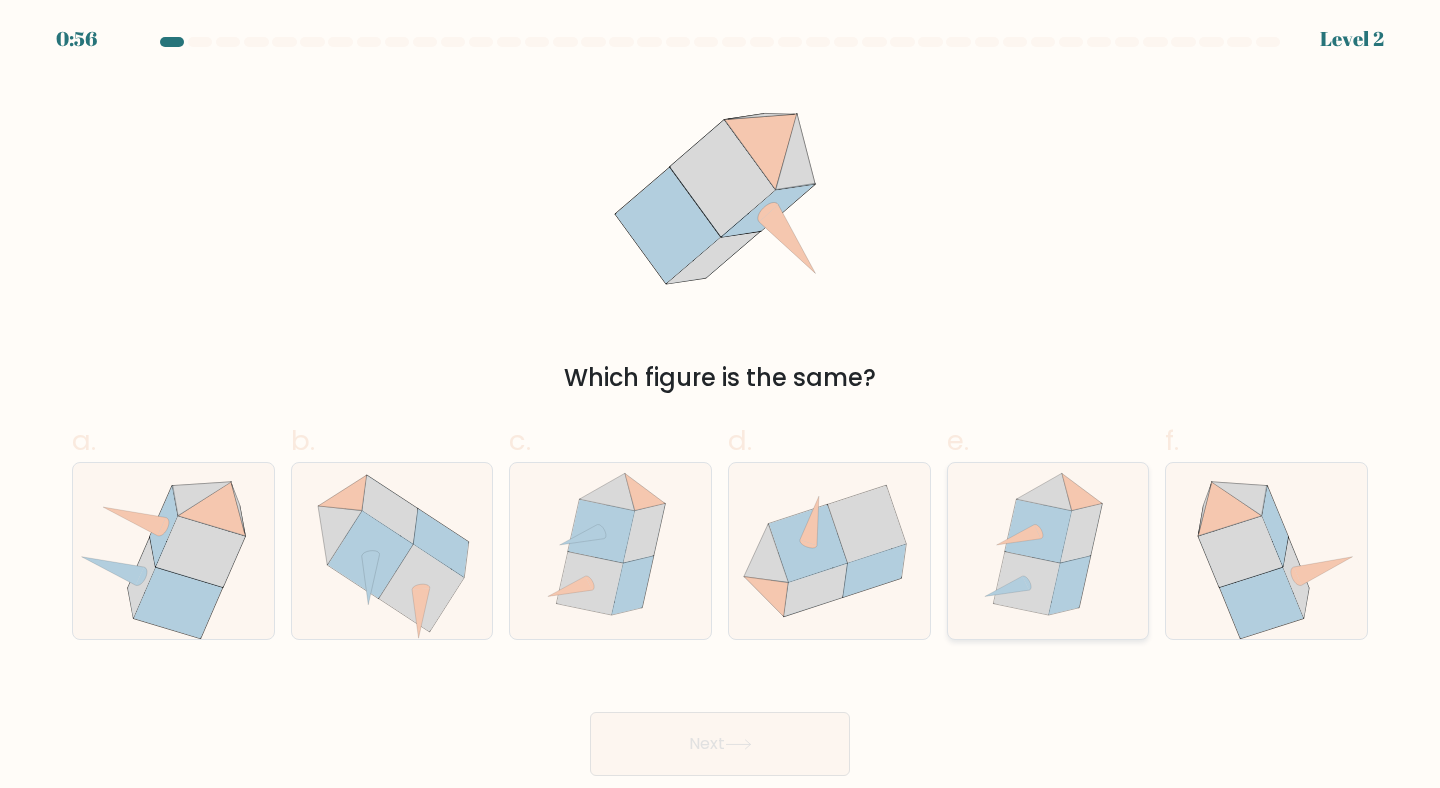 click 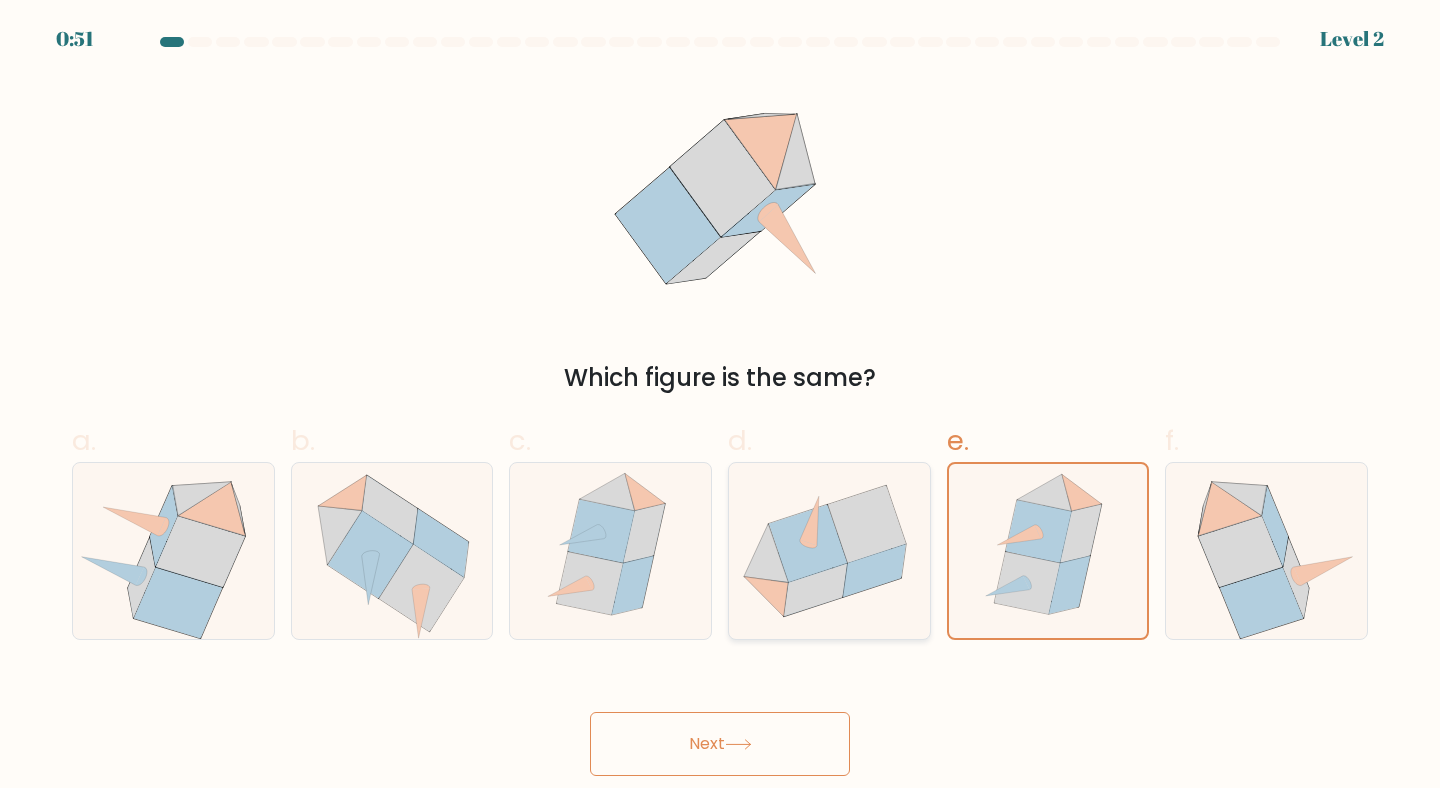 click 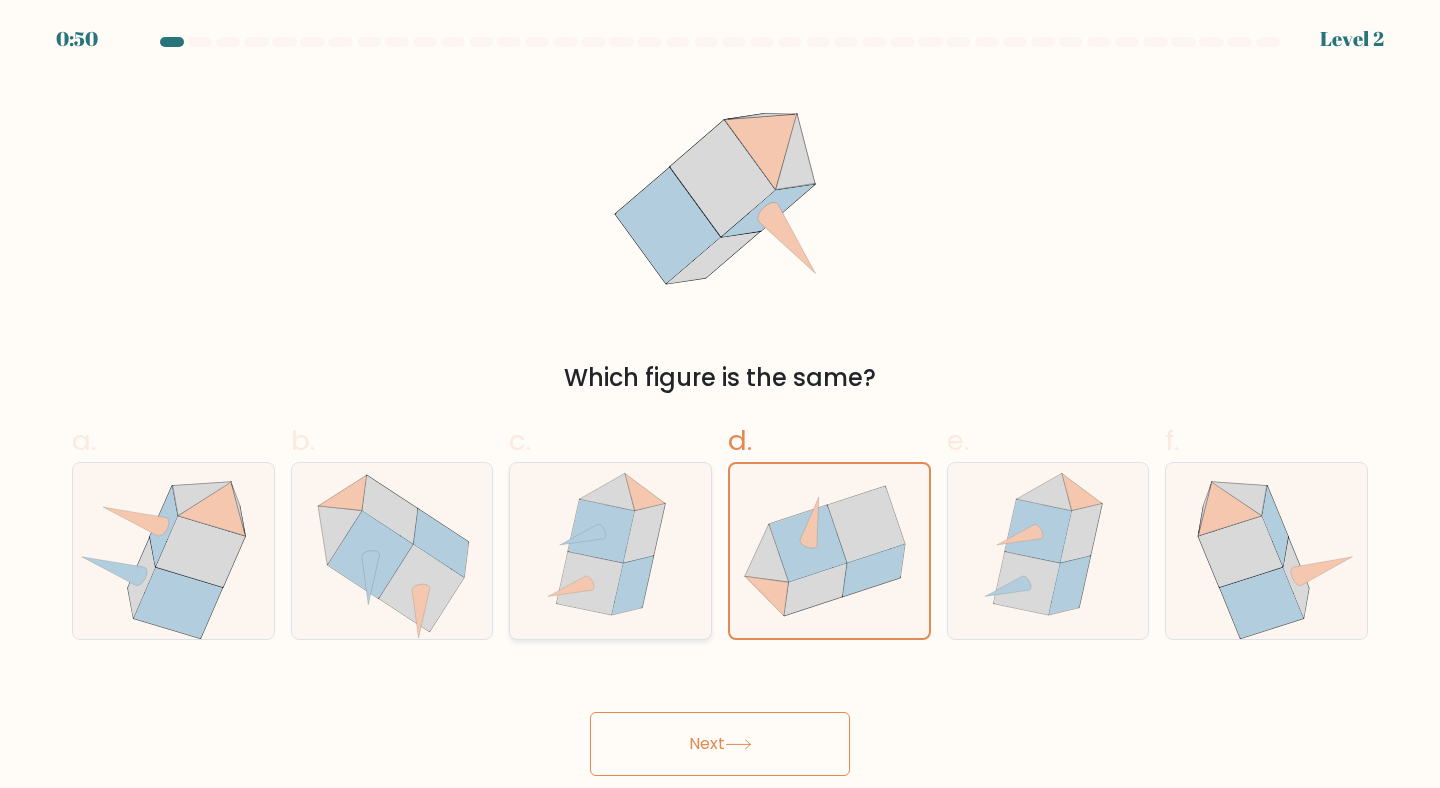 click 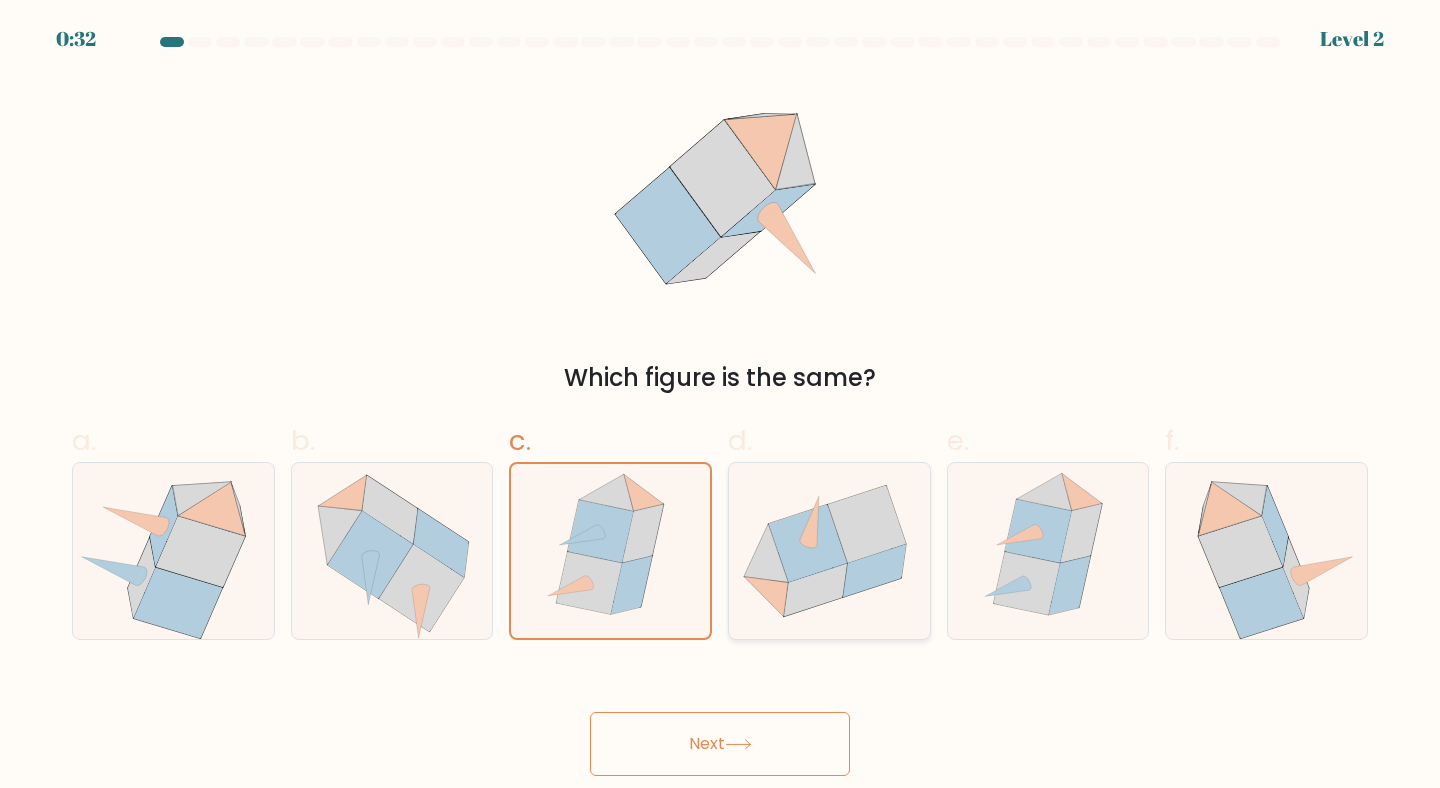 click 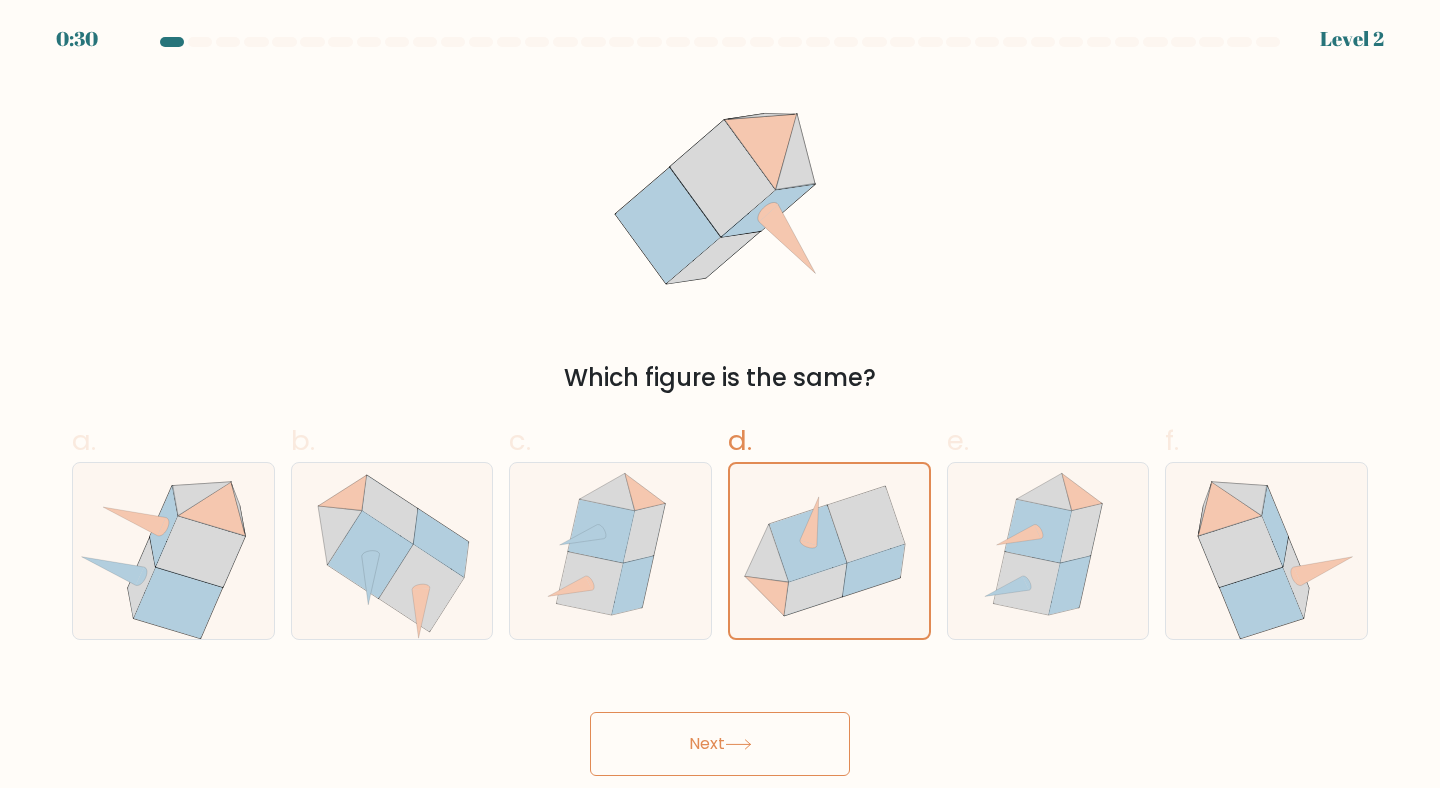 click 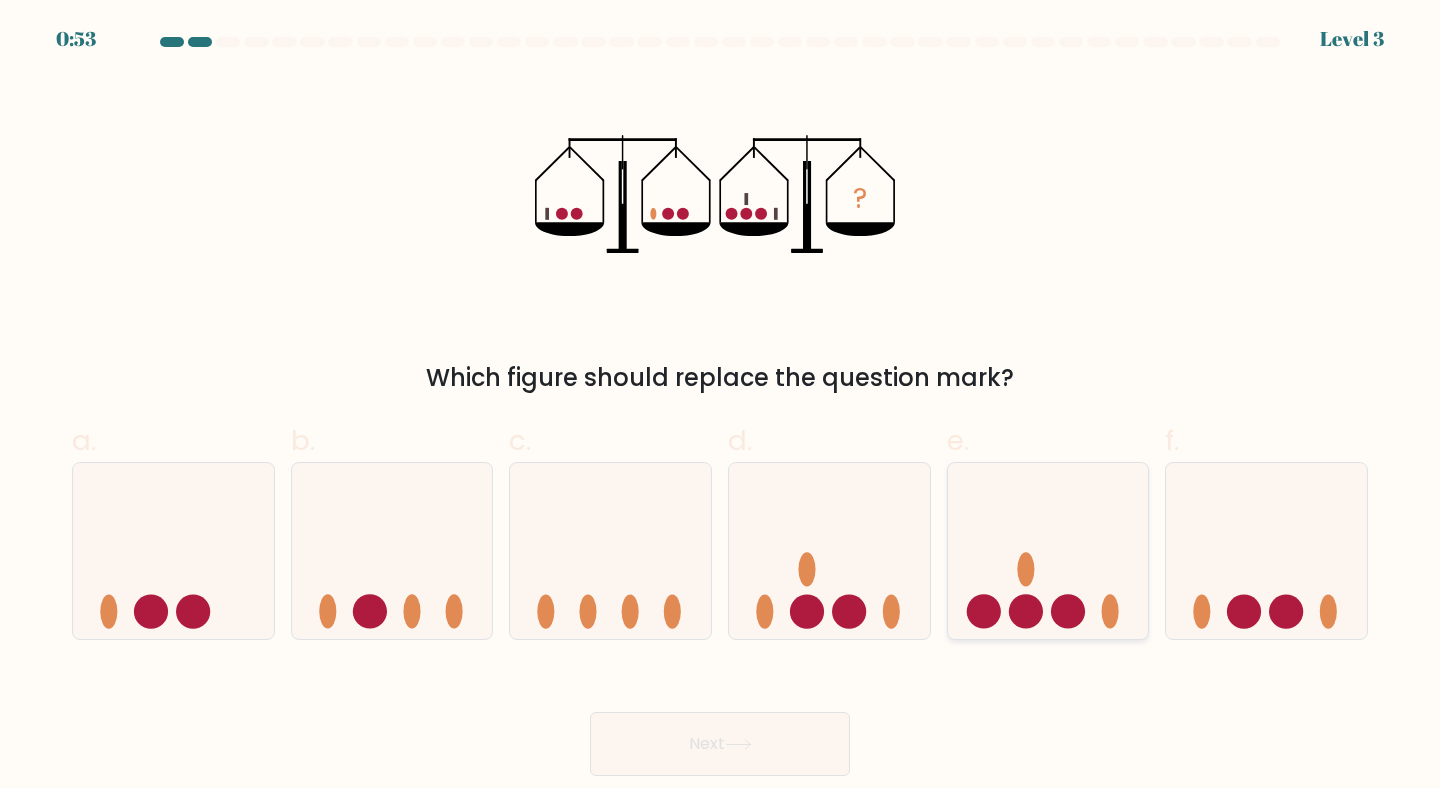 click 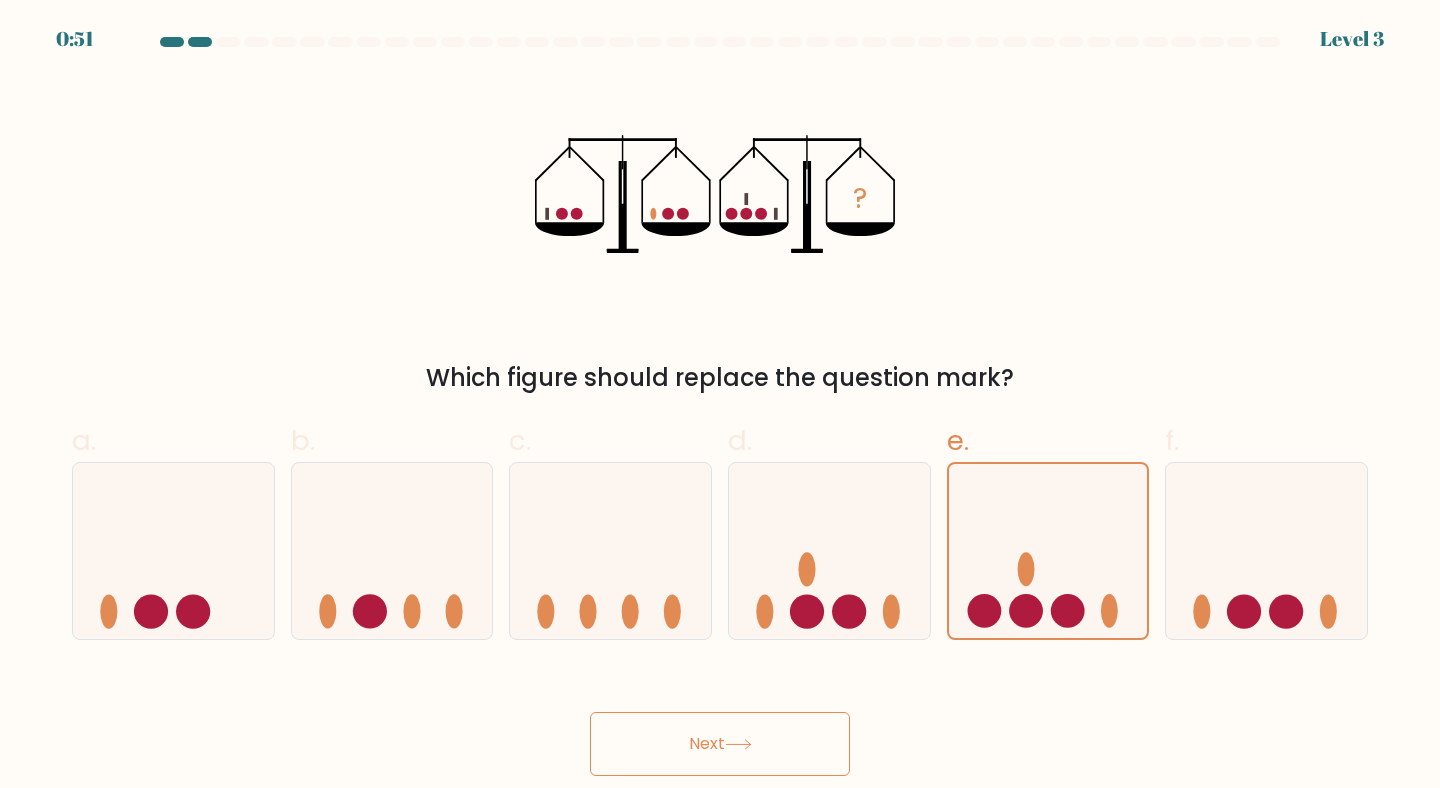 click on "Next" at bounding box center (720, 744) 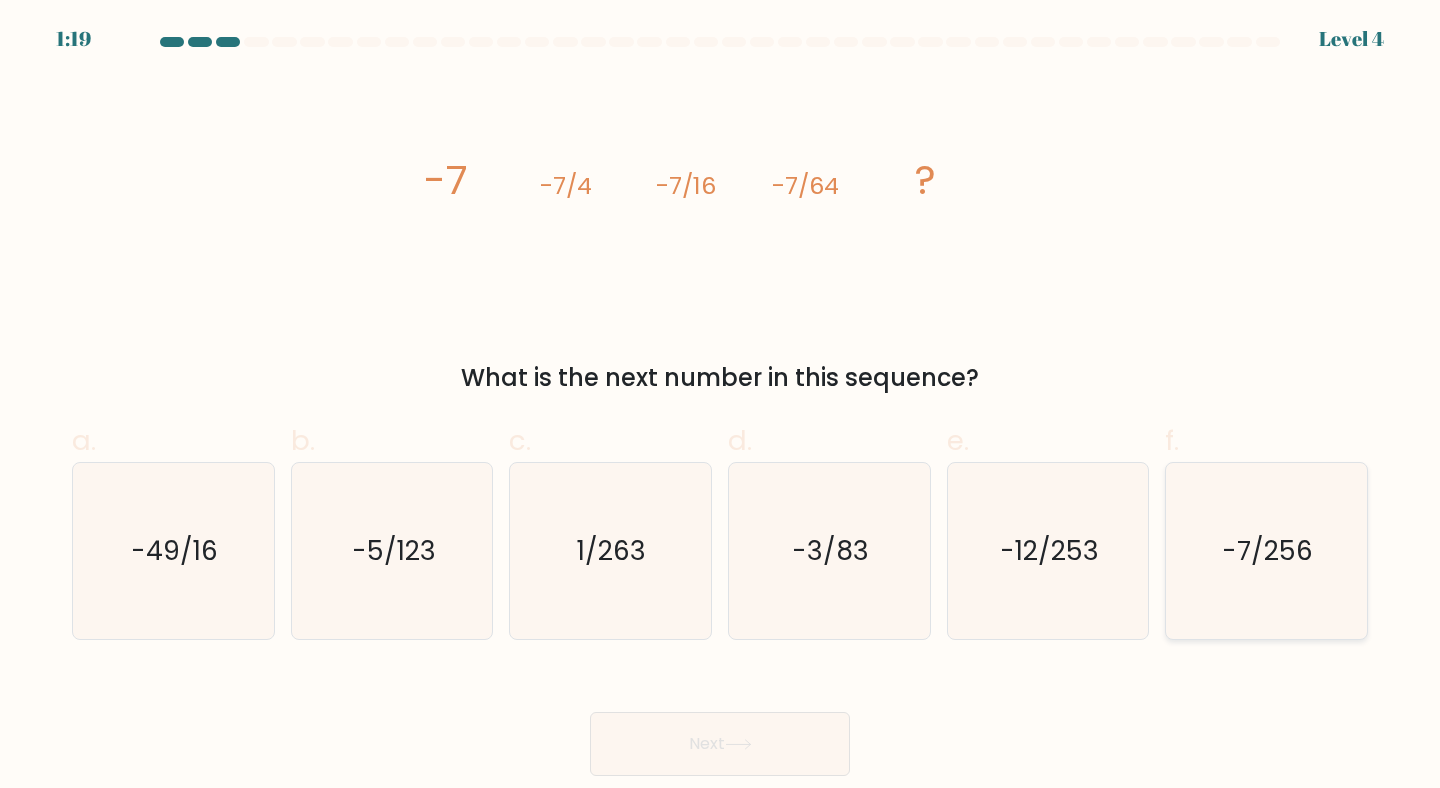 click on "-7/256" at bounding box center [1266, 551] 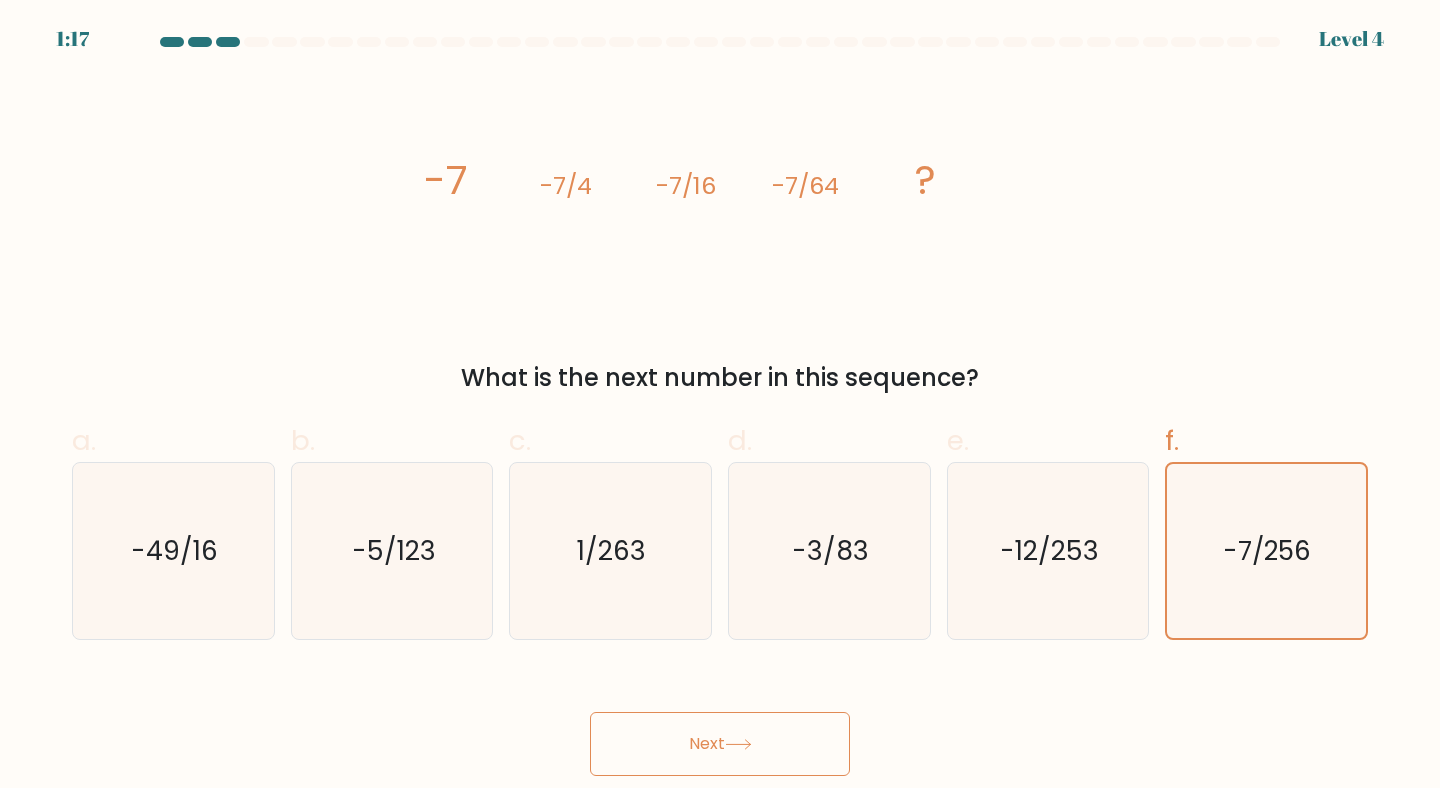 click on "Next" at bounding box center [720, 744] 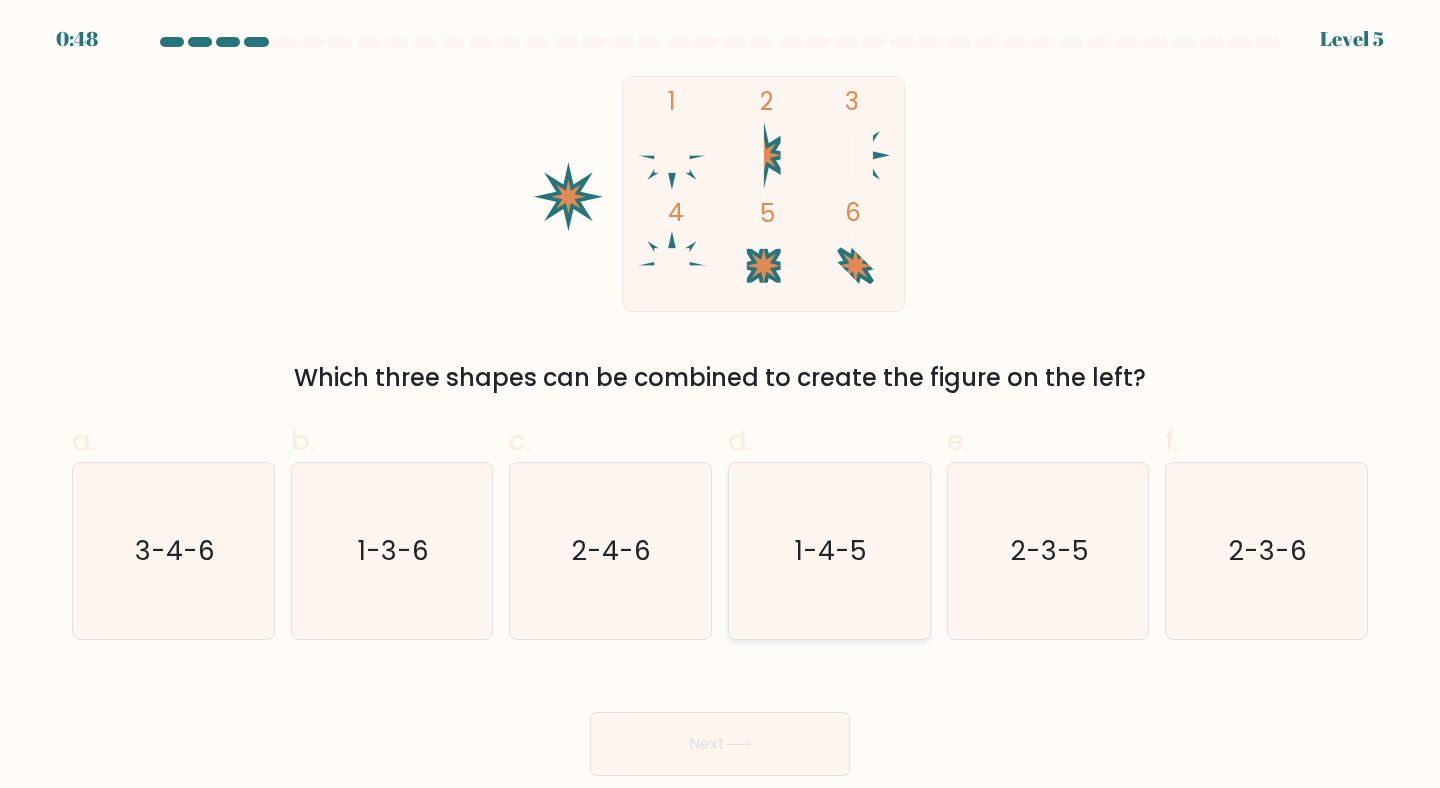click on "1-4-5" 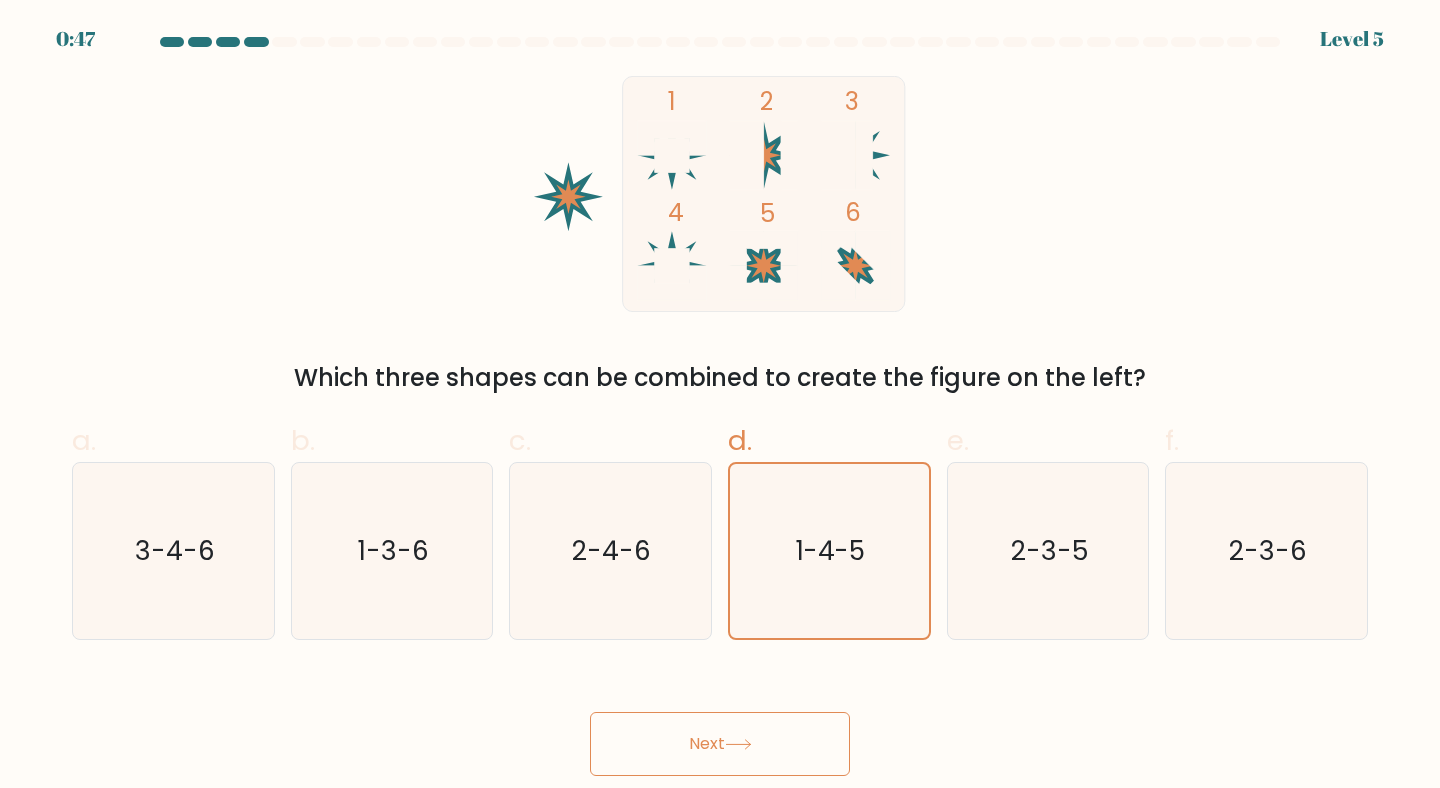 click on "Next" at bounding box center [720, 744] 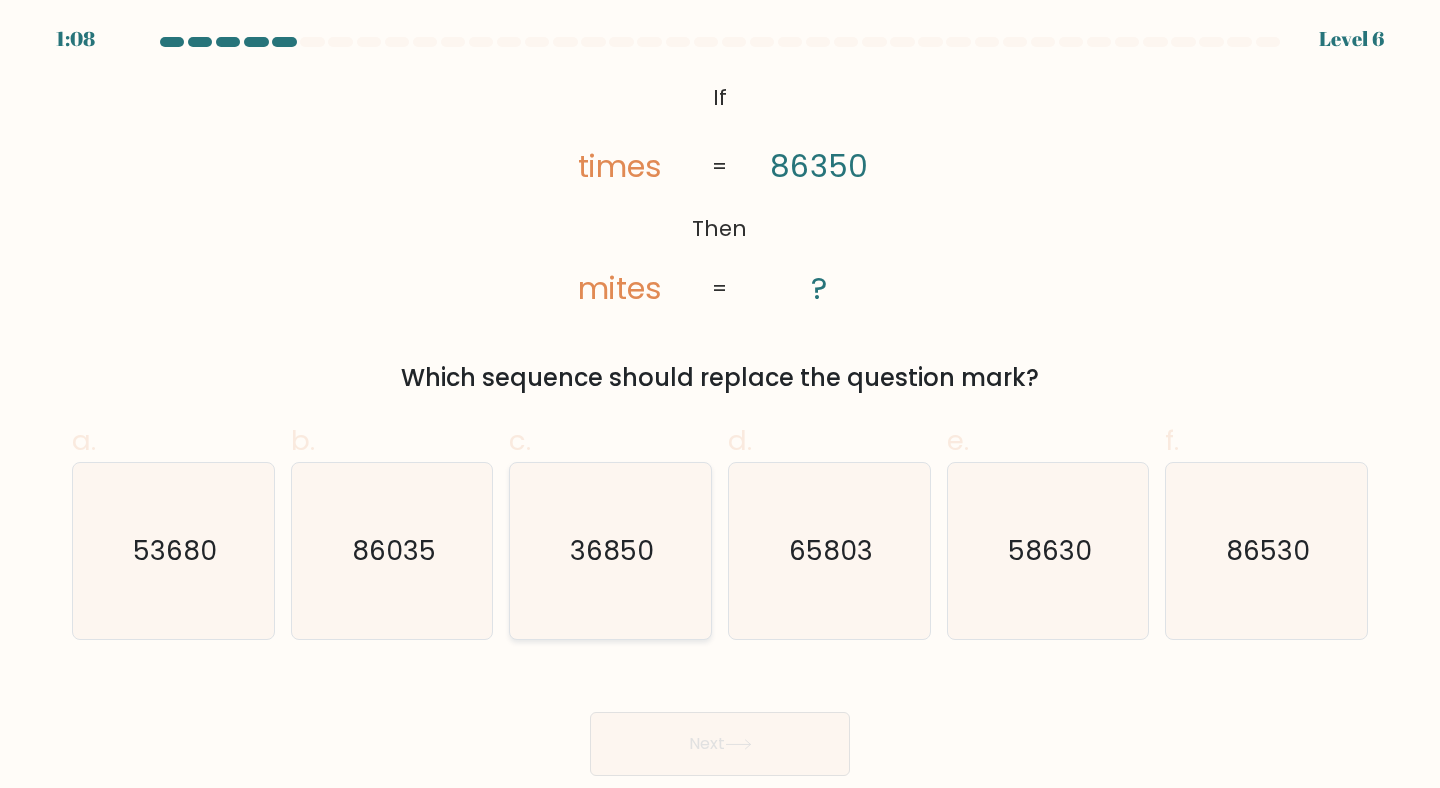 click on "36850" 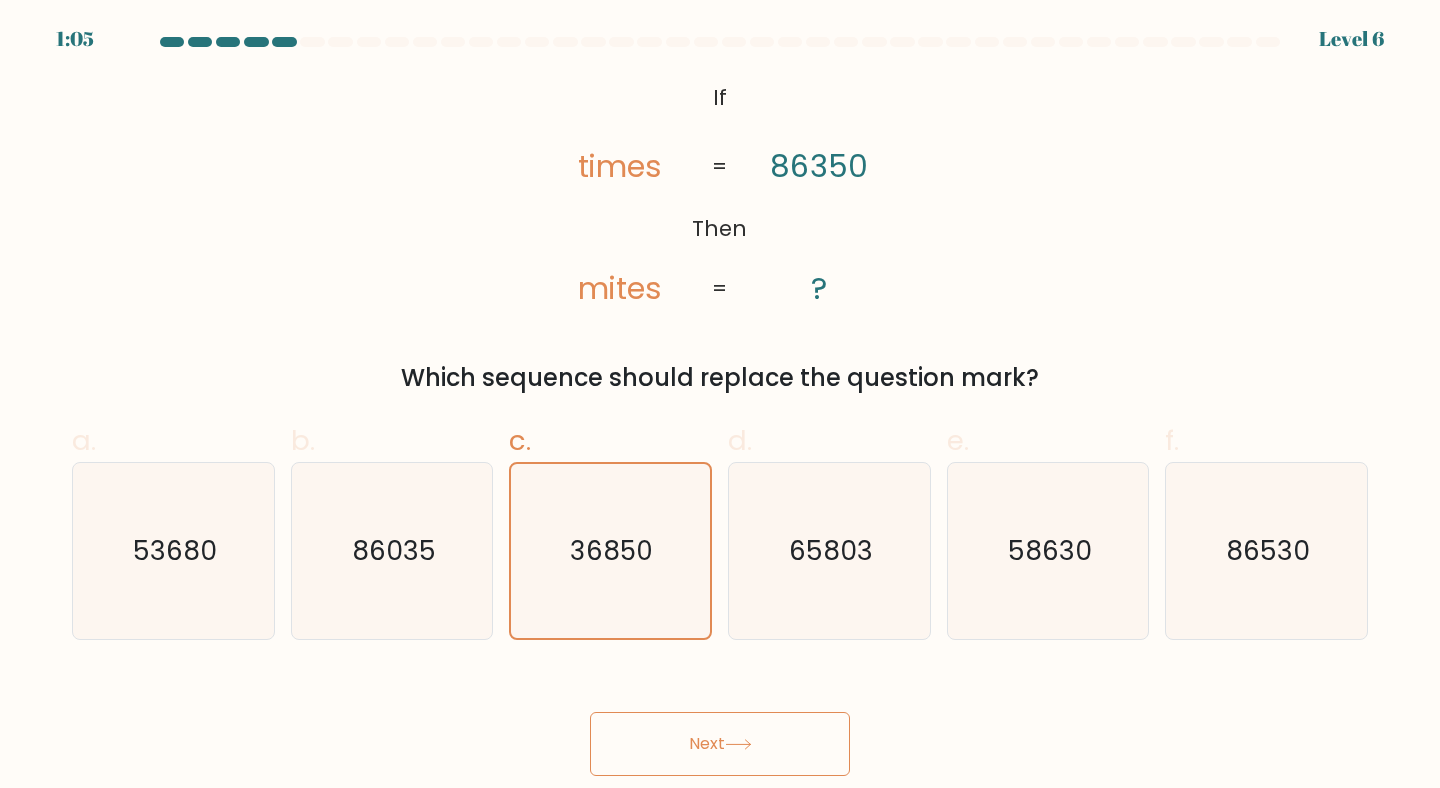 click on "Next" at bounding box center (720, 744) 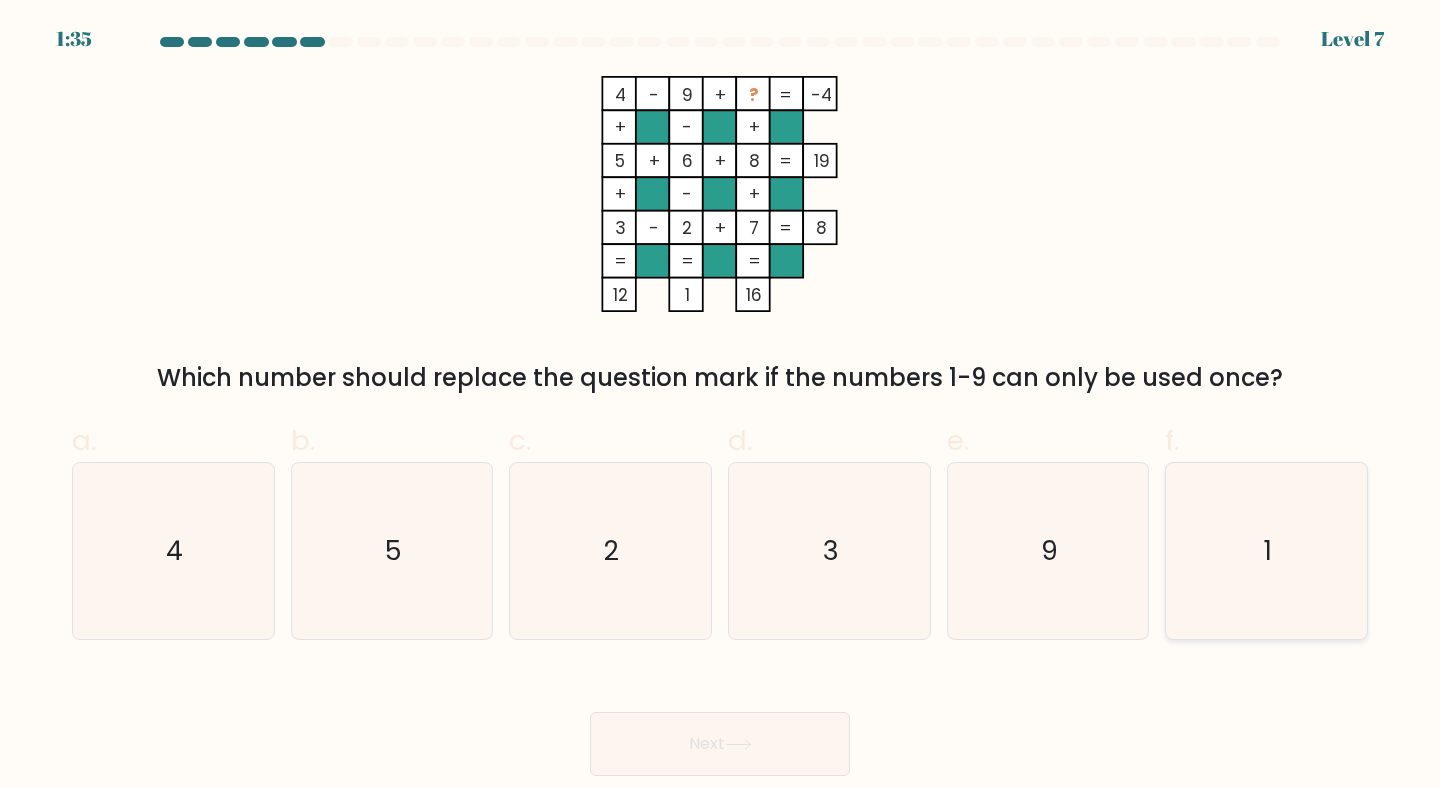 click on "1" 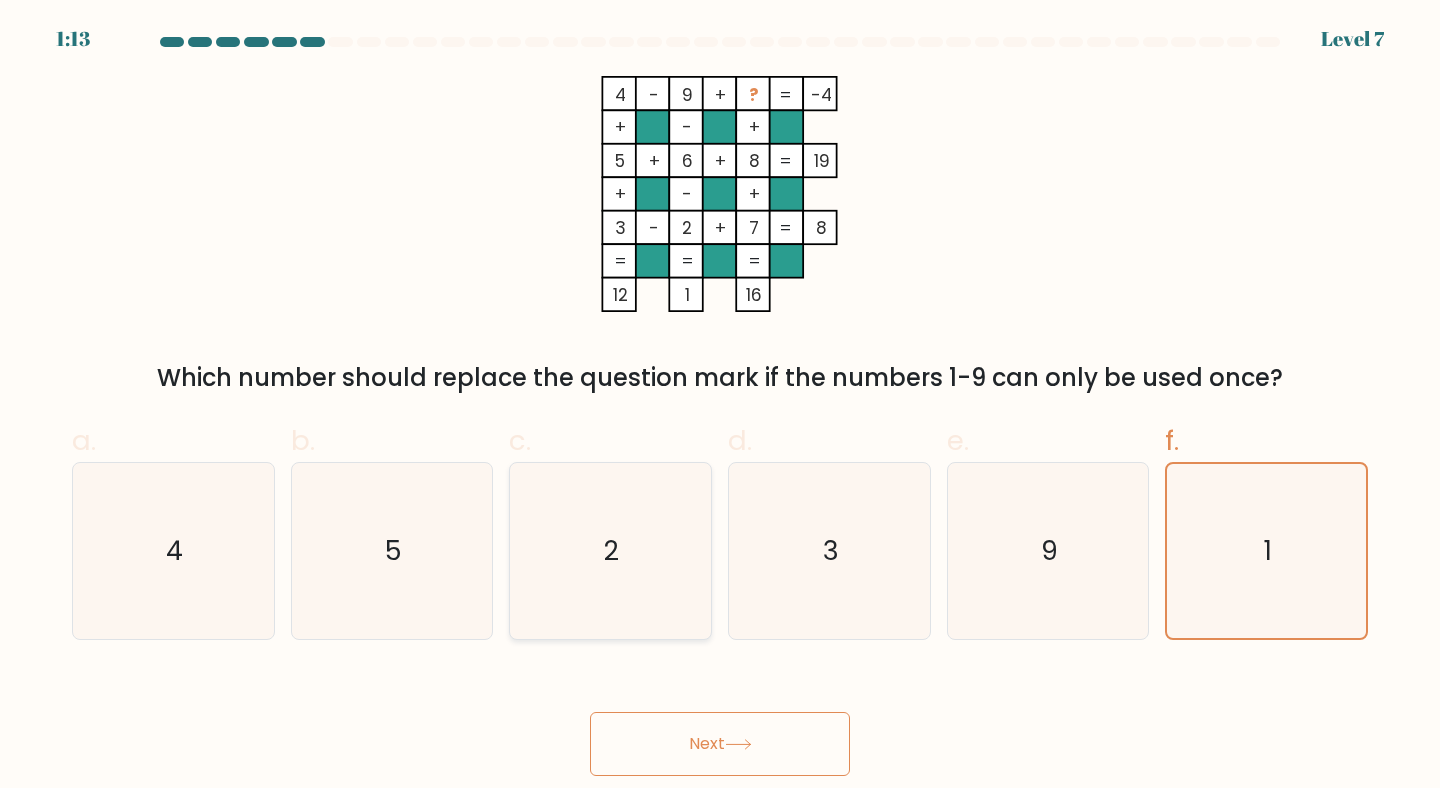 click on "2" 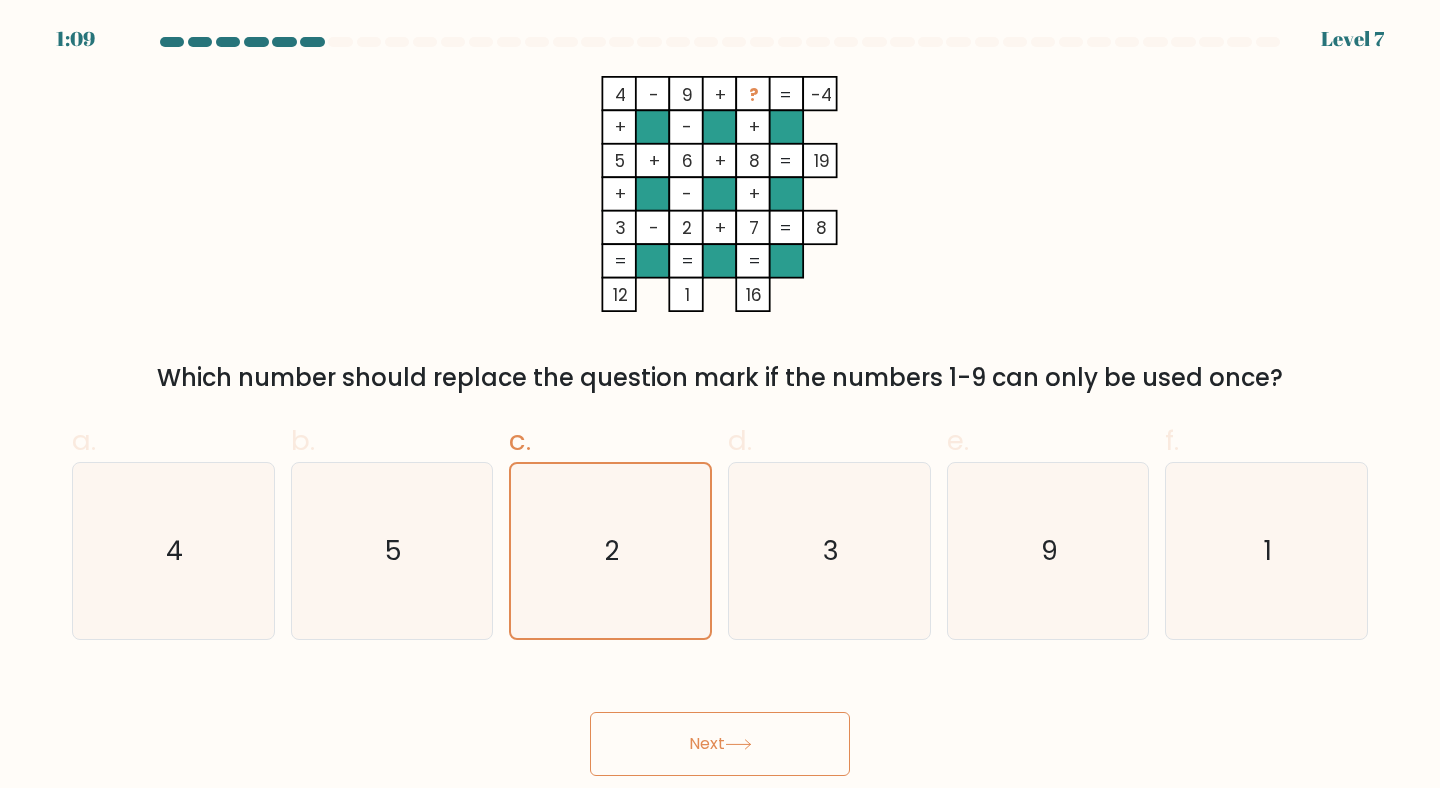 click on "1:09
Level 7" at bounding box center (720, 394) 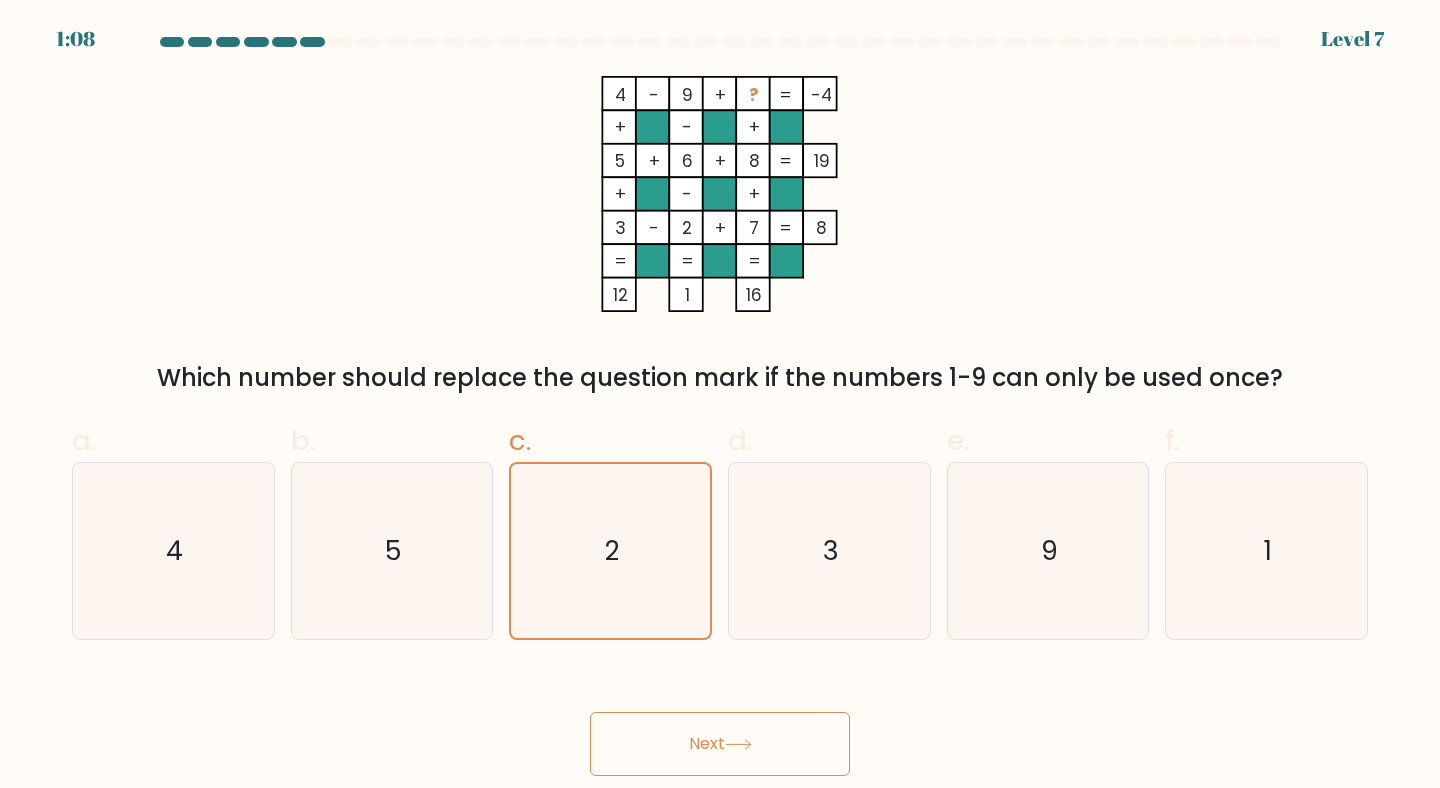 click on "Next" at bounding box center (720, 744) 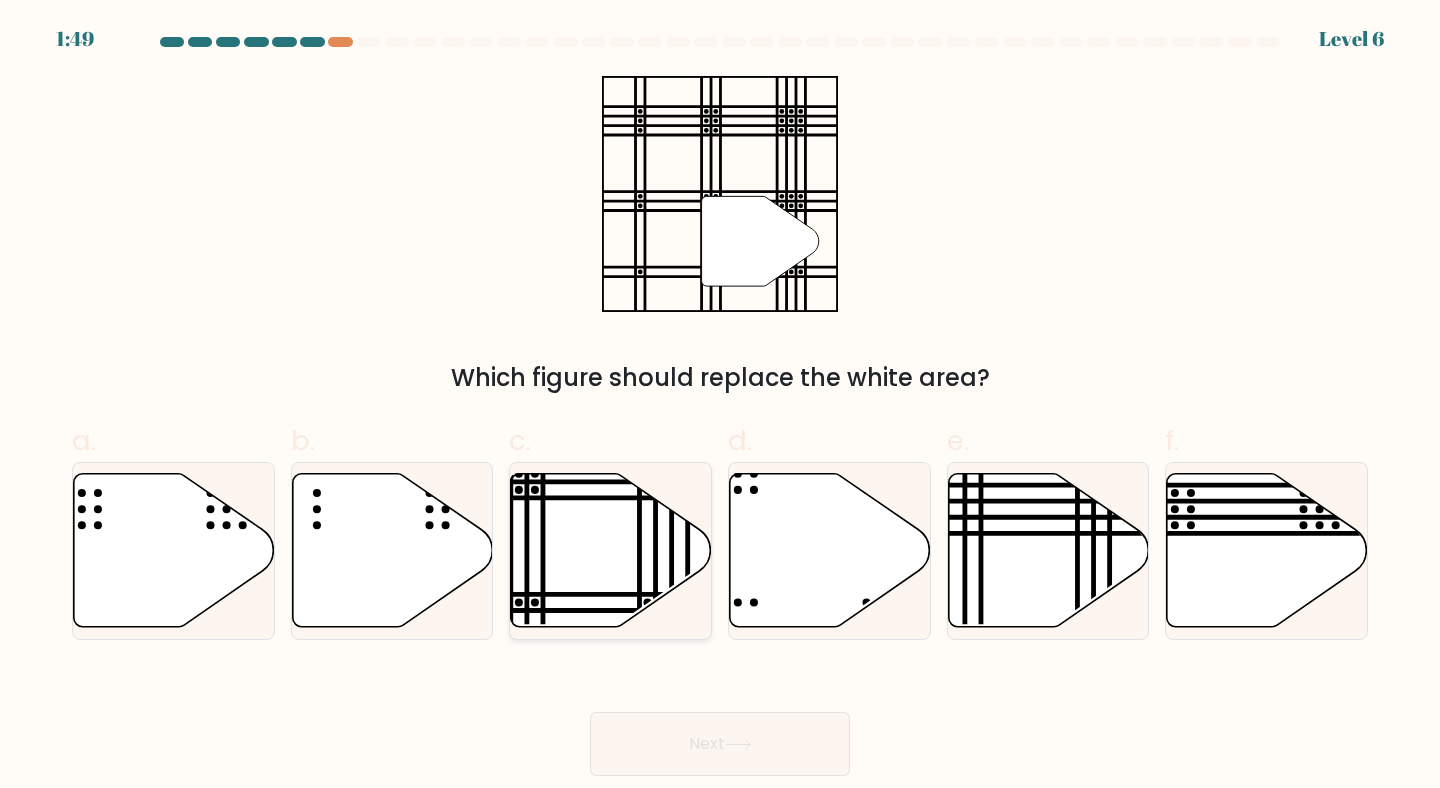 click 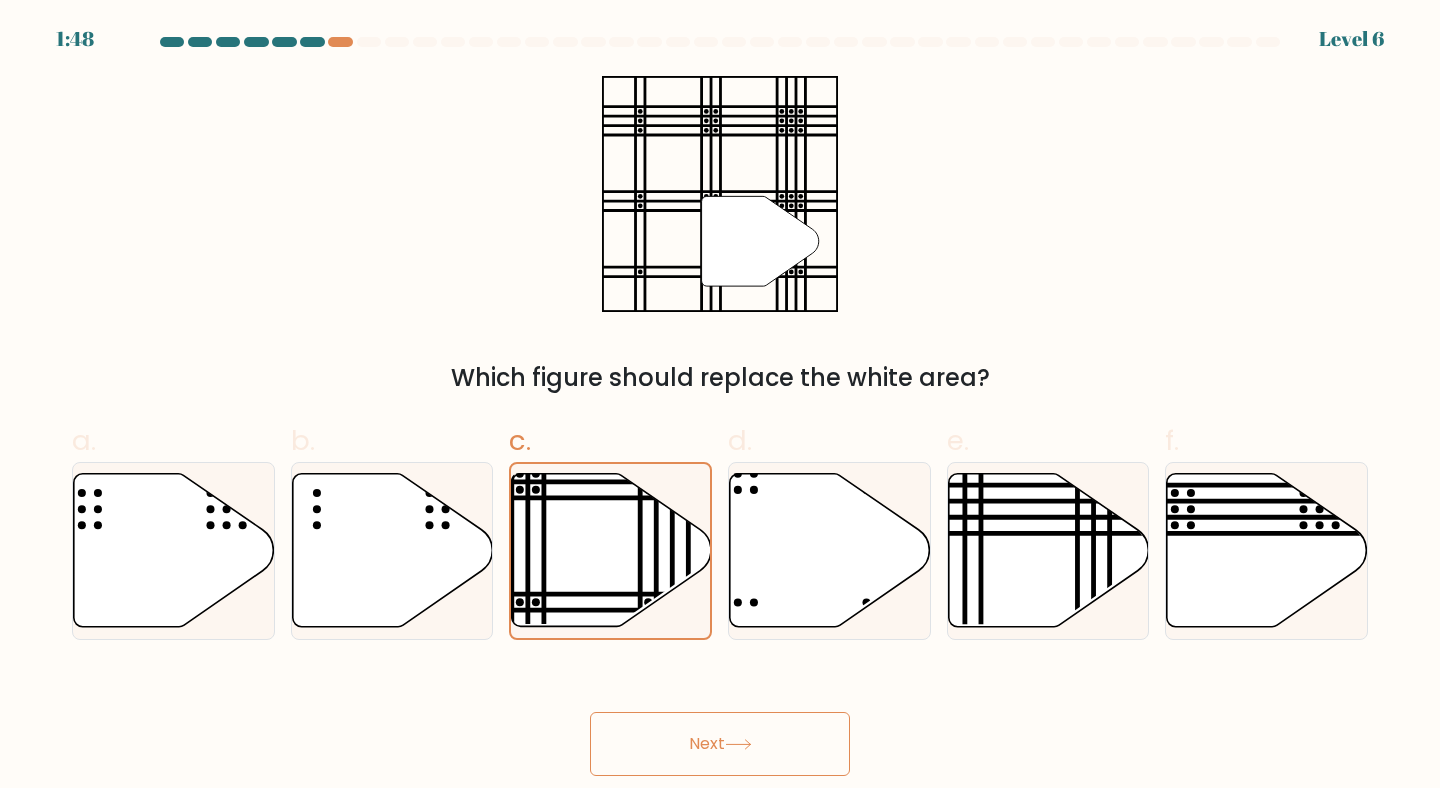 click on "Next" at bounding box center [720, 744] 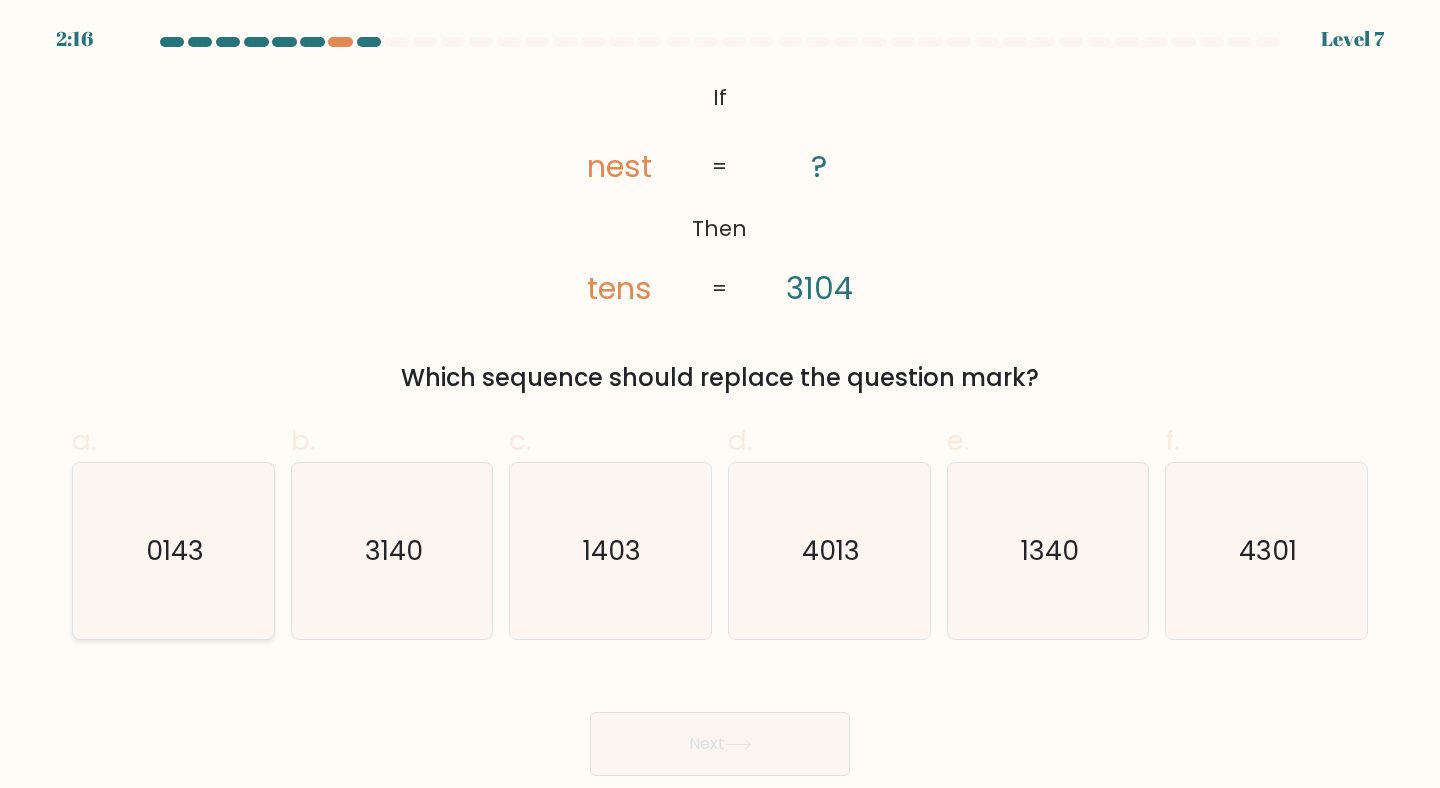 click on "0143" 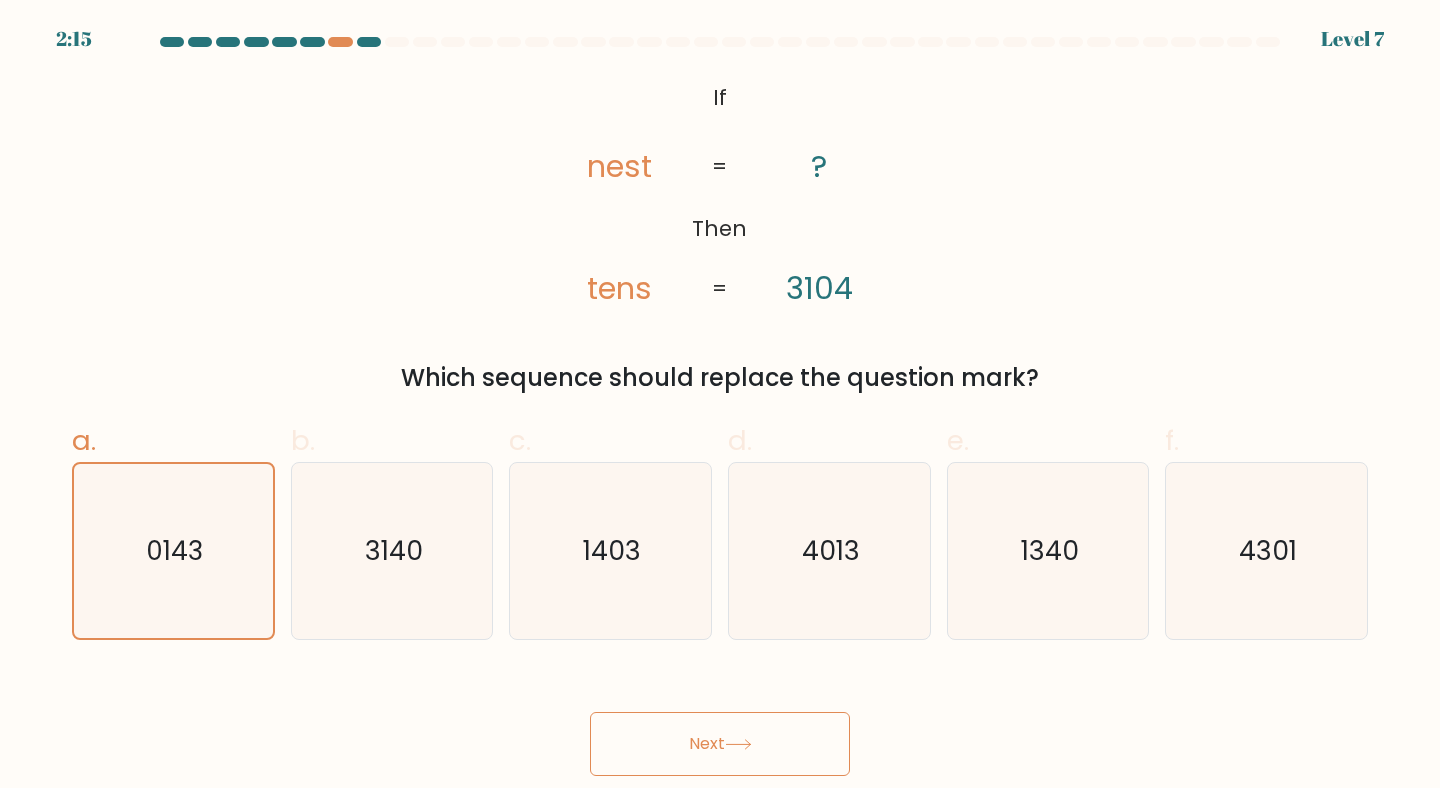 click on "Next" at bounding box center [720, 744] 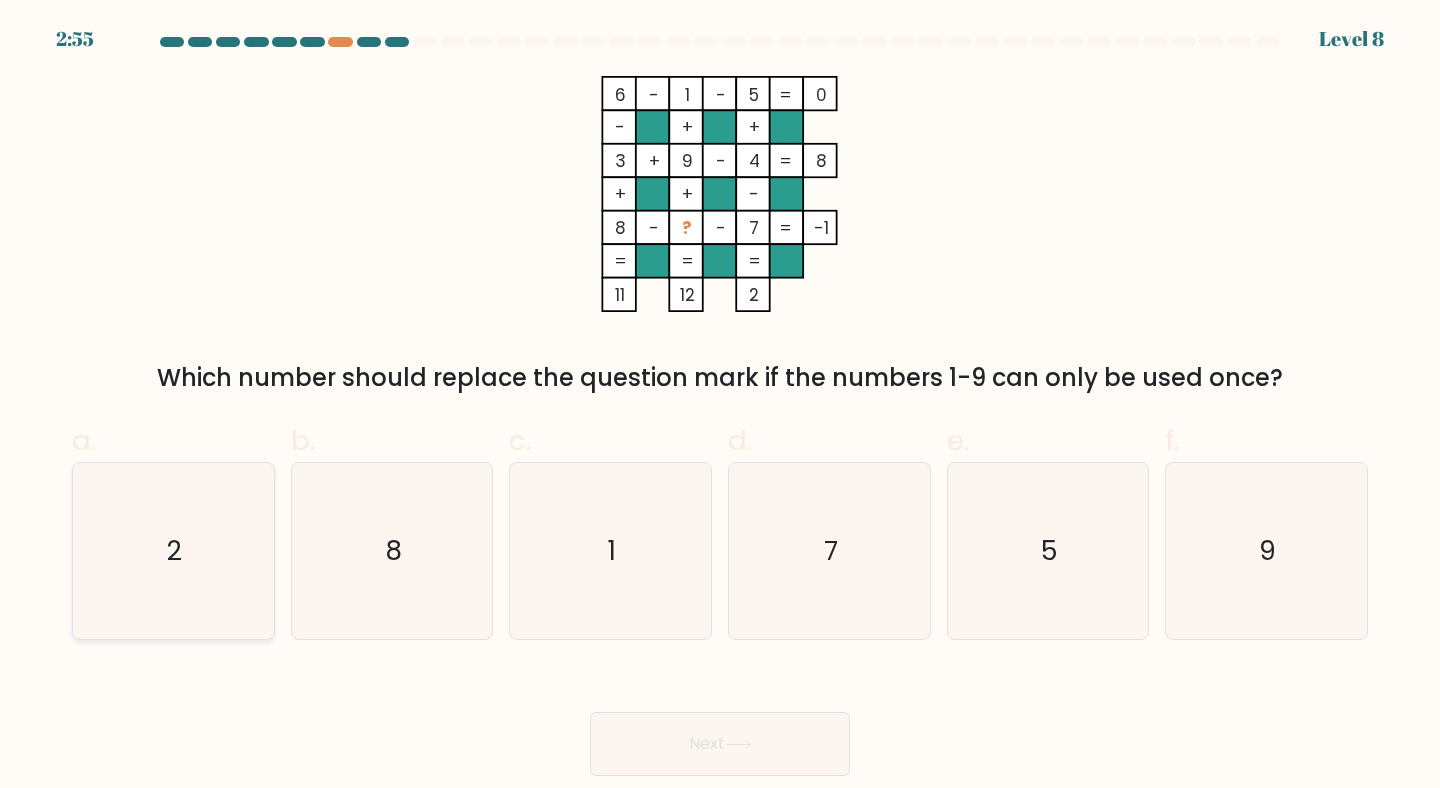 click on "2" 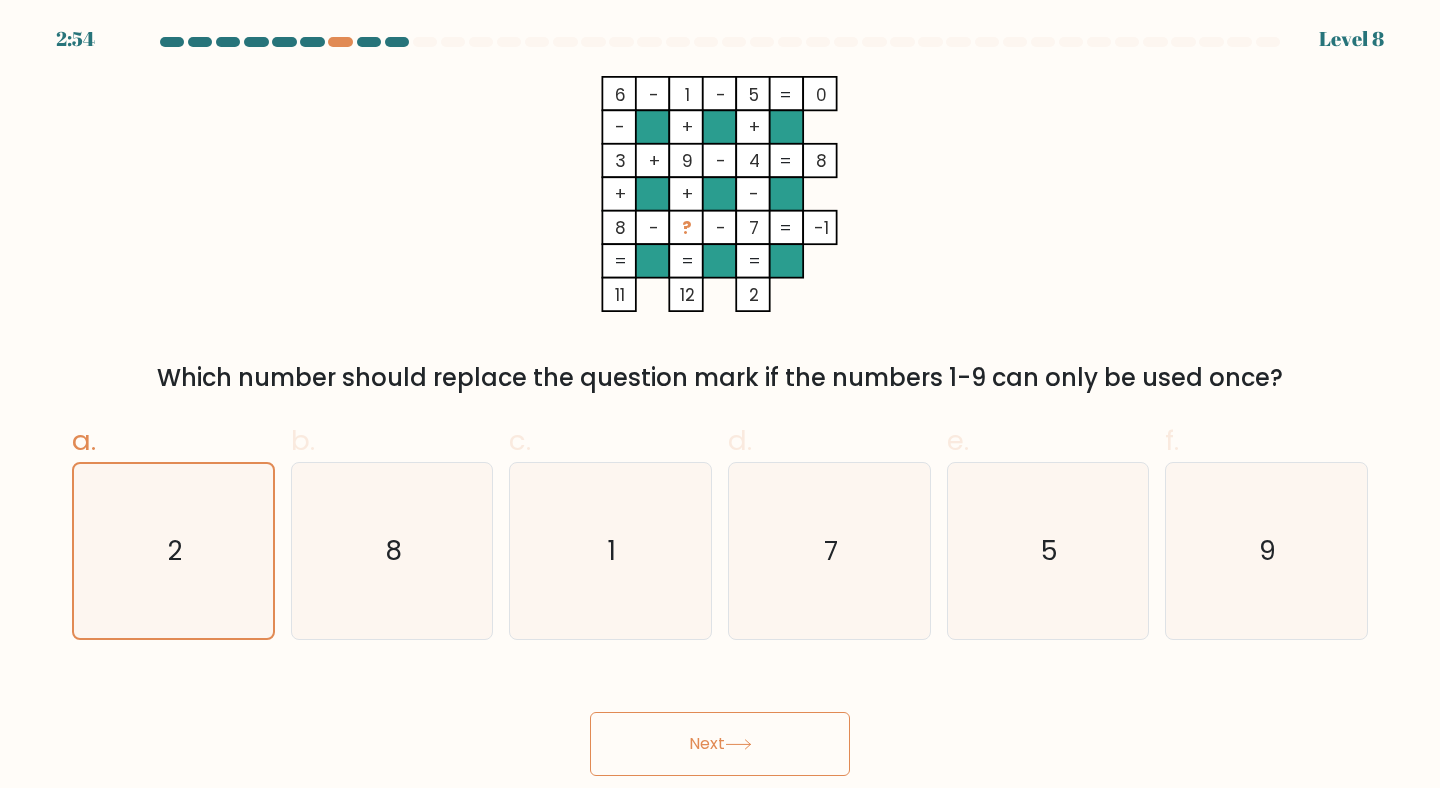 click on "Next" at bounding box center (720, 744) 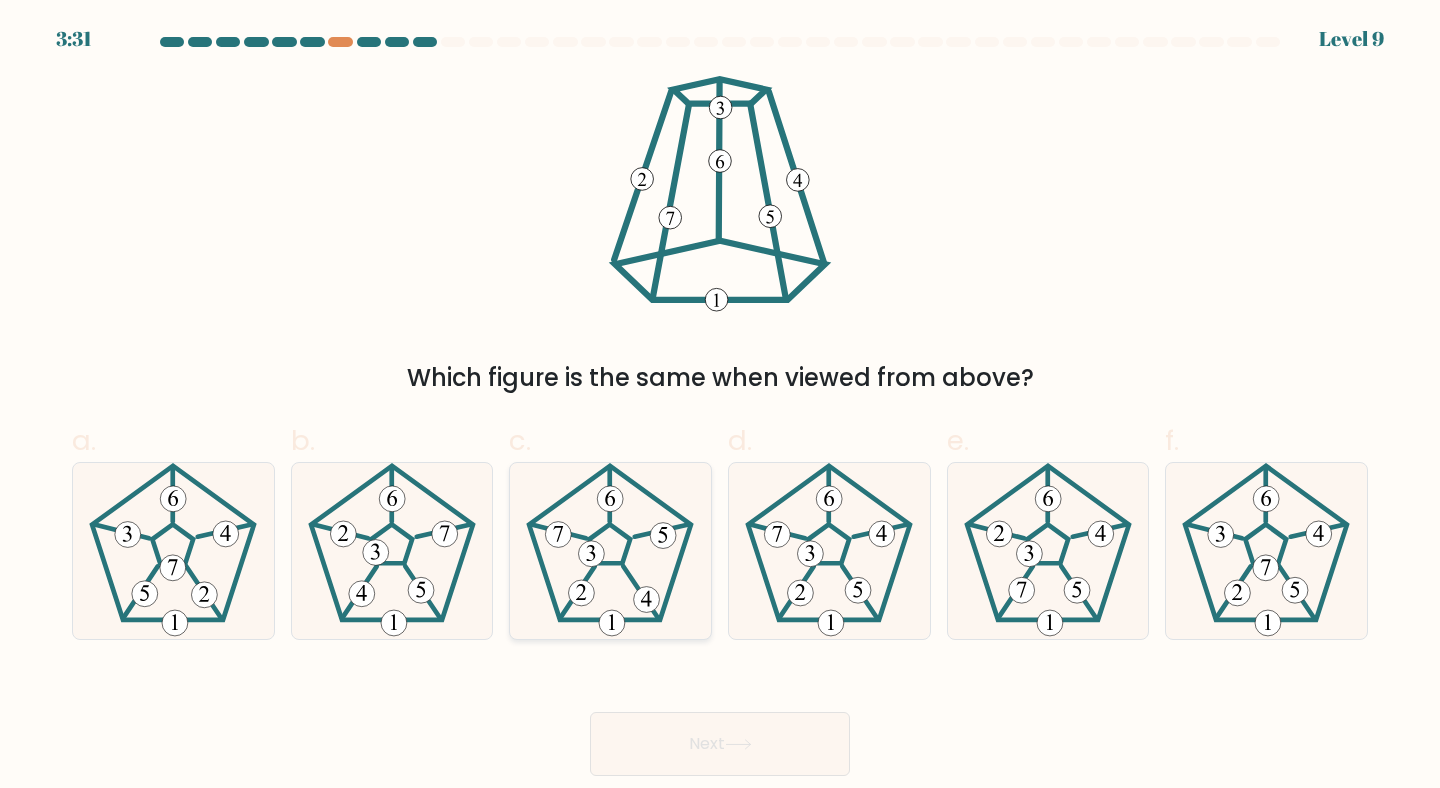 click 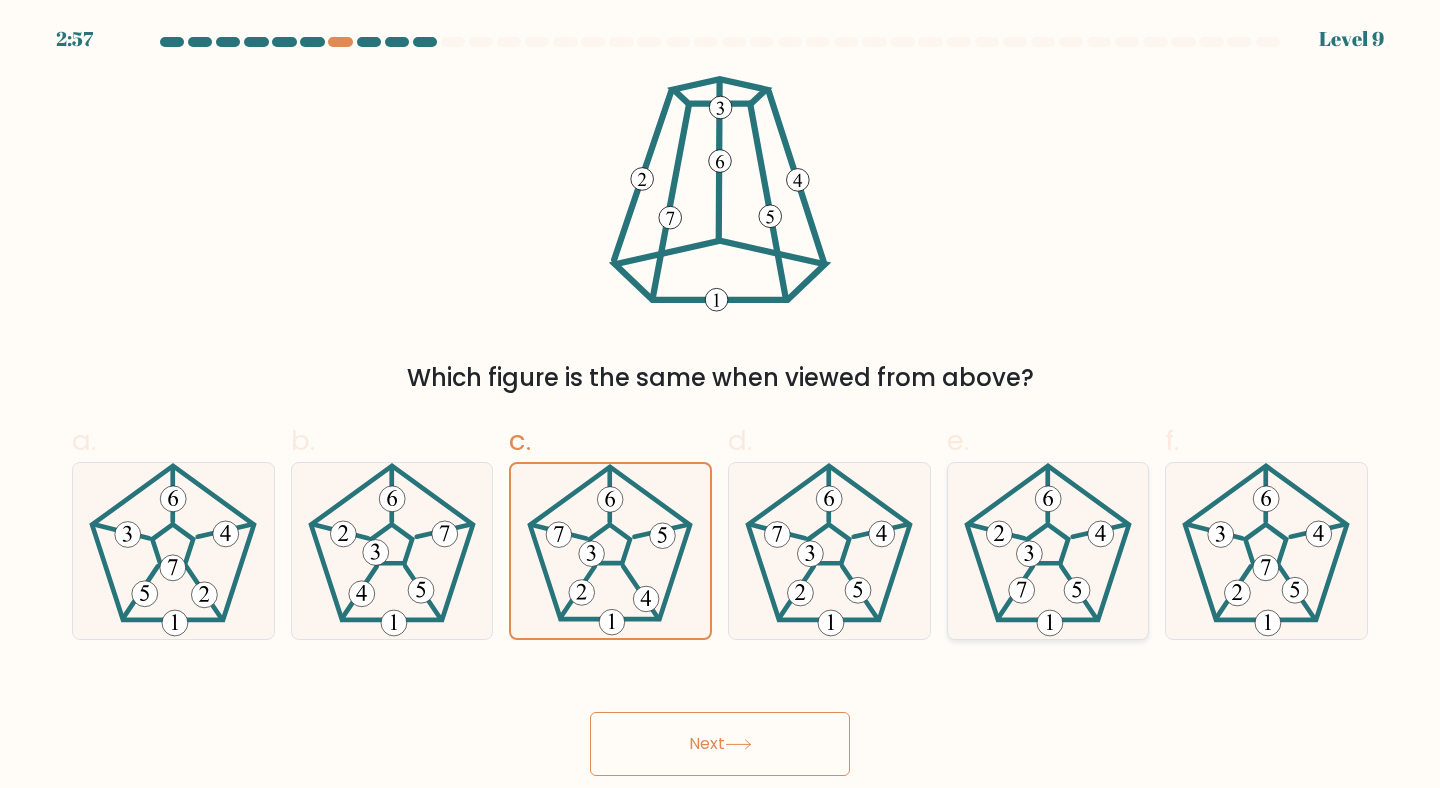 click 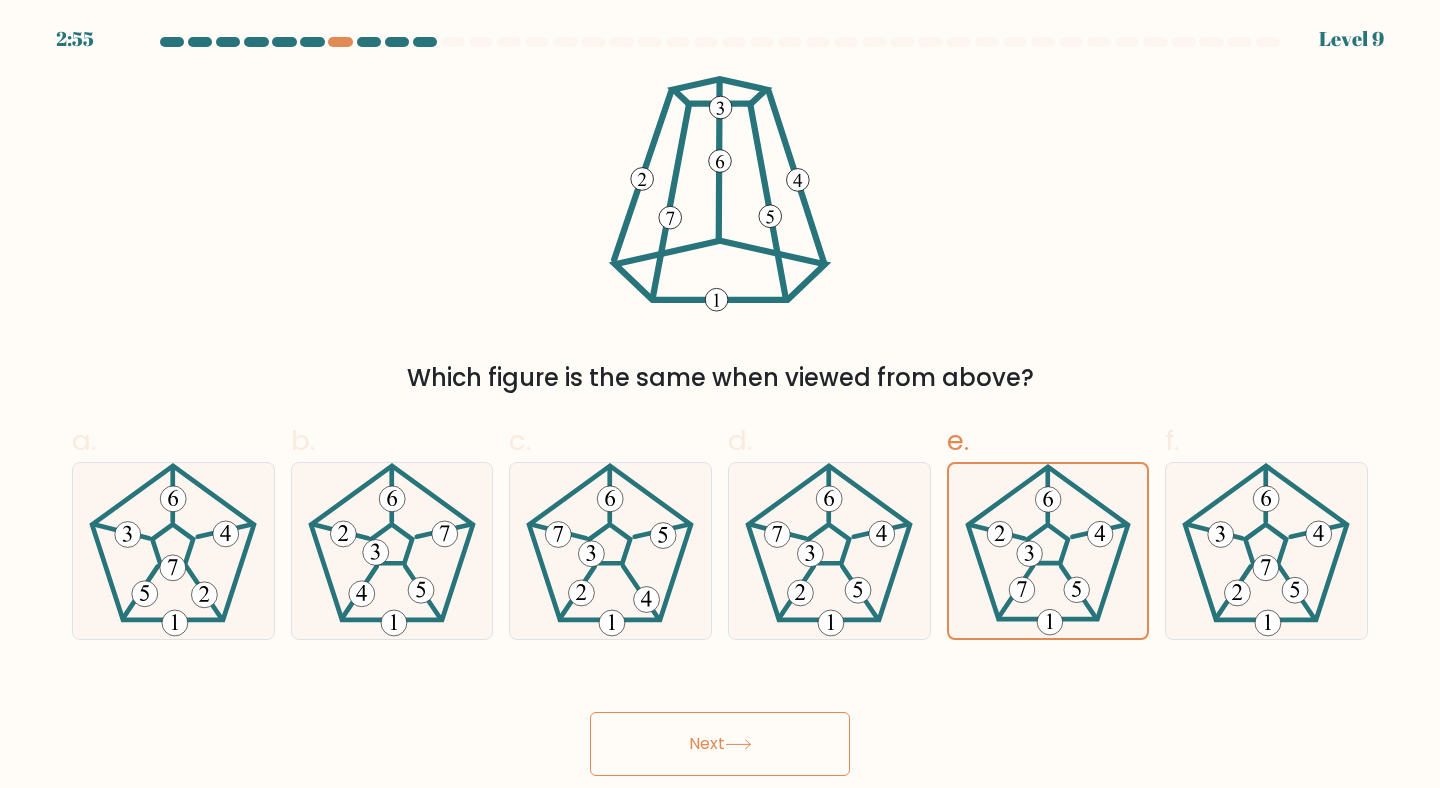 click on "Next" at bounding box center [720, 744] 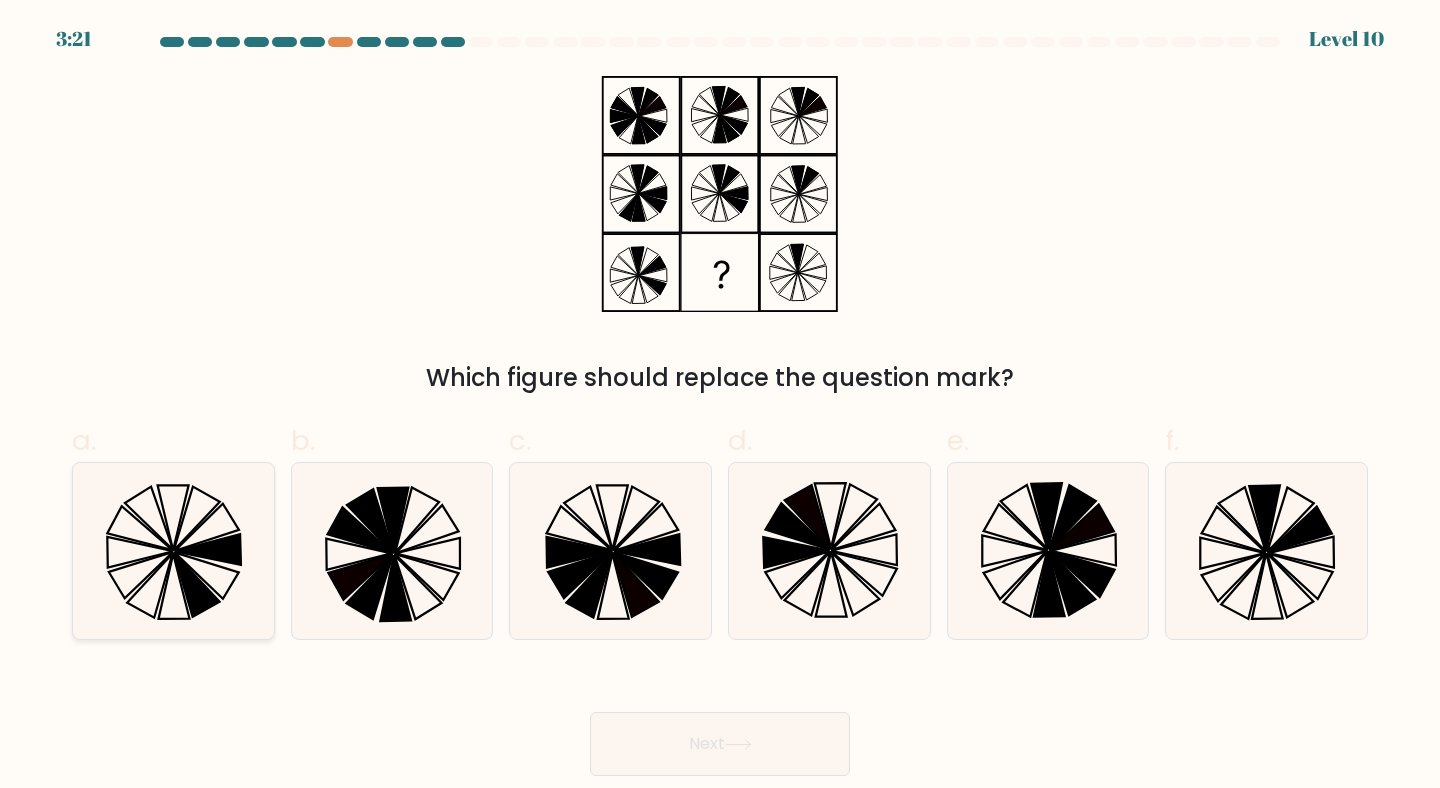 click 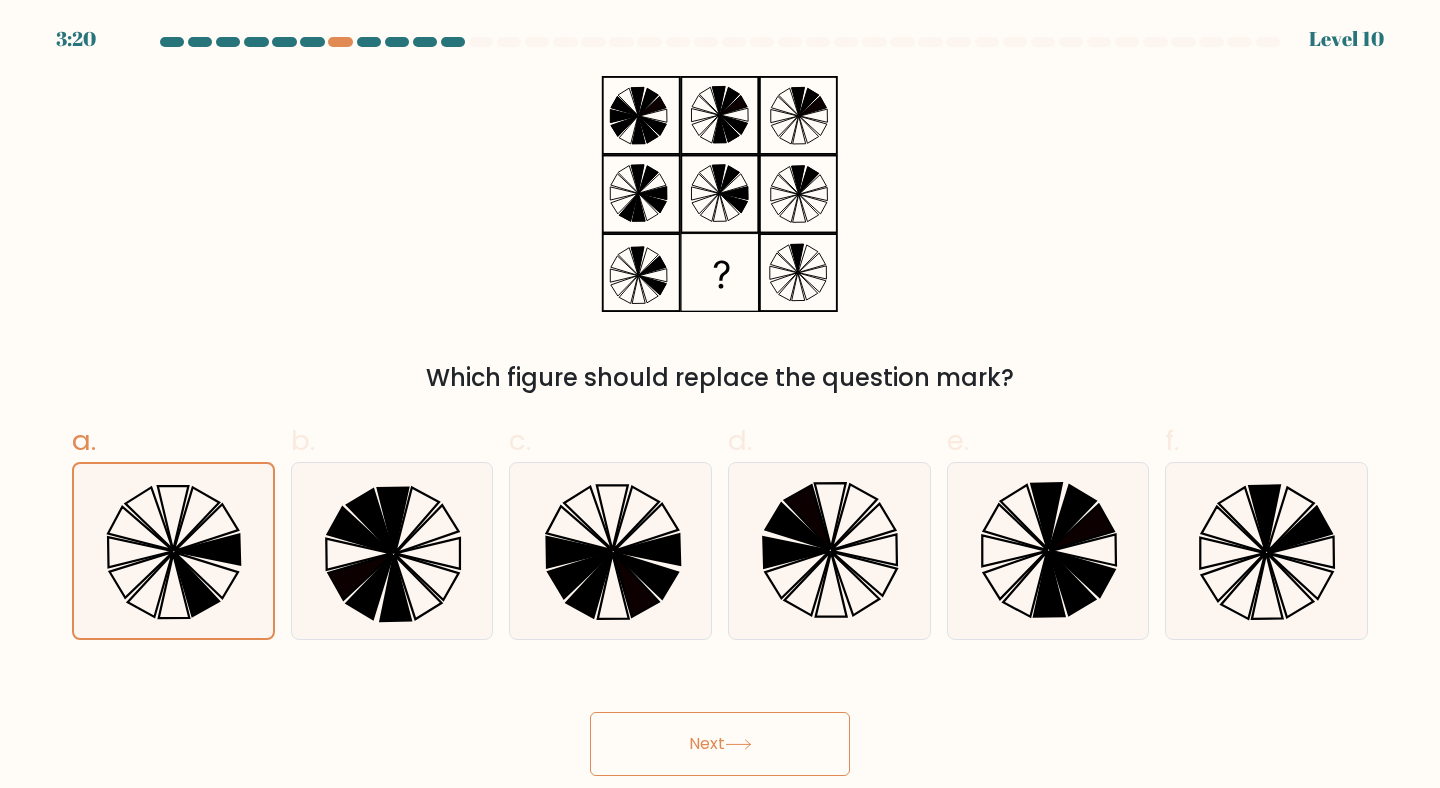 click on "Next" at bounding box center (720, 744) 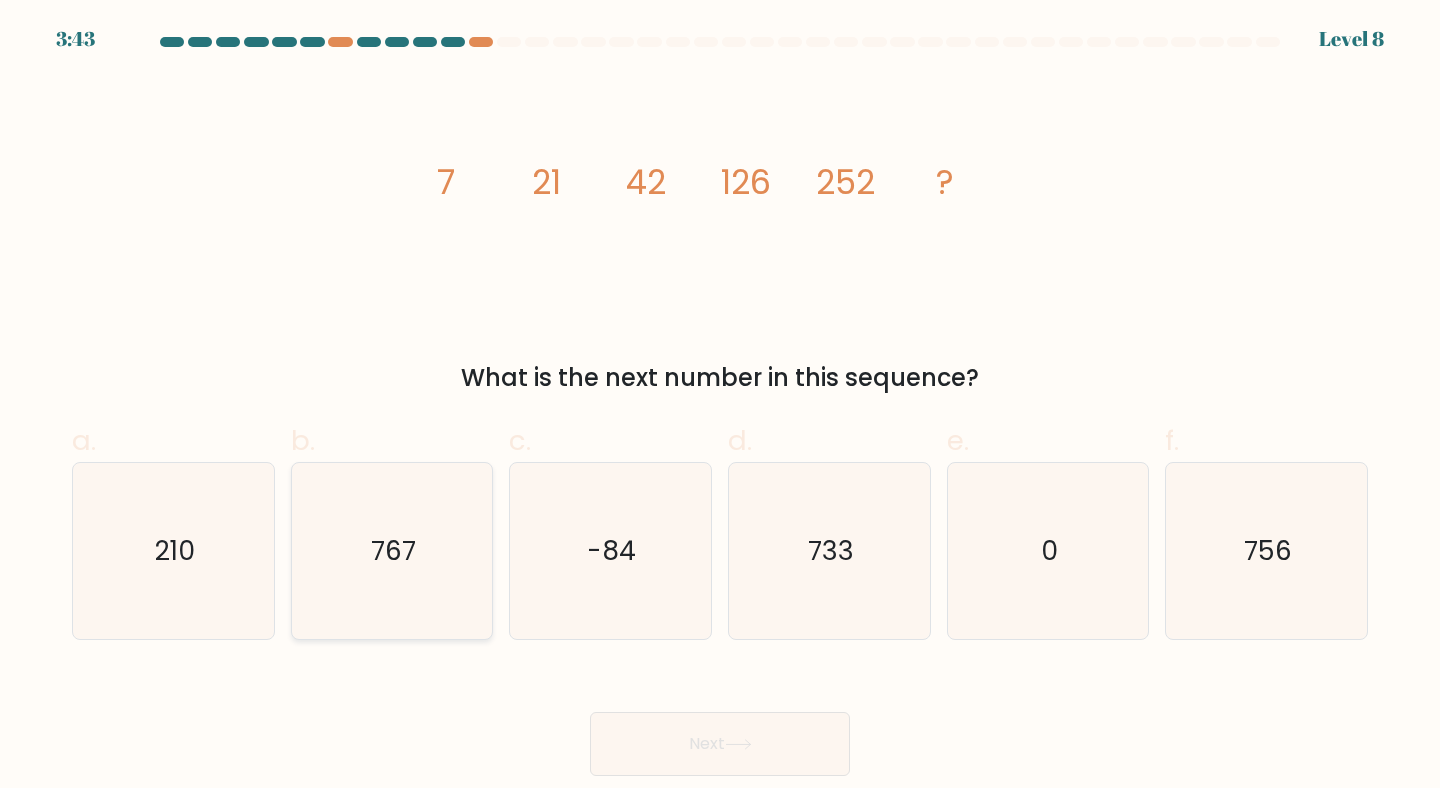 click on "767" 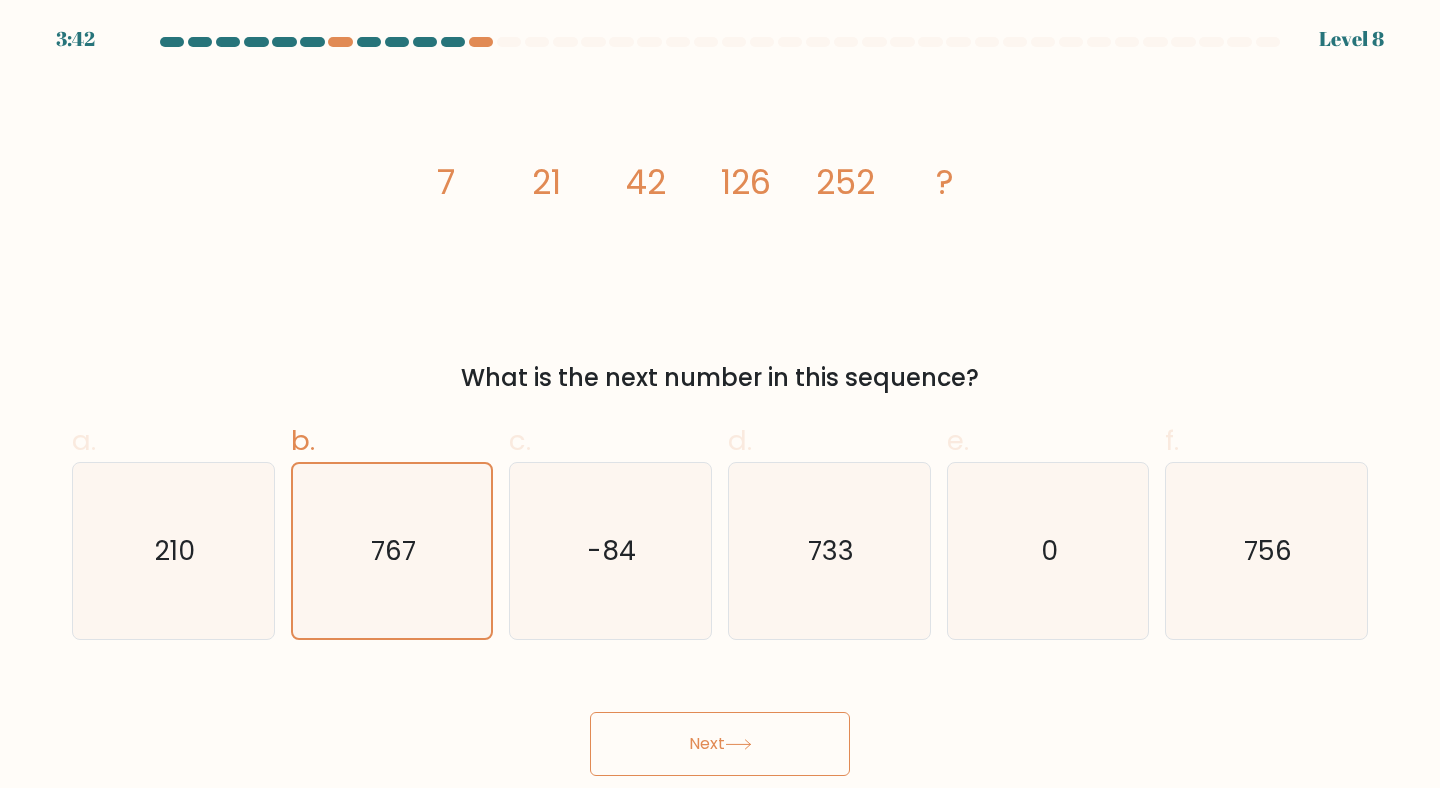 click on "Next" at bounding box center (720, 744) 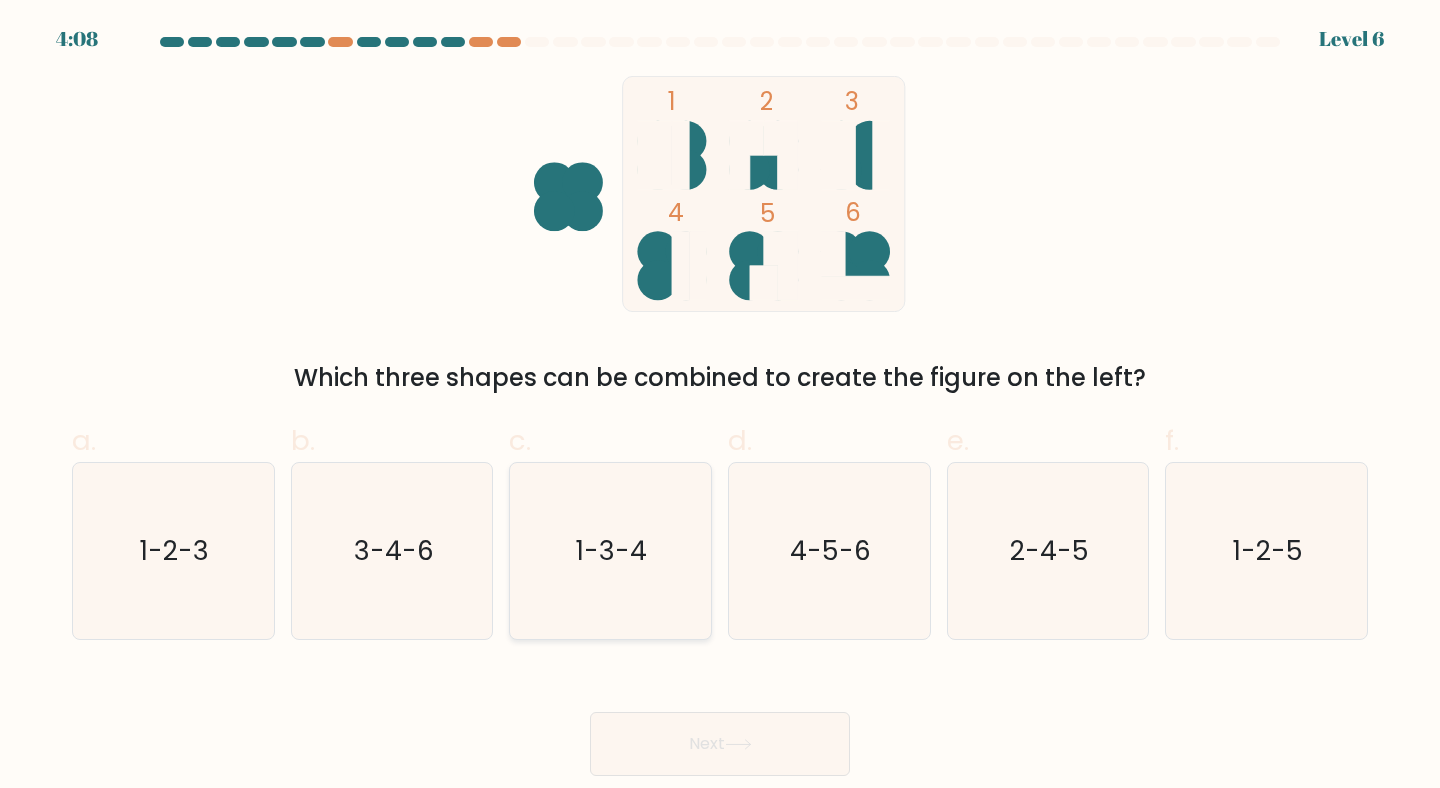 click on "1-3-4" 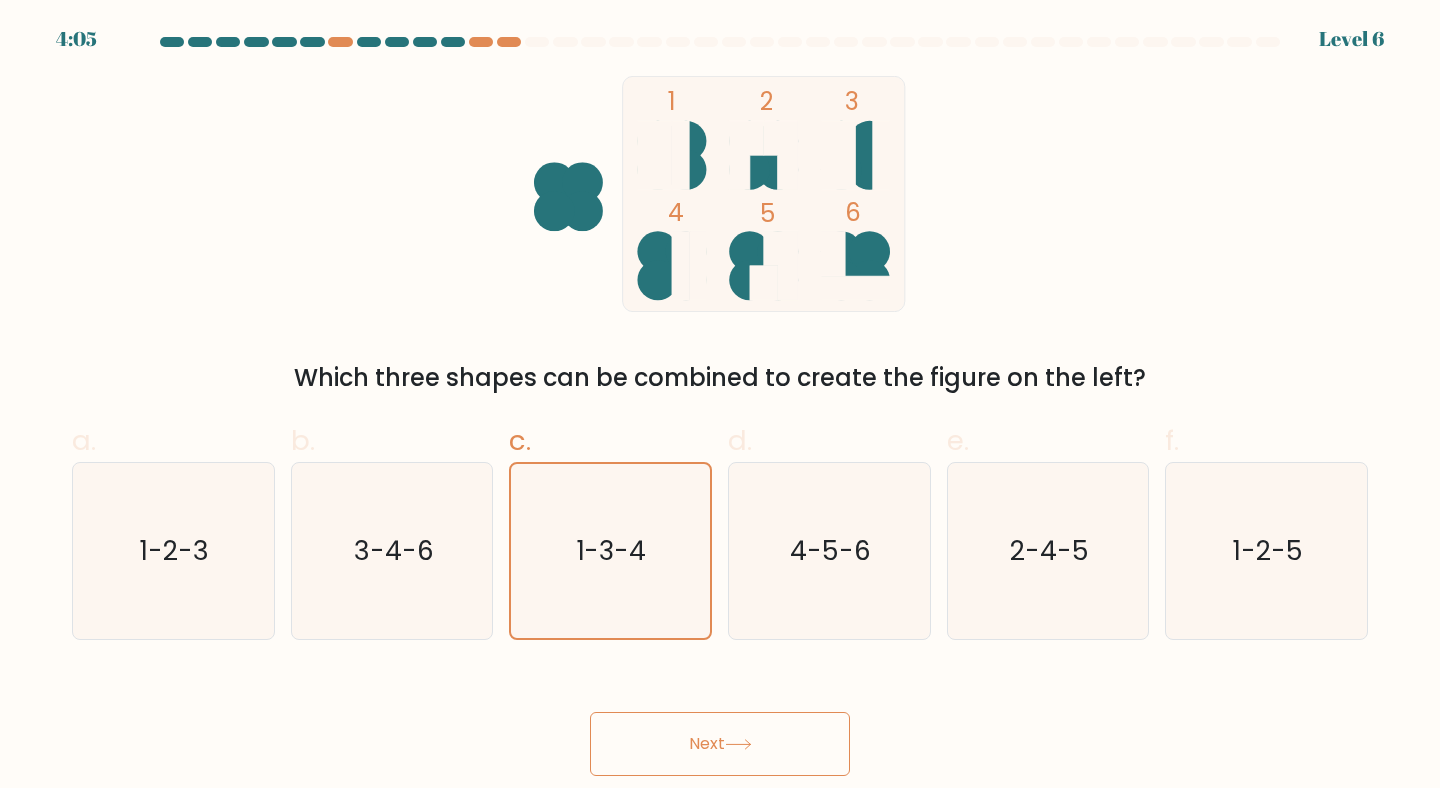 click on "Next" at bounding box center [720, 744] 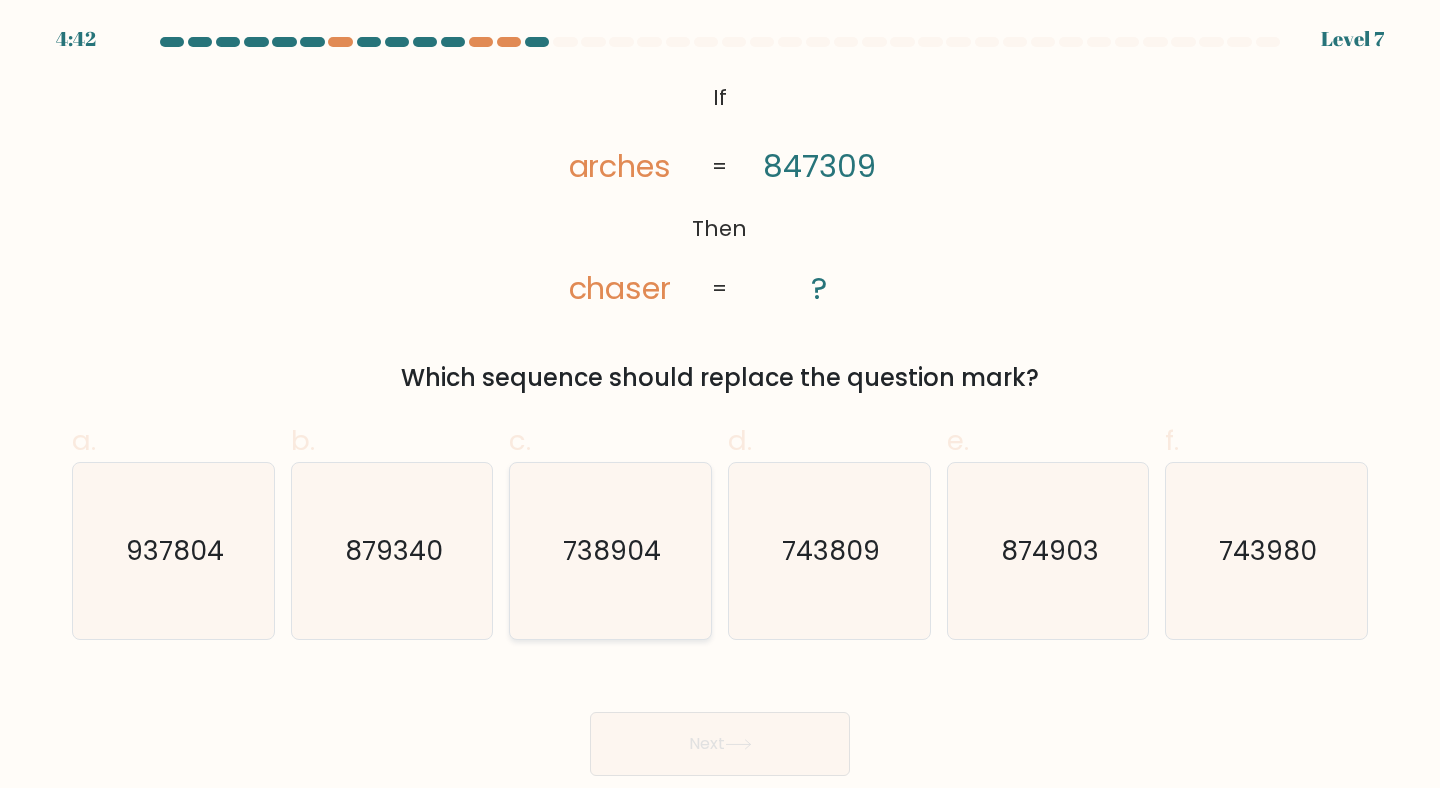 click on "738904" 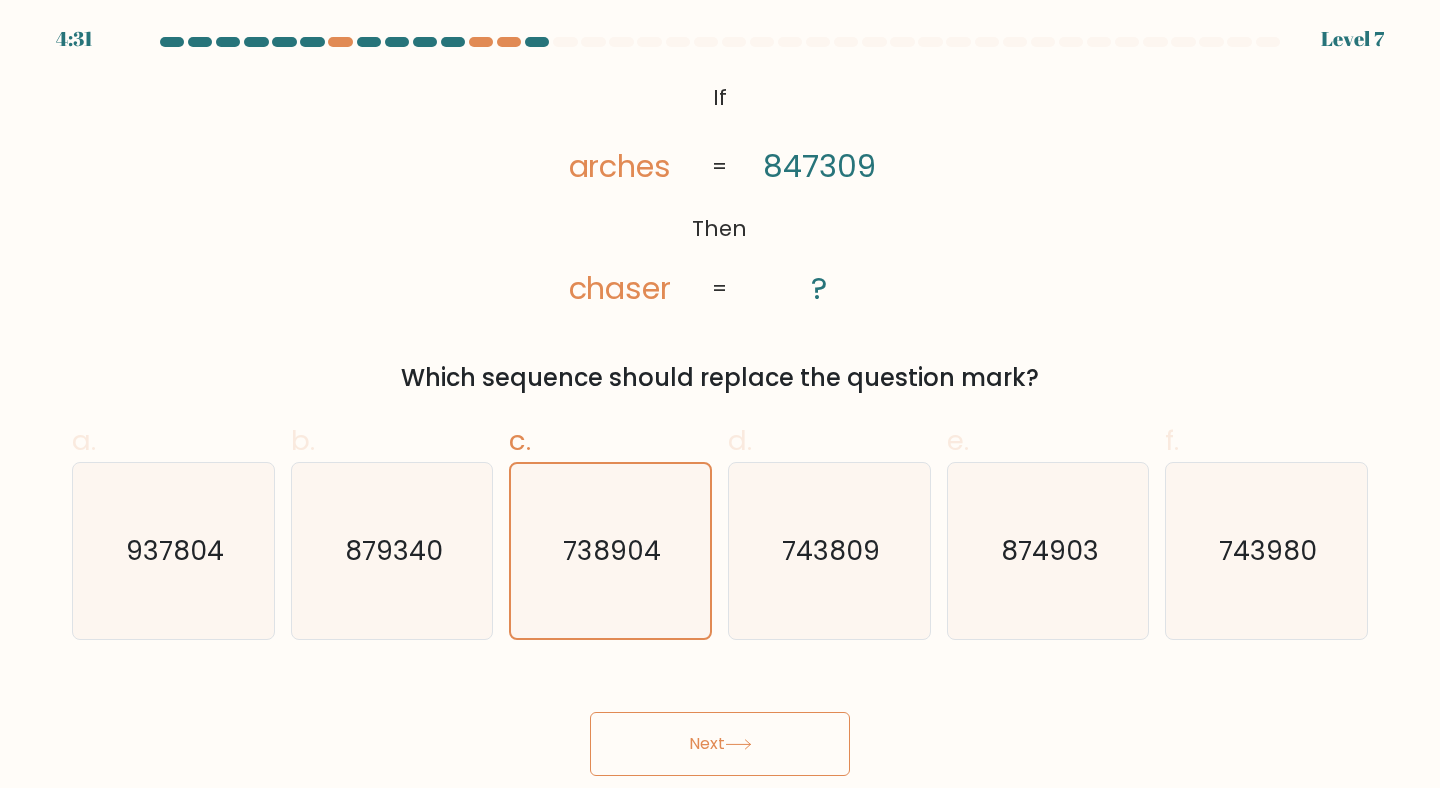 click on "Next" at bounding box center (720, 744) 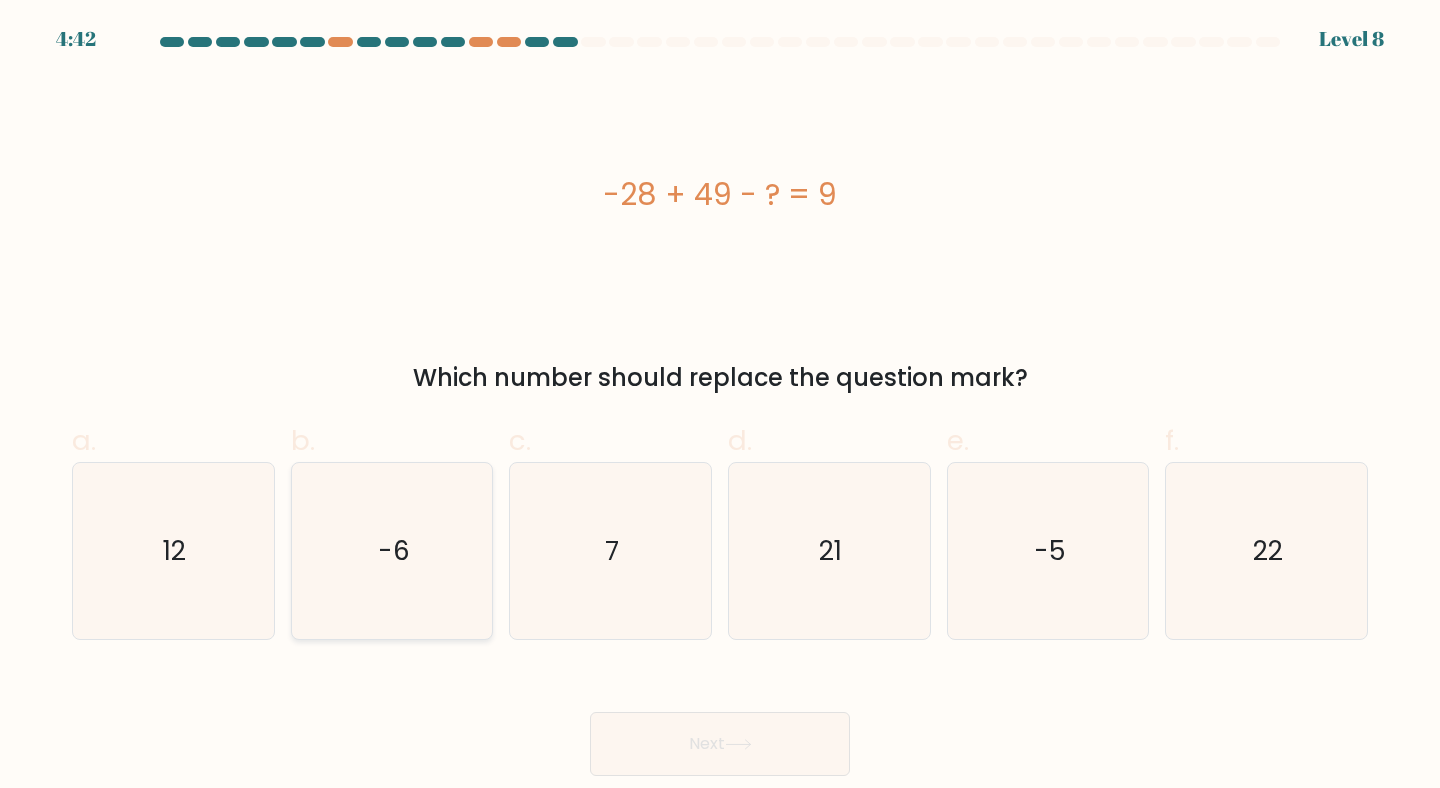 click on "-6" 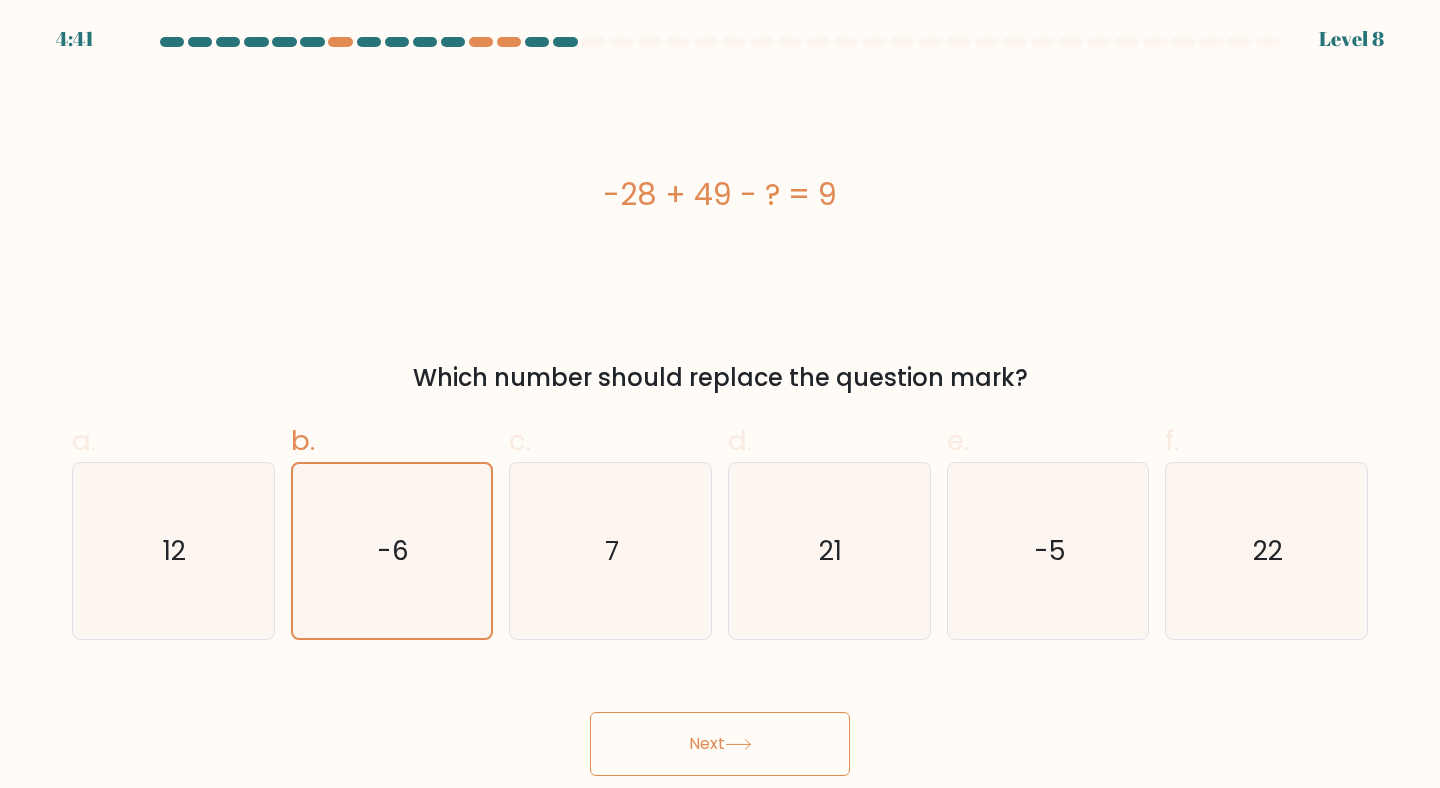 click on "Next" at bounding box center (720, 744) 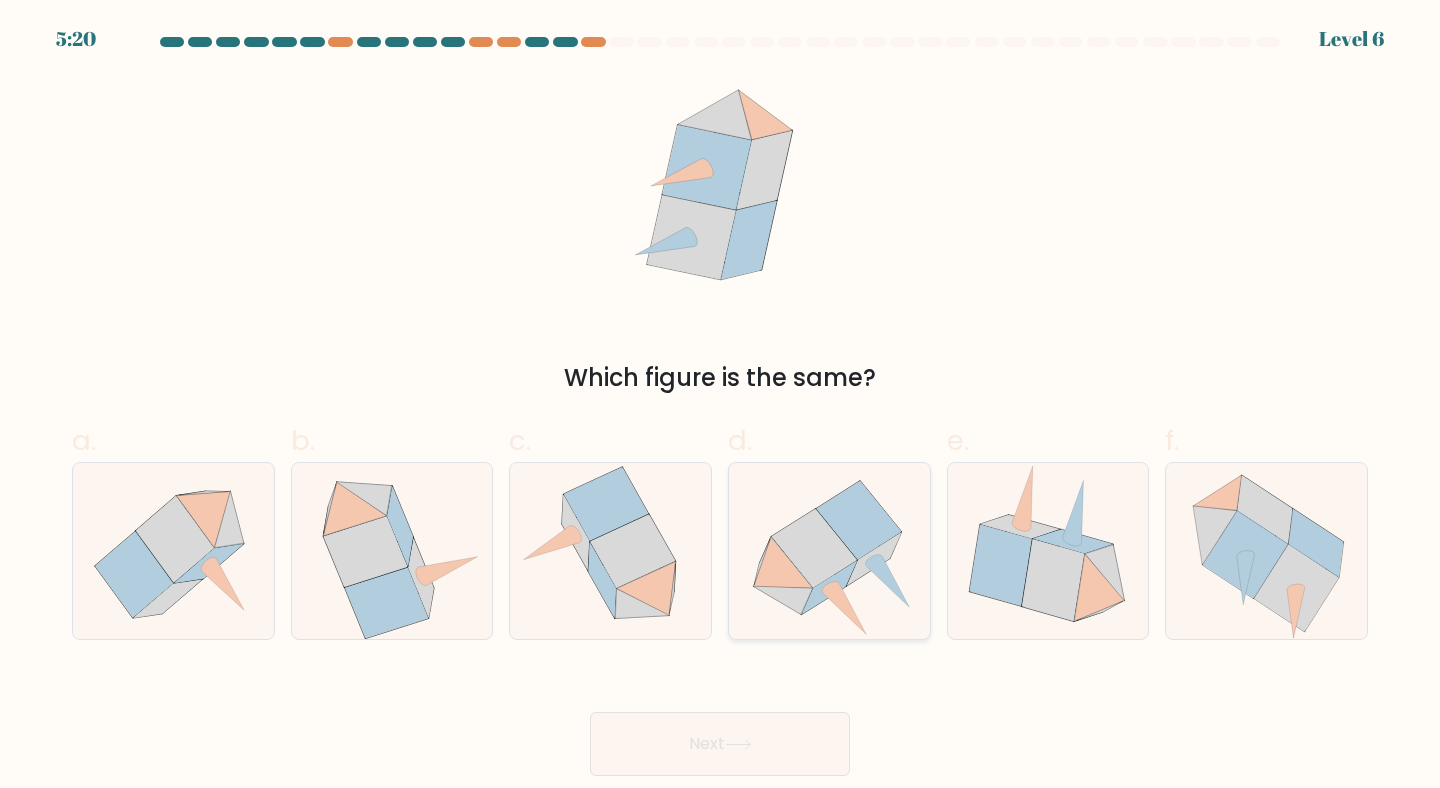 click 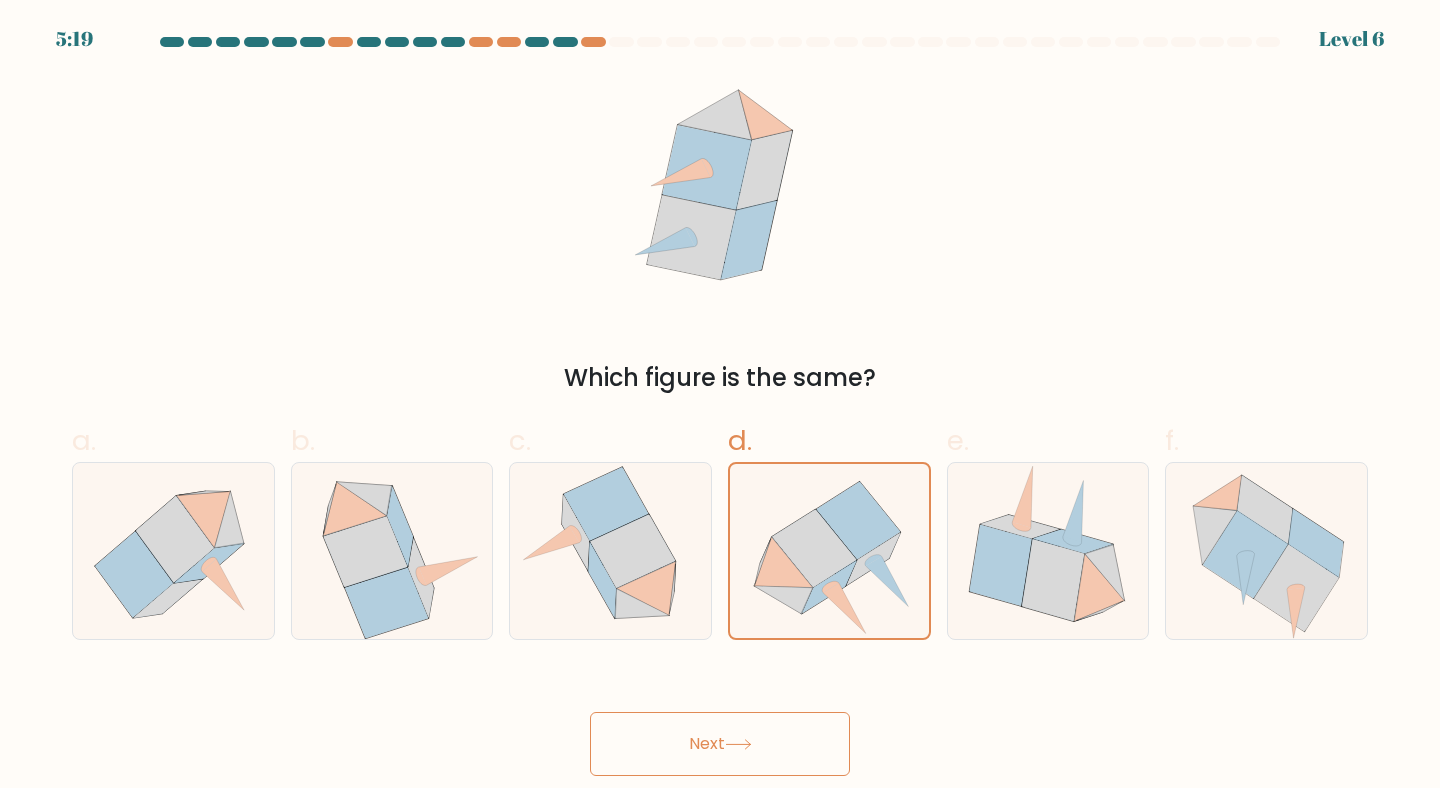 click on "Next" at bounding box center (720, 744) 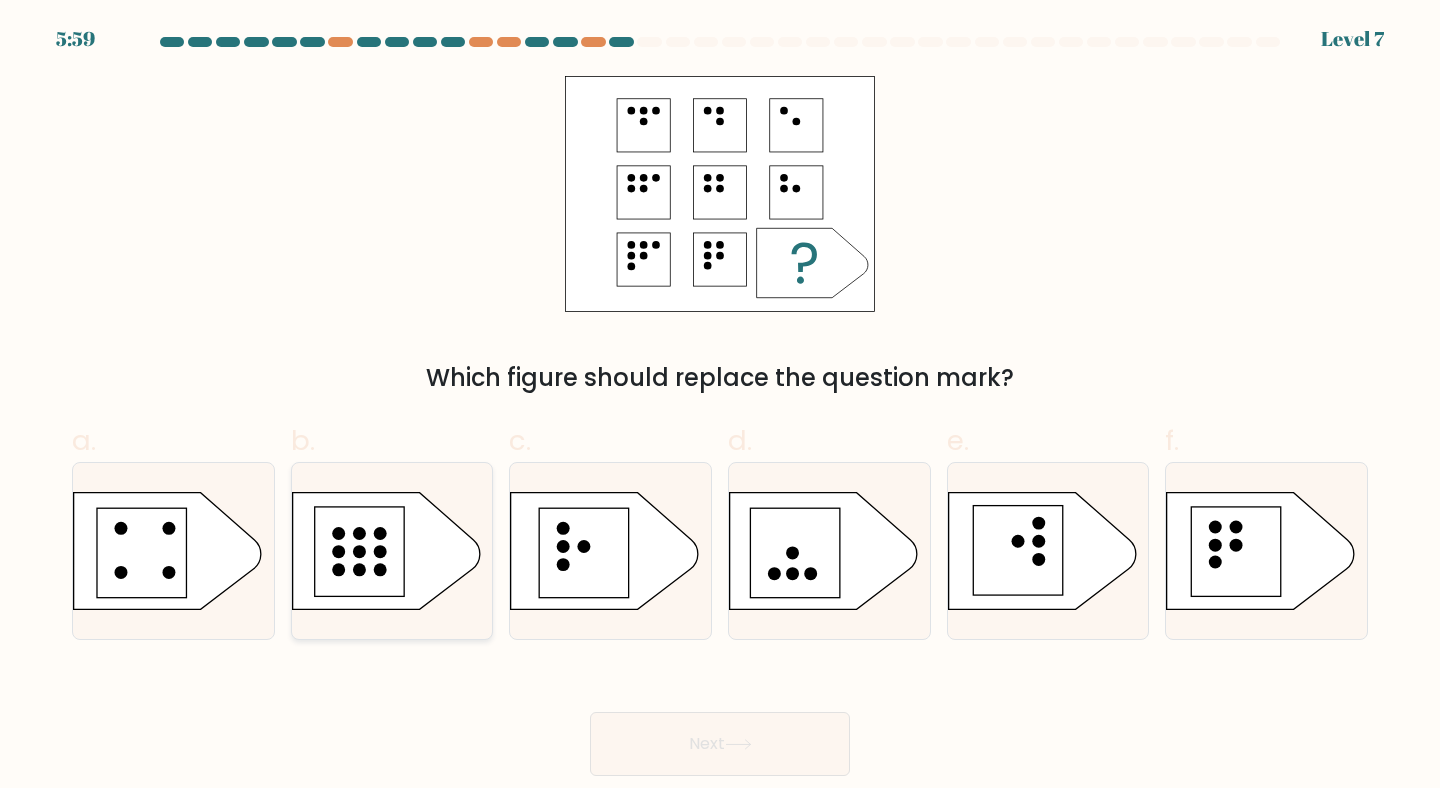 click 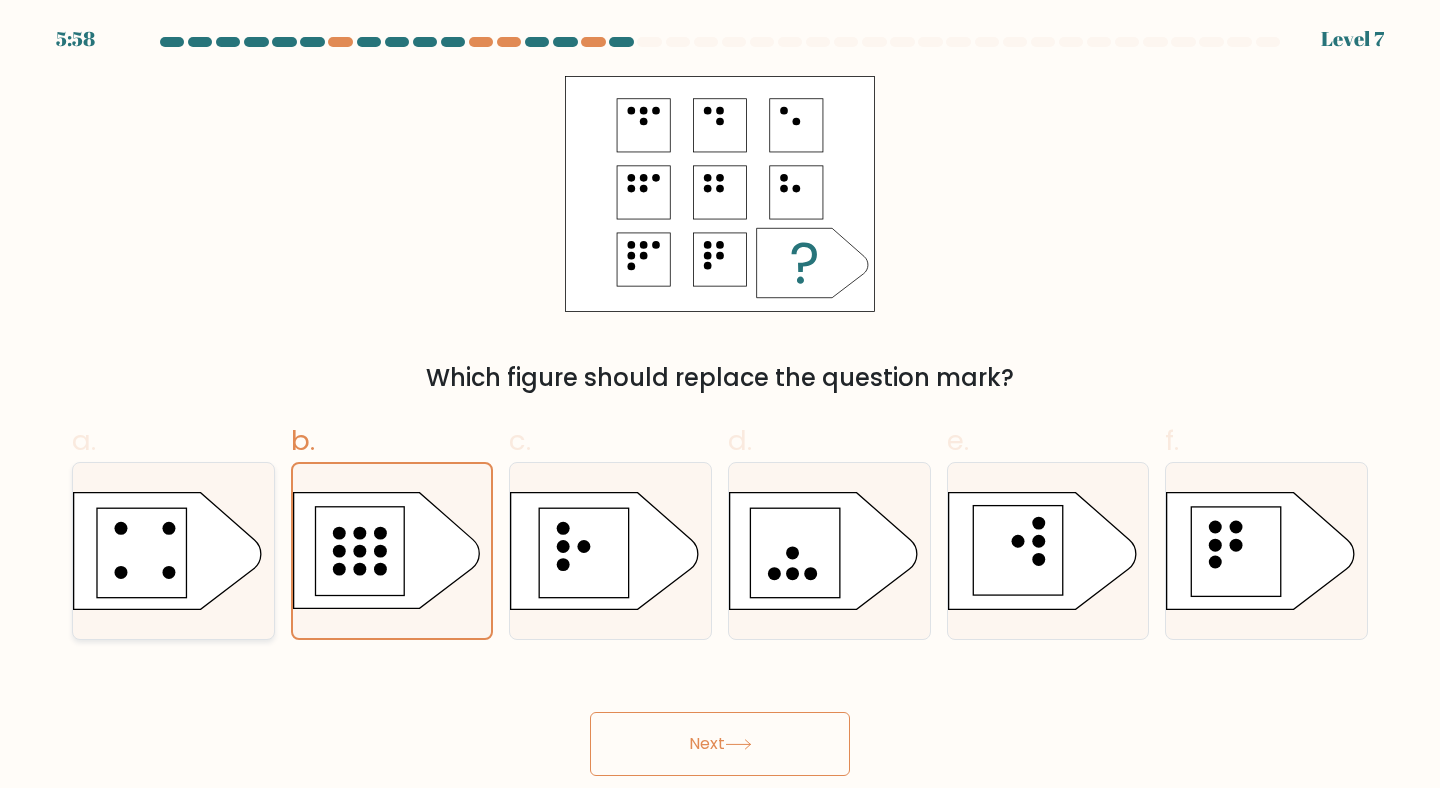 click 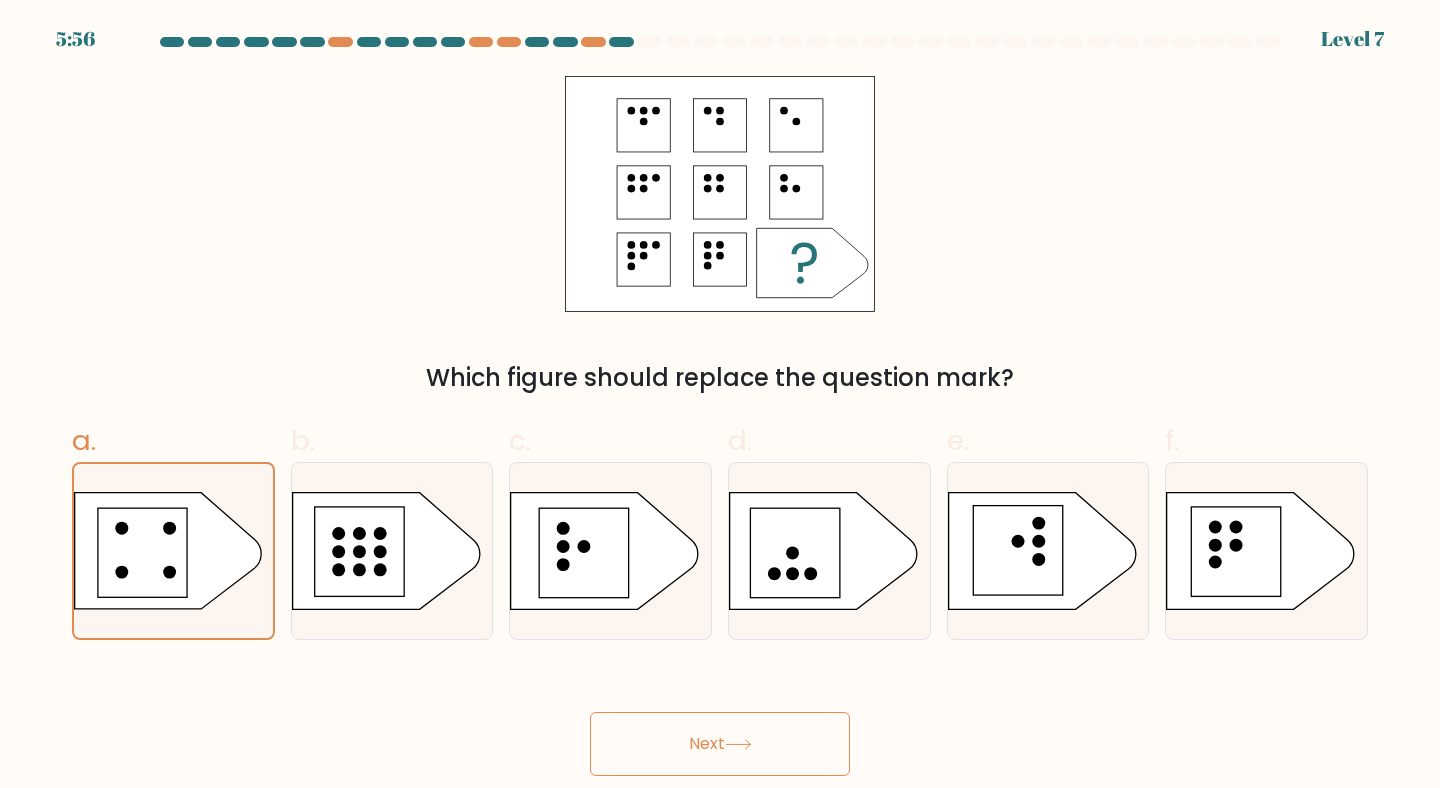 click on "Next" at bounding box center (720, 744) 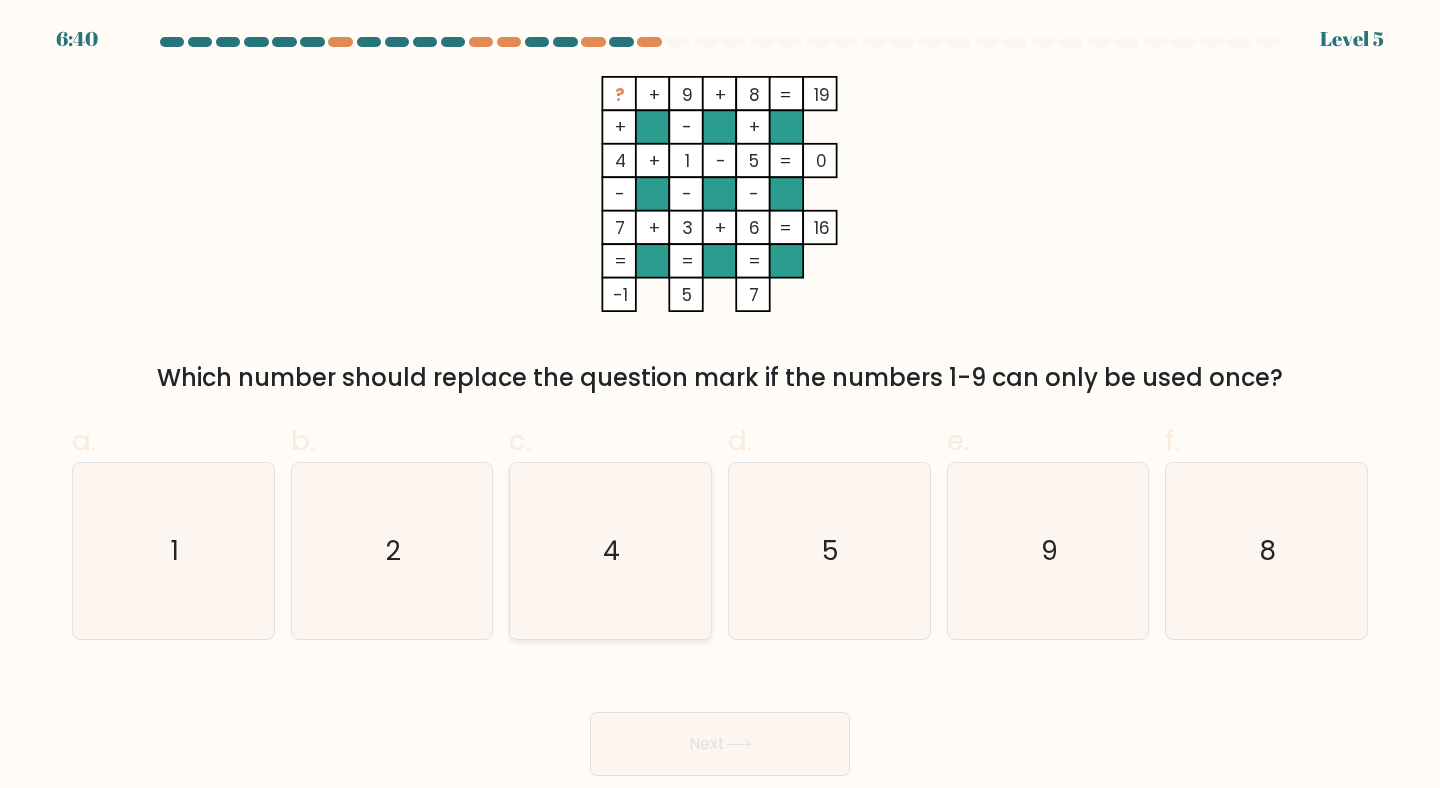 click on "4" 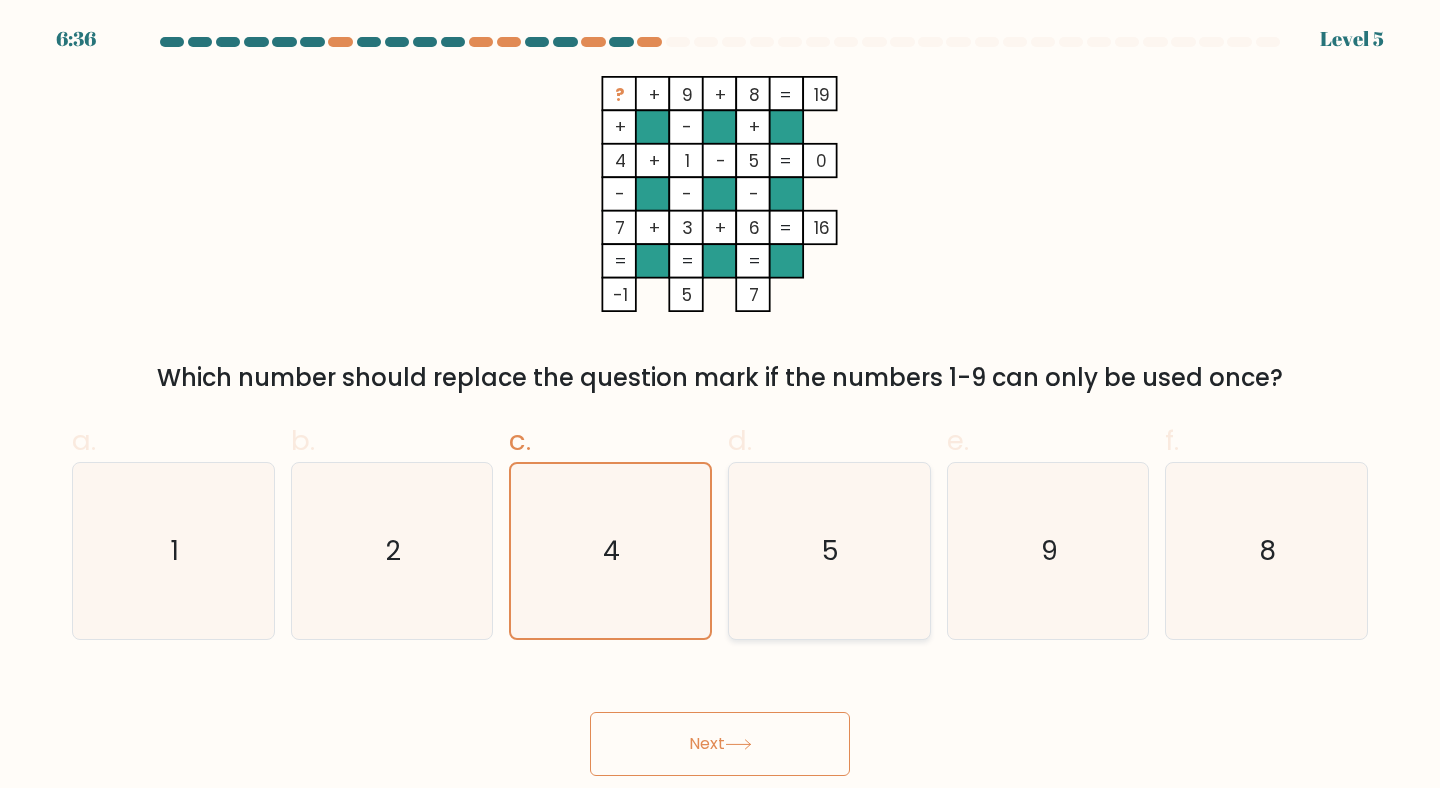 click on "5" 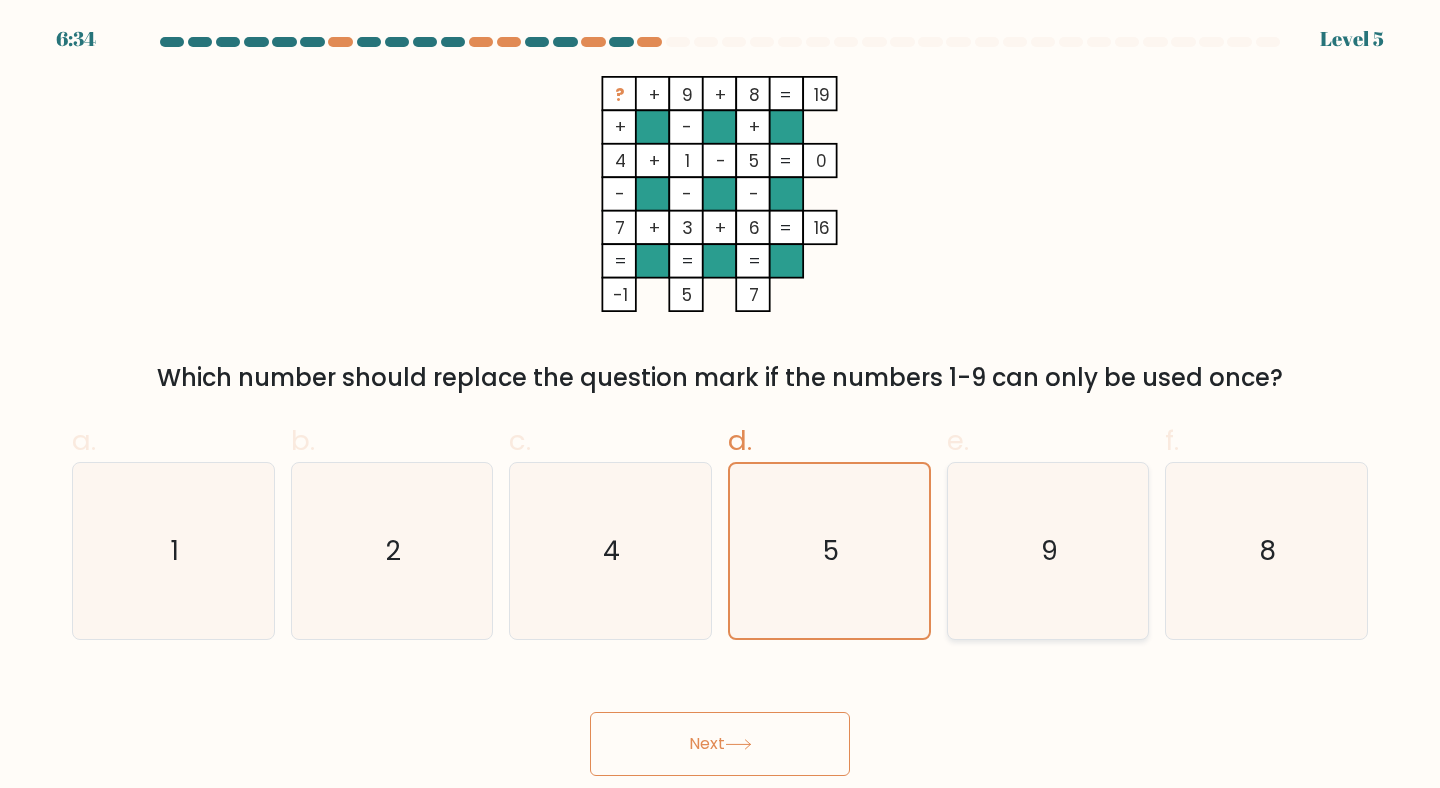 click on "9" 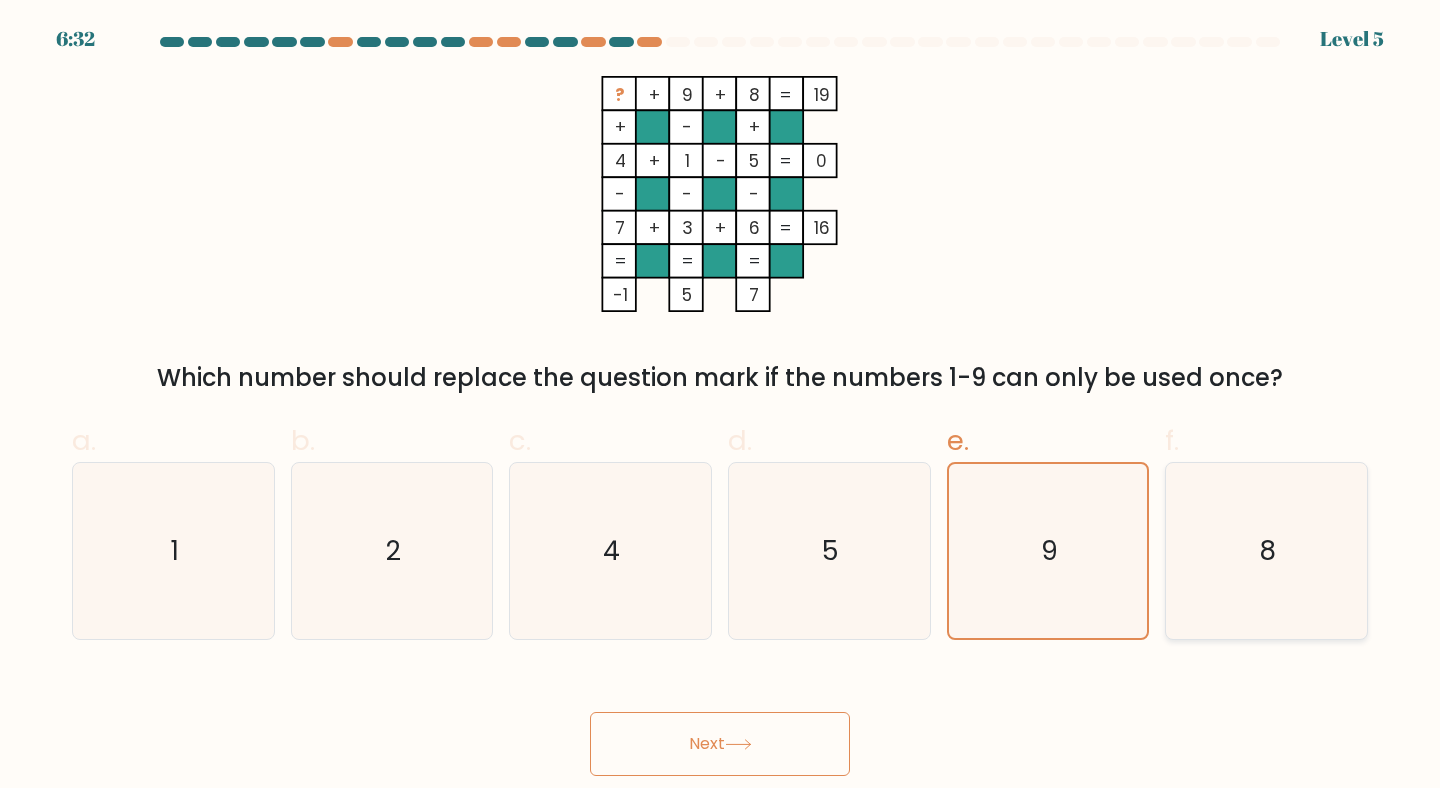 click on "8" 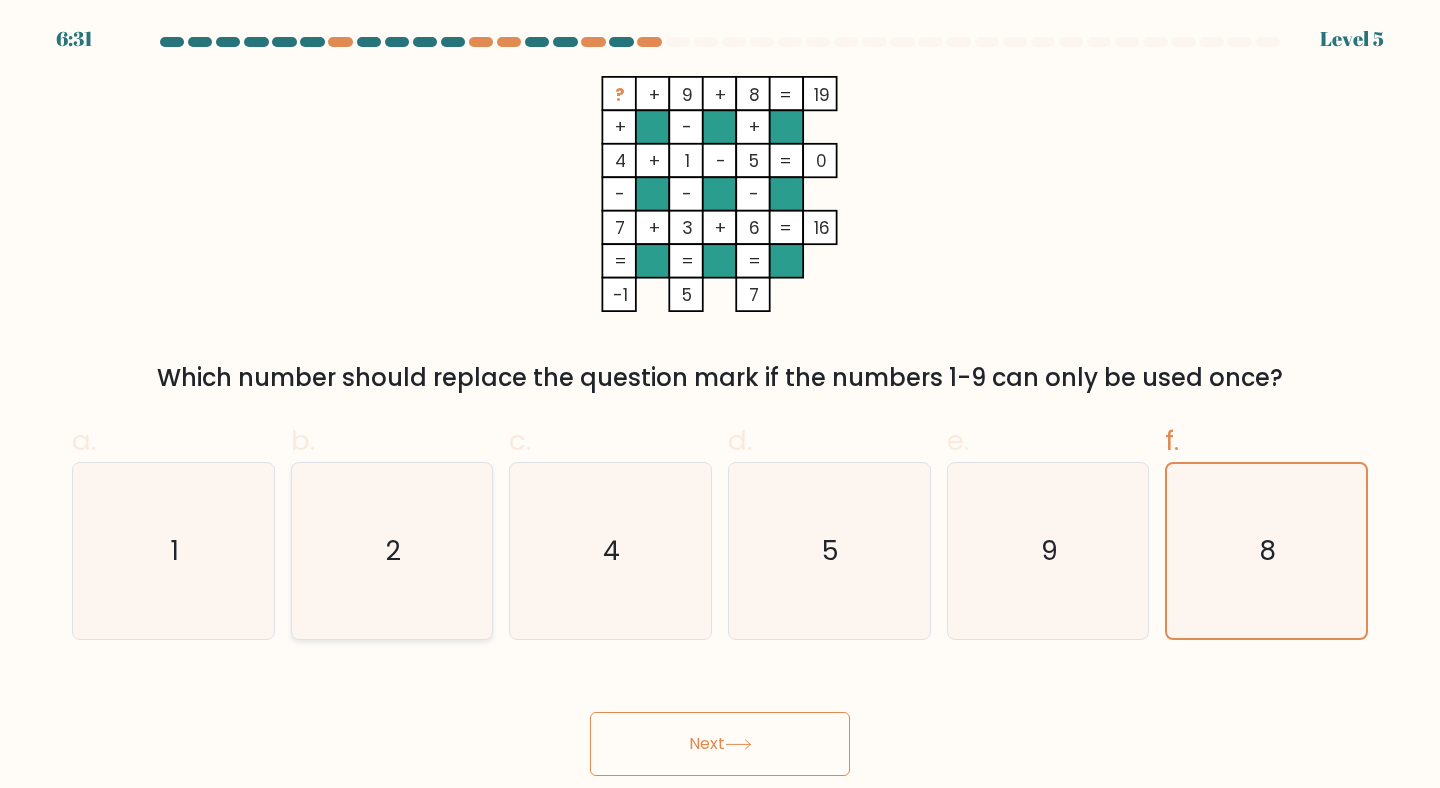 click on "2" 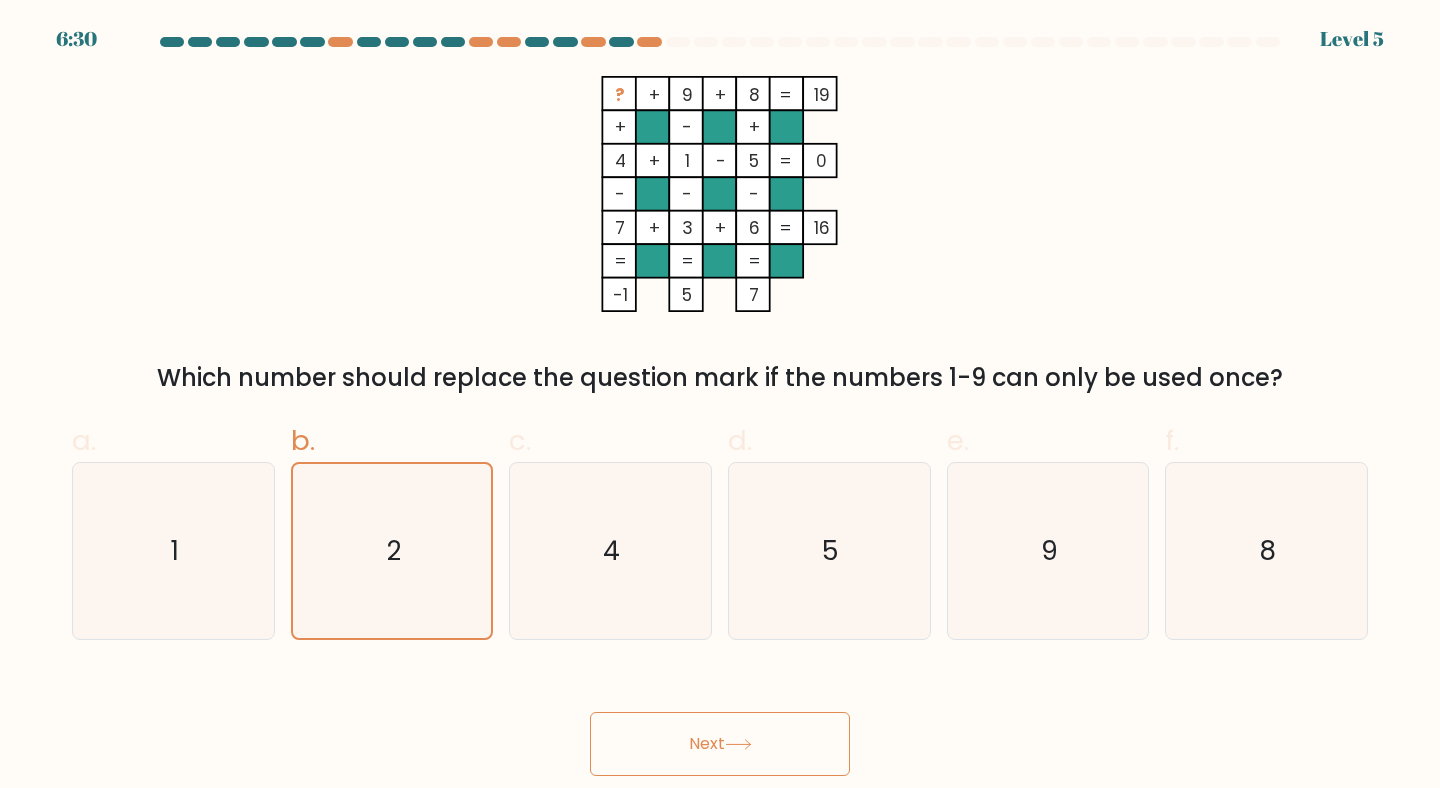 click on "Next" at bounding box center (720, 744) 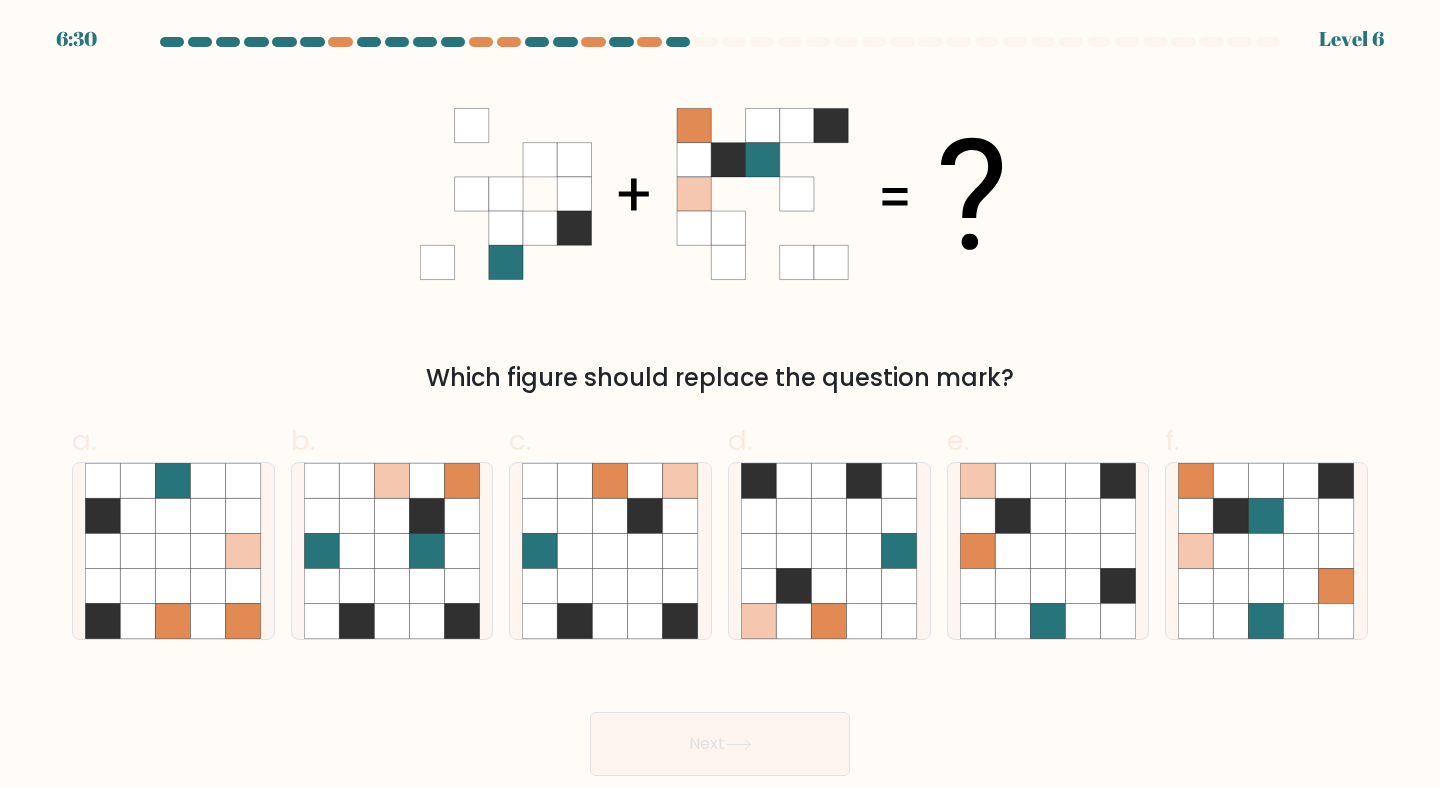 click on "Next" at bounding box center [720, 744] 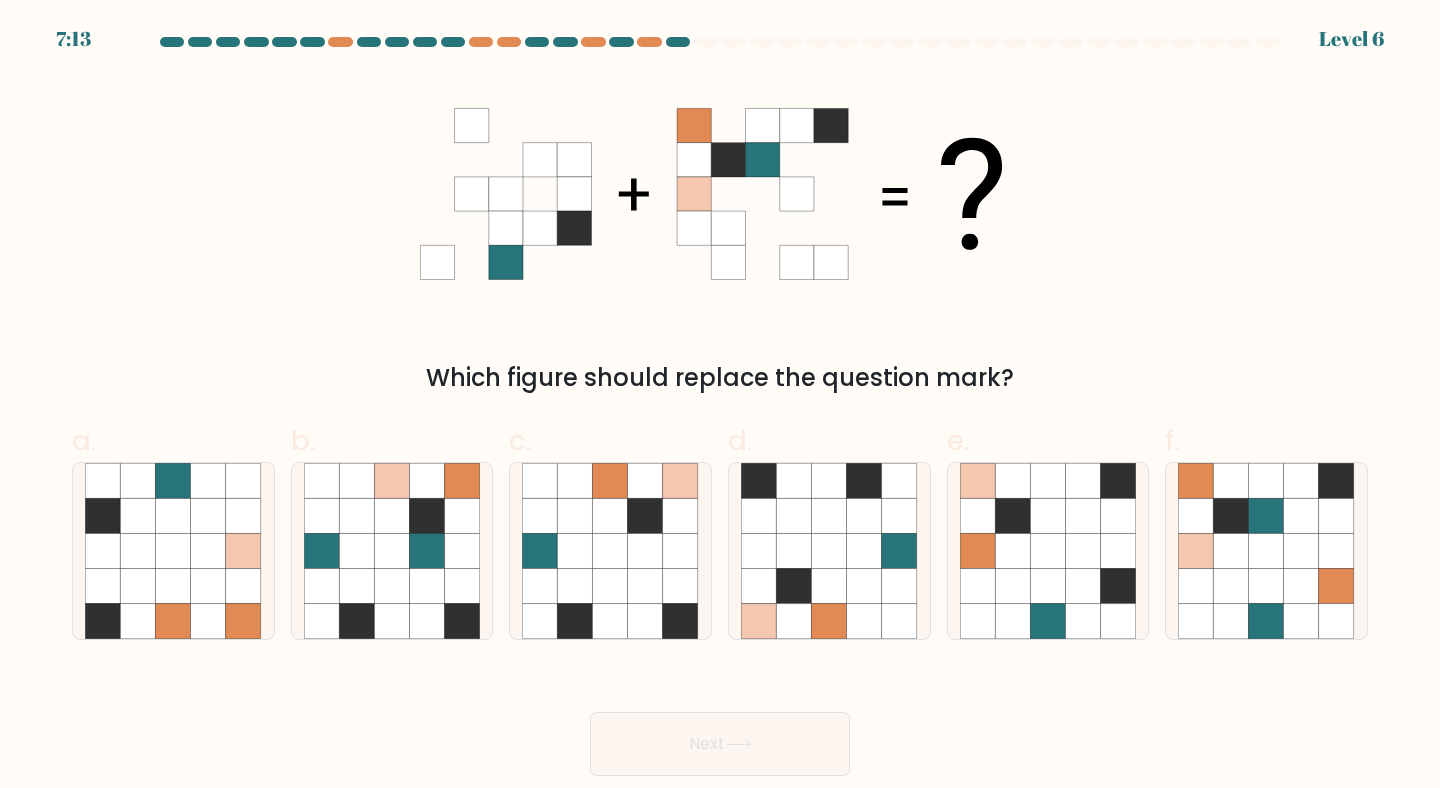 click on "Which figure should replace the question mark?" at bounding box center (720, 378) 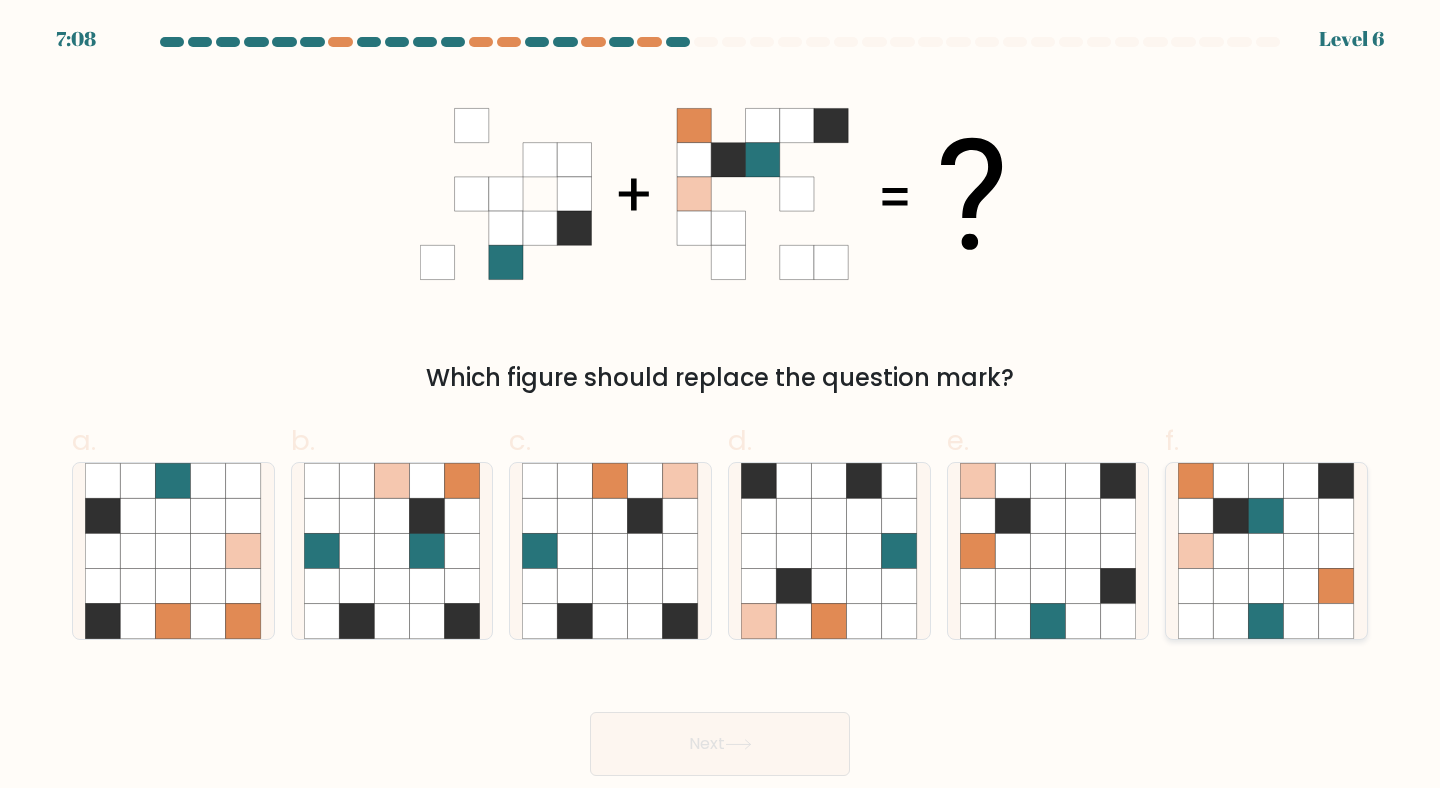 click 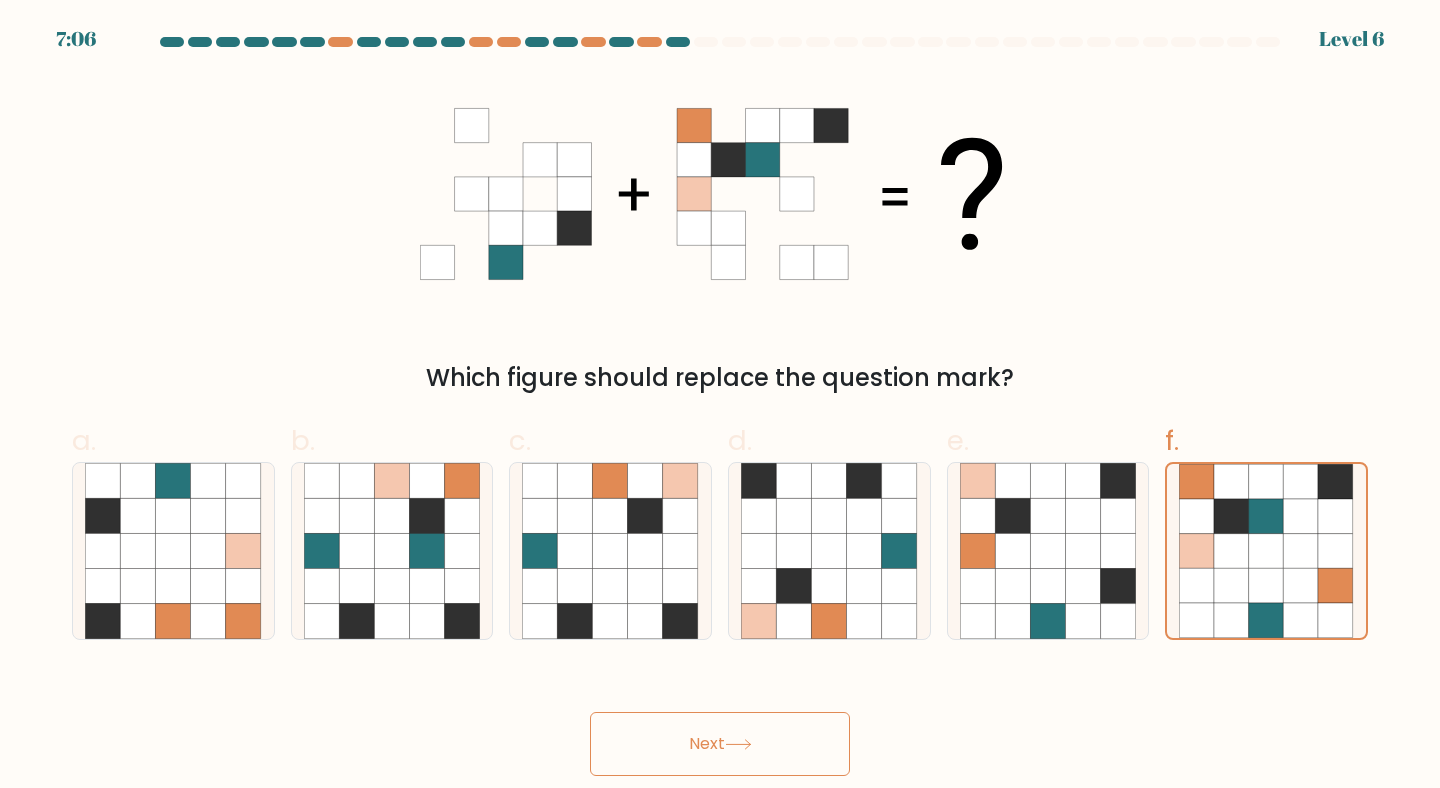 click on "Next" at bounding box center (720, 744) 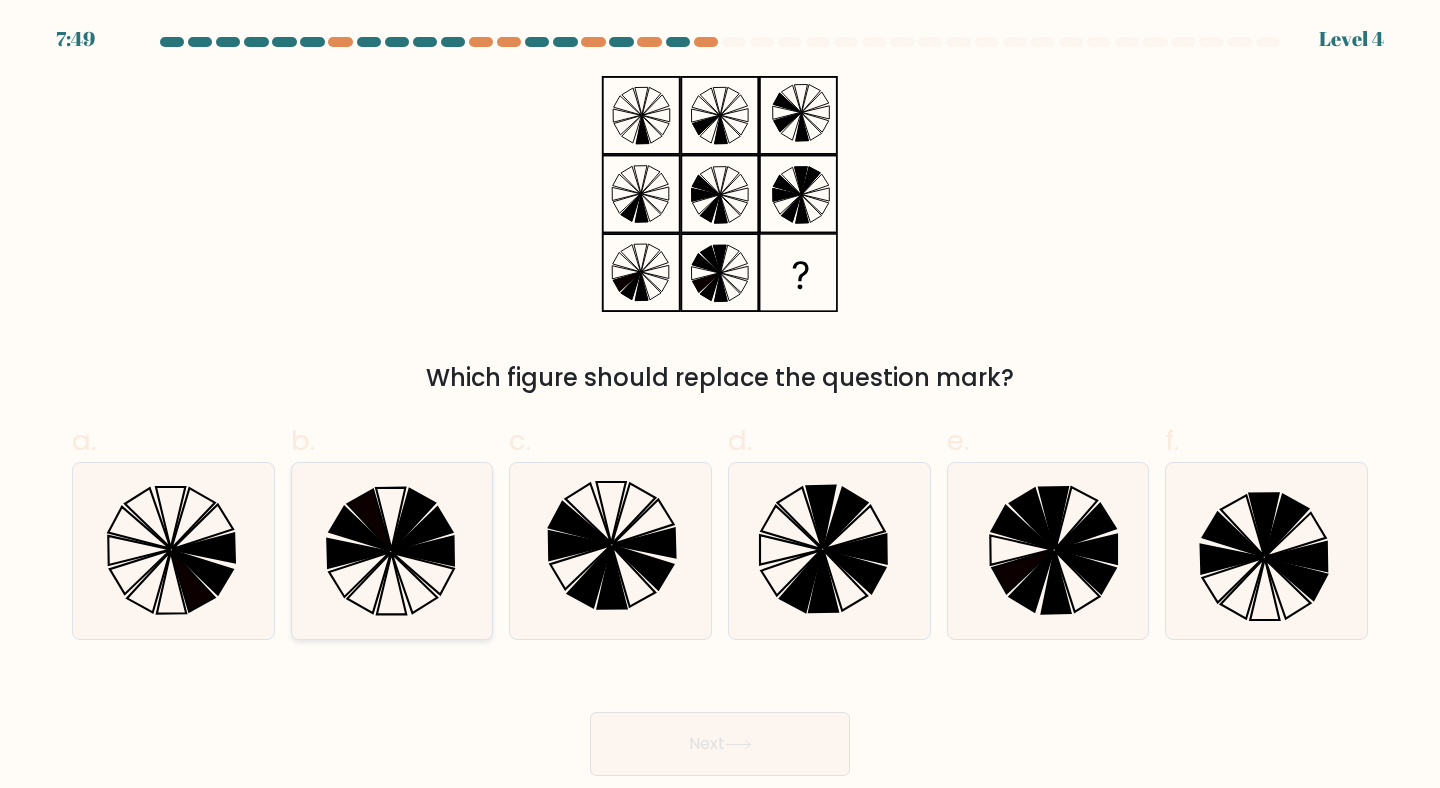 click 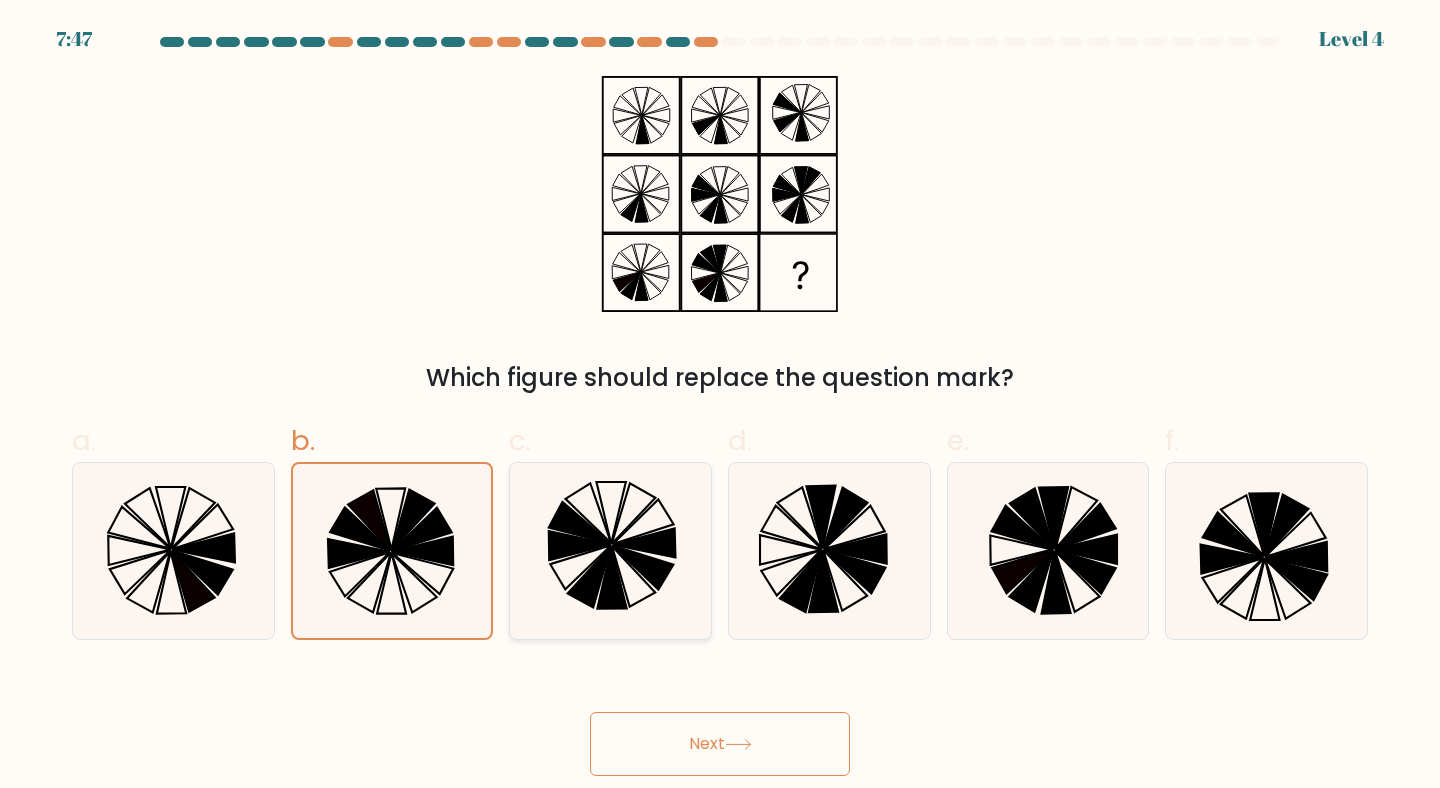 click 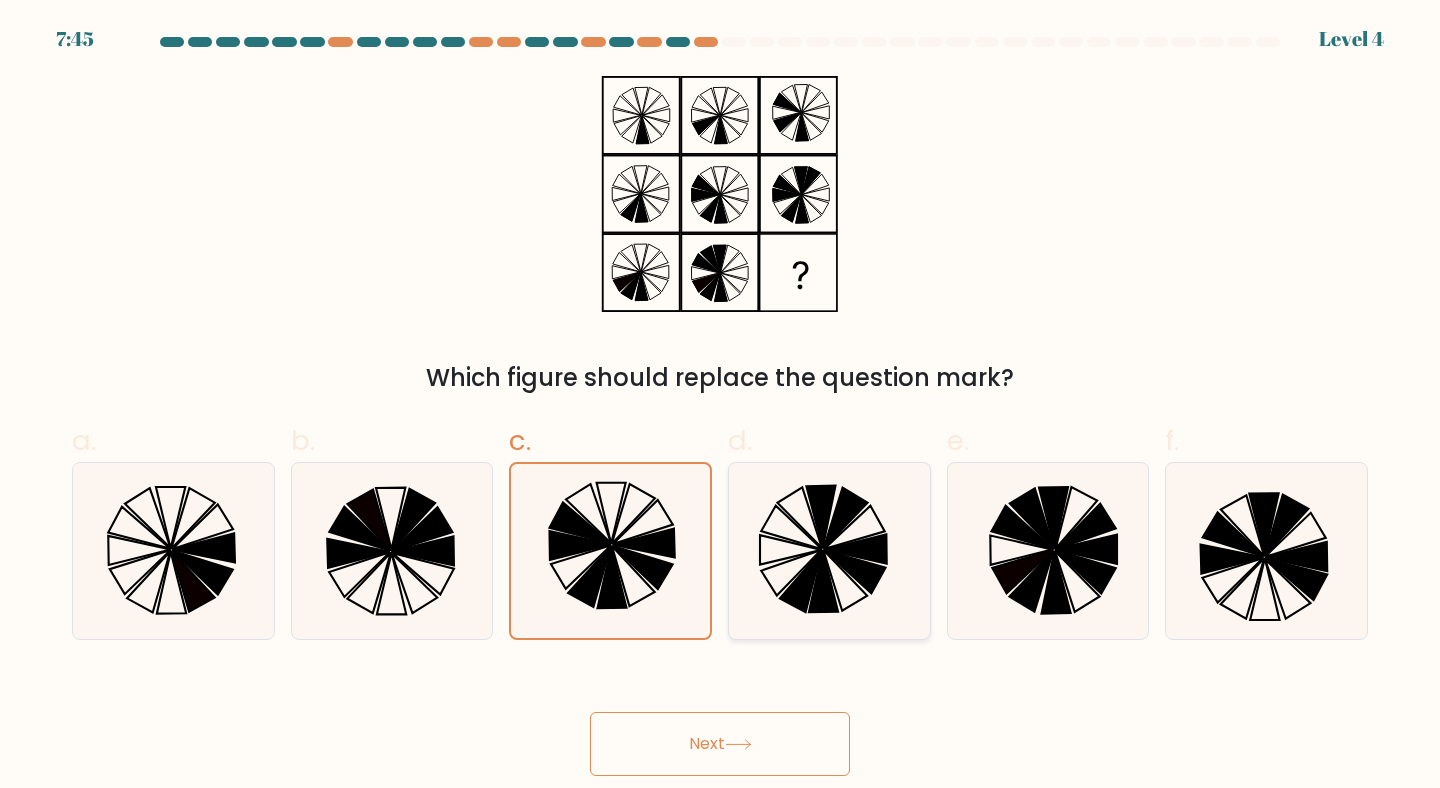 click 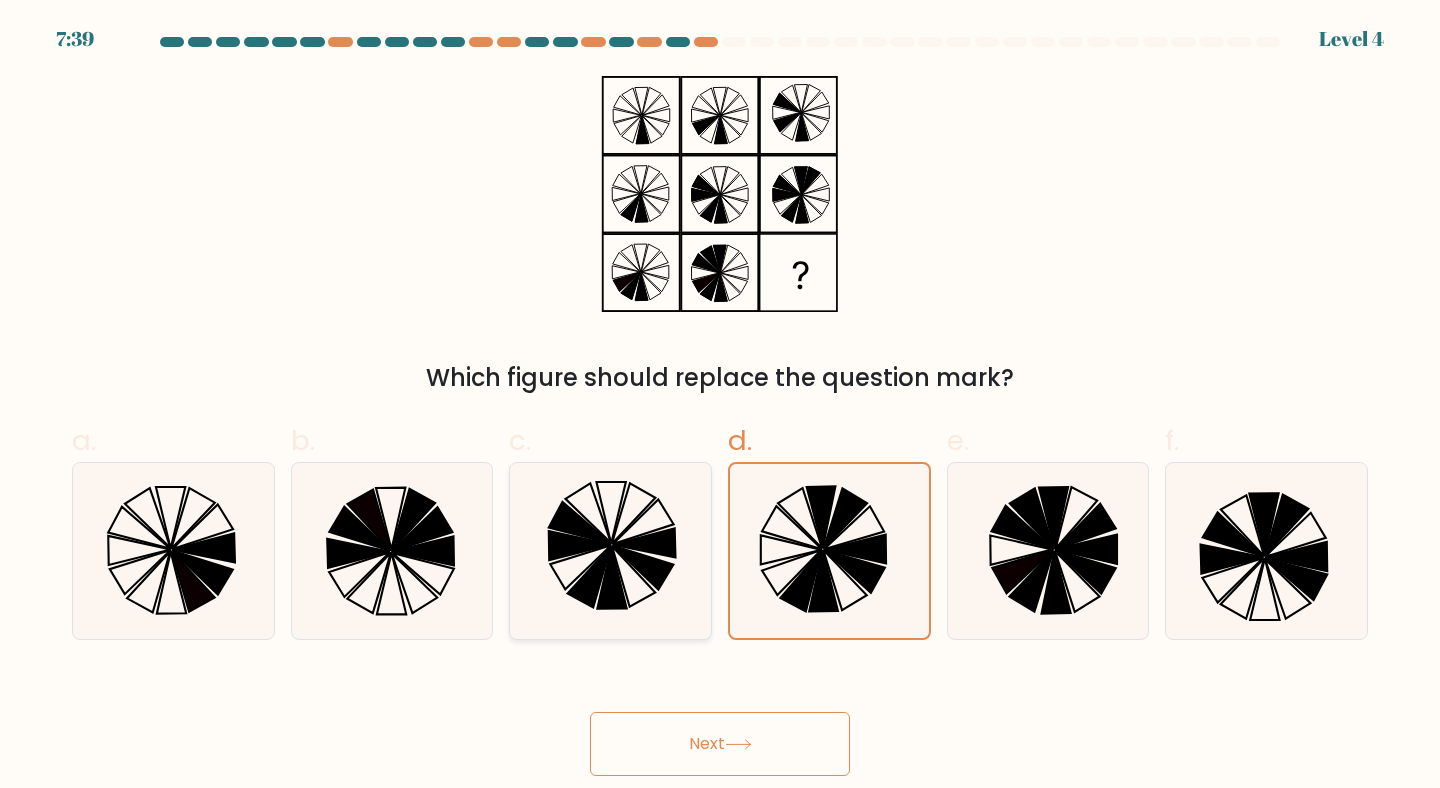 click 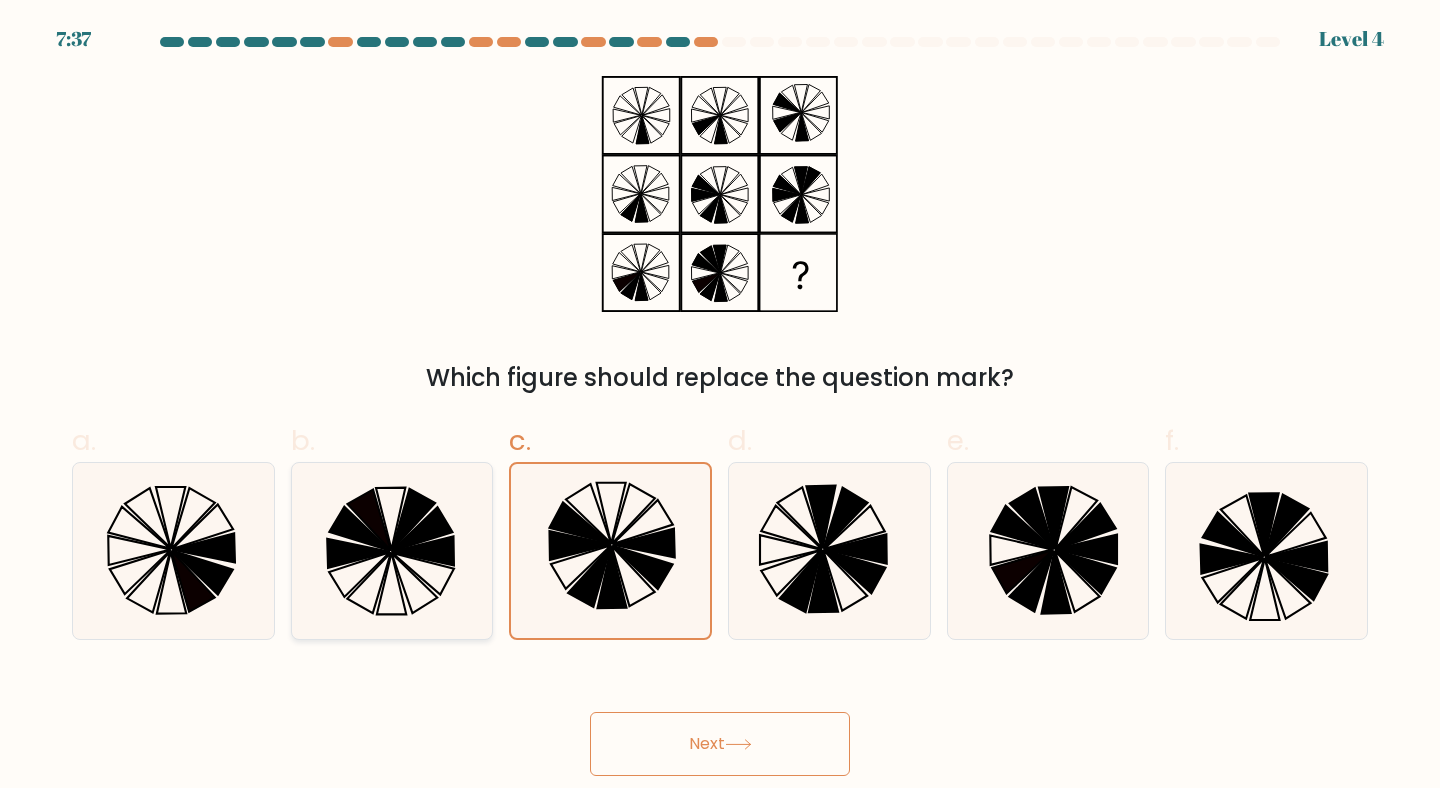 click 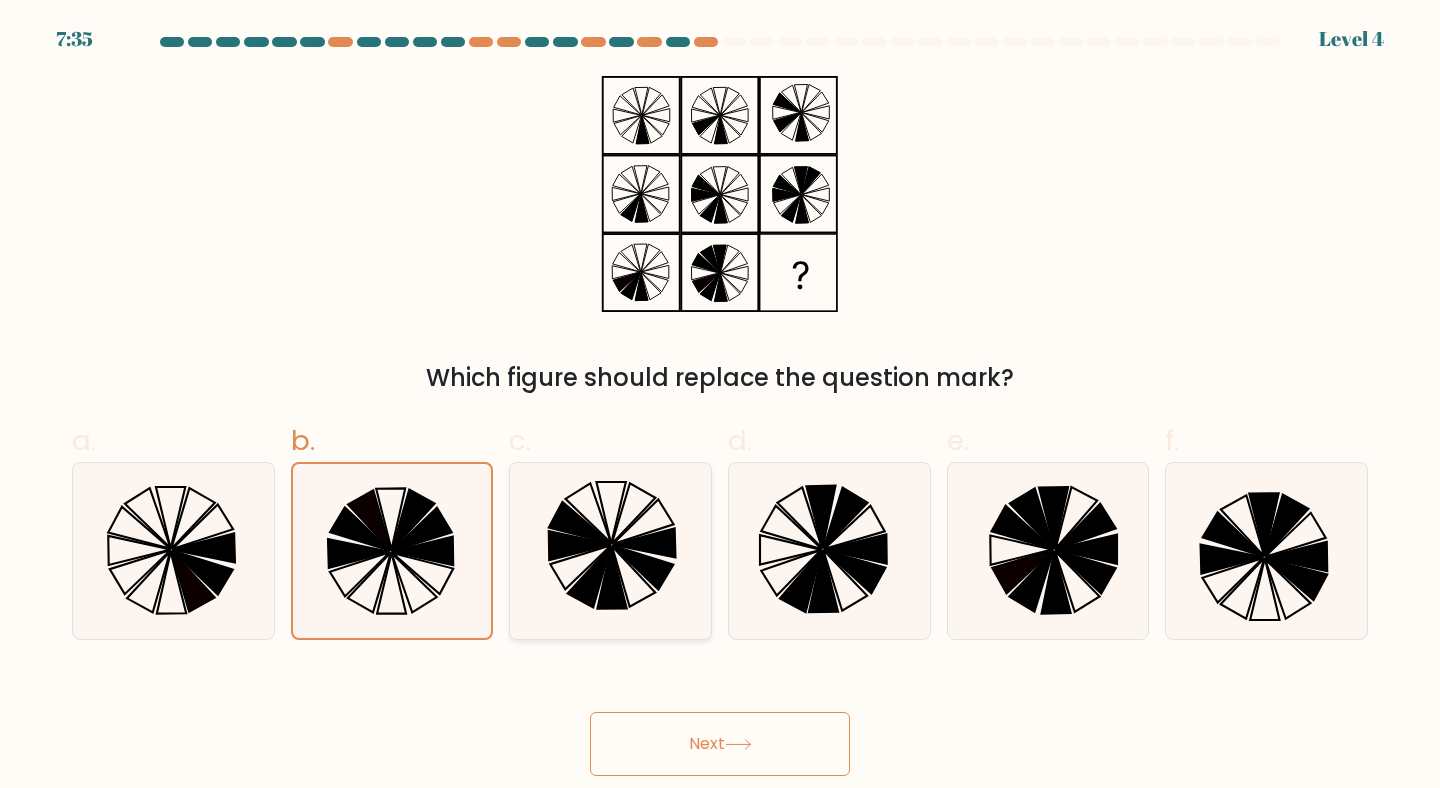 click 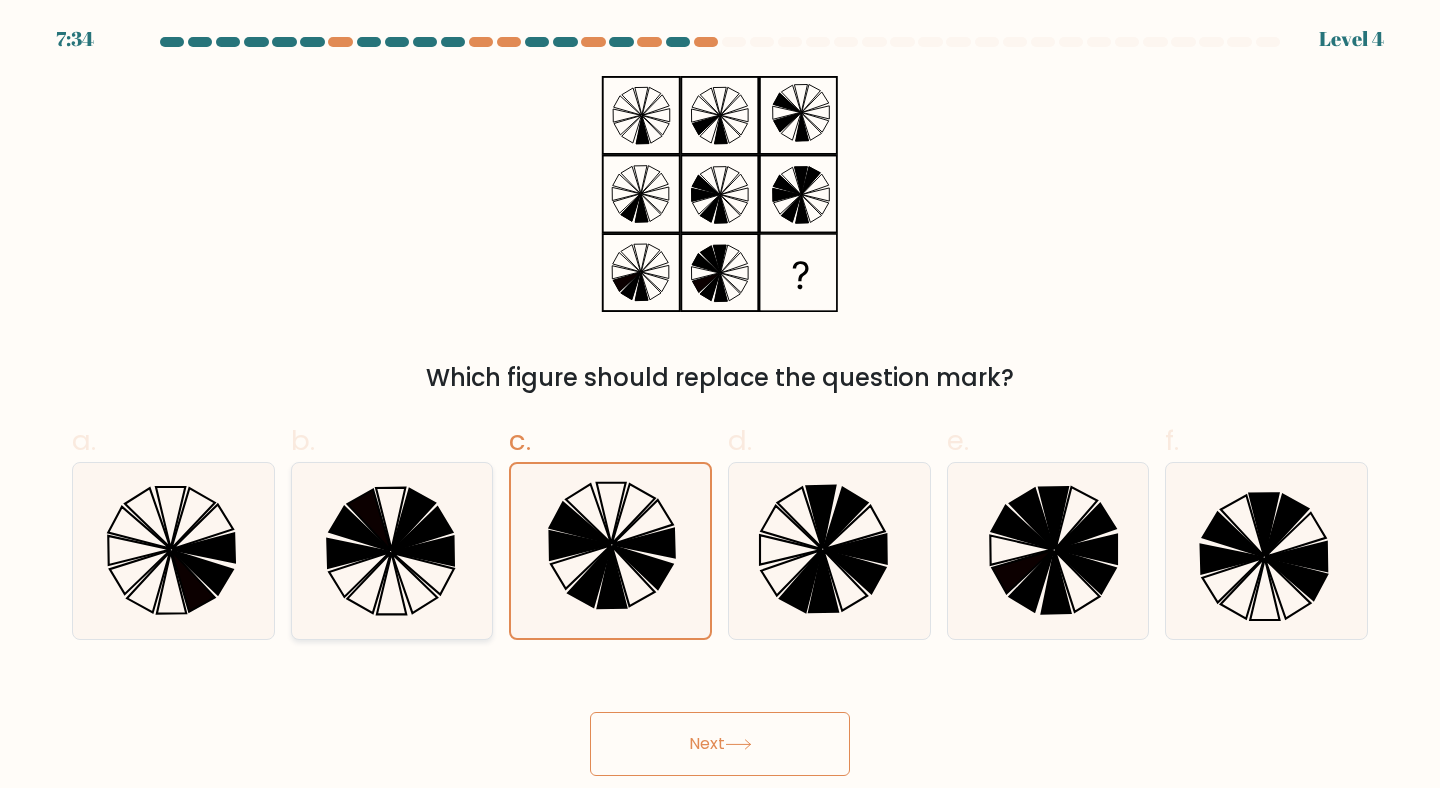click 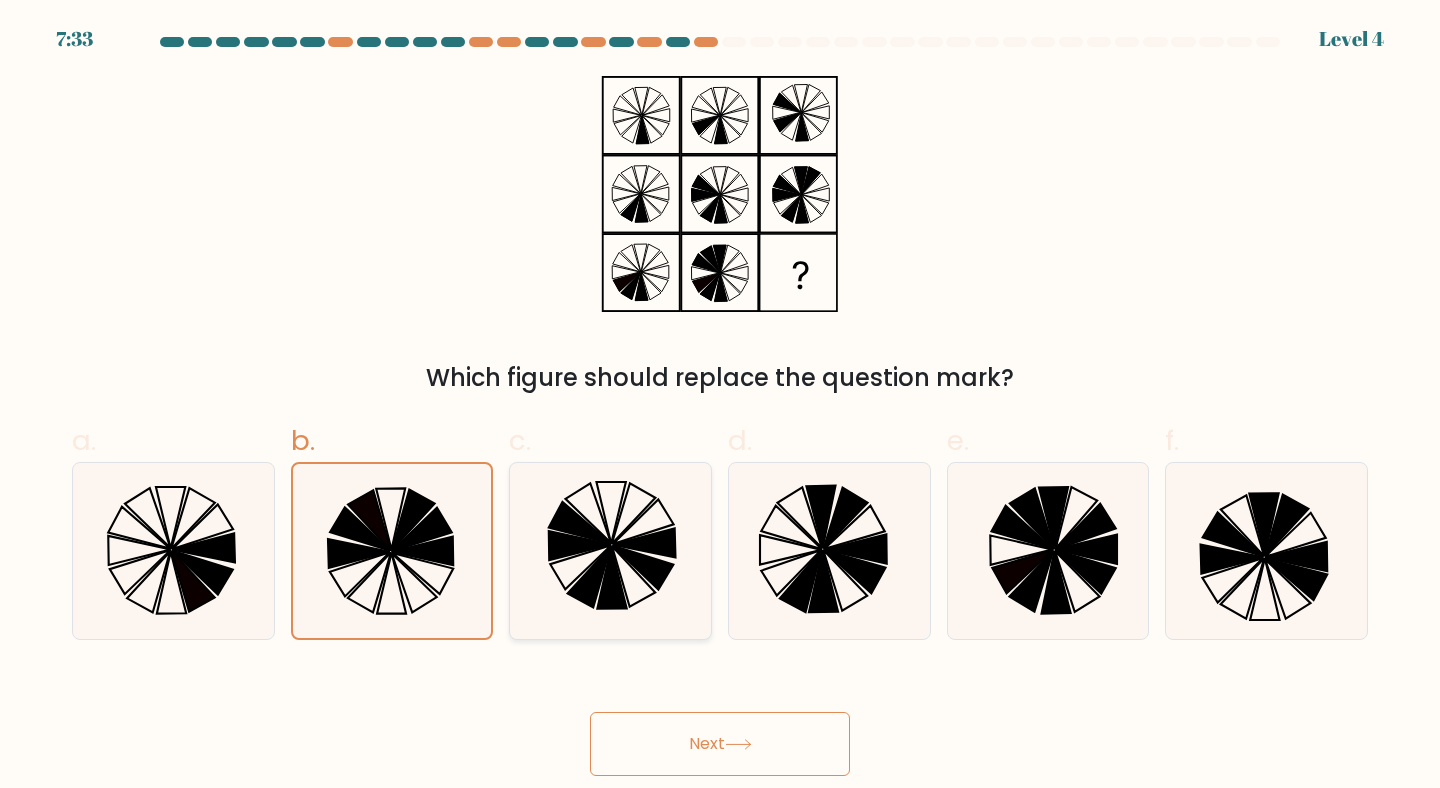 click 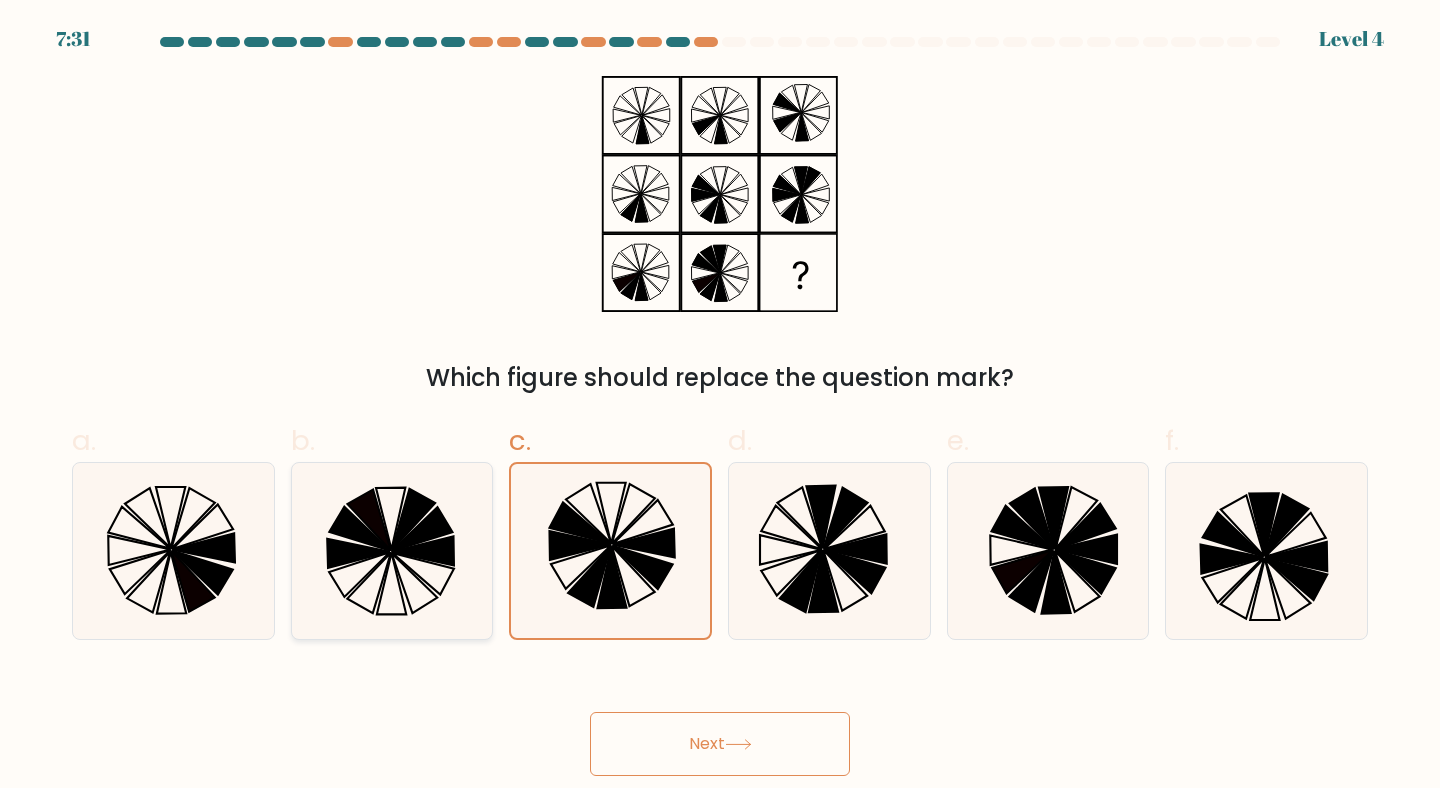 click 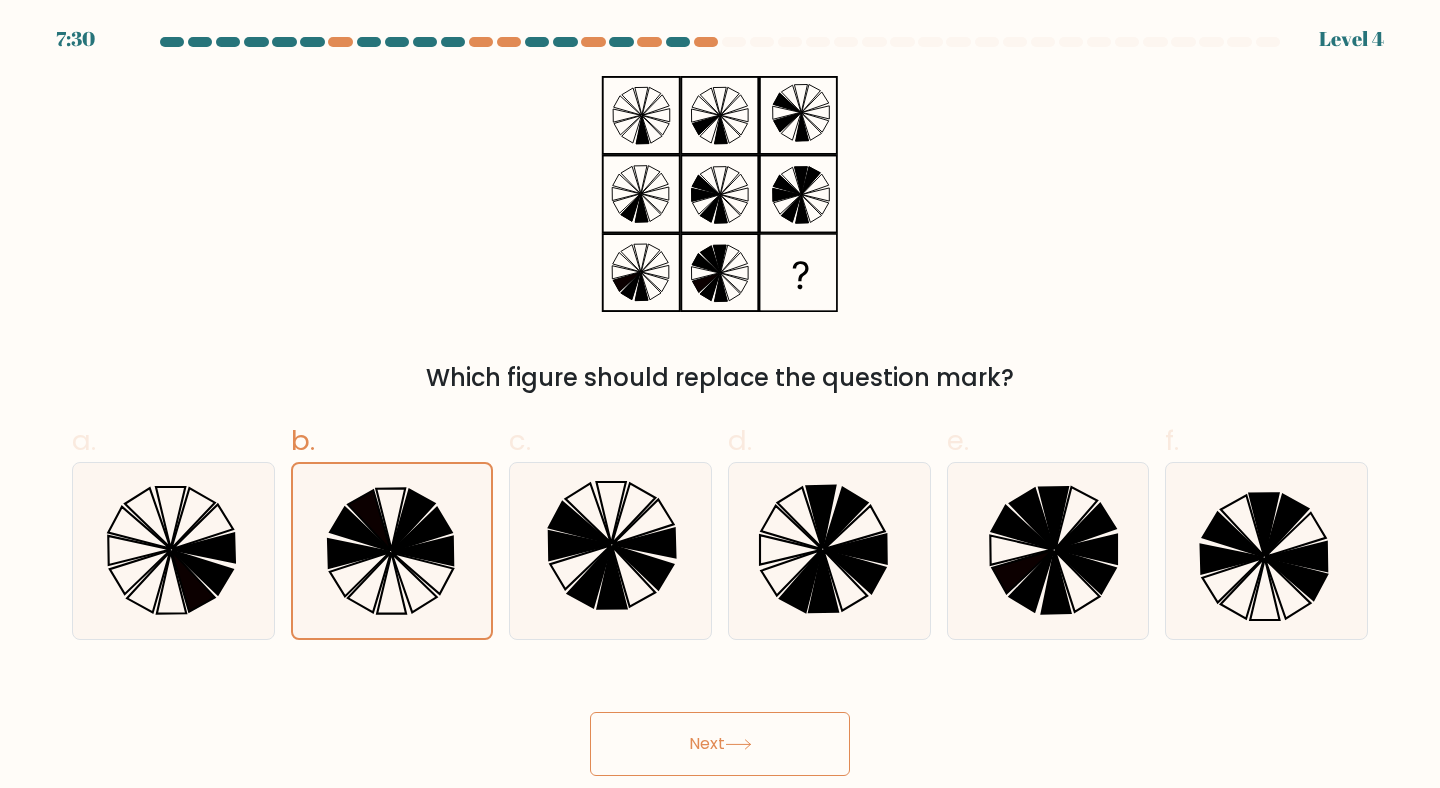 click on "Next" at bounding box center [720, 744] 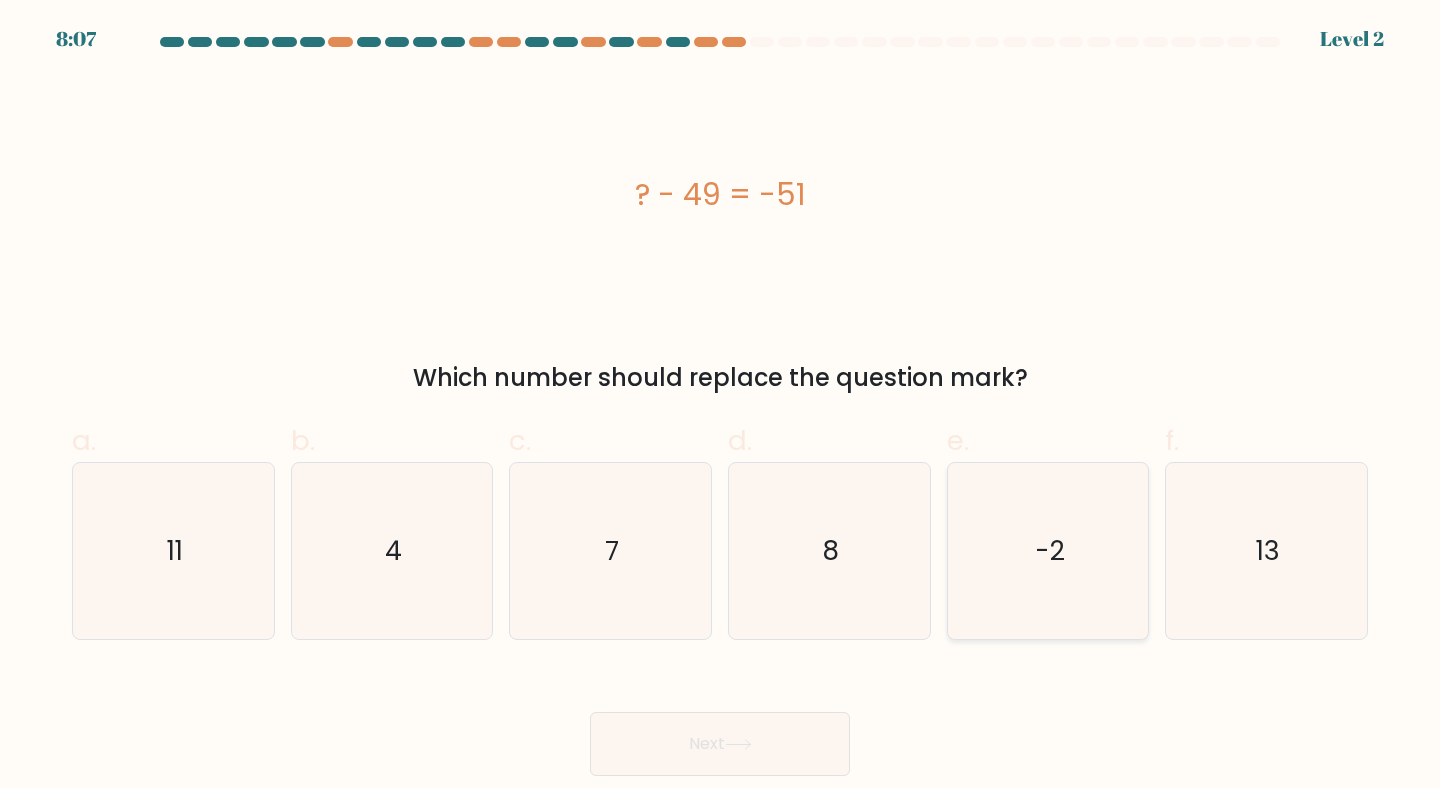 click on "-2" 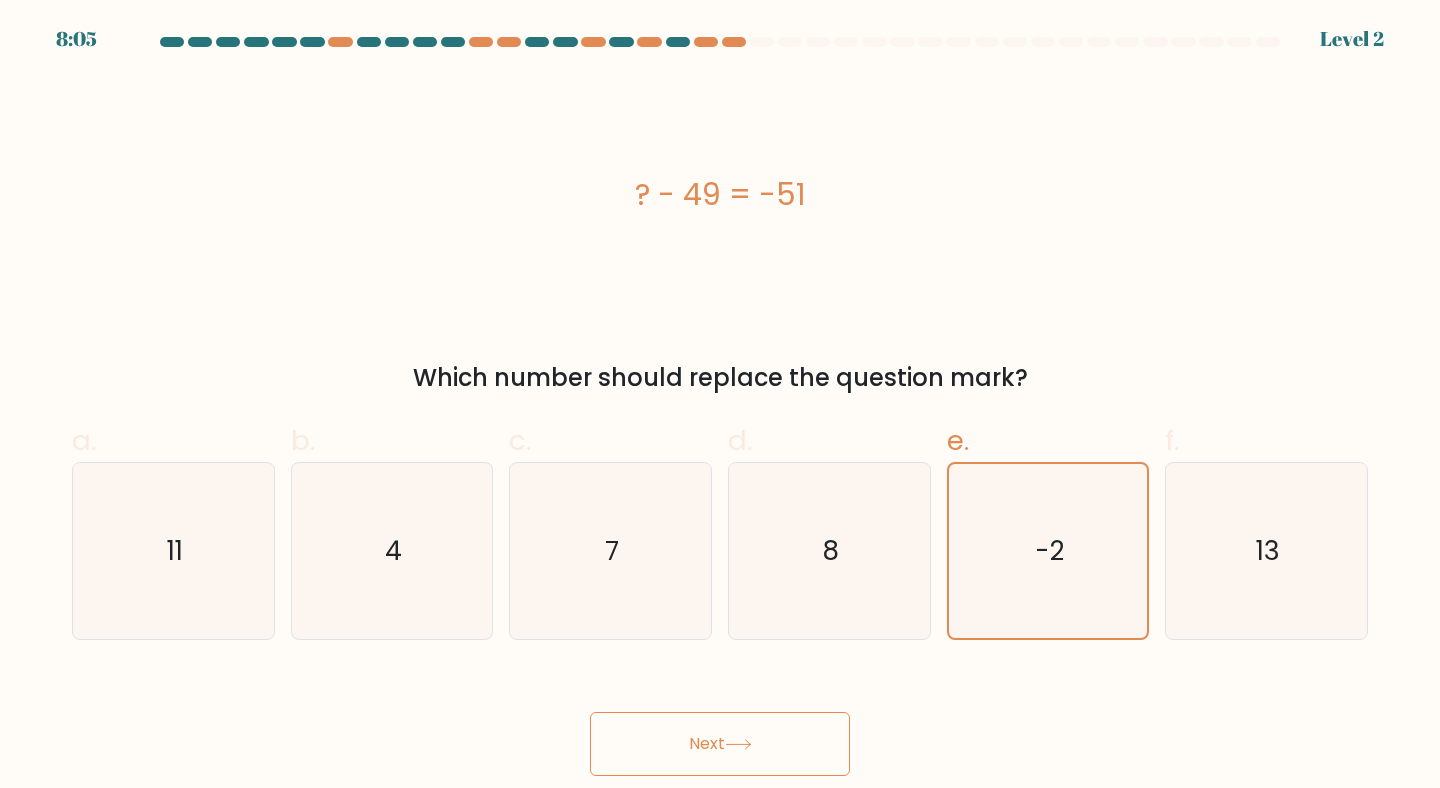 click on "Next" at bounding box center [720, 744] 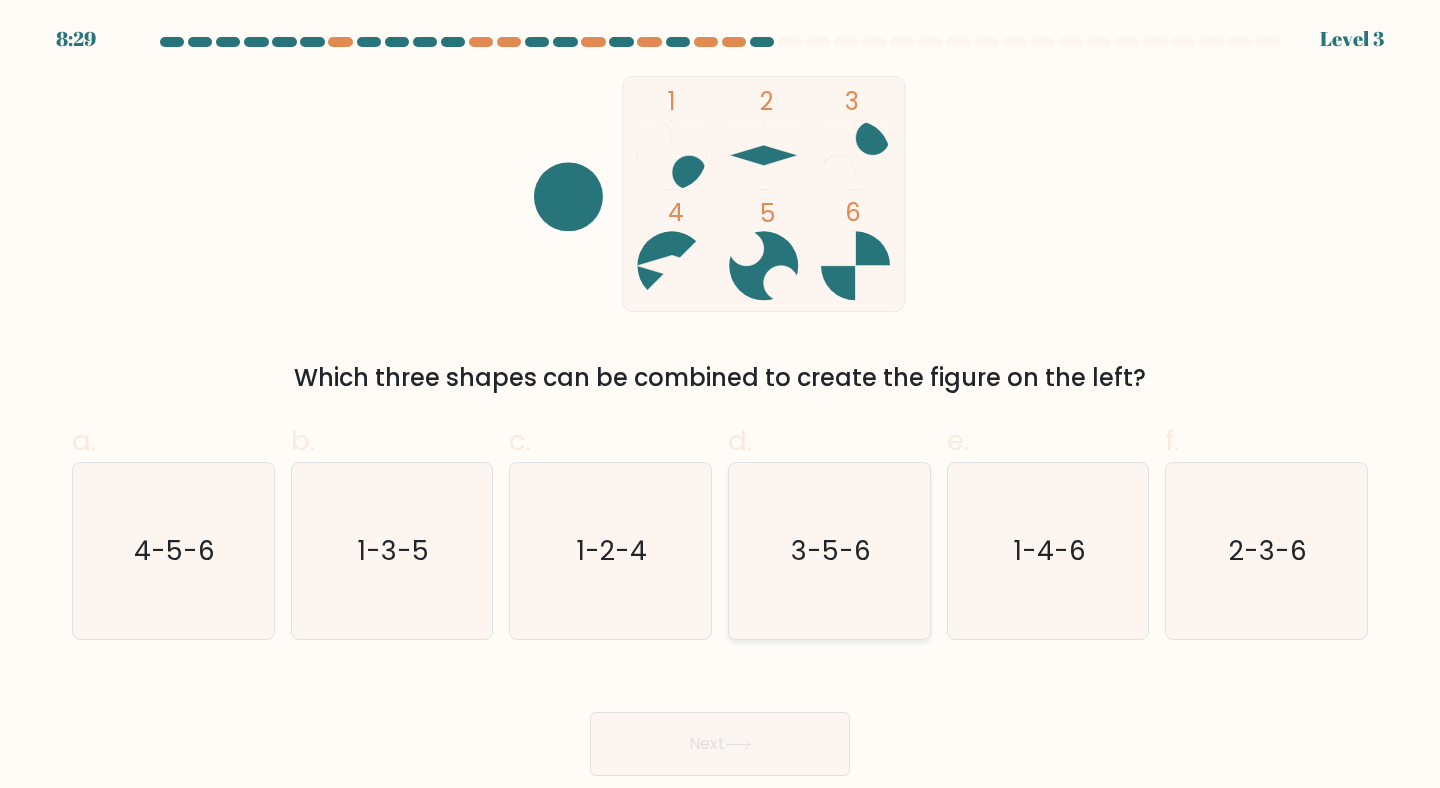 click on "3-5-6" 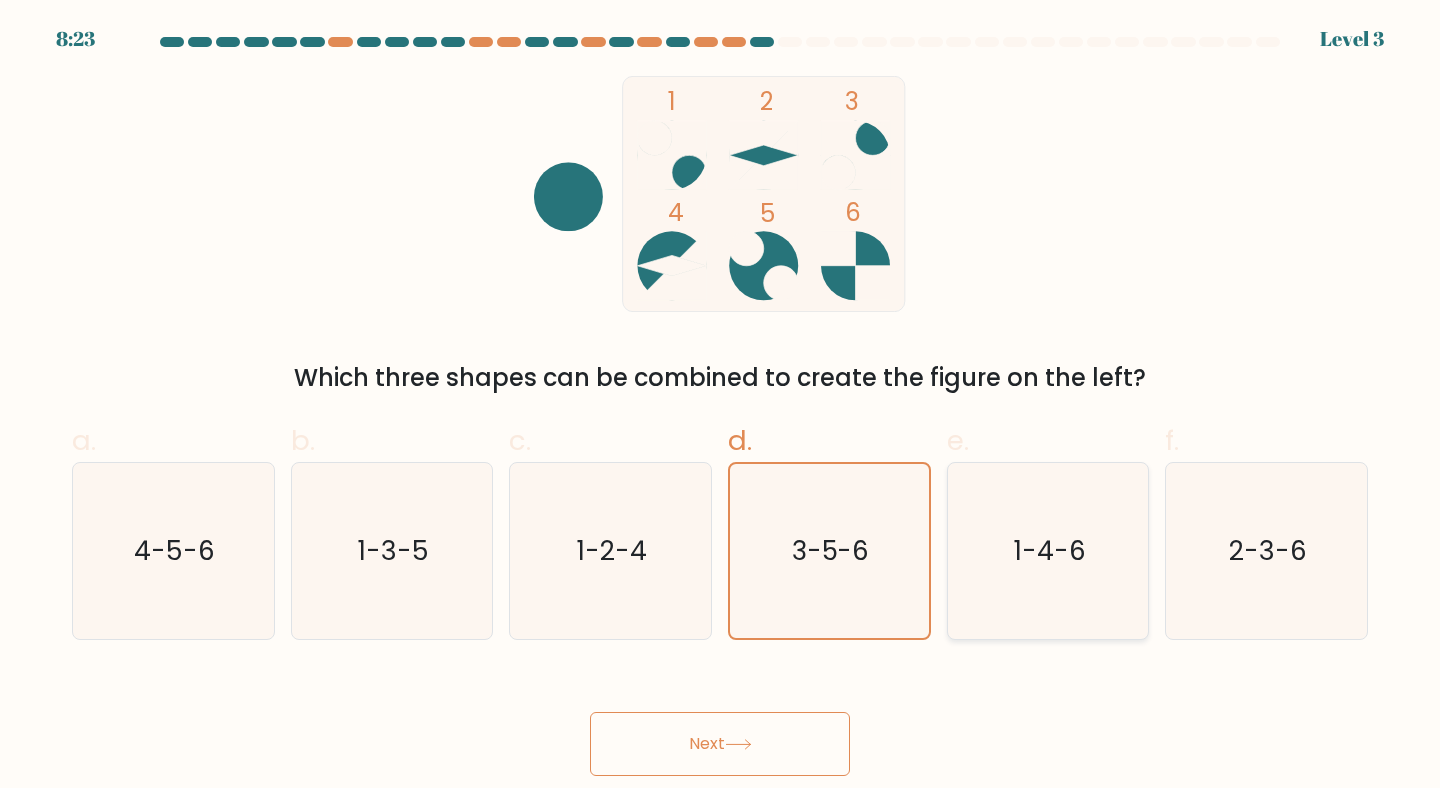 click on "1-4-6" 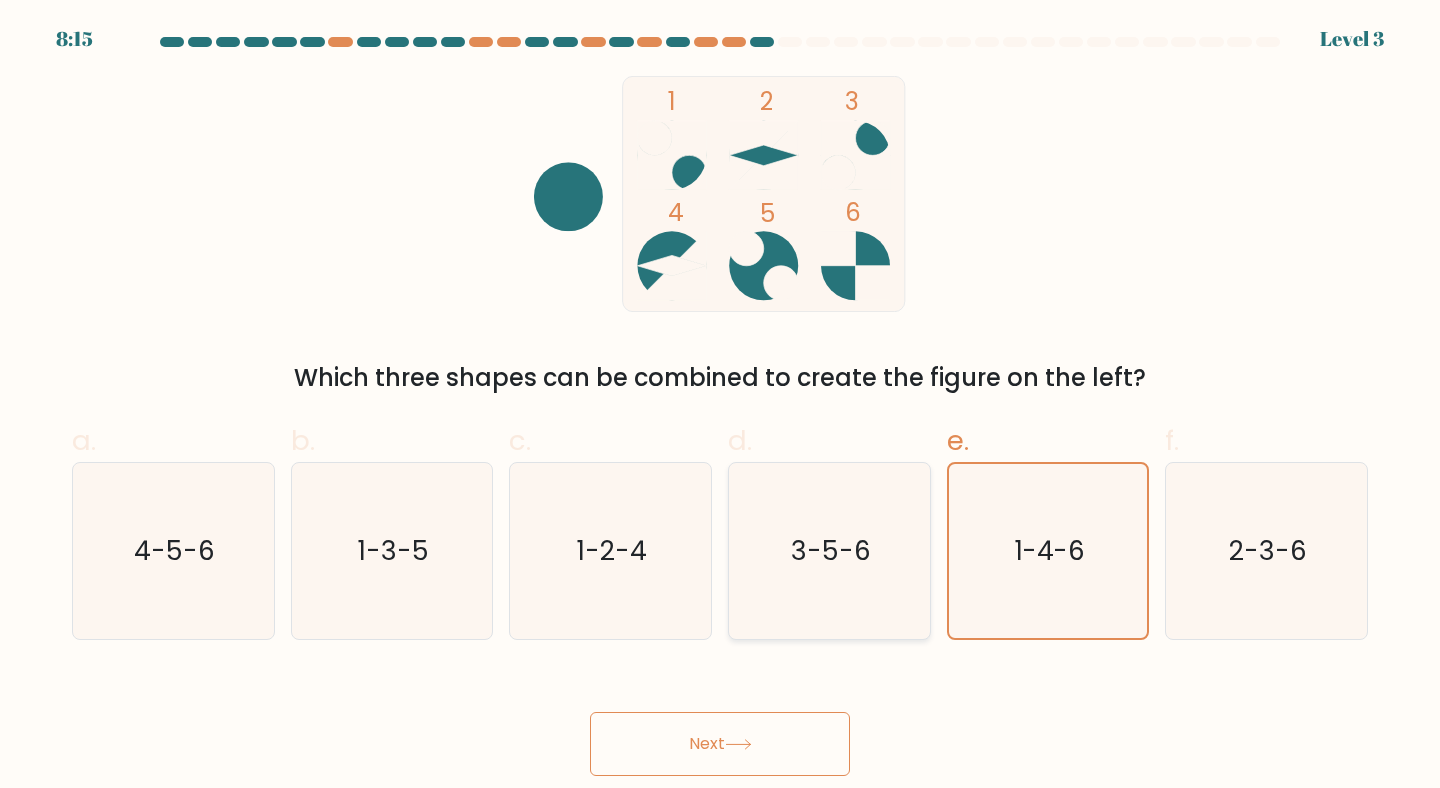 click on "3-5-6" 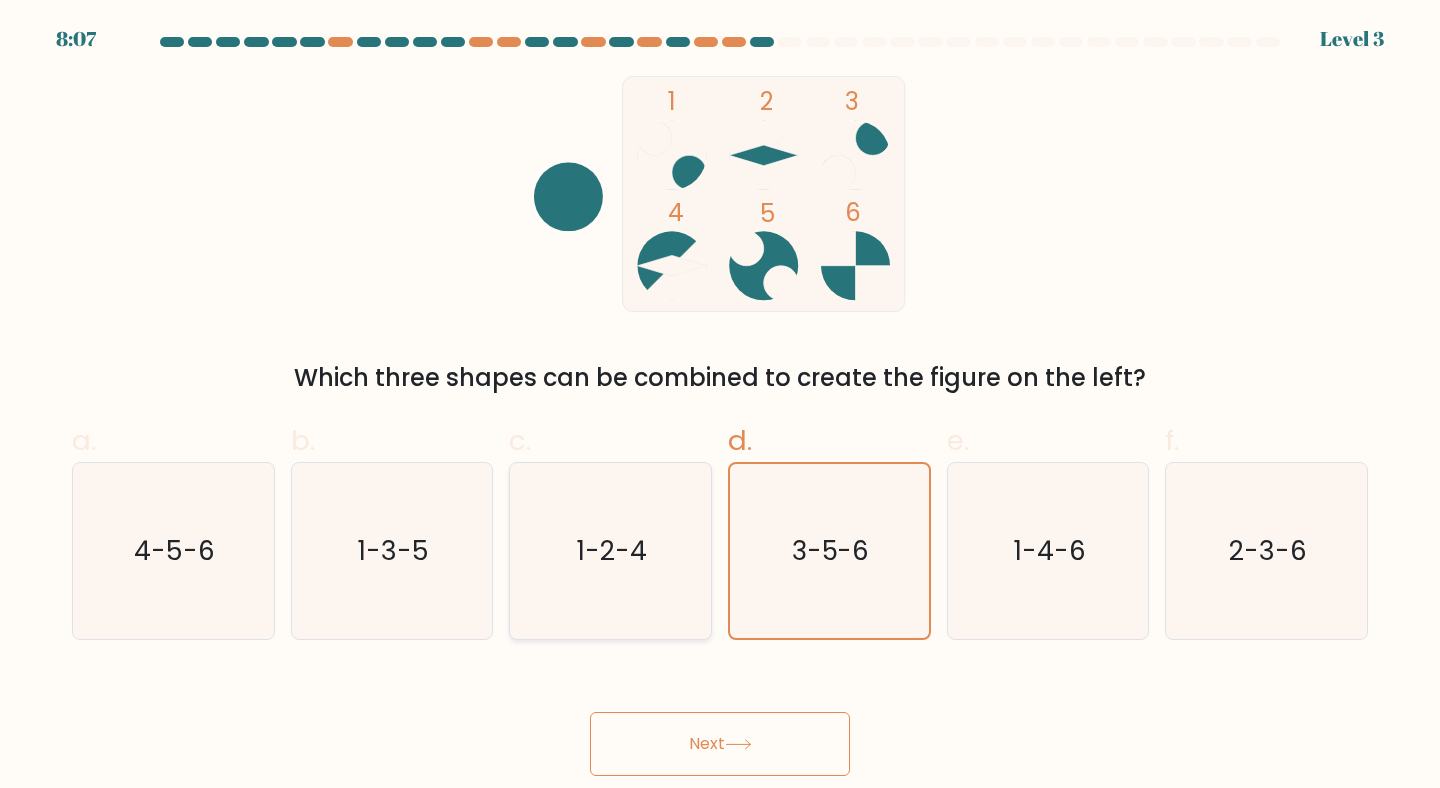 click on "1-2-4" 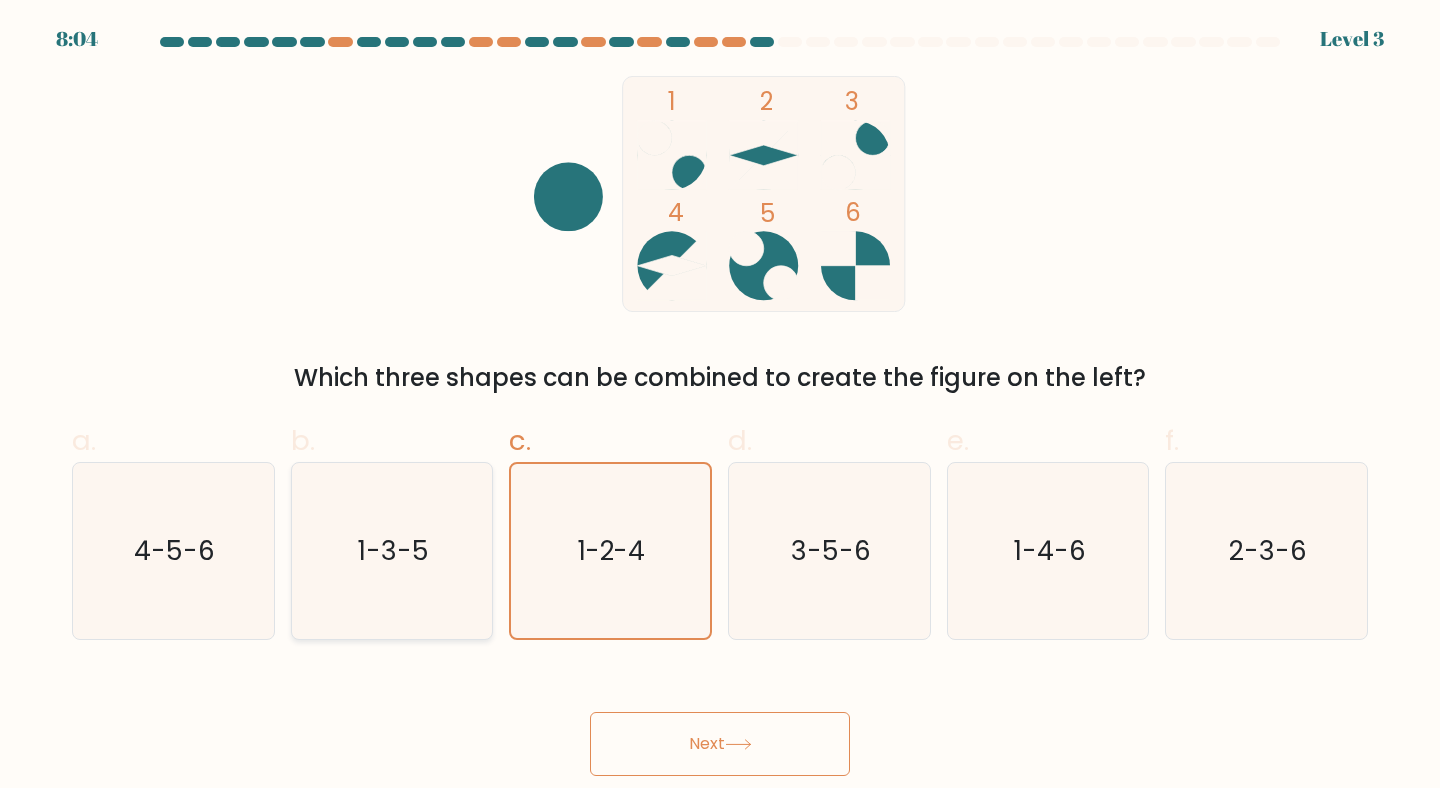 click on "1-3-5" 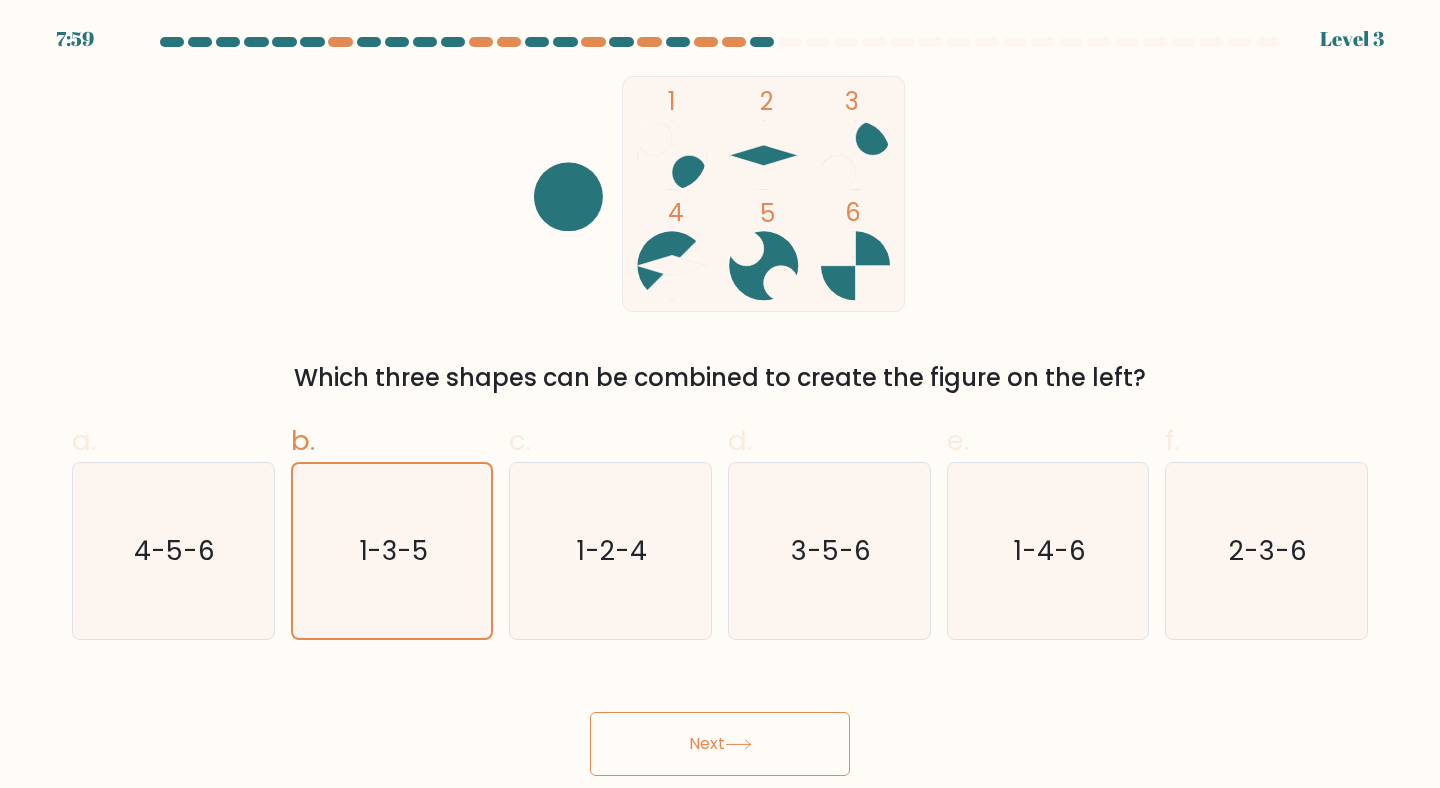 click on "Next" at bounding box center [720, 744] 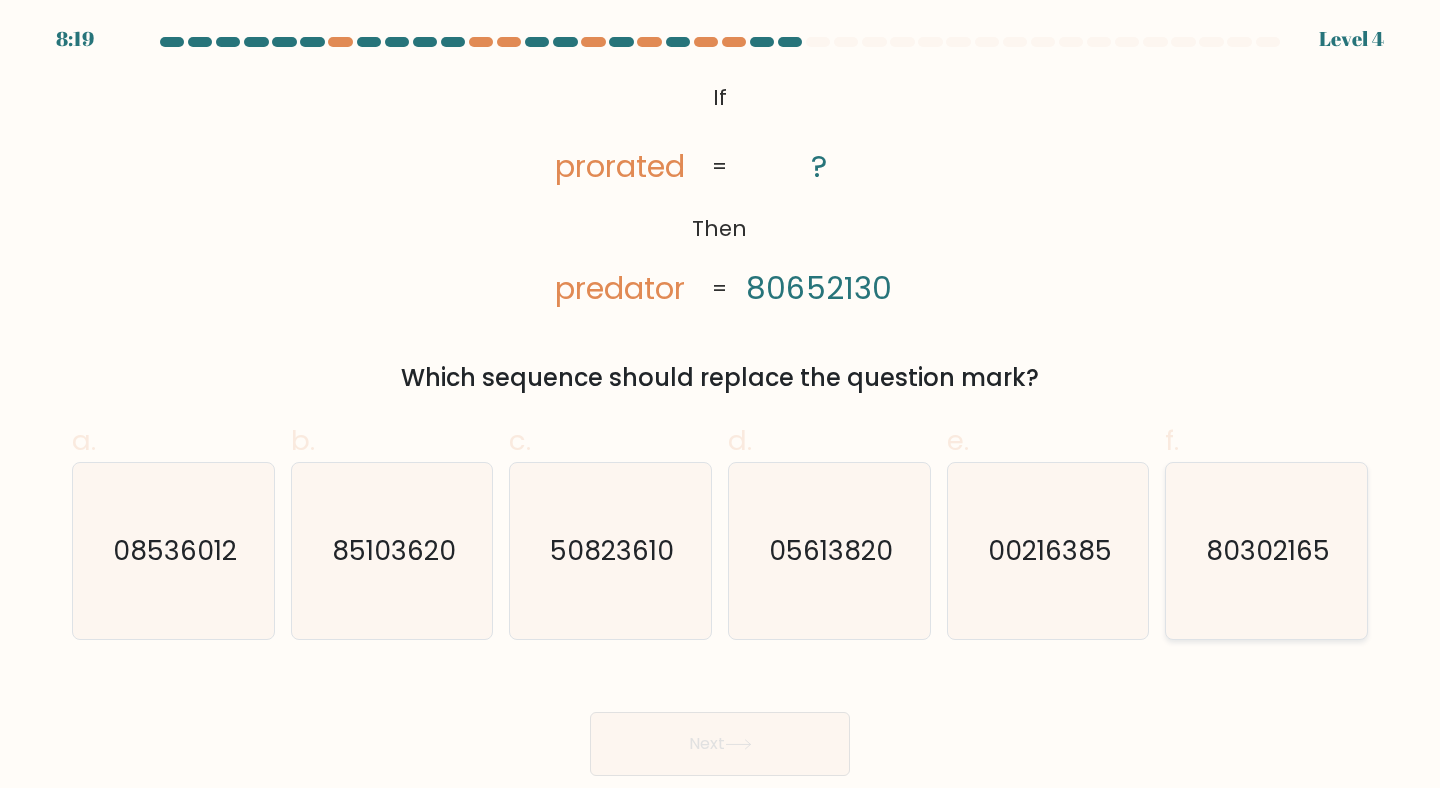 click on "80302165" 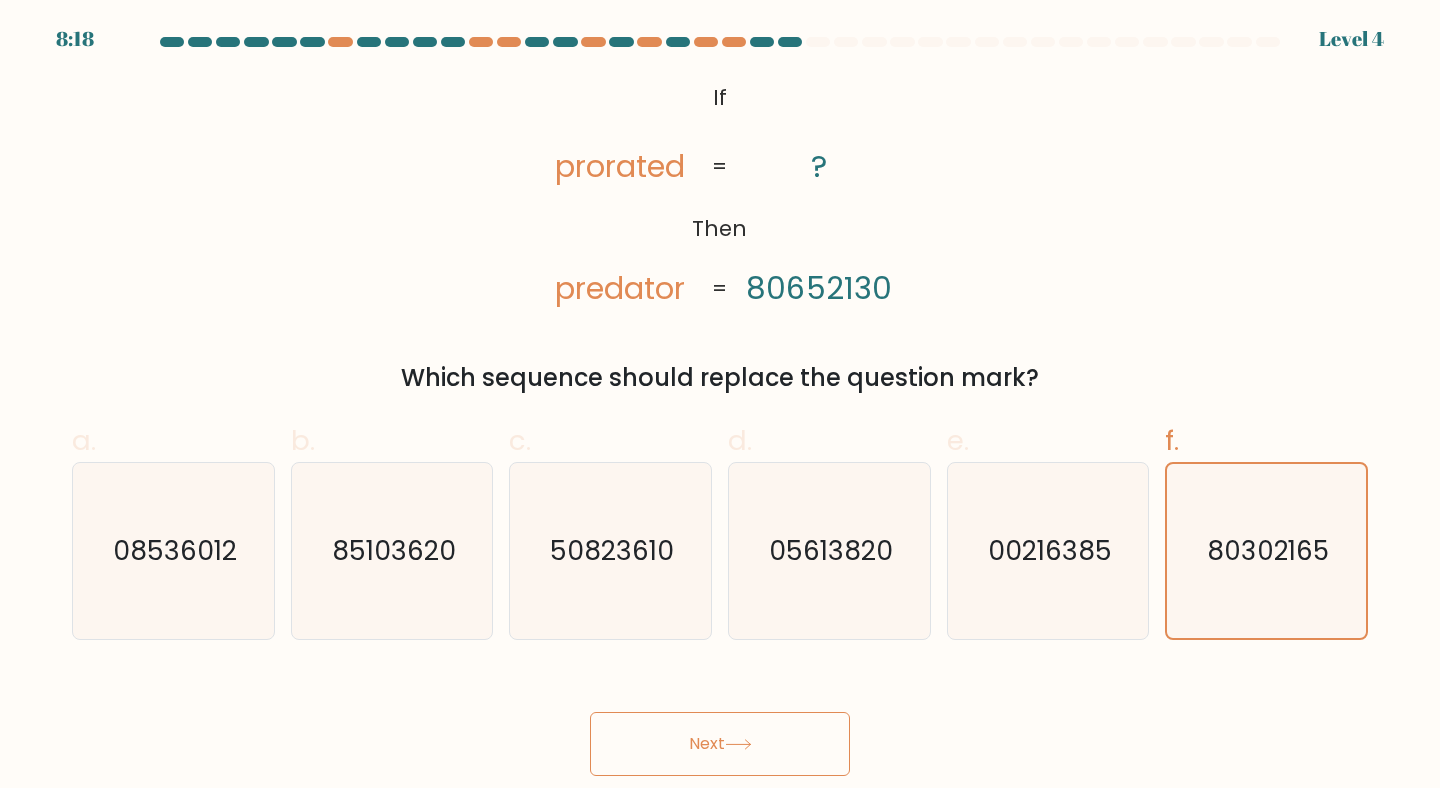 click on "Next" at bounding box center (720, 744) 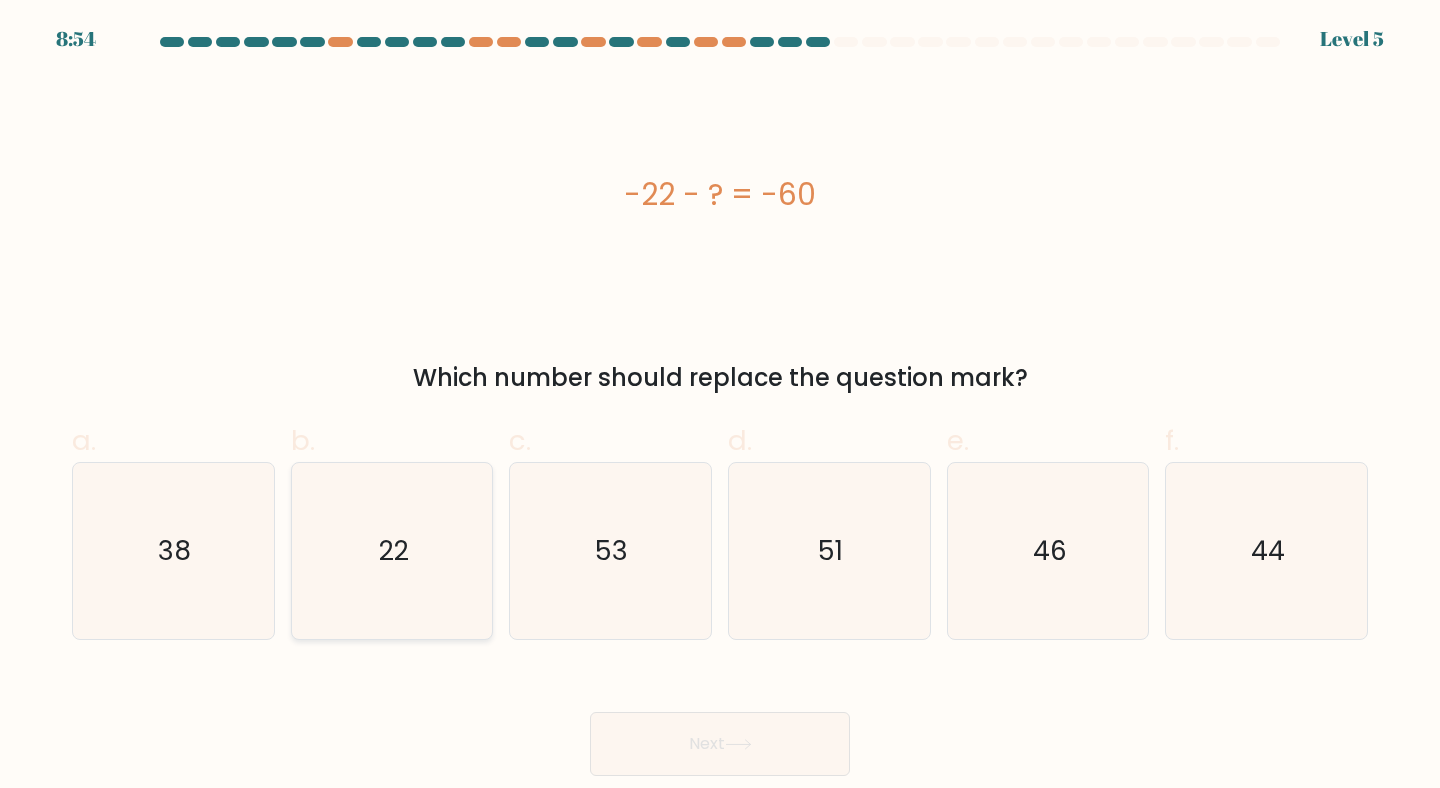 click on "22" 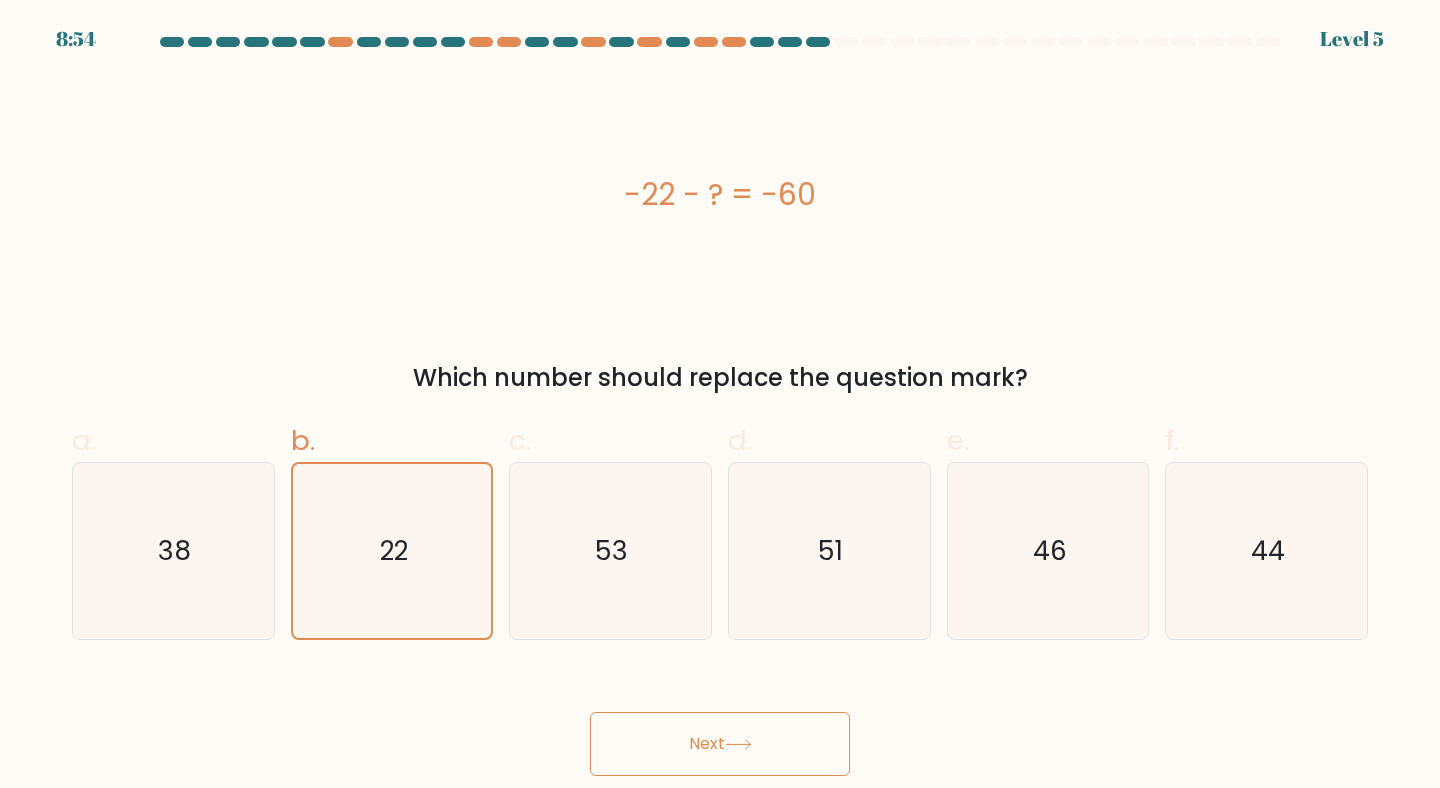 click on "Next" at bounding box center (720, 744) 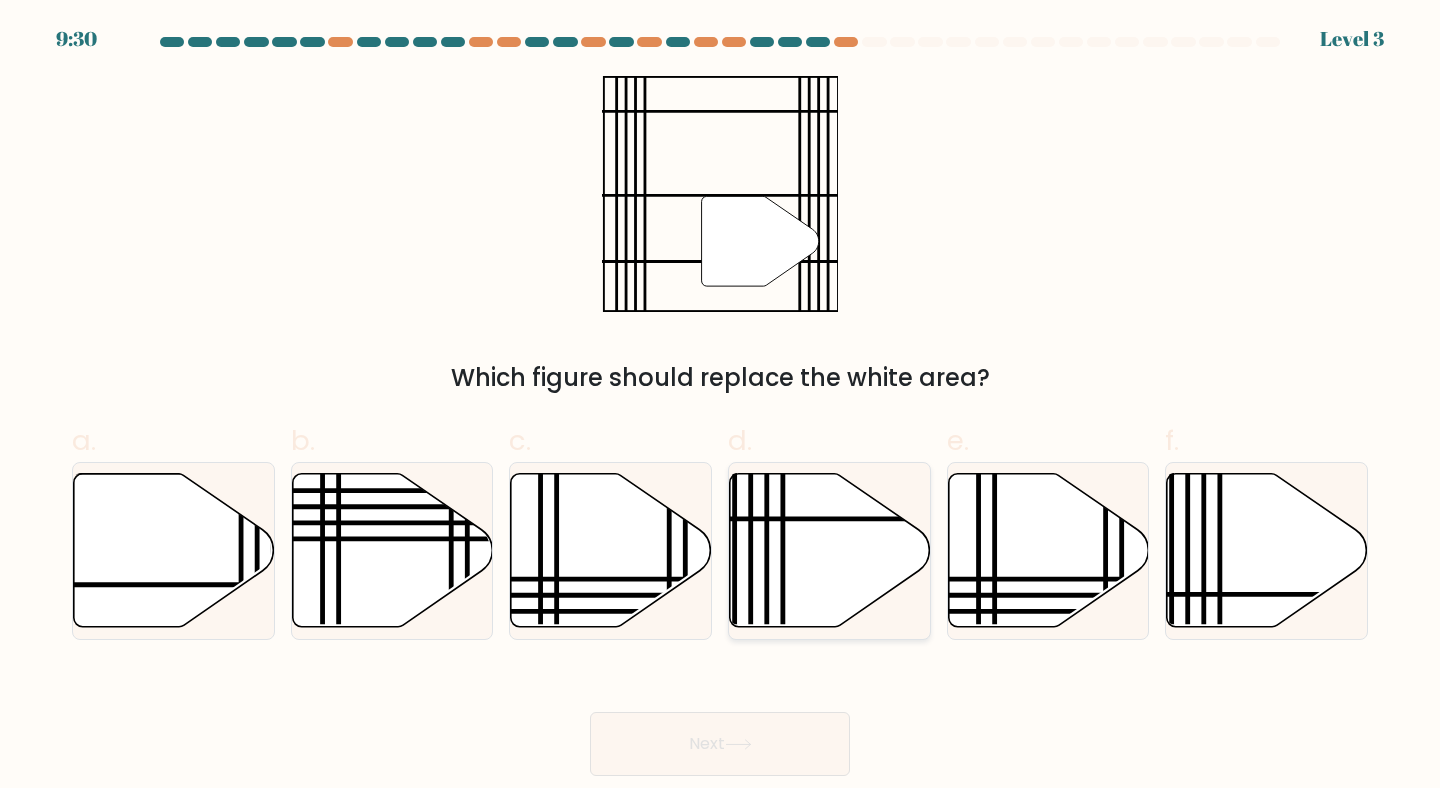click 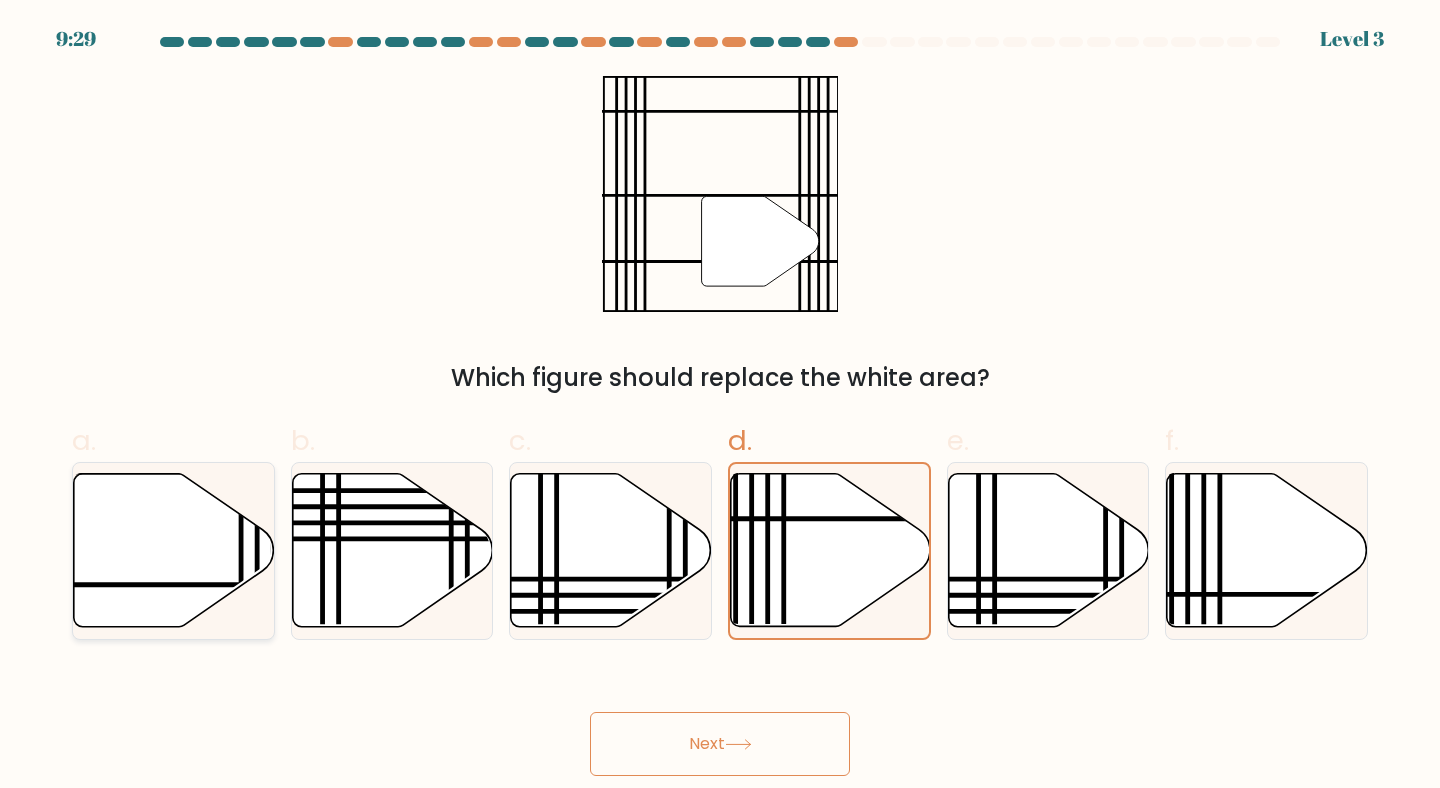 click 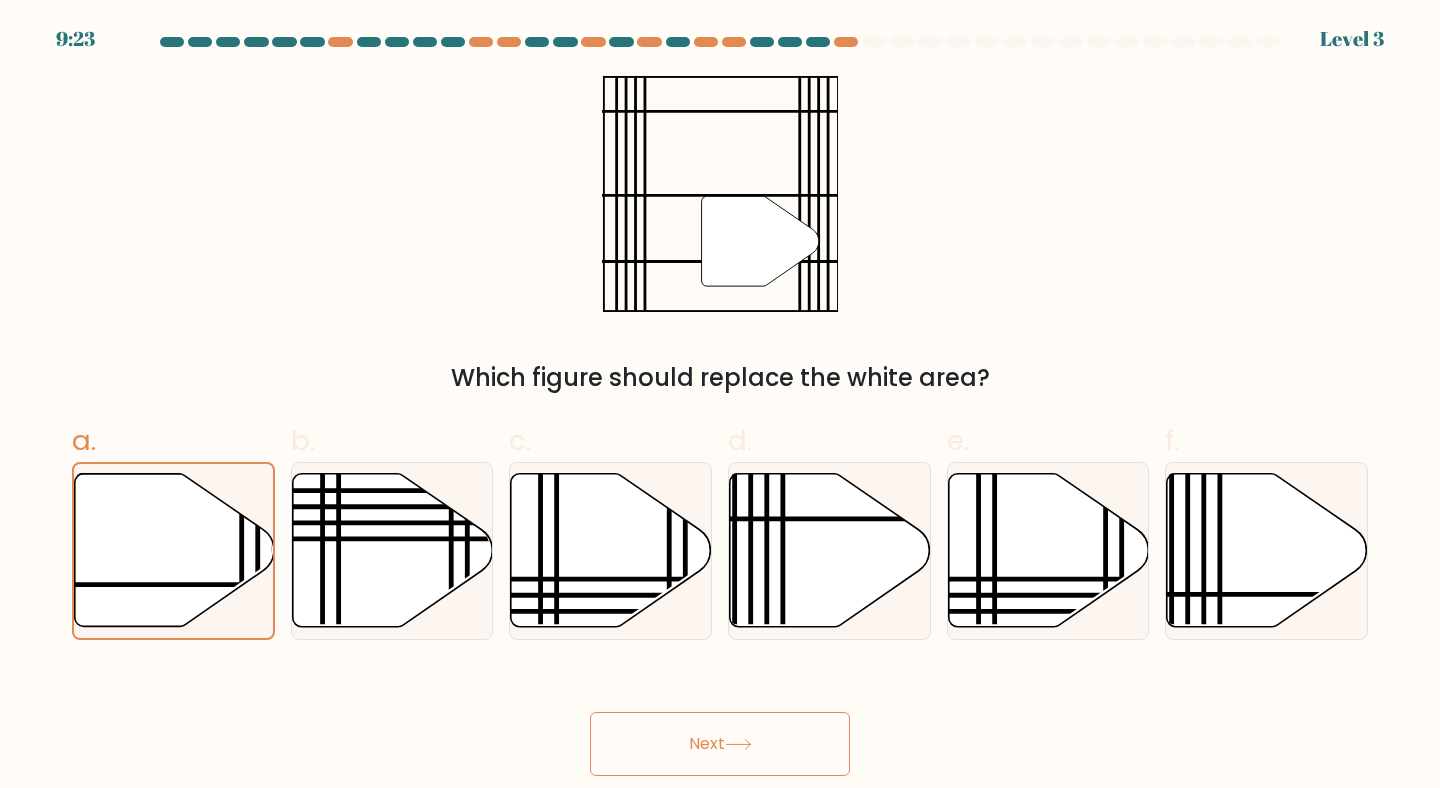 click on "Next" at bounding box center [720, 744] 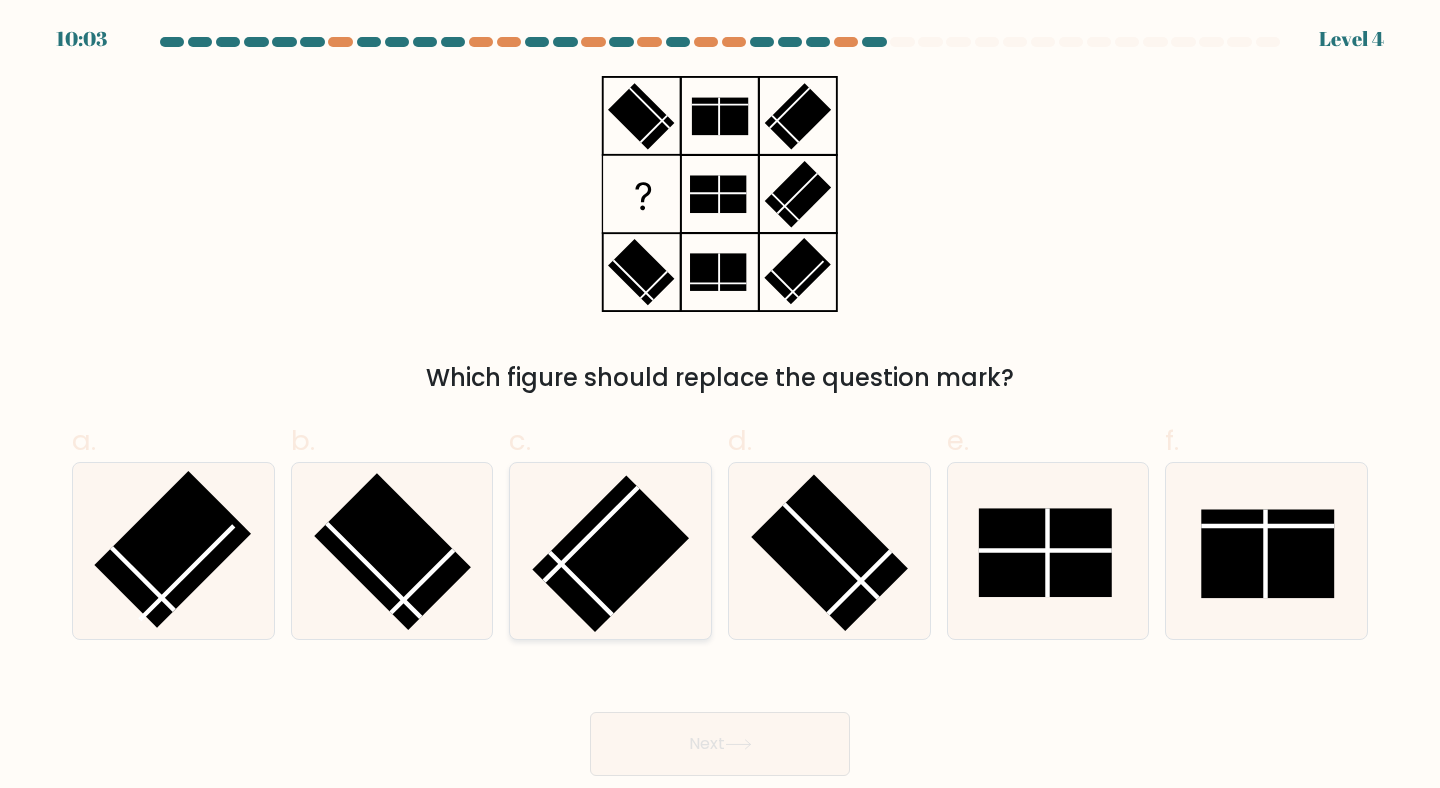 click 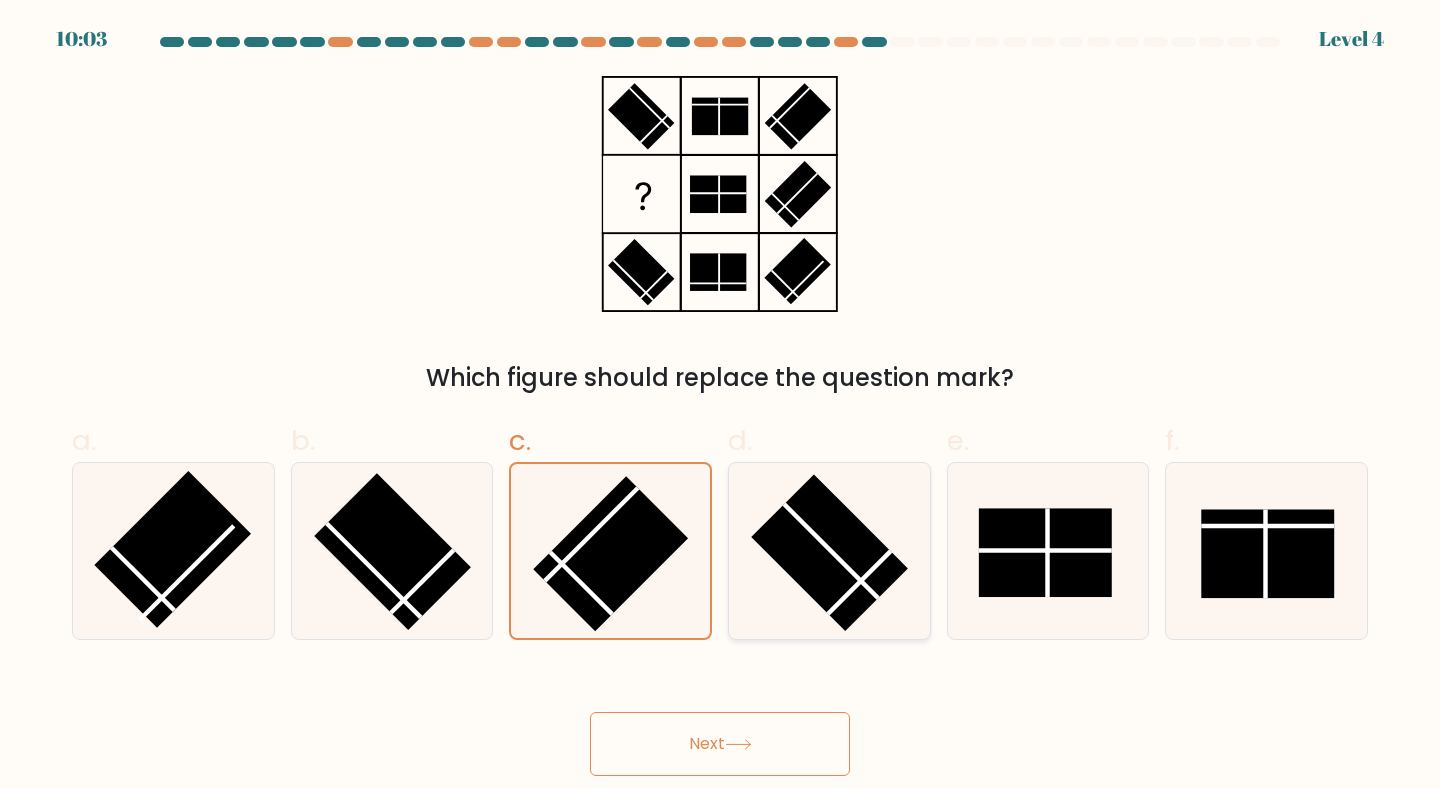 click 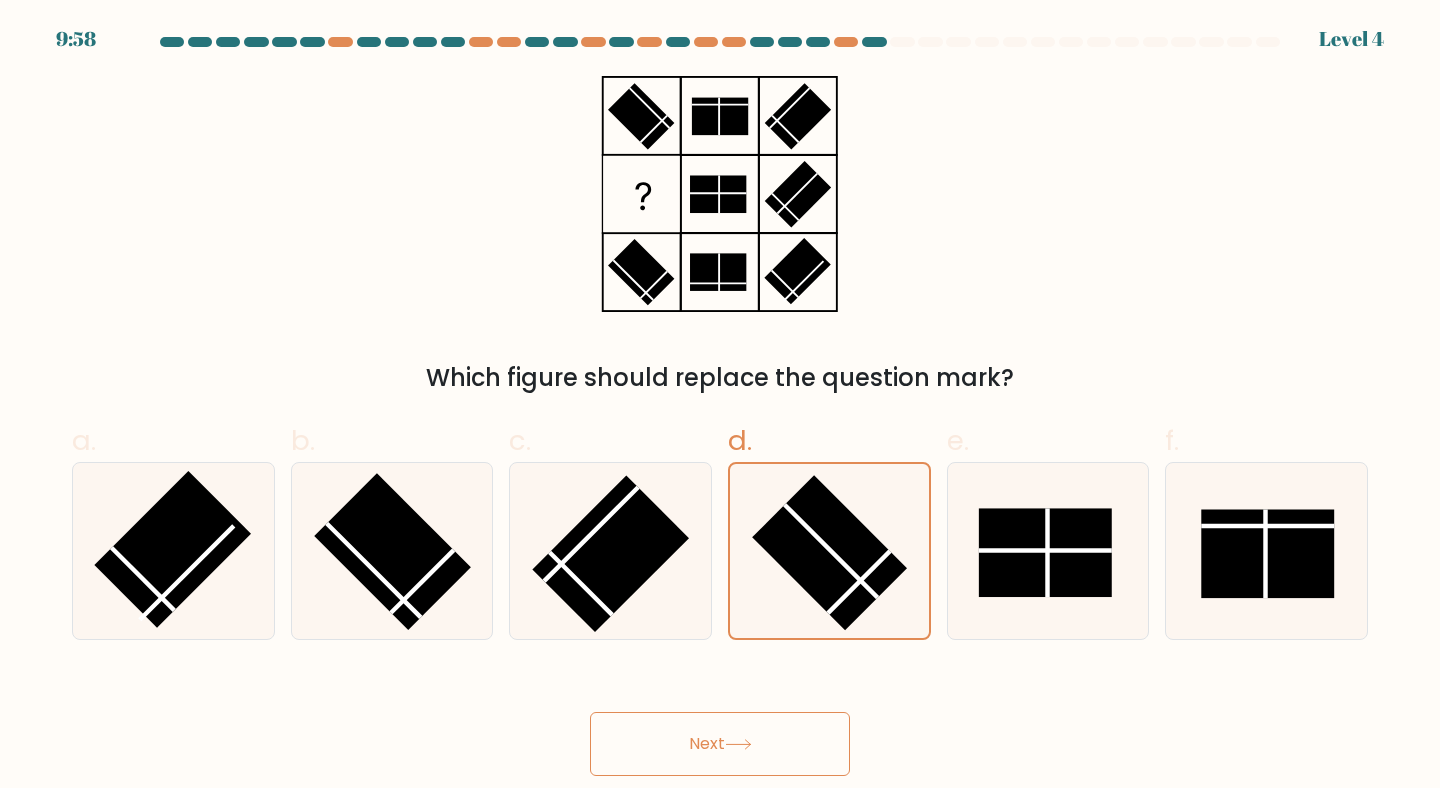 click on "Next" at bounding box center (720, 744) 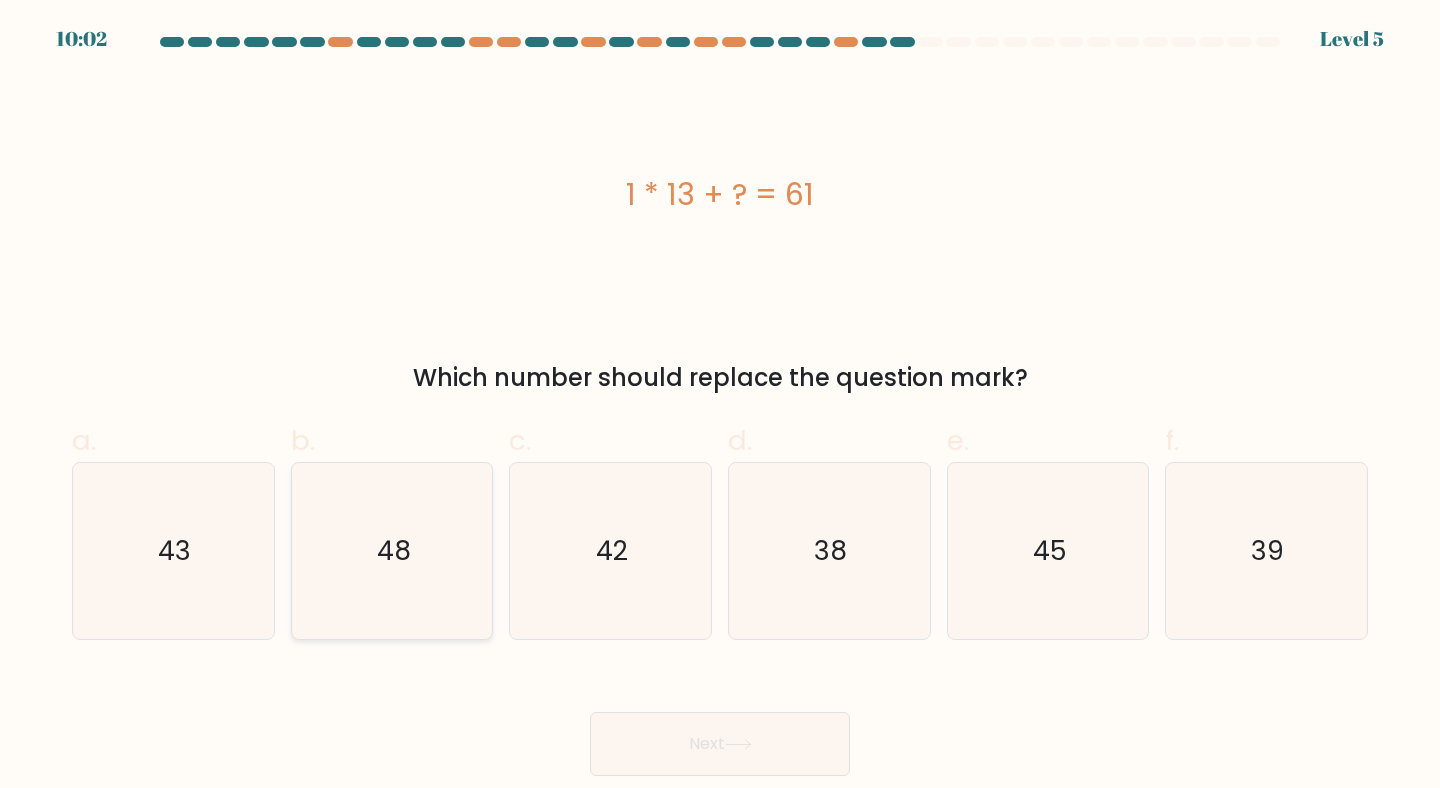 click on "48" 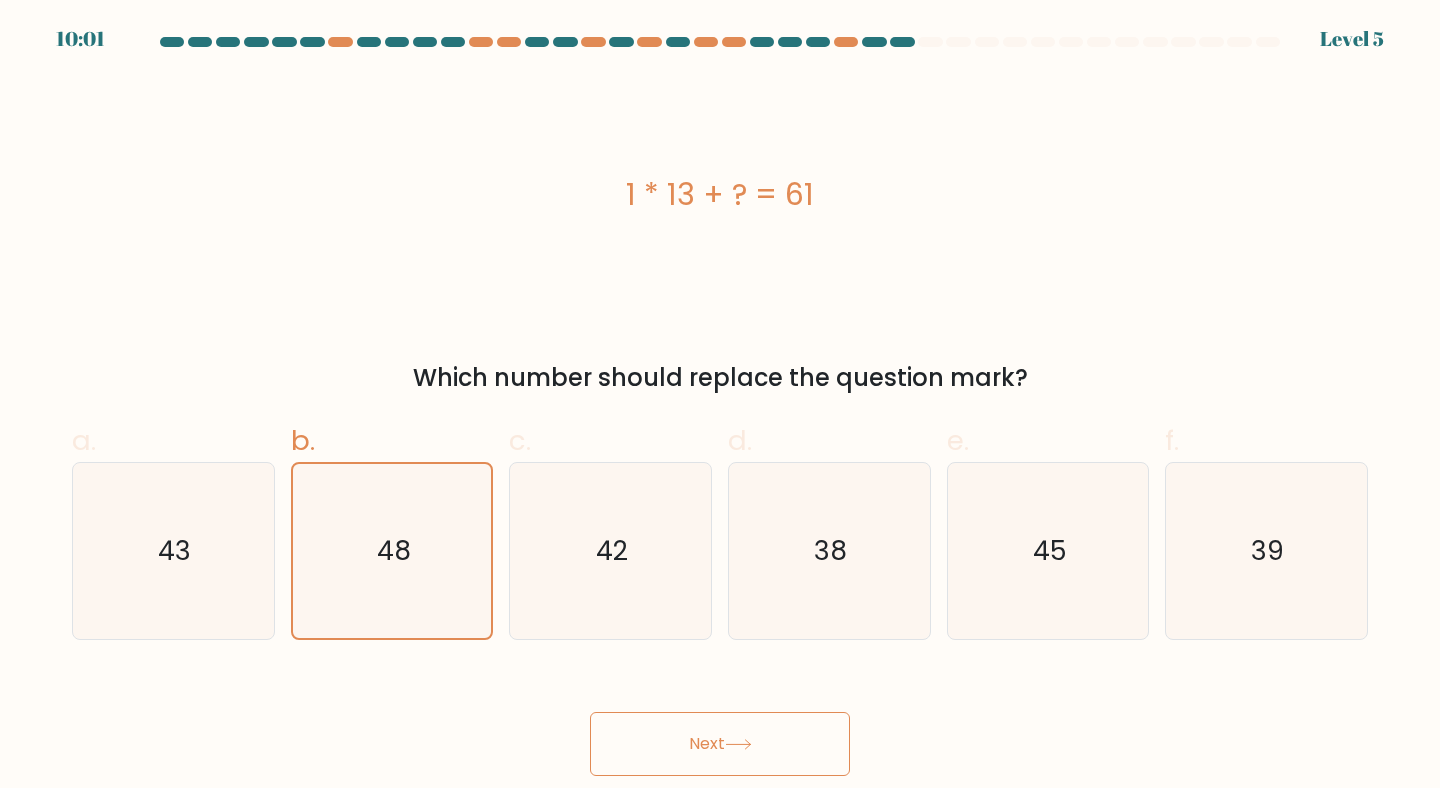 click on "Next" at bounding box center (720, 744) 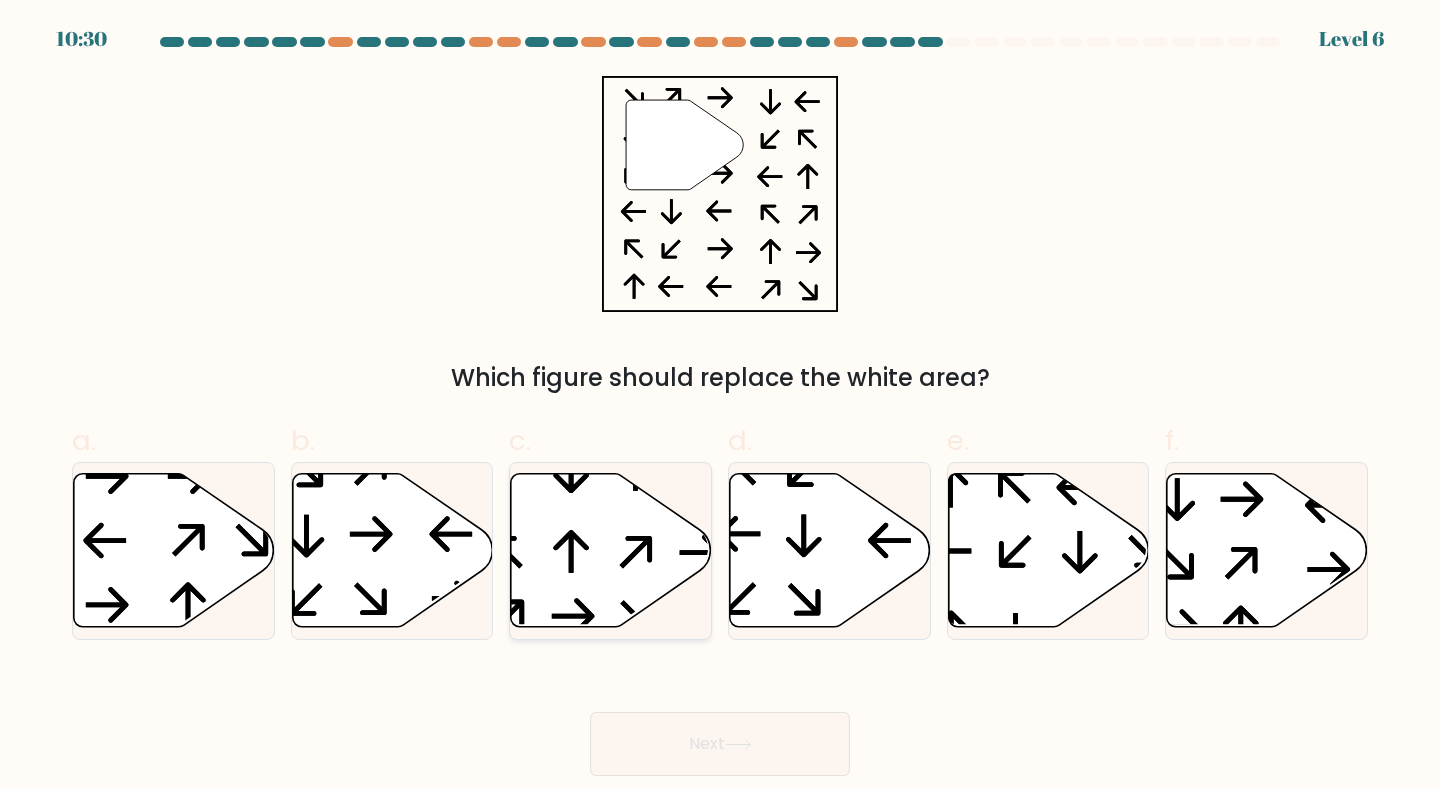 click 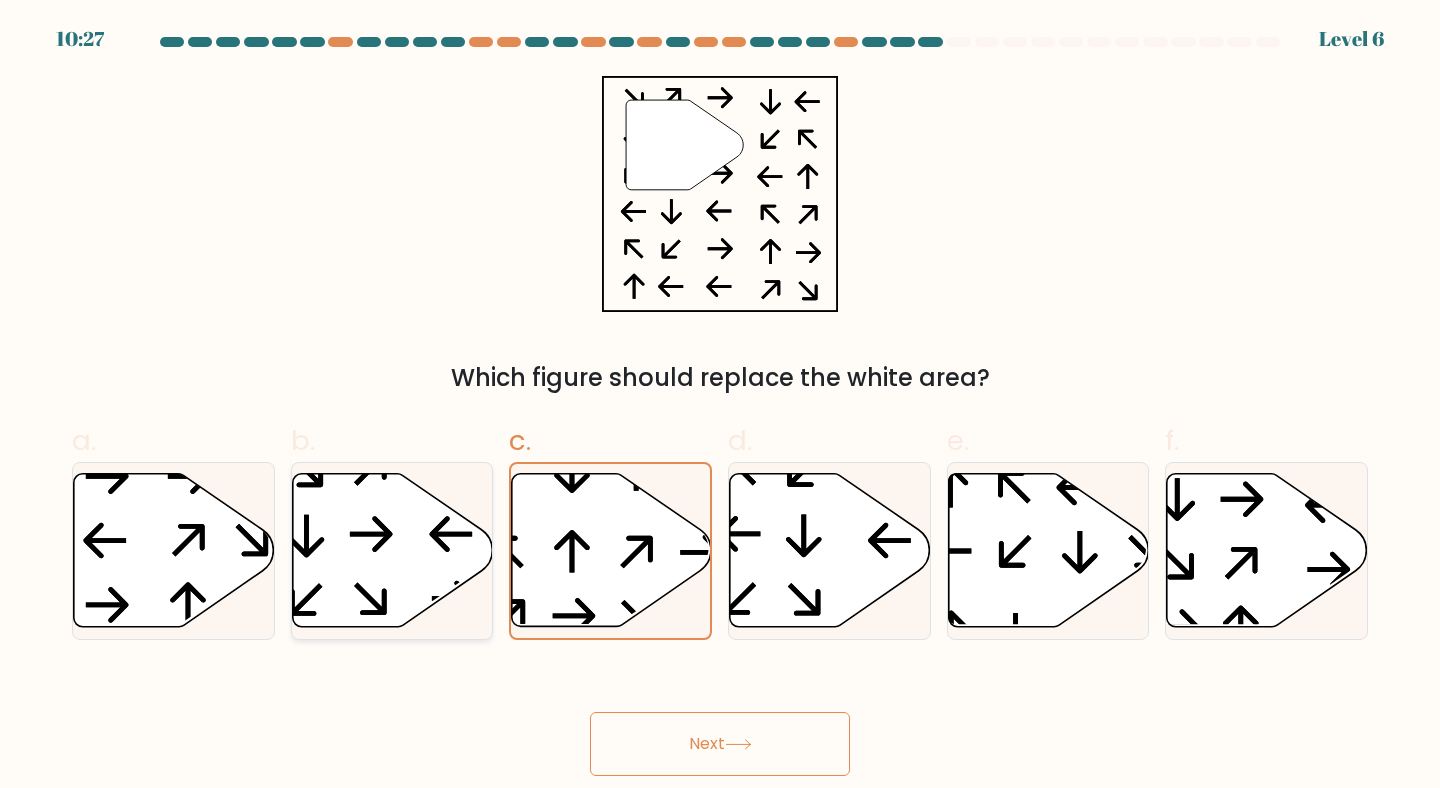 click 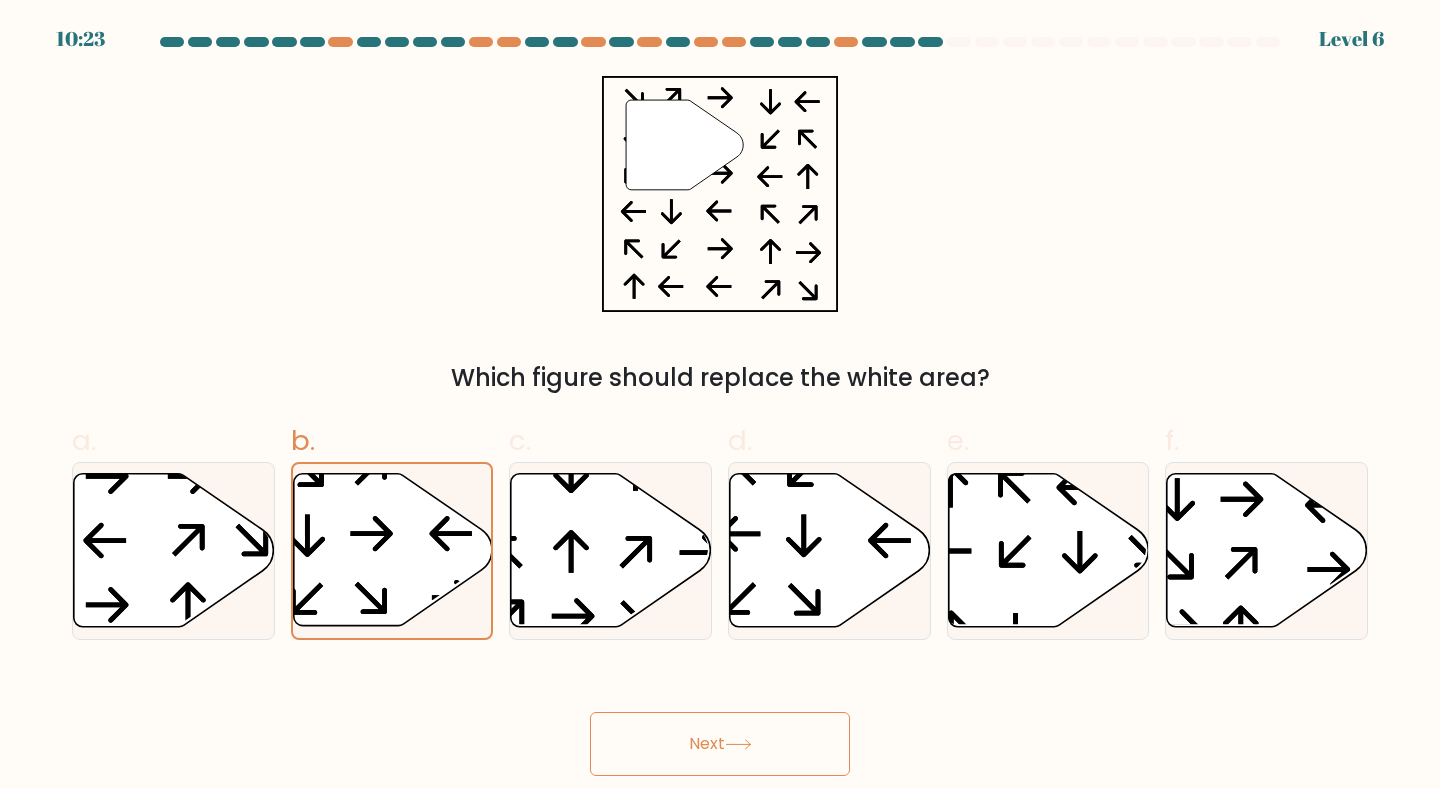 click on "Next" at bounding box center (720, 744) 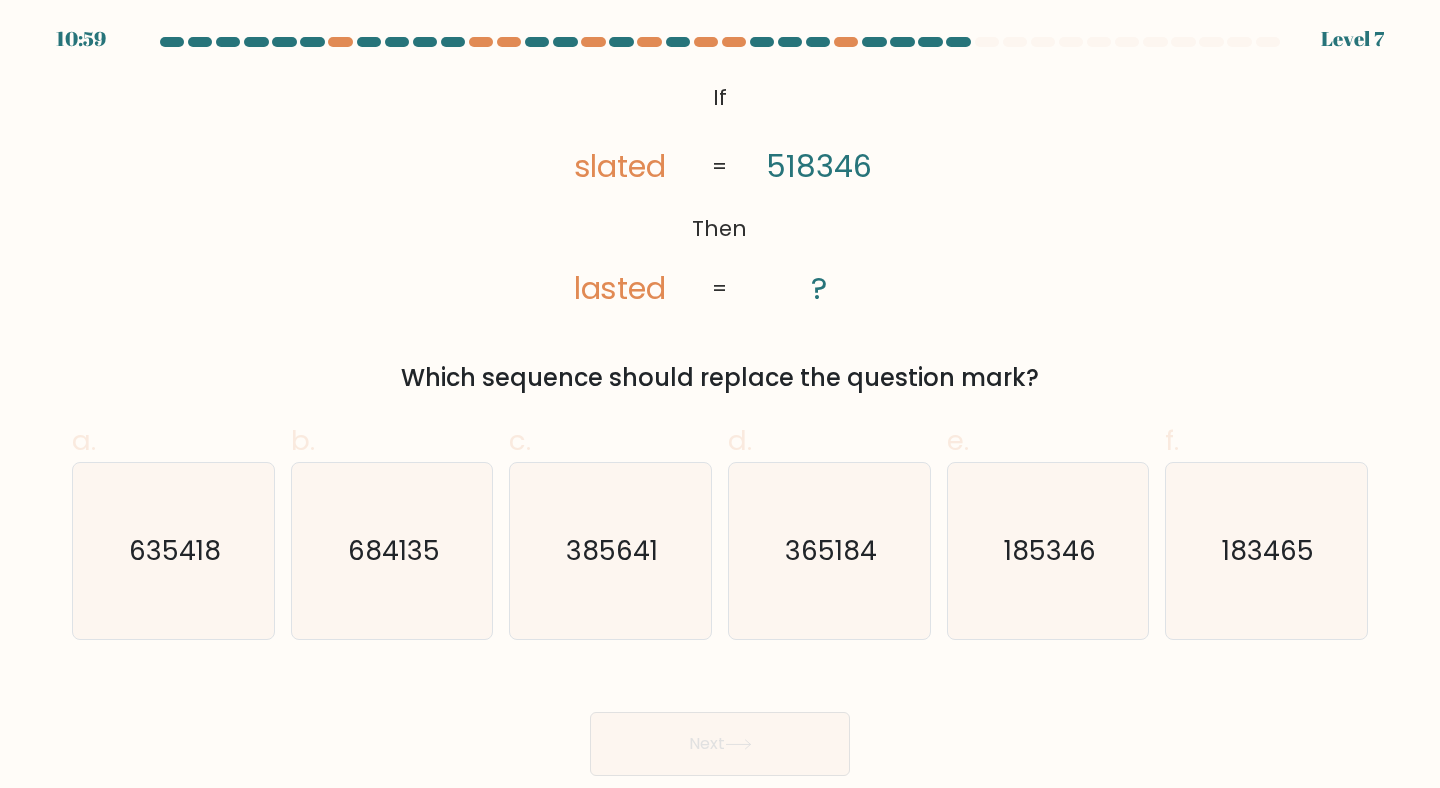 click on "518346" 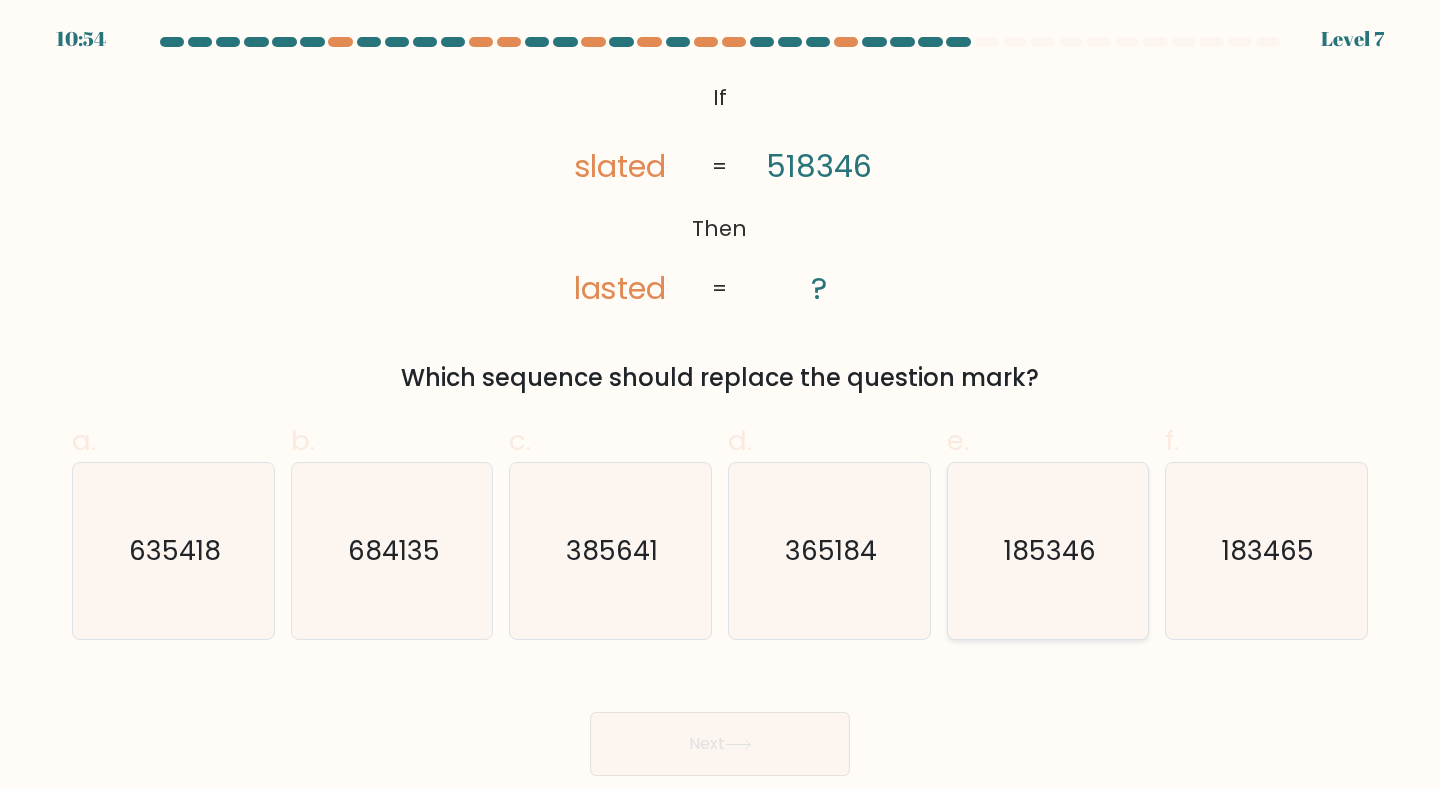 click on "185346" 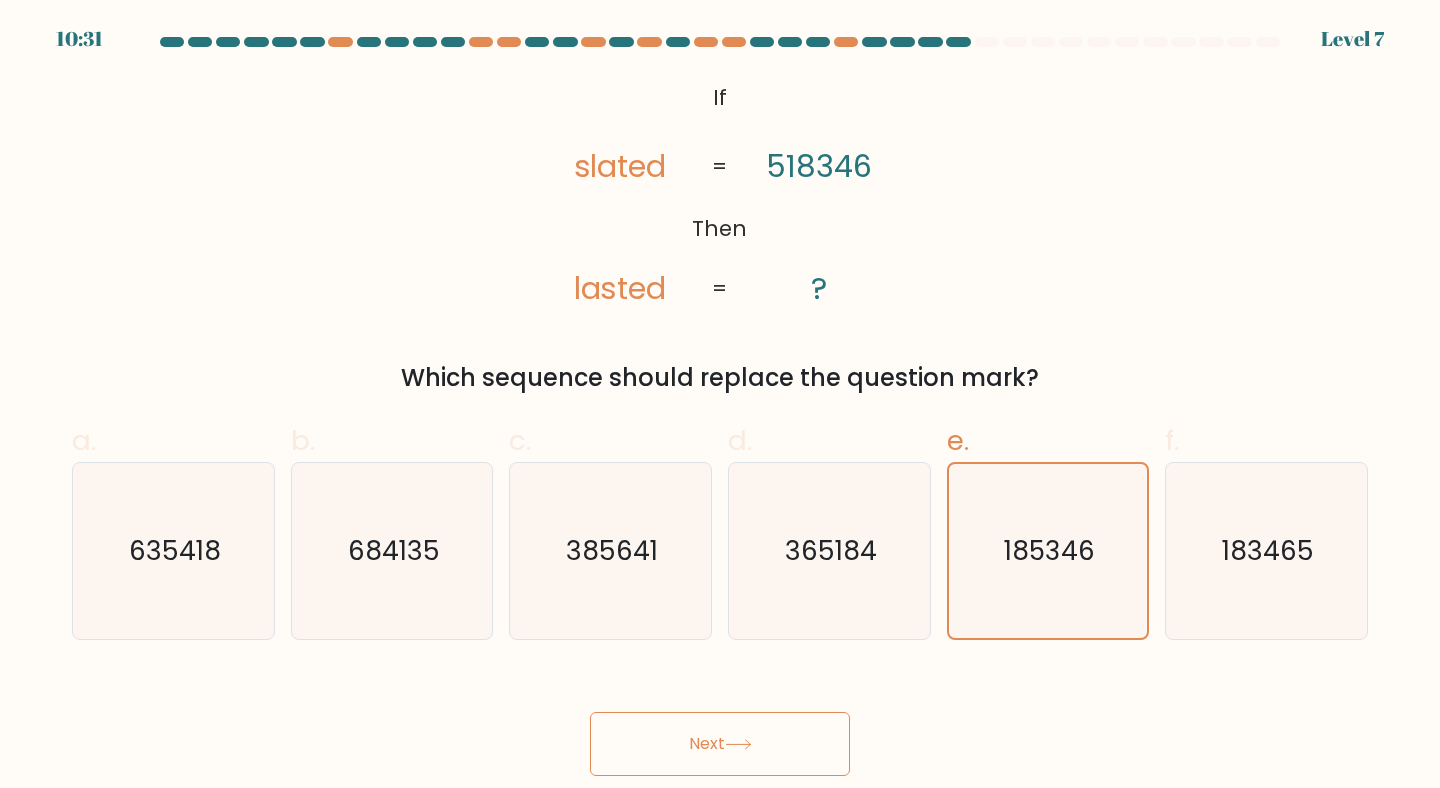 click on "Next" at bounding box center [720, 744] 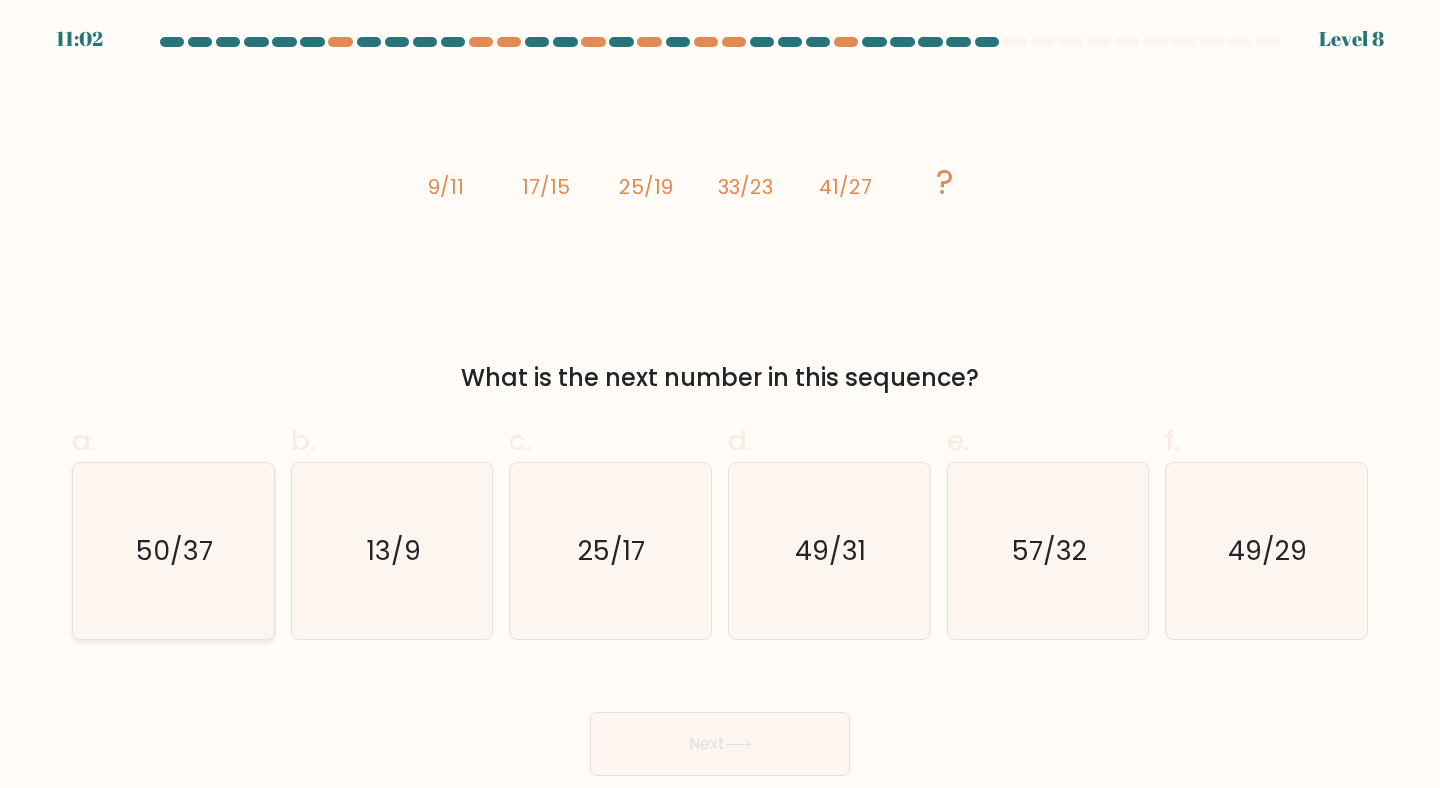 click on "50/37" 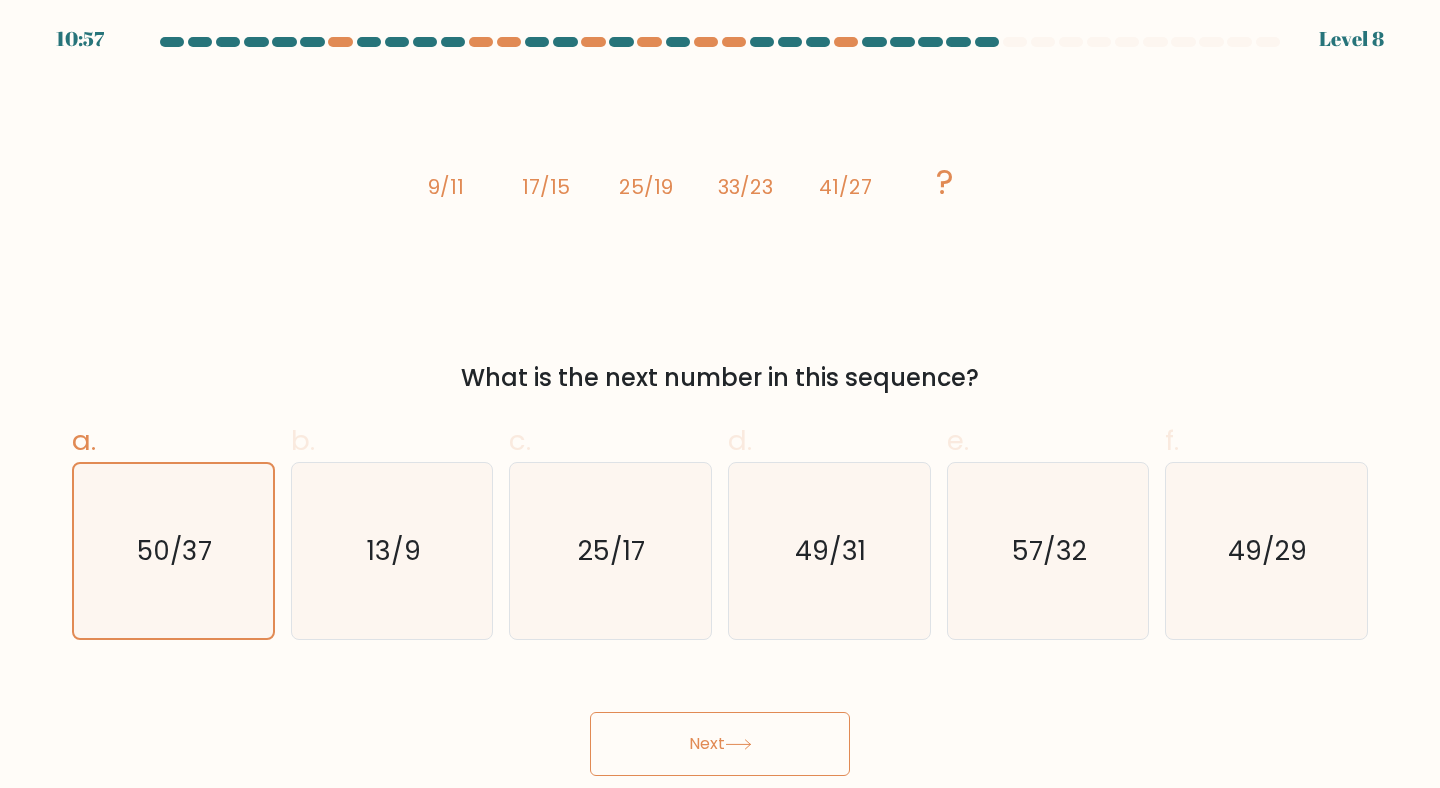 click on "Next" at bounding box center (720, 744) 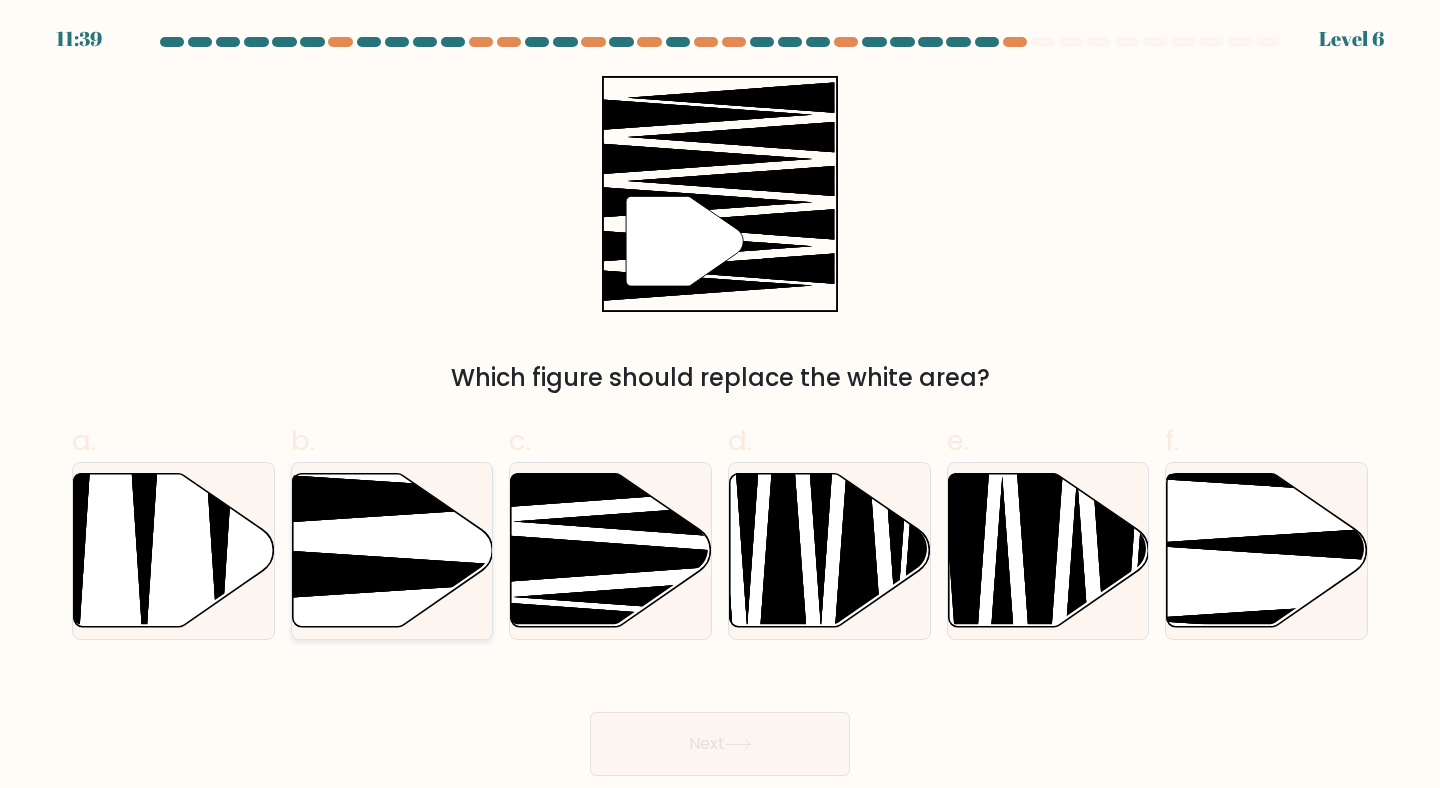click 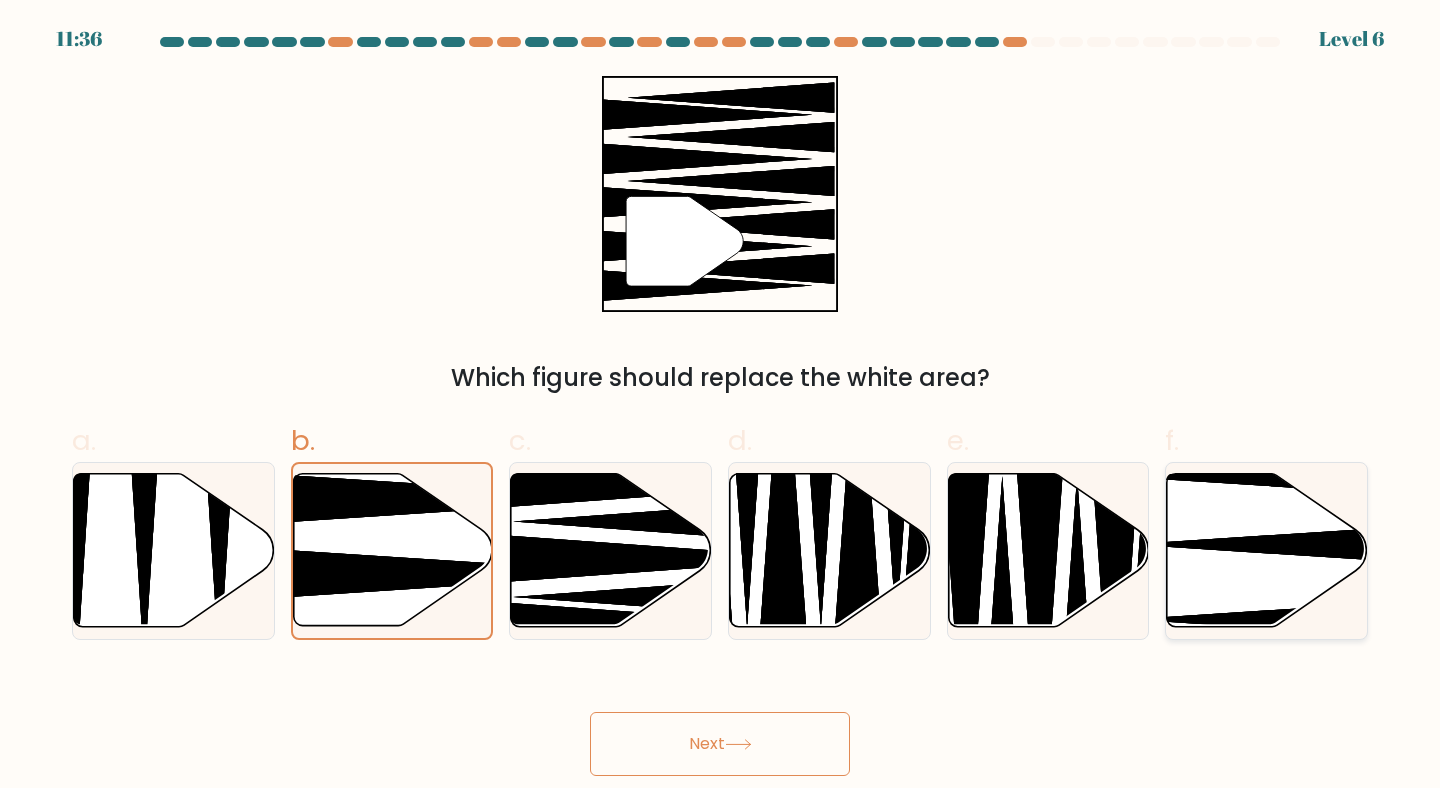 click 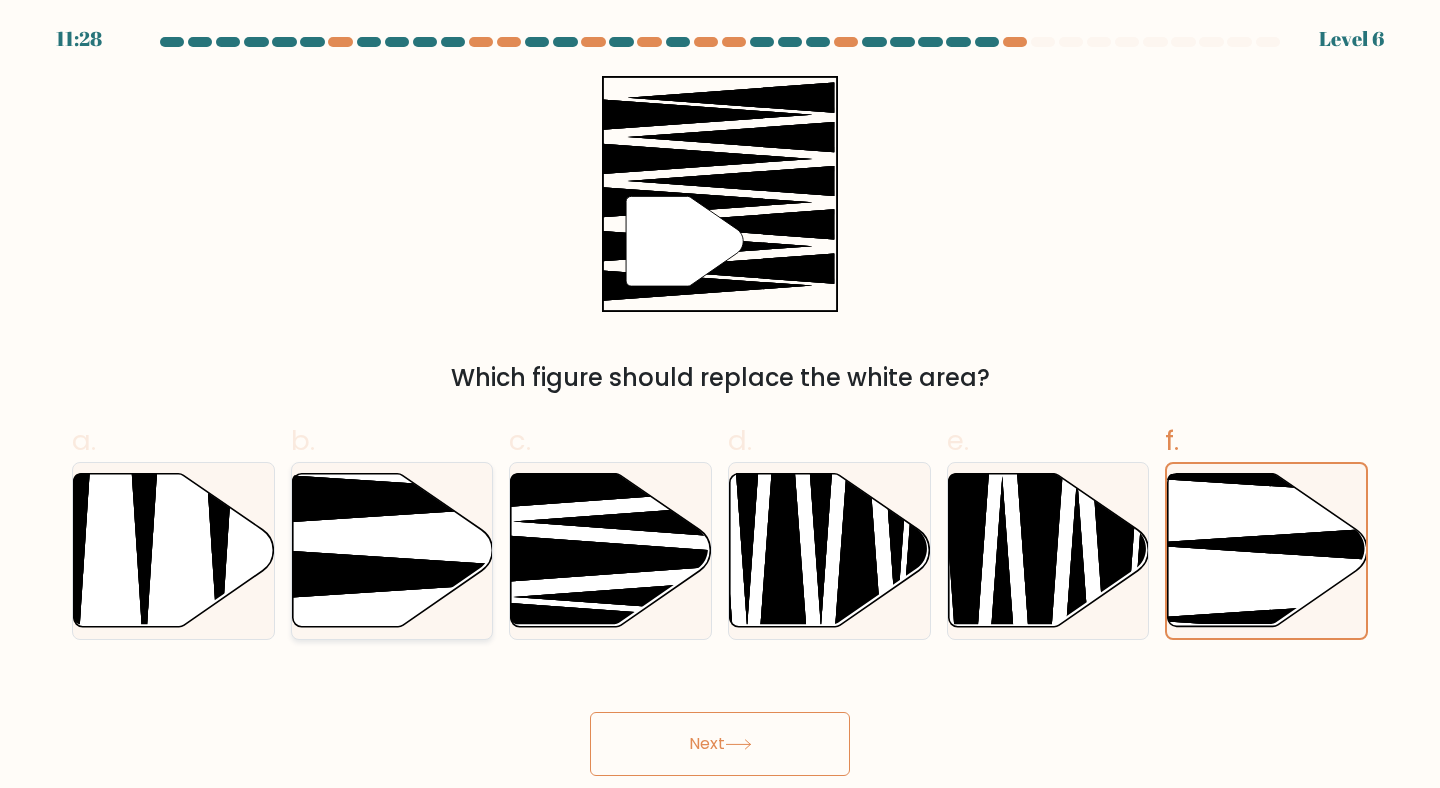 click 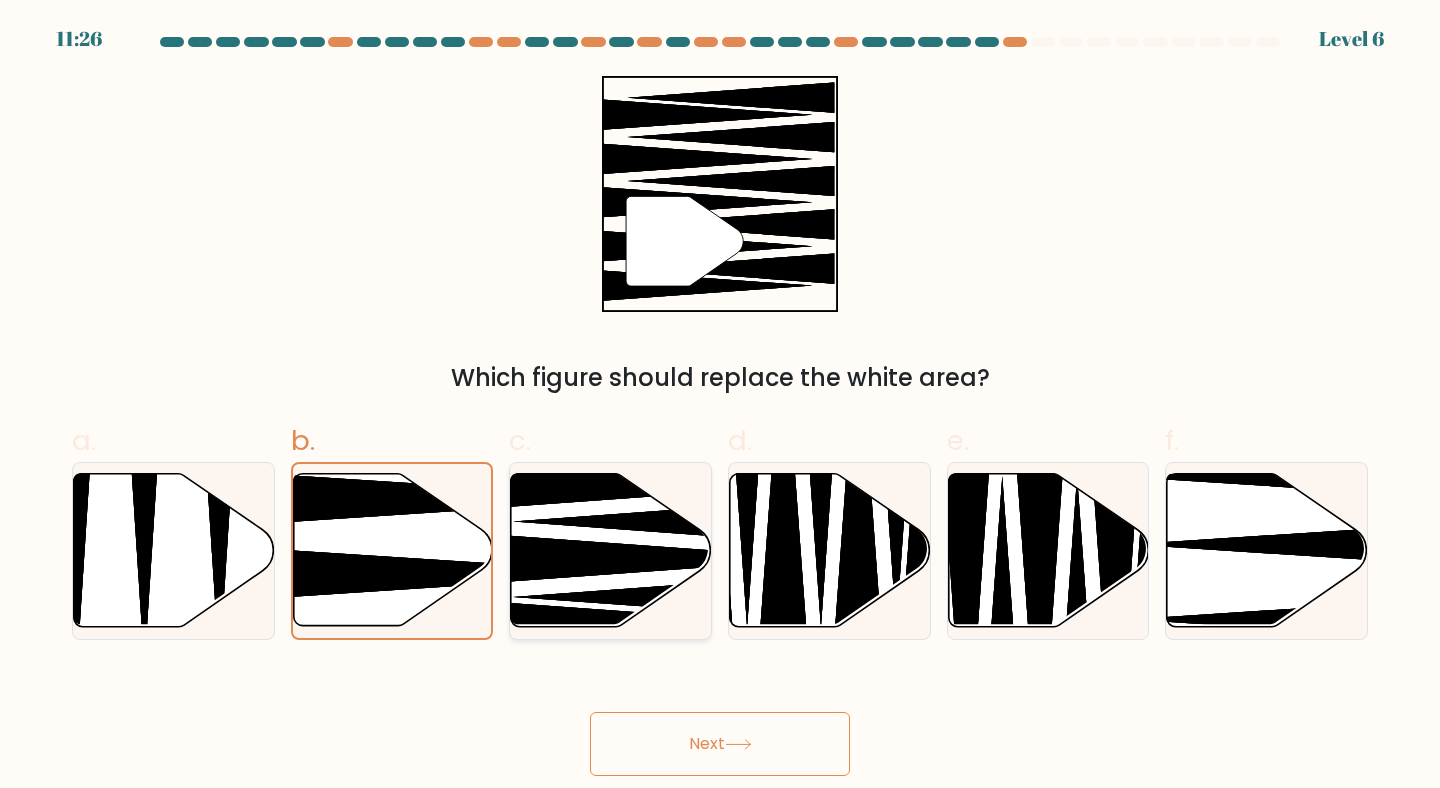 click 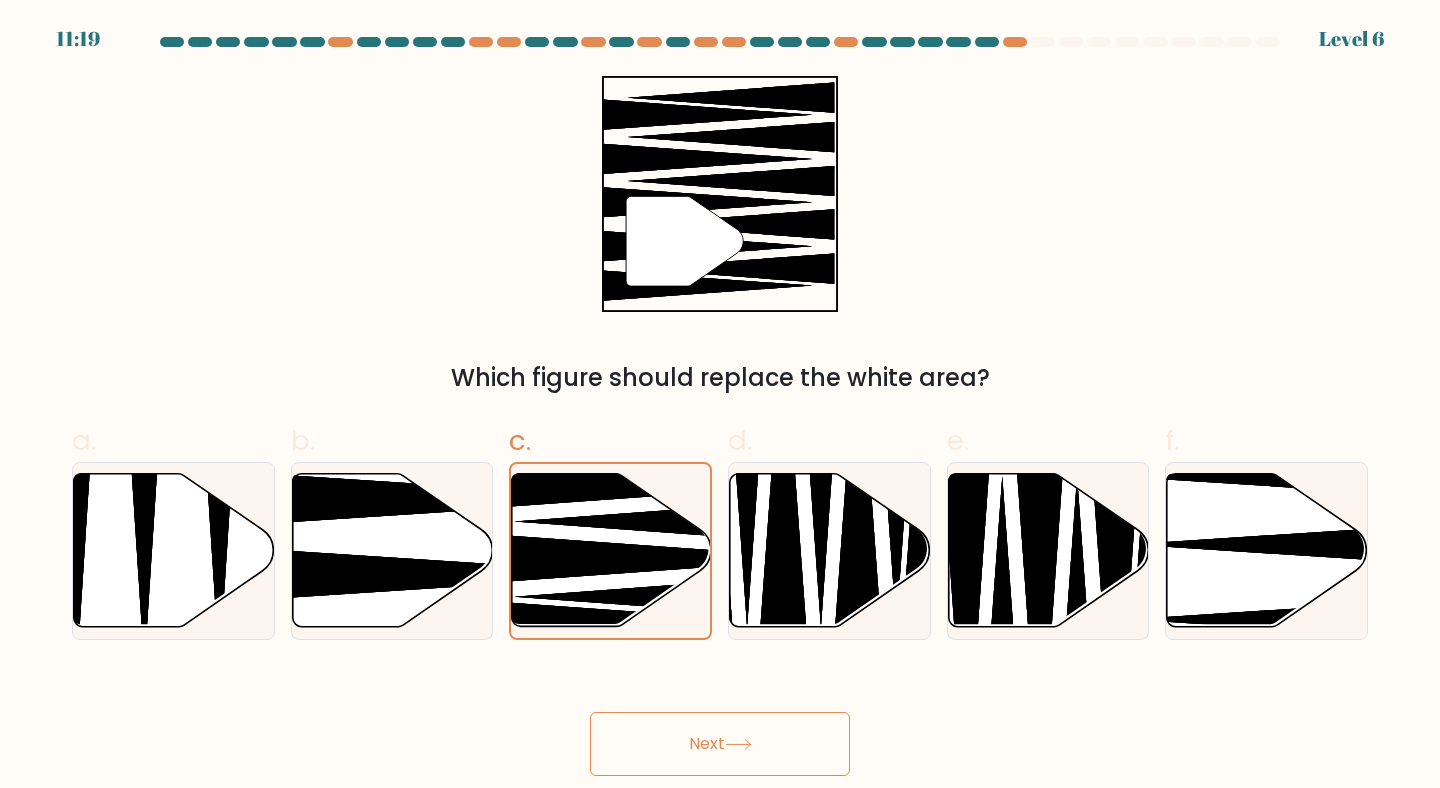 click on "Next" at bounding box center (720, 744) 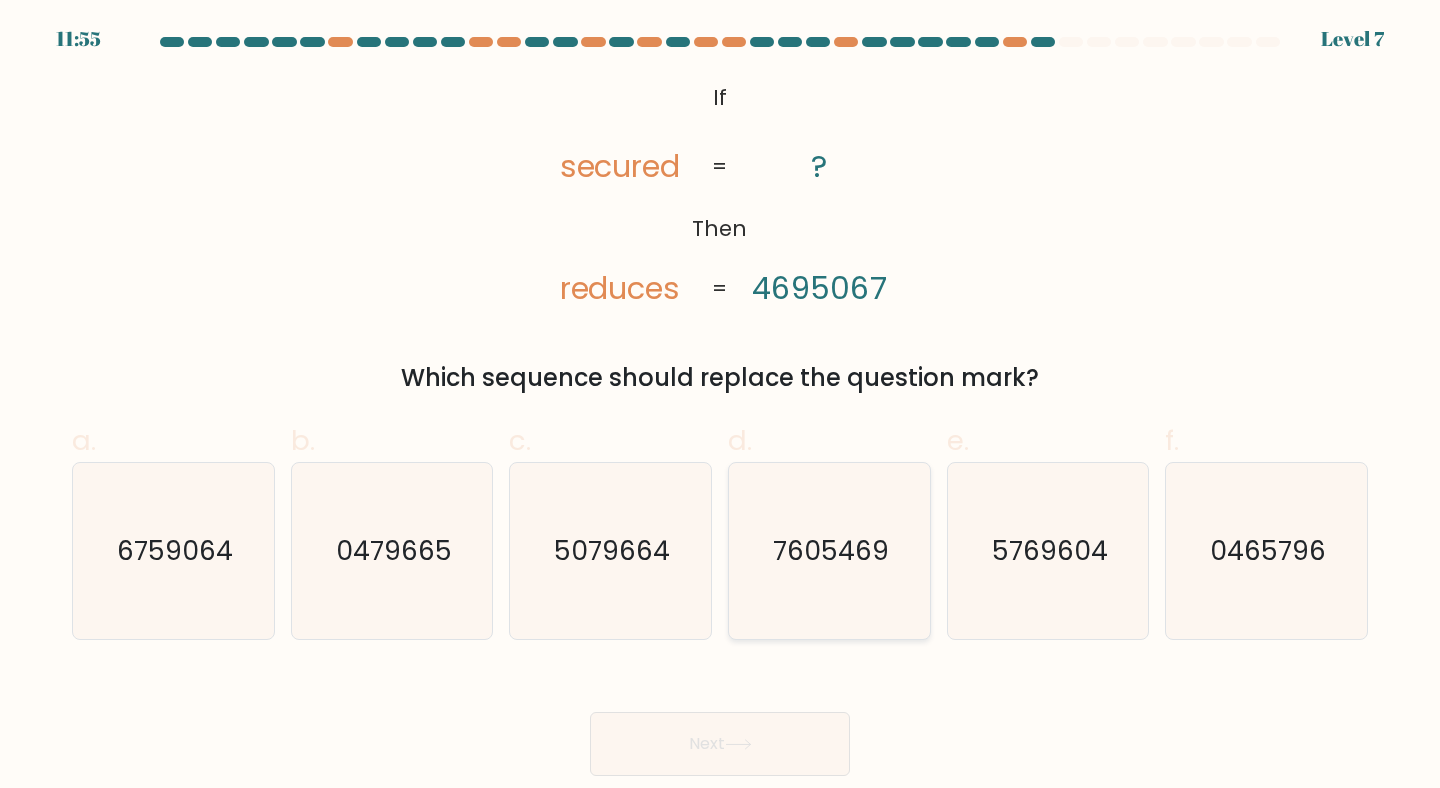 click on "7605469" 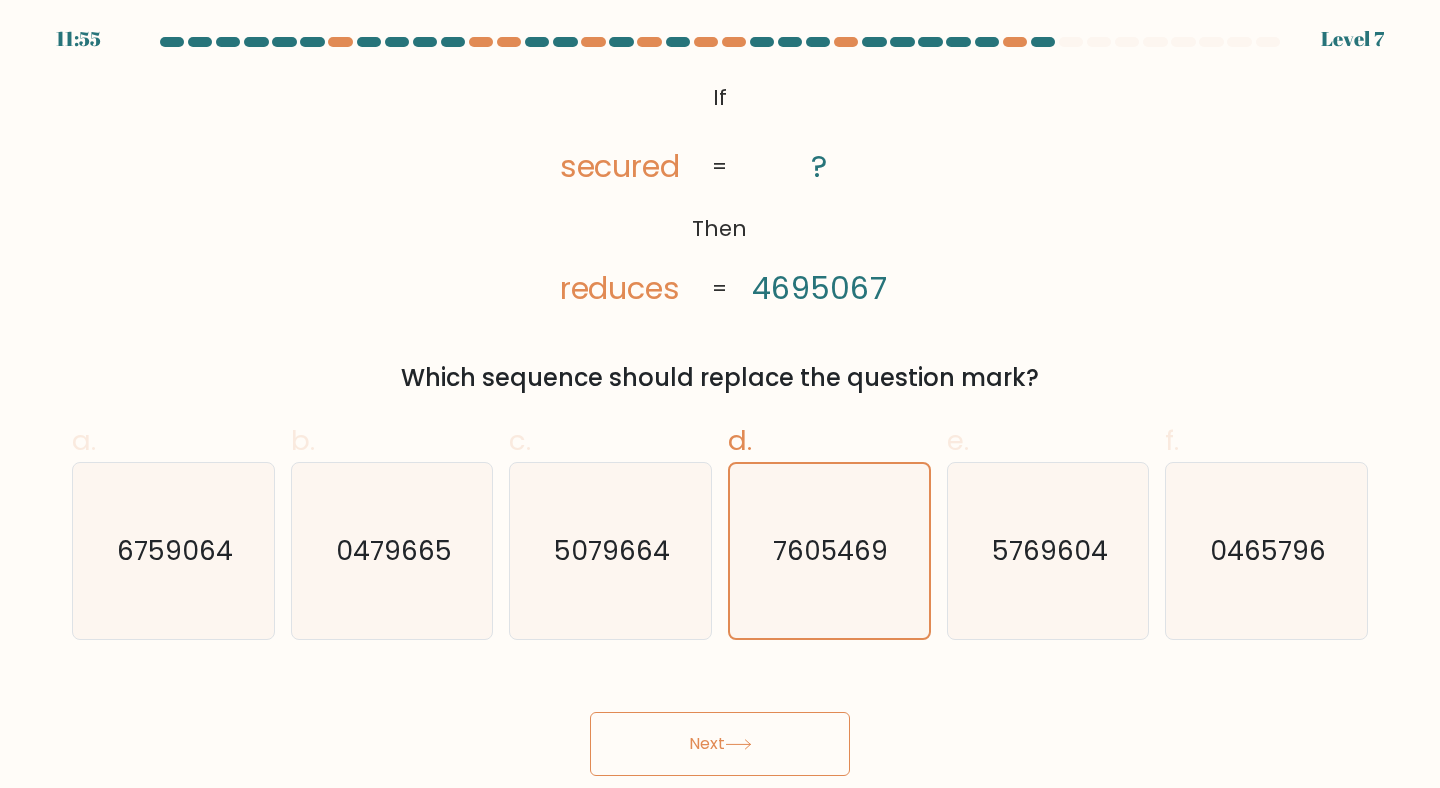 click on "11:55
Level 7
?" at bounding box center (720, 394) 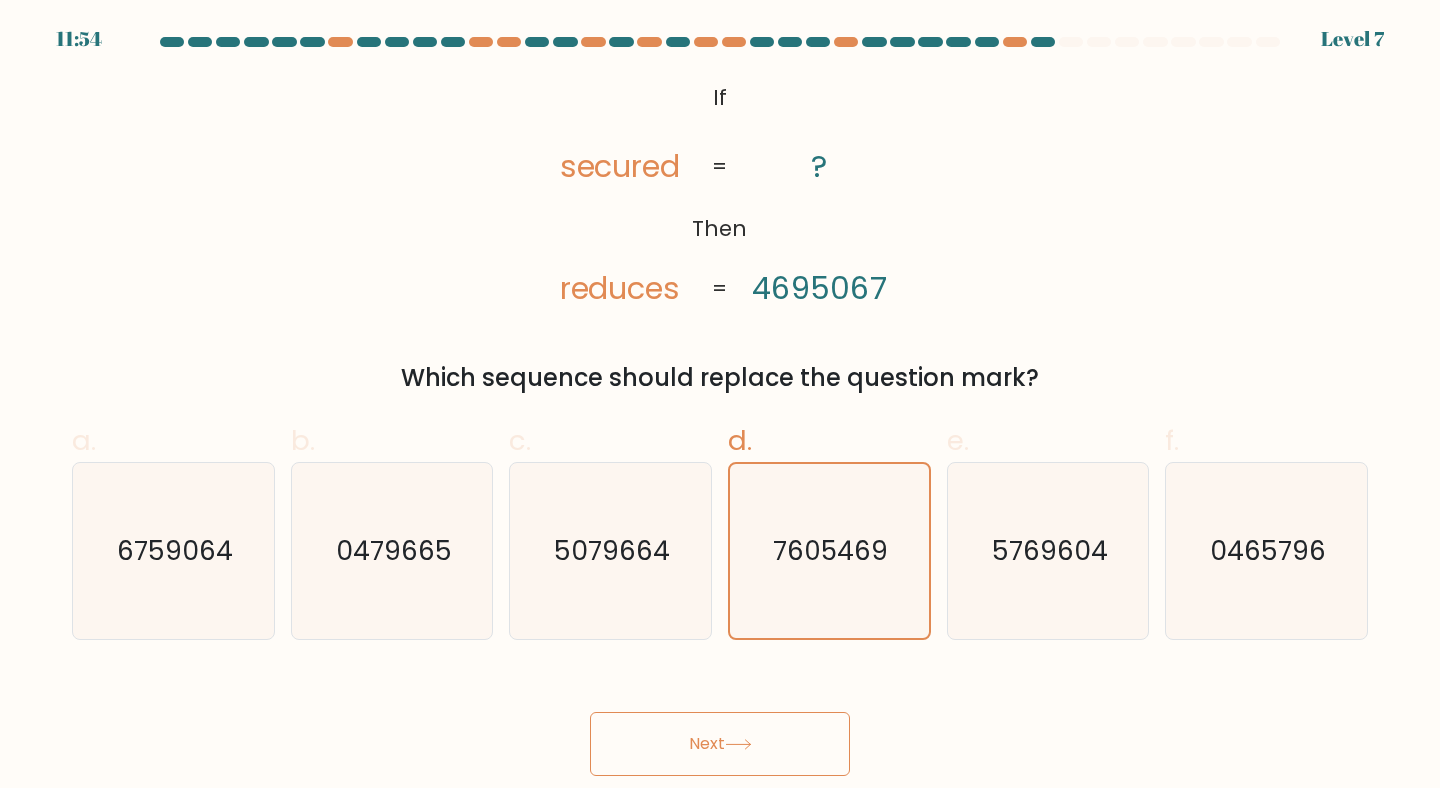 click on "Next" at bounding box center [720, 744] 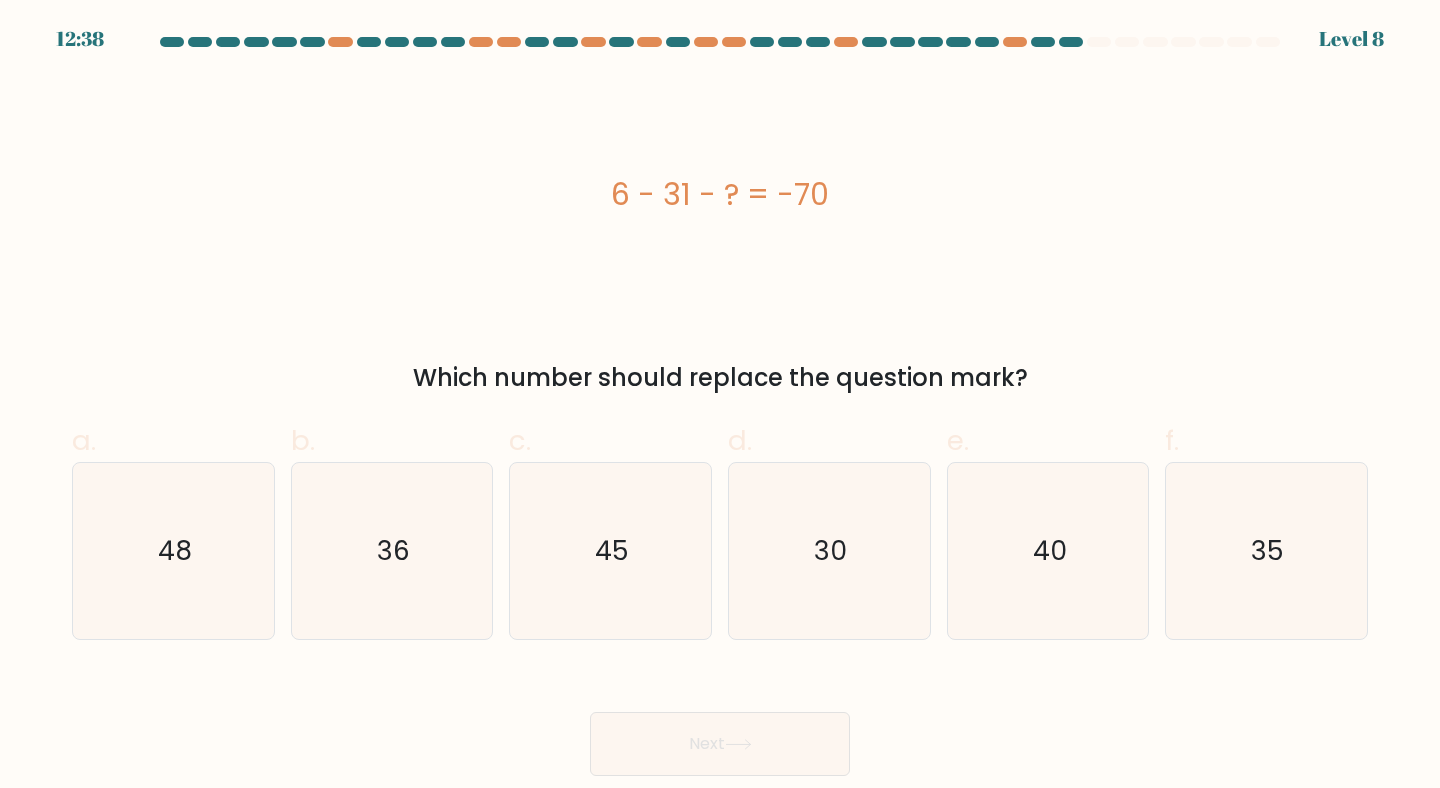 click on "Which number should replace the question mark?" at bounding box center [720, 378] 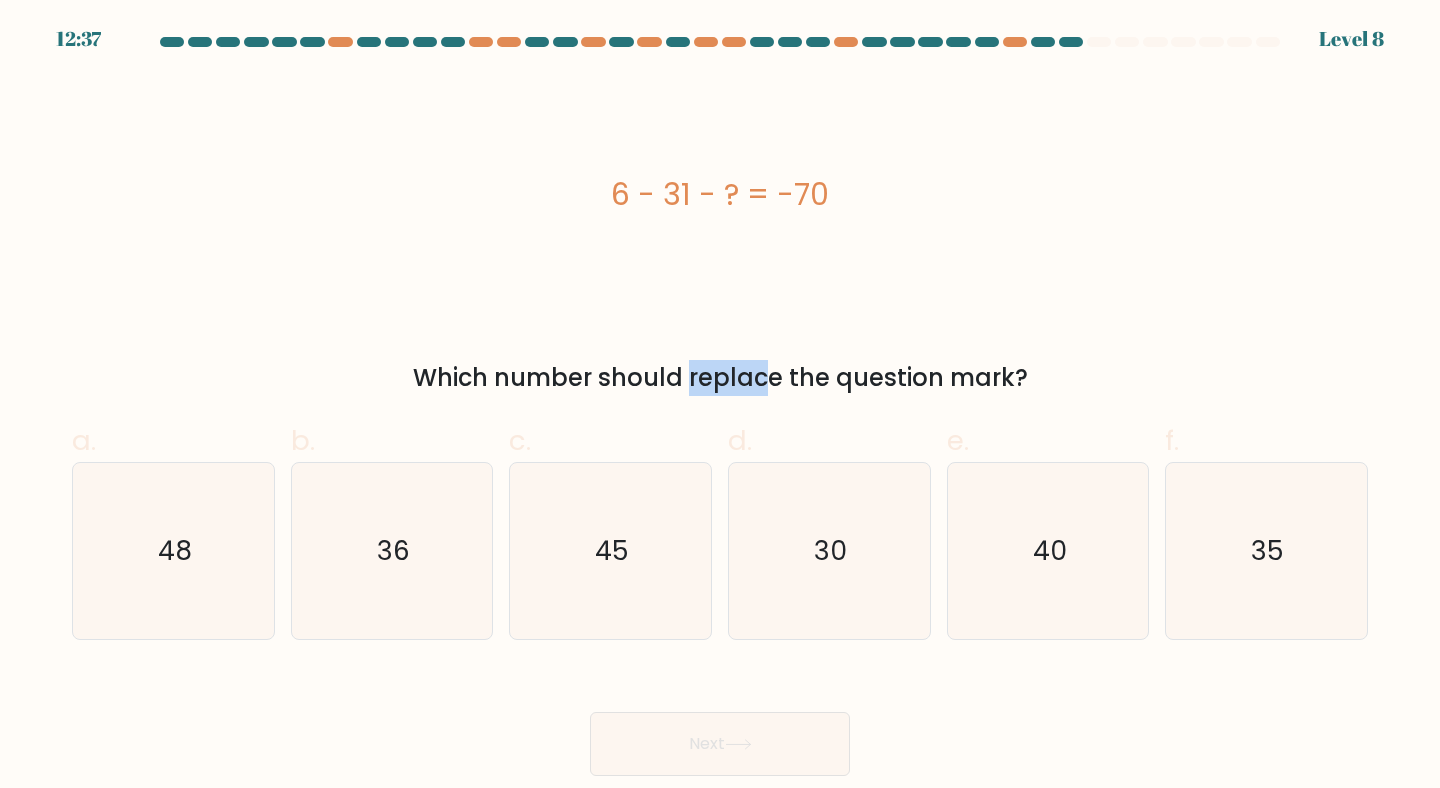 click on "Which number should replace the question mark?" at bounding box center (720, 378) 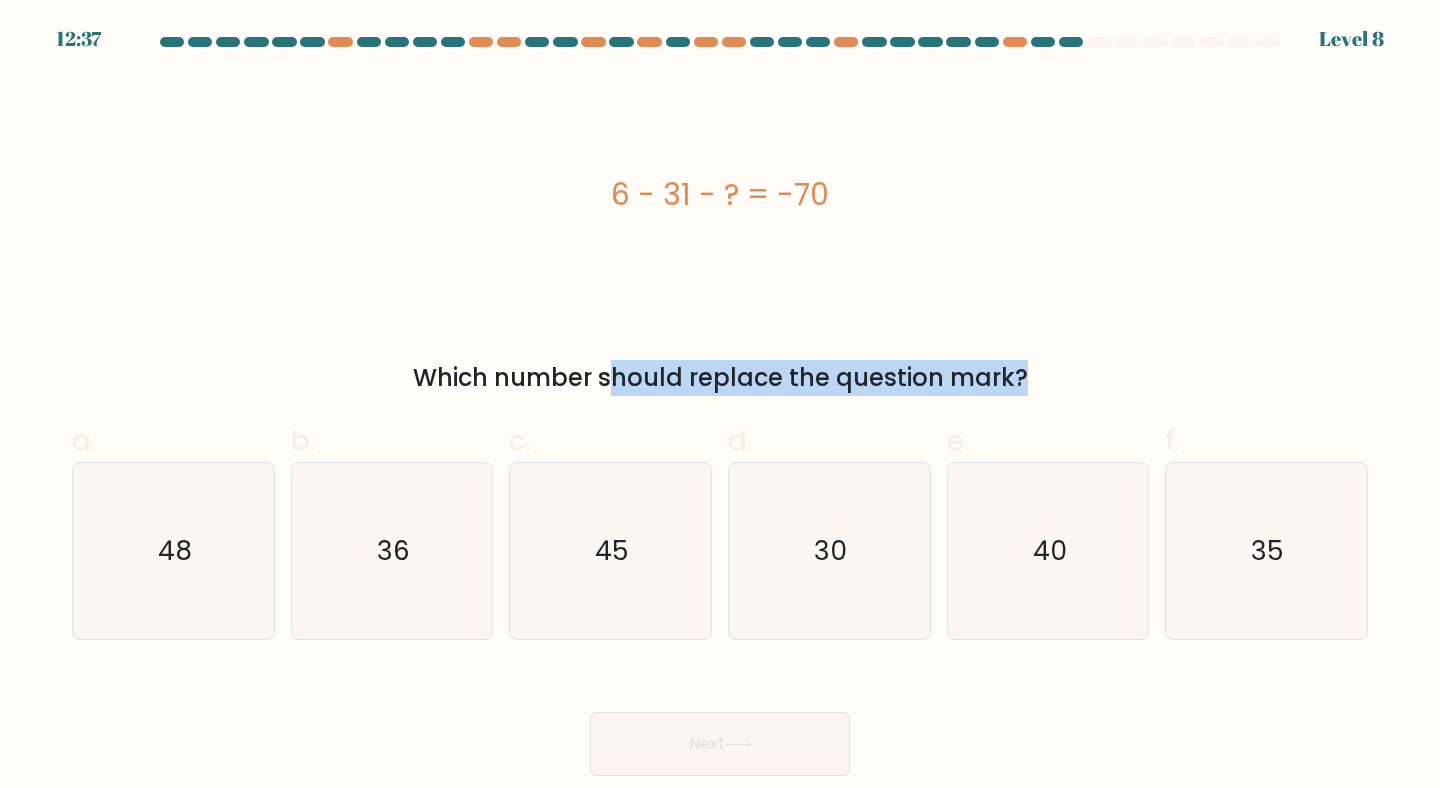 click on "Which number should replace the question mark?" at bounding box center (720, 378) 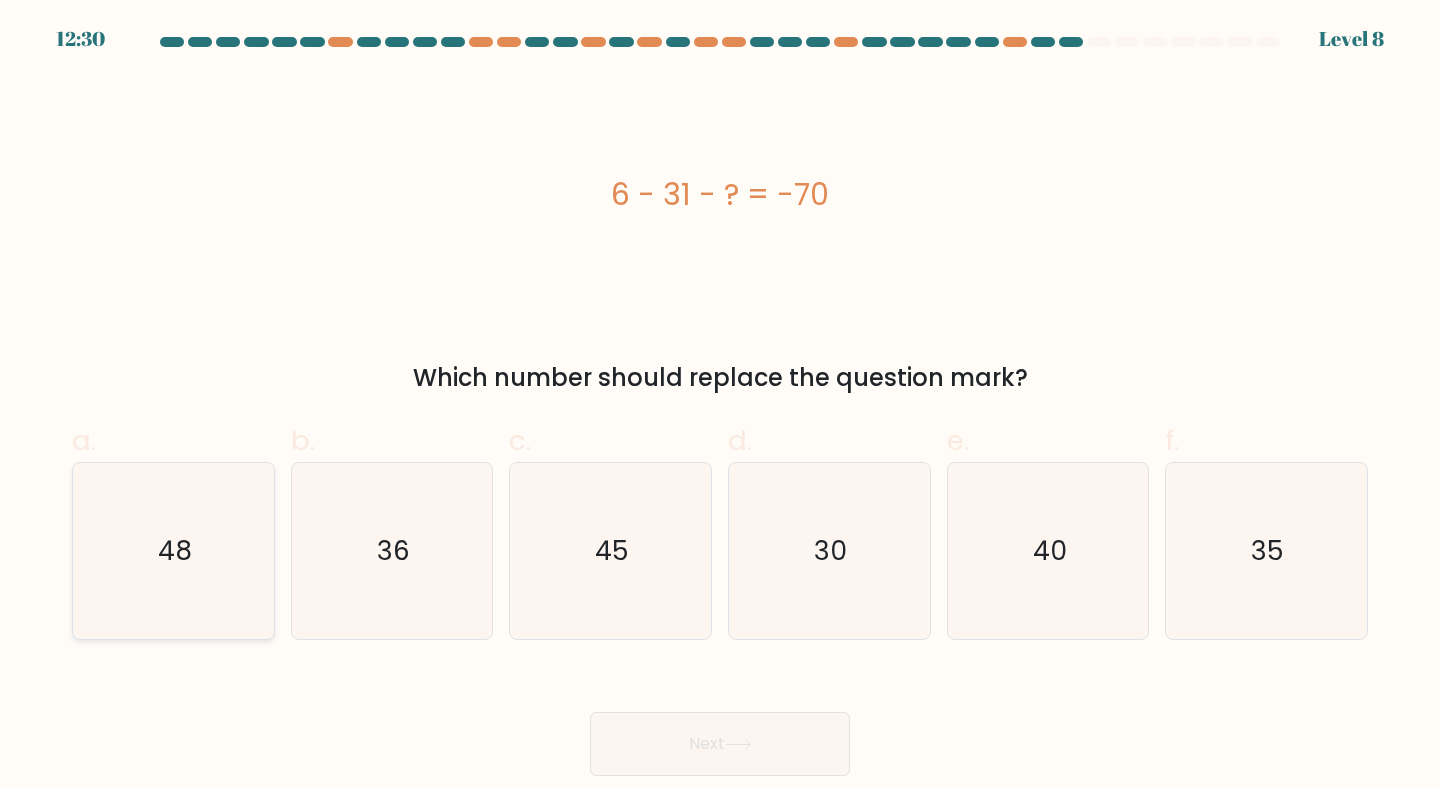click on "48" 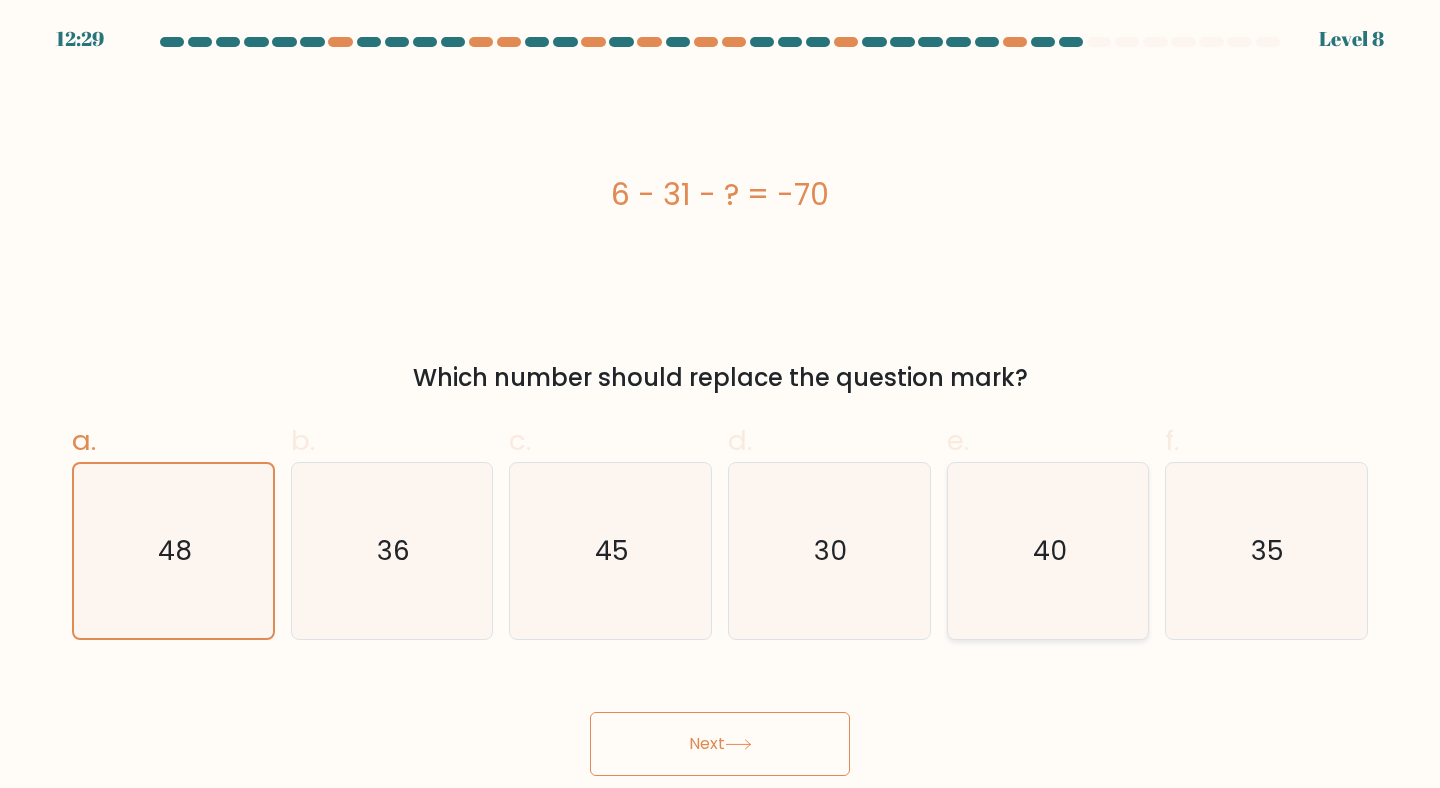 click on "40" at bounding box center [1048, 551] 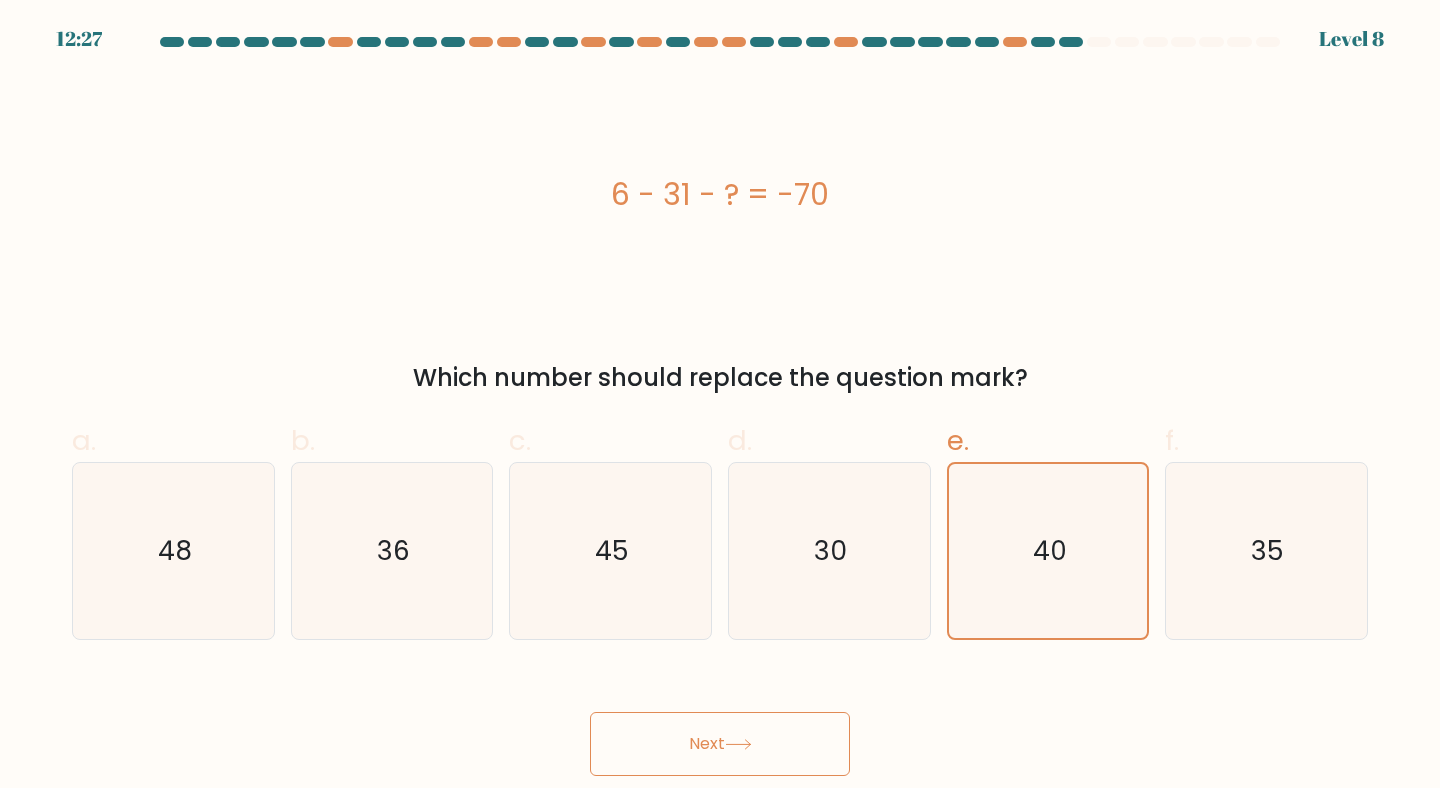 click on "6 - 31 - ? = -70" at bounding box center (720, 194) 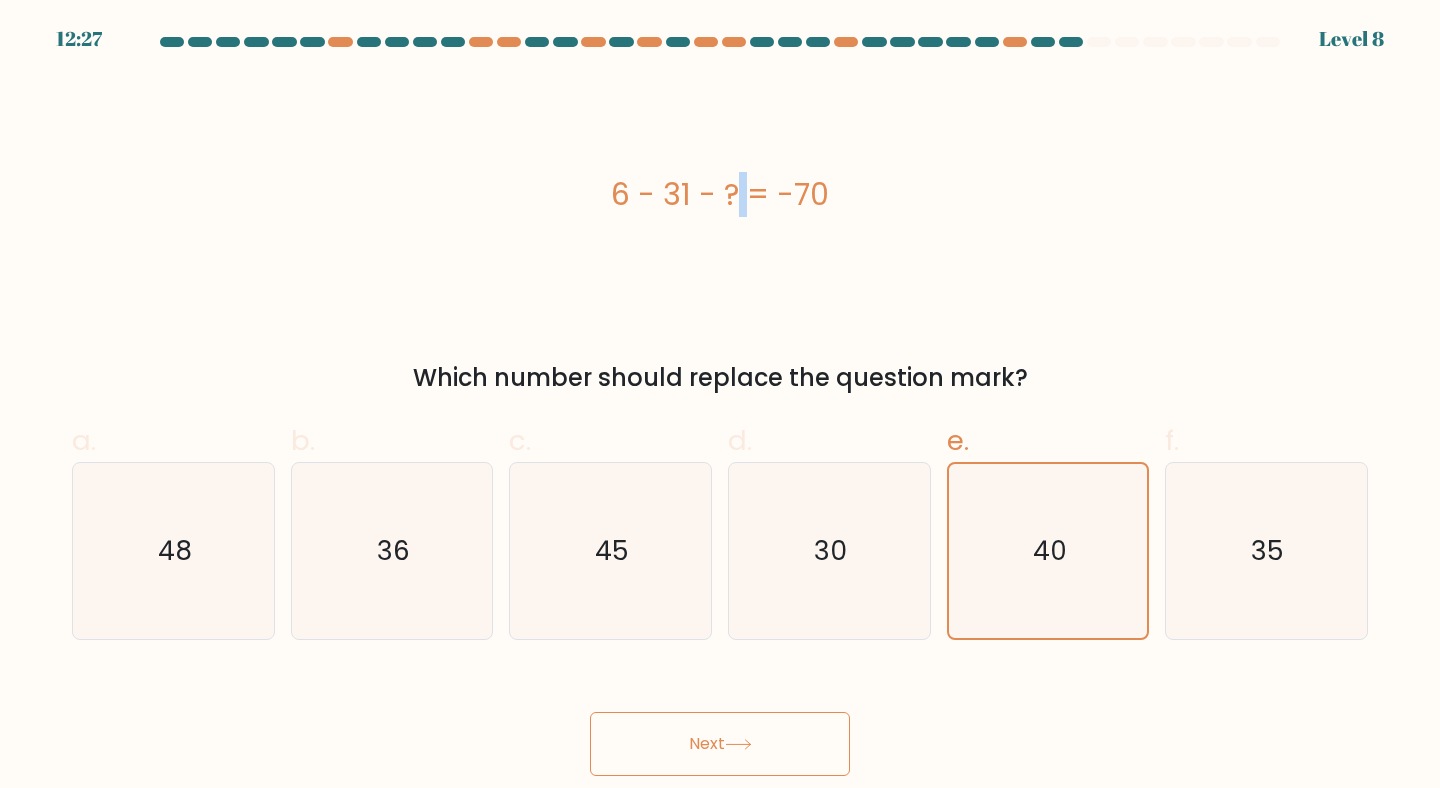 click on "6 - 31 - ? = -70" at bounding box center (720, 194) 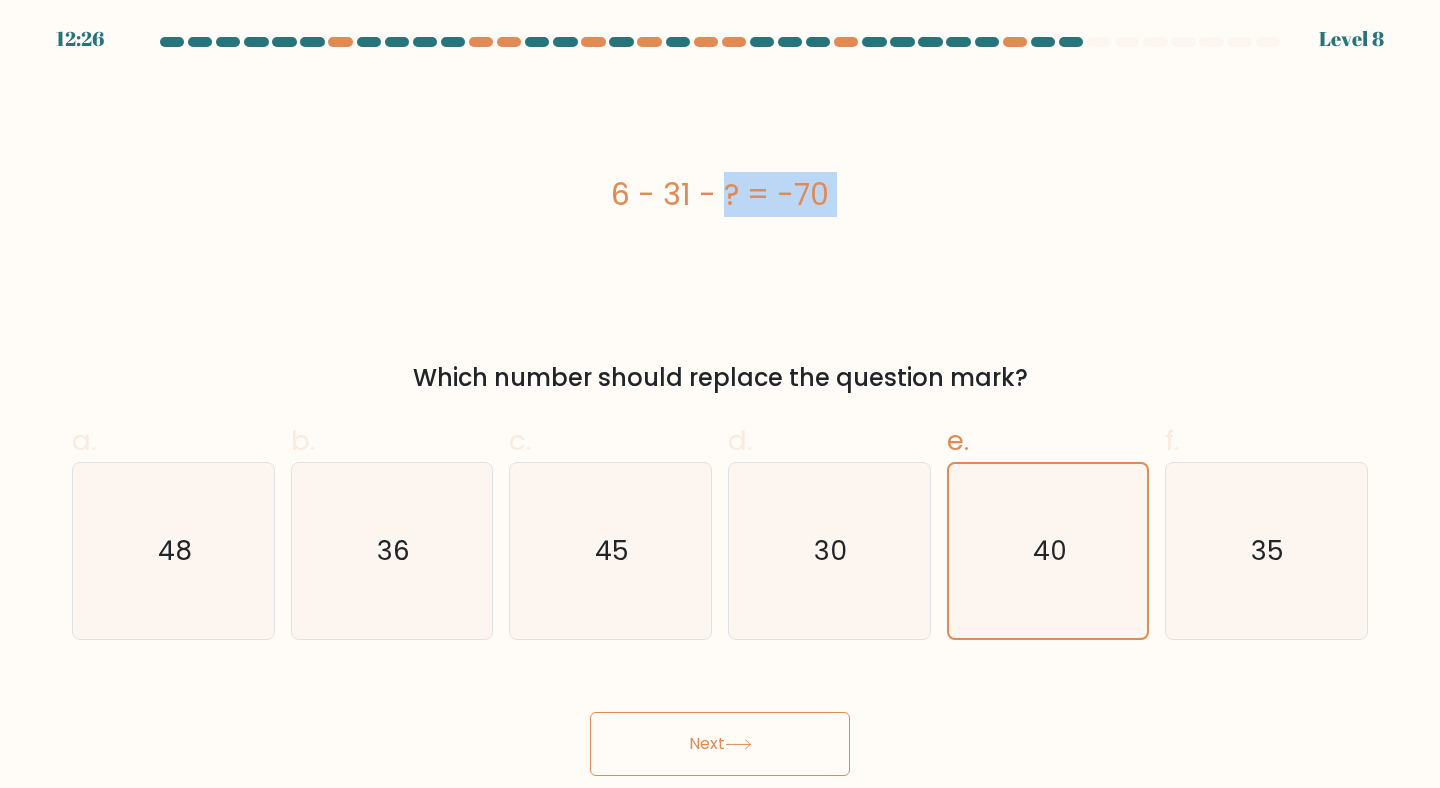 click on "6 - 31 - ? = -70" at bounding box center (720, 194) 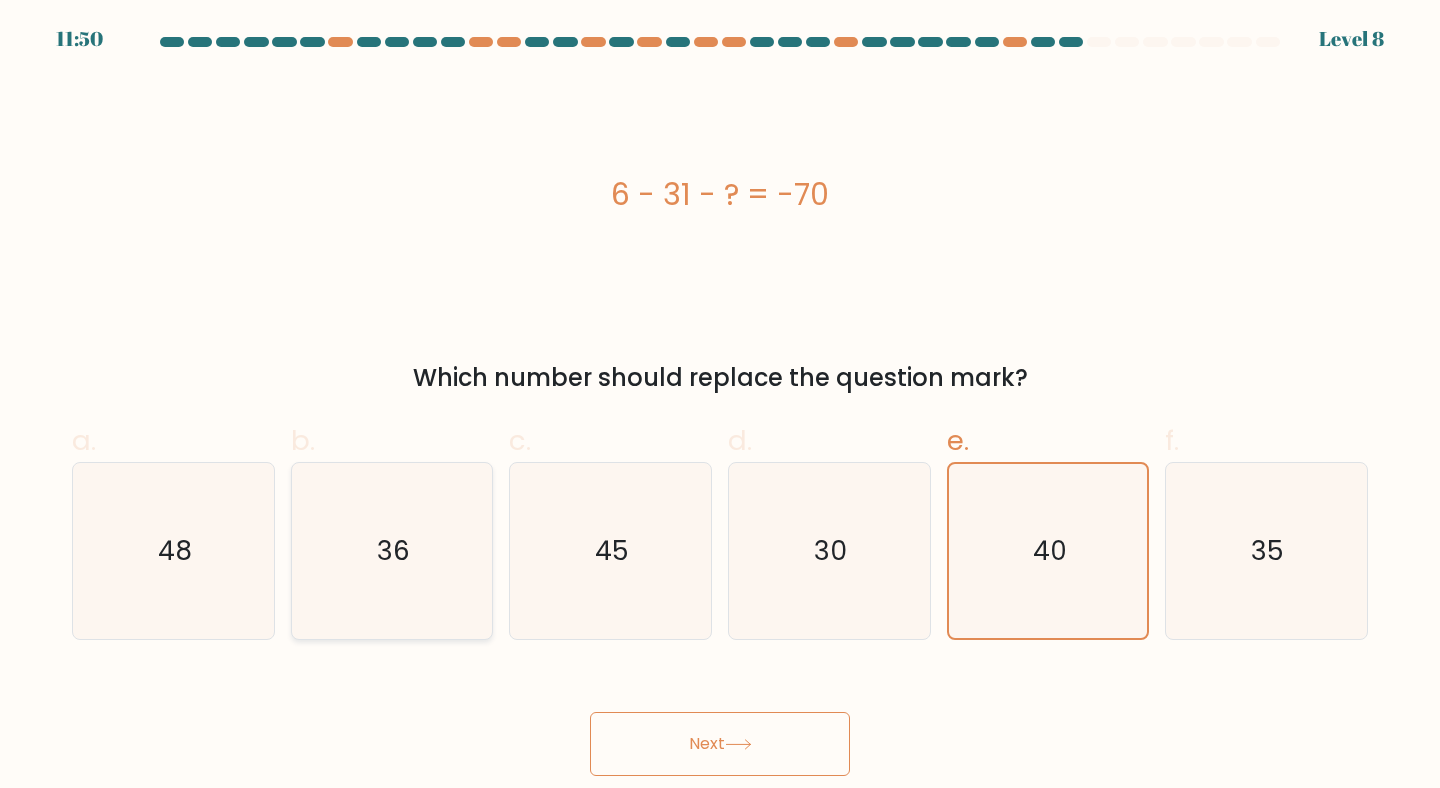 click on "36" 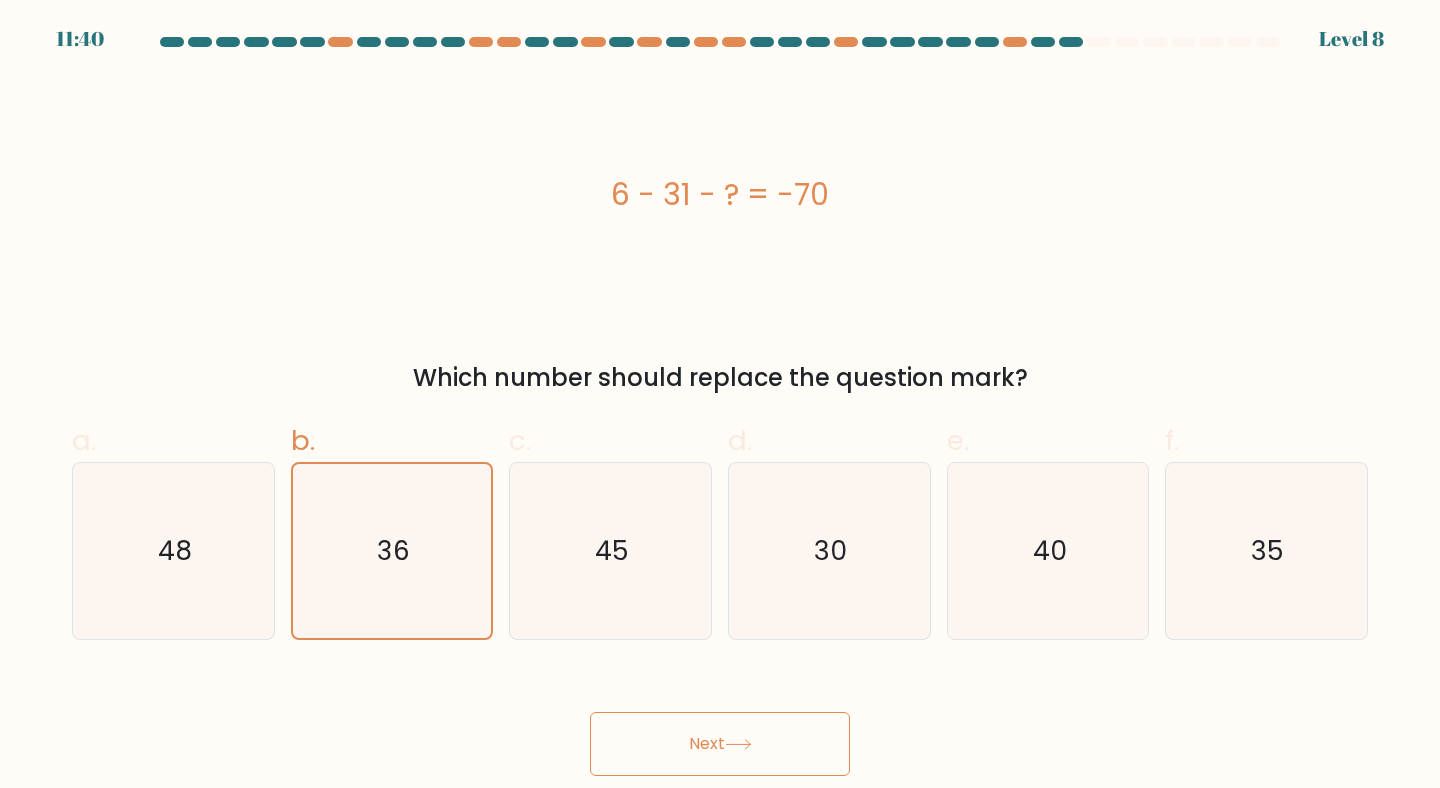 click on "Next" at bounding box center (720, 744) 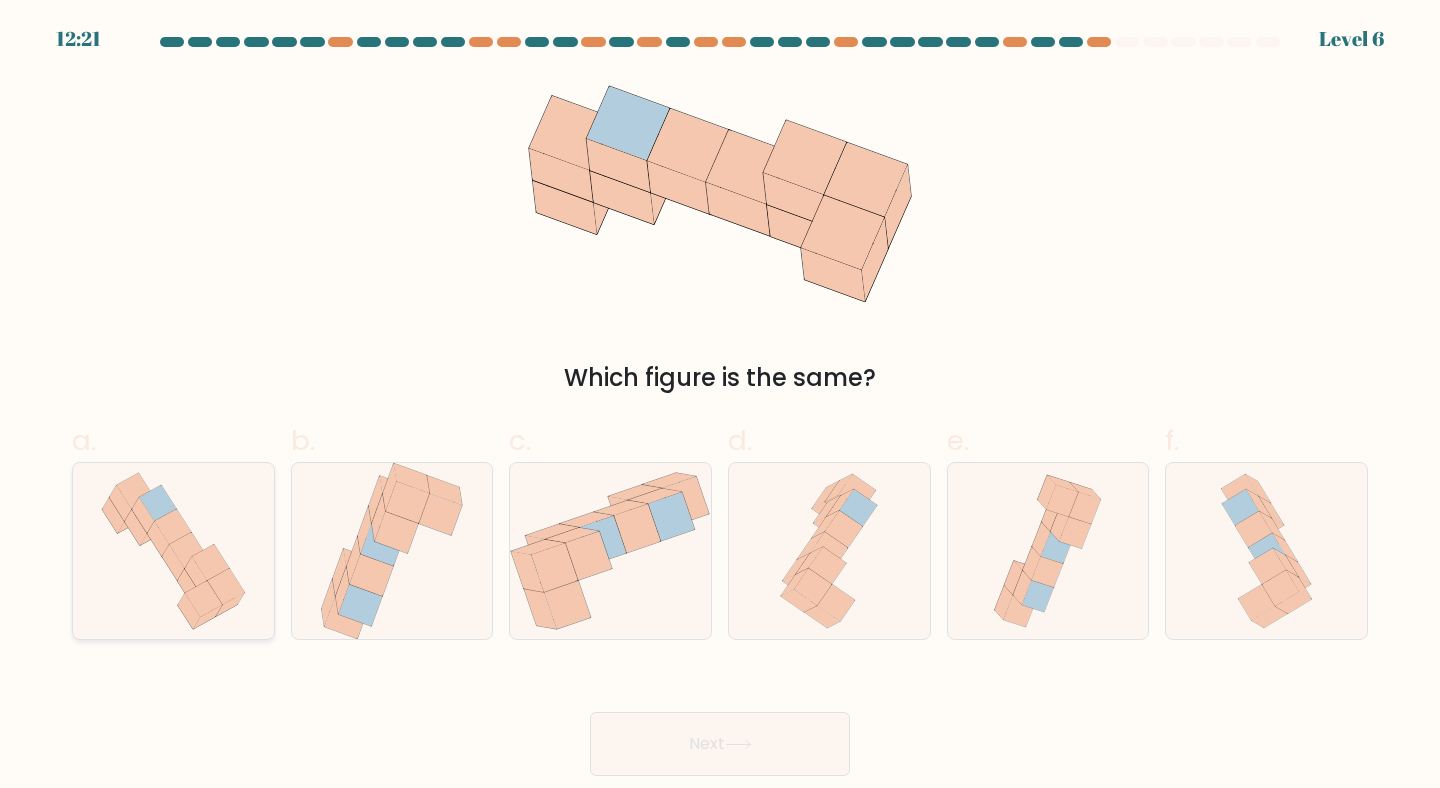 click 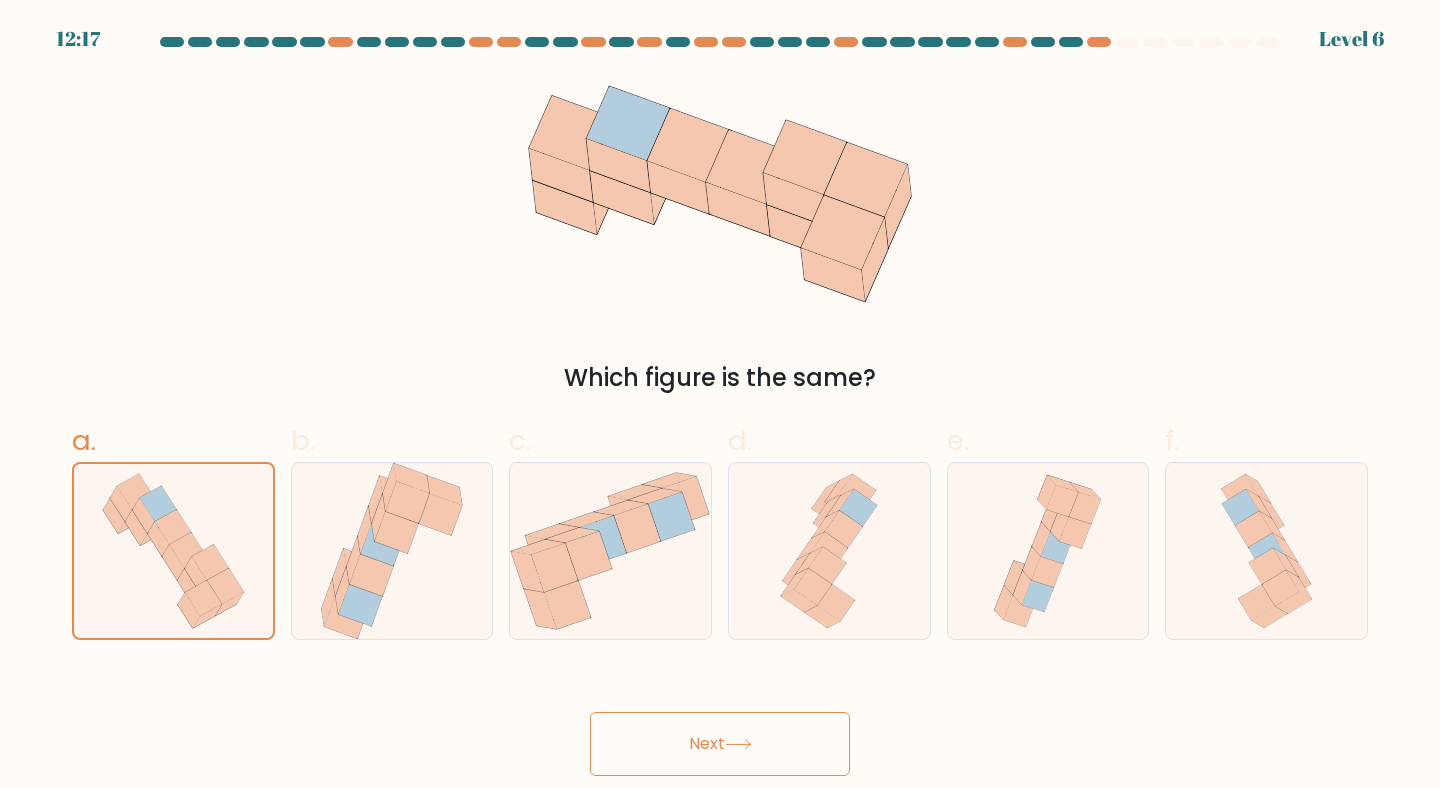 click on "Next" at bounding box center (720, 744) 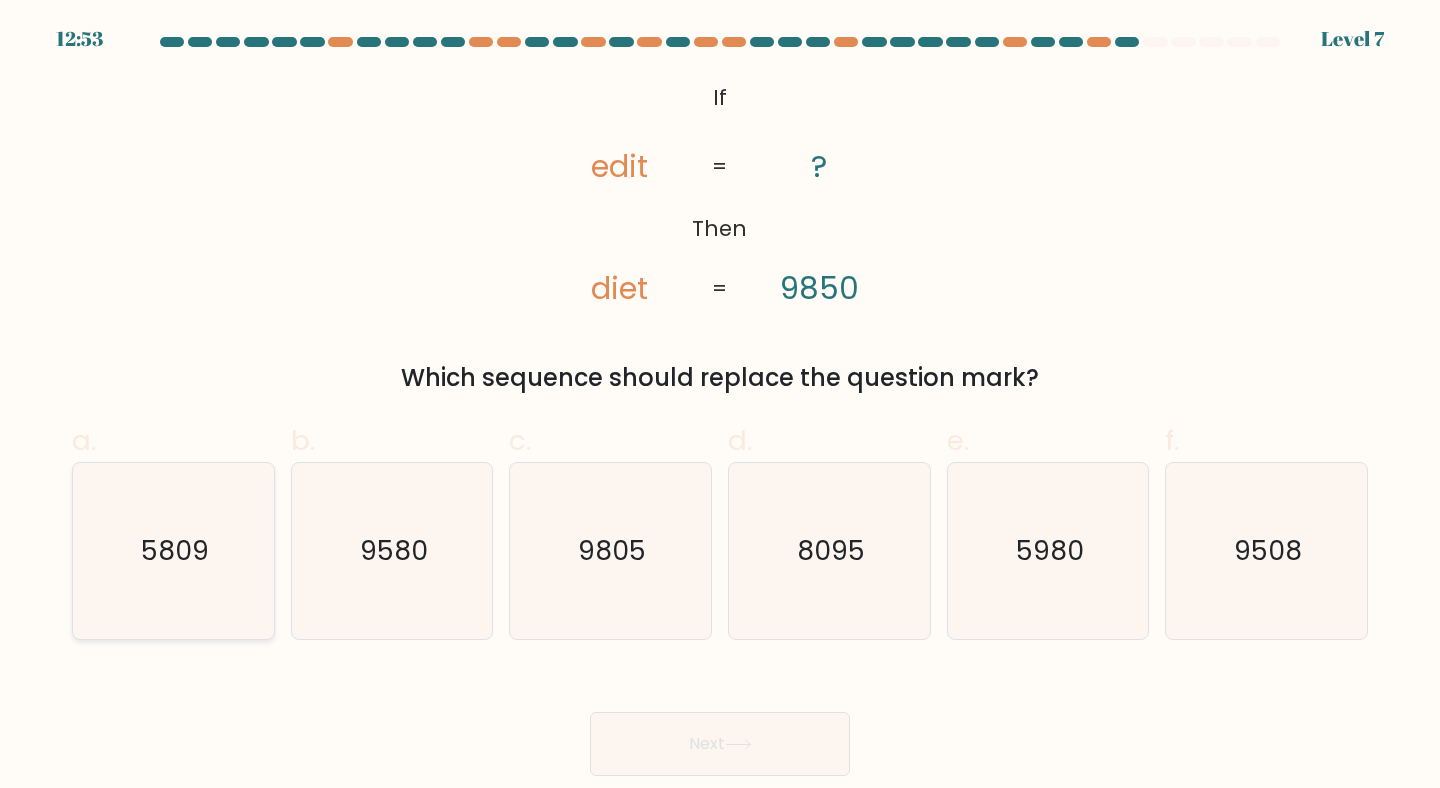 click on "5809" 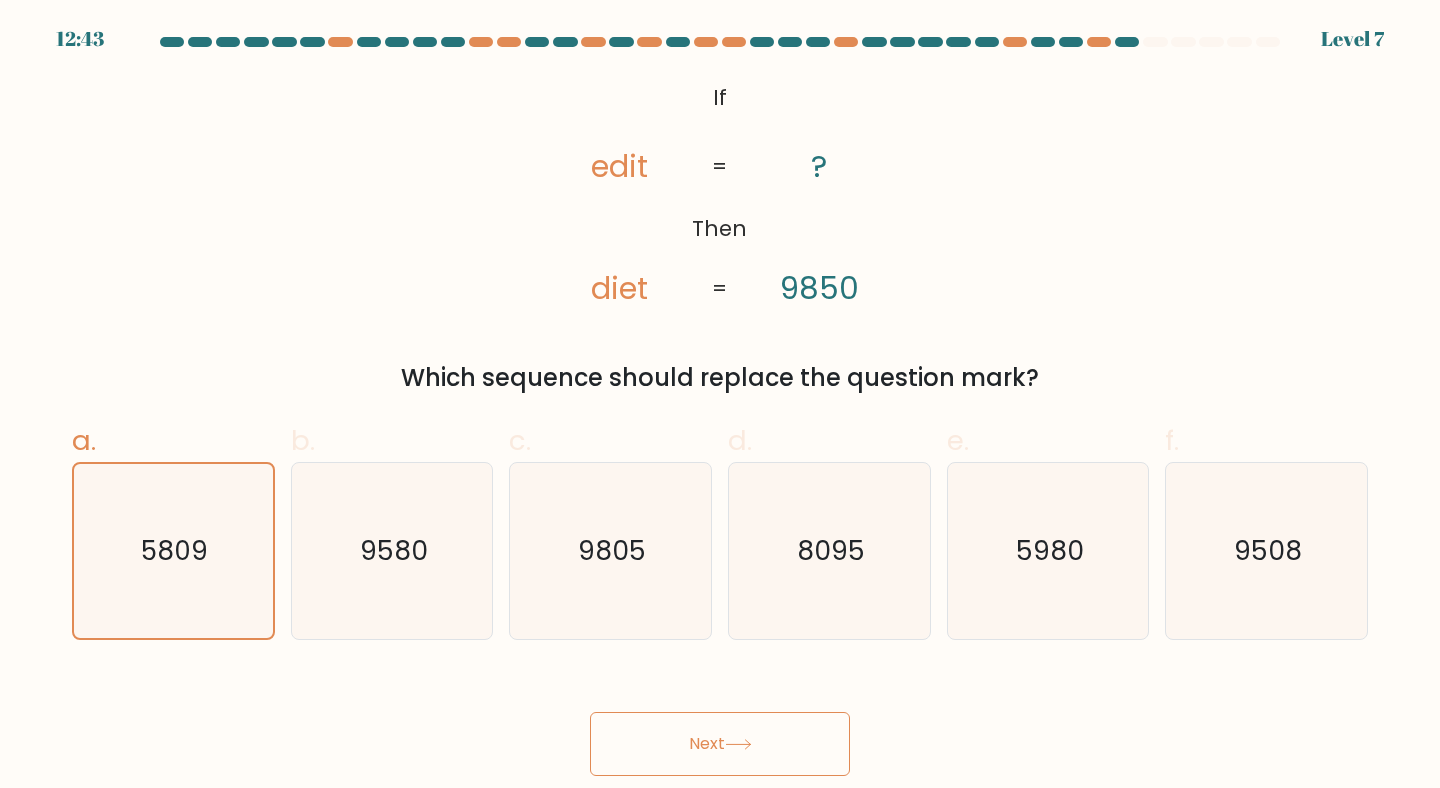 click on "diet" 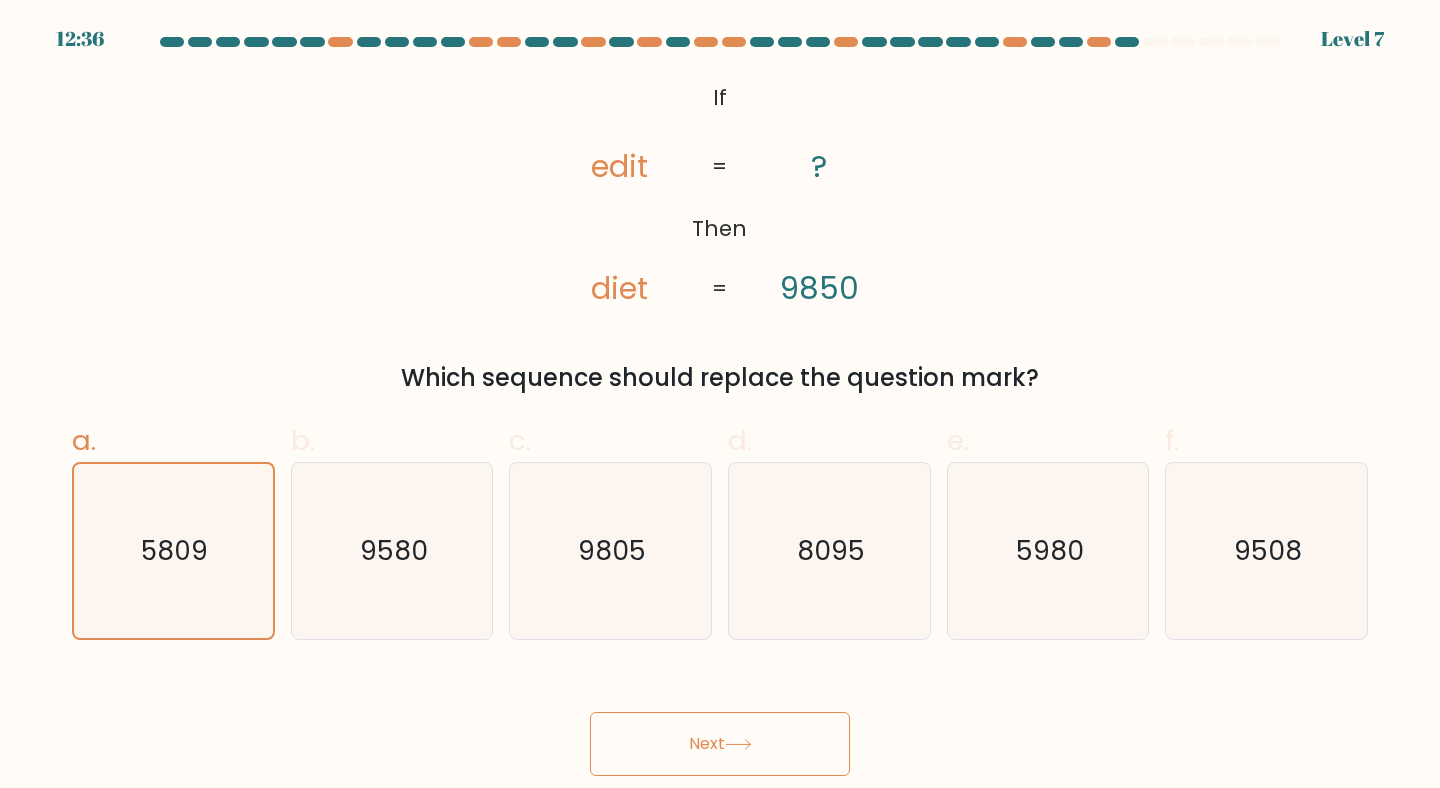 click on "Next" at bounding box center [720, 744] 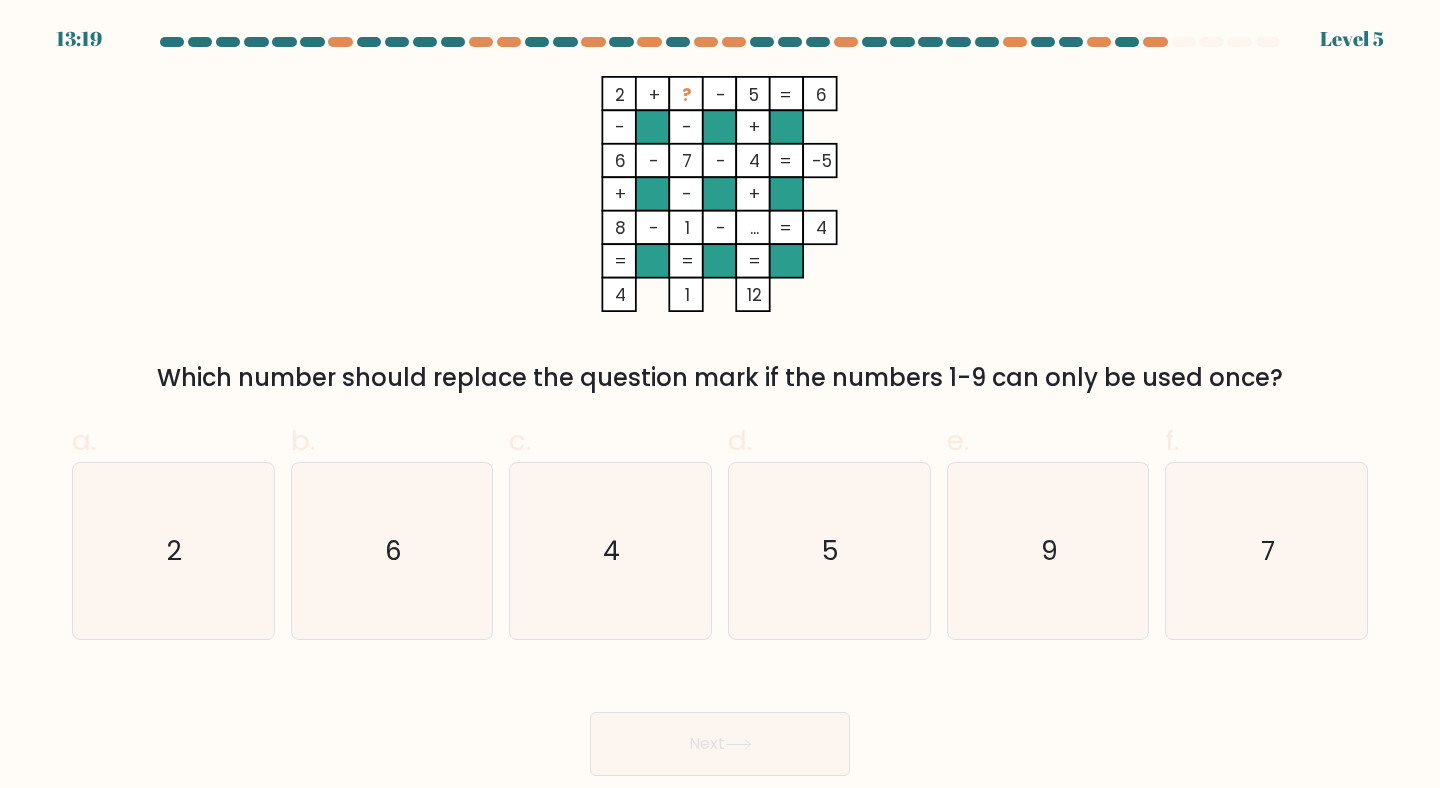 click at bounding box center (720, 406) 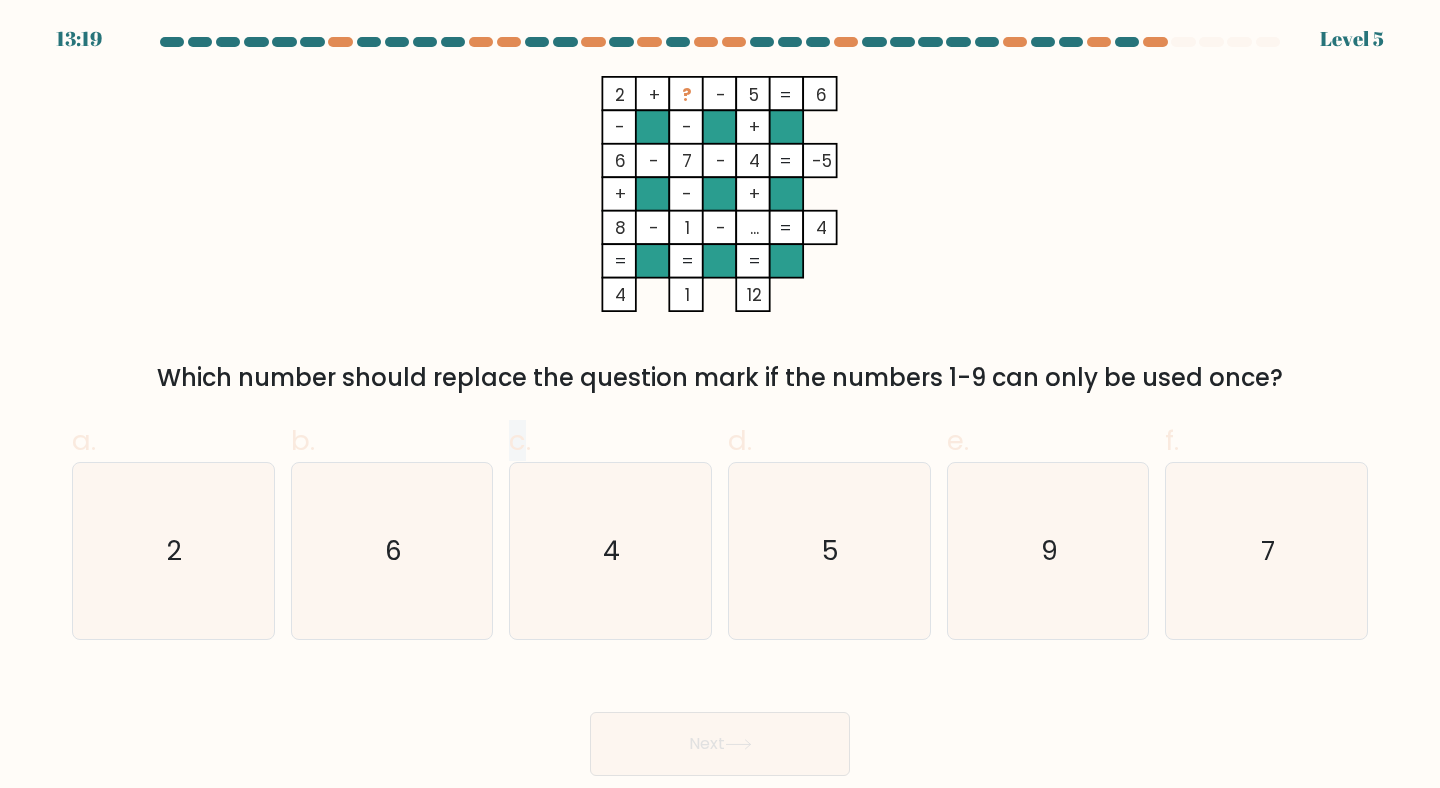 click at bounding box center (720, 406) 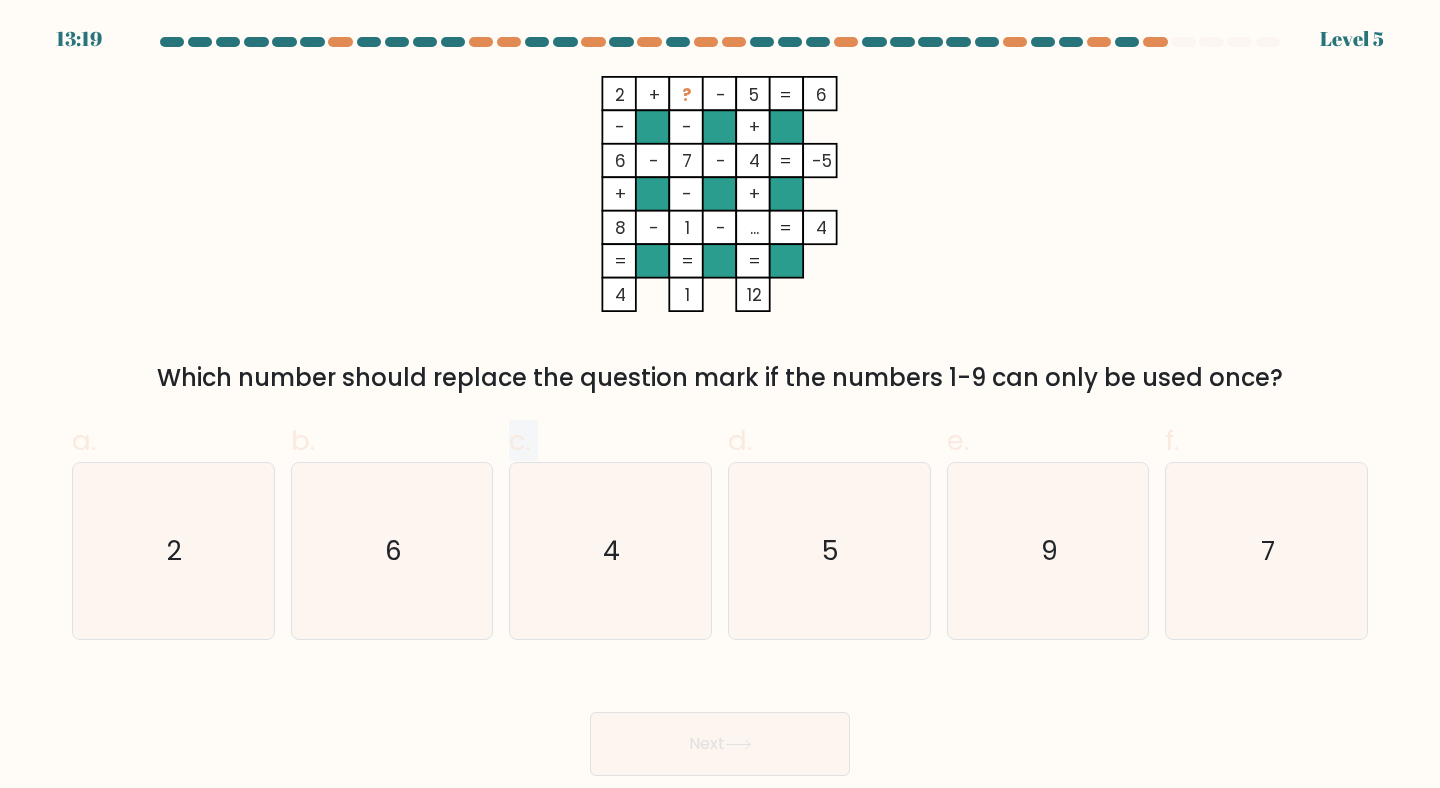 click at bounding box center (720, 406) 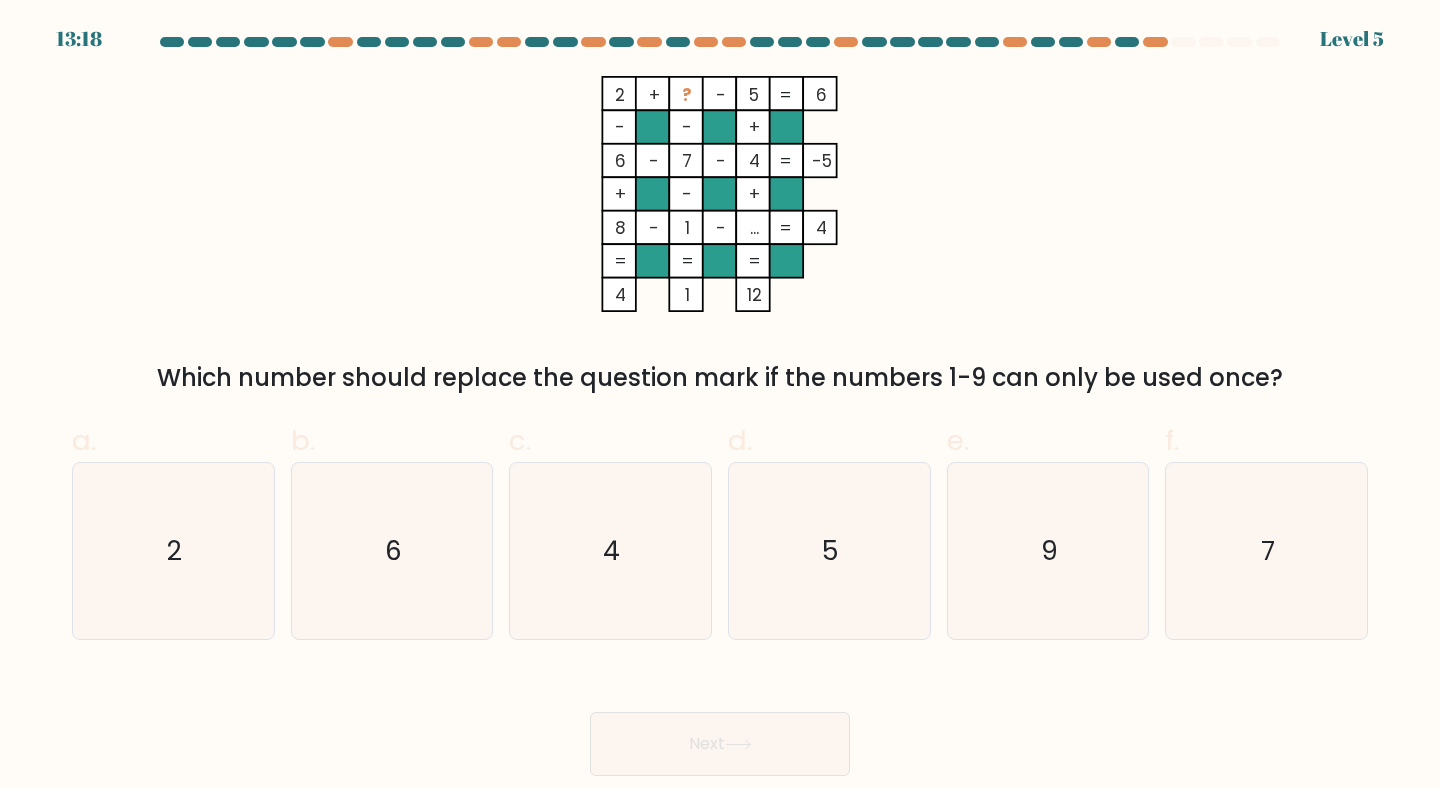 click on "Which number should replace the question mark if the numbers 1-9 can only be used once?" at bounding box center (720, 378) 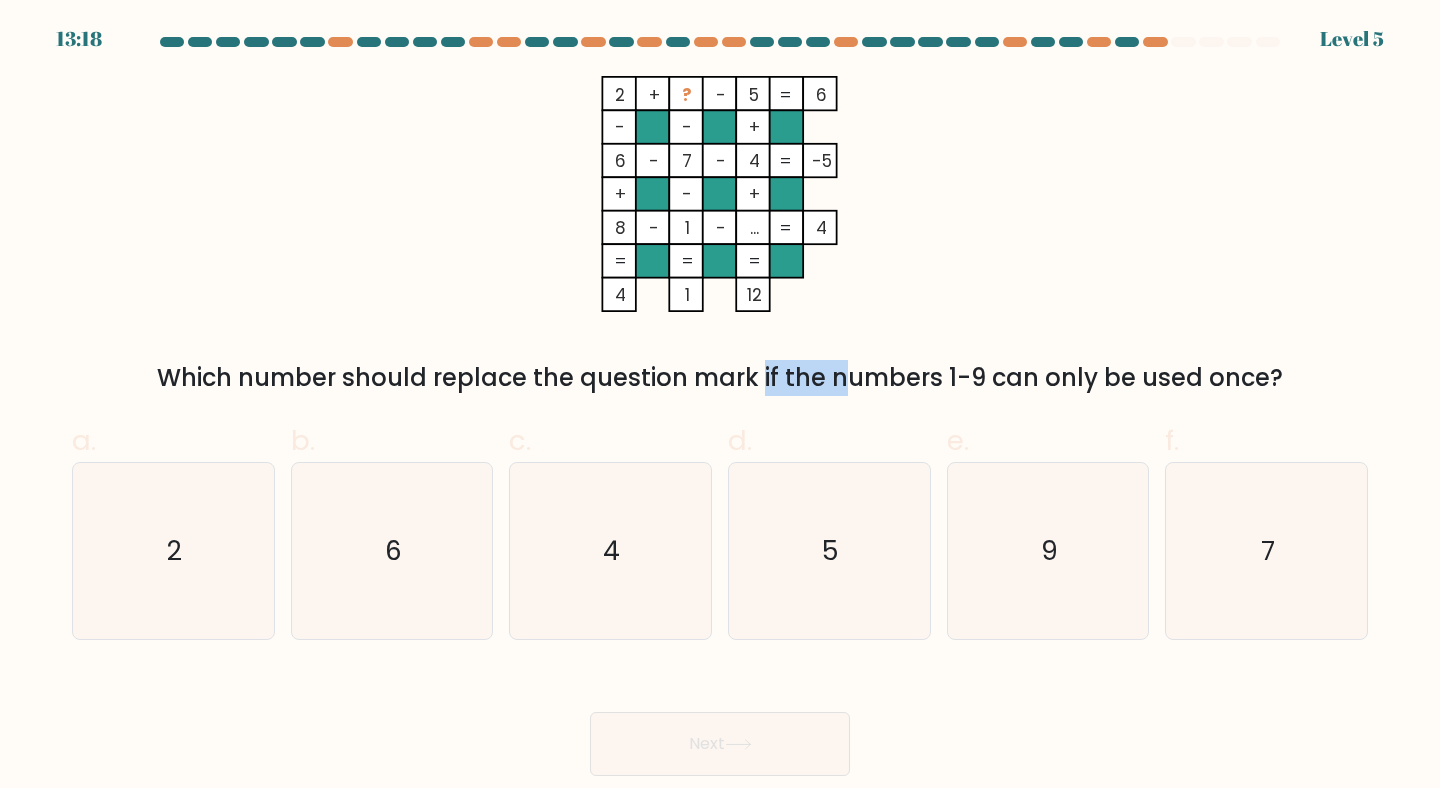click on "Which number should replace the question mark if the numbers 1-9 can only be used once?" at bounding box center [720, 378] 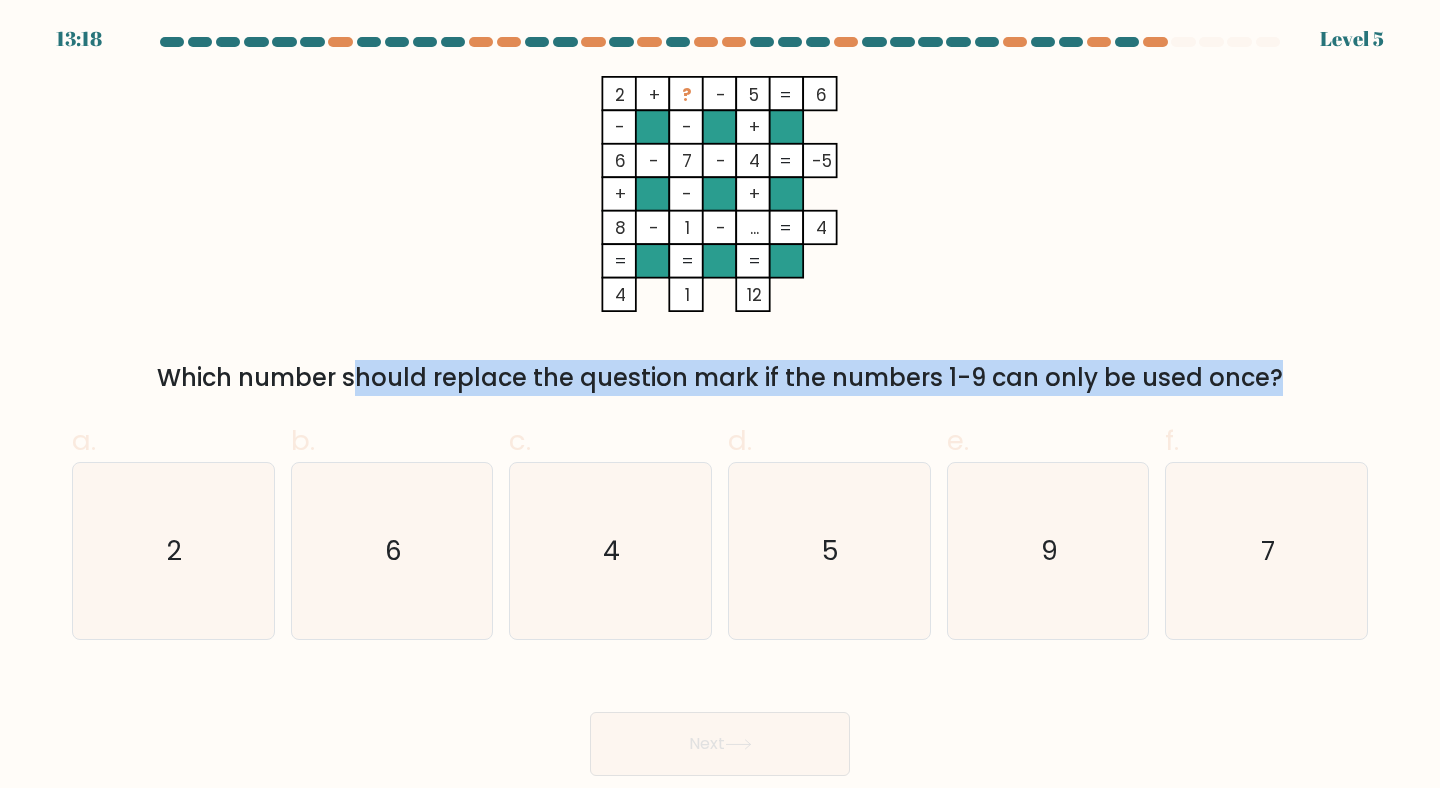click on "Which number should replace the question mark if the numbers 1-9 can only be used once?" at bounding box center (720, 378) 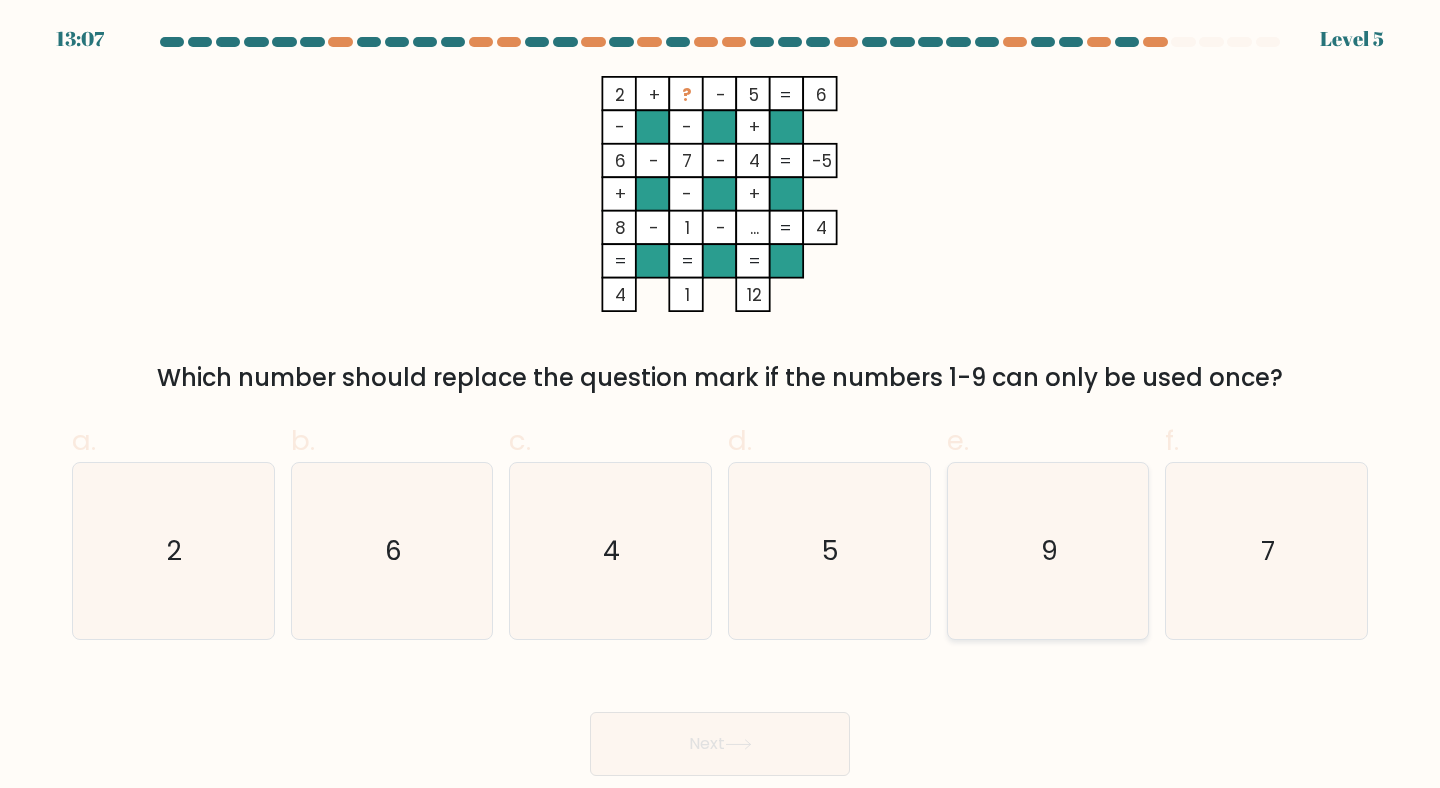 click on "9" 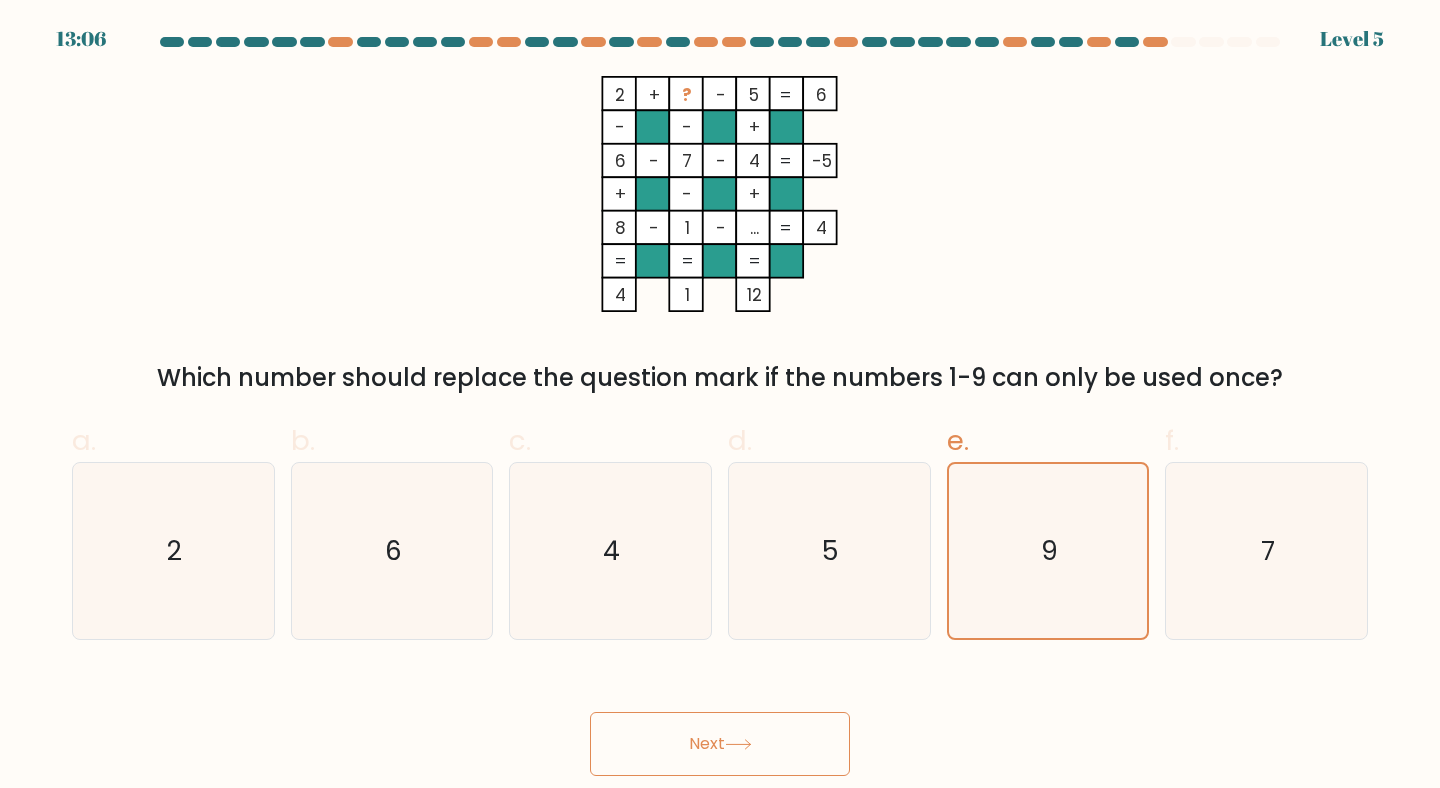 click on "Next" at bounding box center (720, 744) 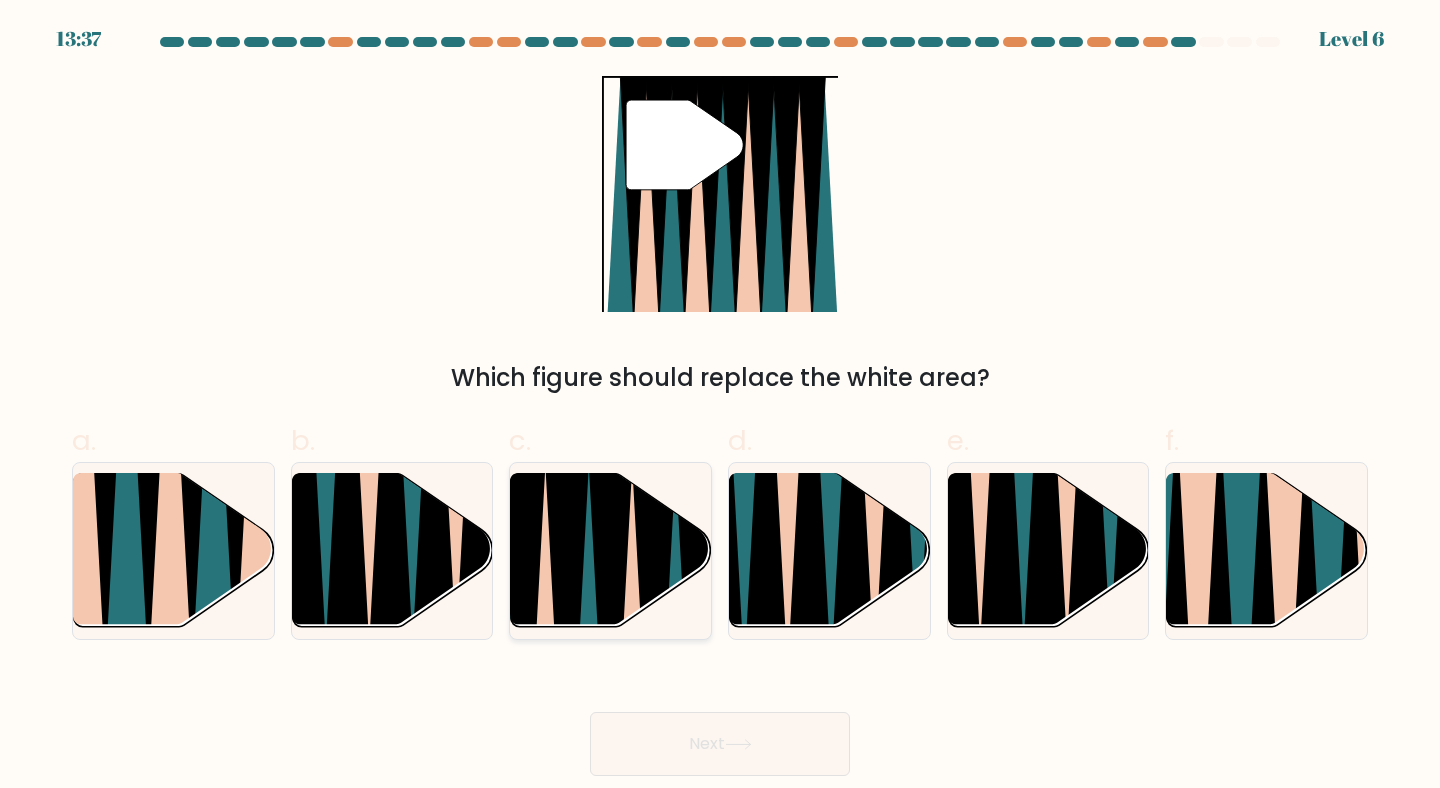 click 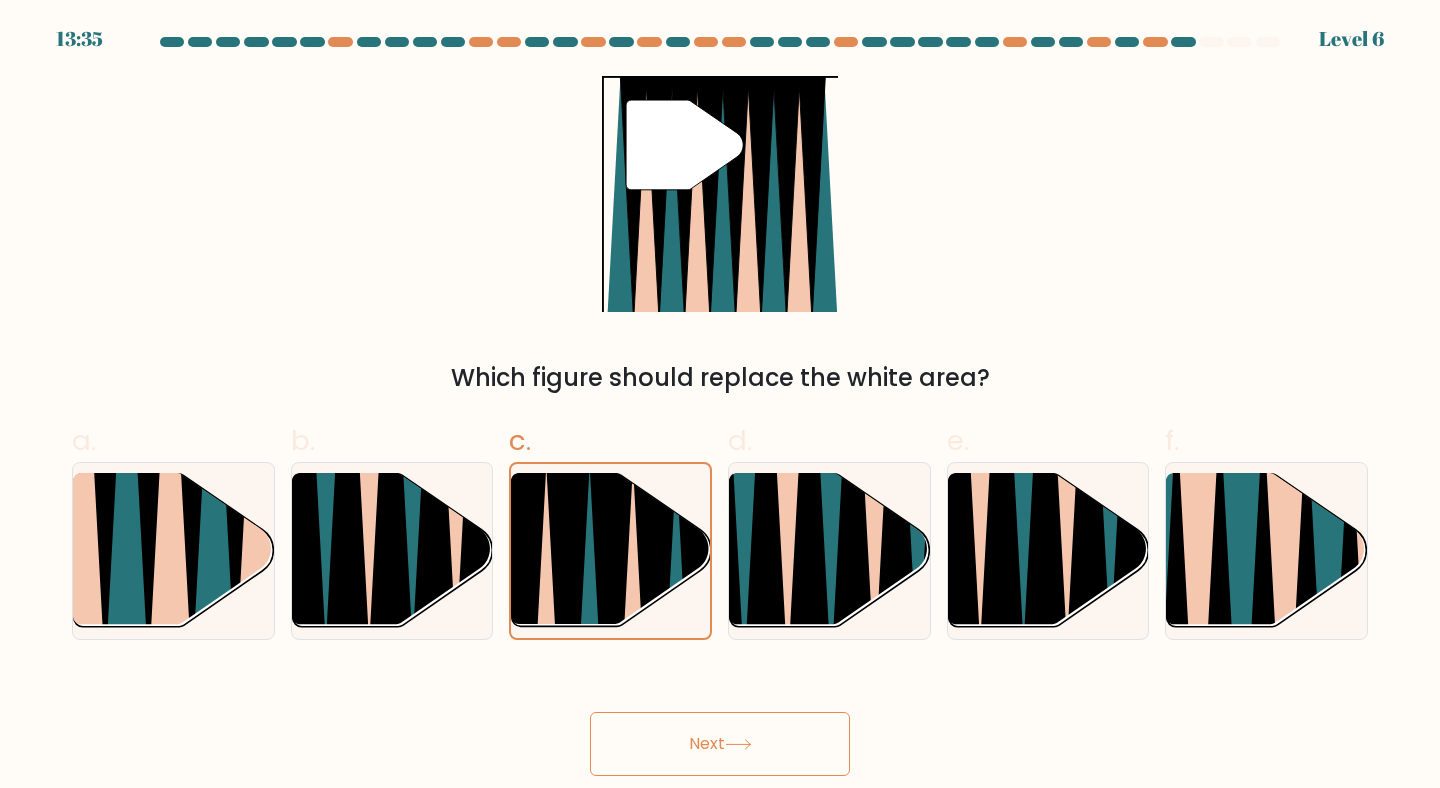click on "Next" at bounding box center (720, 744) 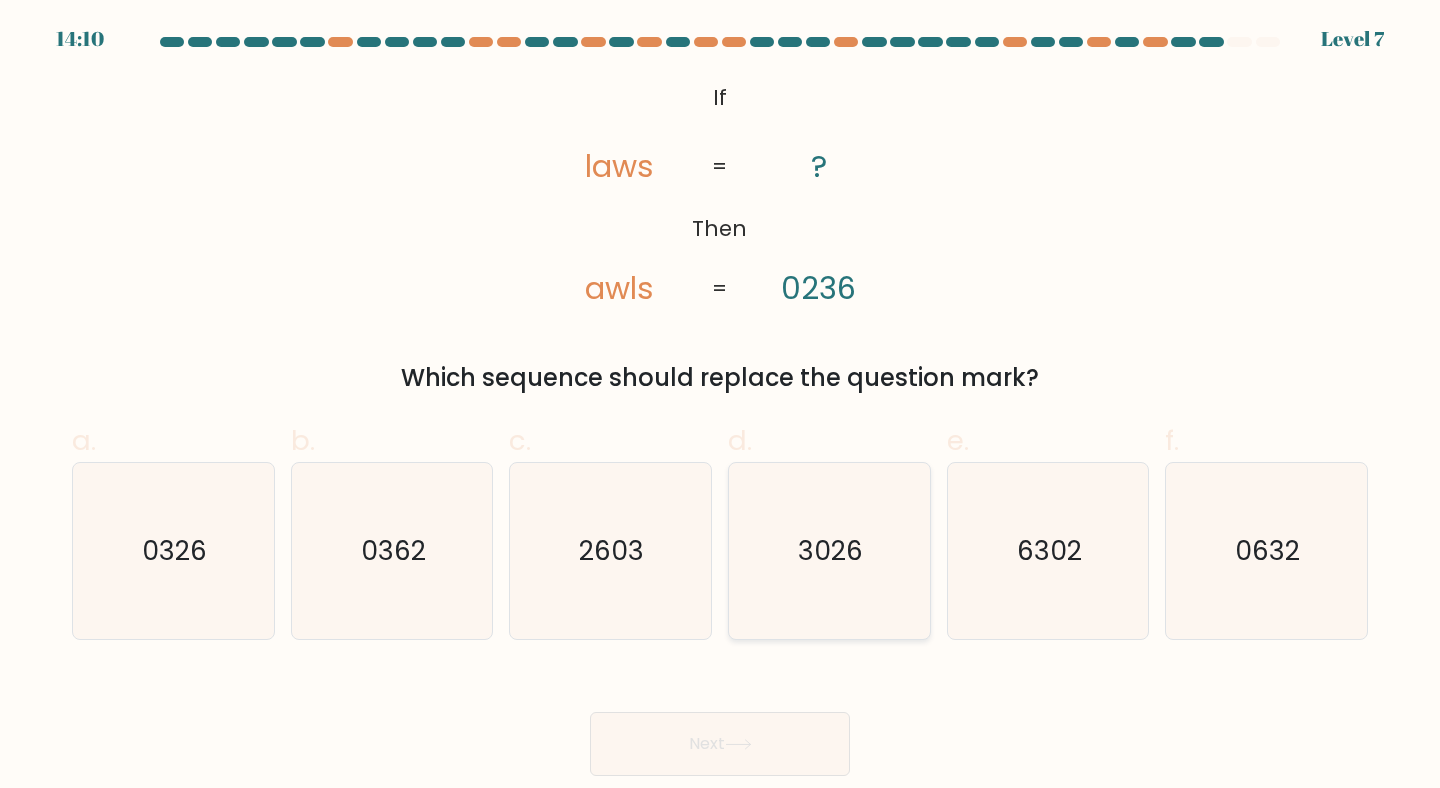 click on "3026" 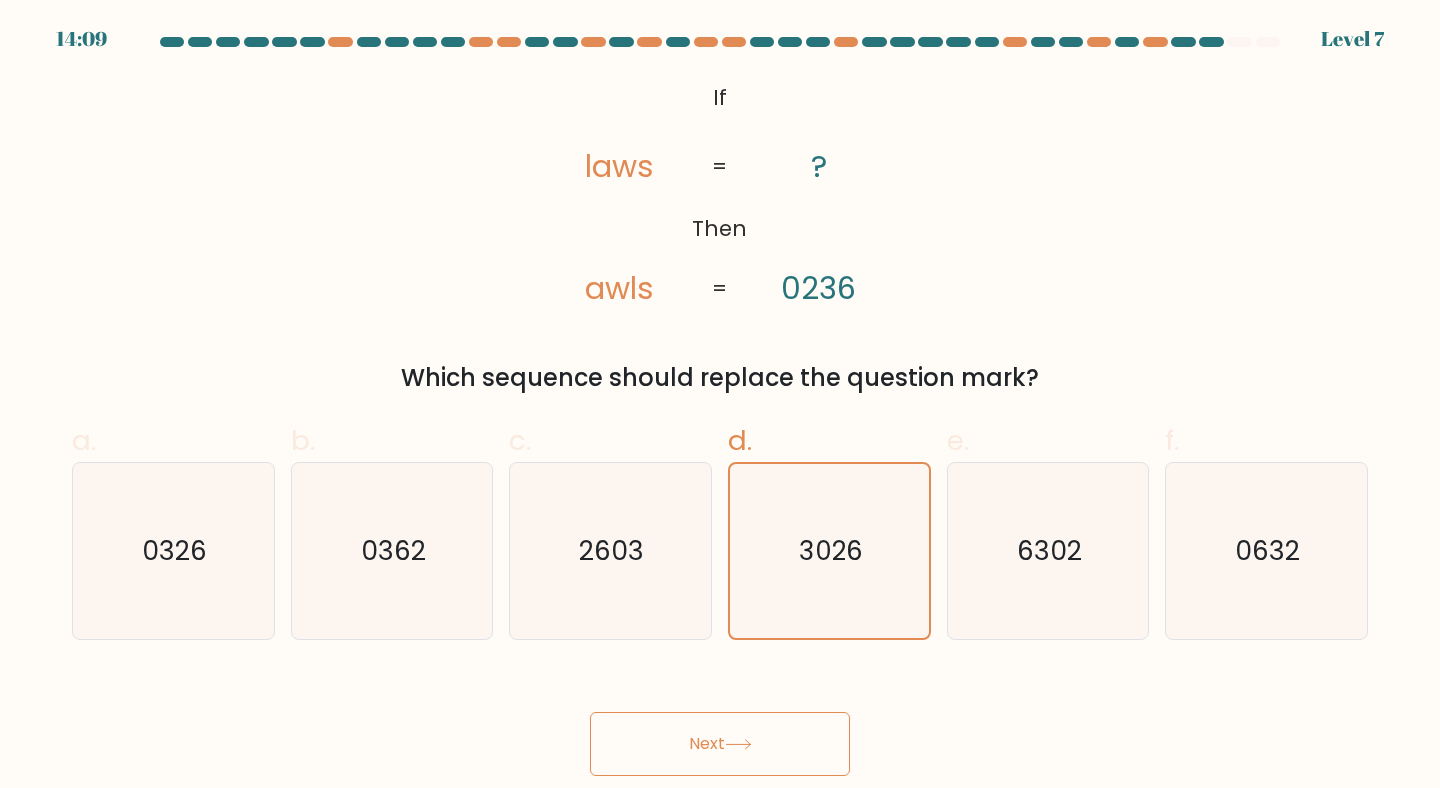 click on "Next" at bounding box center (720, 744) 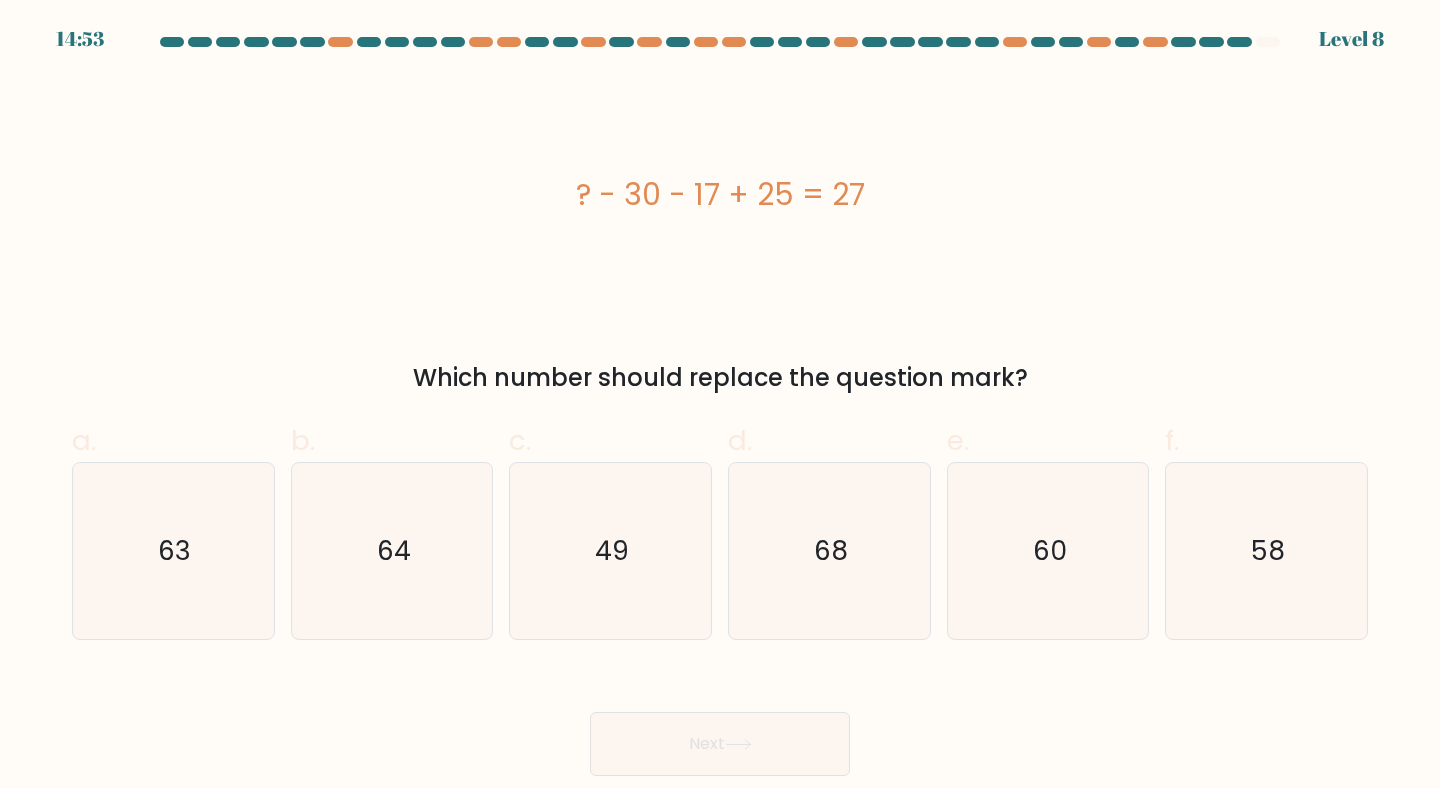 click on "Which number should replace the question mark?" at bounding box center (720, 378) 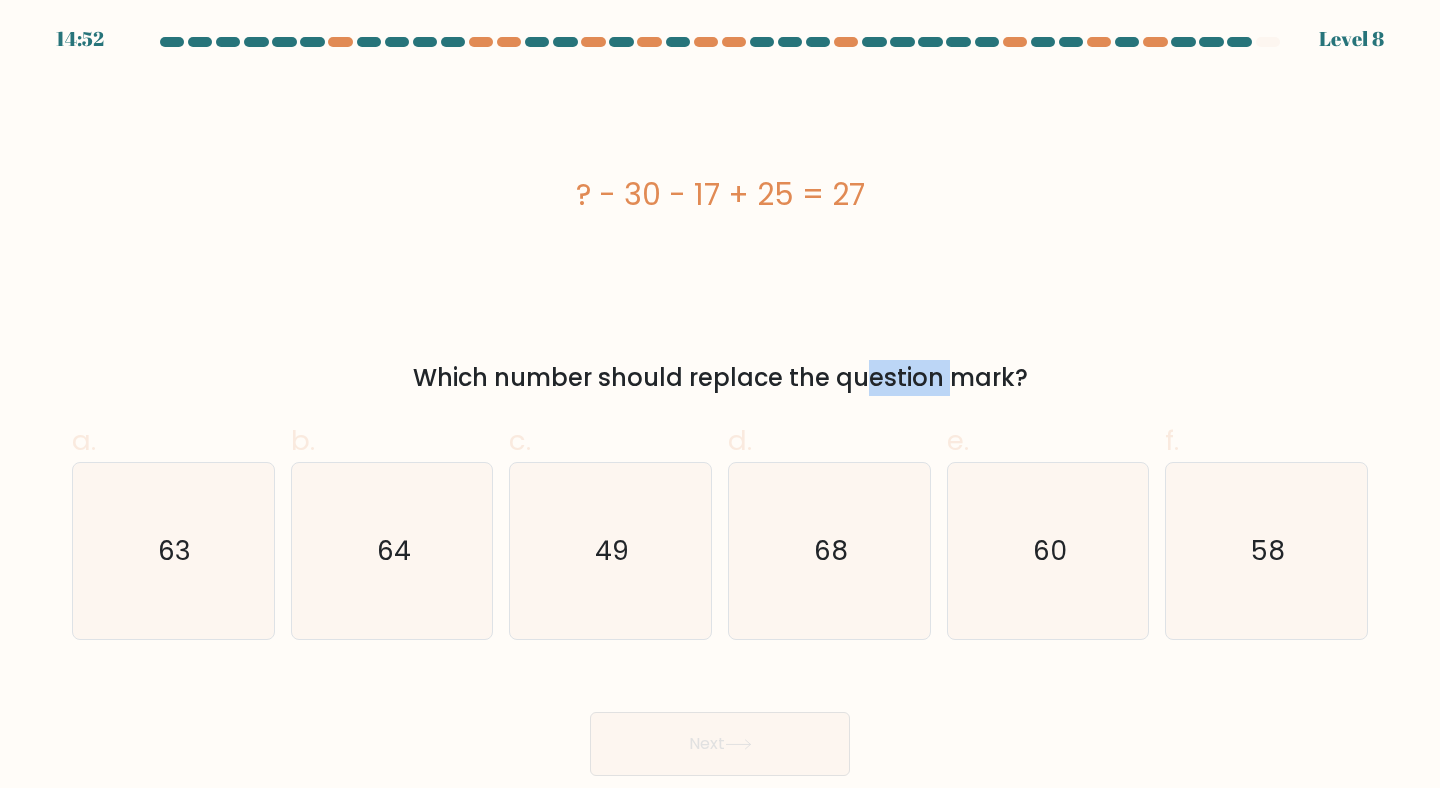 click on "Which number should replace the question mark?" at bounding box center [720, 378] 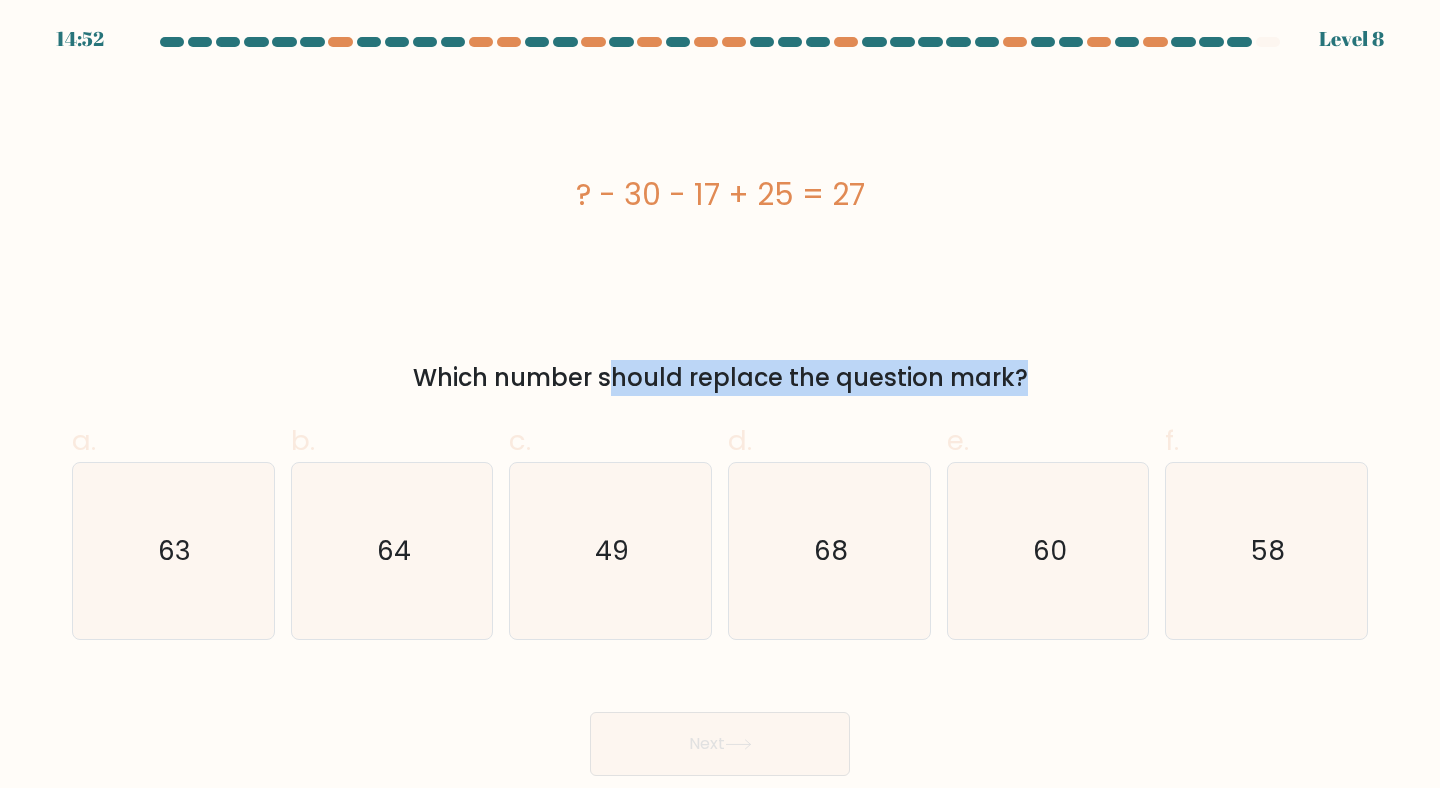 click on "Which number should replace the question mark?" at bounding box center [720, 378] 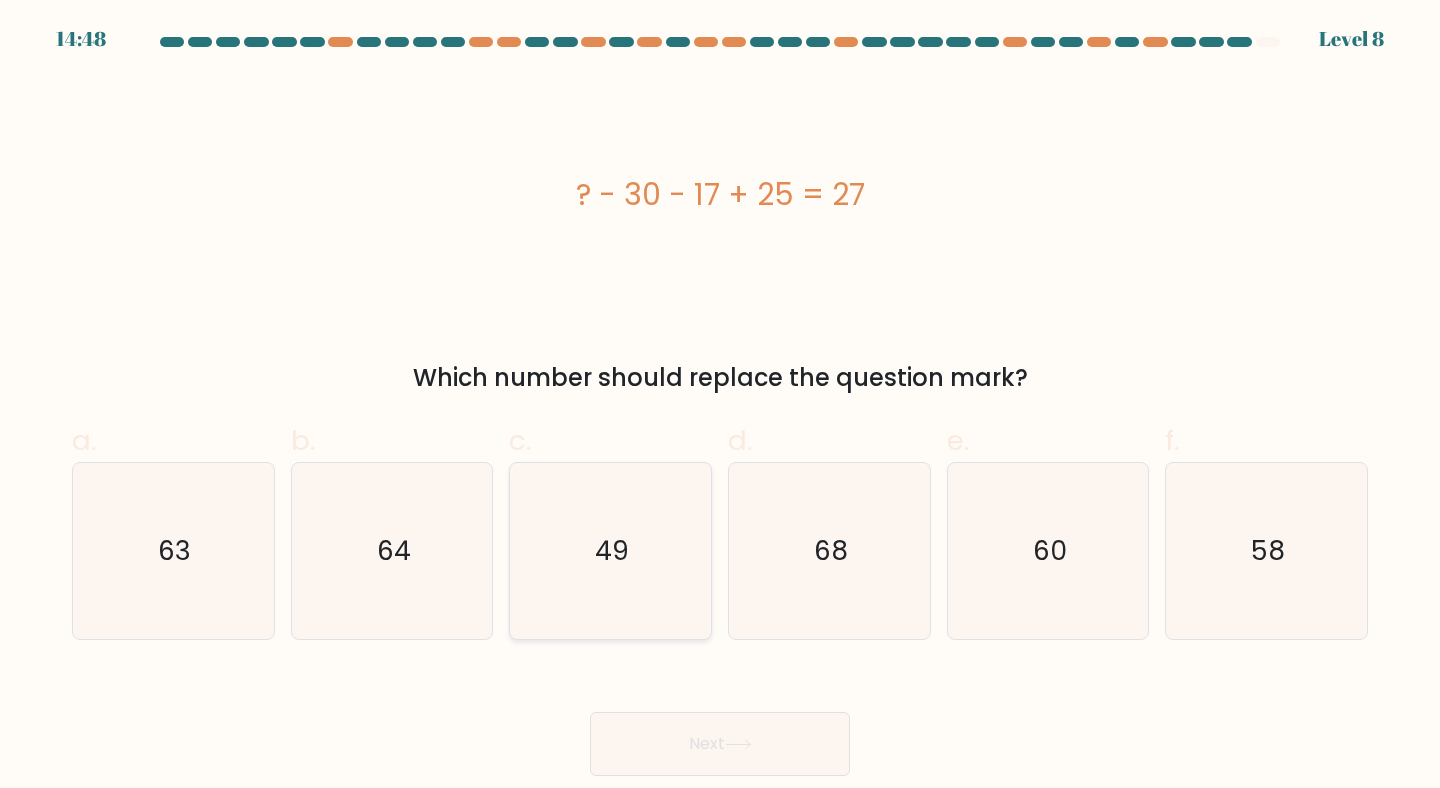 click on "49" 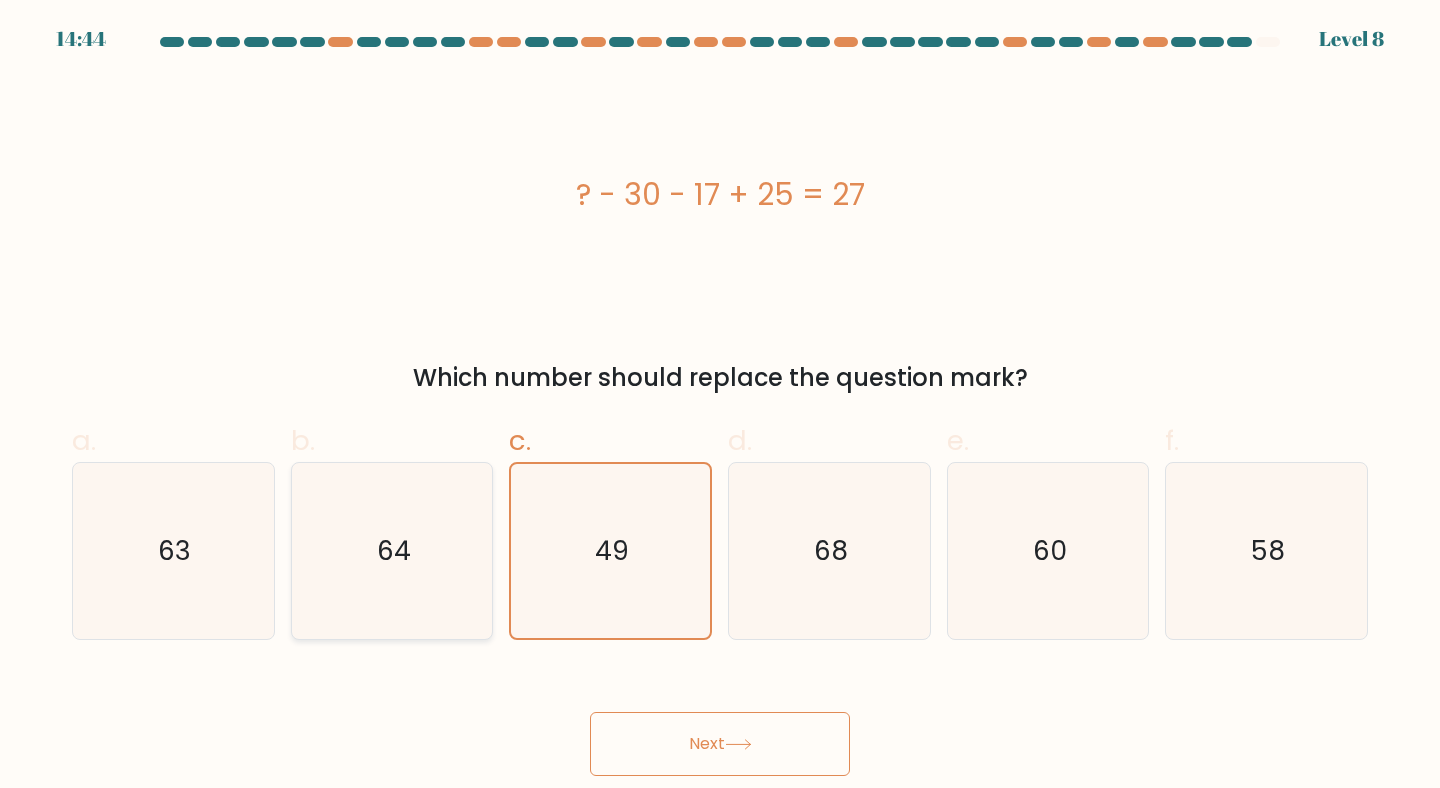 click on "64" 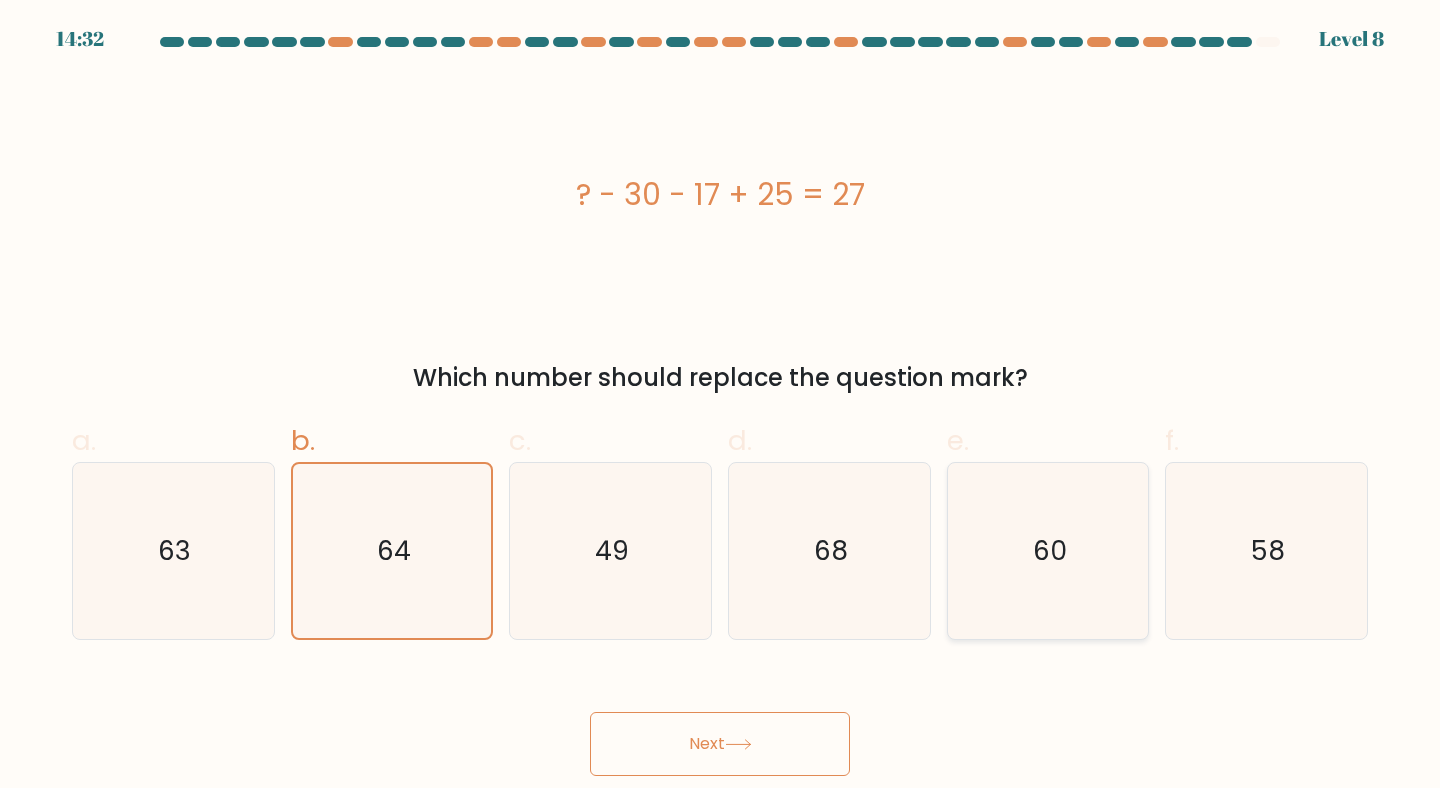 click on "60" 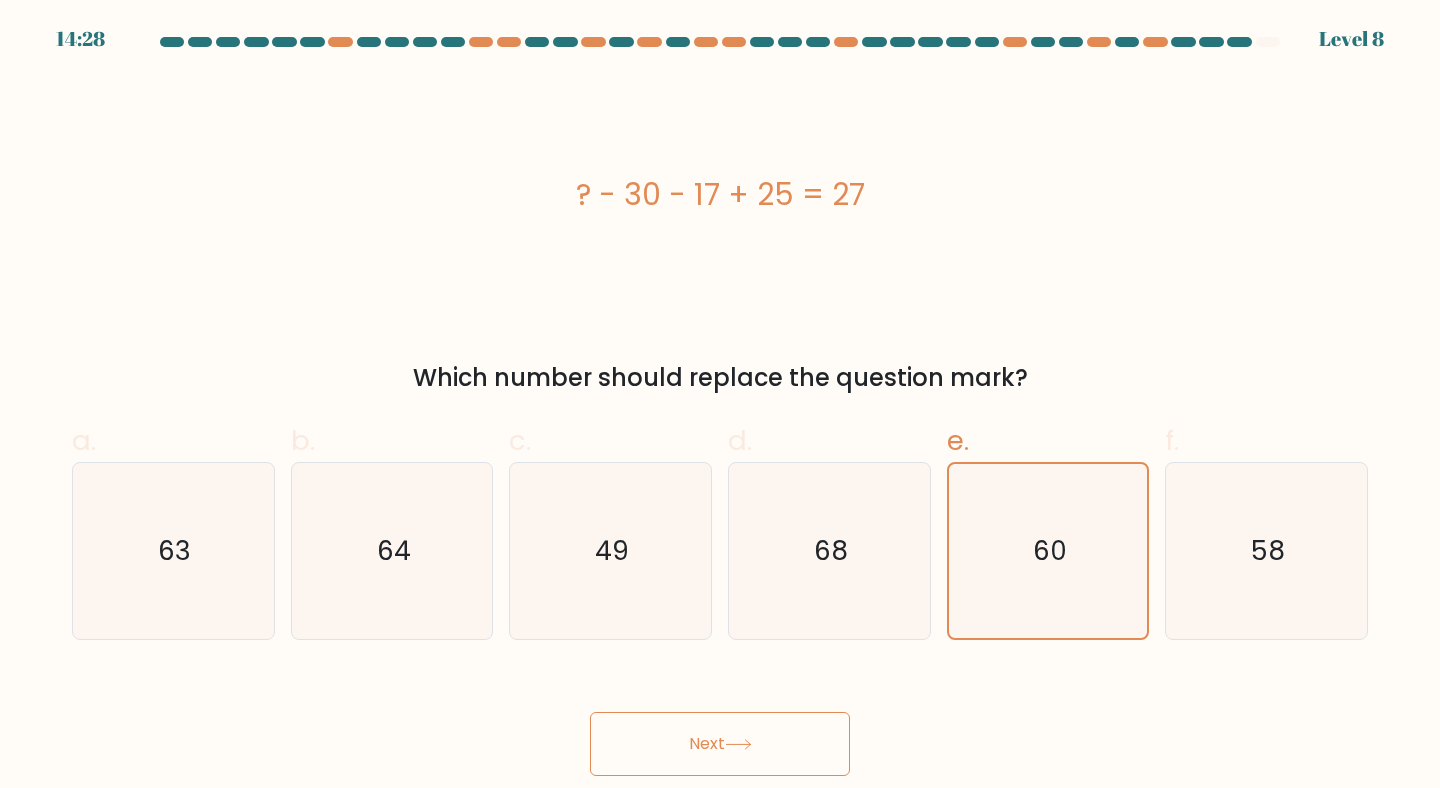 click on "Next" at bounding box center (720, 744) 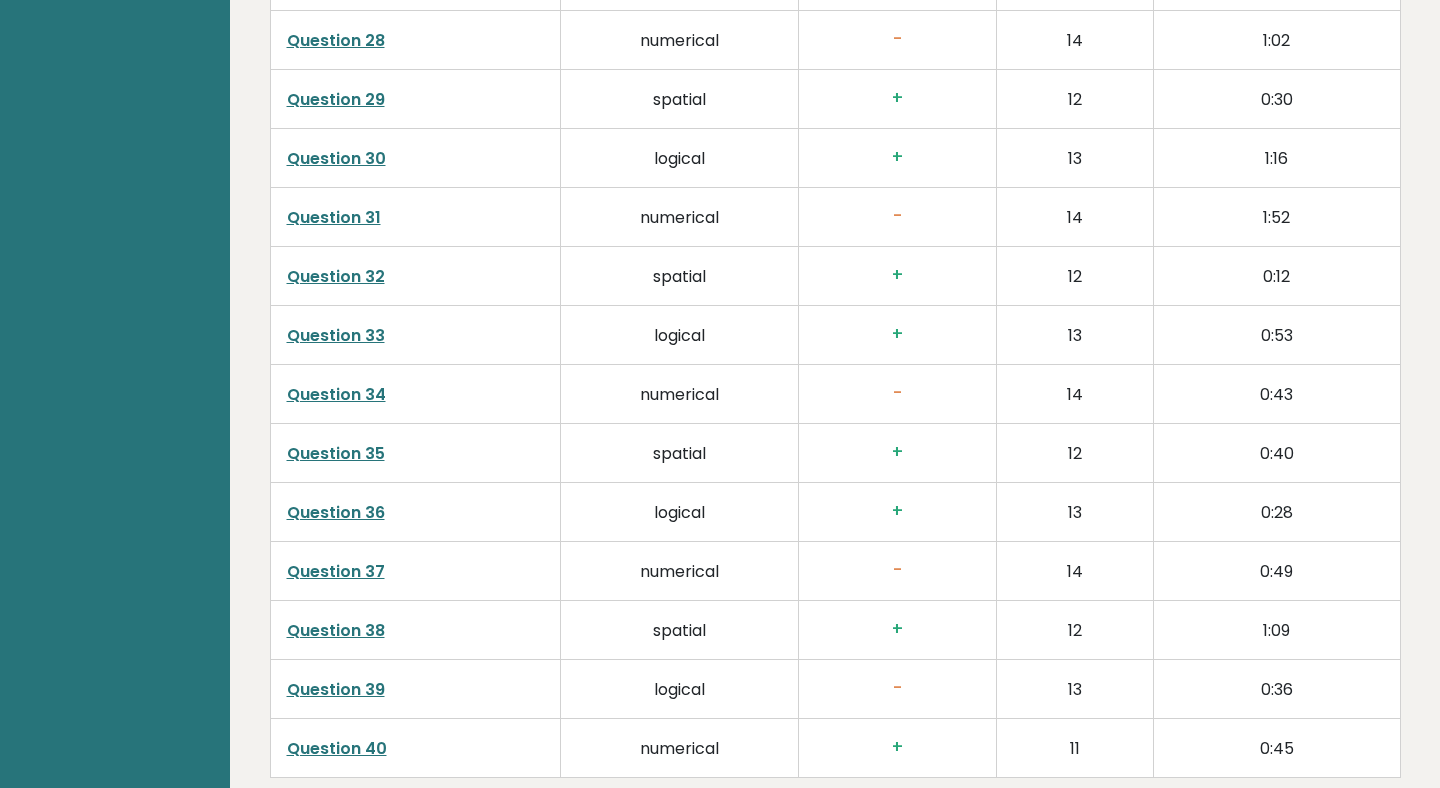 scroll, scrollTop: 5199, scrollLeft: 0, axis: vertical 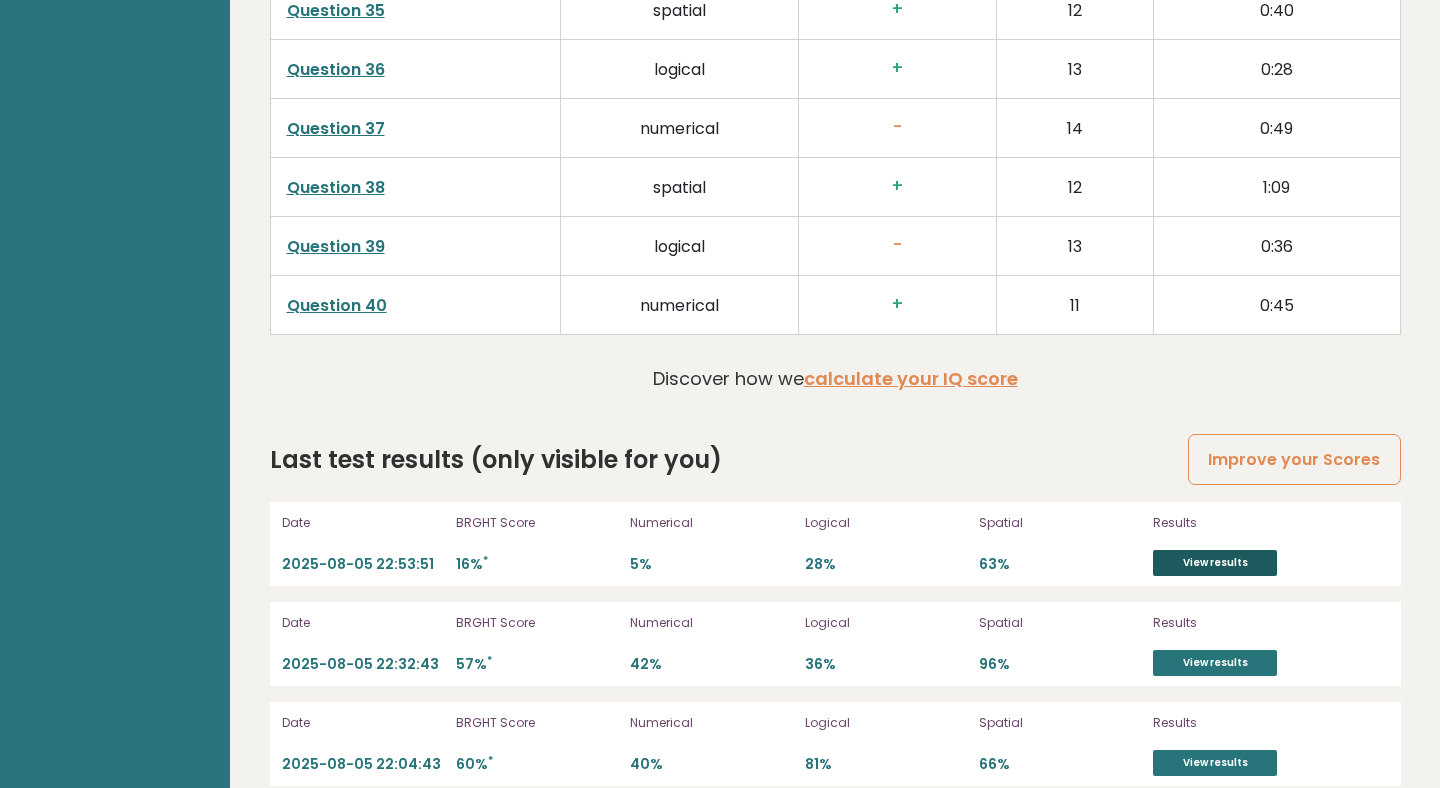 click on "View results" at bounding box center [1215, 563] 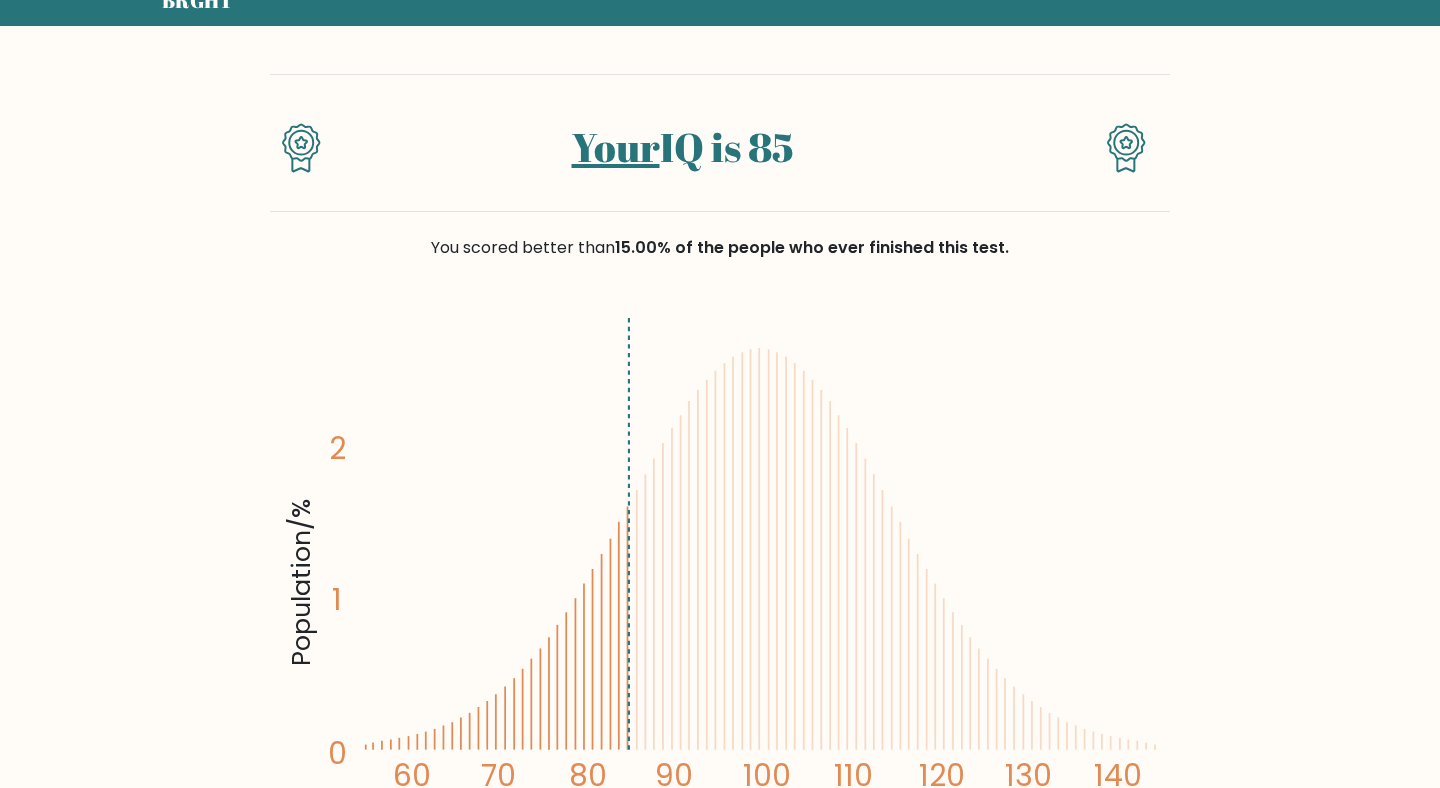 scroll, scrollTop: 81, scrollLeft: 0, axis: vertical 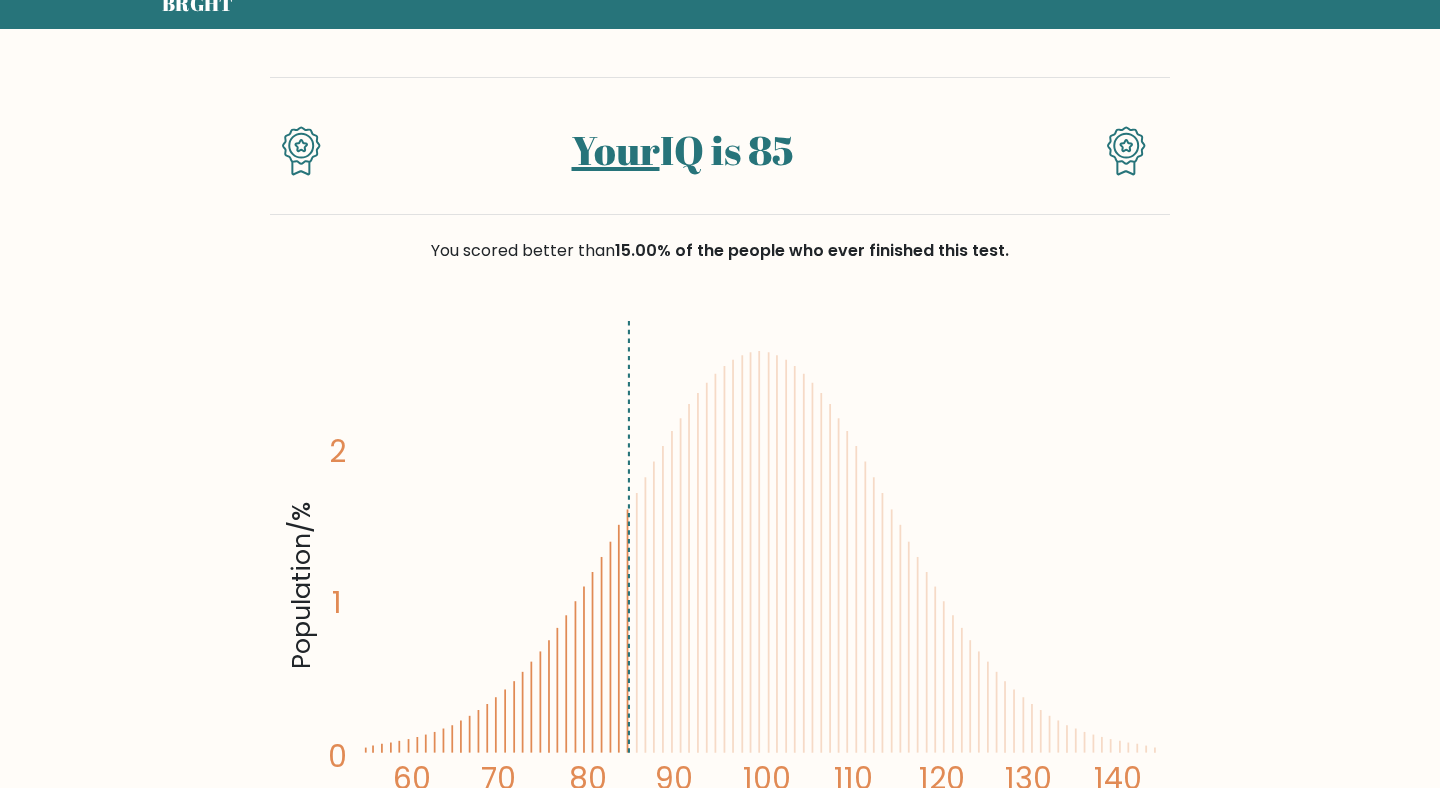 click on "15.00% of
the people who ever finished this test." at bounding box center [812, 250] 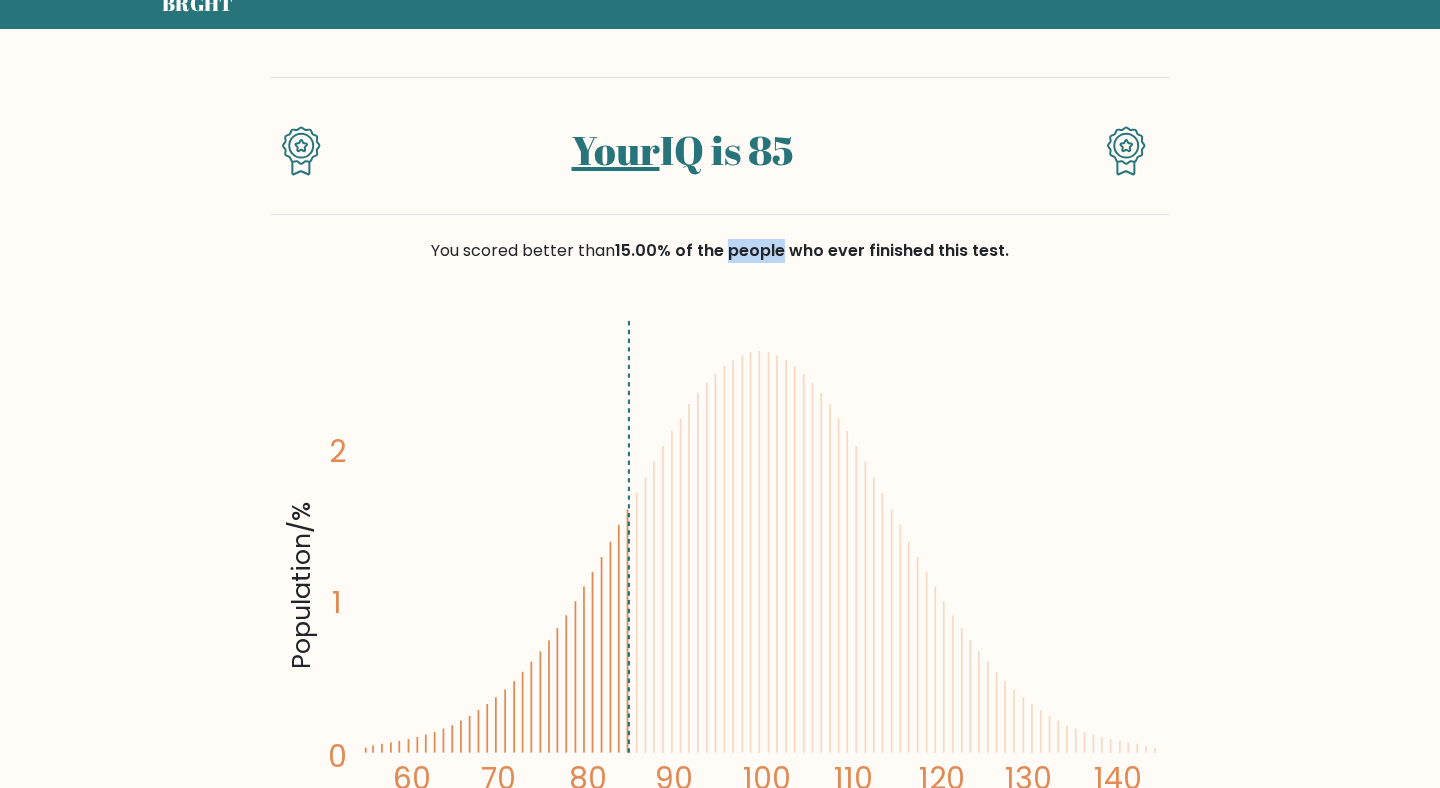 click on "15.00% of
the people who ever finished this test." at bounding box center (812, 250) 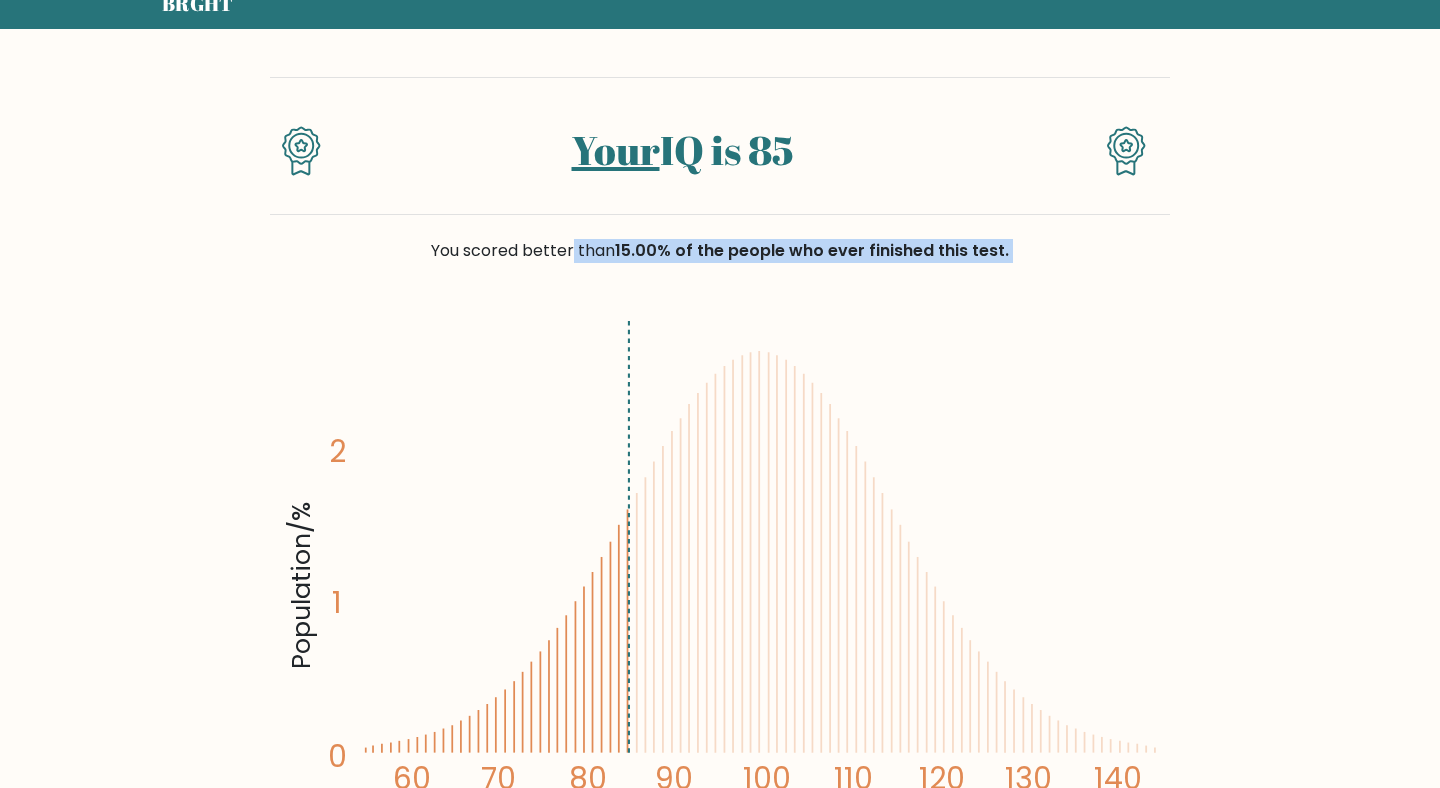 click on "15.00% of
the people who ever finished this test." at bounding box center (812, 250) 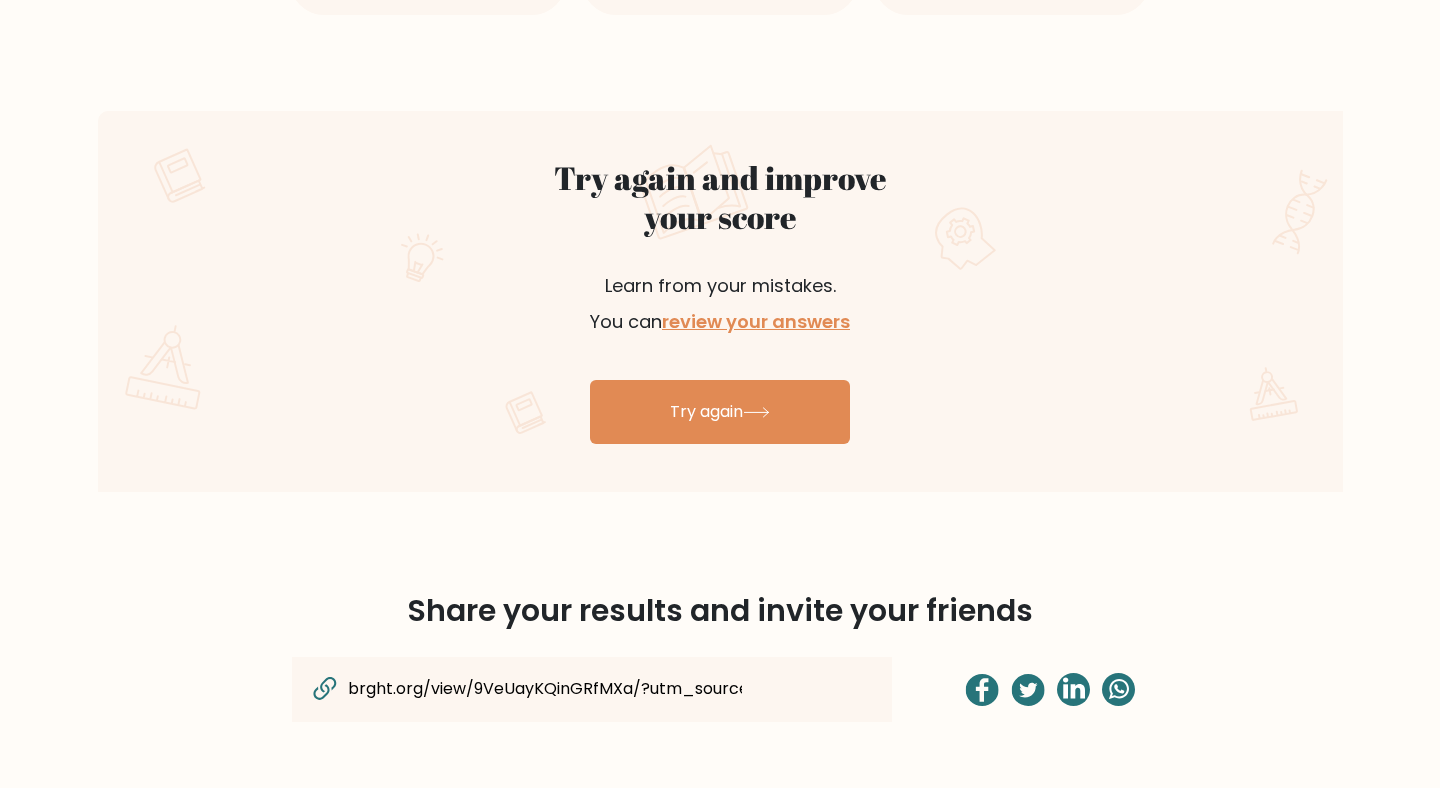 scroll, scrollTop: 1157, scrollLeft: 0, axis: vertical 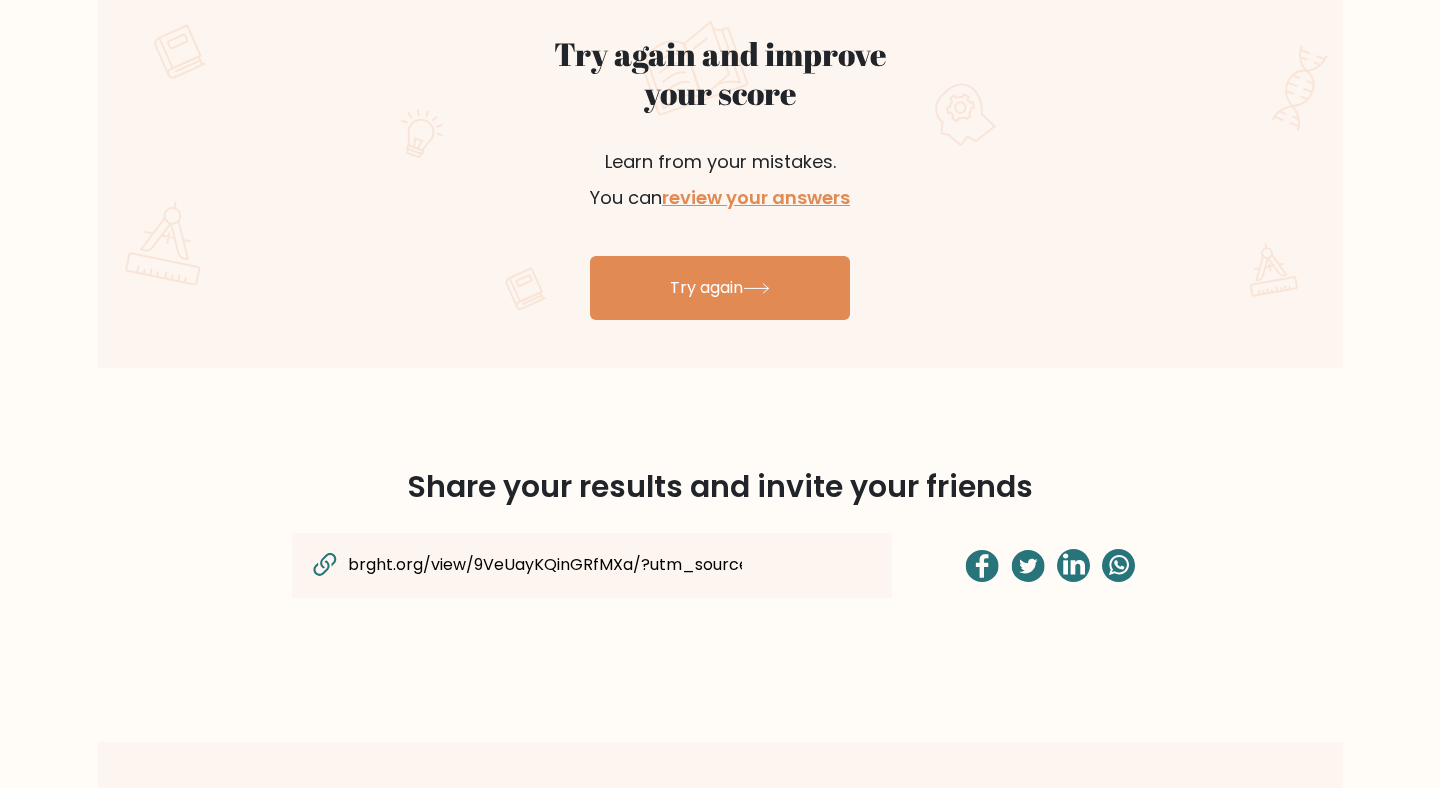 click on "Try again and improve  your score
Learn from your mistakes.
You can  review your answers
Try again" at bounding box center (720, 177) 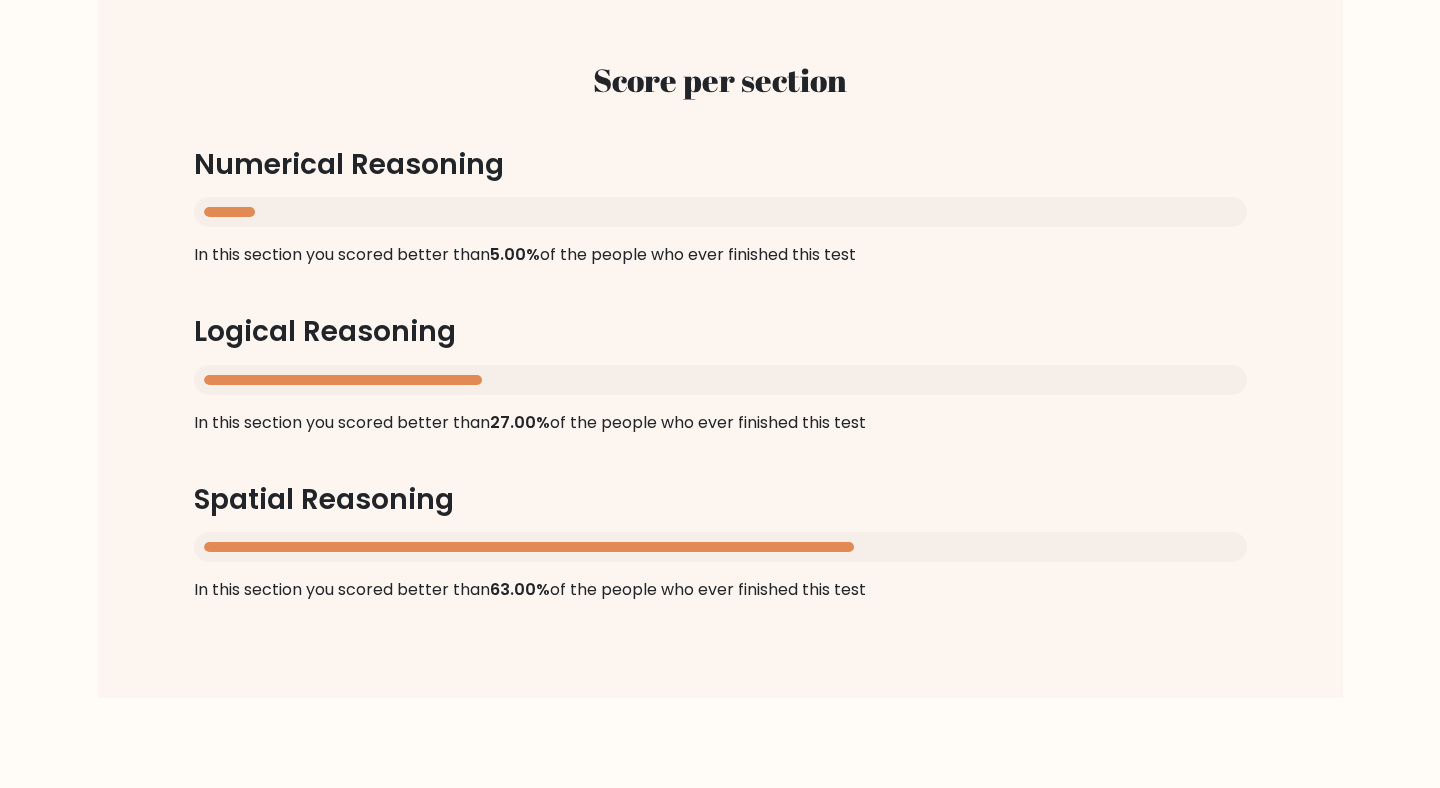 scroll, scrollTop: 1885, scrollLeft: 0, axis: vertical 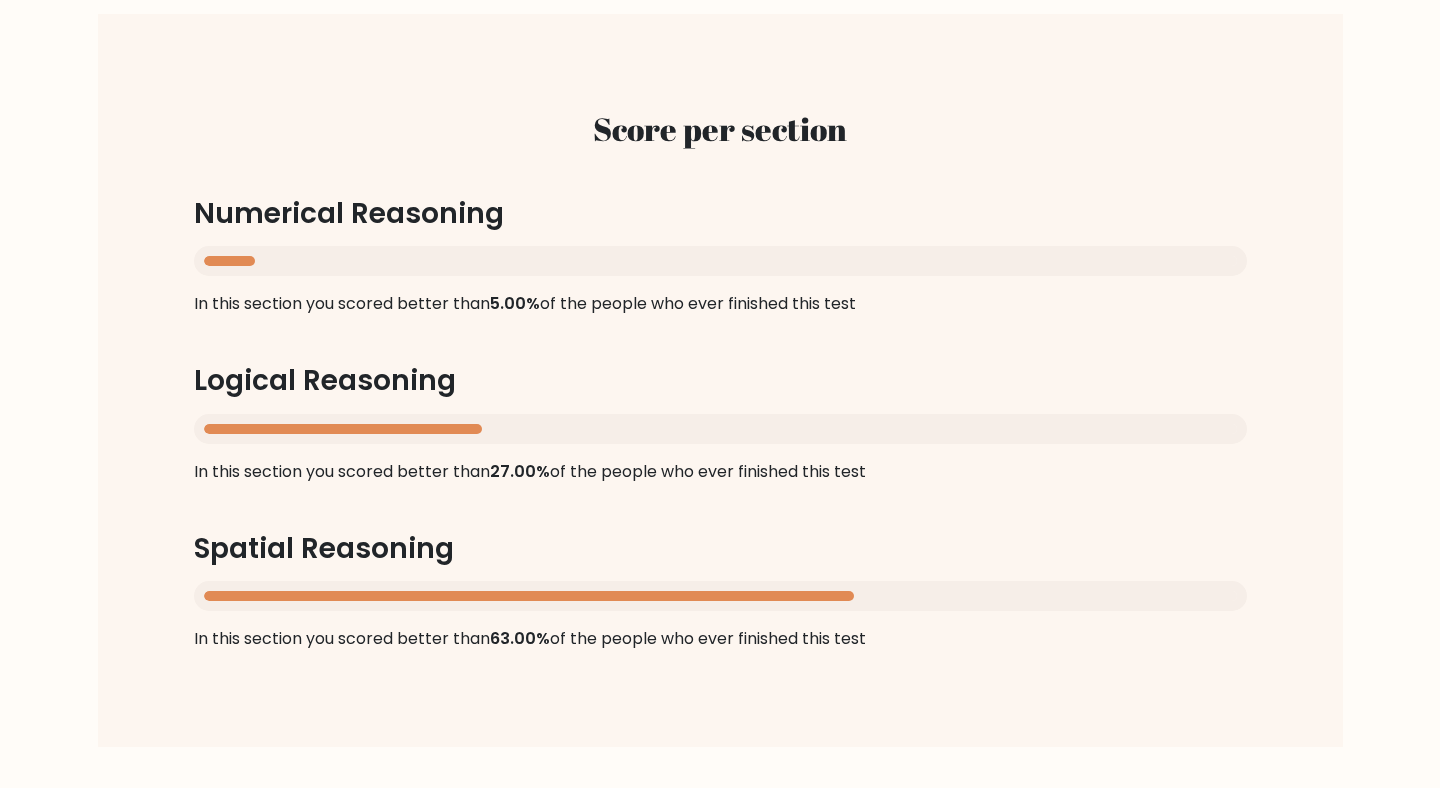 click at bounding box center (720, 261) 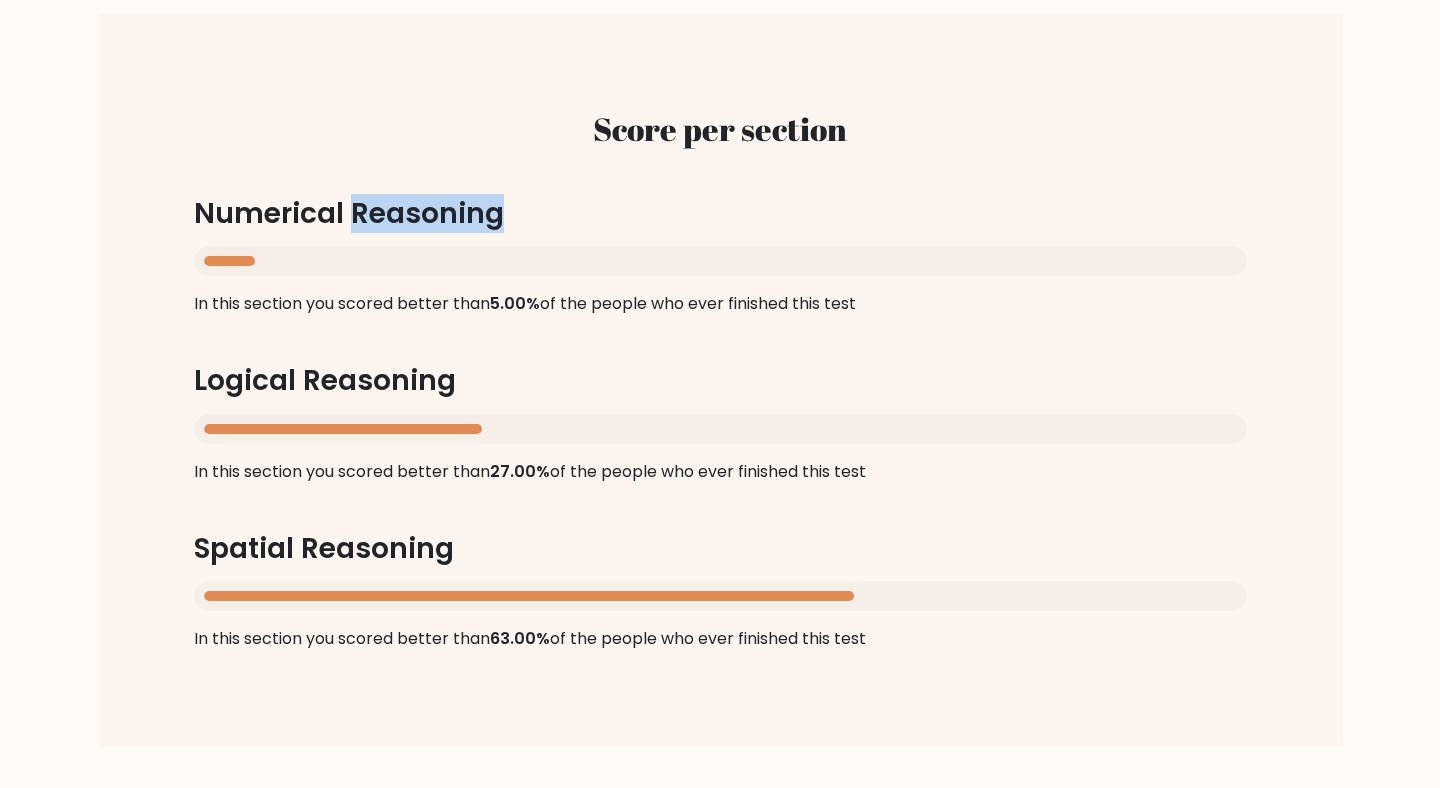 click on "Numerical Reasoning" at bounding box center (720, 214) 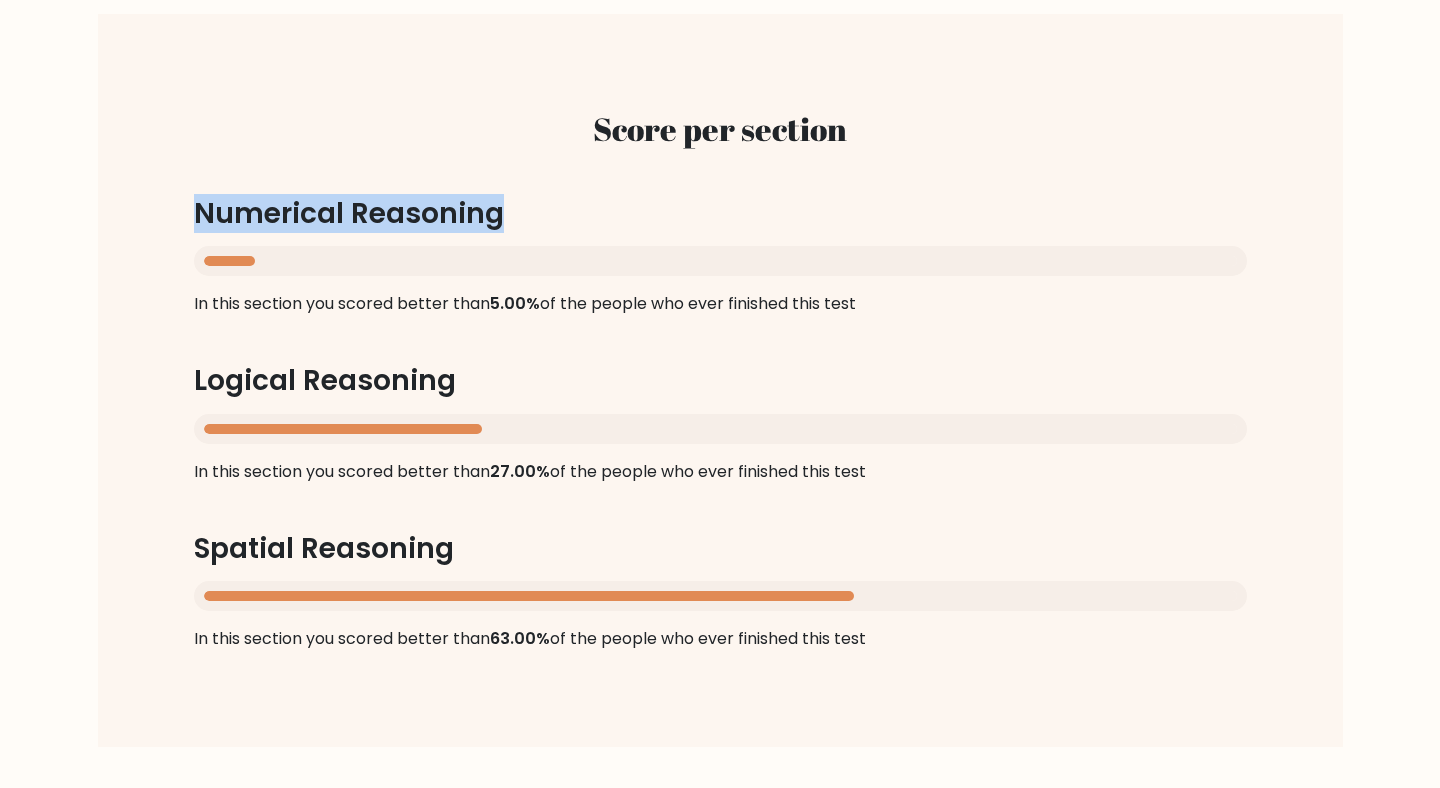 click on "Numerical Reasoning" at bounding box center (720, 214) 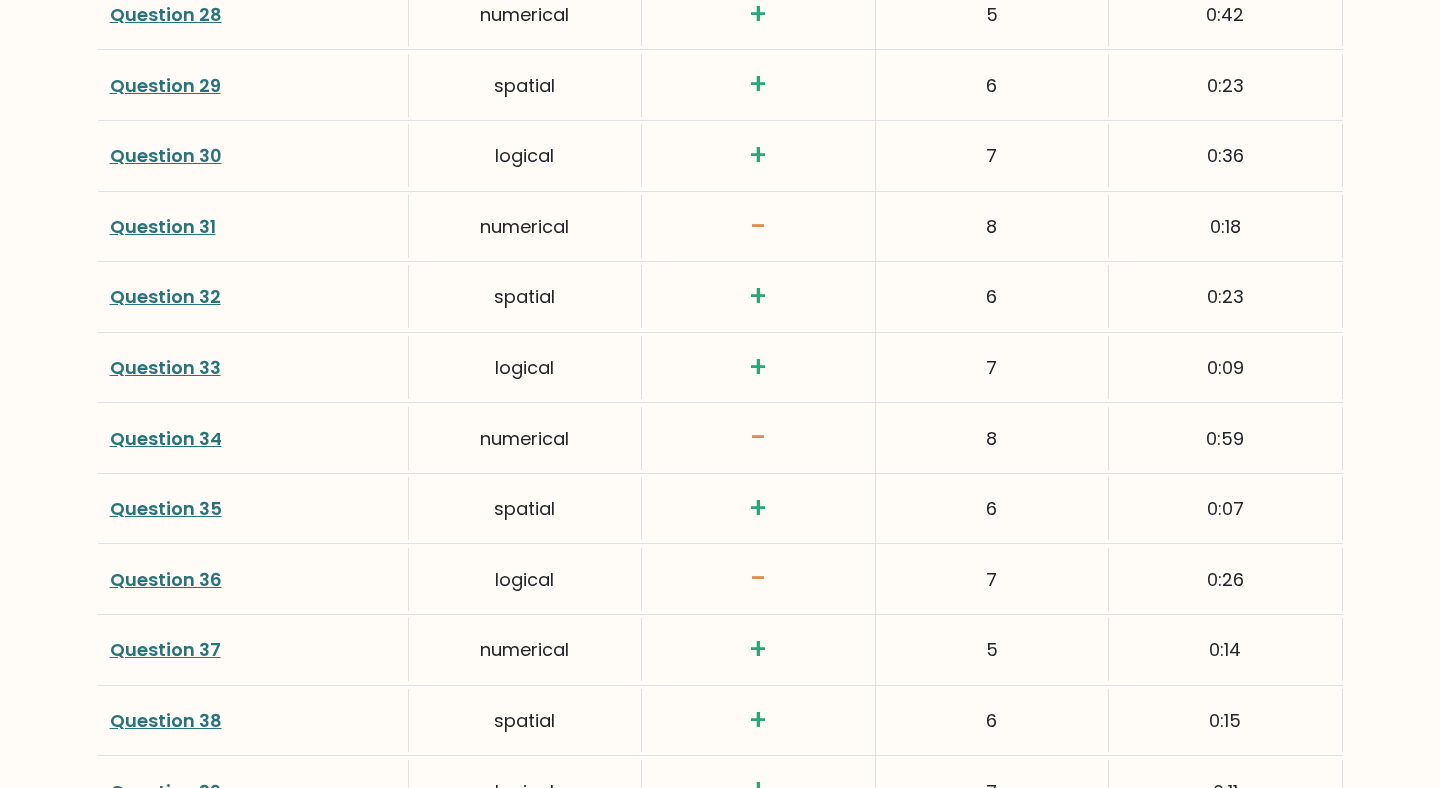 scroll, scrollTop: 5244, scrollLeft: 0, axis: vertical 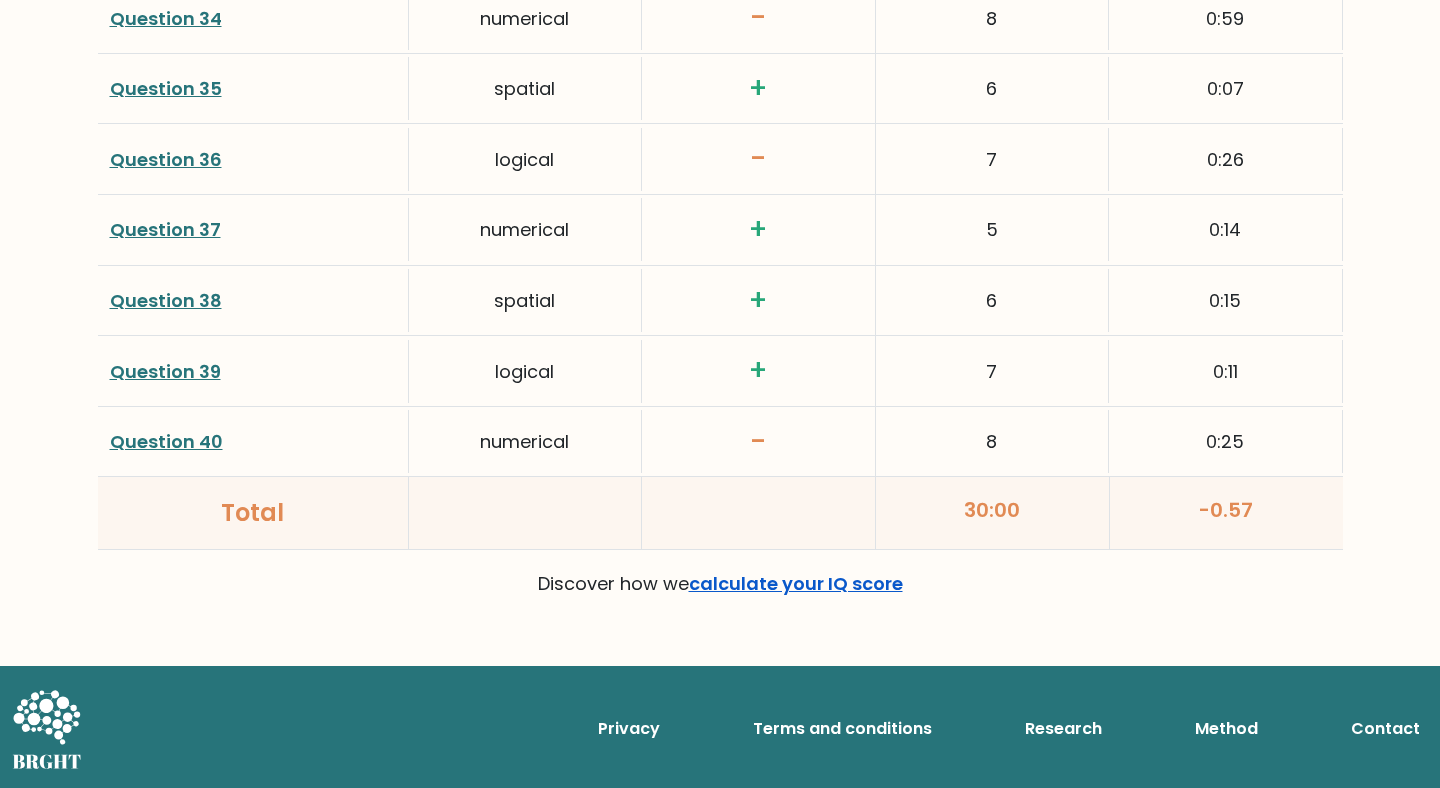 click on "calculate your IQ score" at bounding box center (796, 583) 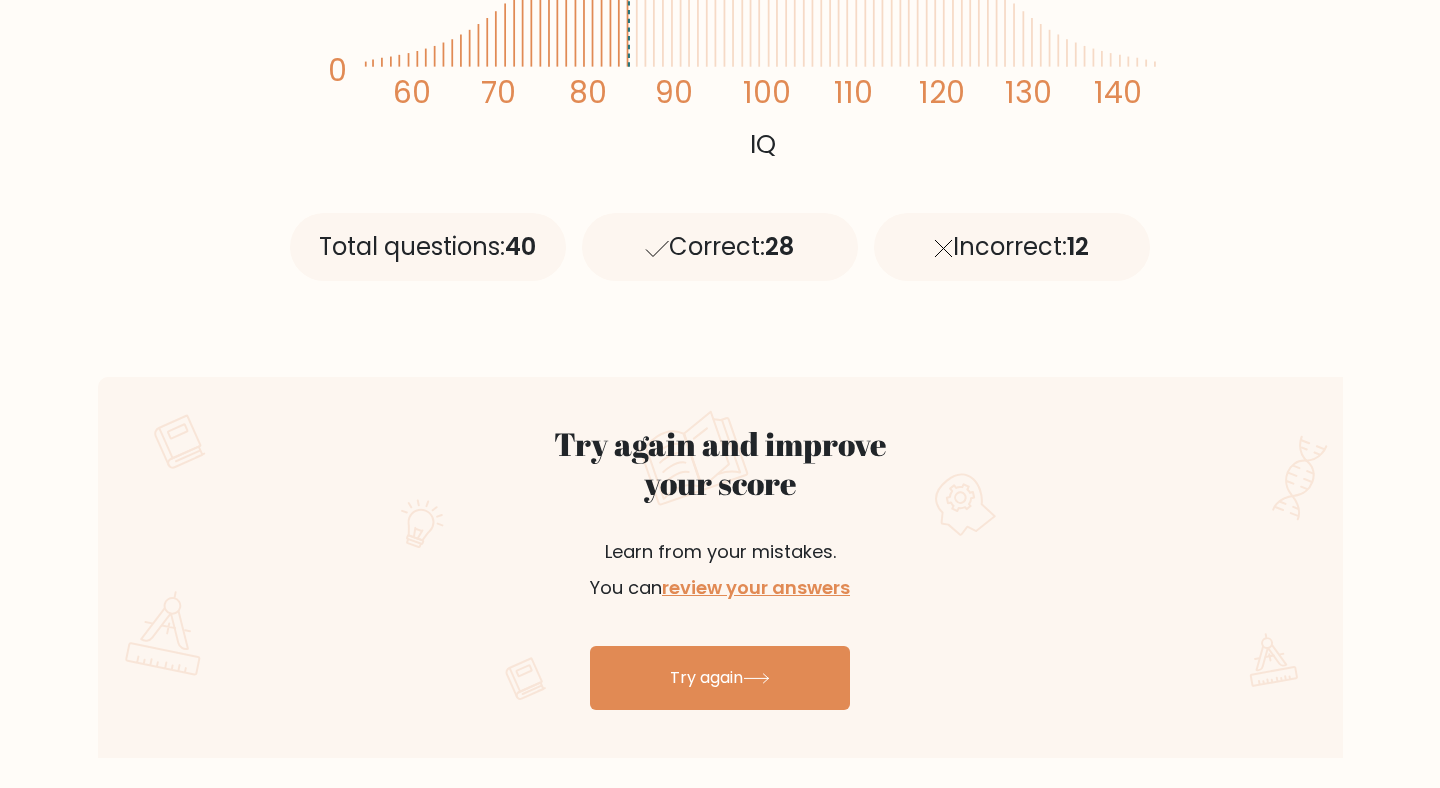 scroll, scrollTop: 833, scrollLeft: 0, axis: vertical 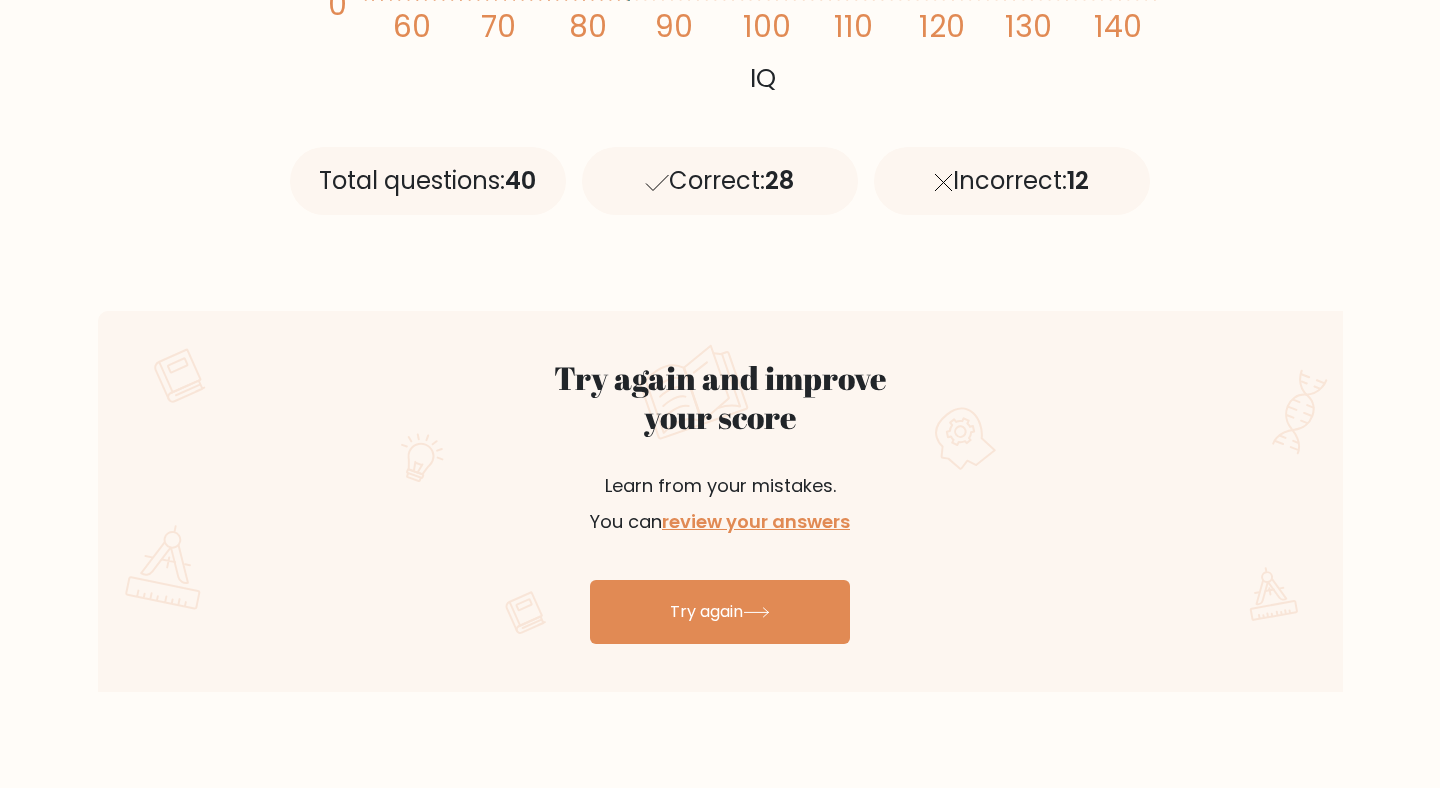 click on "Total questions:  40
Correct:  28
Incorrect:  12" at bounding box center (720, 173) 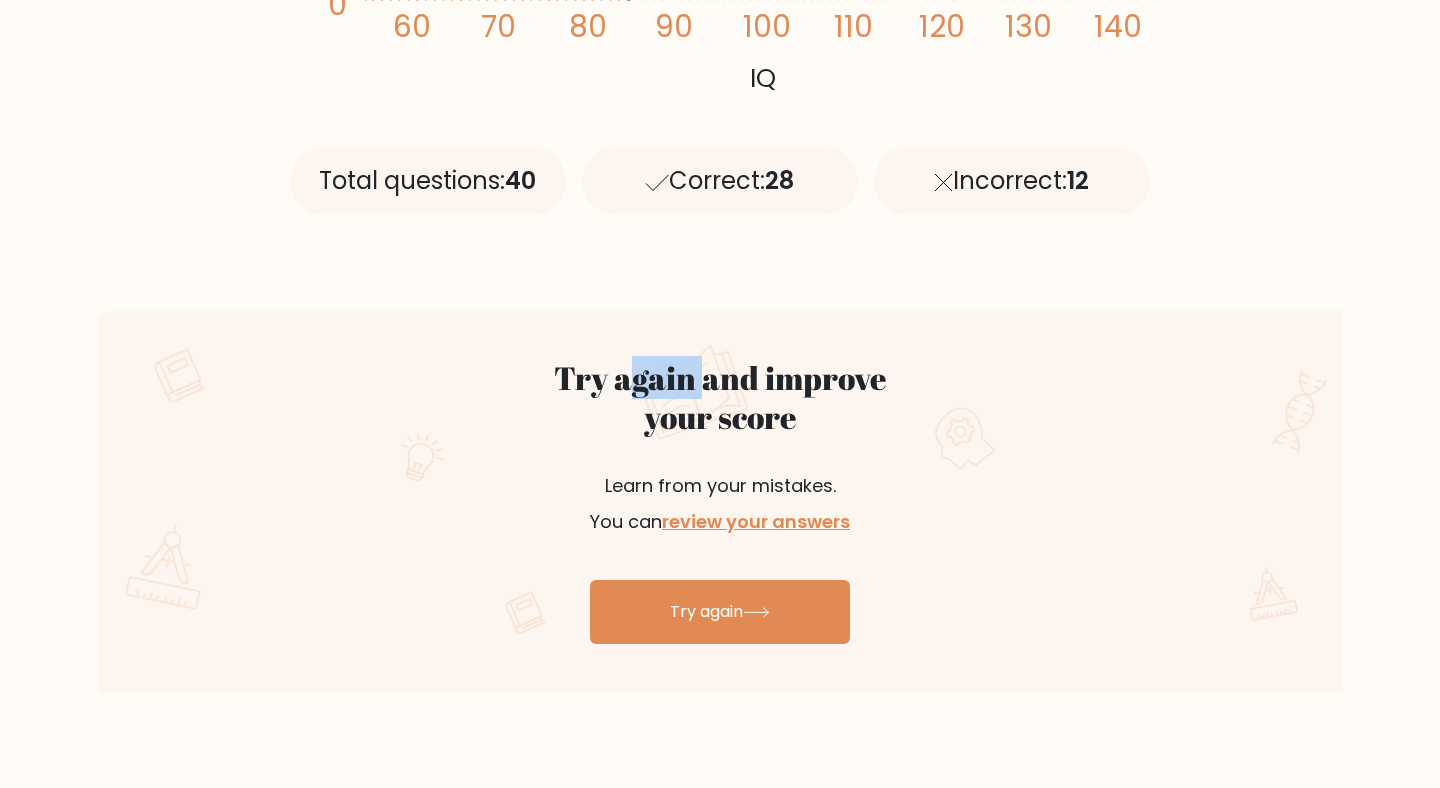 click on "Try again and improve  your score" at bounding box center [720, 397] 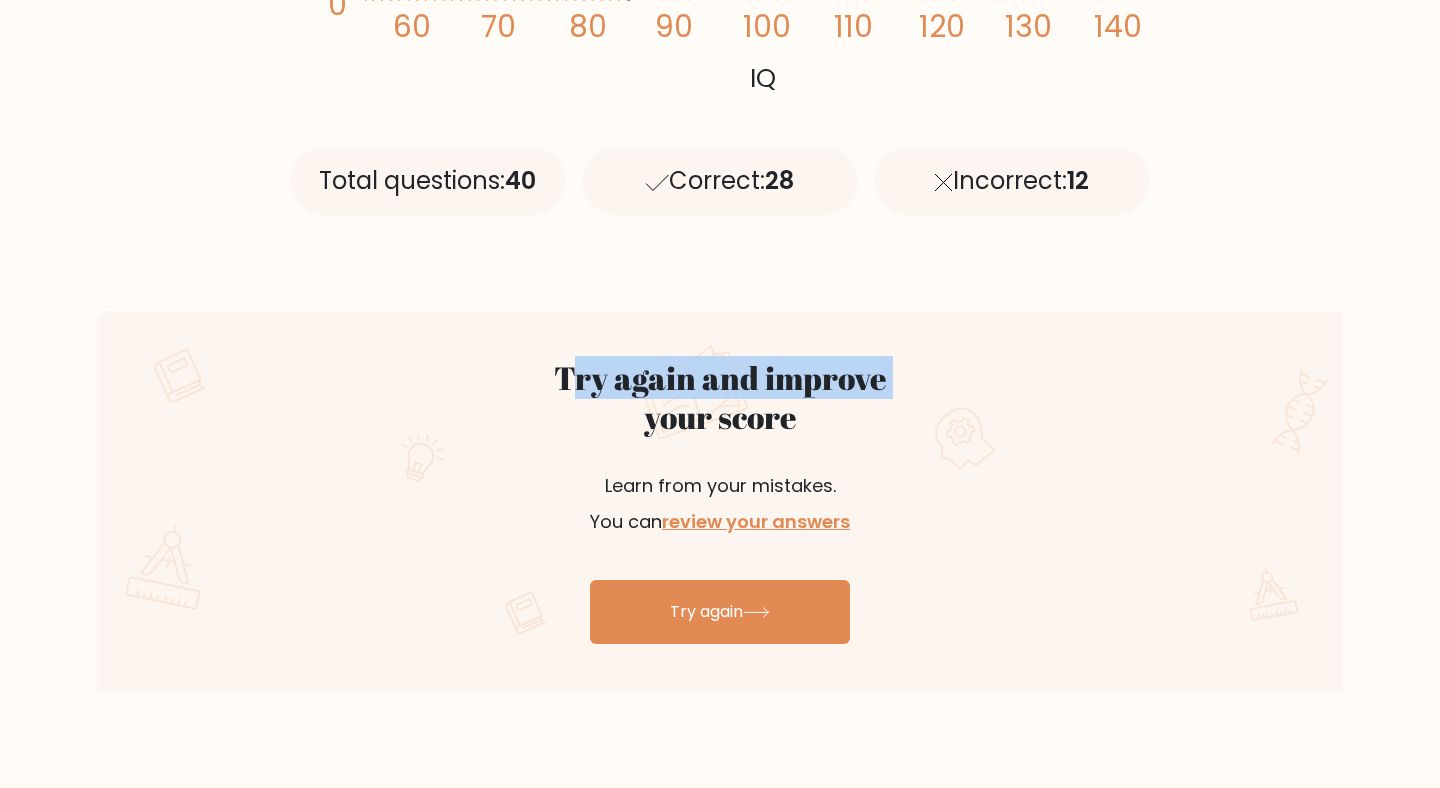 click on "Try again and improve  your score" at bounding box center [720, 397] 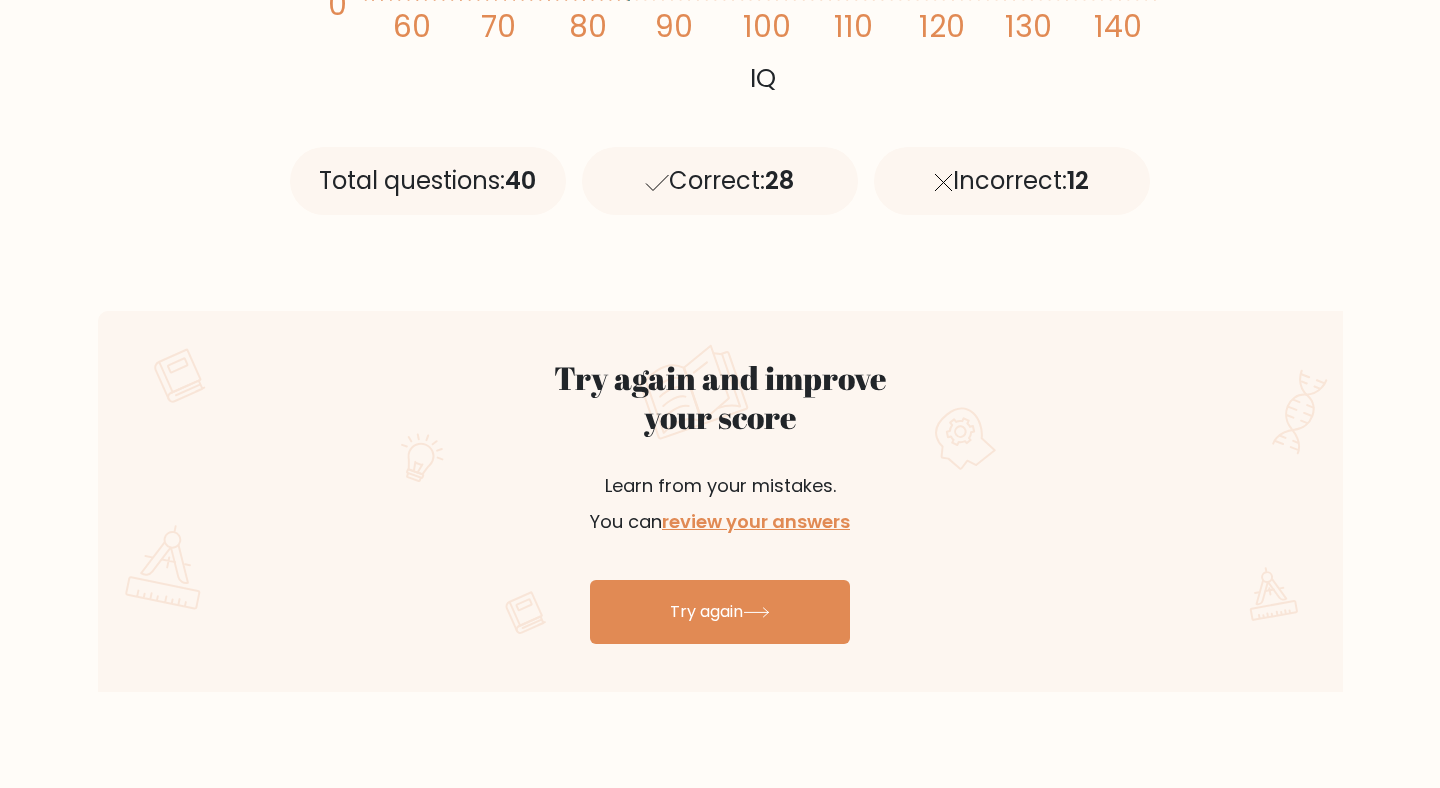 click on "Try again and improve  your score" at bounding box center [720, 397] 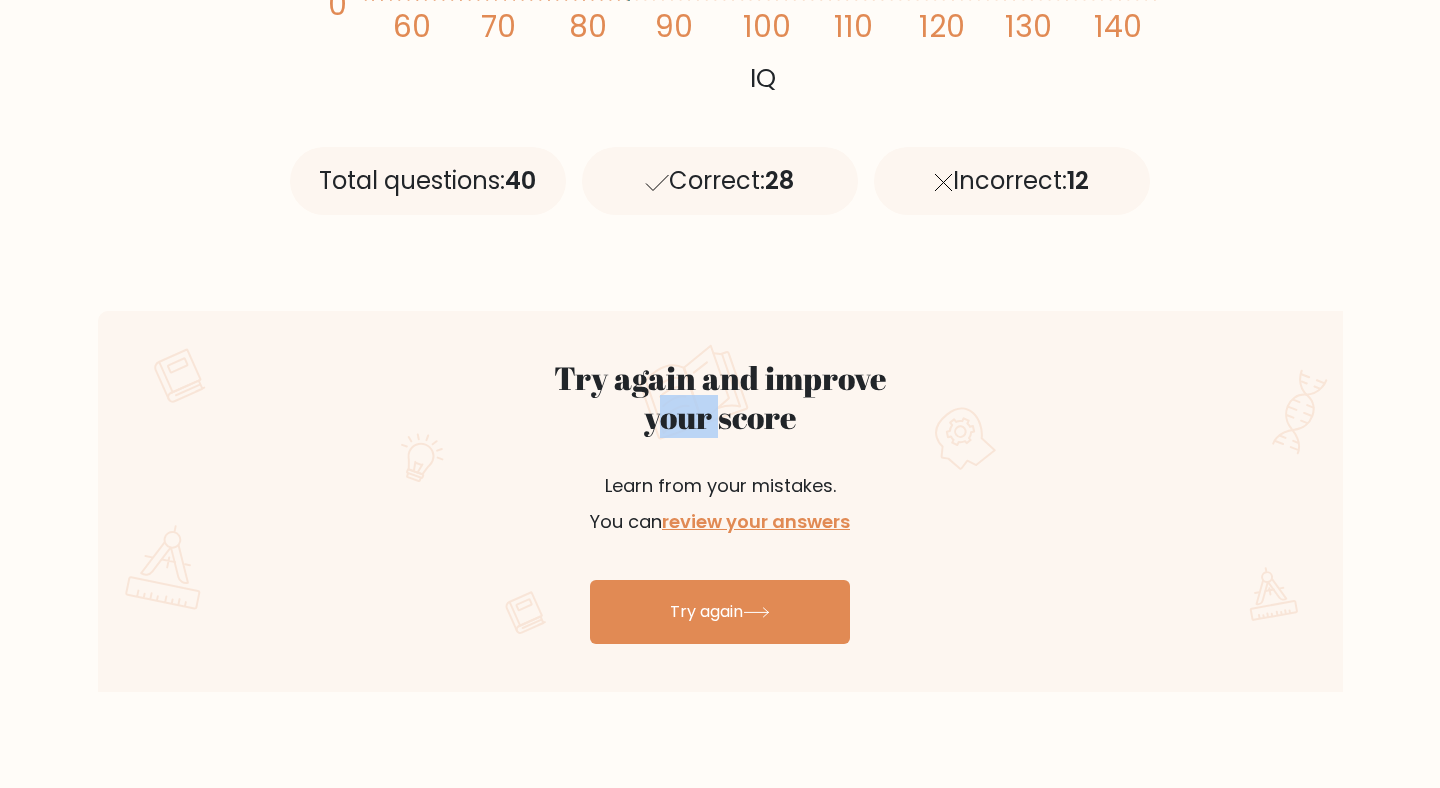 click on "Try again and improve  your score" at bounding box center (720, 397) 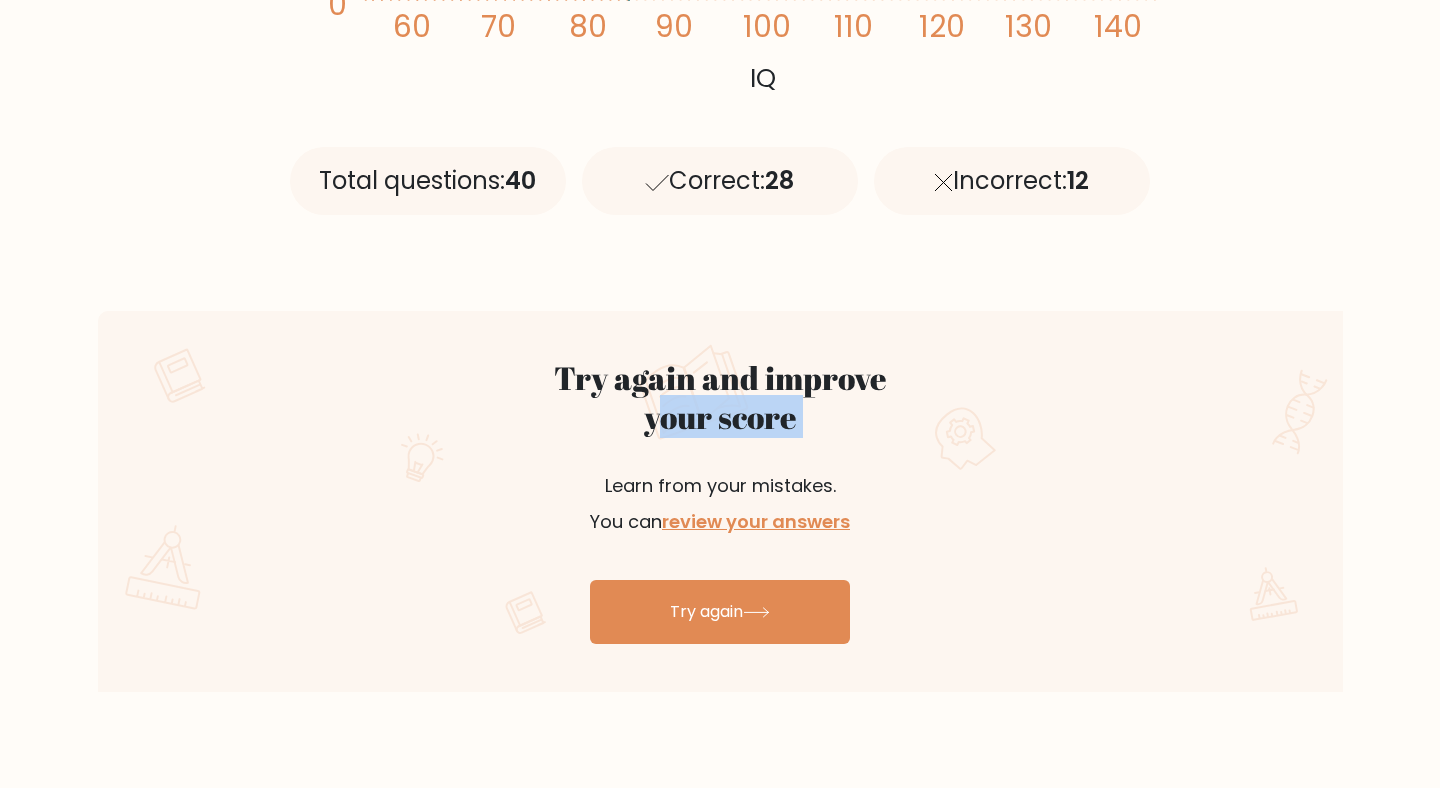 click on "Try again and improve  your score" at bounding box center (720, 397) 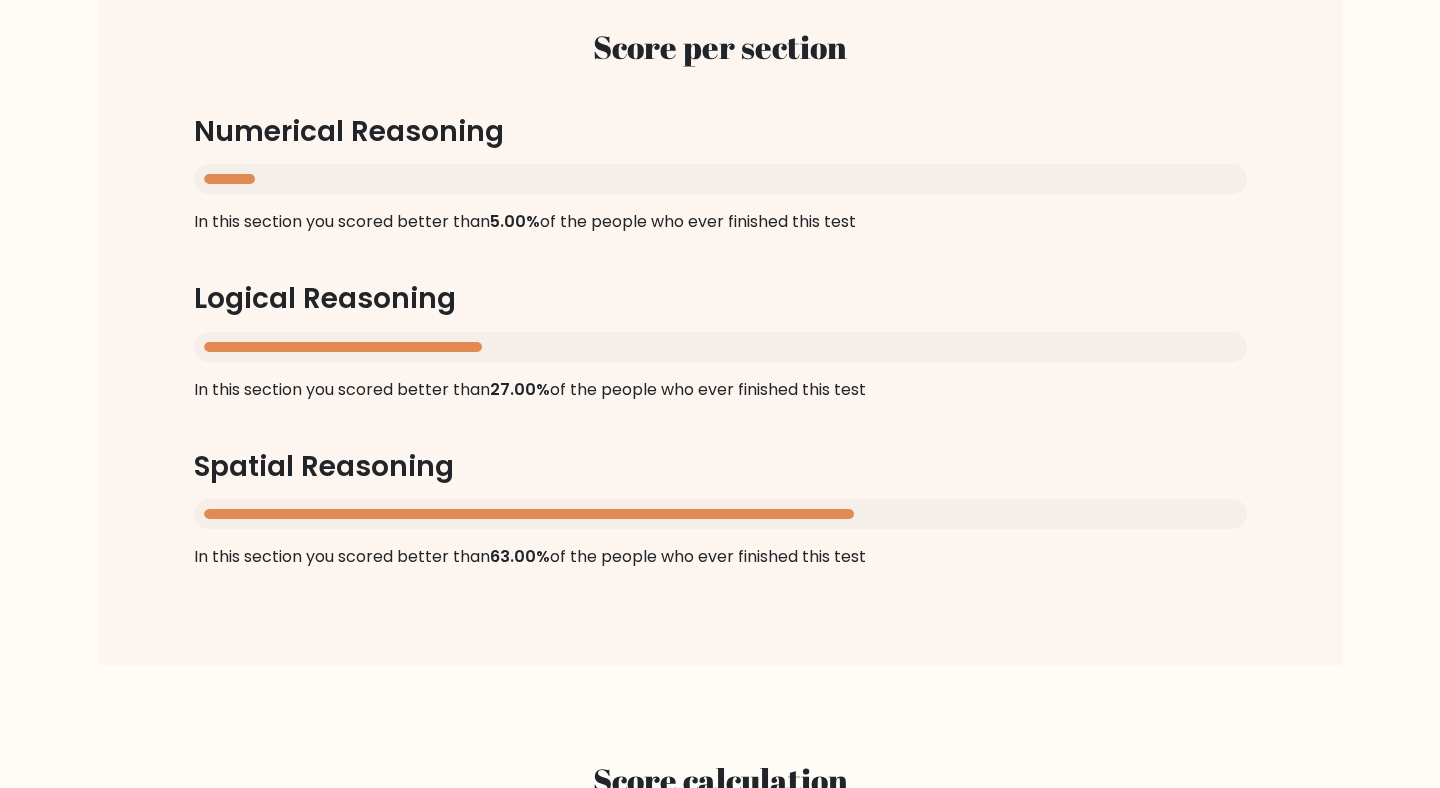 scroll, scrollTop: 1972, scrollLeft: 0, axis: vertical 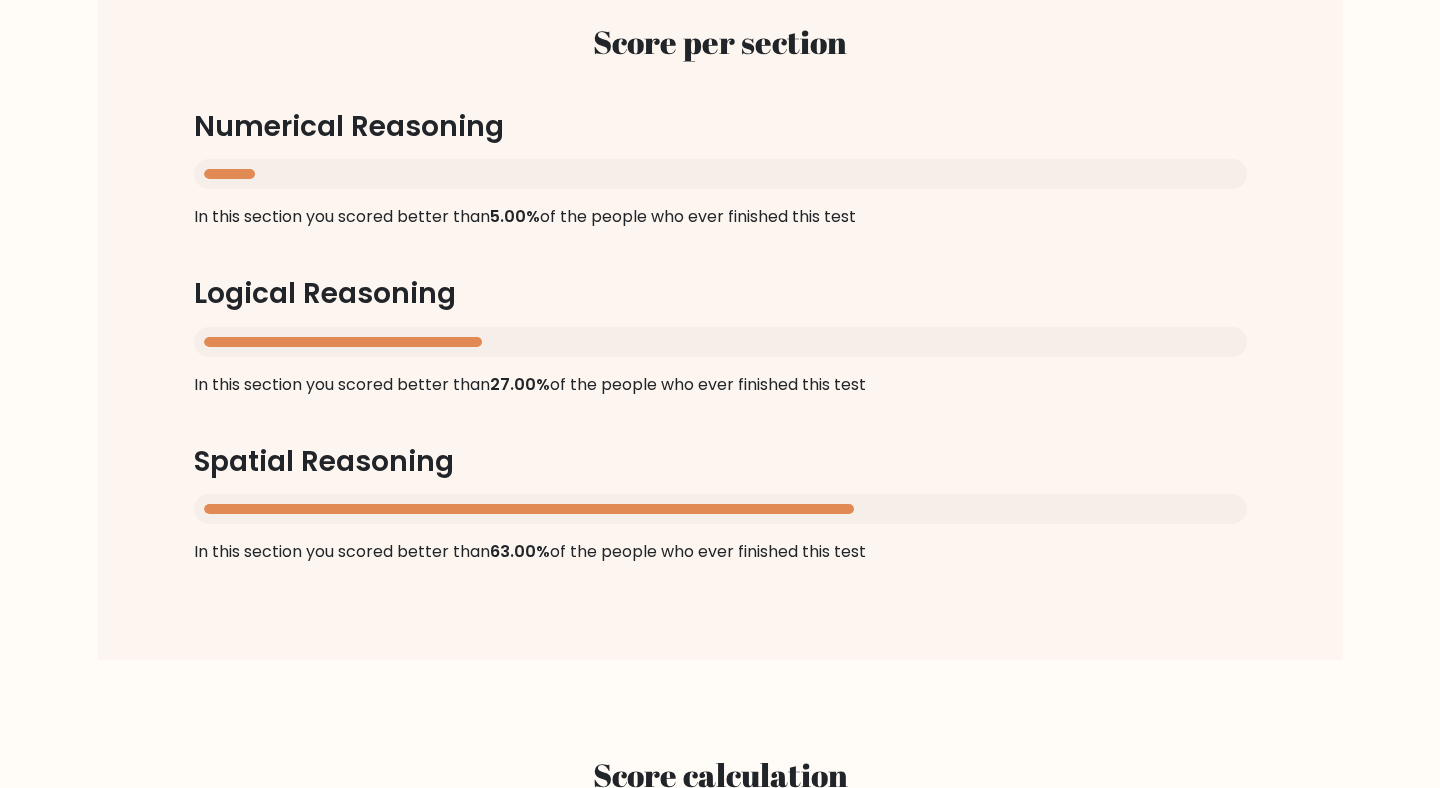 click on "Score per section
Numerical Reasoning
In this section you scored better than  5.00%  of the people who ever
finished this test
Logical Reasoning
In this section you scored better than  27.00%  of the people who ever
finished this test
Spatial Reasoning
In this section you scored better than  63.00%  of the people who ever
finished this test" at bounding box center [720, 293] 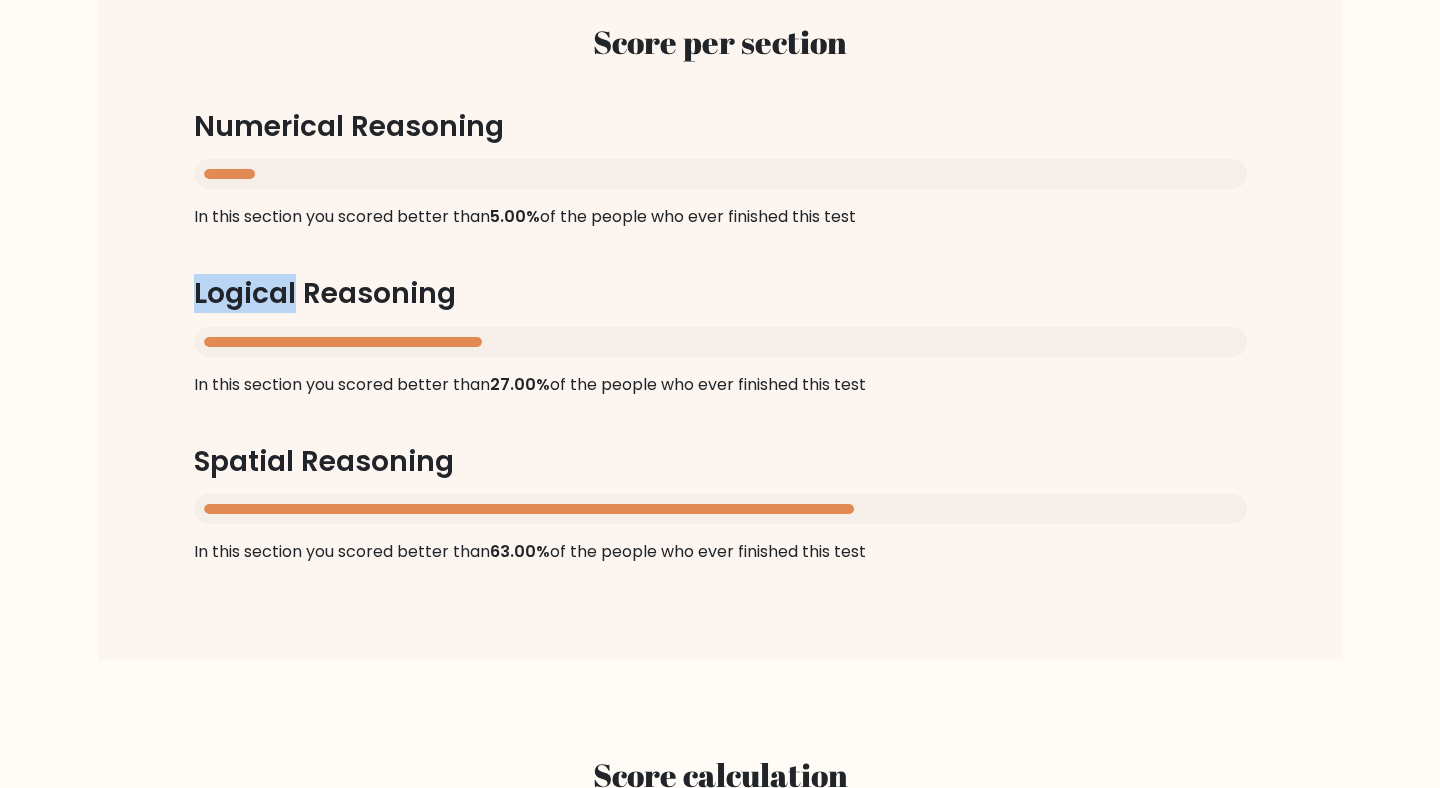 click on "Score per section
Numerical Reasoning
In this section you scored better than  5.00%  of the people who ever
finished this test
Logical Reasoning
In this section you scored better than  27.00%  of the people who ever
finished this test
Spatial Reasoning
In this section you scored better than  63.00%  of the people who ever
finished this test" at bounding box center [720, 293] 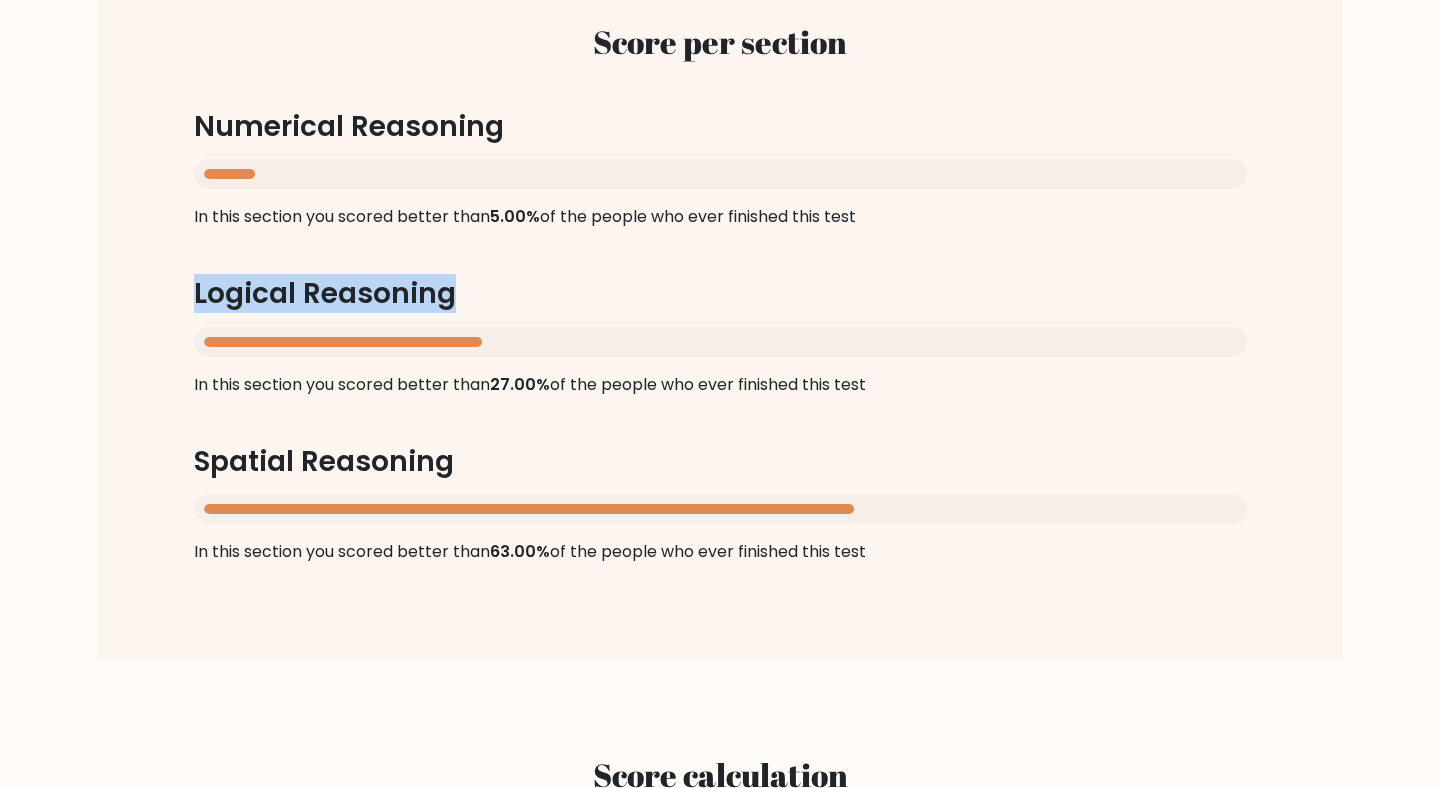 click on "Score per section
Numerical Reasoning
In this section you scored better than  5.00%  of the people who ever
finished this test
Logical Reasoning
In this section you scored better than  27.00%  of the people who ever
finished this test
Spatial Reasoning
In this section you scored better than  63.00%  of the people who ever
finished this test" at bounding box center [720, 293] 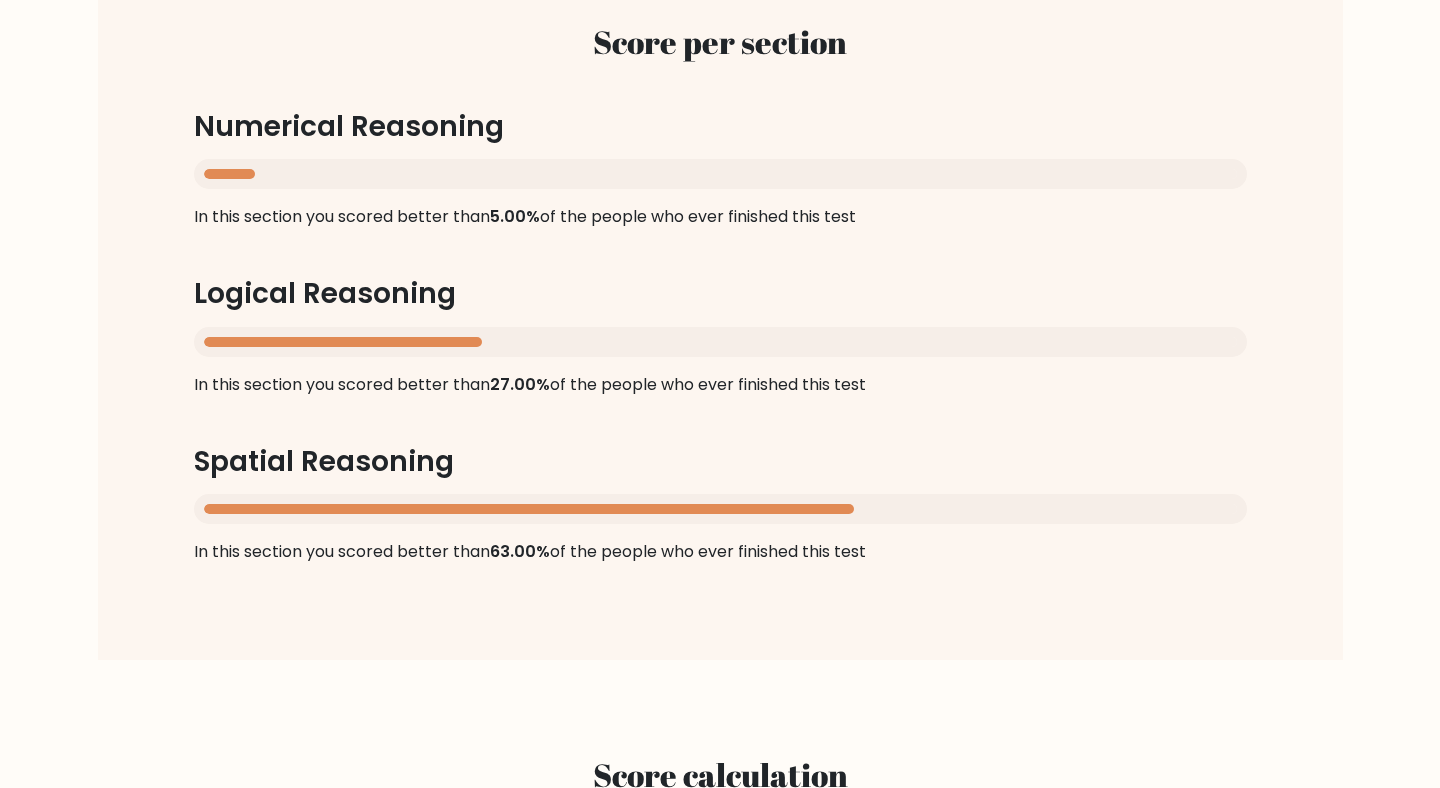 click on "Score per section
Numerical Reasoning
In this section you scored better than  5.00%  of the people who ever
finished this test
Logical Reasoning
In this section you scored better than  27.00%  of the people who ever
finished this test
Spatial Reasoning
In this section you scored better than  63.00%  of the people who ever
finished this test" at bounding box center [720, 293] 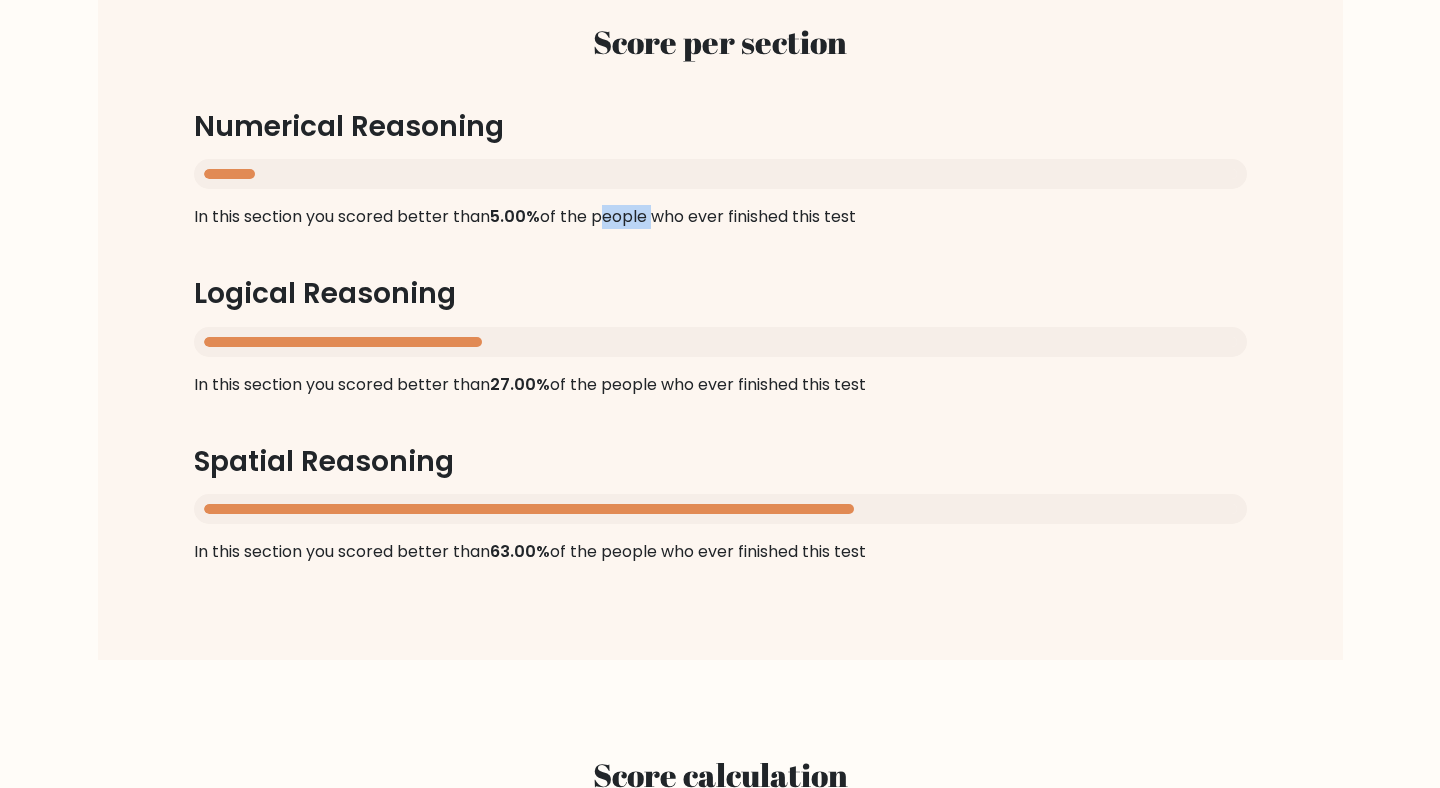 click on "Score per section
Numerical Reasoning
In this section you scored better than  5.00%  of the people who ever
finished this test
Logical Reasoning
In this section you scored better than  27.00%  of the people who ever
finished this test
Spatial Reasoning
In this section you scored better than  63.00%  of the people who ever
finished this test" at bounding box center [720, 293] 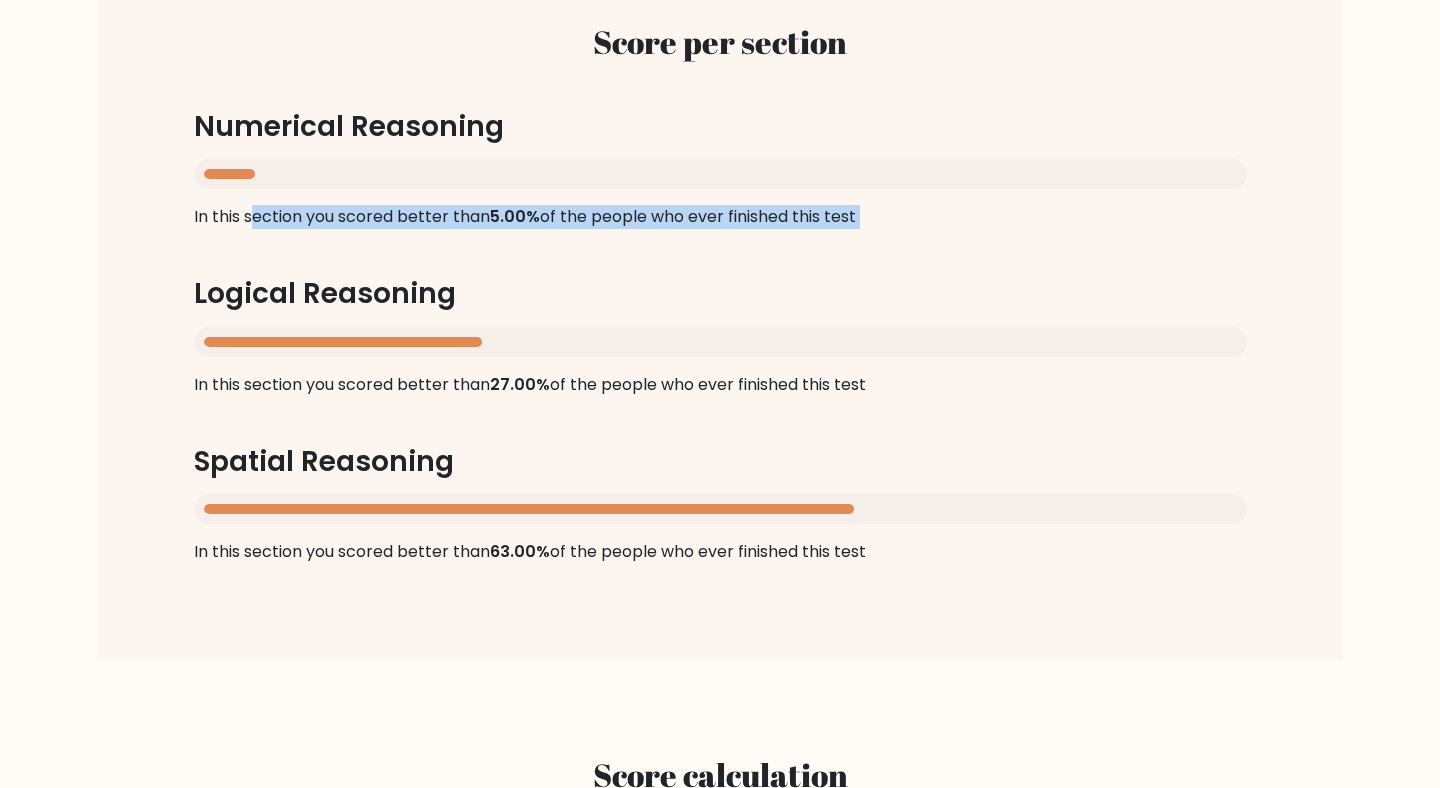 click on "Score per section
Numerical Reasoning
In this section you scored better than  5.00%  of the people who ever
finished this test
Logical Reasoning
In this section you scored better than  27.00%  of the people who ever
finished this test
Spatial Reasoning
In this section you scored better than  63.00%  of the people who ever
finished this test" at bounding box center [720, 293] 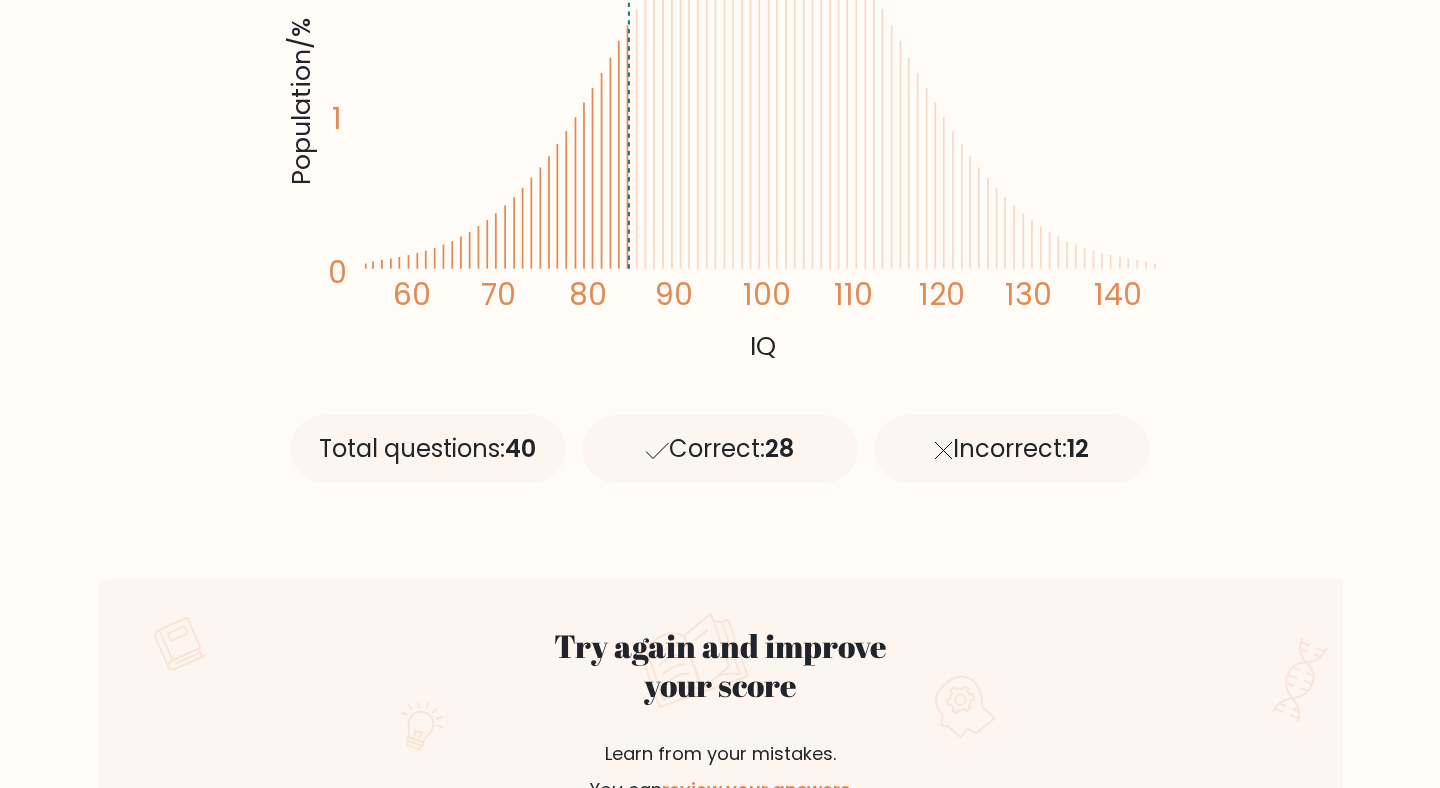 scroll, scrollTop: 0, scrollLeft: 0, axis: both 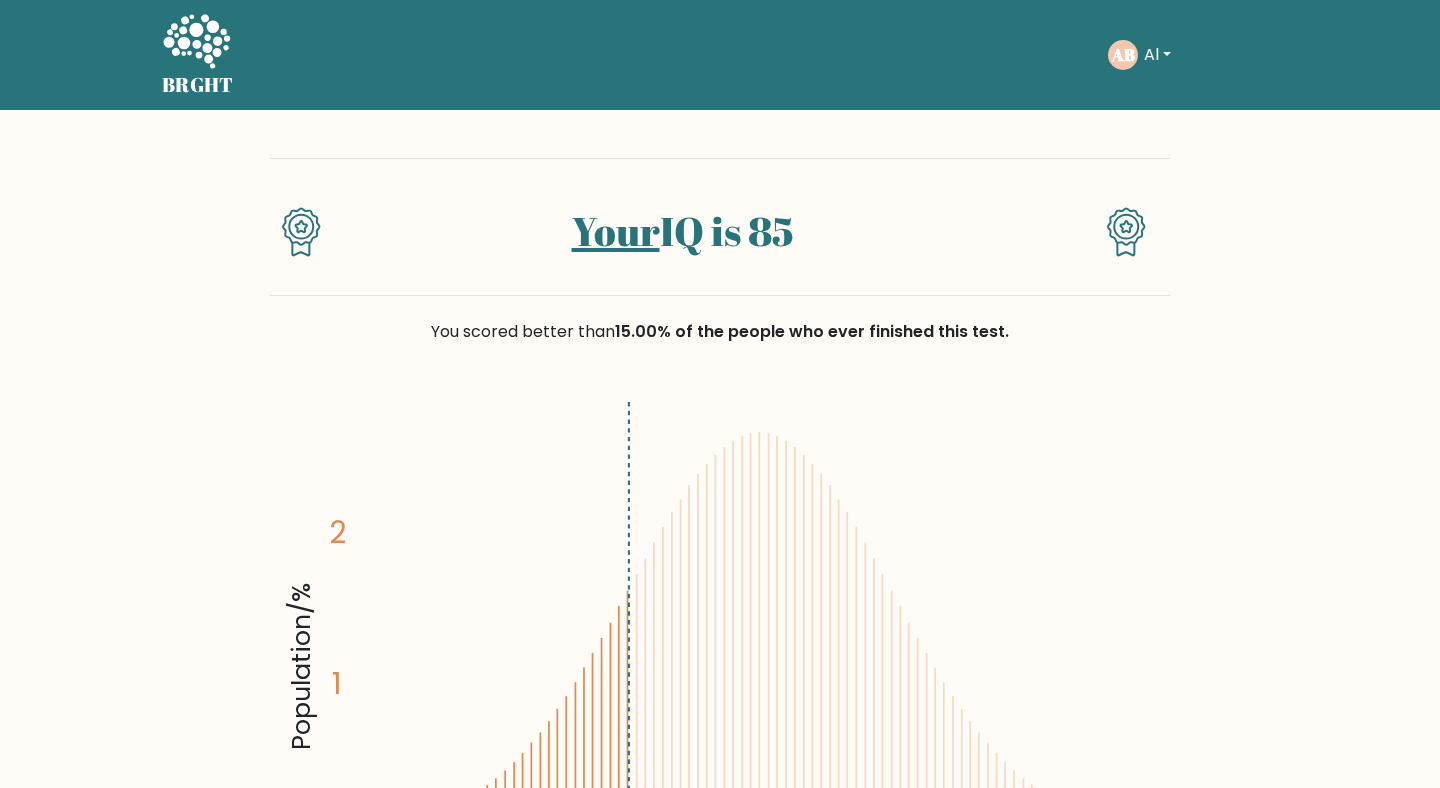click on "Your  IQ is 85" at bounding box center [682, 231] 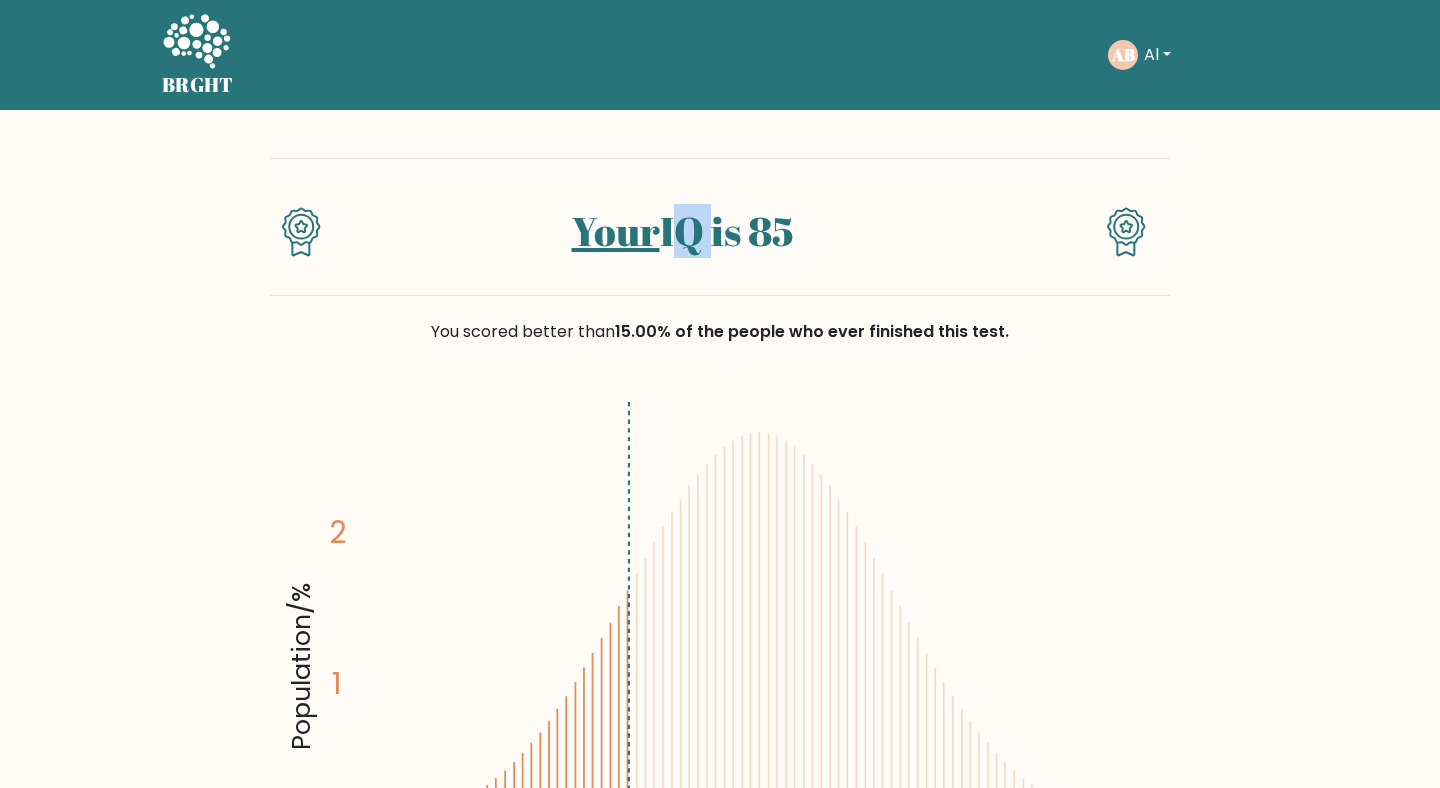 click on "Your  IQ is 85" at bounding box center (682, 231) 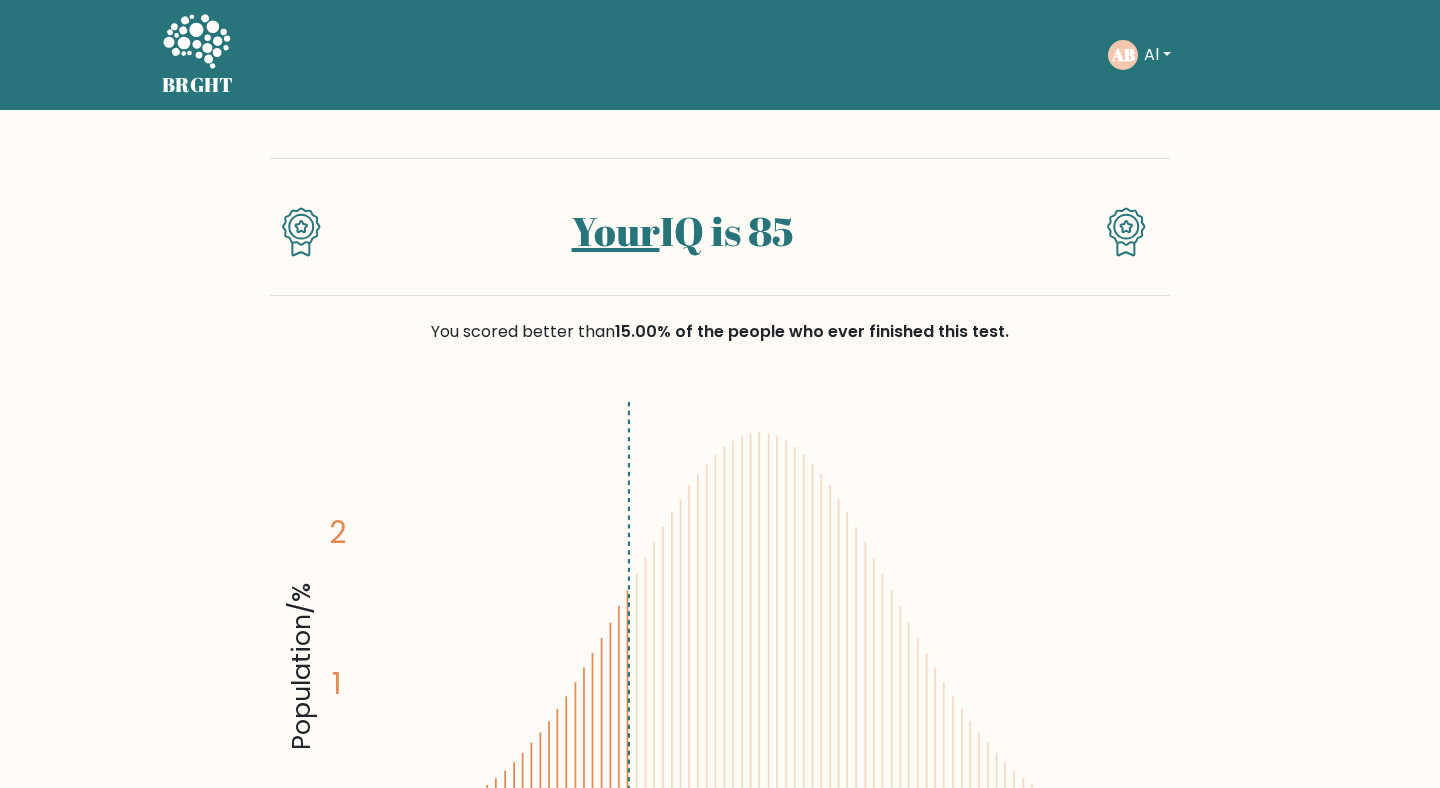 click 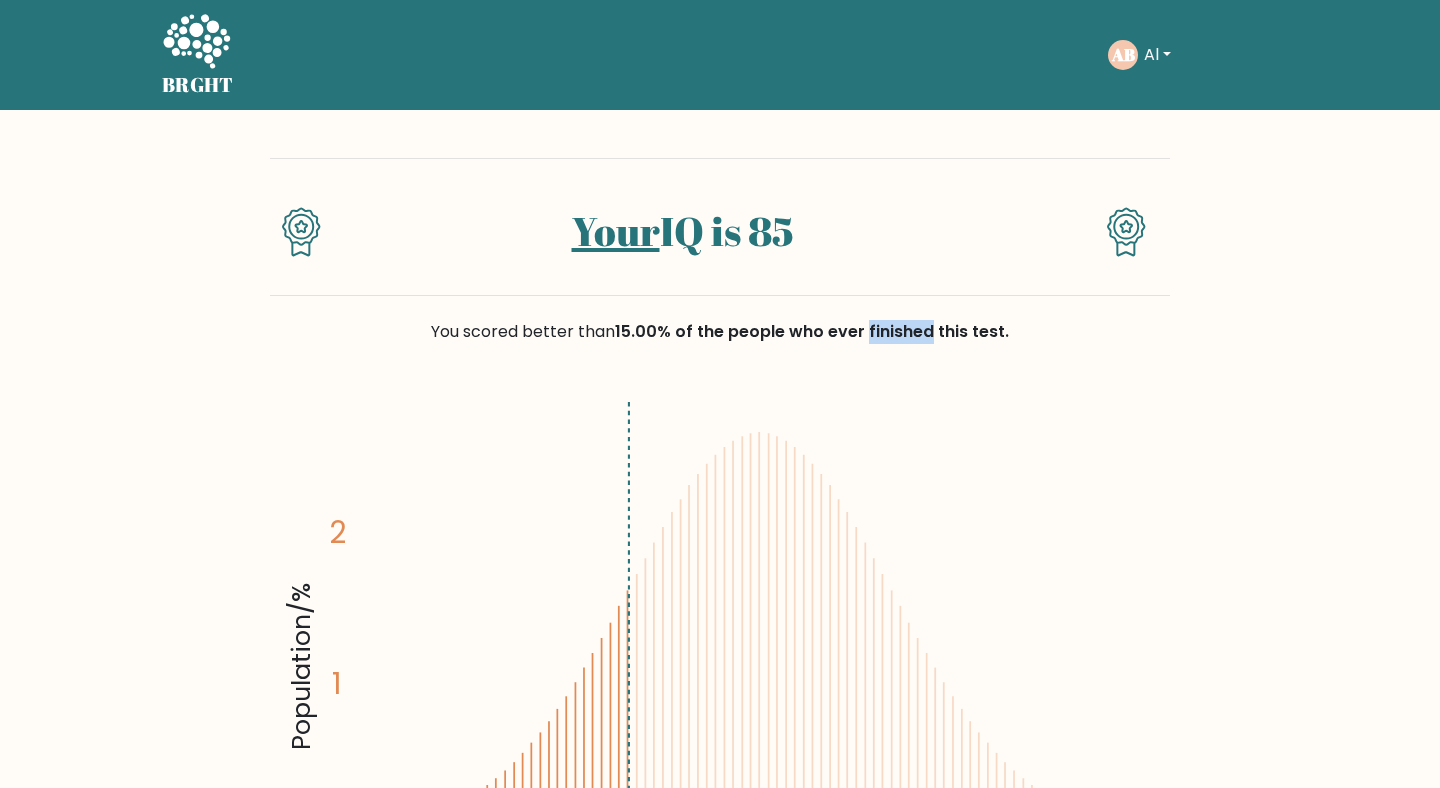 click on "15.00% of
the people who ever finished this test." at bounding box center (812, 331) 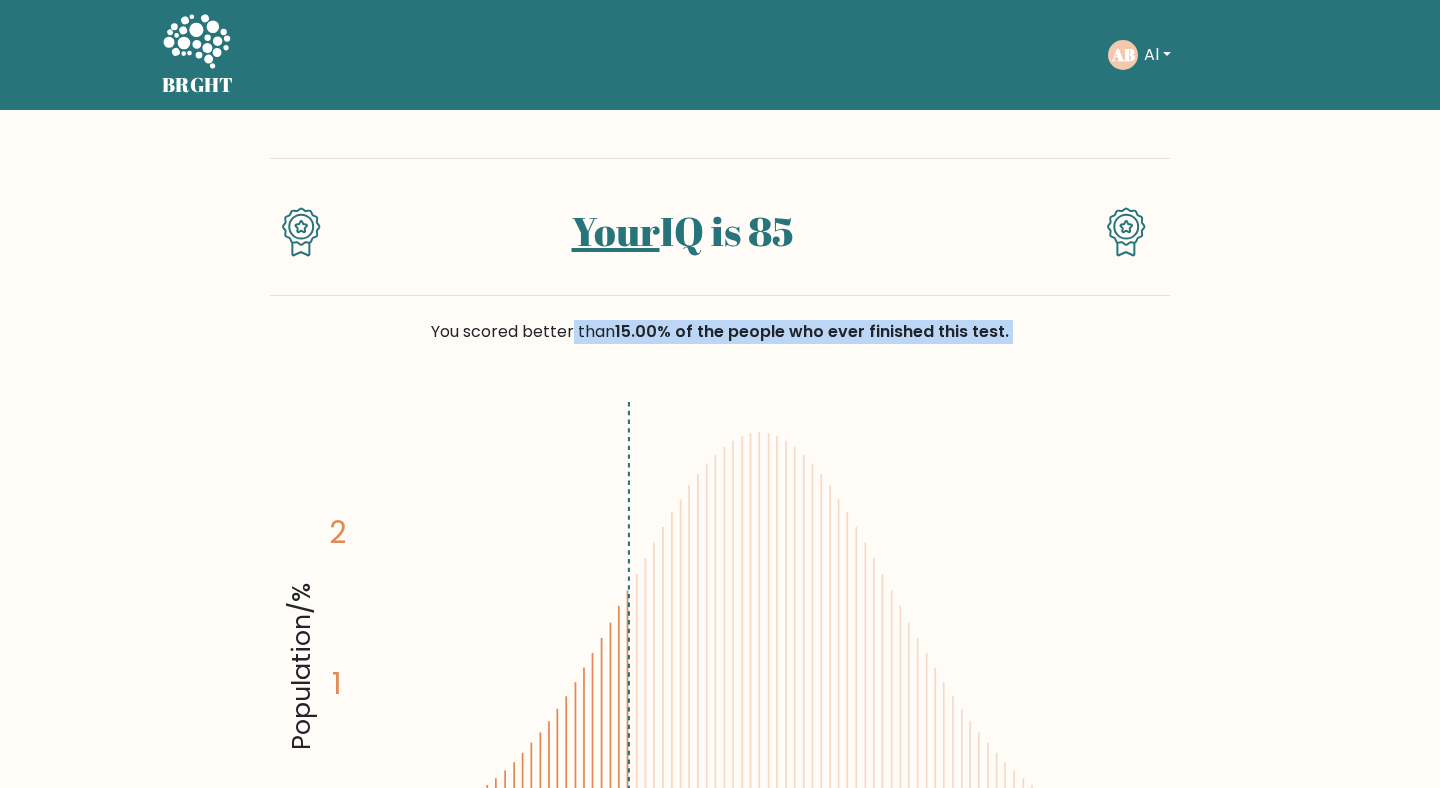 click on "15.00% of
the people who ever finished this test." at bounding box center (812, 331) 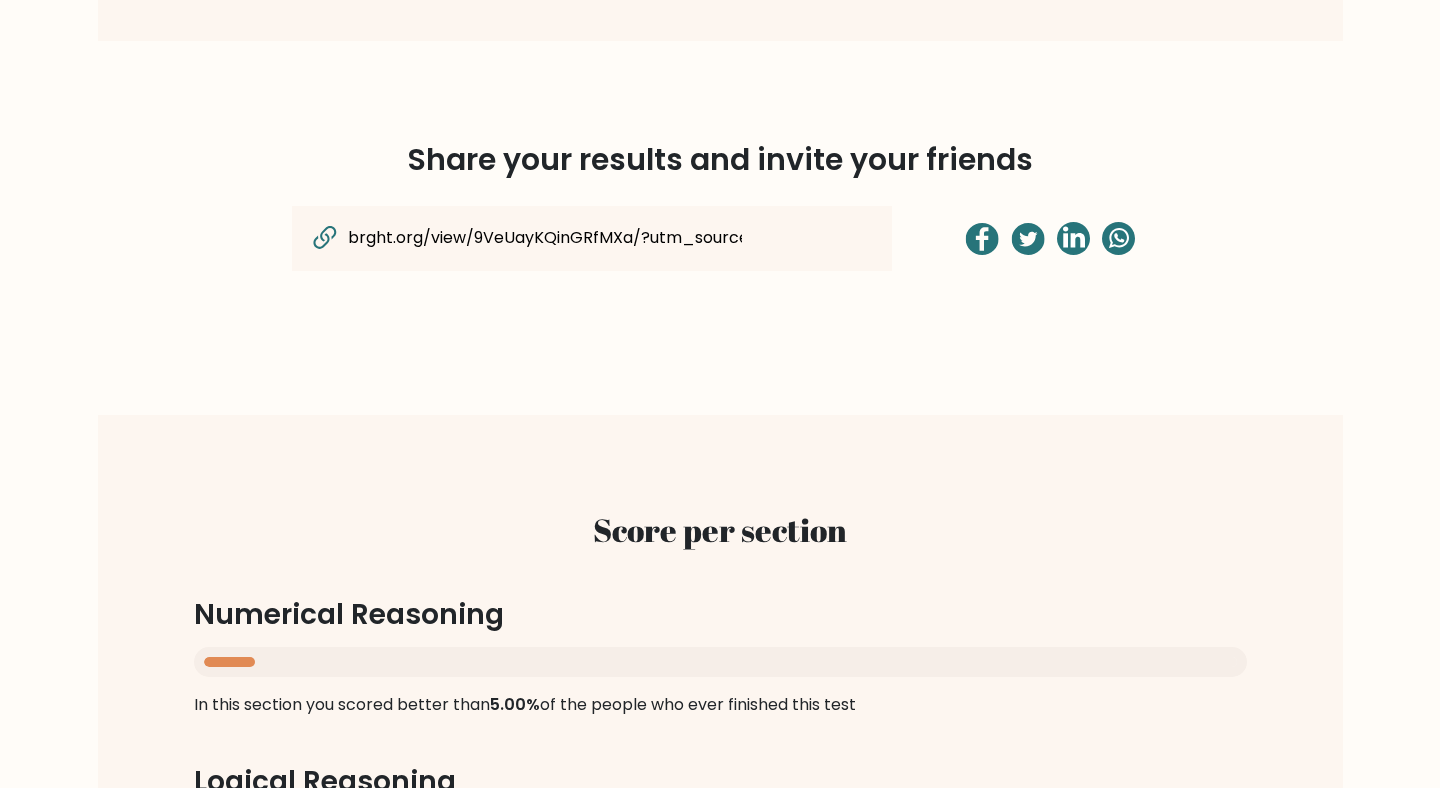 scroll, scrollTop: 1952, scrollLeft: 0, axis: vertical 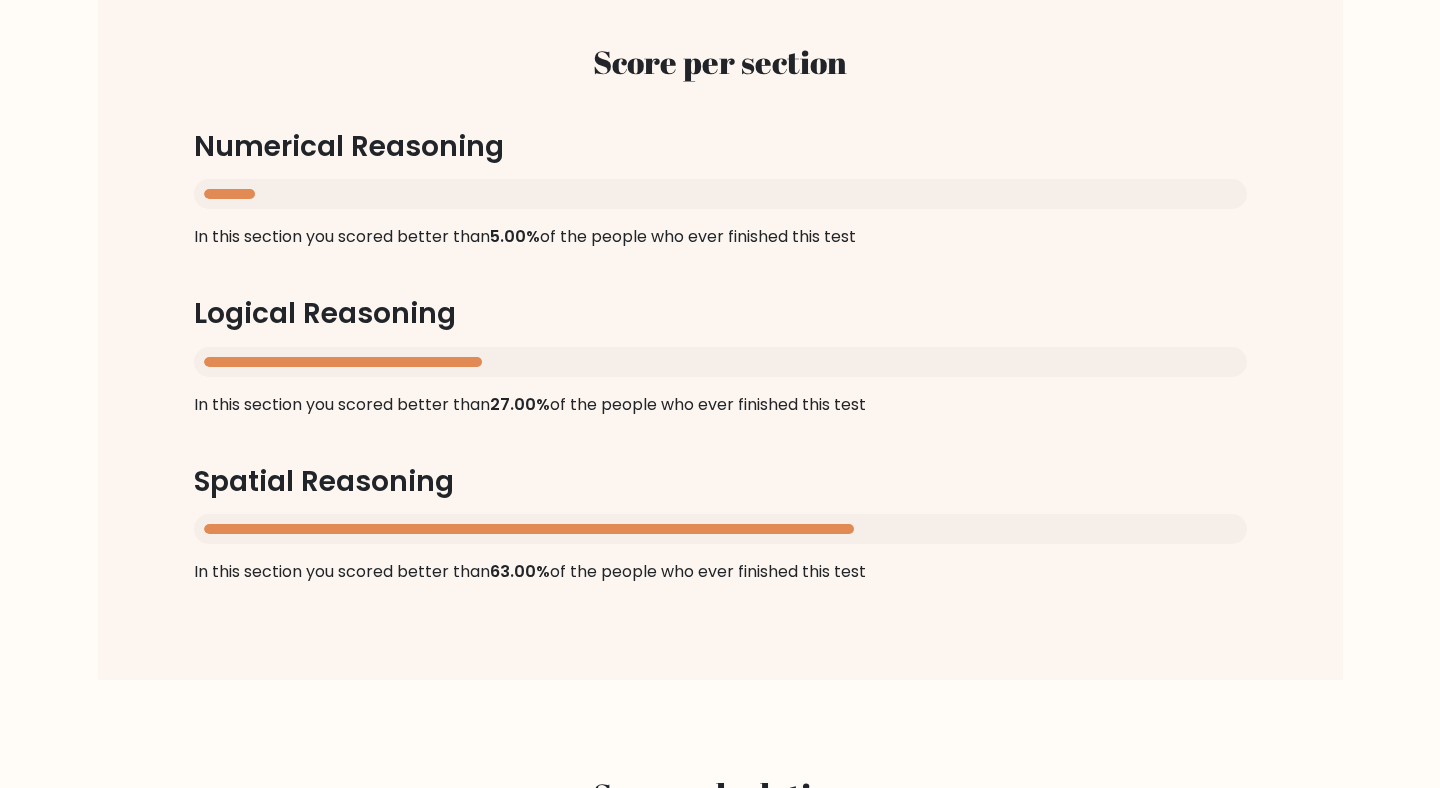 click on "Logical Reasoning" at bounding box center [720, 314] 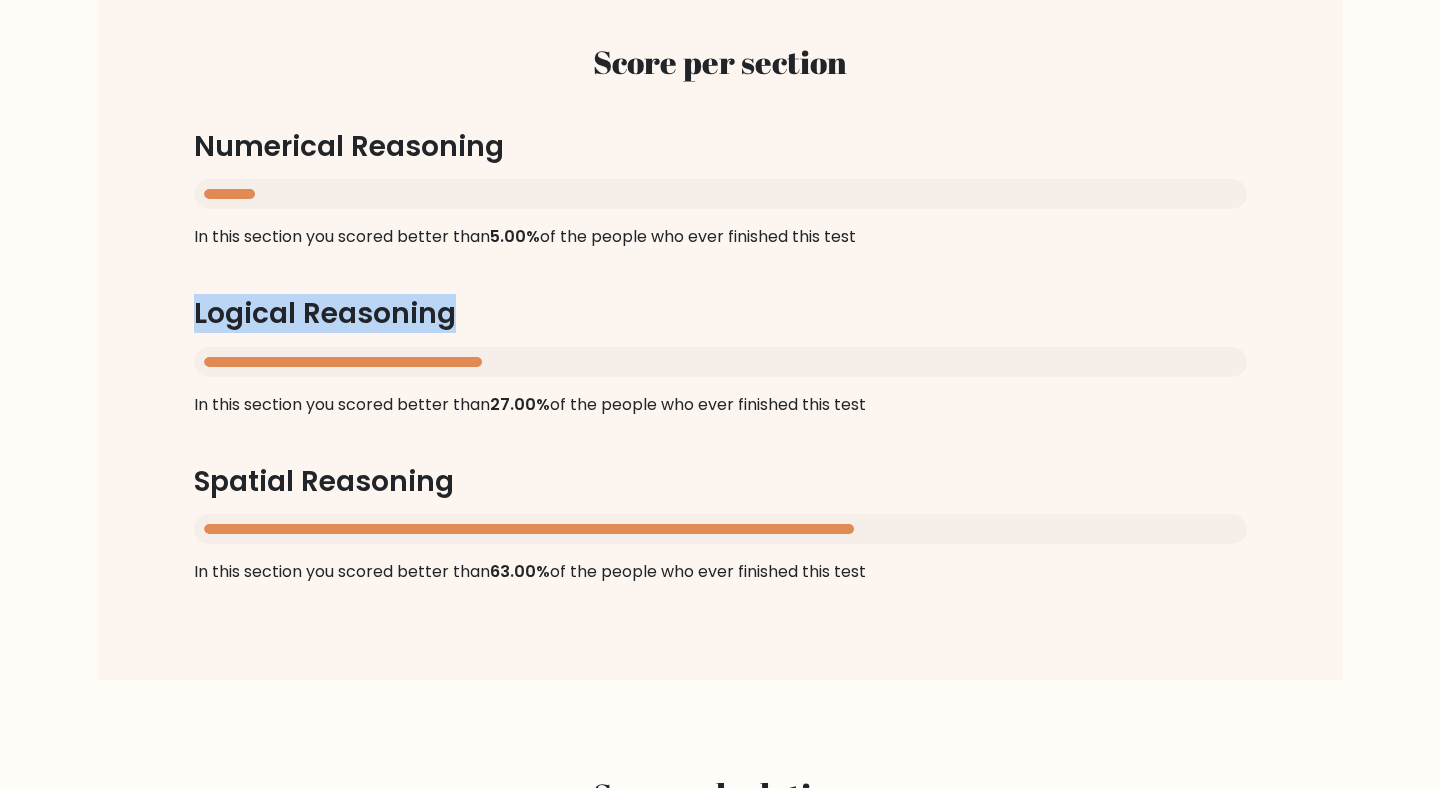 click on "Logical Reasoning" at bounding box center [720, 314] 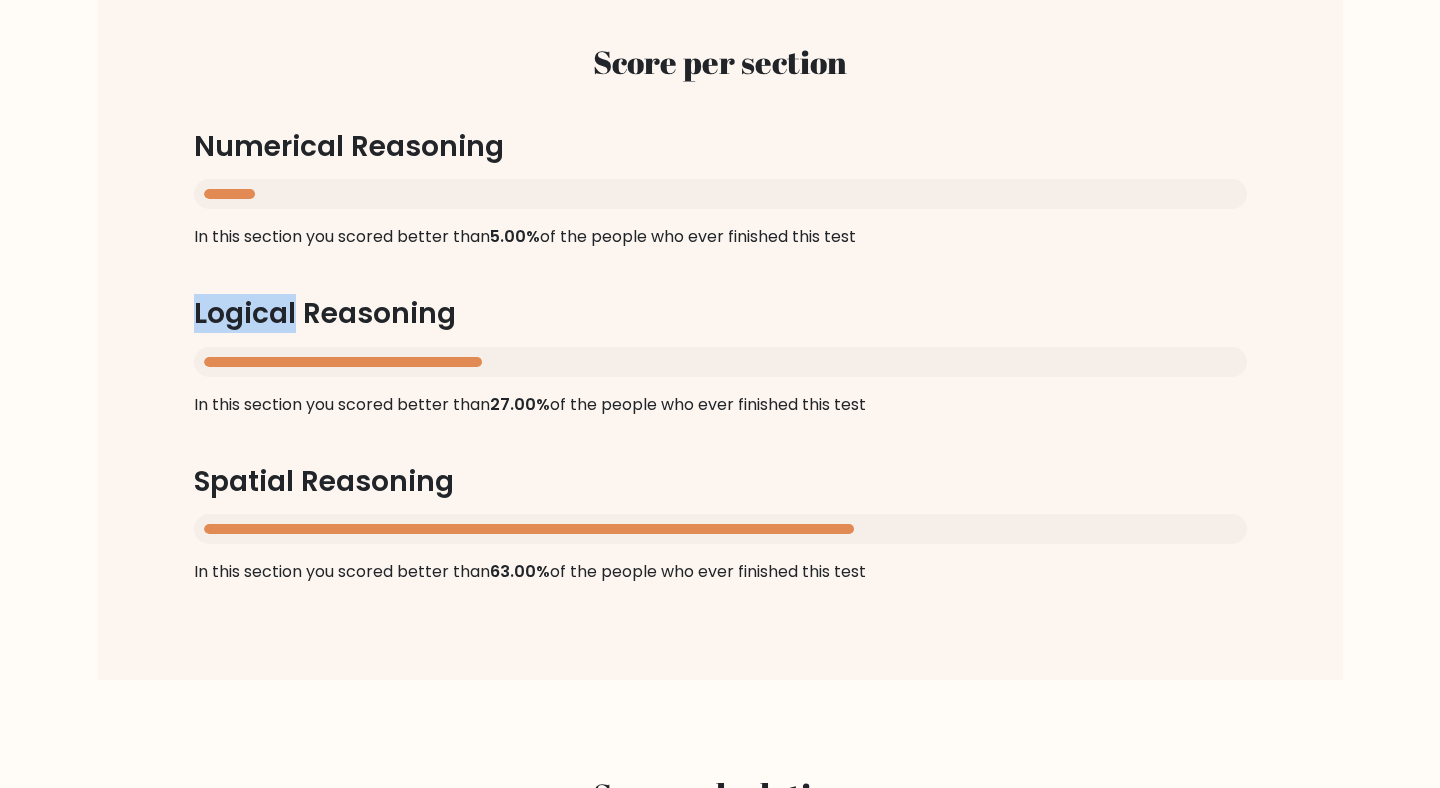 click on "Score per section
Numerical Reasoning
In this section you scored better than  5.00%  of the people who ever
finished this test
Logical Reasoning
In this section you scored better than  27.00%  of the people who ever
finished this test
Spatial Reasoning
In this section you scored better than  63.00%  of the people who ever
finished this test" at bounding box center (720, 313) 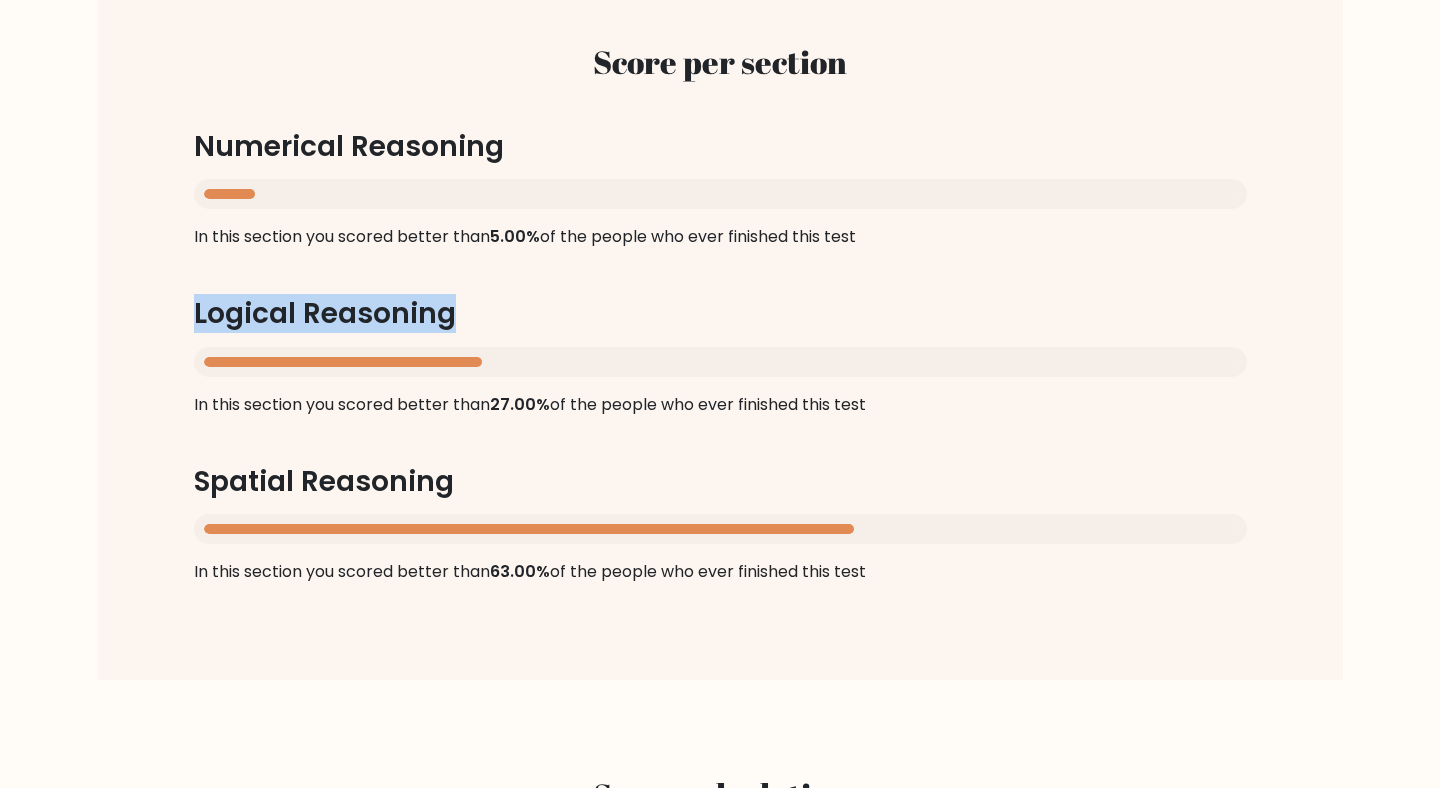 click on "Score per section
Numerical Reasoning
In this section you scored better than  5.00%  of the people who ever
finished this test
Logical Reasoning
In this section you scored better than  27.00%  of the people who ever
finished this test
Spatial Reasoning
In this section you scored better than  63.00%  of the people who ever
finished this test" at bounding box center (720, 313) 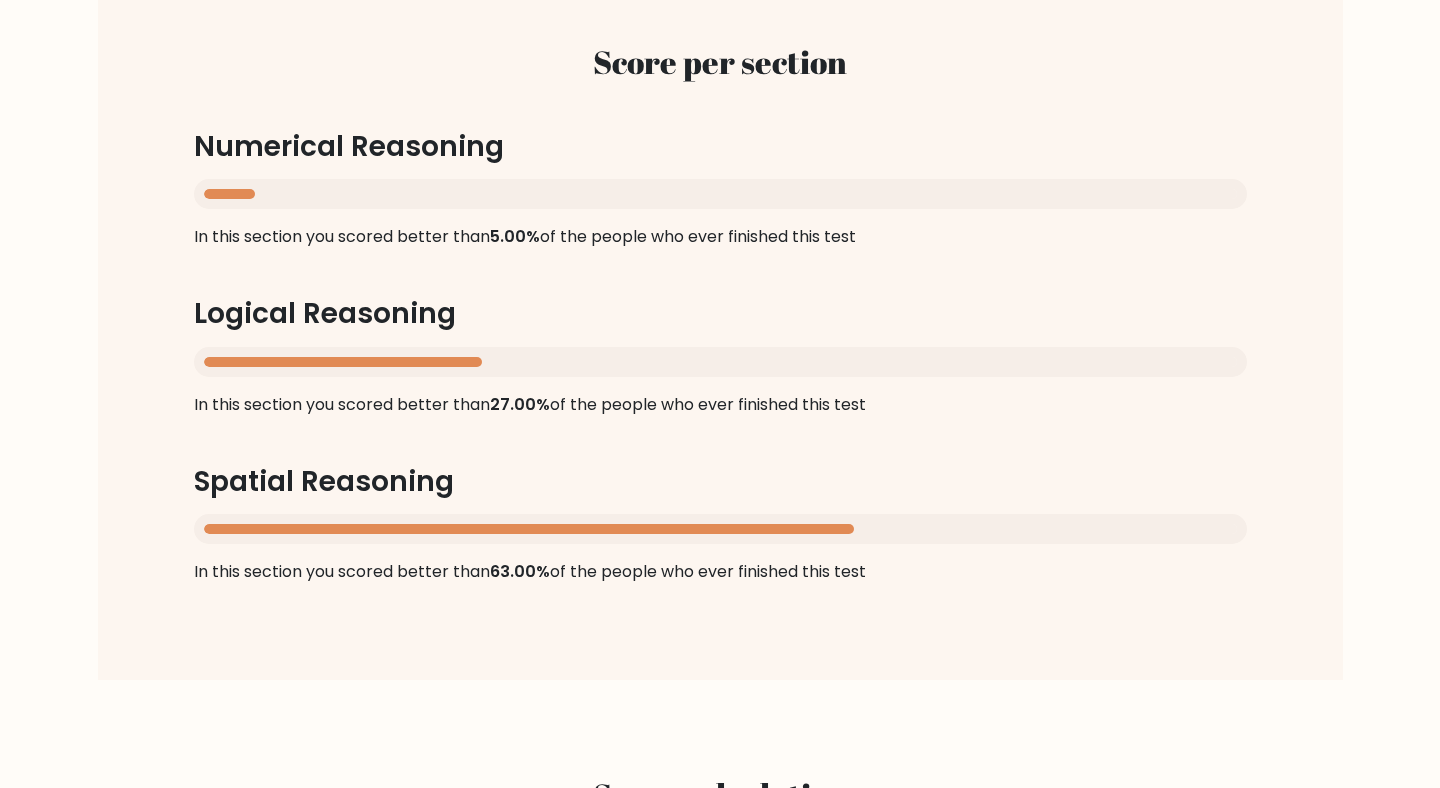 click on "Score per section
Numerical Reasoning
In this section you scored better than  5.00%  of the people who ever
finished this test
Logical Reasoning
In this section you scored better than  27.00%  of the people who ever
finished this test
Spatial Reasoning
In this section you scored better than  63.00%  of the people who ever
finished this test" at bounding box center [720, 313] 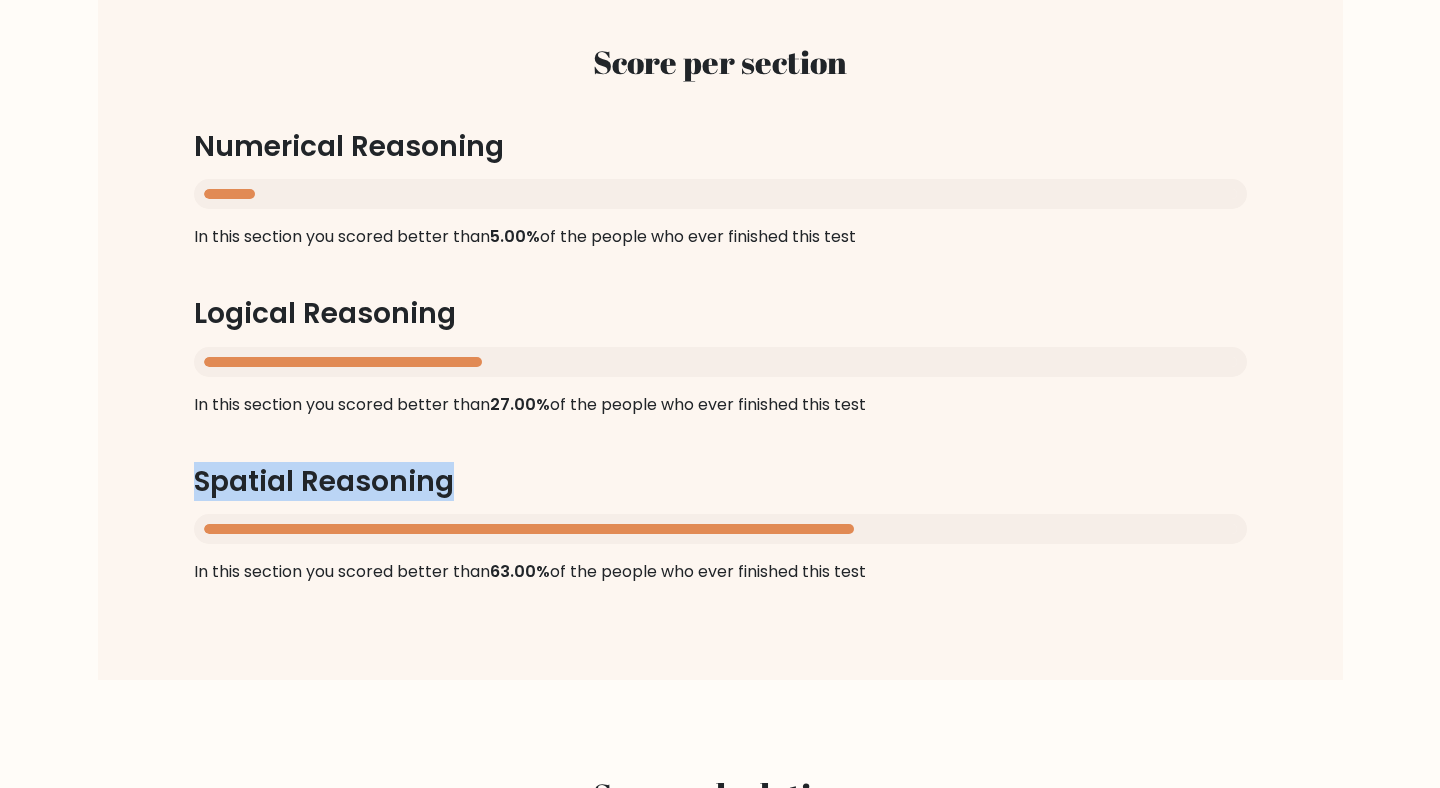 click on "Spatial Reasoning" at bounding box center [720, 482] 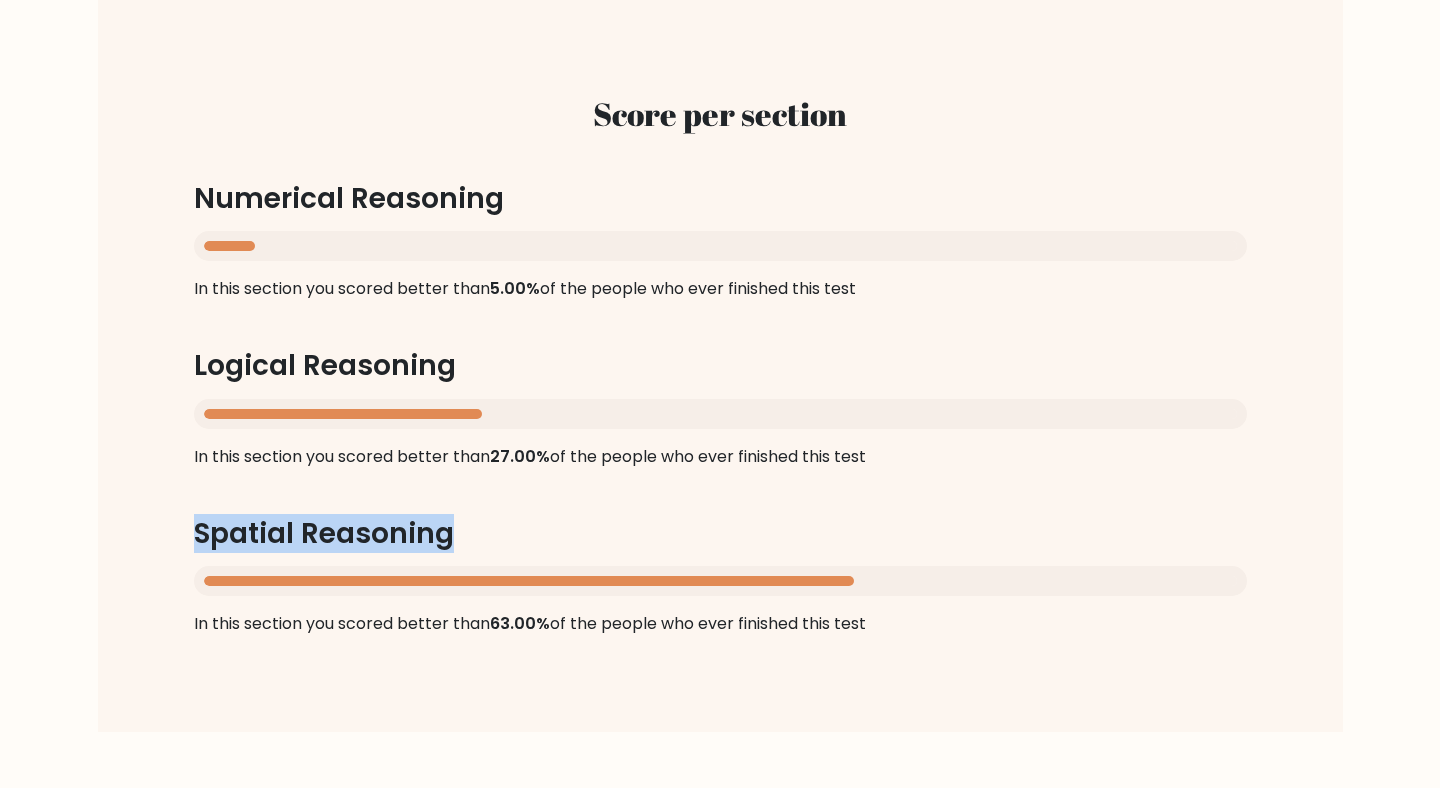 scroll, scrollTop: 1904, scrollLeft: 0, axis: vertical 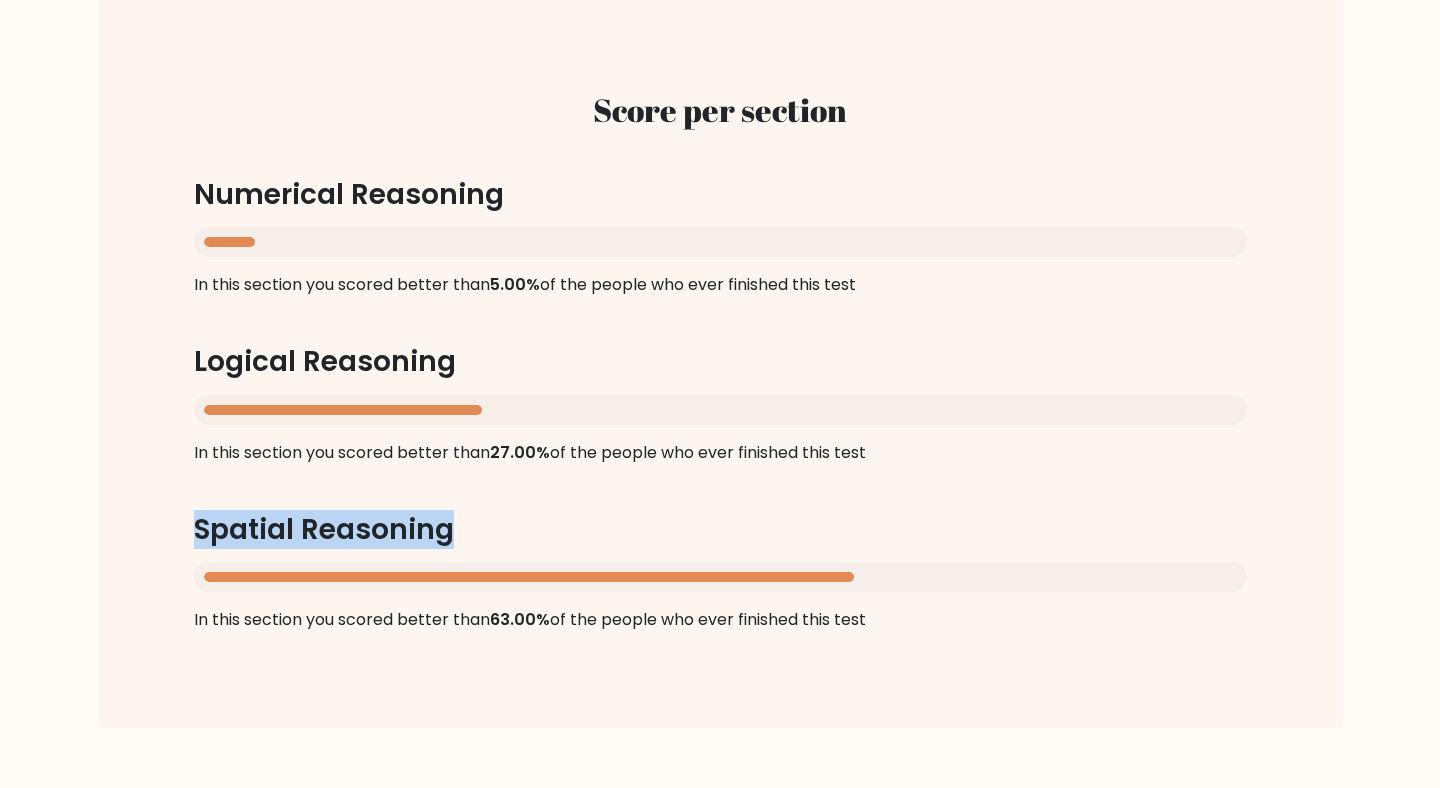 click on "Spatial Reasoning" at bounding box center [720, 530] 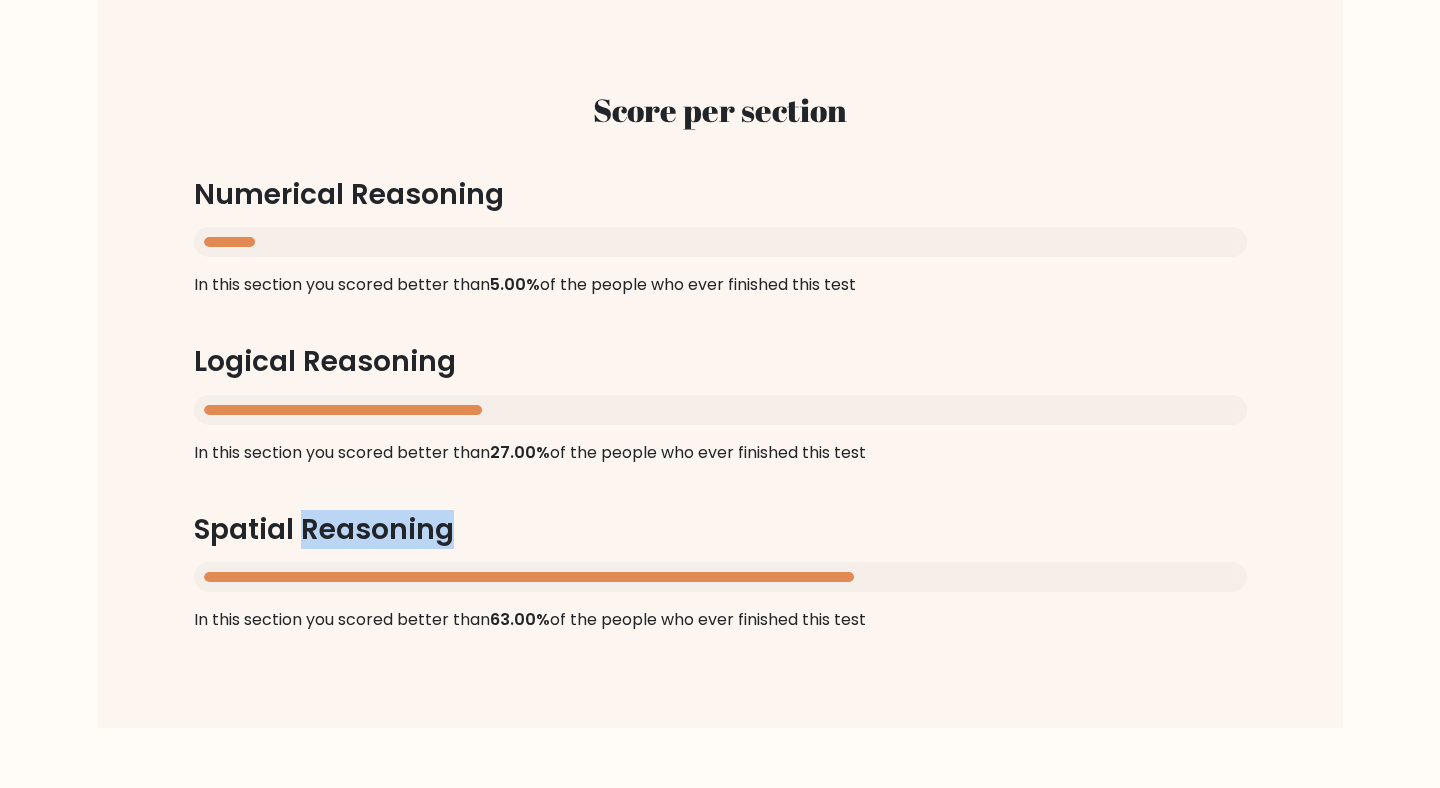 click on "Spatial Reasoning" at bounding box center [720, 530] 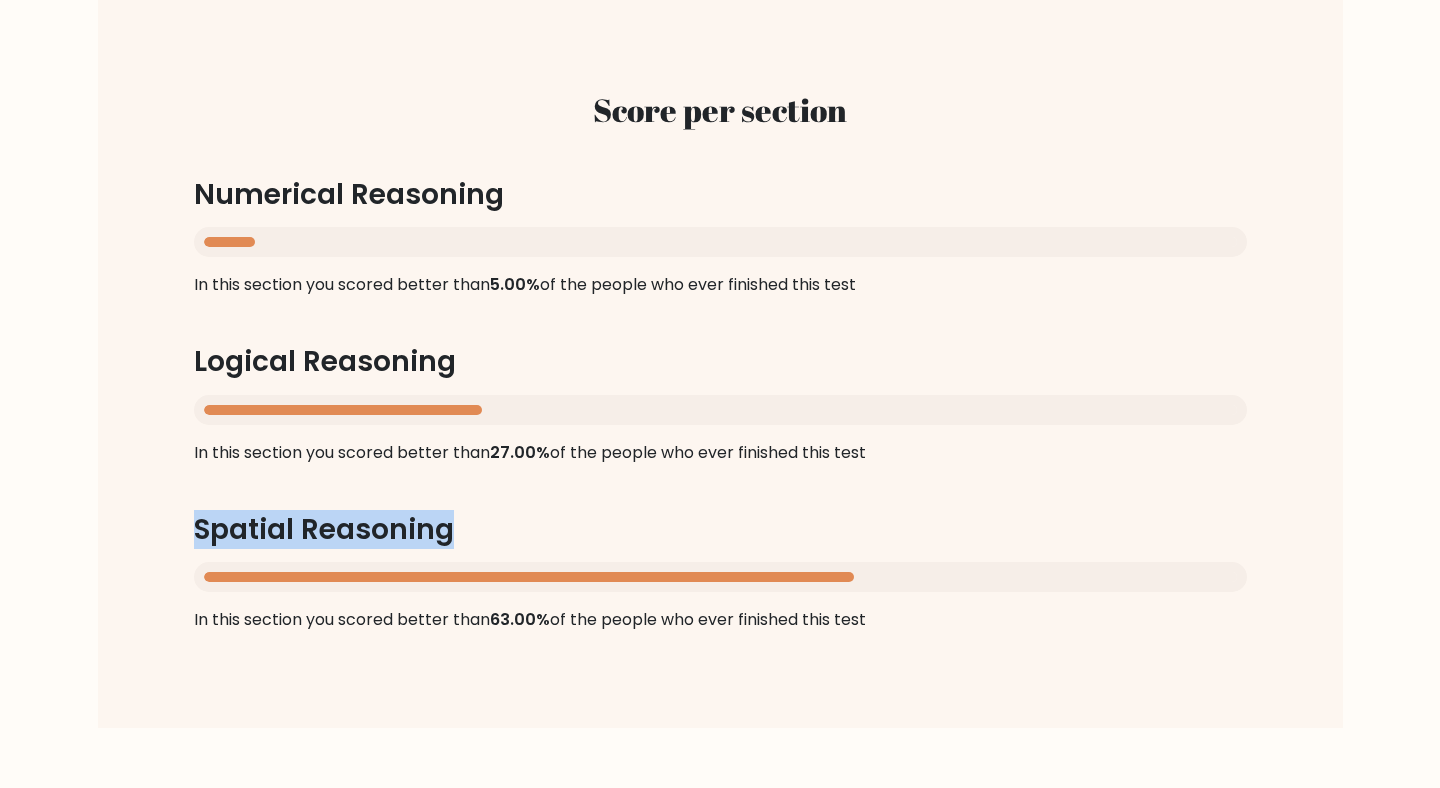 click on "Spatial Reasoning" at bounding box center [720, 530] 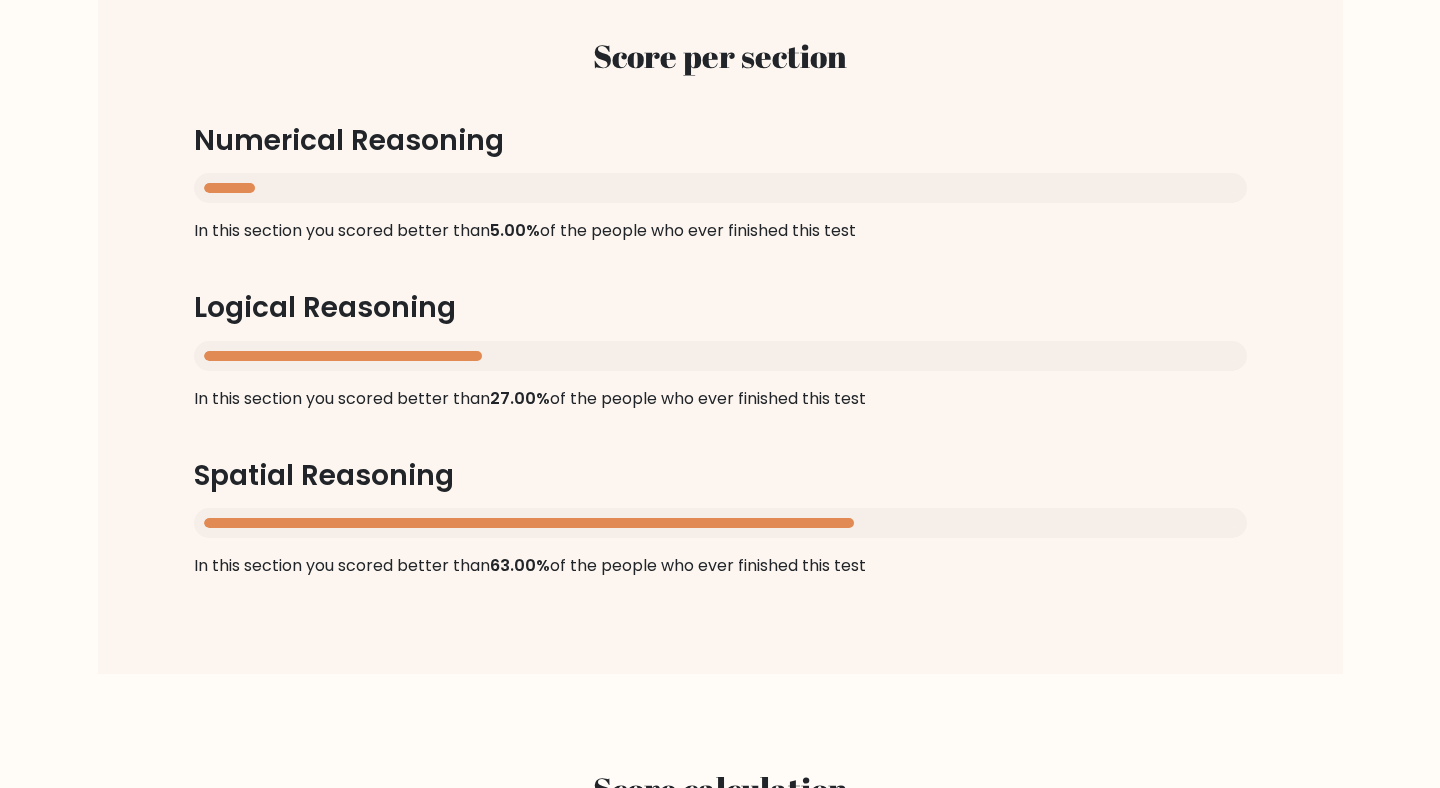 click on "Spatial Reasoning" at bounding box center [720, 476] 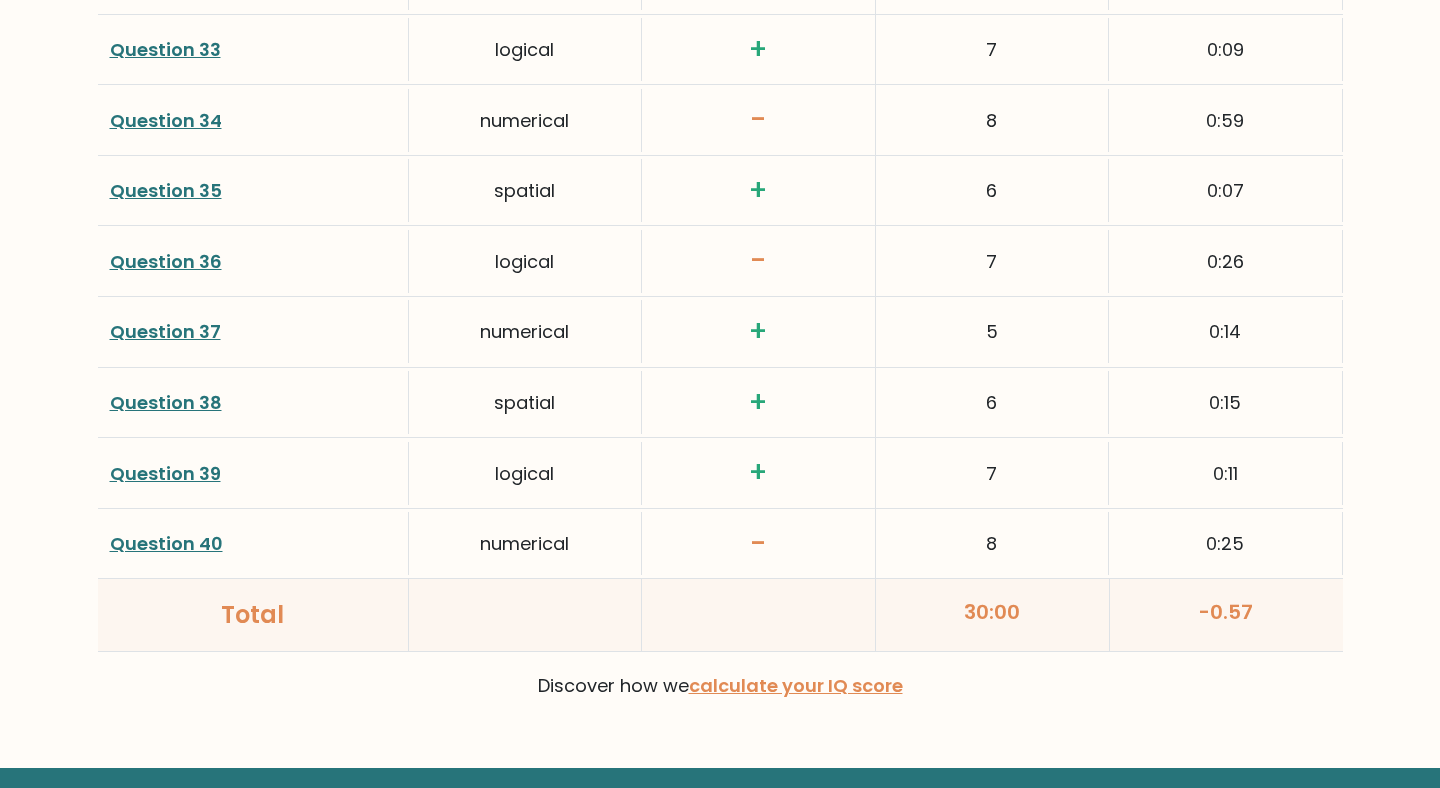 scroll, scrollTop: 5244, scrollLeft: 0, axis: vertical 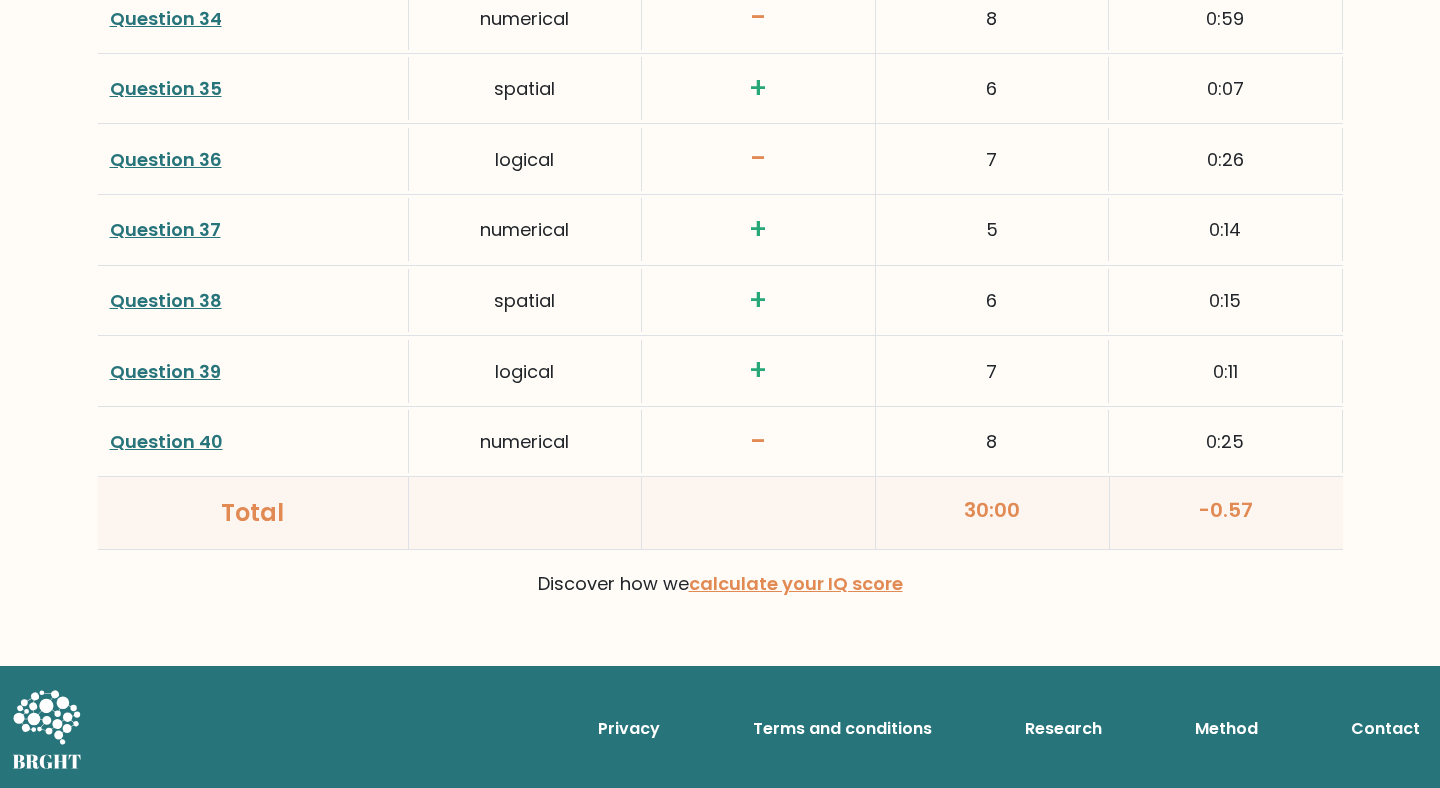 click on "30:00" at bounding box center (993, 513) 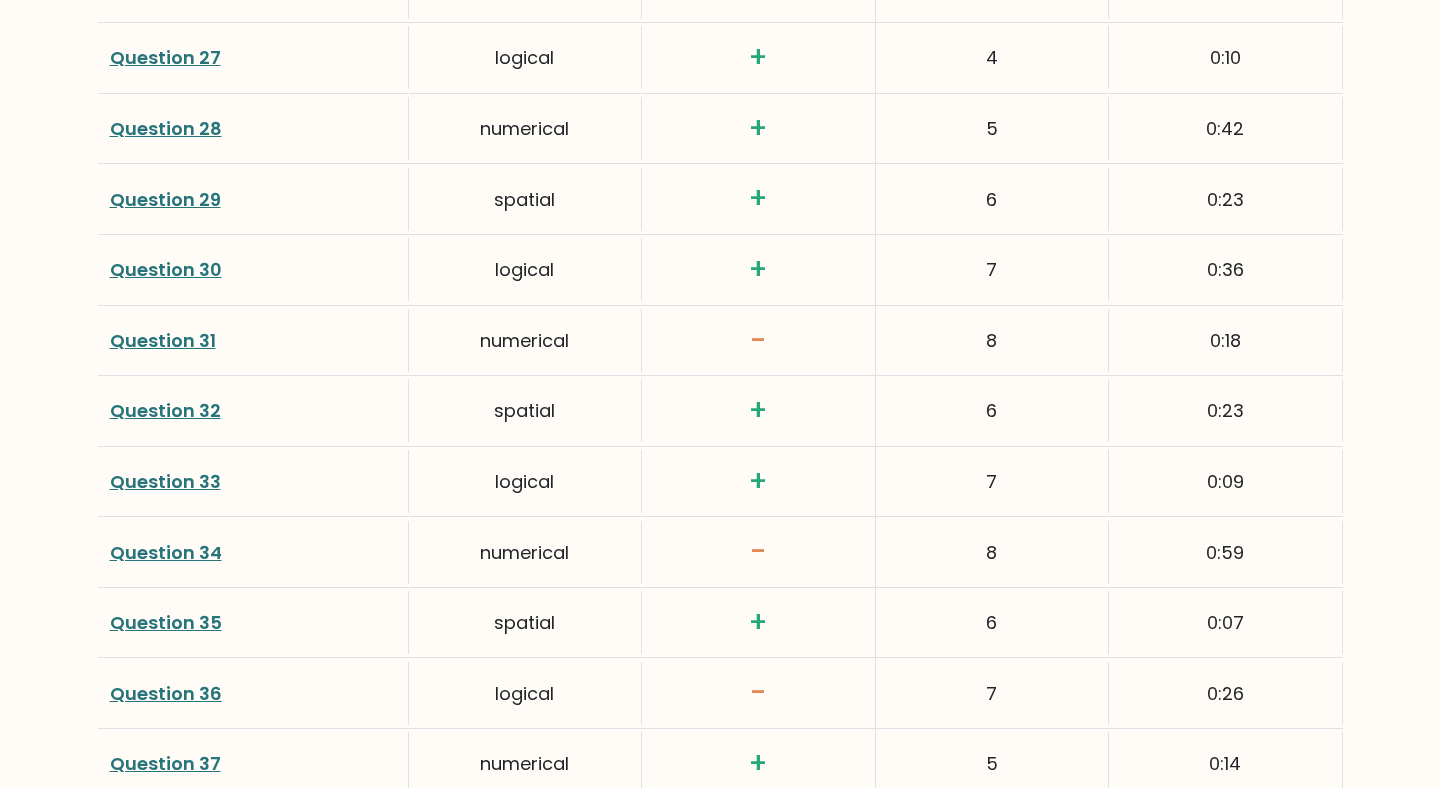 scroll, scrollTop: 5244, scrollLeft: 0, axis: vertical 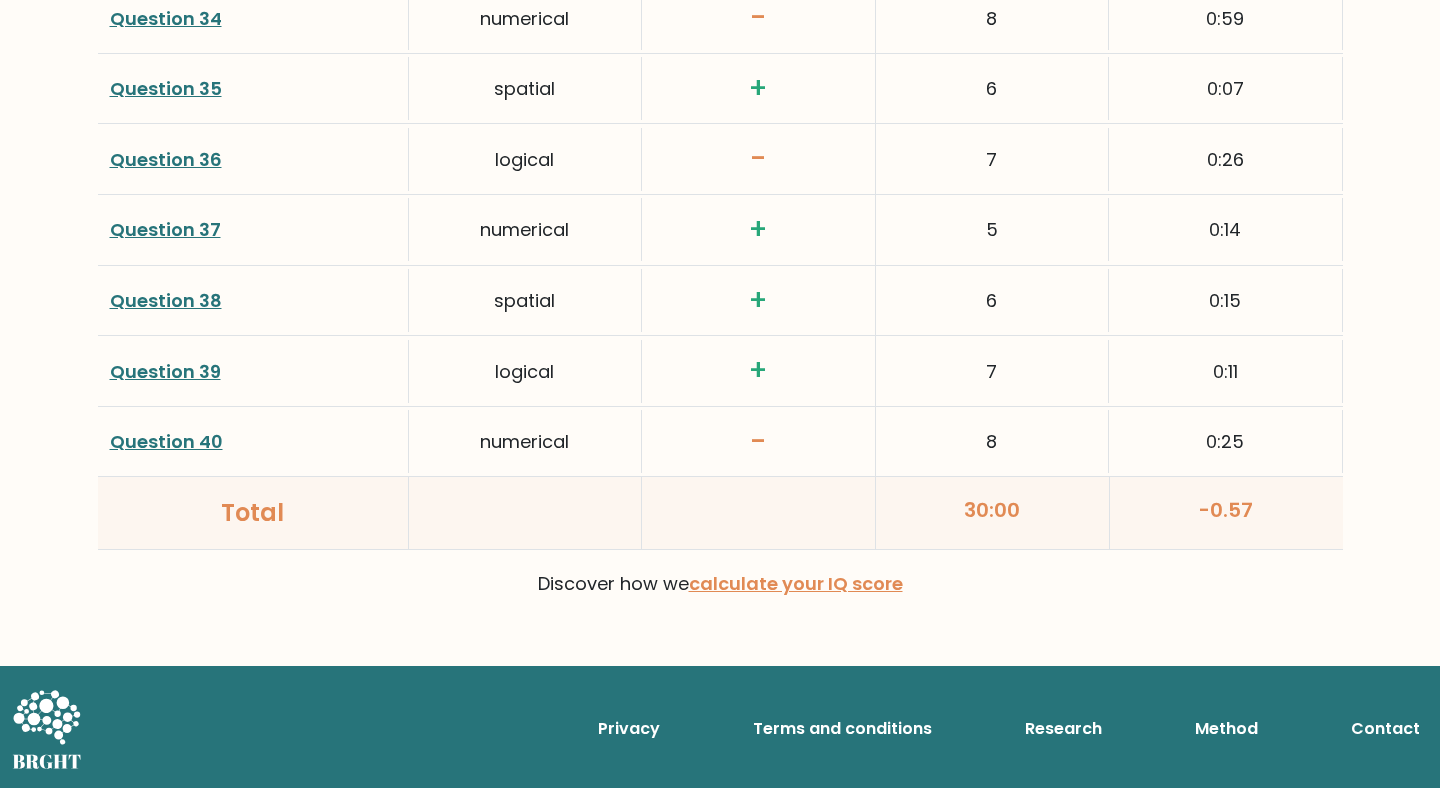 click on "0:11" at bounding box center (1225, 371) 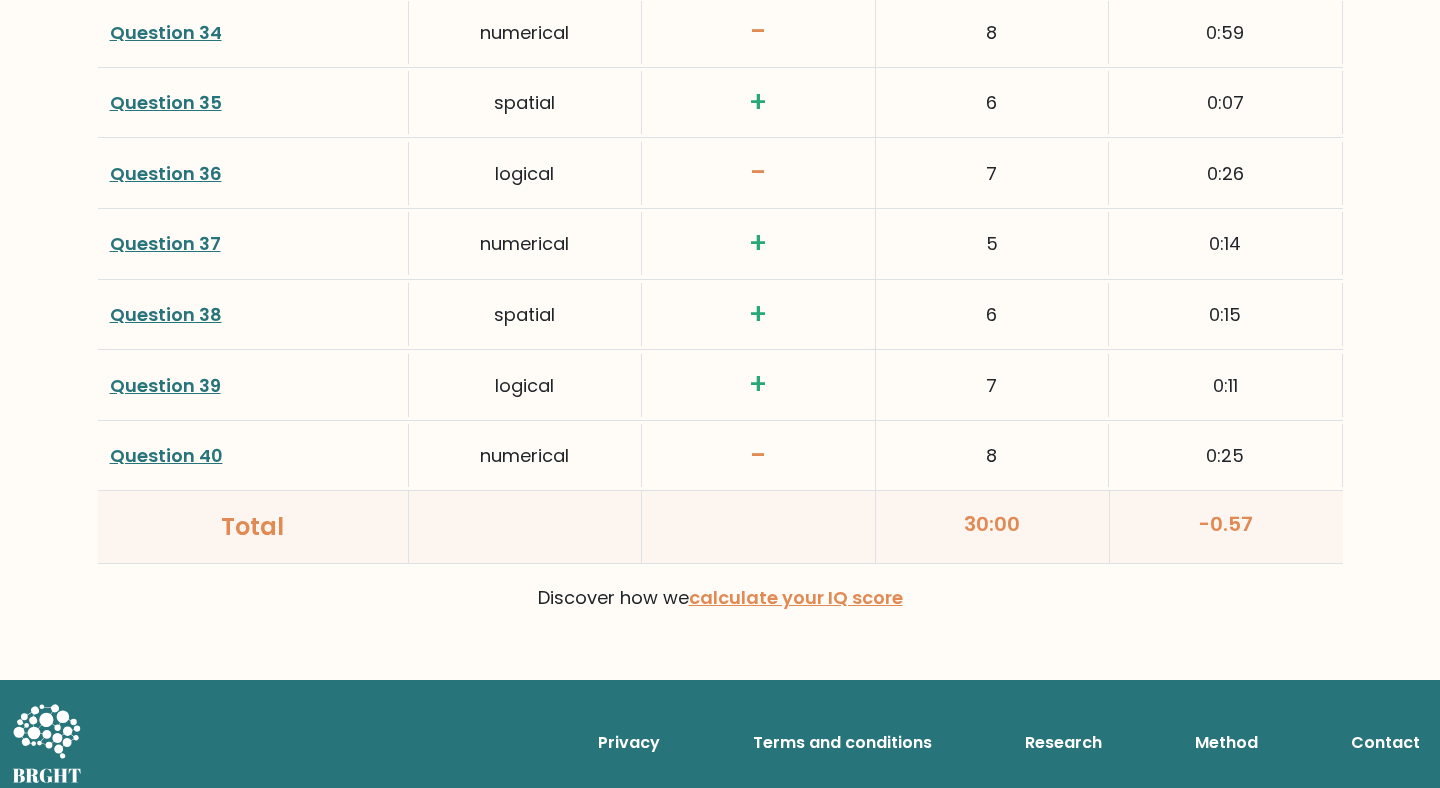 click on "Question 40" at bounding box center [166, 455] 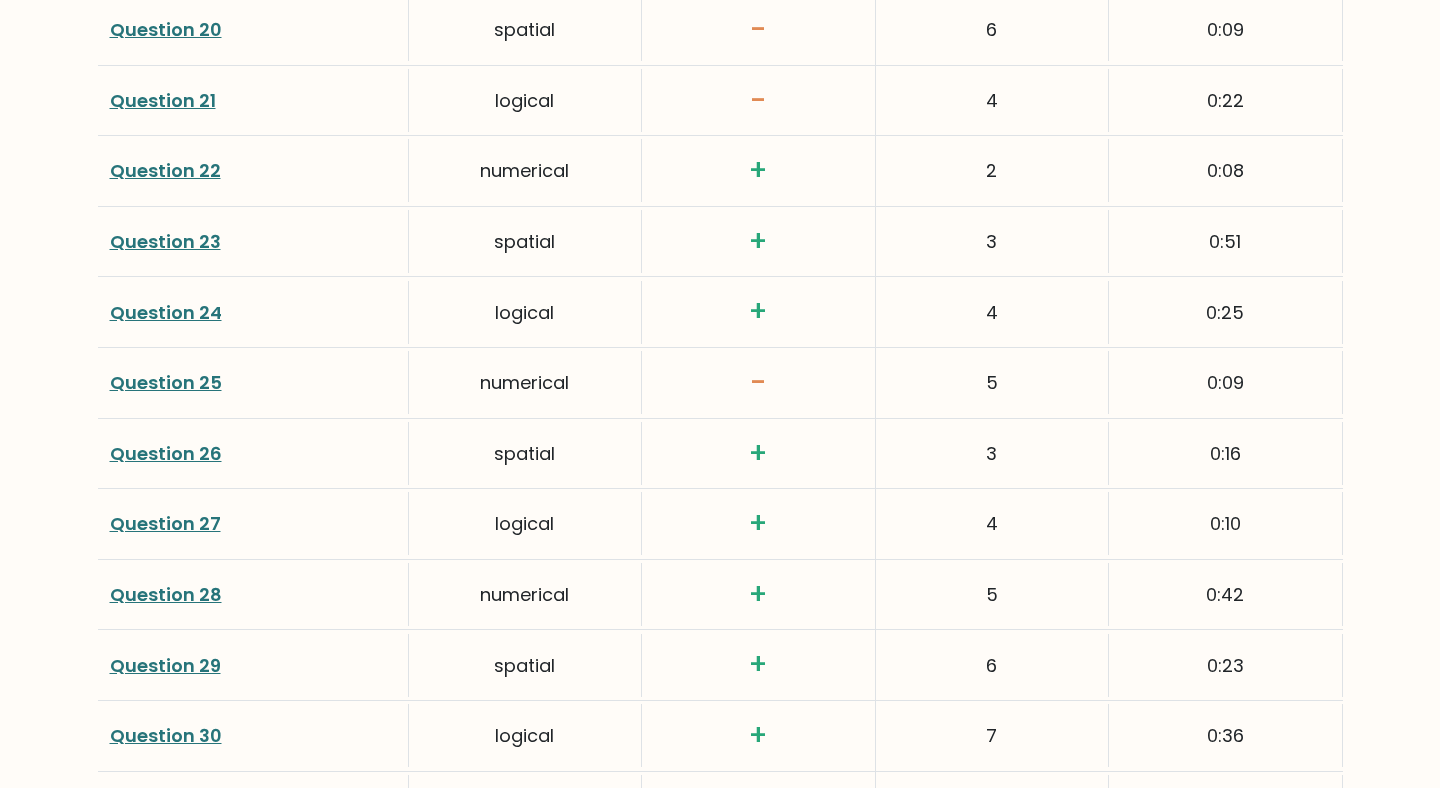 scroll, scrollTop: 4238, scrollLeft: 0, axis: vertical 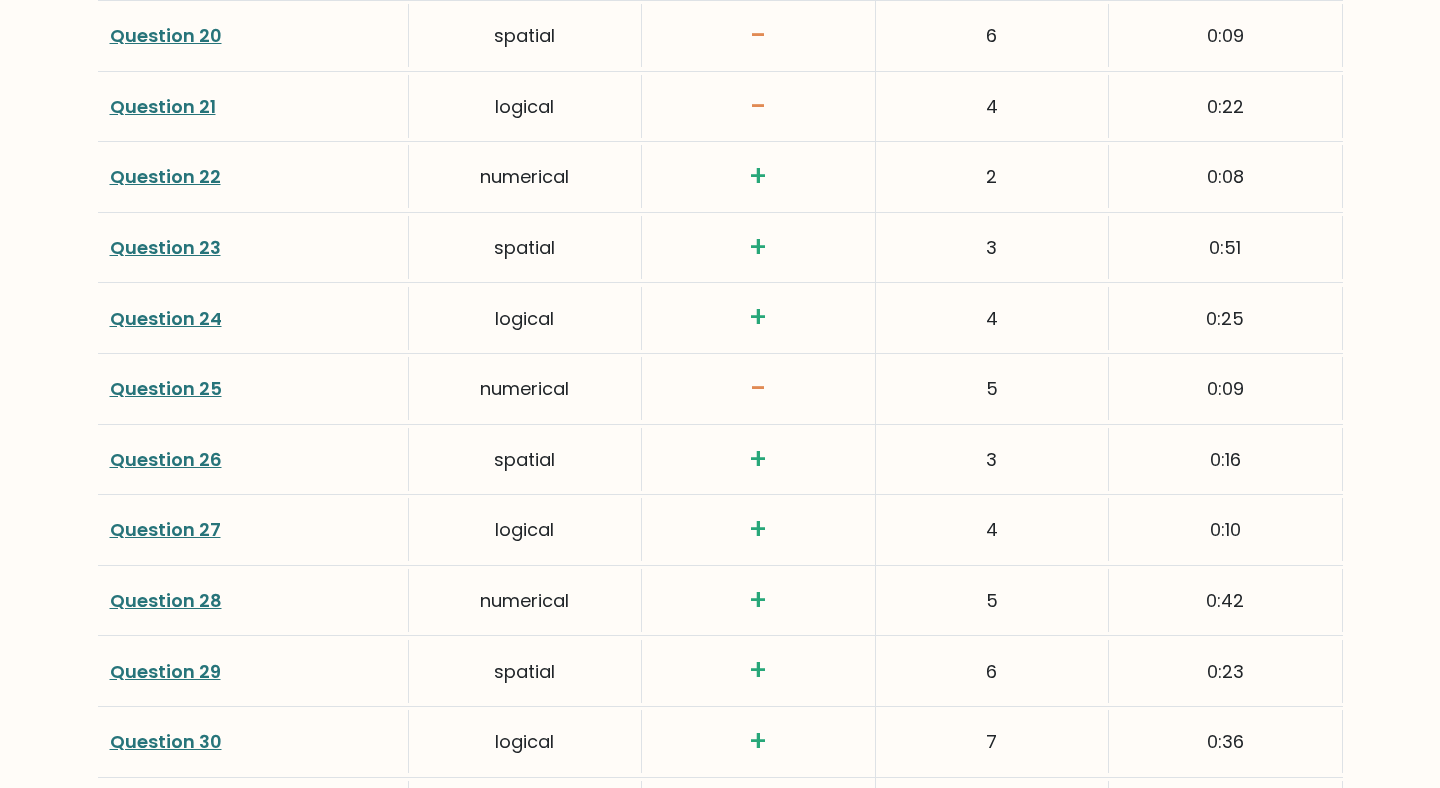 click on "Question 22" at bounding box center [165, 176] 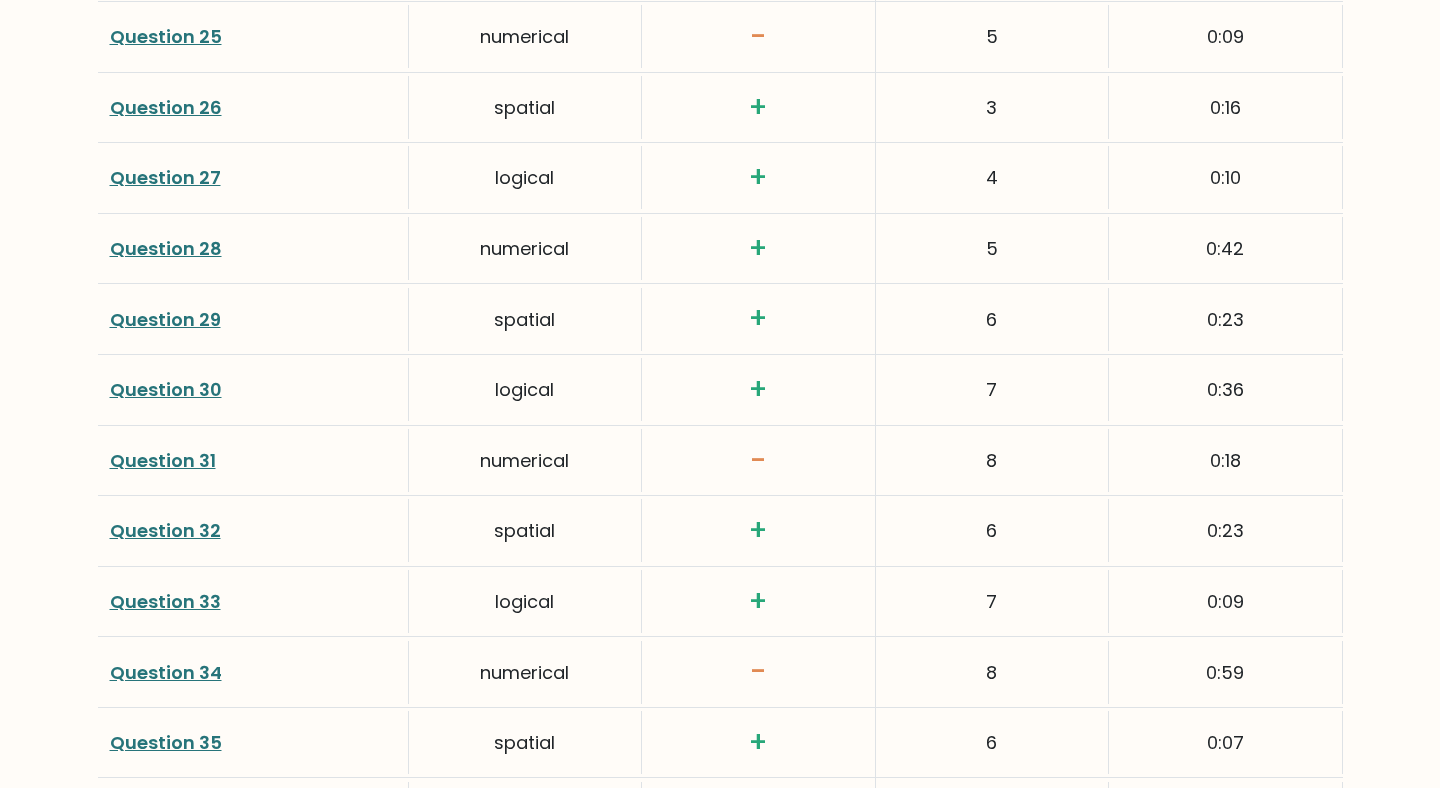 click on "Question 31" at bounding box center [163, 460] 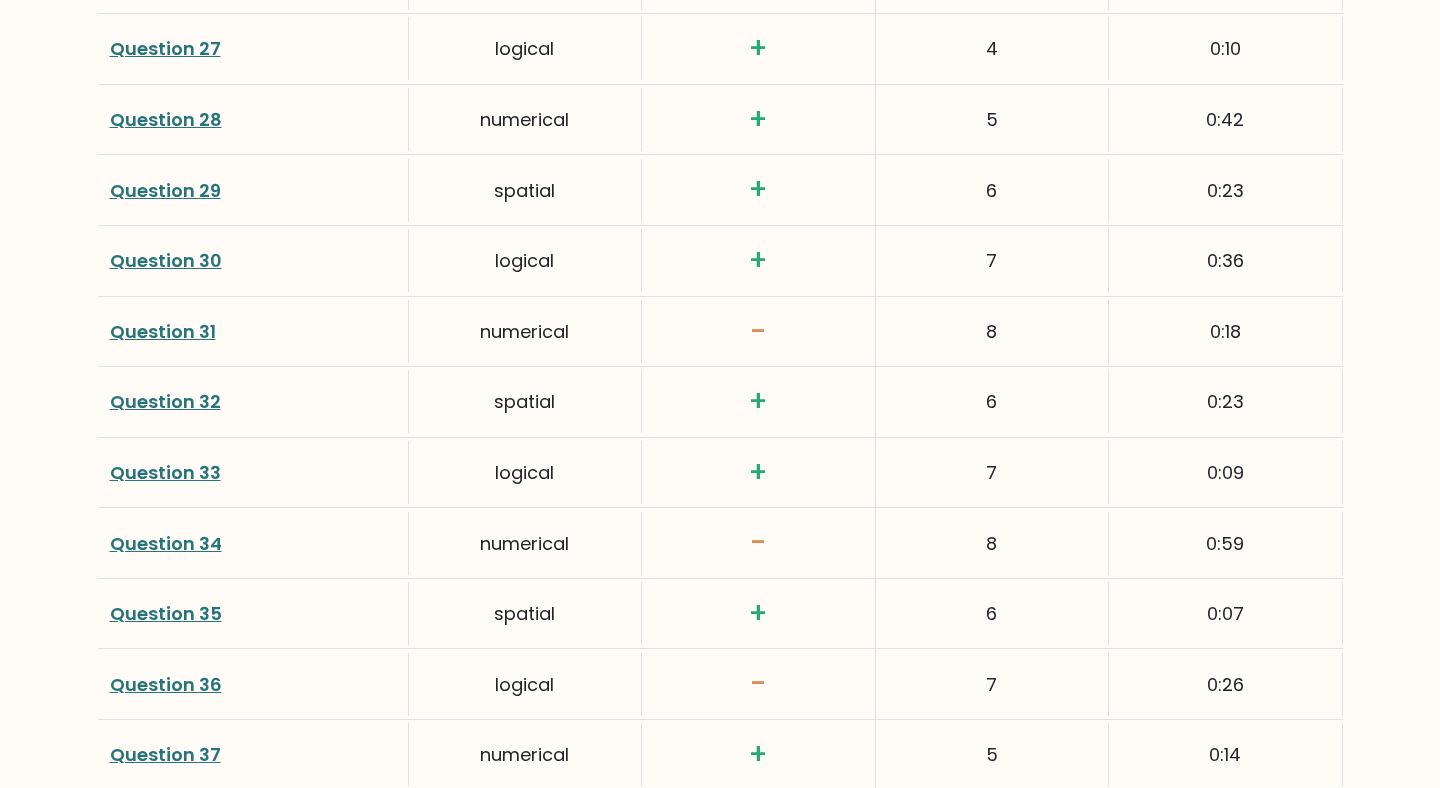 click on "Question 33" at bounding box center [165, 472] 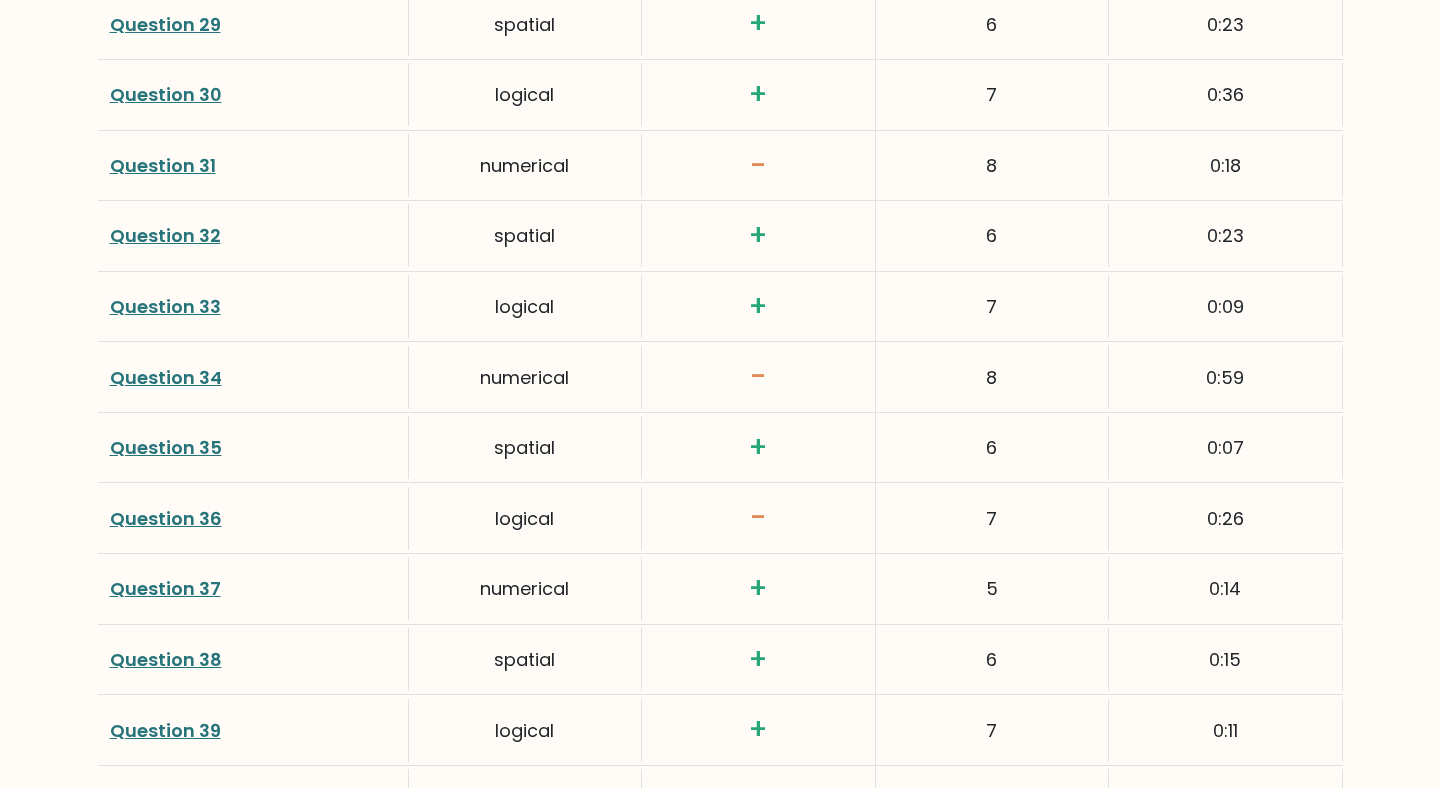 scroll, scrollTop: 5167, scrollLeft: 0, axis: vertical 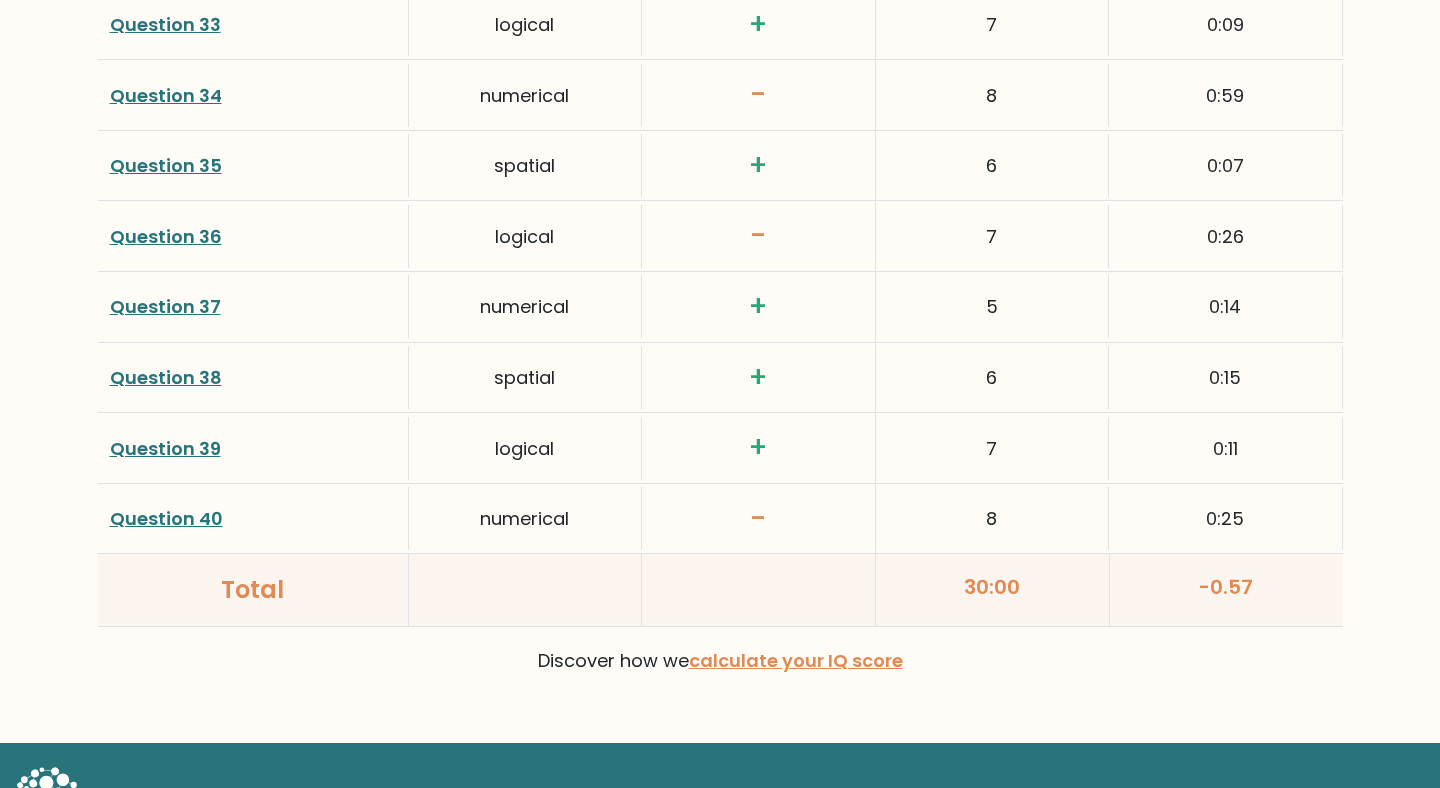 click on "Question 40" at bounding box center [166, 518] 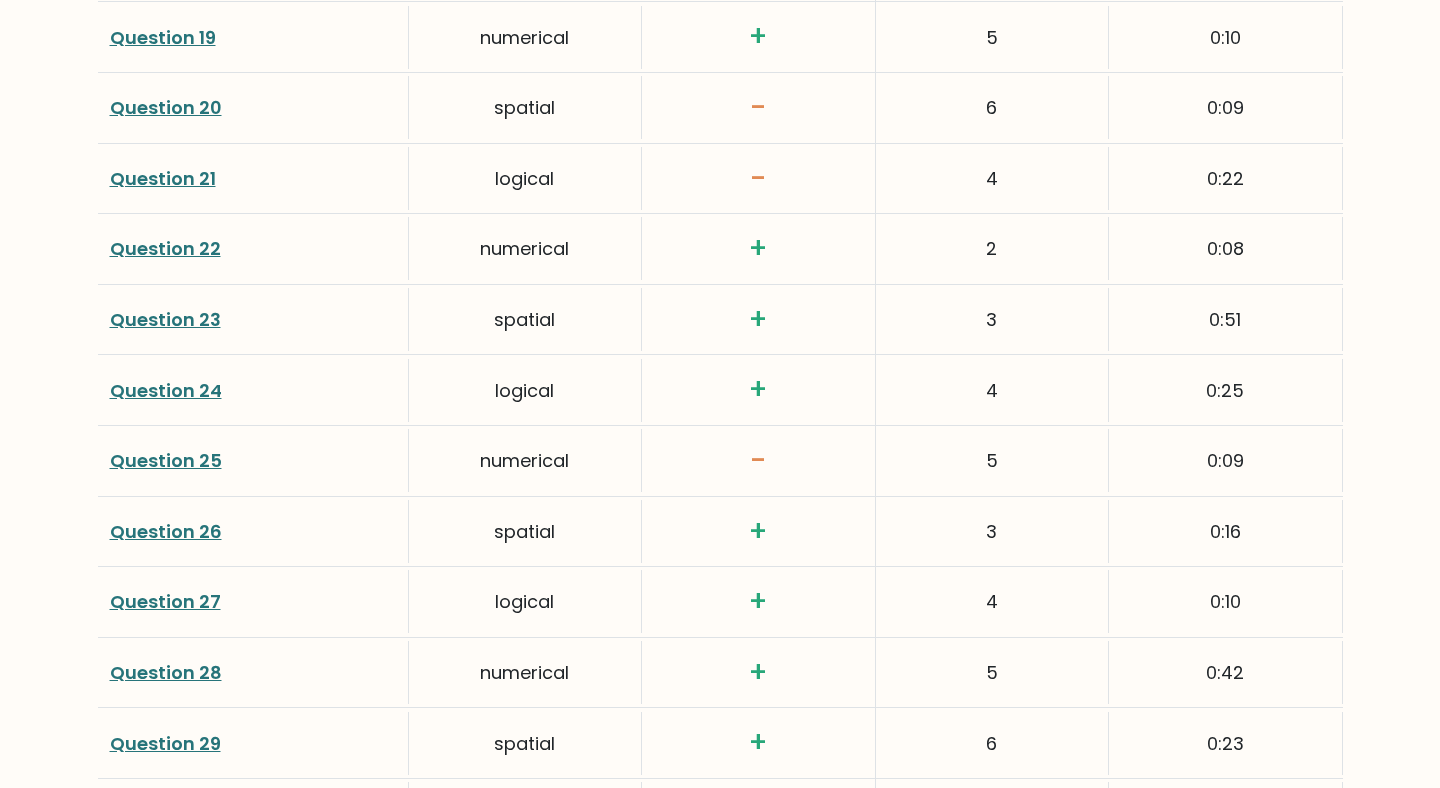 scroll, scrollTop: 4032, scrollLeft: 0, axis: vertical 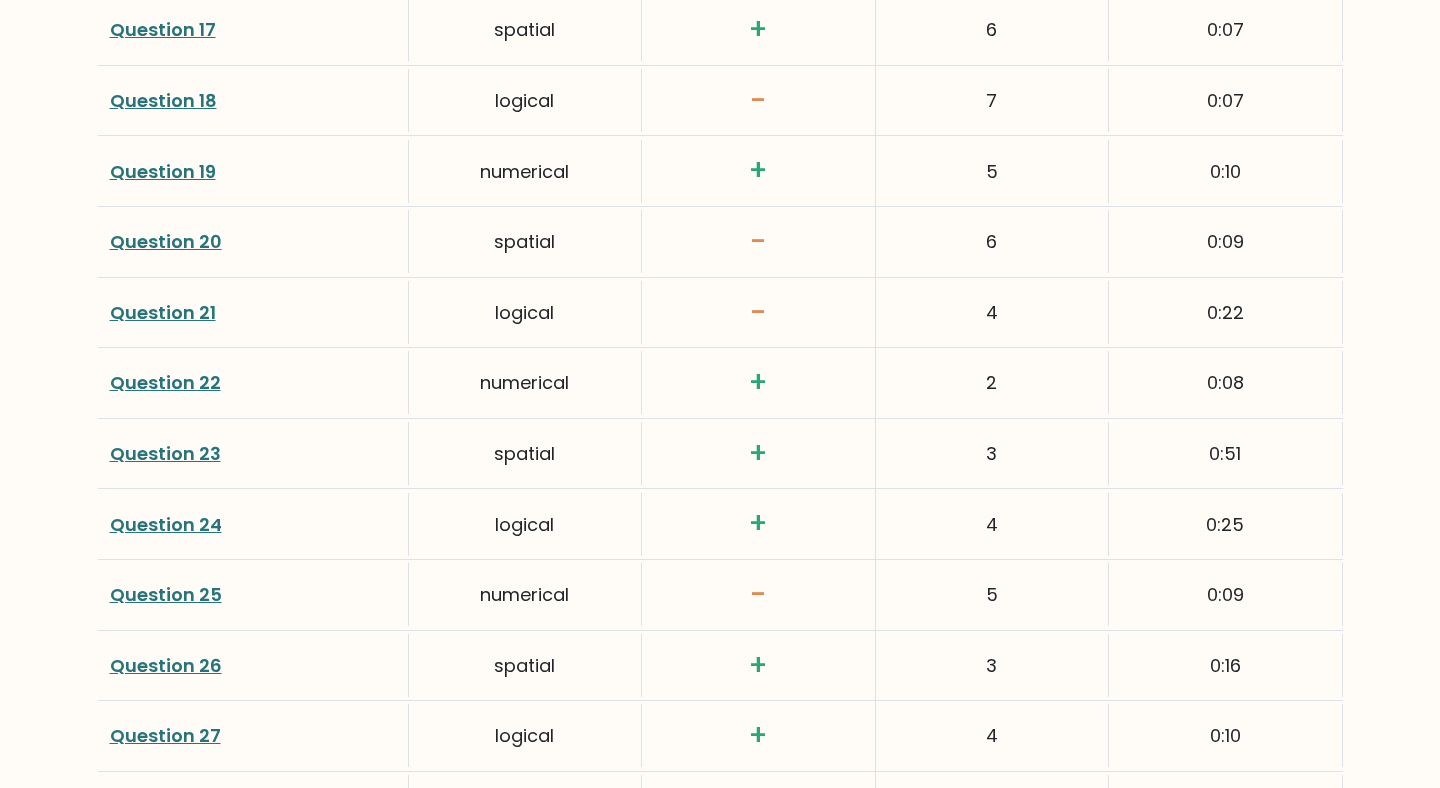 click on "Question 18" at bounding box center (163, 100) 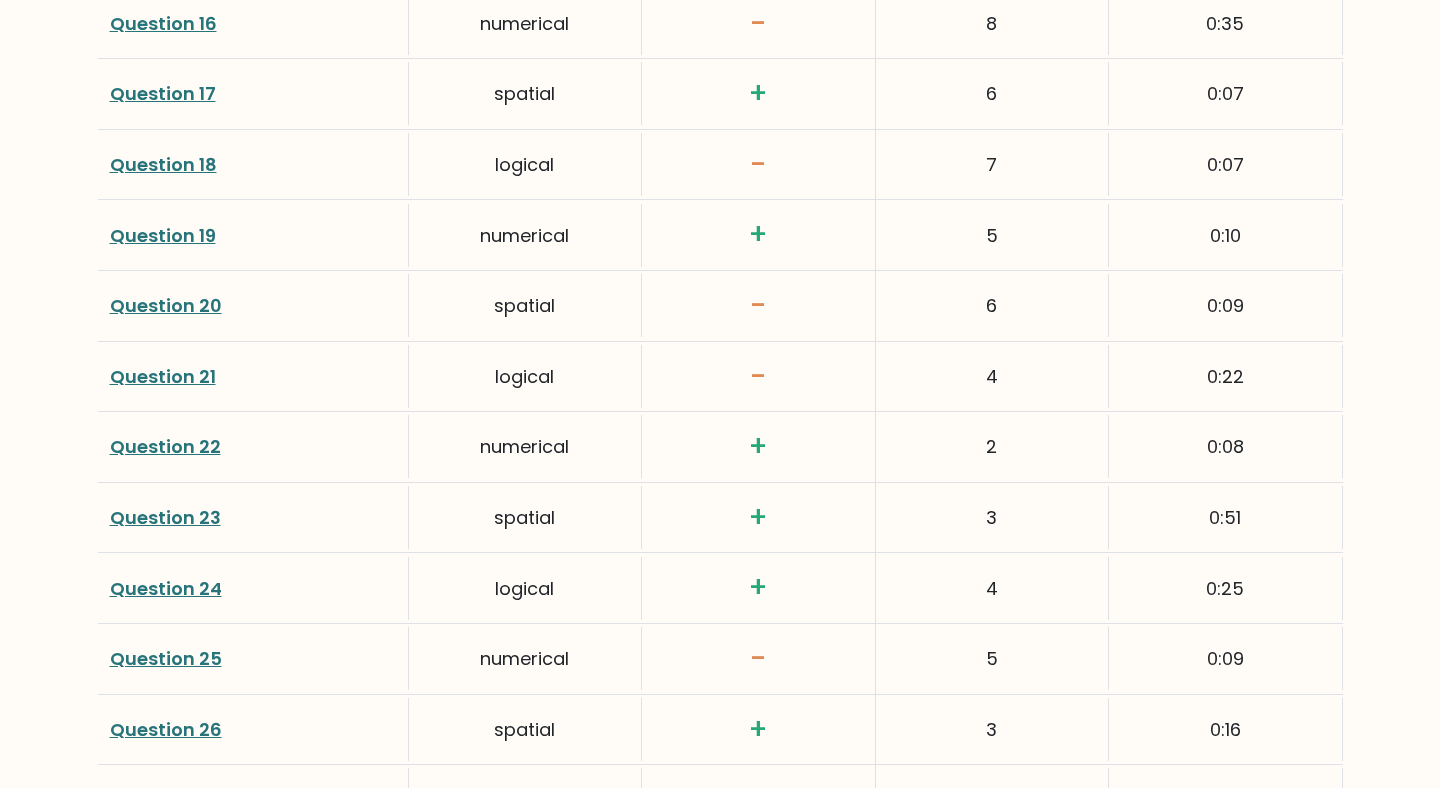 scroll, scrollTop: 3954, scrollLeft: 0, axis: vertical 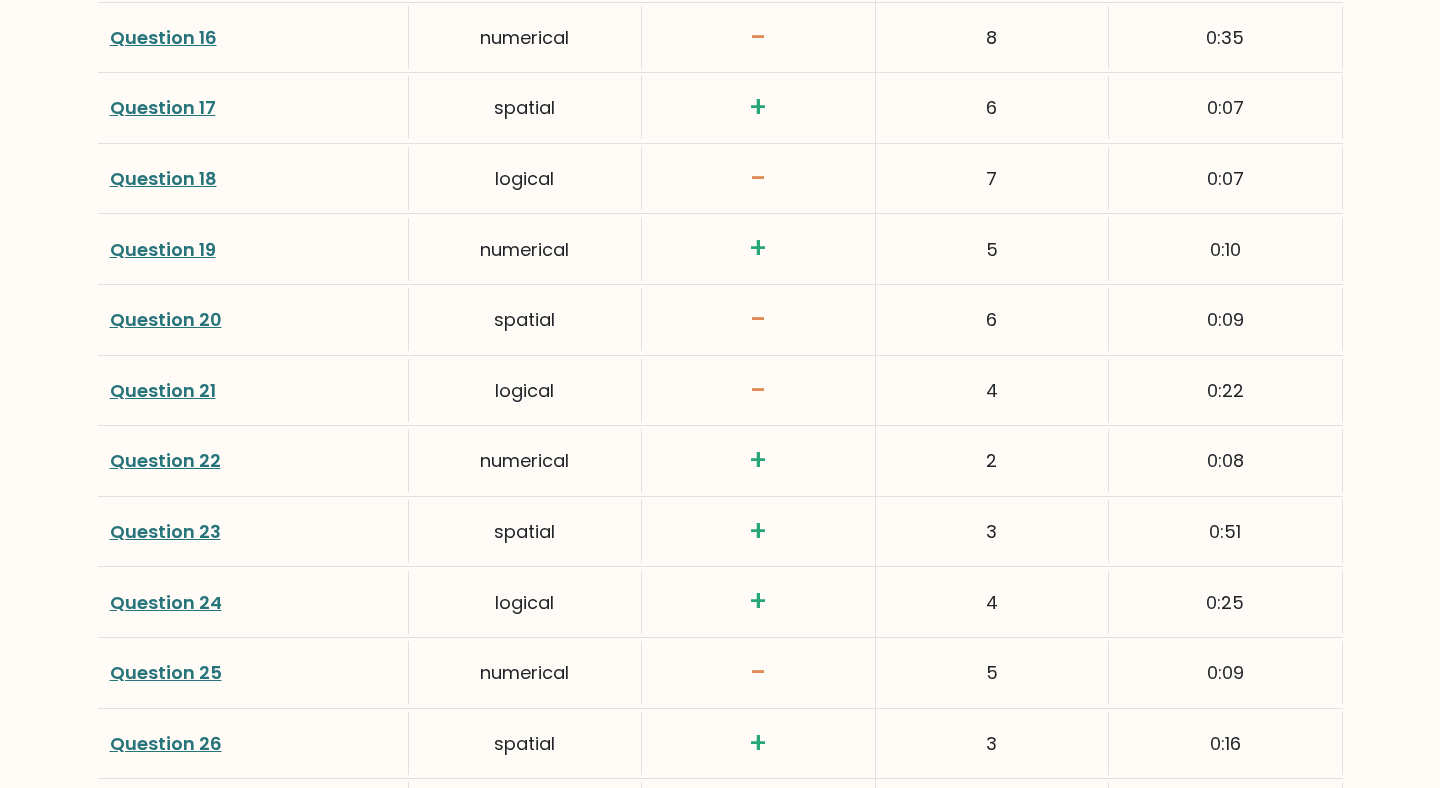 click on "Question 18" at bounding box center (163, 178) 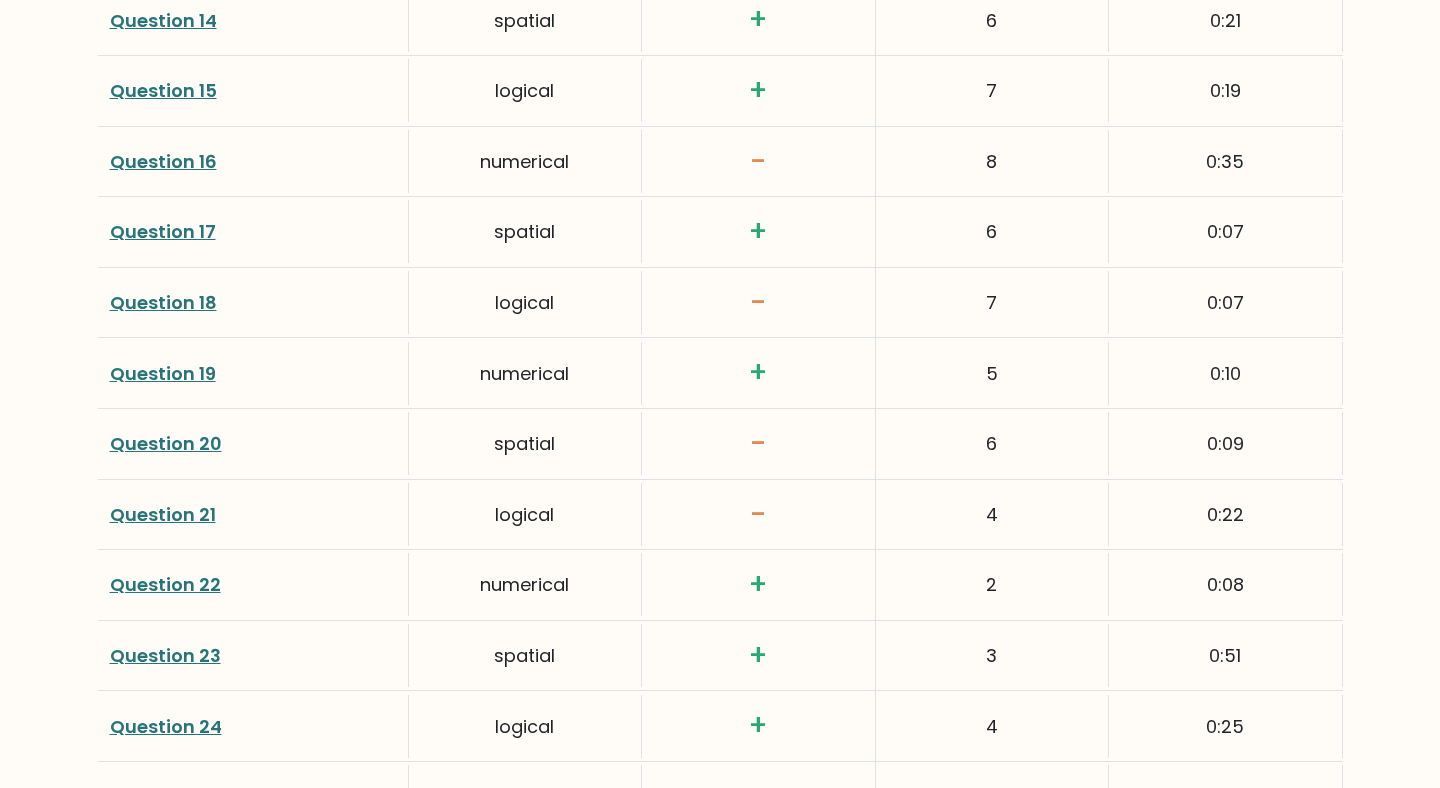 scroll, scrollTop: 3831, scrollLeft: 0, axis: vertical 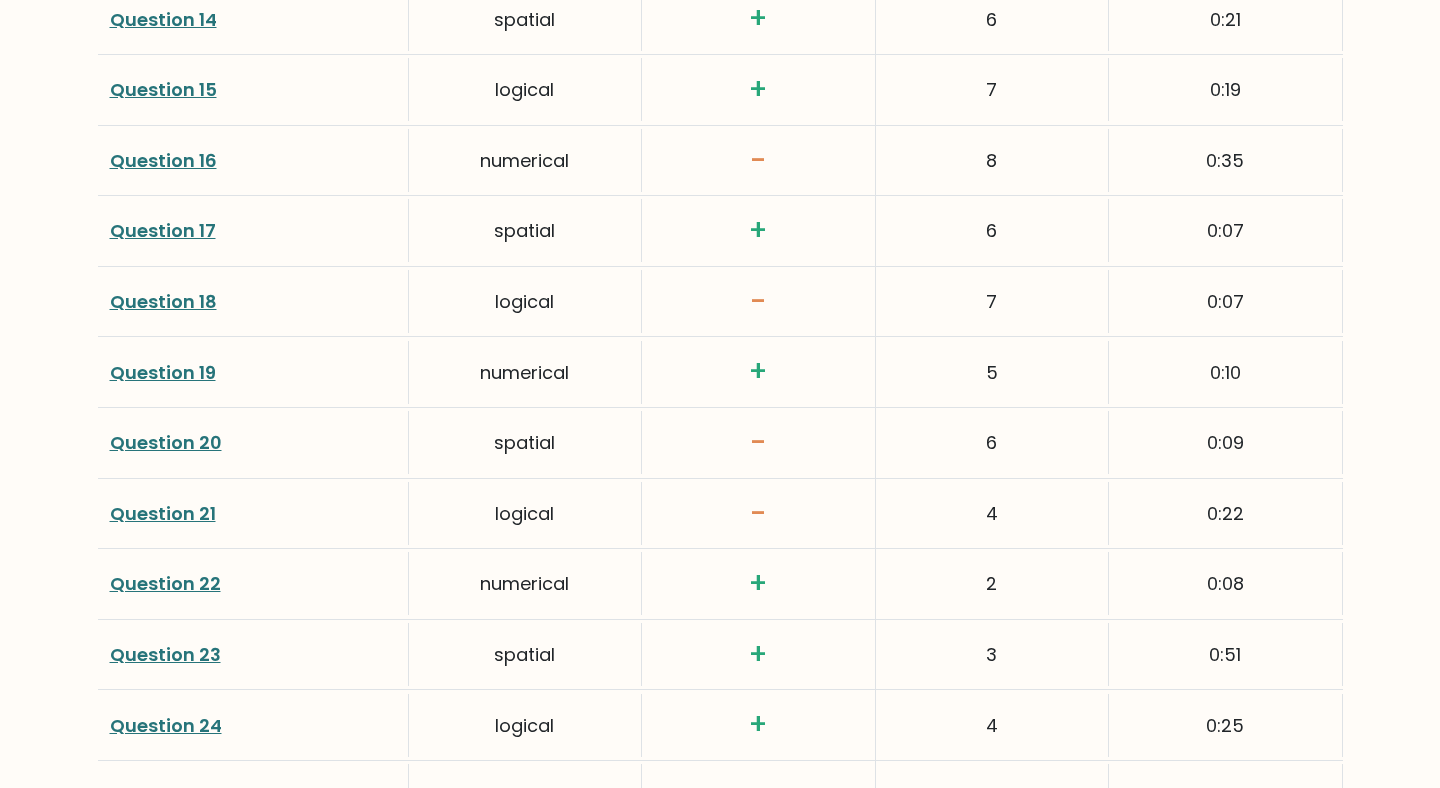 click on "Question 16" at bounding box center (163, 160) 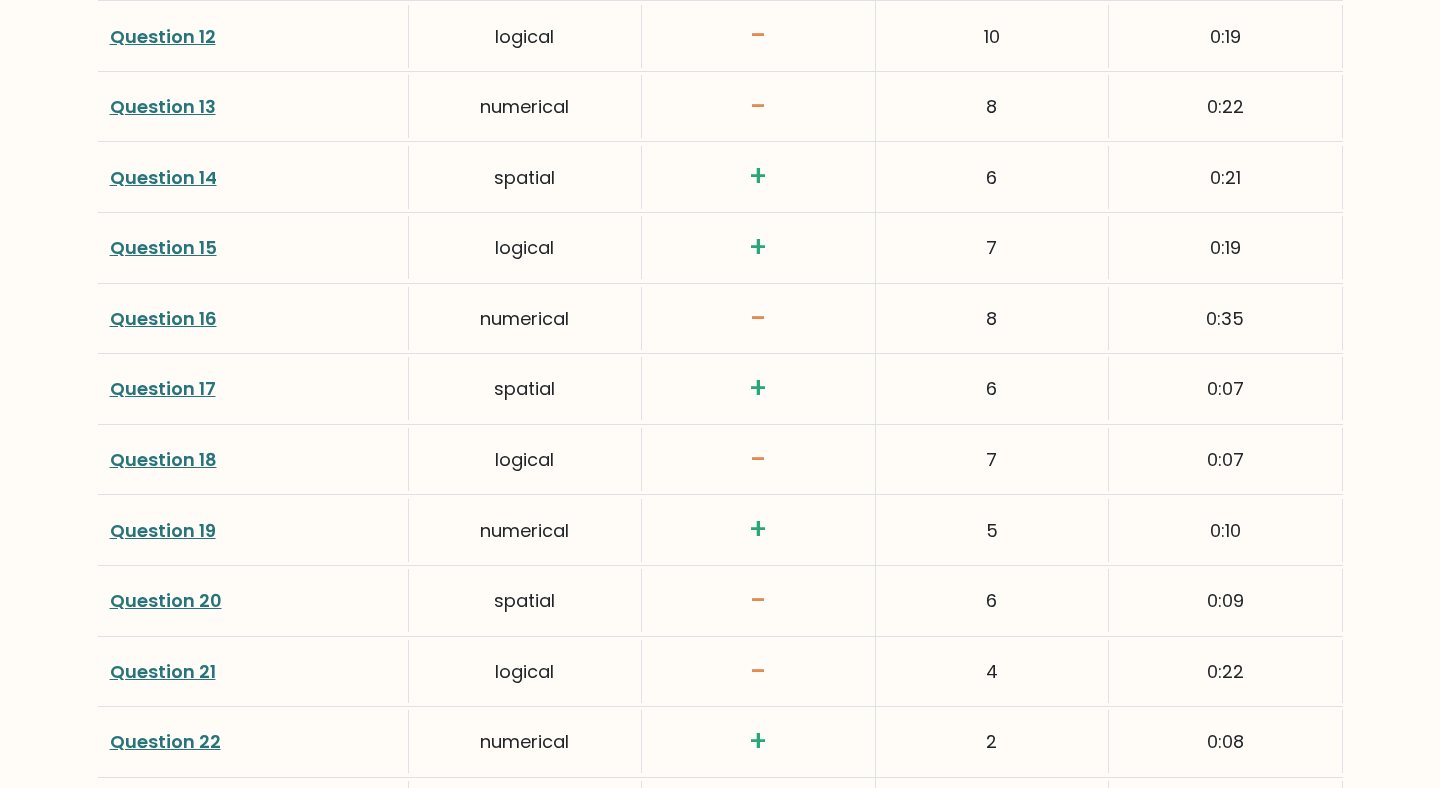 click on "Question 13" at bounding box center (163, 106) 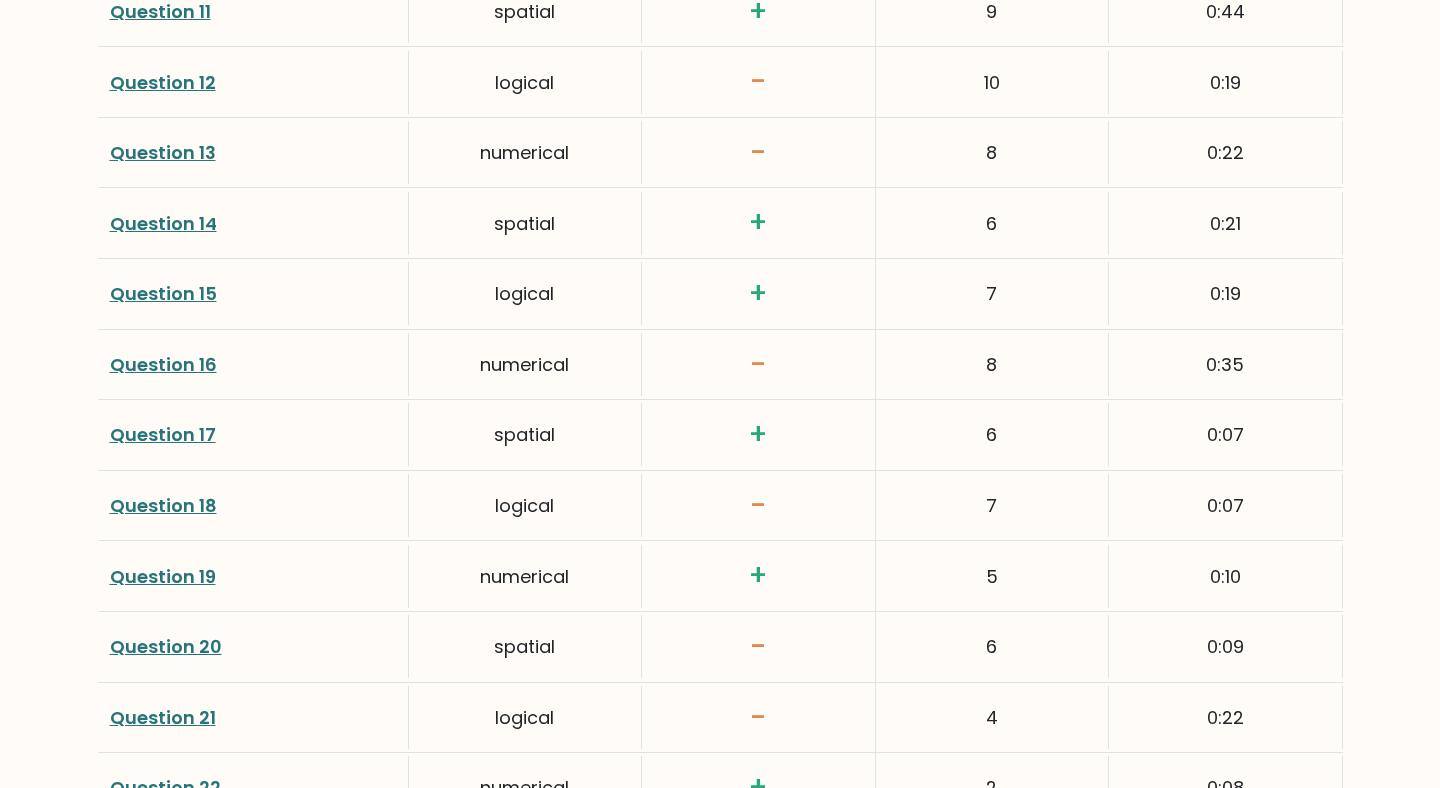 click on "Question 12" at bounding box center [163, 82] 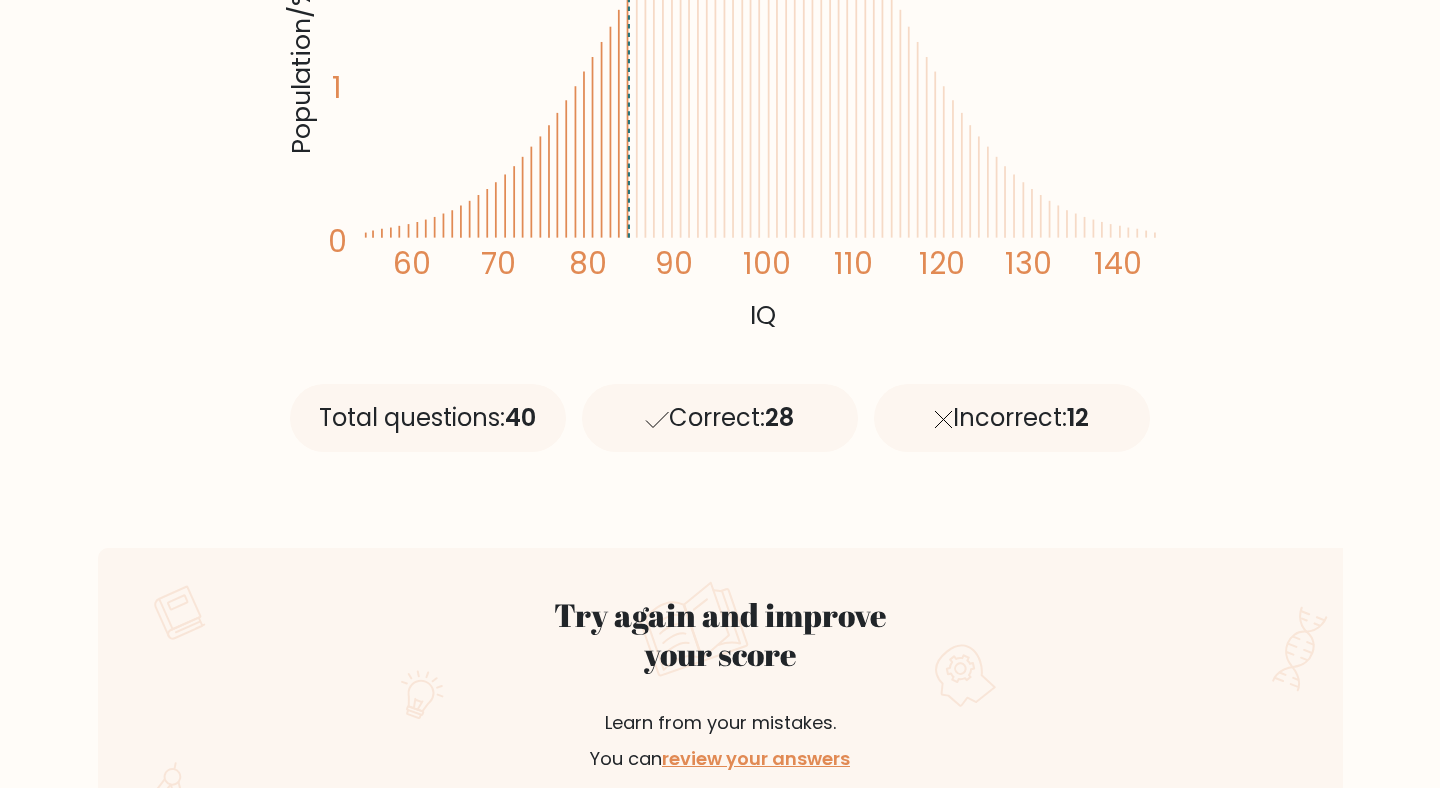 scroll, scrollTop: 0, scrollLeft: 0, axis: both 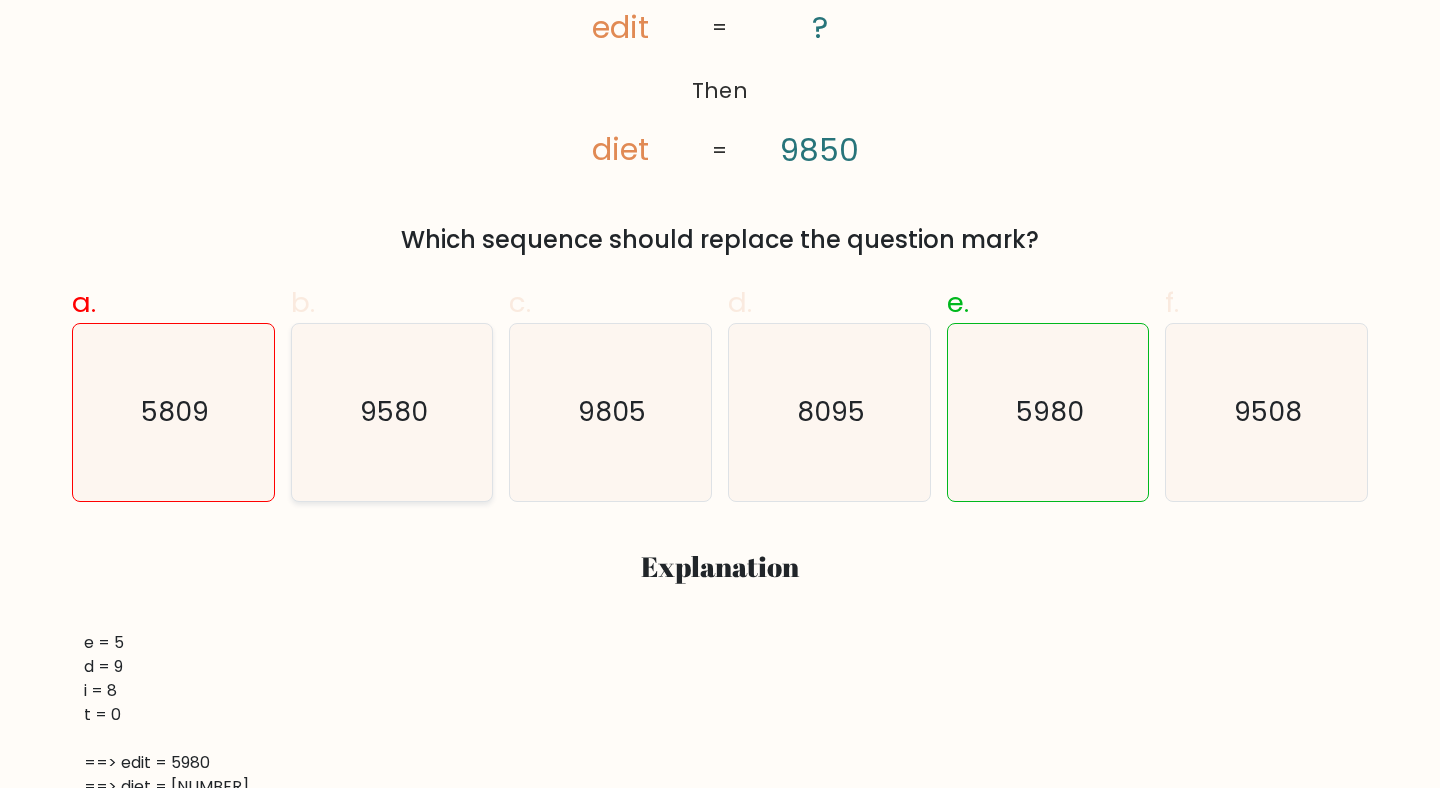 click on "9580" 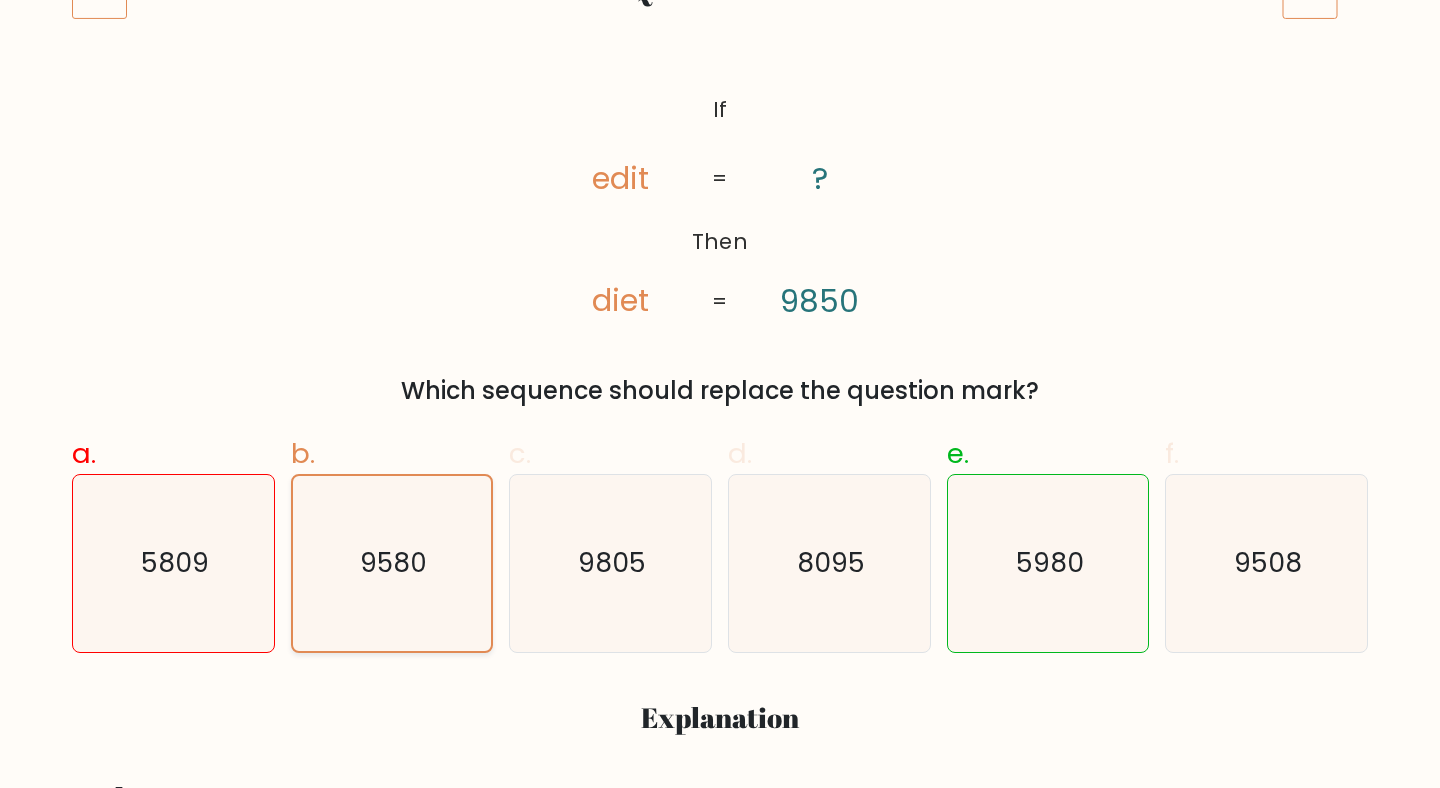 click on "Answers  IQ test
Question 36
@import url('https://fonts.googleapis.com/css?family=Abril+Fatface:400,100,100italic,300,300italic,400italic,500,500italic,700,700italic,900,900italic');           If       Then       edit       diet       ?       9850       =       =
Which sequence should replace the question mark?
a." at bounding box center [720, 2035] 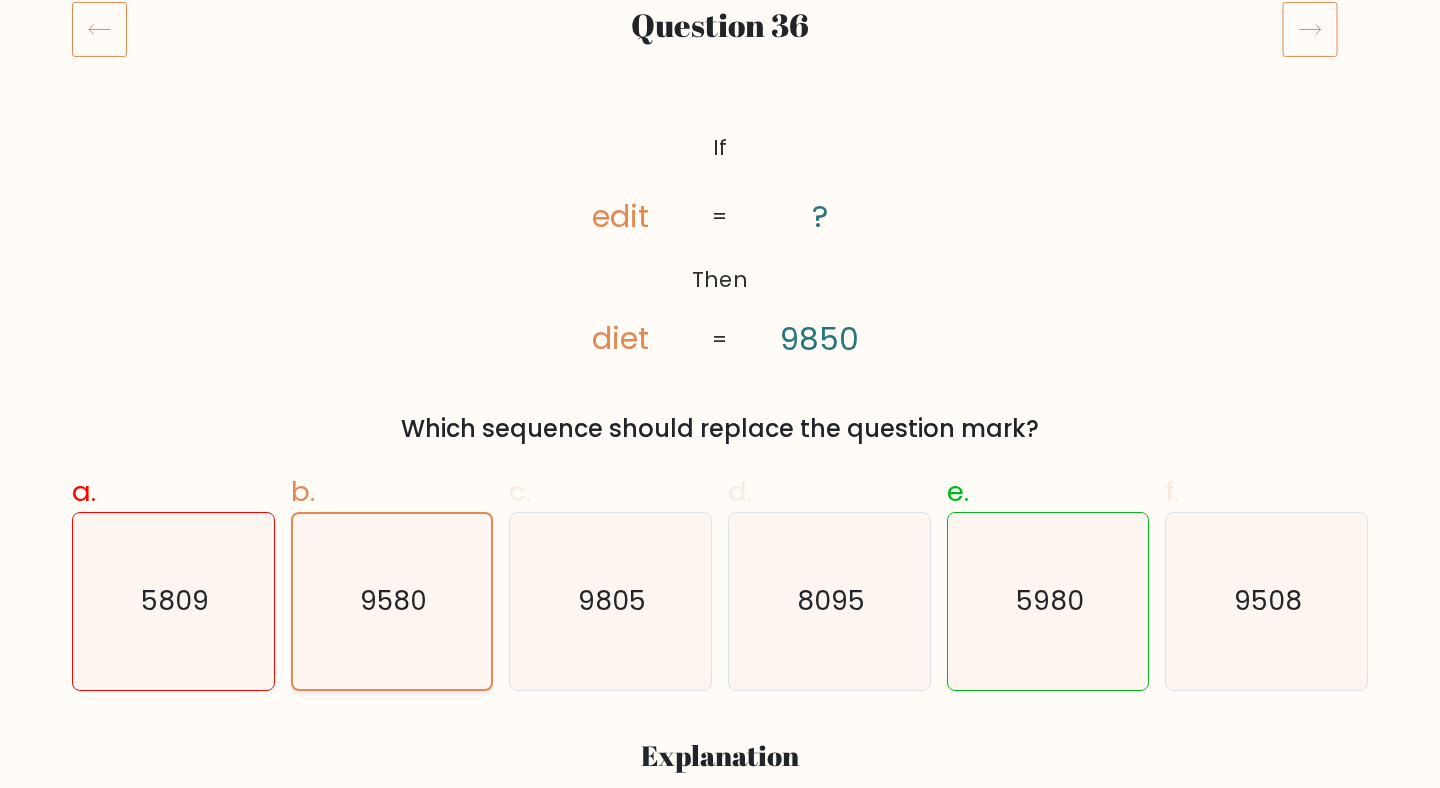 scroll, scrollTop: 575, scrollLeft: 0, axis: vertical 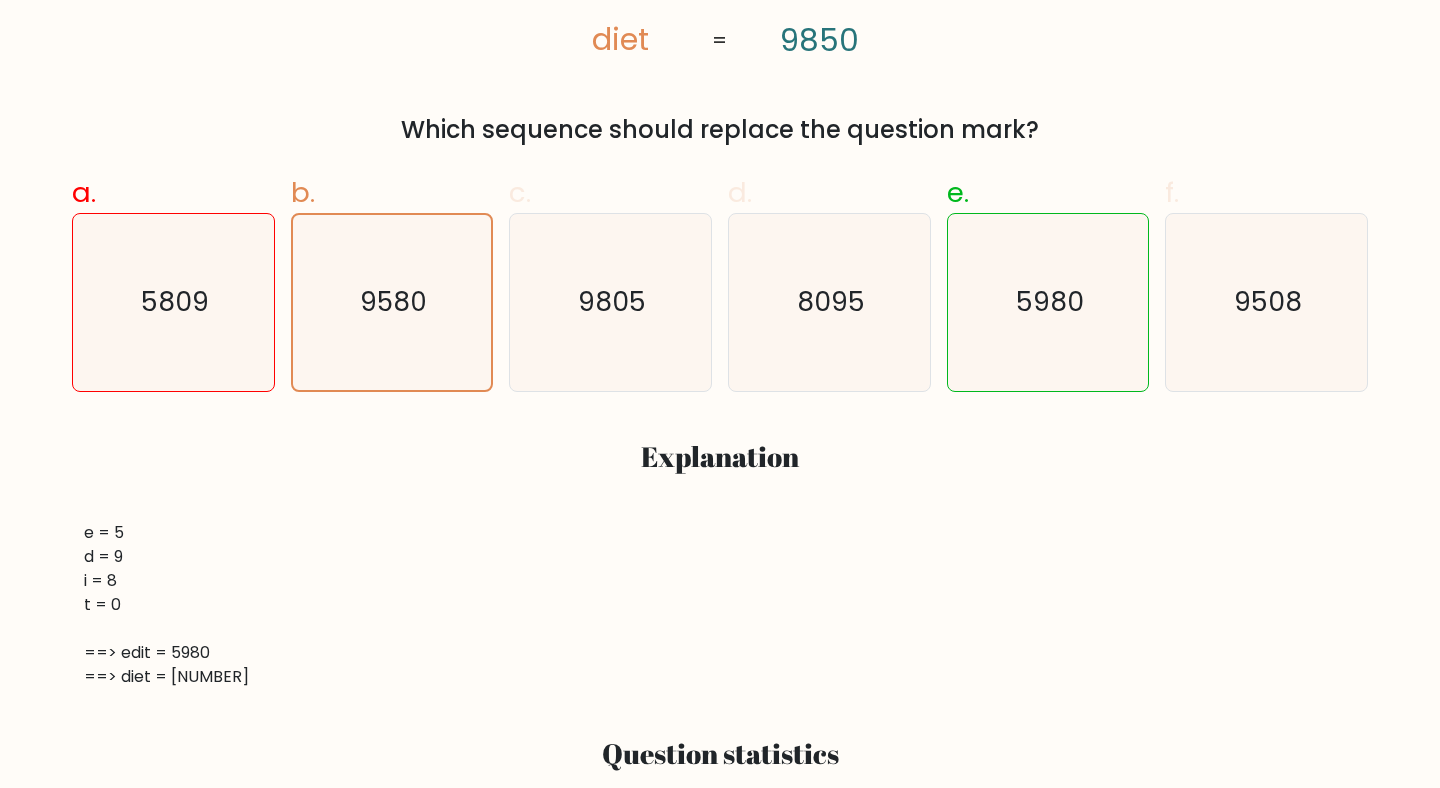 click on "e = 5 d = 9 i = 8 t = 0 ==> edit = 5980 ==> diet = 9850" at bounding box center (720, 605) 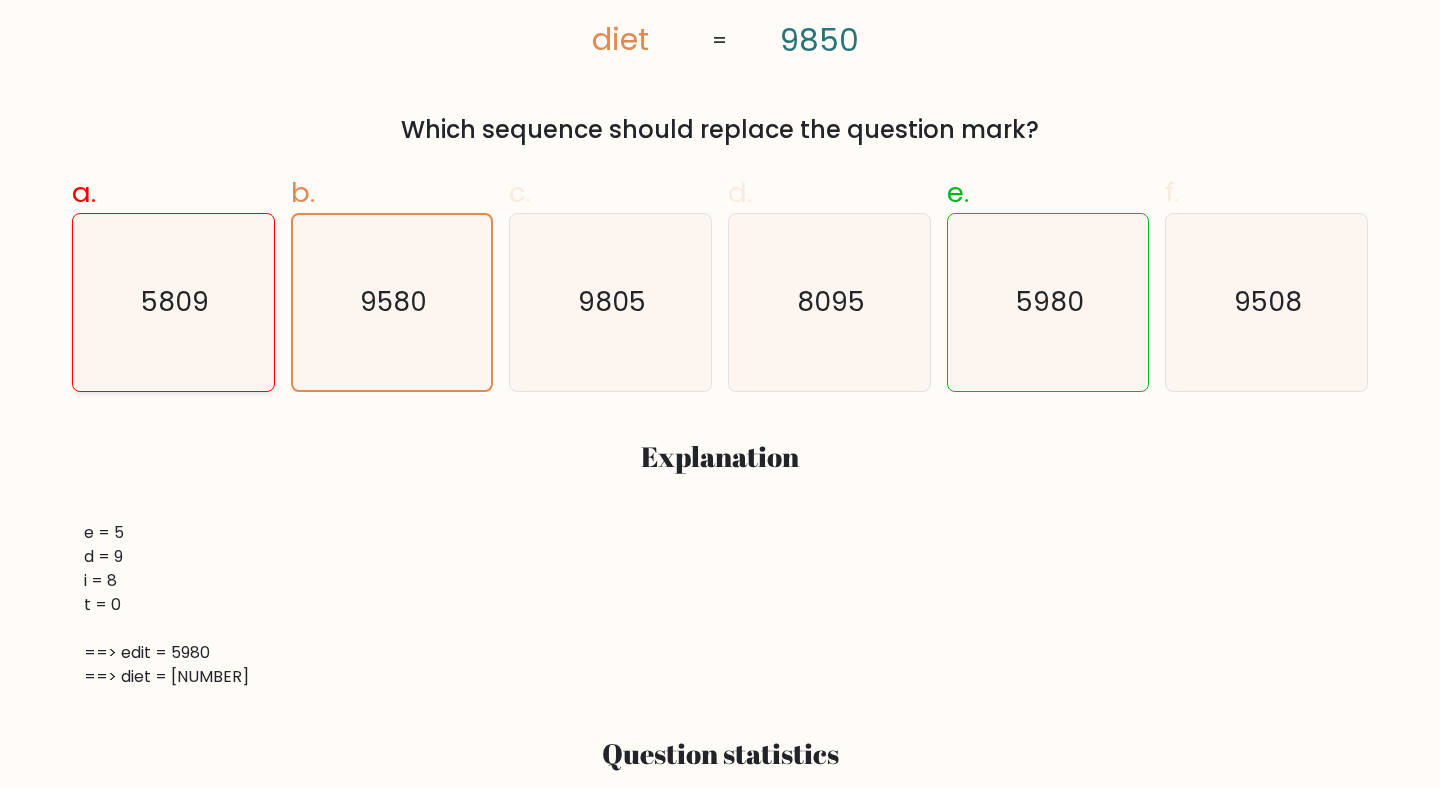 click on "5809" 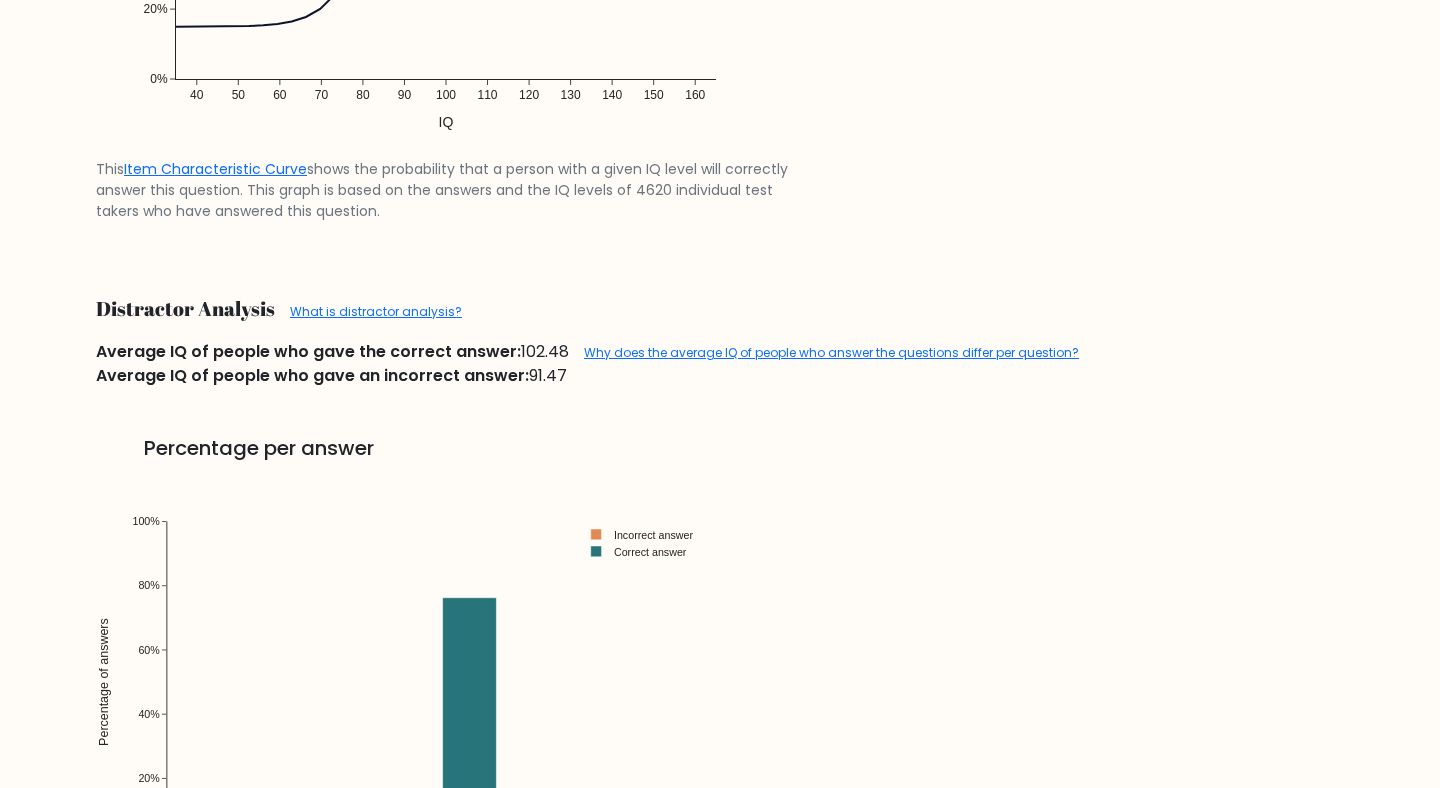 scroll, scrollTop: 2449, scrollLeft: 0, axis: vertical 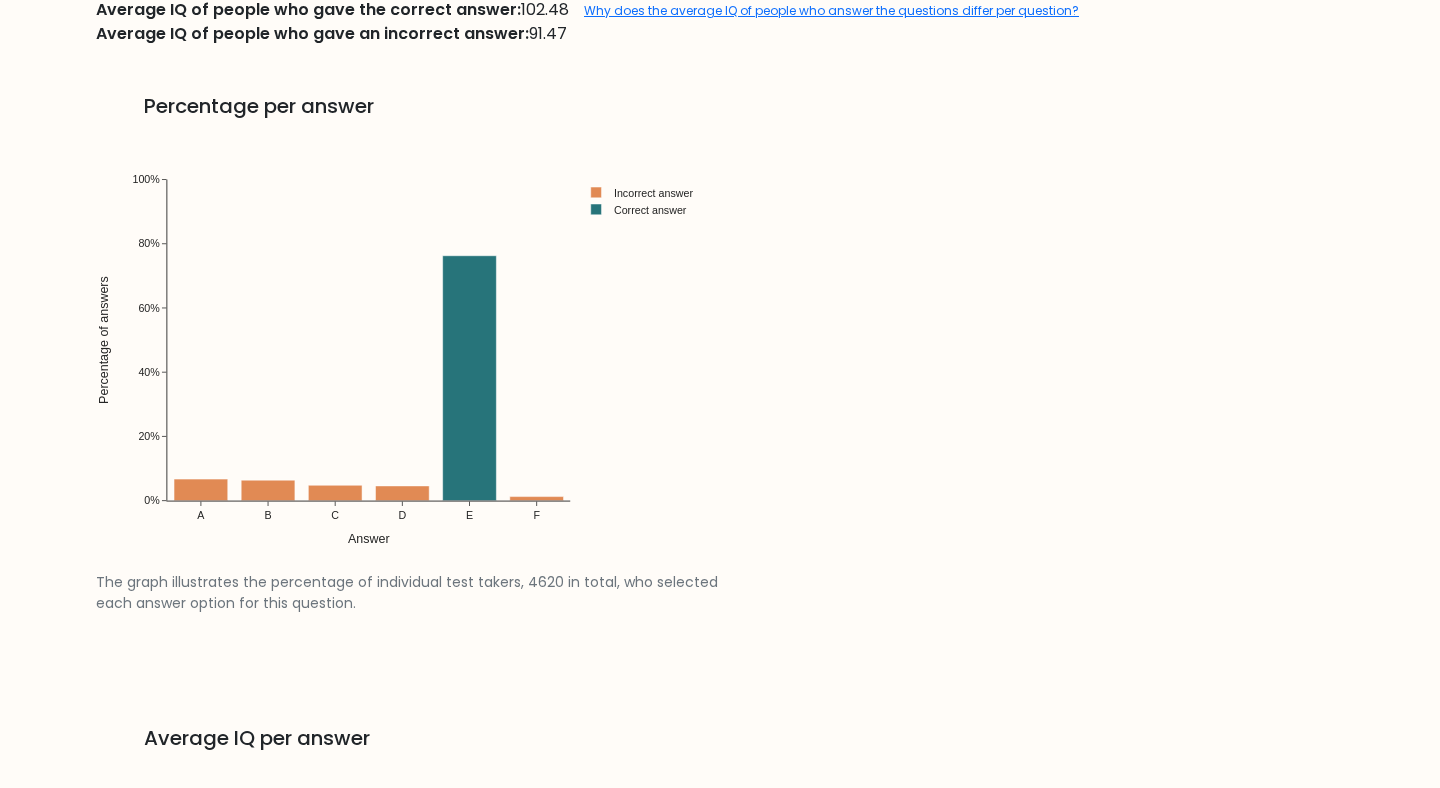 click on "Percentage per answer" at bounding box center (408, 106) 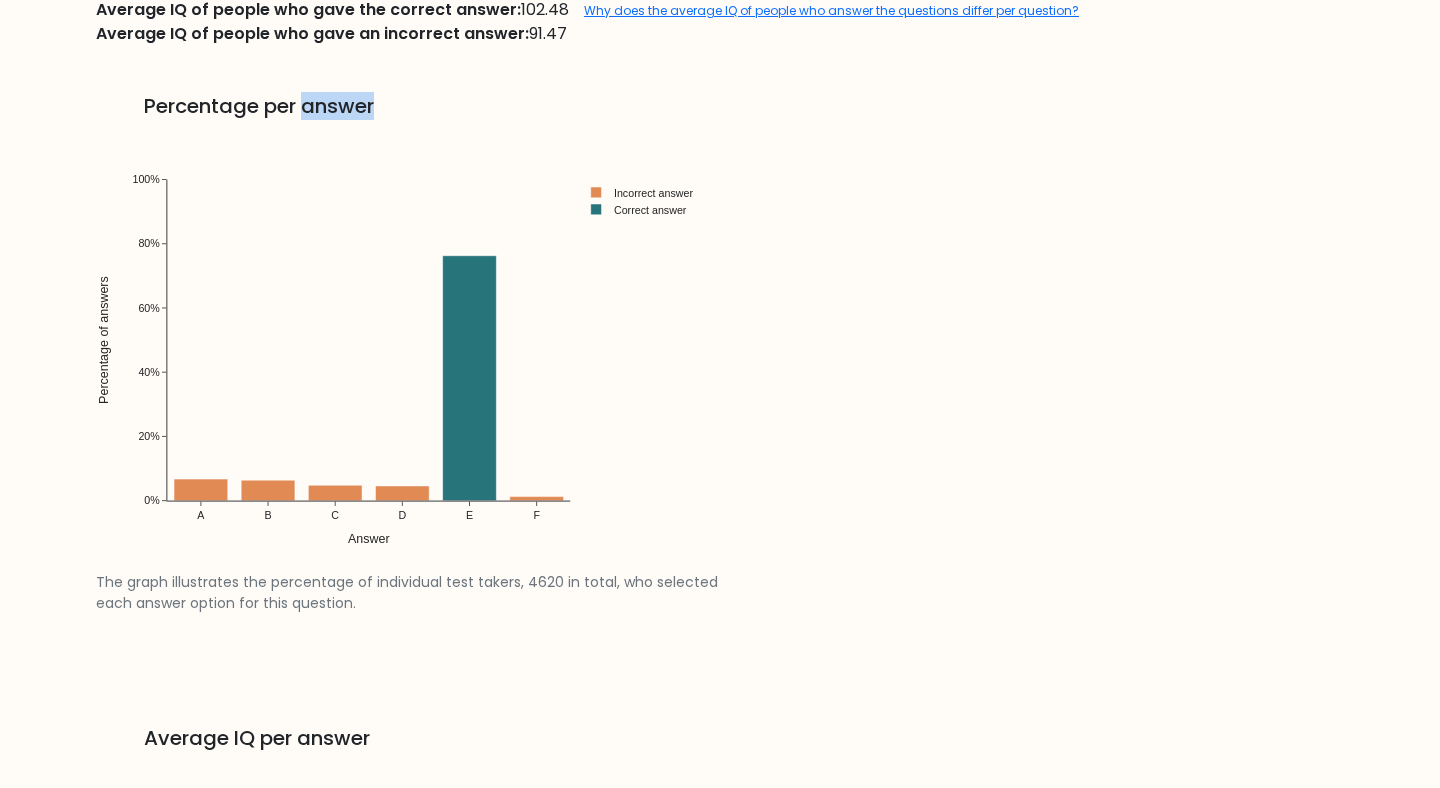 click on "Percentage per answer" at bounding box center [408, 106] 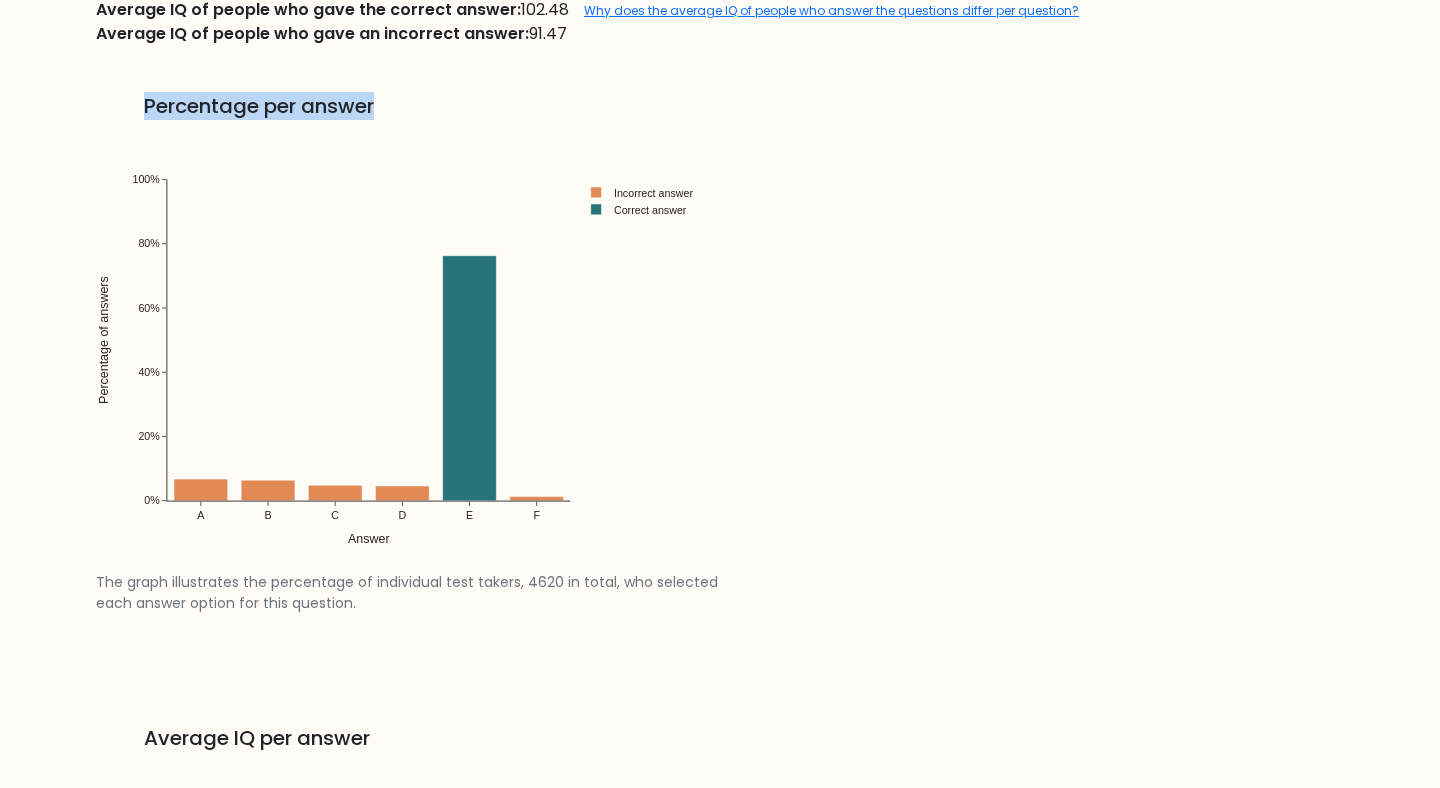 click on "Percentage per answer" at bounding box center (408, 106) 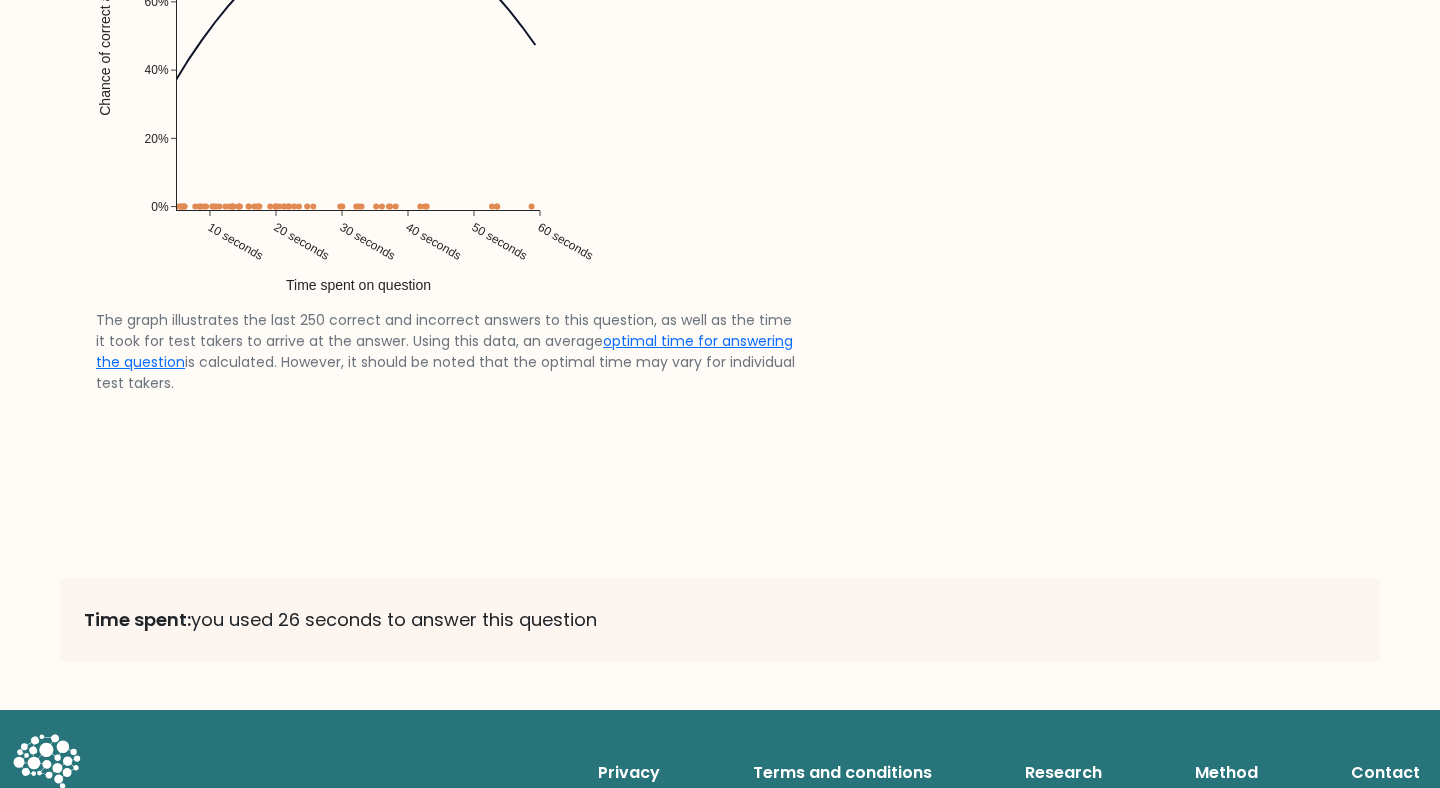 scroll, scrollTop: 4191, scrollLeft: 0, axis: vertical 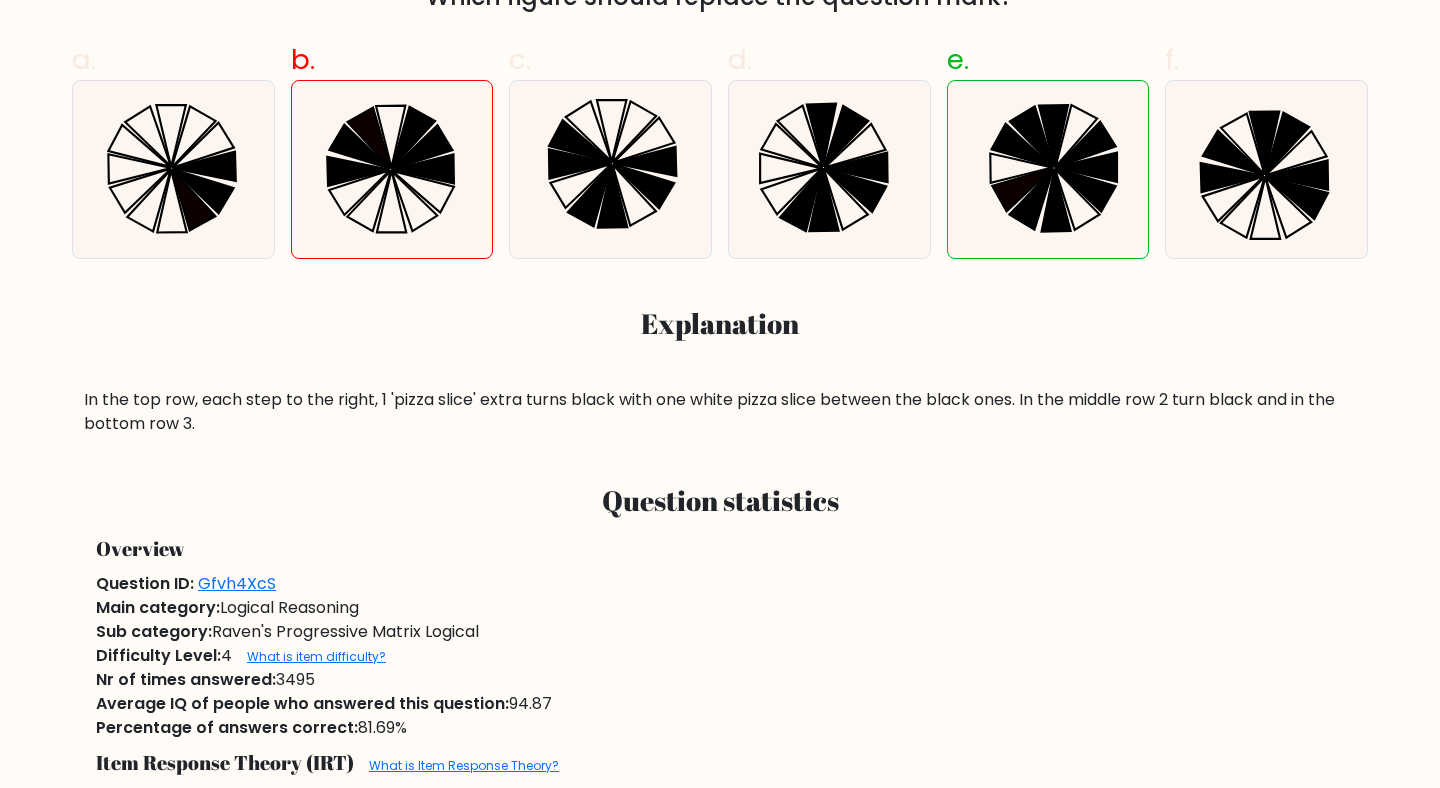 click on "In the top row, each step to the right, 1 'pizza slice' extra turns black with one white pizza slice between the black ones. In the middle row 2 turn black and in the bottom row 3." at bounding box center (720, 412) 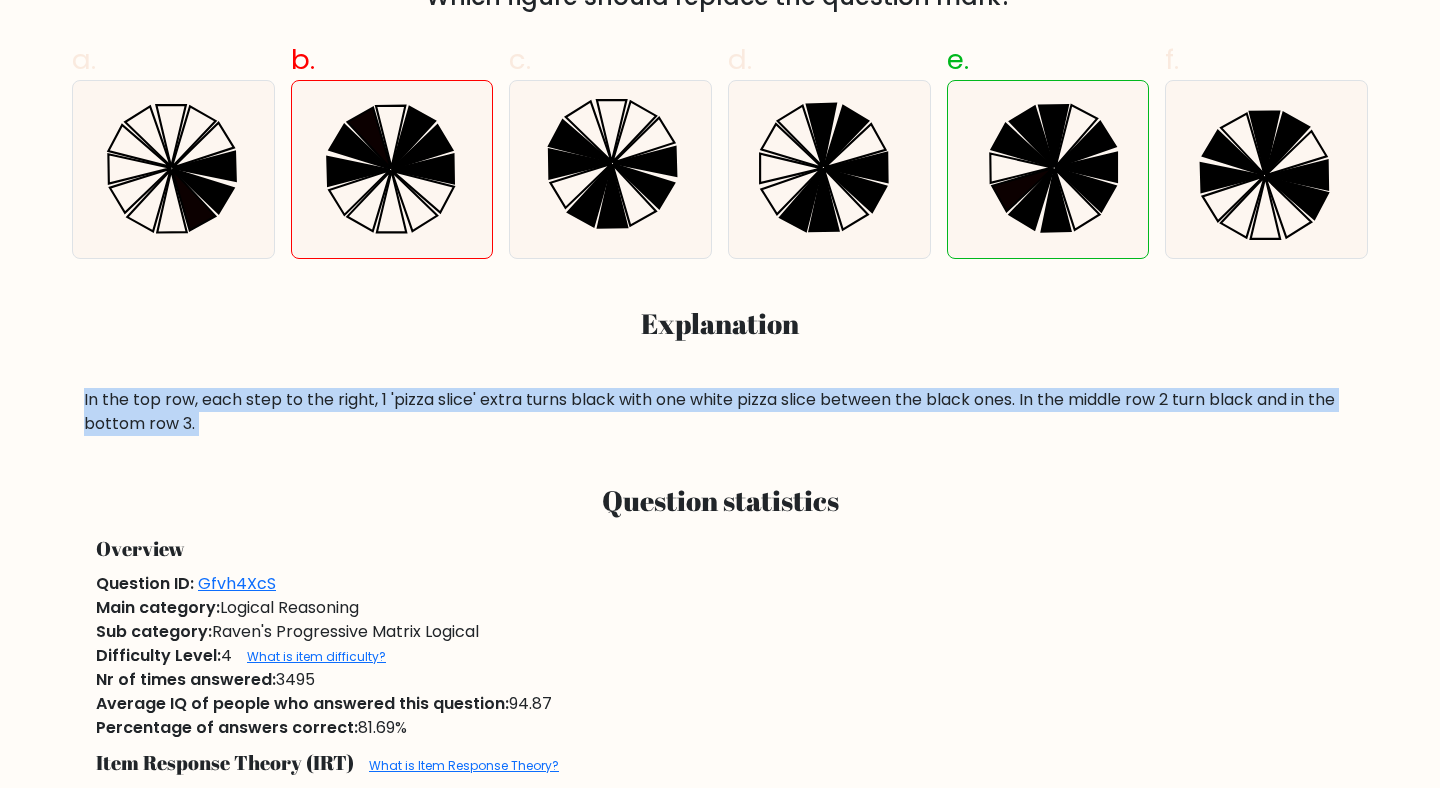 click on "In the top row, each step to the right, 1 'pizza slice' extra turns black with one white pizza slice between the black ones. In the middle row 2 turn black and in the bottom row 3." at bounding box center [720, 412] 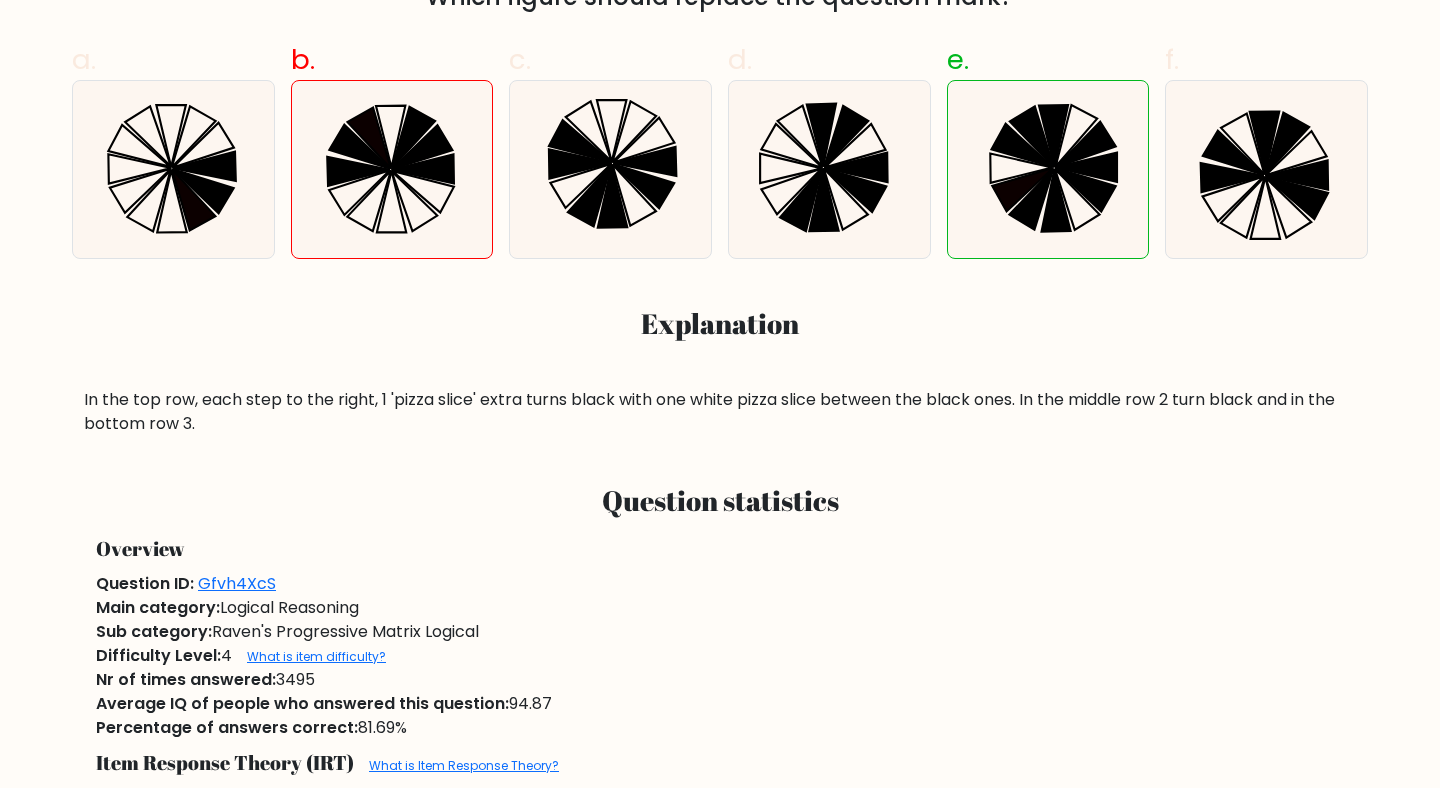 click on "In the top row, each step to the right, 1 'pizza slice' extra turns black with one white pizza slice between the black ones. In the middle row 2 turn black and in the bottom row 3." at bounding box center (720, 412) 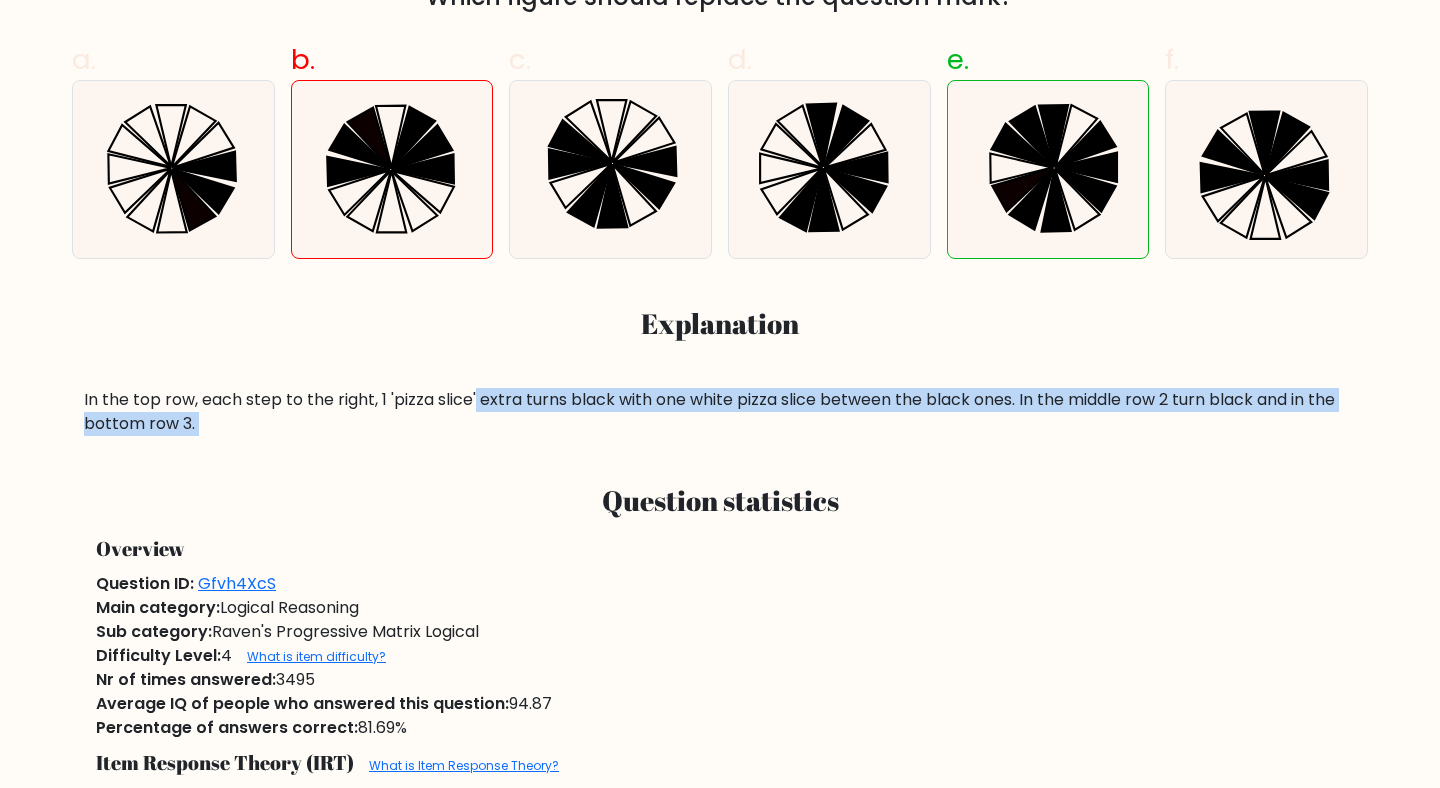 drag, startPoint x: 476, startPoint y: 392, endPoint x: 562, endPoint y: 495, distance: 134.18271 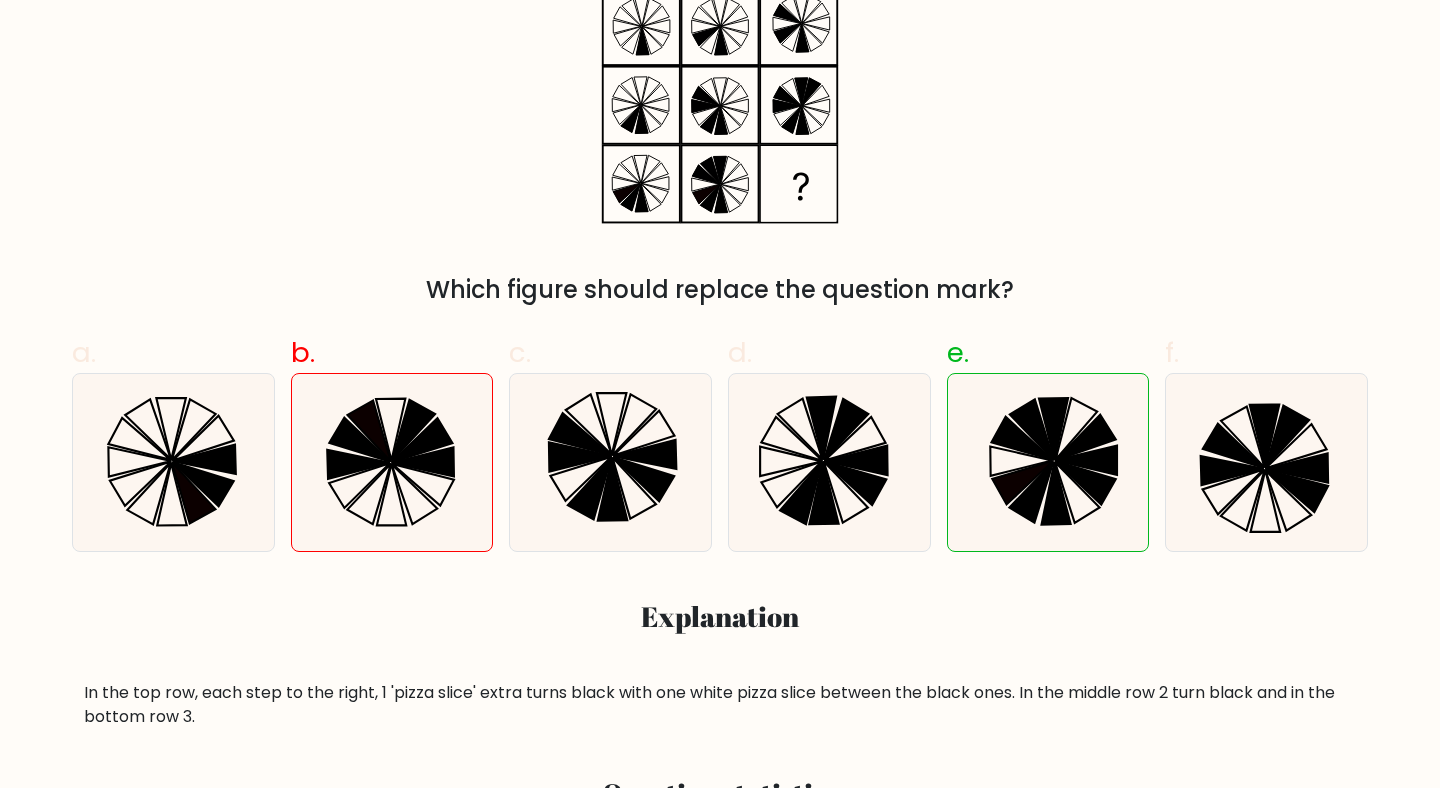 scroll, scrollTop: 410, scrollLeft: 0, axis: vertical 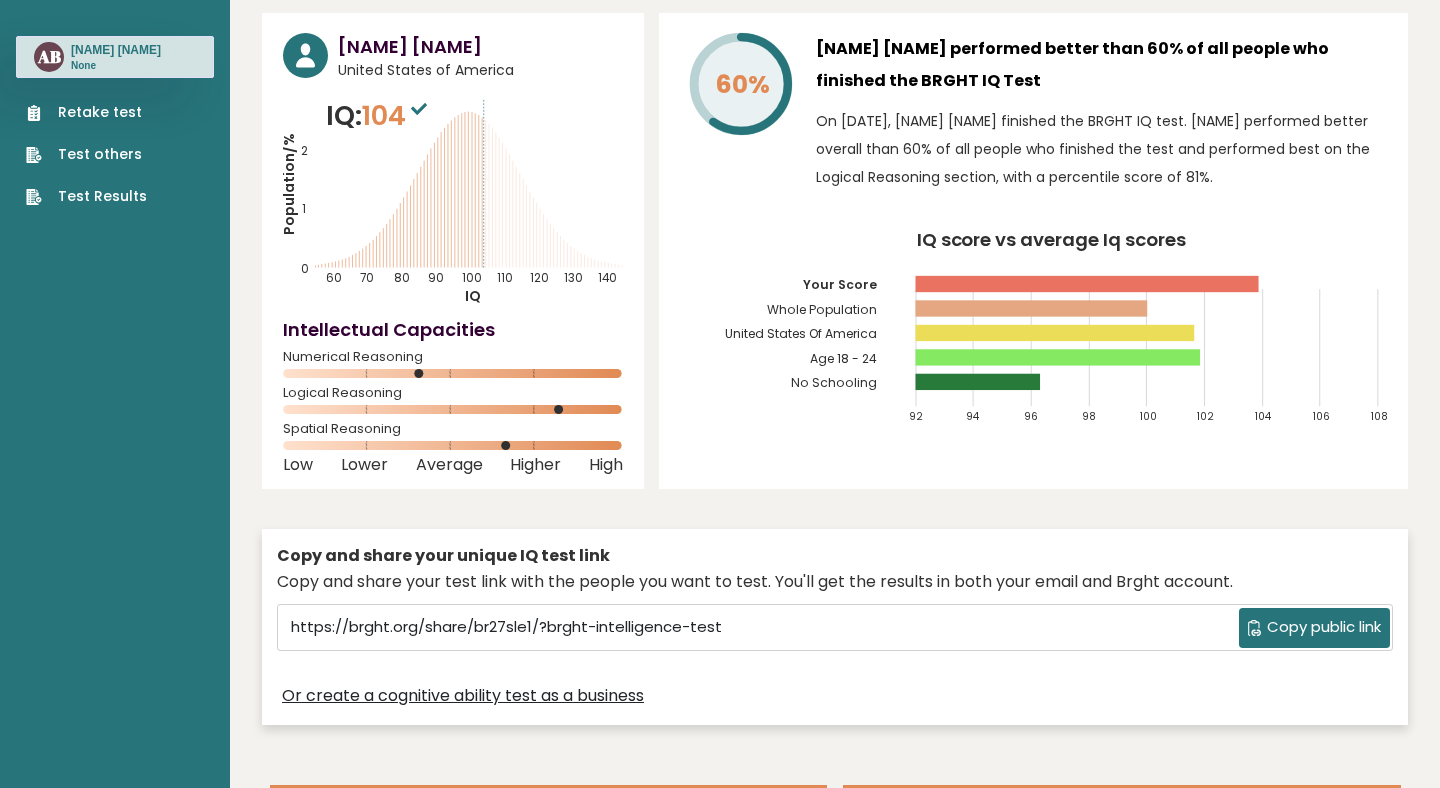 click on "Retake test" at bounding box center [86, 112] 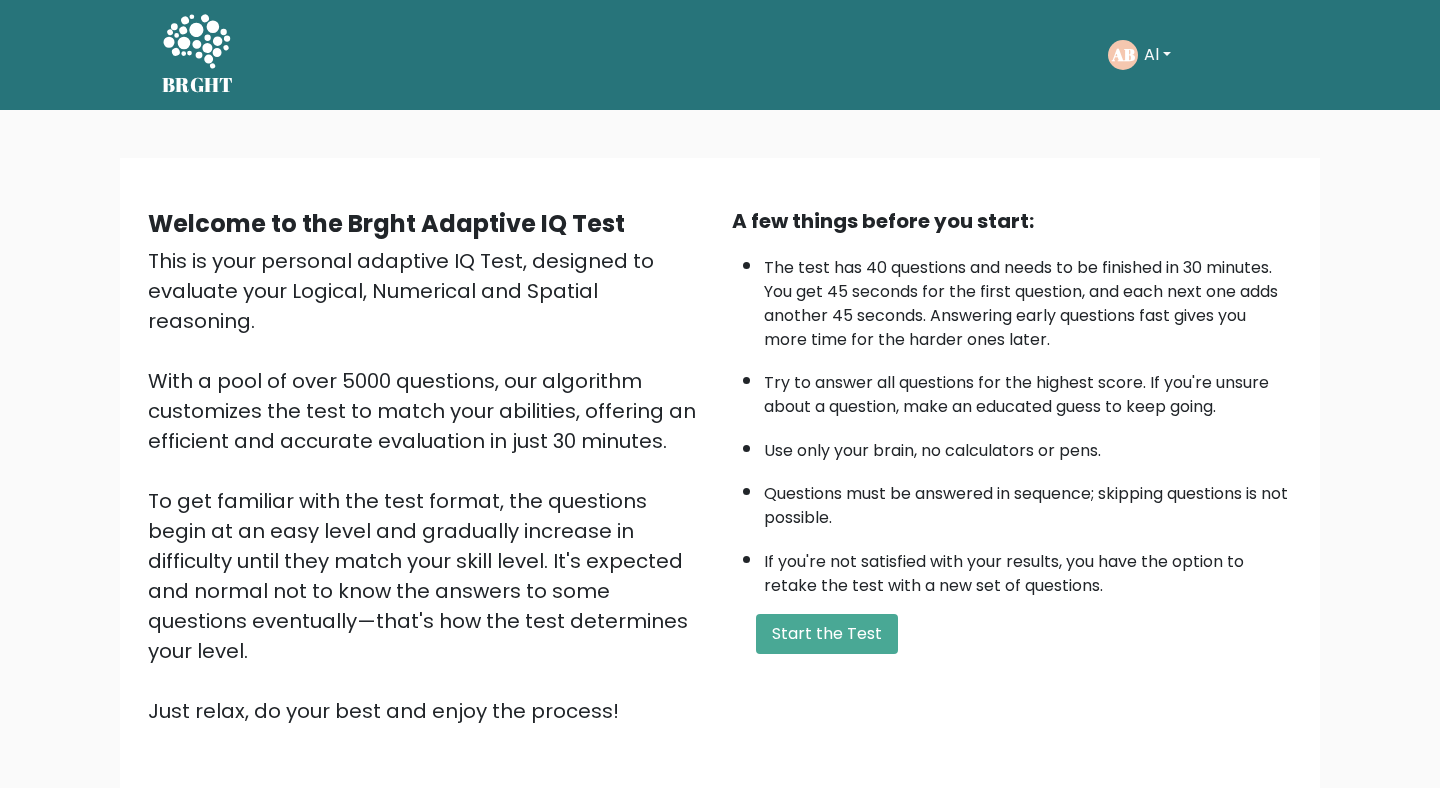 scroll, scrollTop: 0, scrollLeft: 0, axis: both 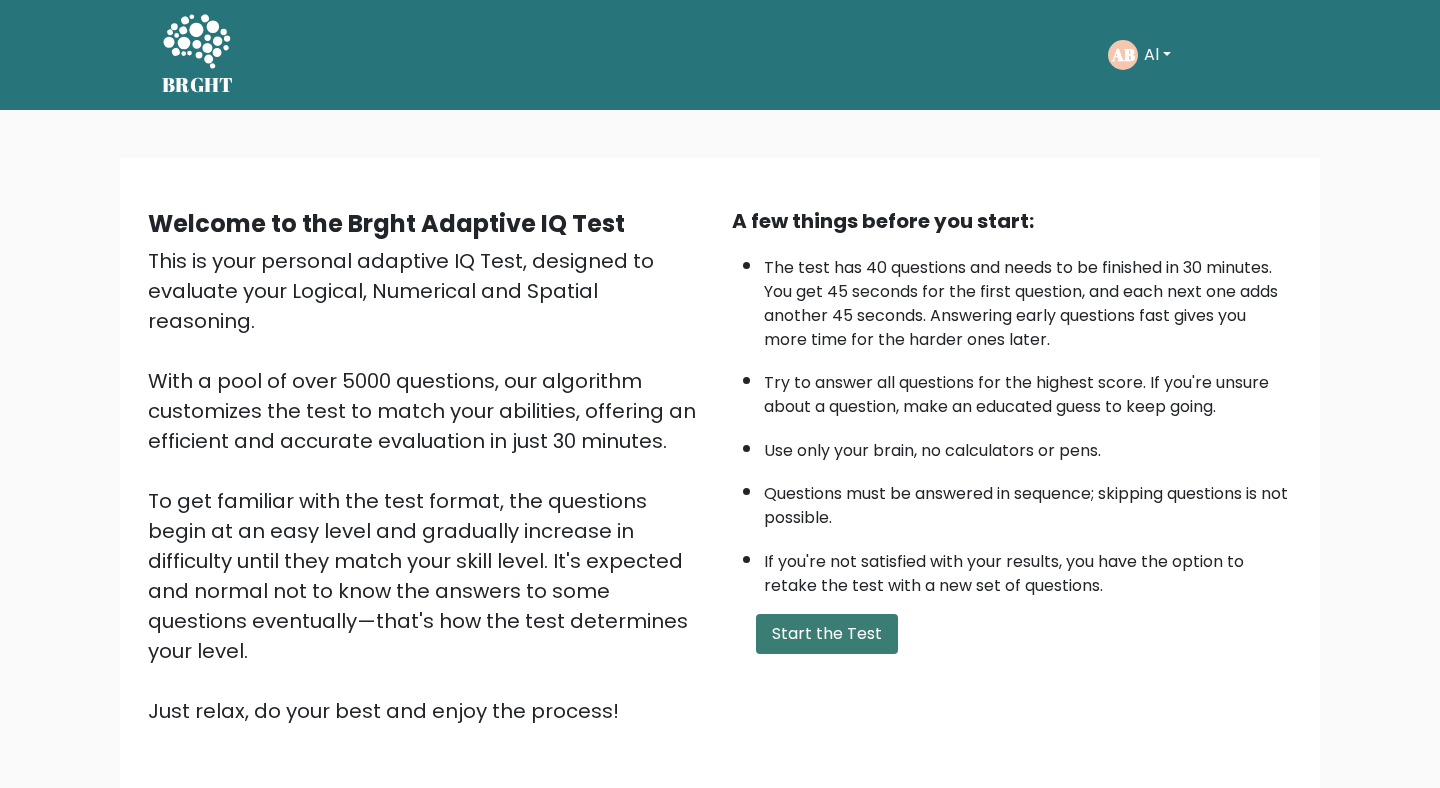 click on "Start the Test" at bounding box center [827, 634] 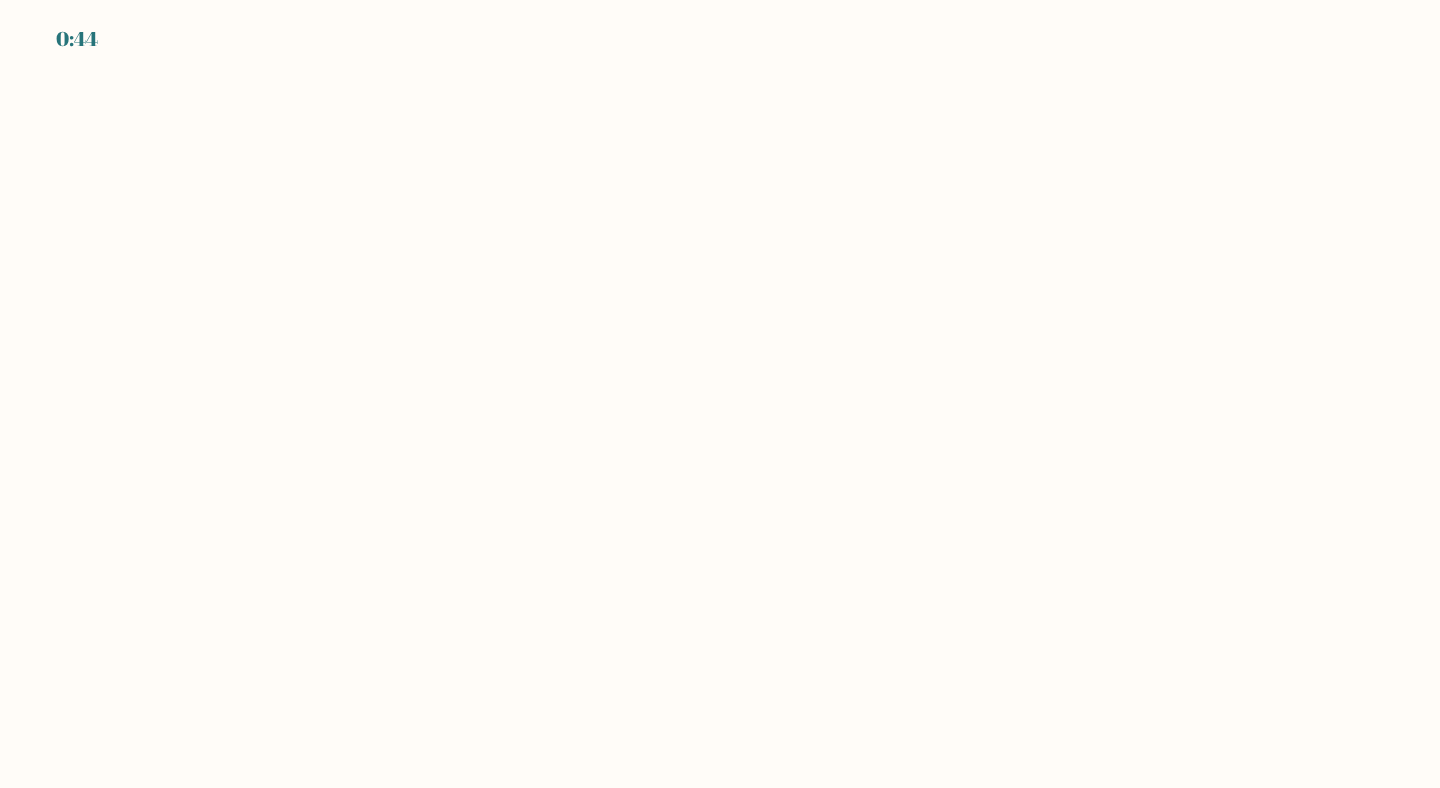 scroll, scrollTop: 0, scrollLeft: 0, axis: both 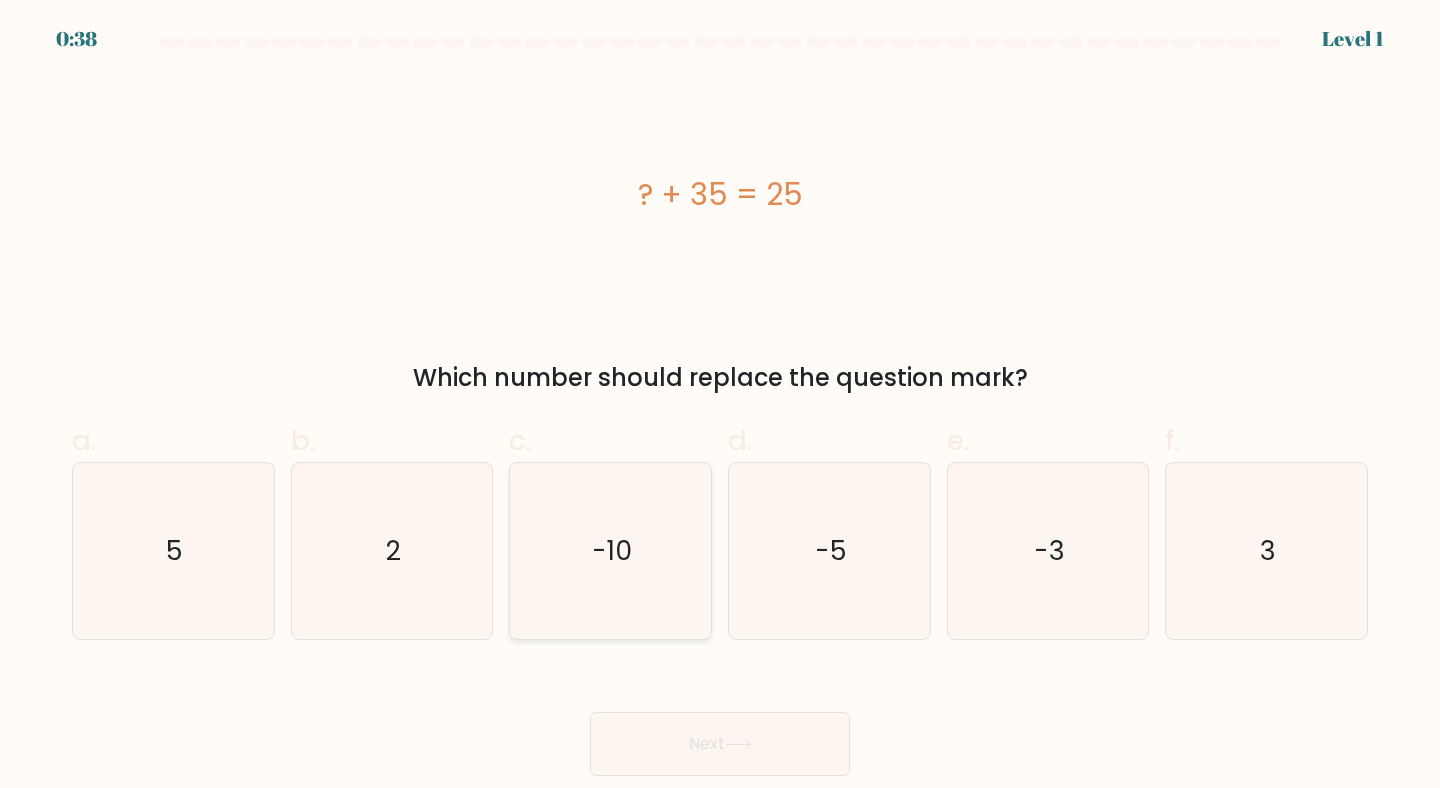 click on "-10" 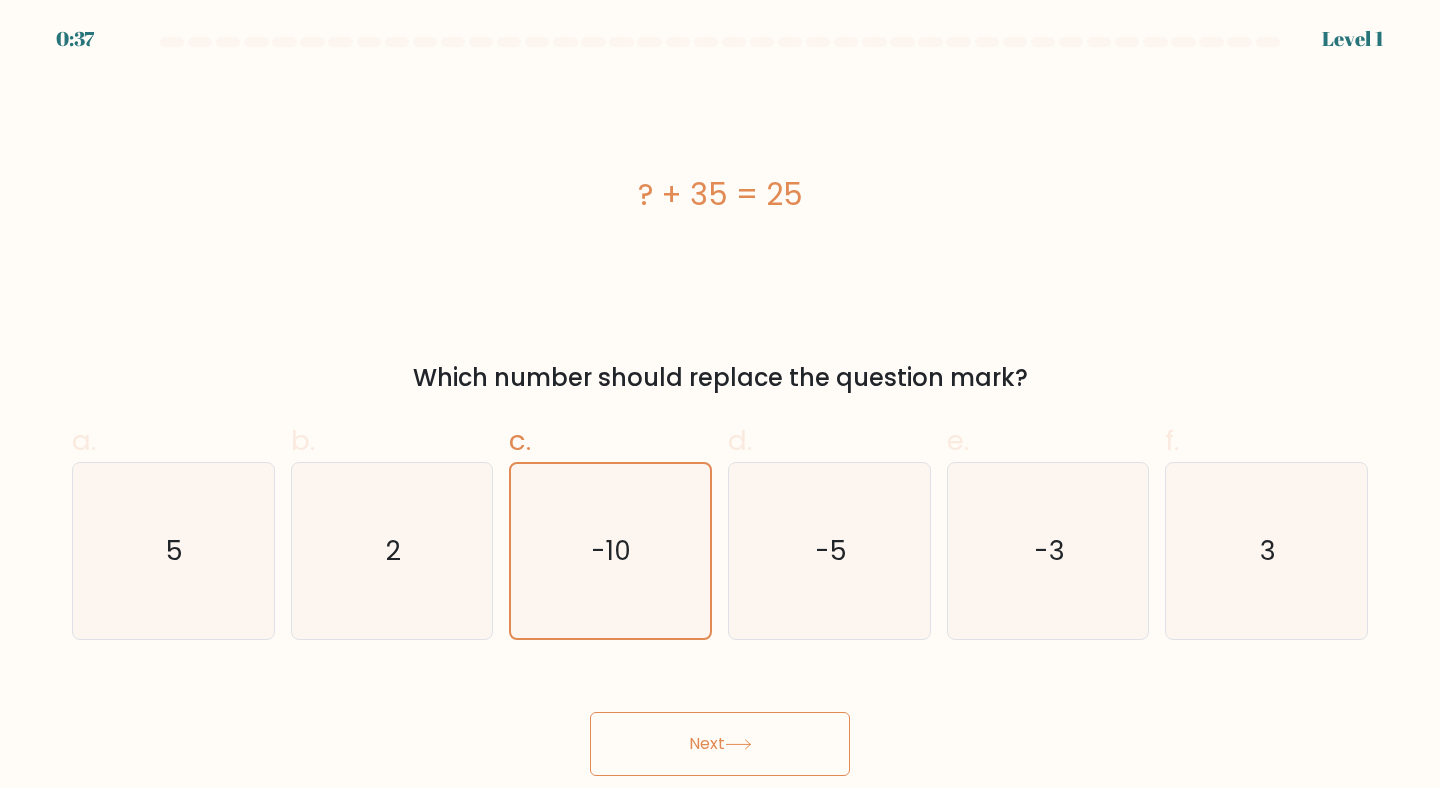 click on "Next" at bounding box center (720, 744) 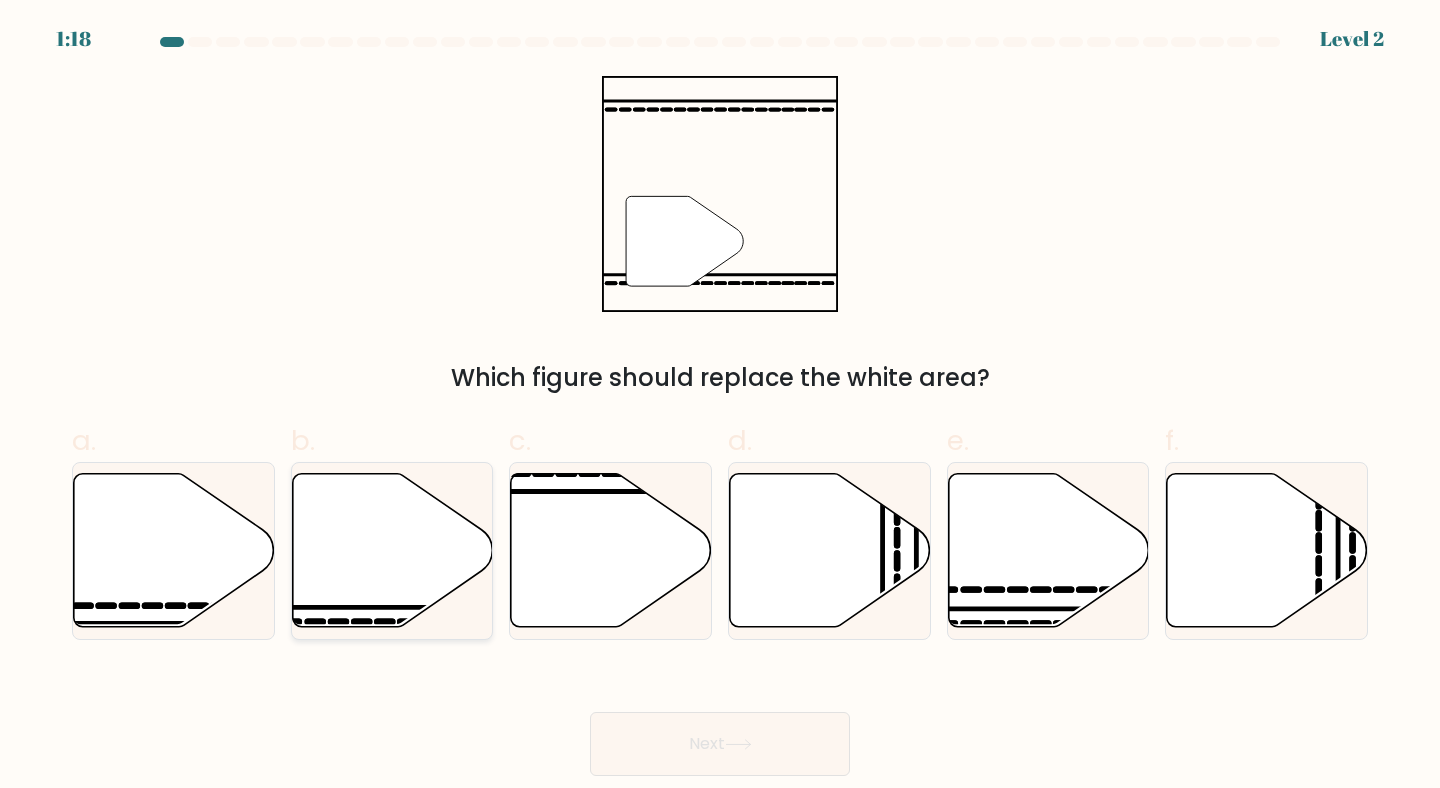 click 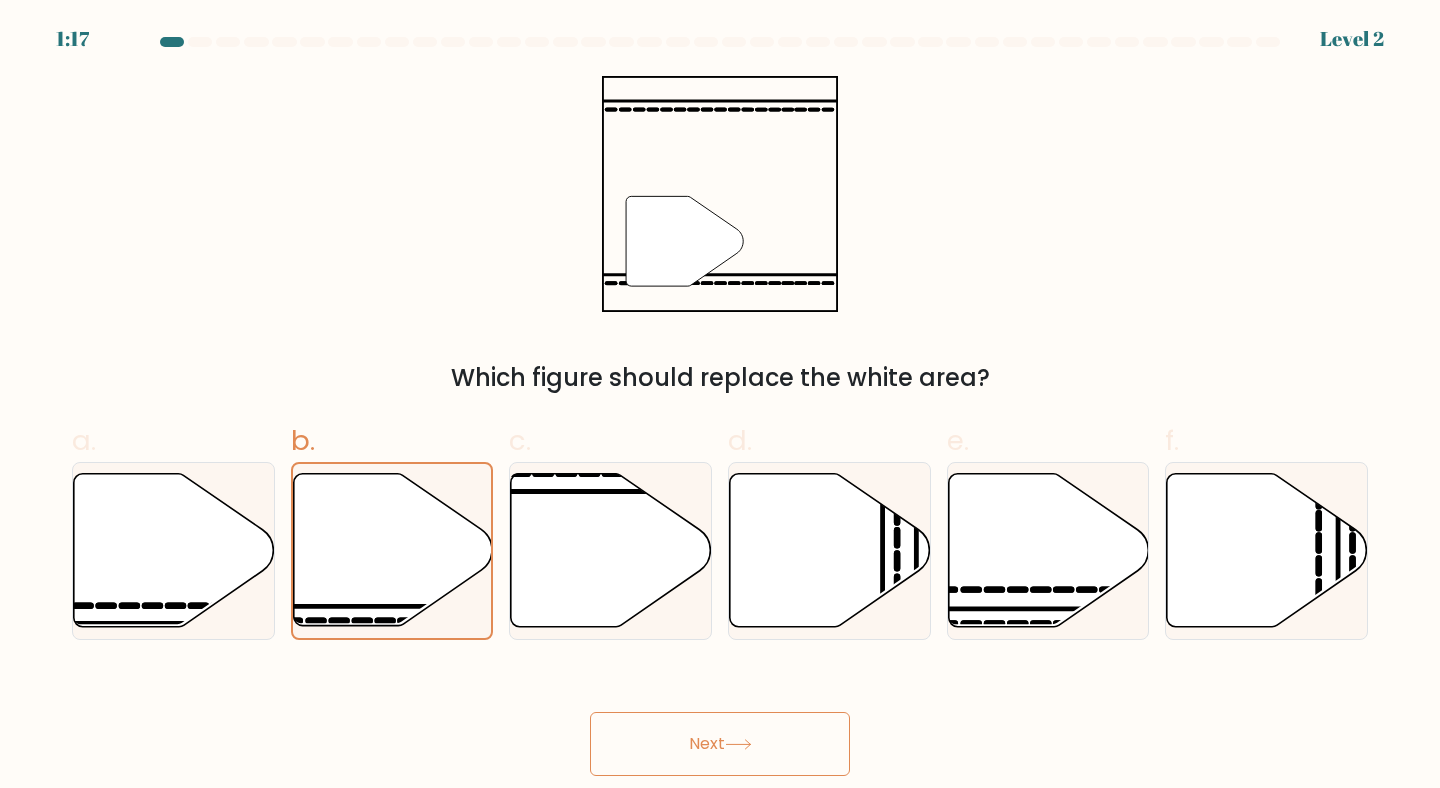 click on "Next" at bounding box center [720, 744] 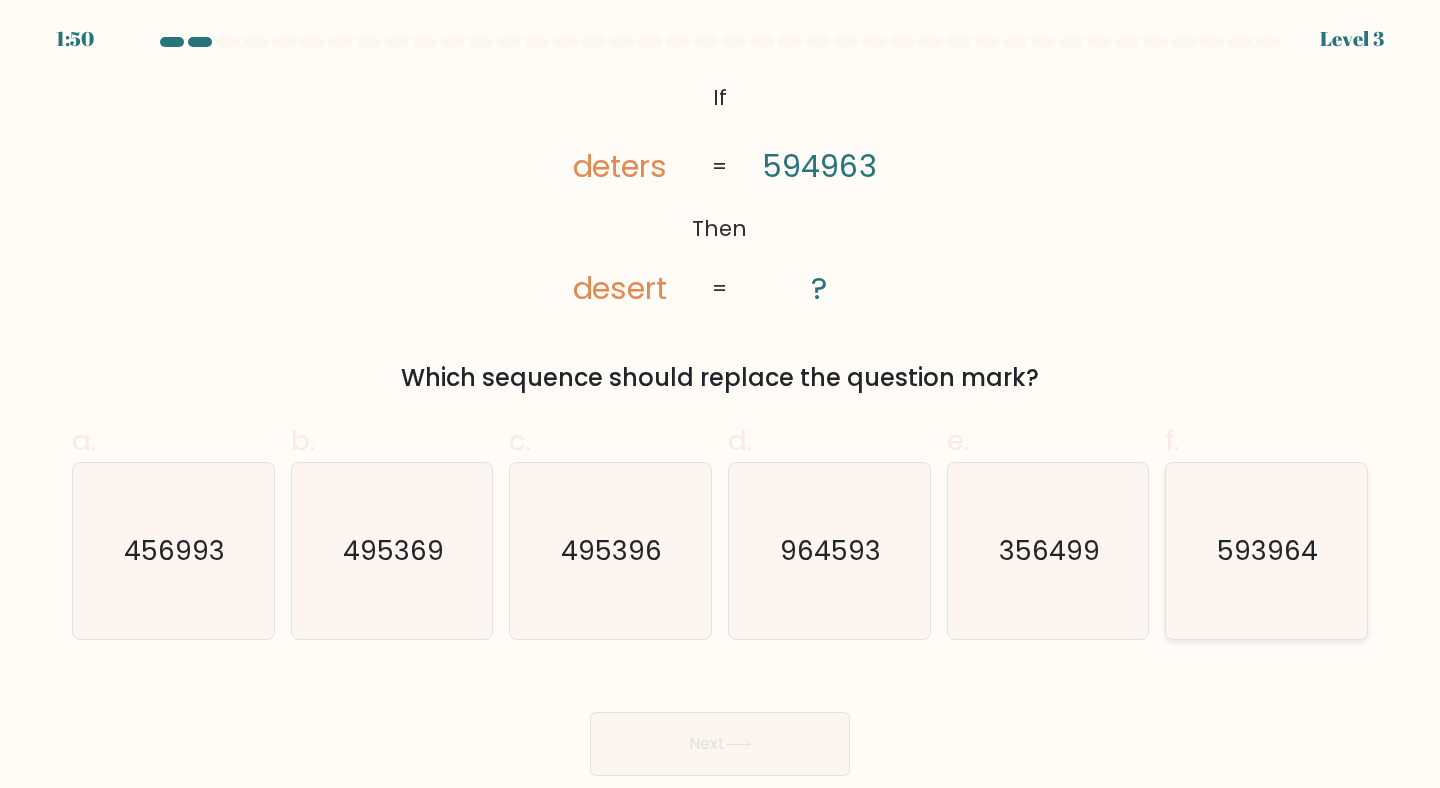 click on "593964" at bounding box center (1266, 551) 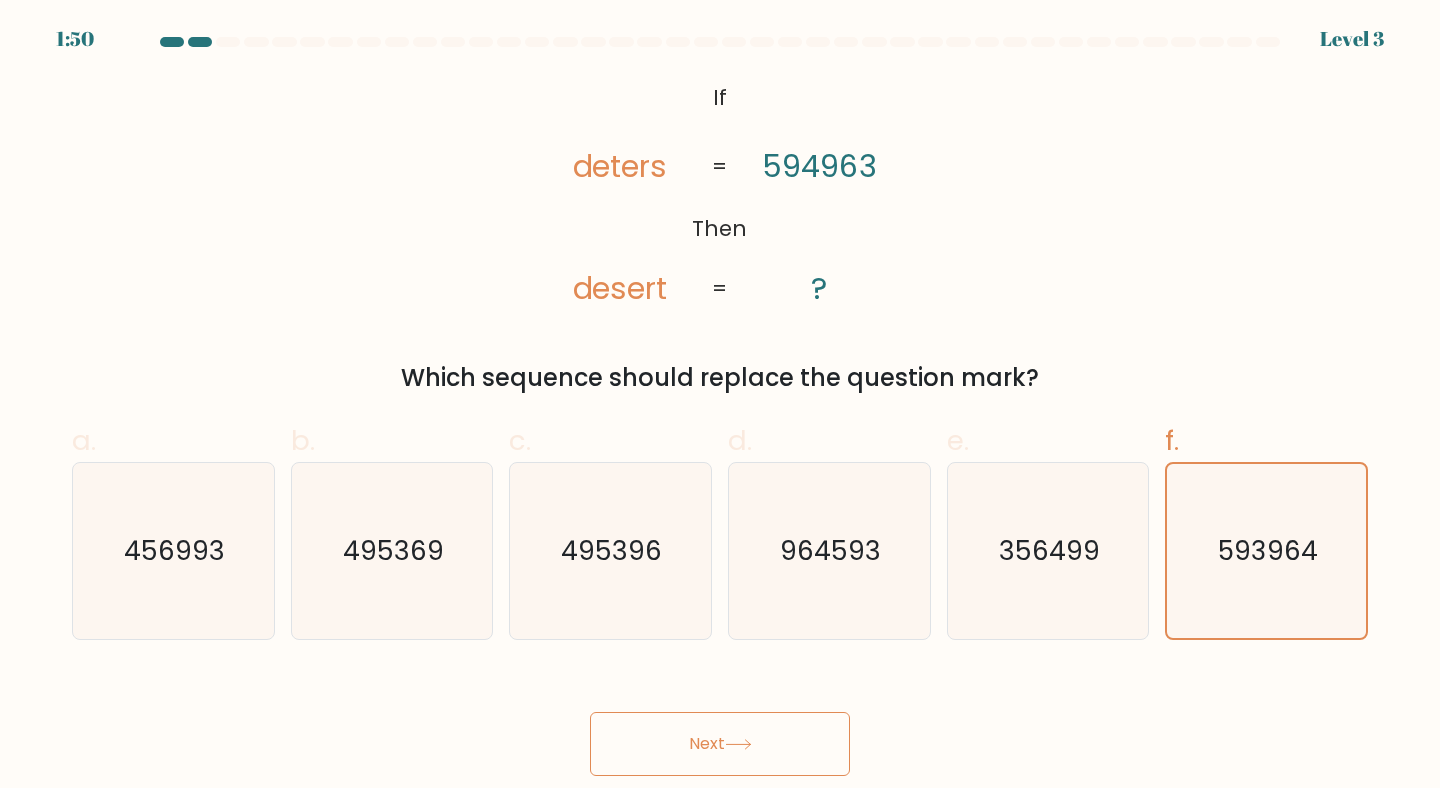 click on "Next" at bounding box center (720, 744) 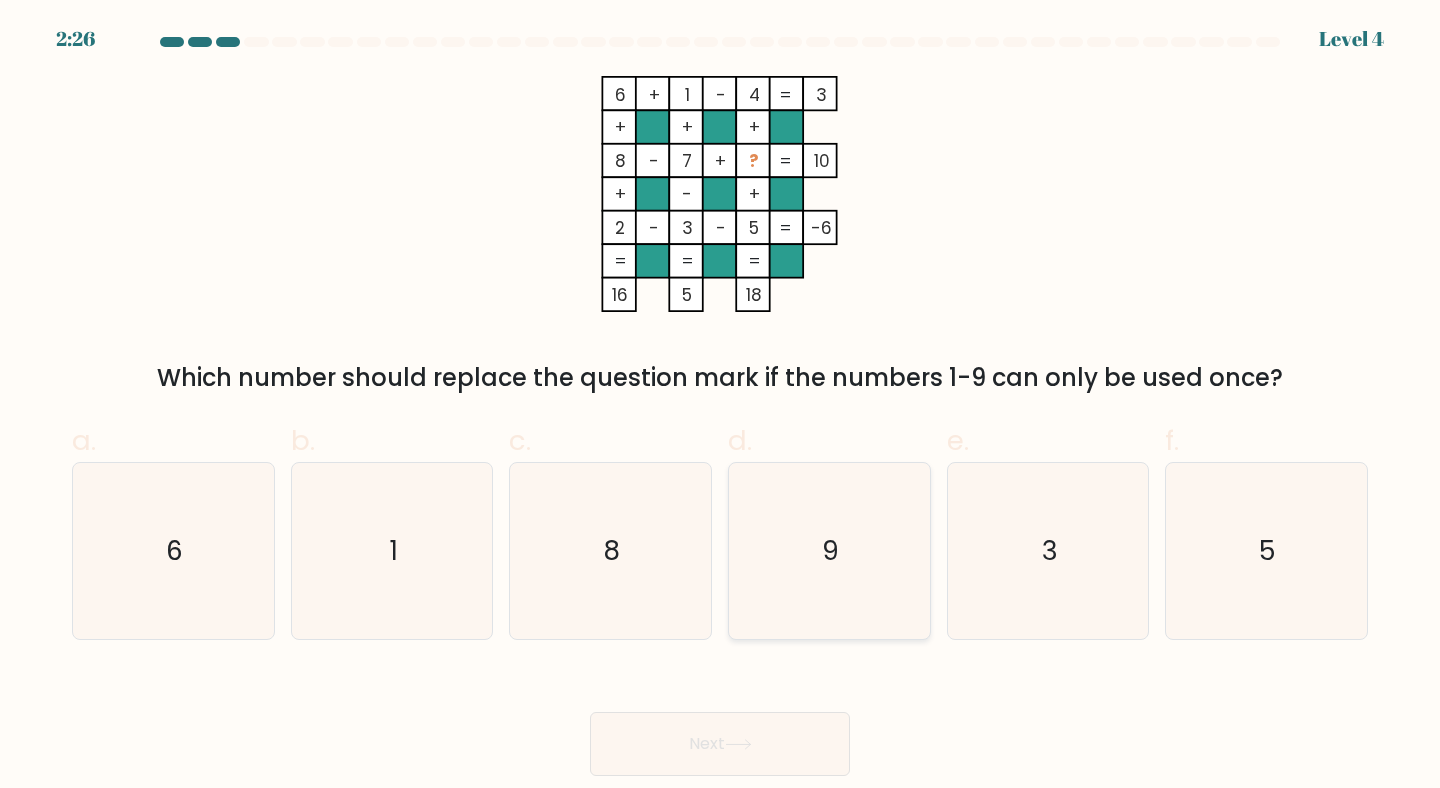 click on "9" 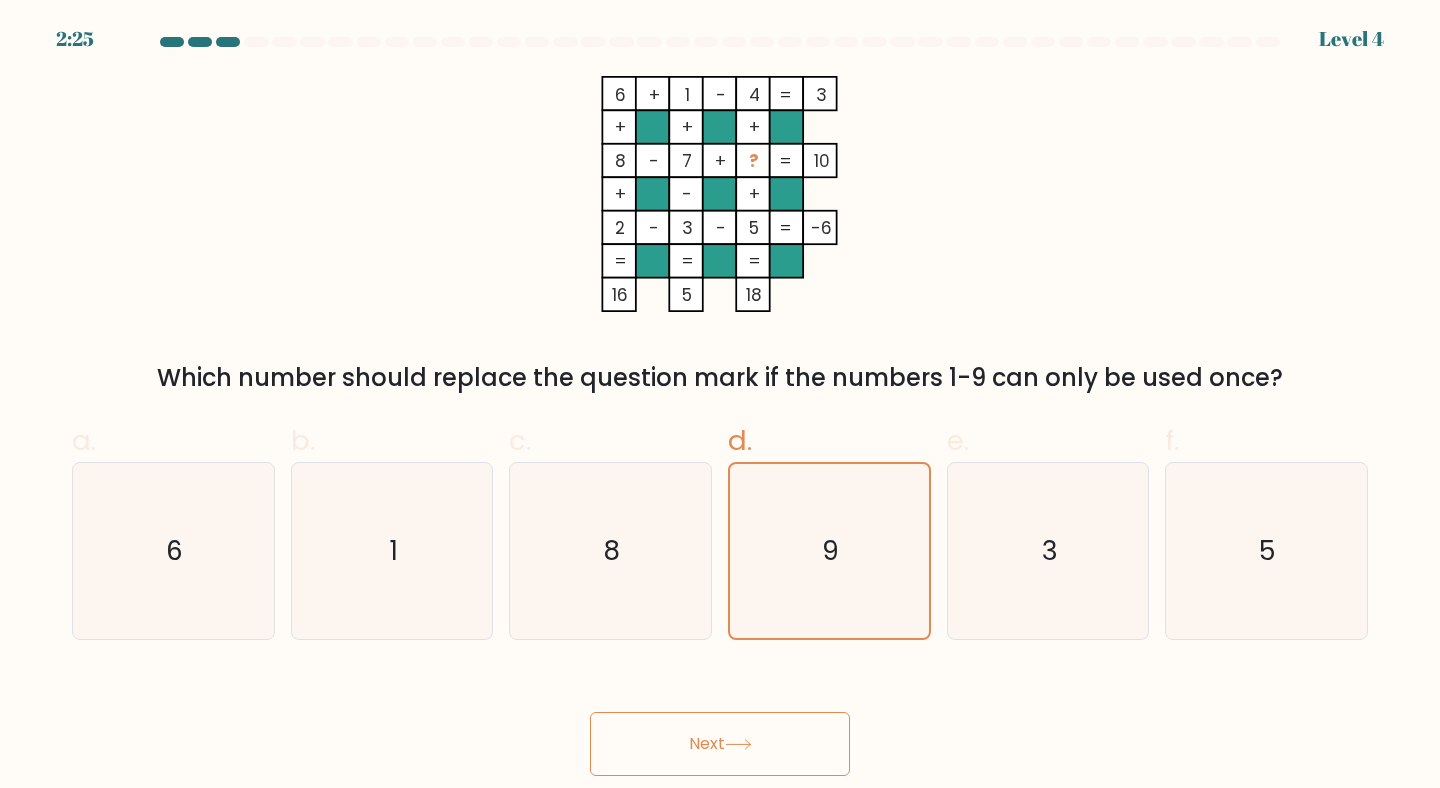 click on "Next" at bounding box center (720, 744) 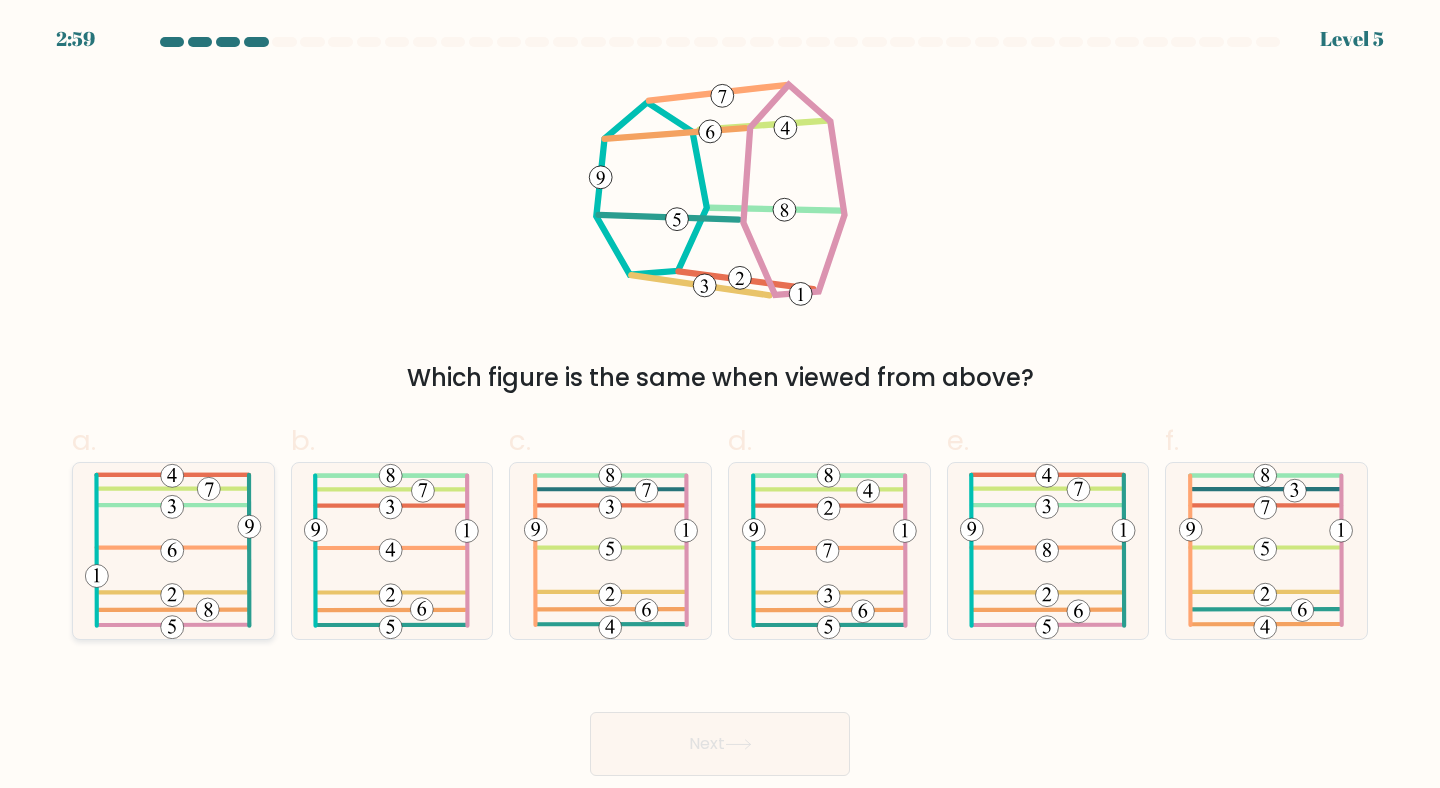 click 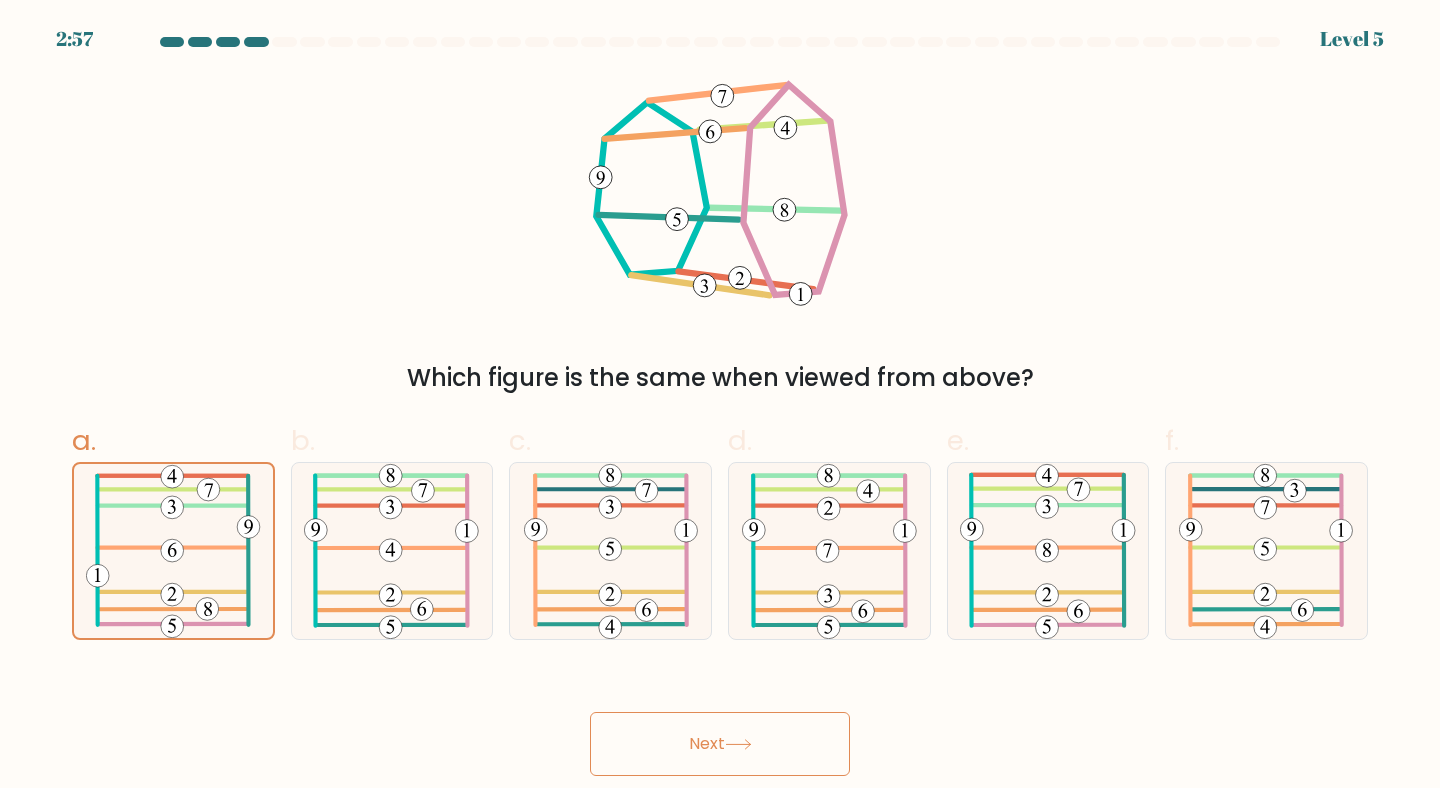 click on "Next" at bounding box center (720, 744) 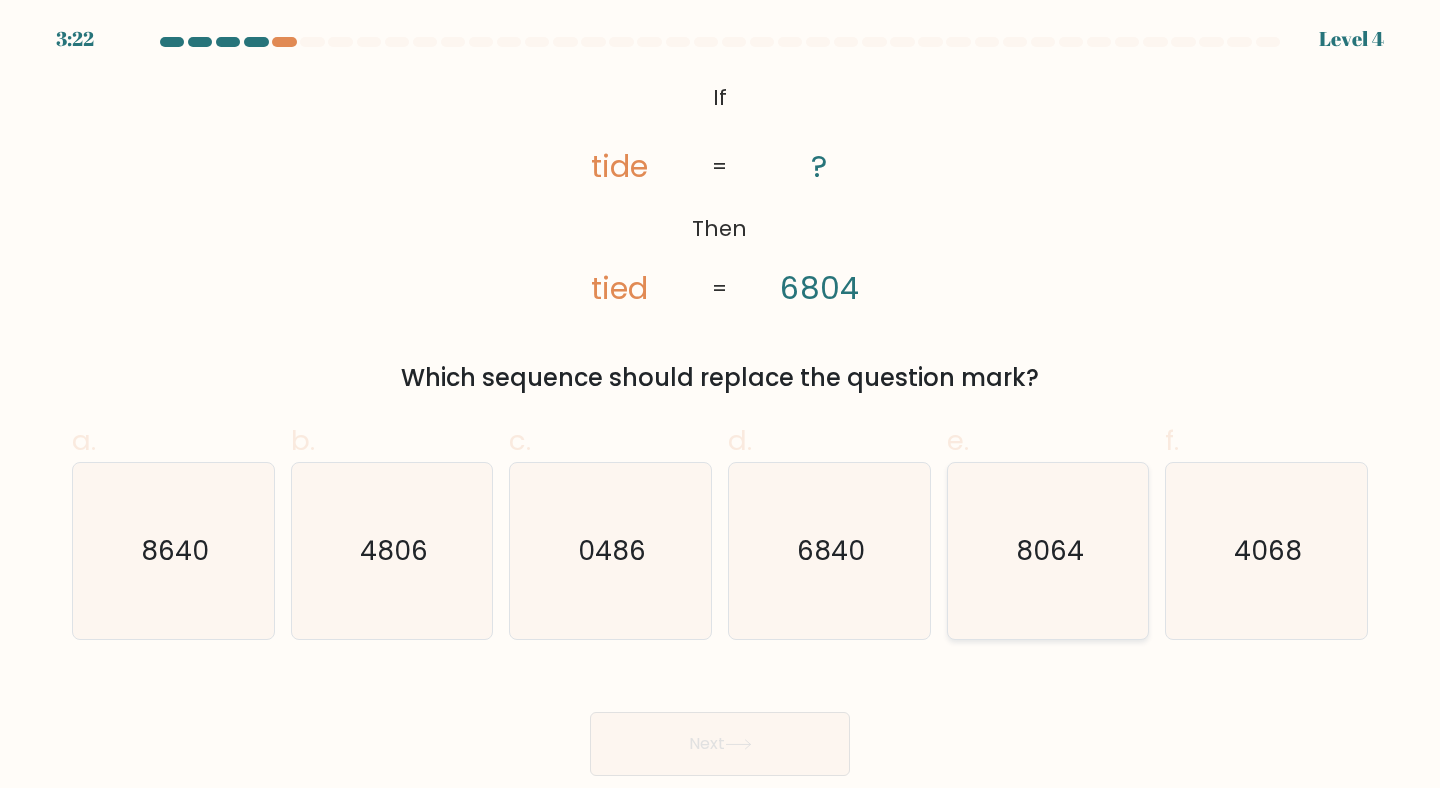click on "8064" 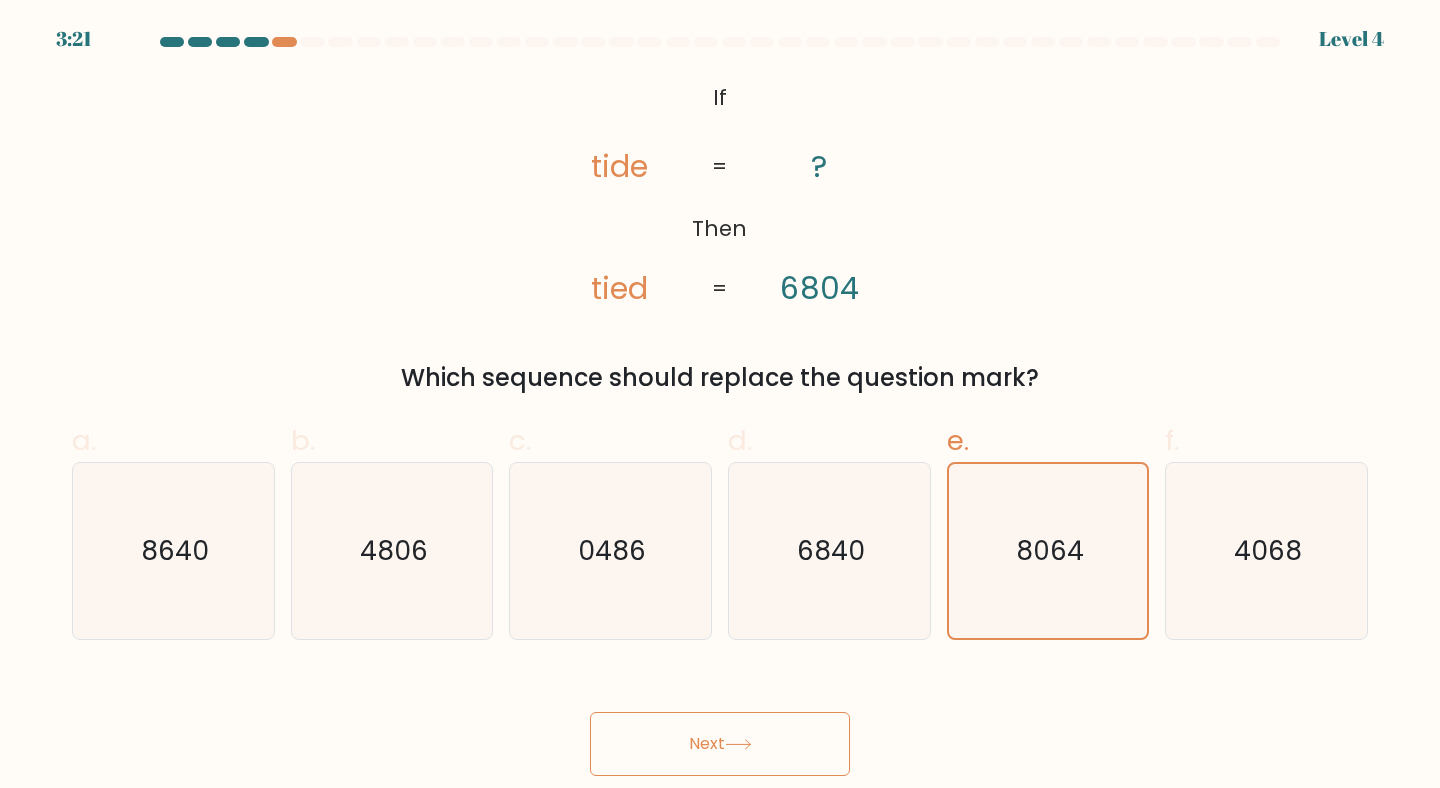 click on "3:21
Level 4
If" at bounding box center (720, 394) 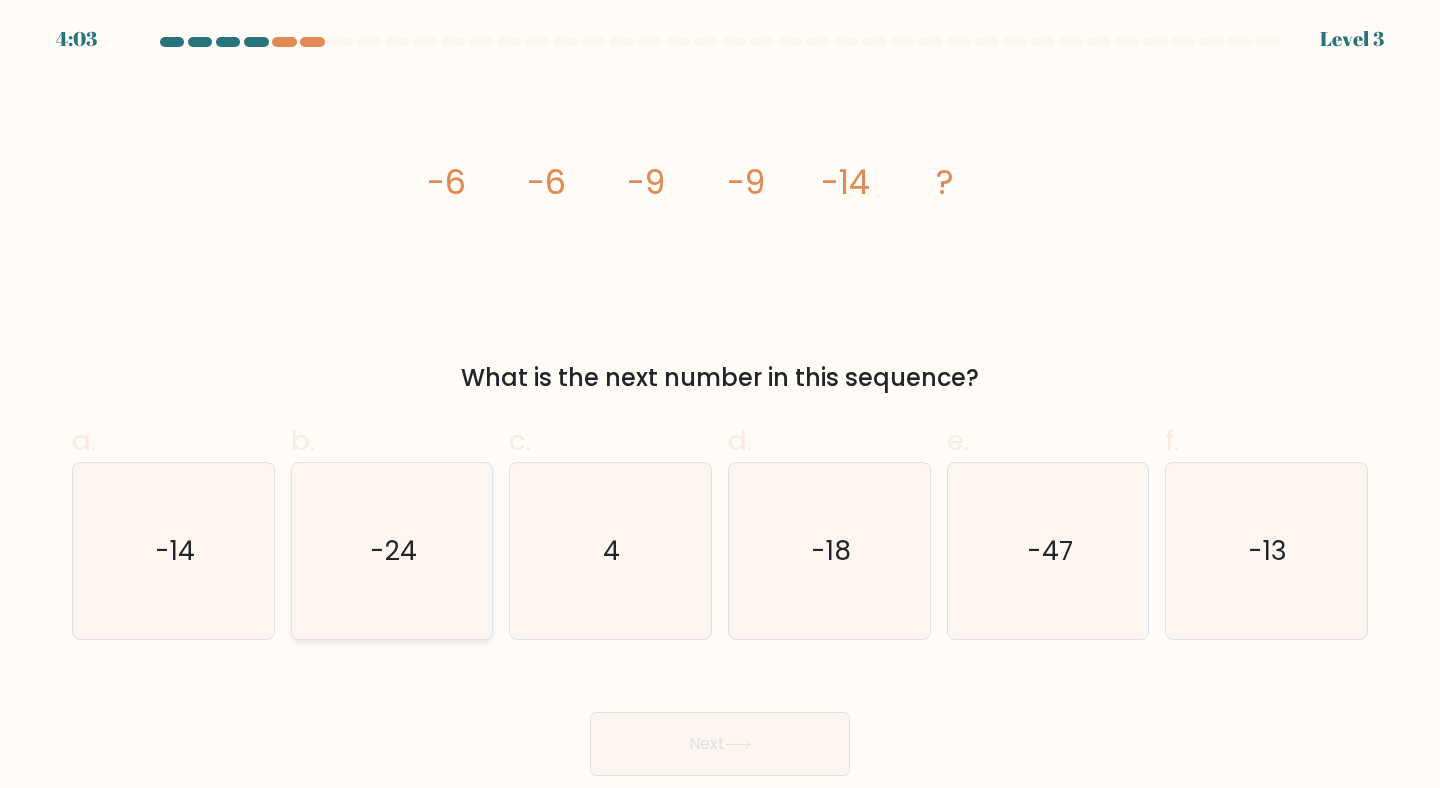 click on "-24" 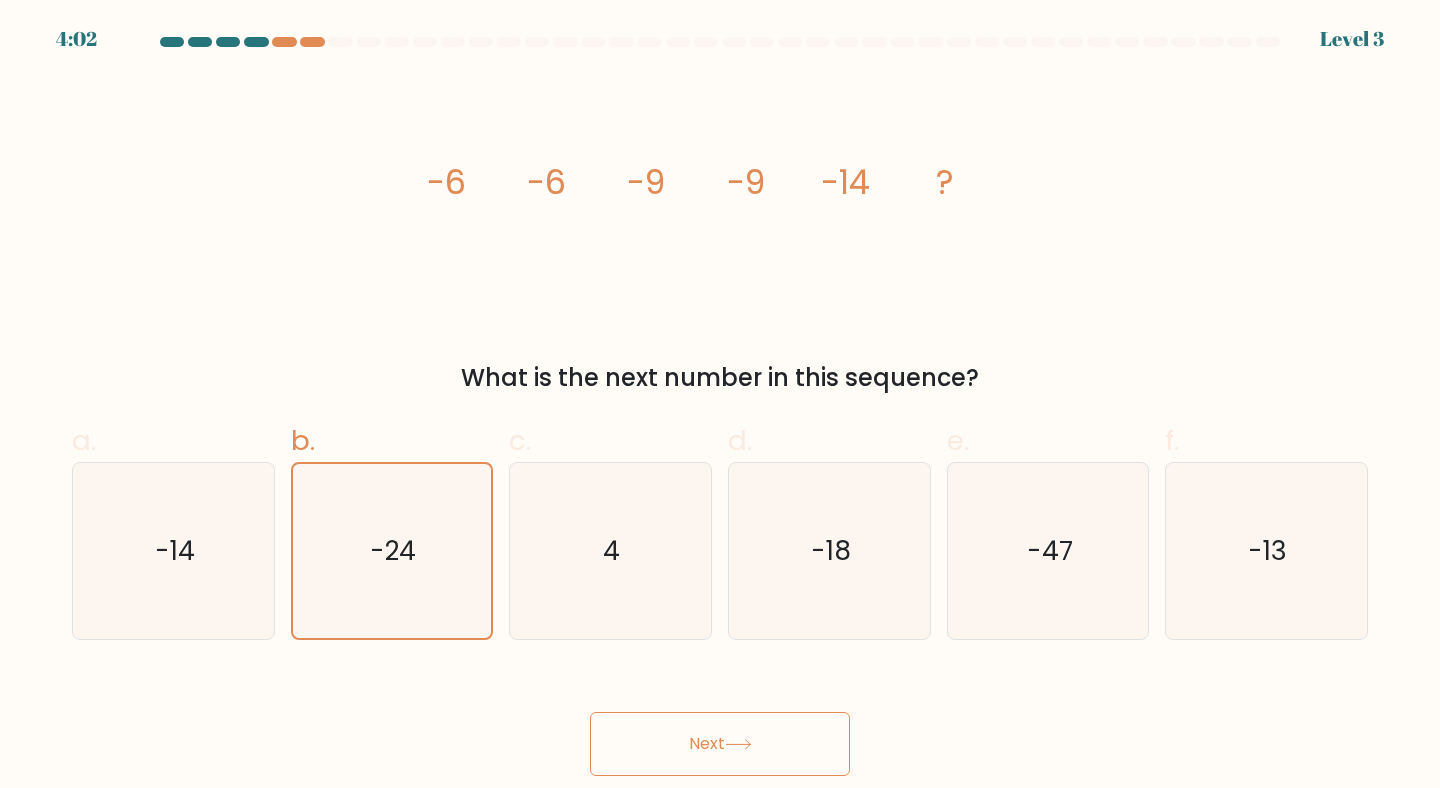 click on "Next" at bounding box center (720, 744) 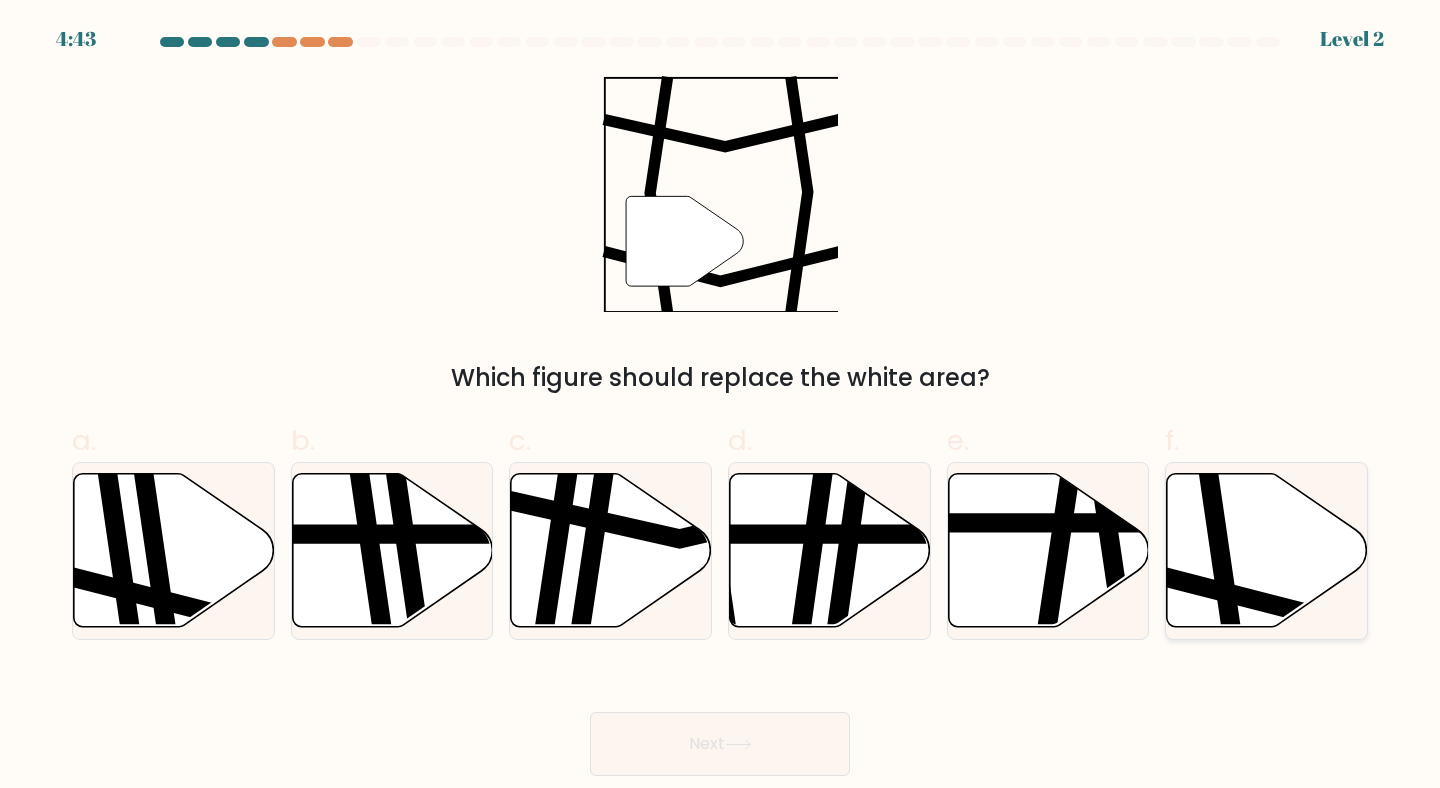 click 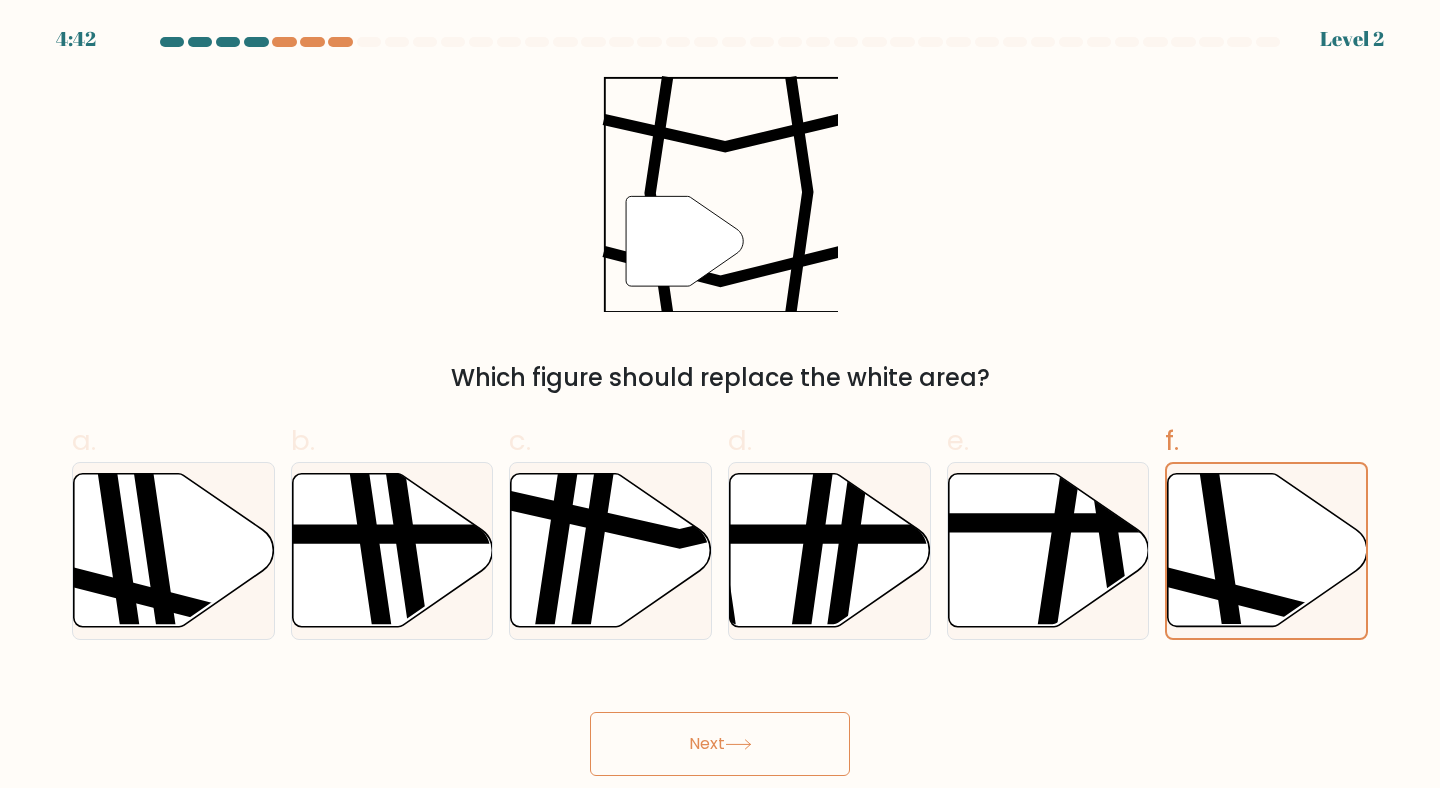 click on "Next" at bounding box center (720, 744) 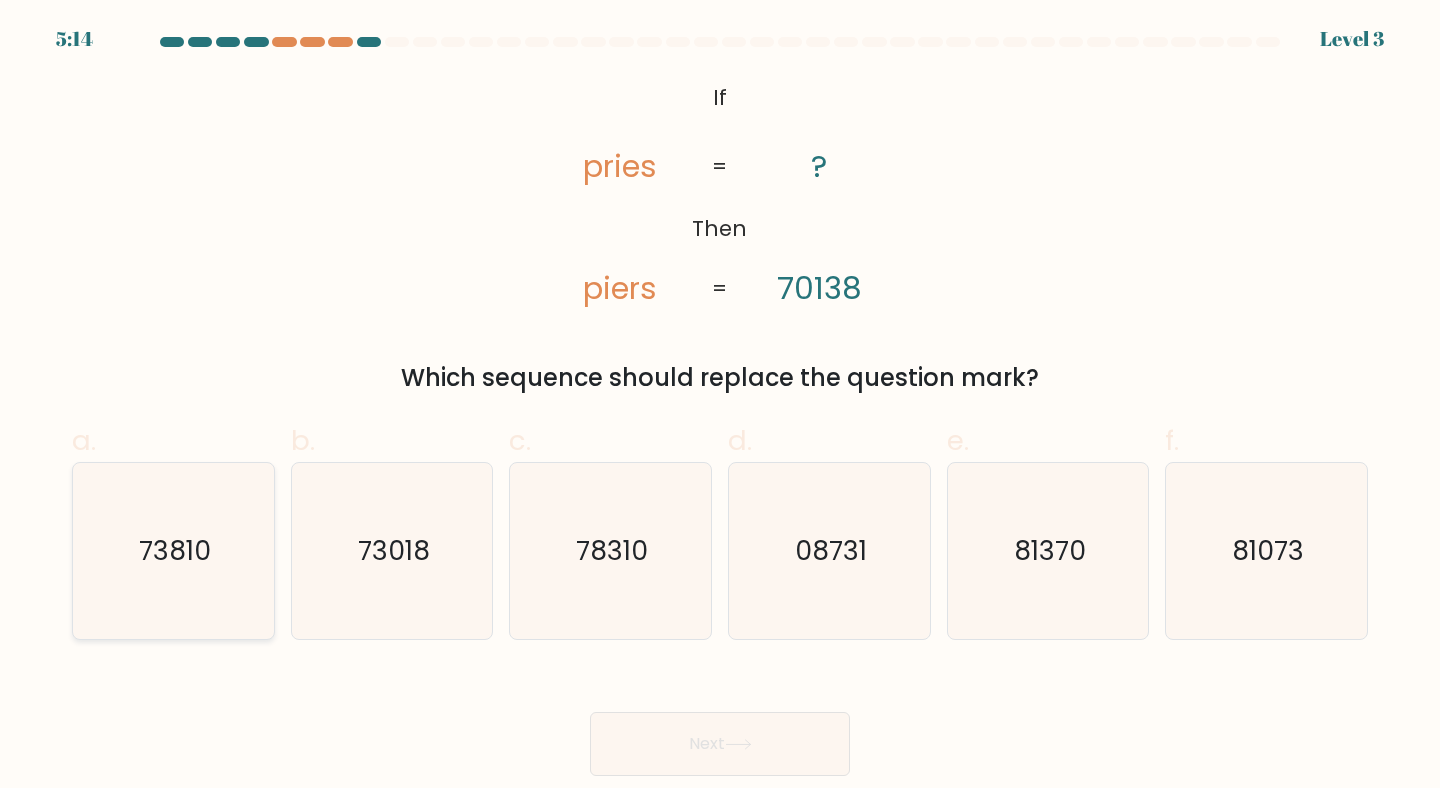 click on "73810" 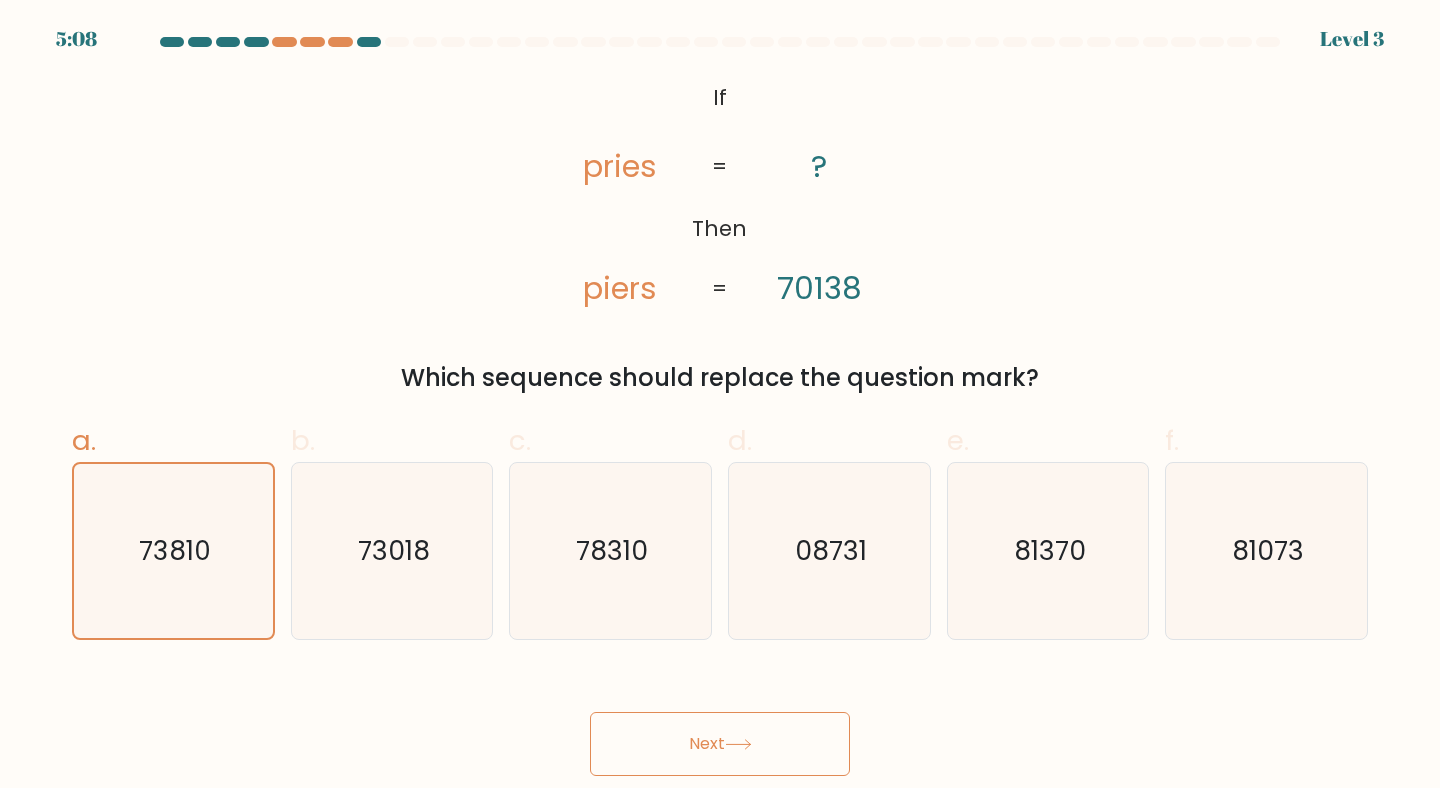 click on "Next" at bounding box center [720, 744] 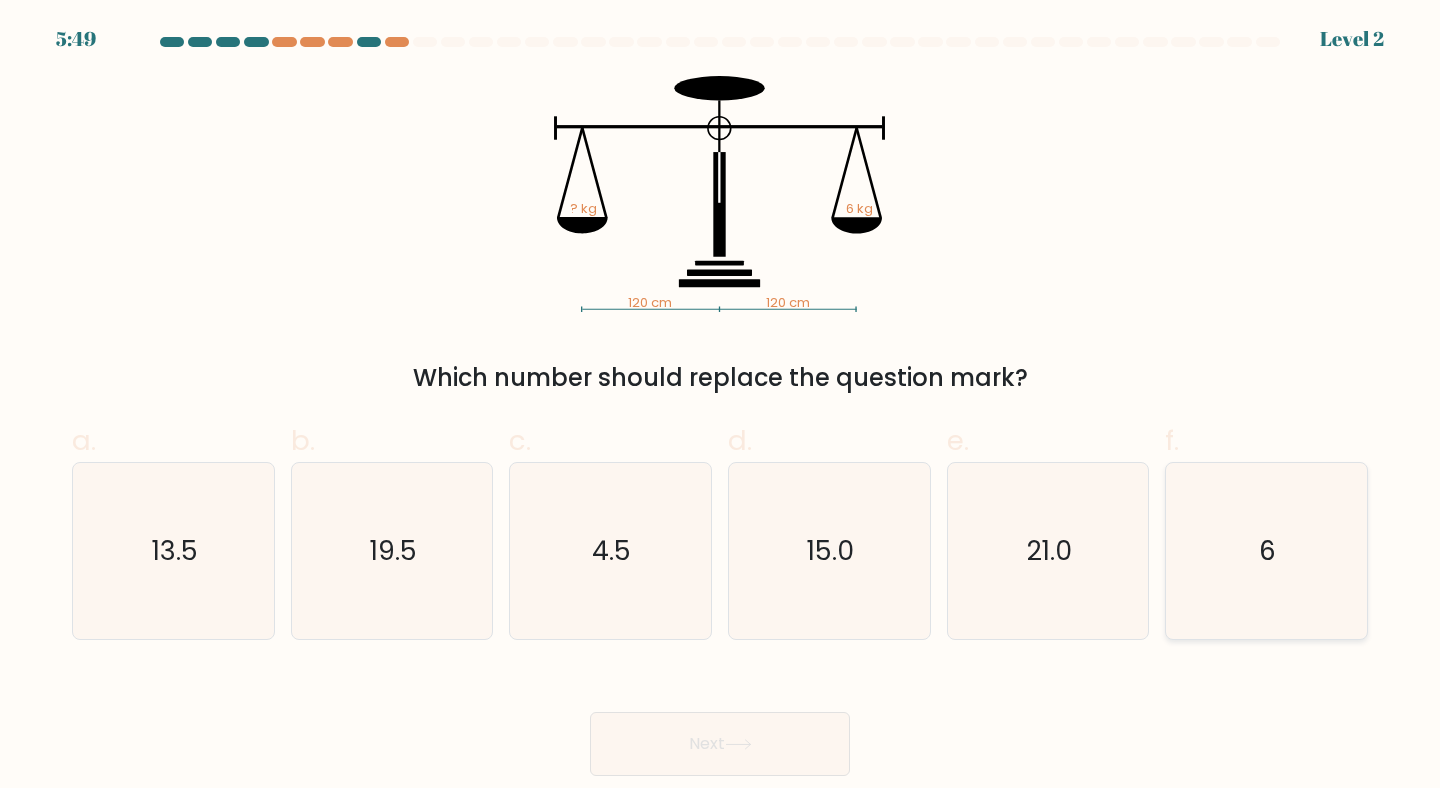 click on "6" 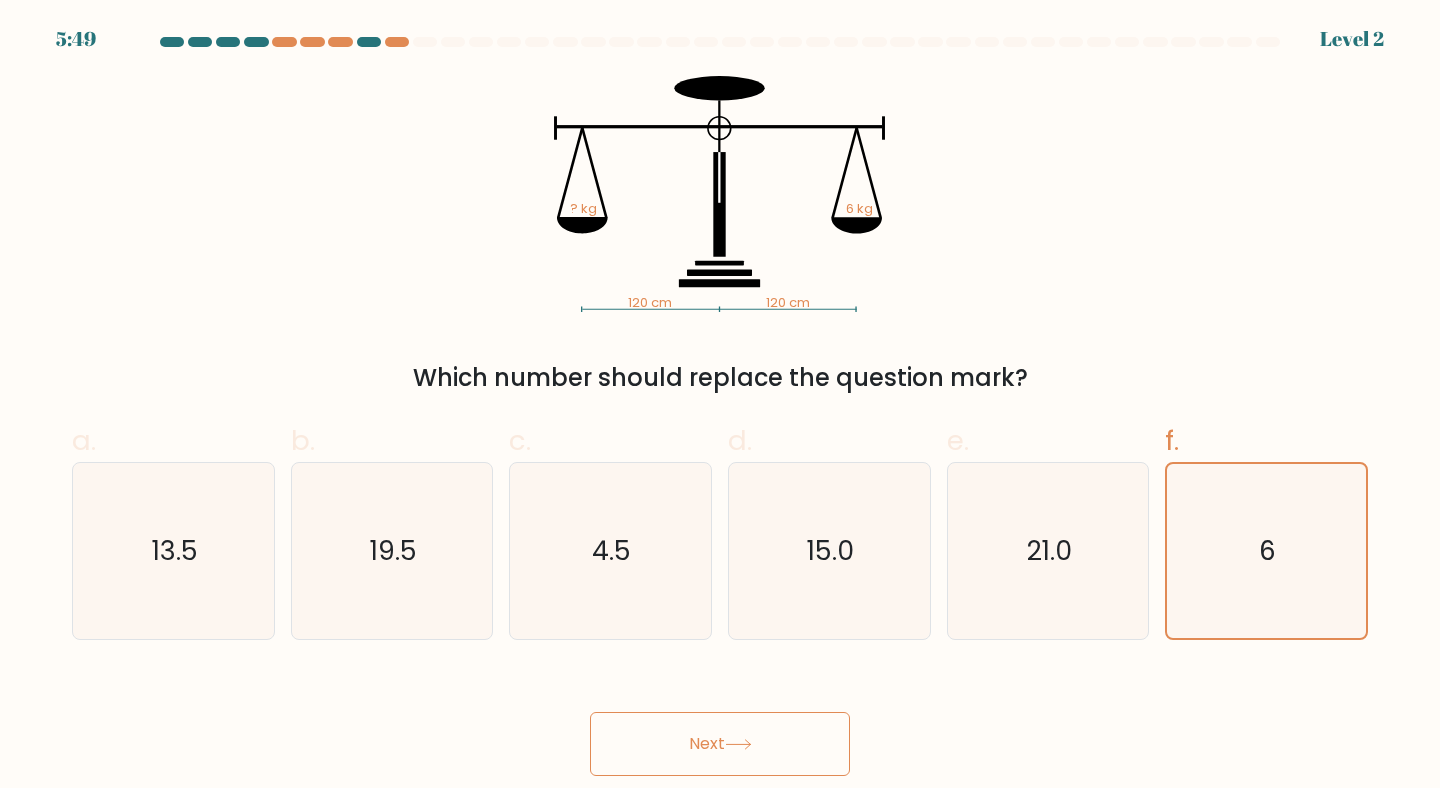 click on "Next" at bounding box center [720, 744] 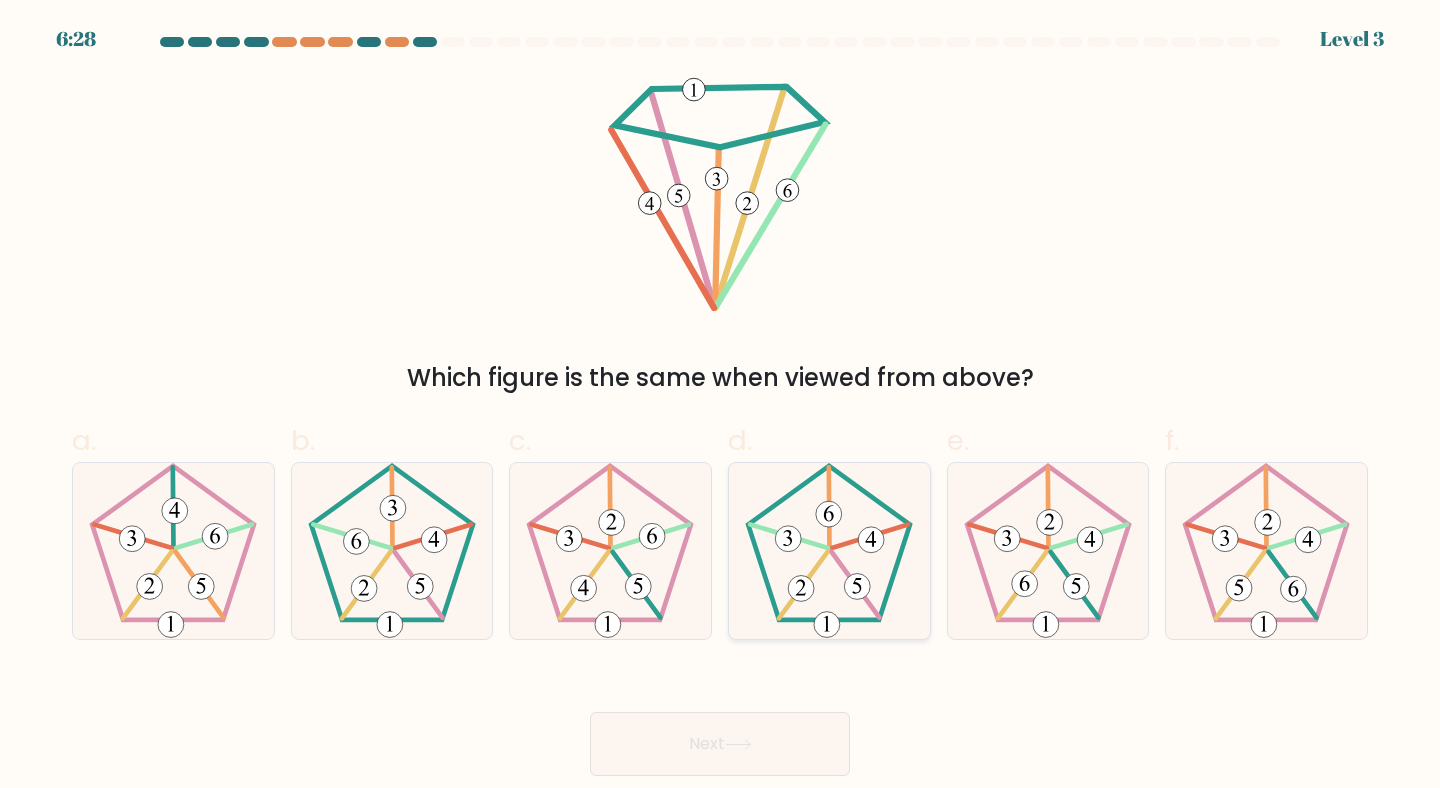 click 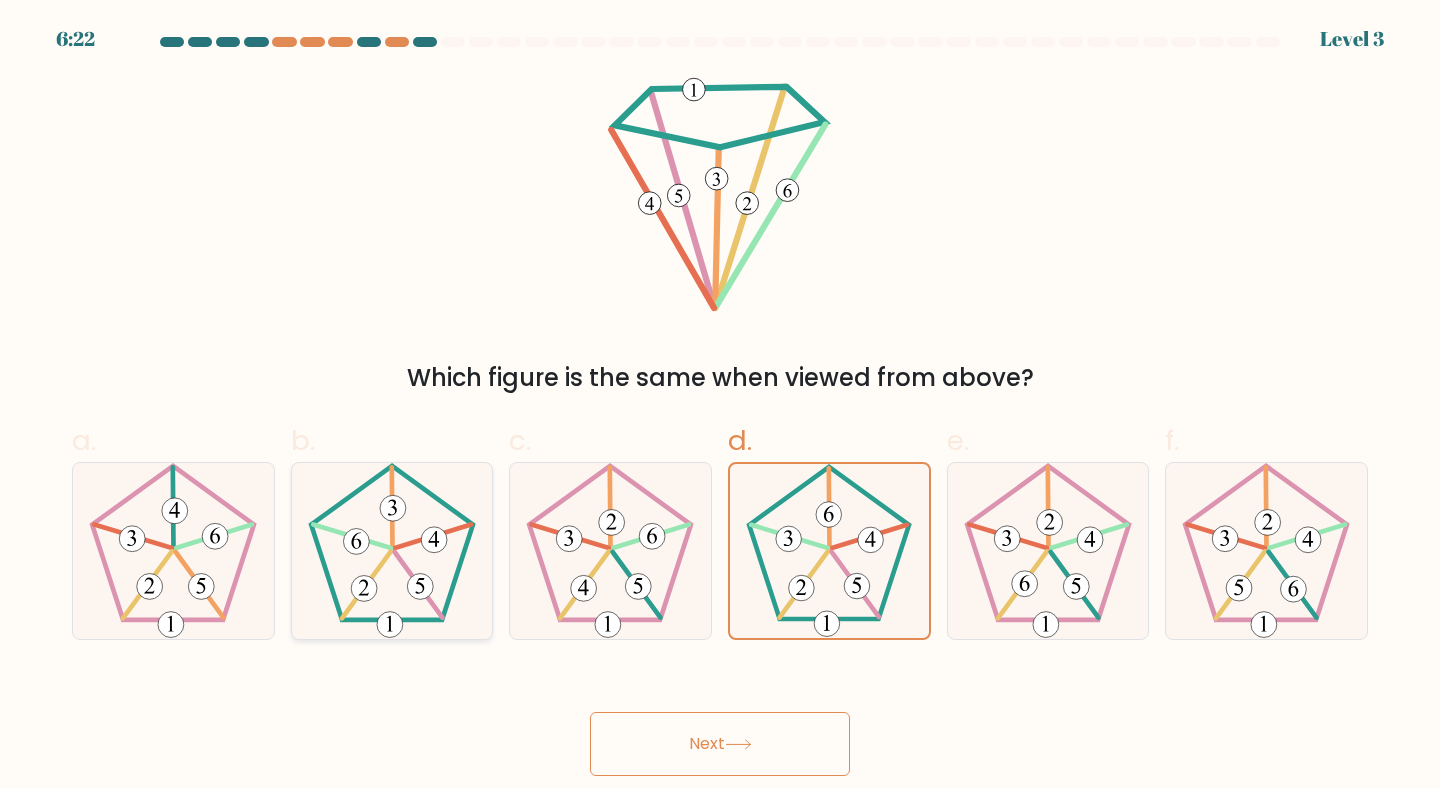 click 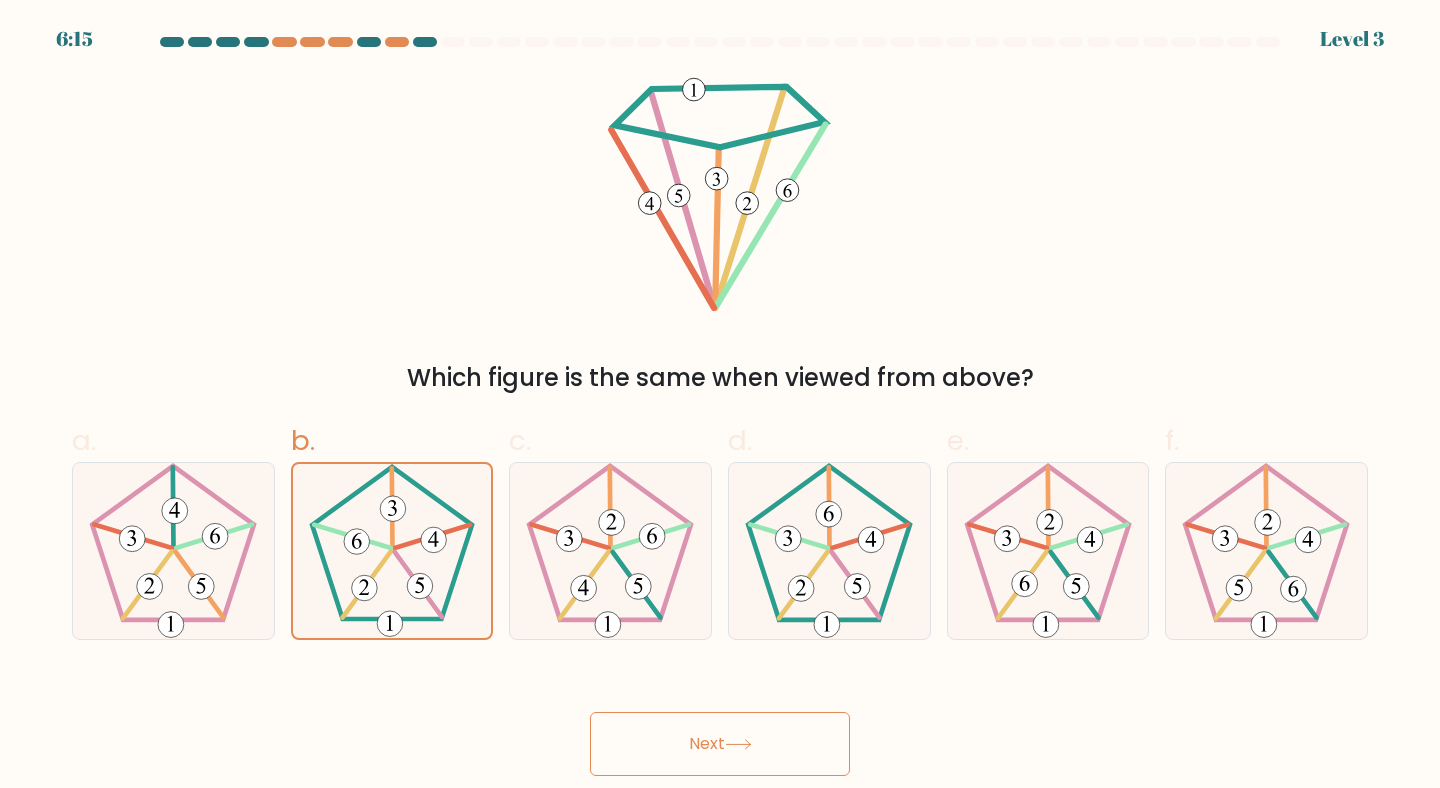 click on "Next" at bounding box center [720, 744] 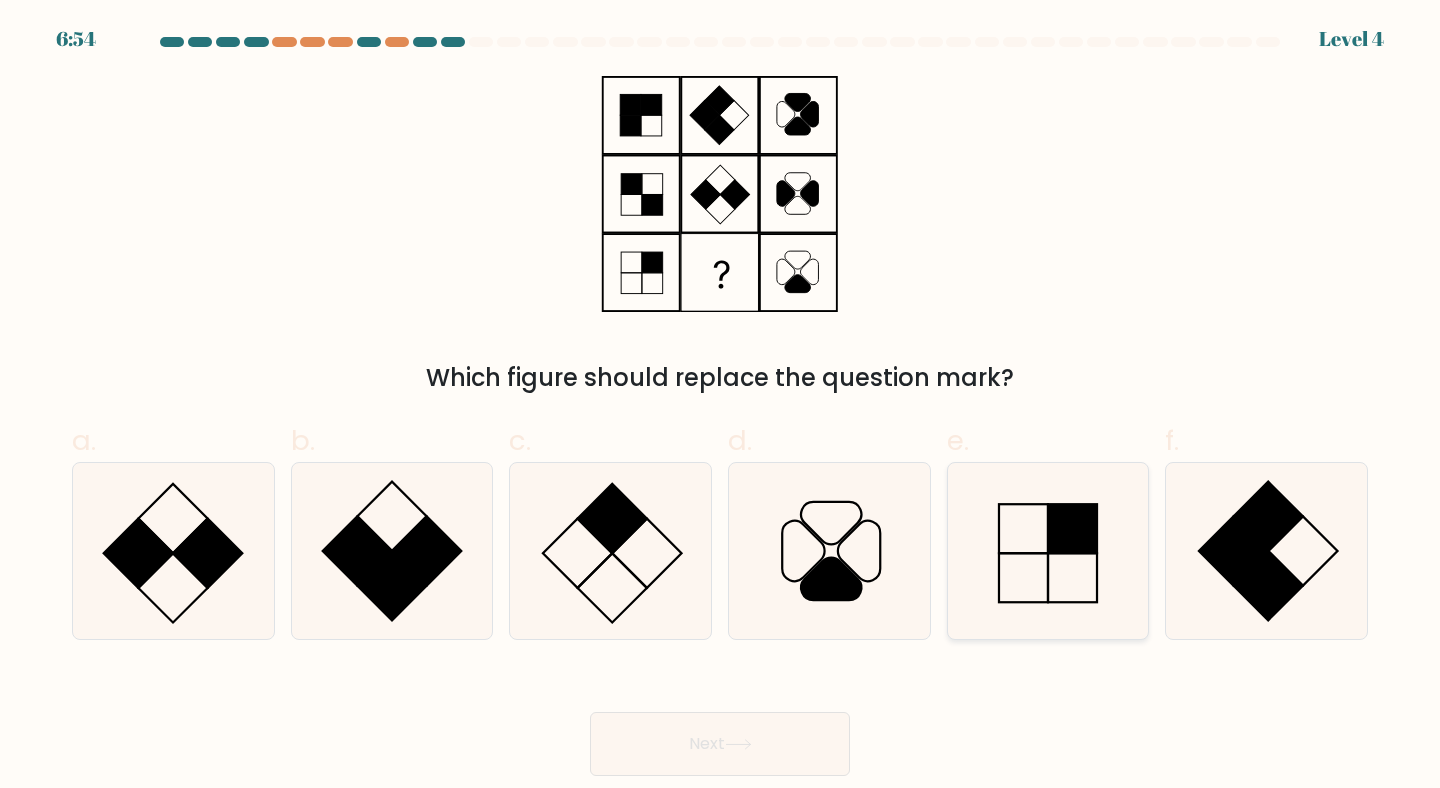 click 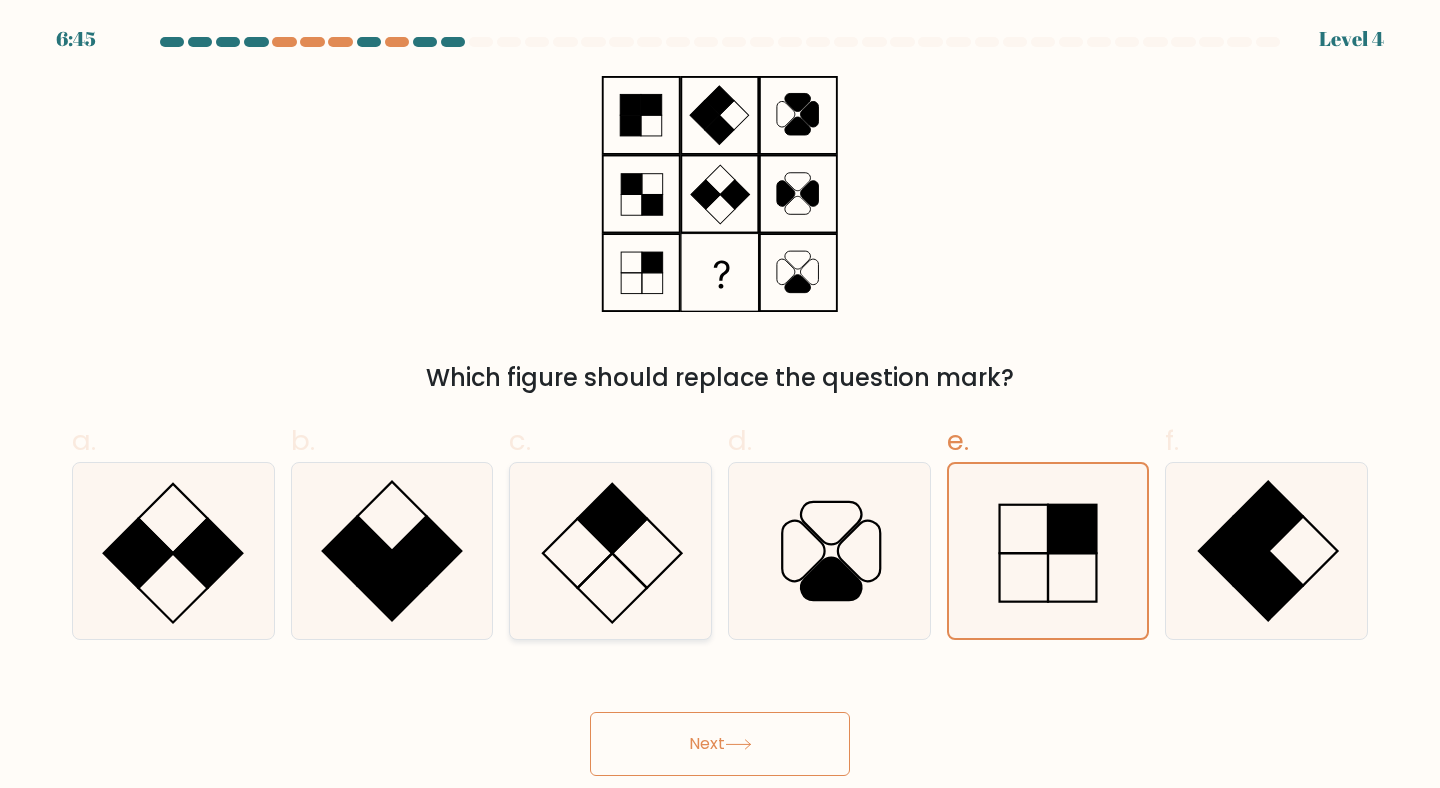 click 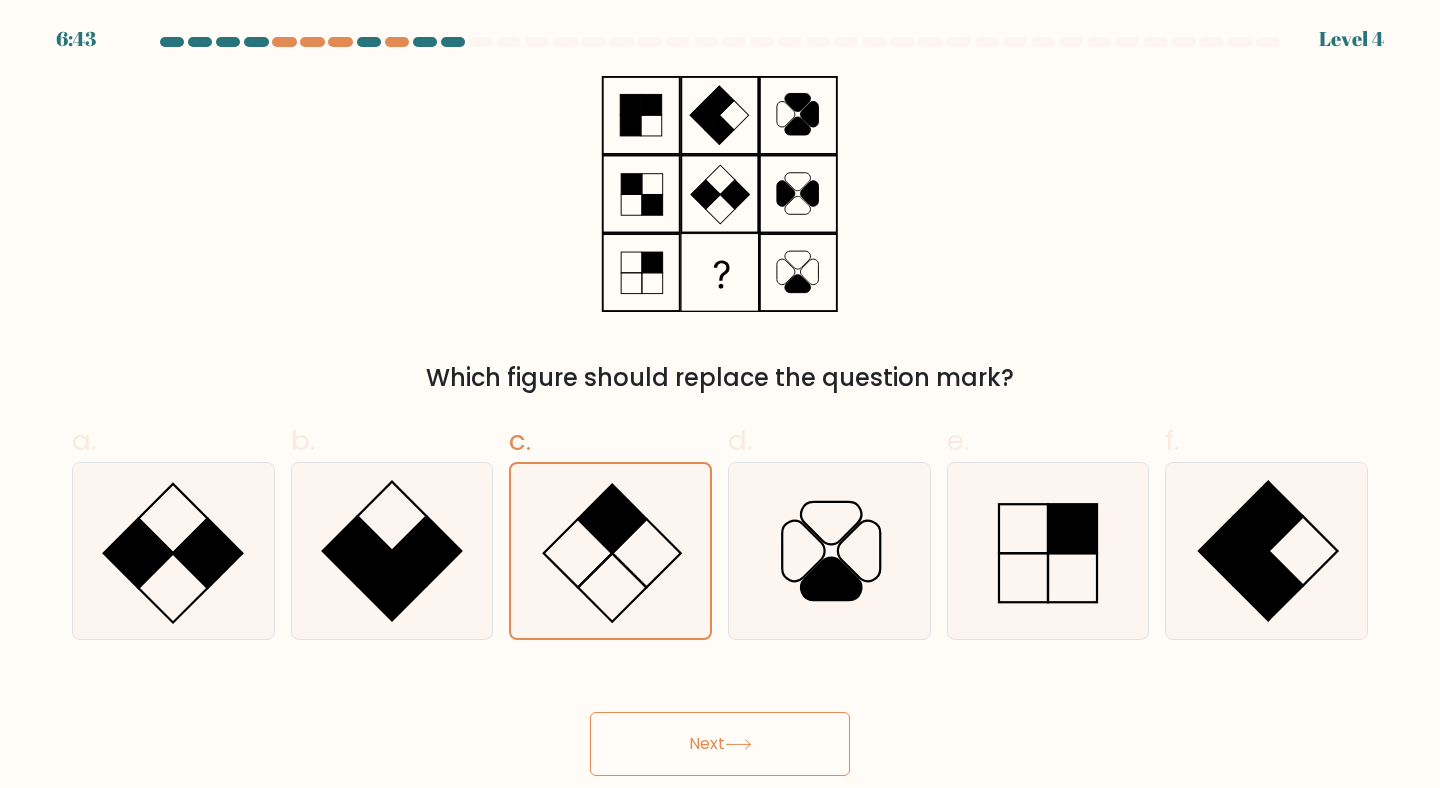 click on "Next" at bounding box center (720, 744) 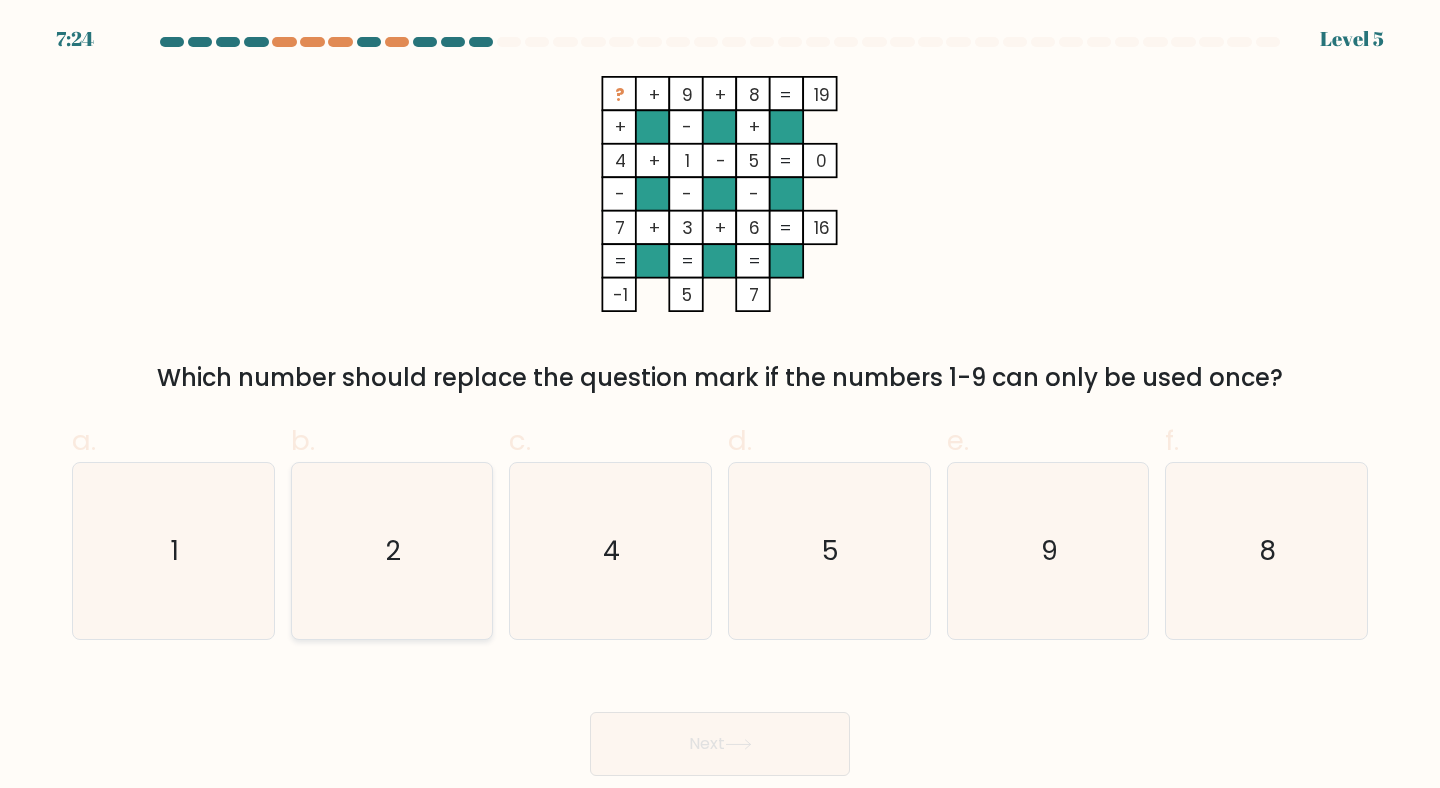 click on "2" 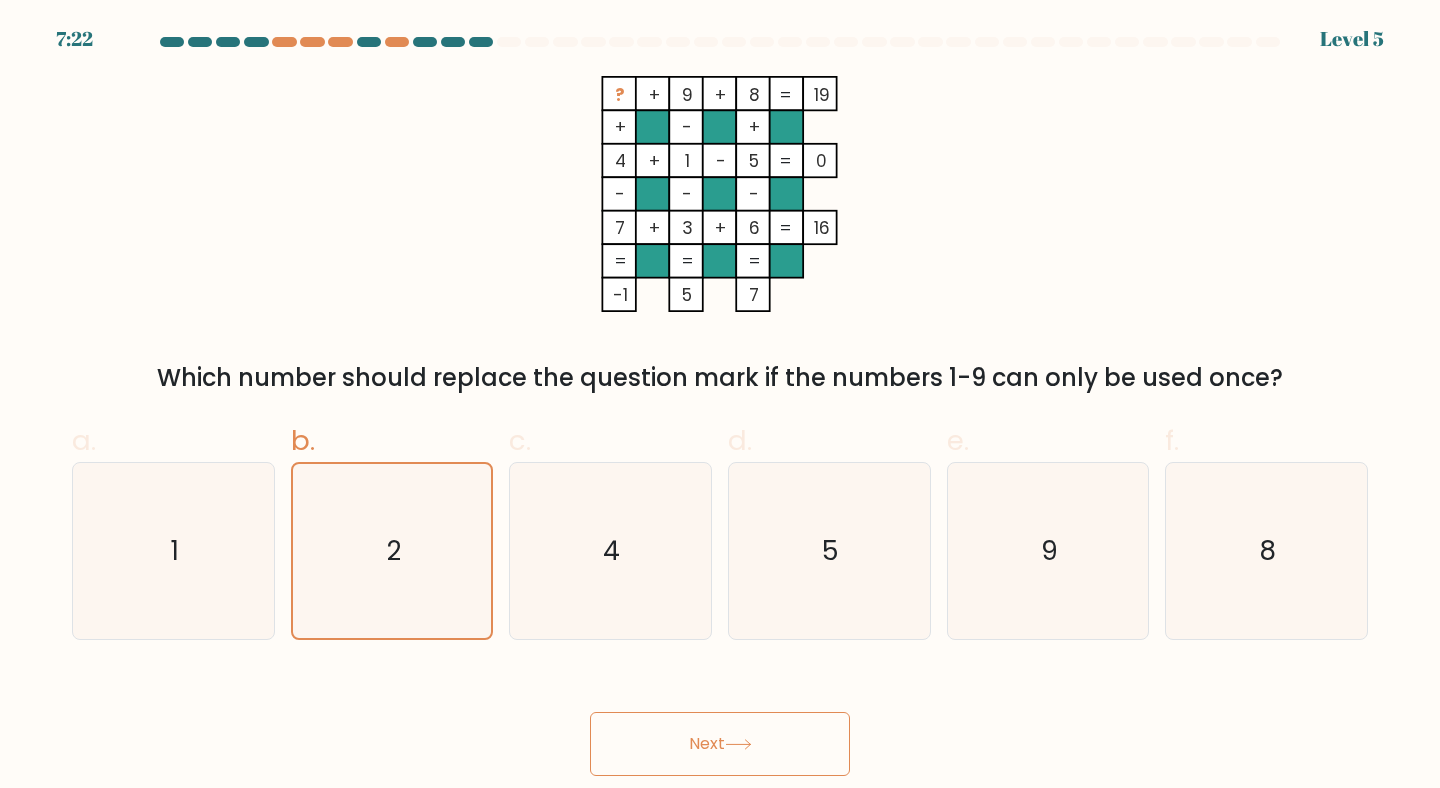 click on "Next" at bounding box center (720, 744) 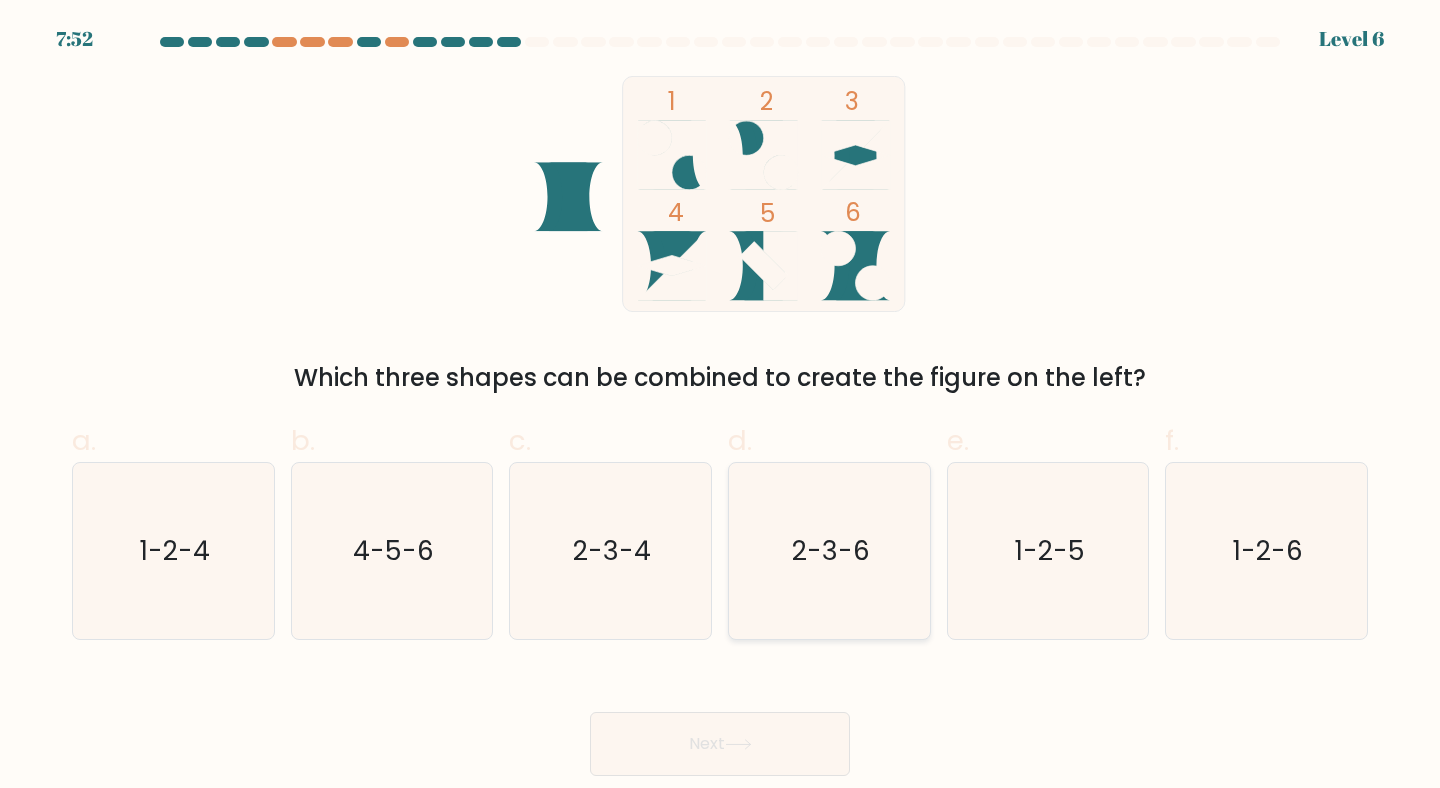 click on "2-3-6" 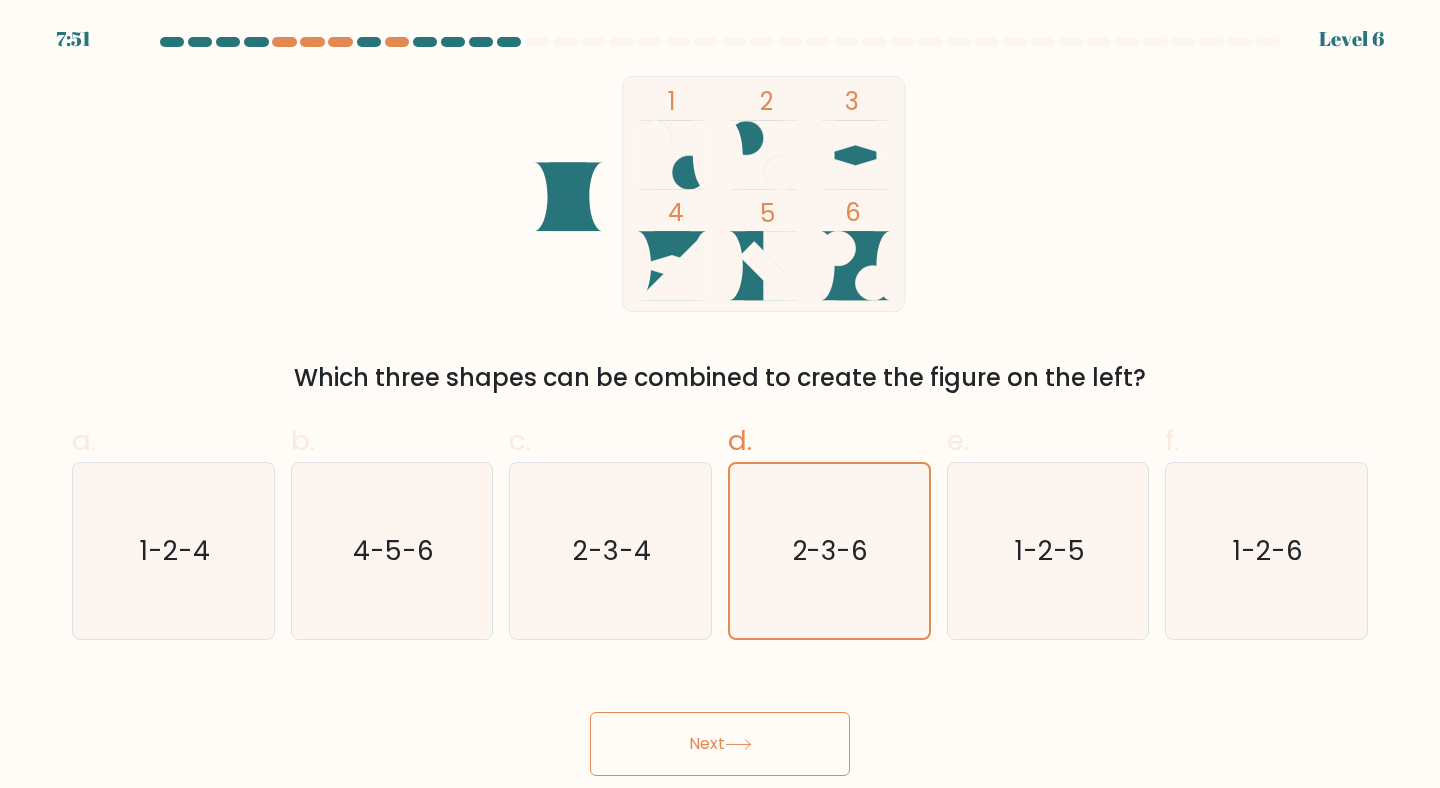 click on "Next" at bounding box center (720, 744) 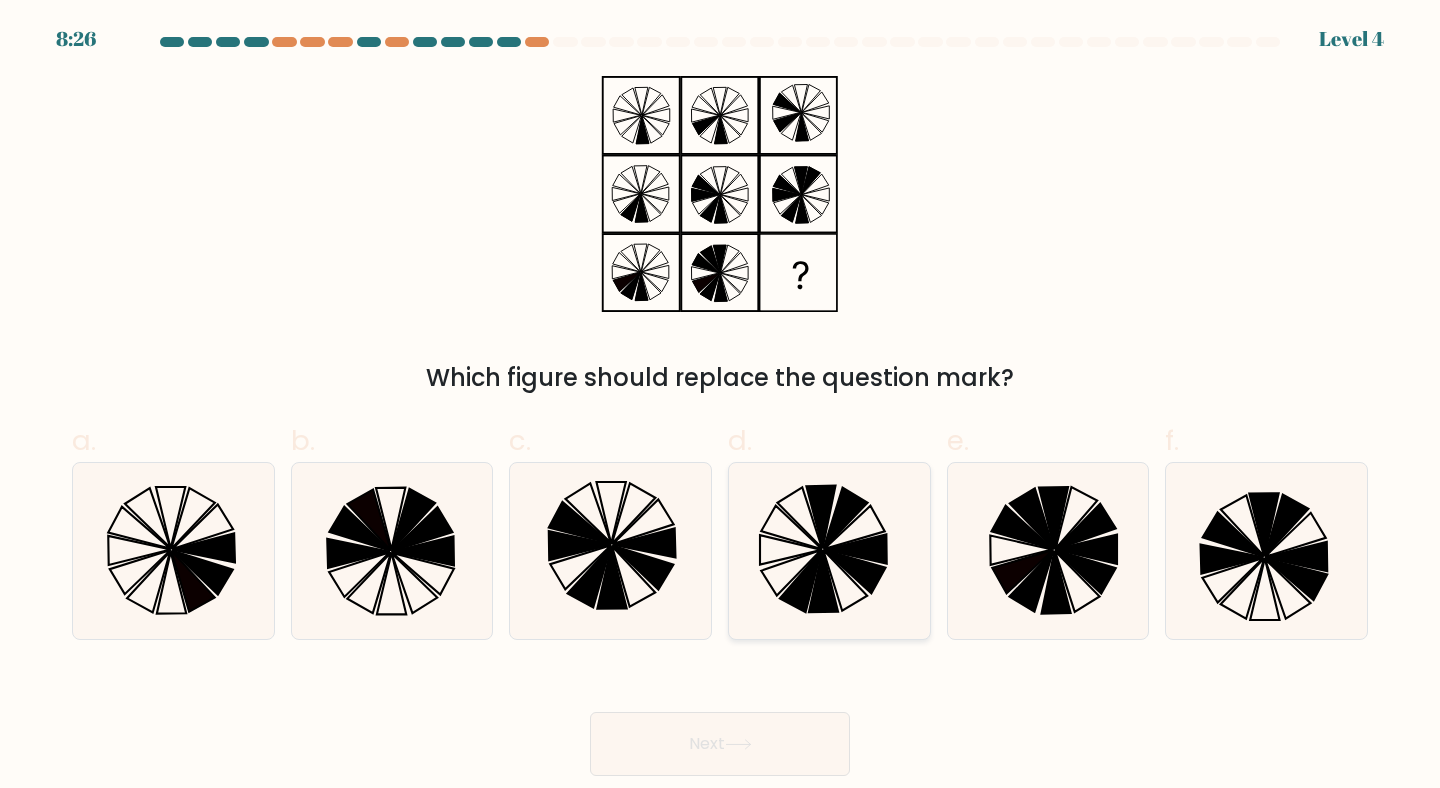 click 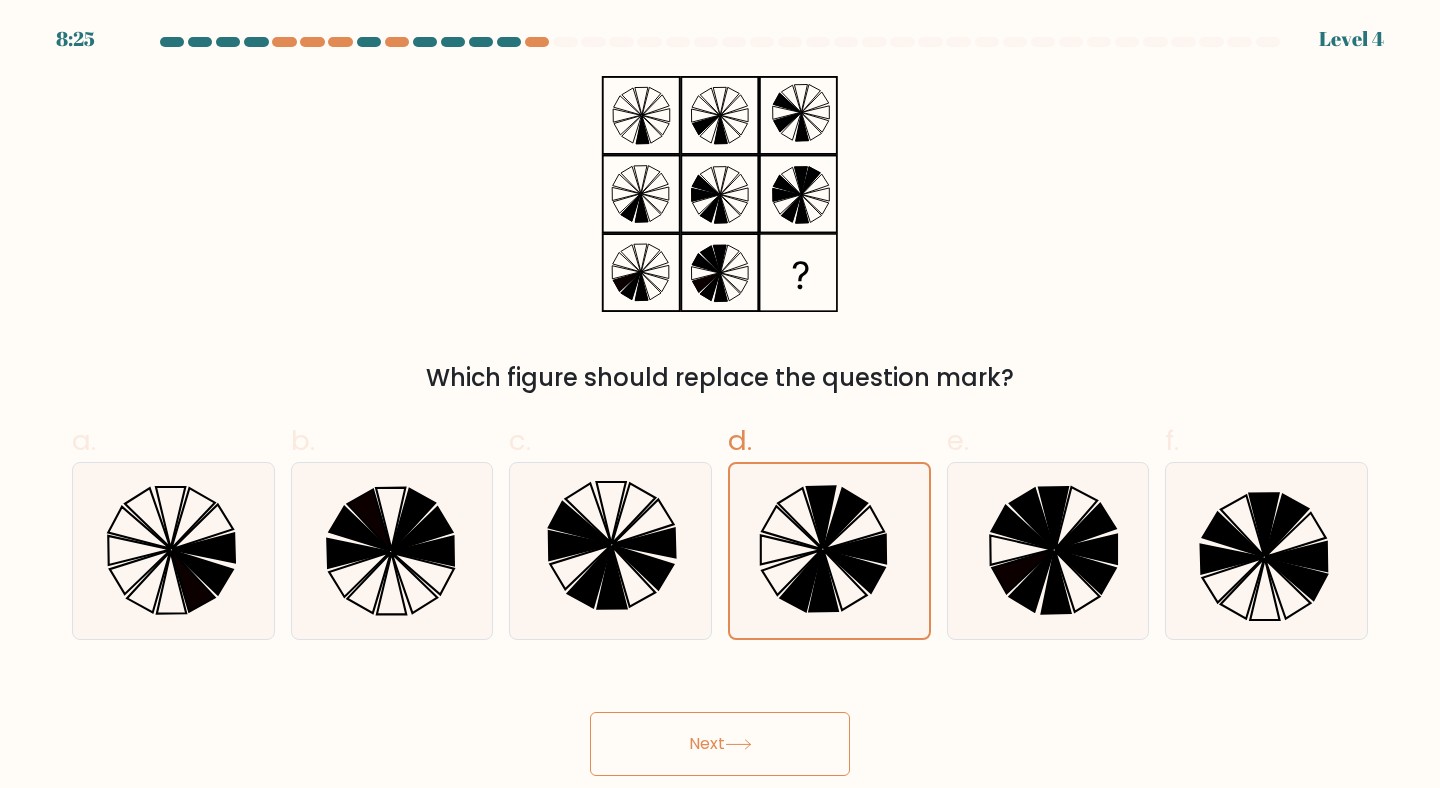 click on "Next" at bounding box center [720, 744] 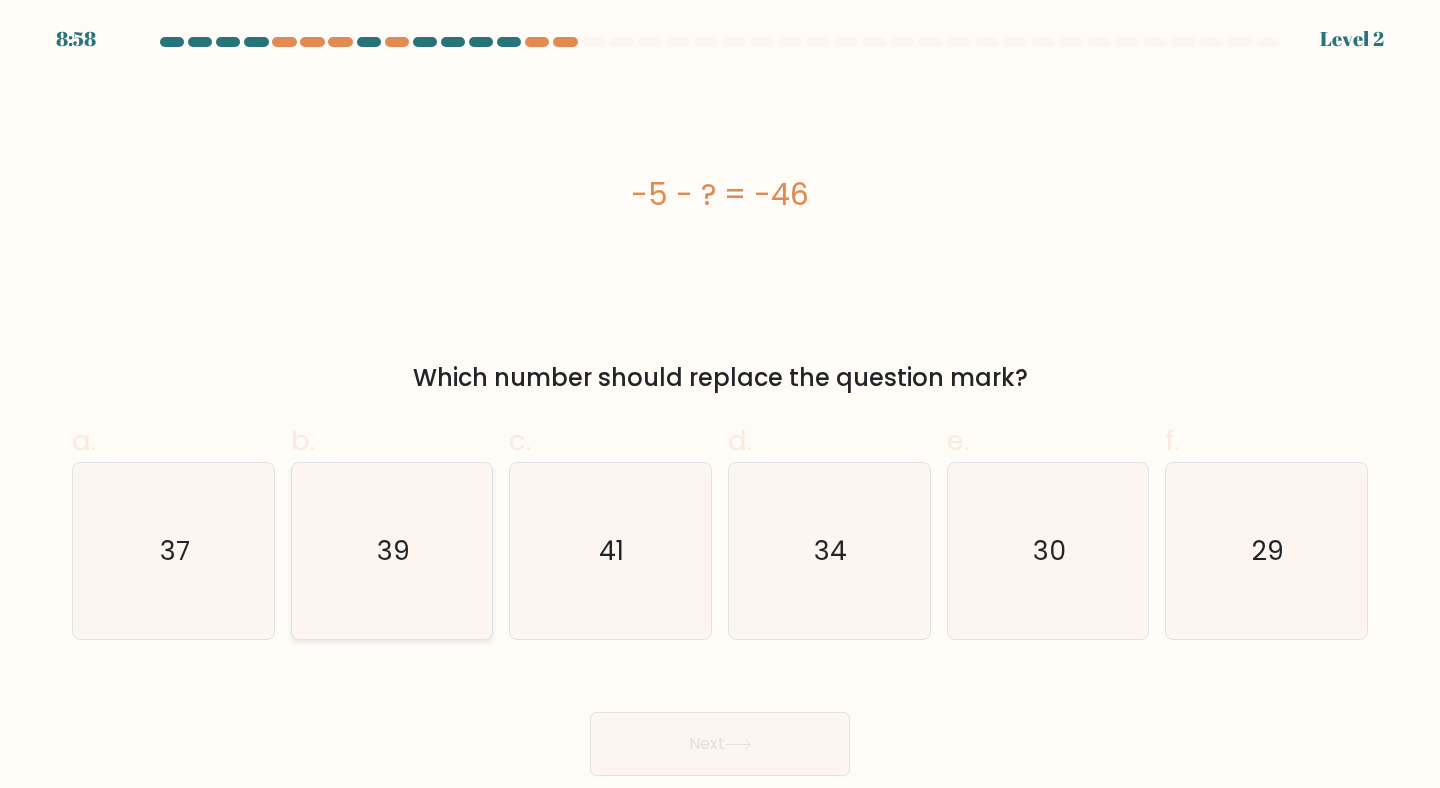 click on "39" 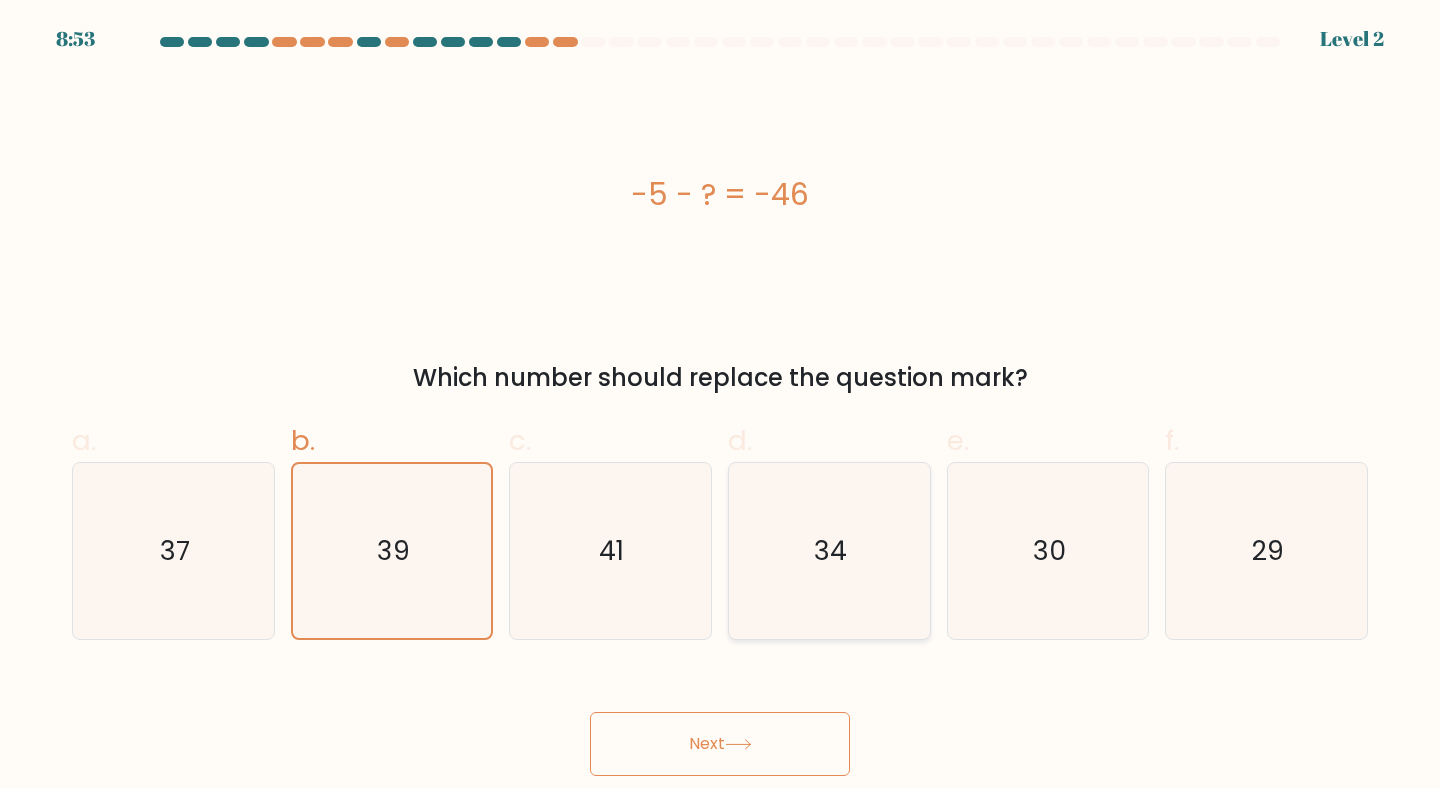 click on "34" 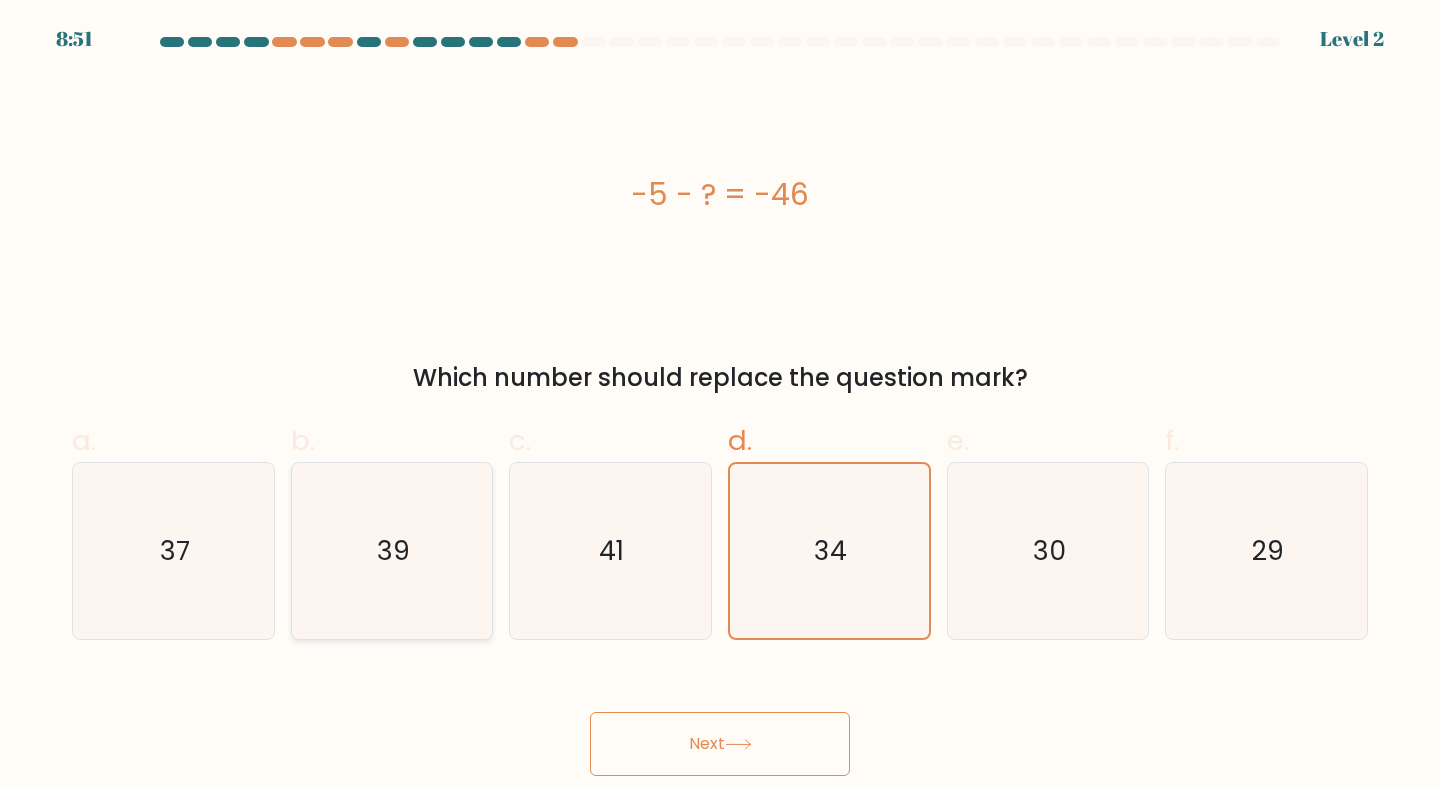 click on "39" 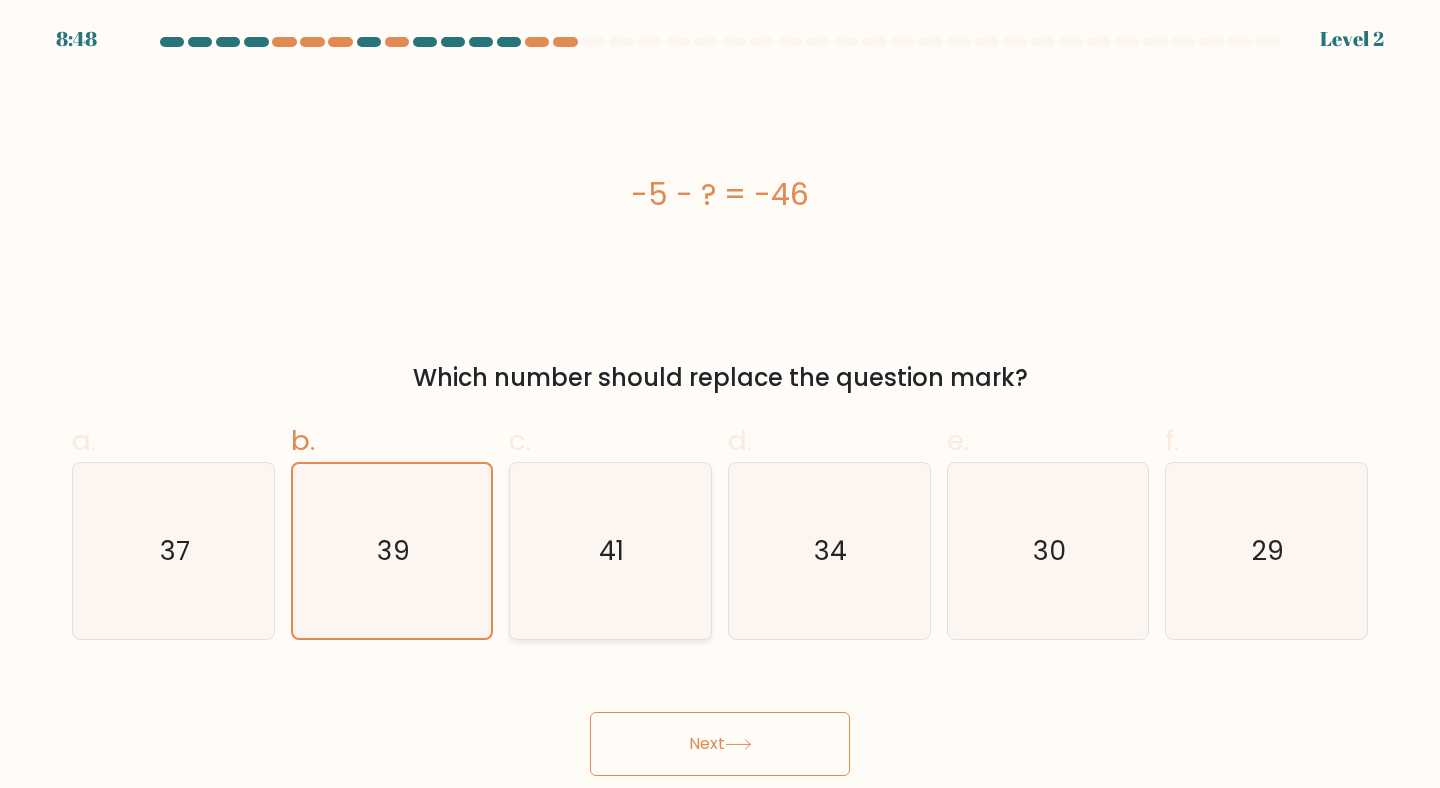 click on "41" 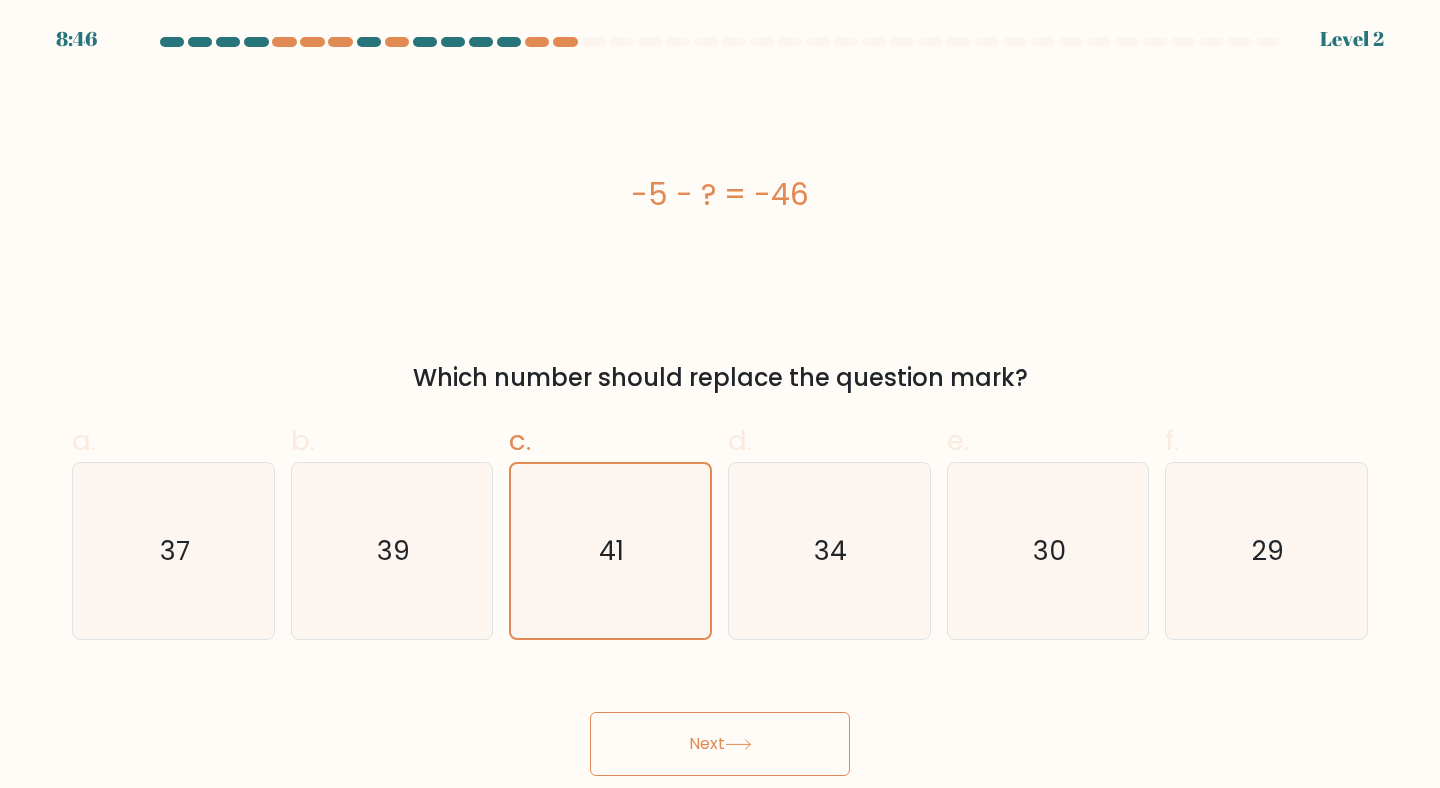 click on "Next" at bounding box center (720, 744) 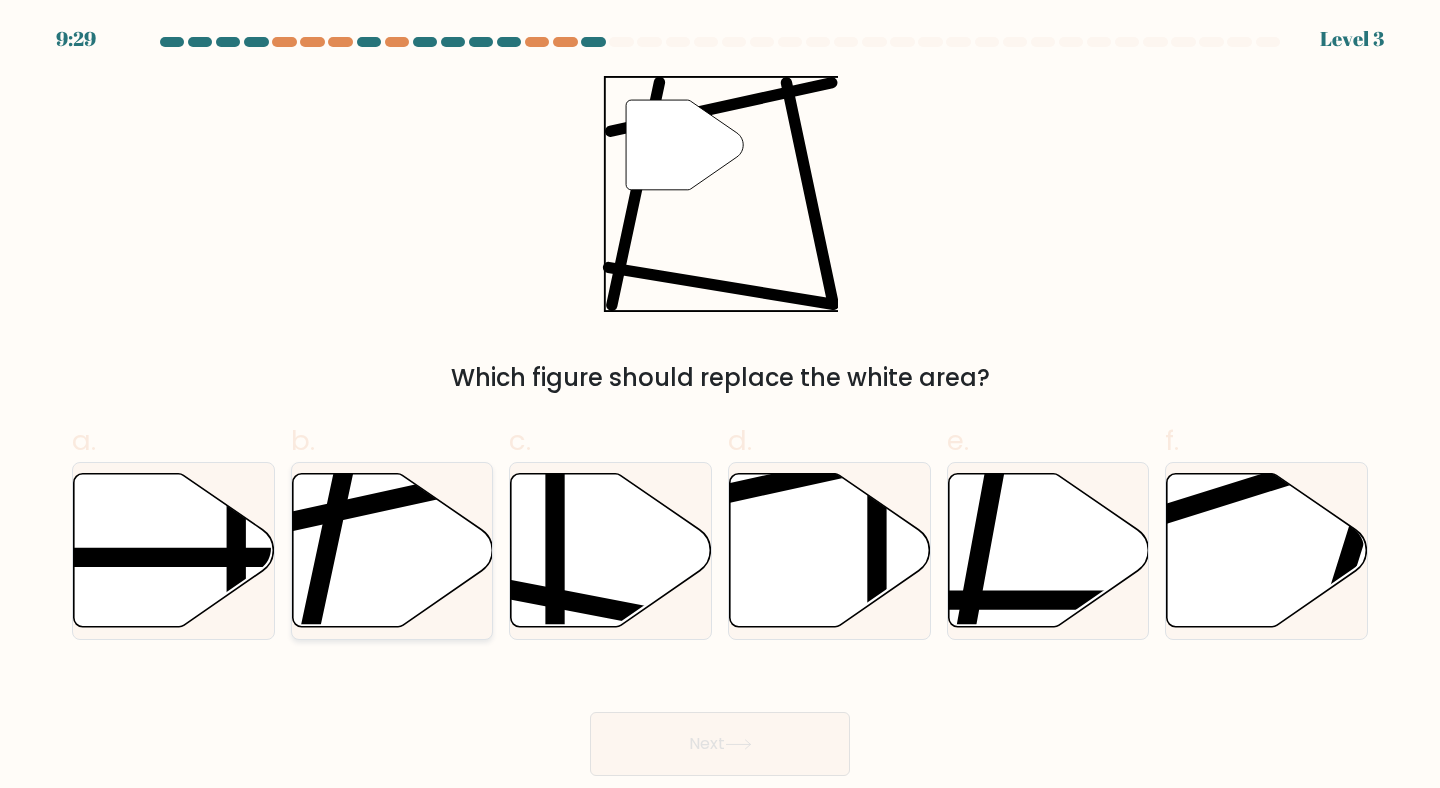 click 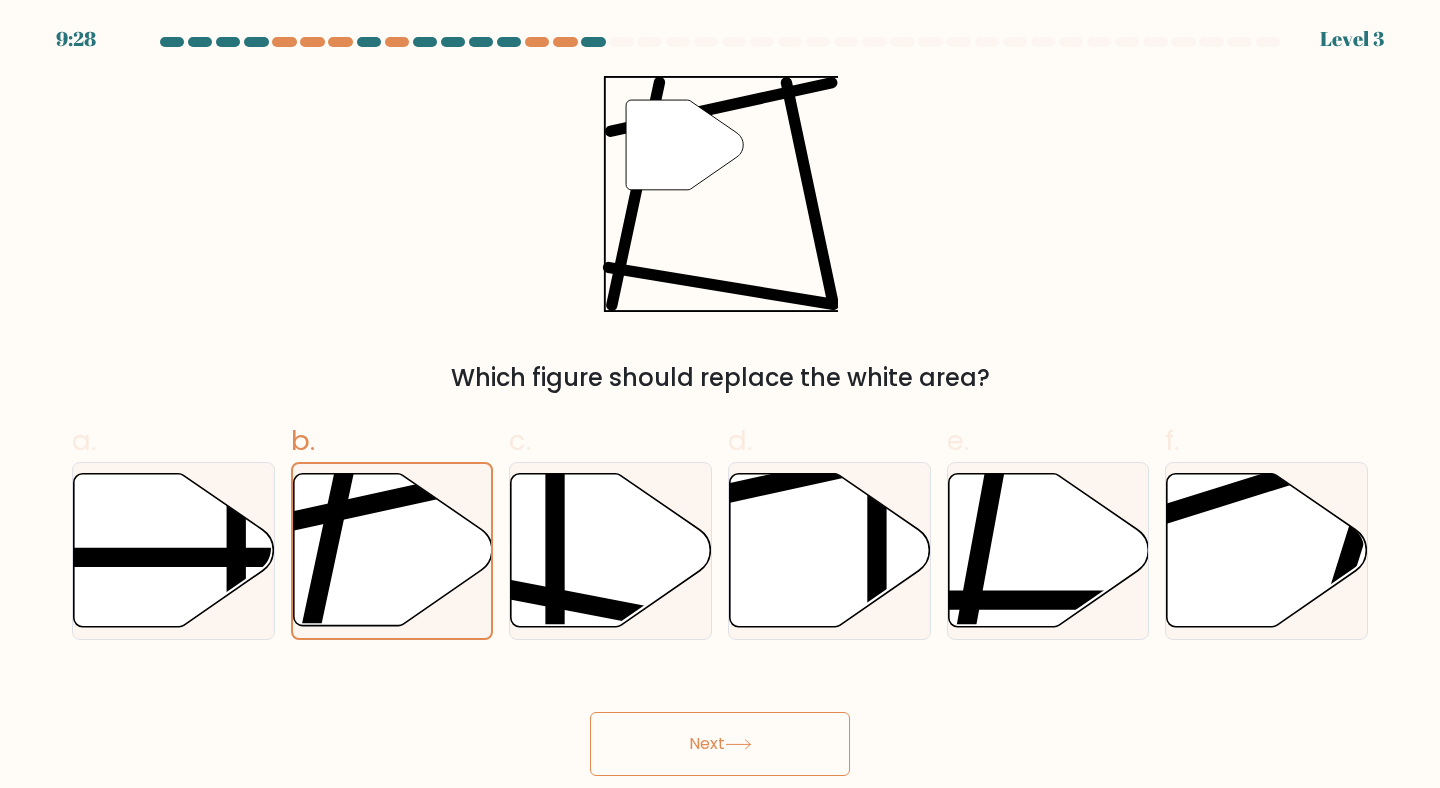 click on "Next" at bounding box center [720, 744] 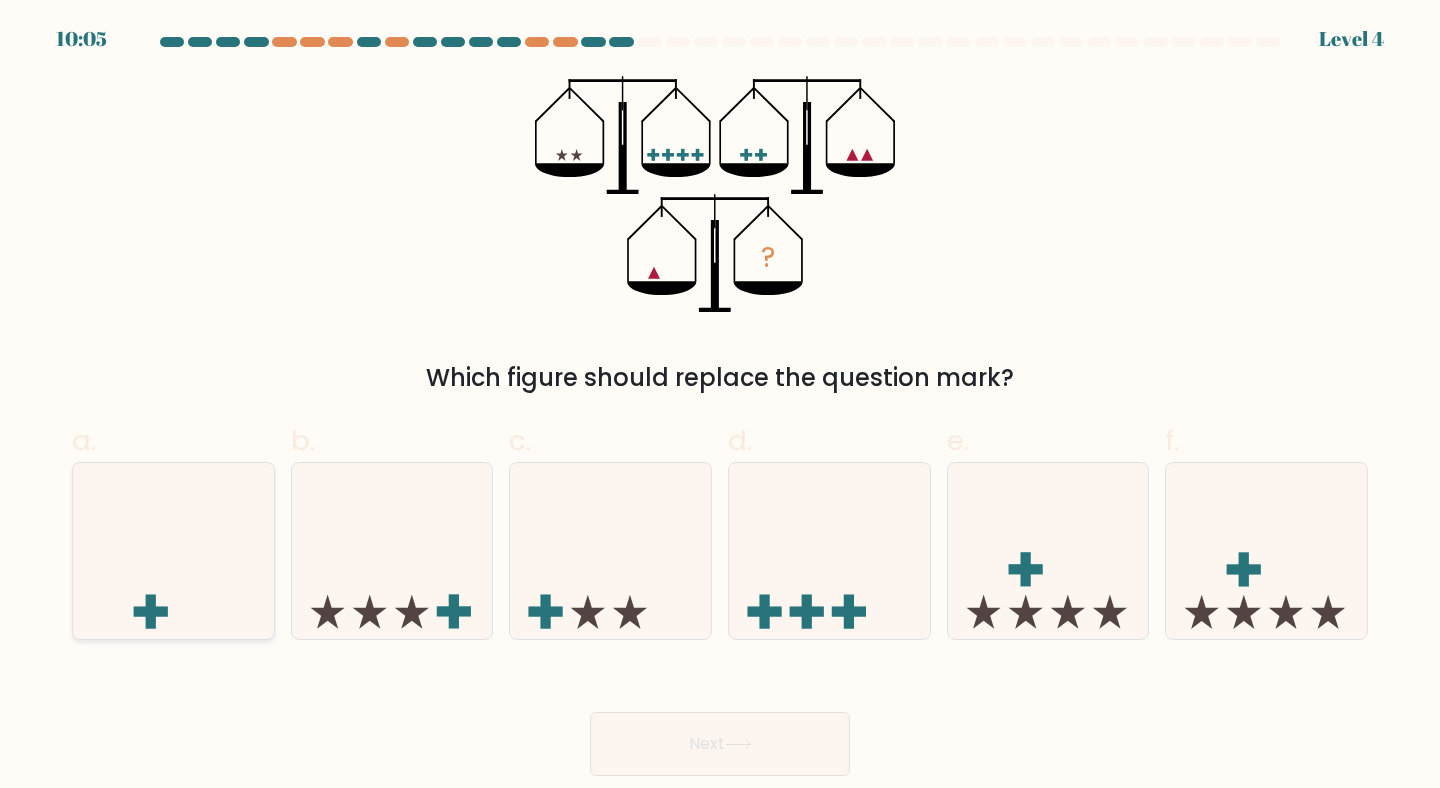 click 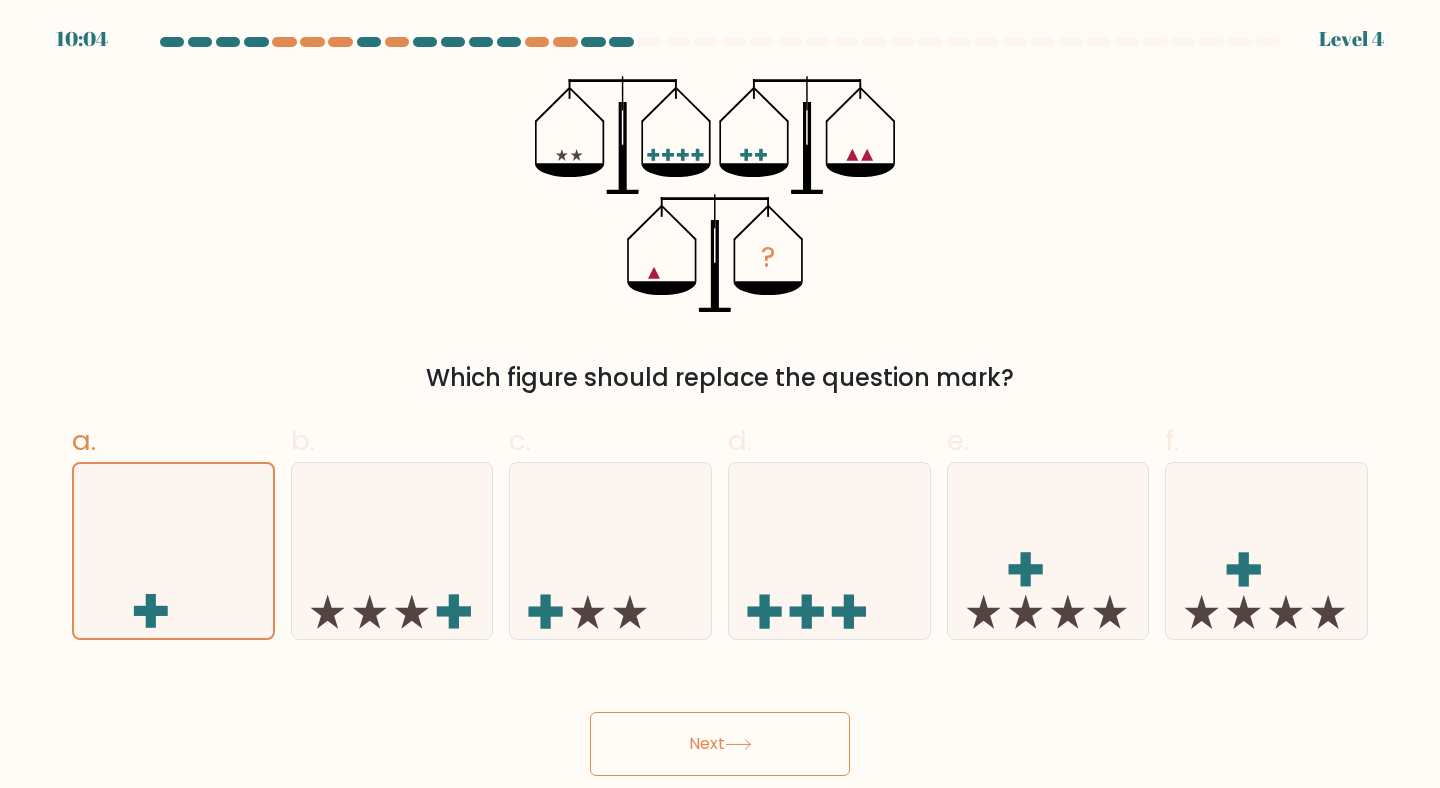 click on "Next" at bounding box center [720, 744] 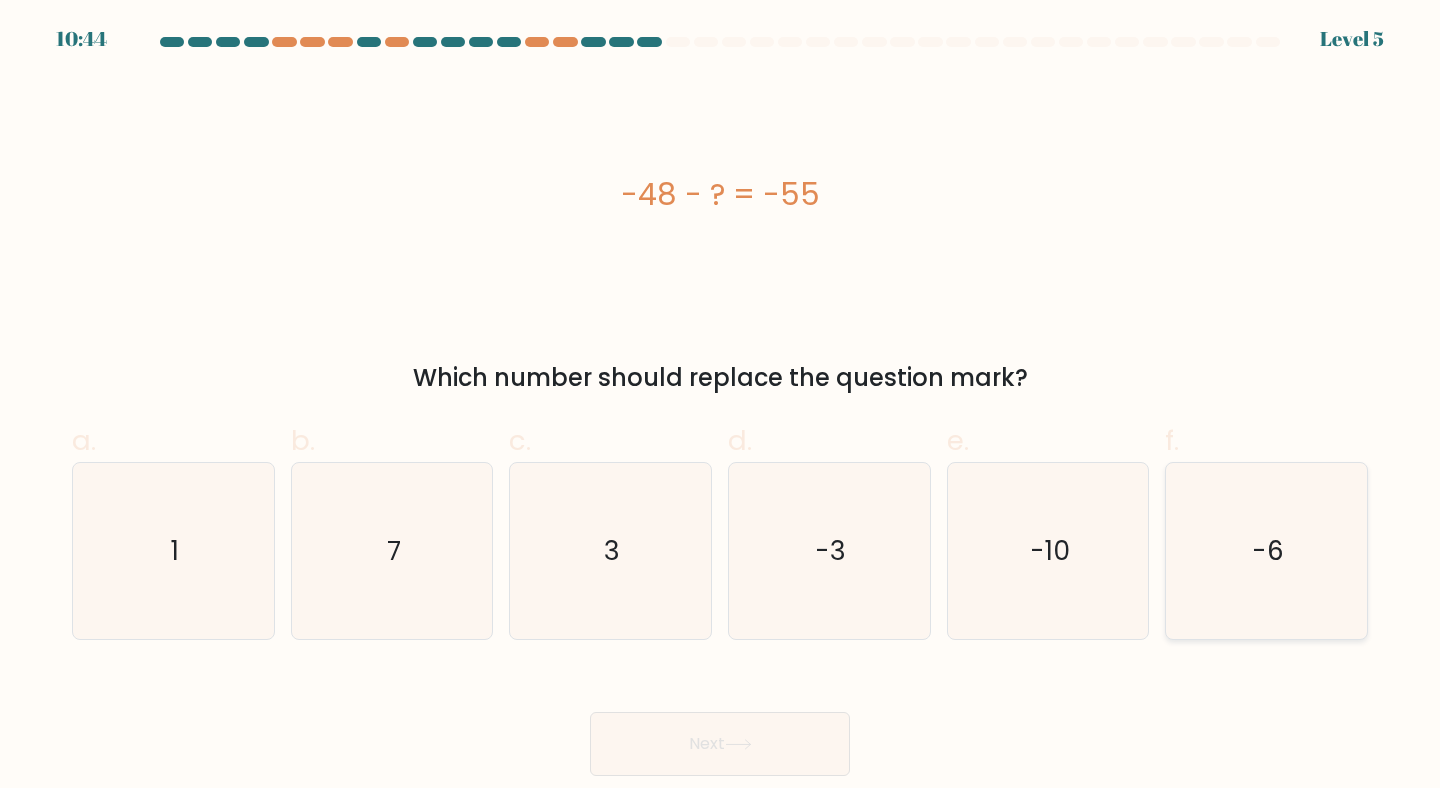 click on "-6" 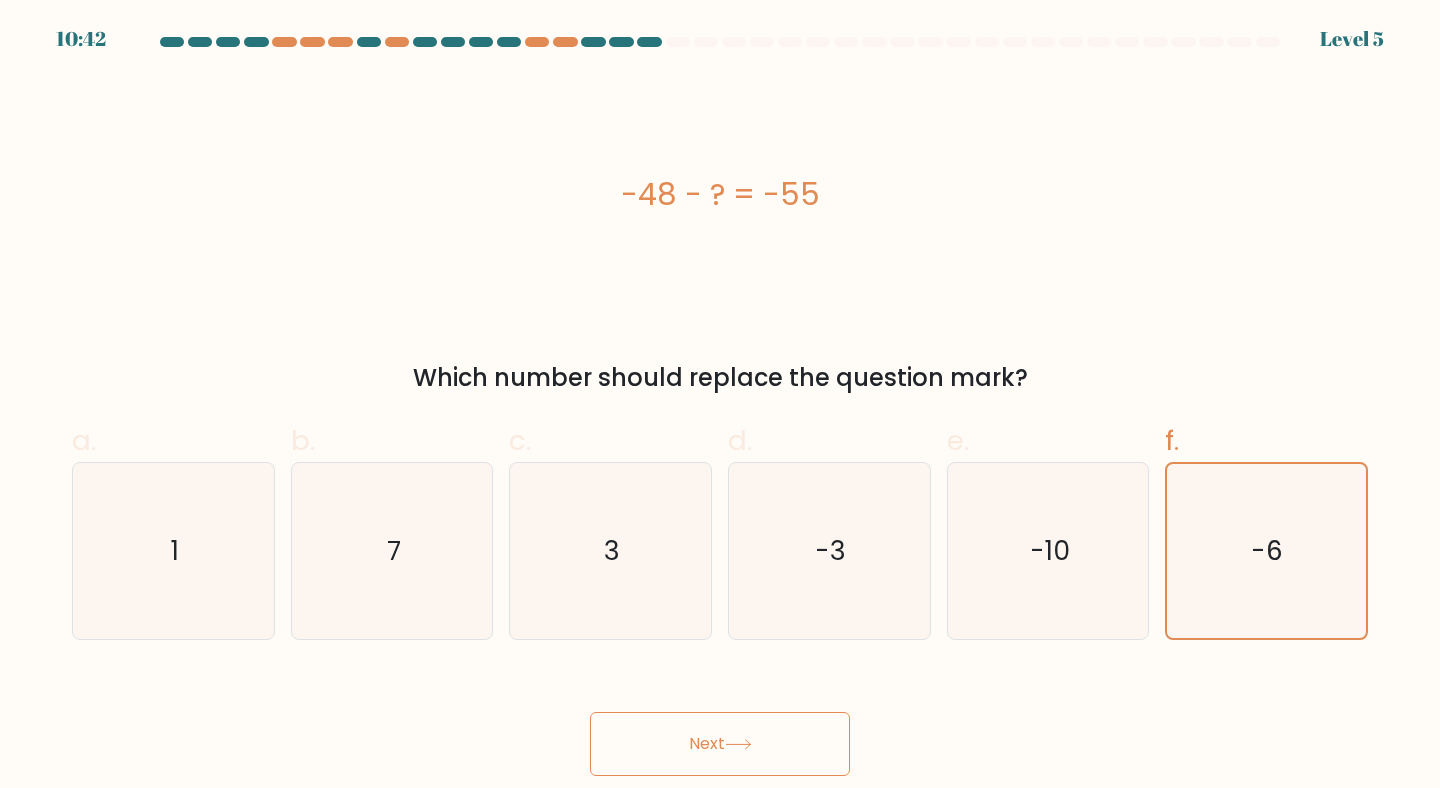 click on "Next" at bounding box center [720, 744] 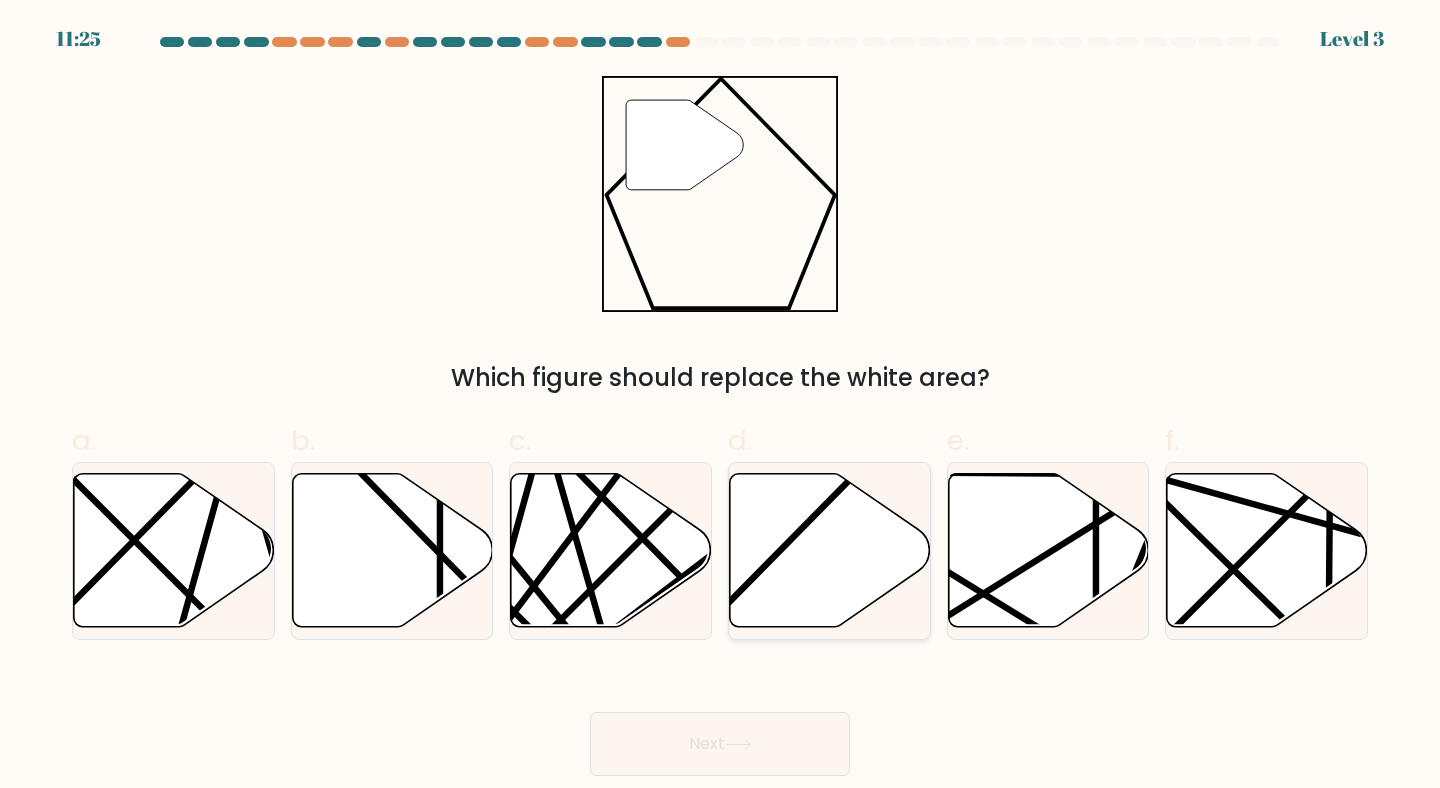 click 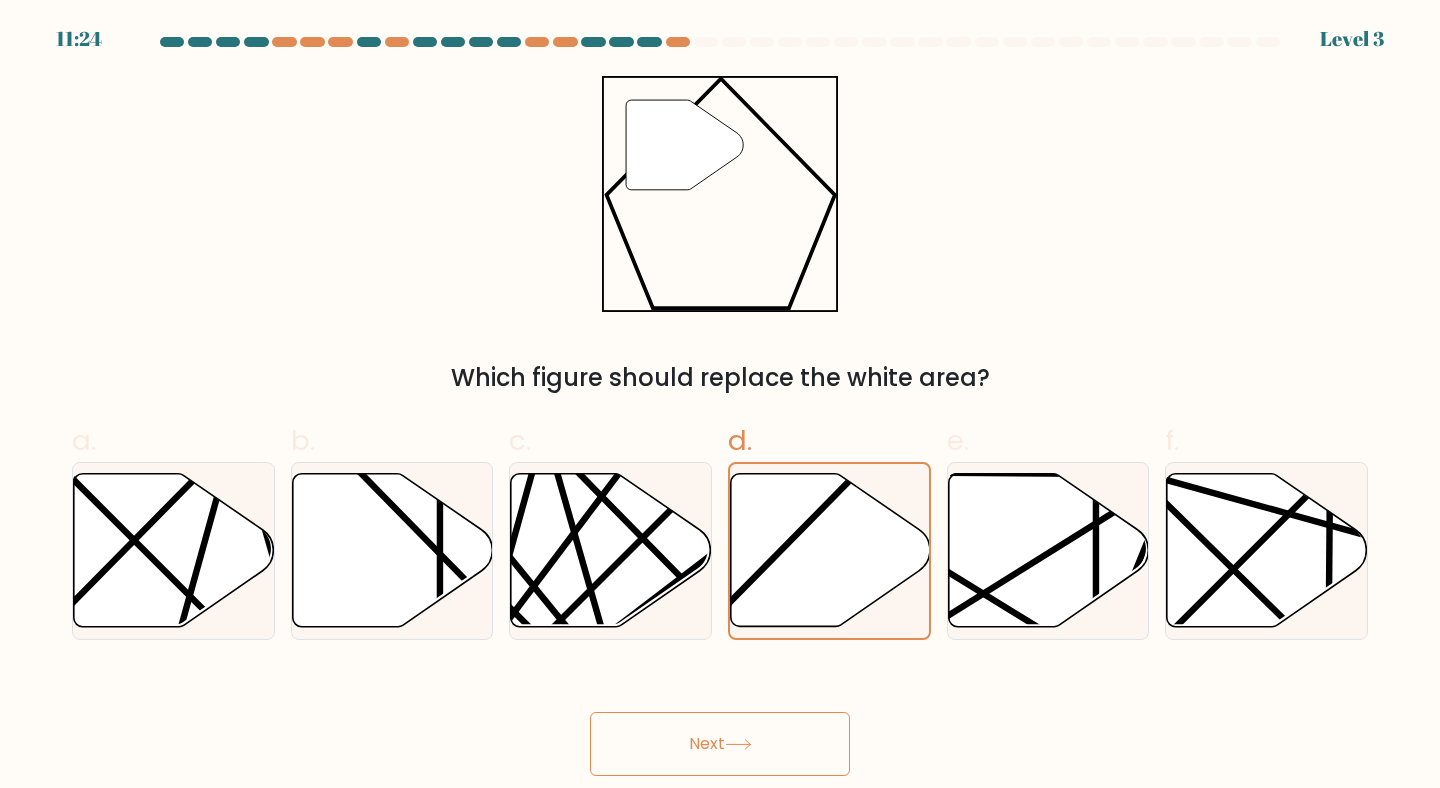 click on "Next" at bounding box center [720, 744] 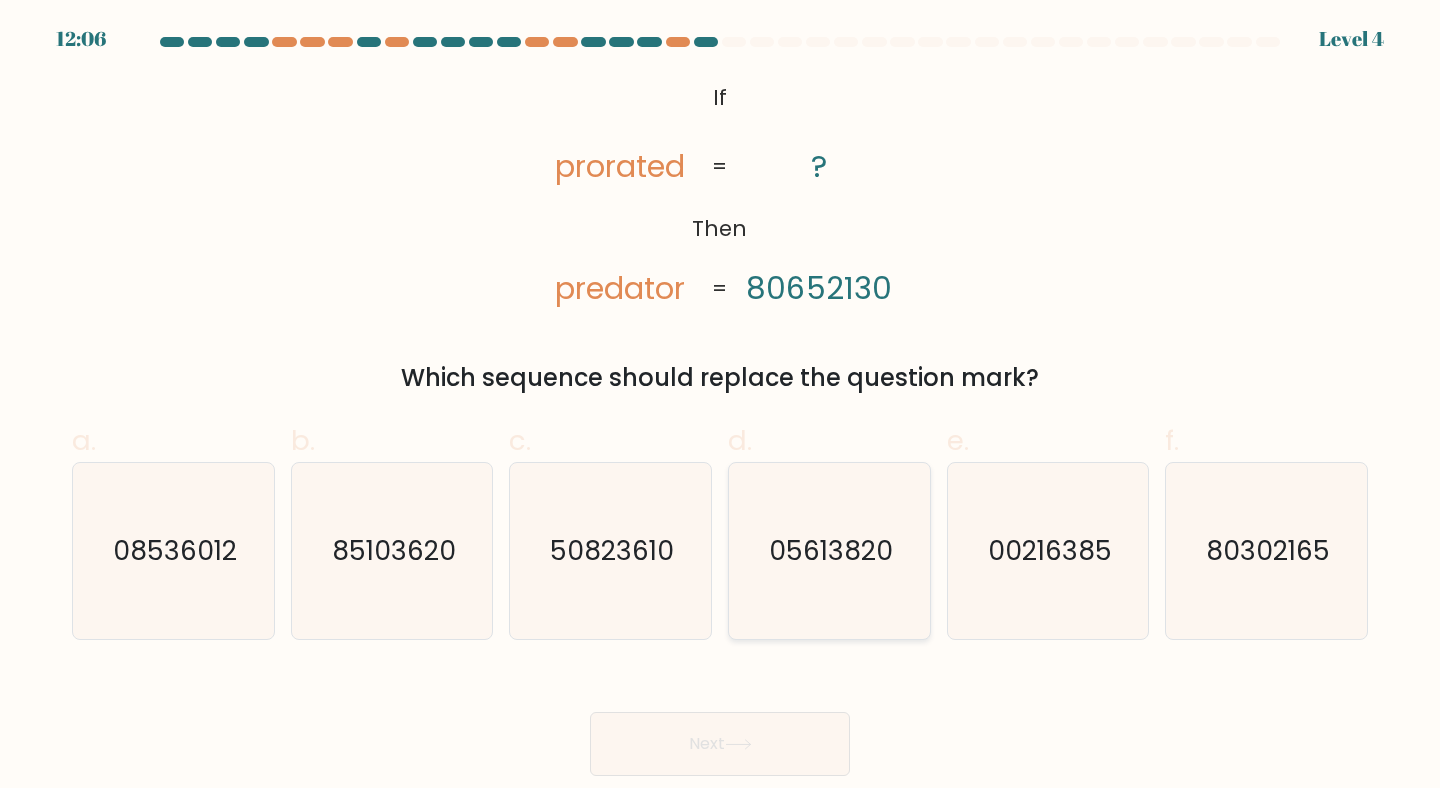 click on "05613820" 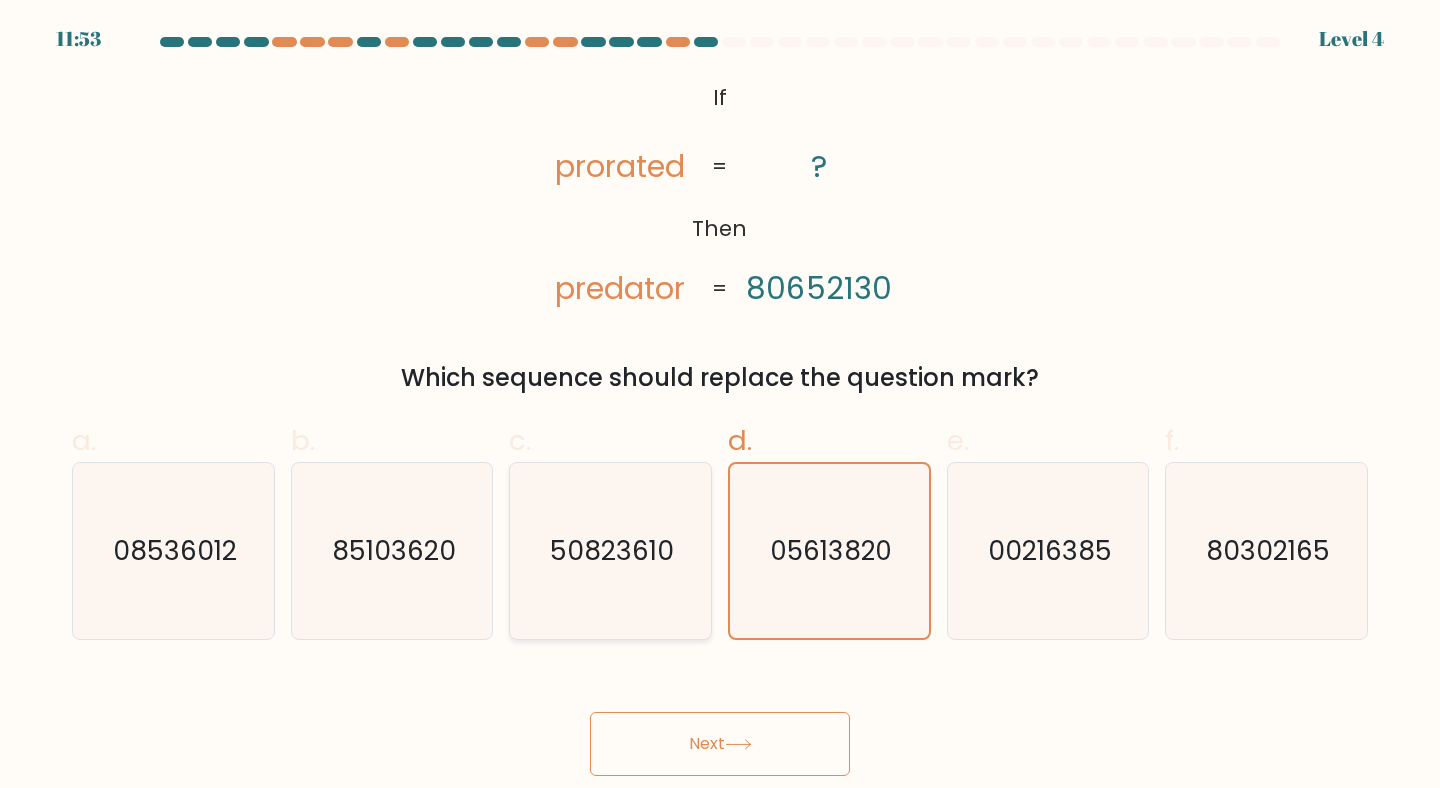 click on "50823610" 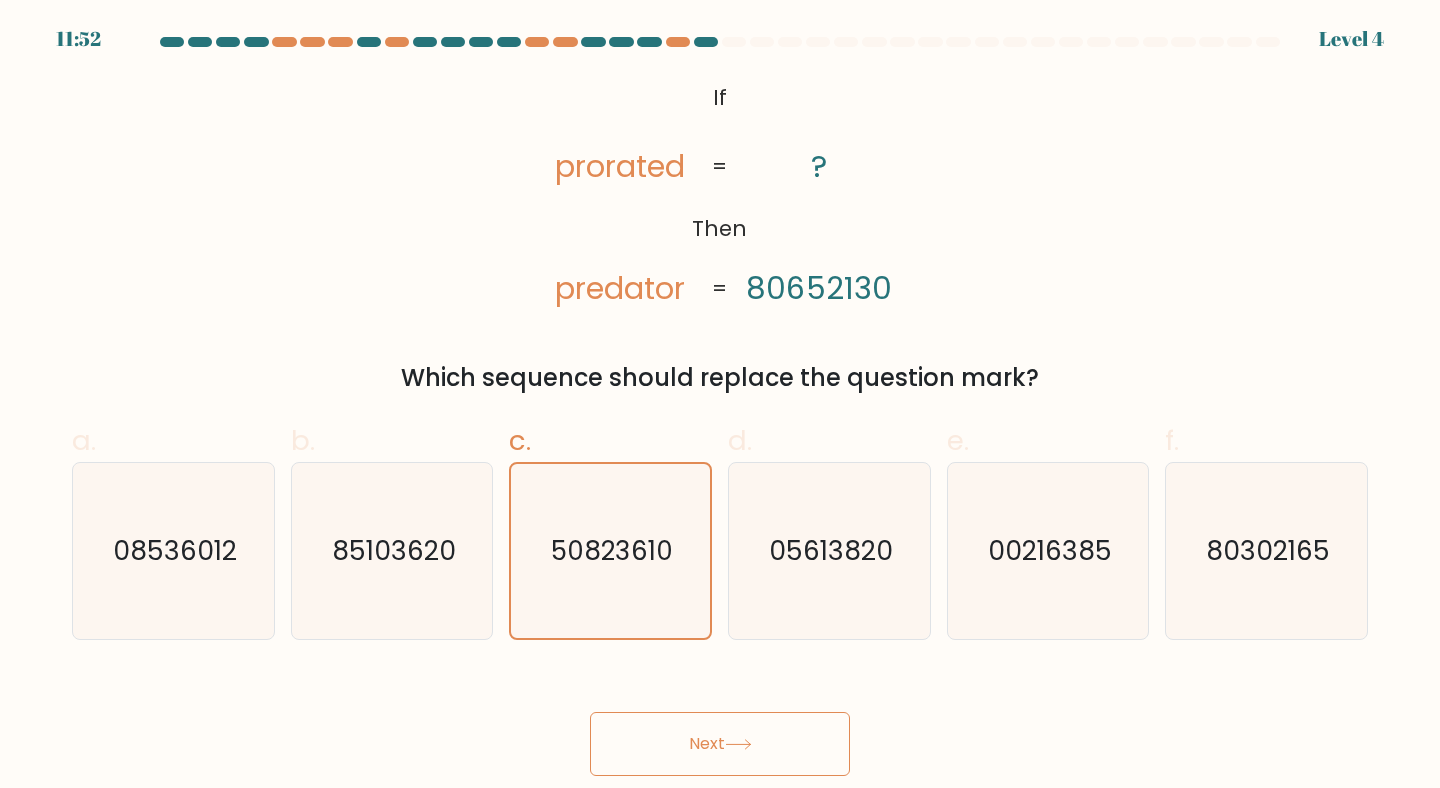 click 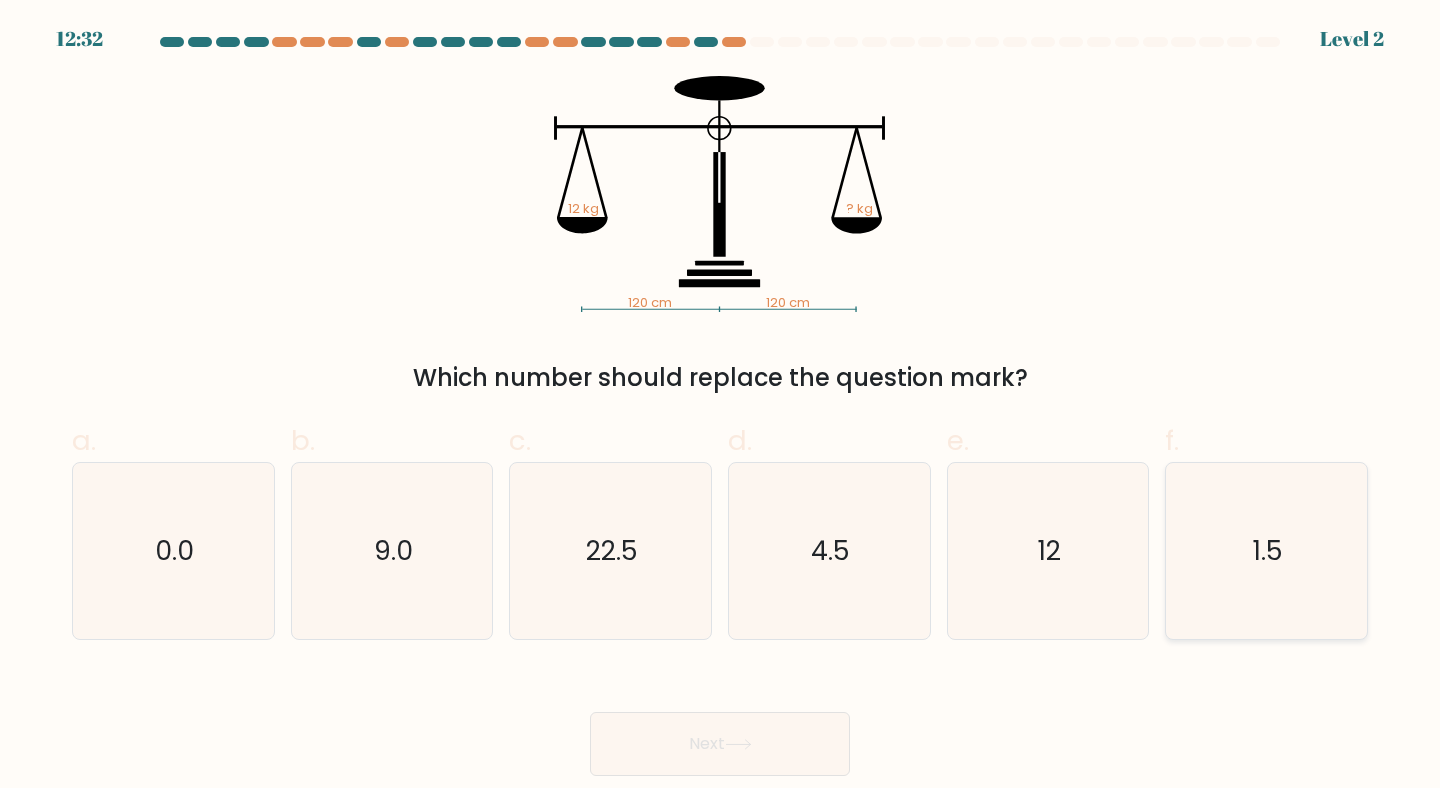 click on "1.5" 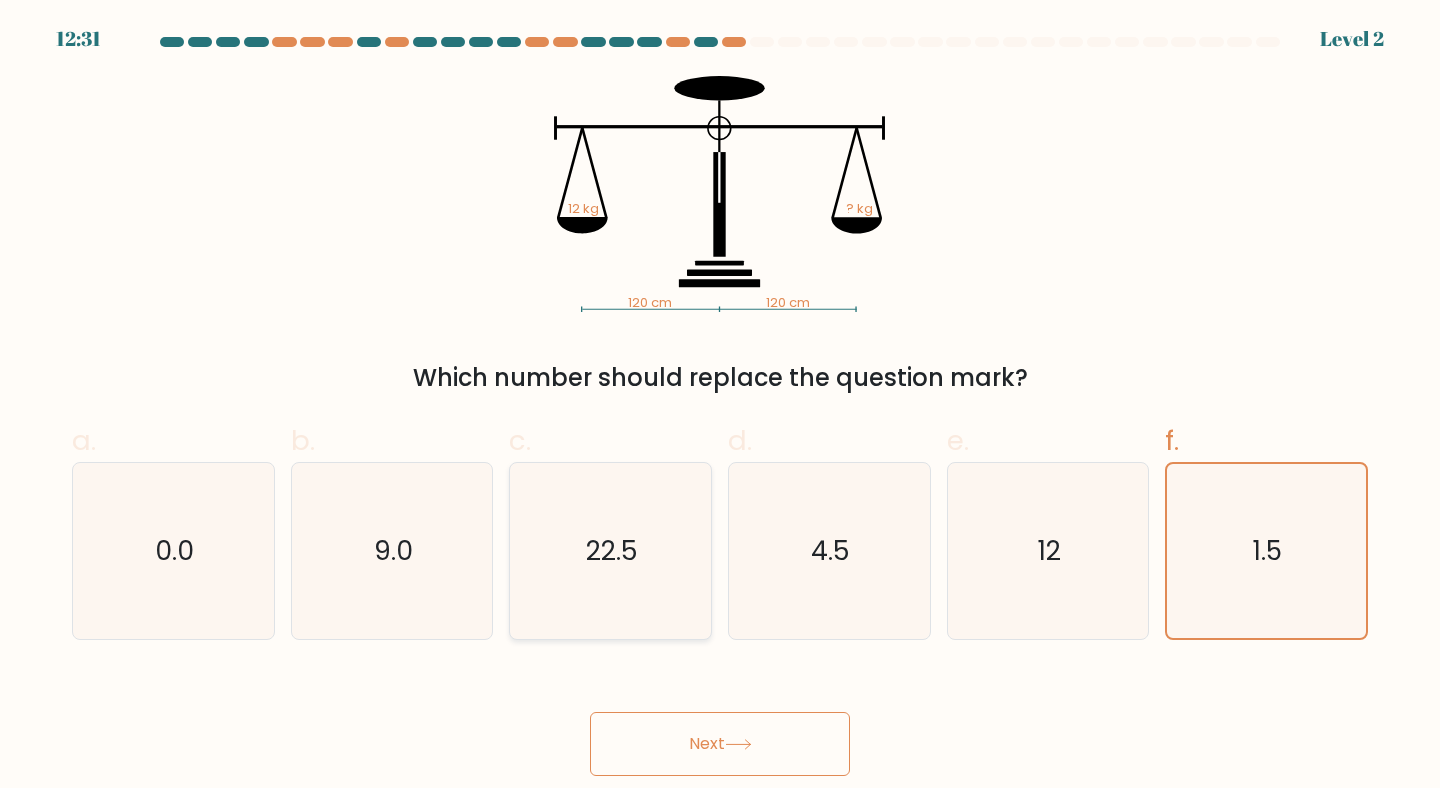 click on "22.5" 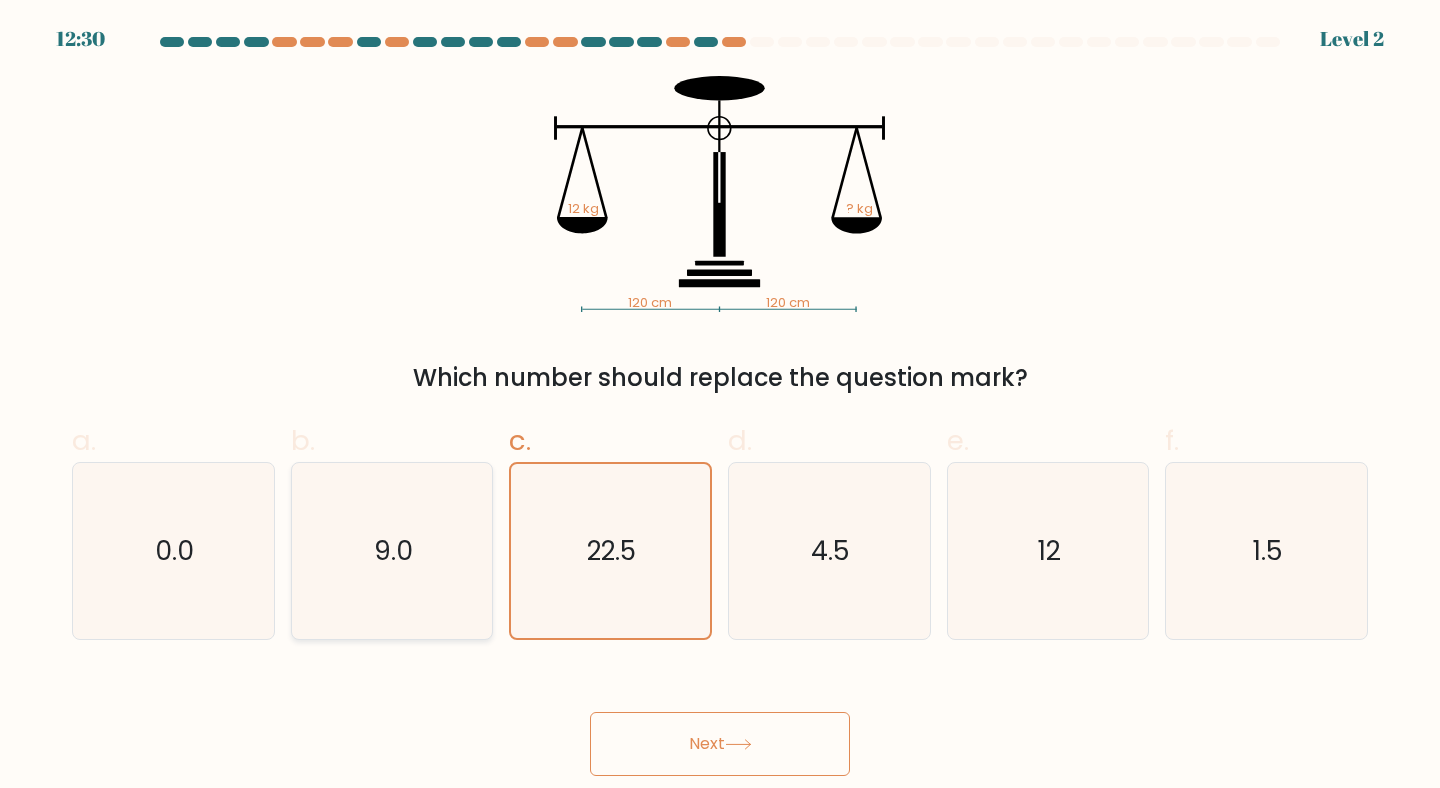 click on "9.0" 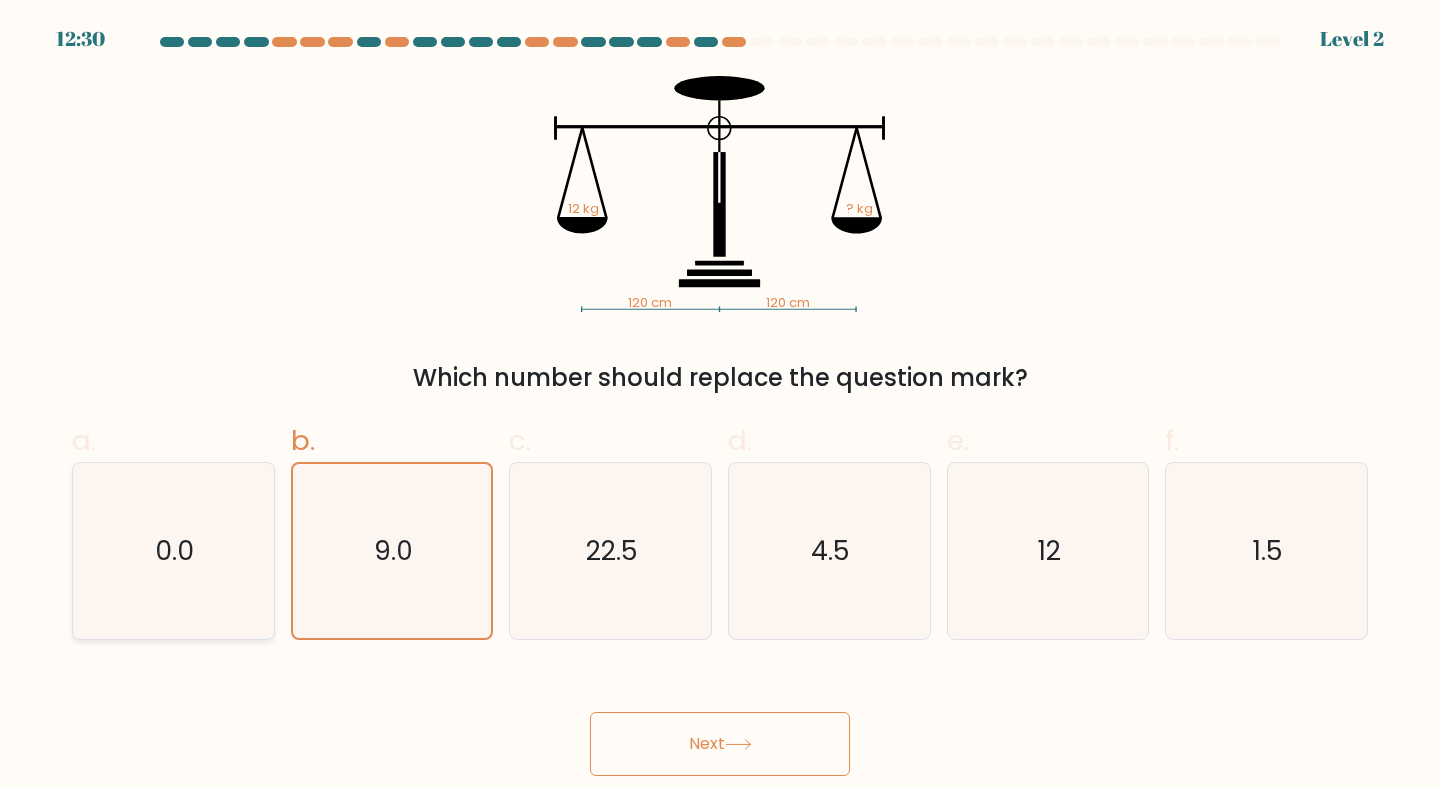 click on "0.0" 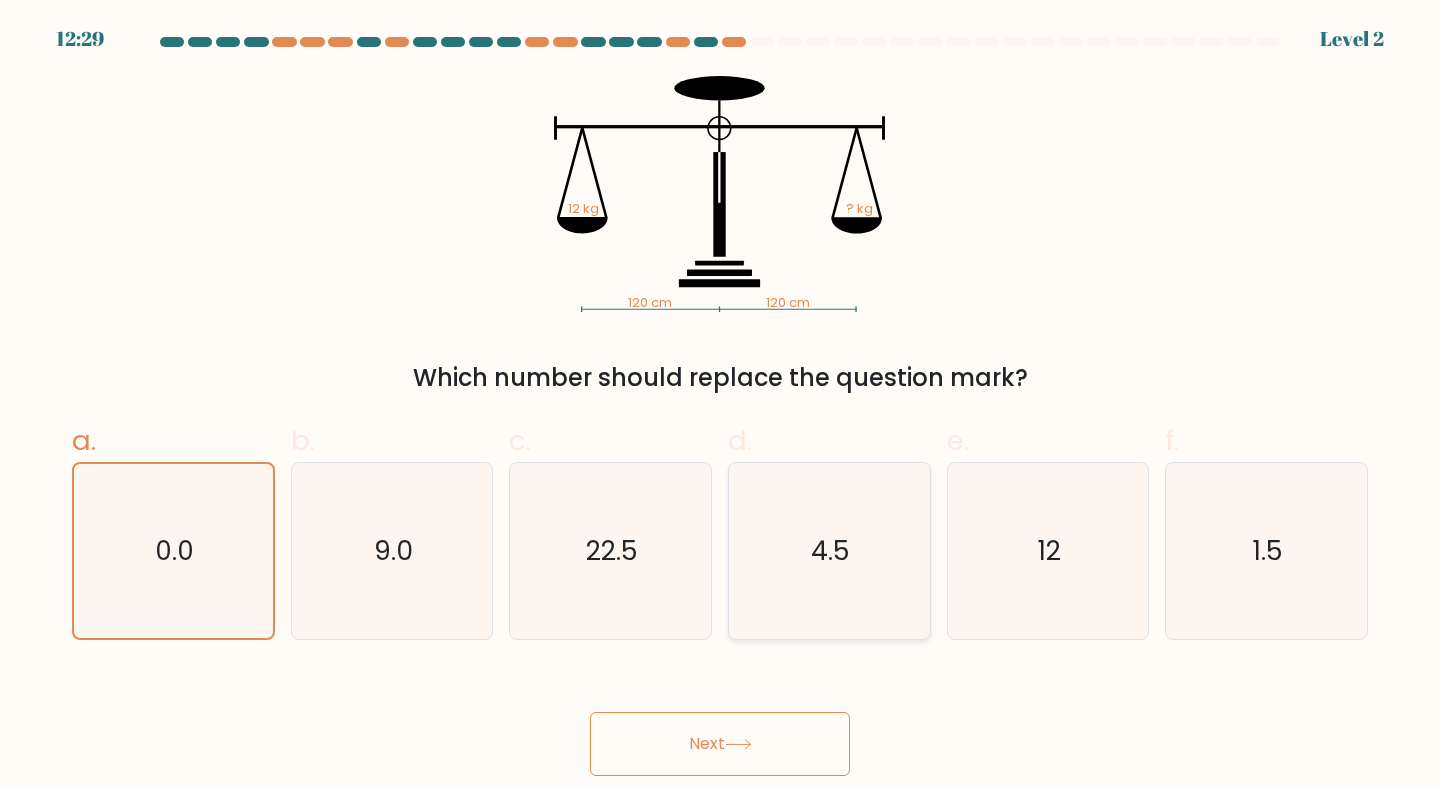 click on "4.5" 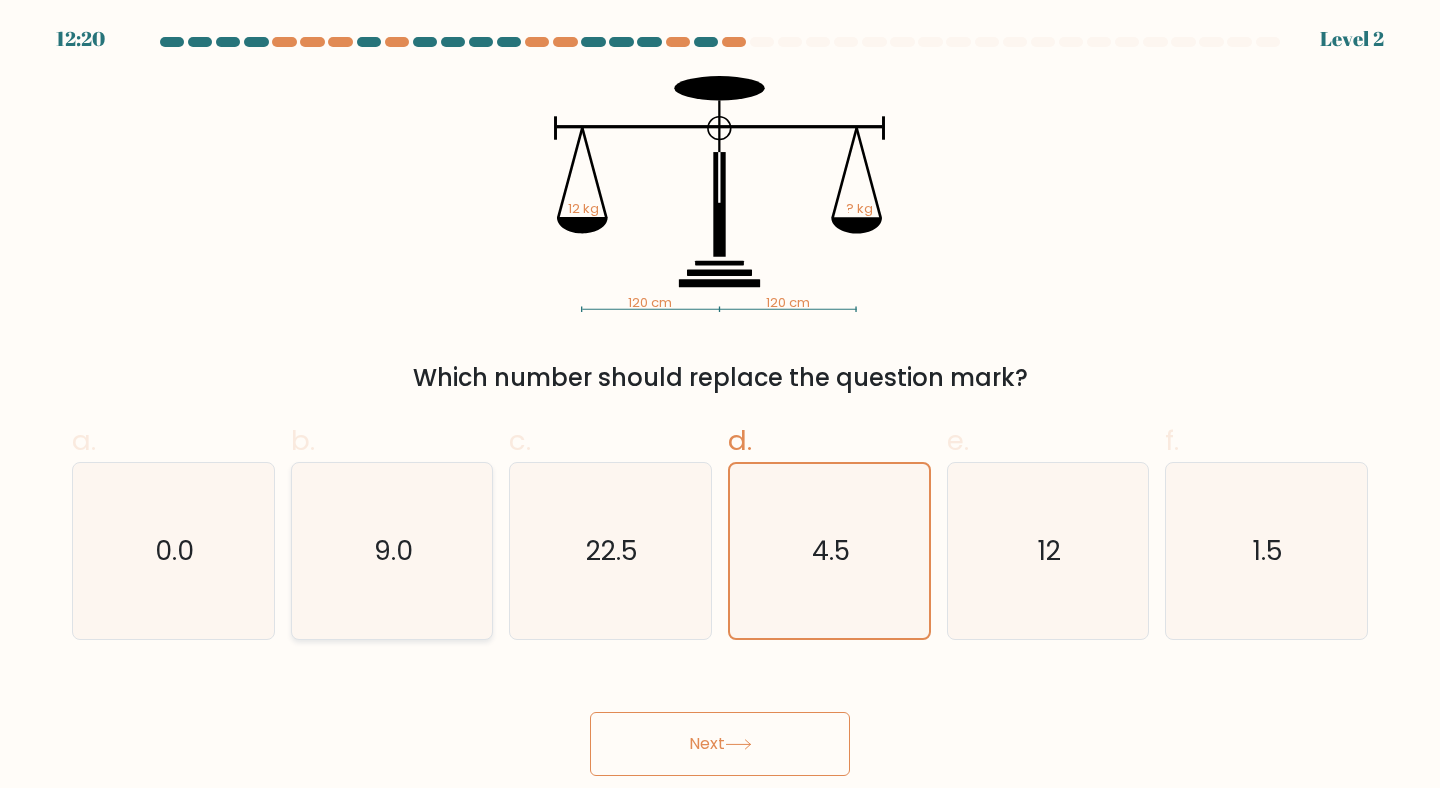 click on "9.0" 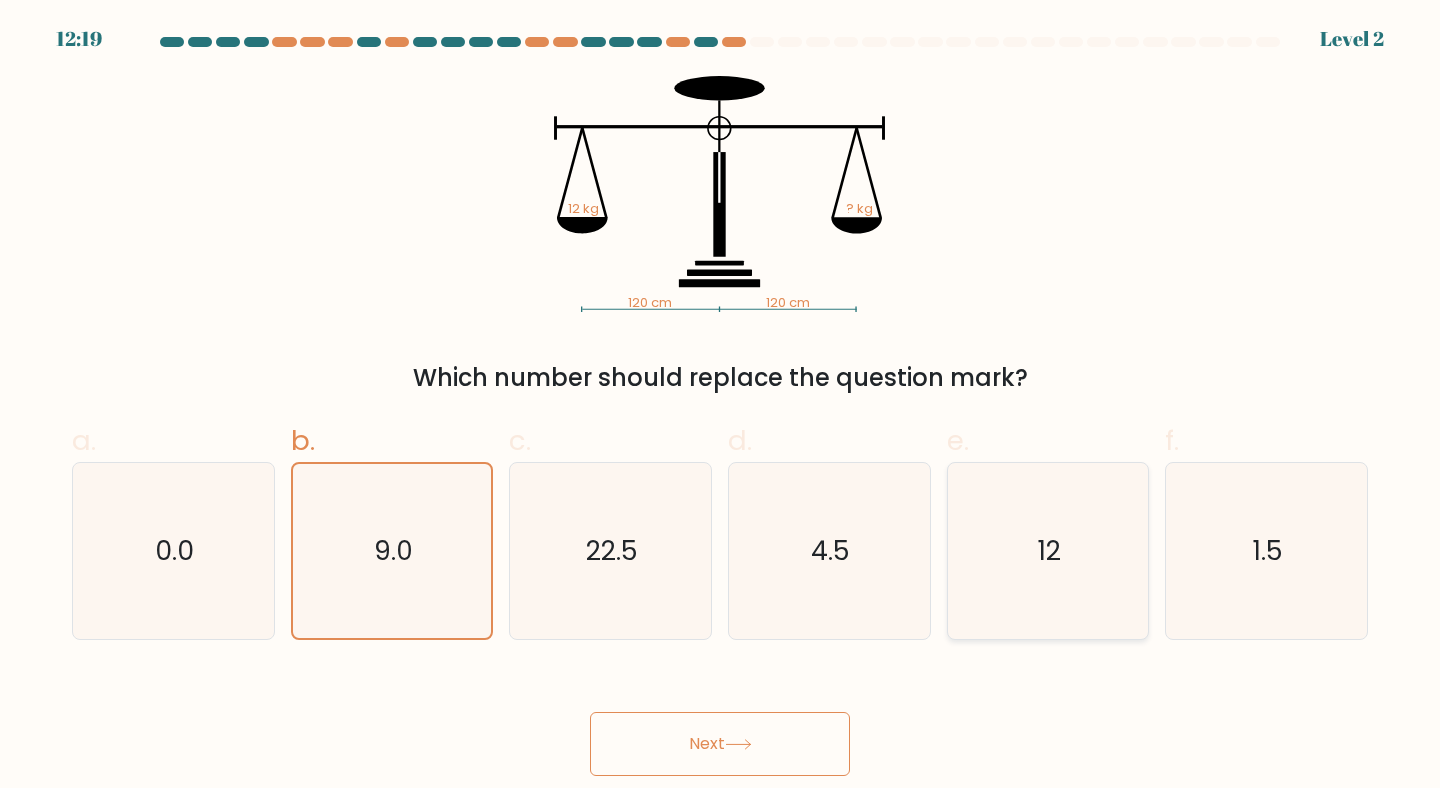 click on "12" 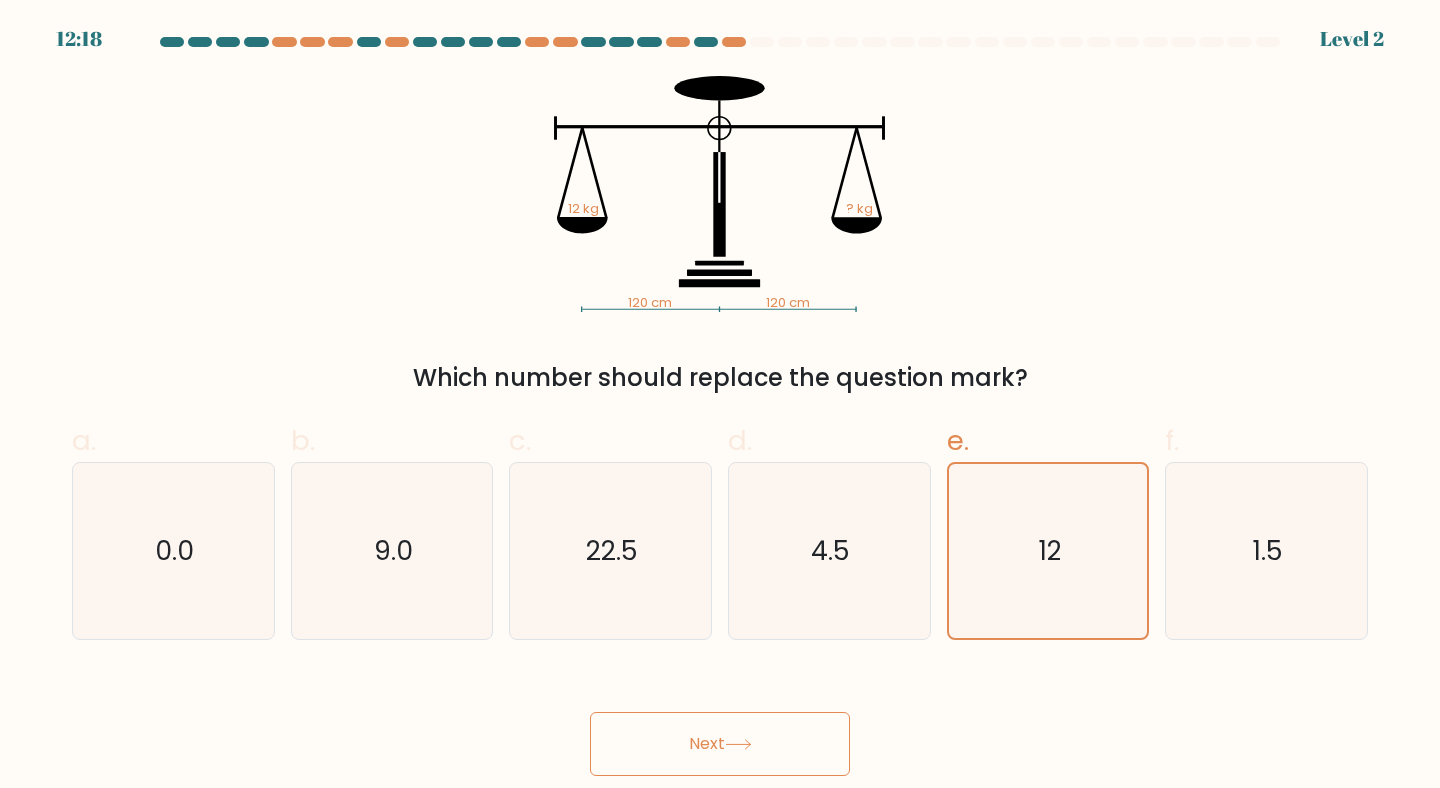 click on "Next" at bounding box center [720, 744] 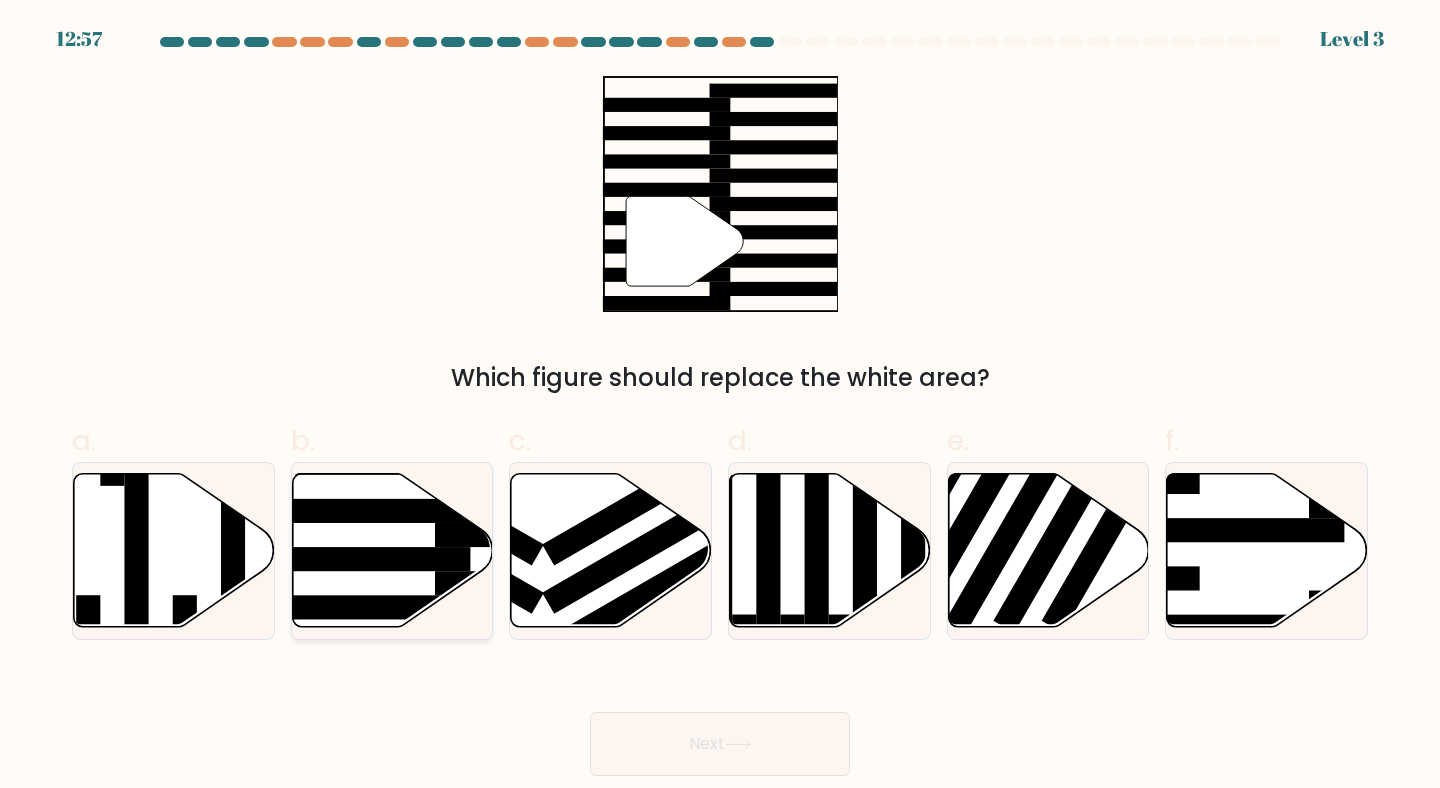 click 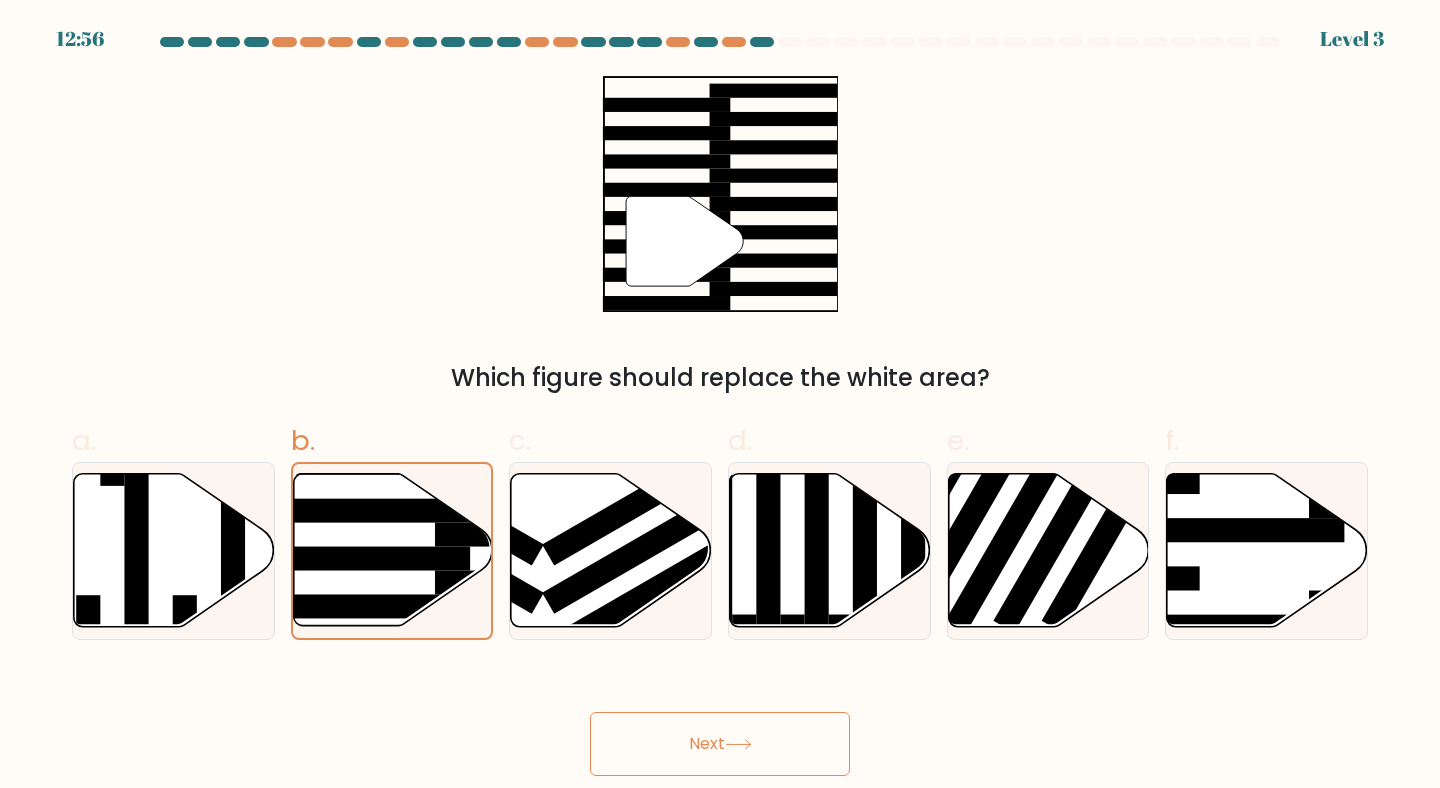 click on "Next" at bounding box center [720, 744] 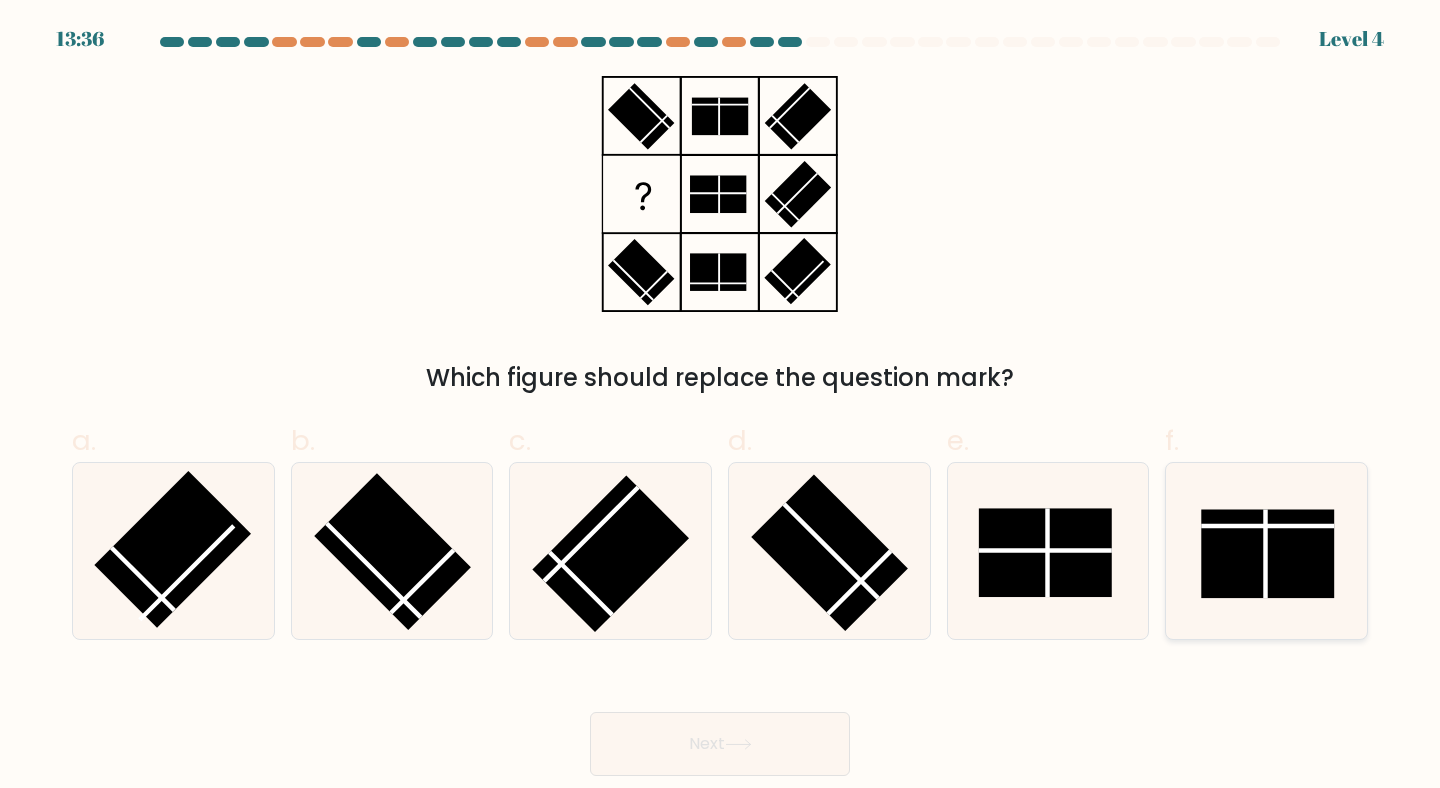 click 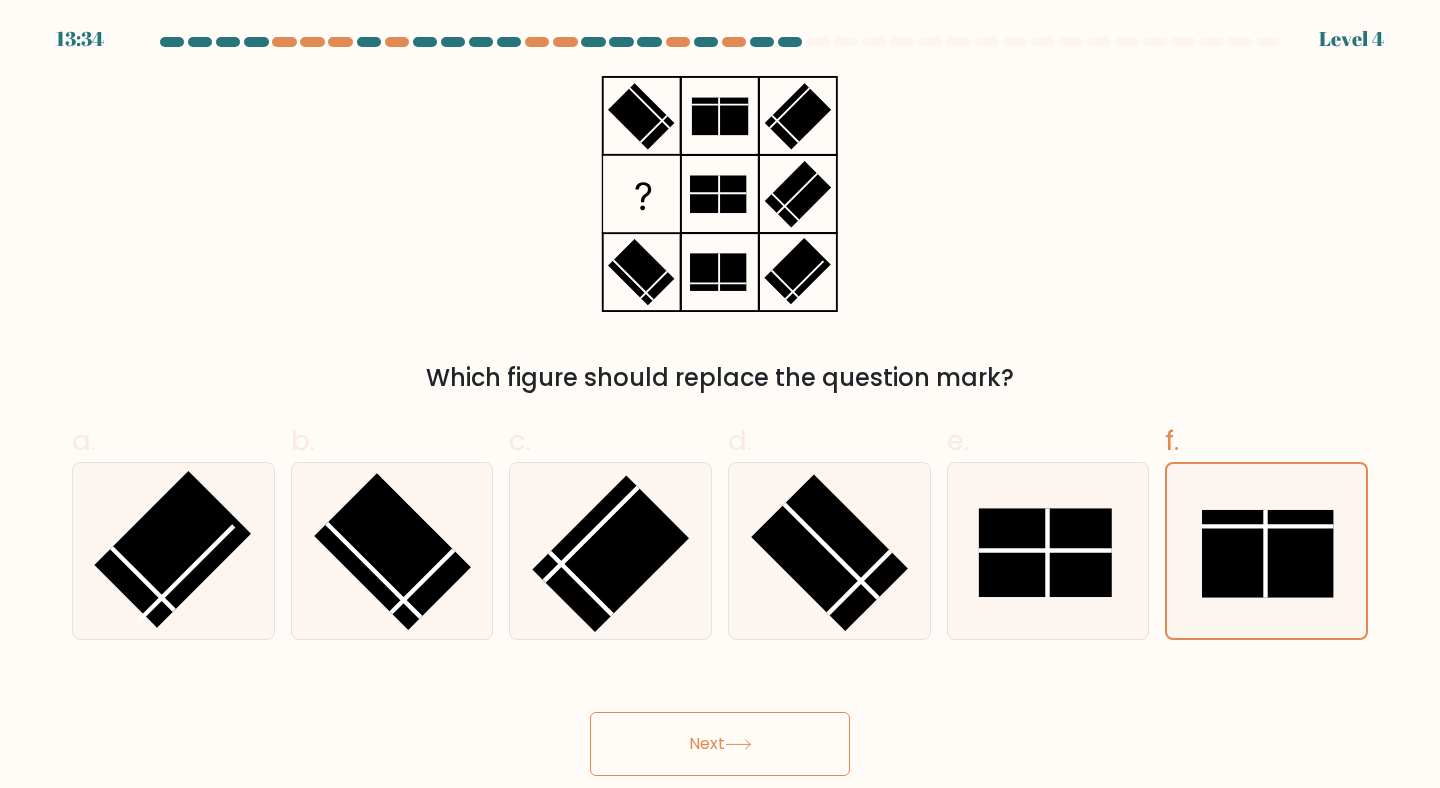 click on "Next" at bounding box center [720, 744] 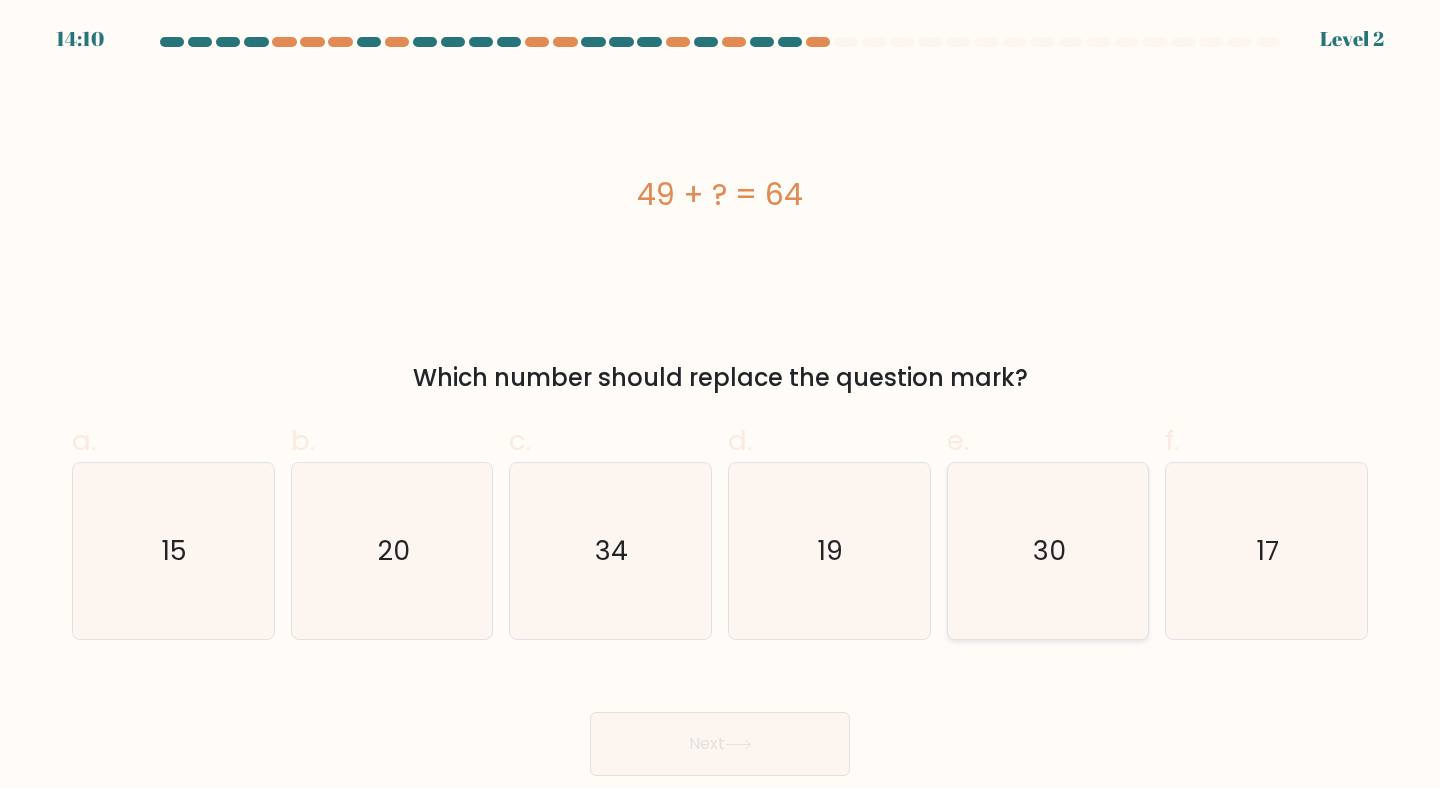 click on "30" at bounding box center [1048, 551] 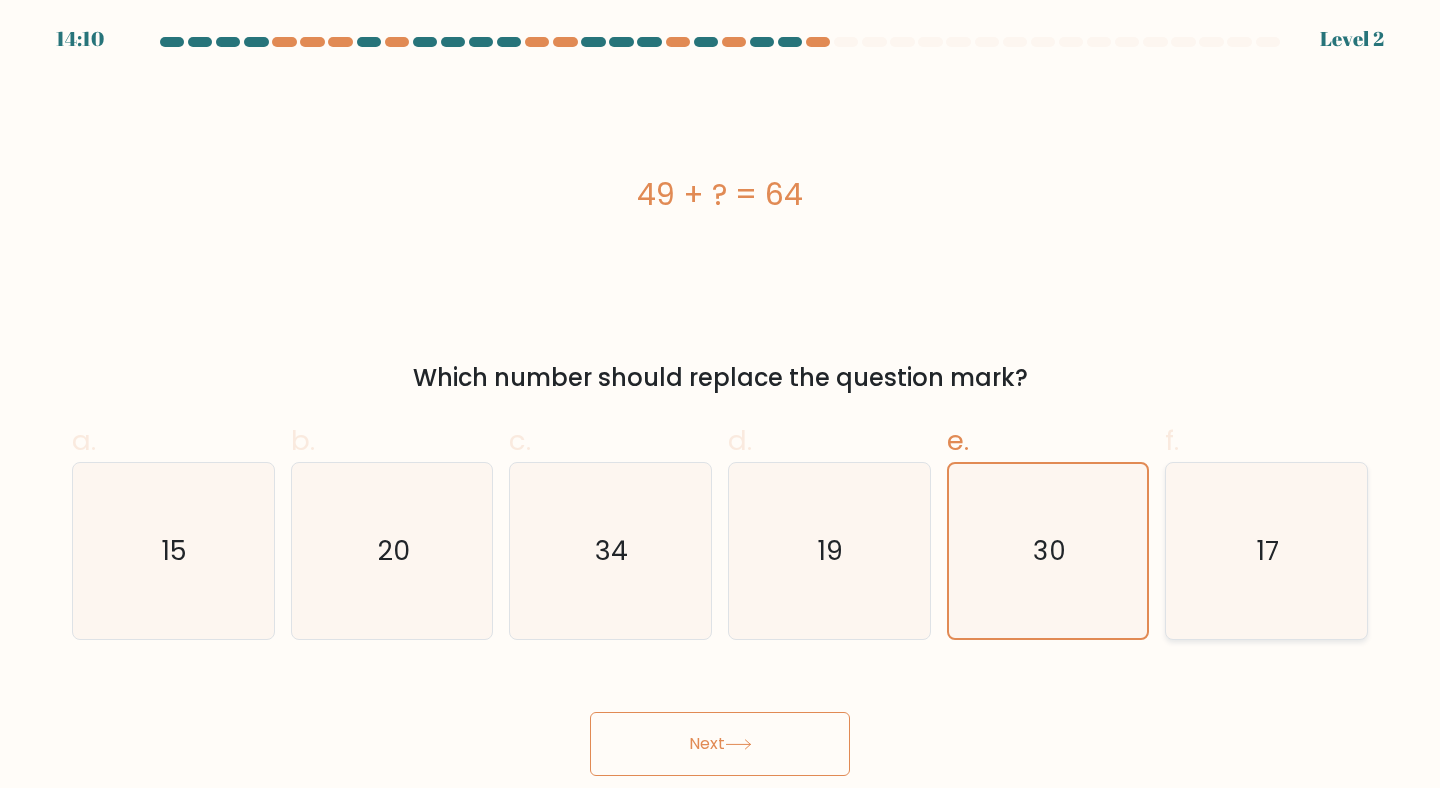 click on "17" 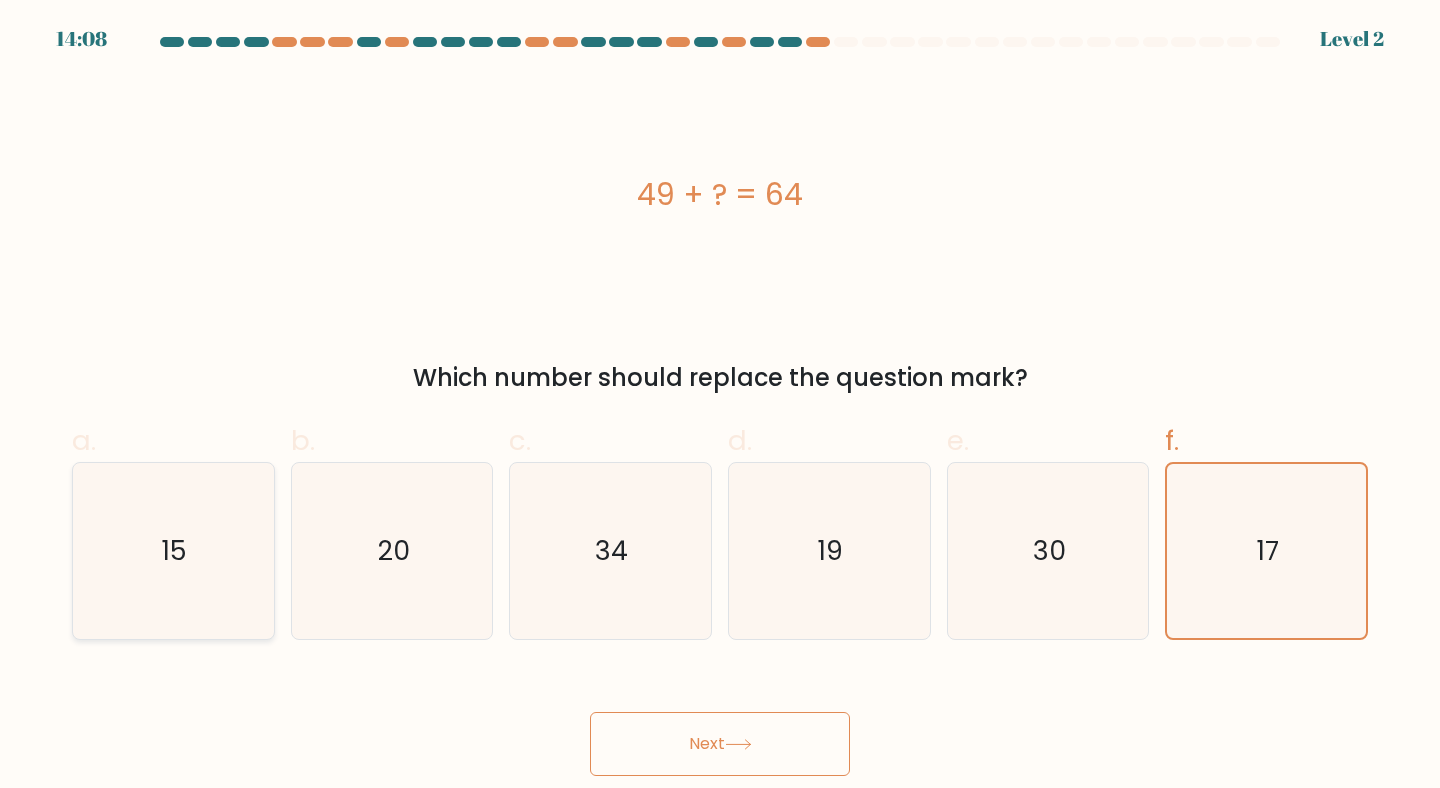 click on "15" 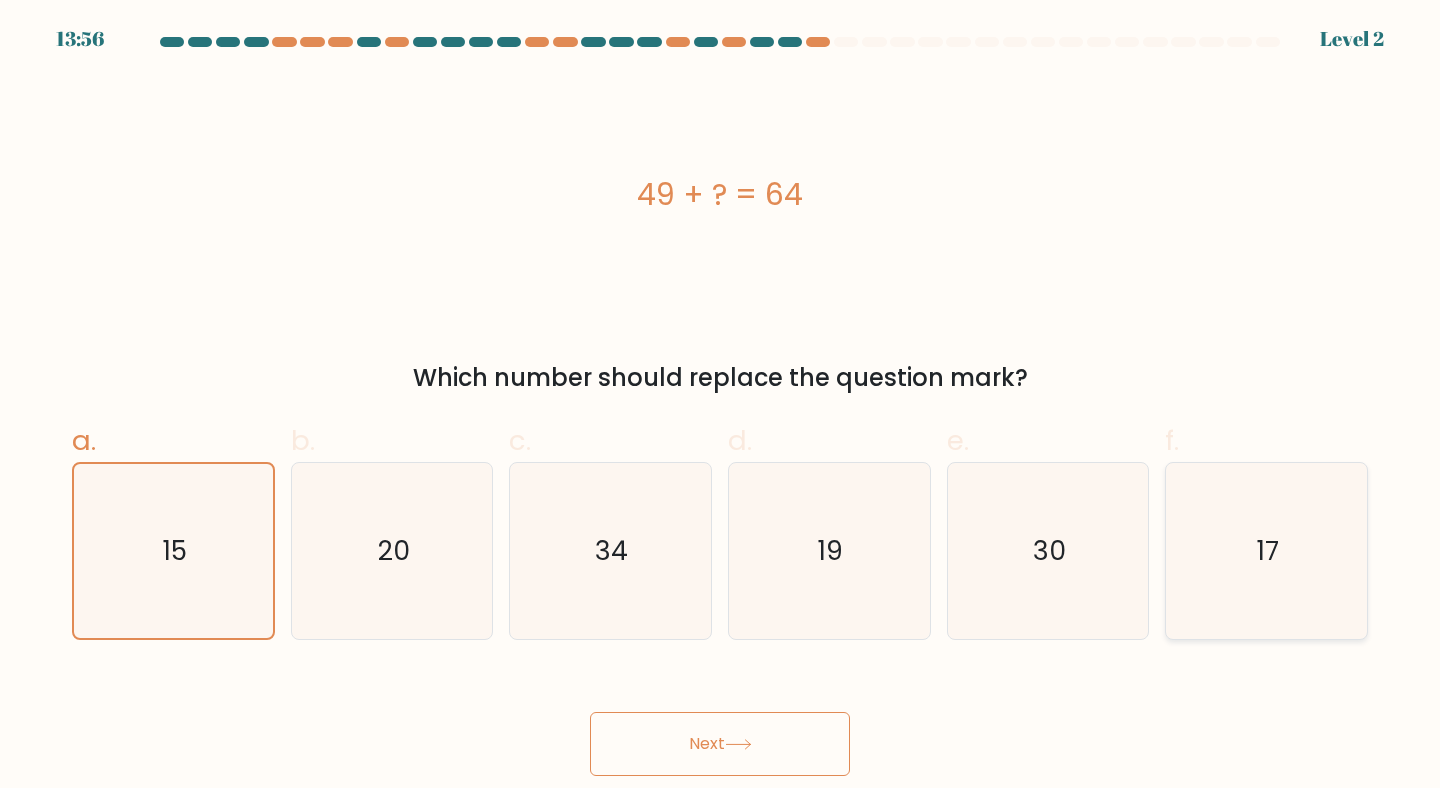 click on "17" 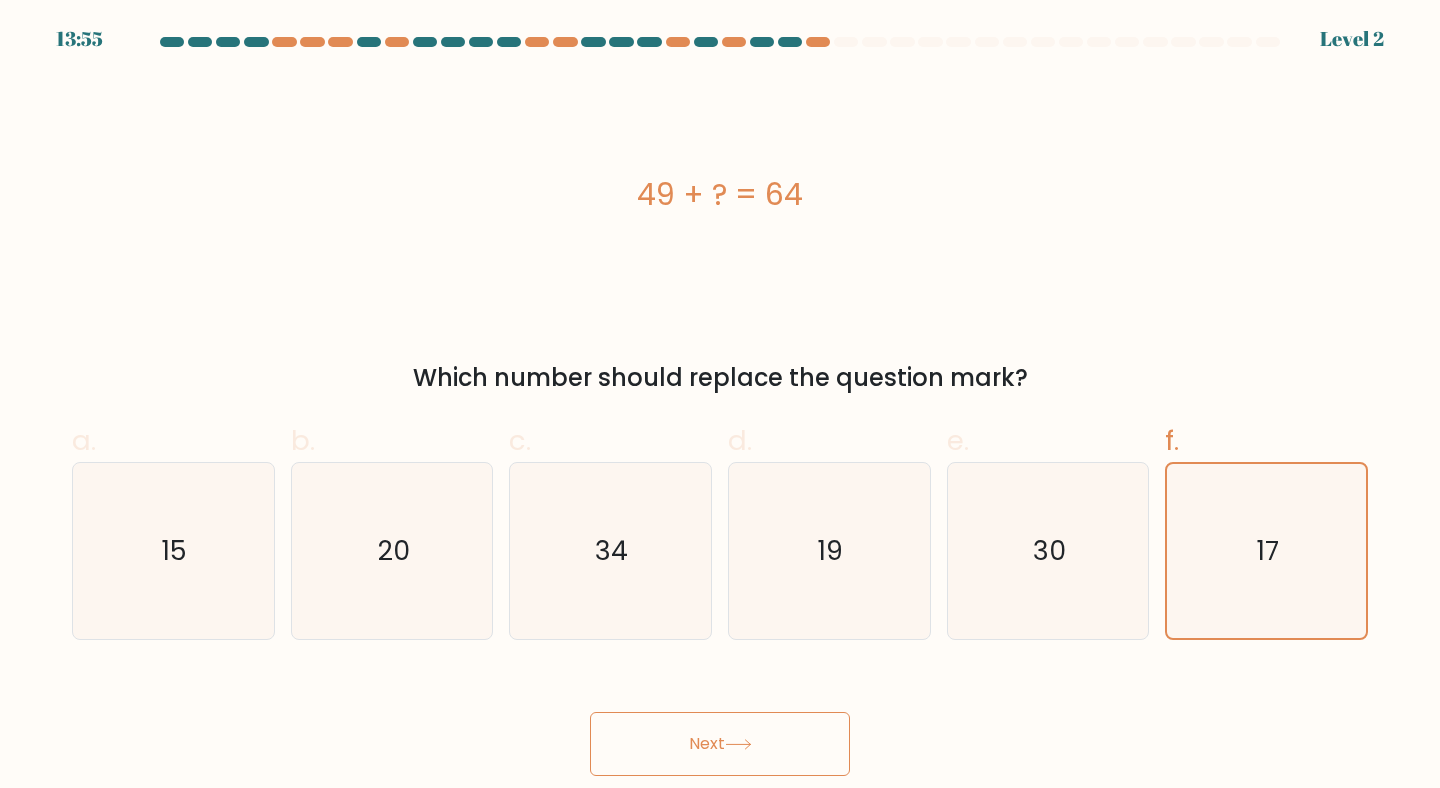 click on "Next" at bounding box center [720, 744] 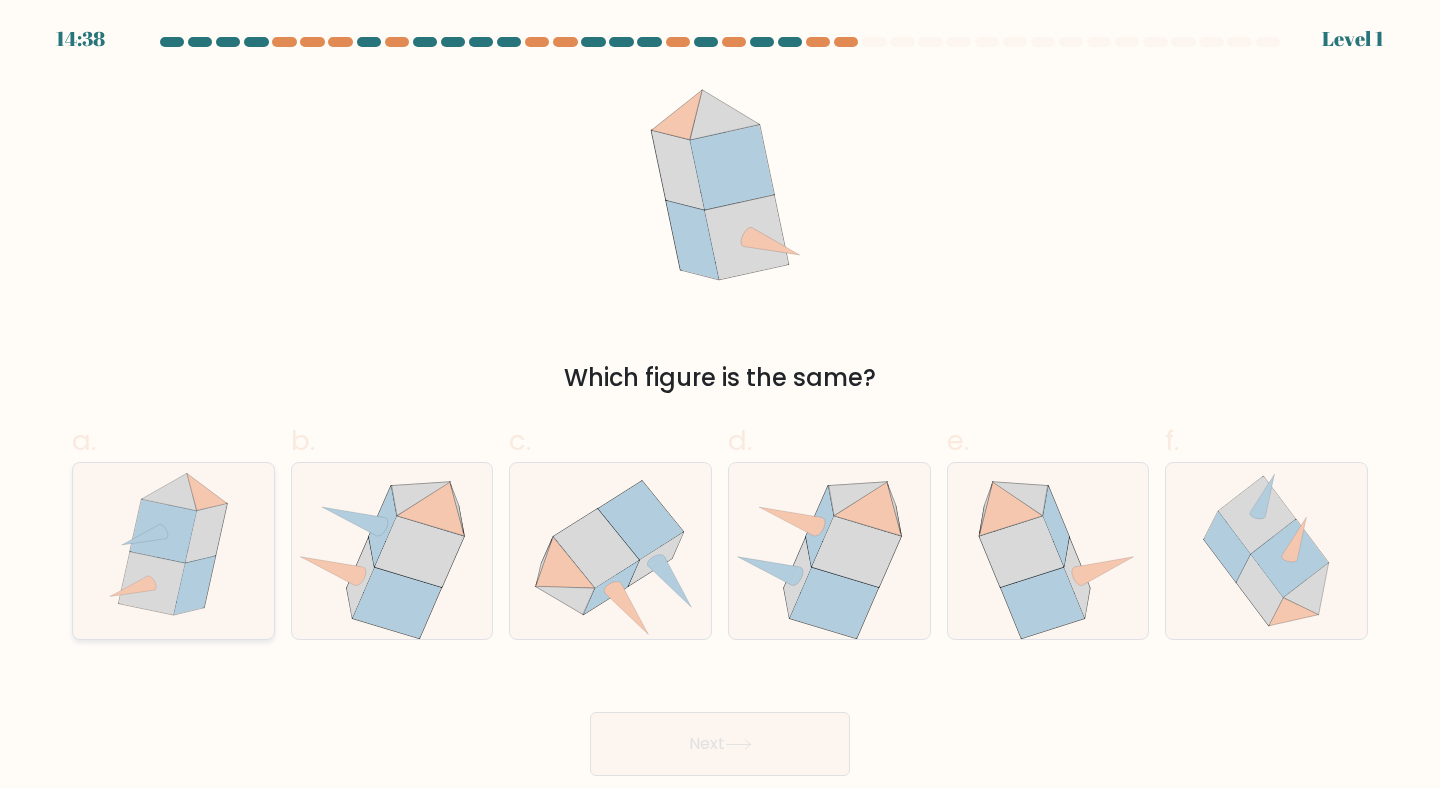 click 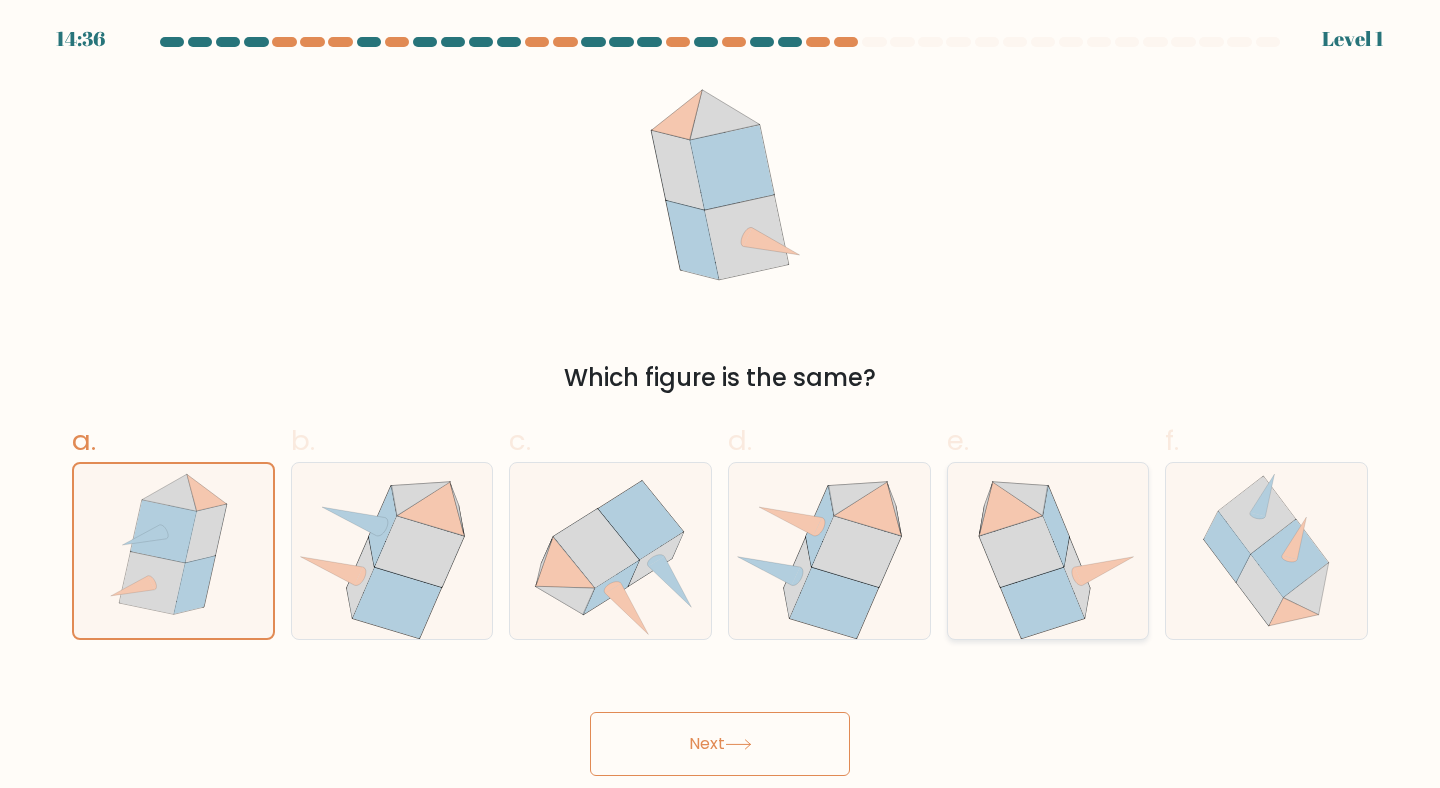 click 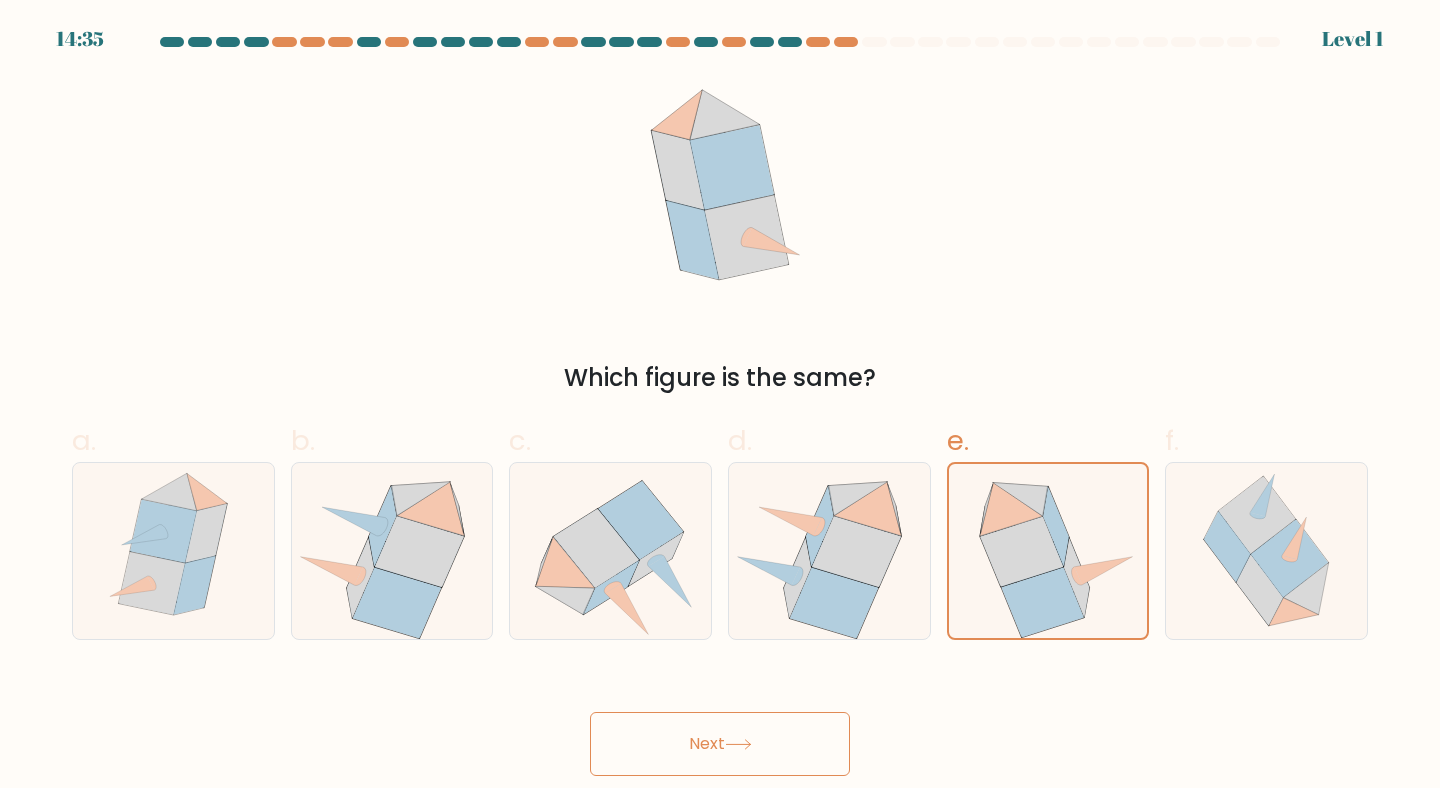 click on "Next" at bounding box center [720, 744] 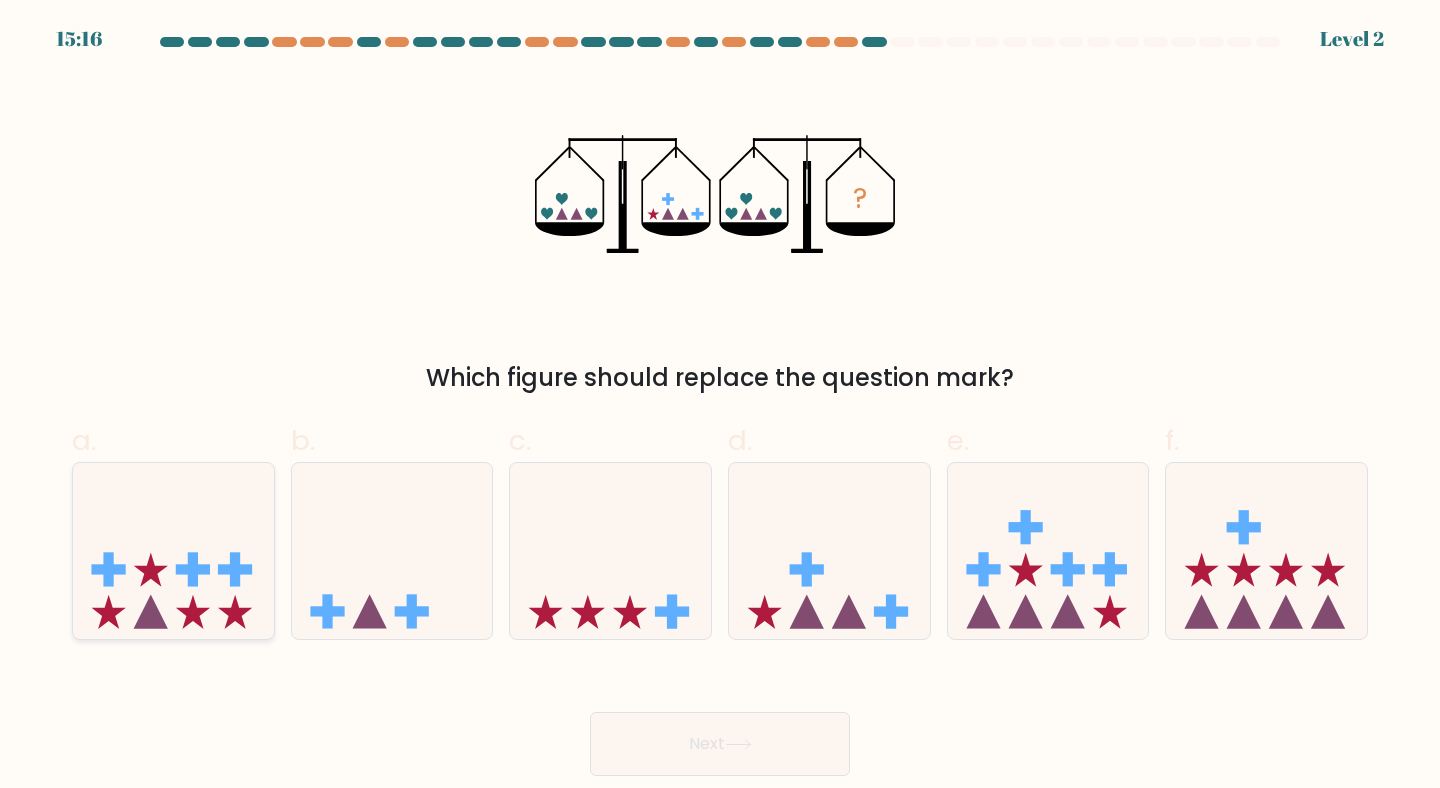 click 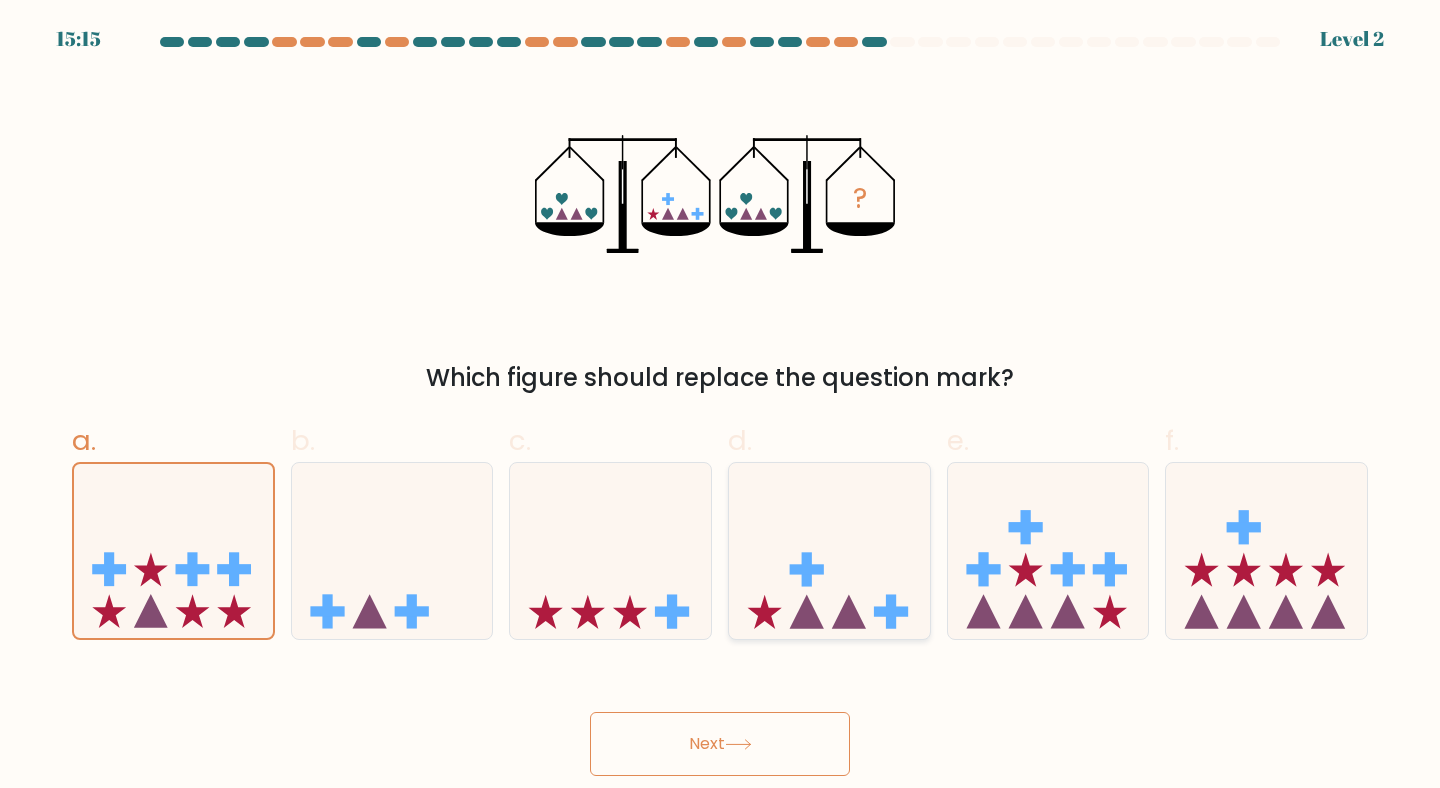 click 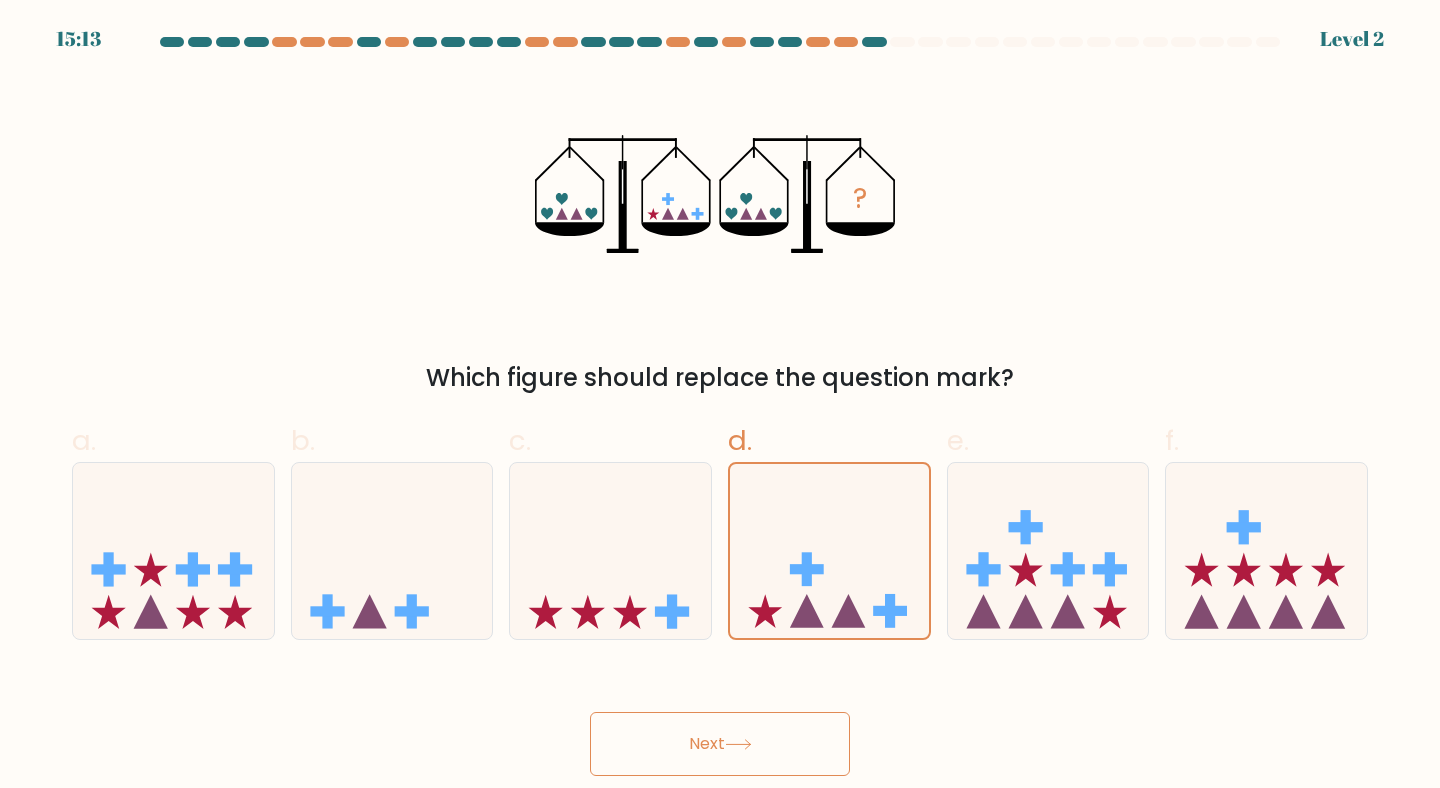 click on "Next" at bounding box center (720, 744) 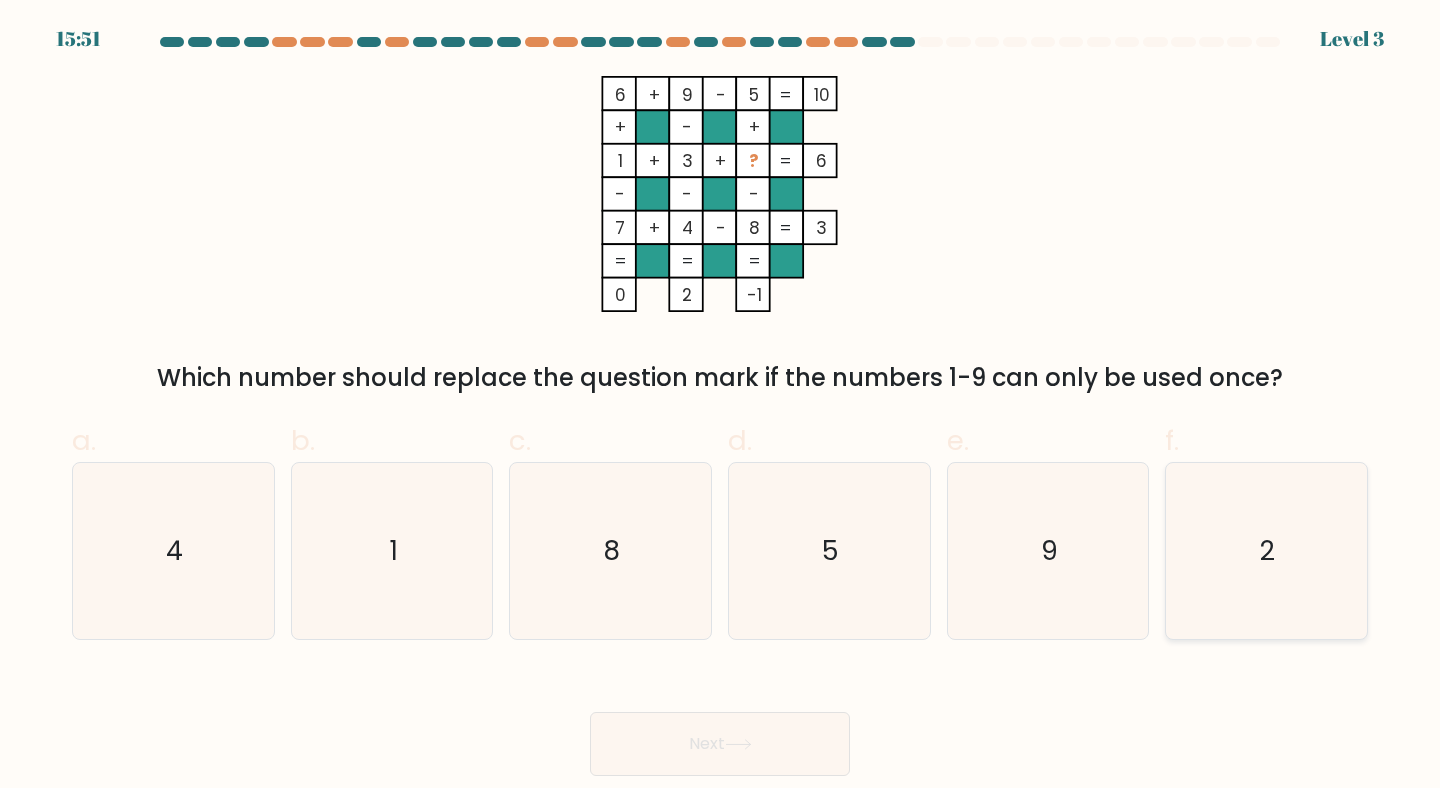 click on "2" 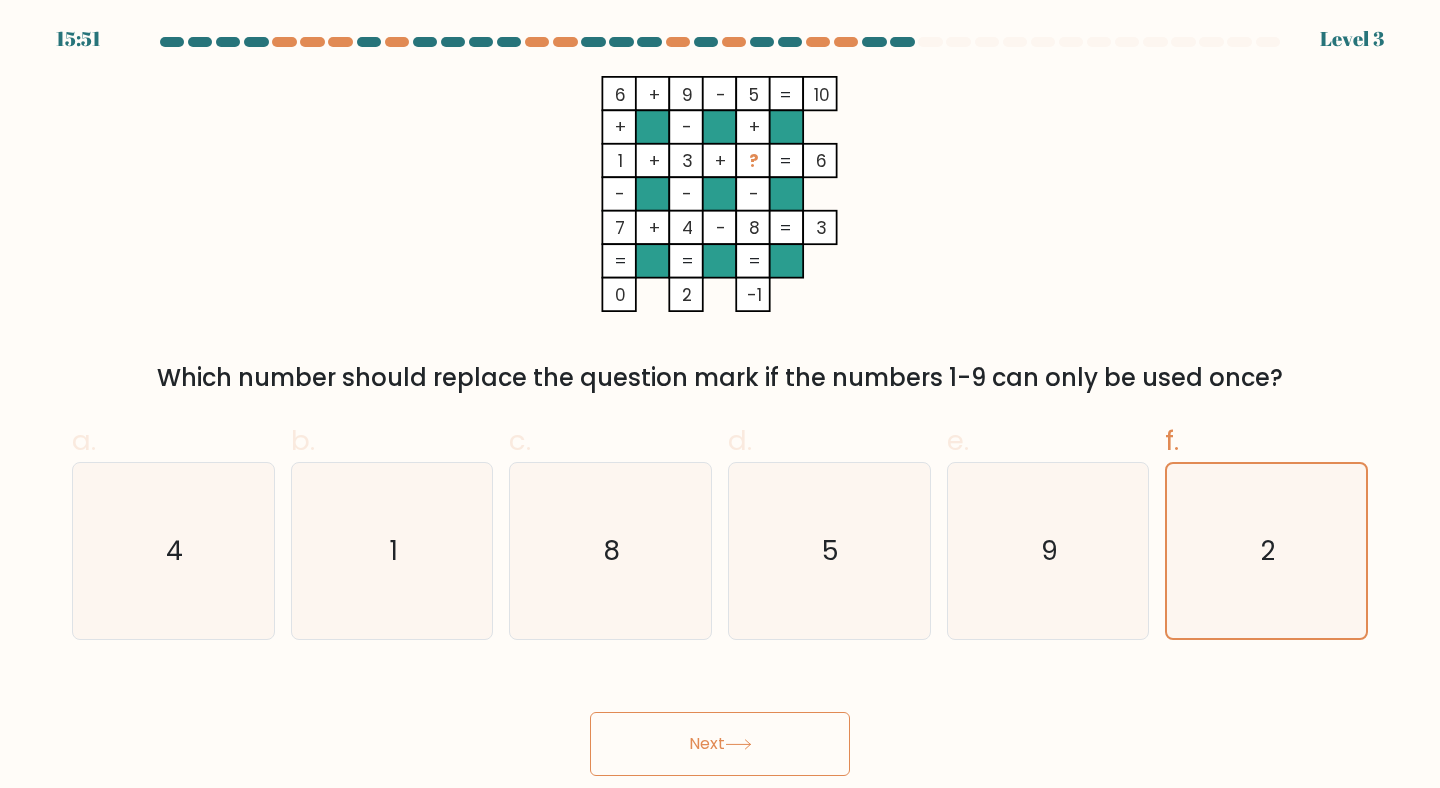 click on "Next" at bounding box center [720, 744] 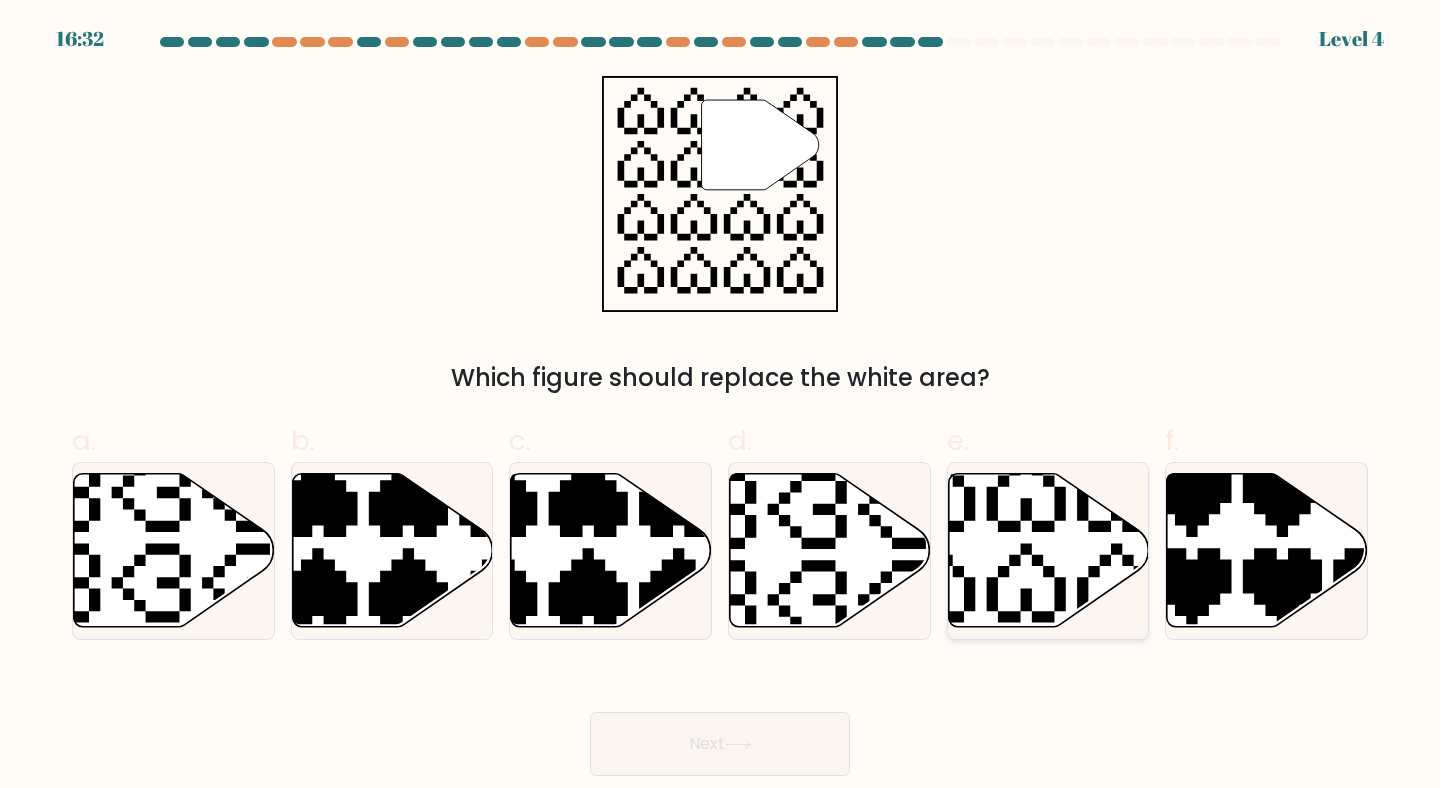 click 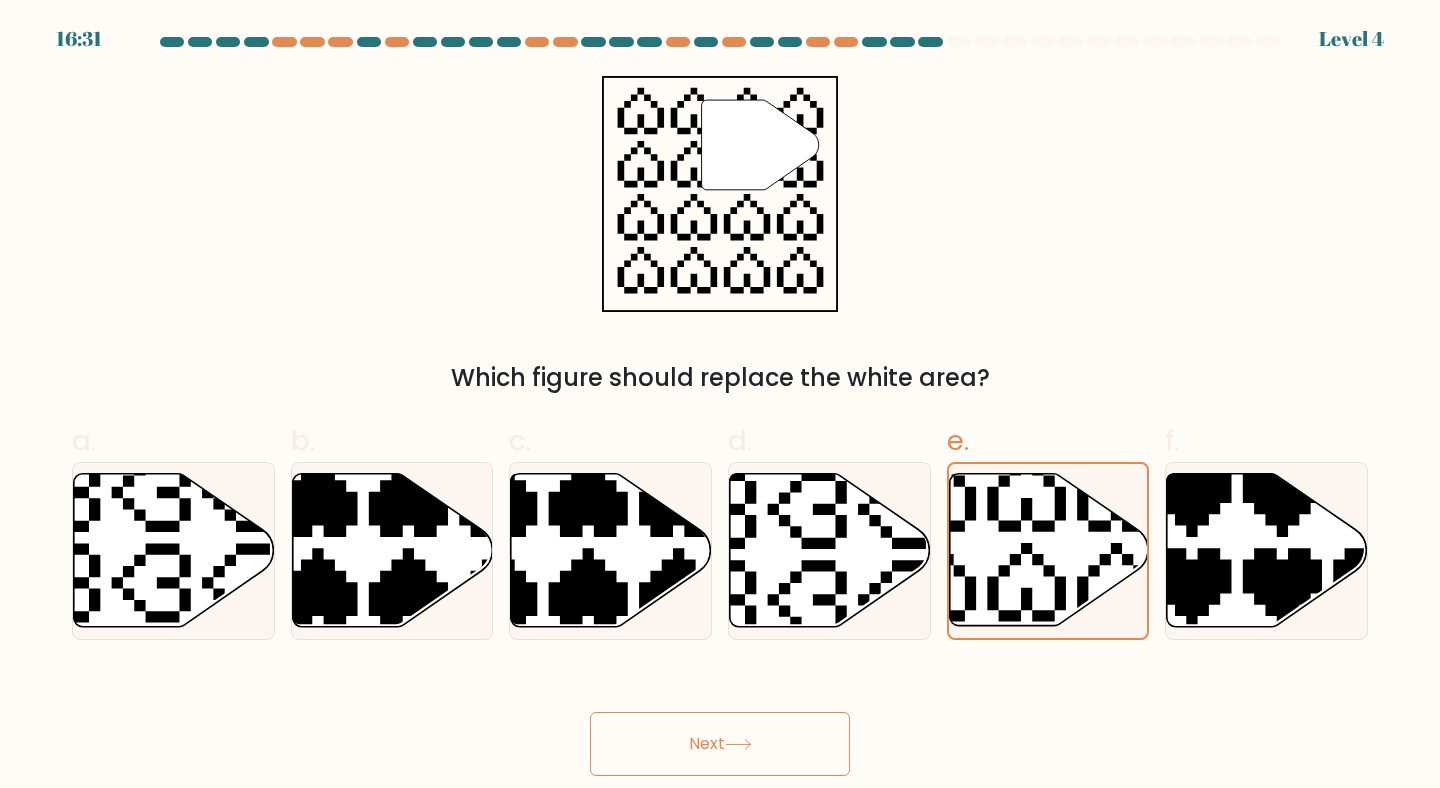 click on "Next" at bounding box center [720, 744] 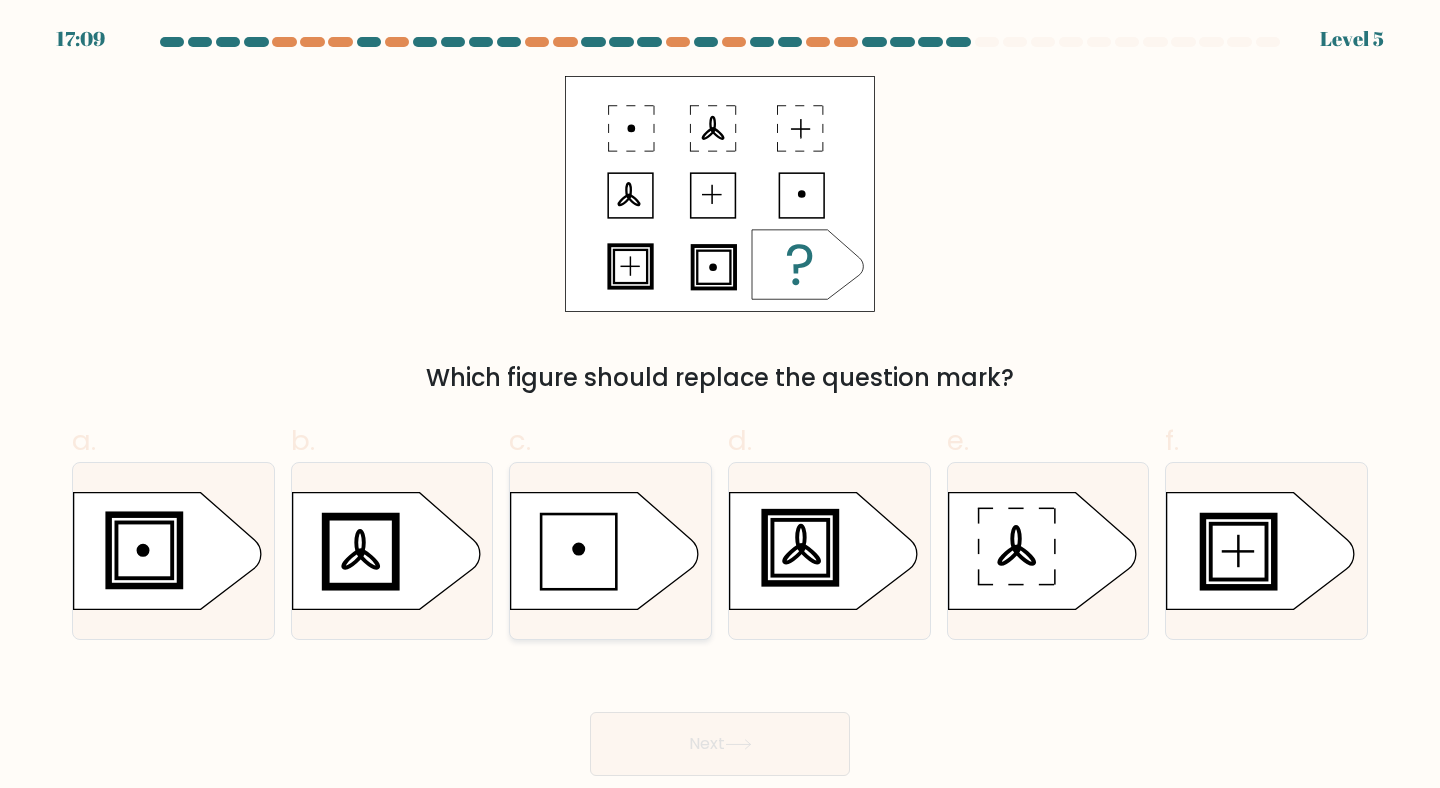 click 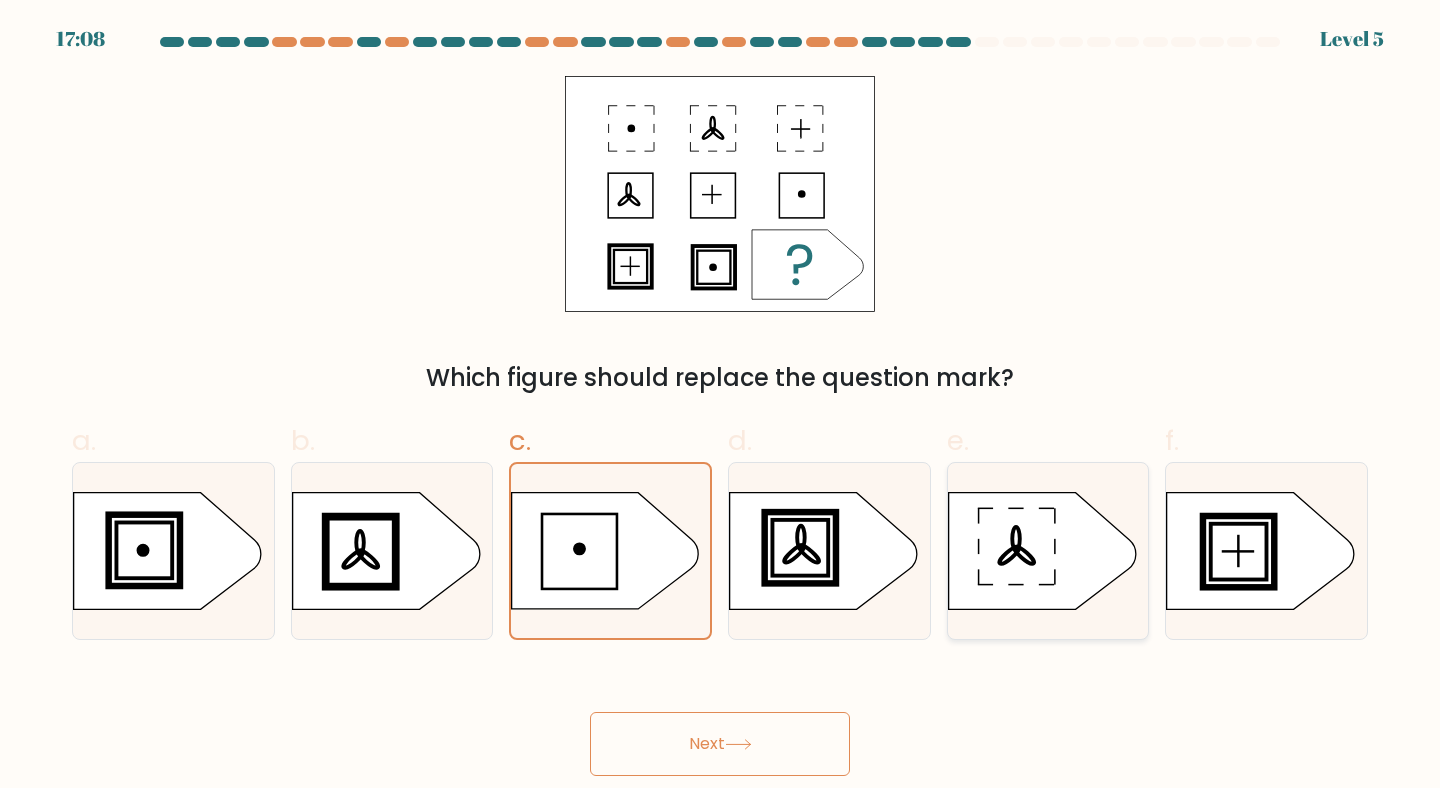 click 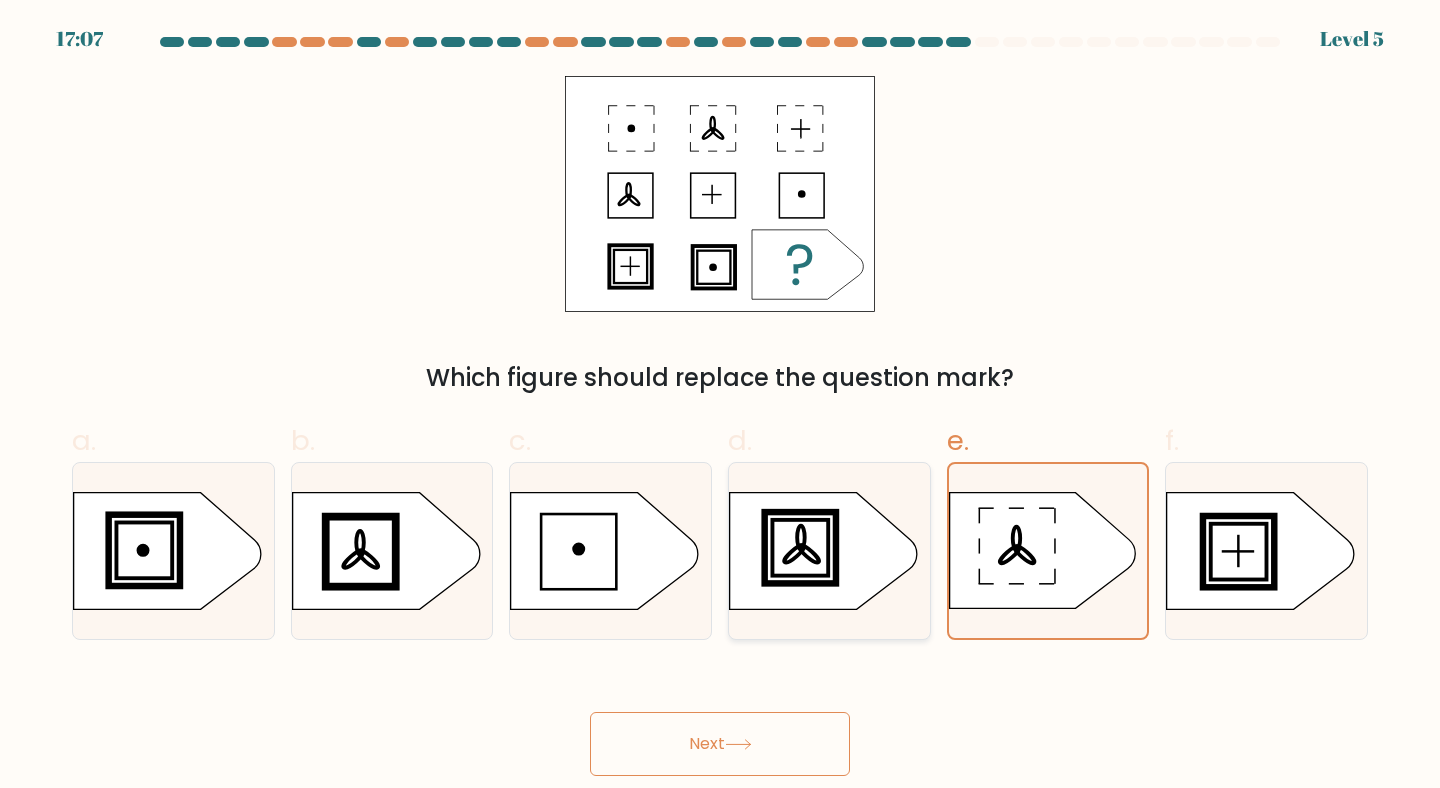 click 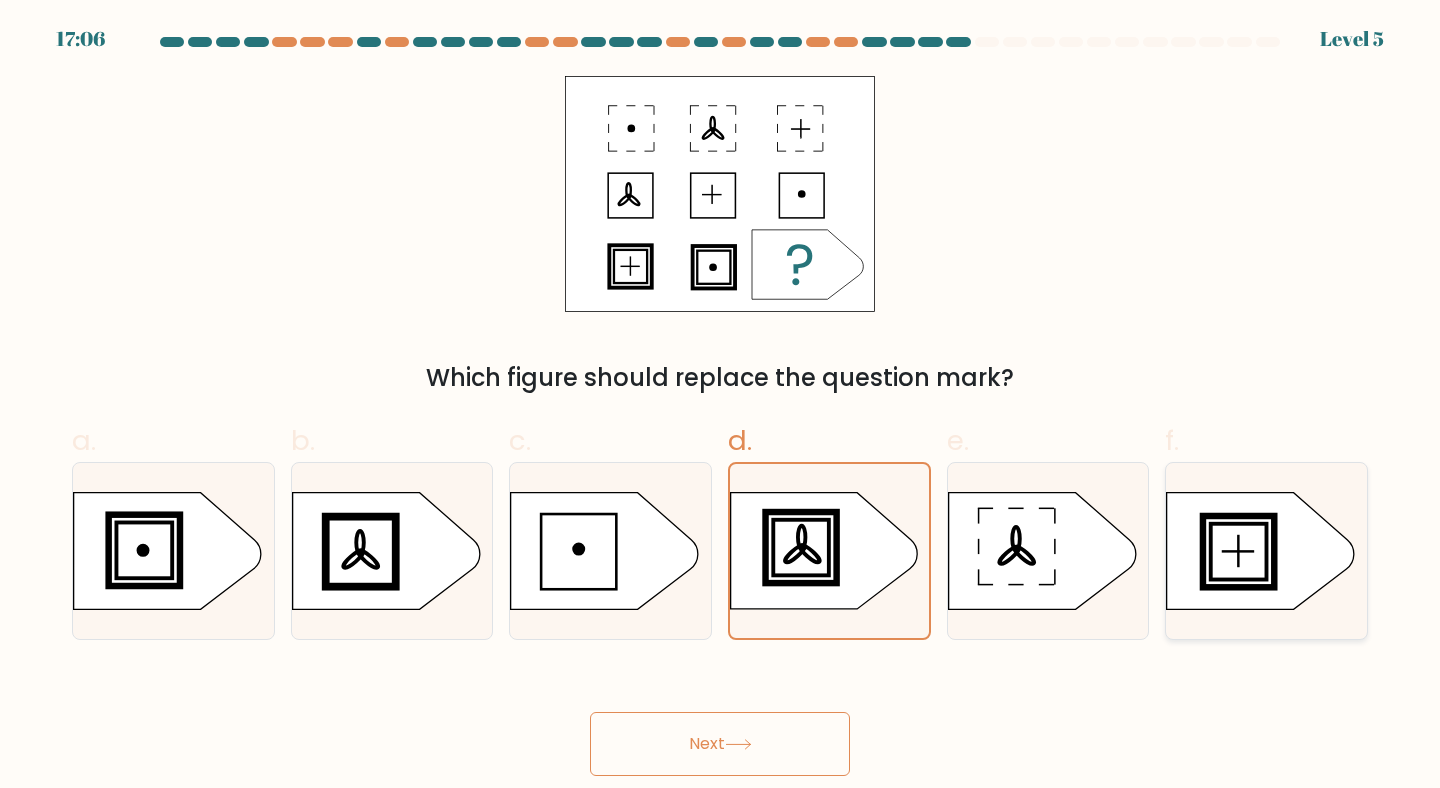 click 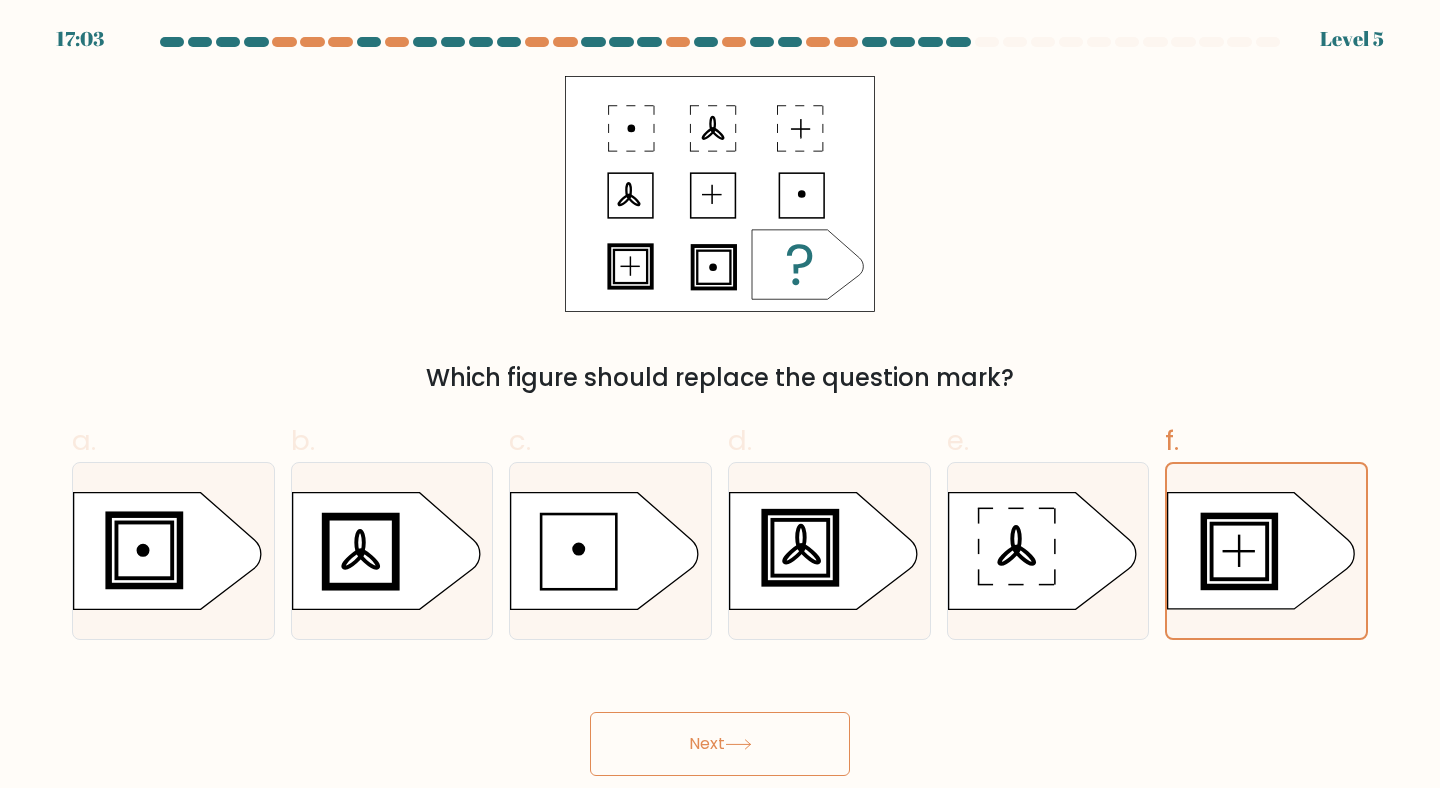 click on "Next" at bounding box center (720, 744) 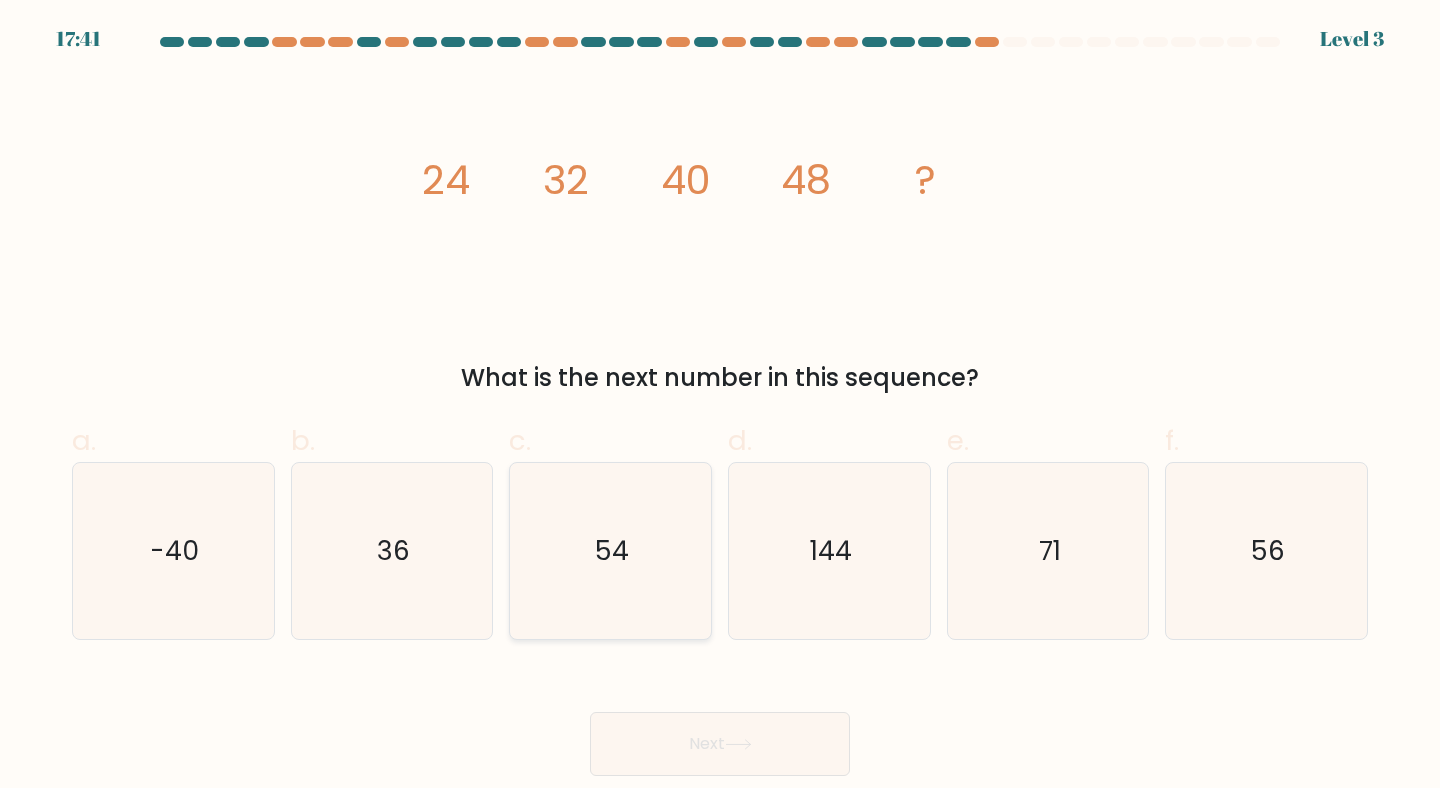 click on "54" 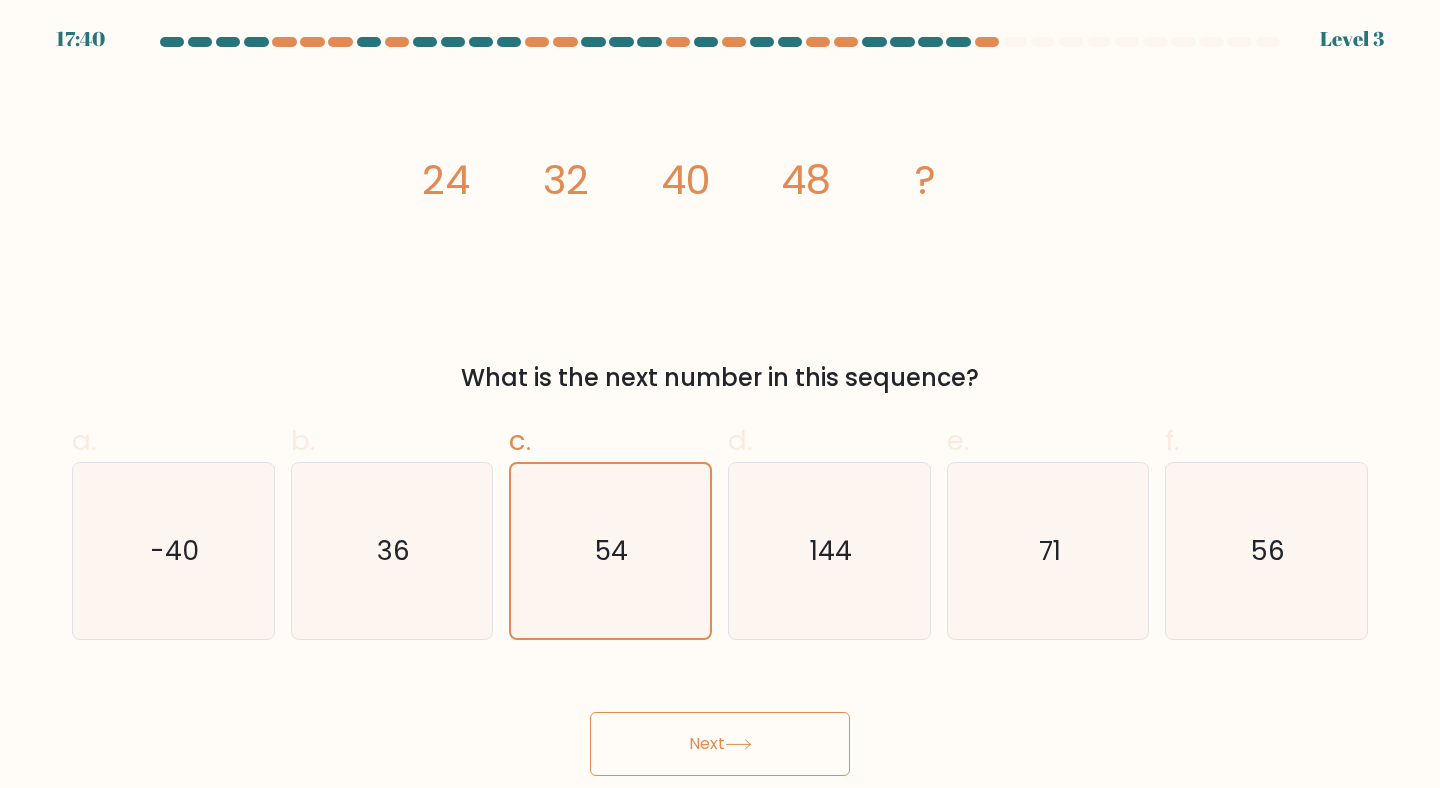 click on "17:40
Level 3" at bounding box center [720, 394] 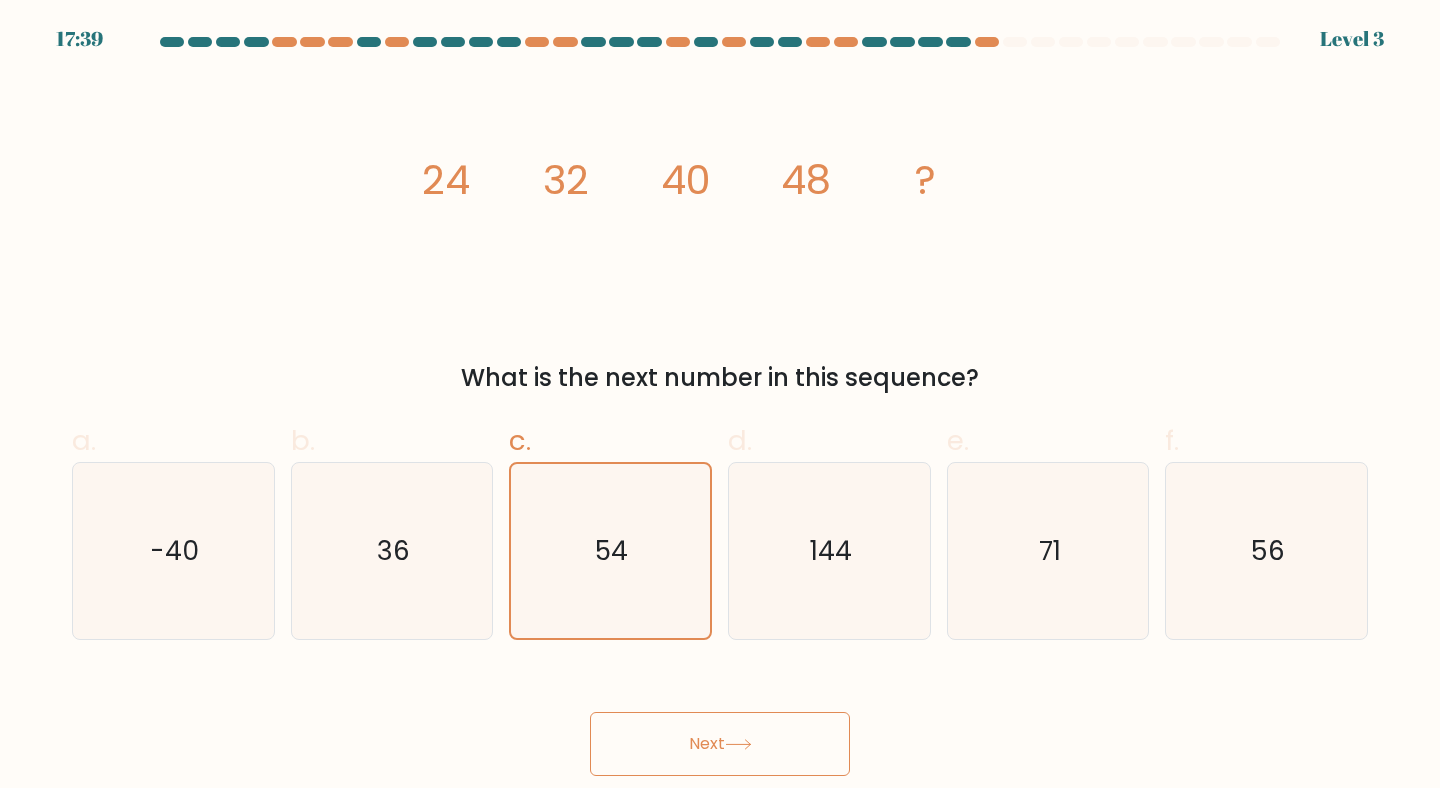 click on "Next" at bounding box center [720, 744] 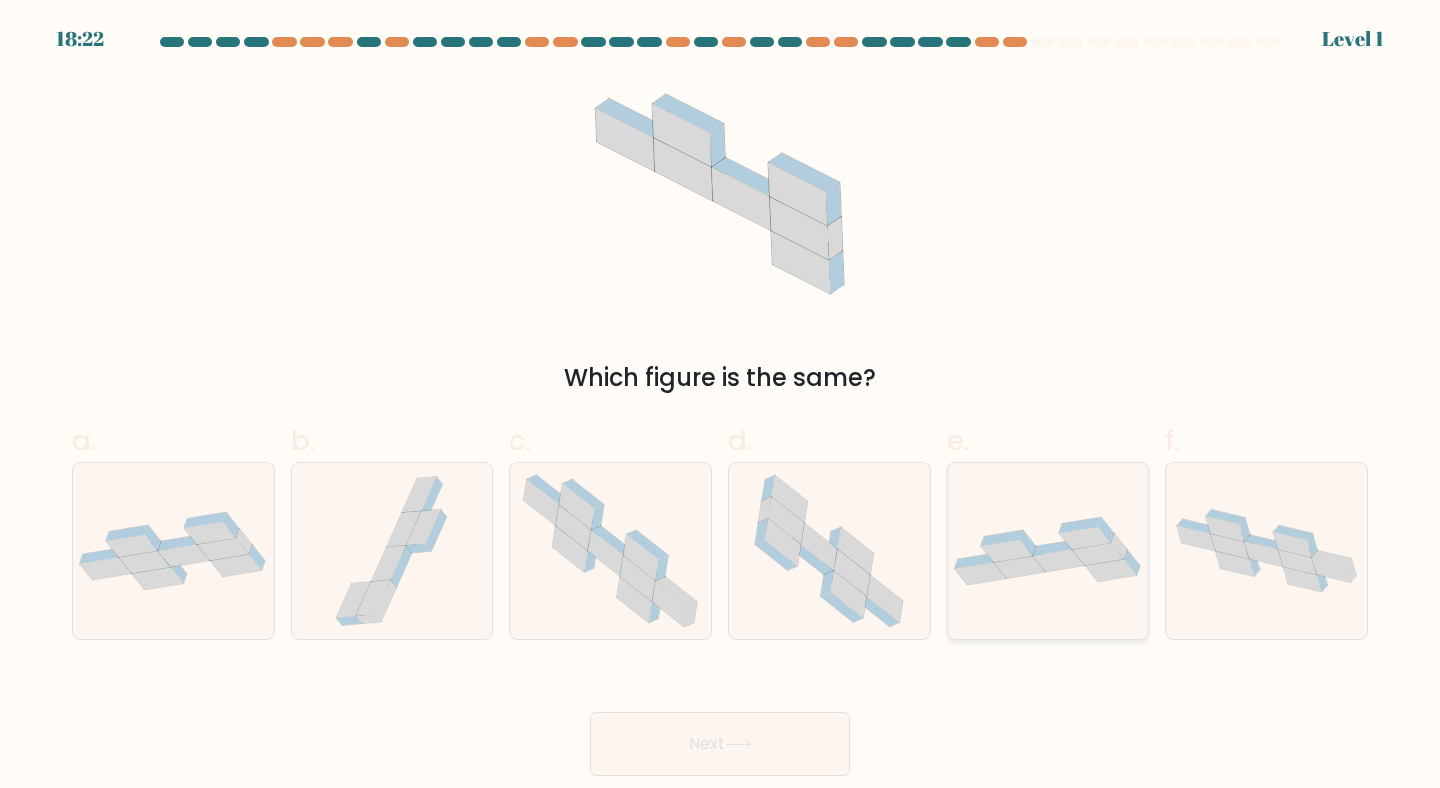 click at bounding box center [1048, 551] 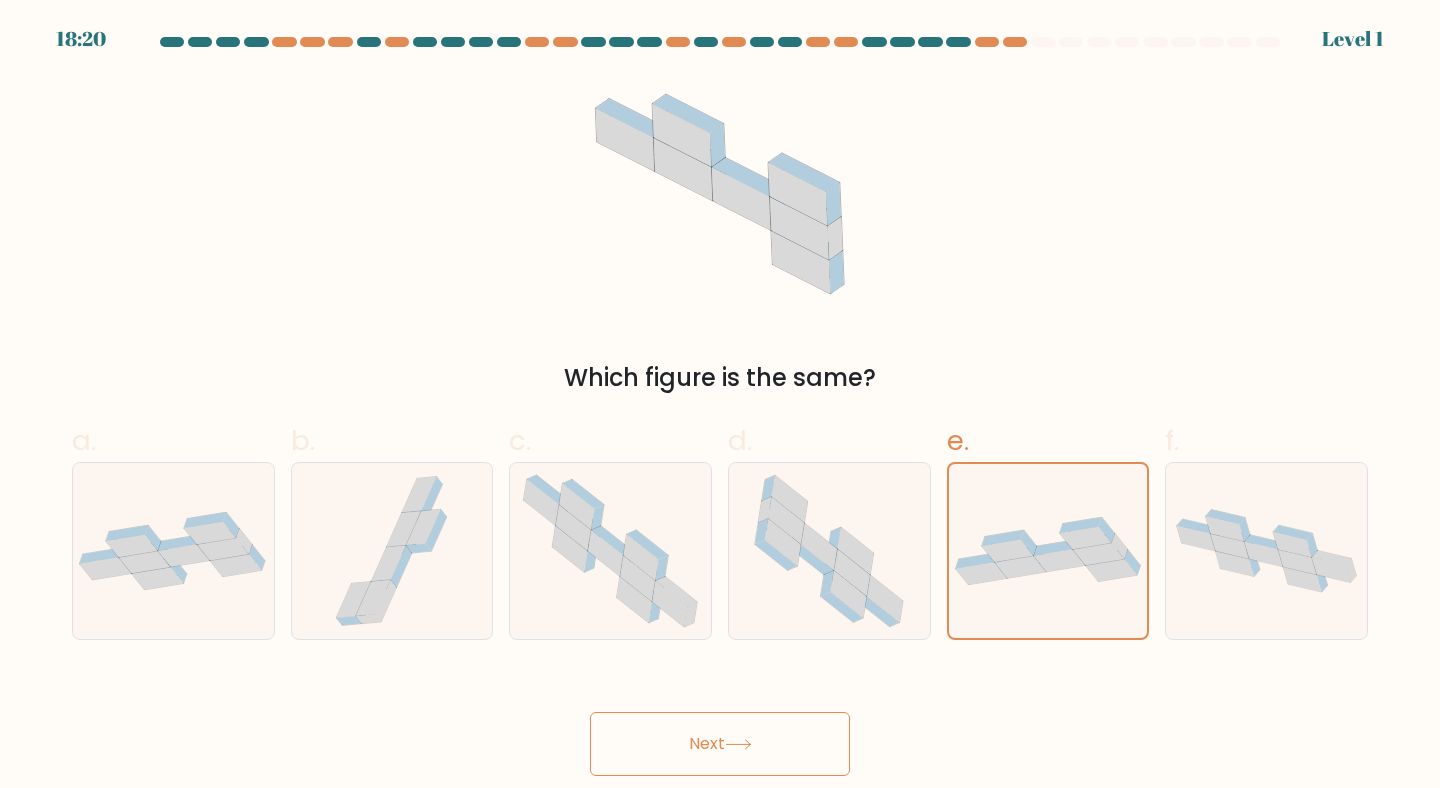 click 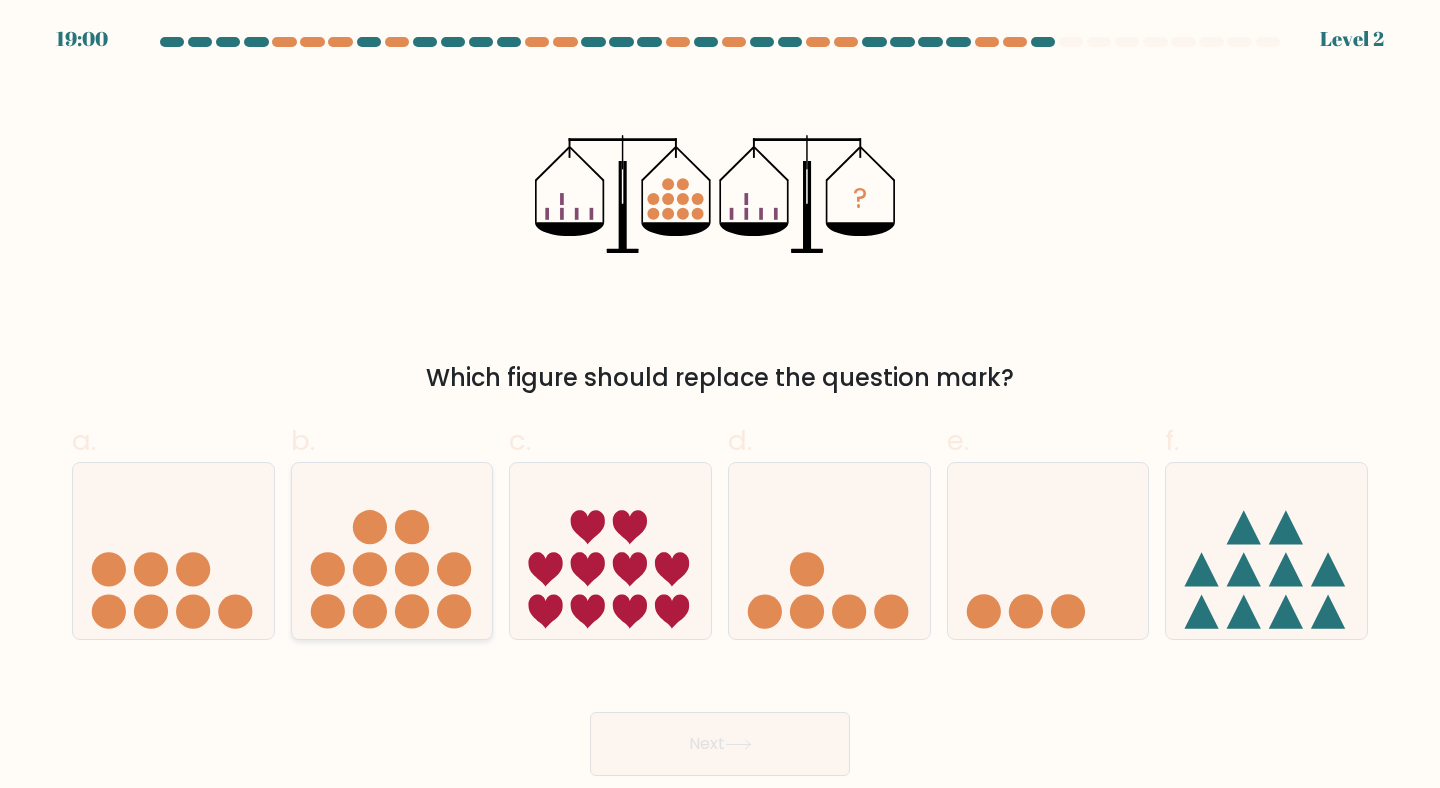 click 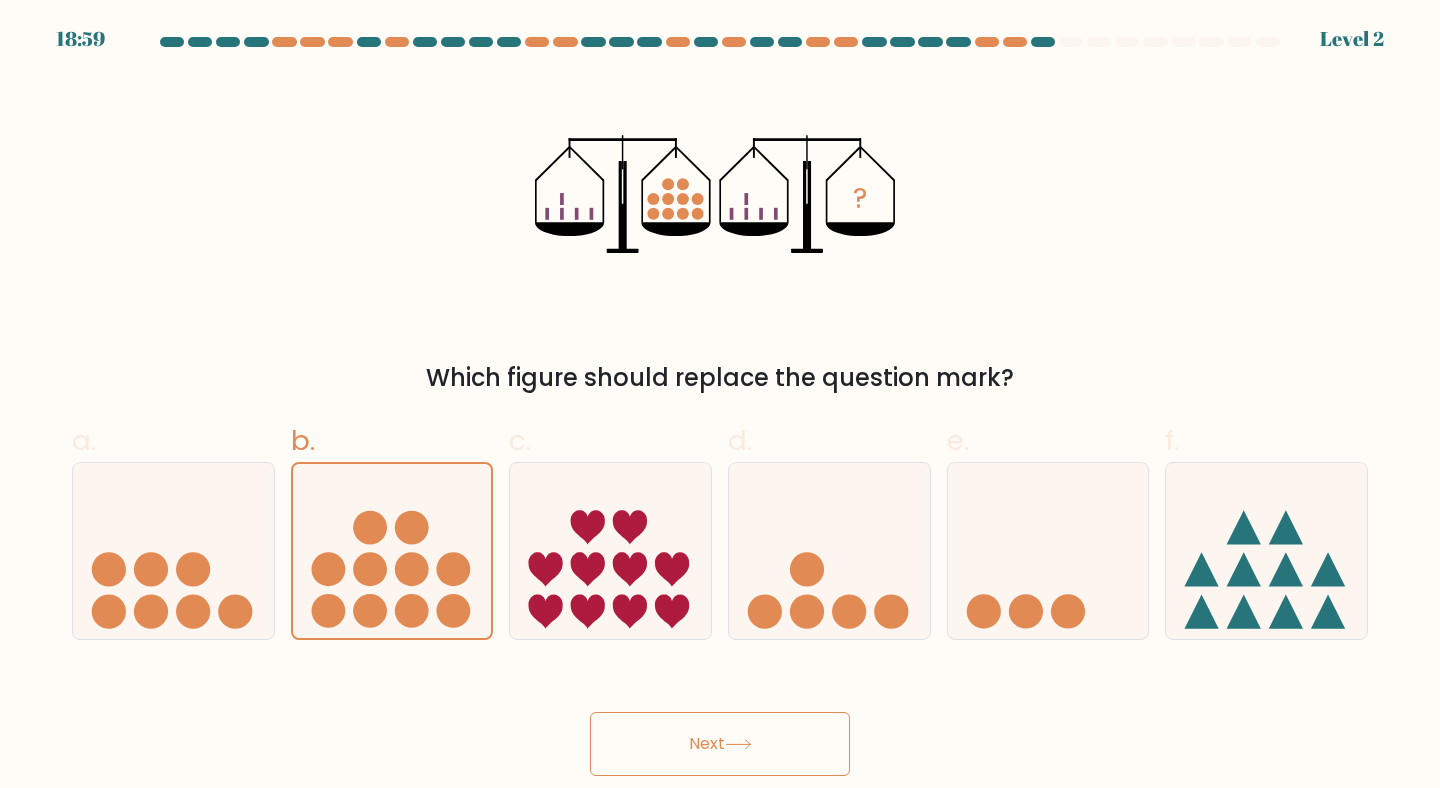 click on "Next" at bounding box center [720, 744] 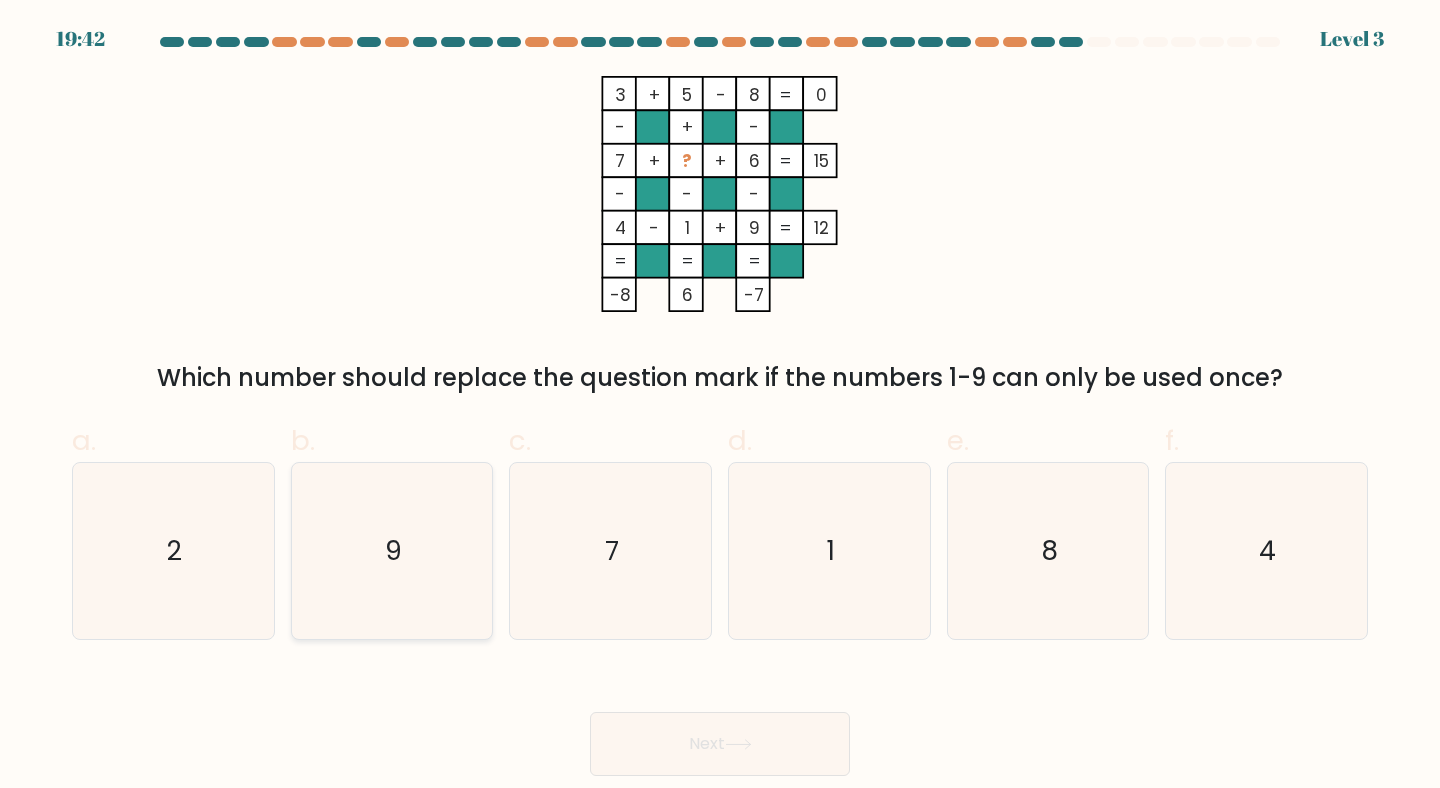 click on "9" 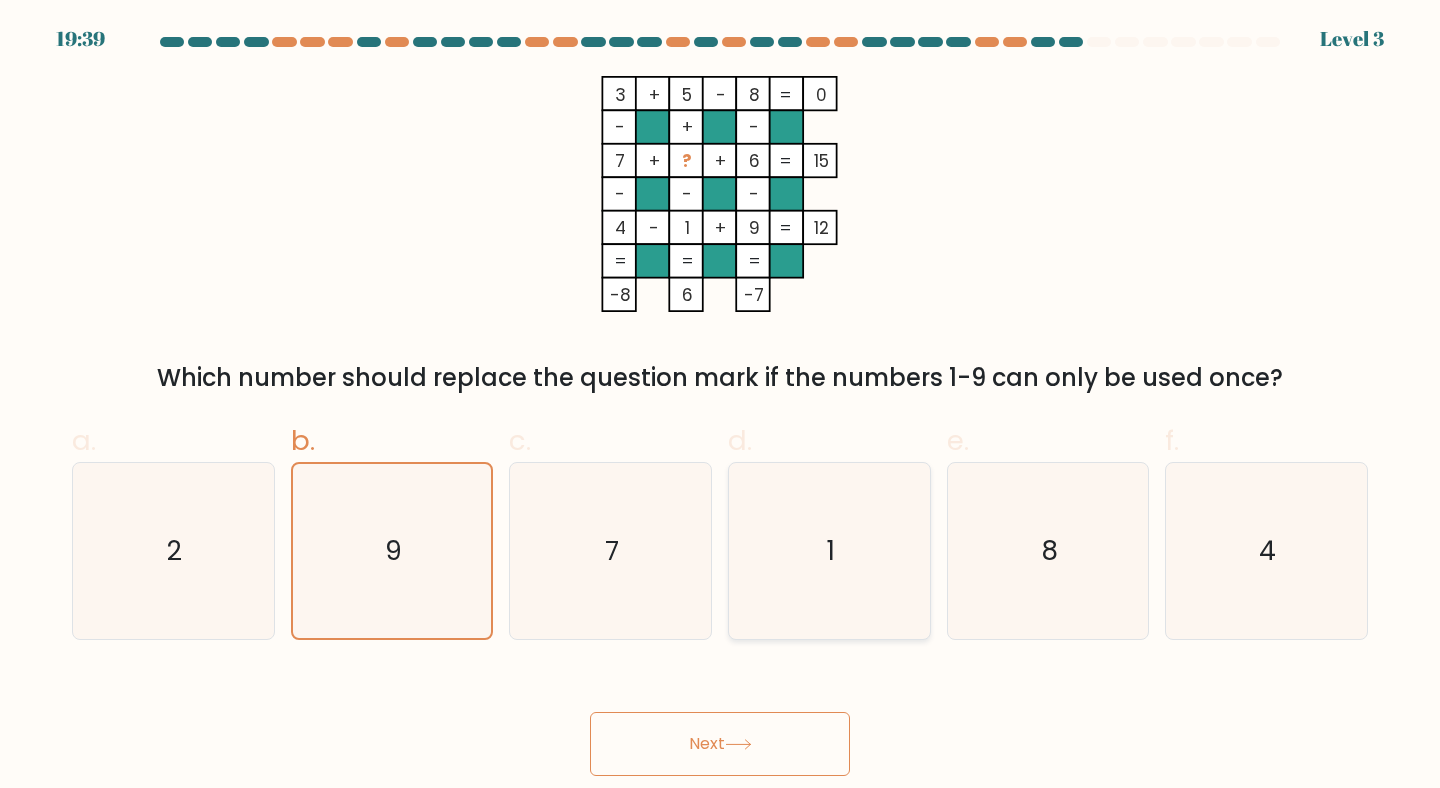 click on "1" 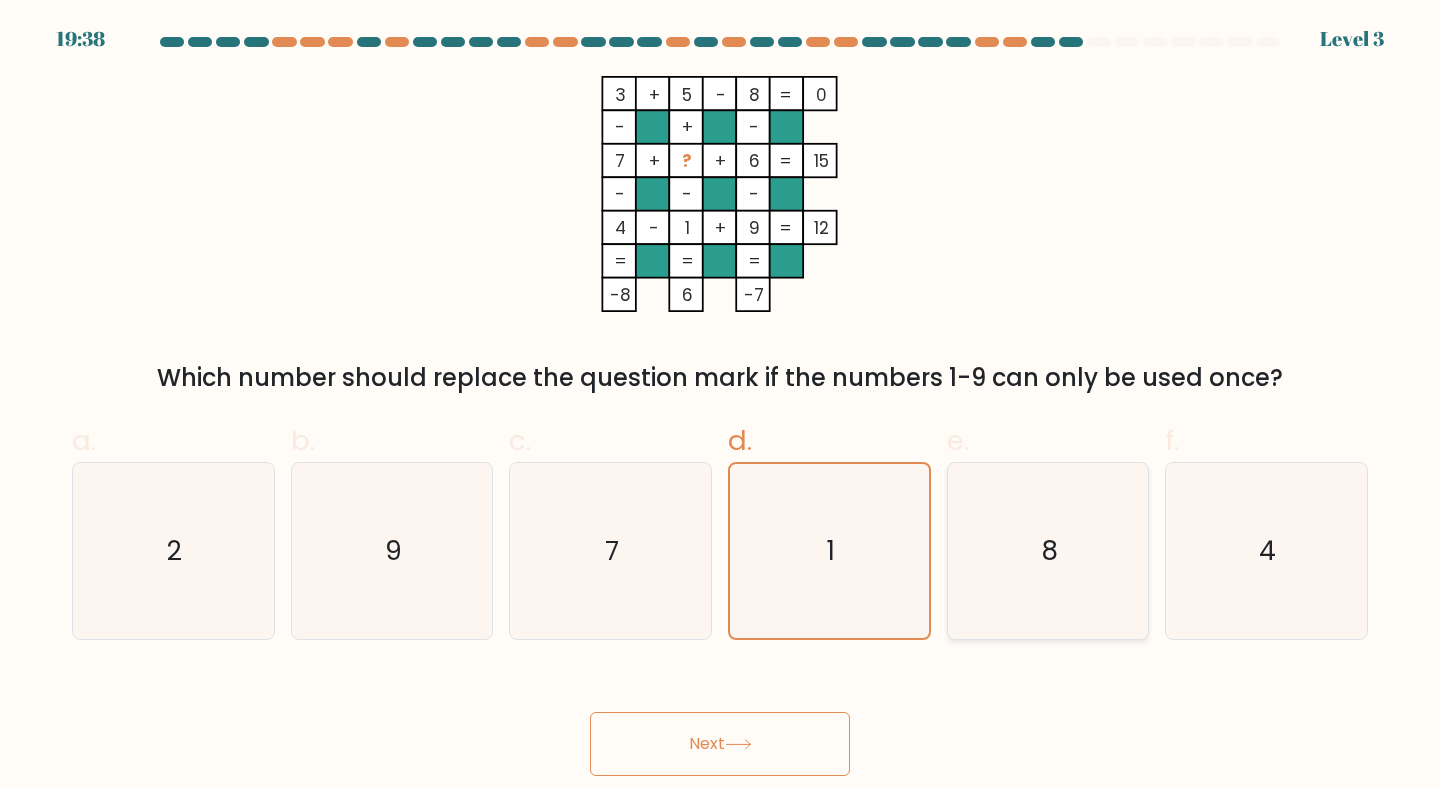 click on "8" 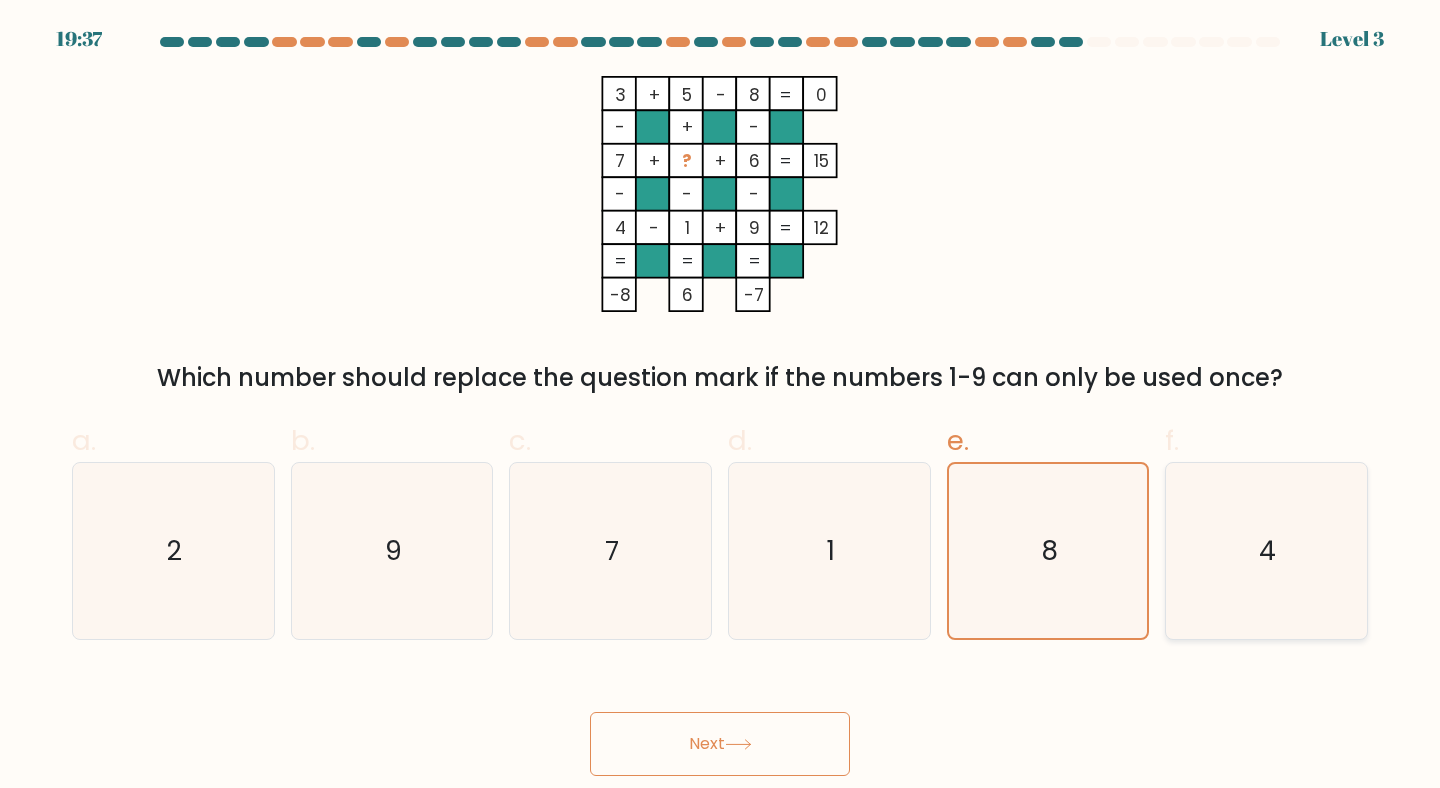 click on "4" 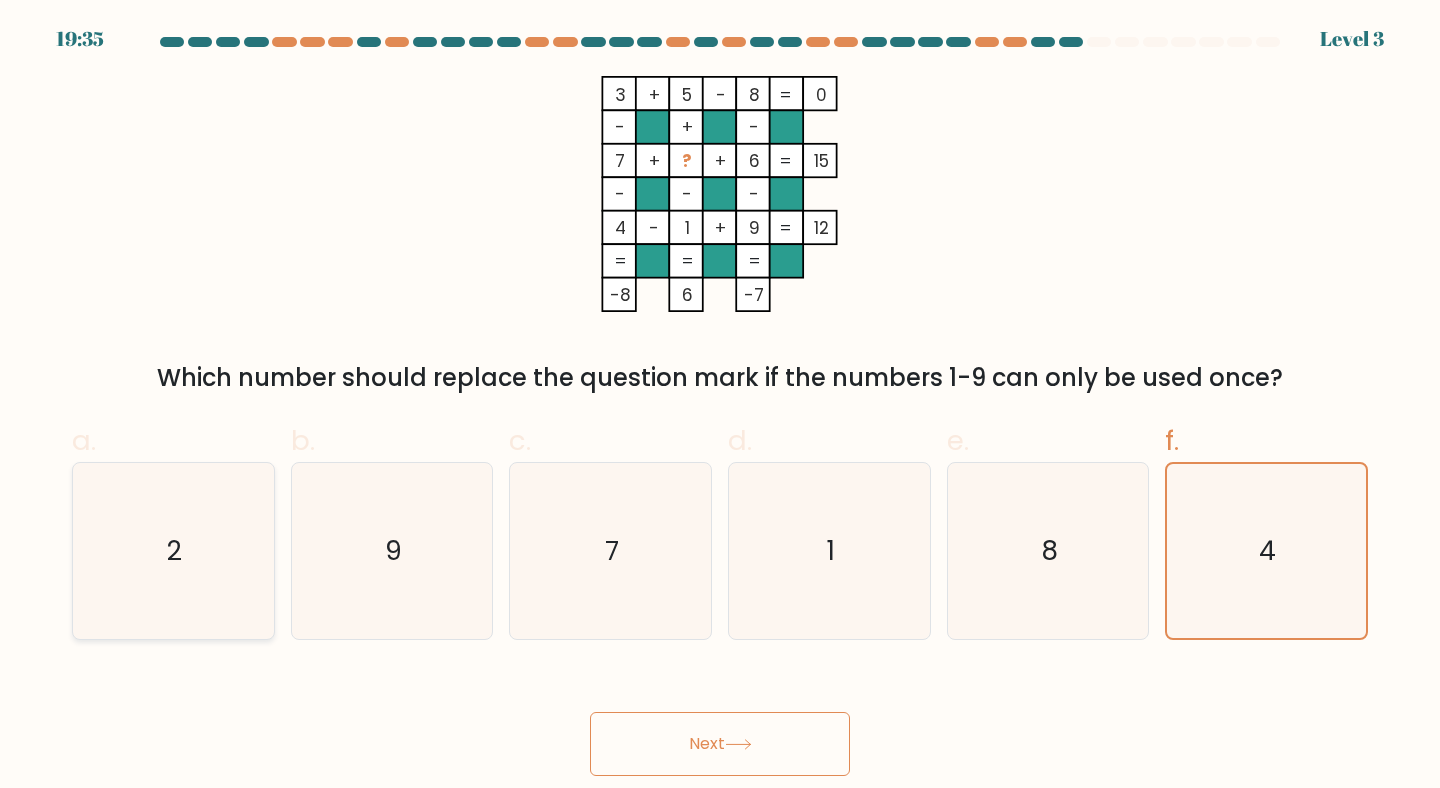 click on "2" 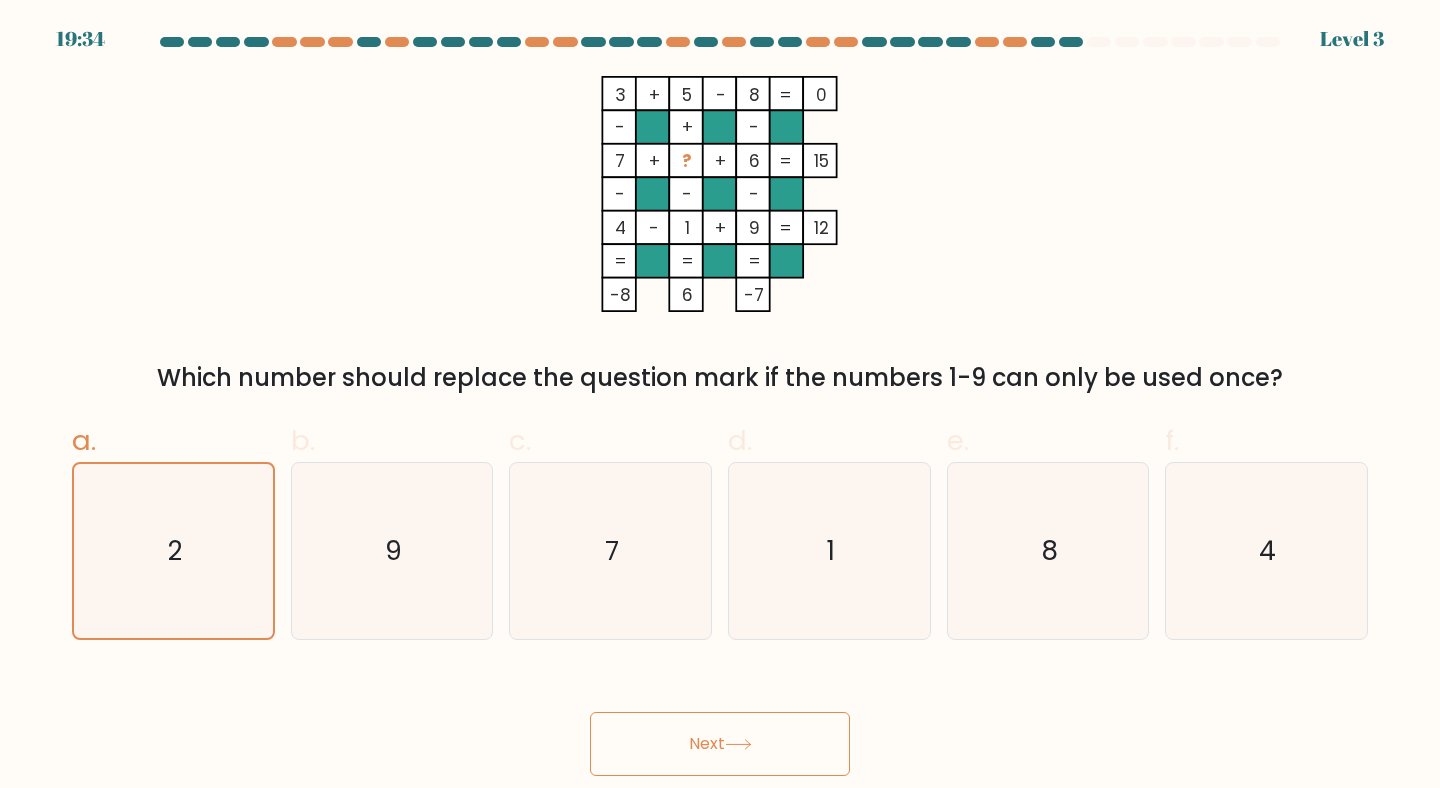 click on "Next" at bounding box center (720, 744) 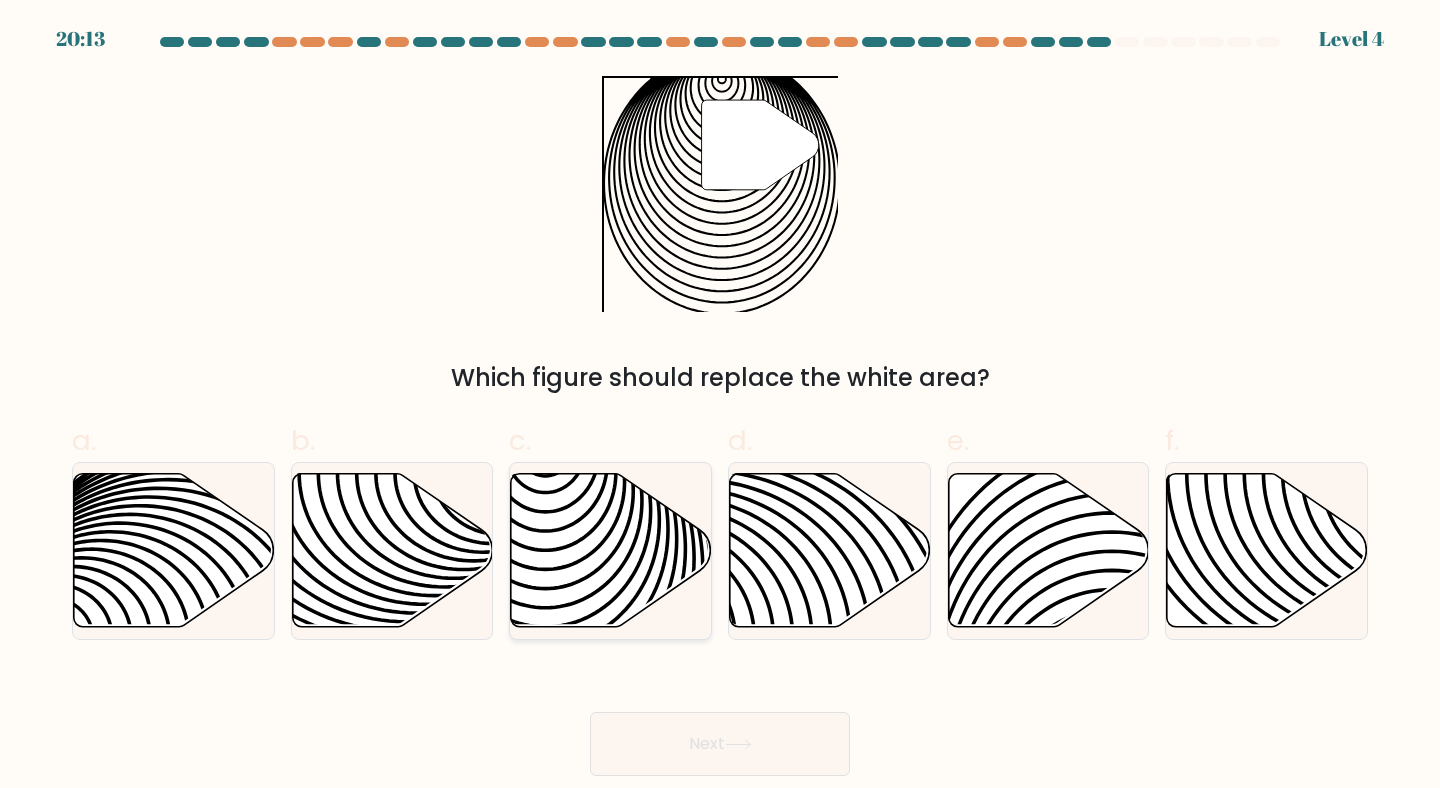 click 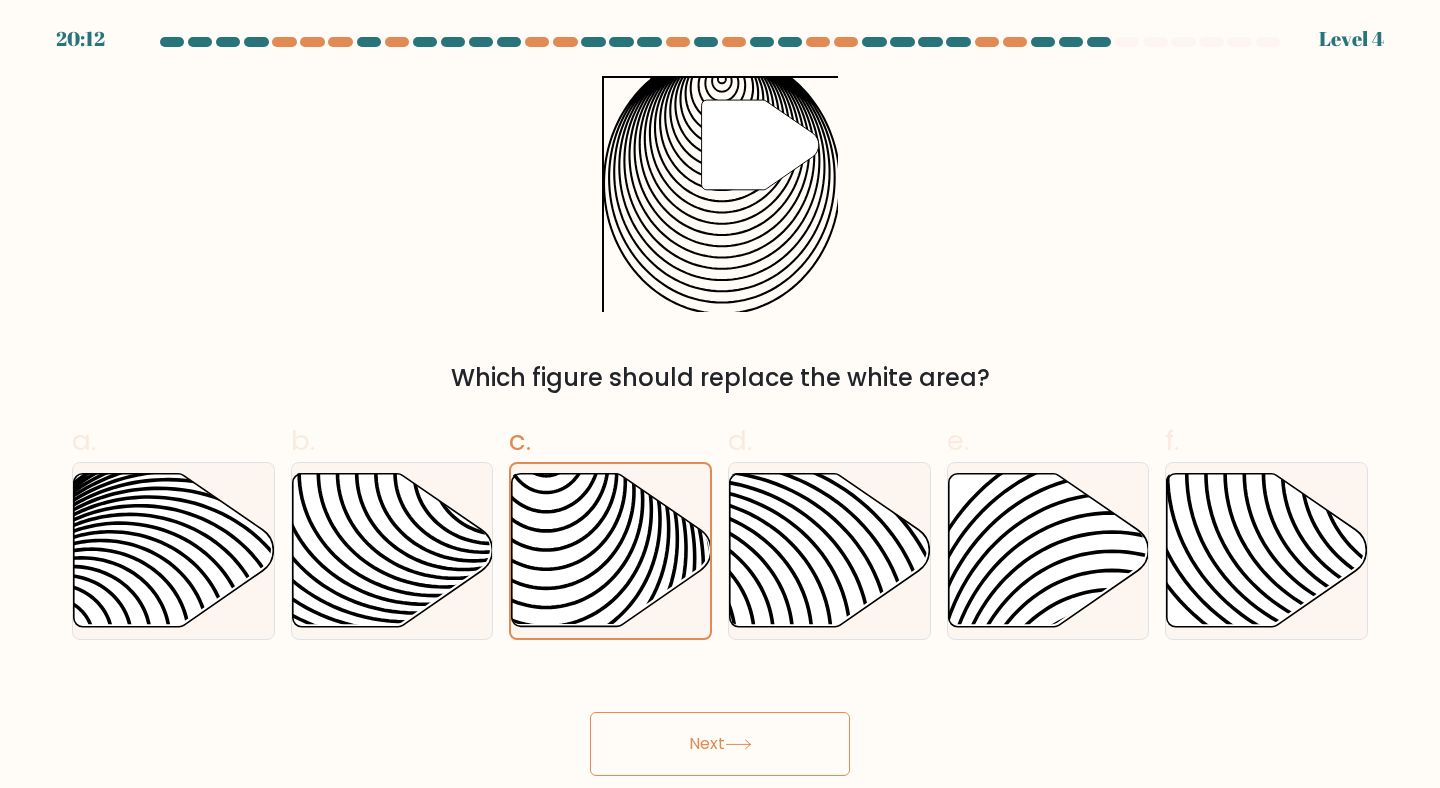 click on "Next" at bounding box center [720, 744] 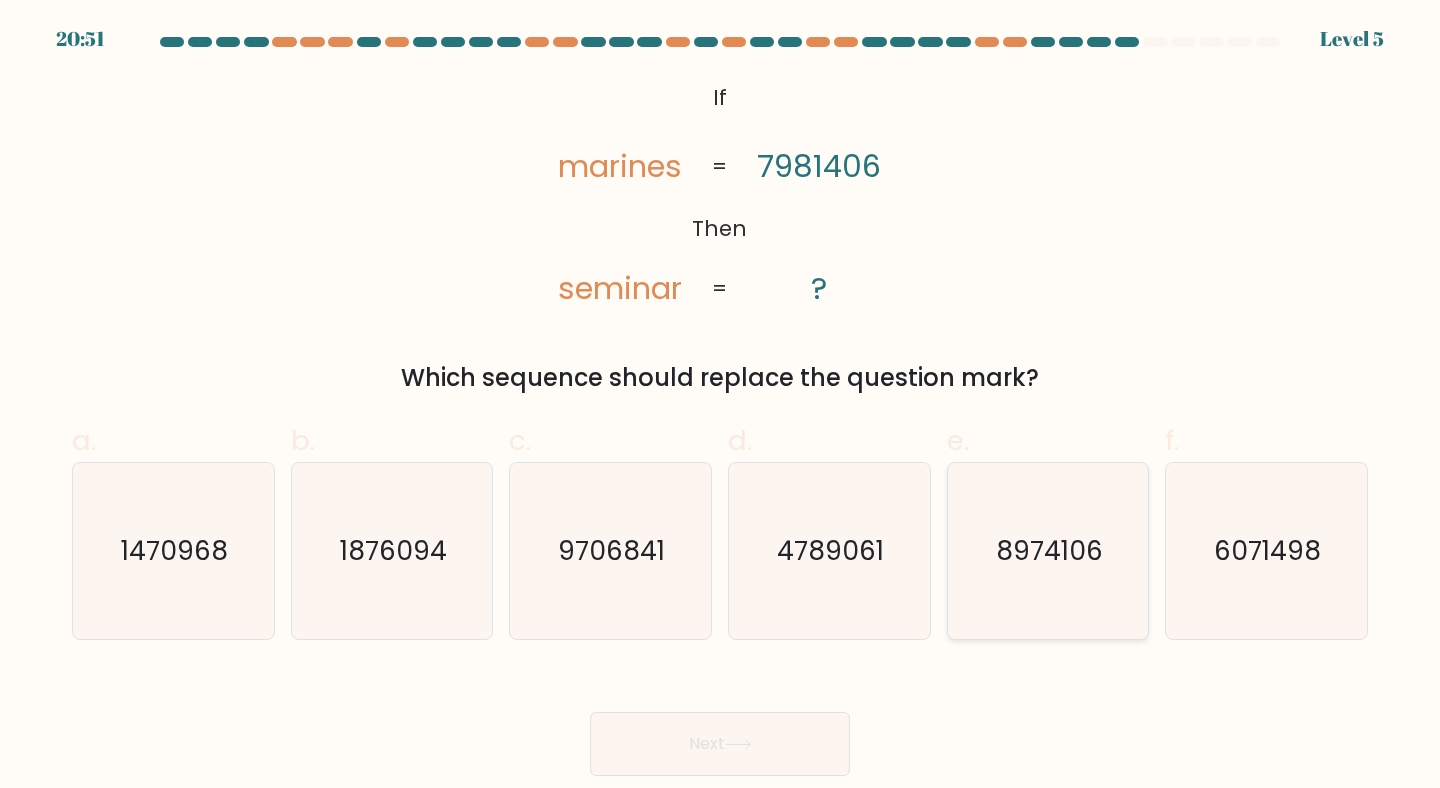 click on "8974106" 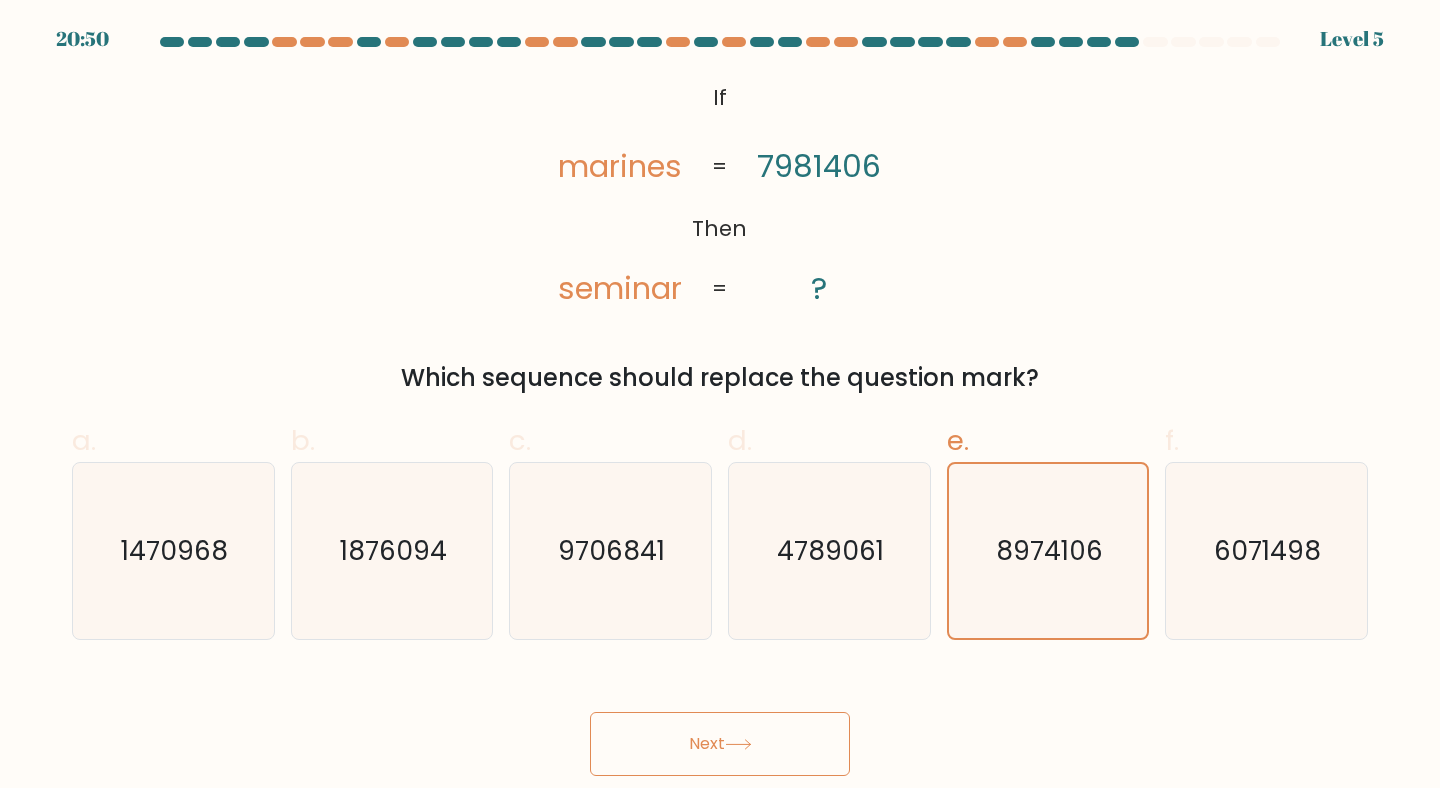 click on "Next" at bounding box center (720, 744) 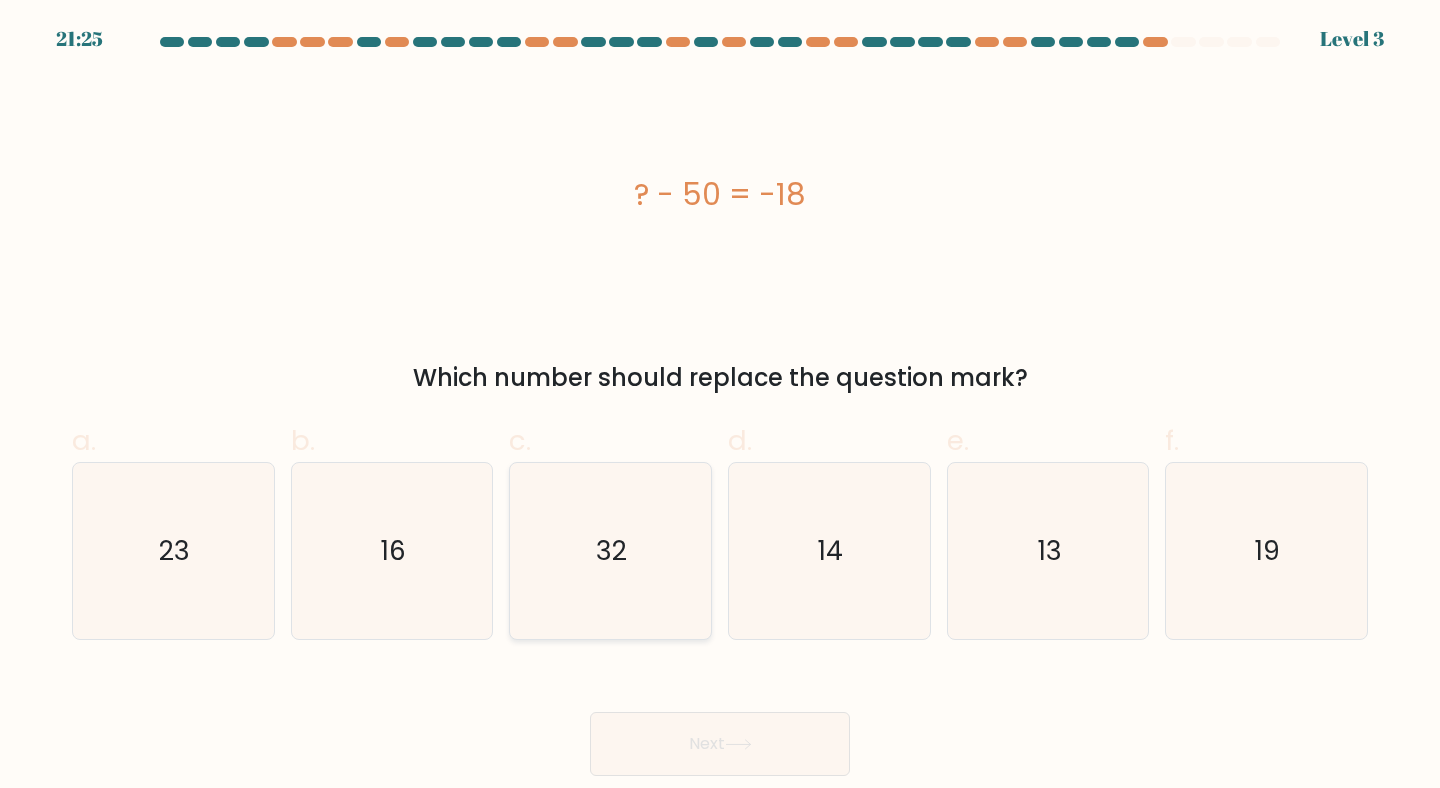 click on "32" 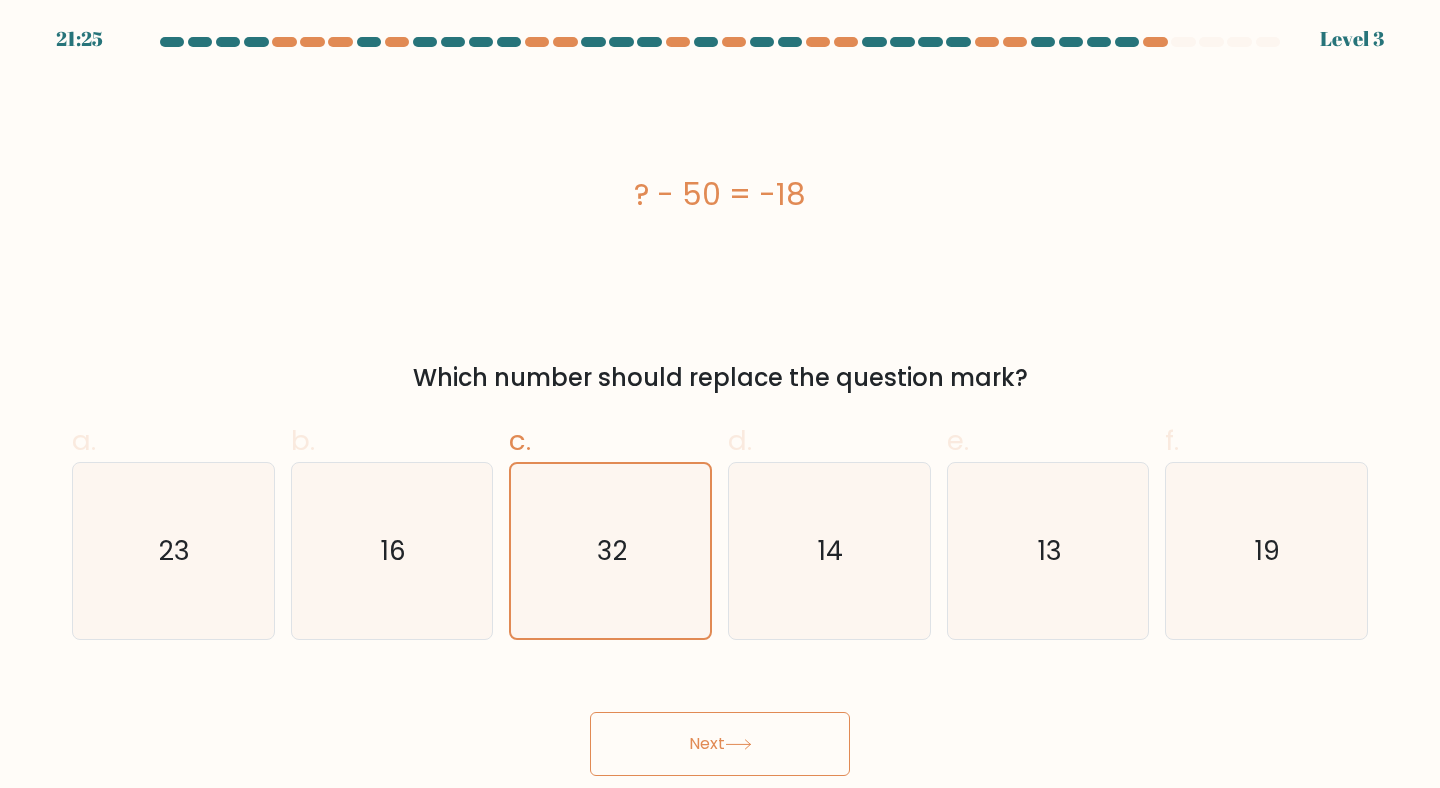 click on "Next" at bounding box center (720, 744) 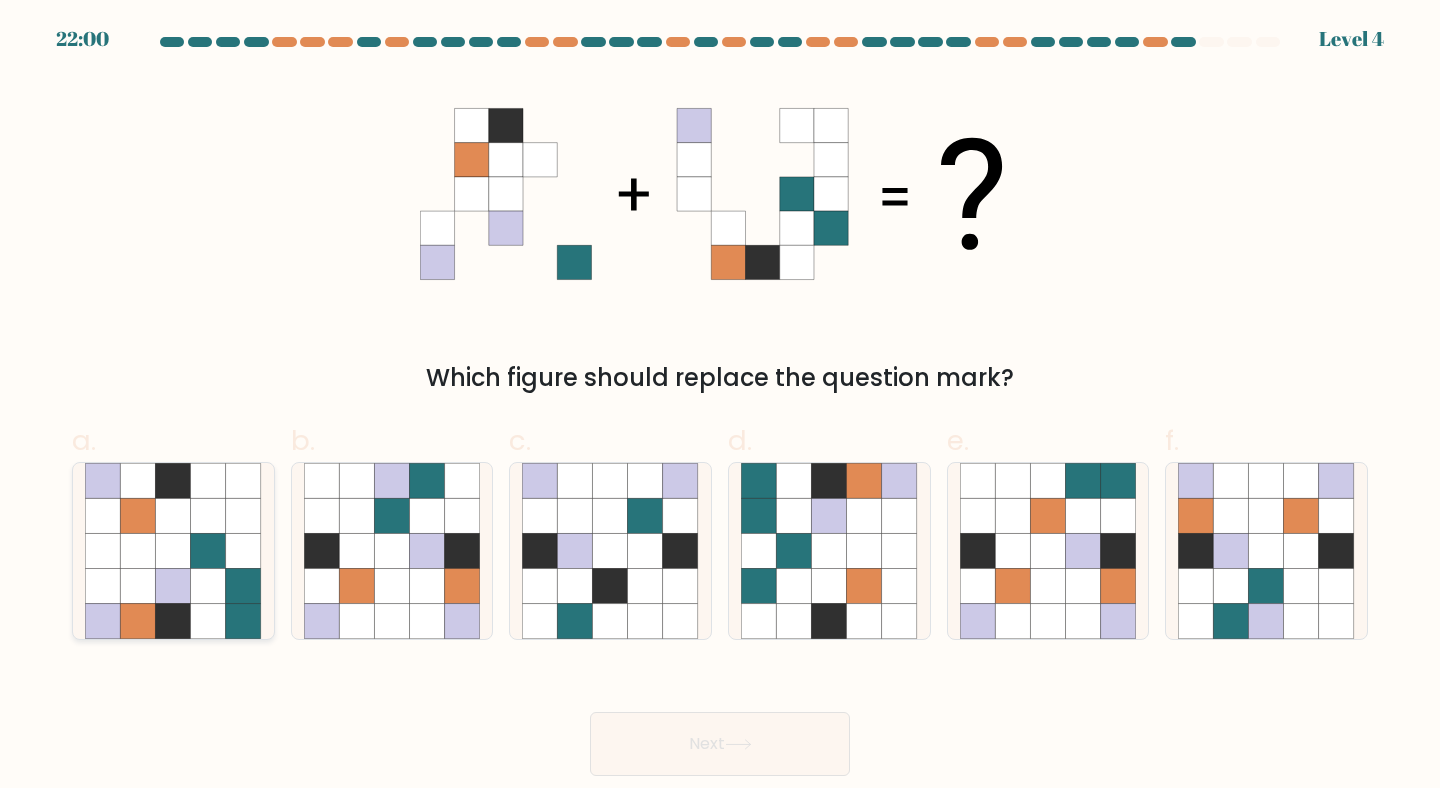 click 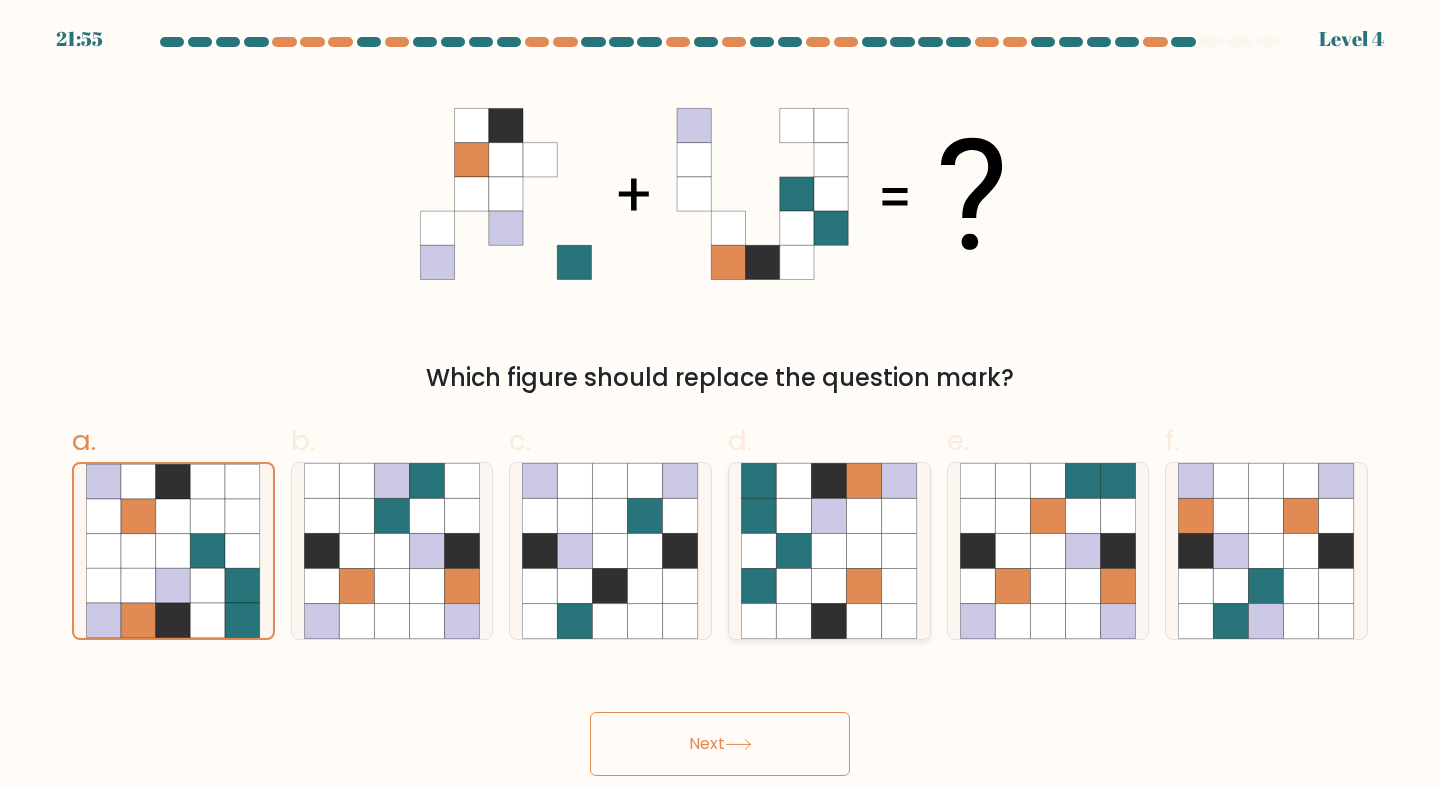 click 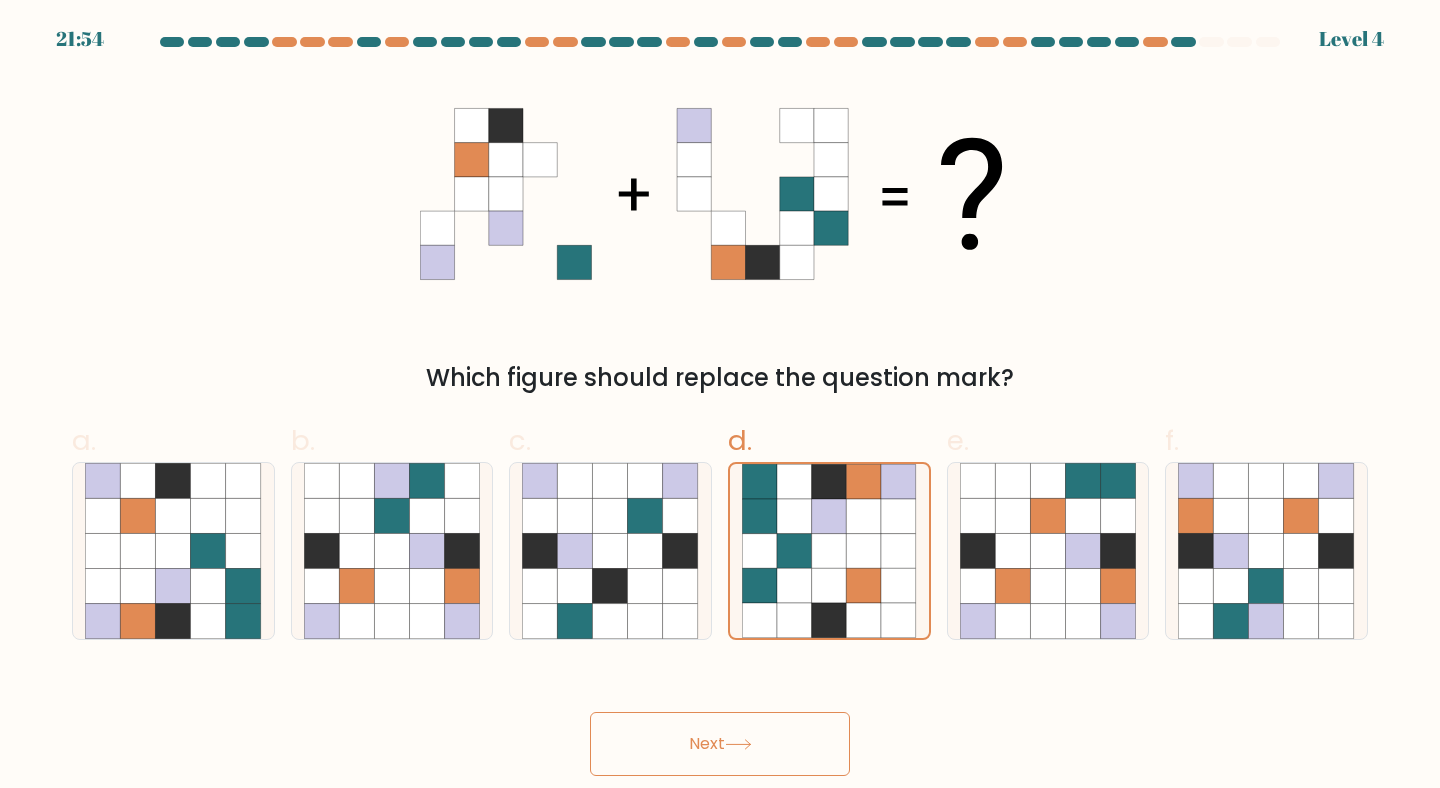 click on "Next" at bounding box center (720, 744) 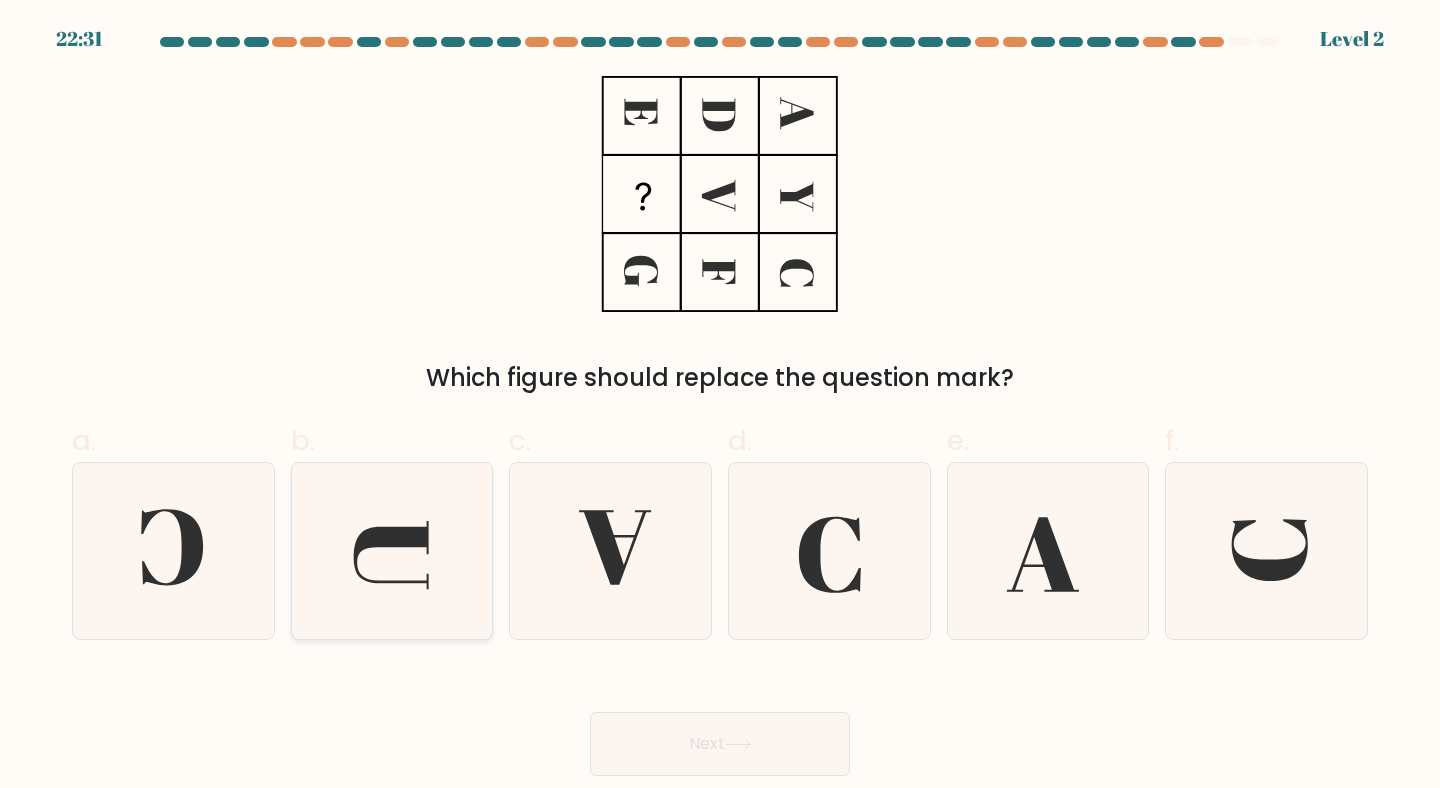 click 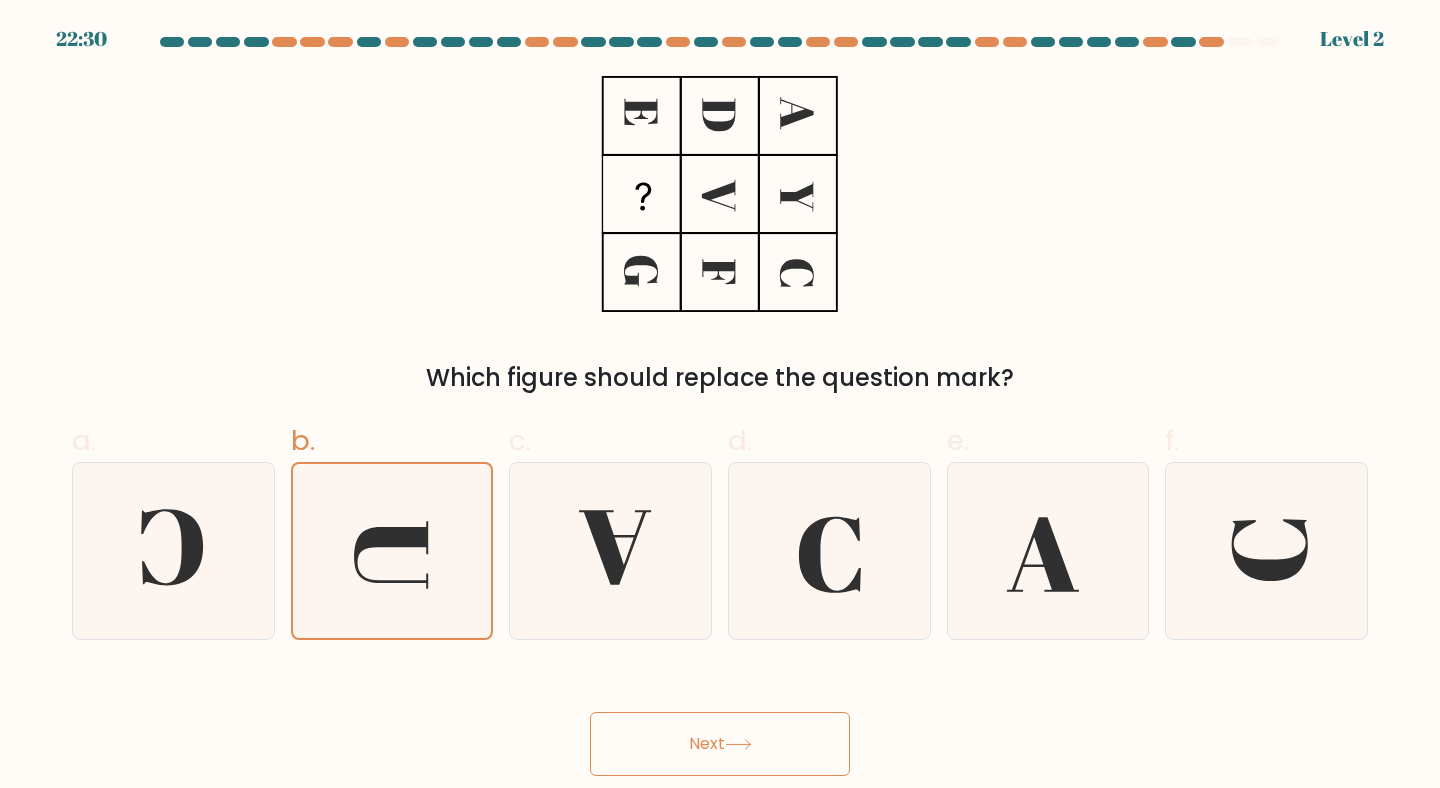 click on "Next" at bounding box center [720, 744] 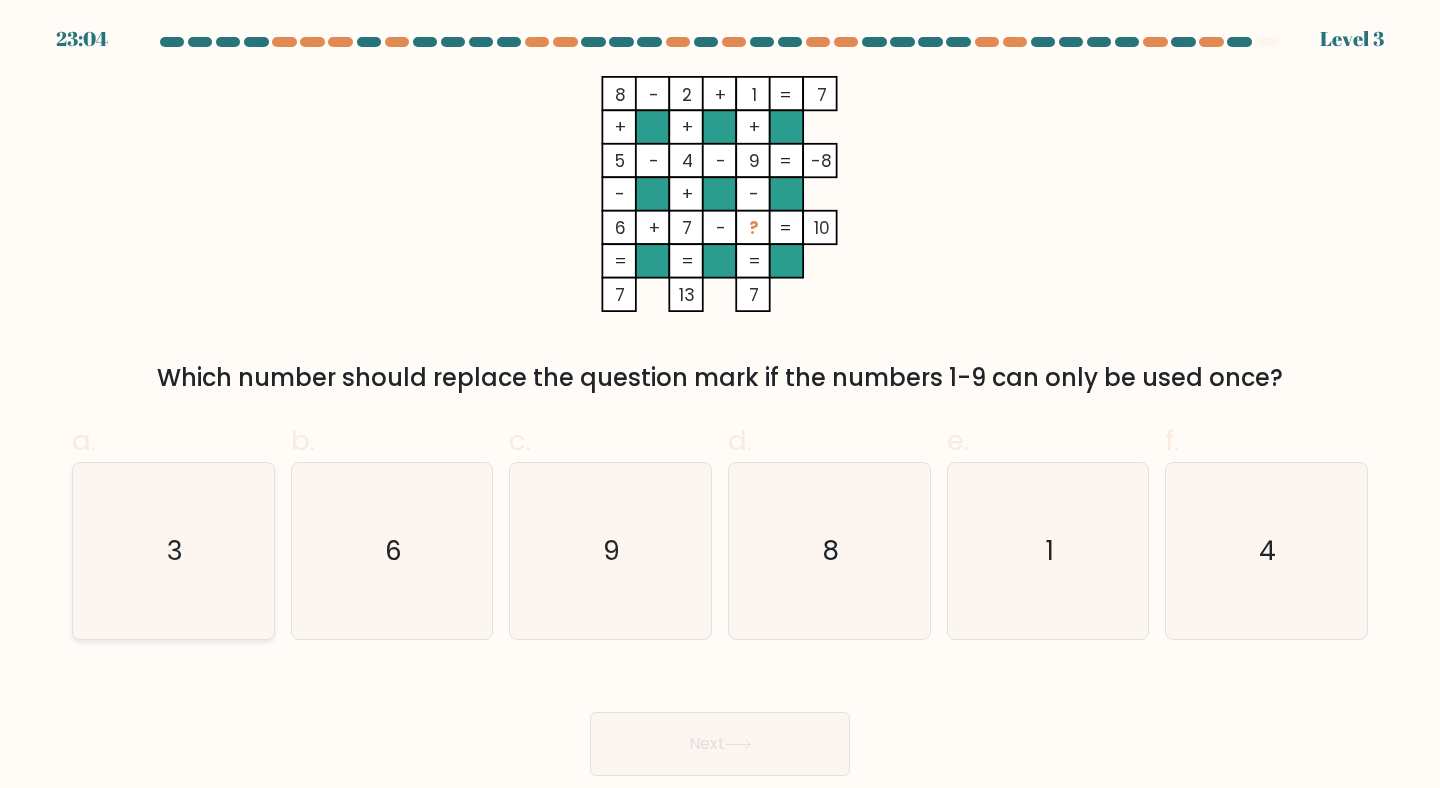 click on "3" 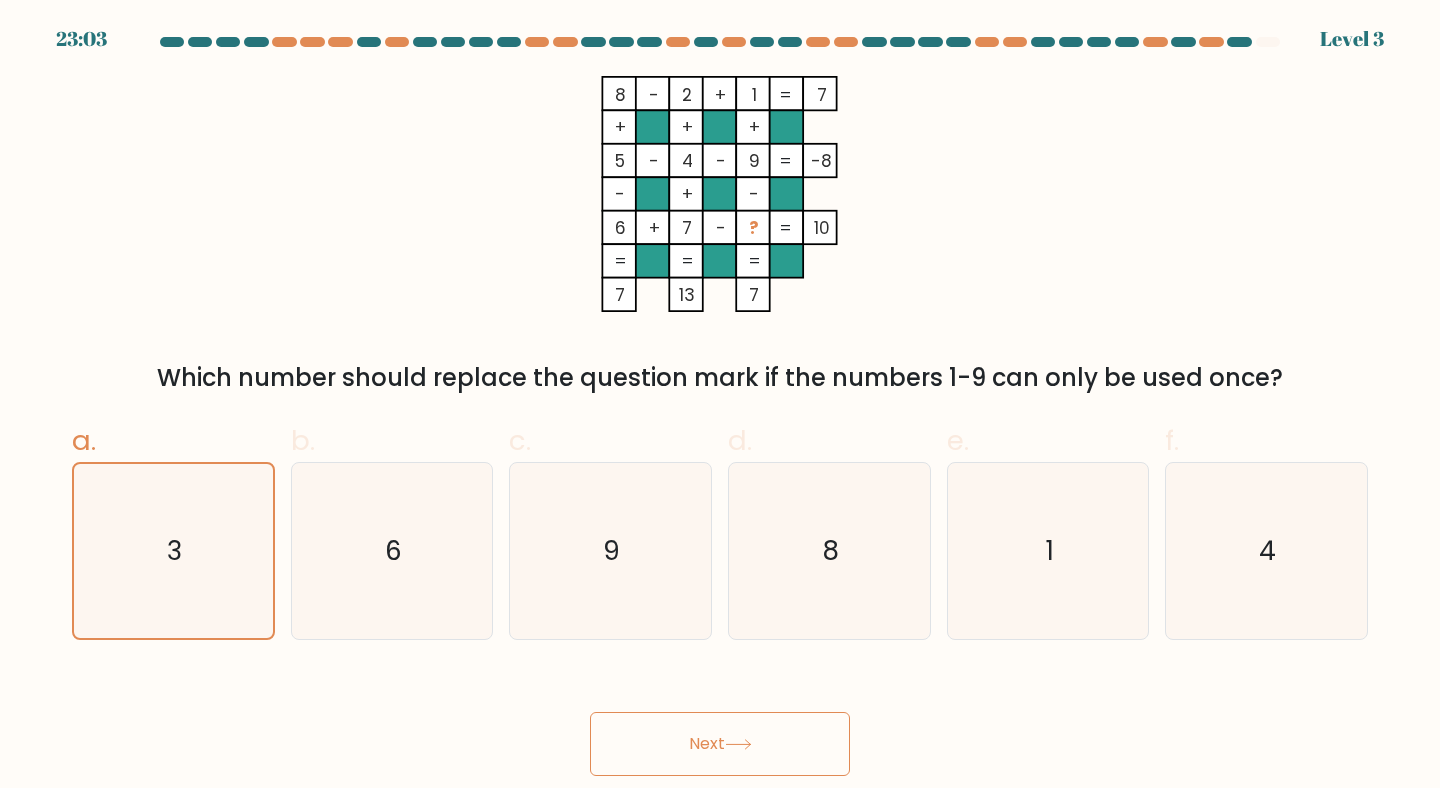 click on "Next" at bounding box center [720, 744] 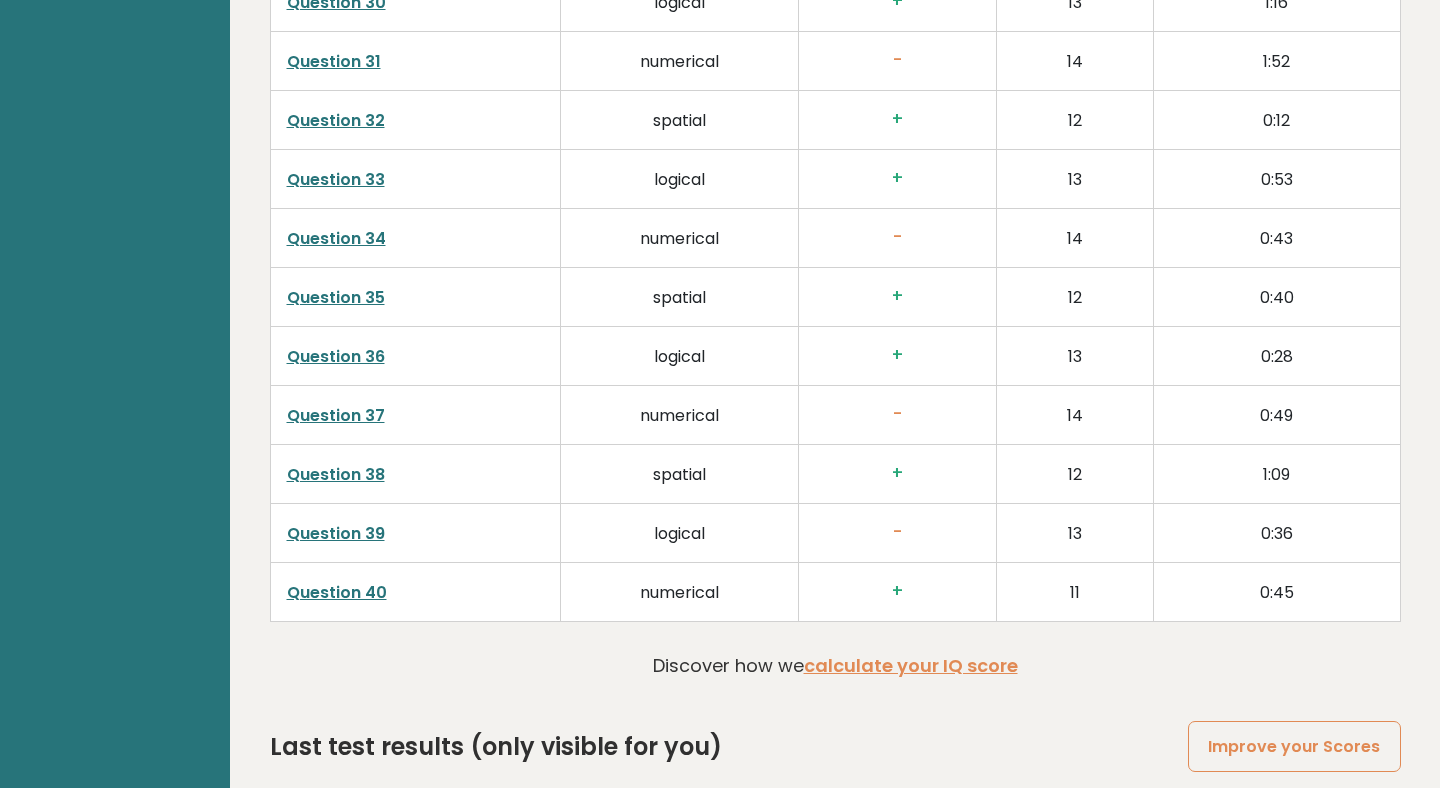 scroll, scrollTop: 5299, scrollLeft: 0, axis: vertical 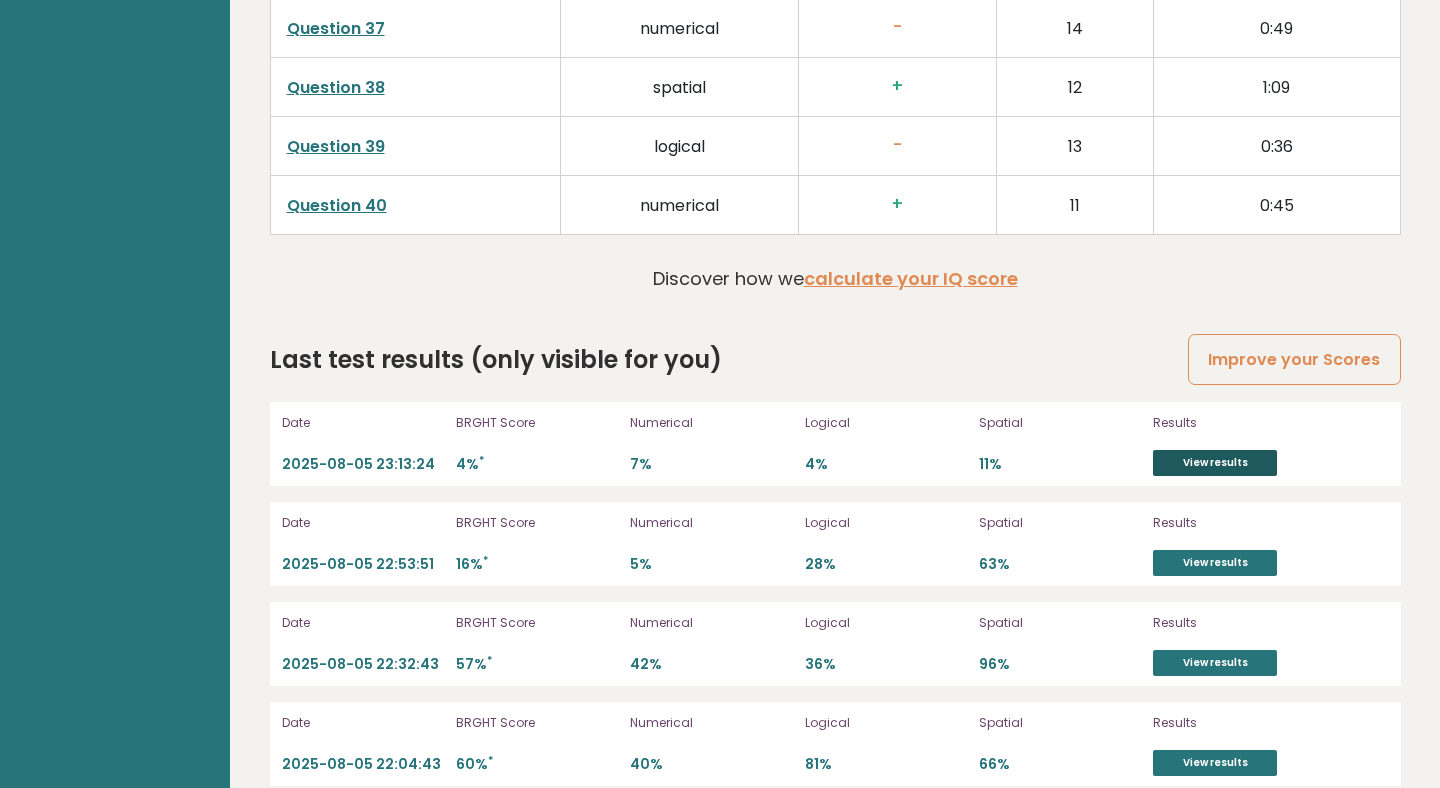 click on "View results" at bounding box center [1215, 463] 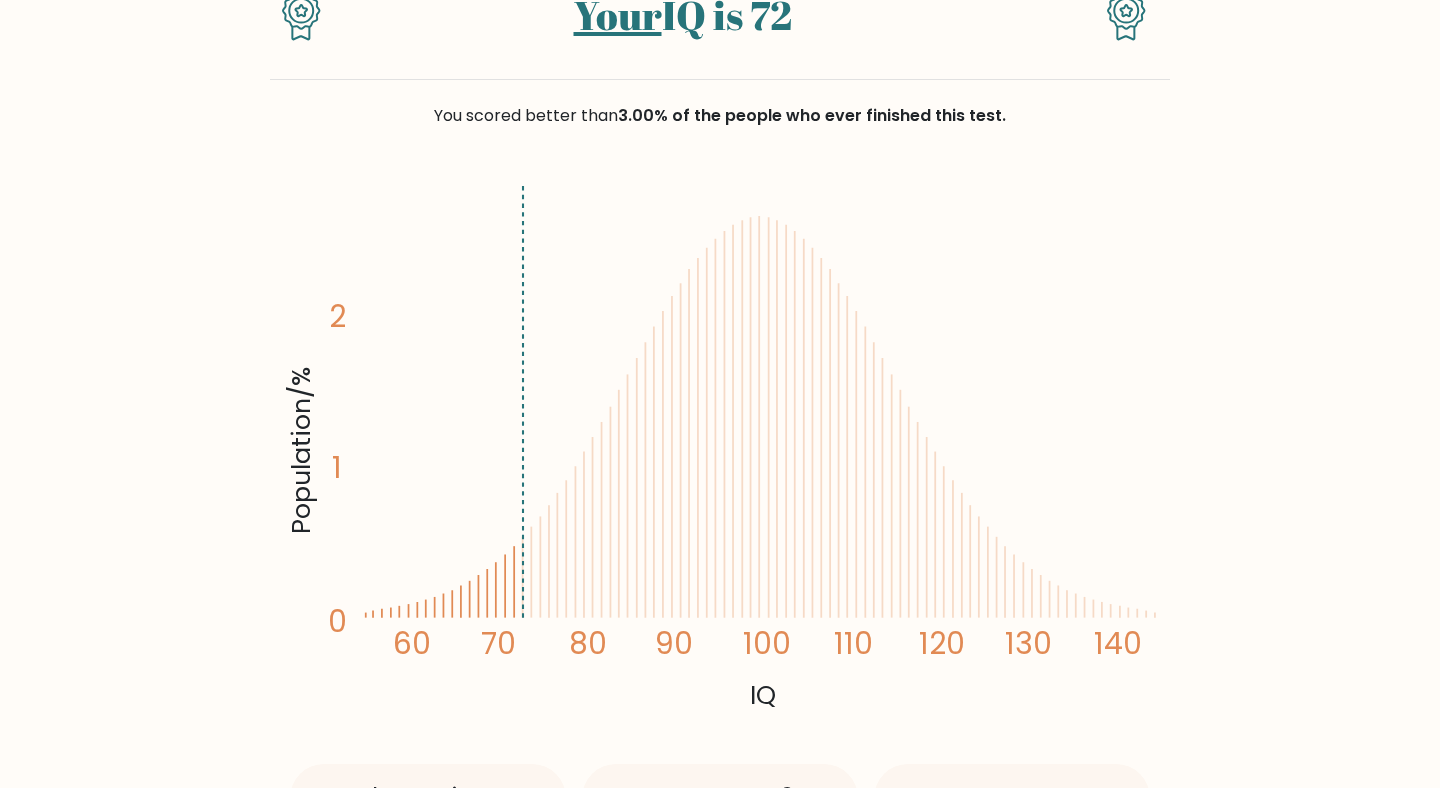 scroll, scrollTop: 218, scrollLeft: 0, axis: vertical 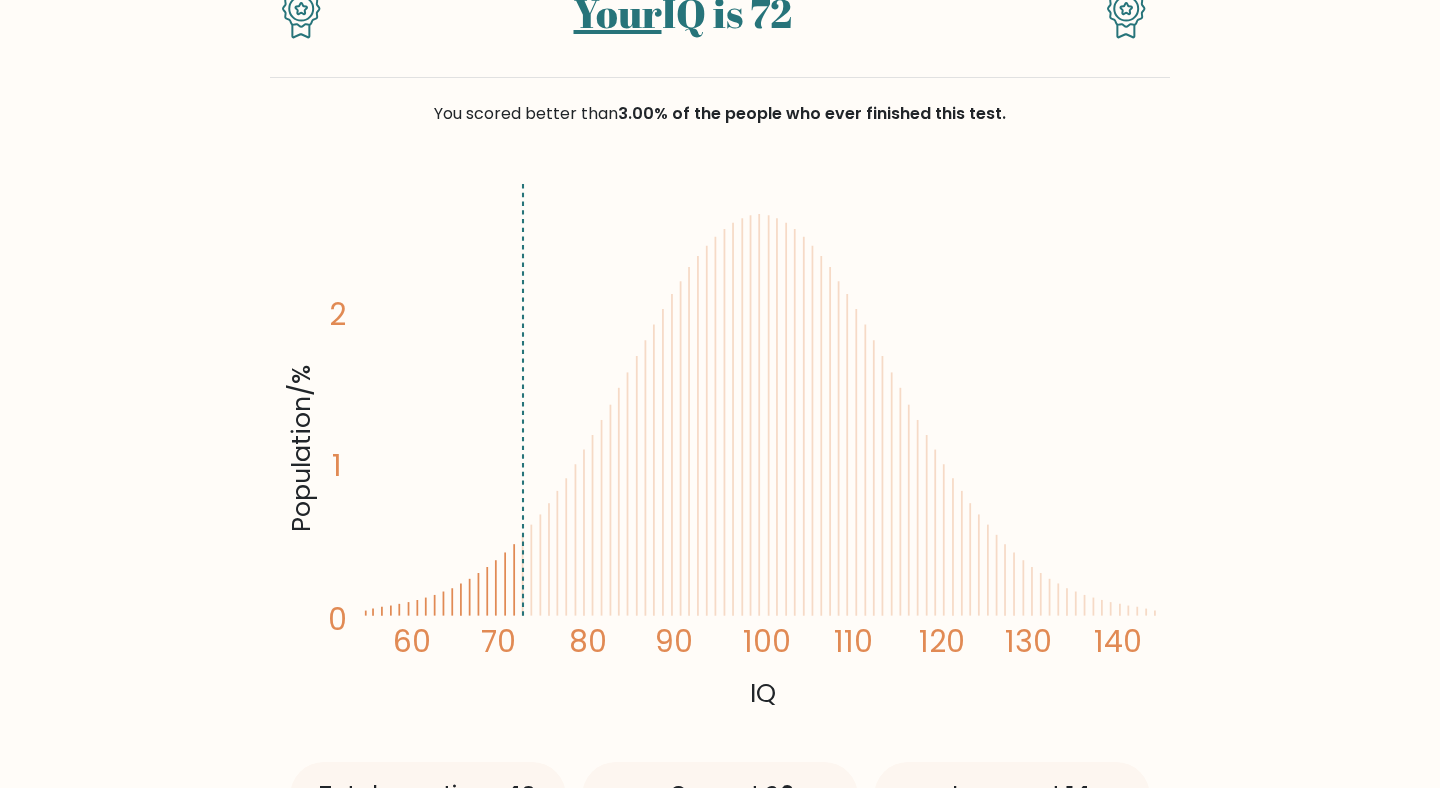 click on "Your  IQ is 72" at bounding box center (682, 13) 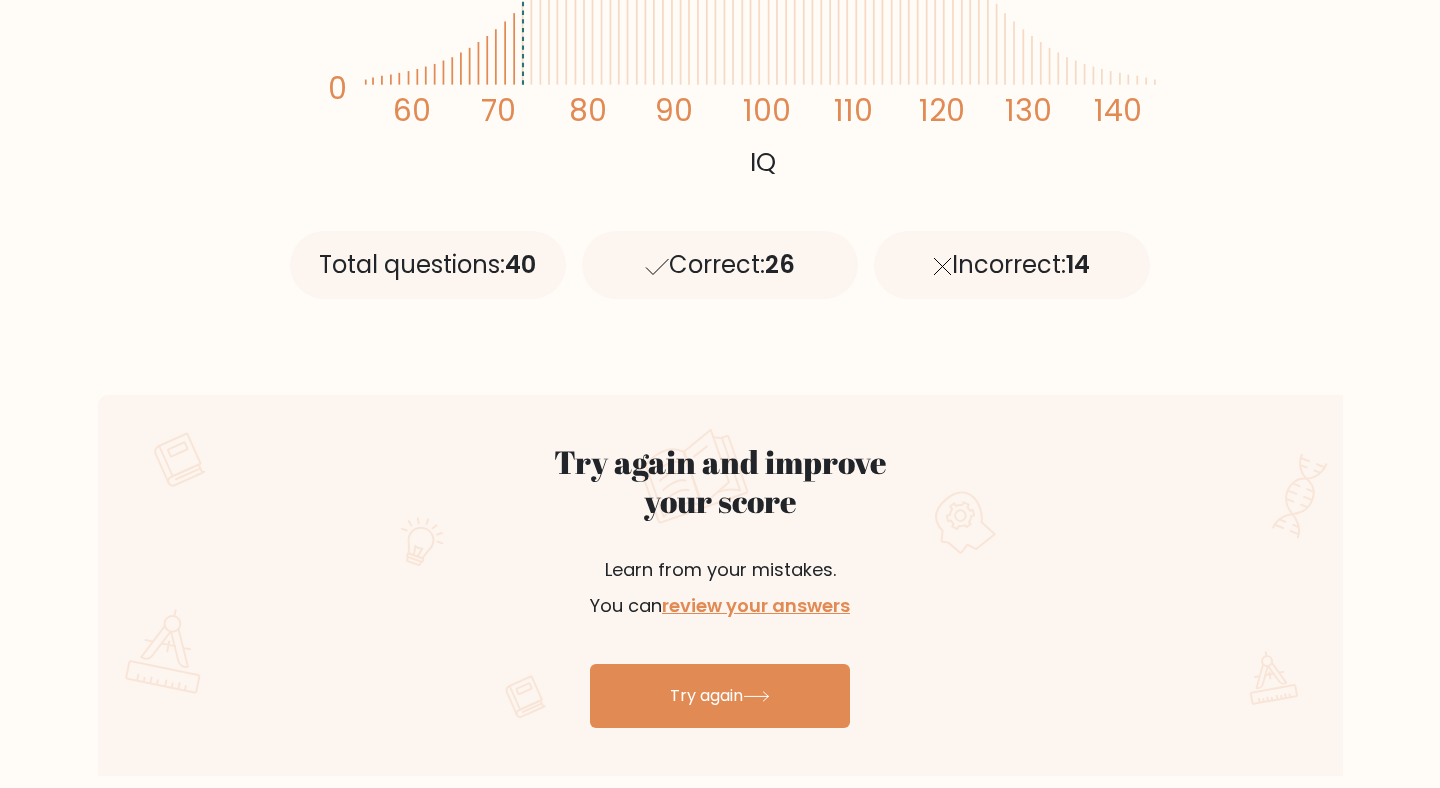 scroll, scrollTop: 753, scrollLeft: 0, axis: vertical 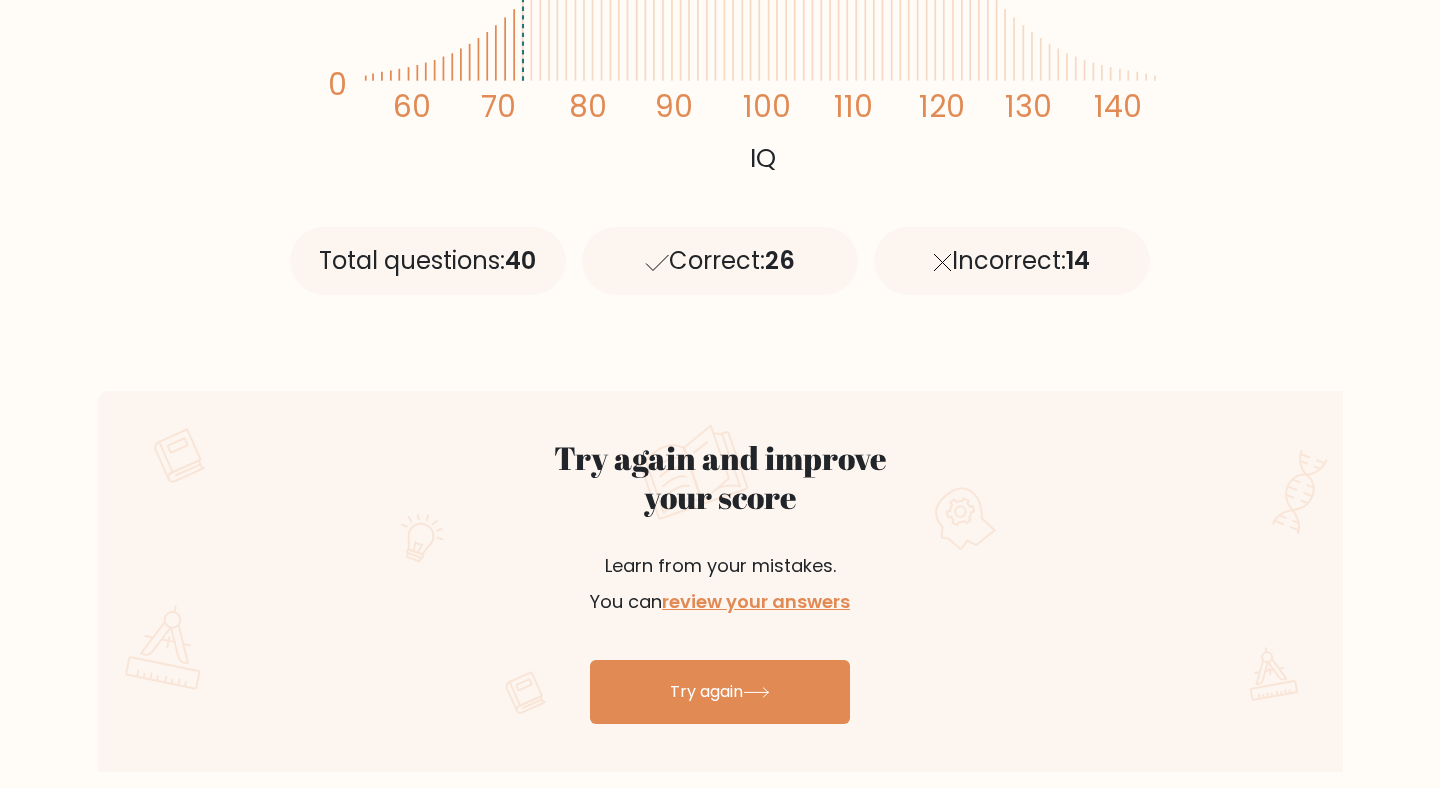 click on "Correct:  26" at bounding box center (720, 261) 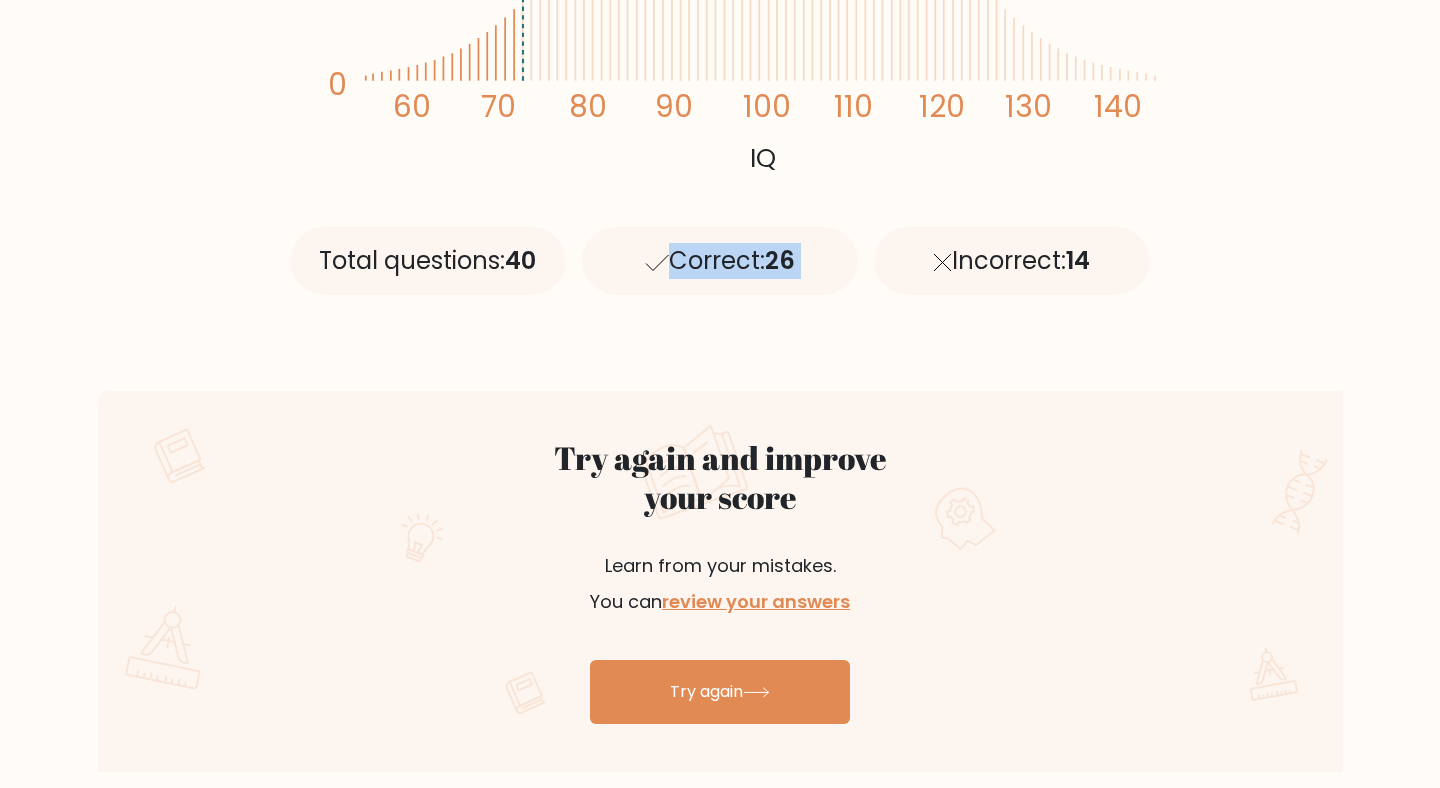 click on "Correct:  26" at bounding box center (720, 261) 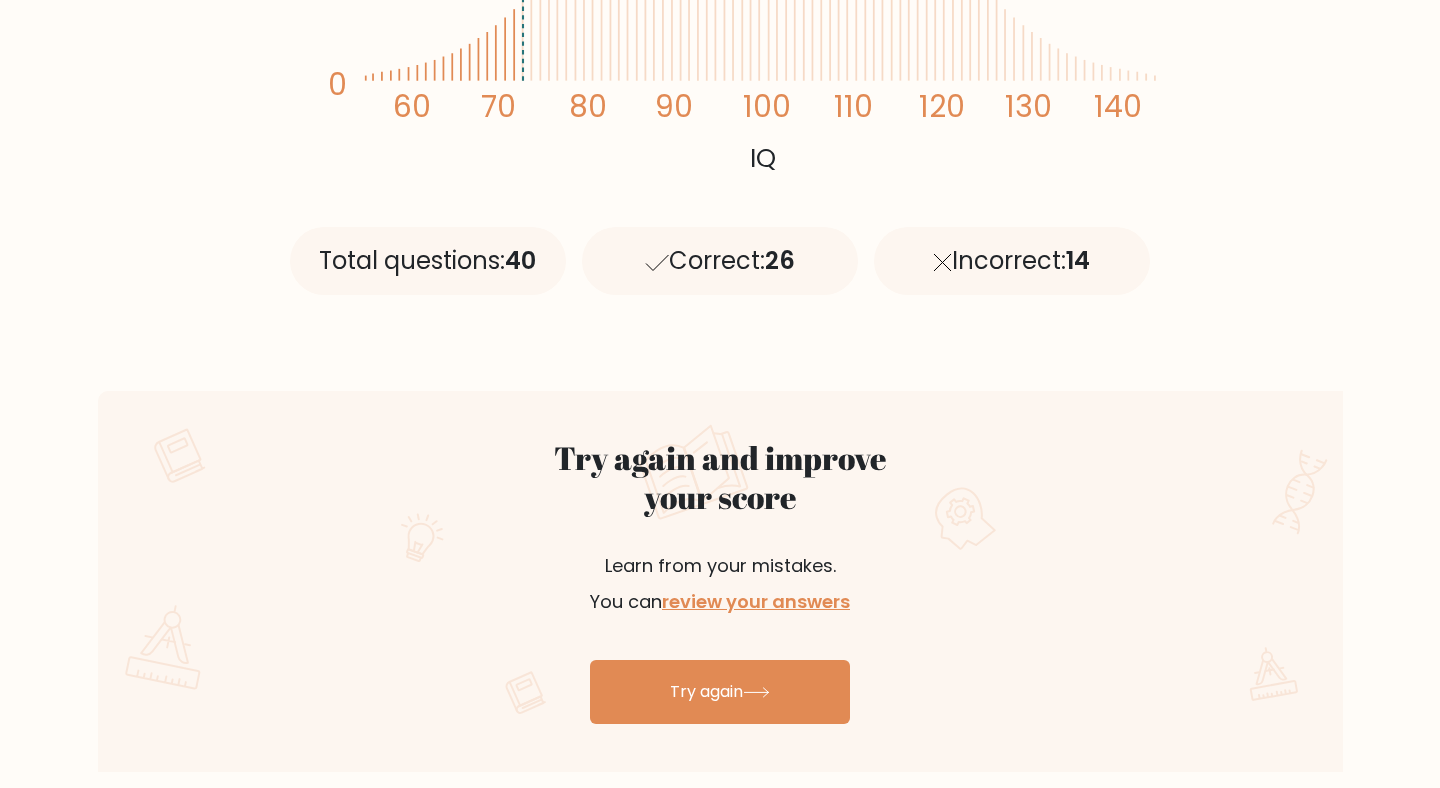 click on "Correct:  26" at bounding box center [720, 261] 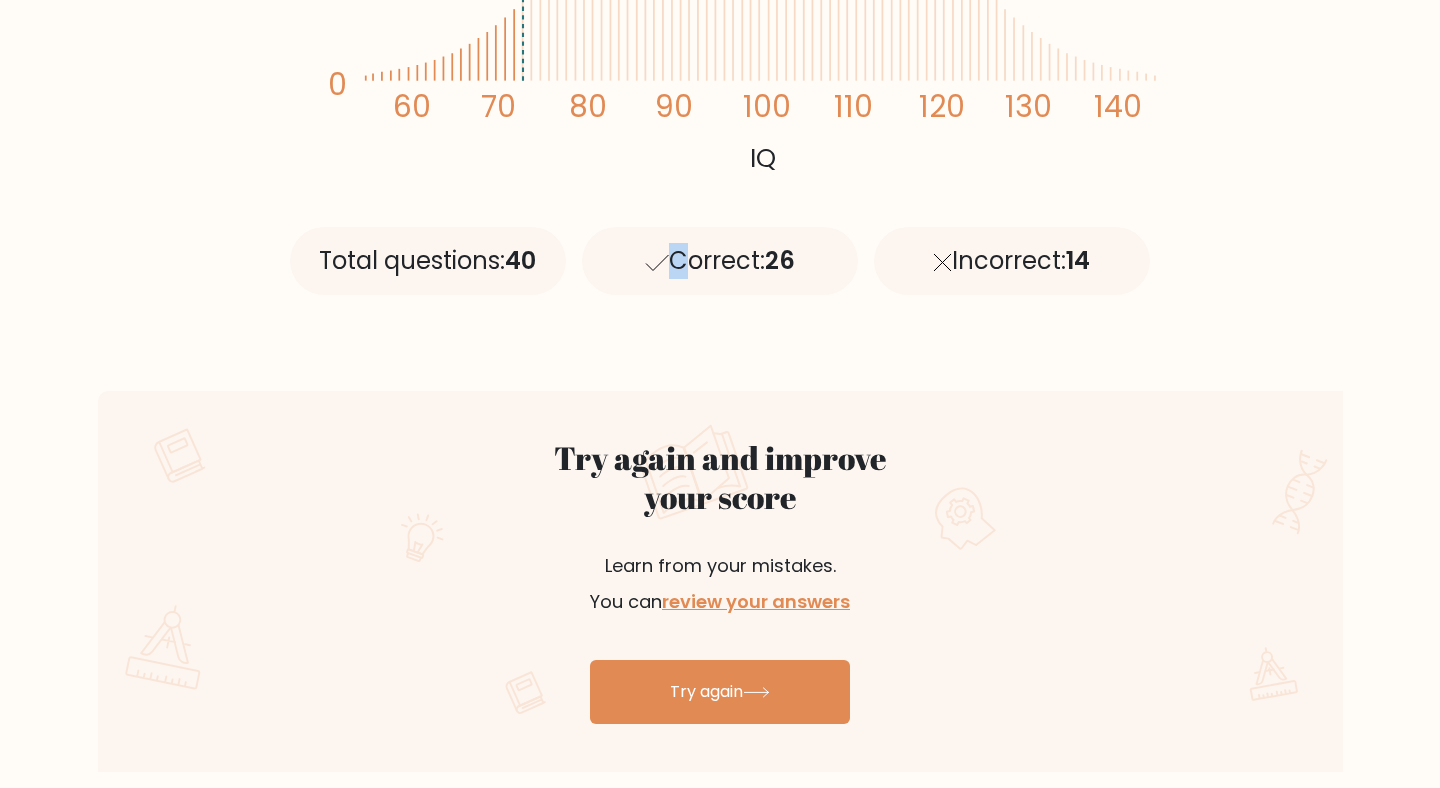 click on "Correct:  26" at bounding box center (720, 261) 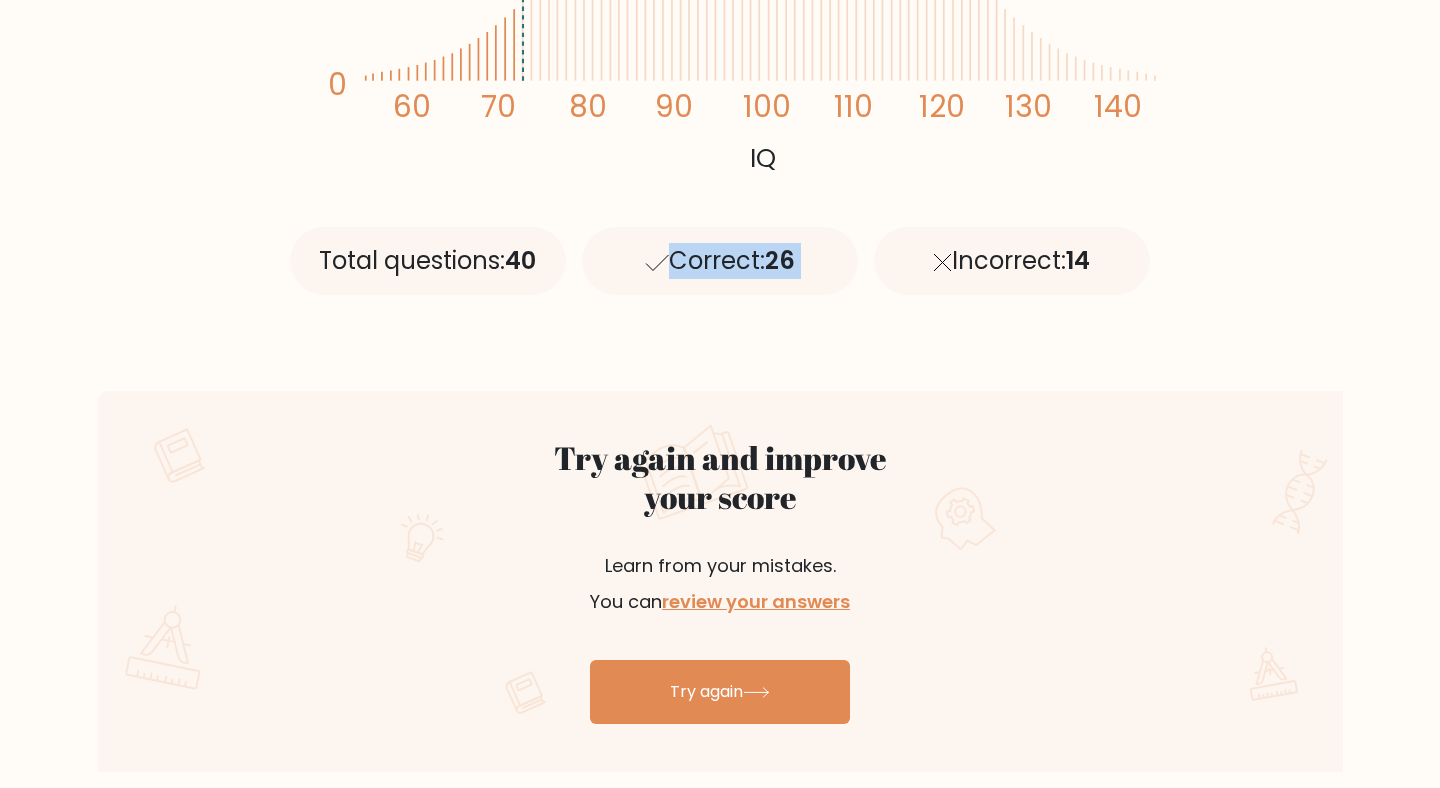 click on "Correct:  26" at bounding box center [720, 261] 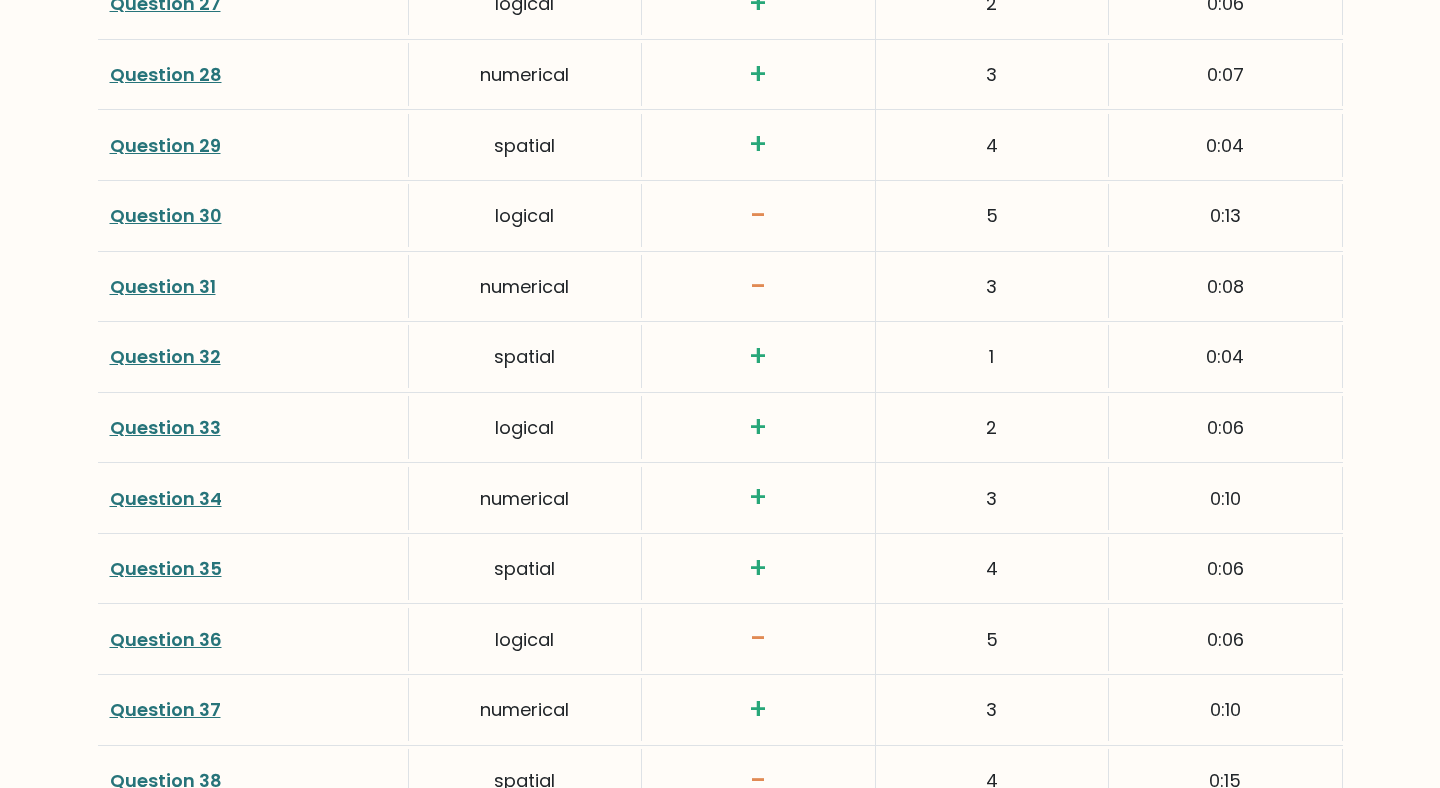 scroll, scrollTop: 5244, scrollLeft: 0, axis: vertical 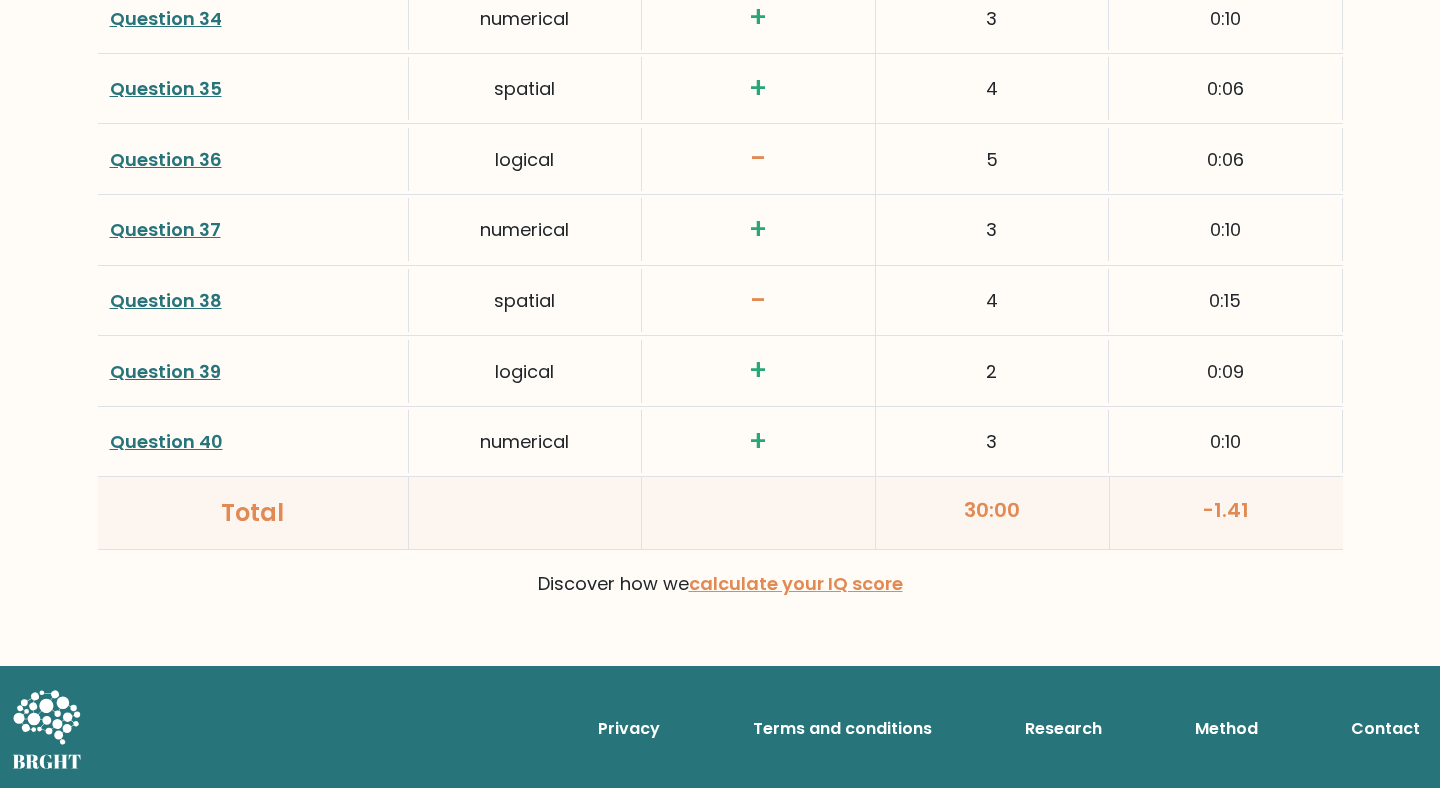 click on "Question 38" at bounding box center (166, 300) 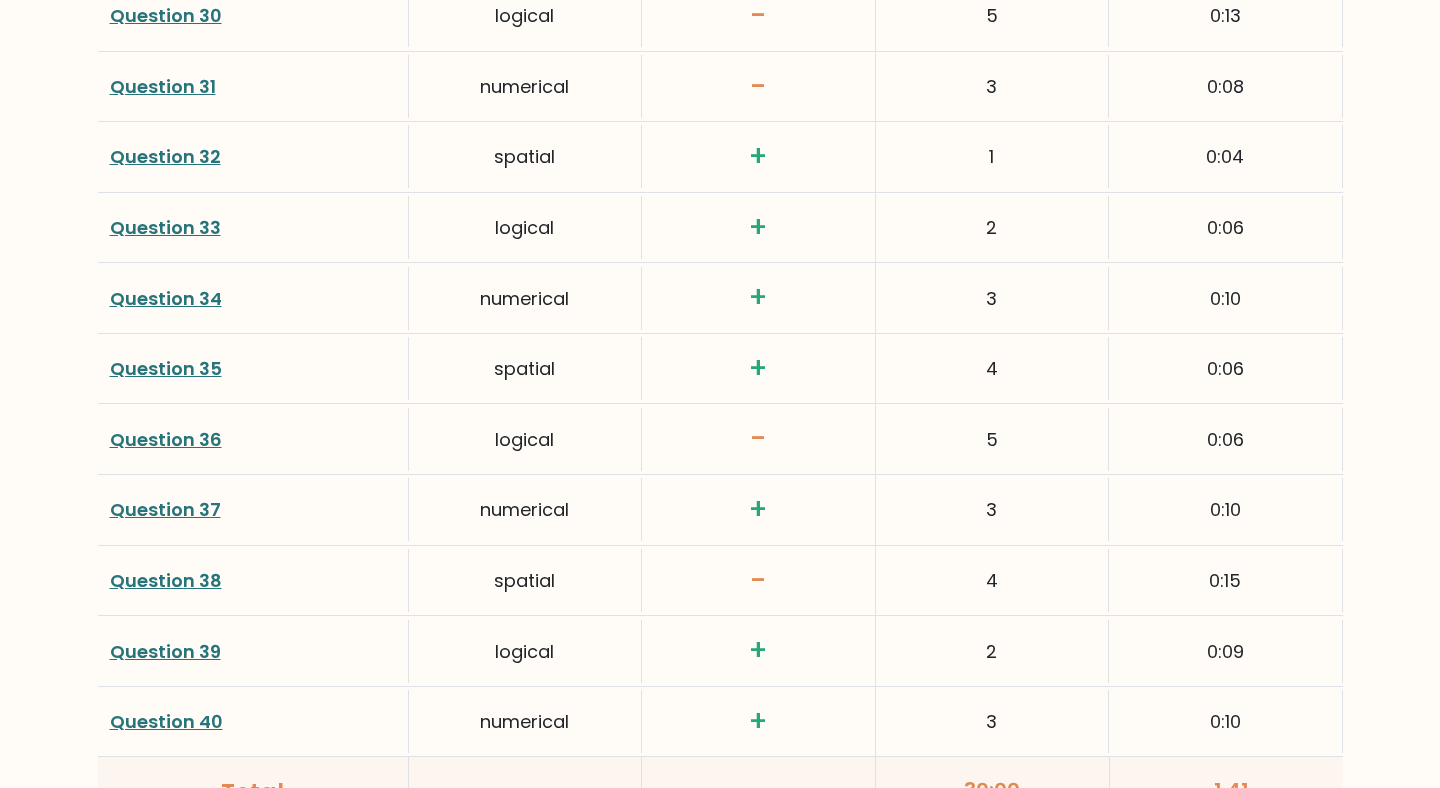 click on "Question 31" at bounding box center (163, 86) 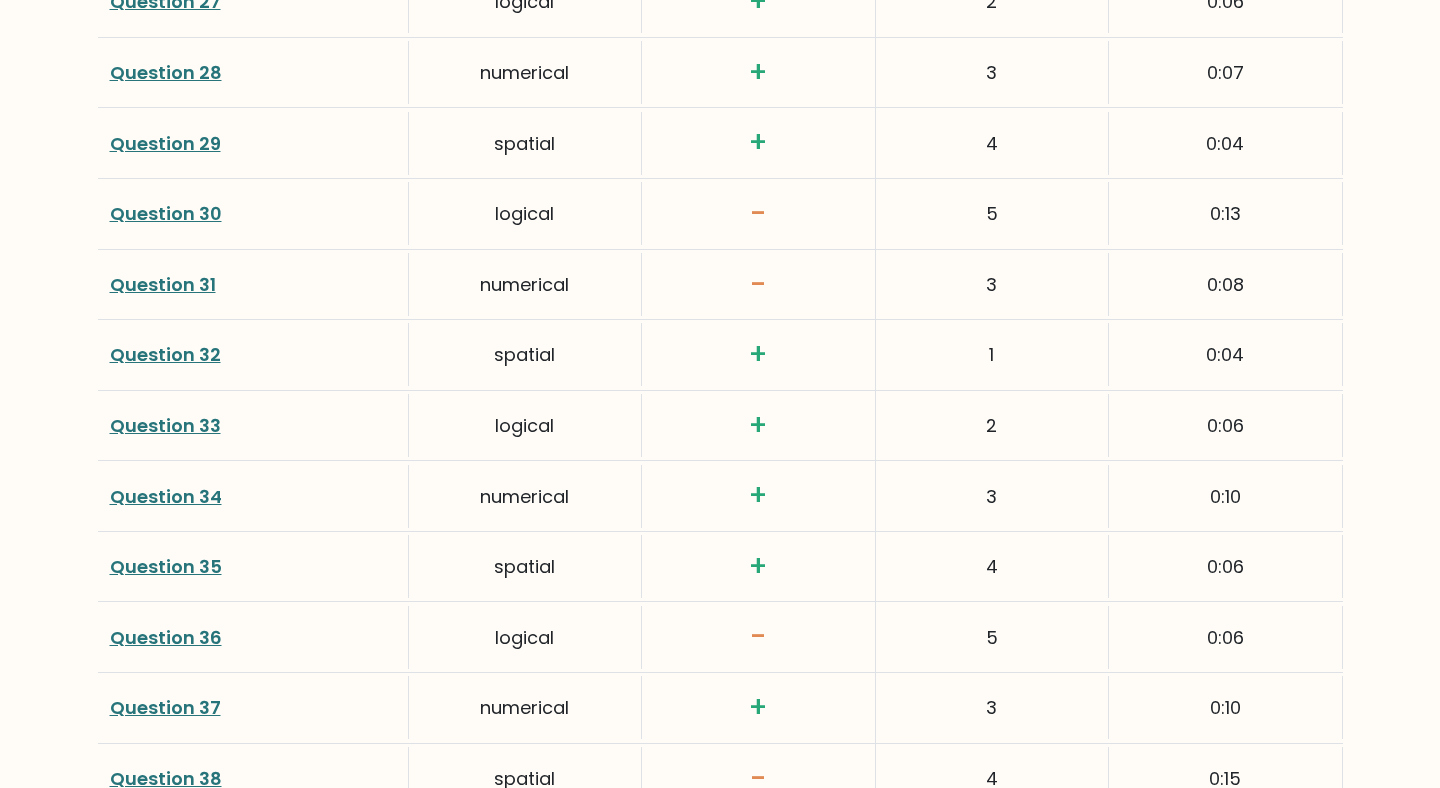 click on "Question 31" at bounding box center [163, 284] 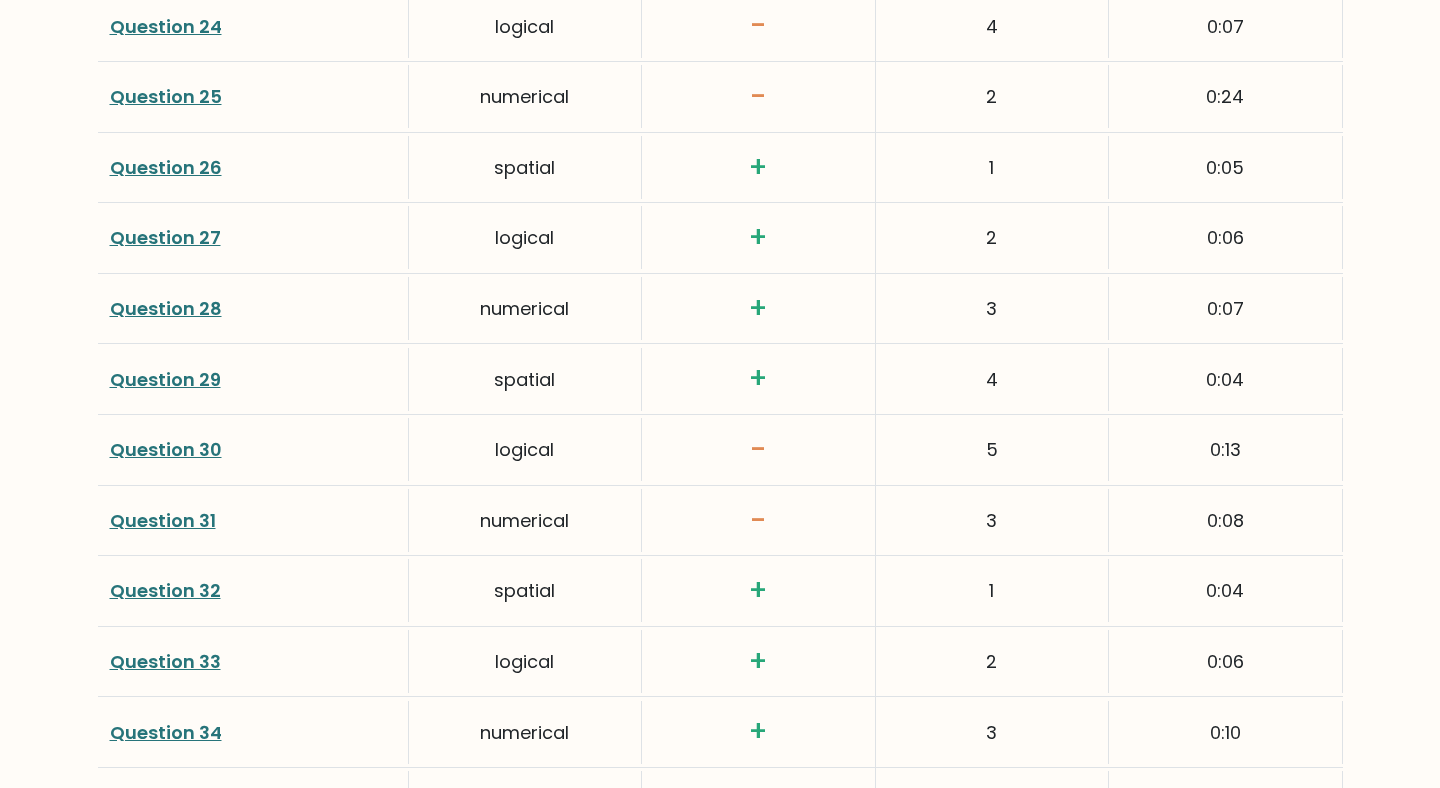 click on "Question 25" at bounding box center (166, 96) 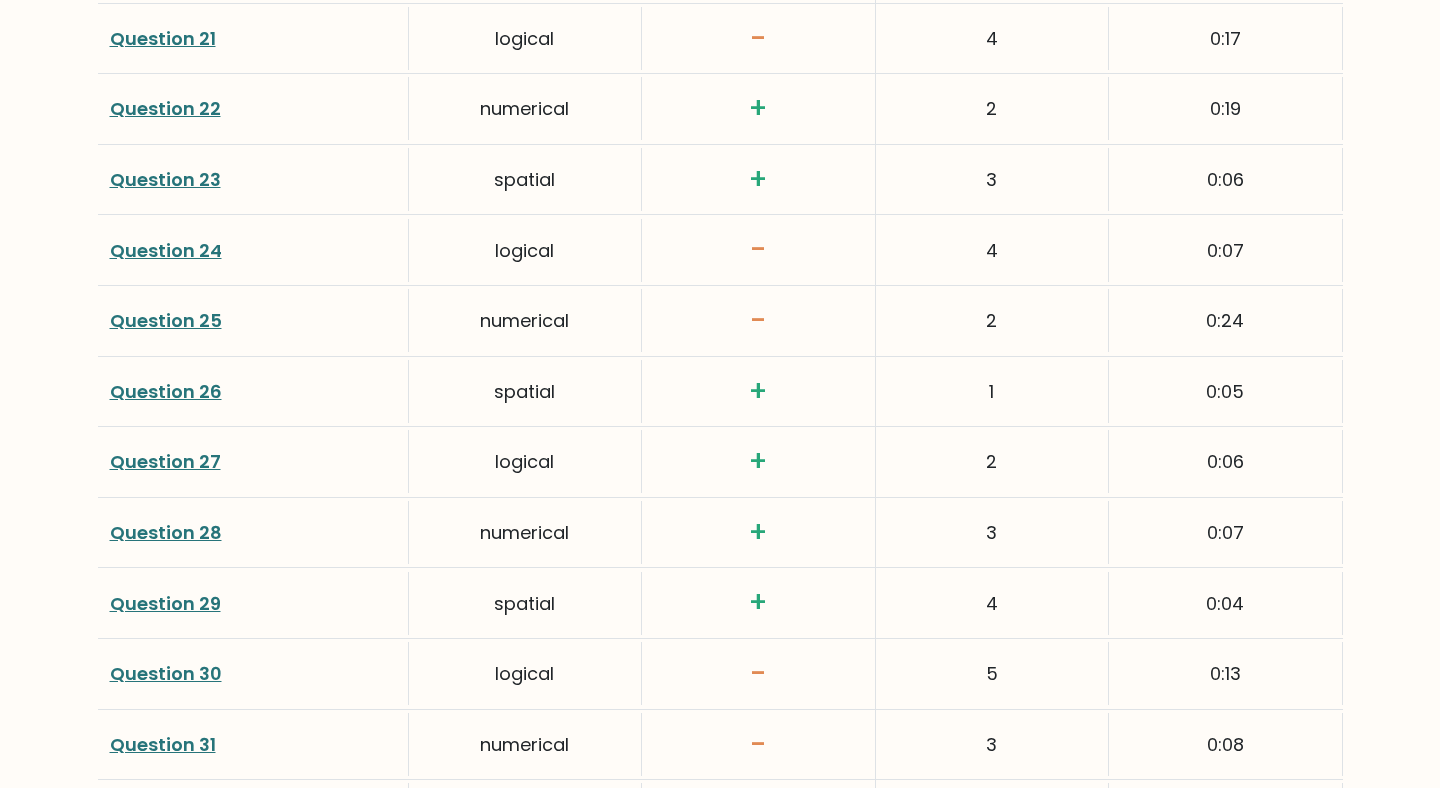 scroll, scrollTop: 4275, scrollLeft: 0, axis: vertical 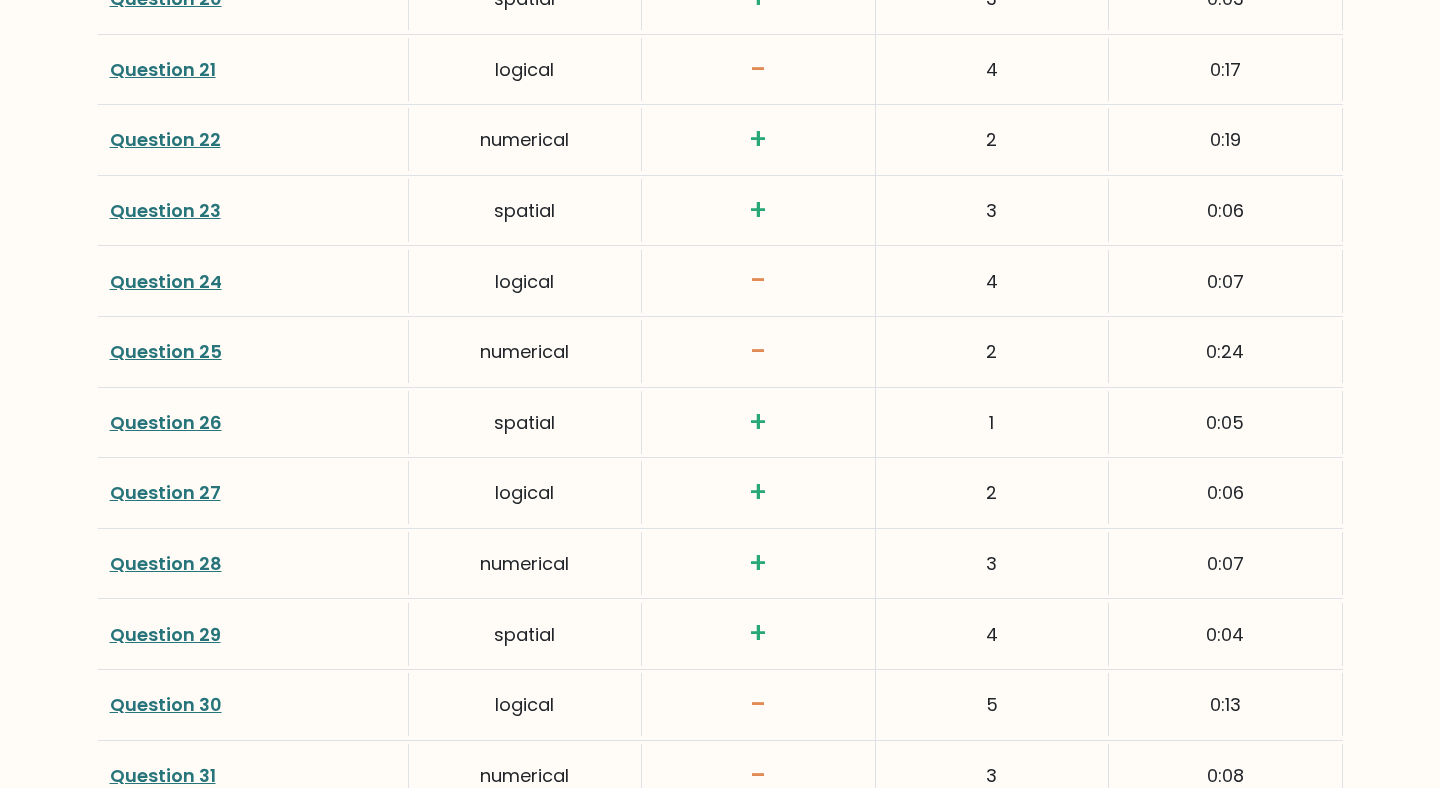 click on "Question 24" at bounding box center (166, 281) 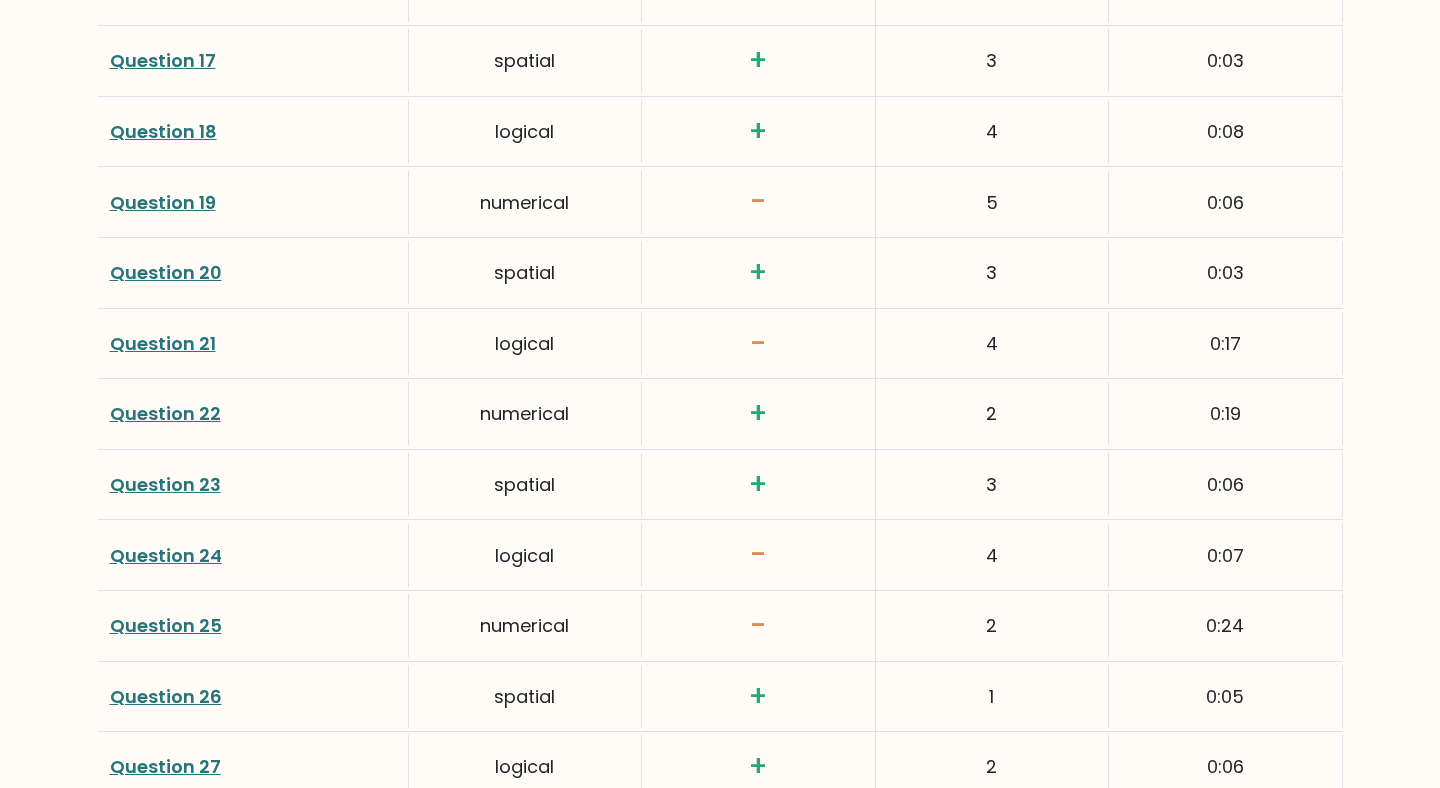 scroll, scrollTop: 3928, scrollLeft: 0, axis: vertical 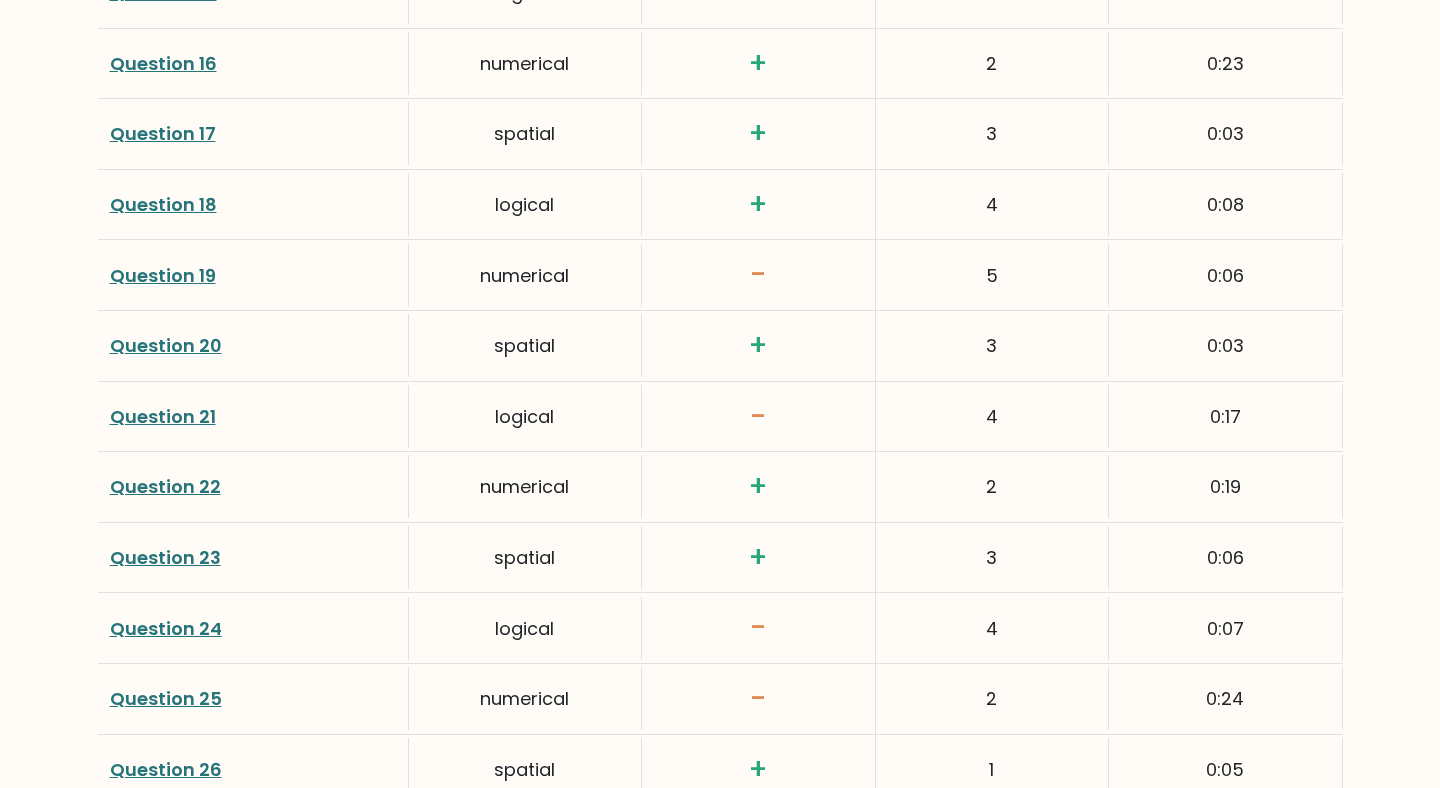 click on "Question 19" at bounding box center (163, 275) 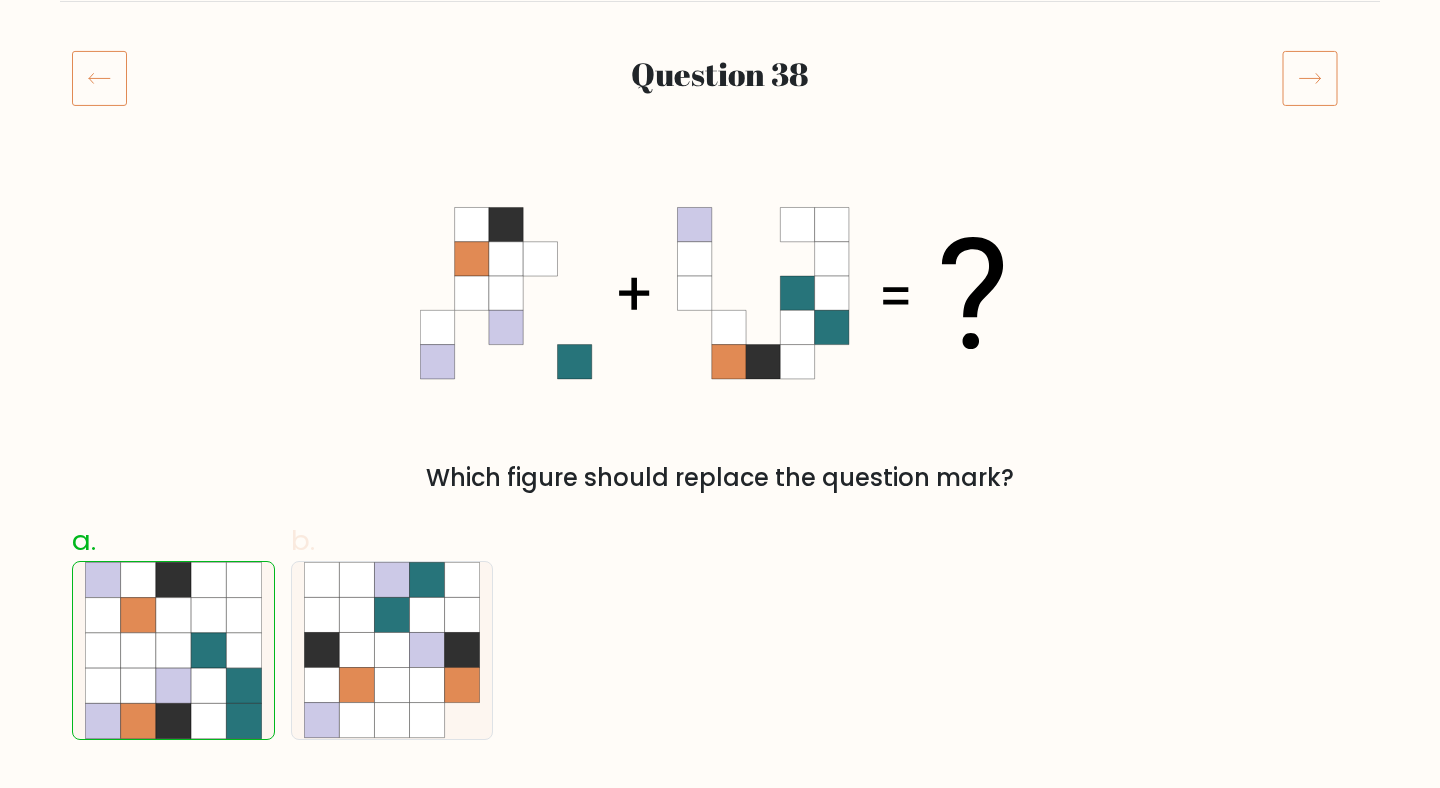 scroll, scrollTop: 726, scrollLeft: 0, axis: vertical 